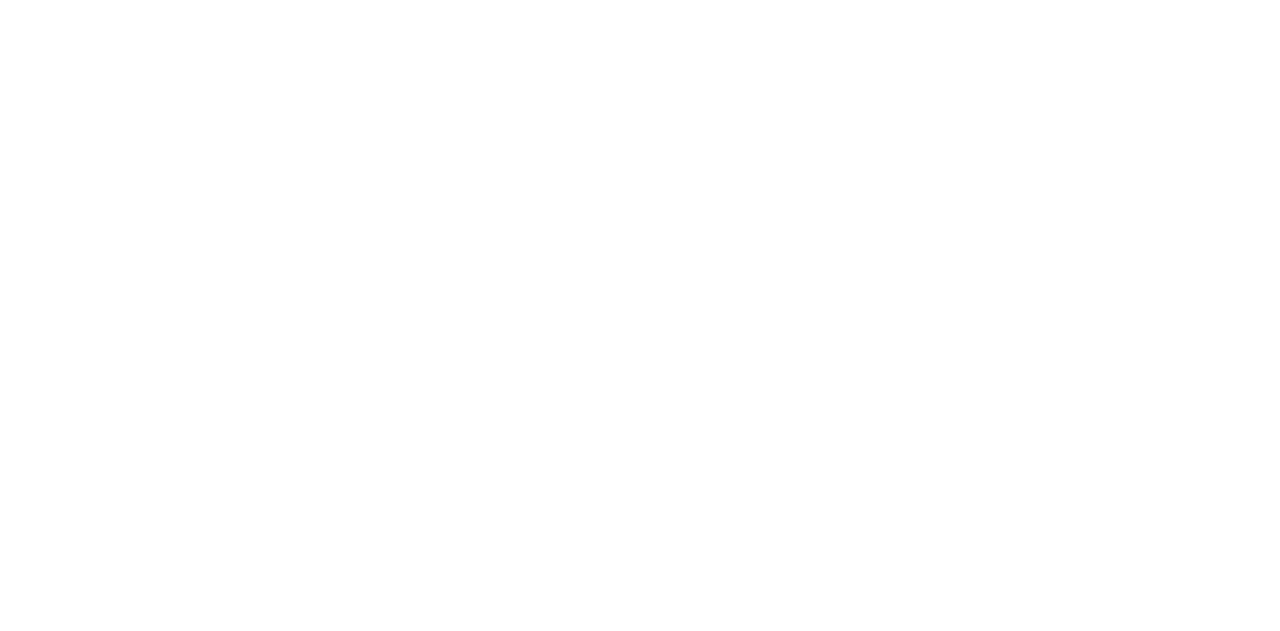 scroll, scrollTop: 0, scrollLeft: 0, axis: both 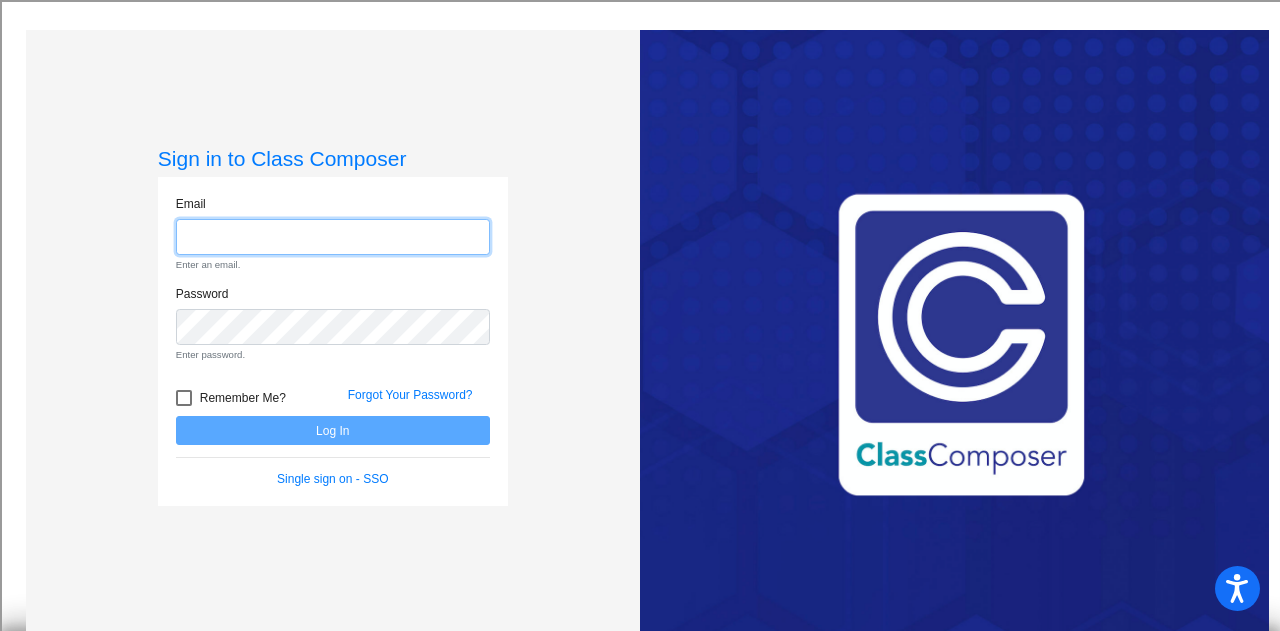 type on "[EMAIL_ADDRESS][DOMAIN_NAME]" 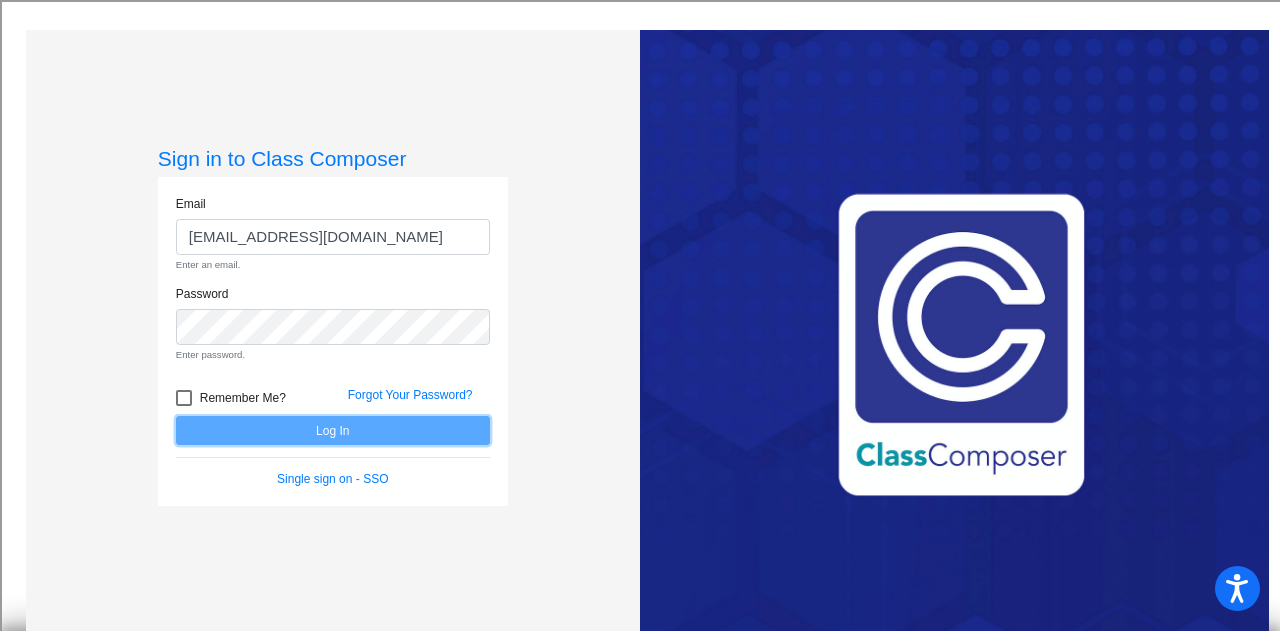 click on "Email [EMAIL_ADDRESS][DOMAIN_NAME] Enter an email. Password Enter password.   Remember Me? Forgot Your Password?  Log In   Single sign on - SSO" 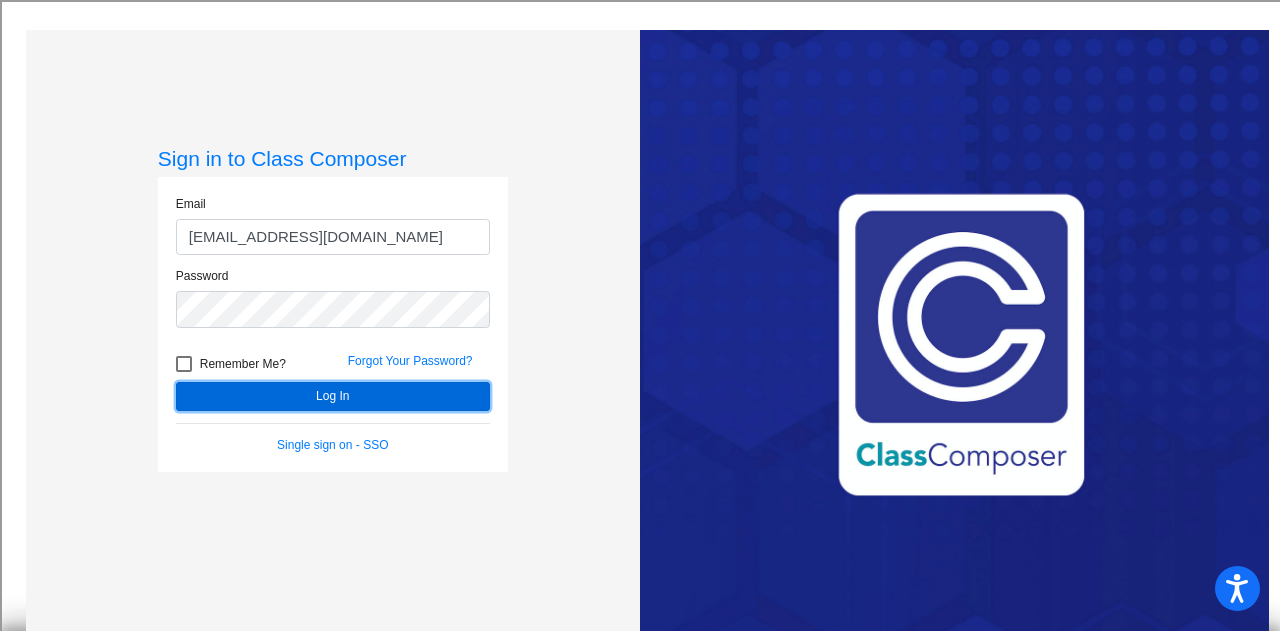 click on "Log In" 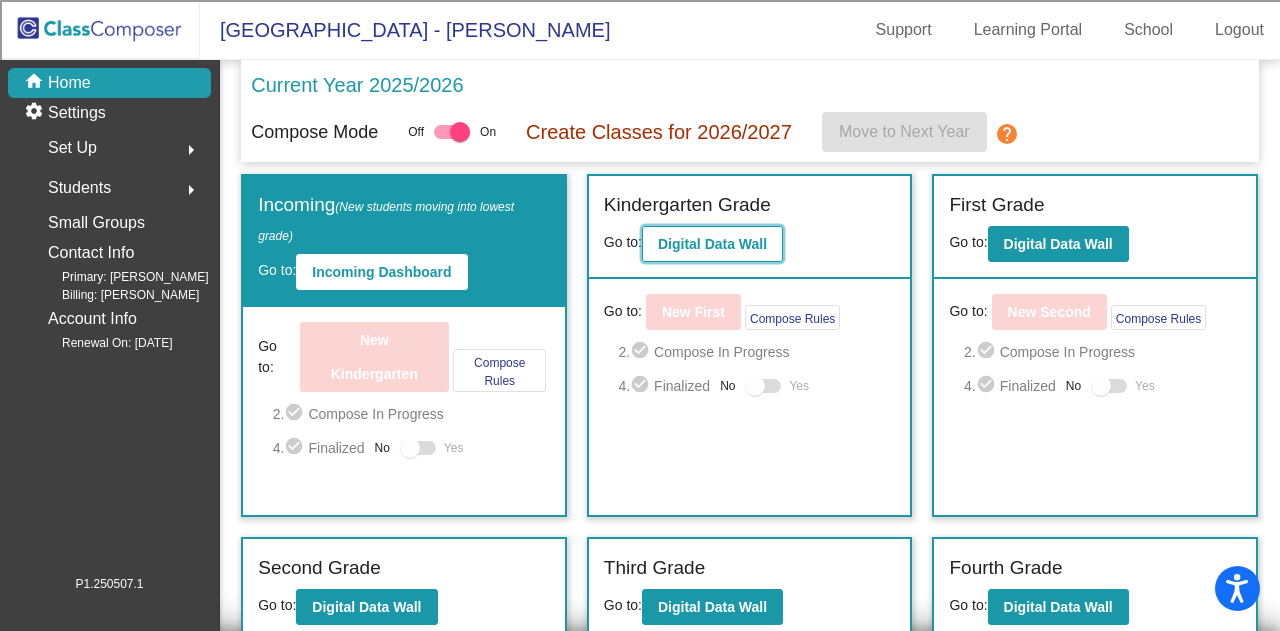 click on "Digital Data Wall" 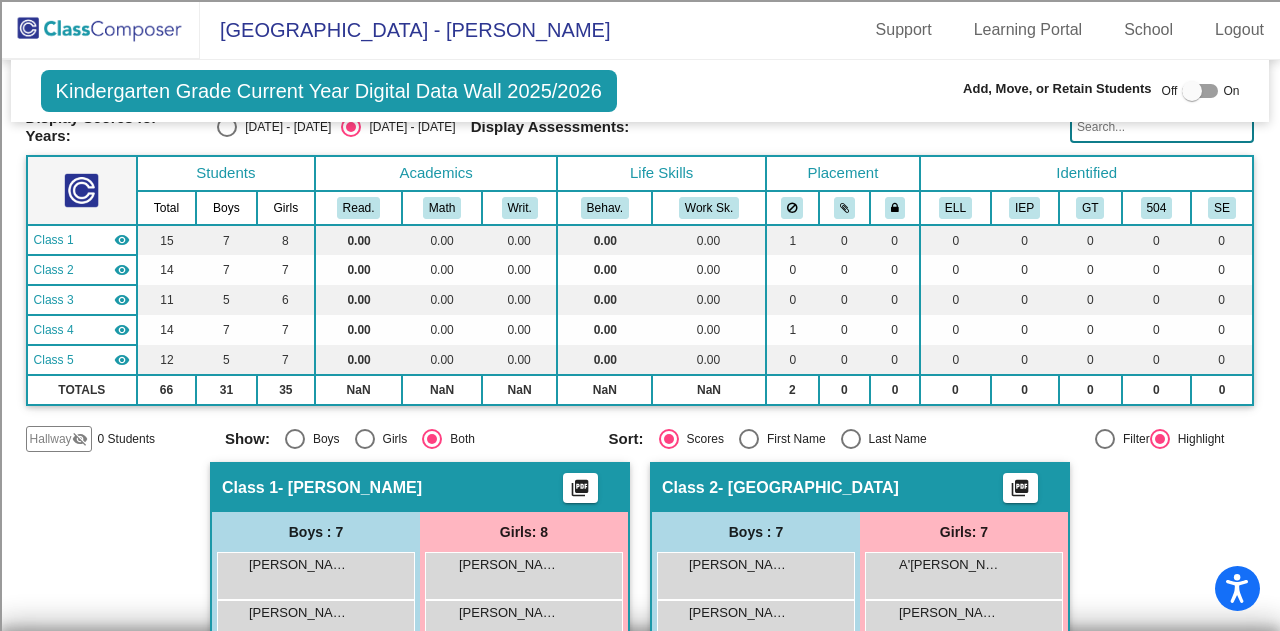scroll, scrollTop: 0, scrollLeft: 0, axis: both 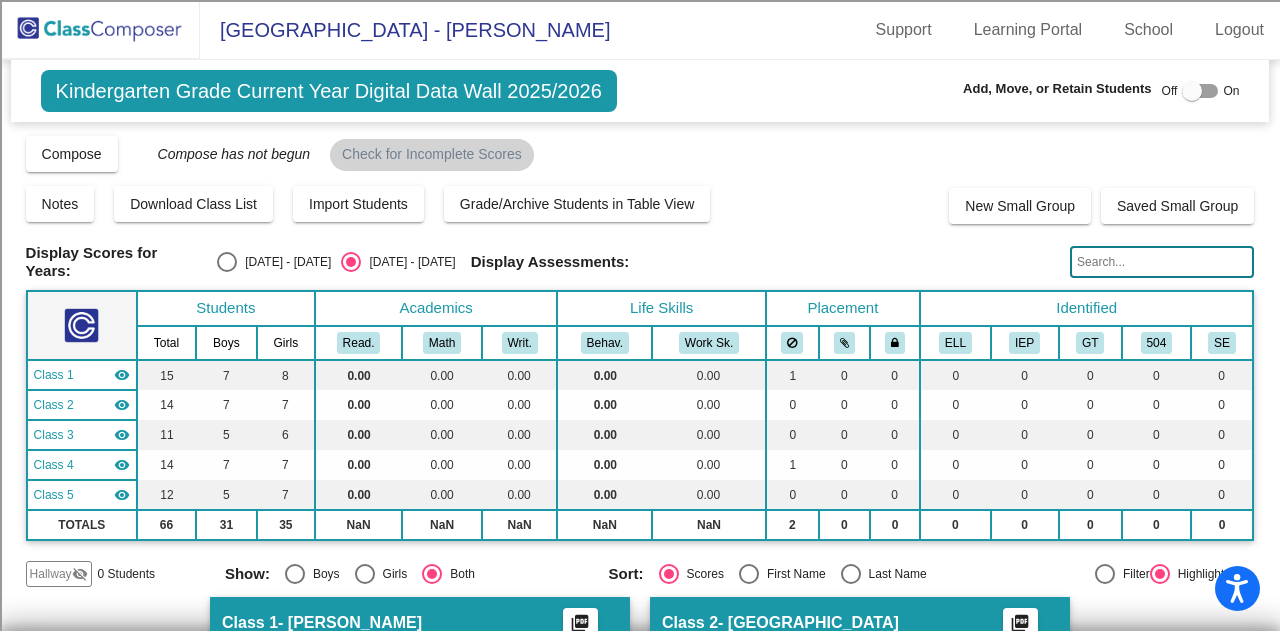 click 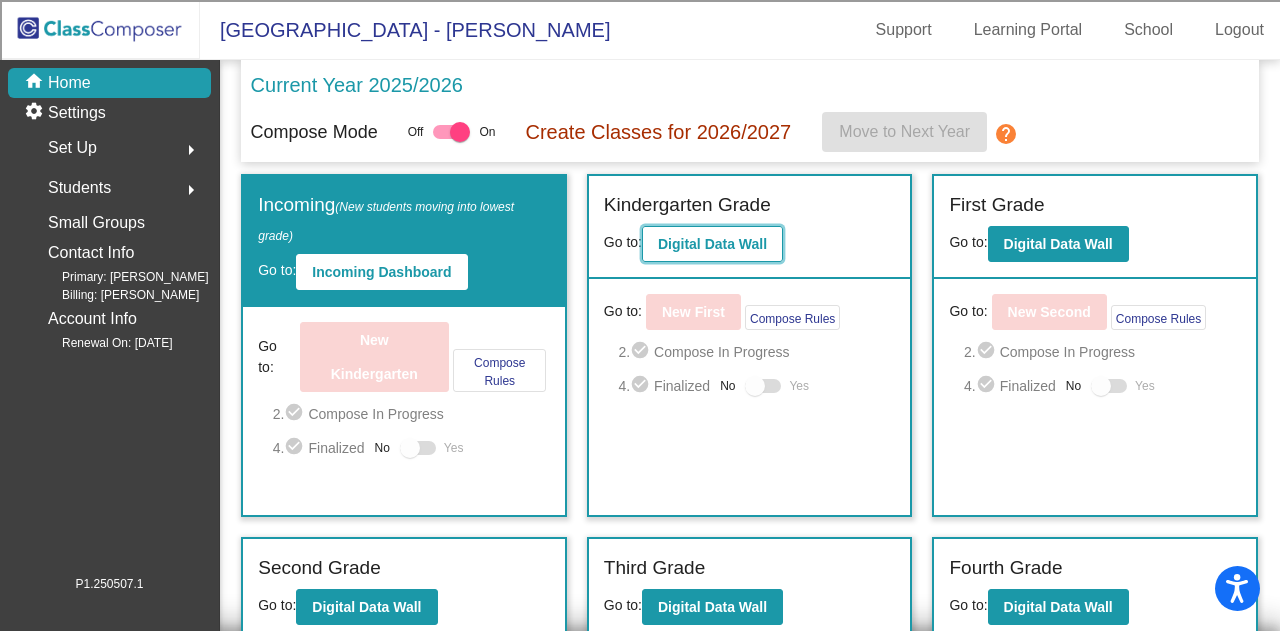 click on "Digital Data Wall" 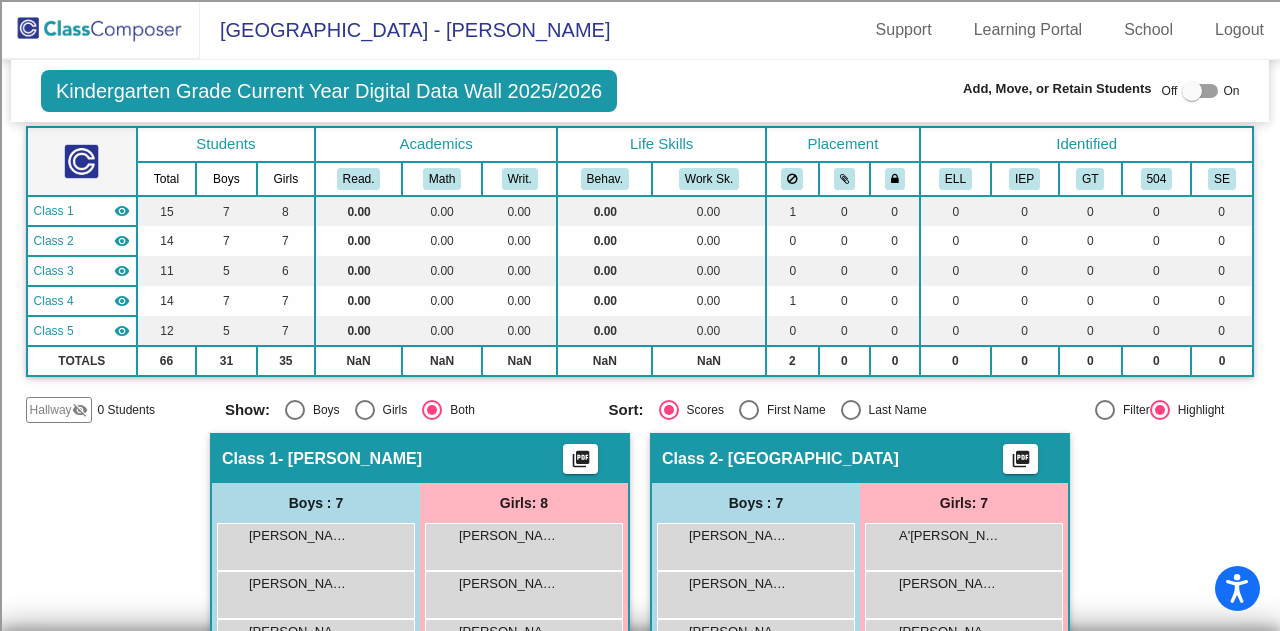 scroll, scrollTop: 0, scrollLeft: 0, axis: both 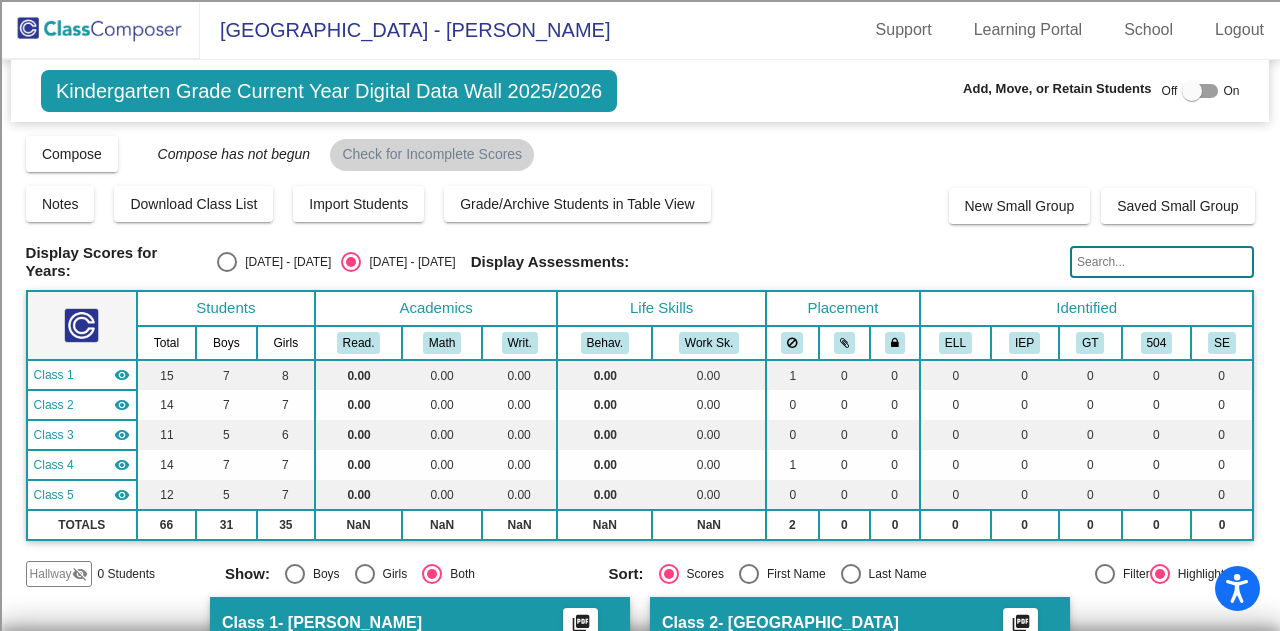 click 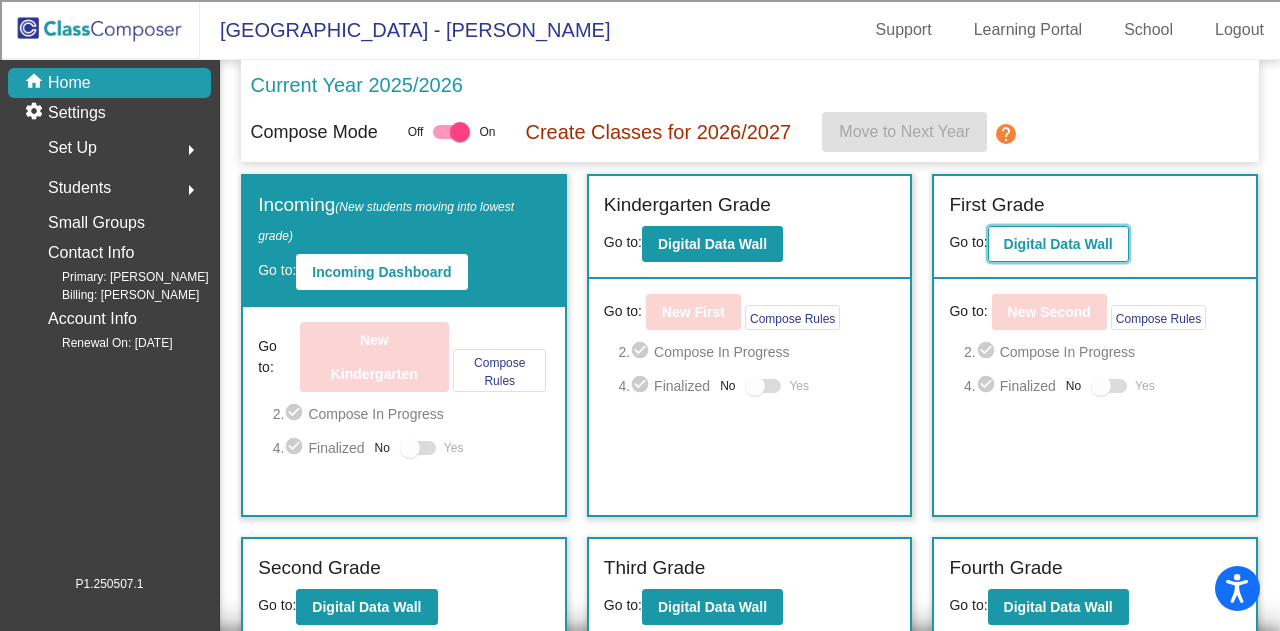 click on "Digital Data Wall" 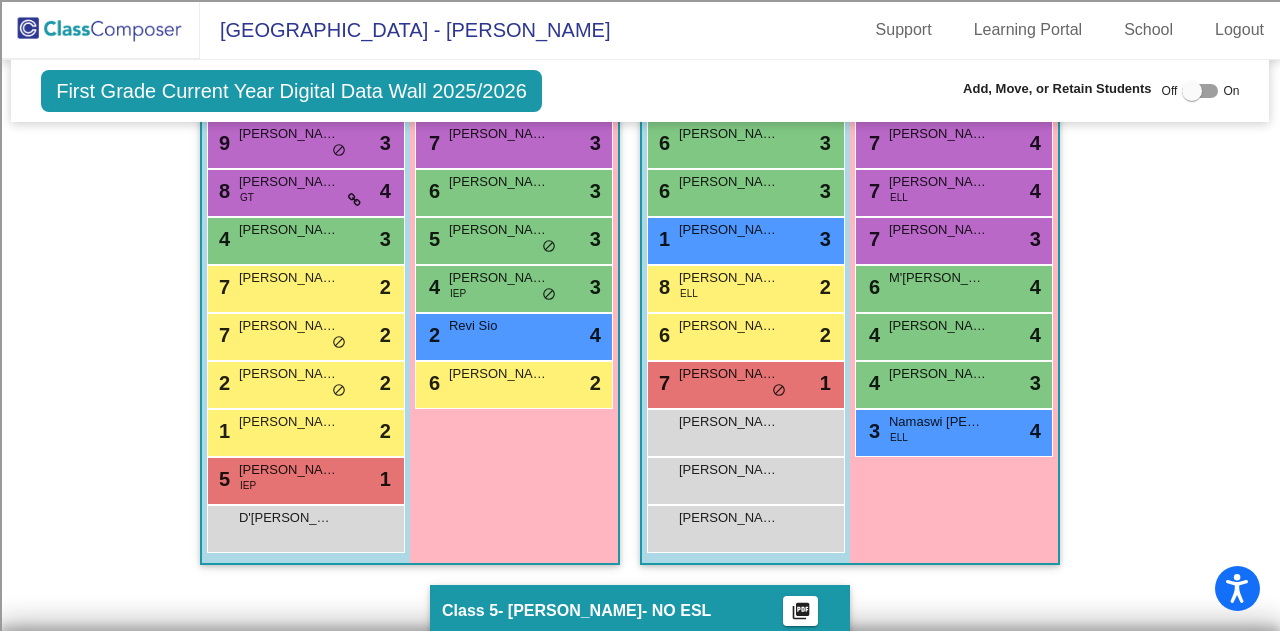 scroll, scrollTop: 1400, scrollLeft: 0, axis: vertical 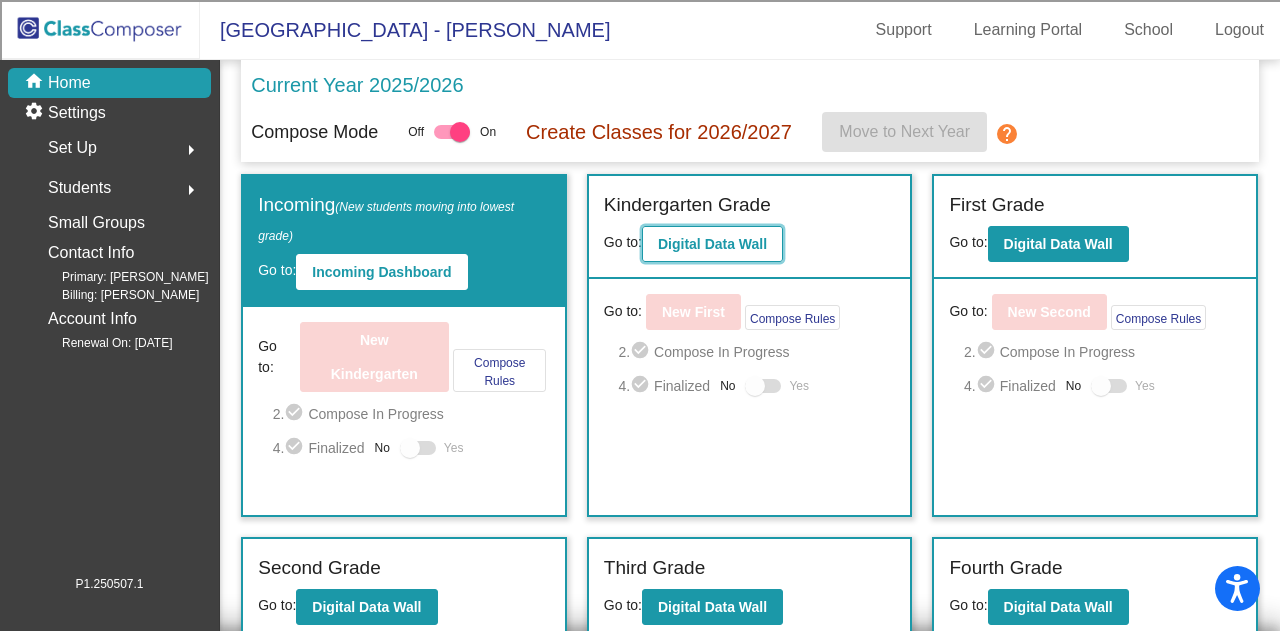 click on "Digital Data Wall" 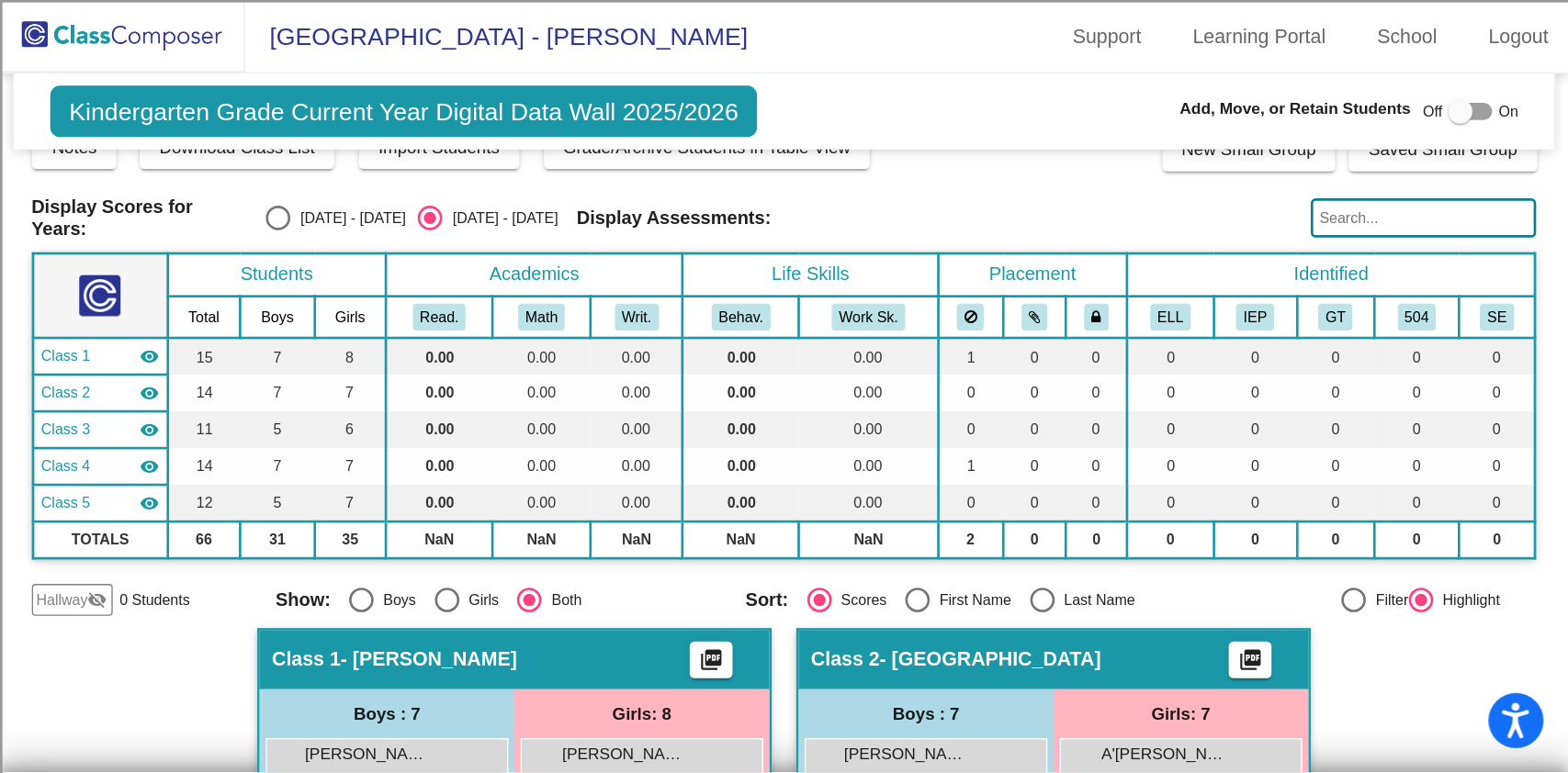 scroll, scrollTop: 0, scrollLeft: 0, axis: both 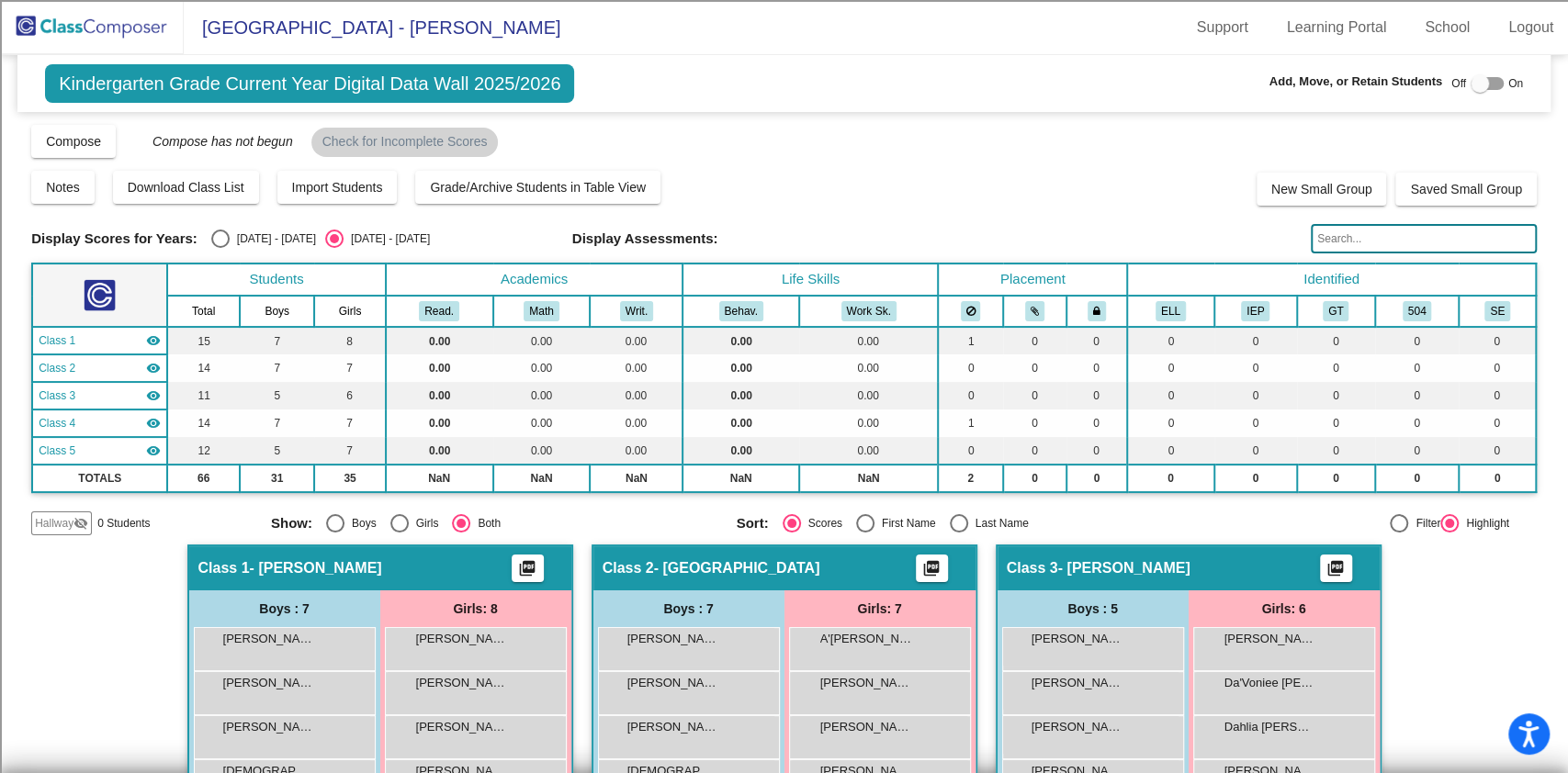 drag, startPoint x: 1143, startPoint y: 1, endPoint x: 118, endPoint y: 607, distance: 1190.7397 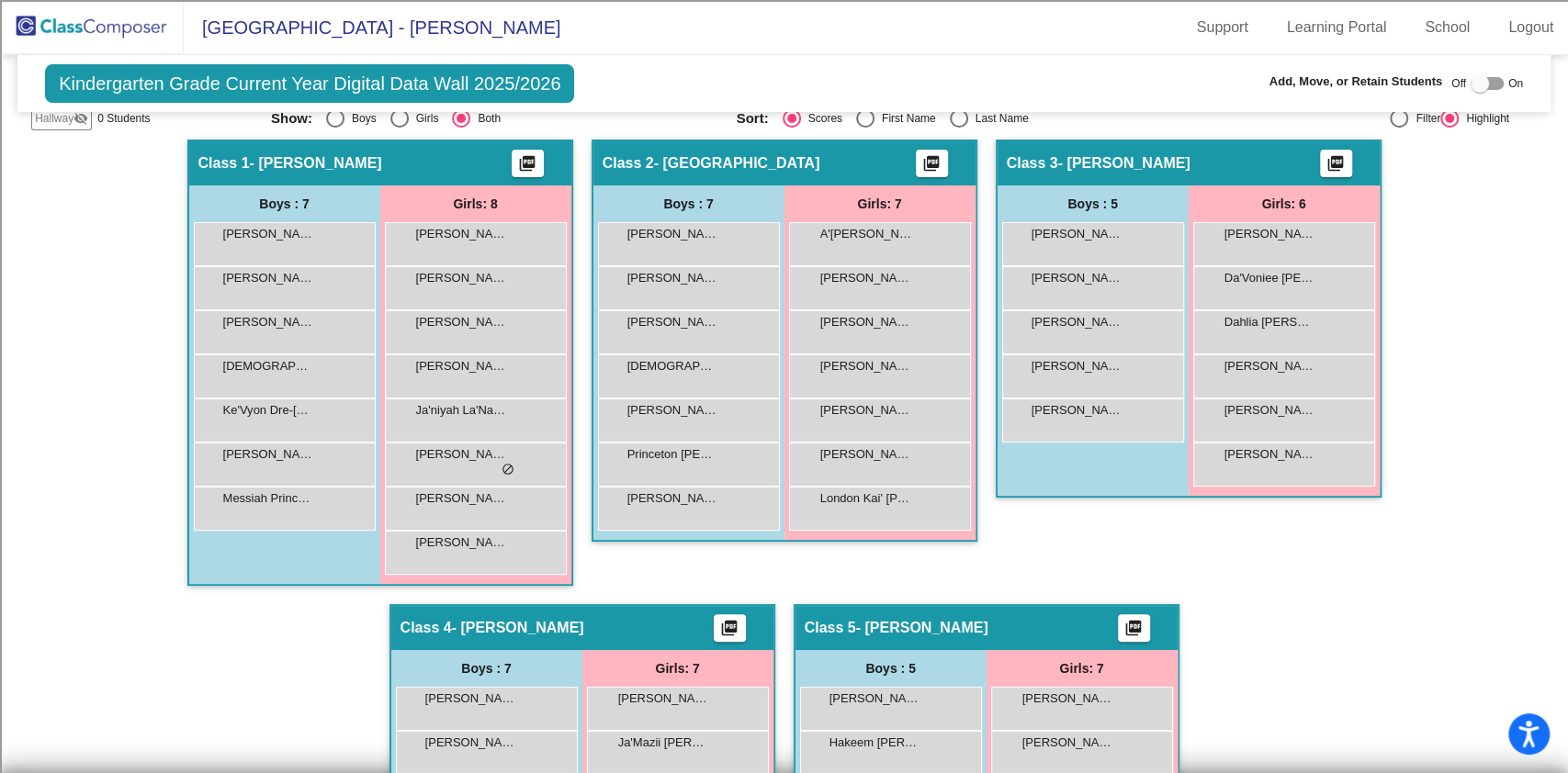 scroll, scrollTop: 367, scrollLeft: 0, axis: vertical 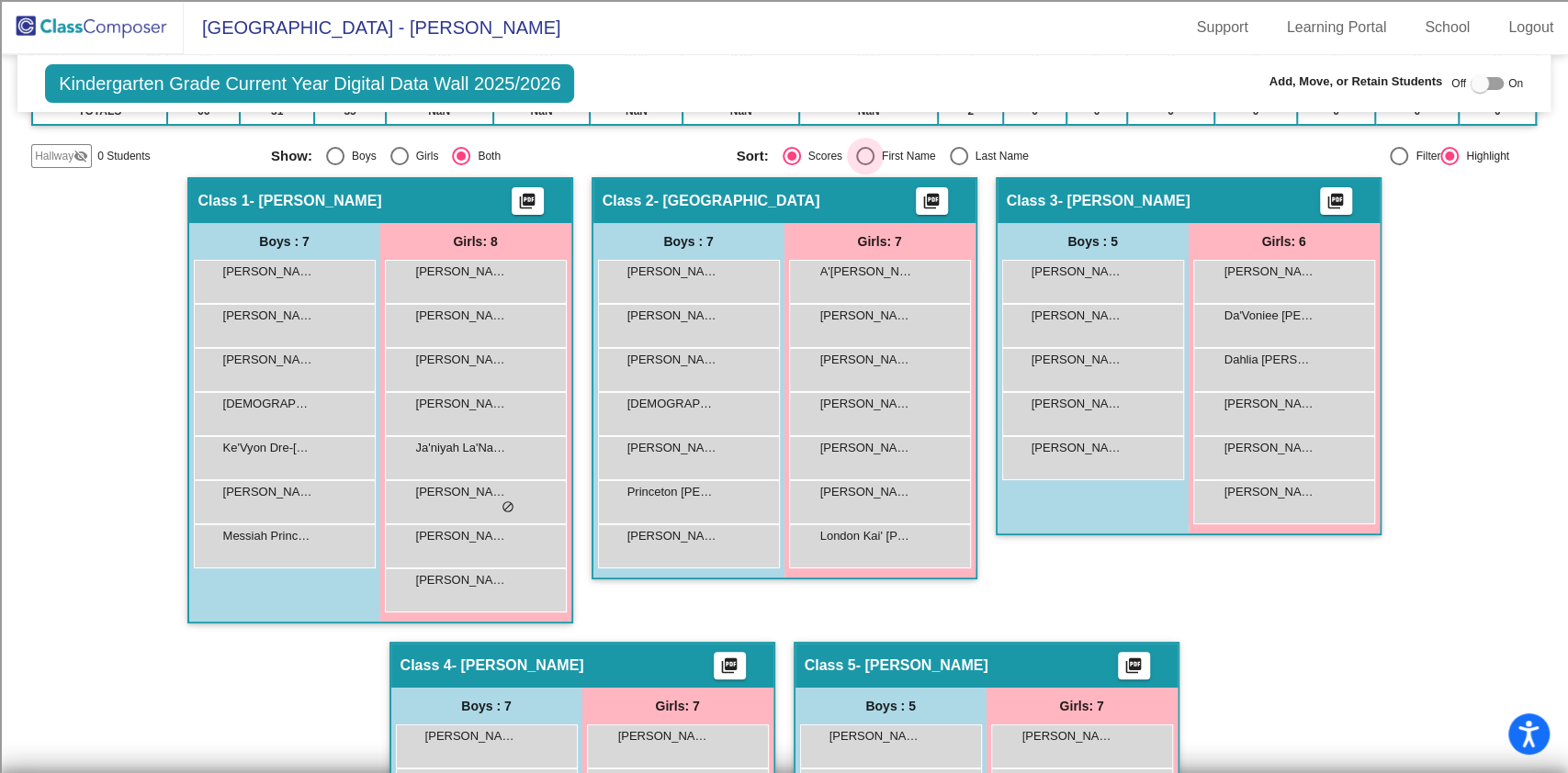 click at bounding box center (865, 156) 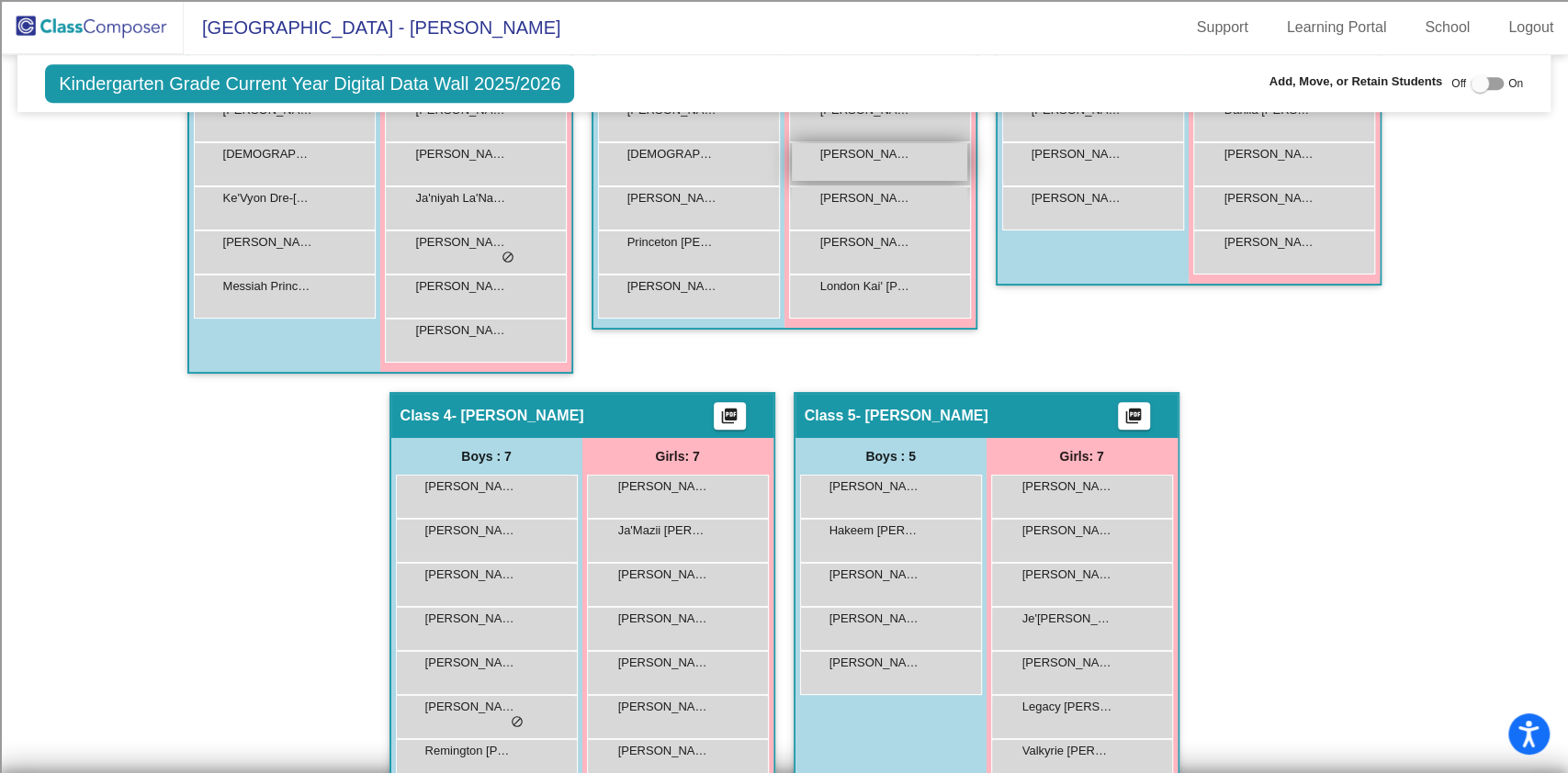 scroll, scrollTop: 654, scrollLeft: 0, axis: vertical 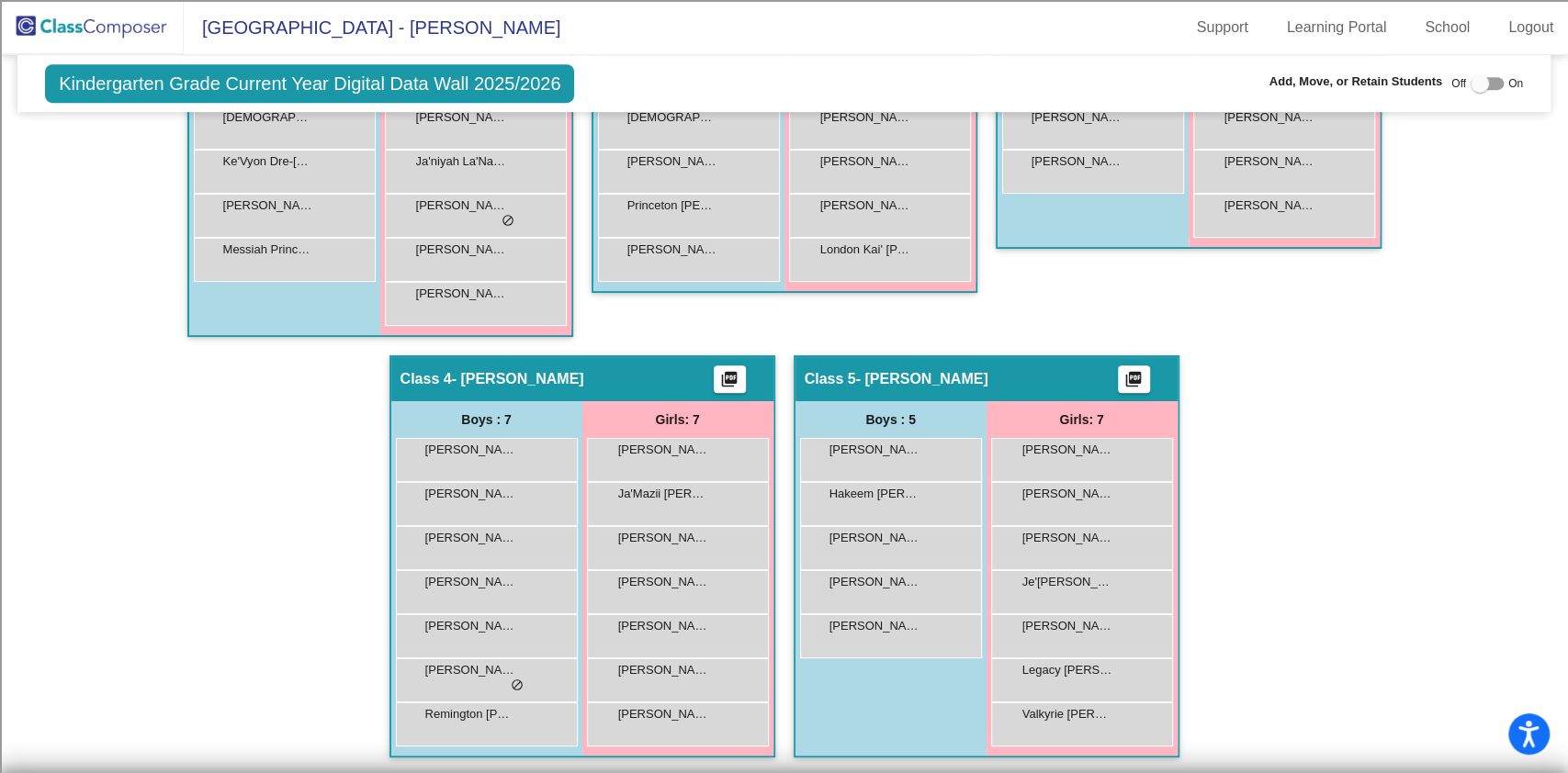 click on "Je'[PERSON_NAME] [PERSON_NAME] lock do_not_disturb_alt" at bounding box center [1082, 592] 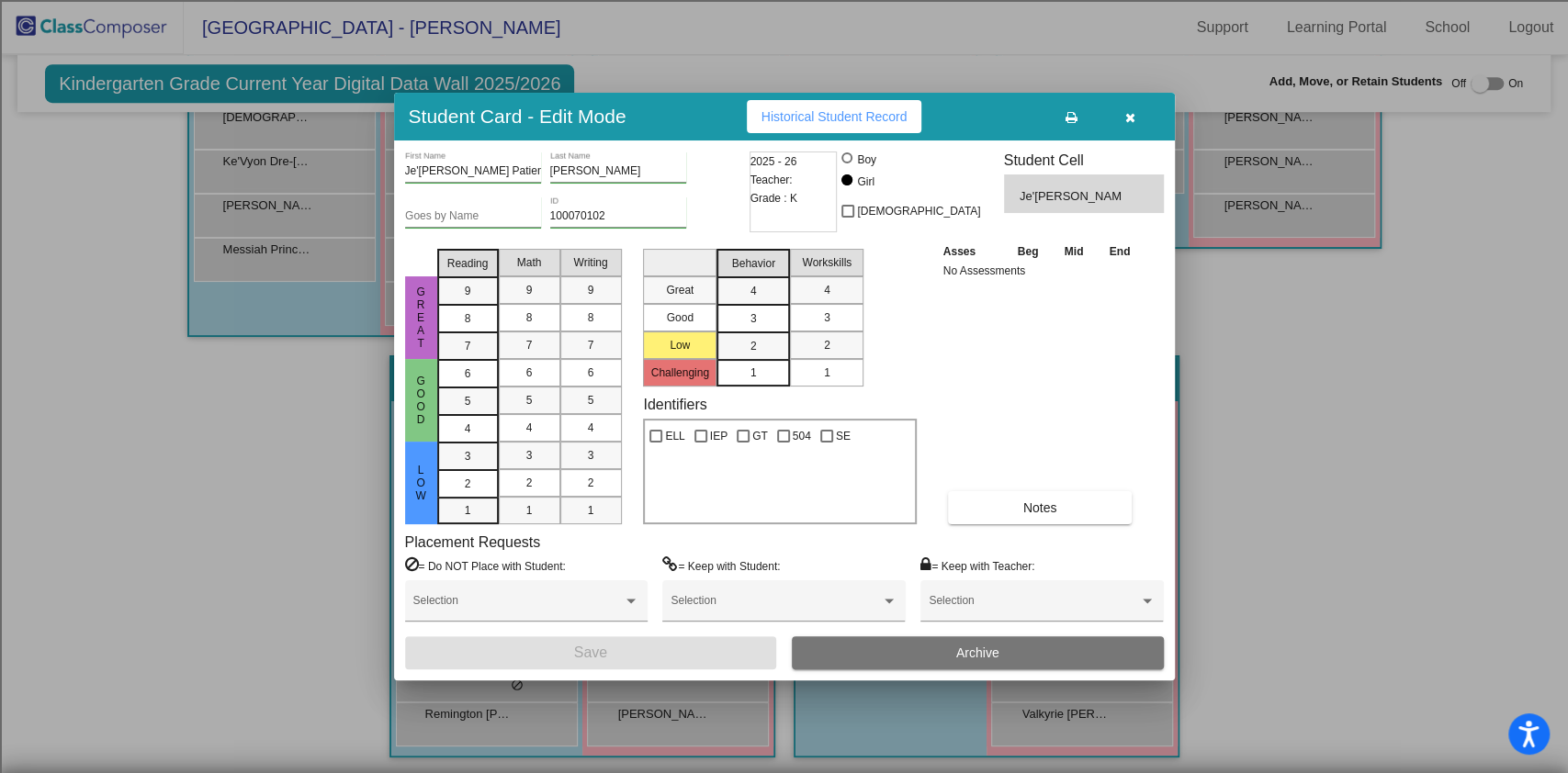 click at bounding box center [1130, 118] 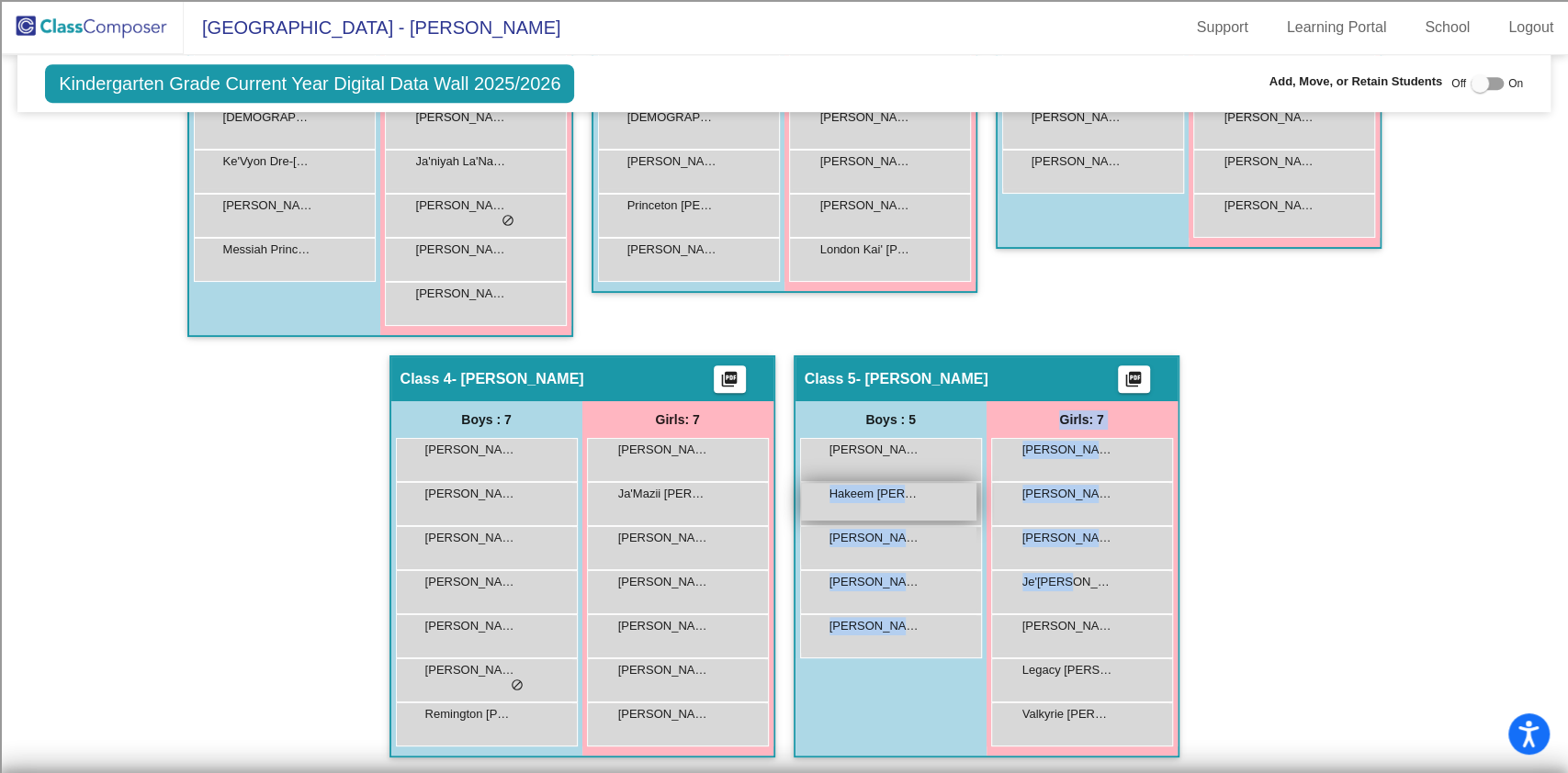 drag, startPoint x: 1066, startPoint y: 585, endPoint x: 949, endPoint y: 495, distance: 147.61098 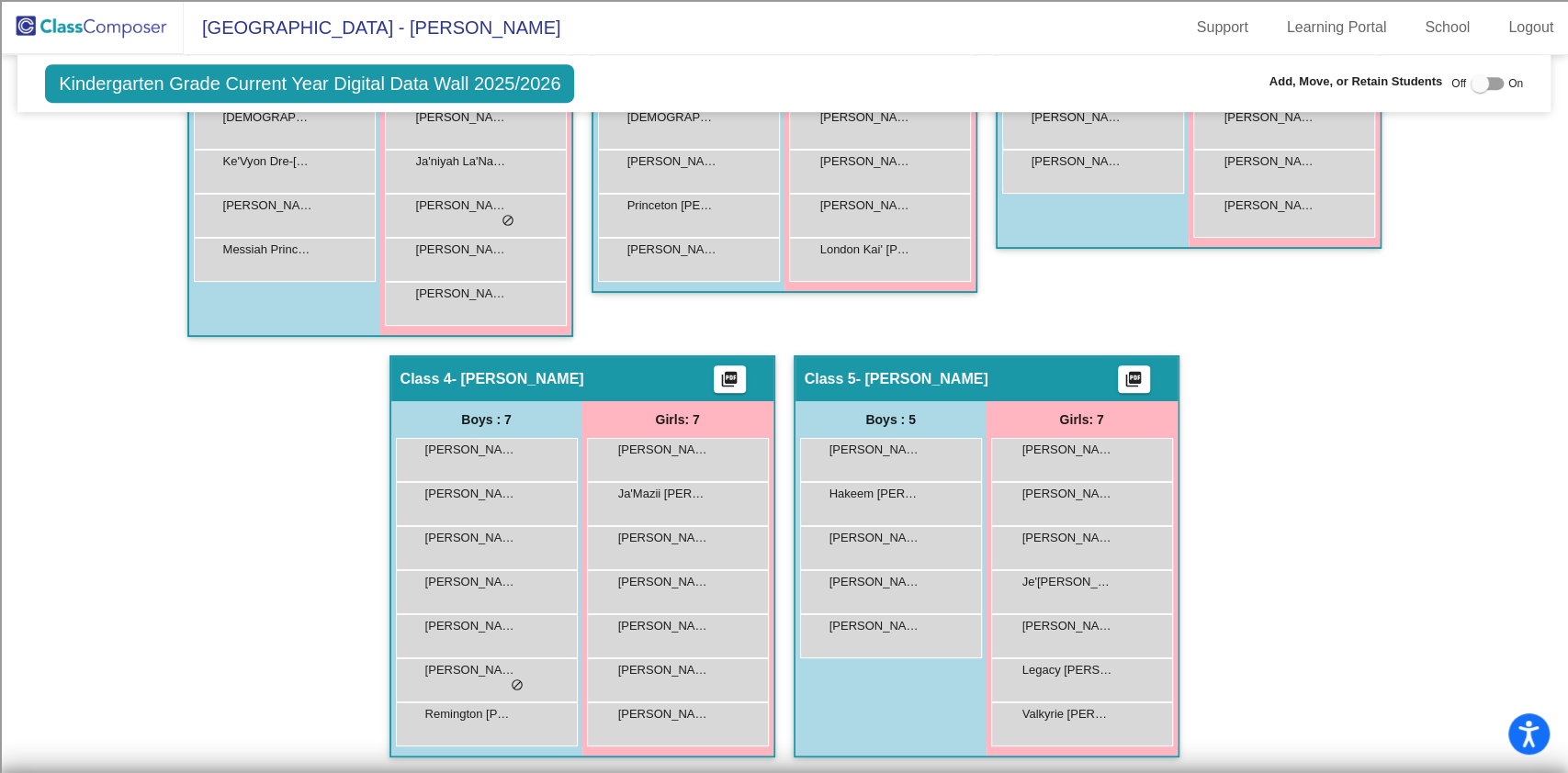 click at bounding box center (1480, 84) 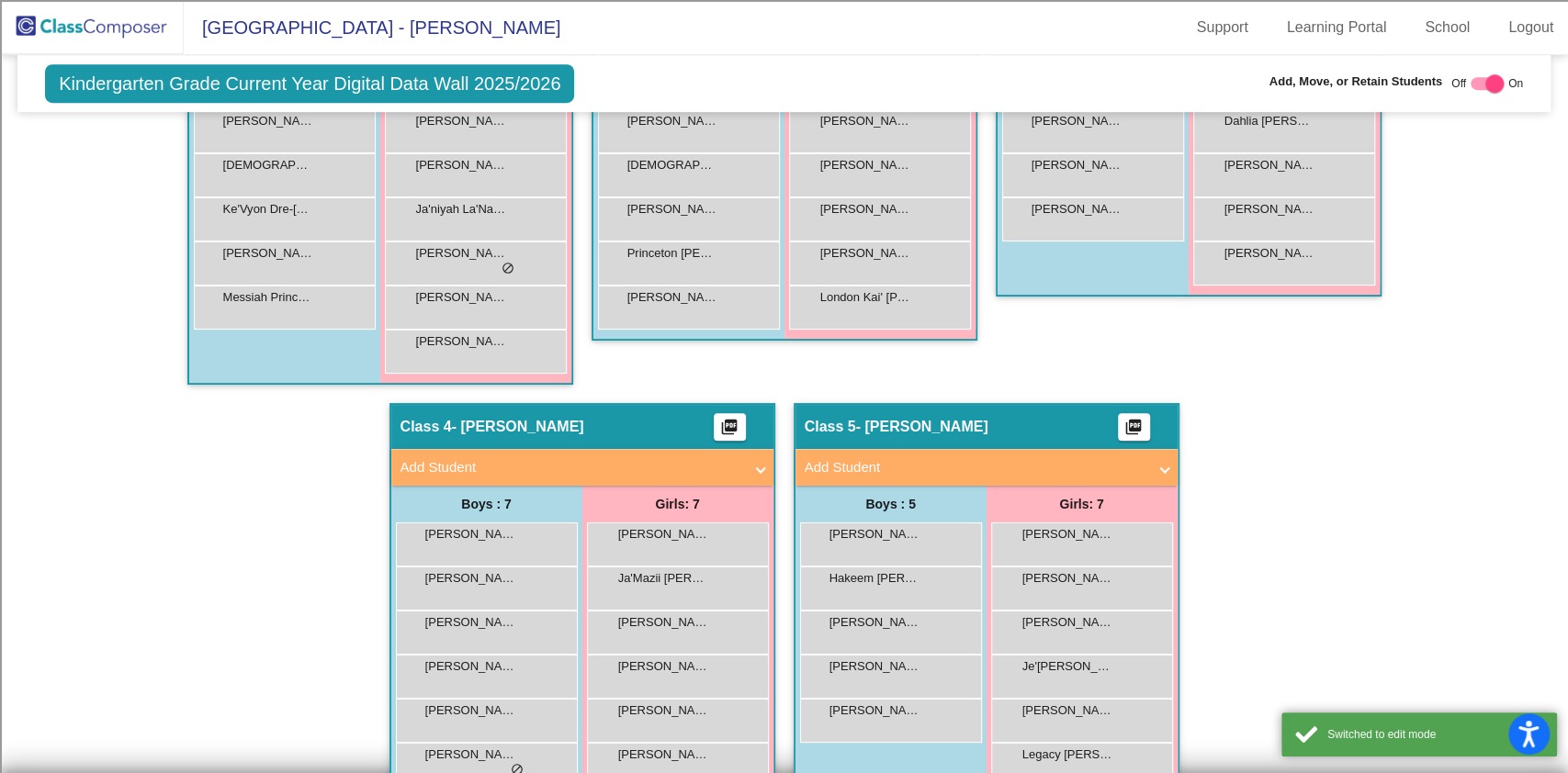 scroll, scrollTop: 605, scrollLeft: 0, axis: vertical 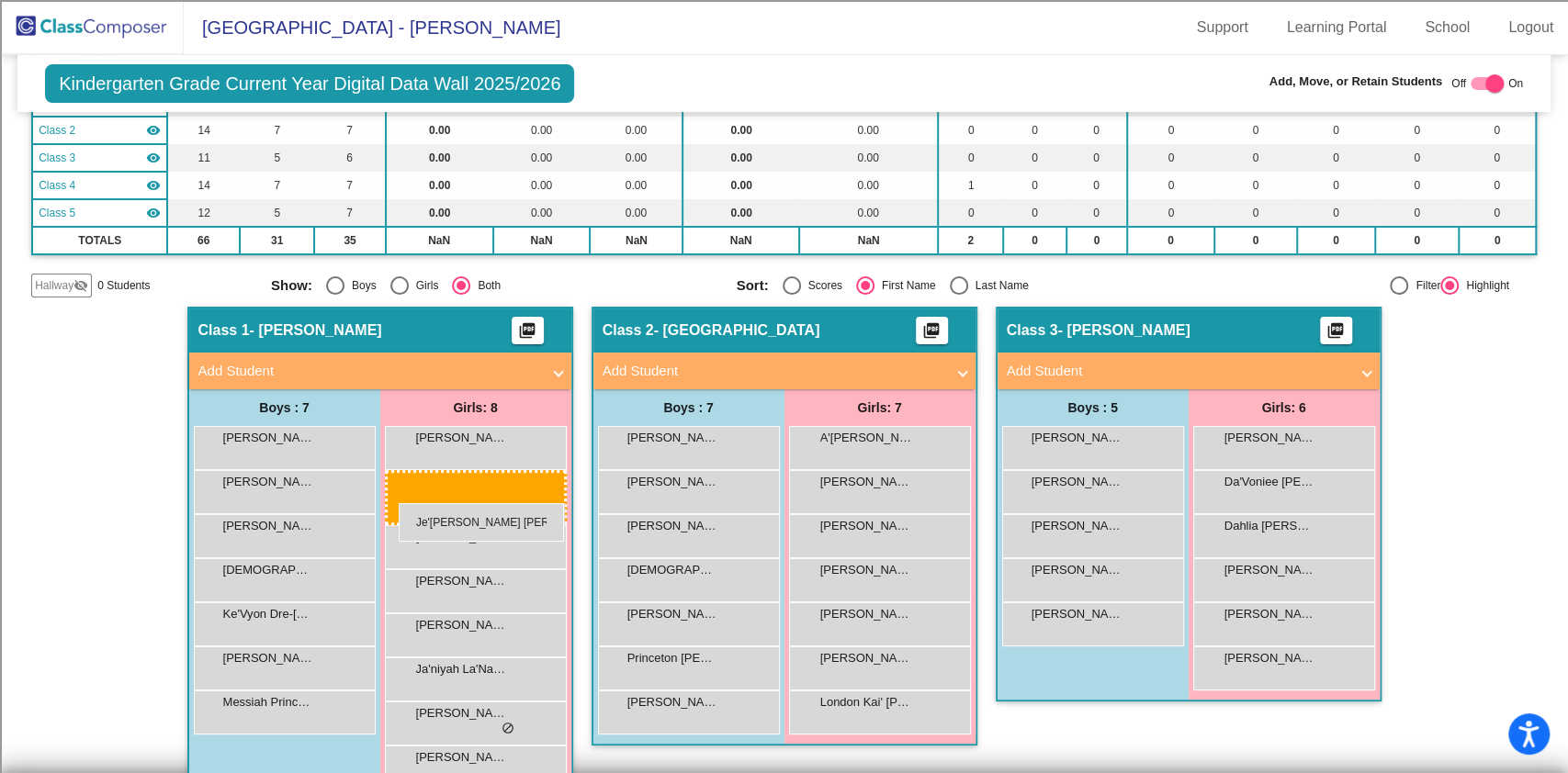 drag, startPoint x: 1063, startPoint y: 707, endPoint x: 399, endPoint y: 503, distance: 694.6308 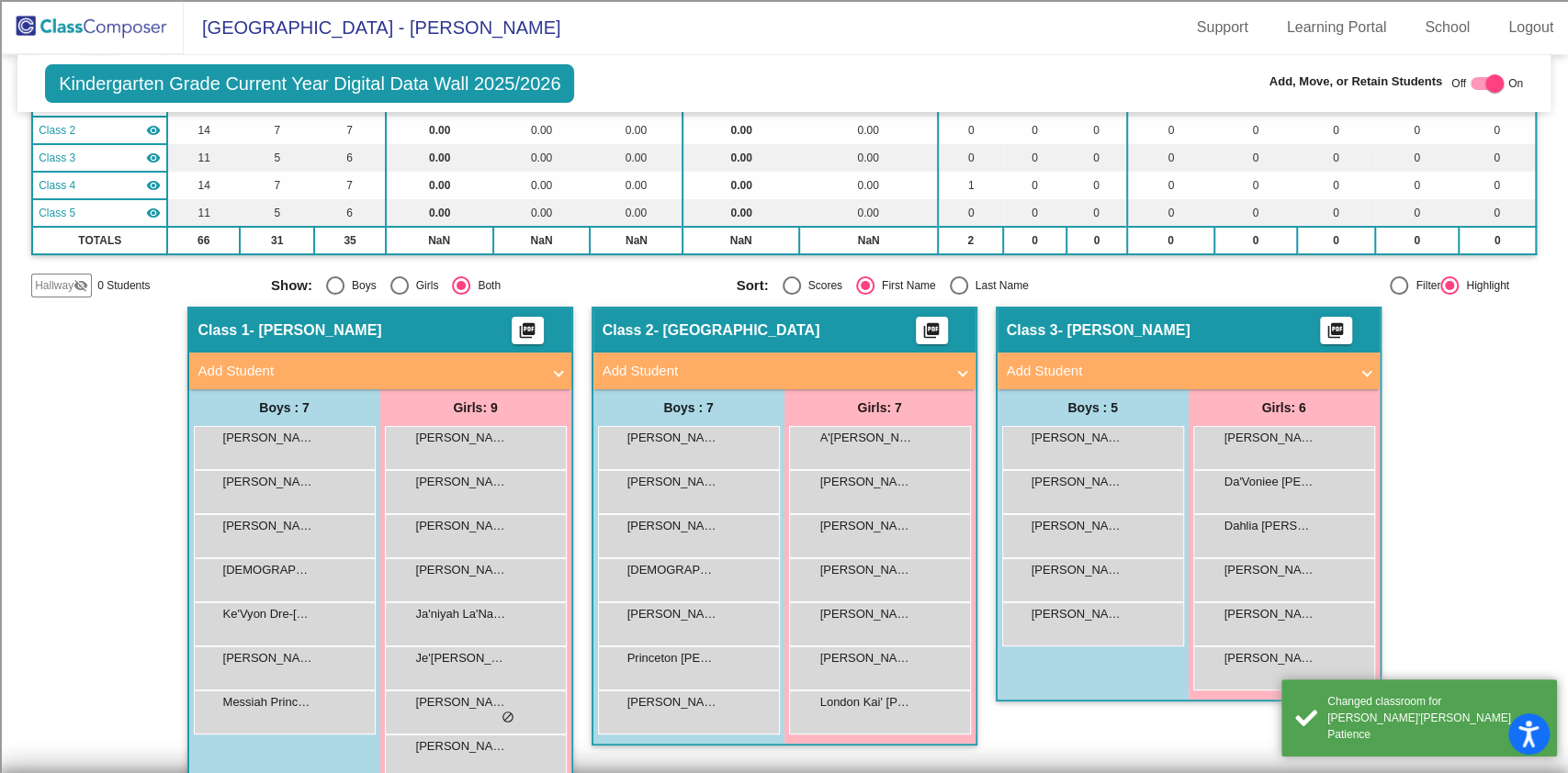 click on "Hallway   - Hallway Class  picture_as_pdf  Add Student  First Name Last Name Student Id  (Recommended)   Boy   Girl   [DEMOGRAPHIC_DATA] Add Close  Boys : 0    No Students   Girls: 0   No Students   Class 1   - [PERSON_NAME]  picture_as_pdf  Add Student  First Name Last Name Student Id  (Recommended)   Boy   Girl   [DEMOGRAPHIC_DATA] Add Close  Boys : 7  [PERSON_NAME] lock do_not_disturb_alt [PERSON_NAME] lock do_not_disturb_alt [PERSON_NAME] Guest lock do_not_disturb_alt [PERSON_NAME] lock do_not_disturb_alt Ke'Vyon Dre-[PERSON_NAME] lock do_not_disturb_alt [PERSON_NAME] lock do_not_disturb_alt Messiah Prince [PERSON_NAME] lock do_not_disturb_alt Girls: 9 Adalynn [PERSON_NAME] lock do_not_disturb_alt Cece [PERSON_NAME] lock do_not_disturb_alt [PERSON_NAME] [PERSON_NAME] lock do_not_disturb_alt [PERSON_NAME] lock do_not_disturb_alt Ja'niyah La'Nae [PERSON_NAME] lock do_not_disturb_alt Je'[PERSON_NAME] [PERSON_NAME] lock do_not_disturb_alt [PERSON_NAME] lock do_not_disturb_alt Nhu [PERSON_NAME] lock do_not_disturb_alt lock" 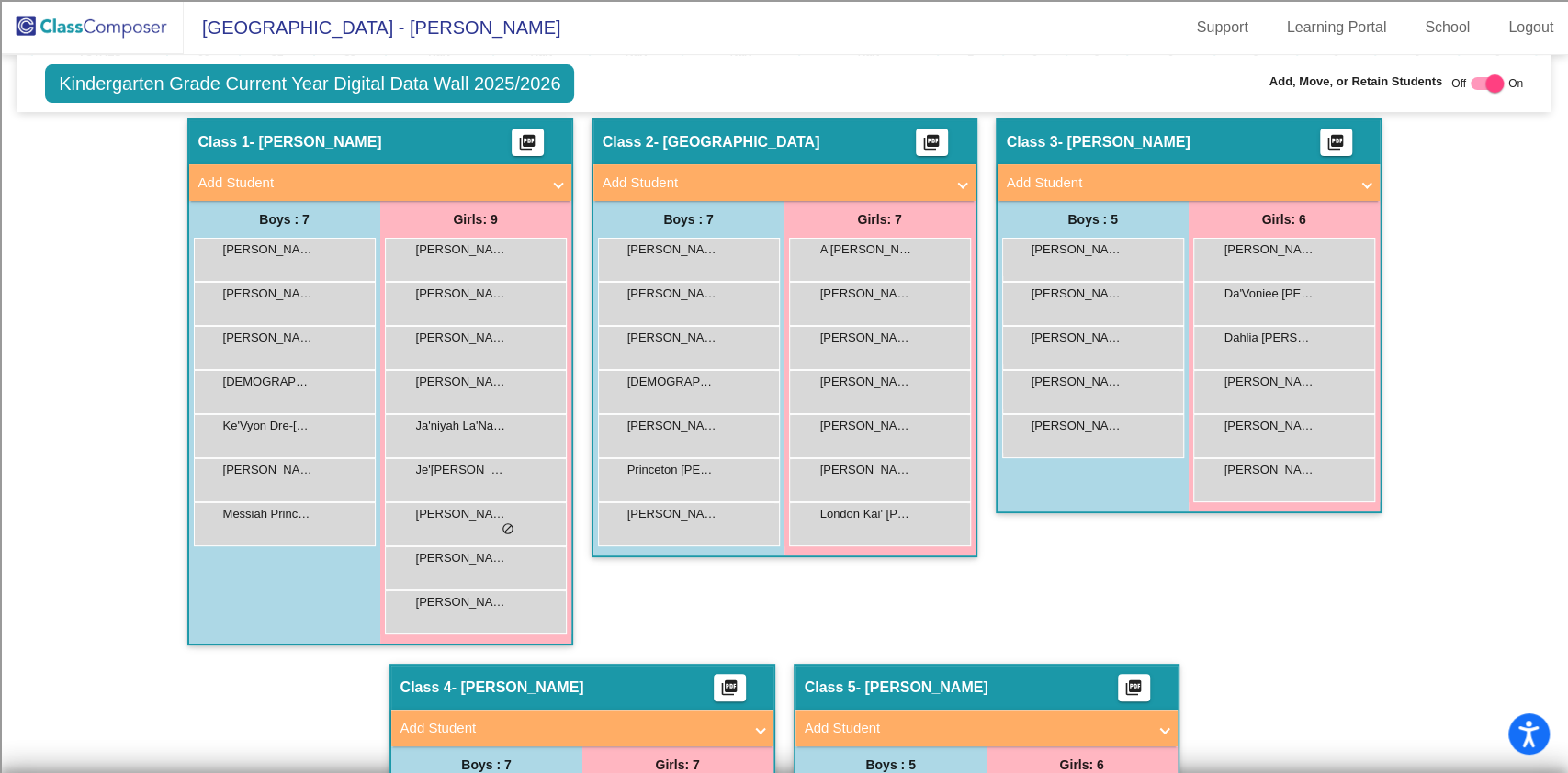 scroll, scrollTop: 483, scrollLeft: 0, axis: vertical 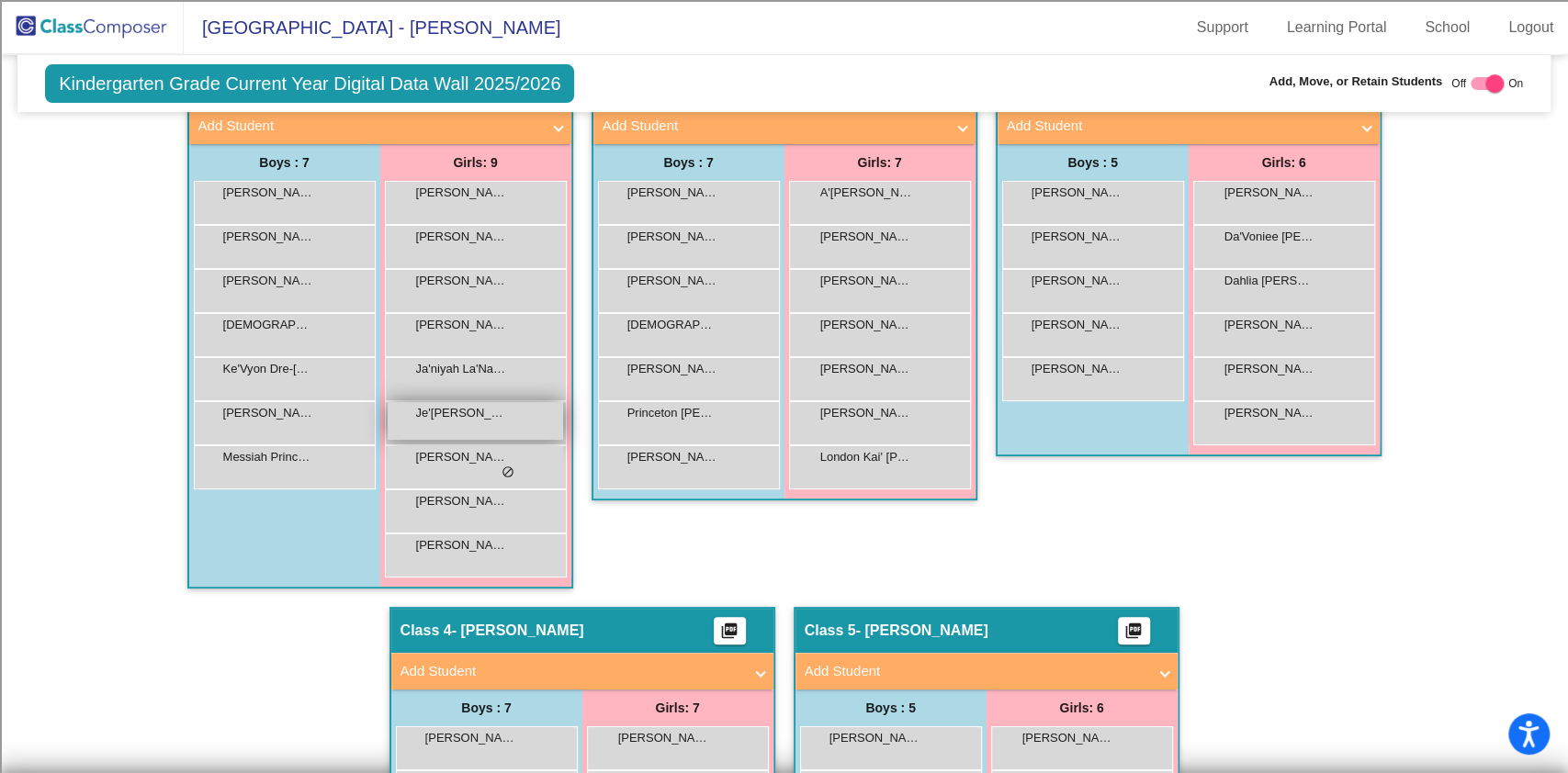 click on "Je'[PERSON_NAME] [PERSON_NAME] lock do_not_disturb_alt" at bounding box center (475, 420) 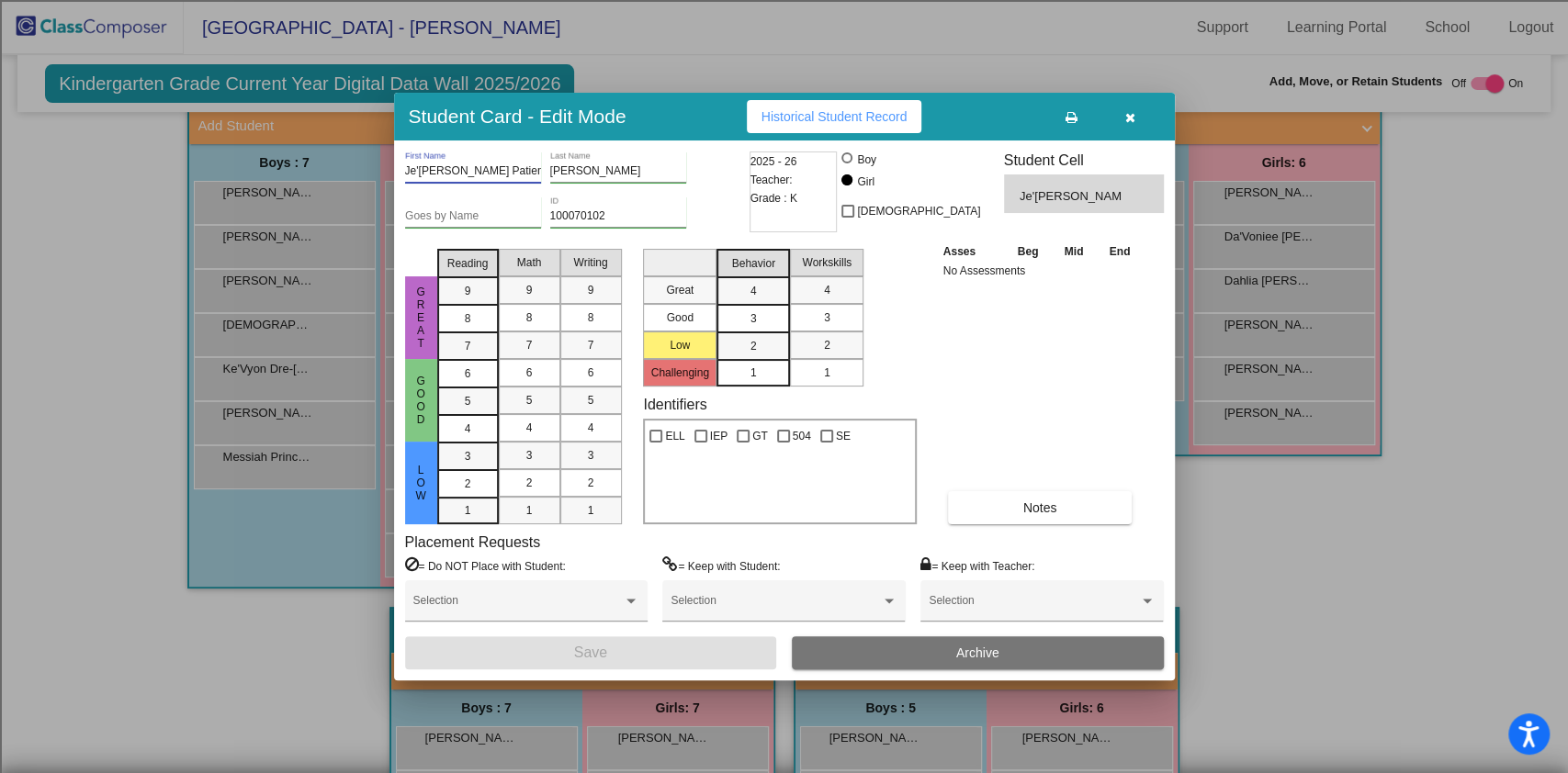 click on "Je'[PERSON_NAME] Patience" at bounding box center [473, 172] 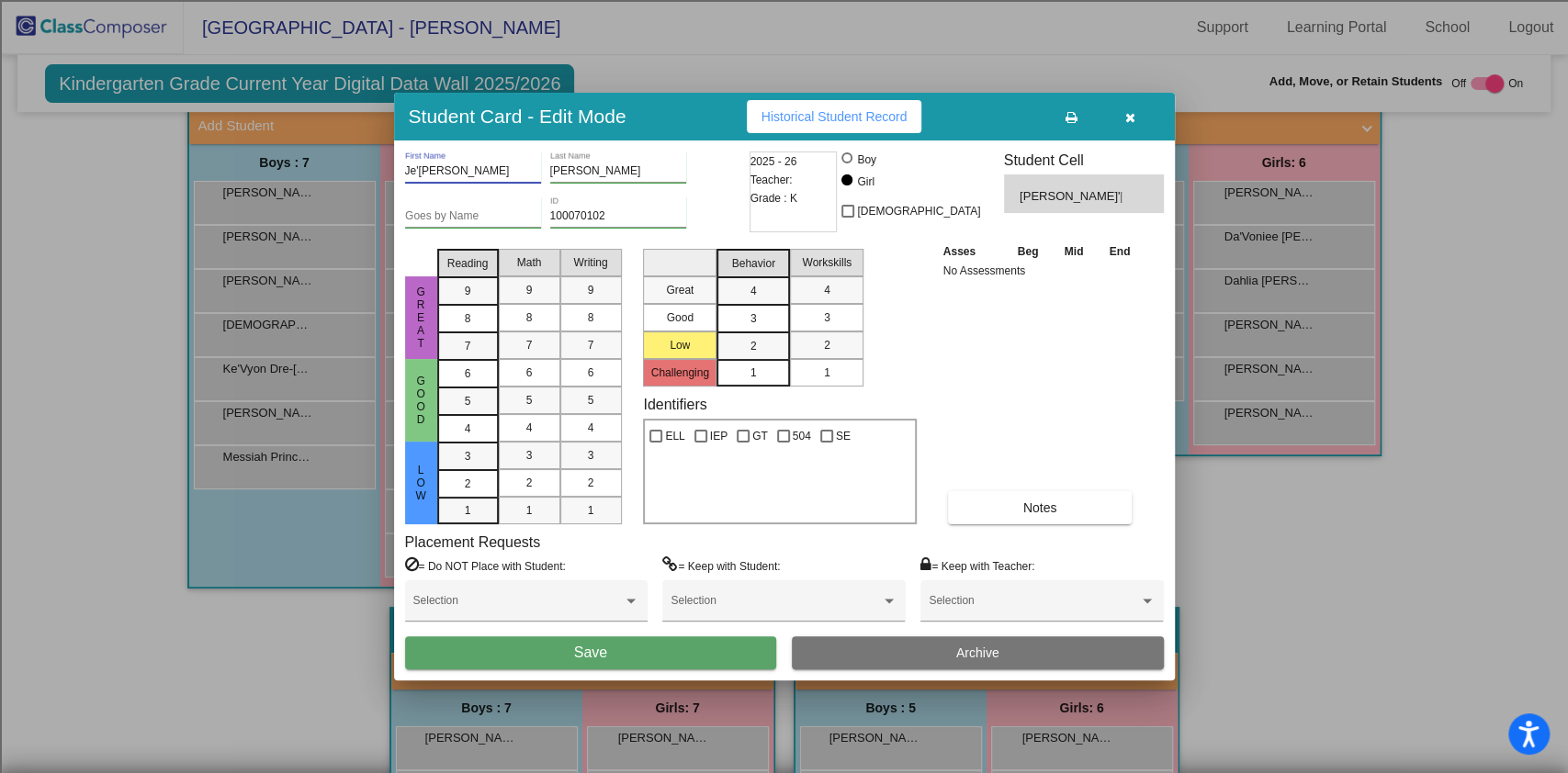 type on "Je'[PERSON_NAME]" 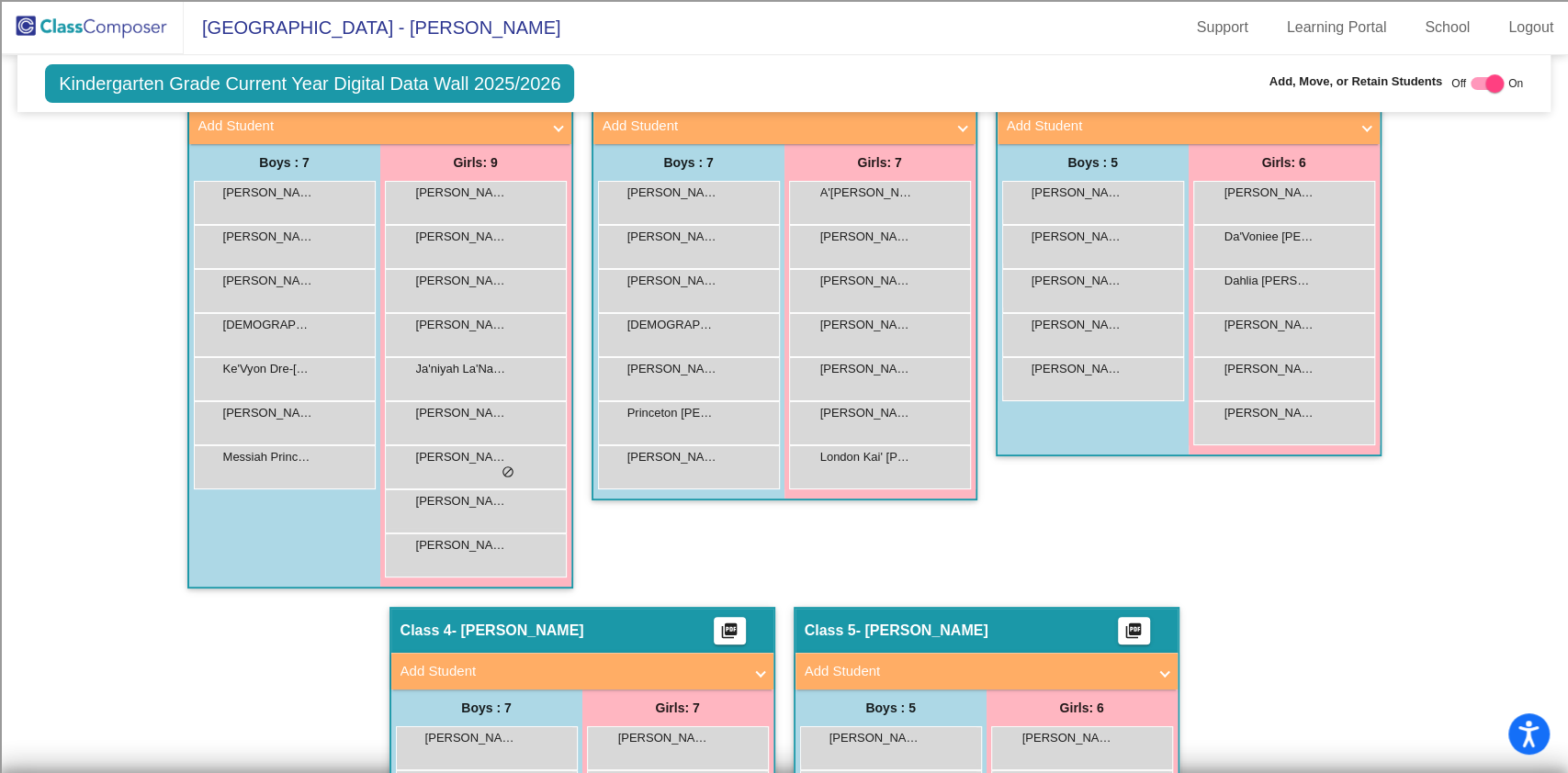 click 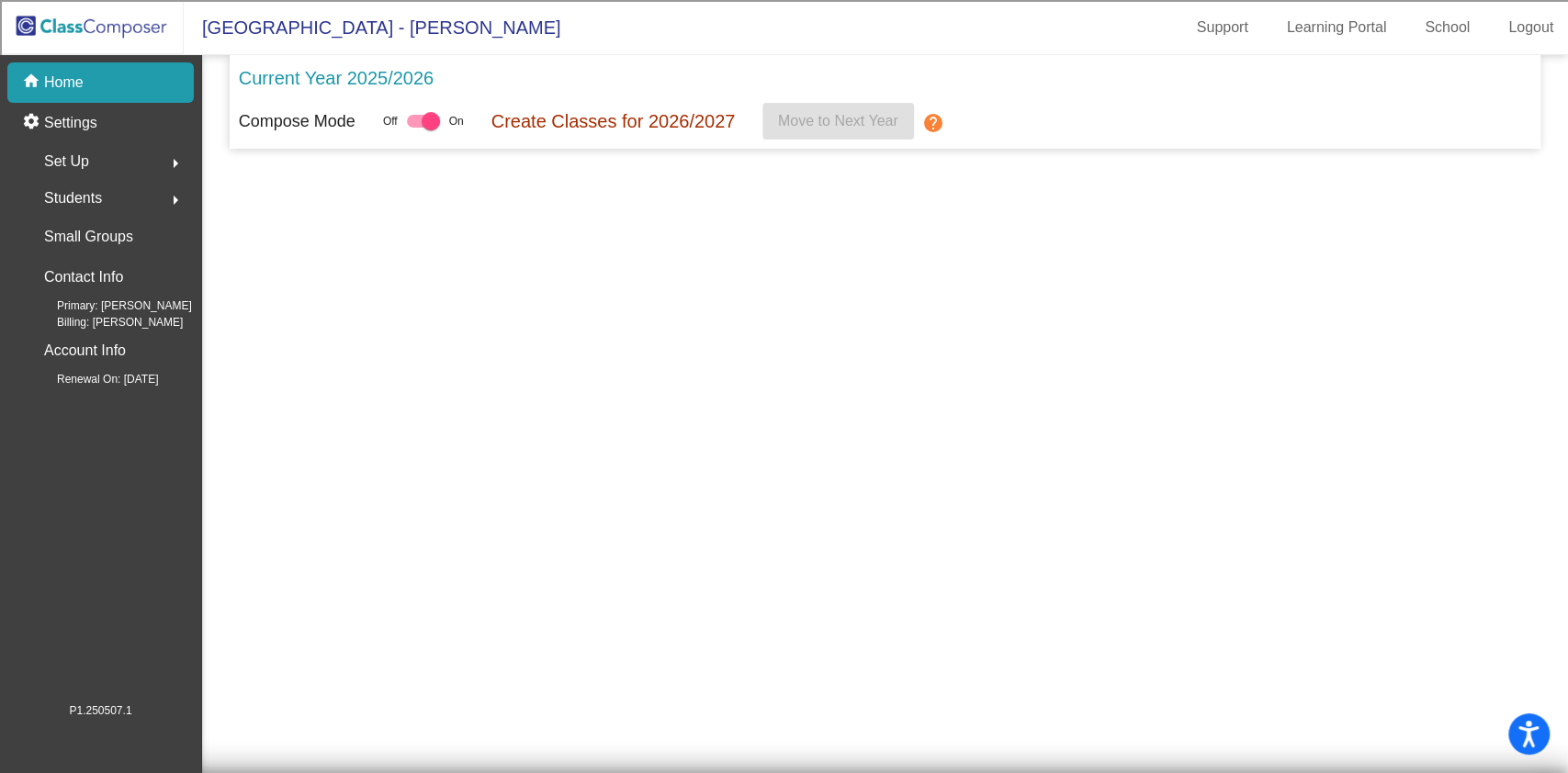 scroll, scrollTop: 0, scrollLeft: 0, axis: both 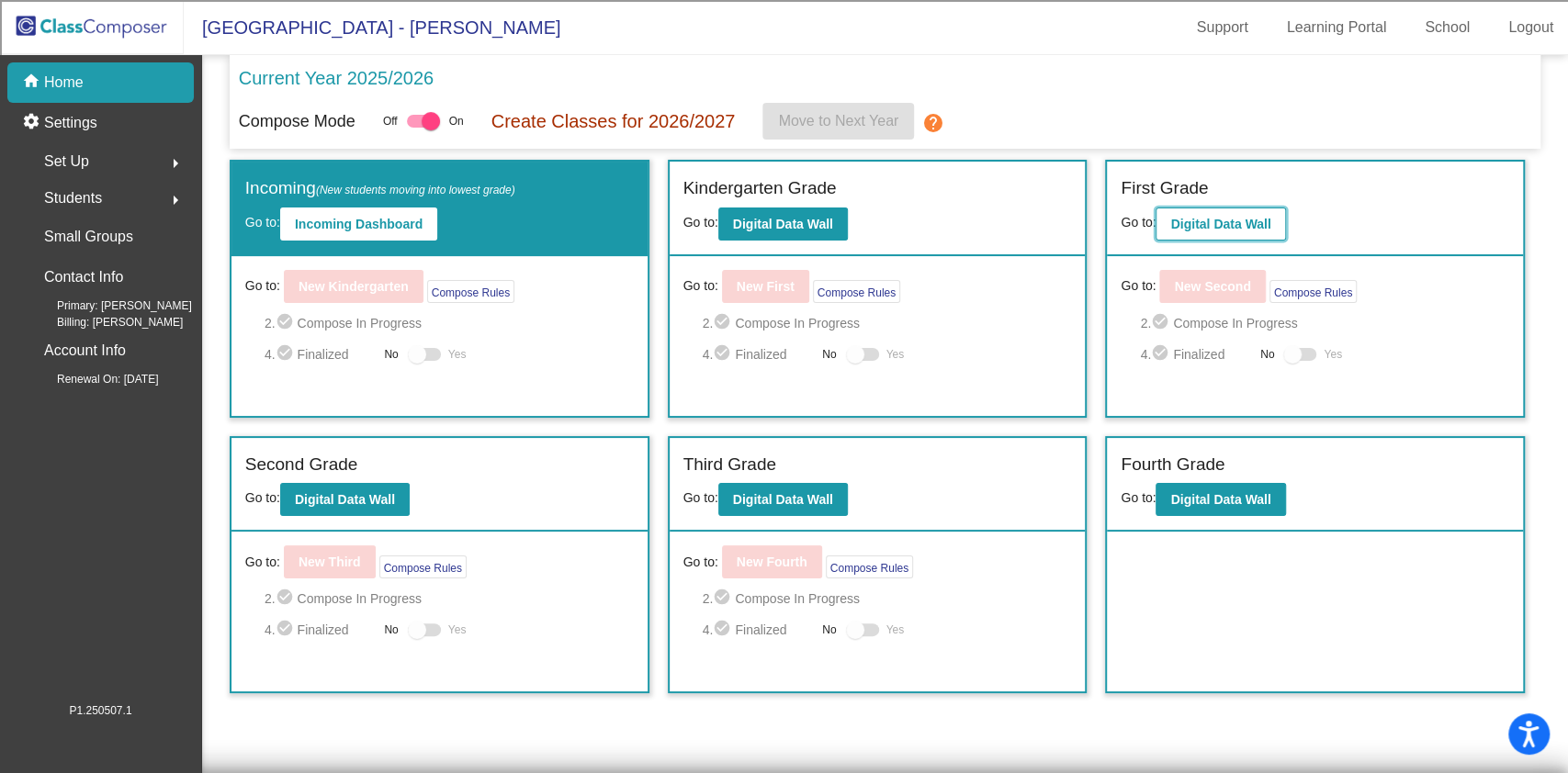 click on "Digital Data Wall" 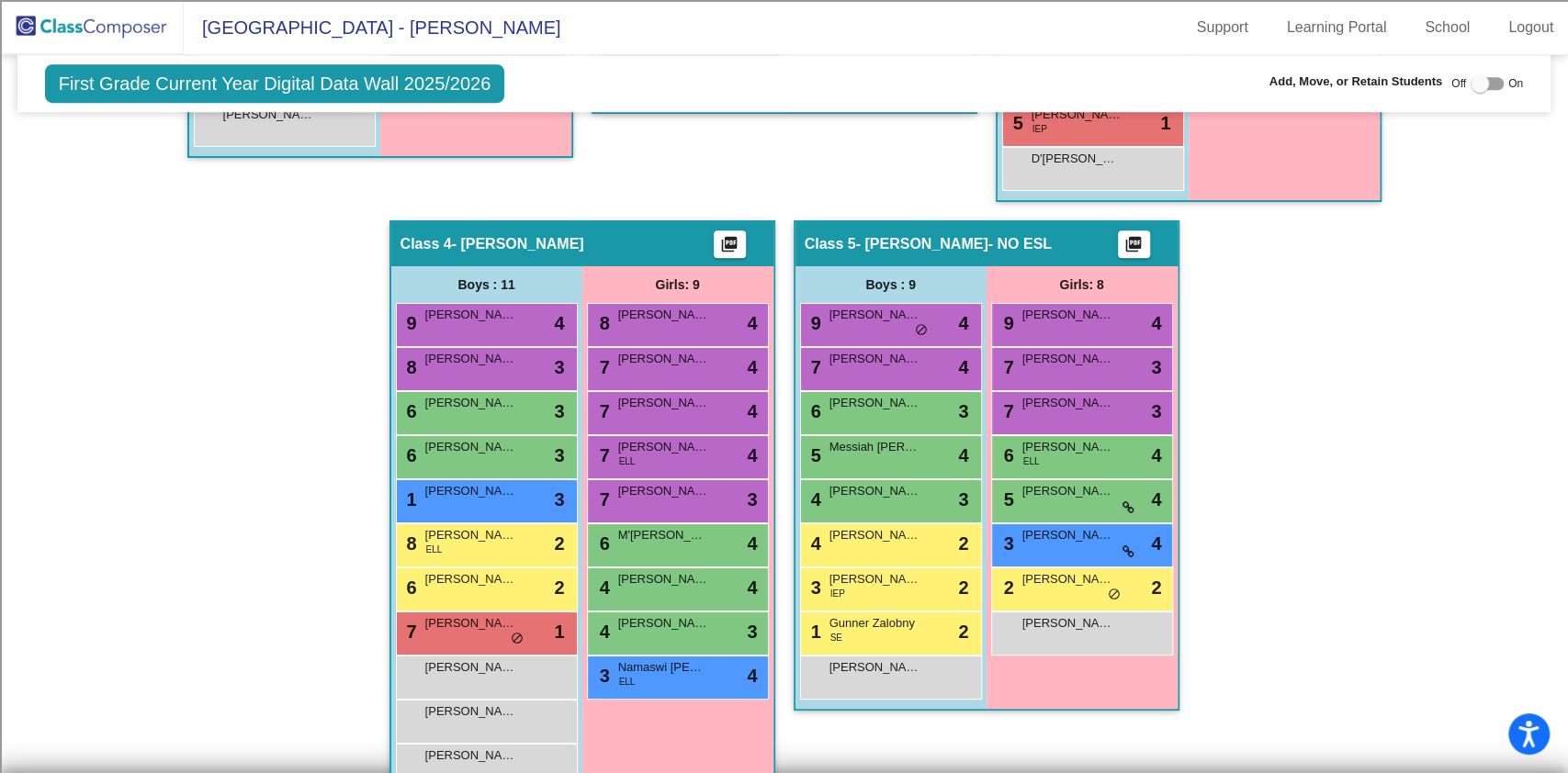scroll, scrollTop: 962, scrollLeft: 0, axis: vertical 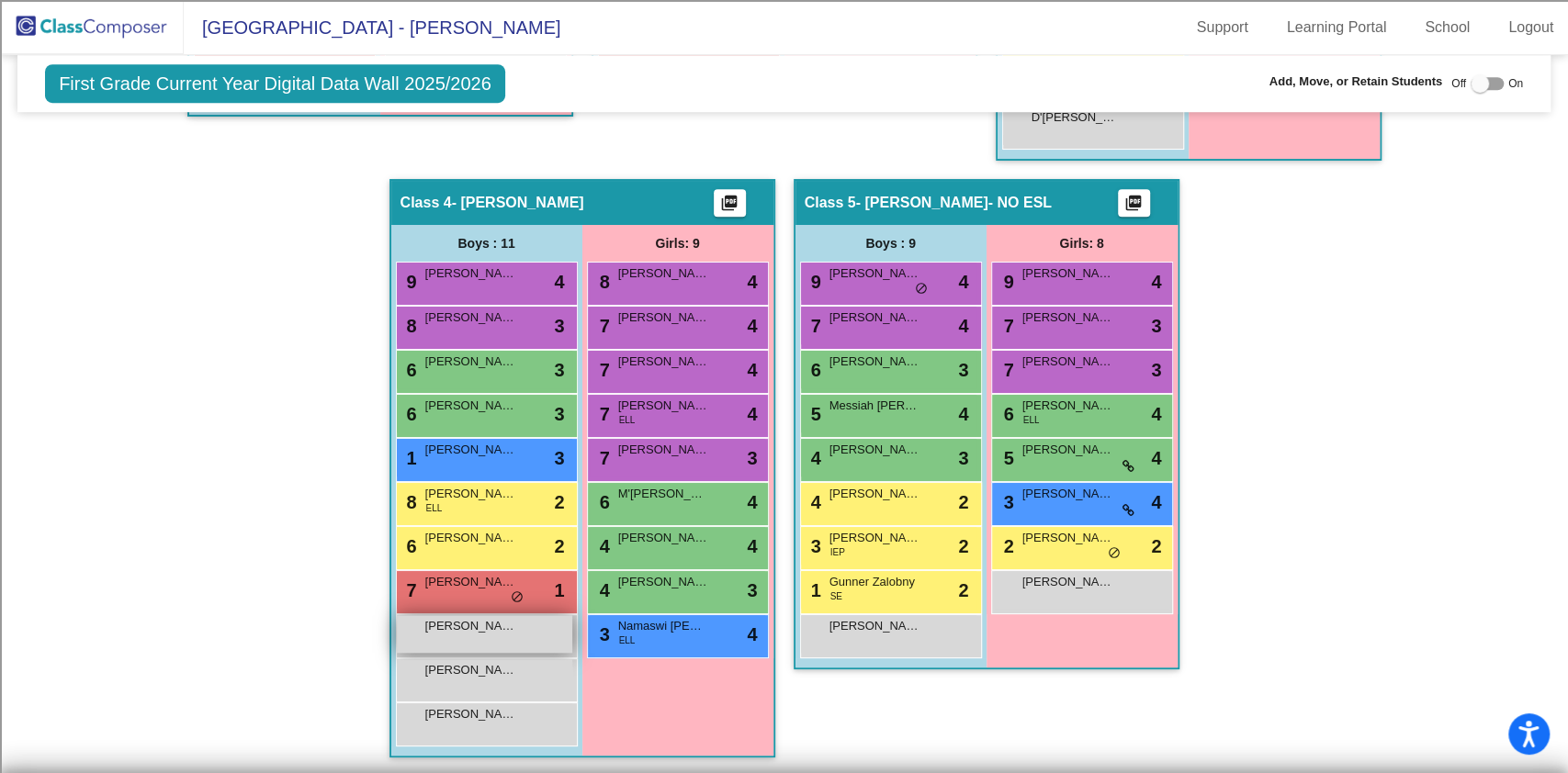 click on "[PERSON_NAME] lock do_not_disturb_alt" at bounding box center [484, 633] 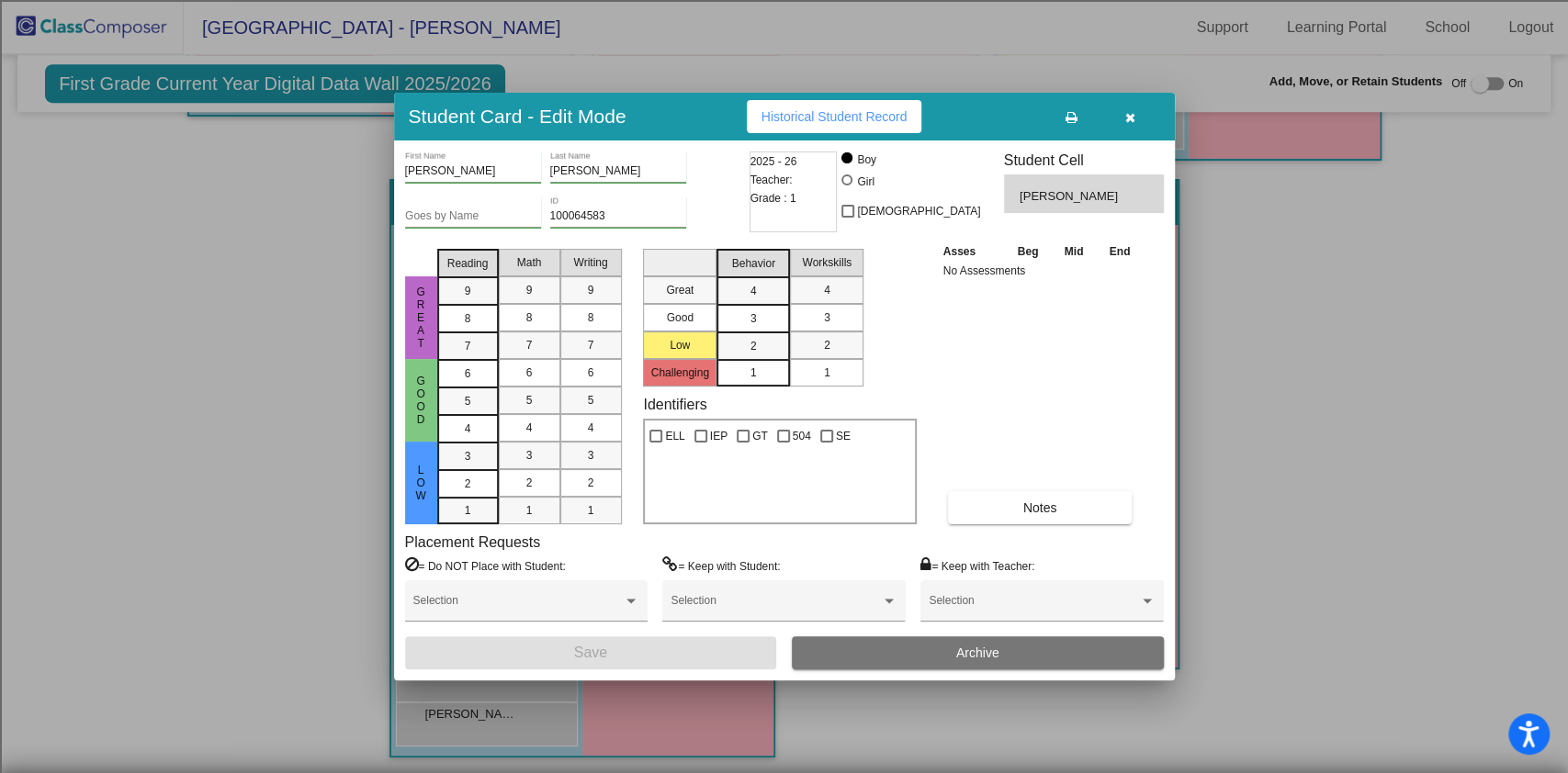 click on "IEP" at bounding box center (711, 433) 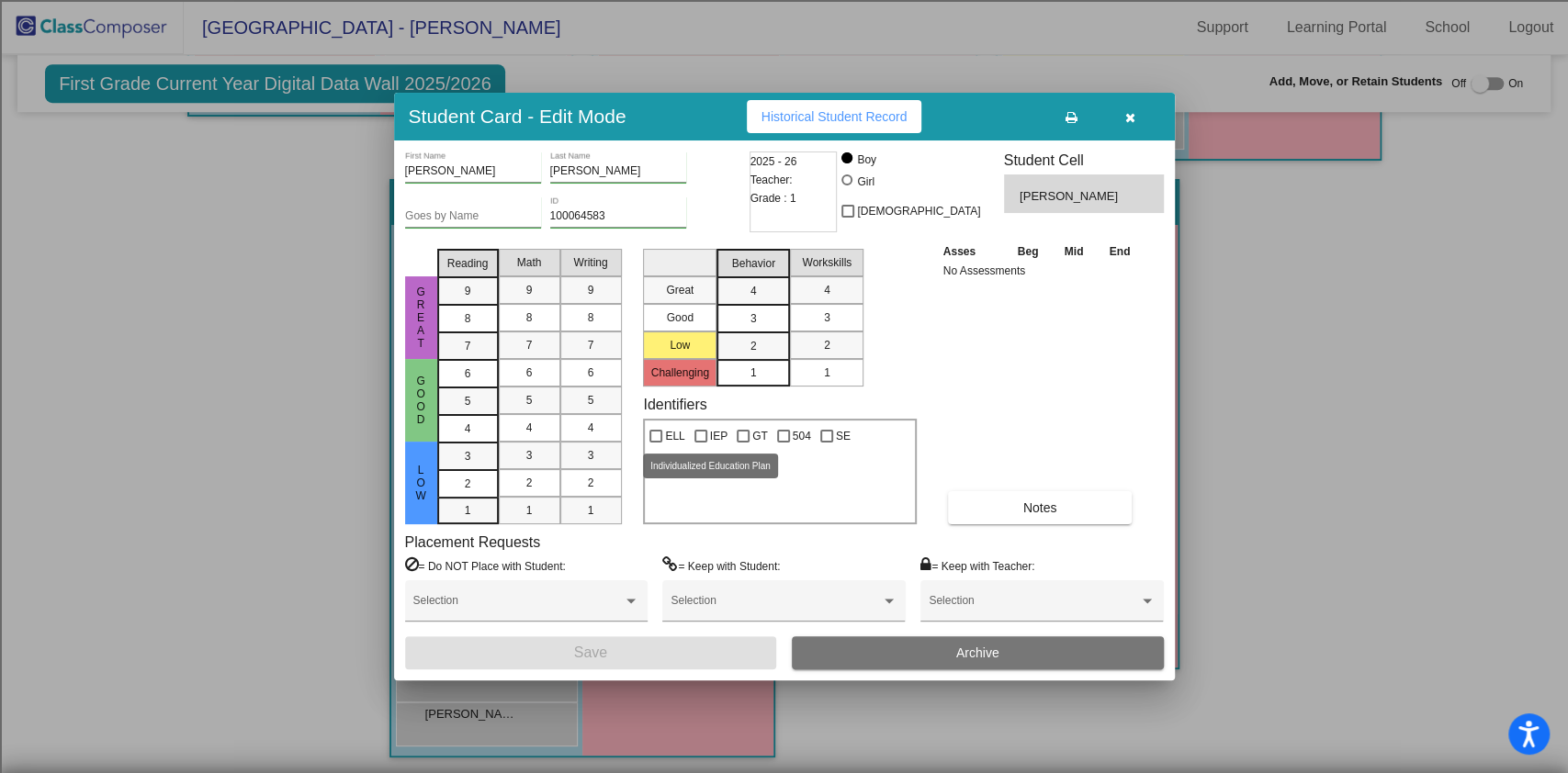 click at bounding box center (701, 436) 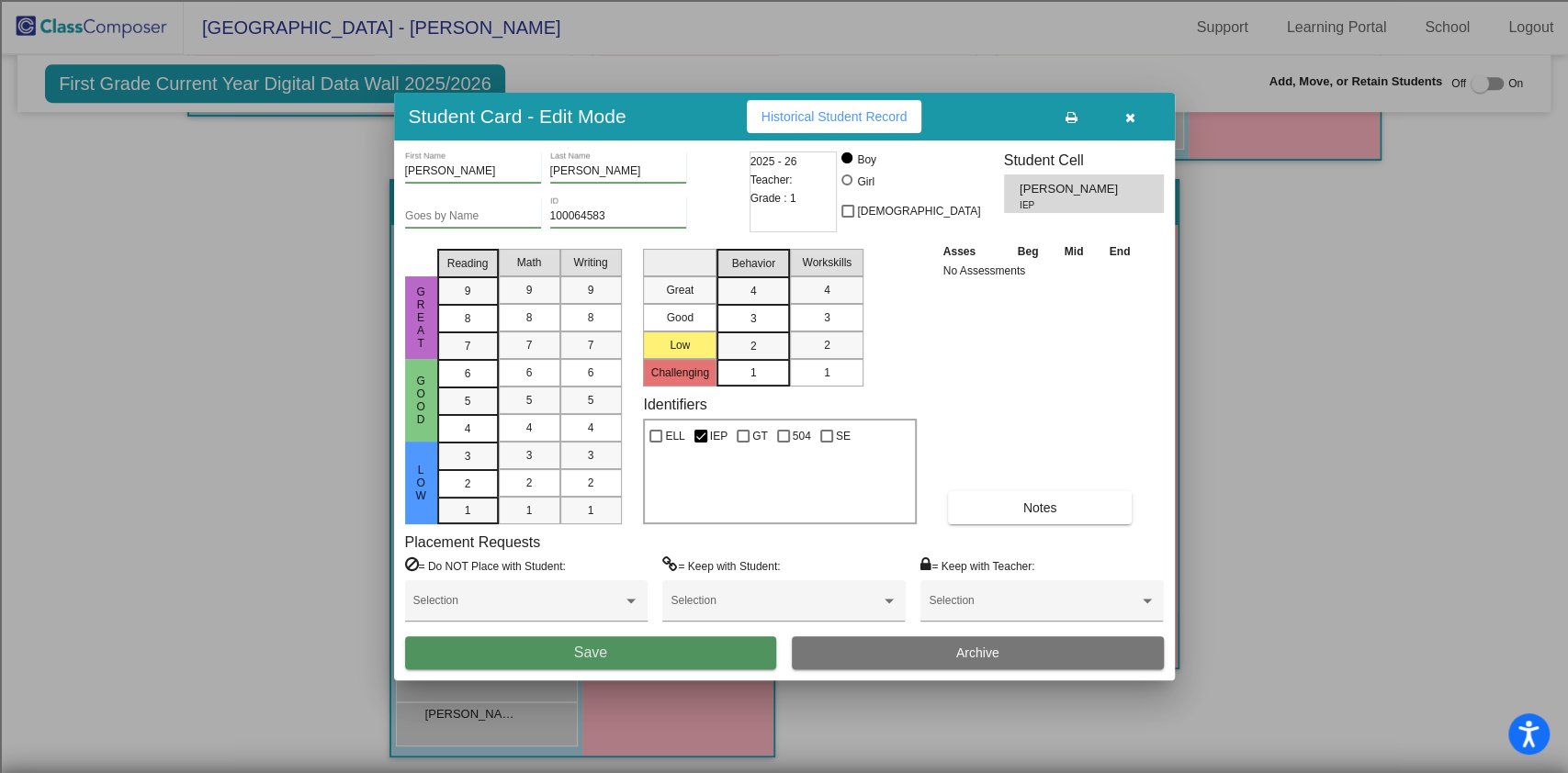 click on "Save" at bounding box center [591, 653] 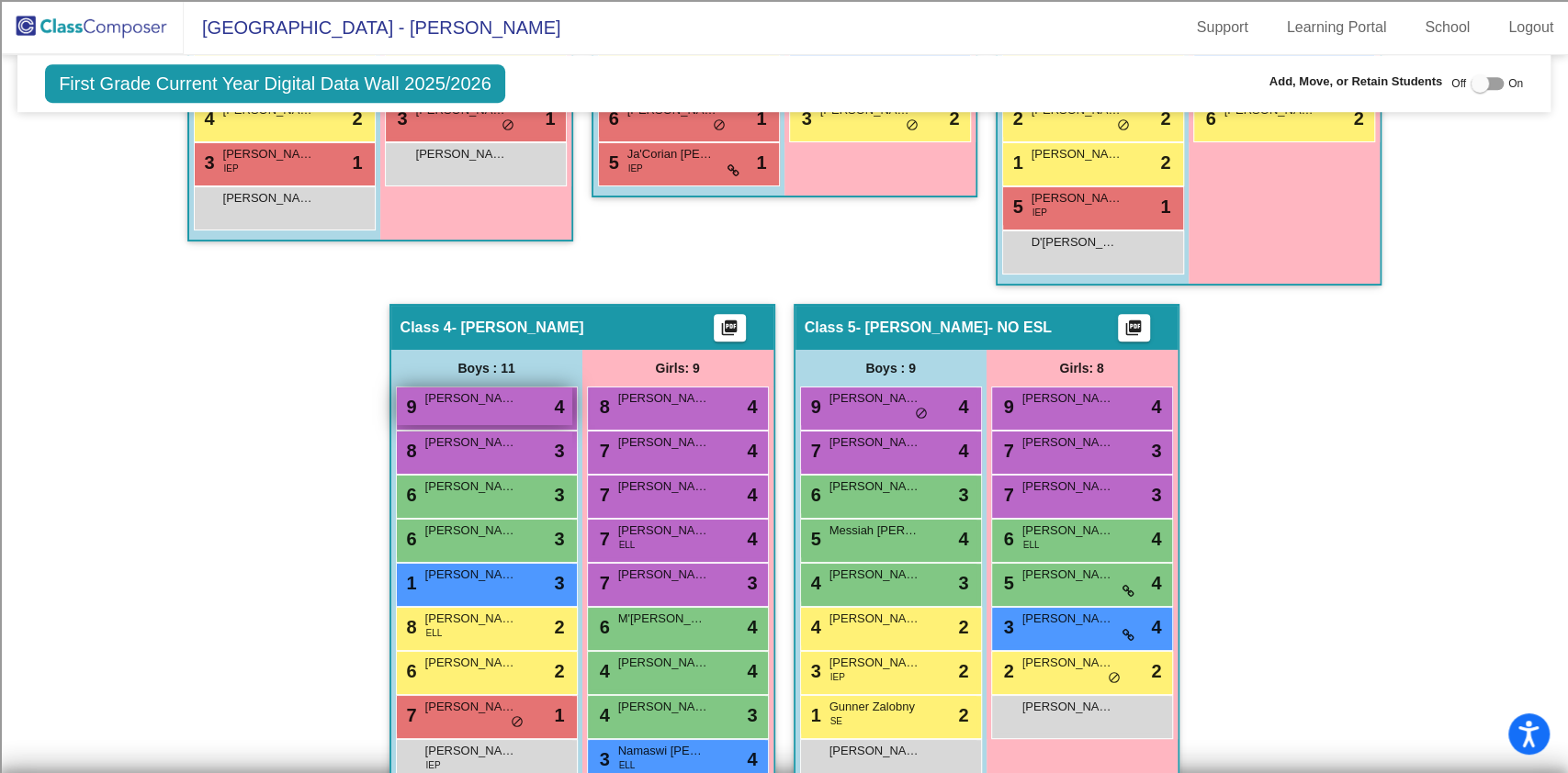 scroll, scrollTop: 962, scrollLeft: 0, axis: vertical 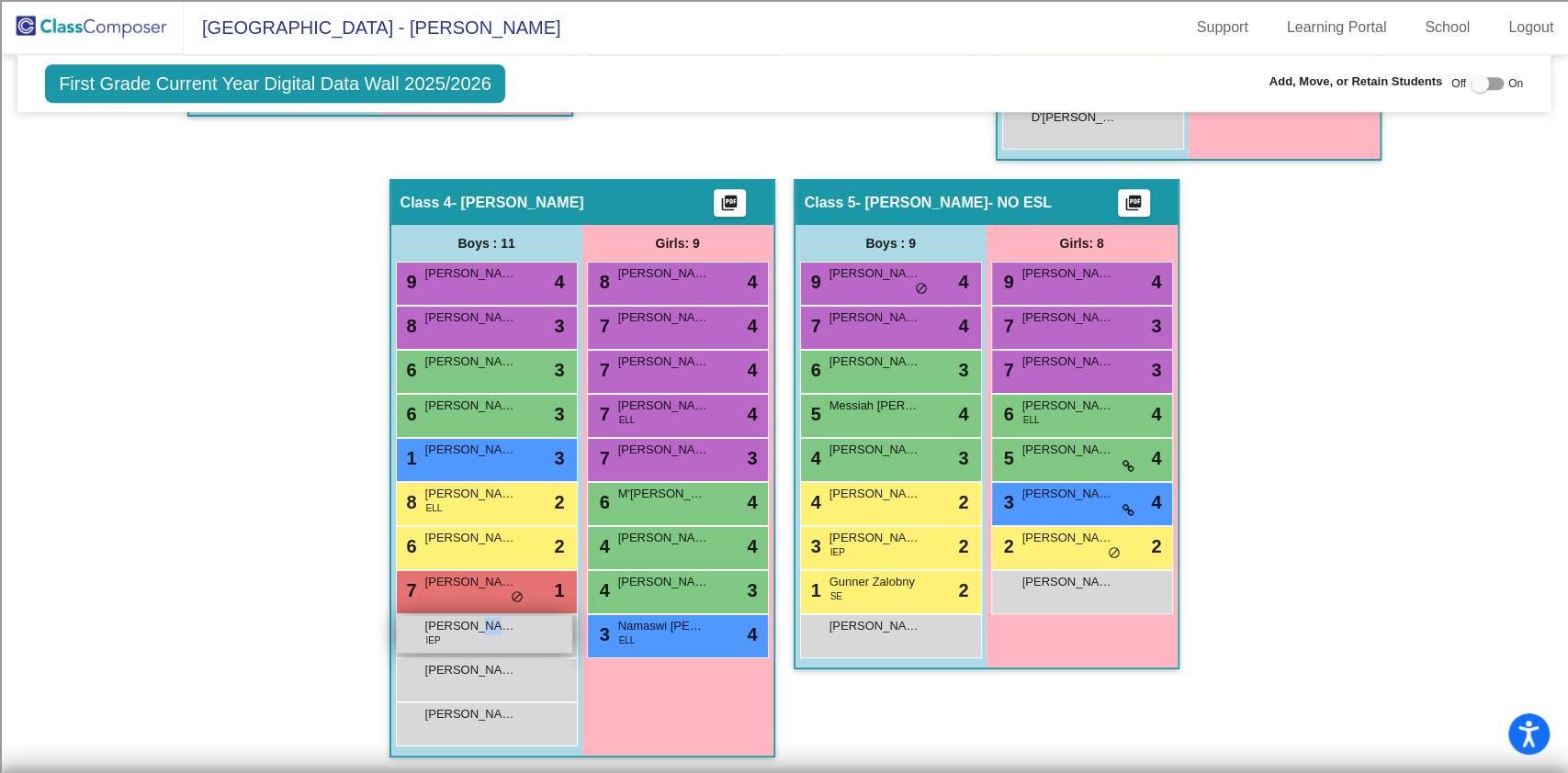 drag, startPoint x: 482, startPoint y: 631, endPoint x: 468, endPoint y: 621, distance: 17.204651 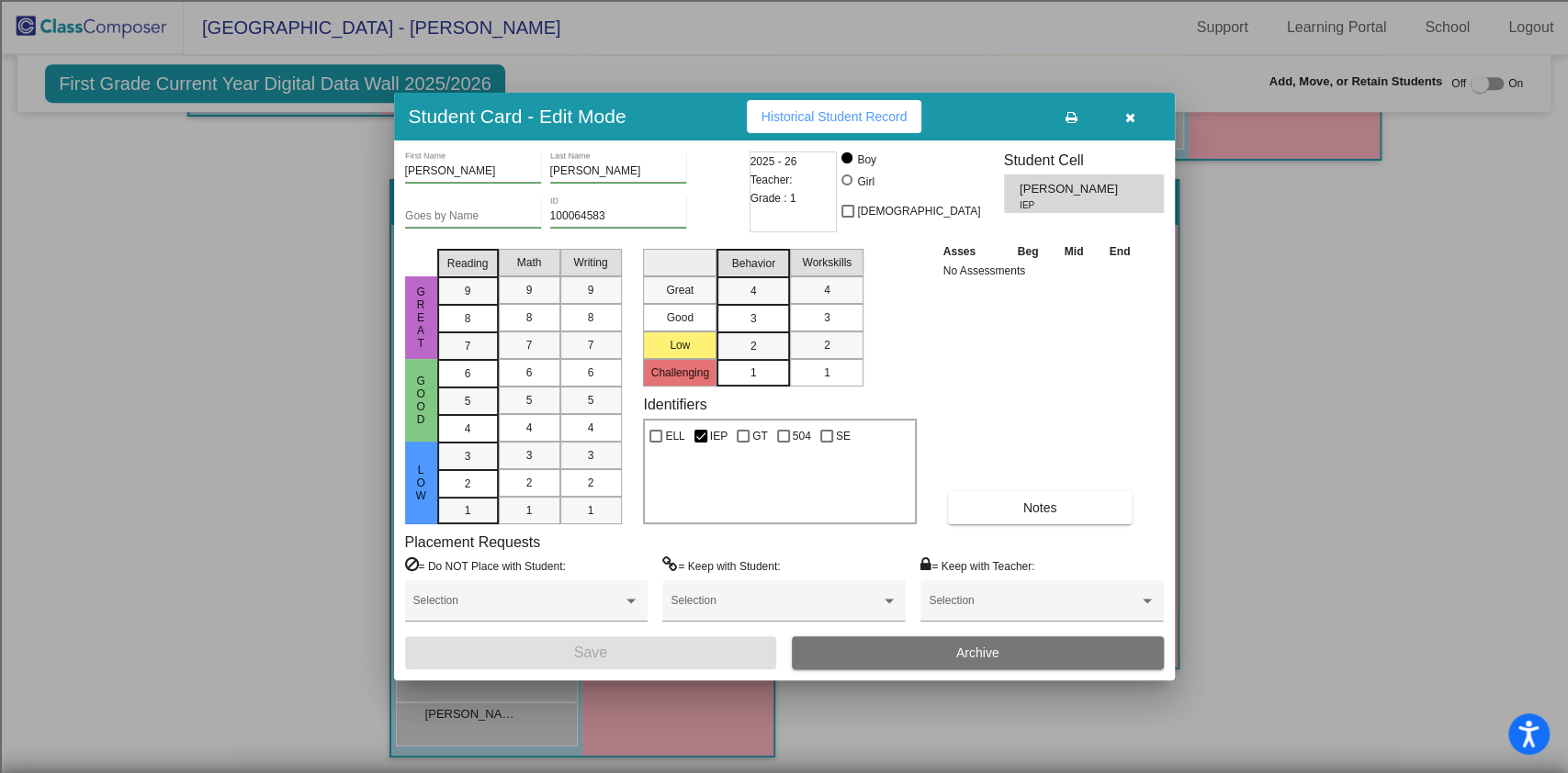 drag, startPoint x: 1132, startPoint y: 112, endPoint x: 1196, endPoint y: 116, distance: 64.12488 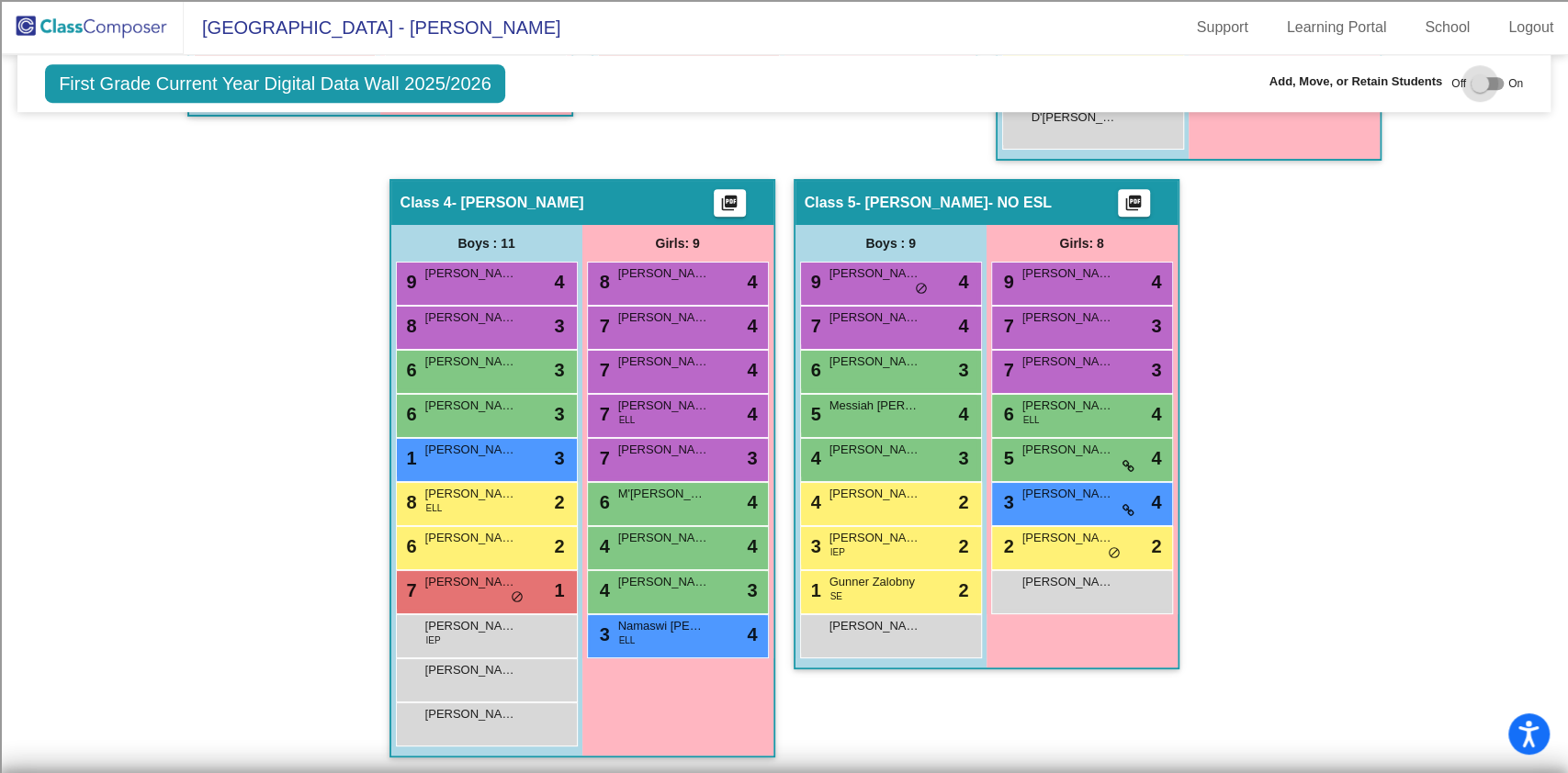 drag, startPoint x: 1481, startPoint y: 83, endPoint x: 1296, endPoint y: 129, distance: 190.63316 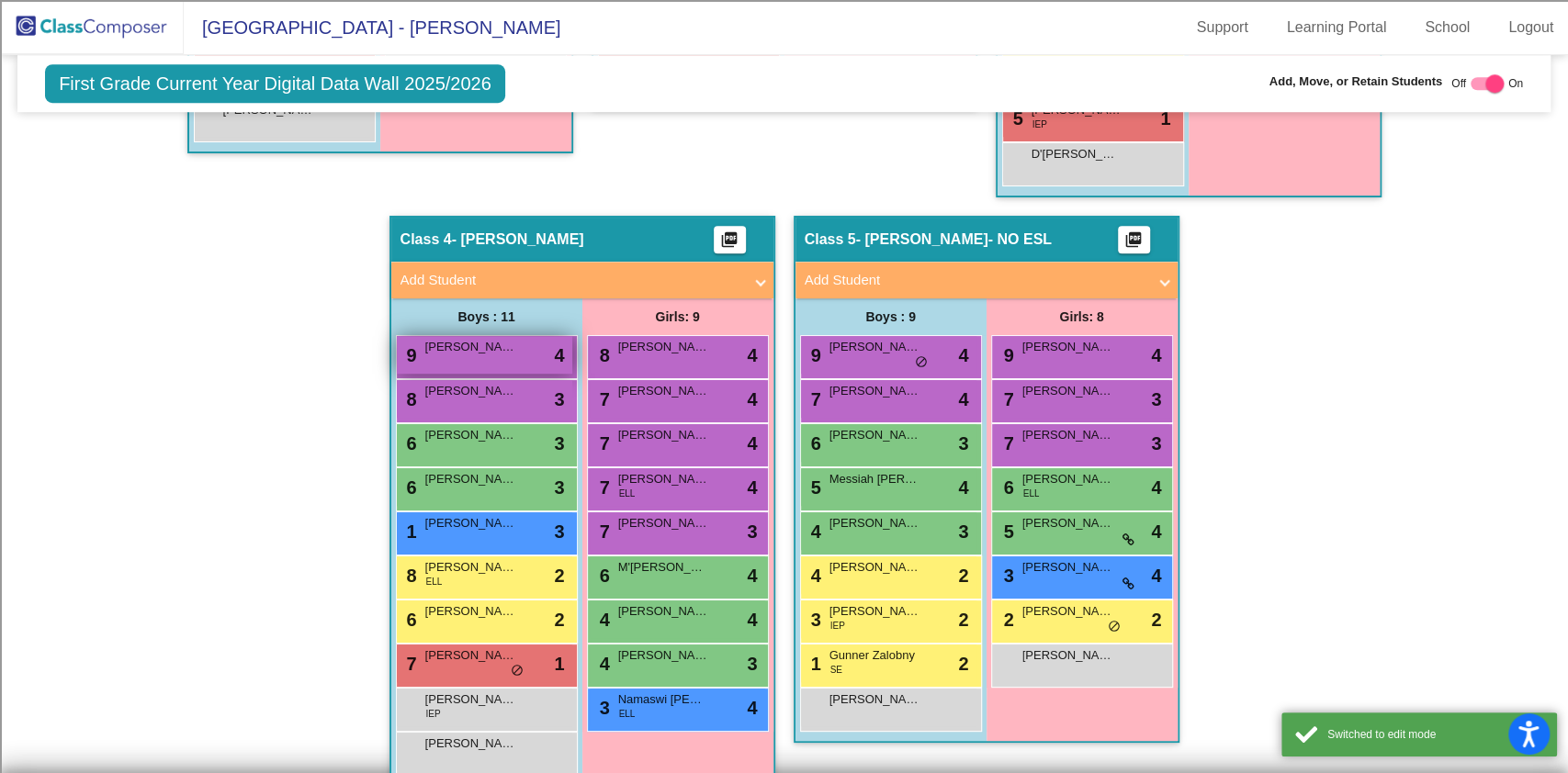 scroll, scrollTop: 999, scrollLeft: 0, axis: vertical 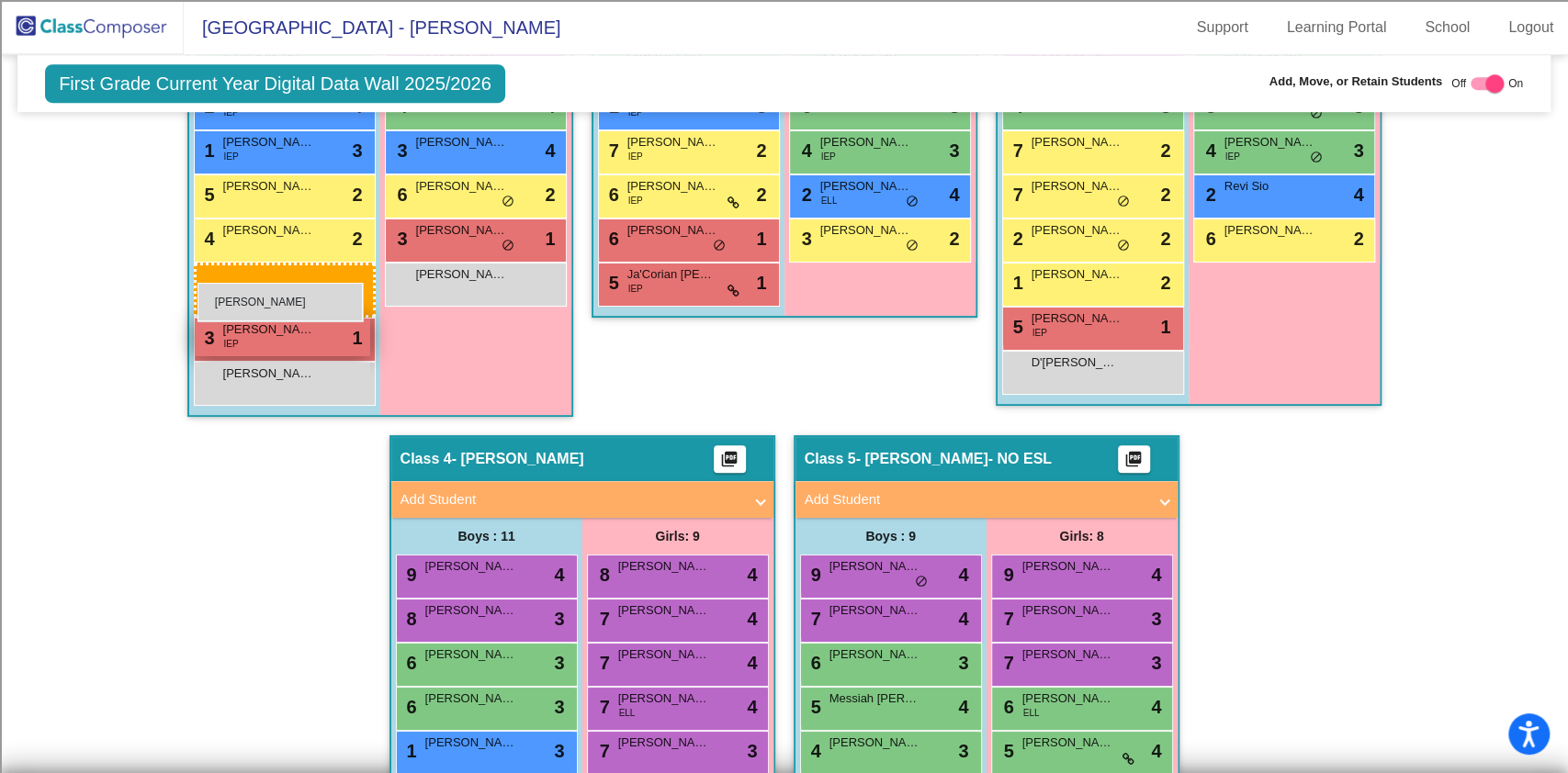 drag, startPoint x: 513, startPoint y: 666, endPoint x: 197, endPoint y: 285, distance: 494.9919 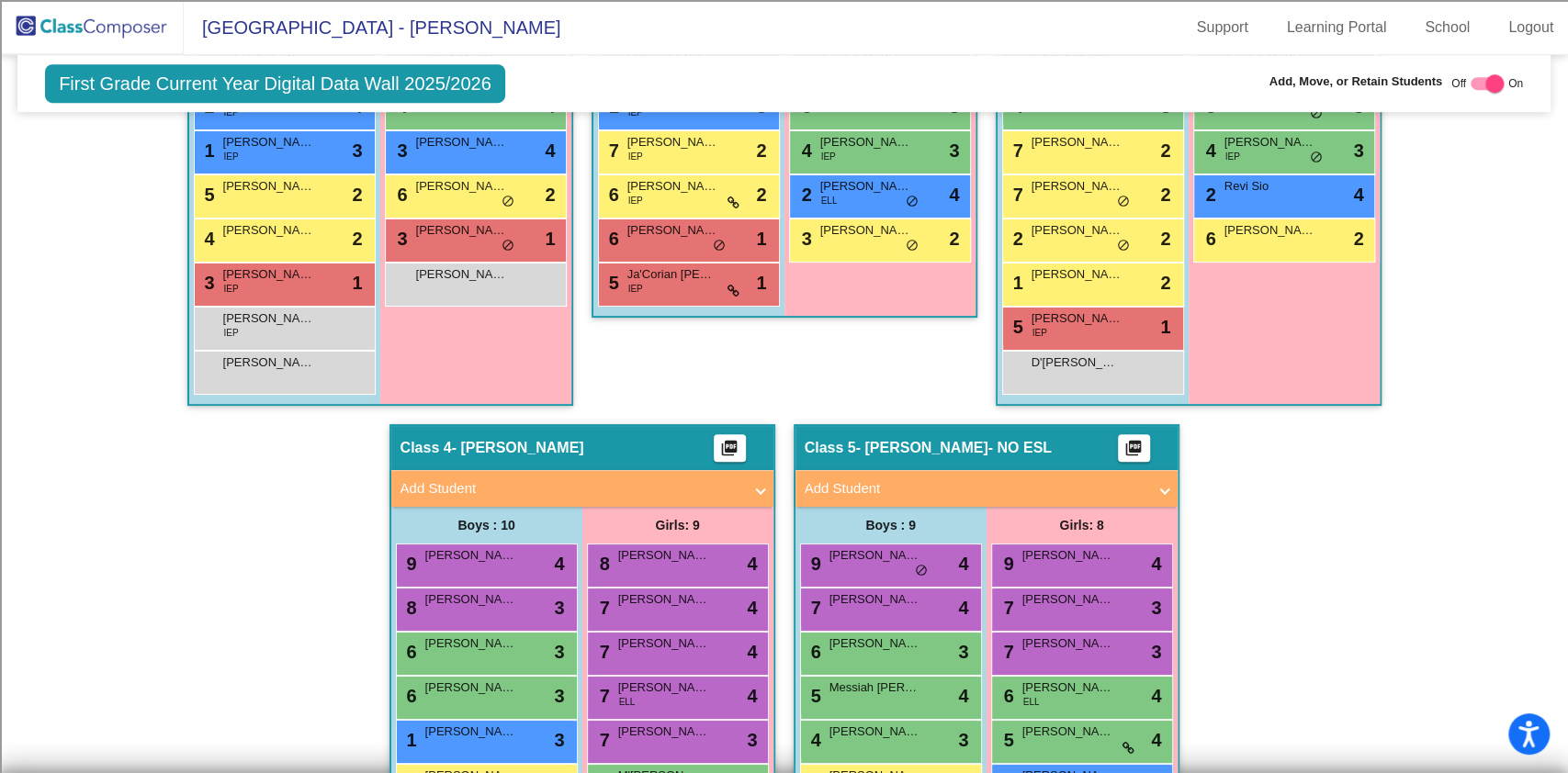 scroll, scrollTop: 632, scrollLeft: 0, axis: vertical 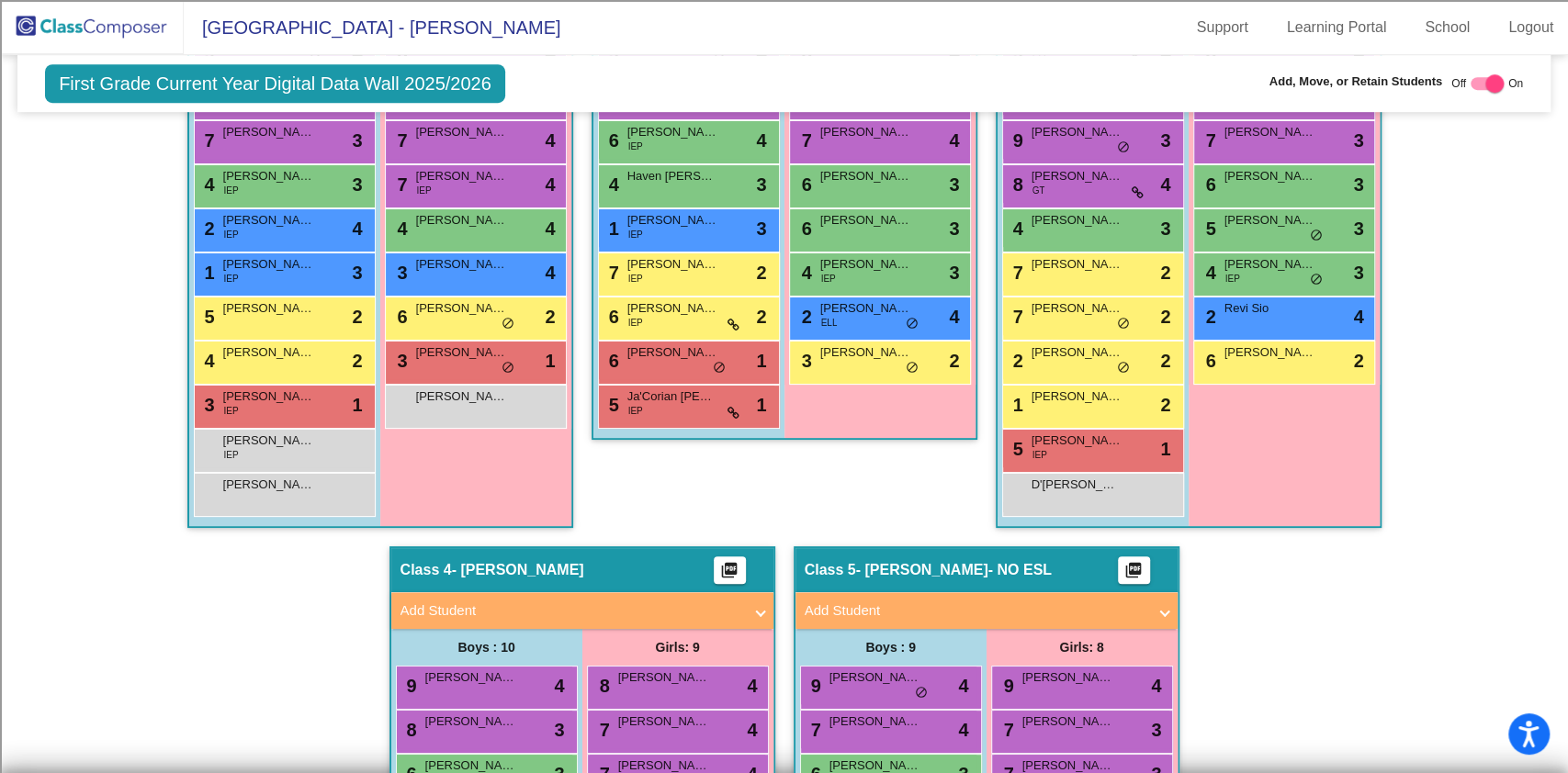 click 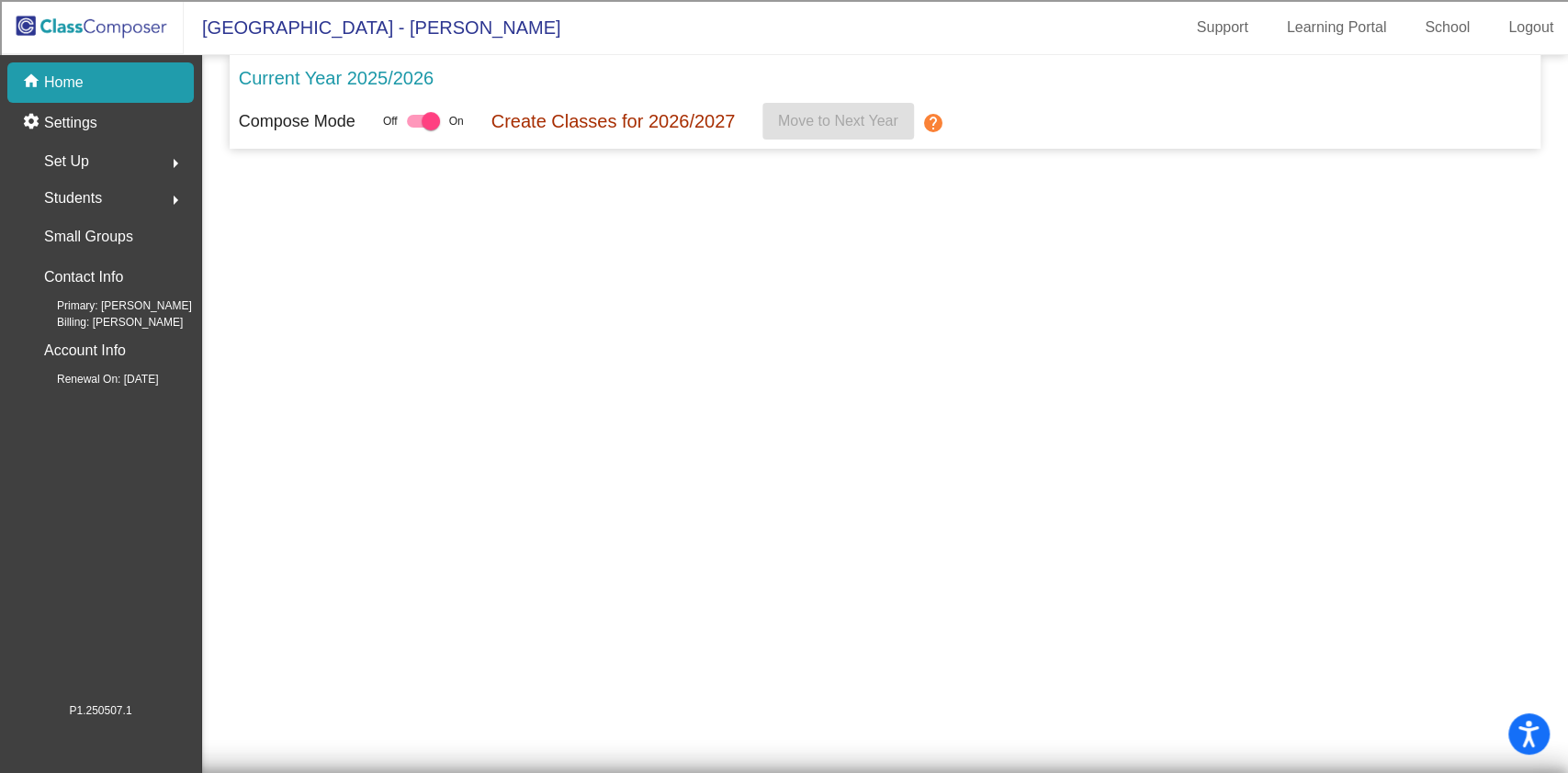 scroll, scrollTop: 0, scrollLeft: 0, axis: both 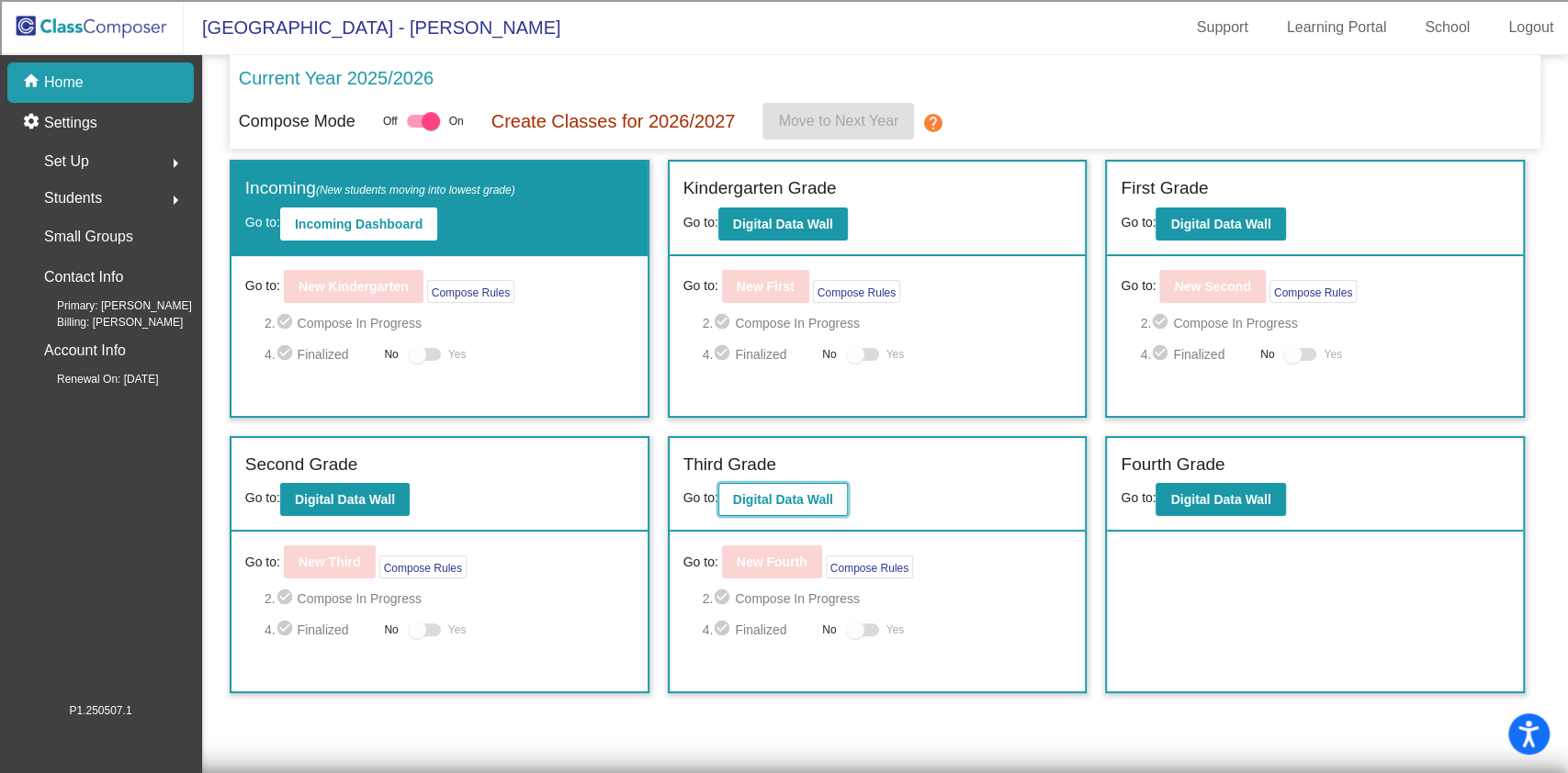 click on "Digital Data Wall" 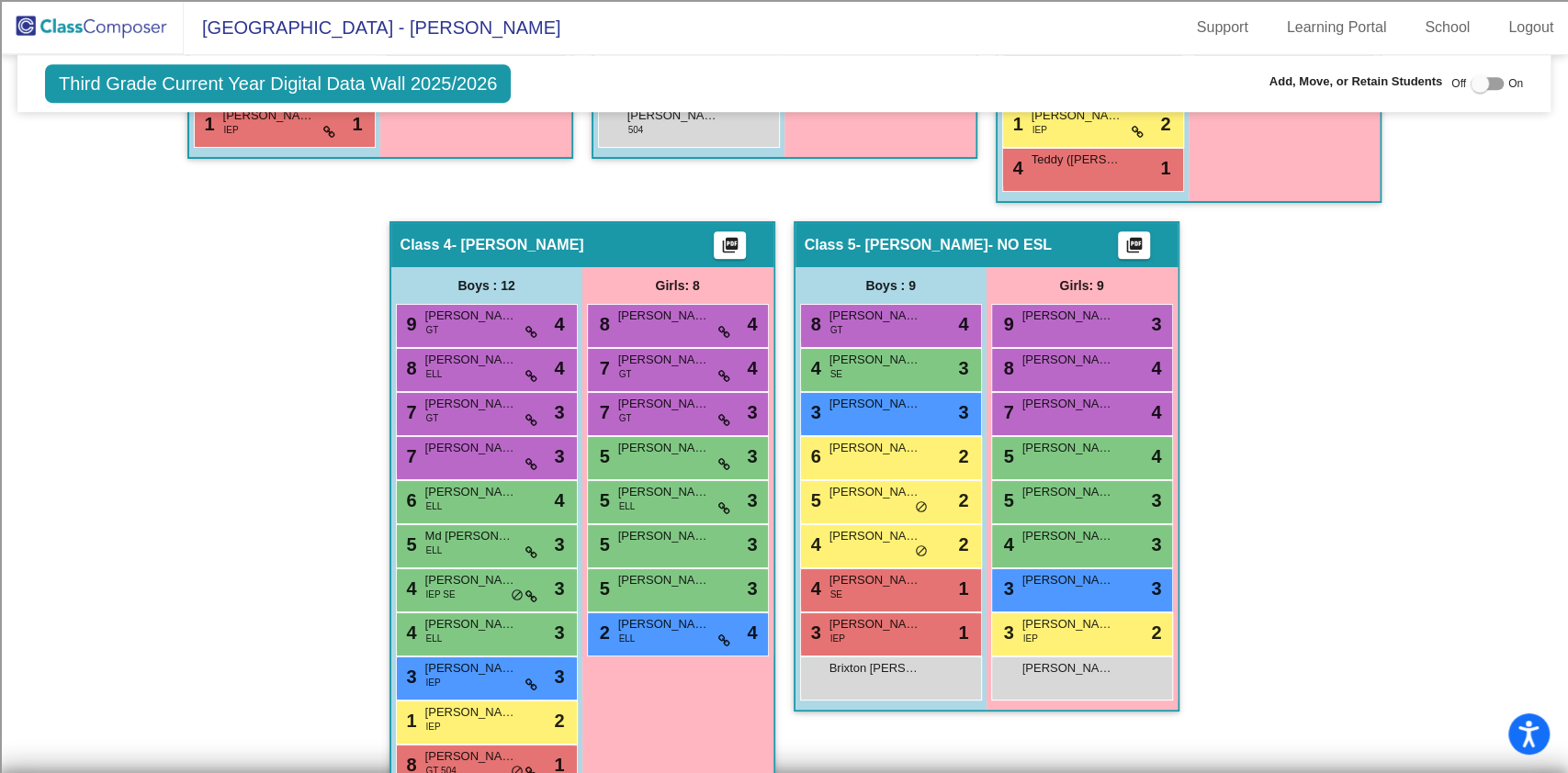 scroll, scrollTop: 979, scrollLeft: 0, axis: vertical 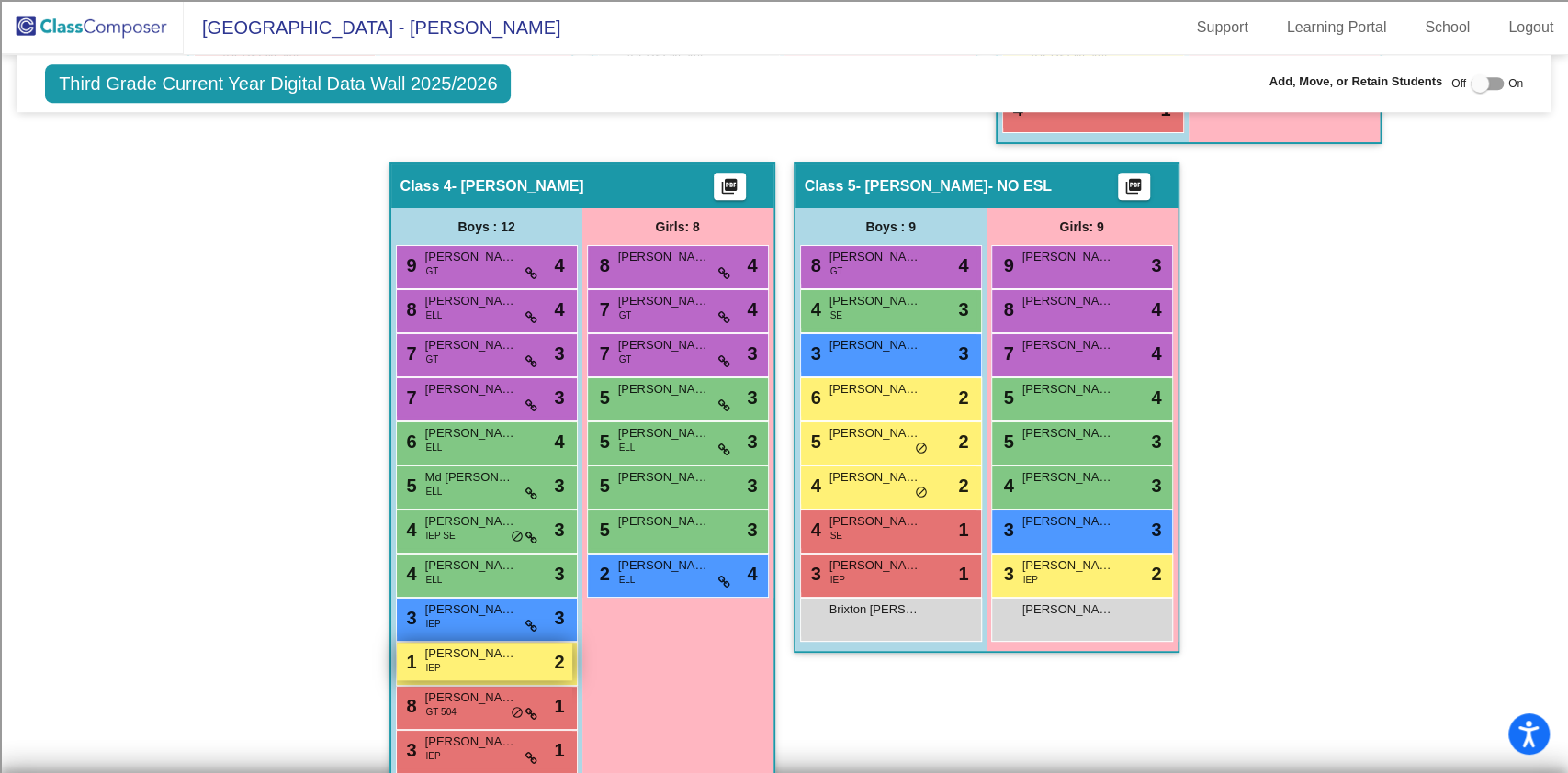 click on "[PERSON_NAME]" at bounding box center (471, 654) 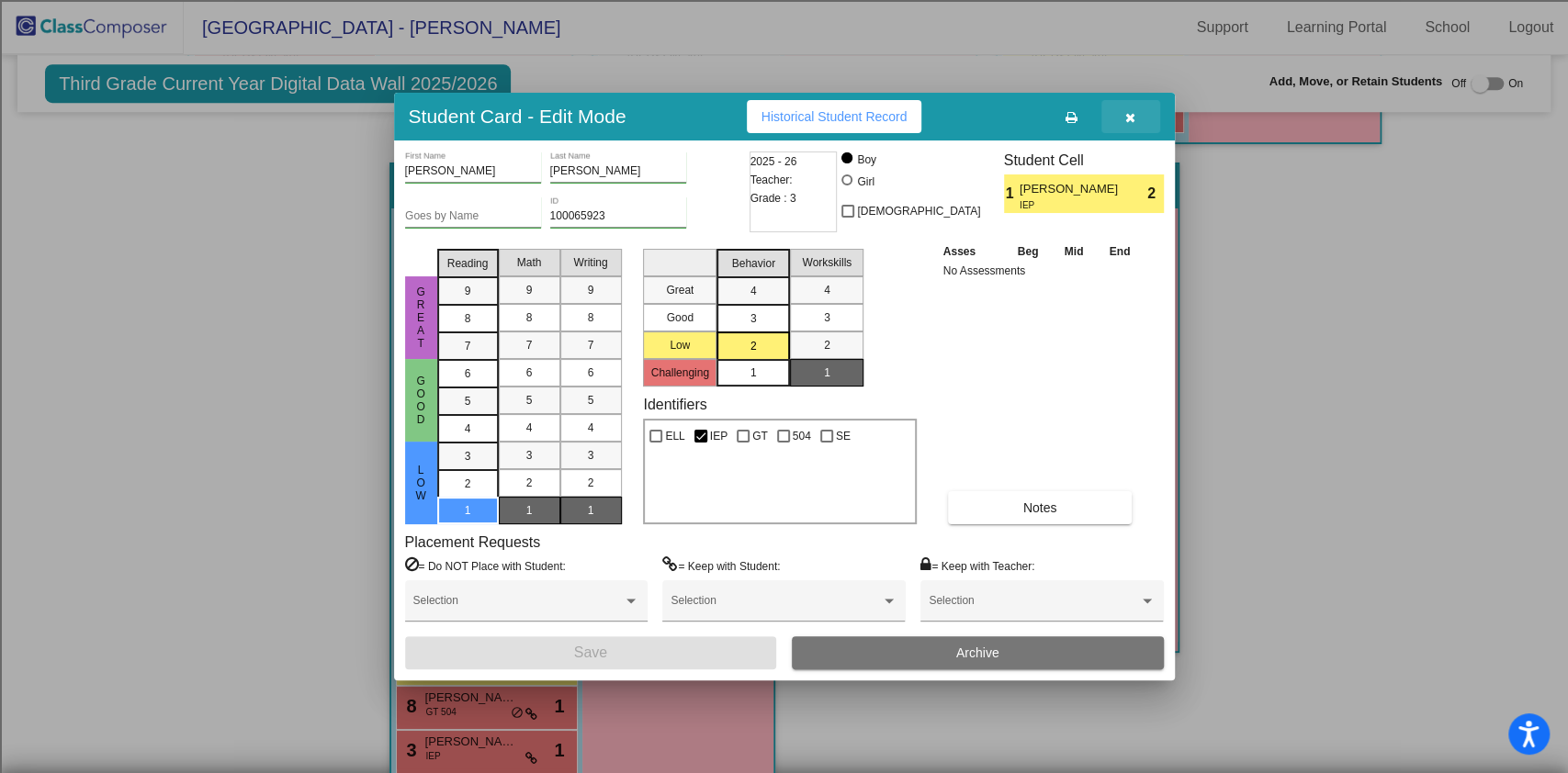 drag, startPoint x: 1129, startPoint y: 119, endPoint x: 1168, endPoint y: 99, distance: 43.82921 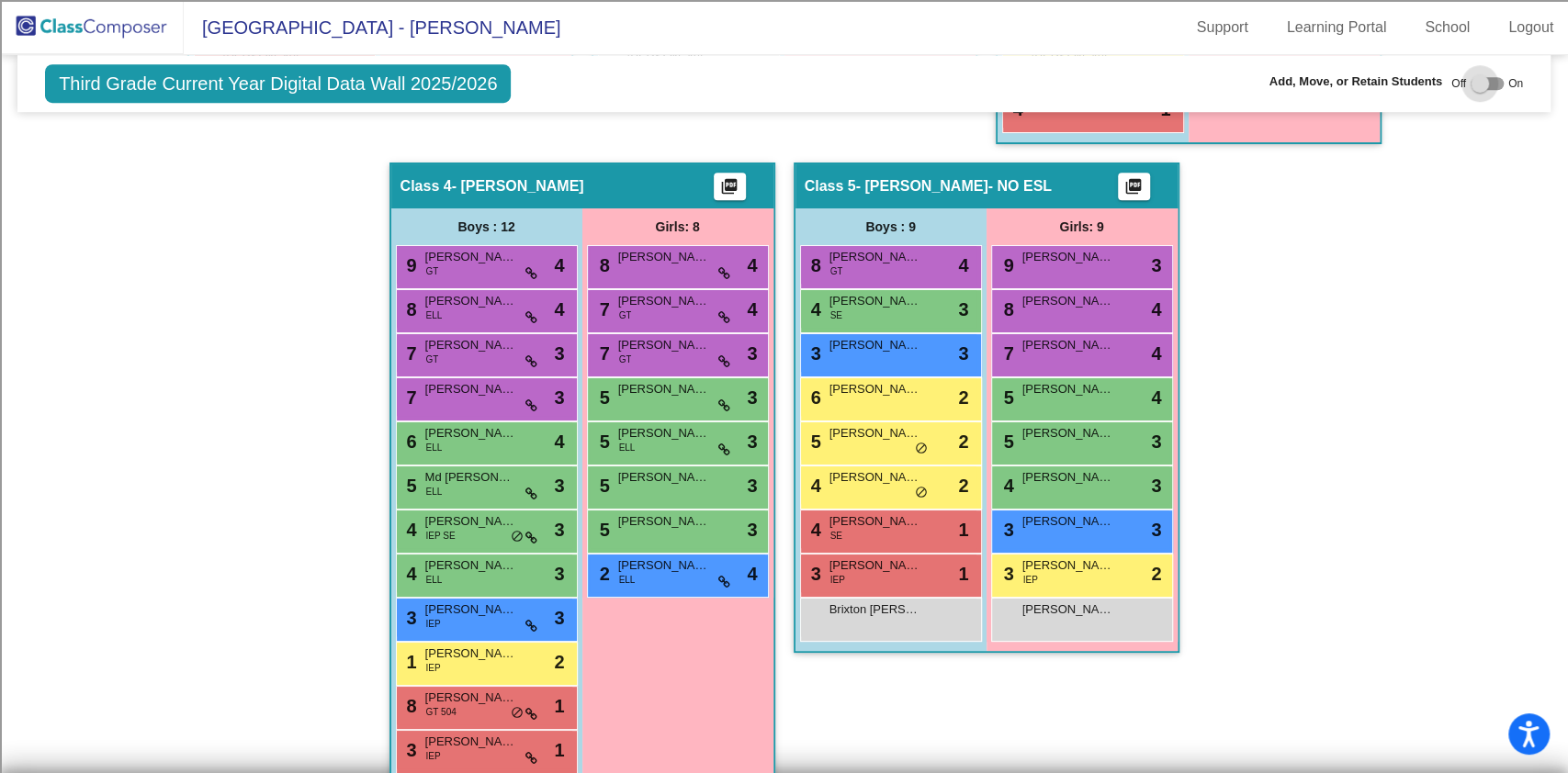 click at bounding box center [1487, 84] 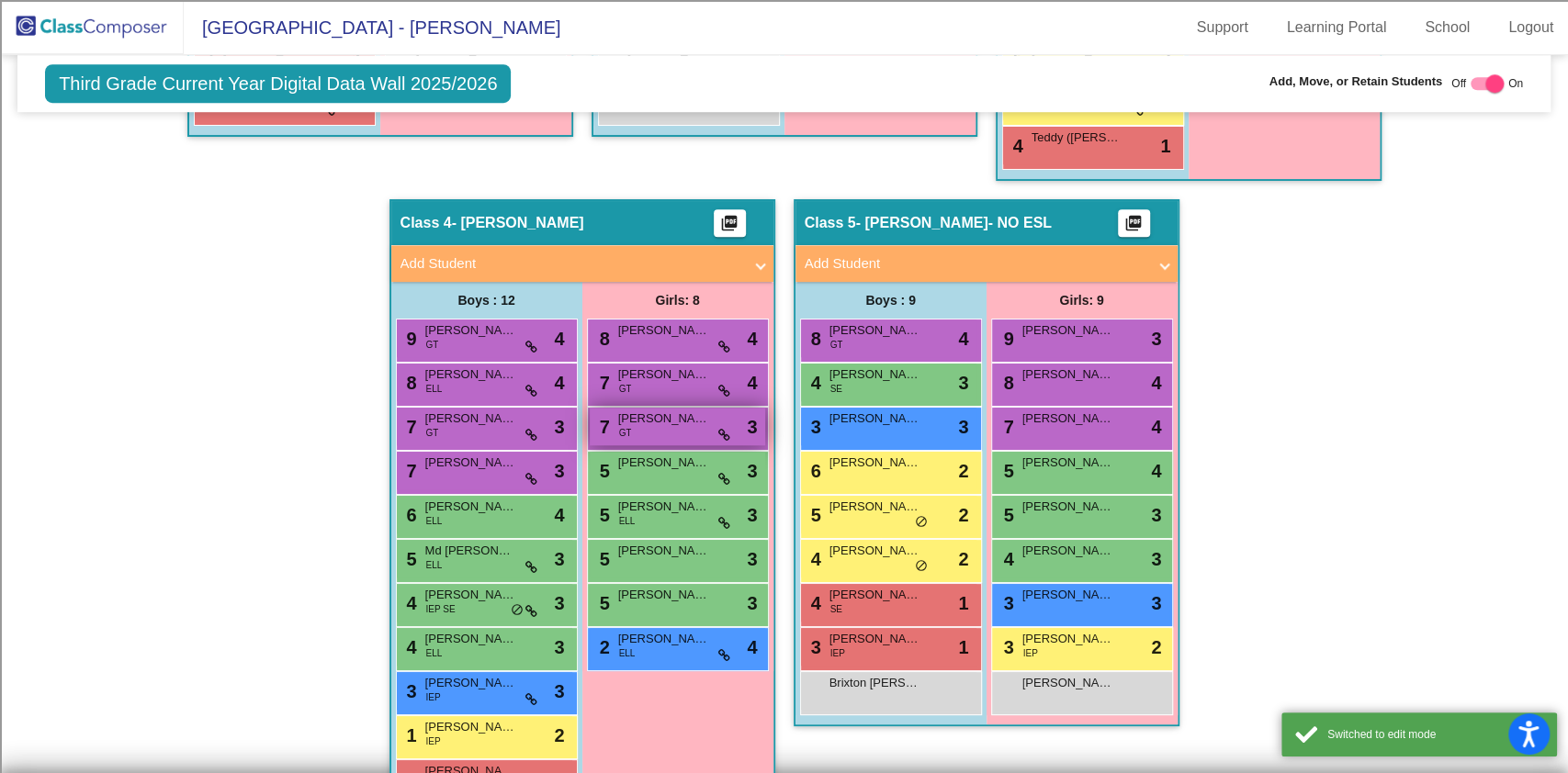 scroll, scrollTop: 1015, scrollLeft: 0, axis: vertical 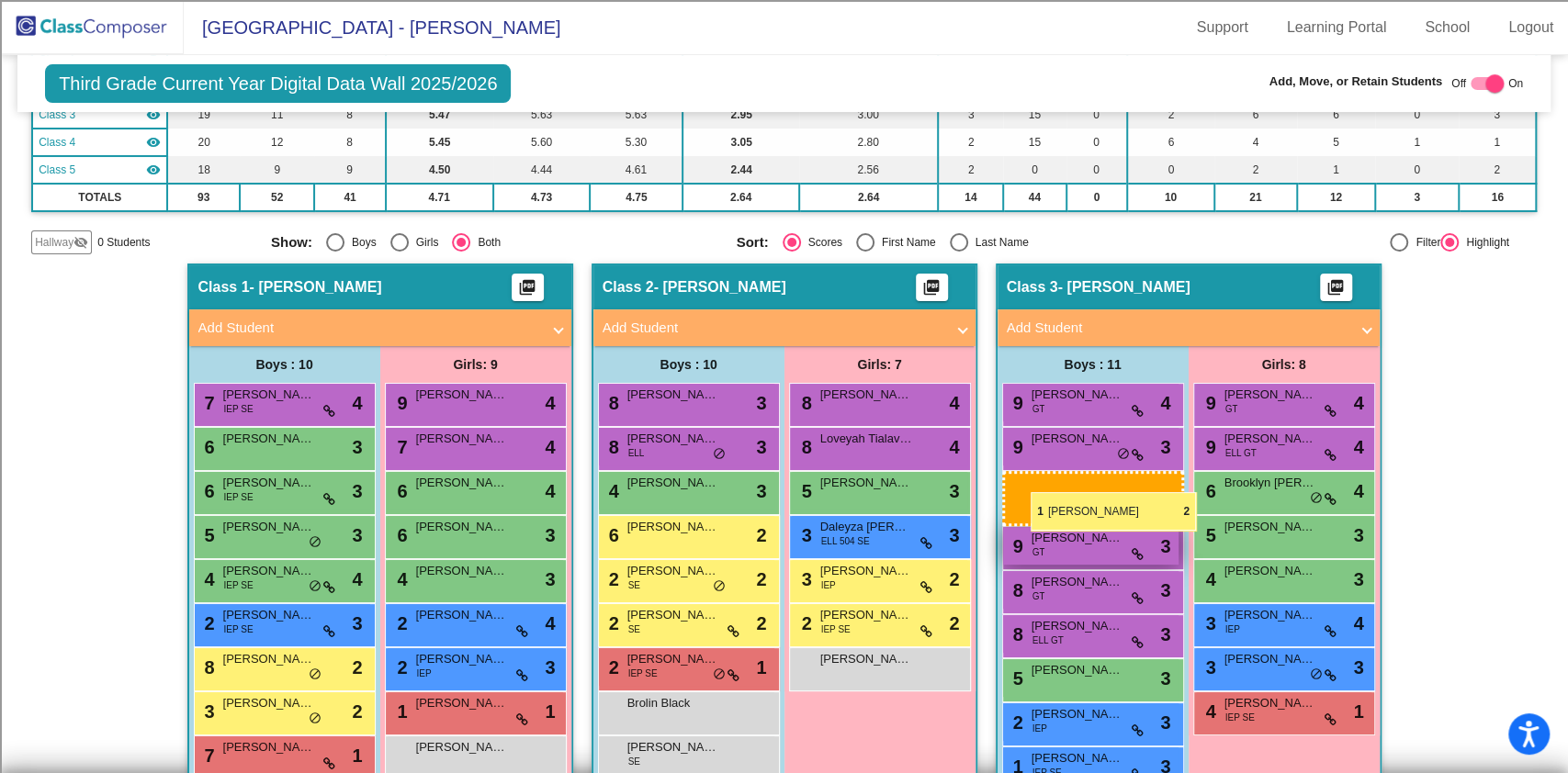 drag, startPoint x: 424, startPoint y: 702, endPoint x: 1031, endPoint y: 493, distance: 641.97352 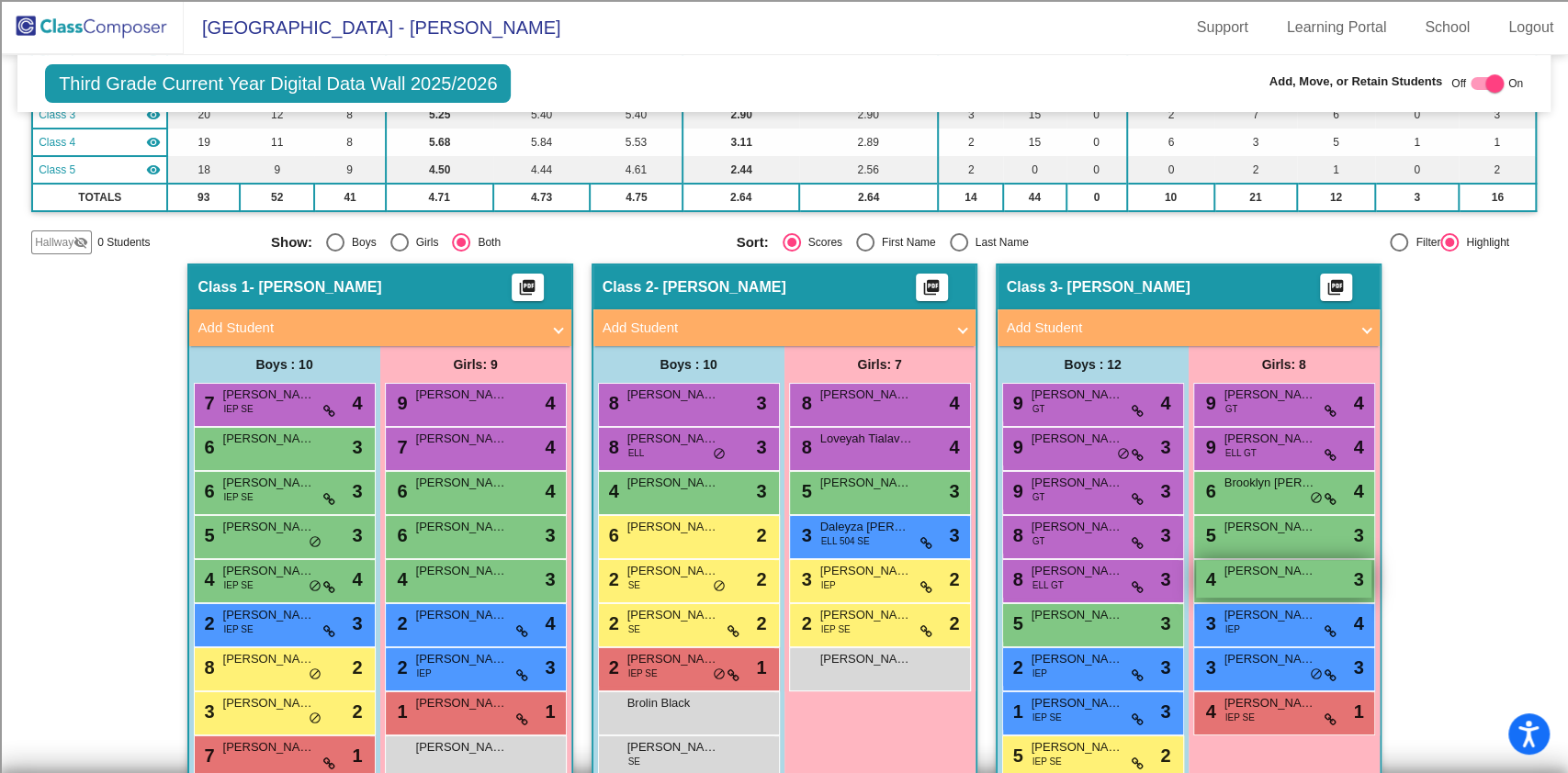 scroll, scrollTop: 404, scrollLeft: 0, axis: vertical 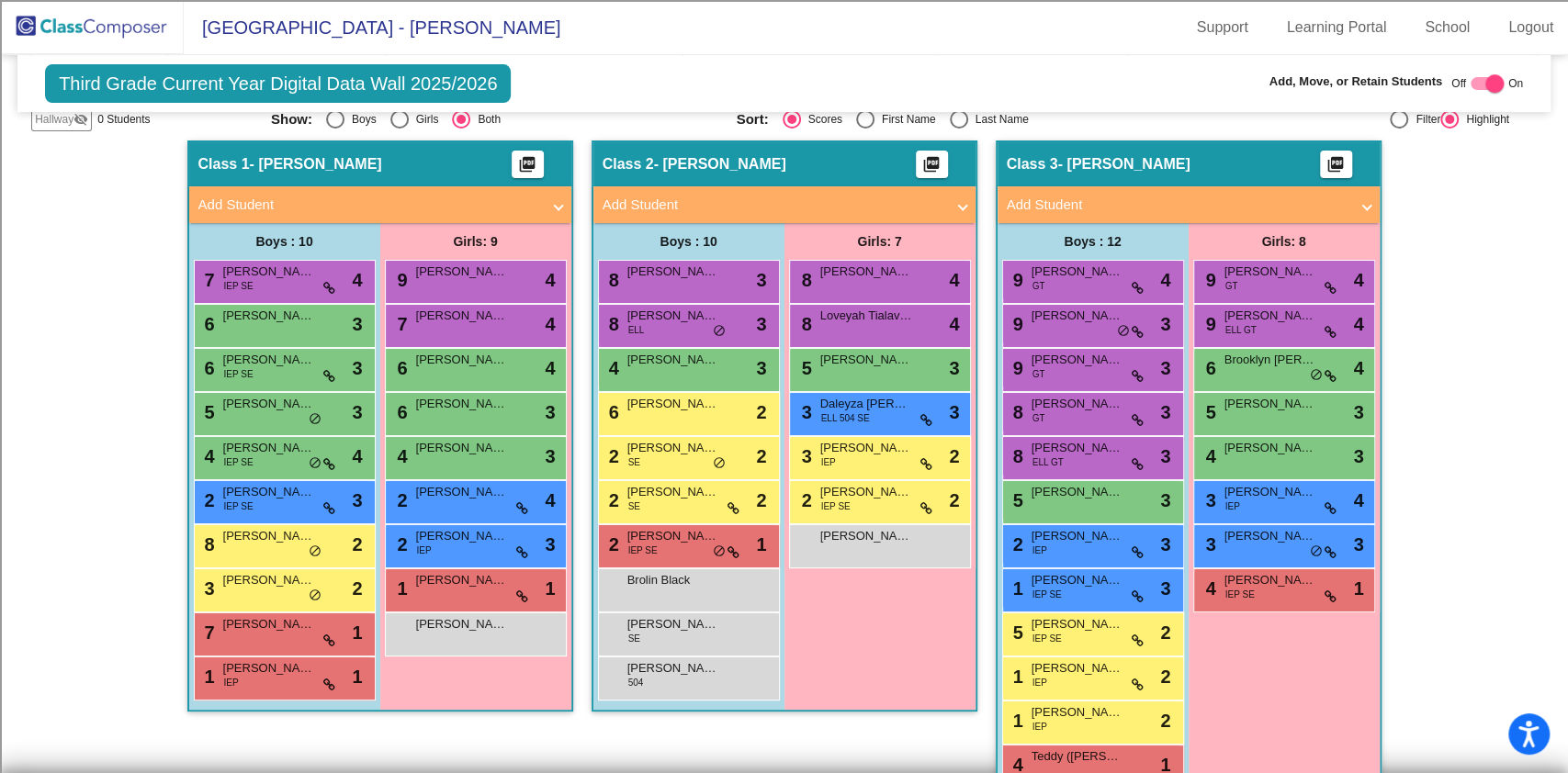 click at bounding box center (865, 119) 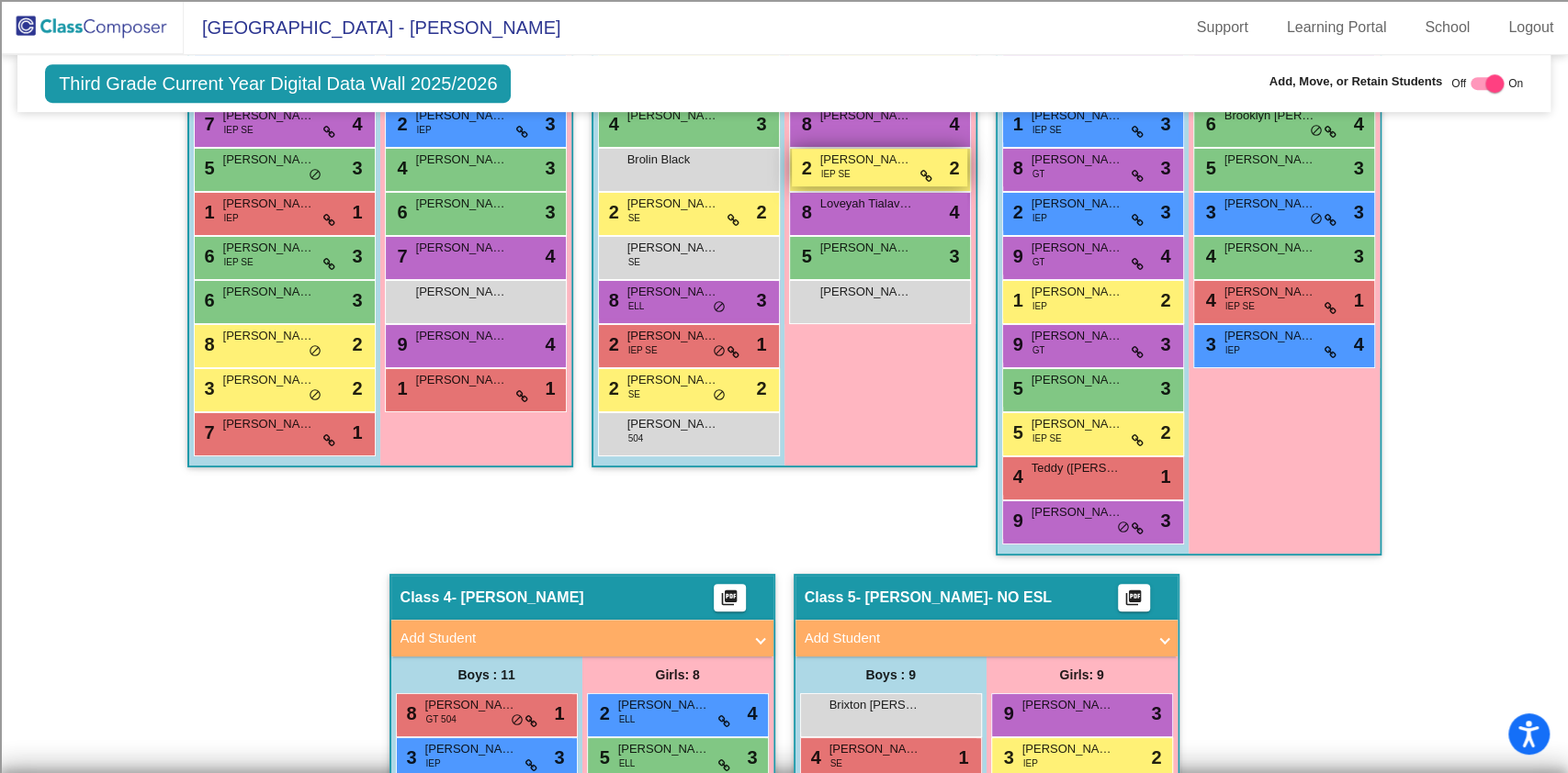 scroll, scrollTop: 404, scrollLeft: 0, axis: vertical 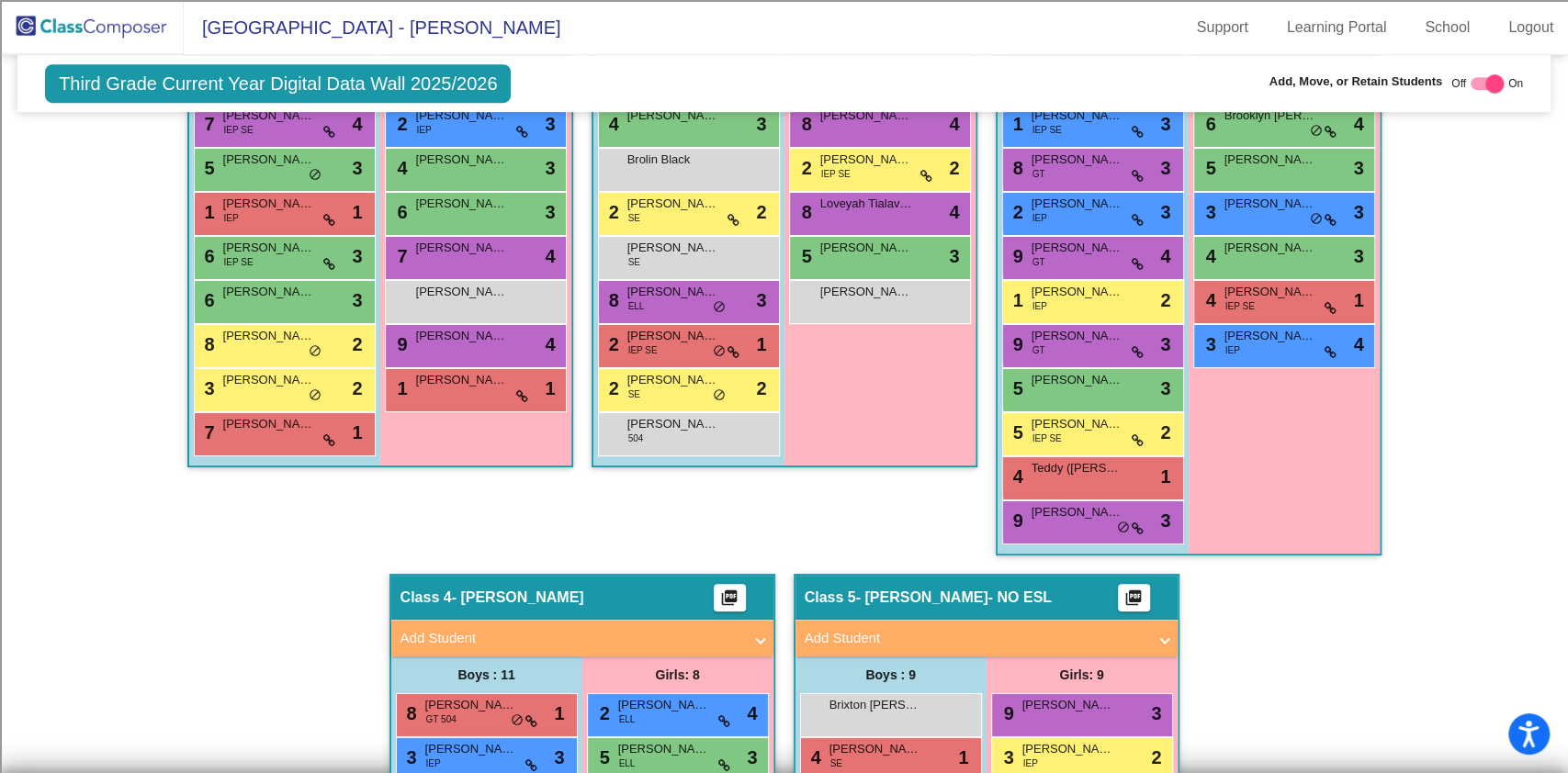 click 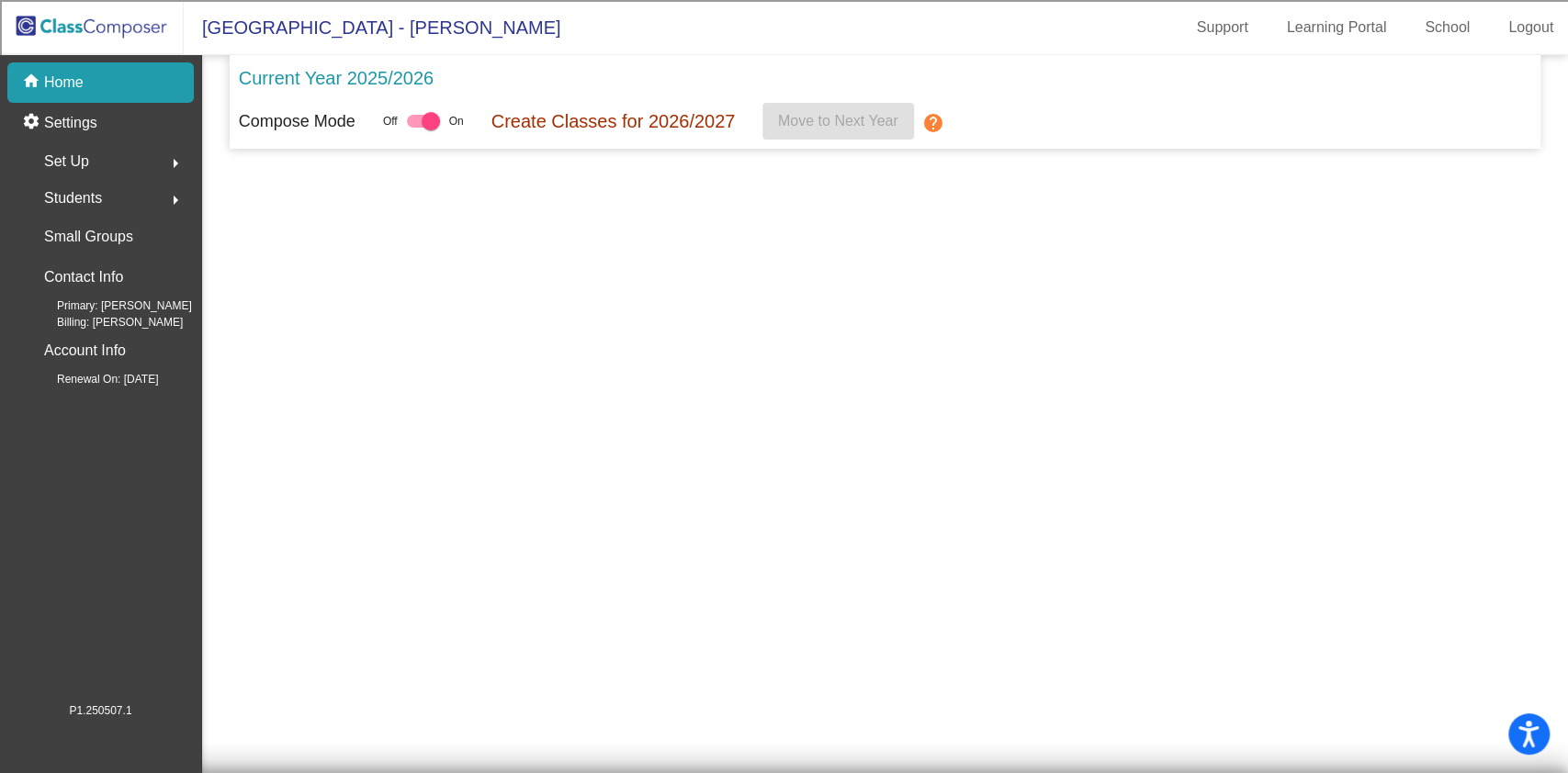 scroll, scrollTop: 0, scrollLeft: 0, axis: both 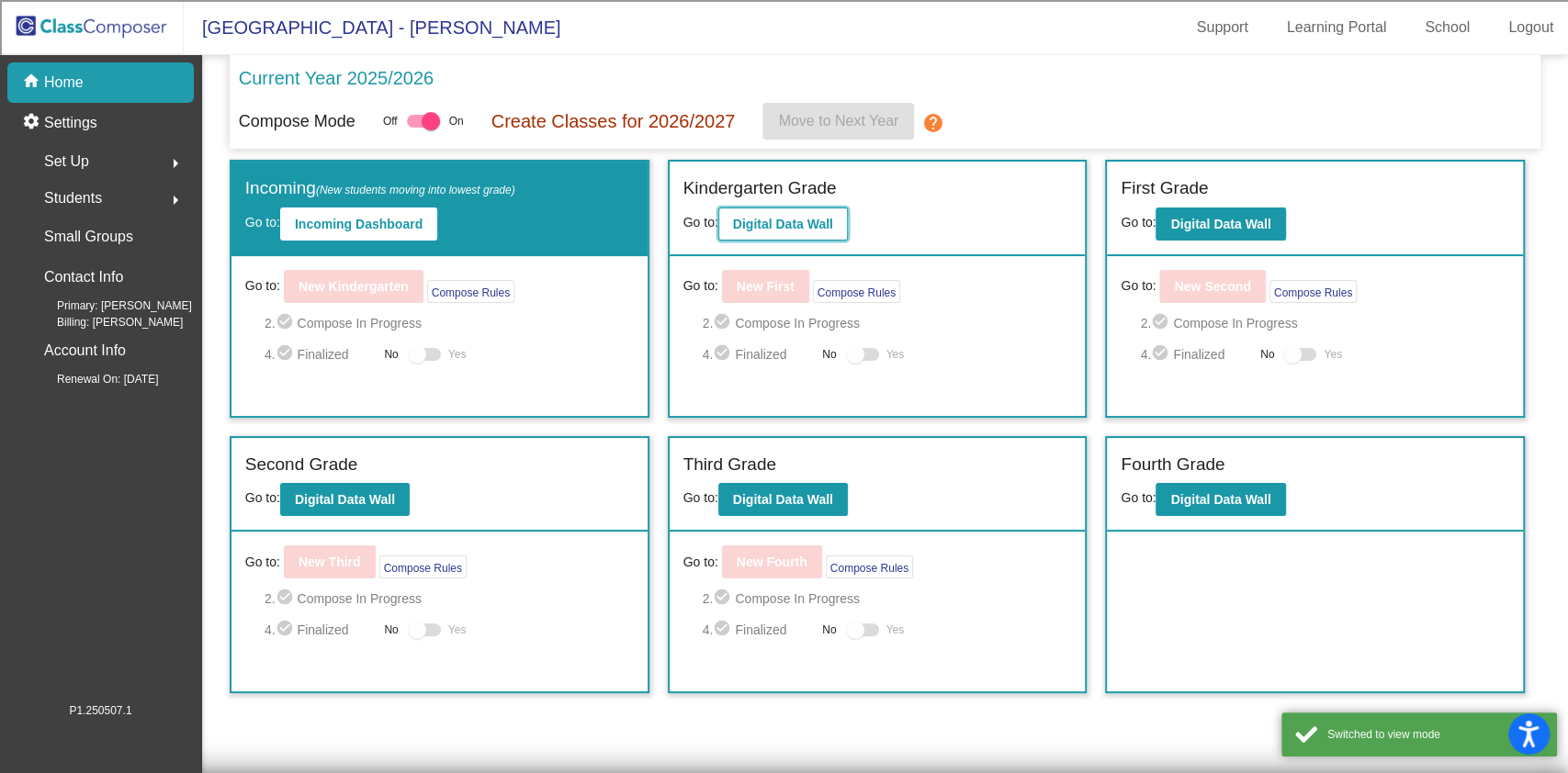 click on "Digital Data Wall" 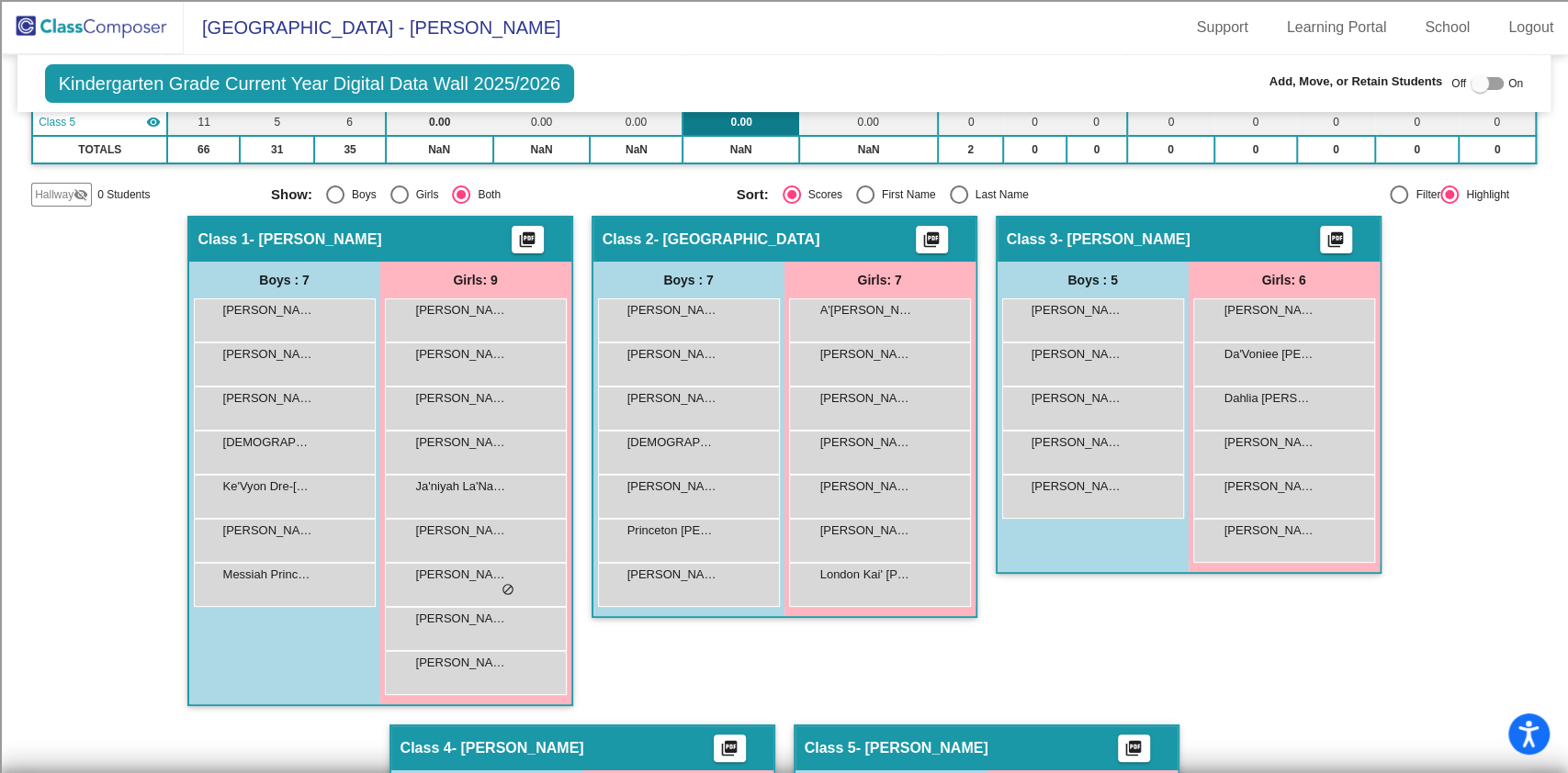 scroll, scrollTop: 367, scrollLeft: 0, axis: vertical 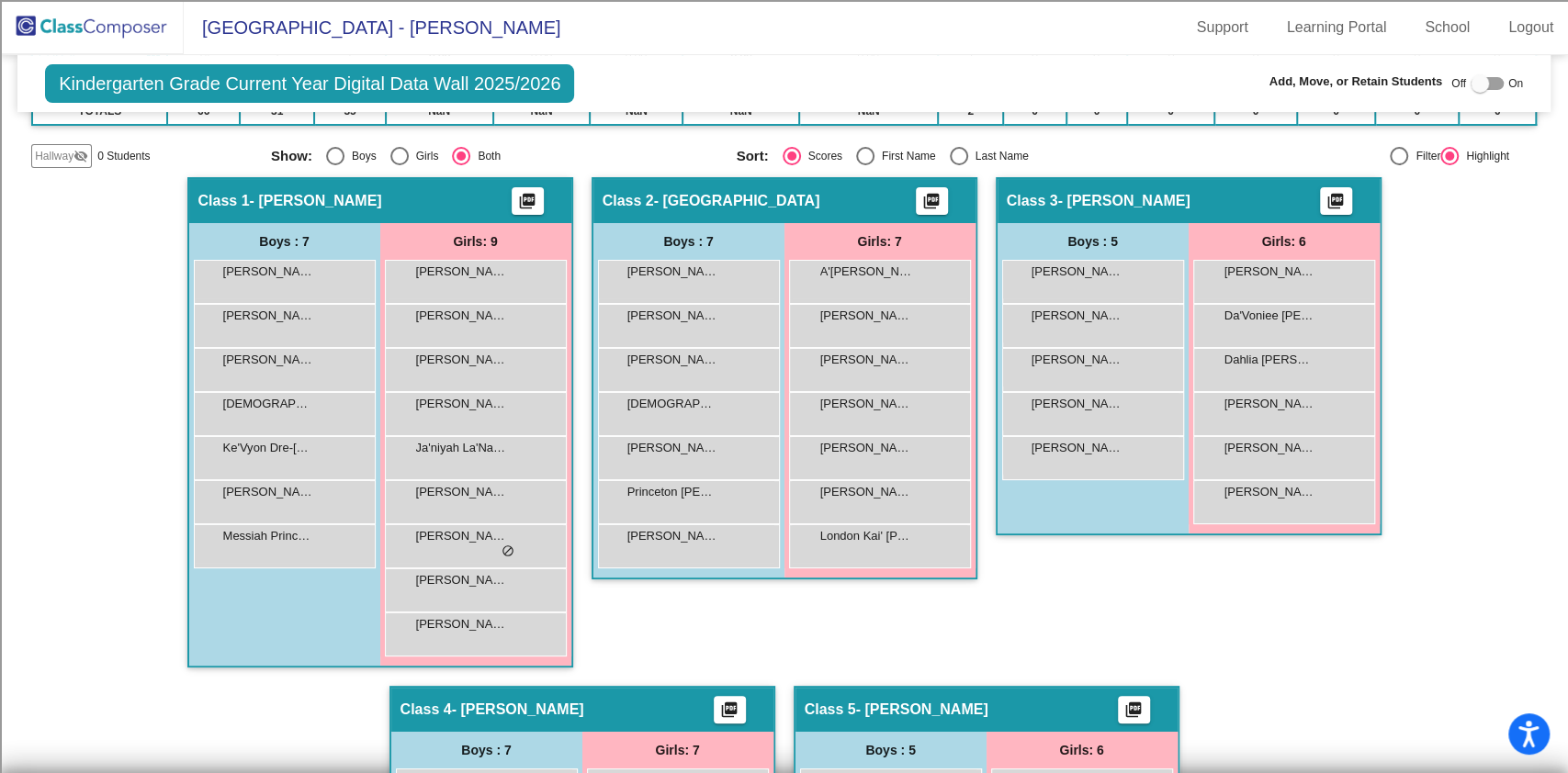 click at bounding box center (959, 156) 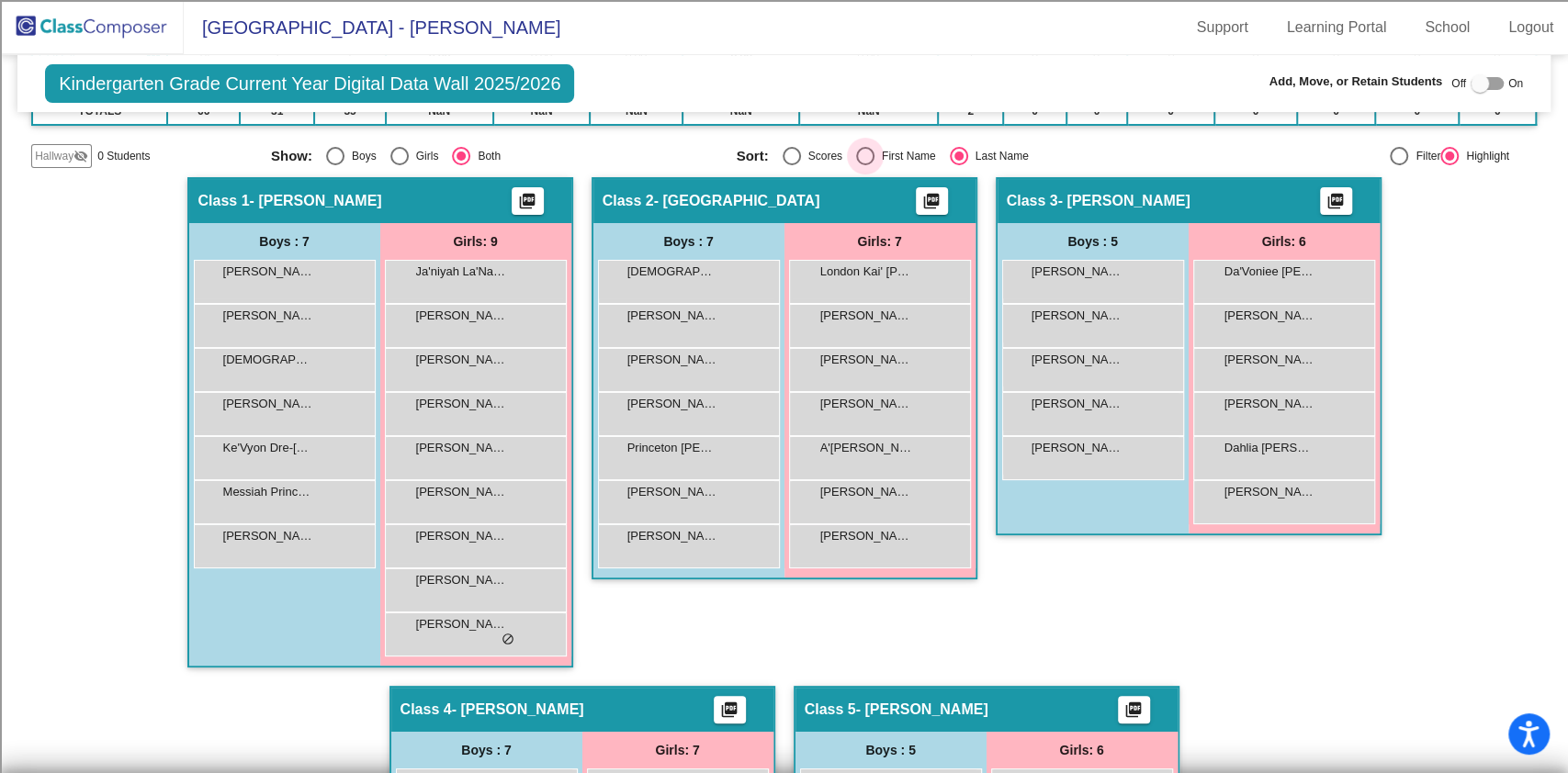 click at bounding box center (865, 156) 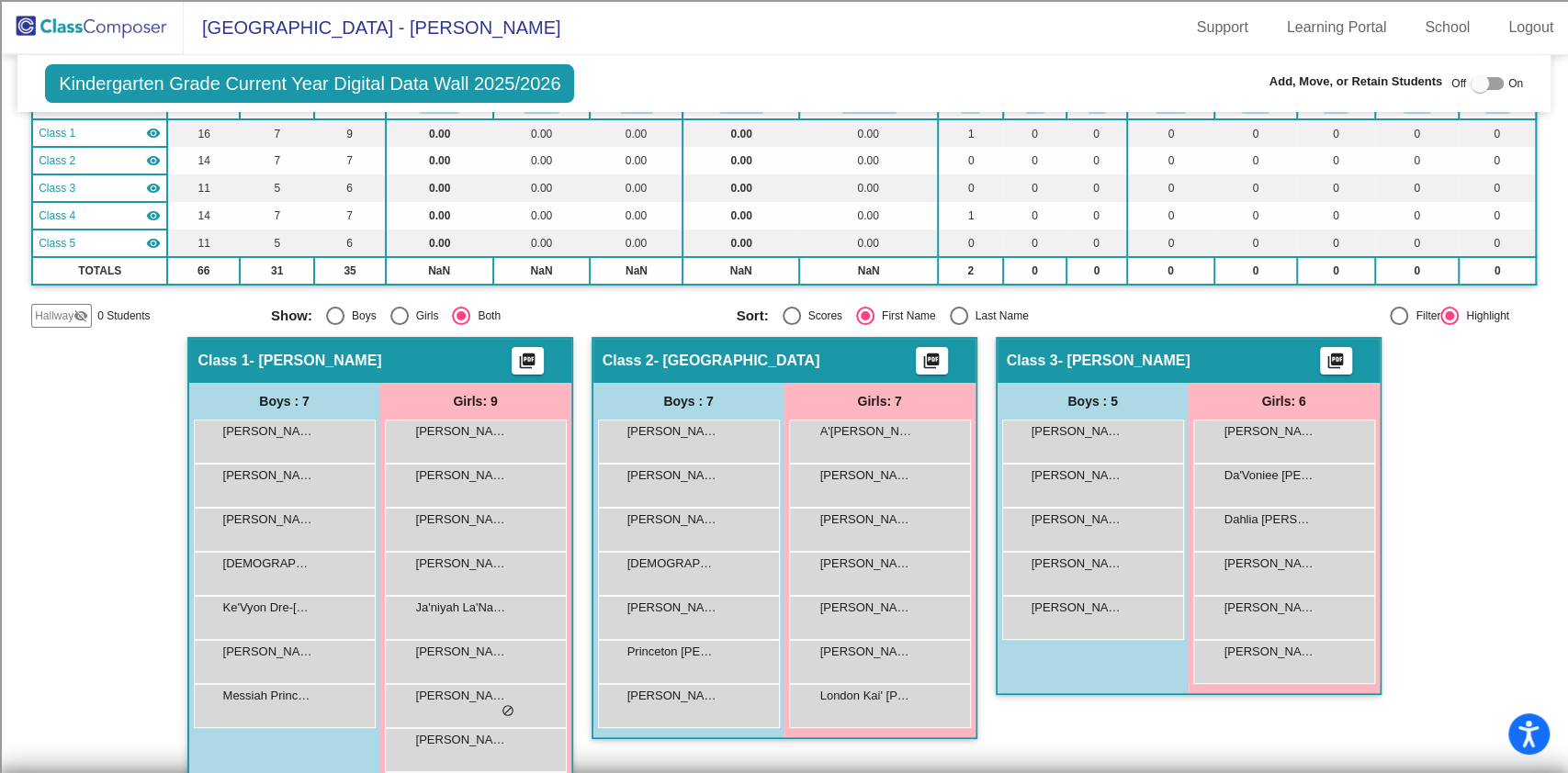 scroll, scrollTop: 330, scrollLeft: 0, axis: vertical 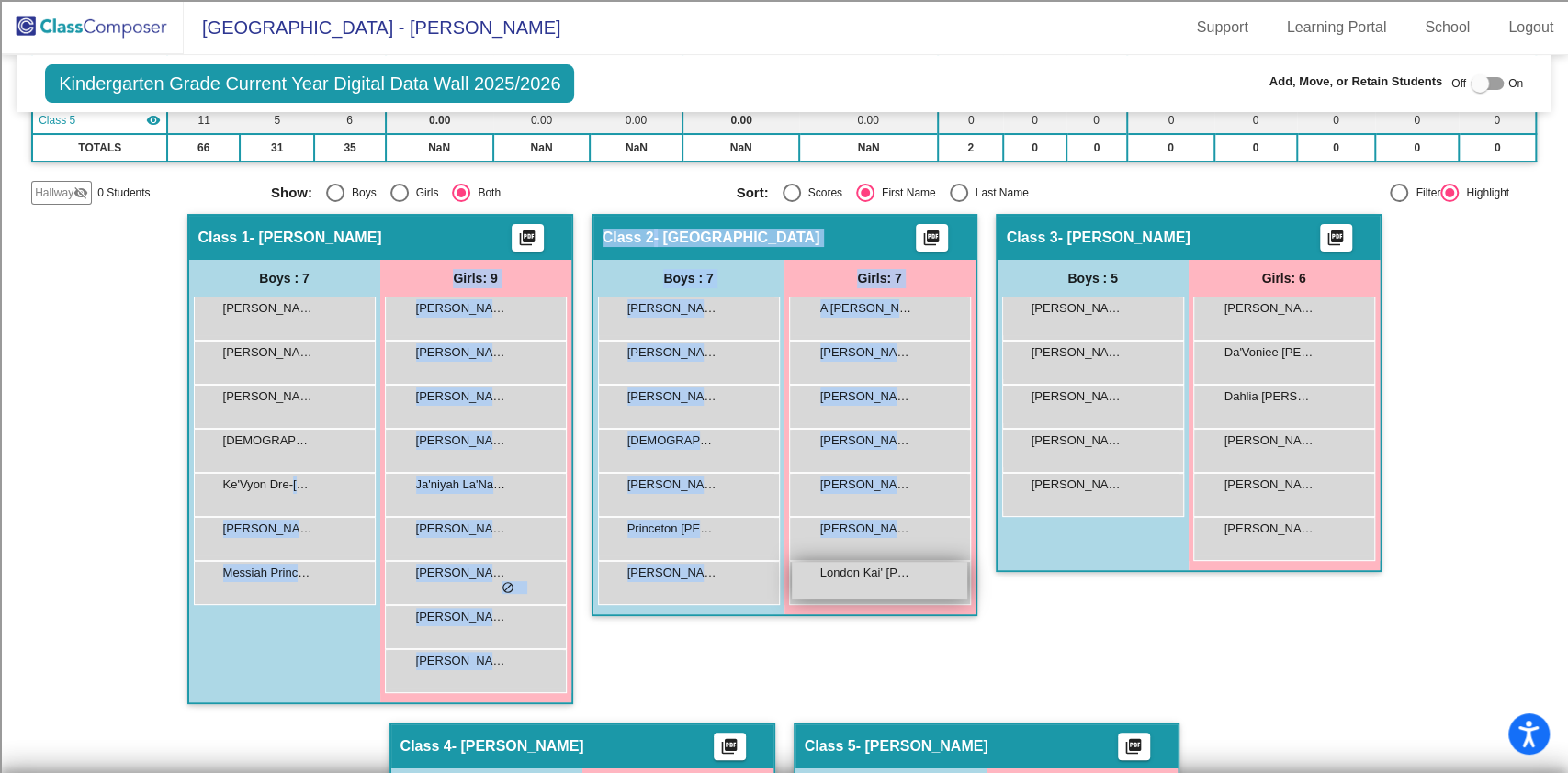 drag, startPoint x: 291, startPoint y: 482, endPoint x: 788, endPoint y: 568, distance: 504.38577 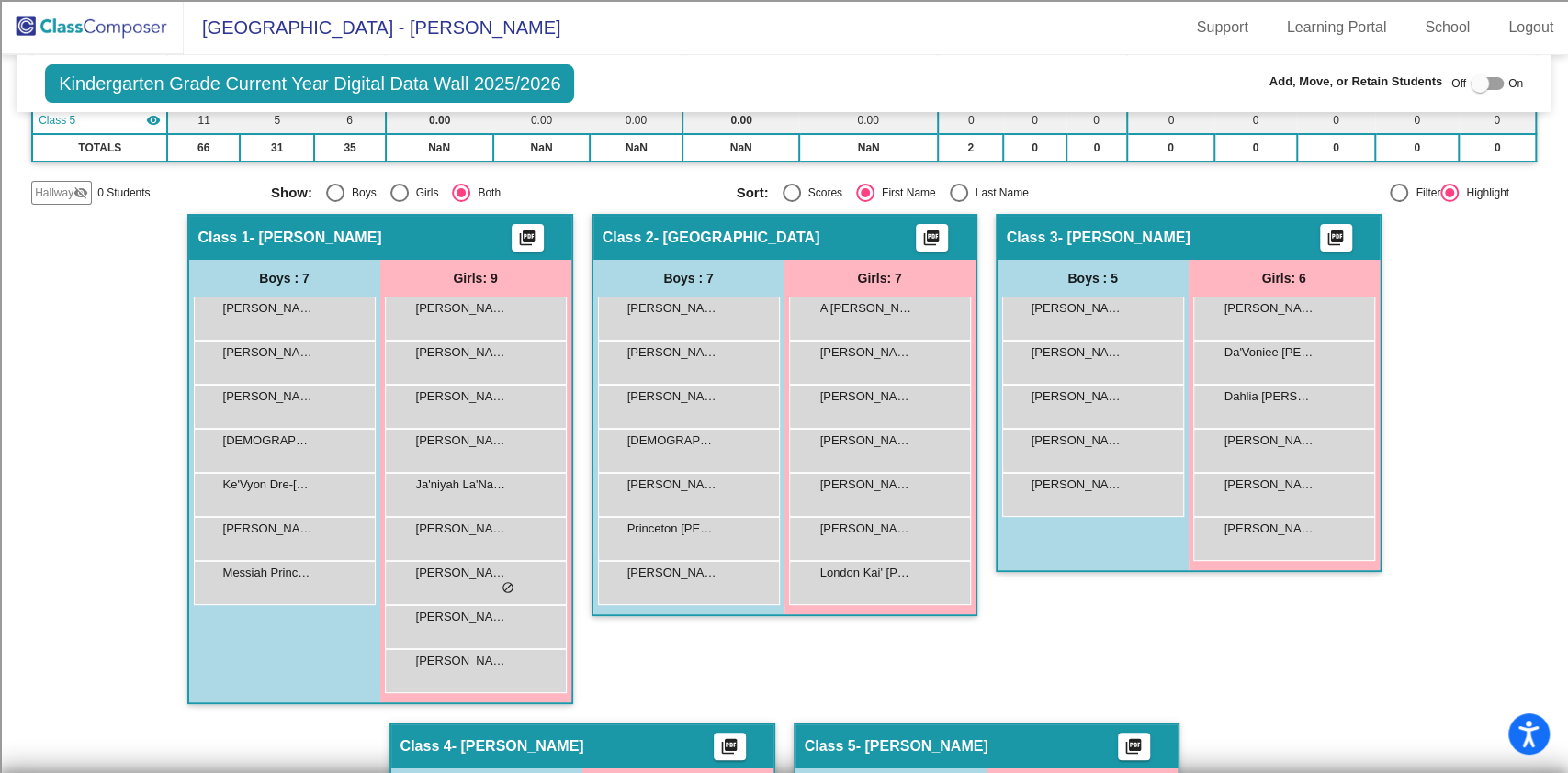 click at bounding box center [1487, 84] 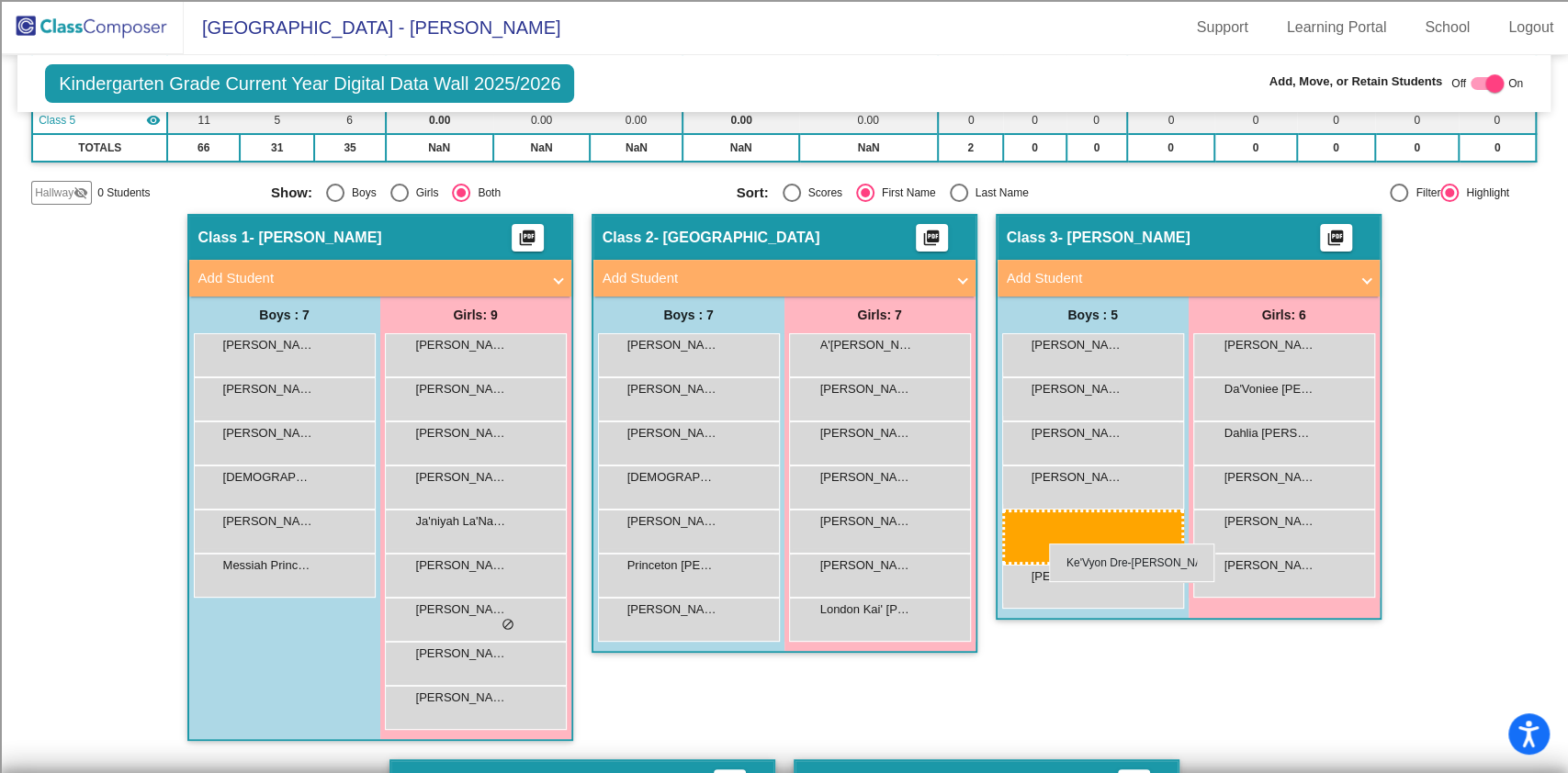 drag, startPoint x: 286, startPoint y: 531, endPoint x: 1049, endPoint y: 543, distance: 763.0944 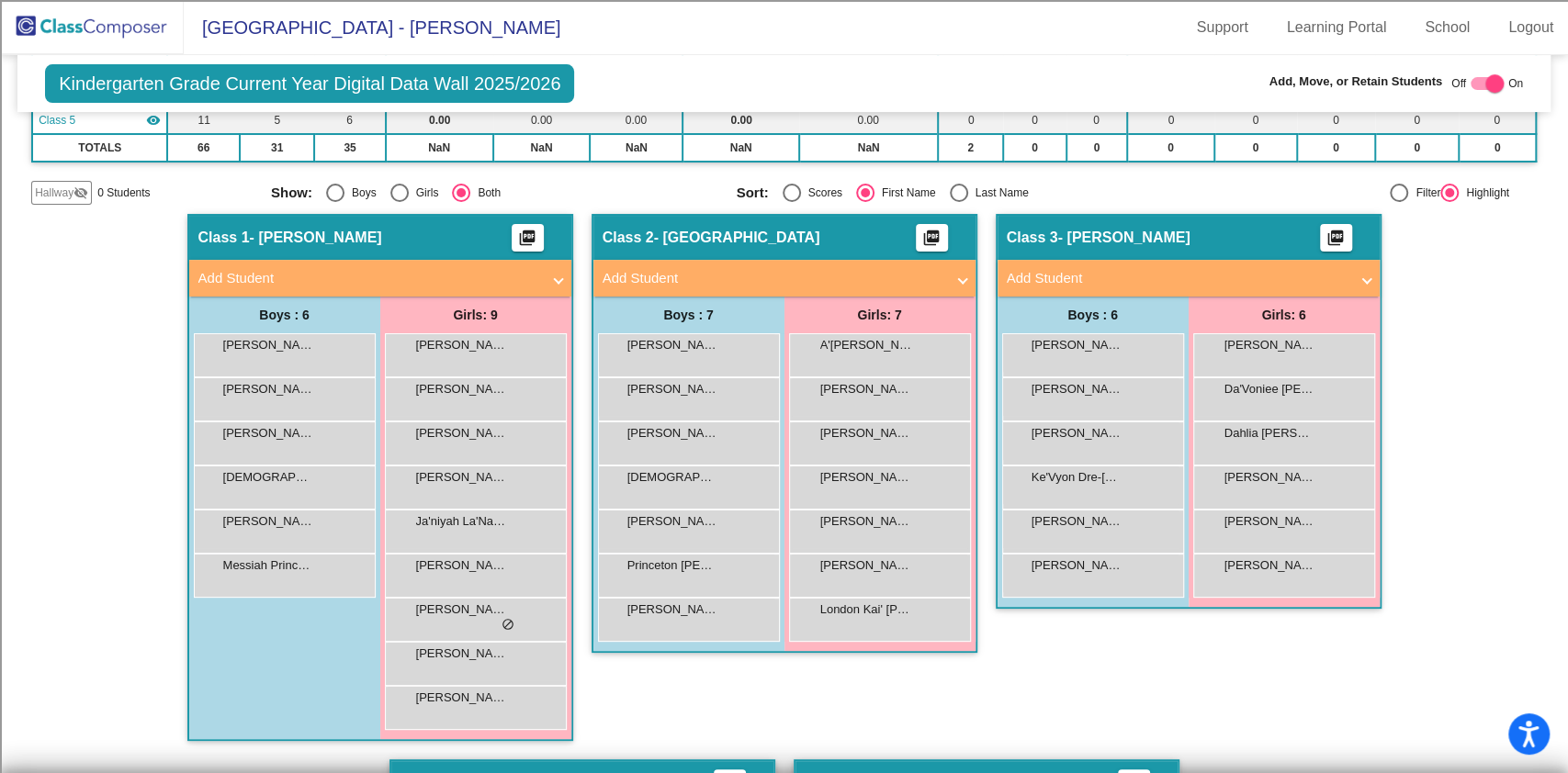 click at bounding box center [959, 193] 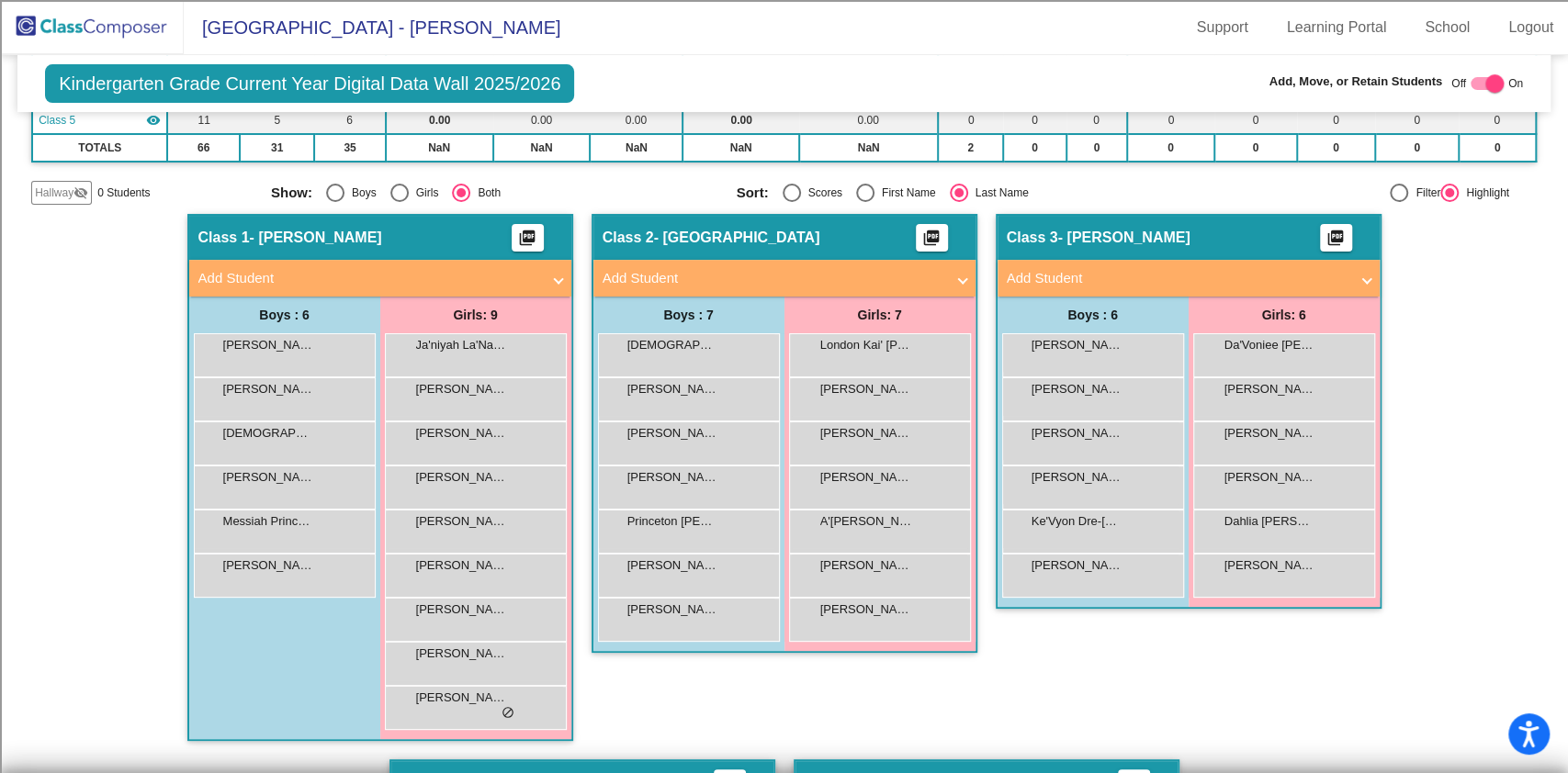 click at bounding box center (865, 193) 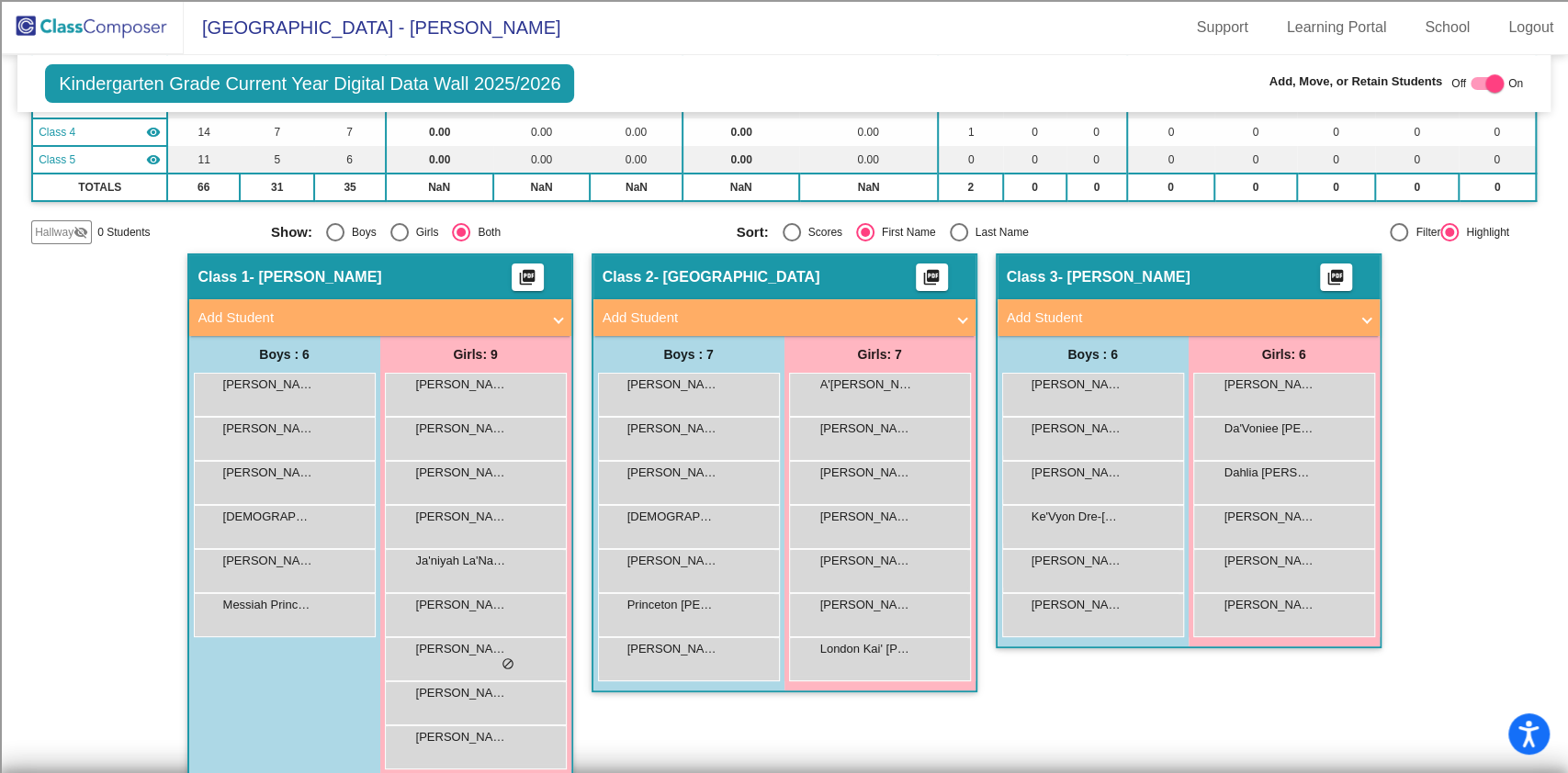 scroll, scrollTop: 160, scrollLeft: 0, axis: vertical 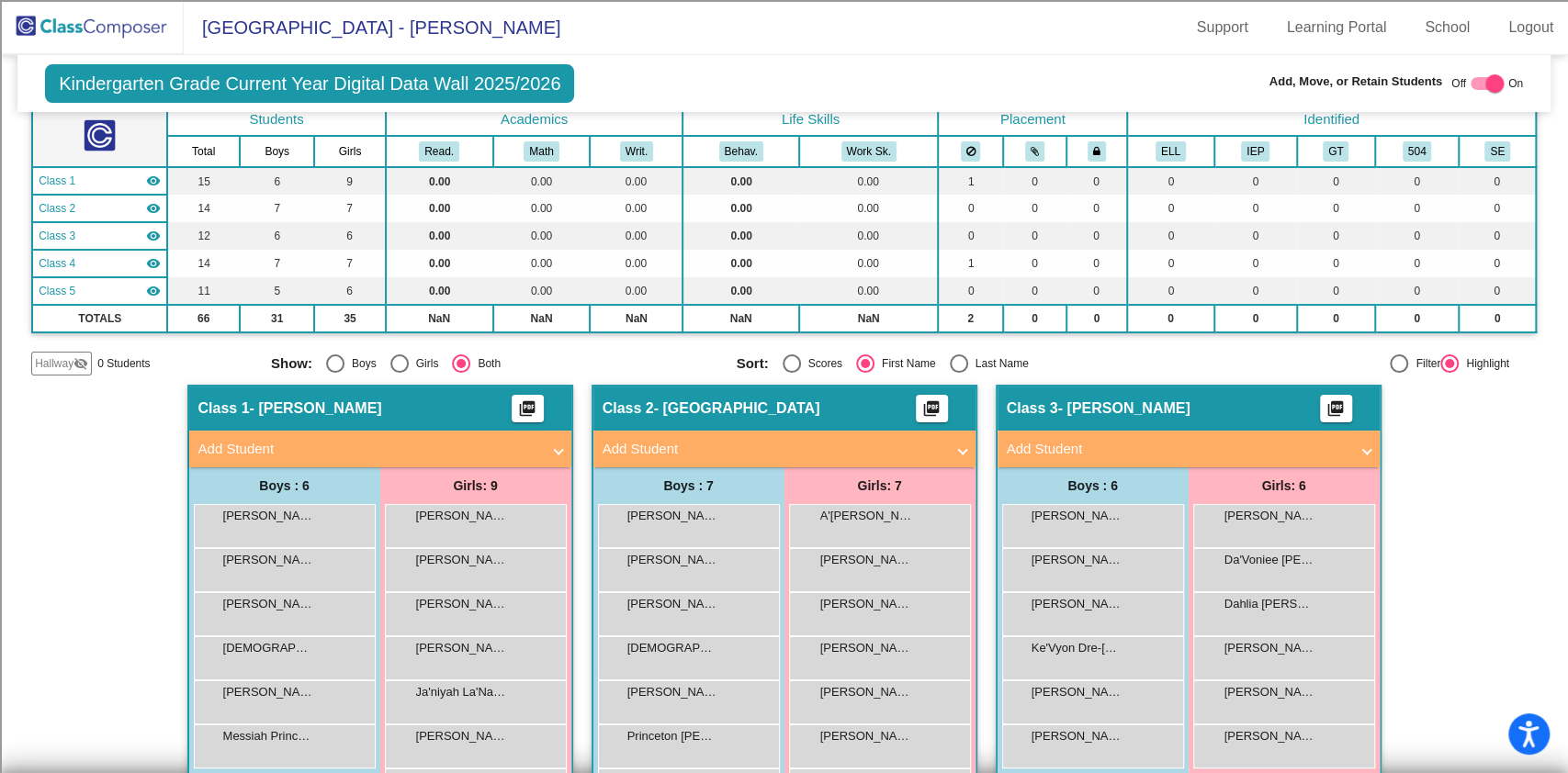 click on "Hallway" 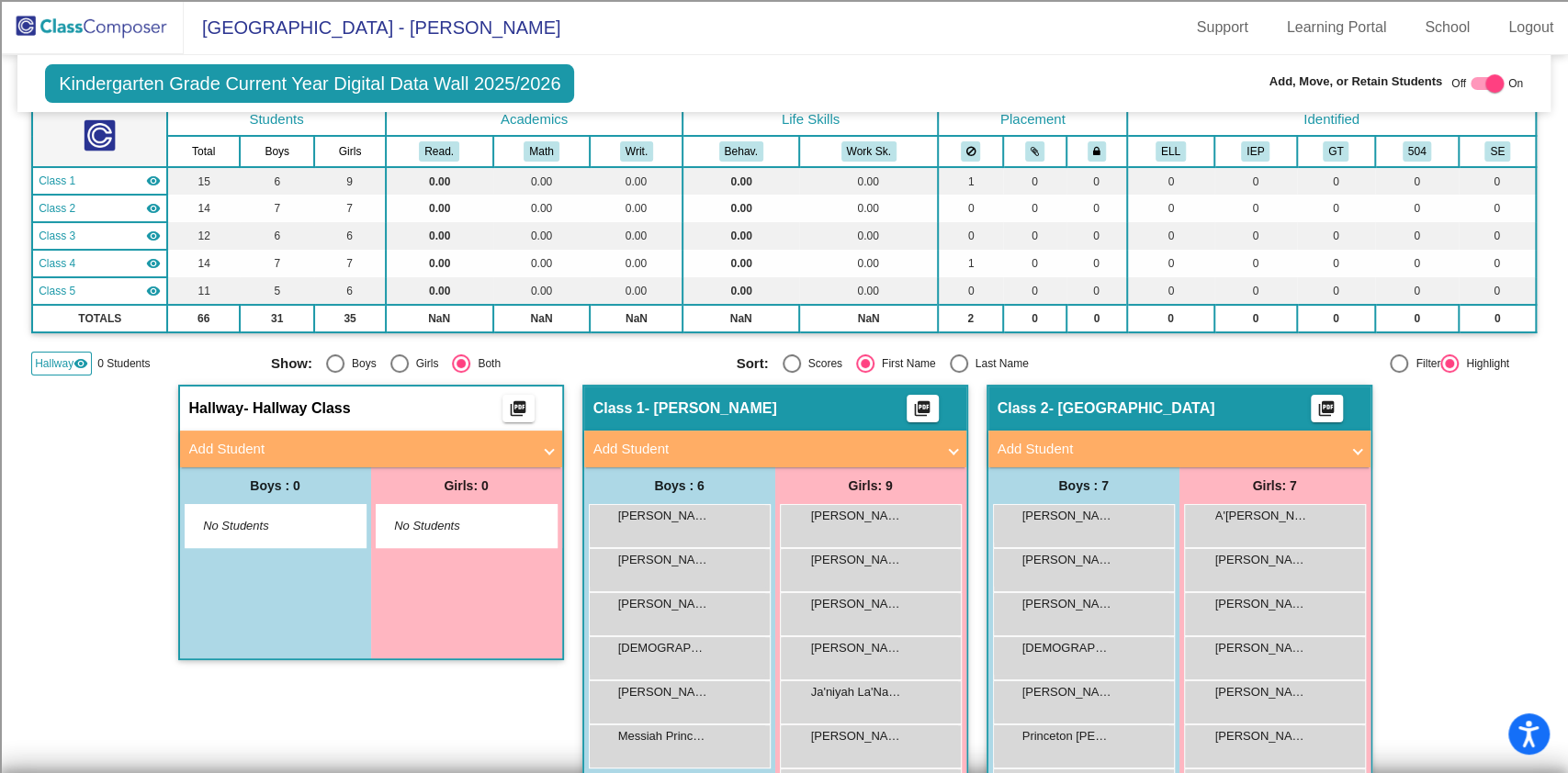 click on "Add Student" at bounding box center (371, 449) 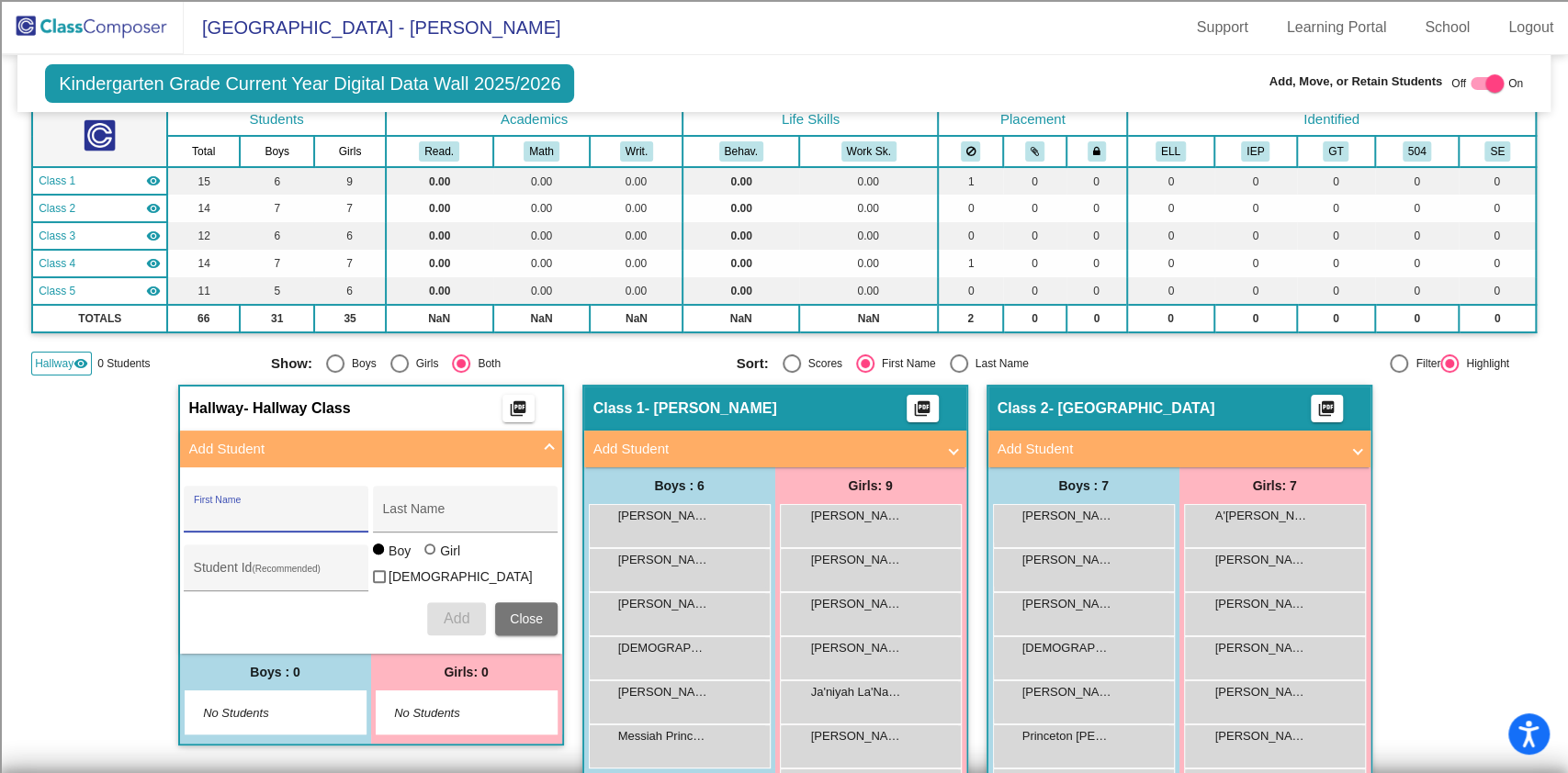 click on "First Name" at bounding box center (276, 516) 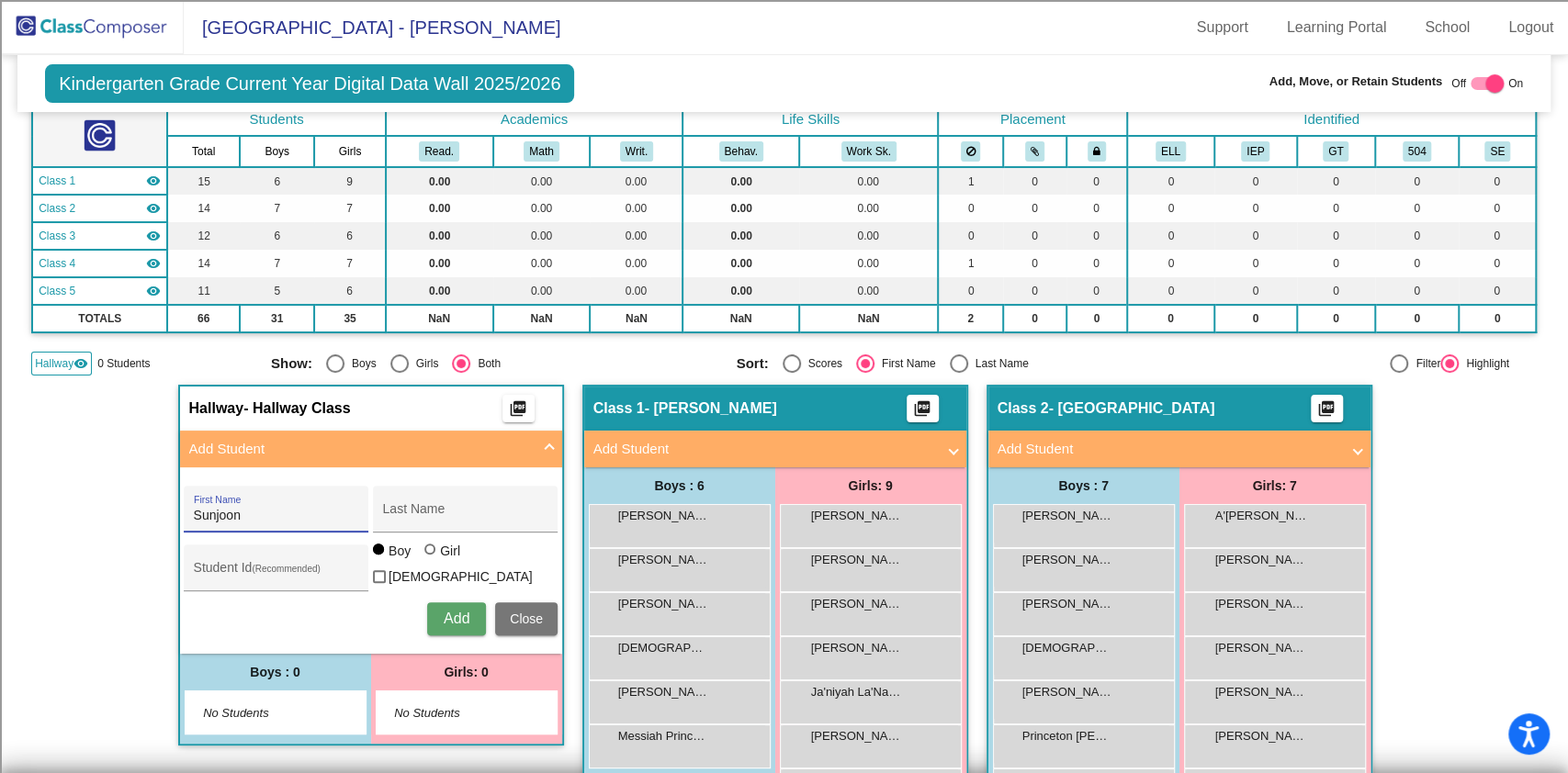 type on "Sunjoon" 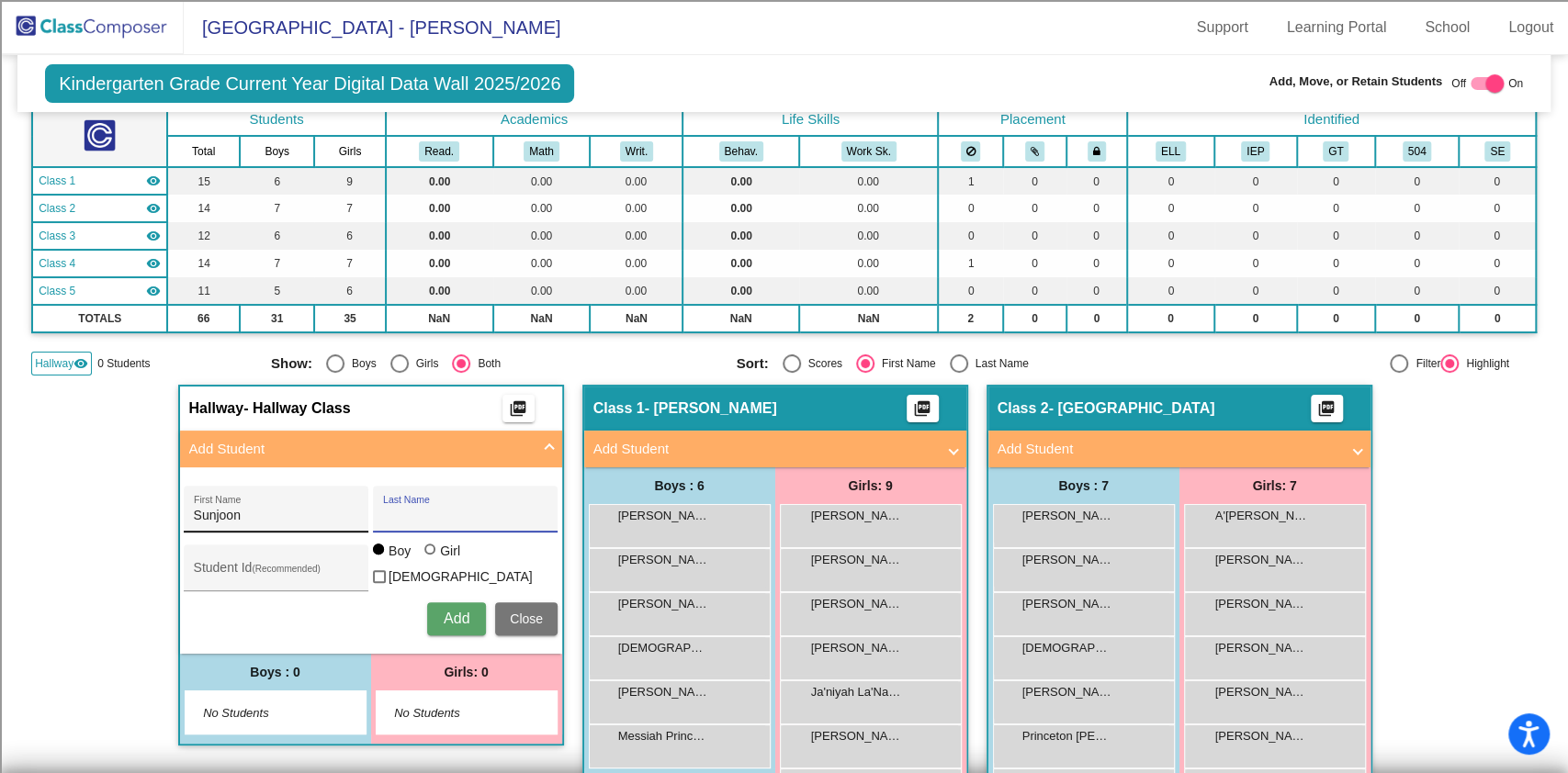 type on "J" 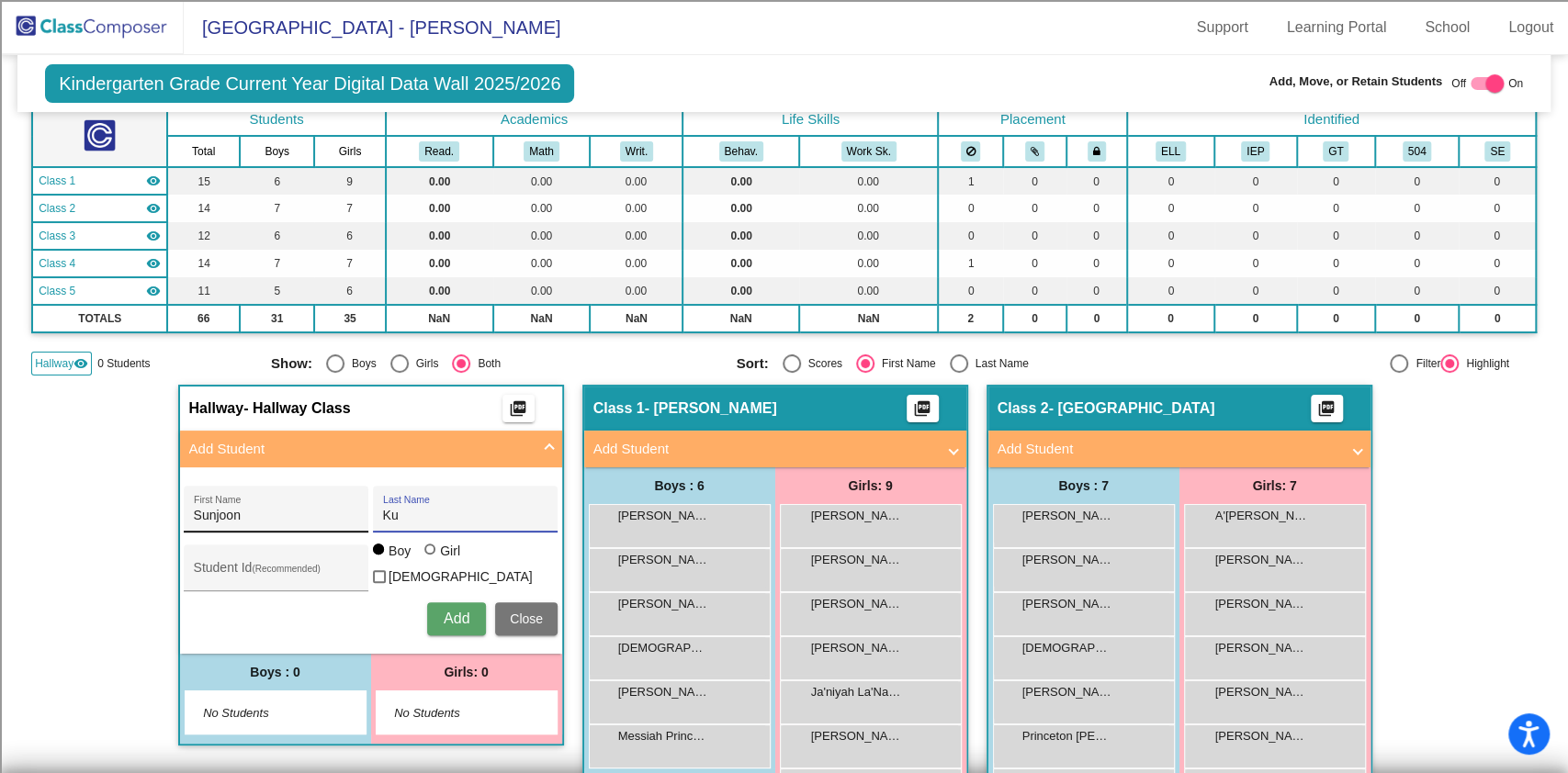 type on "Ku" 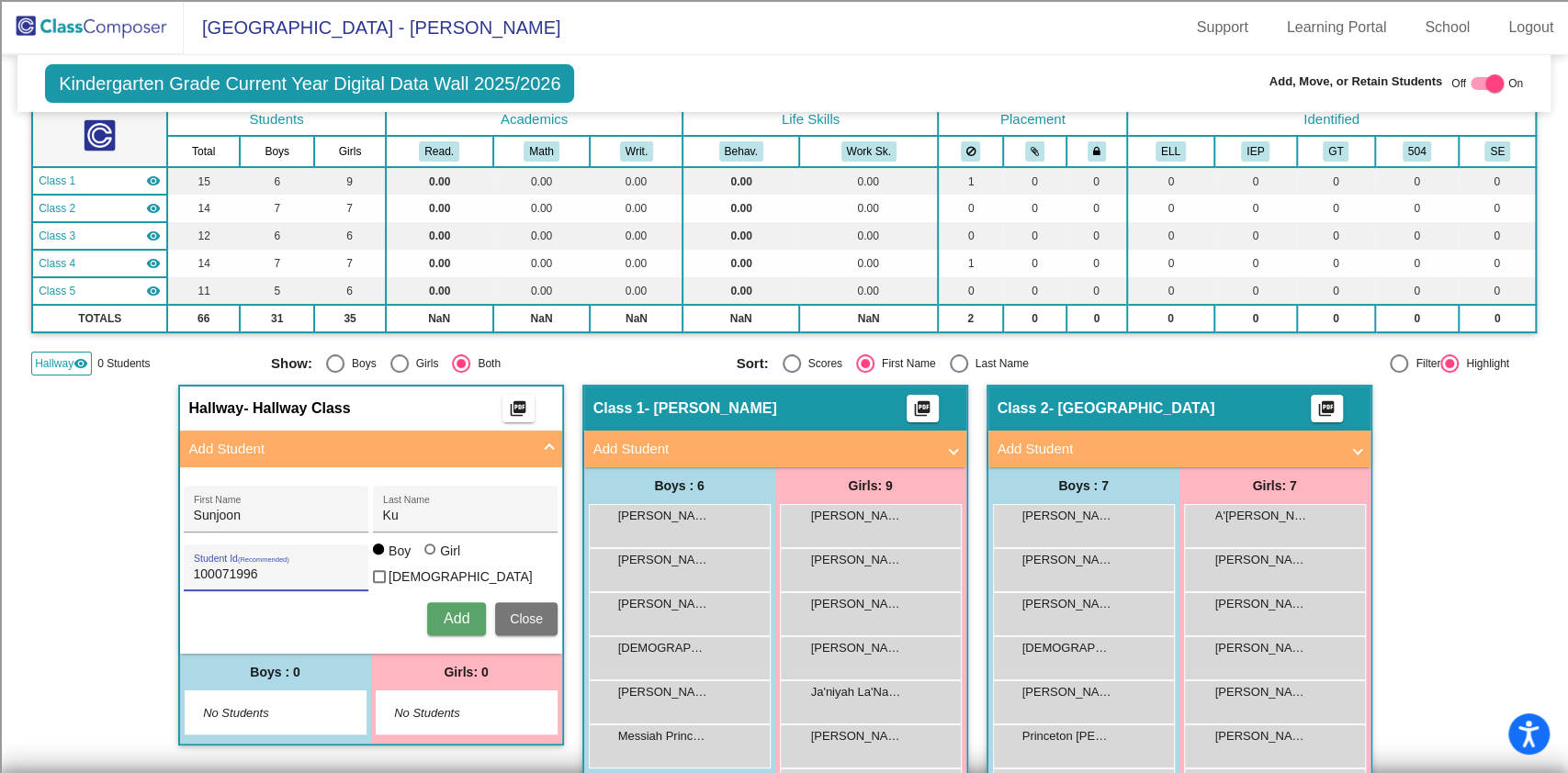type on "100071996" 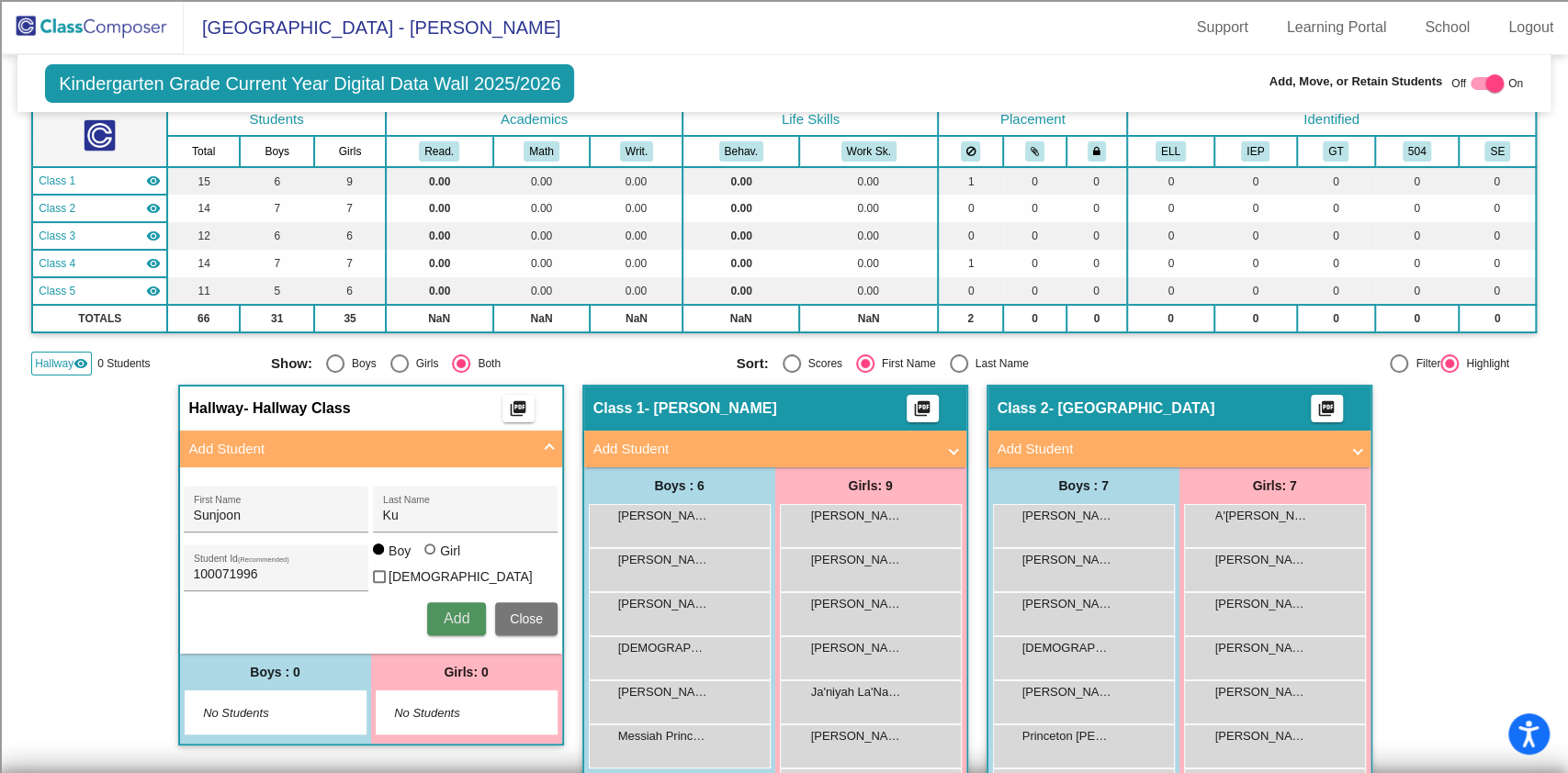 click on "Add" at bounding box center [457, 618] 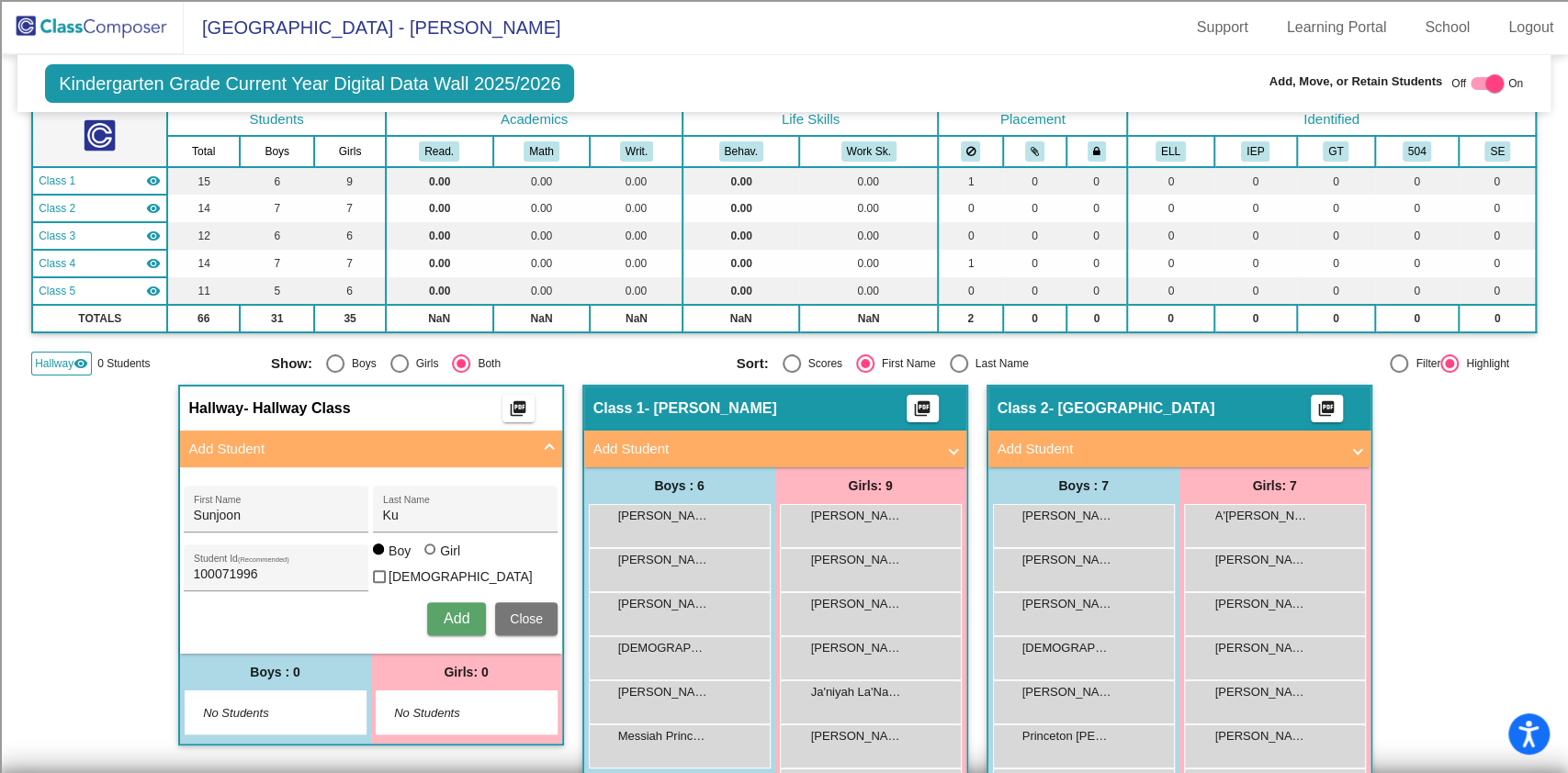 type 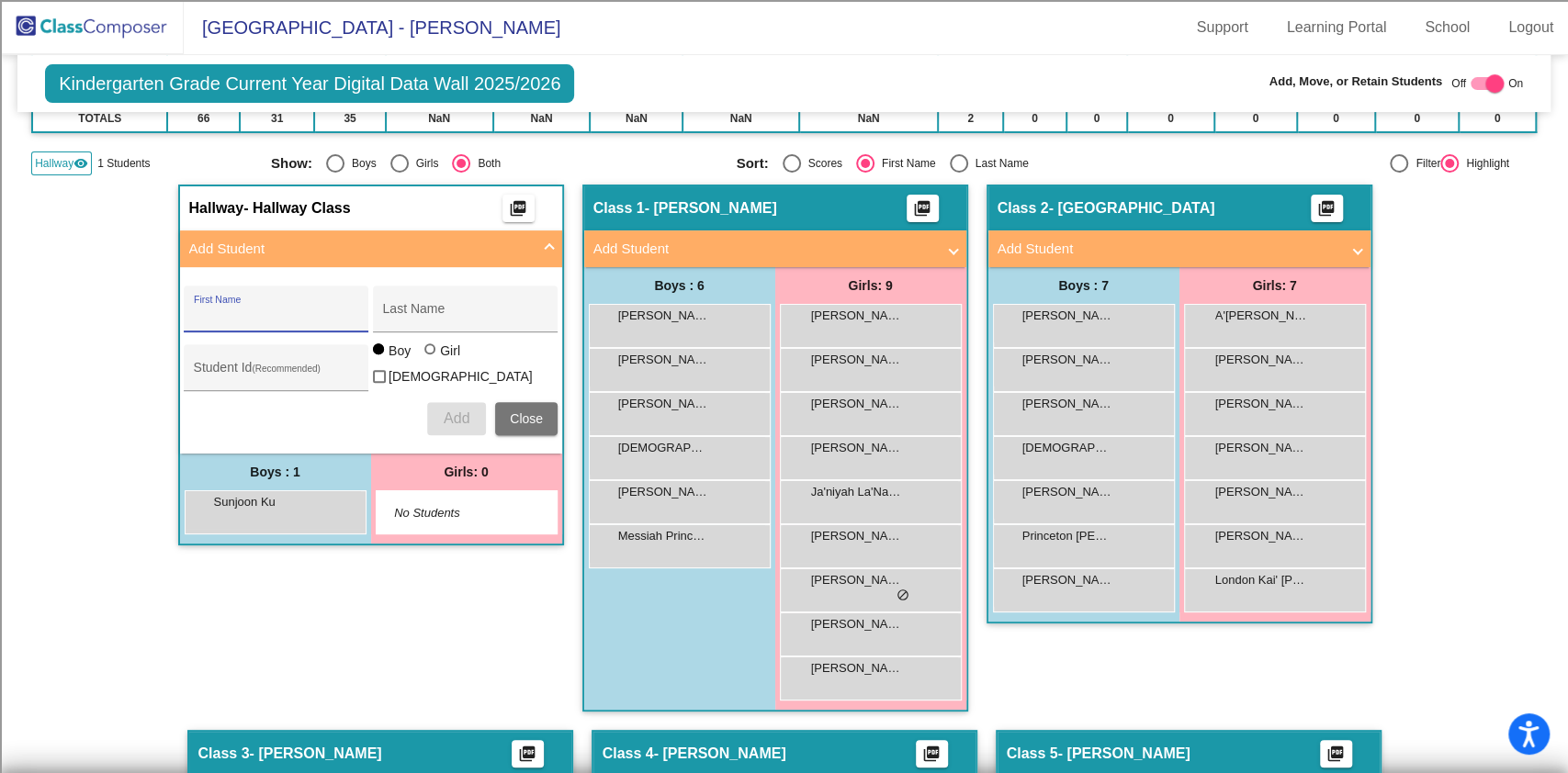scroll, scrollTop: 404, scrollLeft: 0, axis: vertical 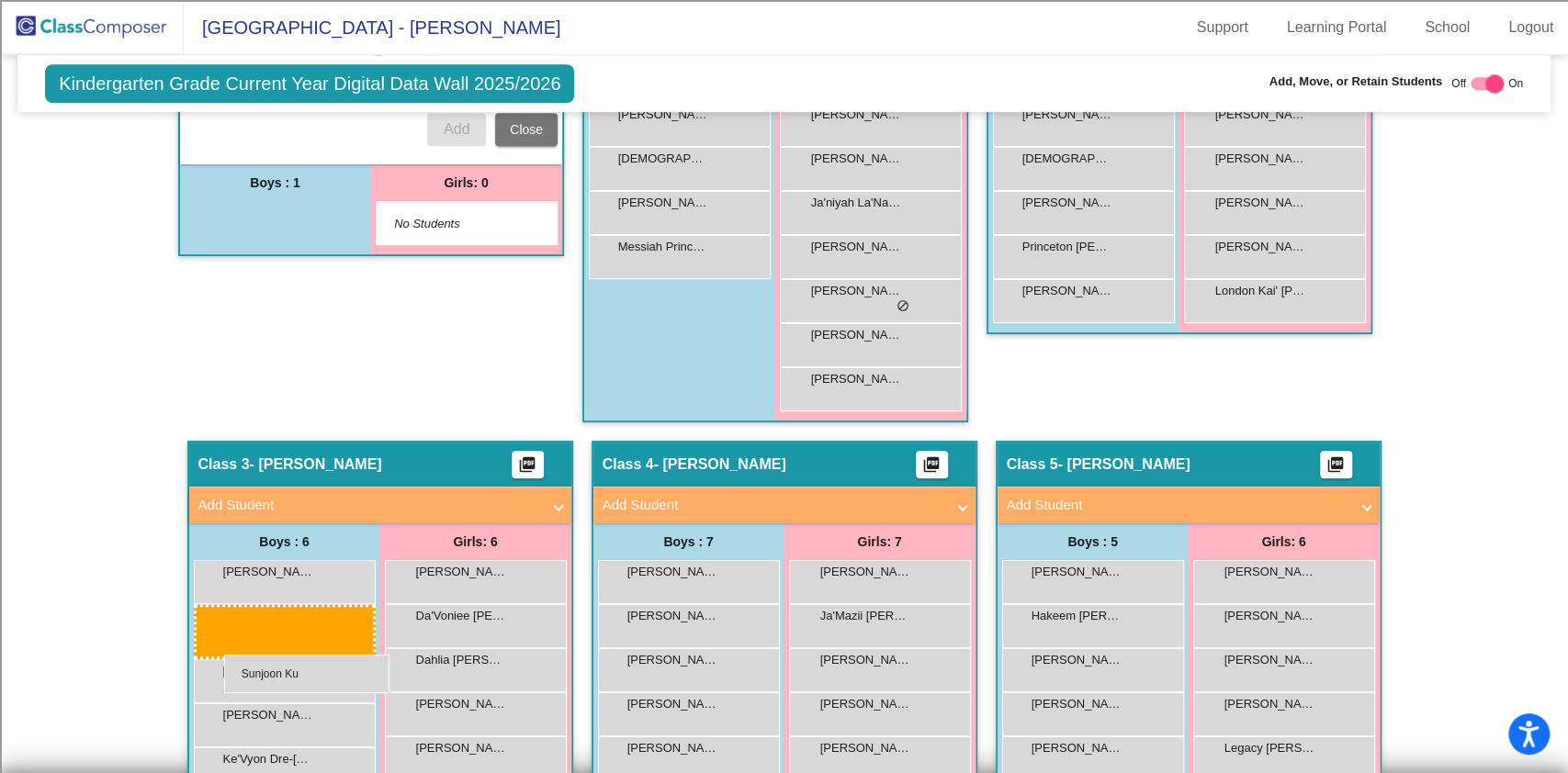 drag, startPoint x: 263, startPoint y: 455, endPoint x: 224, endPoint y: 655, distance: 203.76702 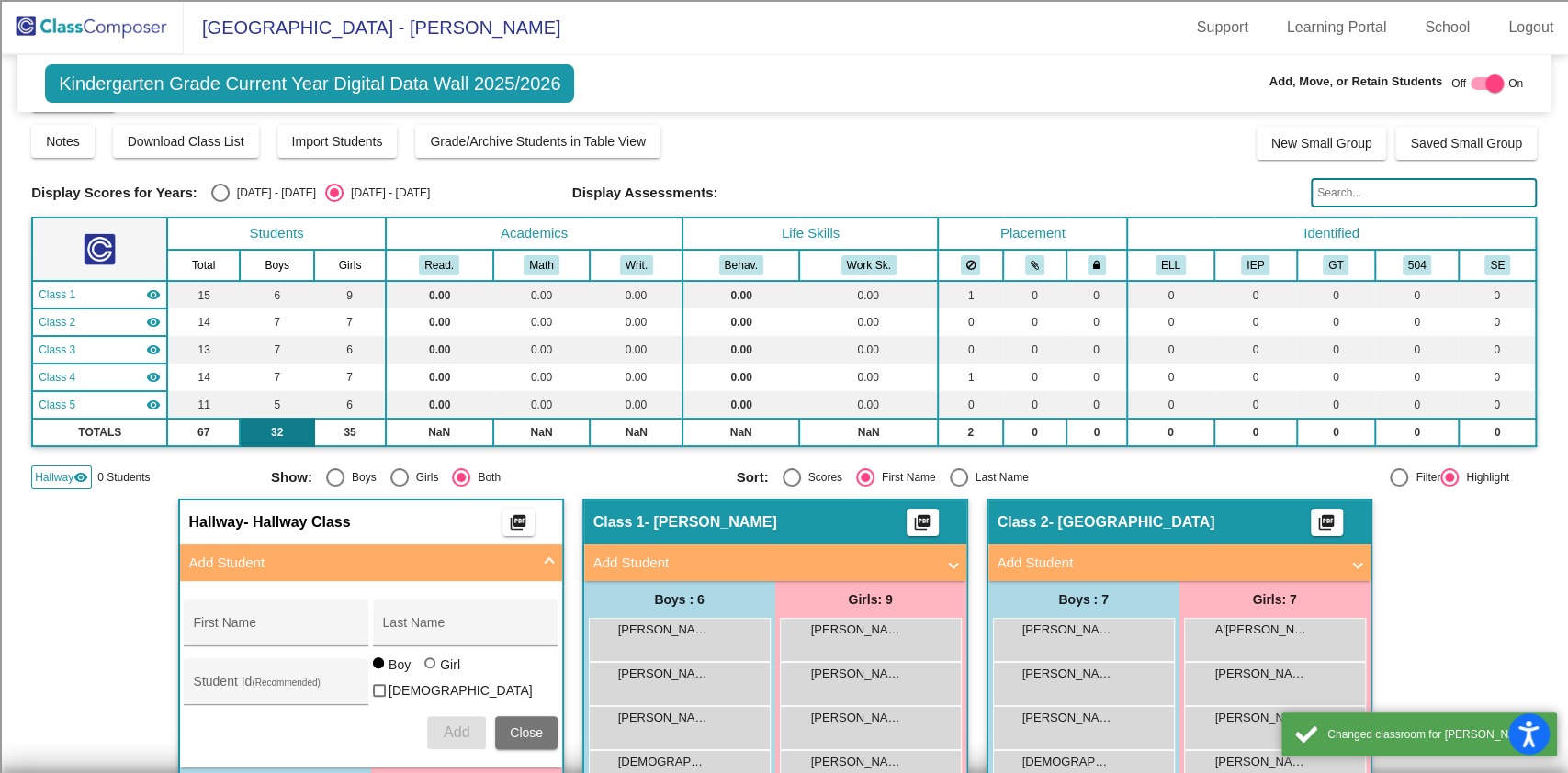 scroll, scrollTop: 37, scrollLeft: 0, axis: vertical 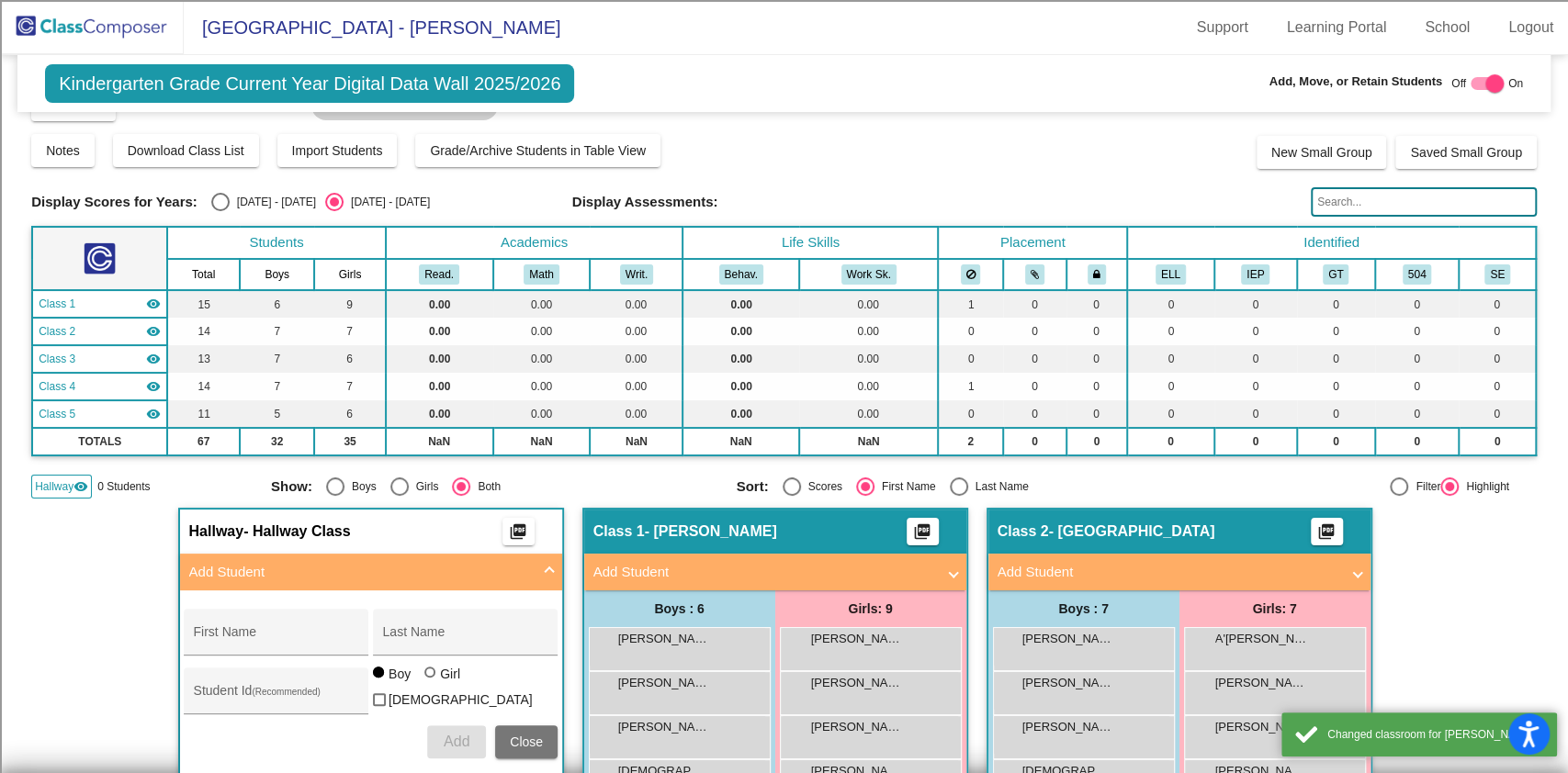 click on "Hallway" 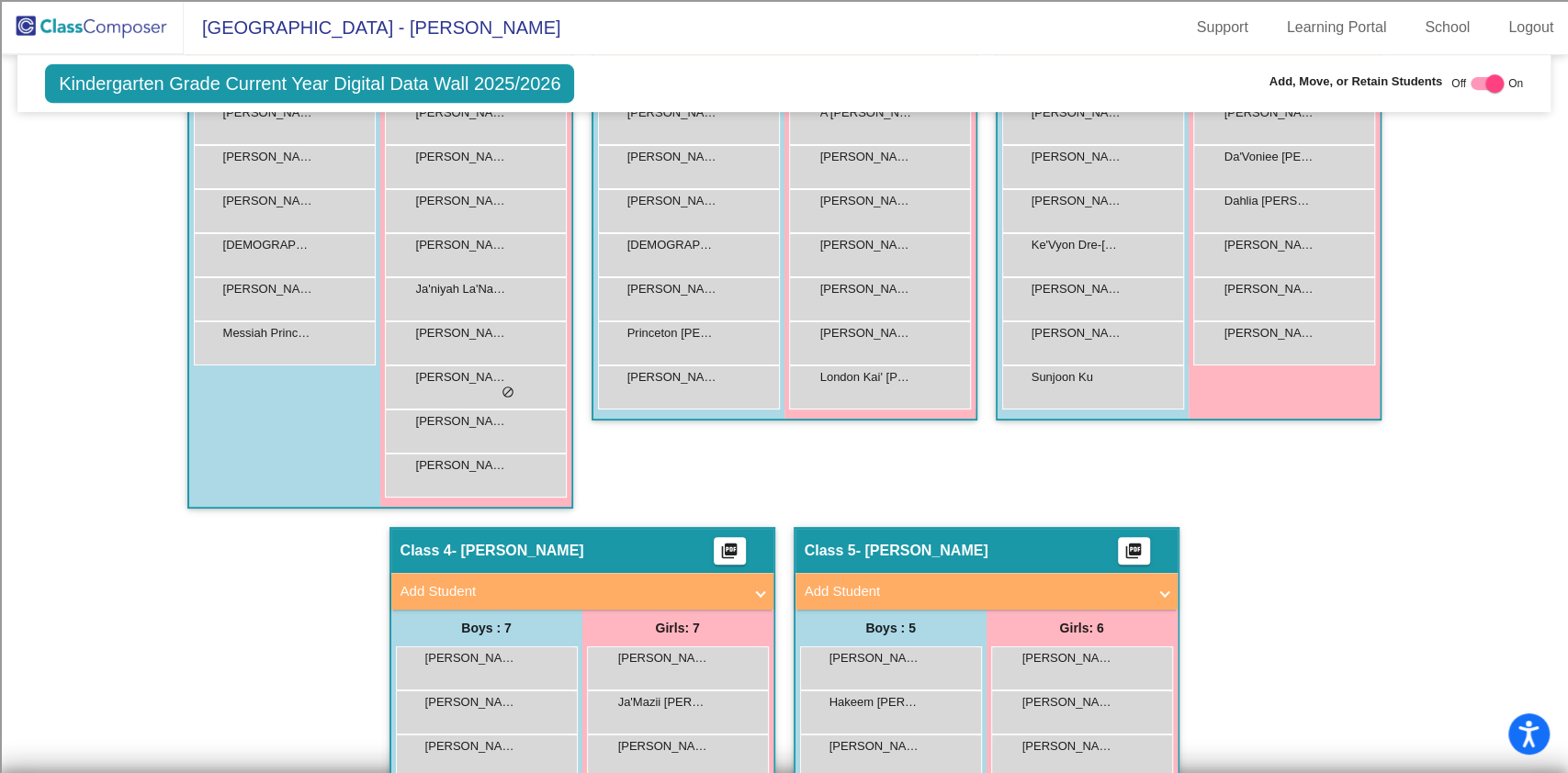 scroll, scrollTop: 526, scrollLeft: 0, axis: vertical 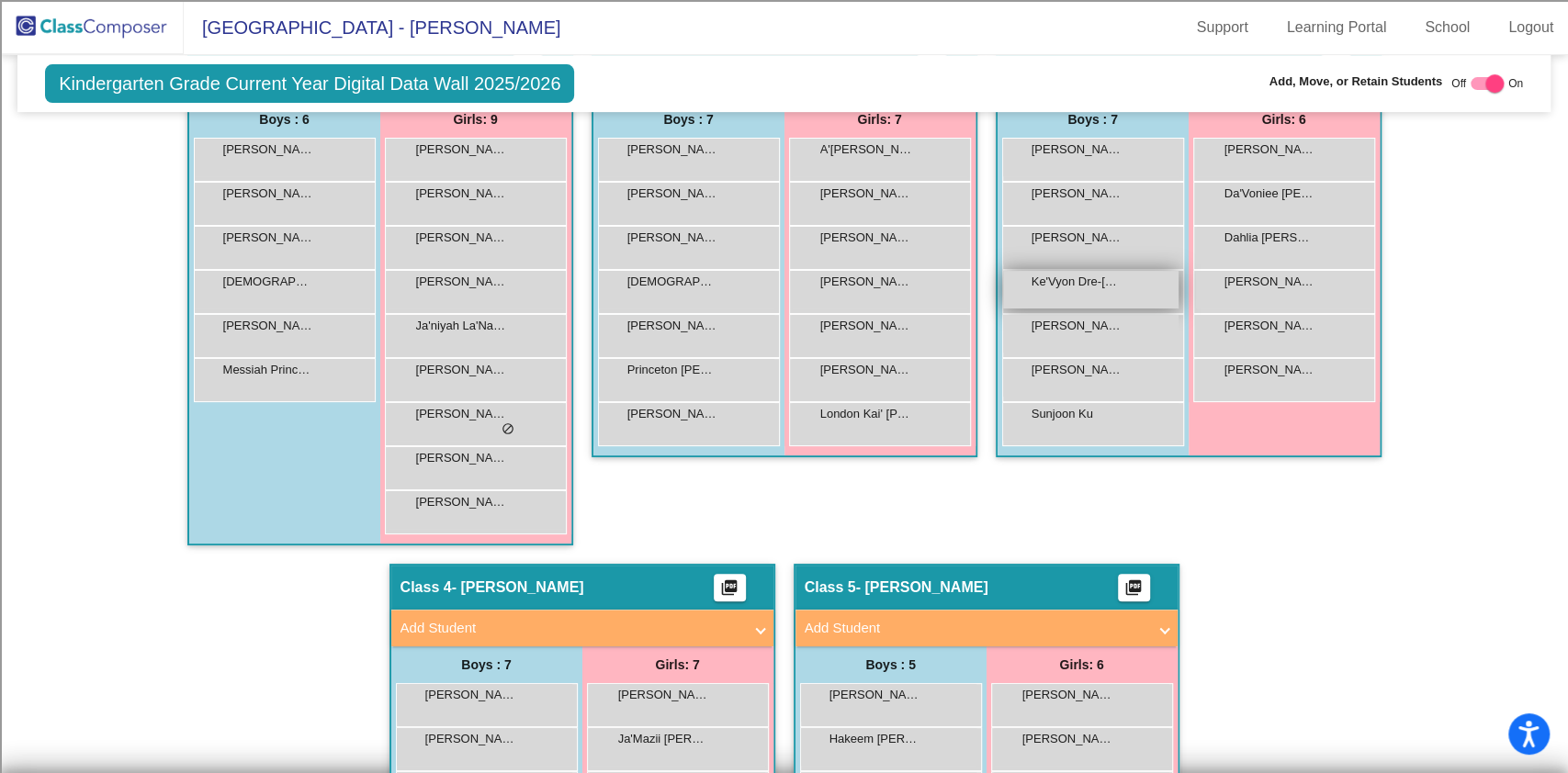 click on "Ke'Vyon Dre-[PERSON_NAME]" at bounding box center [1077, 282] 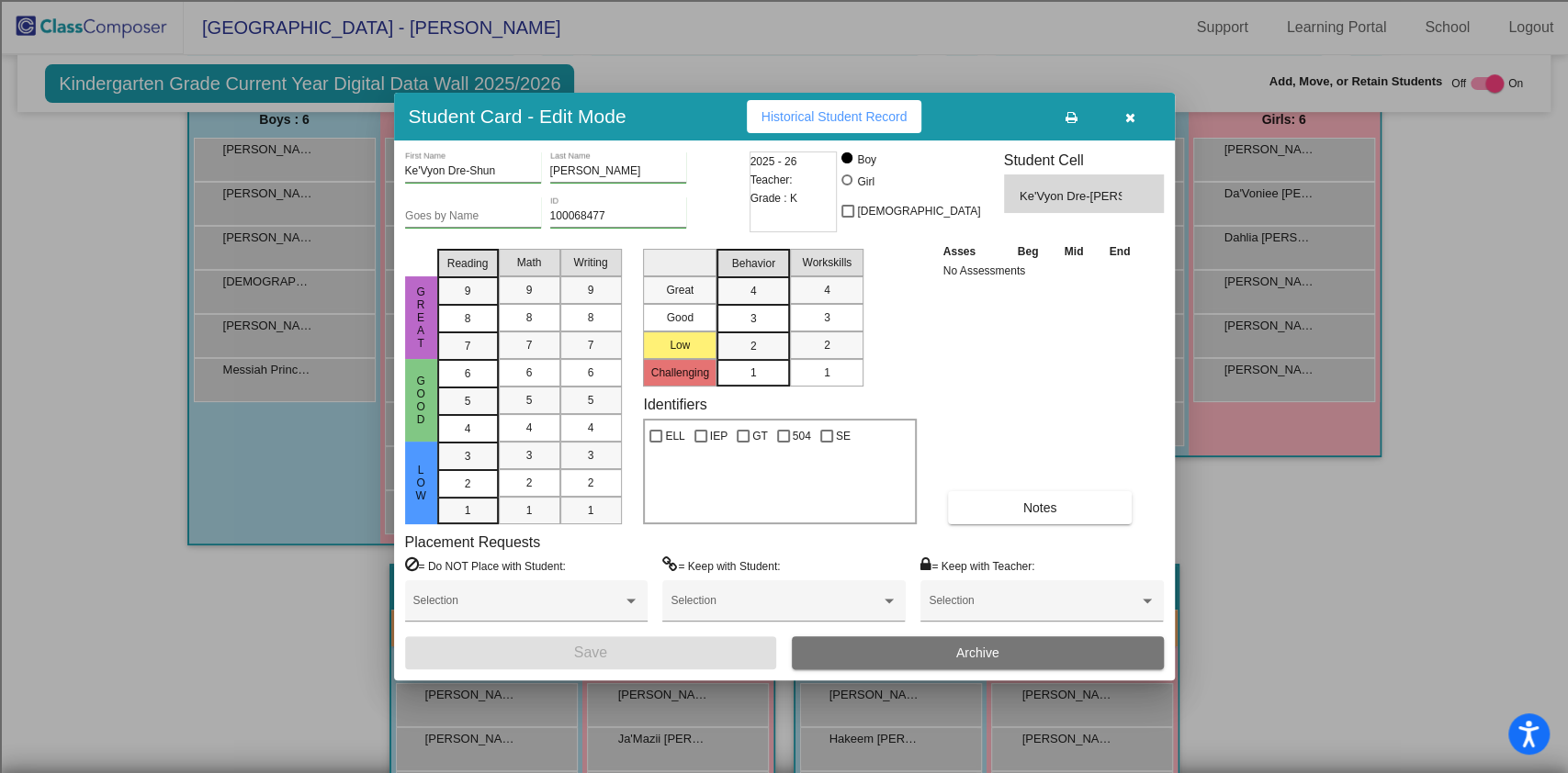 drag, startPoint x: 1130, startPoint y: 106, endPoint x: 1130, endPoint y: 119, distance: 13 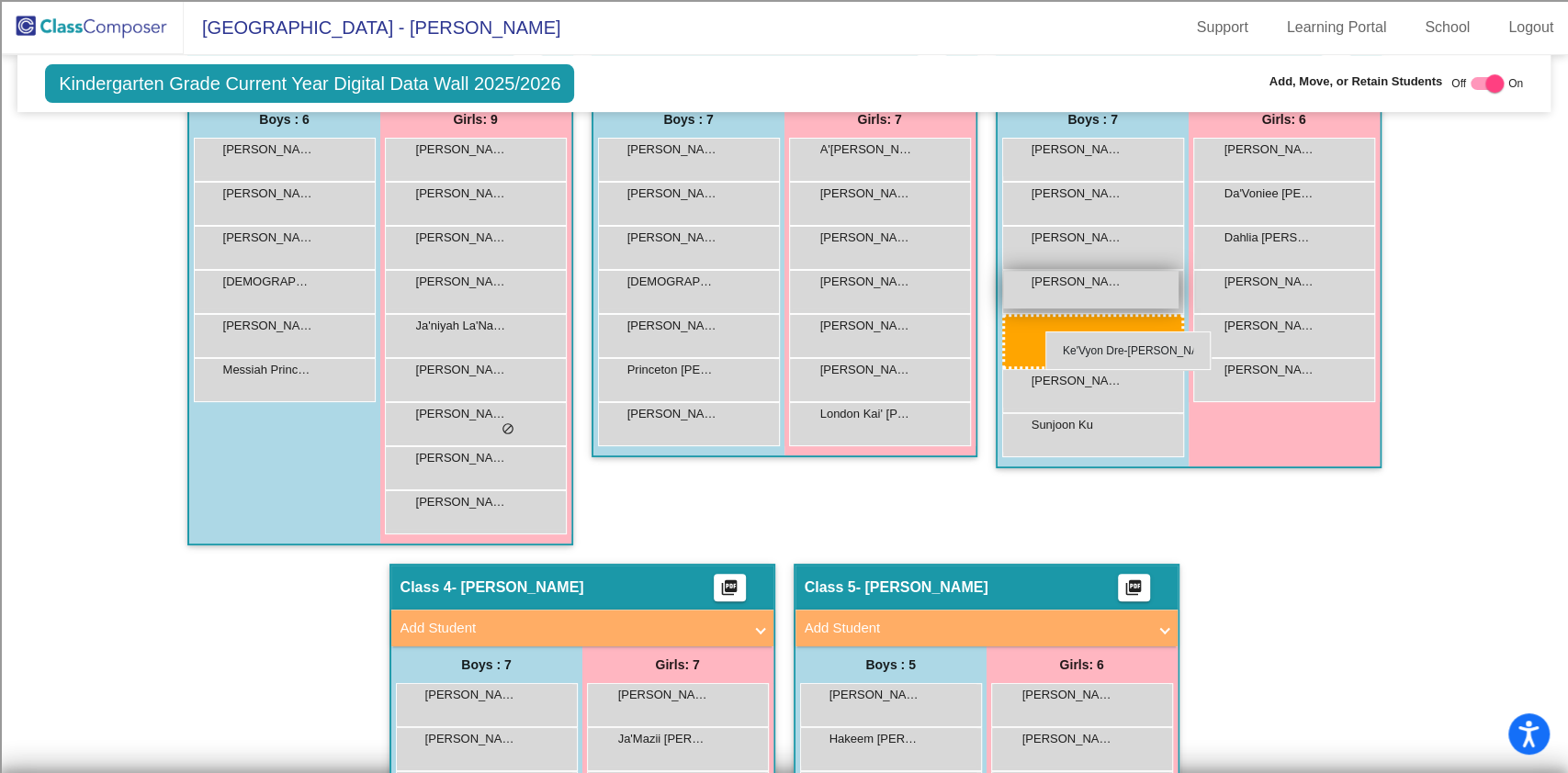 drag, startPoint x: 1058, startPoint y: 287, endPoint x: 1041, endPoint y: 332, distance: 48.104054 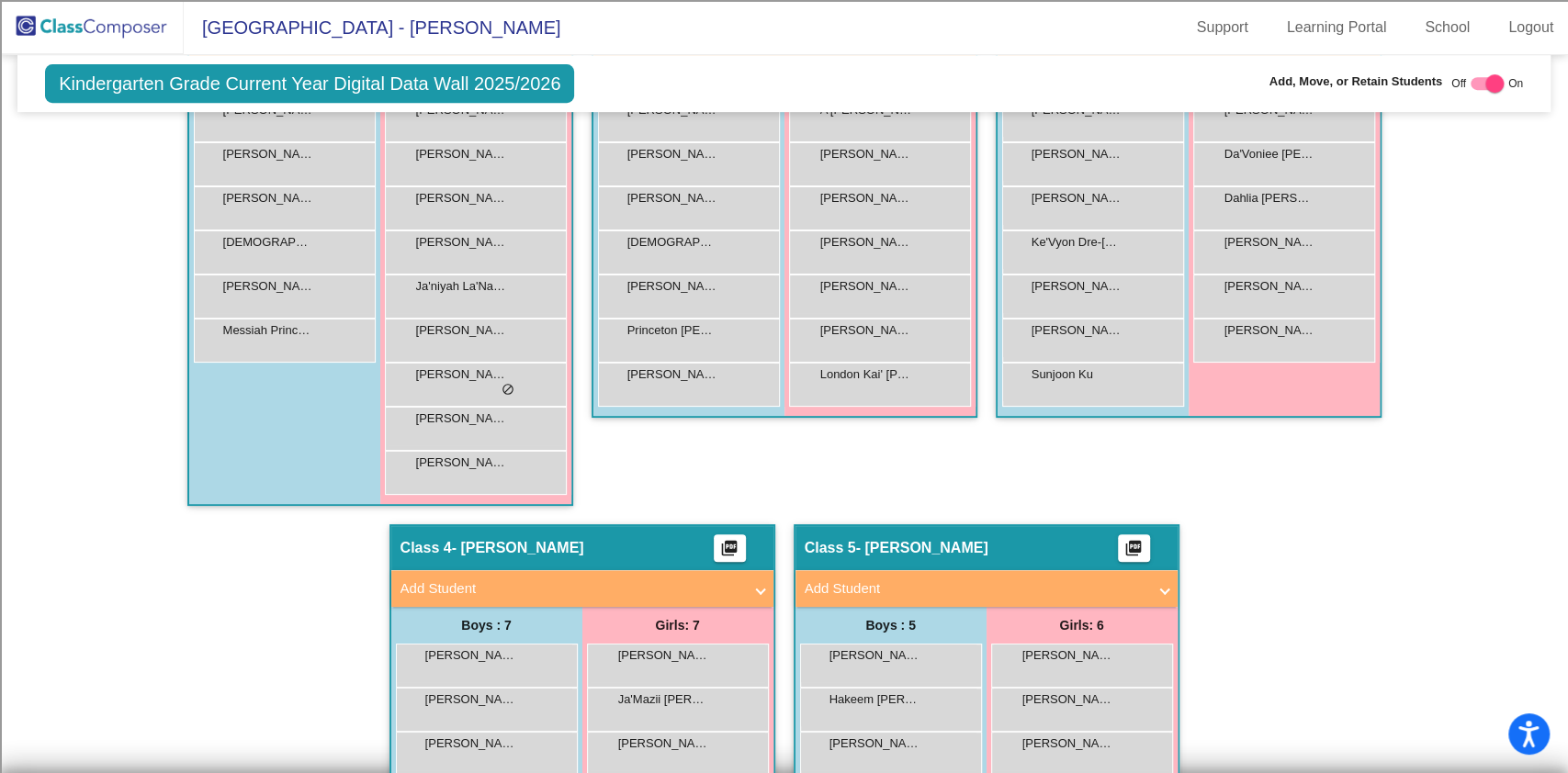 scroll, scrollTop: 404, scrollLeft: 0, axis: vertical 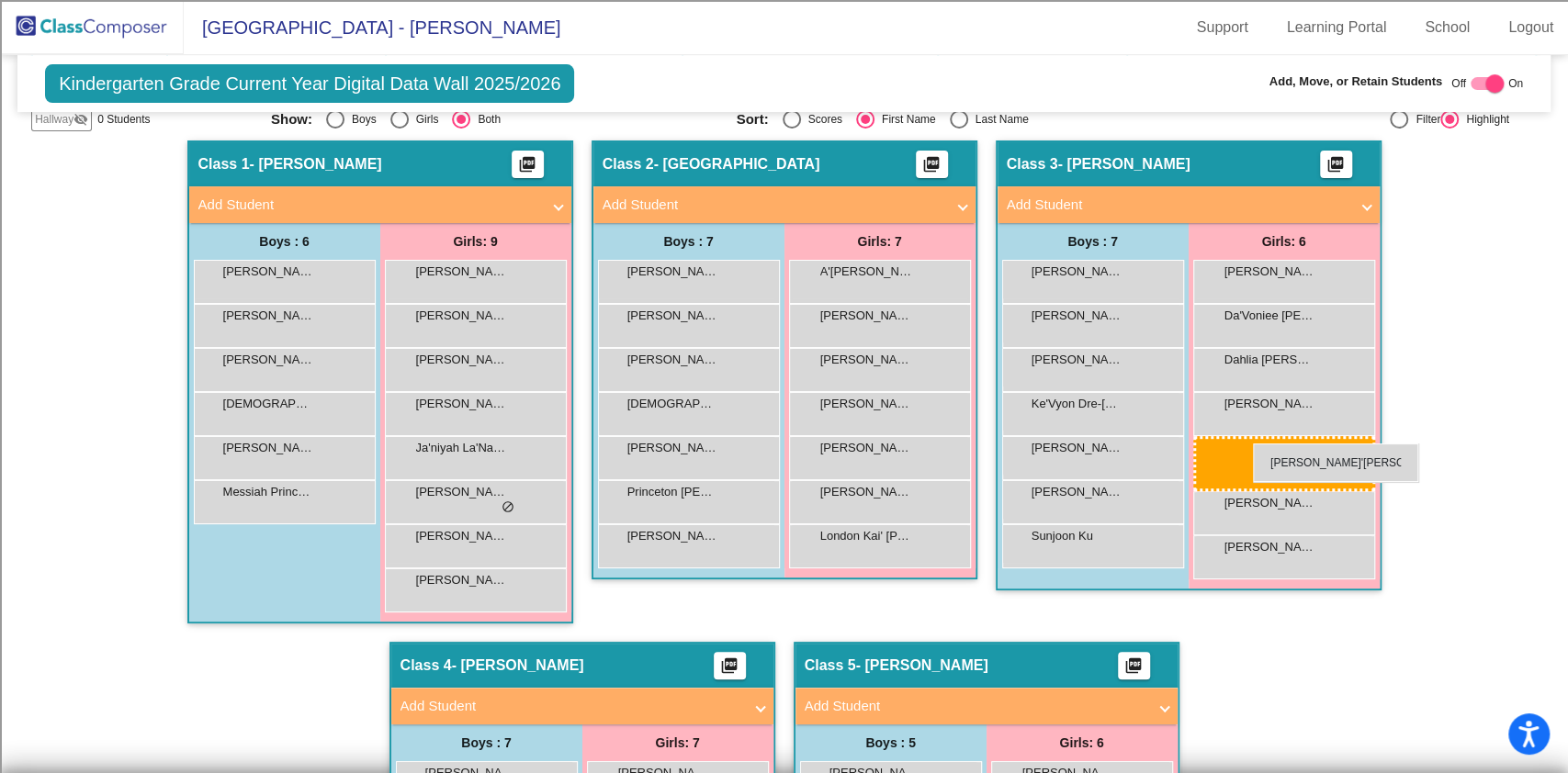 drag, startPoint x: 456, startPoint y: 499, endPoint x: 1253, endPoint y: 443, distance: 798.965 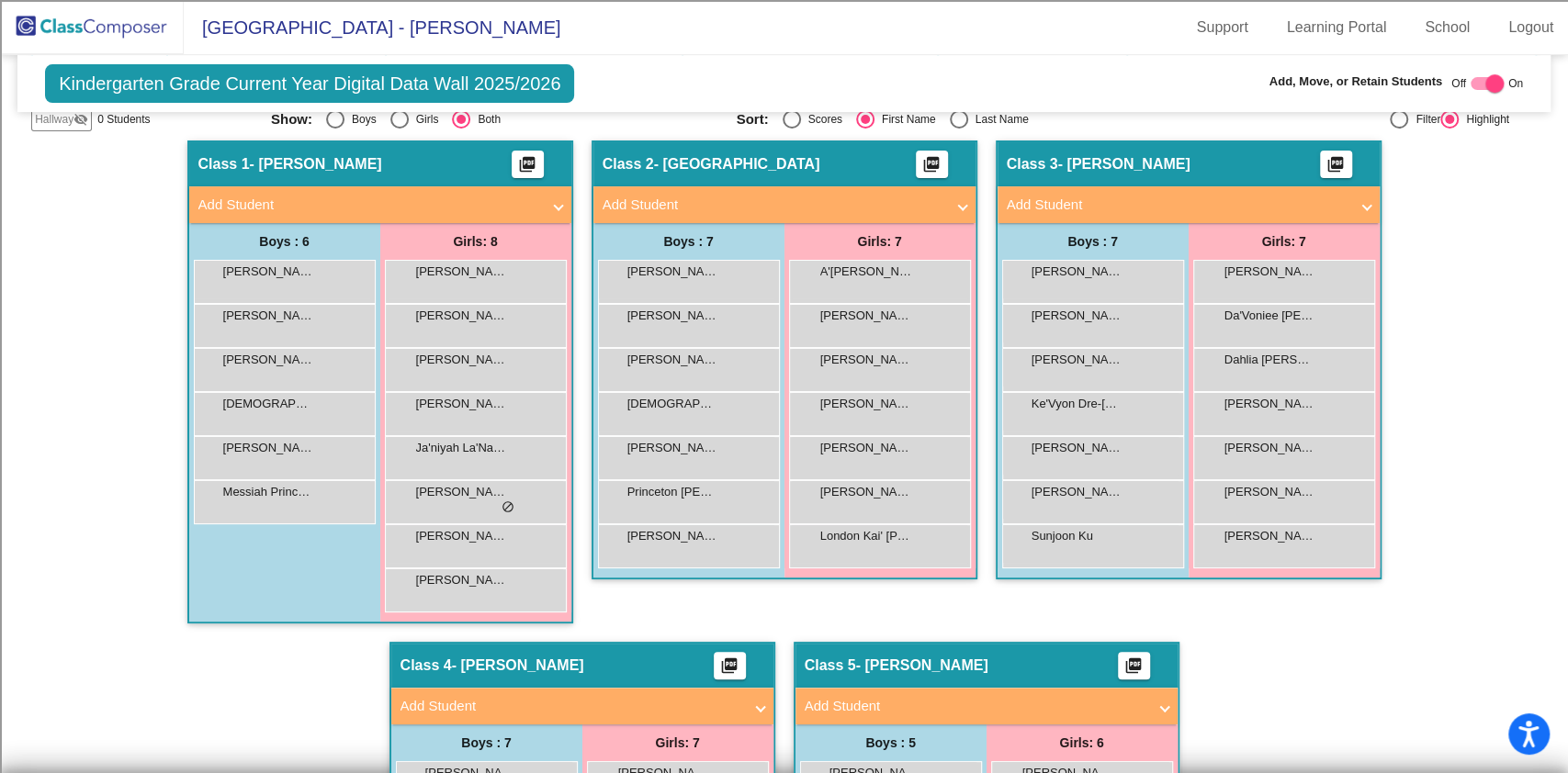 click on "Hallway   - Hallway Class  picture_as_pdf  Add Student  First Name Last Name Student Id  (Recommended)   Boy   Girl   [DEMOGRAPHIC_DATA] Add Close  Boys : 0    No Students   Girls: 0   No Students   Class 1   - [PERSON_NAME]  picture_as_pdf  Add Student  First Name Last Name Student Id  (Recommended)   Boy   Girl   [DEMOGRAPHIC_DATA] Add Close  Boys : 6  [PERSON_NAME] lock do_not_disturb_alt [PERSON_NAME] lock do_not_disturb_alt [PERSON_NAME] Guest lock do_not_disturb_alt [PERSON_NAME] lock do_not_disturb_alt [PERSON_NAME] lock do_not_disturb_alt Messiah Prince [PERSON_NAME] lock do_not_disturb_alt Girls: 8 [PERSON_NAME] [PERSON_NAME] lock do_not_disturb_alt Cece [PERSON_NAME] lock do_not_disturb_alt [PERSON_NAME] [PERSON_NAME] lock do_not_disturb_alt [PERSON_NAME] lock do_not_disturb_alt Ja'niyah La'Nae [PERSON_NAME] lock do_not_disturb_alt [PERSON_NAME] lock do_not_disturb_alt Nhu [PERSON_NAME] lock do_not_disturb_alt Vivienne Mahalean lock do_not_disturb_alt Class 2   - Skalaban  picture_as_pdf  Add Student  Last Name" 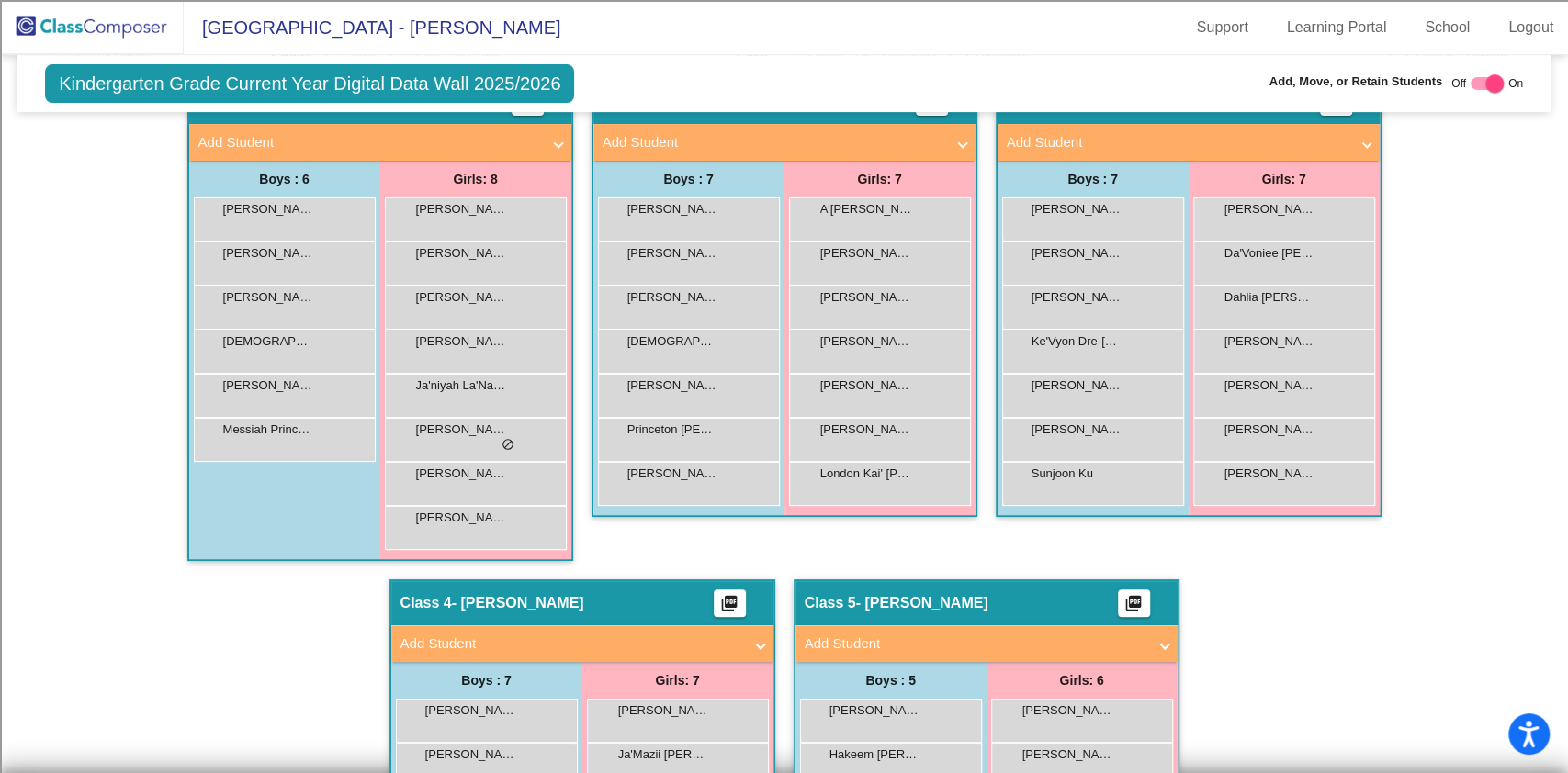 scroll, scrollTop: 360, scrollLeft: 0, axis: vertical 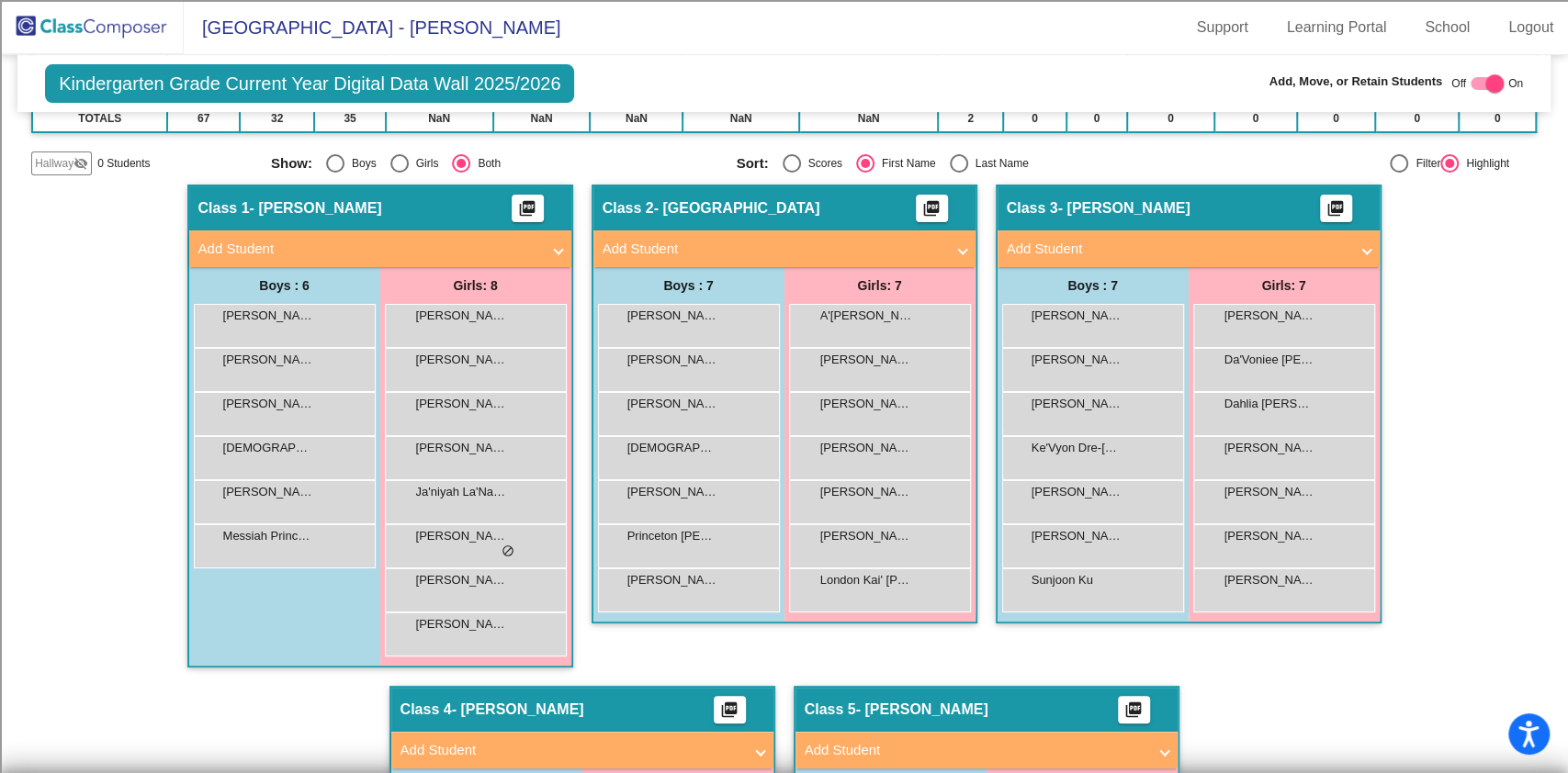 click 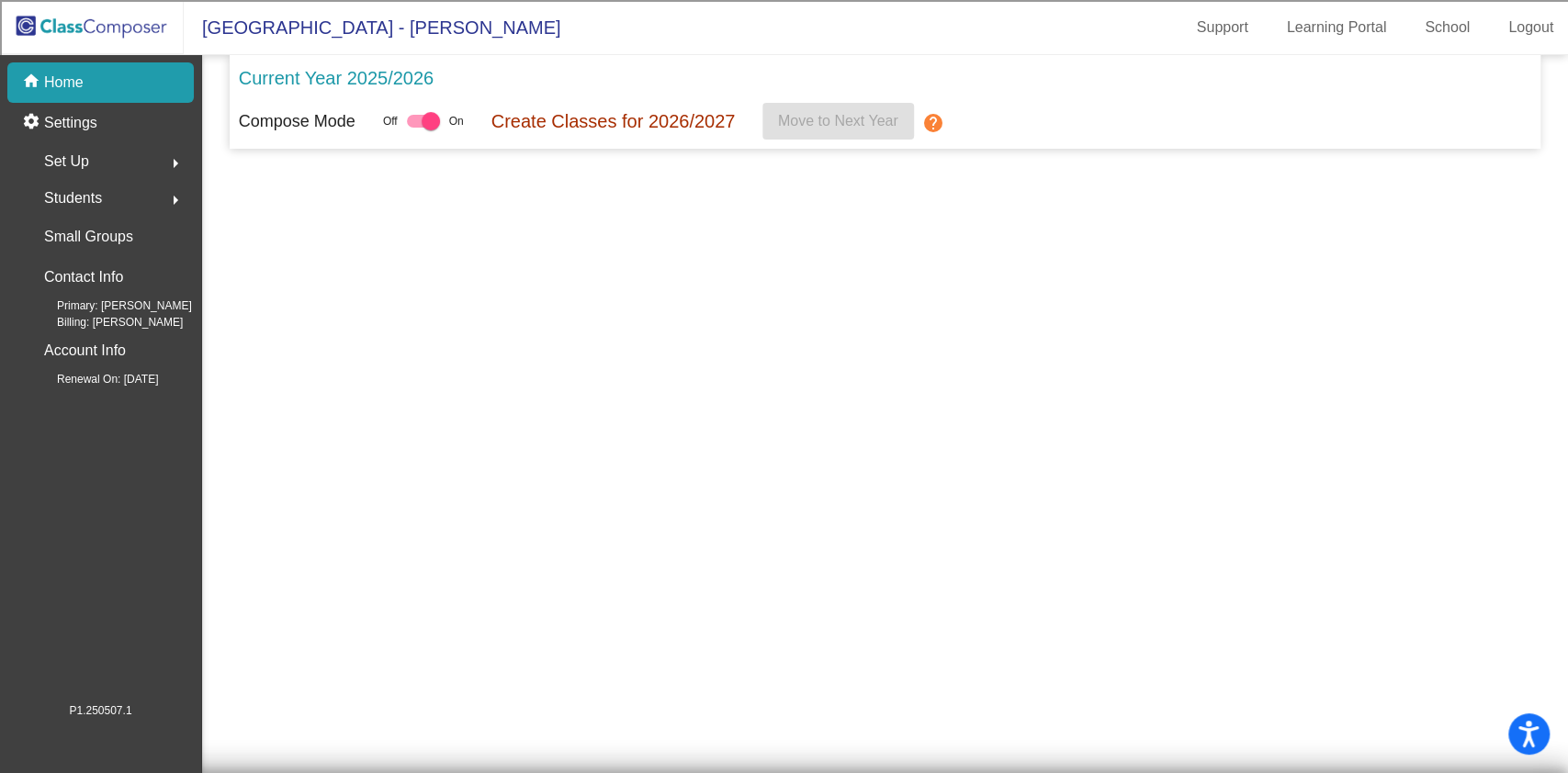 scroll, scrollTop: 0, scrollLeft: 0, axis: both 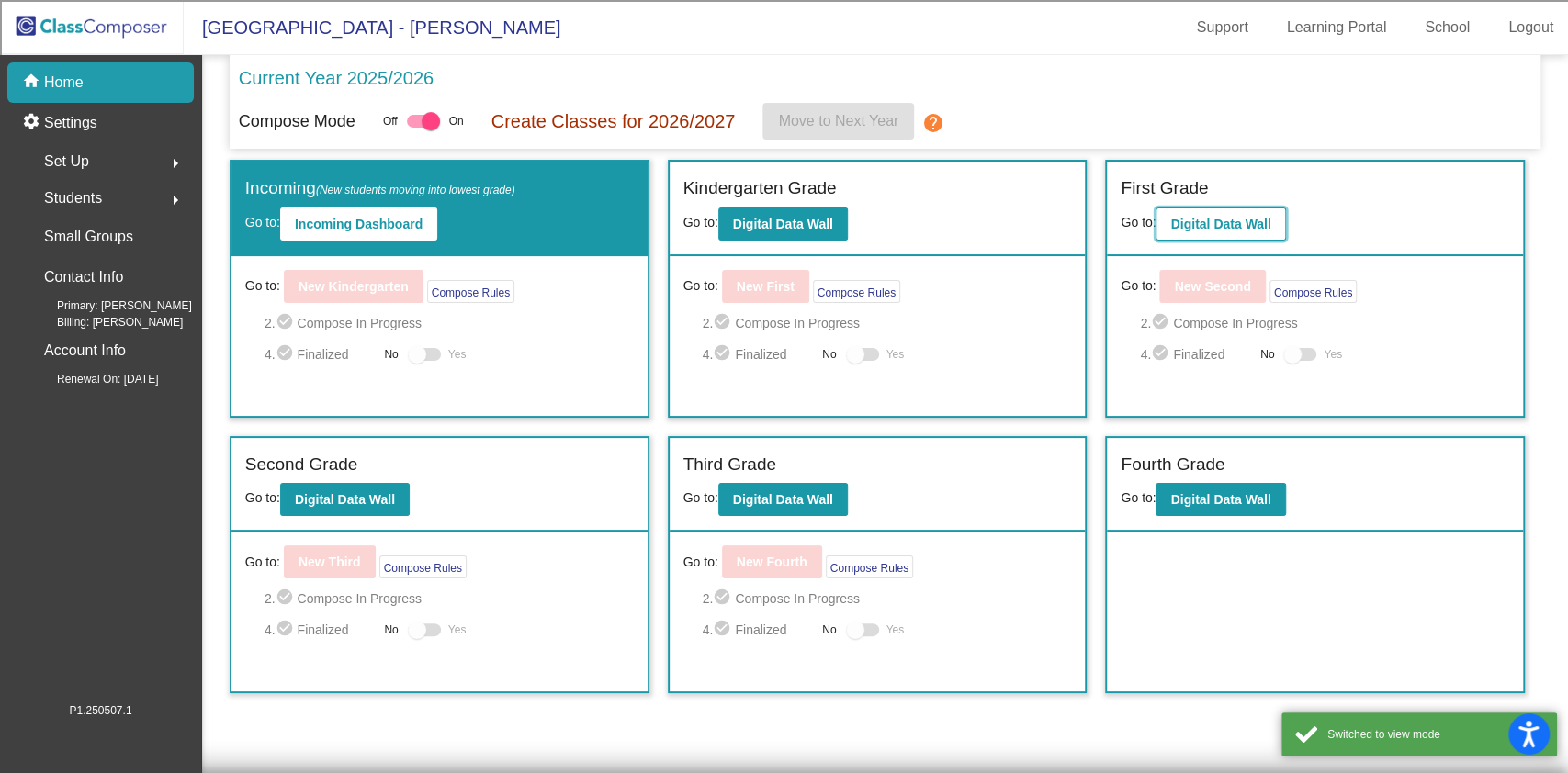 click on "Digital Data Wall" 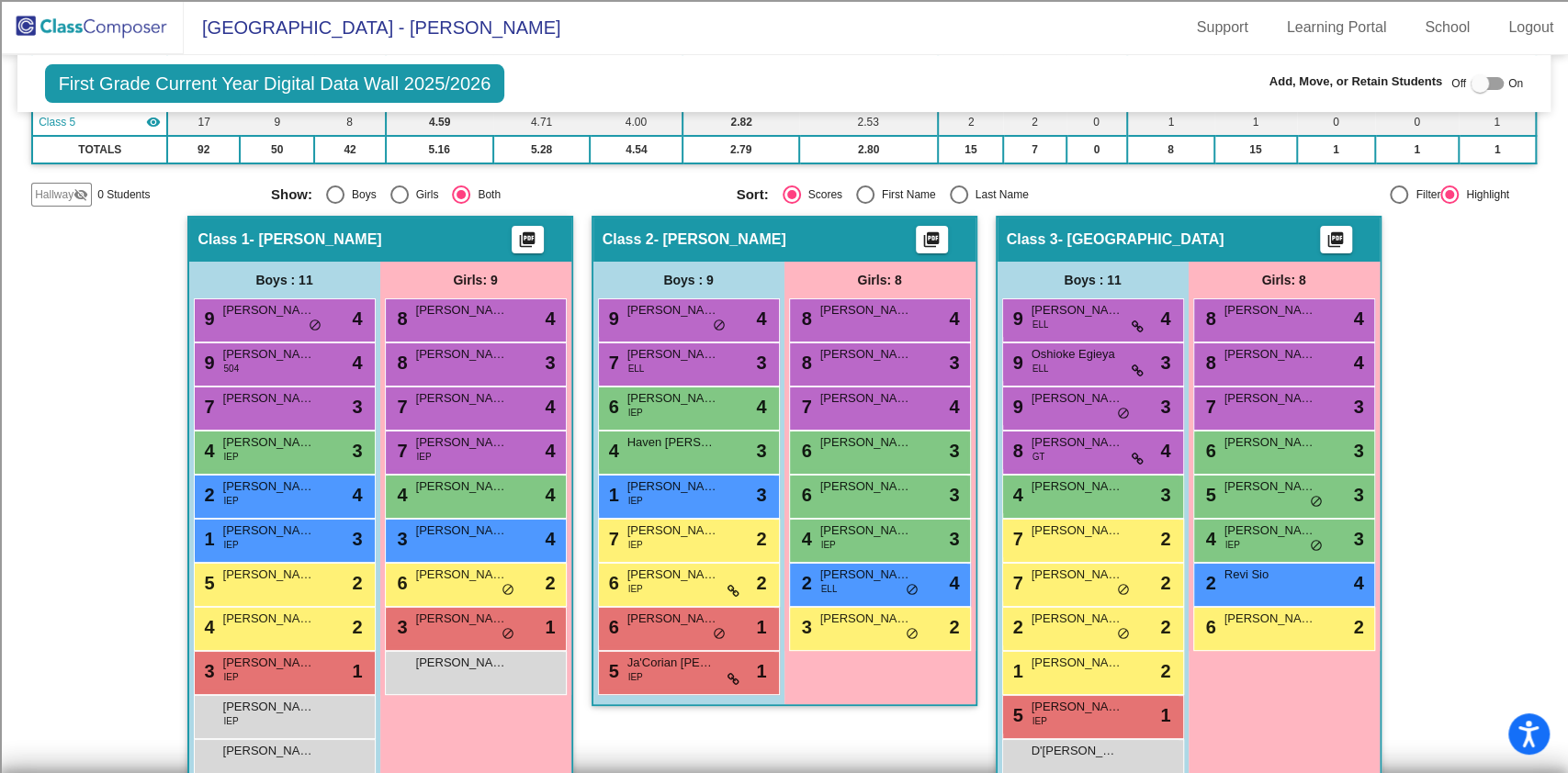 scroll, scrollTop: 367, scrollLeft: 0, axis: vertical 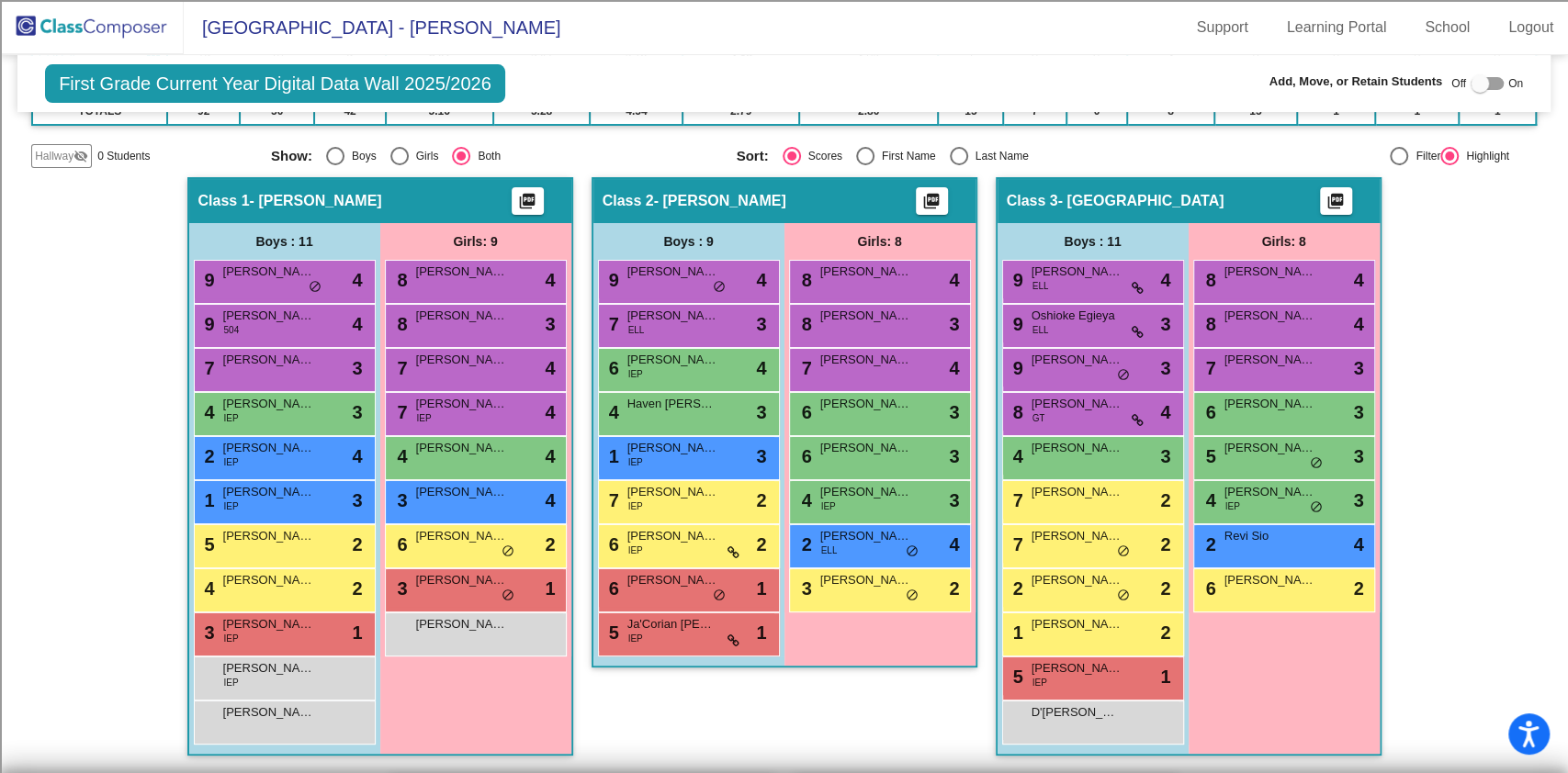 click 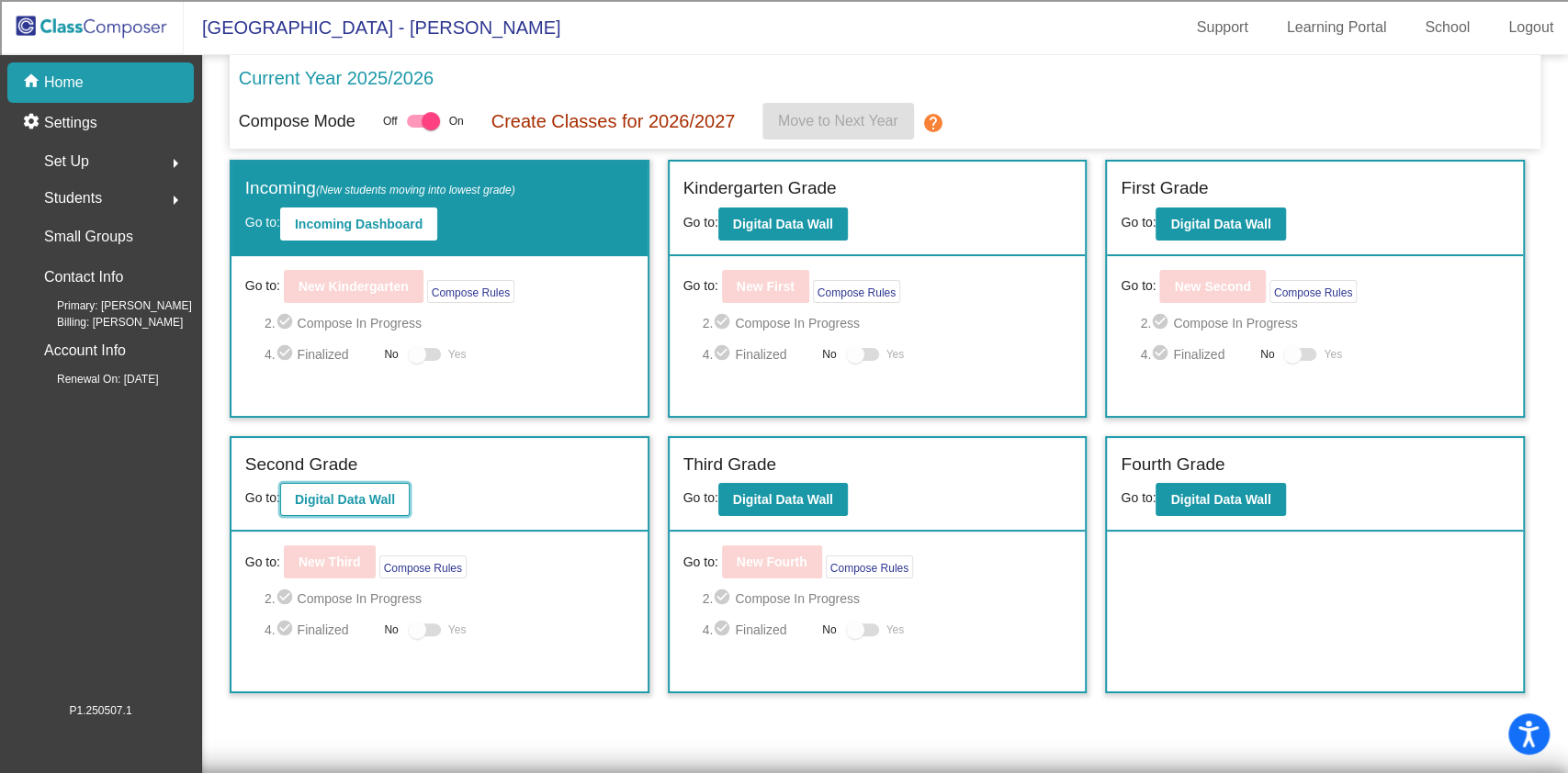 click on "Digital Data Wall" 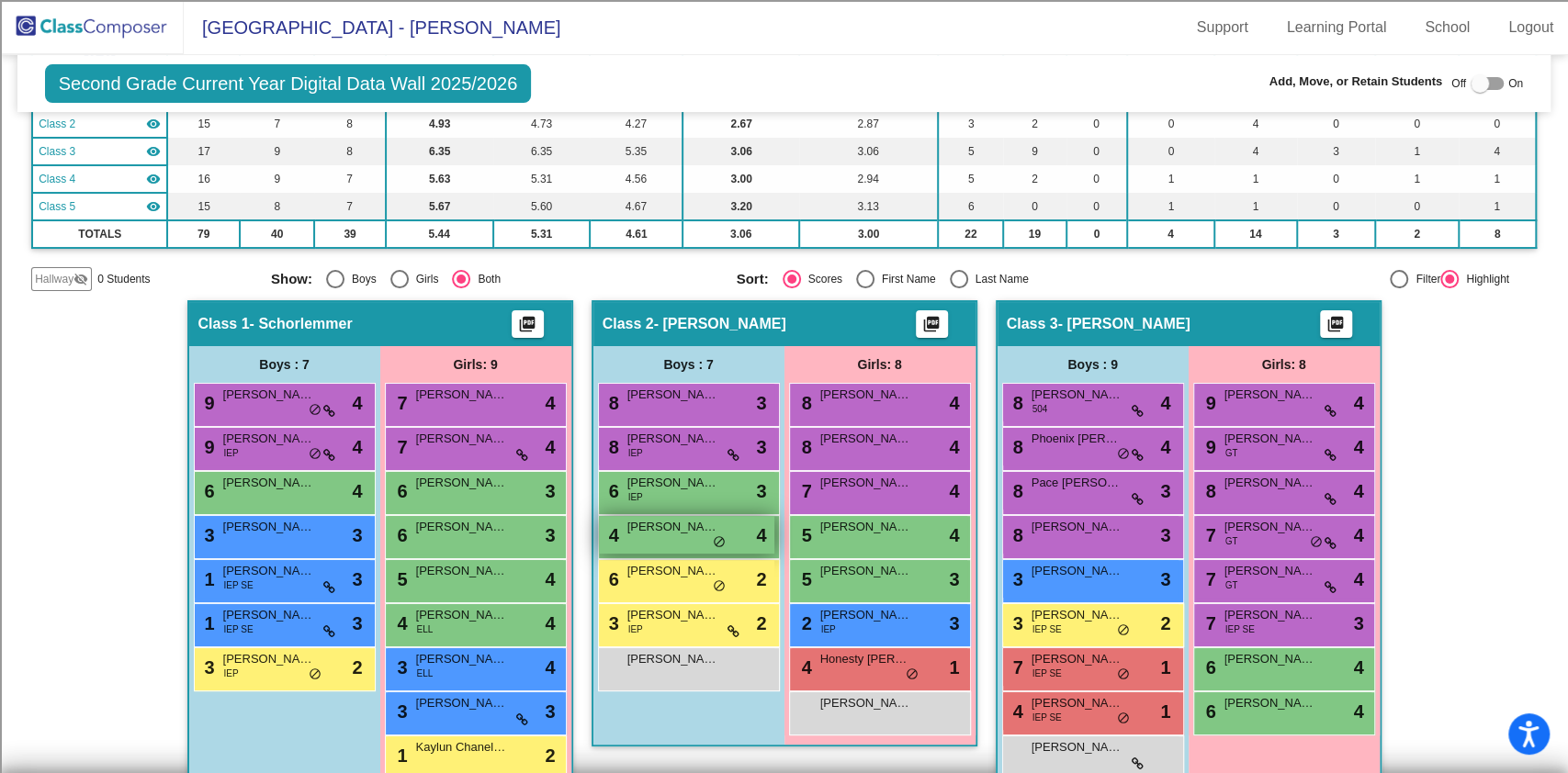 scroll, scrollTop: 367, scrollLeft: 0, axis: vertical 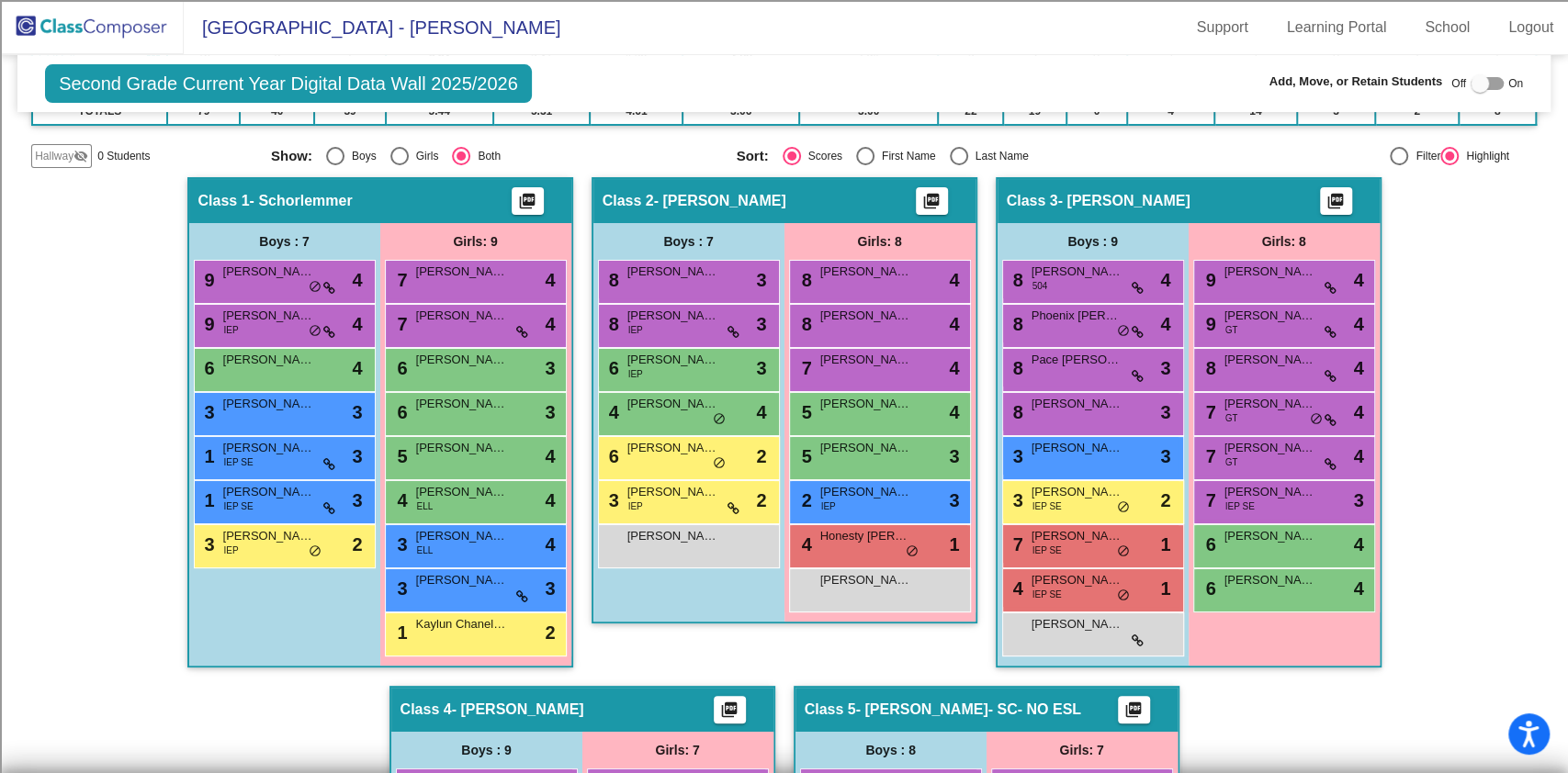 click 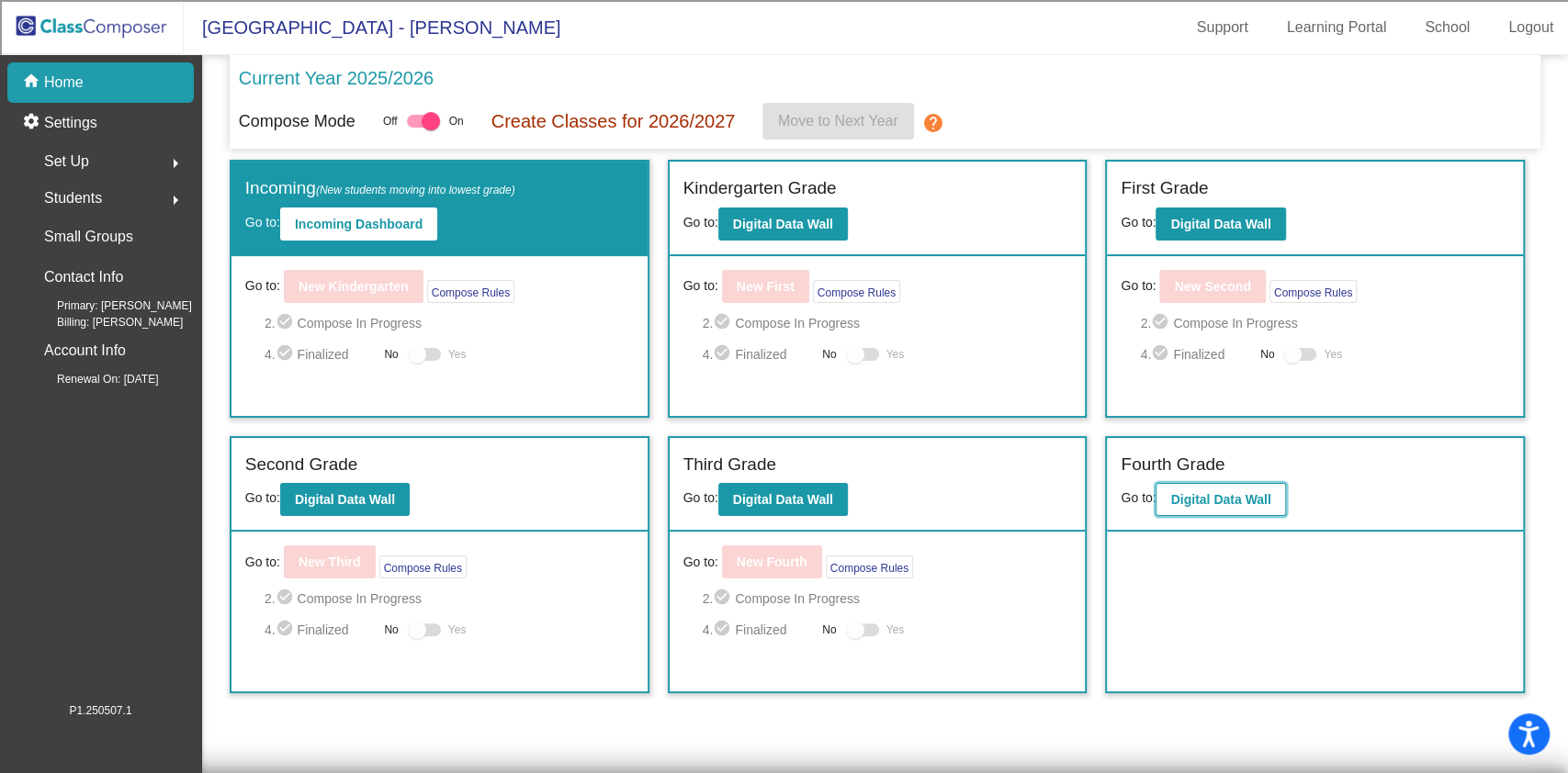 click on "Digital Data Wall" 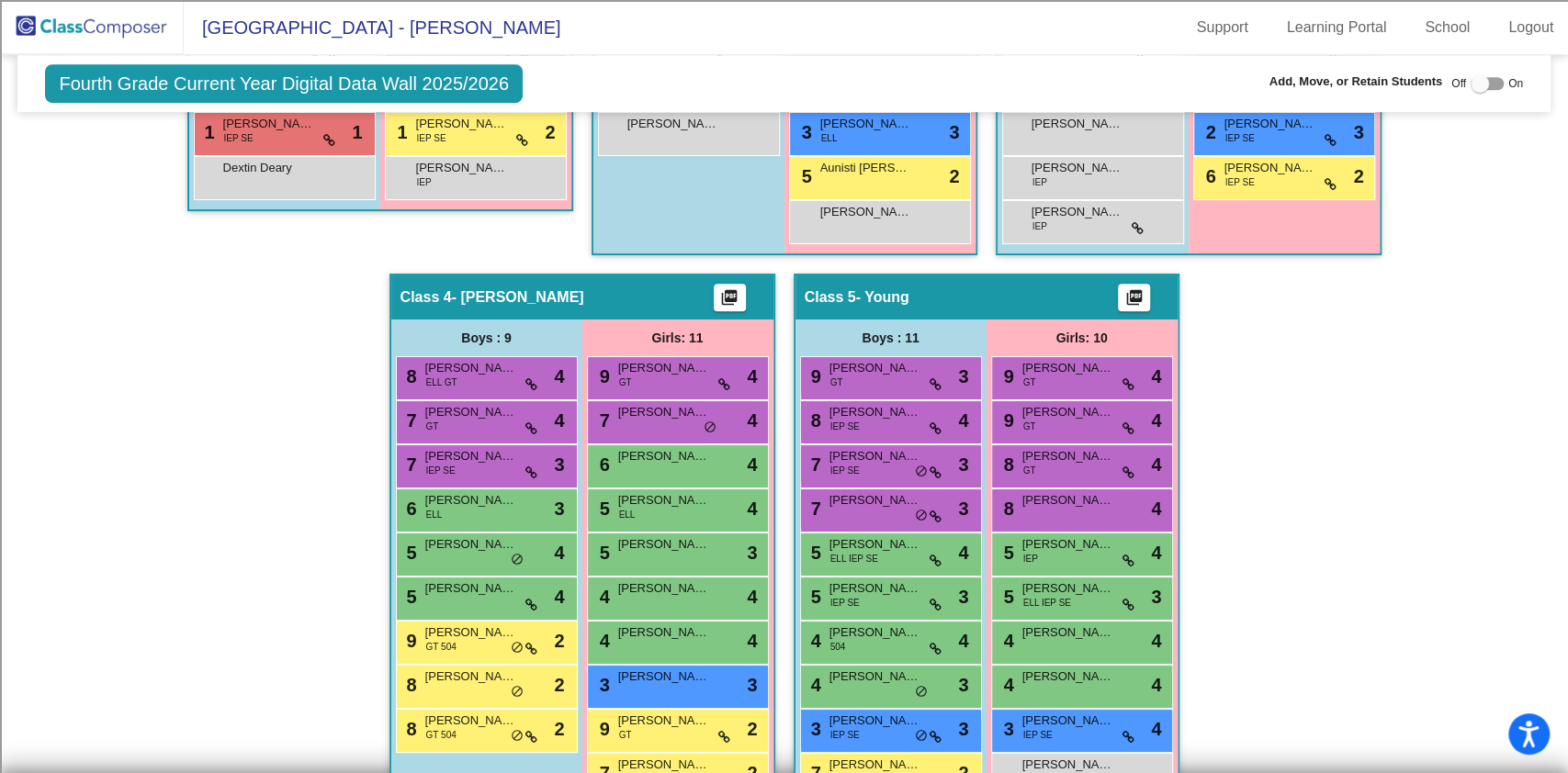 scroll, scrollTop: 979, scrollLeft: 0, axis: vertical 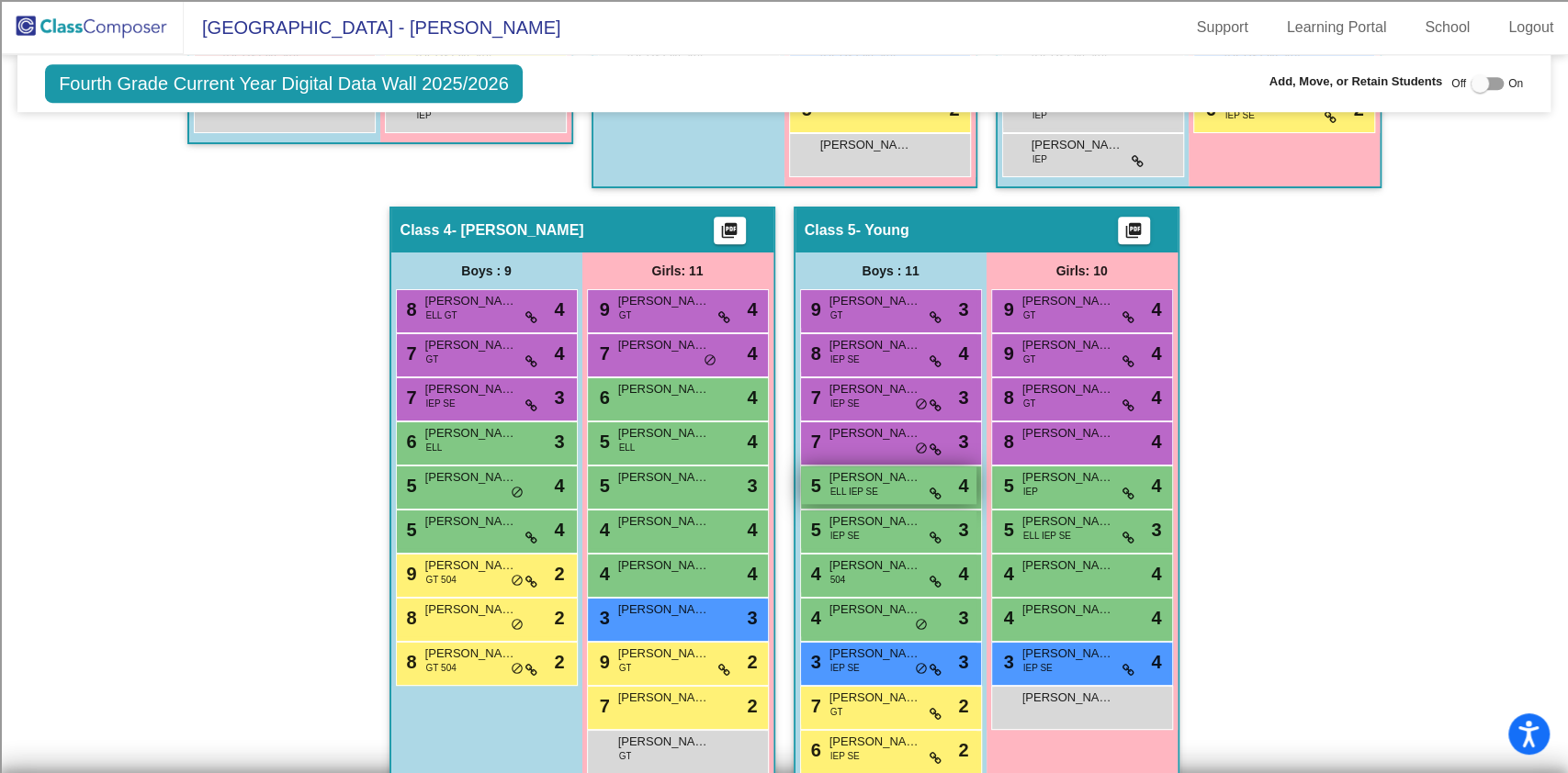 click on "5 [PERSON_NAME] ELL IEP SE lock do_not_disturb_alt 4" at bounding box center [888, 485] 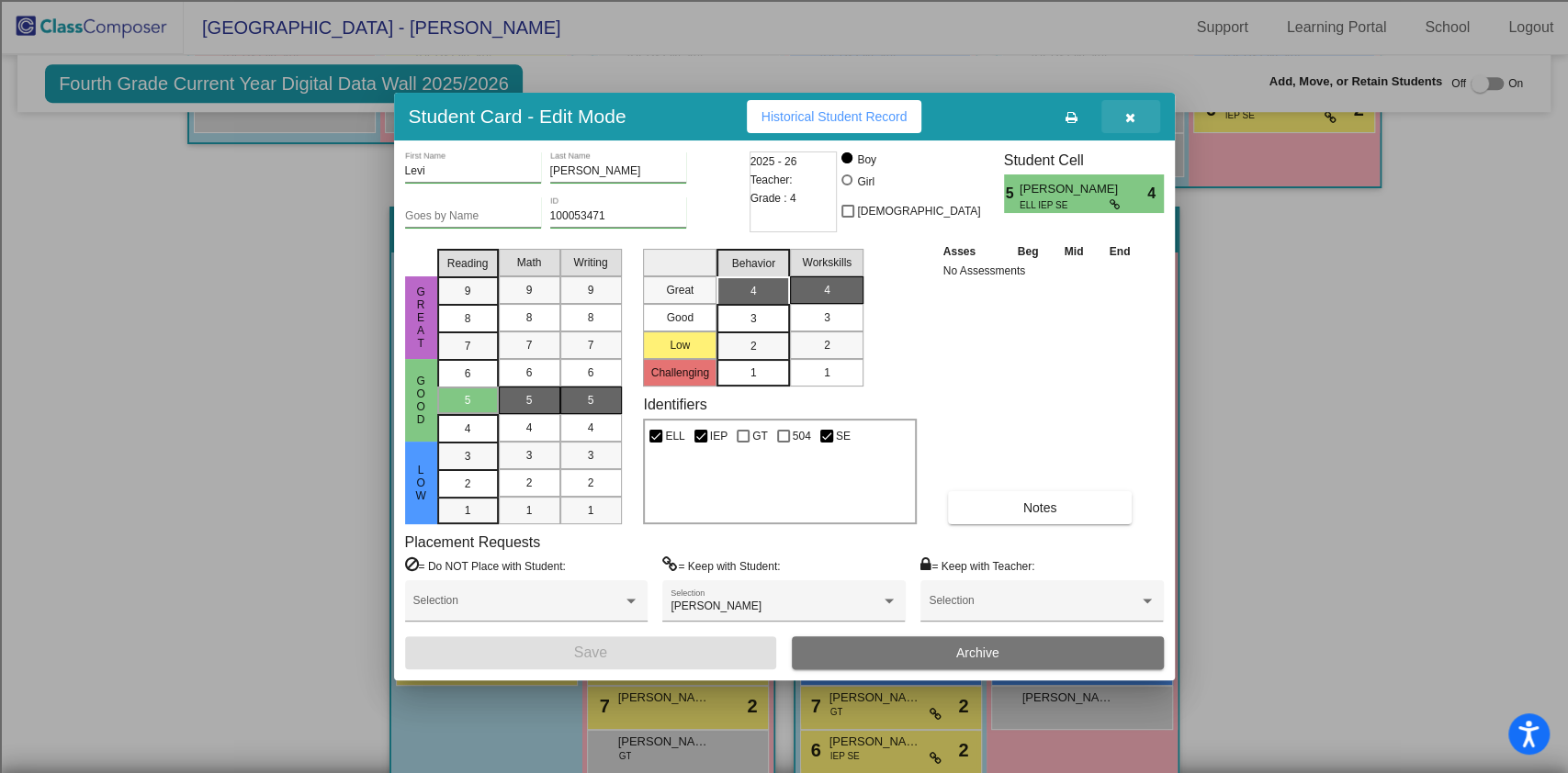 click at bounding box center (1131, 117) 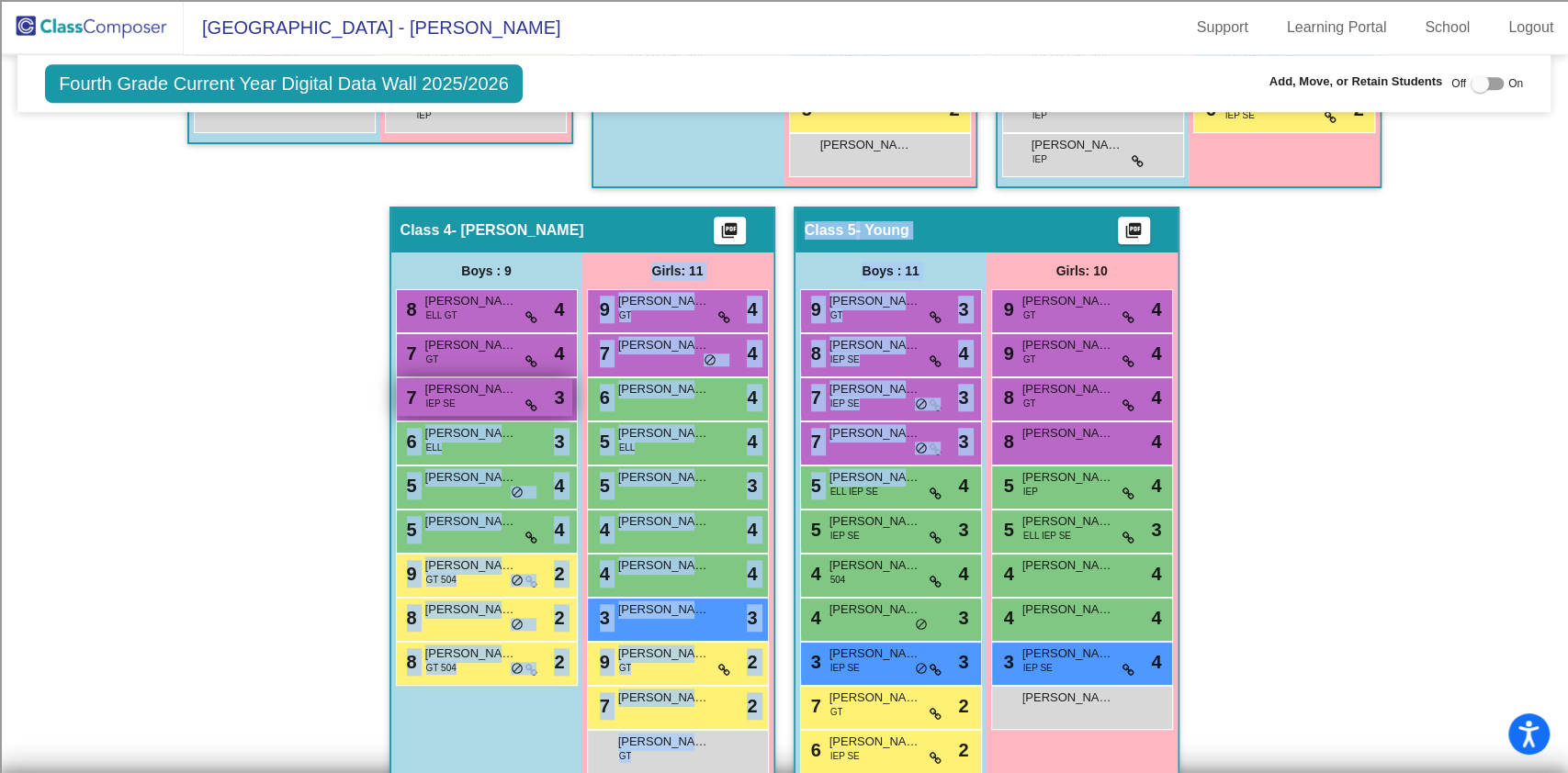 drag, startPoint x: 882, startPoint y: 484, endPoint x: 557, endPoint y: 398, distance: 336.186 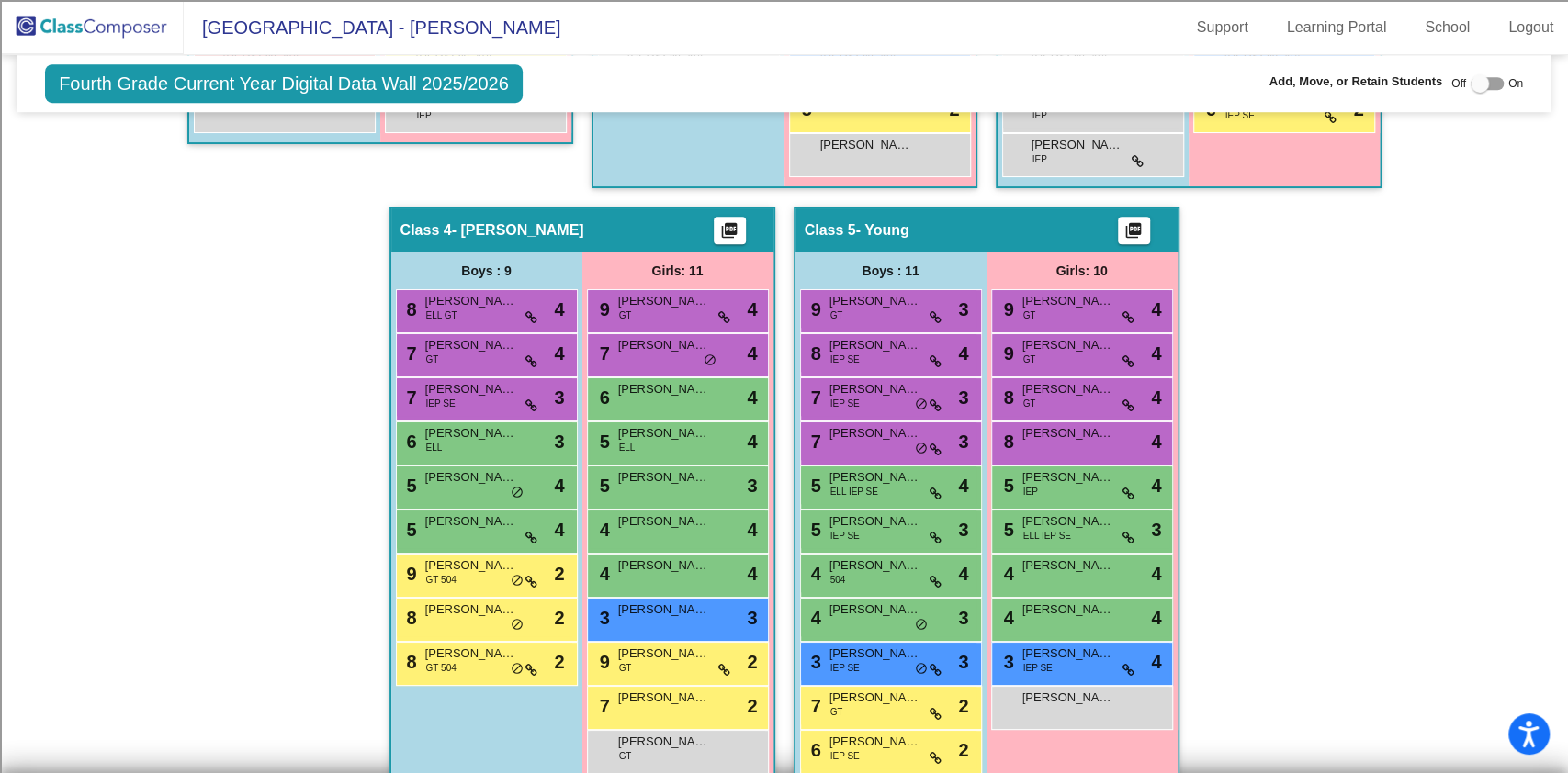 click at bounding box center [1487, 84] 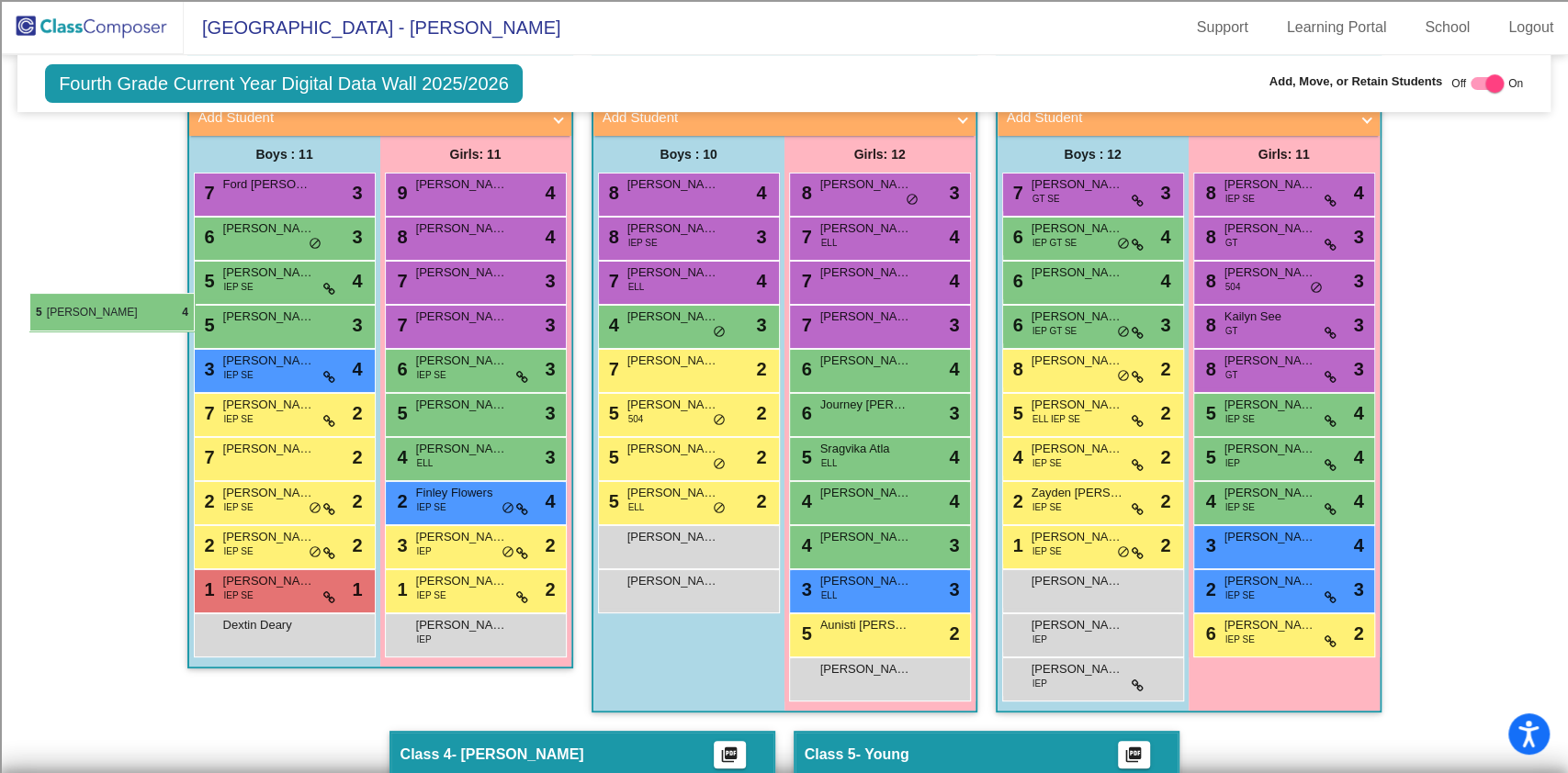 scroll, scrollTop: 404, scrollLeft: 0, axis: vertical 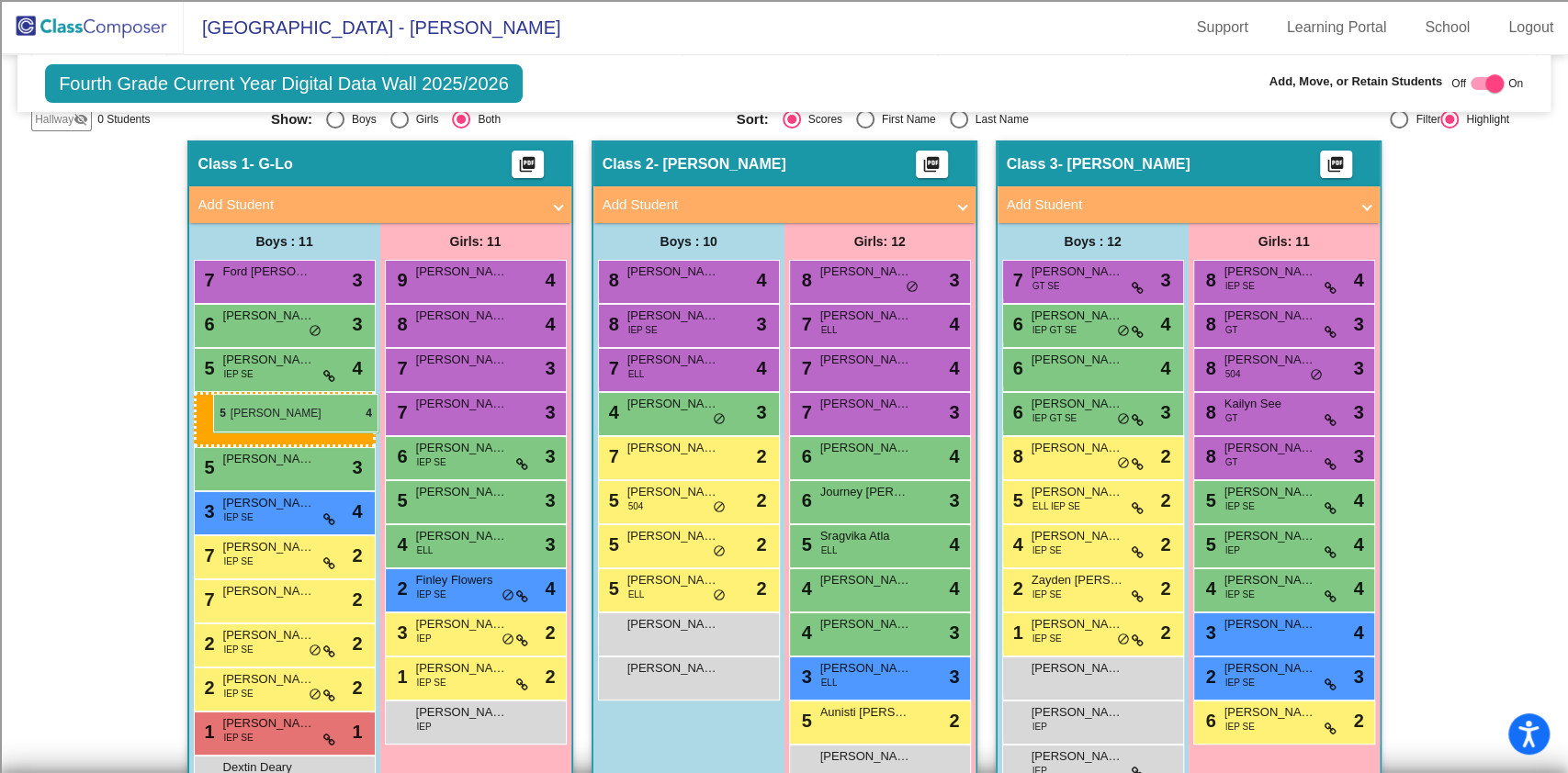 drag, startPoint x: 904, startPoint y: 514, endPoint x: 213, endPoint y: 395, distance: 701.172 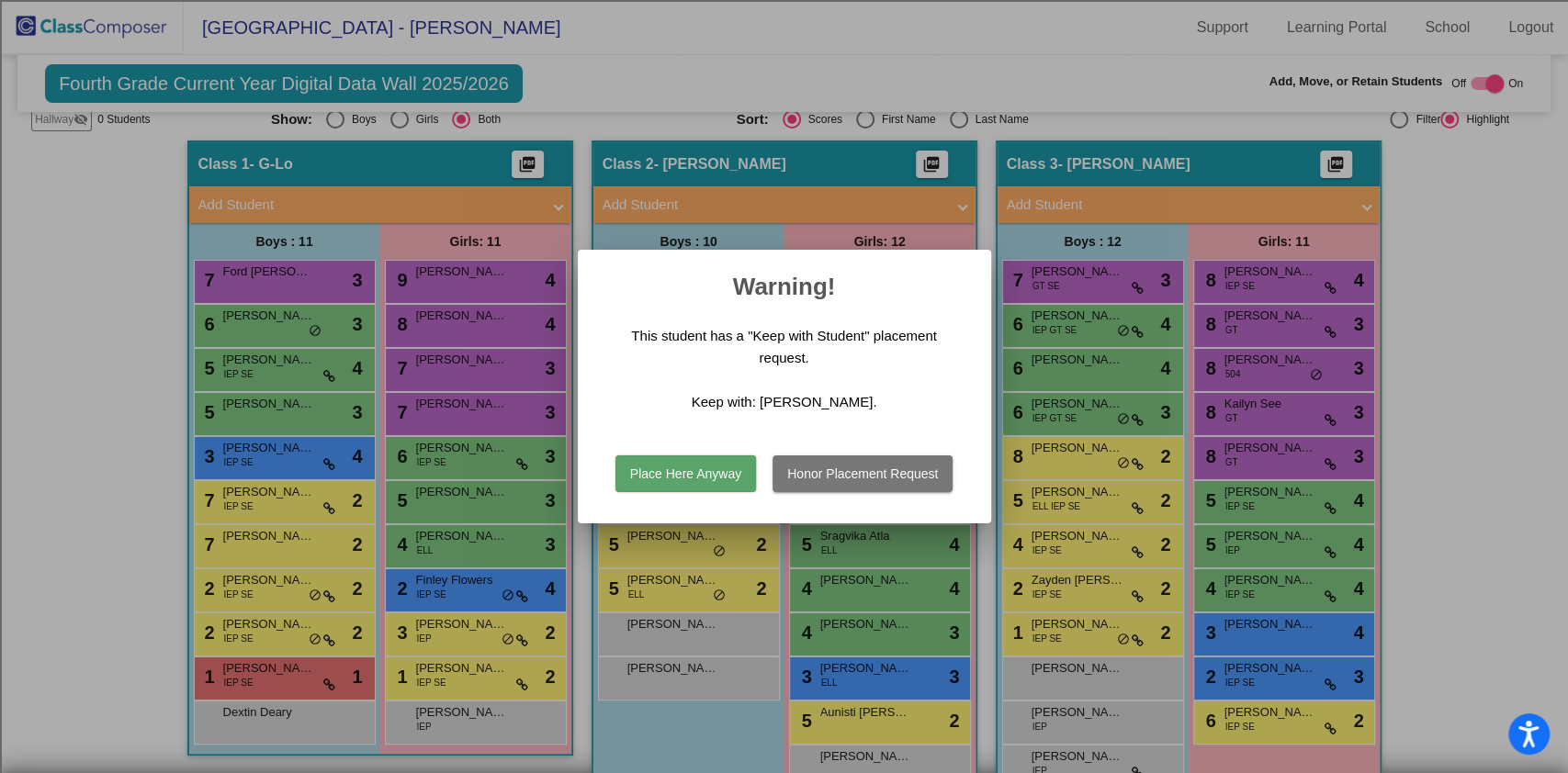 click on "Place Here Anyway" at bounding box center [685, 474] 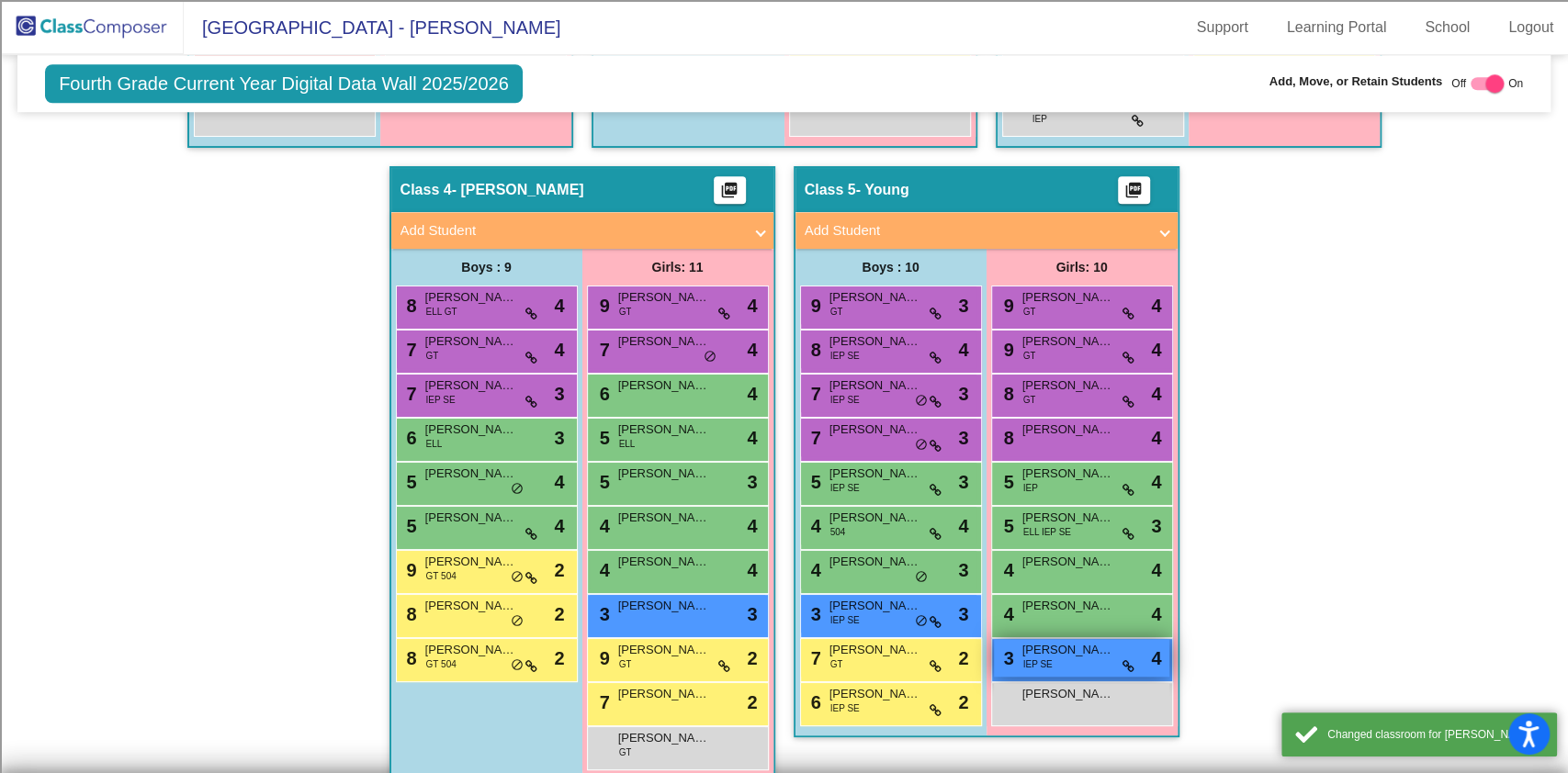 scroll, scrollTop: 1080, scrollLeft: 0, axis: vertical 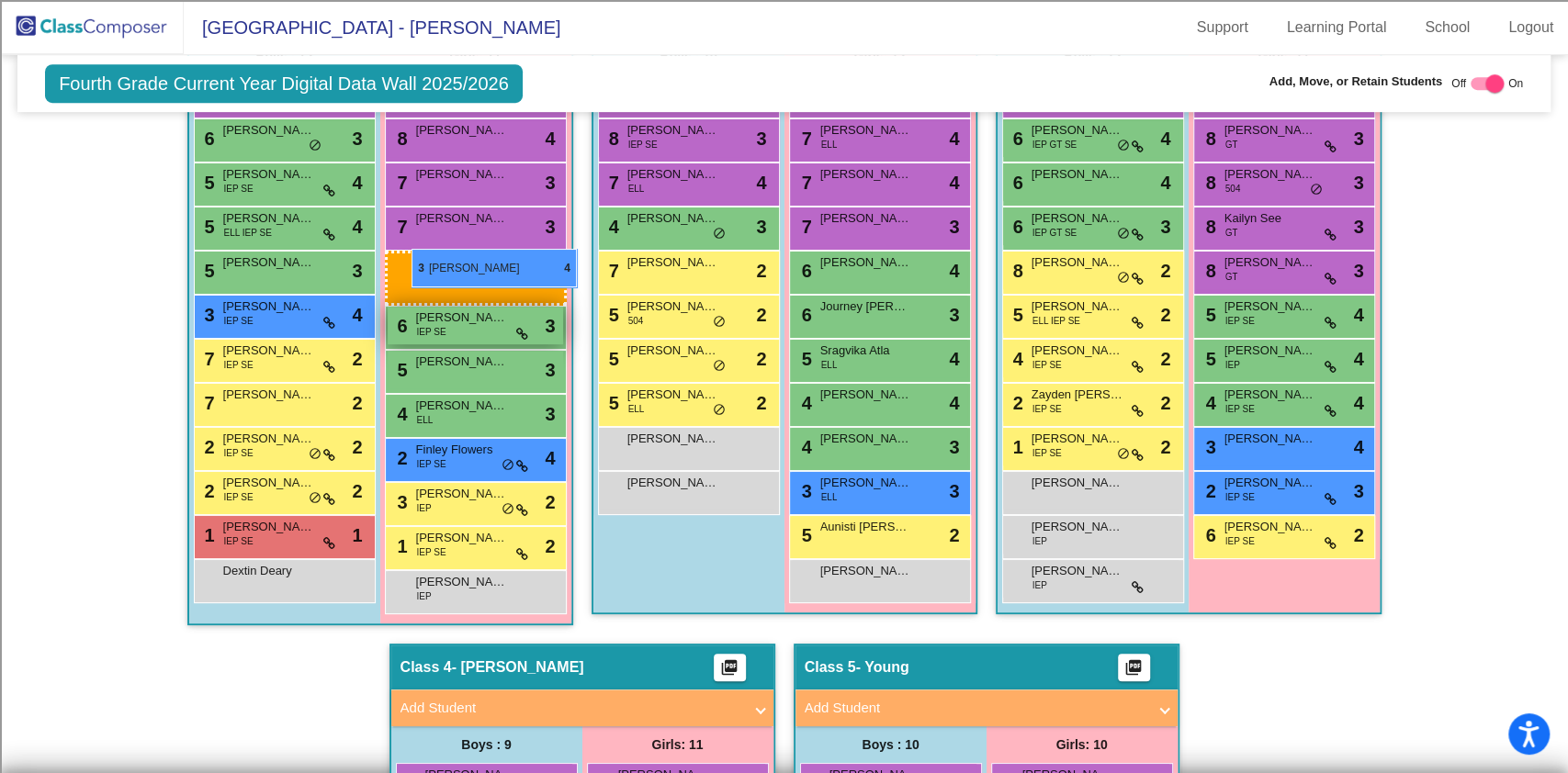 drag, startPoint x: 1066, startPoint y: 630, endPoint x: 412, endPoint y: 251, distance: 755.8816 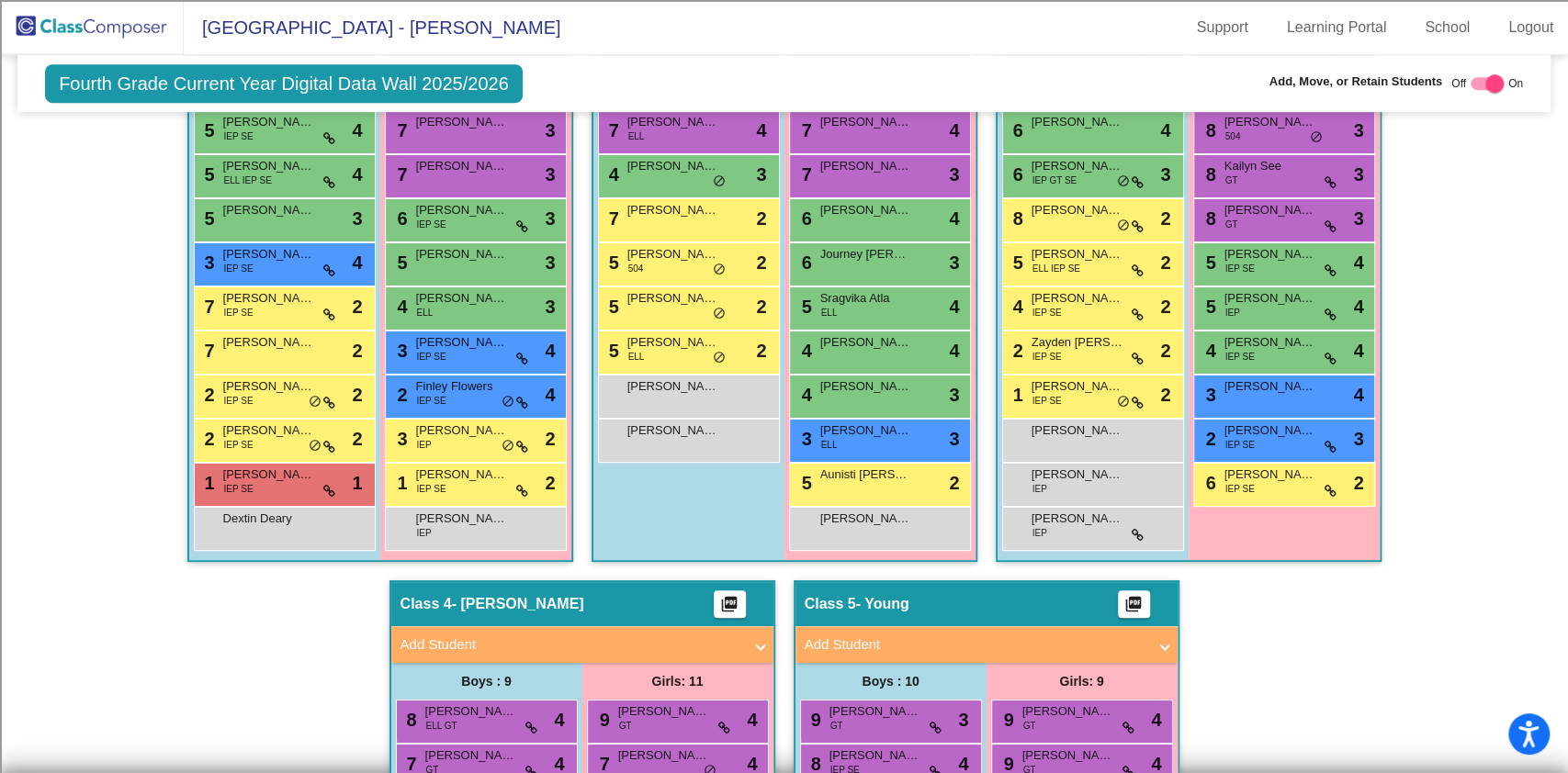 scroll, scrollTop: 589, scrollLeft: 0, axis: vertical 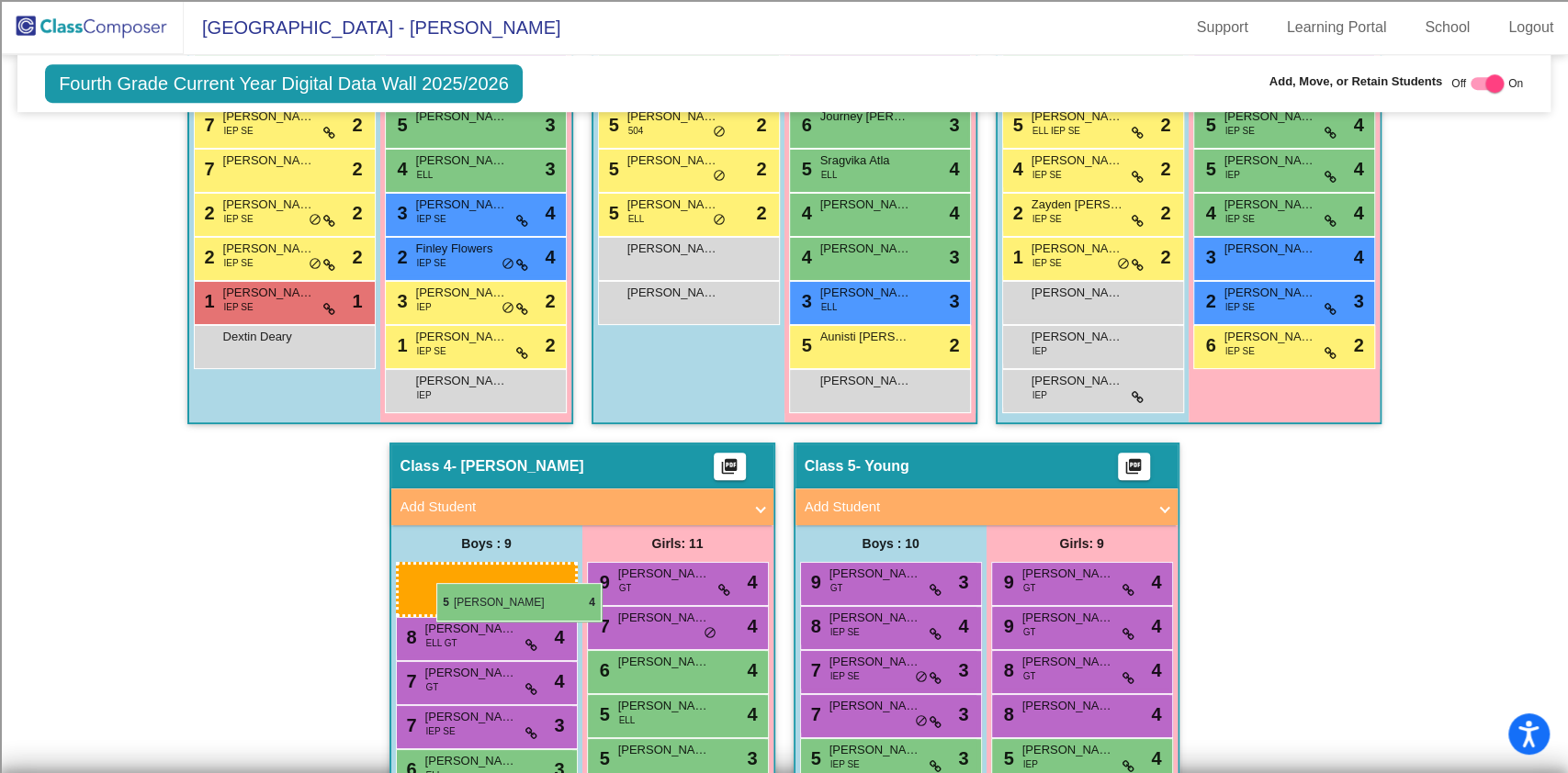 drag, startPoint x: 234, startPoint y: 184, endPoint x: 436, endPoint y: 583, distance: 447.21919 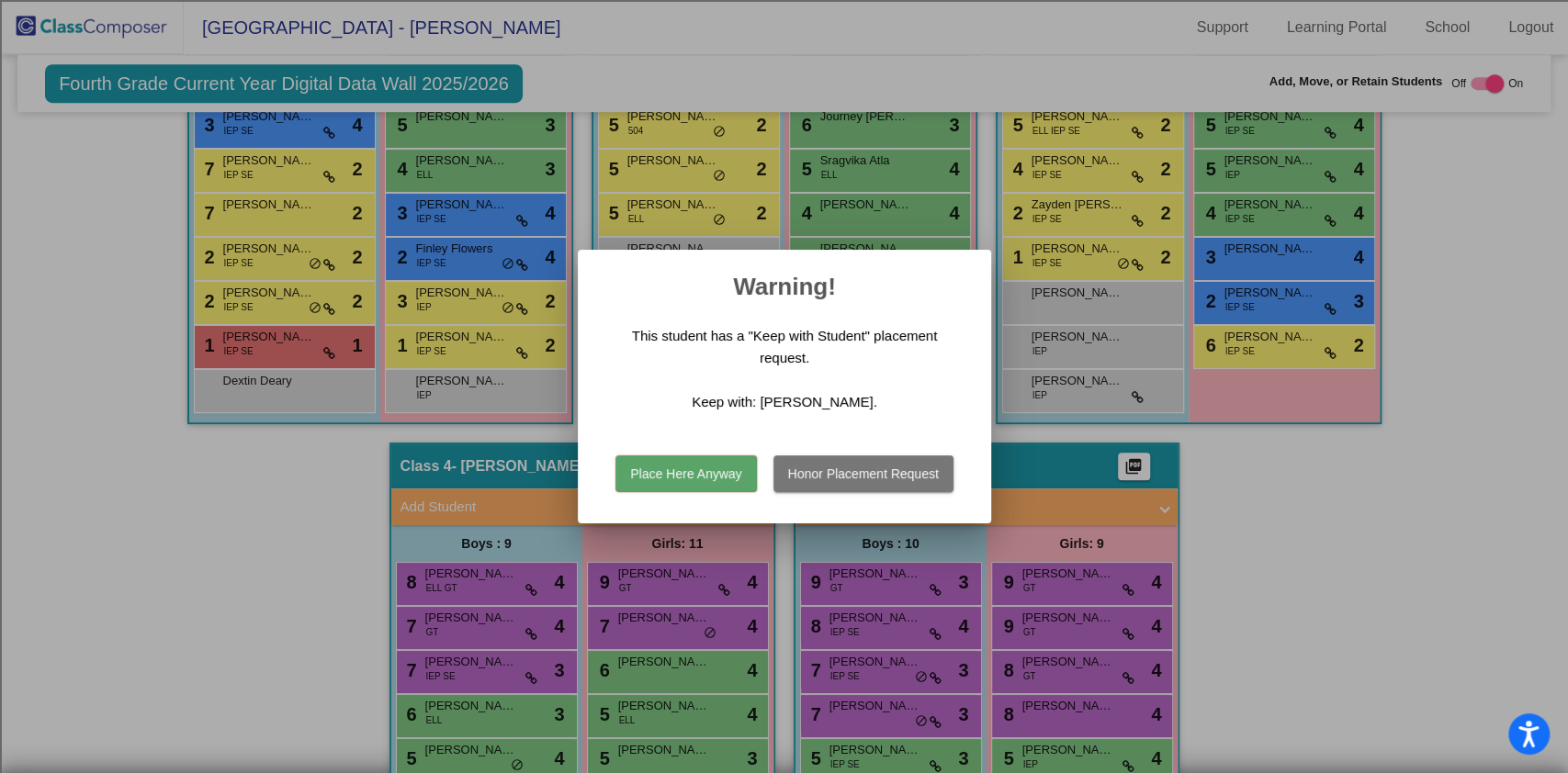 scroll, scrollTop: 823, scrollLeft: 0, axis: vertical 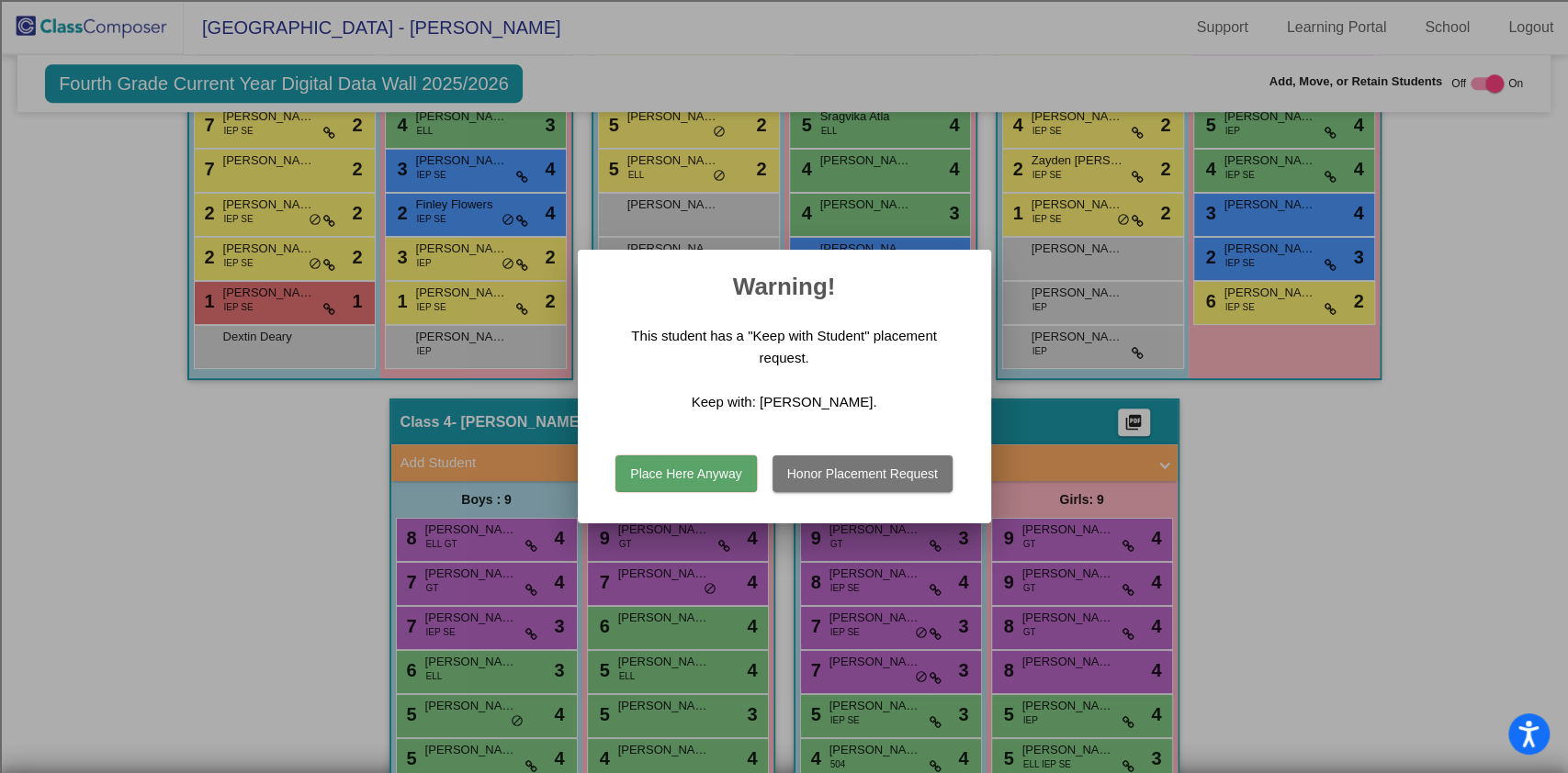 click on "Place Here Anyway" at bounding box center (685, 474) 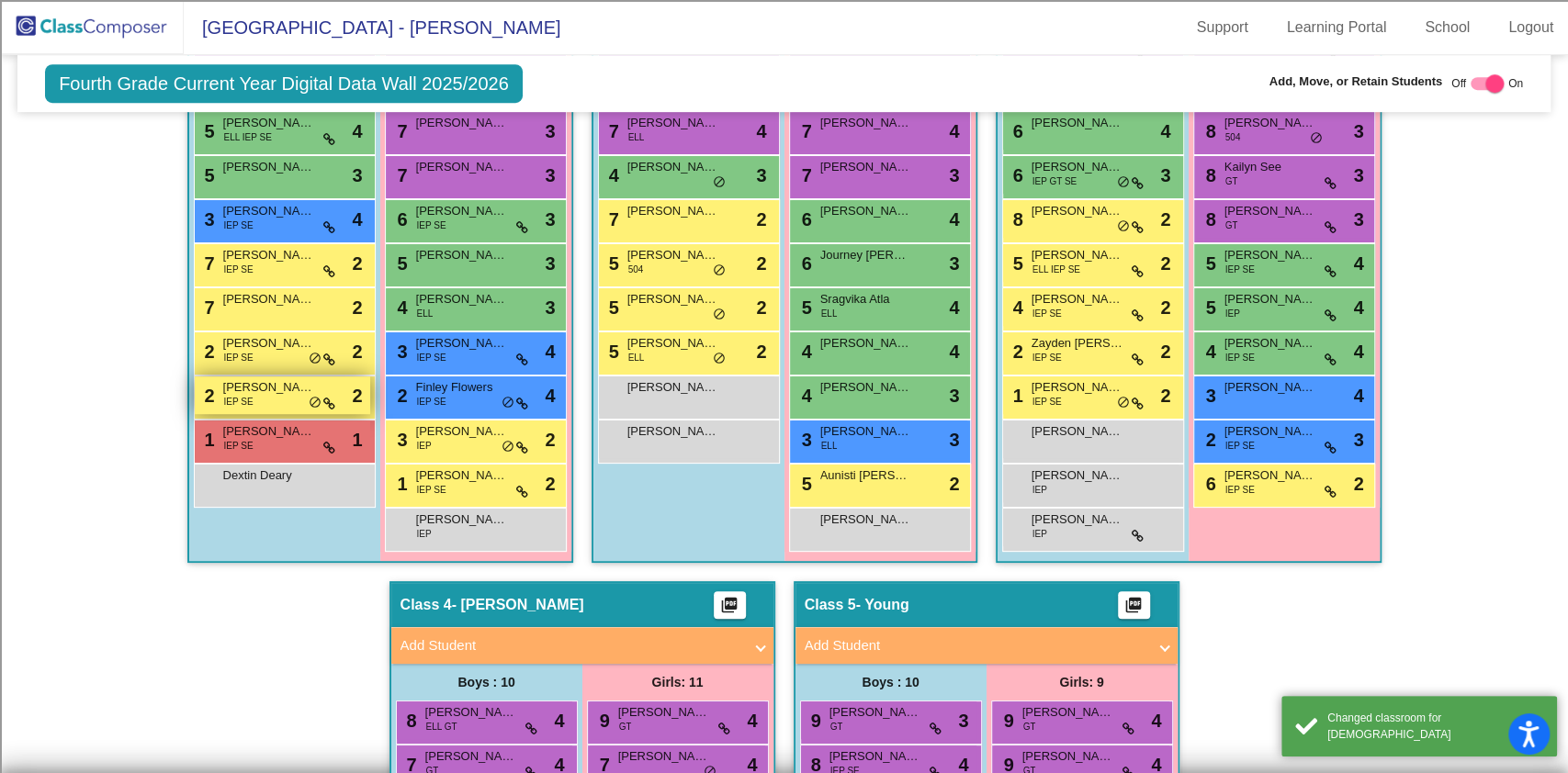 scroll, scrollTop: 535, scrollLeft: 0, axis: vertical 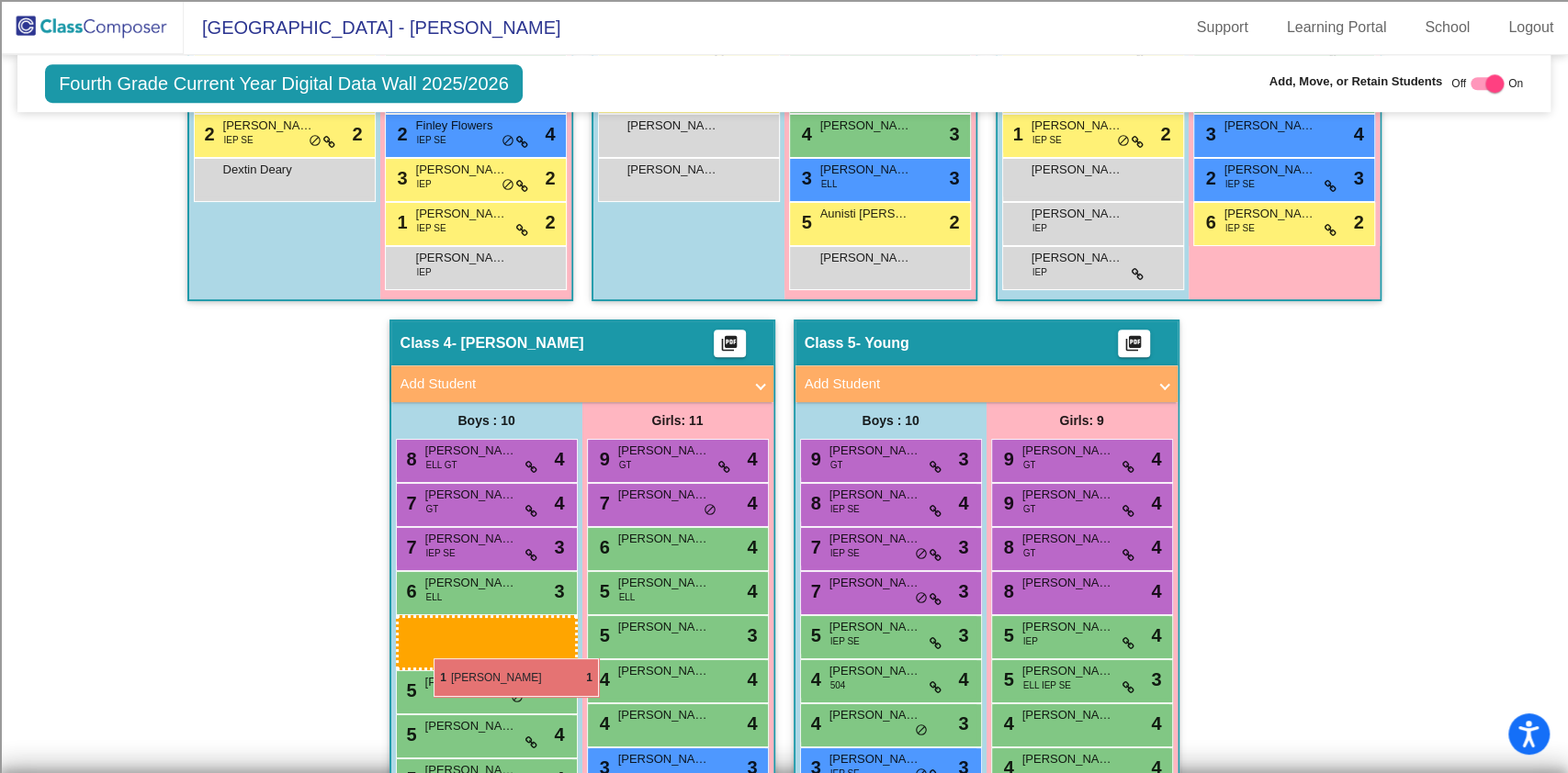 drag, startPoint x: 267, startPoint y: 542, endPoint x: 434, endPoint y: 658, distance: 203.3347 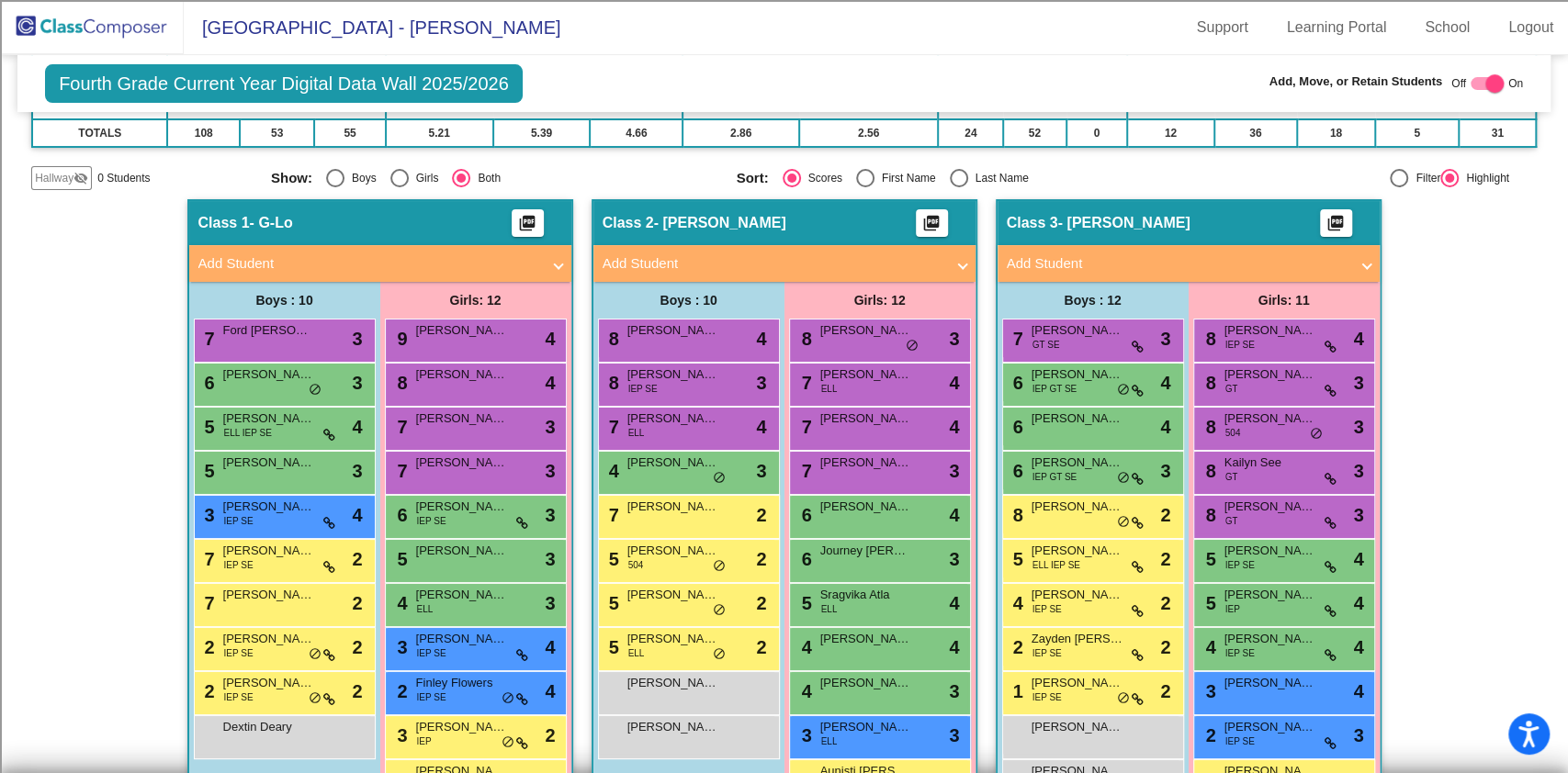 scroll, scrollTop: 467, scrollLeft: 0, axis: vertical 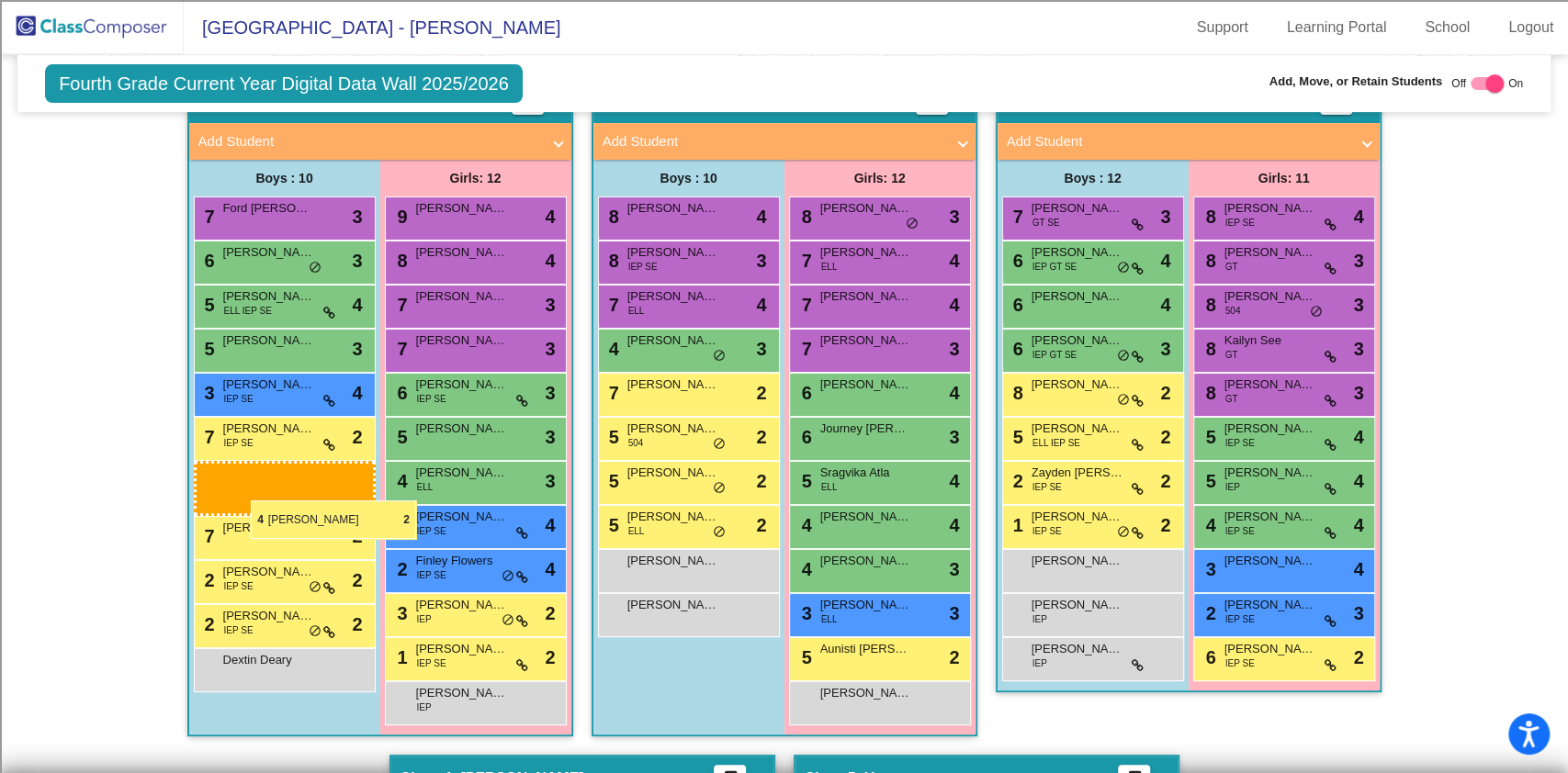 drag, startPoint x: 1072, startPoint y: 476, endPoint x: 251, endPoint y: 501, distance: 821.38055 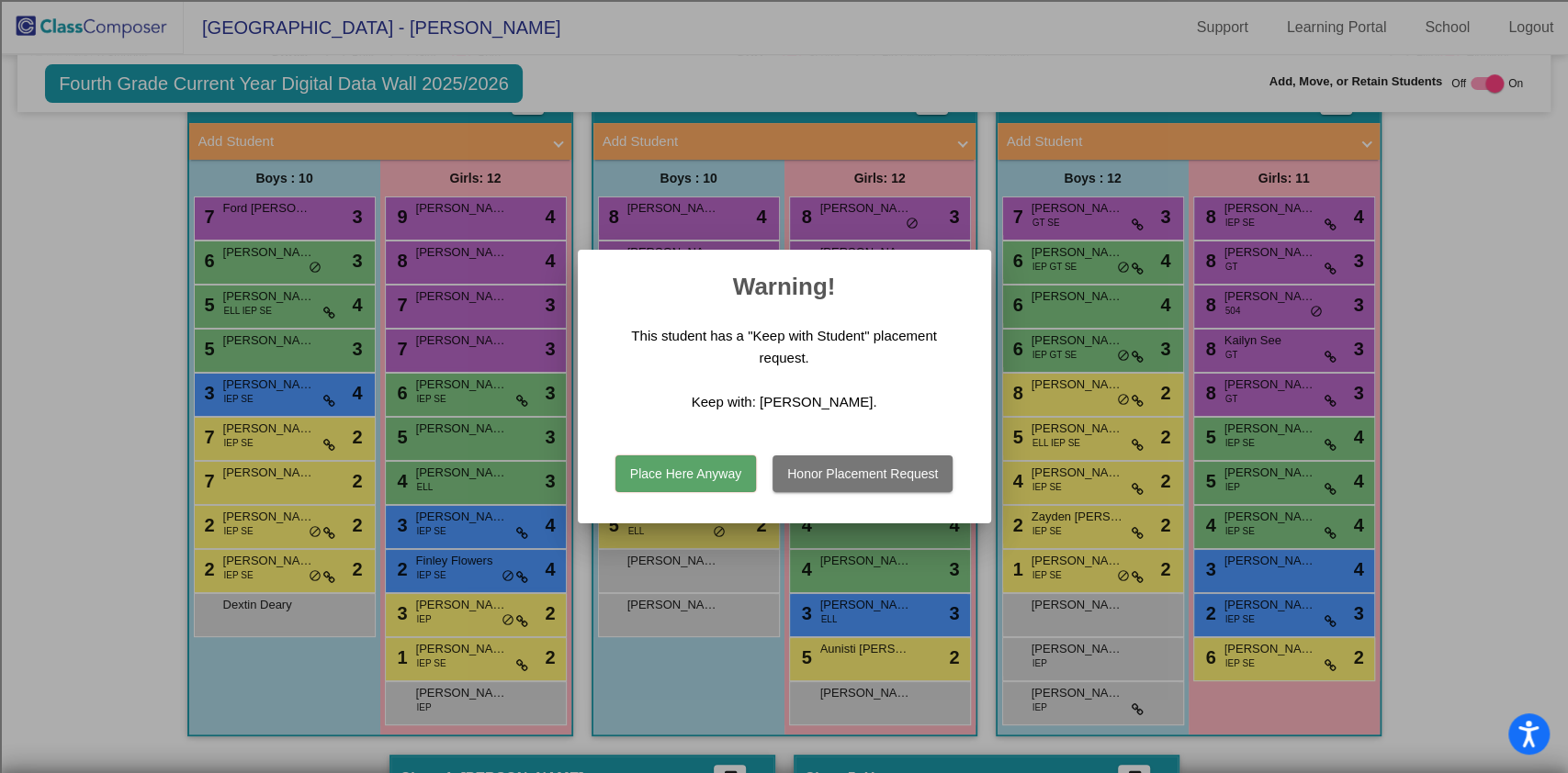 click on "Place Here Anyway" at bounding box center [685, 474] 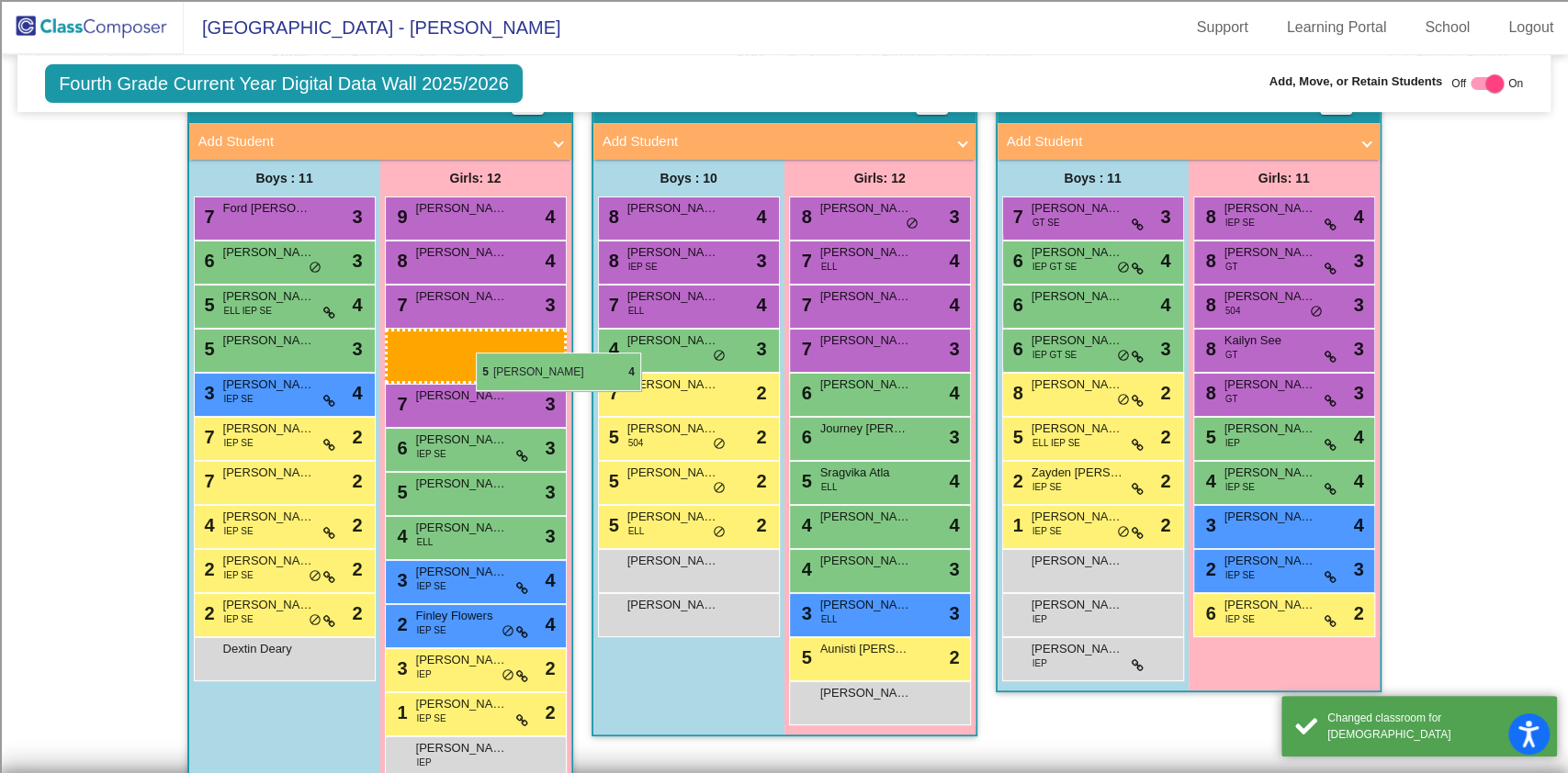 drag, startPoint x: 1275, startPoint y: 440, endPoint x: 468, endPoint y: 352, distance: 811.7838 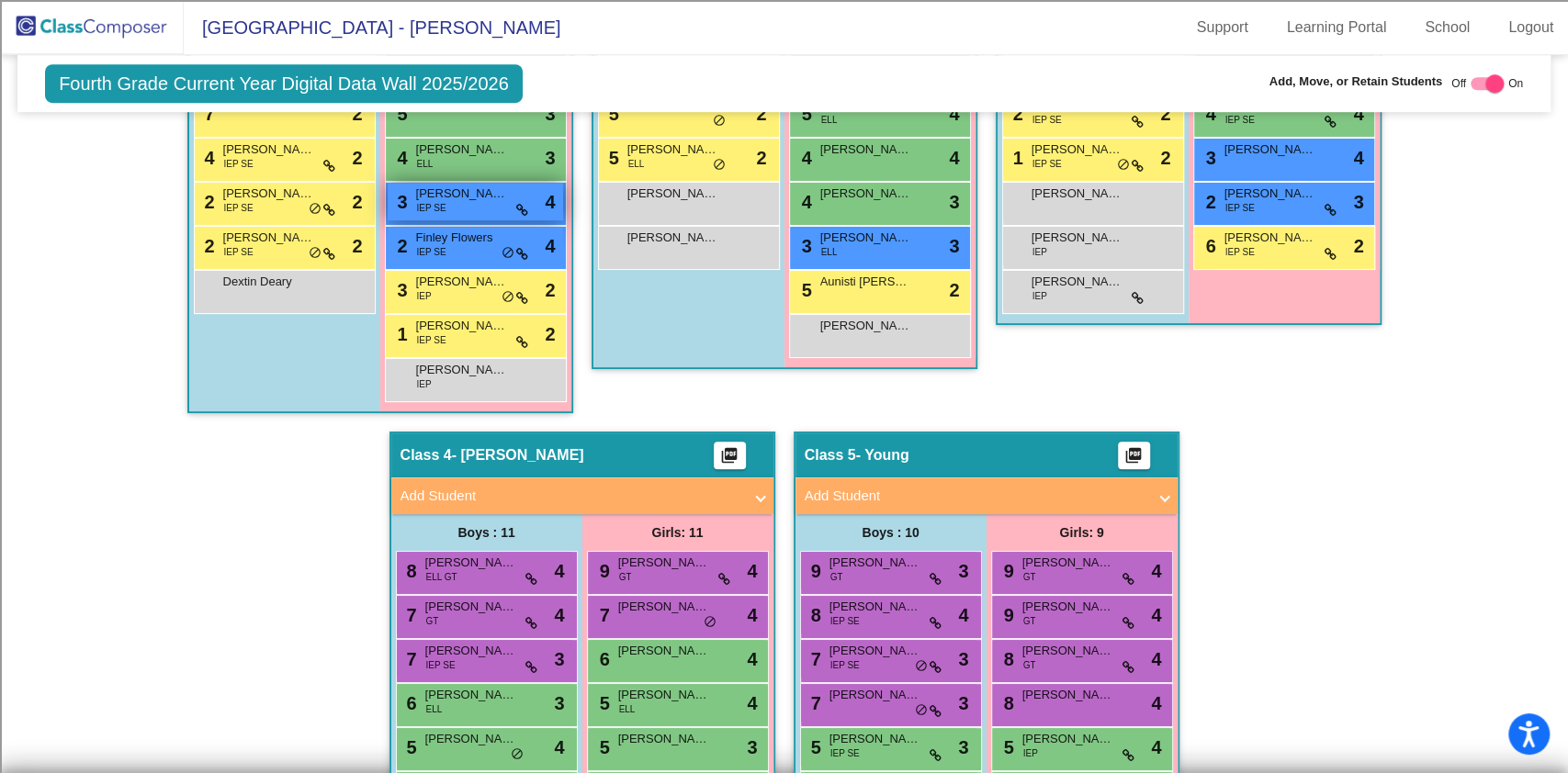 scroll, scrollTop: 1080, scrollLeft: 0, axis: vertical 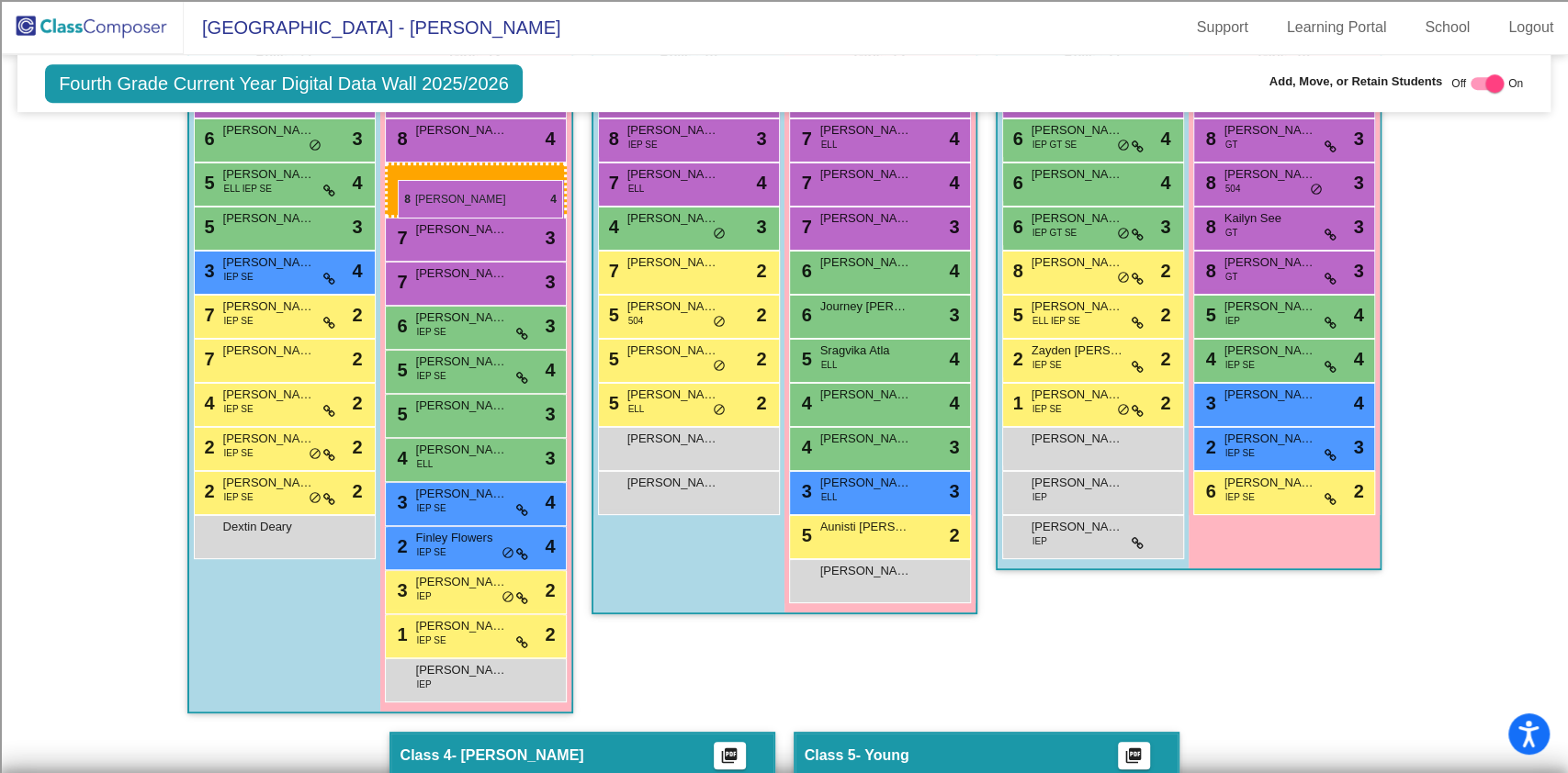 drag, startPoint x: 1033, startPoint y: 457, endPoint x: 398, endPoint y: 180, distance: 692.7871 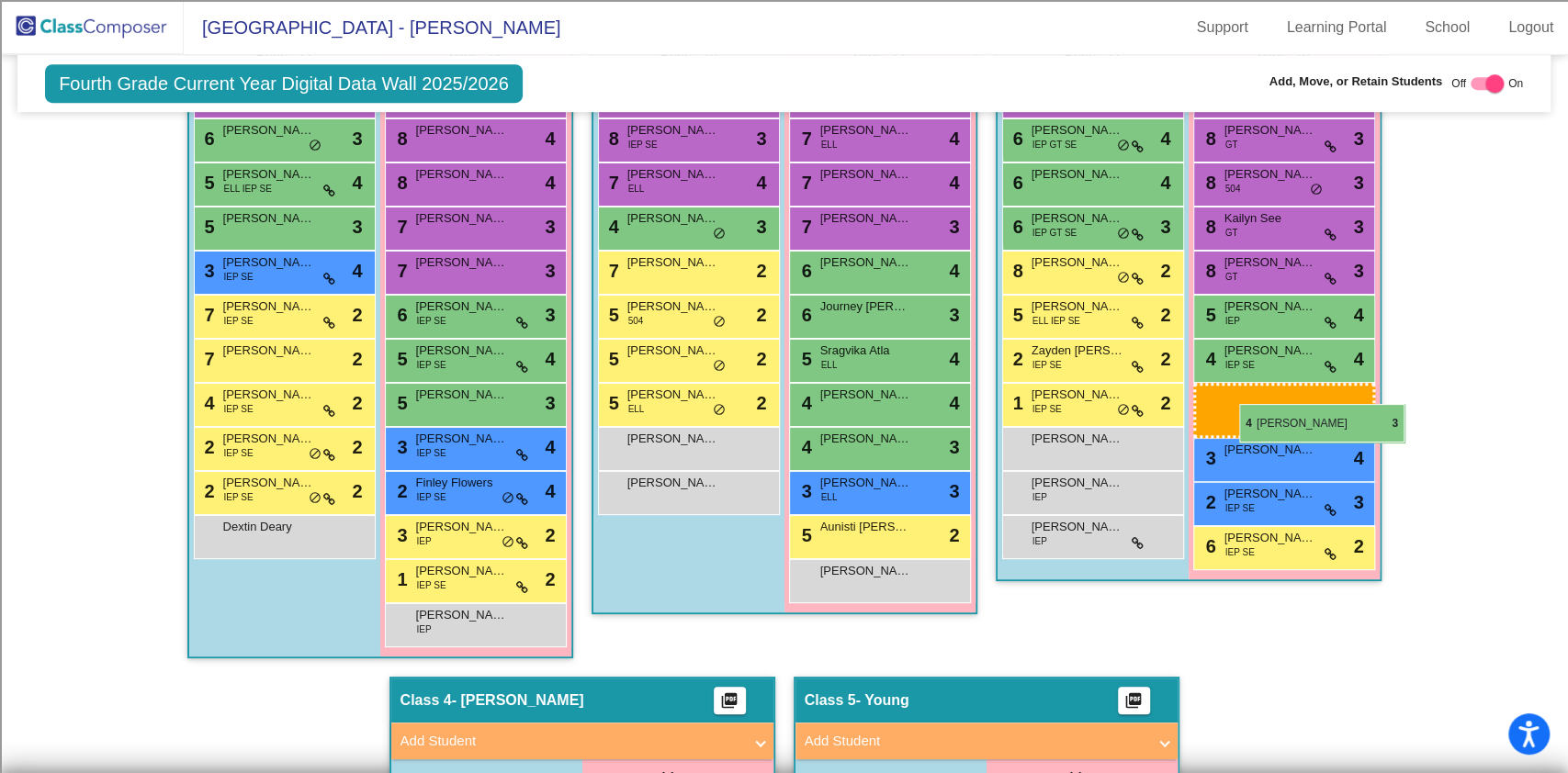 drag, startPoint x: 438, startPoint y: 450, endPoint x: 1239, endPoint y: 406, distance: 802.2076 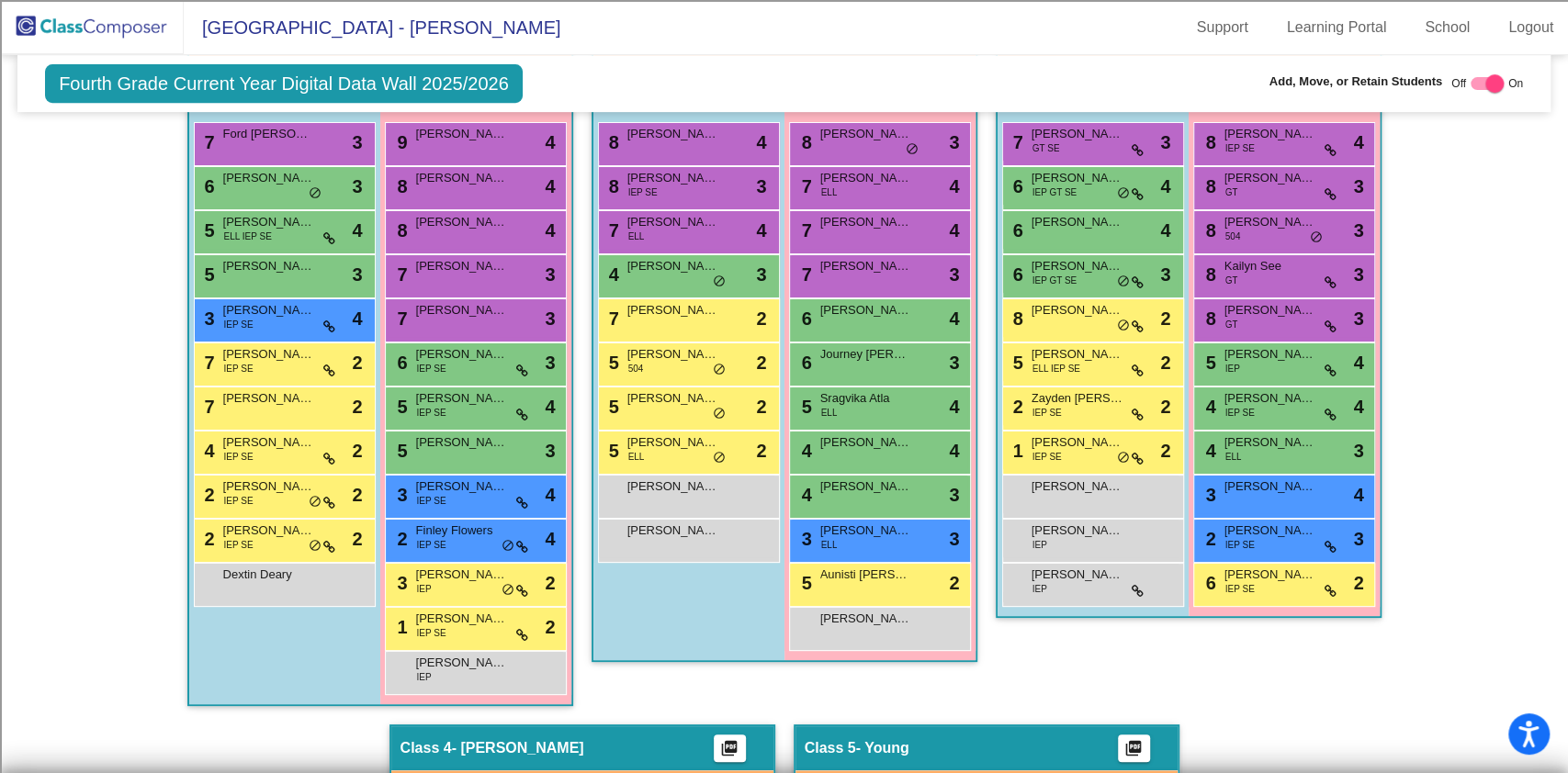 scroll, scrollTop: 633, scrollLeft: 0, axis: vertical 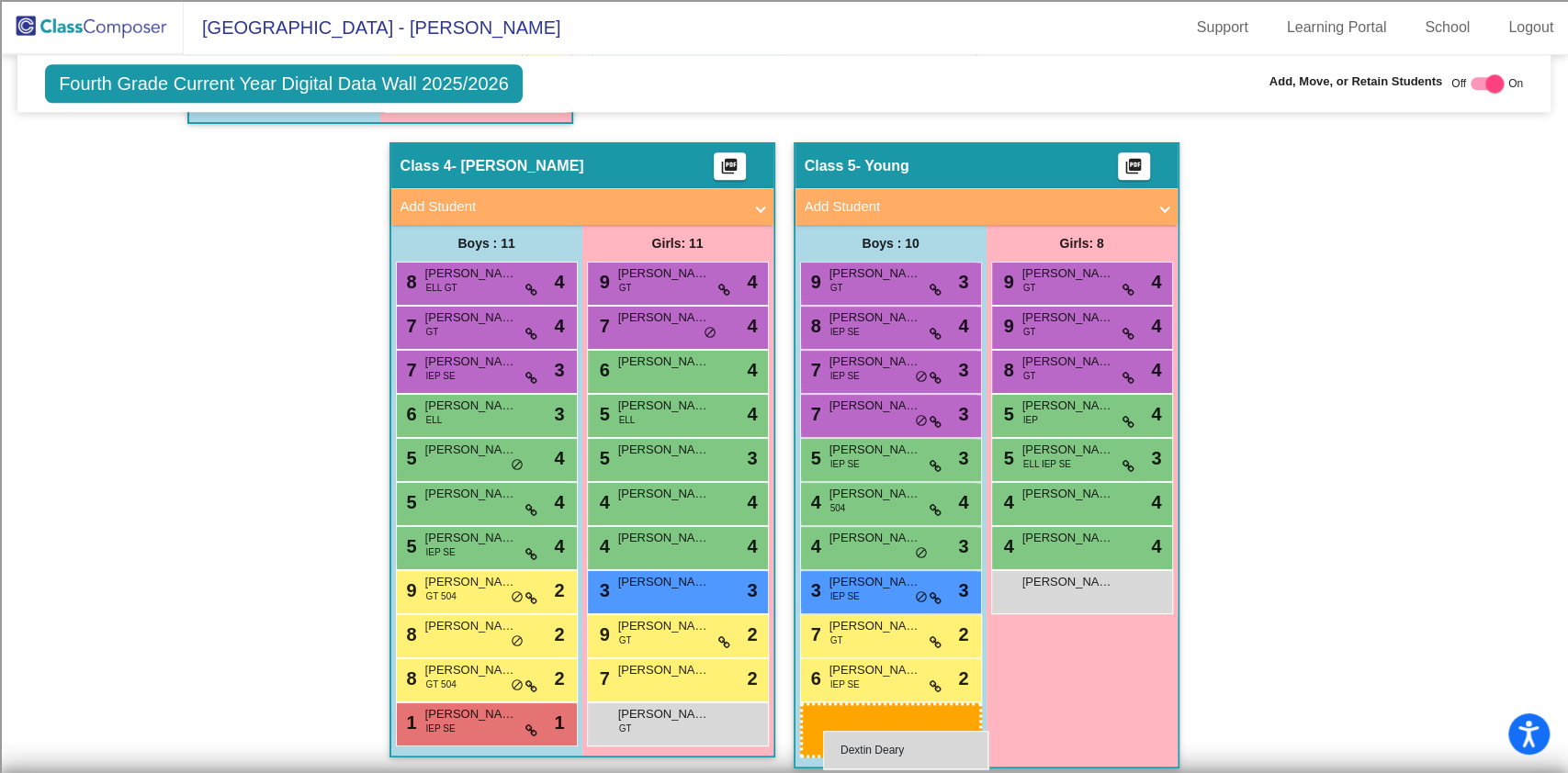 drag, startPoint x: 271, startPoint y: 492, endPoint x: 823, endPoint y: 731, distance: 601.519 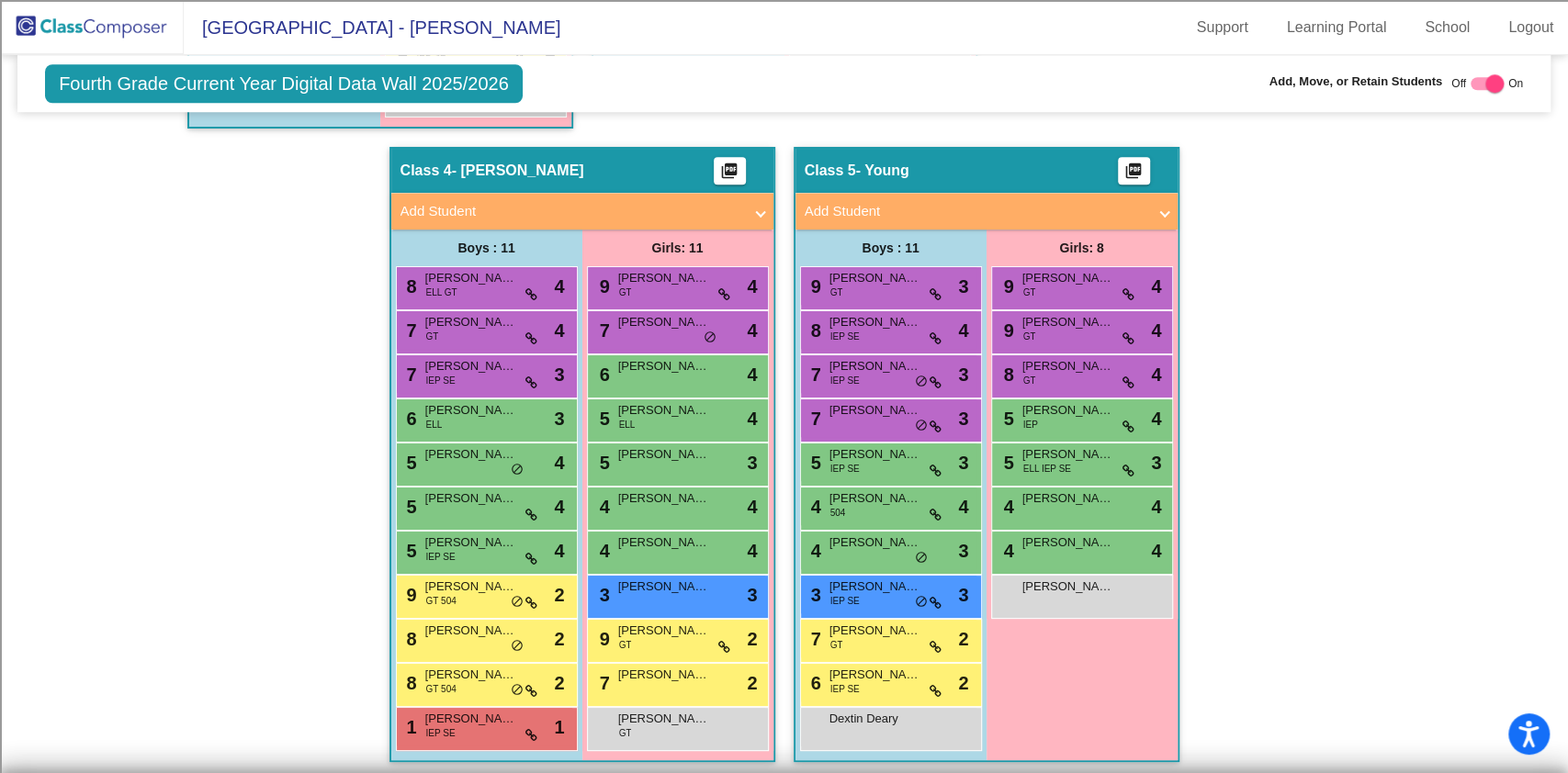 scroll, scrollTop: 1124, scrollLeft: 0, axis: vertical 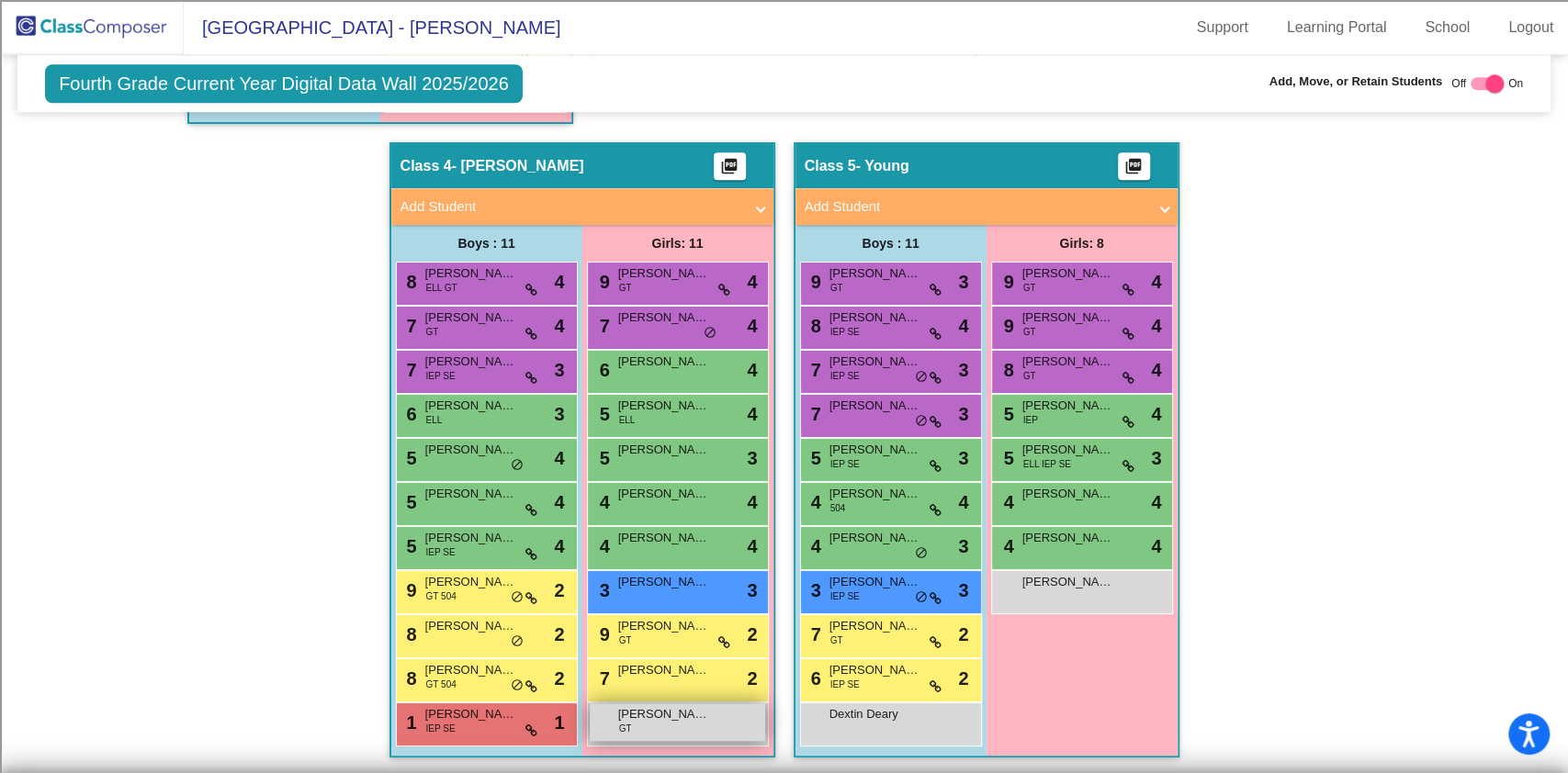 click on "[PERSON_NAME]" at bounding box center [664, 714] 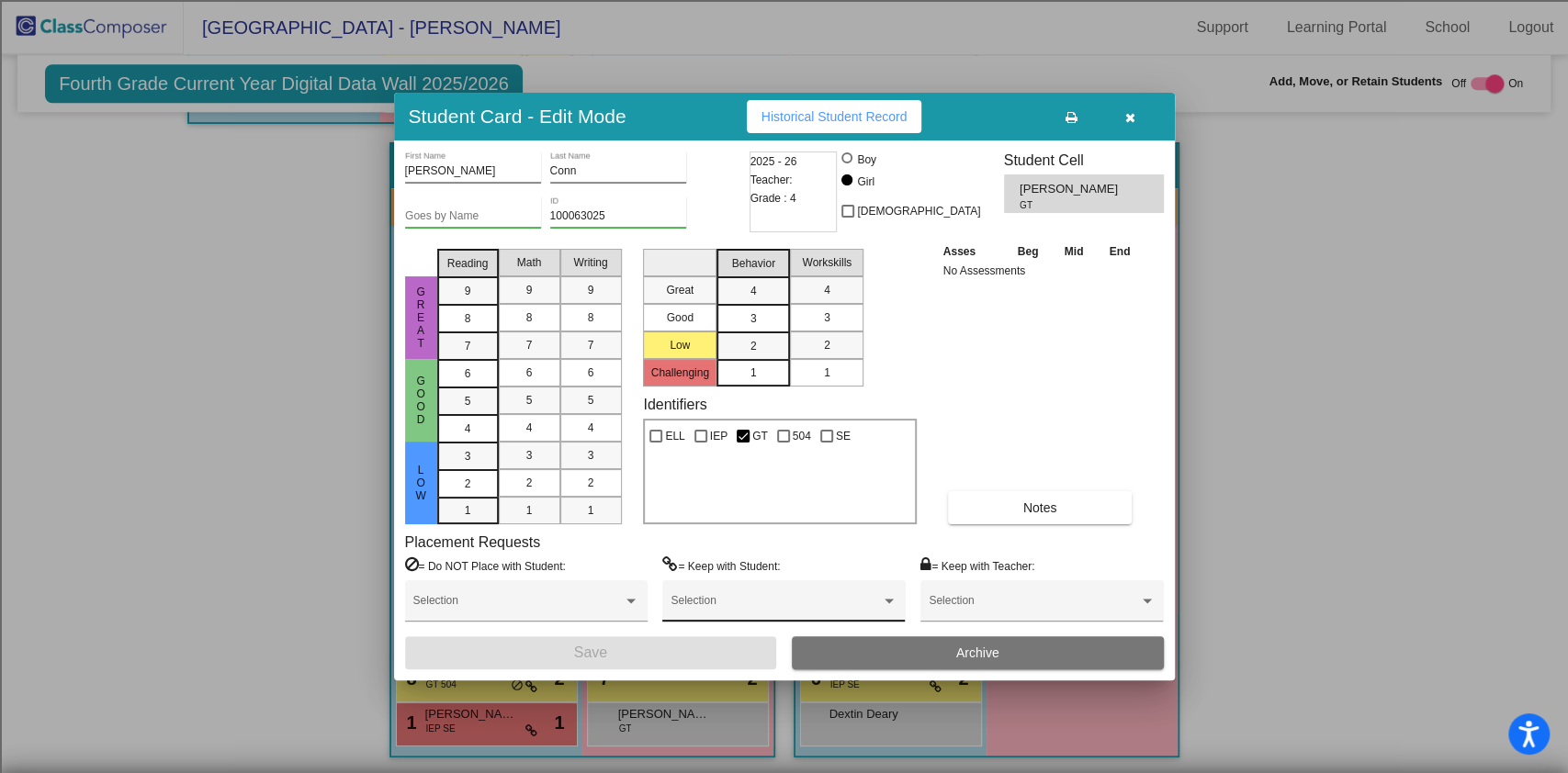 click on "Selection" at bounding box center (784, 605) 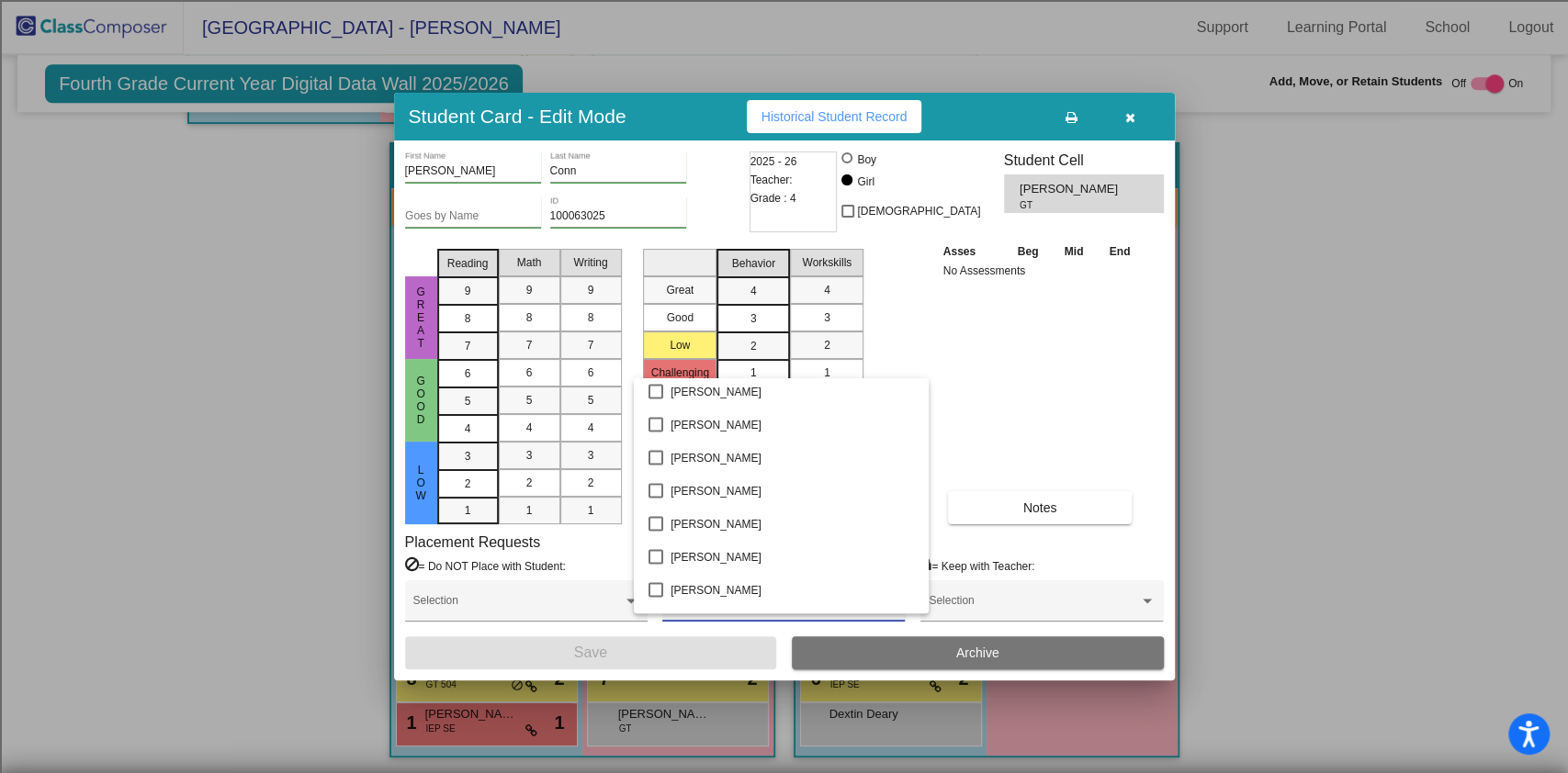 scroll, scrollTop: 2448, scrollLeft: 0, axis: vertical 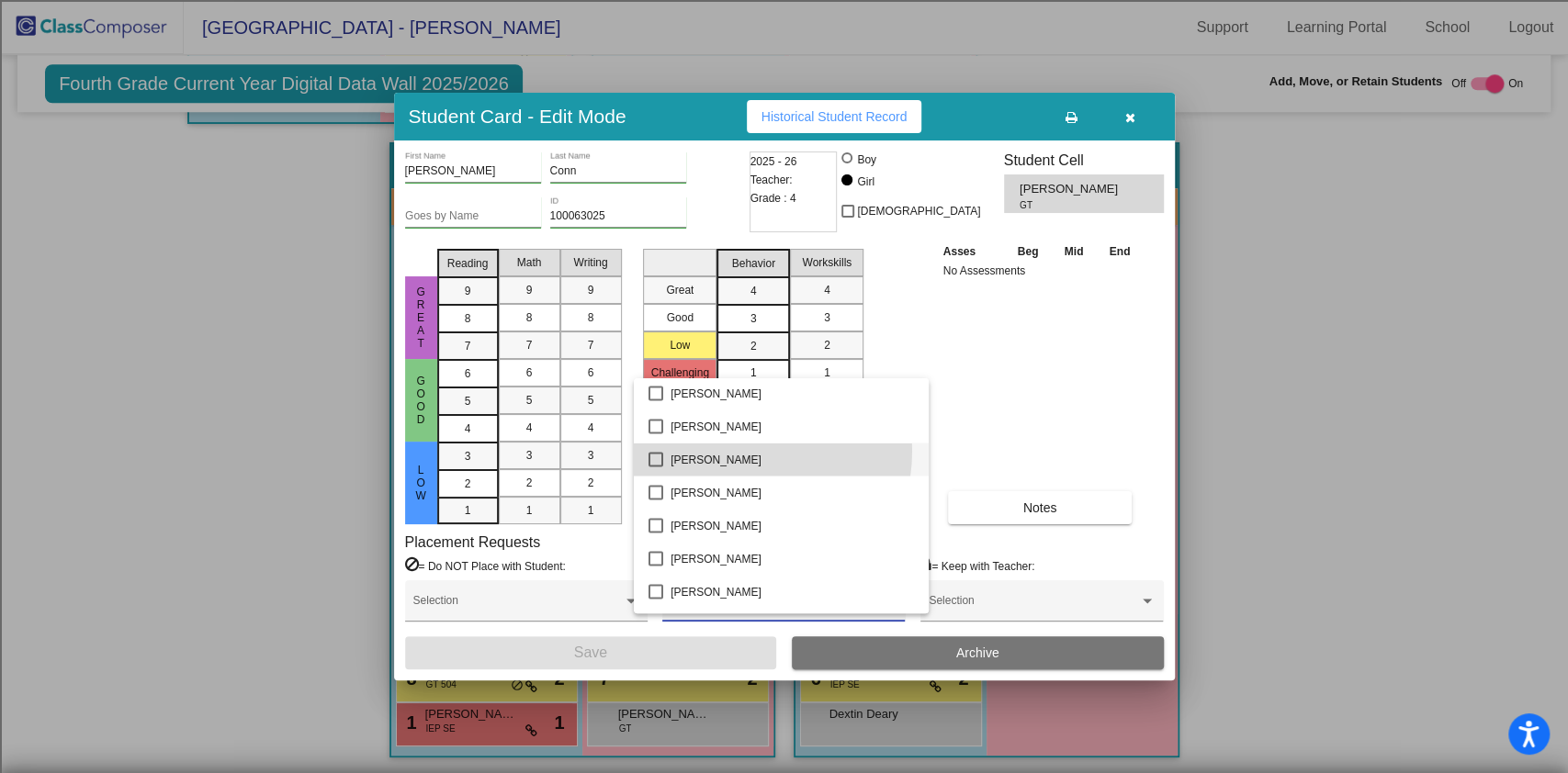 click on "[PERSON_NAME]" at bounding box center [792, 459] 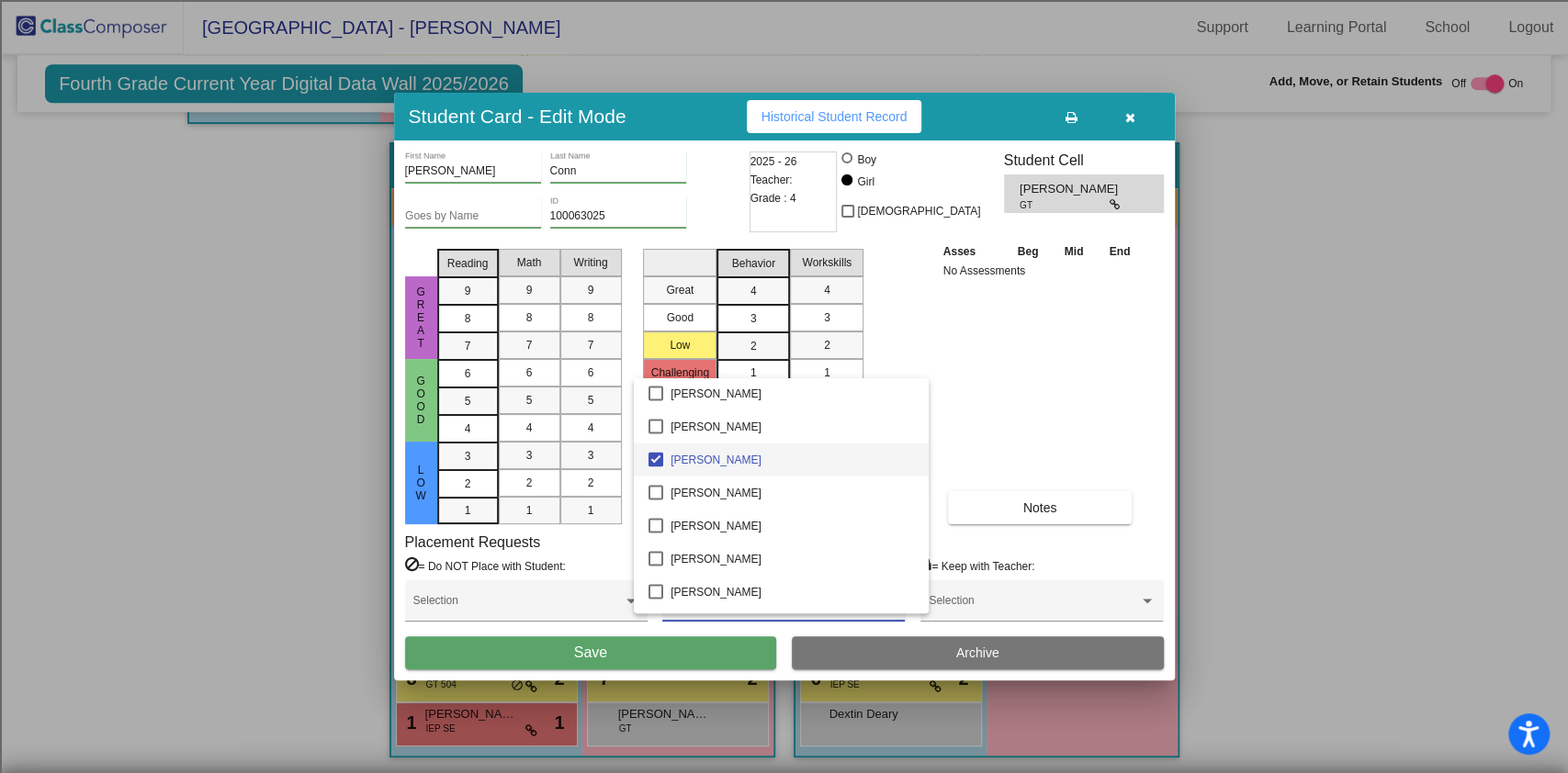 click at bounding box center [784, 386] 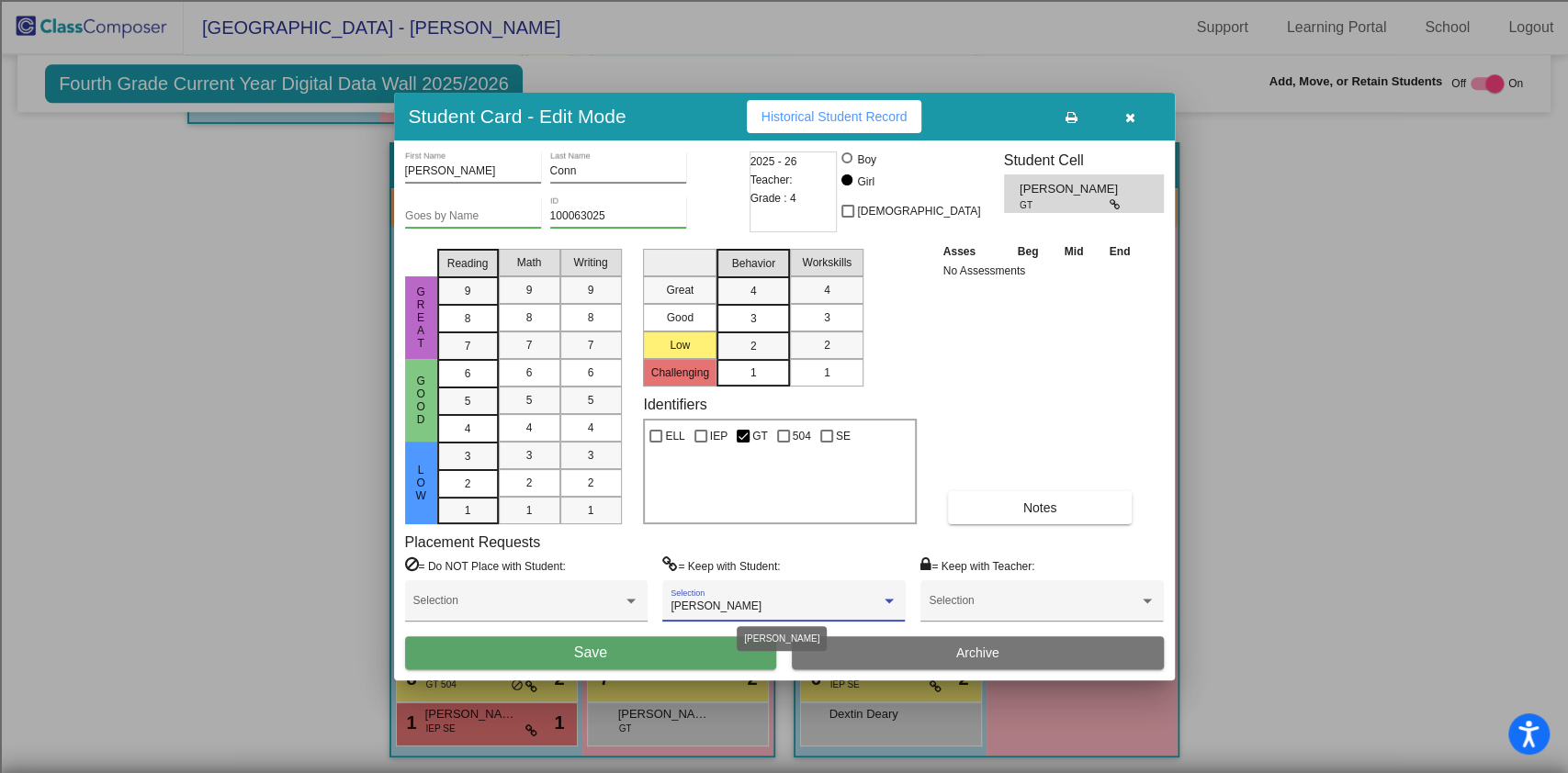 click on "[PERSON_NAME]" at bounding box center [716, 606] 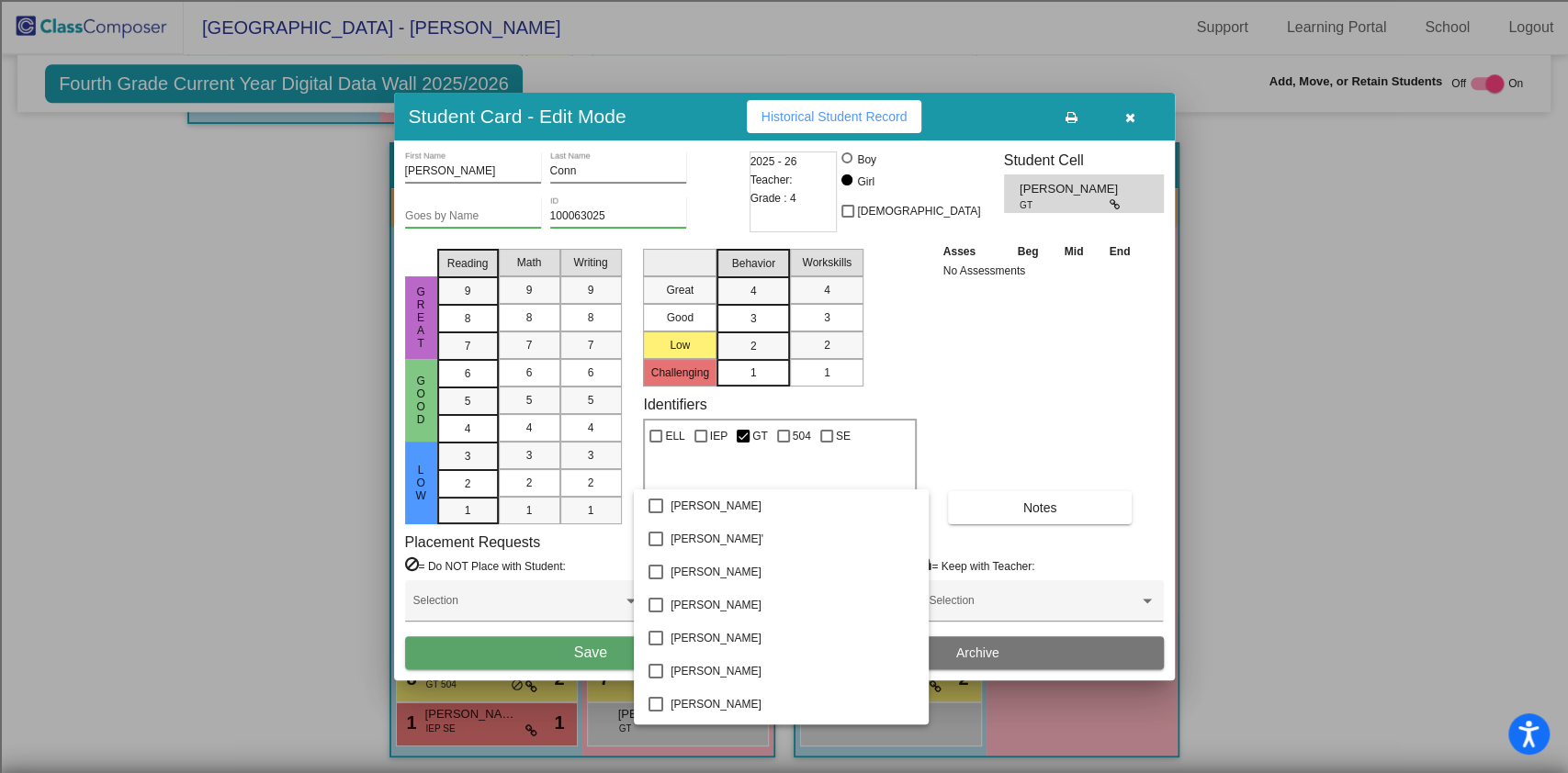 scroll, scrollTop: 2410, scrollLeft: 0, axis: vertical 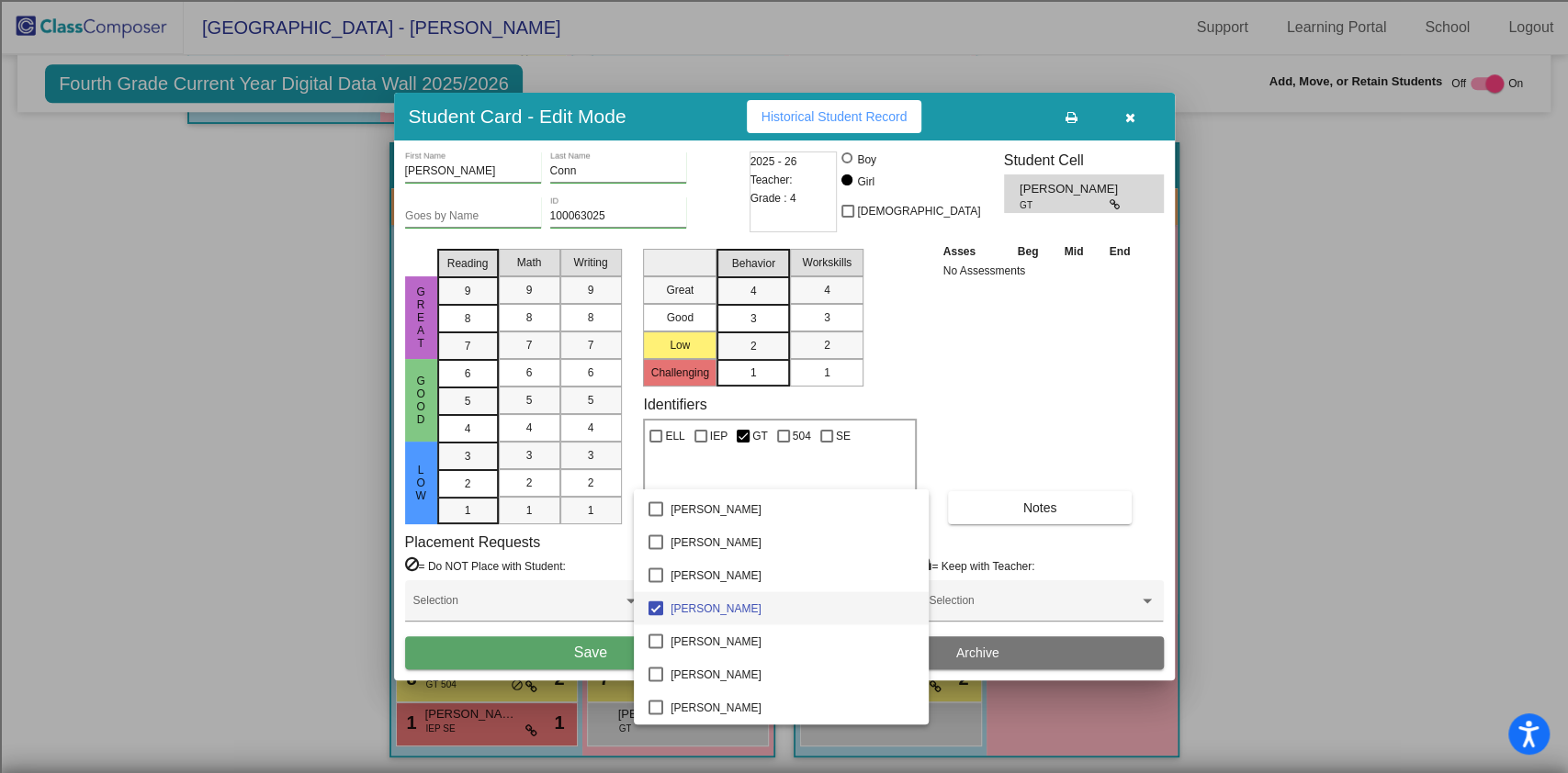 click on "[PERSON_NAME]" at bounding box center [792, 608] 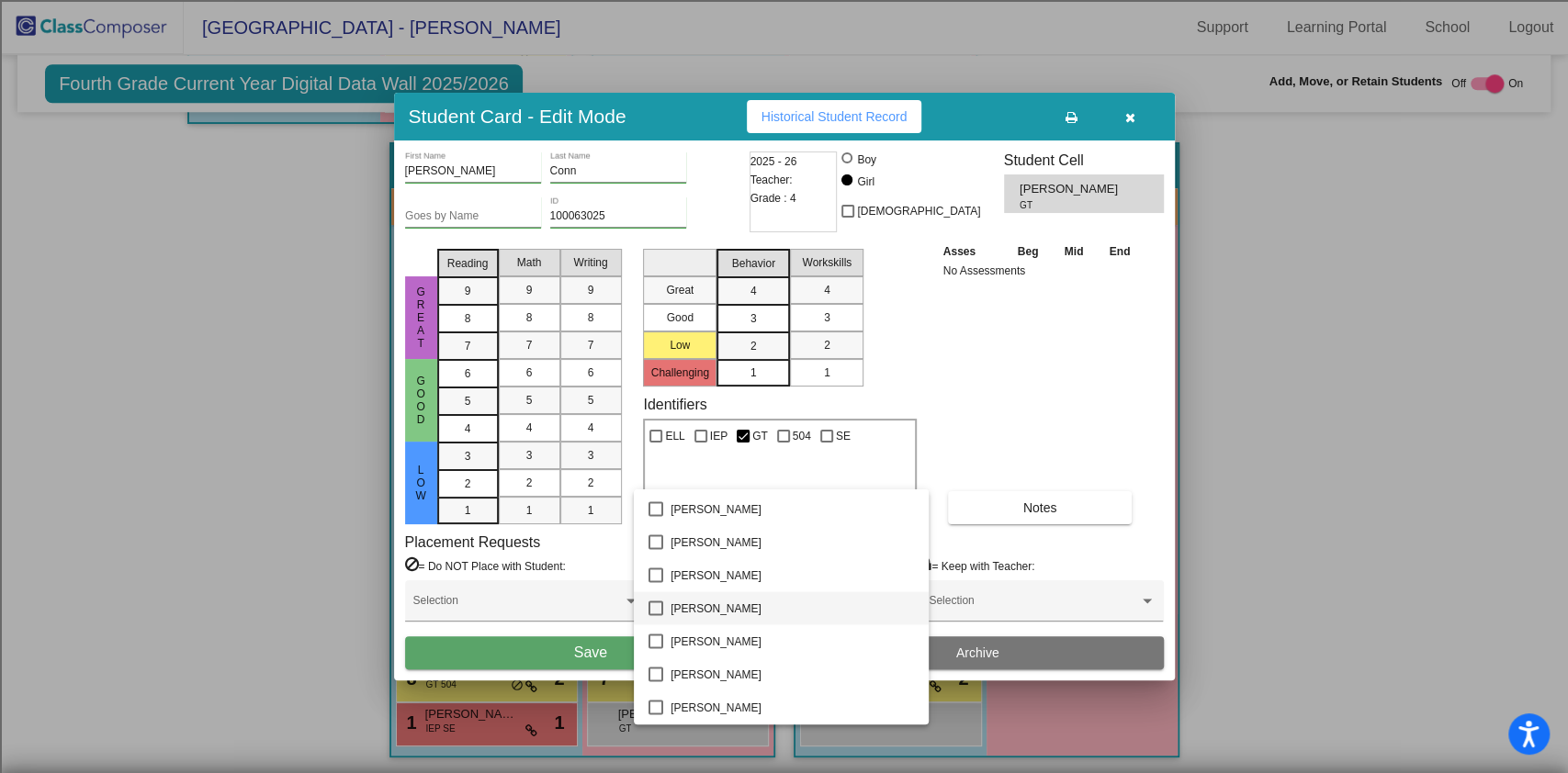 click at bounding box center (784, 386) 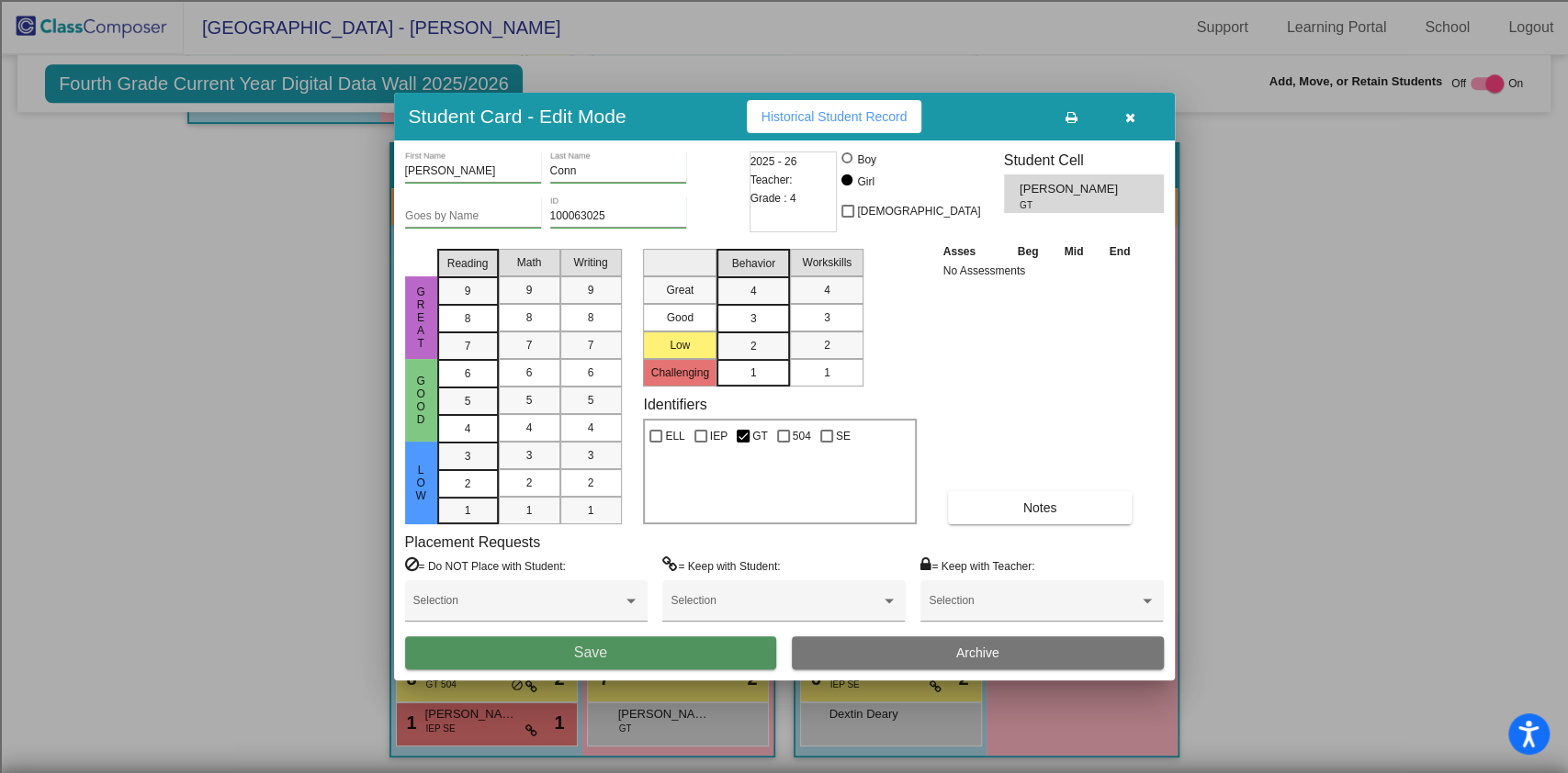 click on "Save" at bounding box center [591, 653] 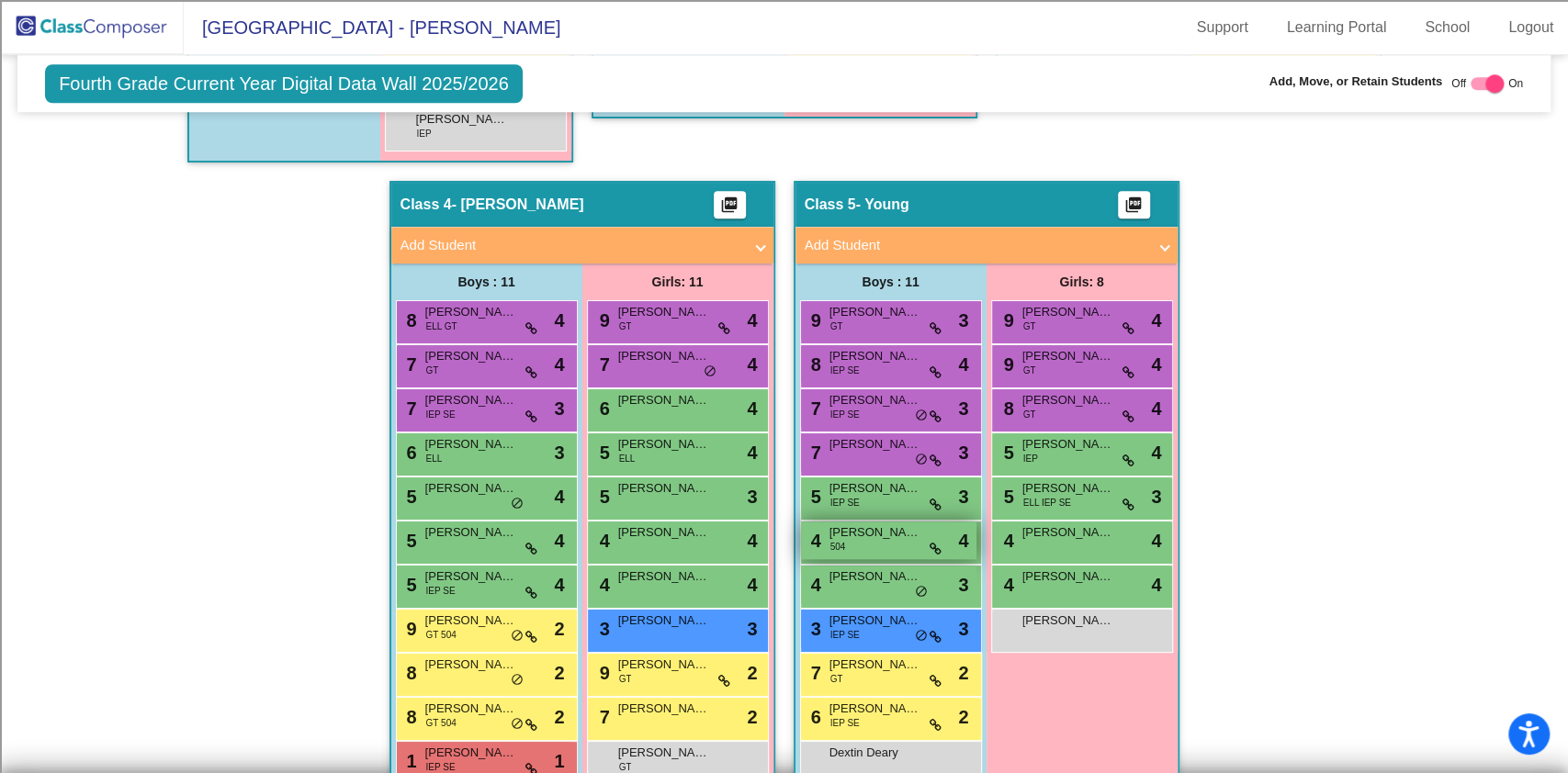 scroll, scrollTop: 1124, scrollLeft: 0, axis: vertical 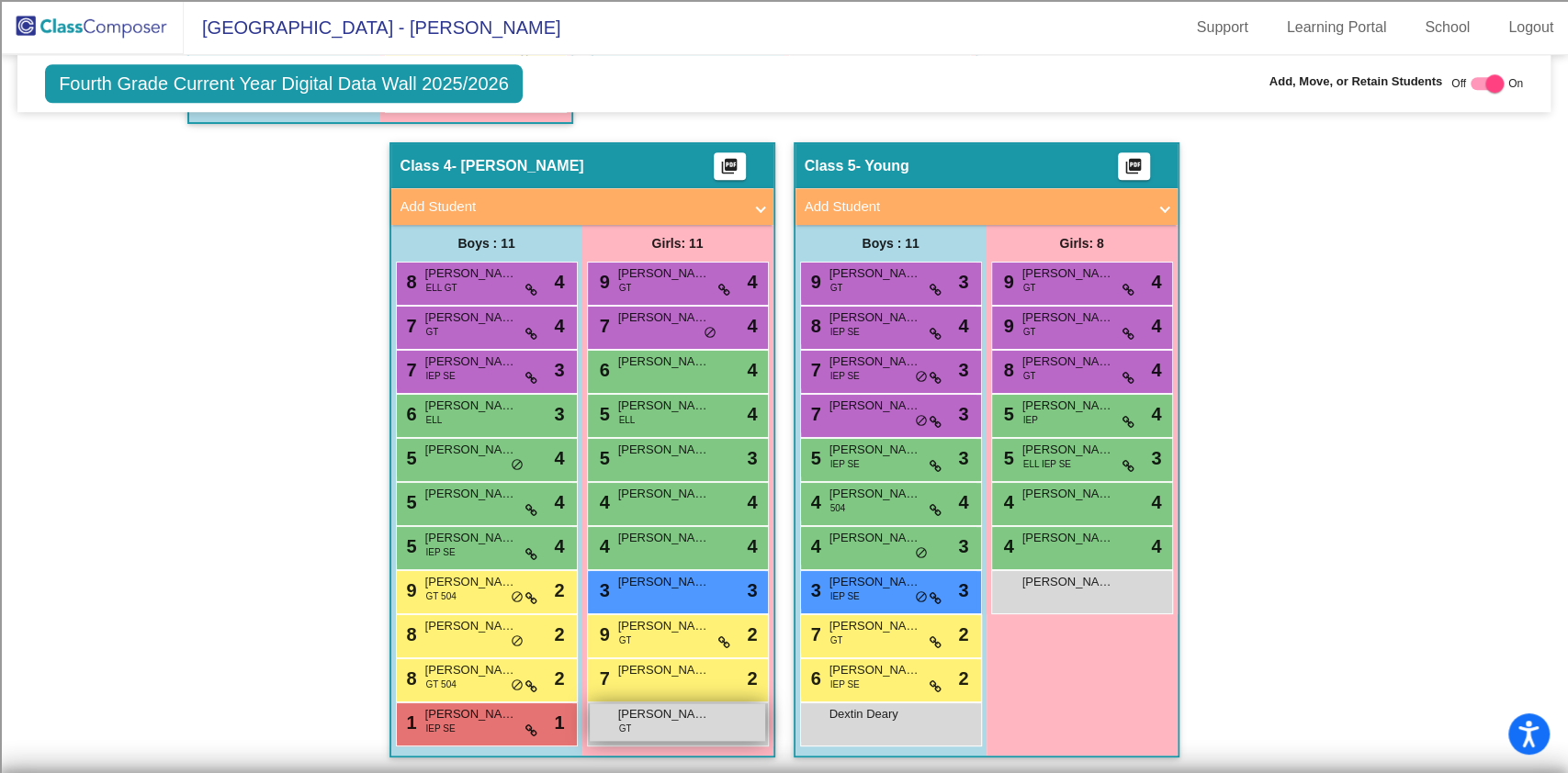 click on "[PERSON_NAME] GT lock do_not_disturb_alt" at bounding box center (677, 722) 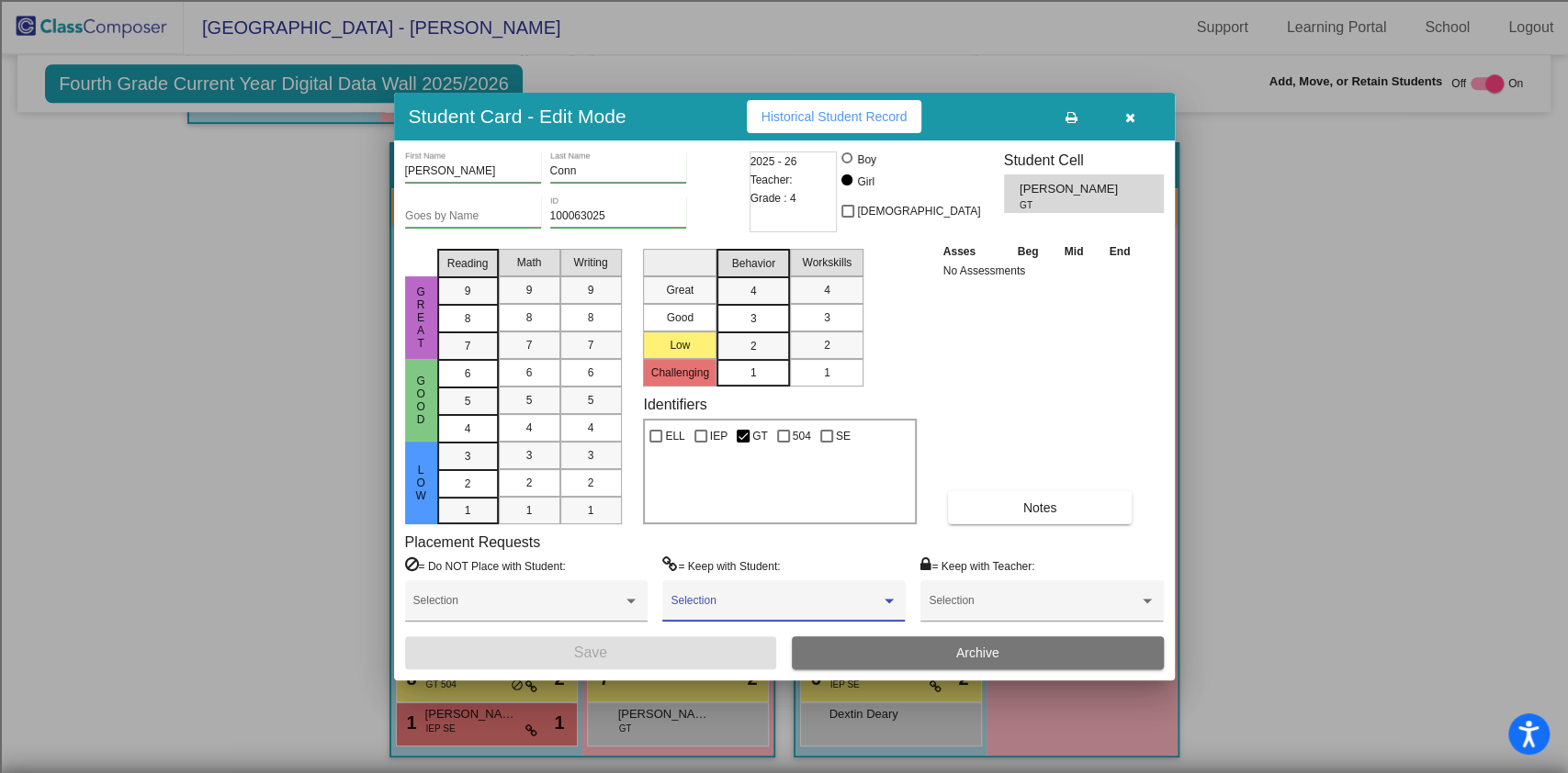 click at bounding box center [775, 607] 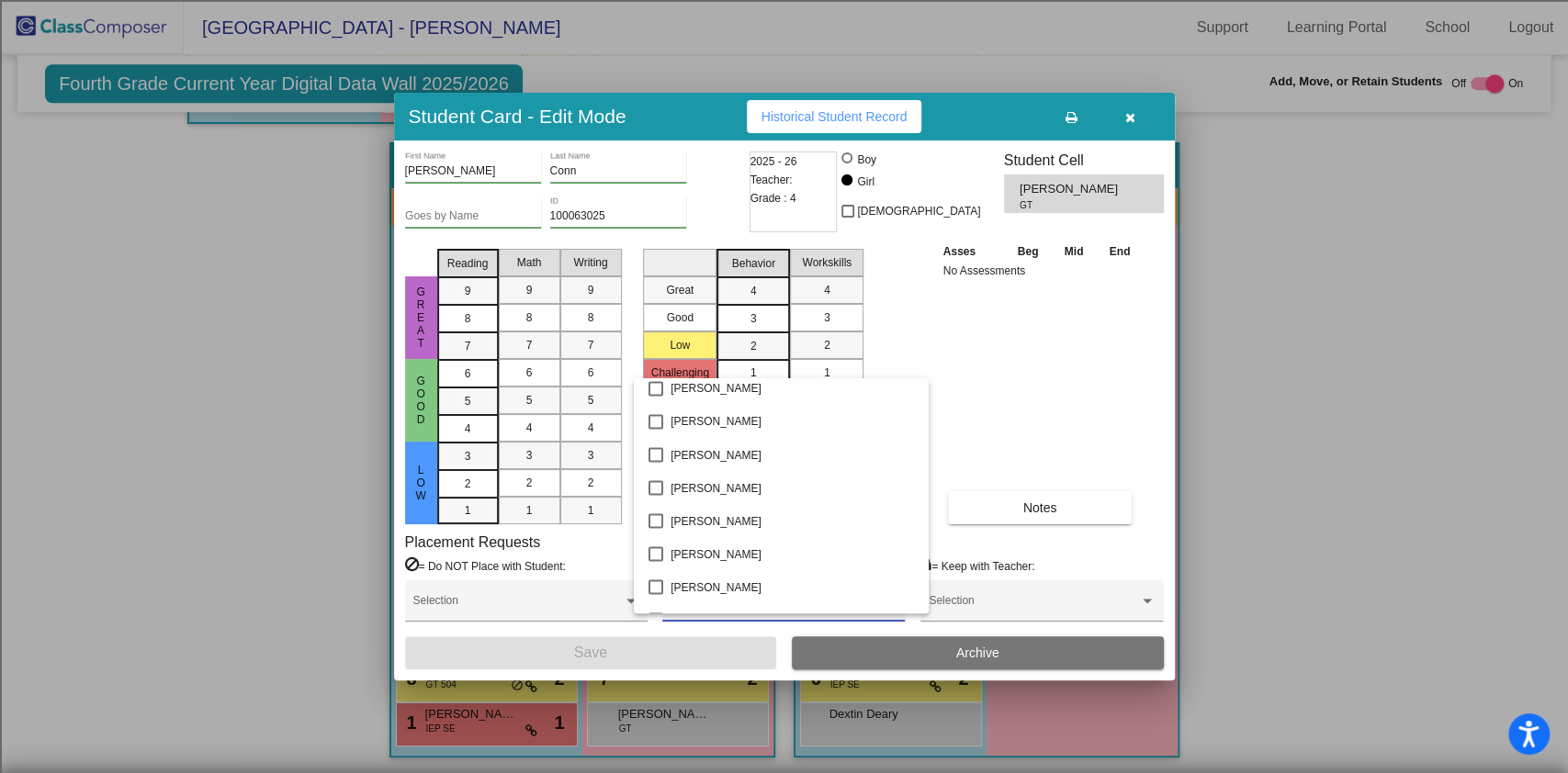 scroll, scrollTop: 2325, scrollLeft: 0, axis: vertical 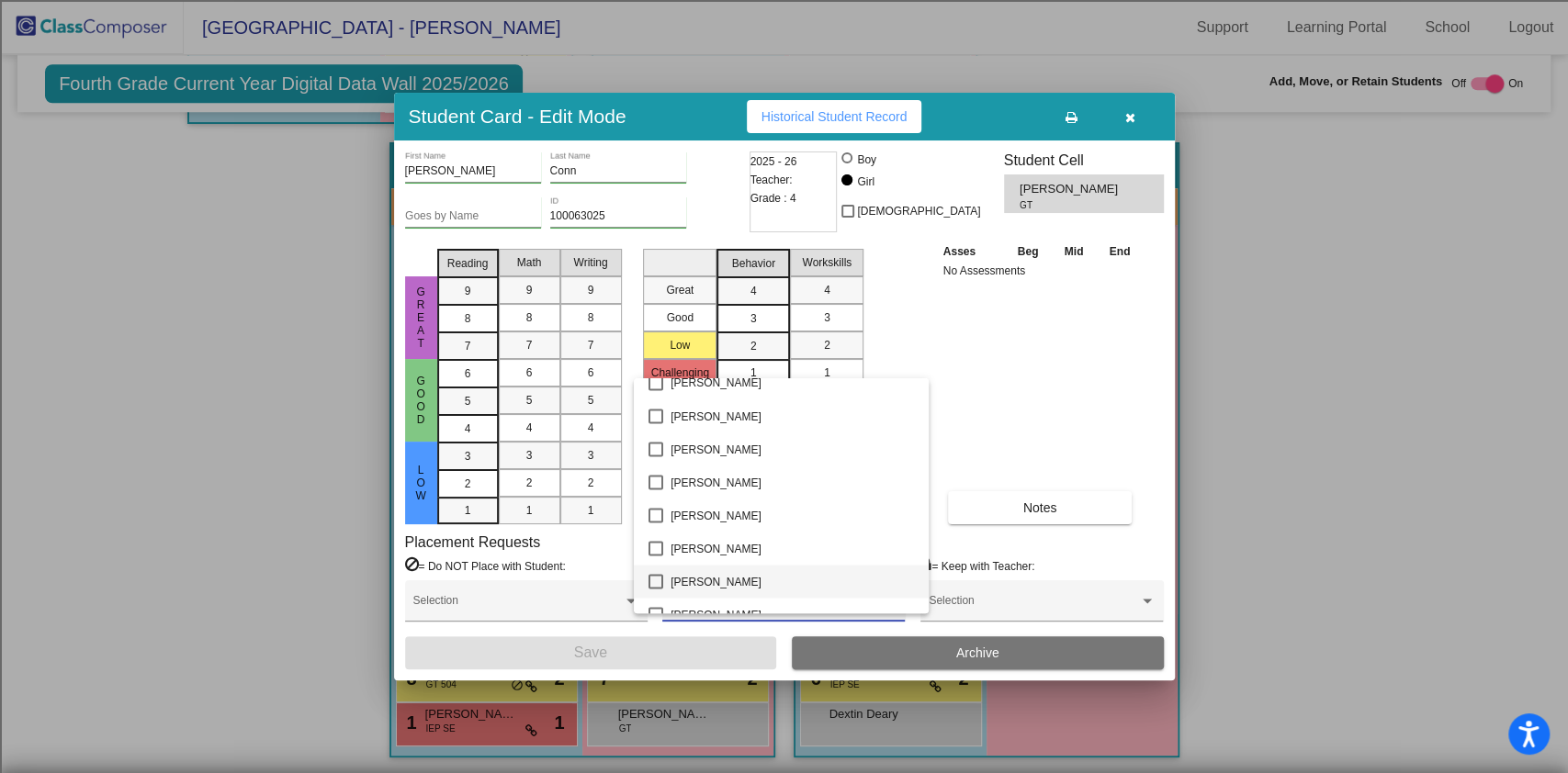click on "[PERSON_NAME]" at bounding box center [792, 581] 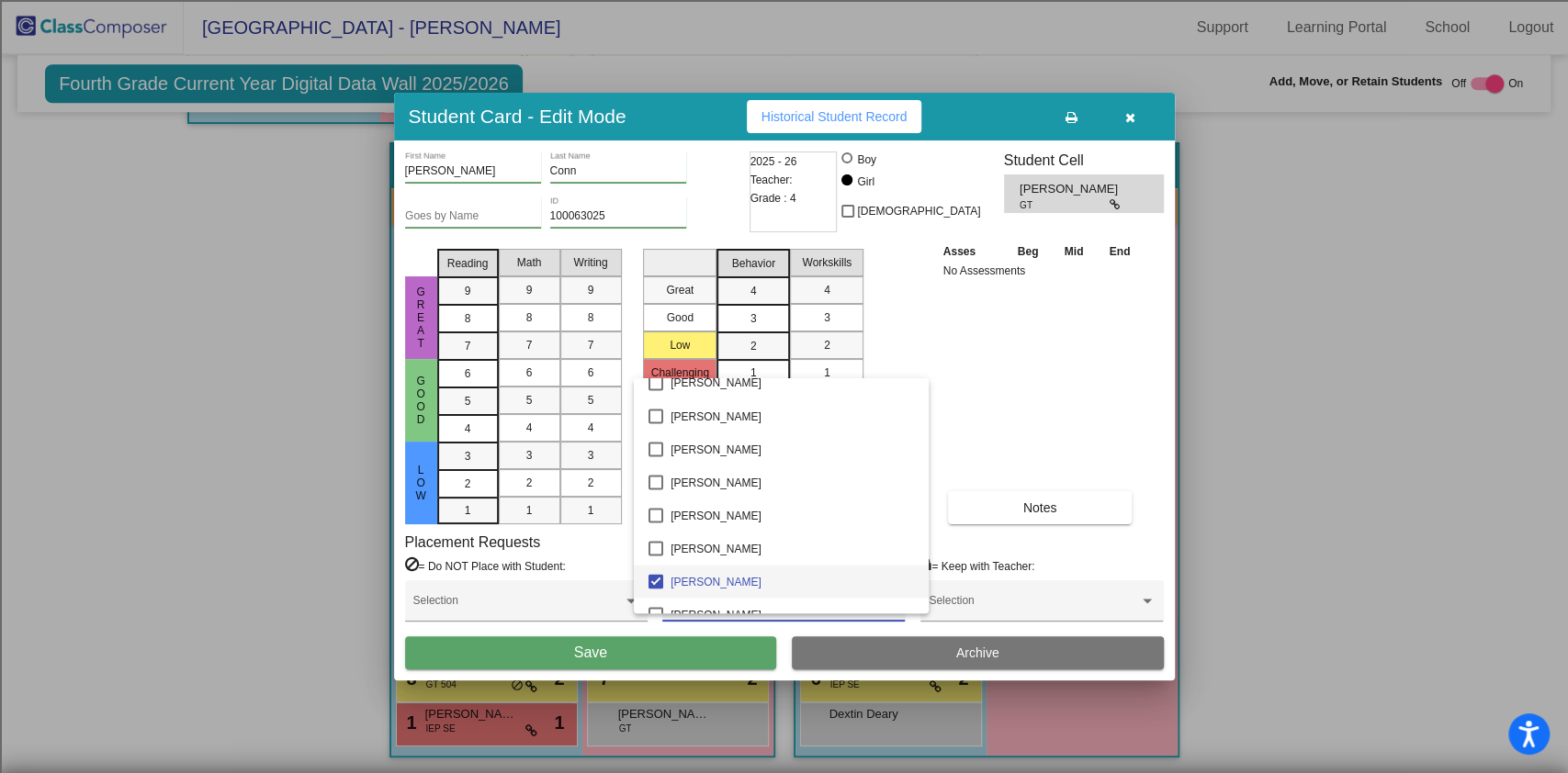 click at bounding box center [784, 386] 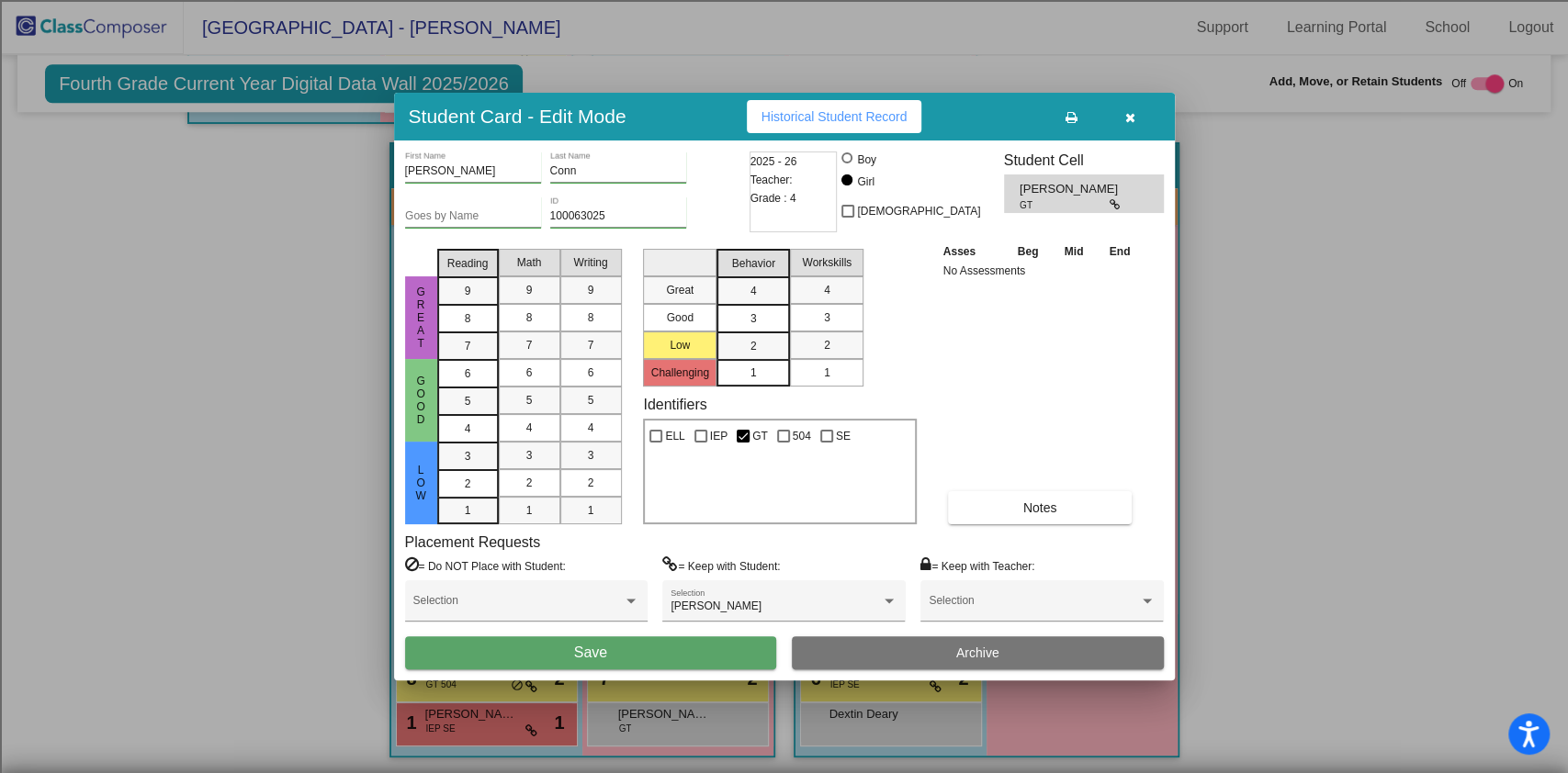 click on "Save" at bounding box center [591, 653] 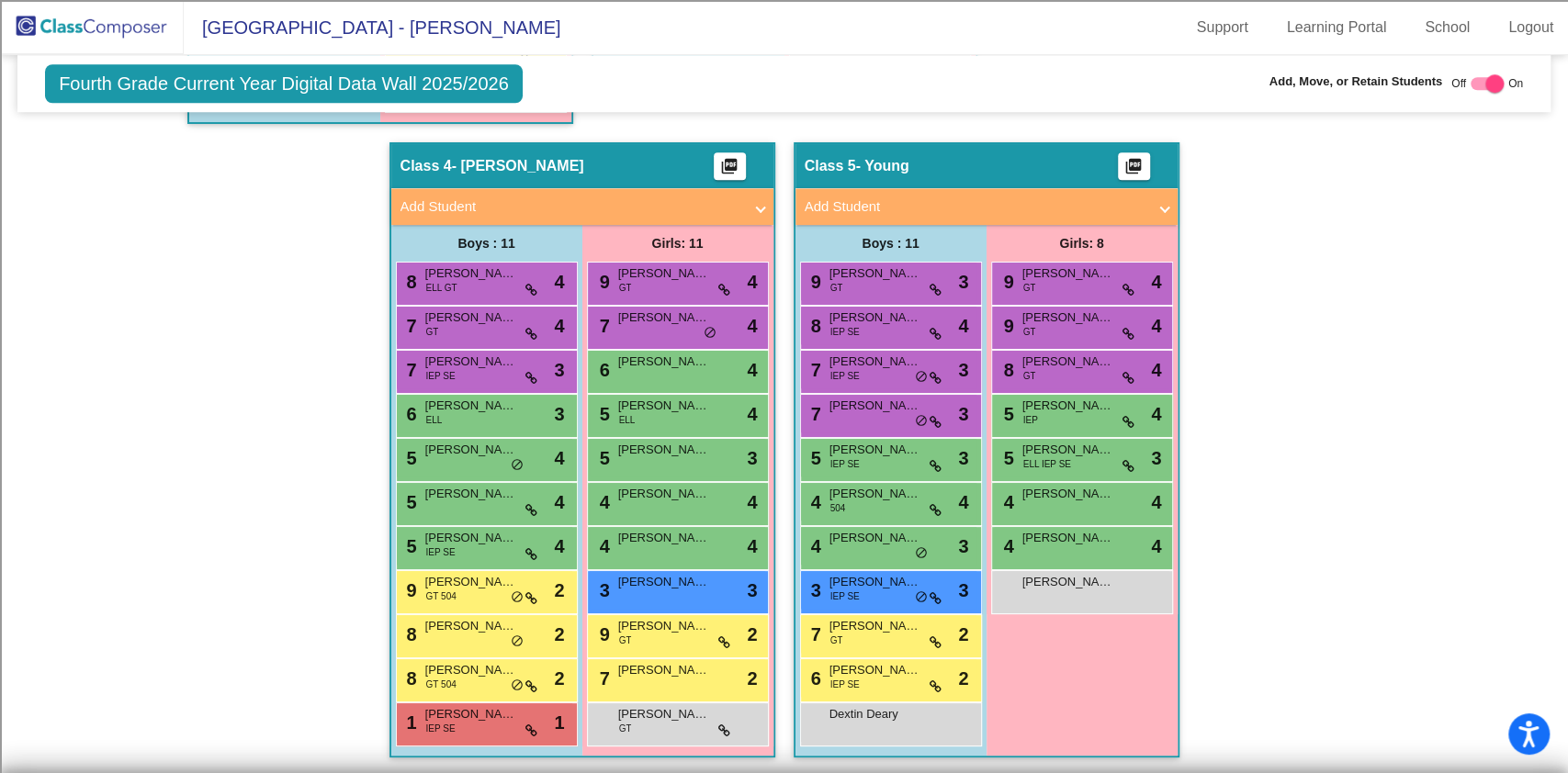 click on "Hallway   - Hallway Class  picture_as_pdf  Add Student  First Name Last Name Student Id  (Recommended)   Boy   Girl   [DEMOGRAPHIC_DATA] Add Close  Boys : 0    No Students   Girls: 0   No Students   Class 1   - G-Lo  picture_as_pdf  Add Student  First Name Last Name Student Id  (Recommended)   Boy   Girl   [DEMOGRAPHIC_DATA] Add Close  Boys : 10  7 Ford [PERSON_NAME] lock do_not_disturb_alt 3 6 [PERSON_NAME] lock do_not_disturb_alt 3 5 [PERSON_NAME] ELL IEP SE lock do_not_disturb_alt 4 5 [PERSON_NAME] lock do_not_disturb_alt 3 3 [PERSON_NAME] IEP SE lock do_not_disturb_alt 4 7 [PERSON_NAME] IEP SE lock do_not_disturb_alt 2 7 [PERSON_NAME] lock do_not_disturb_alt 2 4 [PERSON_NAME] IEP SE lock do_not_disturb_alt 2 2 [PERSON_NAME] IEP SE lock do_not_disturb_alt 2 2 [PERSON_NAME] IEP SE lock do_not_disturb_alt 2 Girls: 13 9 [PERSON_NAME] lock do_not_disturb_alt 4 8 [PERSON_NAME] lock do_not_disturb_alt 4 8 [PERSON_NAME] lock do_not_disturb_alt 4 7 [PERSON_NAME] lock do_not_disturb_alt 3 7 Khloe [PERSON_NAME] lock do_not_disturb_alt" 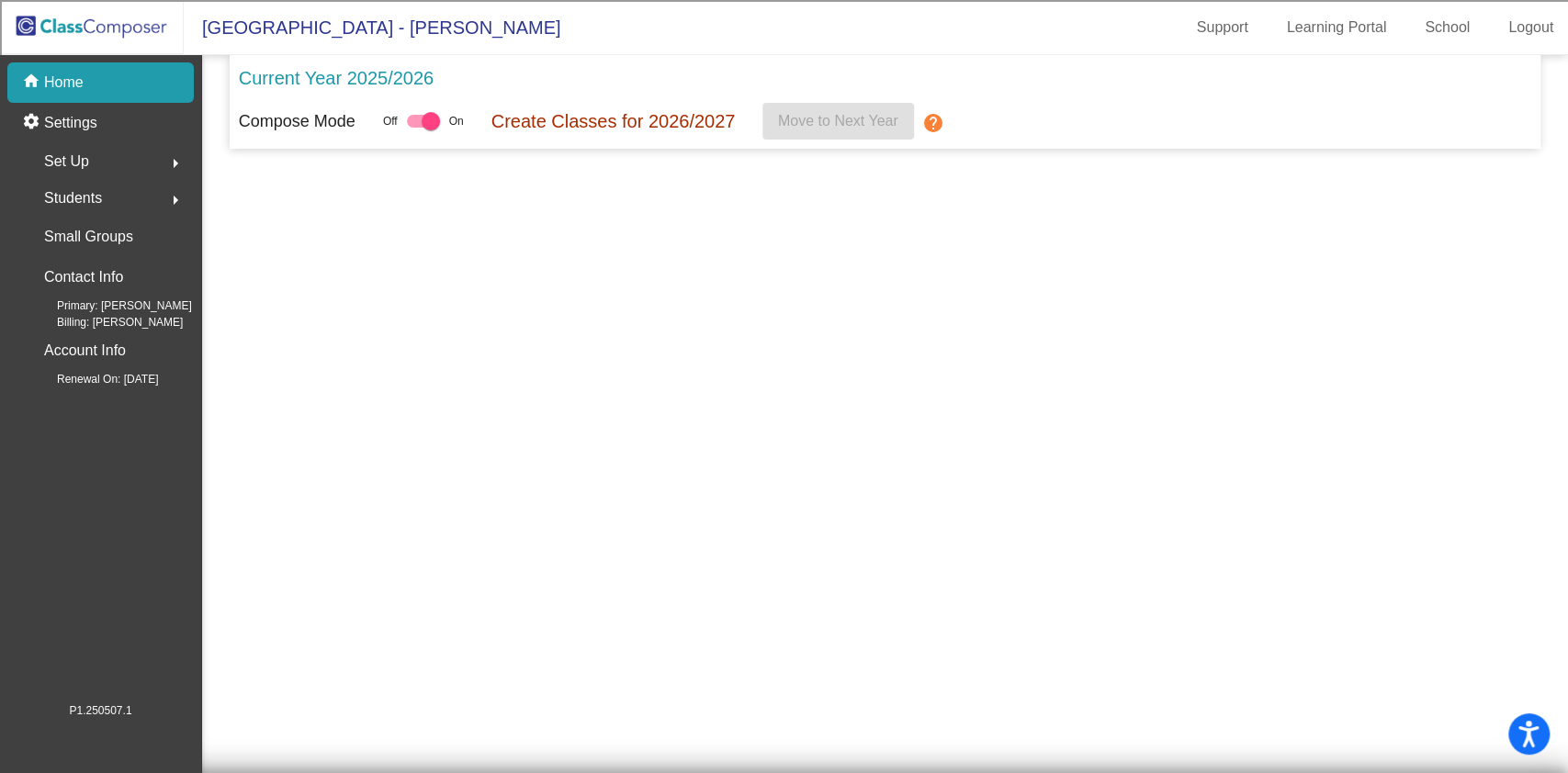 scroll, scrollTop: 0, scrollLeft: 0, axis: both 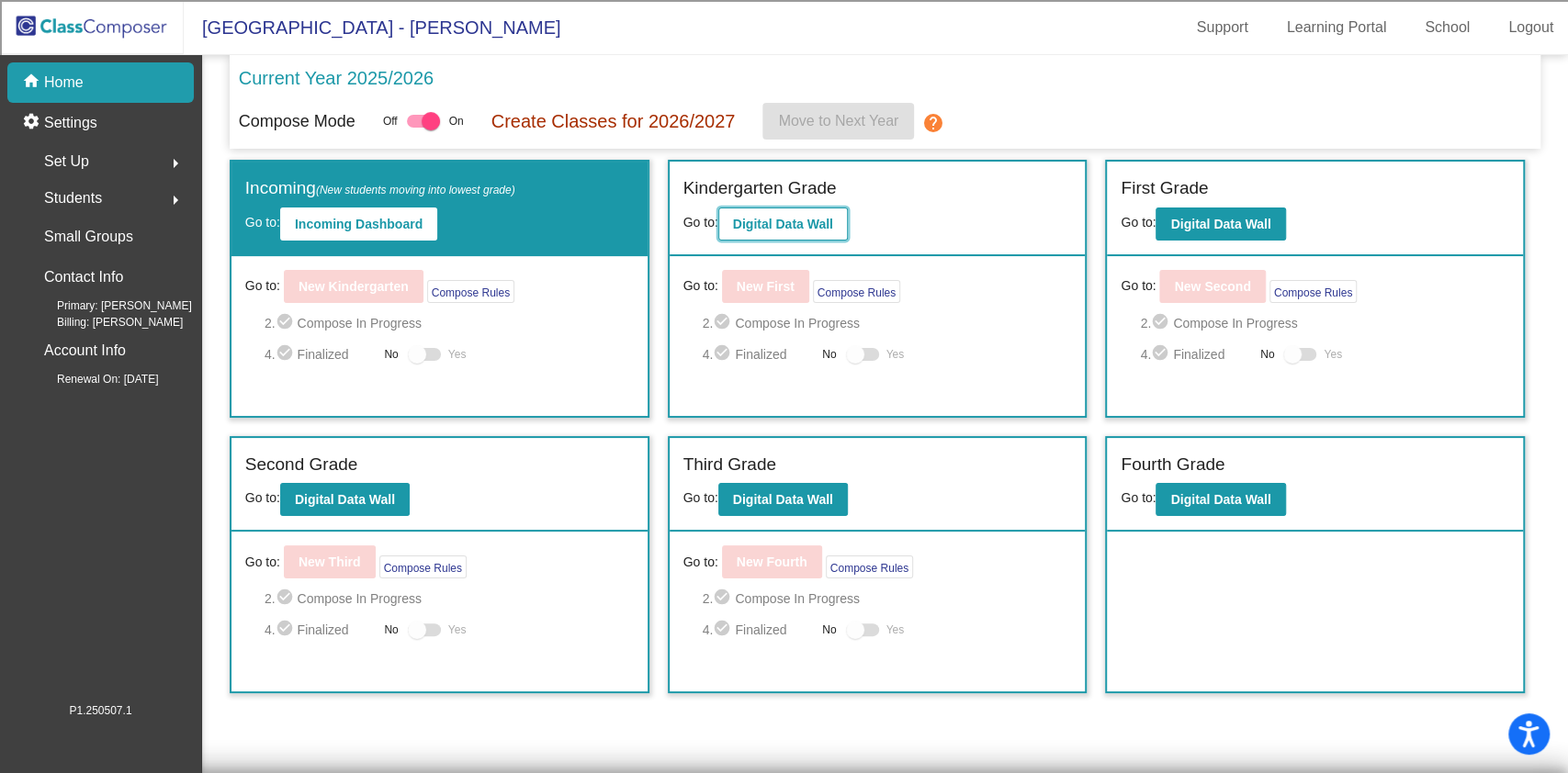 click on "Digital Data Wall" 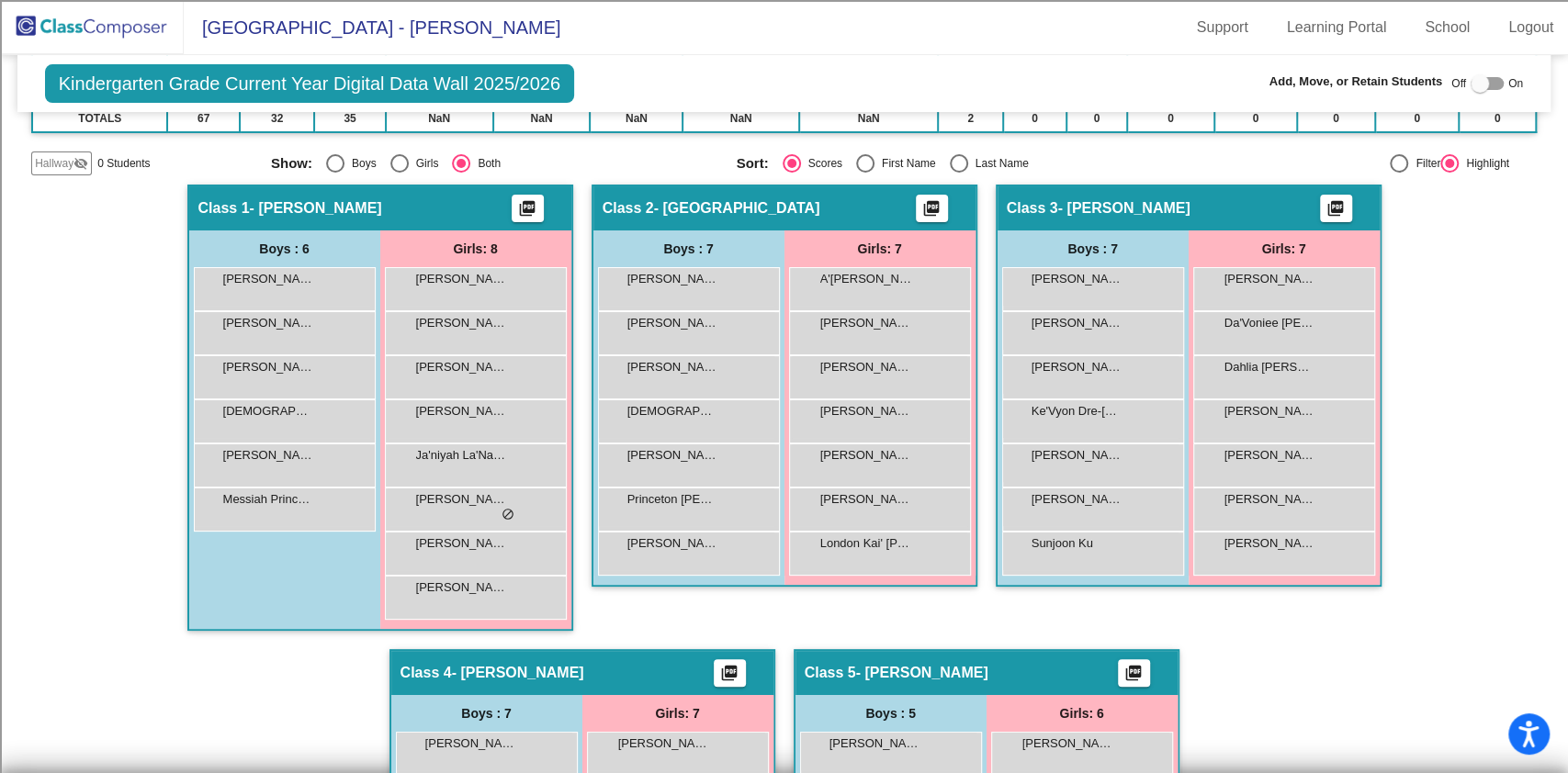 scroll, scrollTop: 367, scrollLeft: 0, axis: vertical 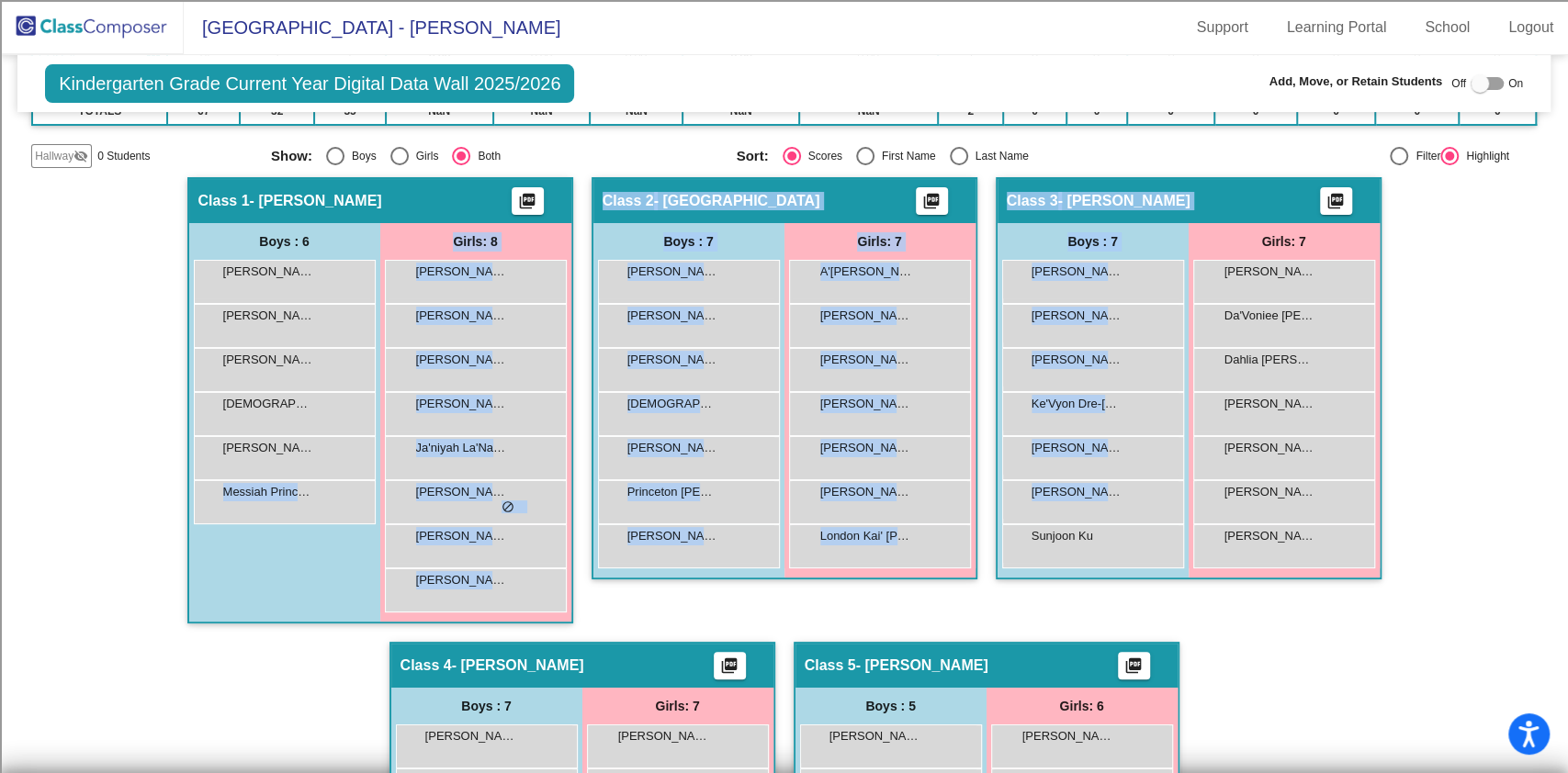 drag, startPoint x: 1089, startPoint y: 543, endPoint x: 412, endPoint y: 499, distance: 678.42833 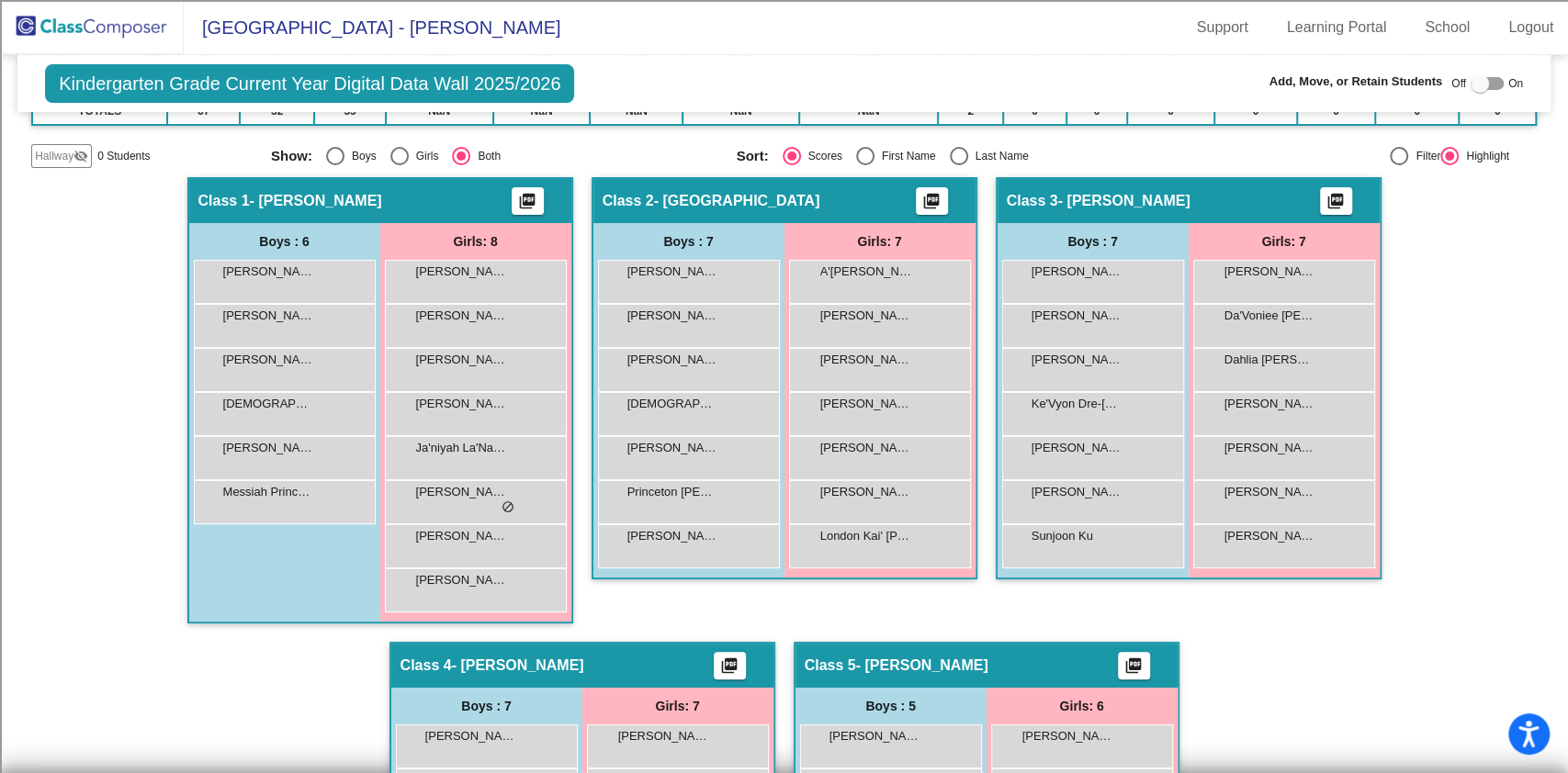 click at bounding box center [1487, 84] 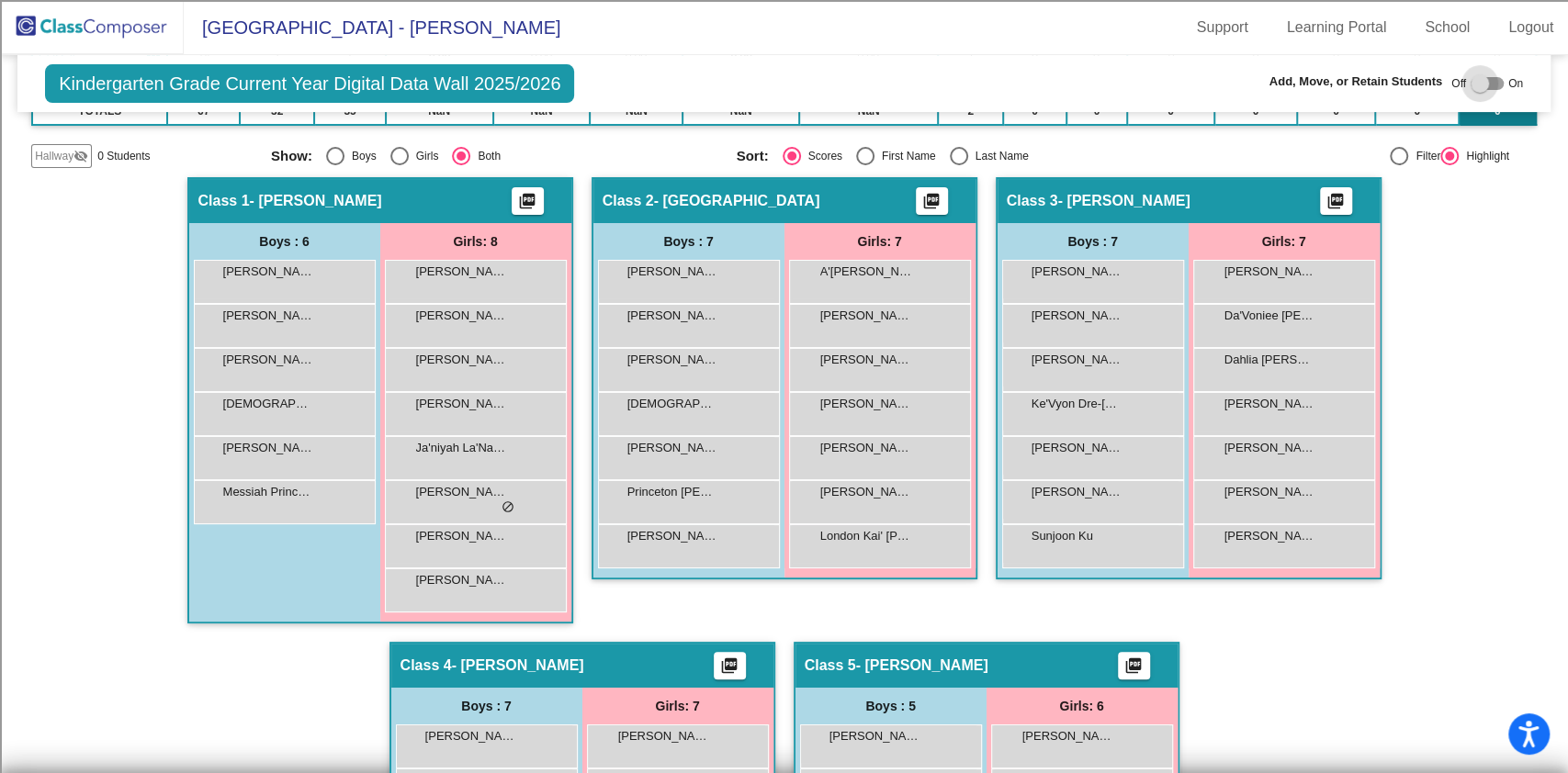 checkbox on "true" 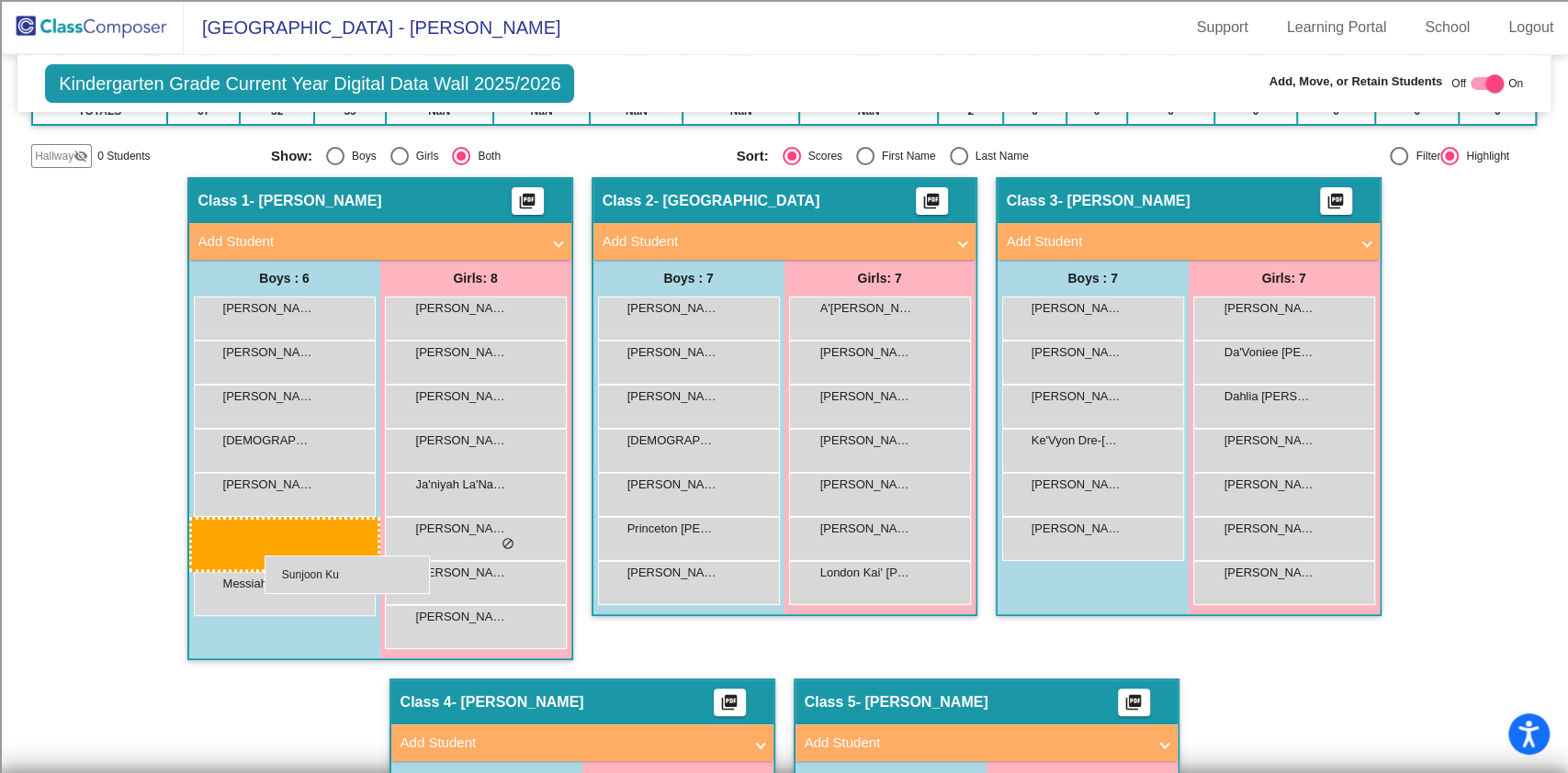 drag, startPoint x: 1089, startPoint y: 578, endPoint x: 251, endPoint y: 555, distance: 838.3156 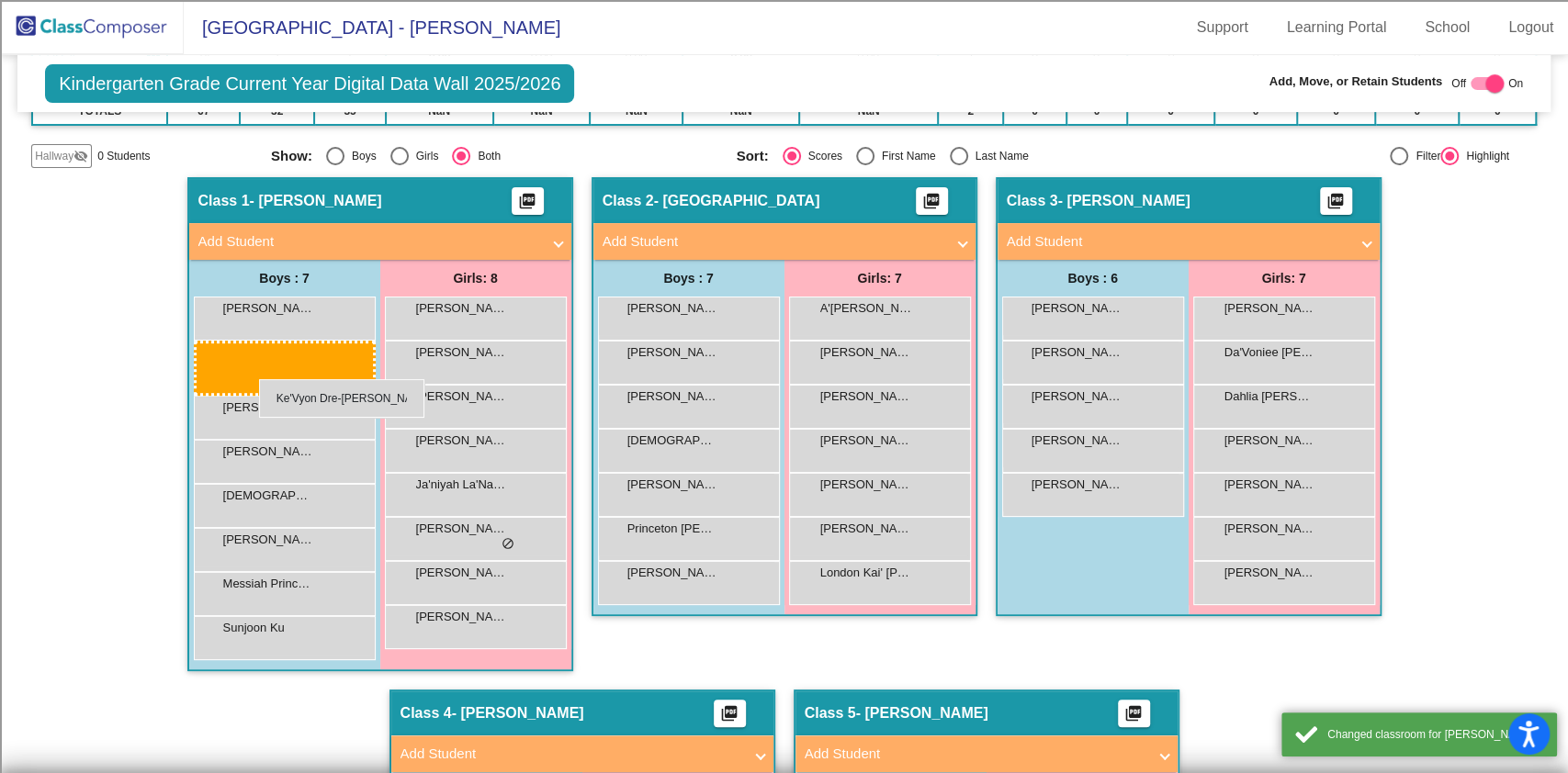 drag, startPoint x: 1090, startPoint y: 443, endPoint x: 259, endPoint y: 379, distance: 833.4609 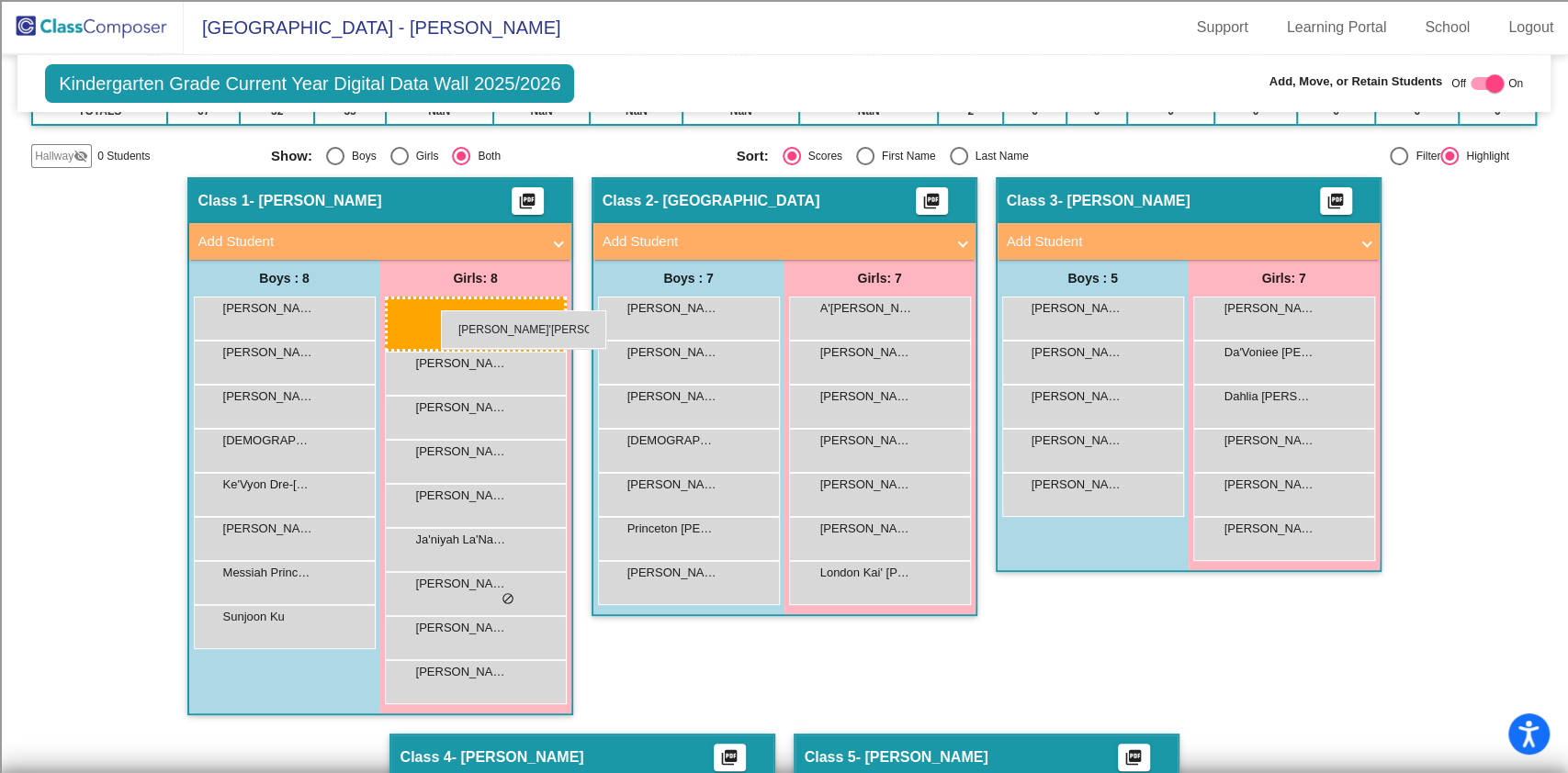 drag, startPoint x: 1306, startPoint y: 435, endPoint x: 441, endPoint y: 310, distance: 873.9851 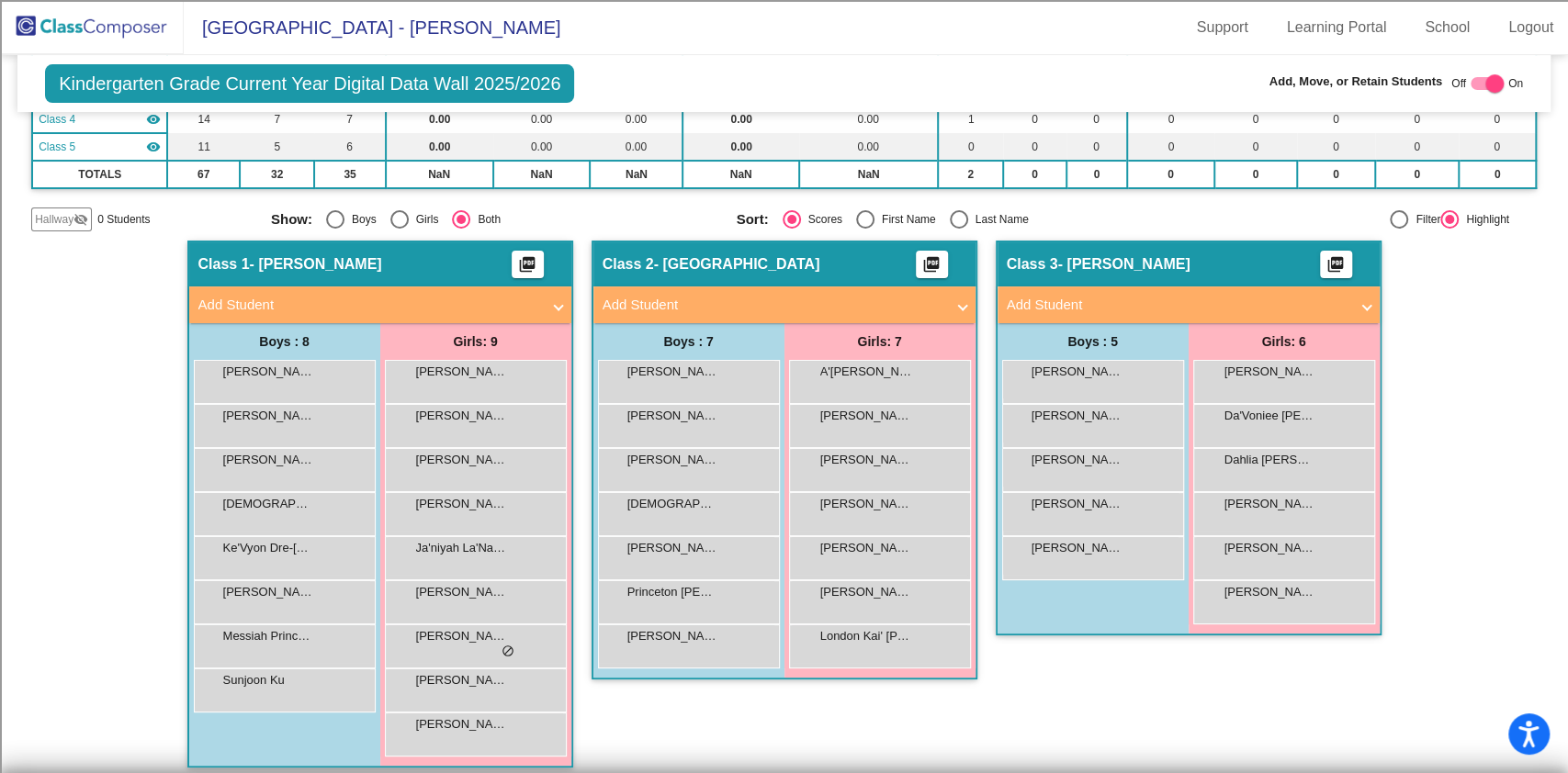scroll, scrollTop: 282, scrollLeft: 0, axis: vertical 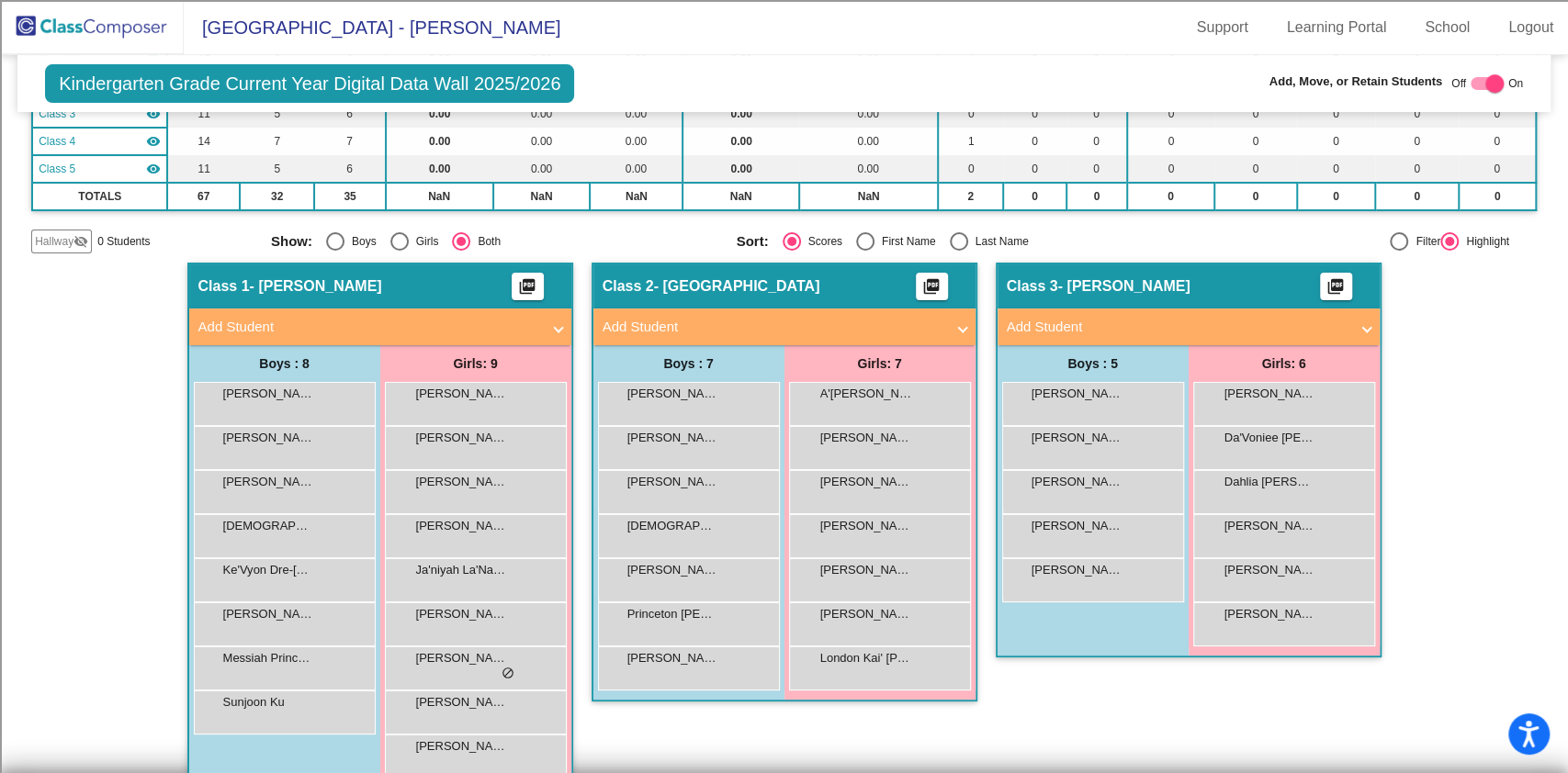 click 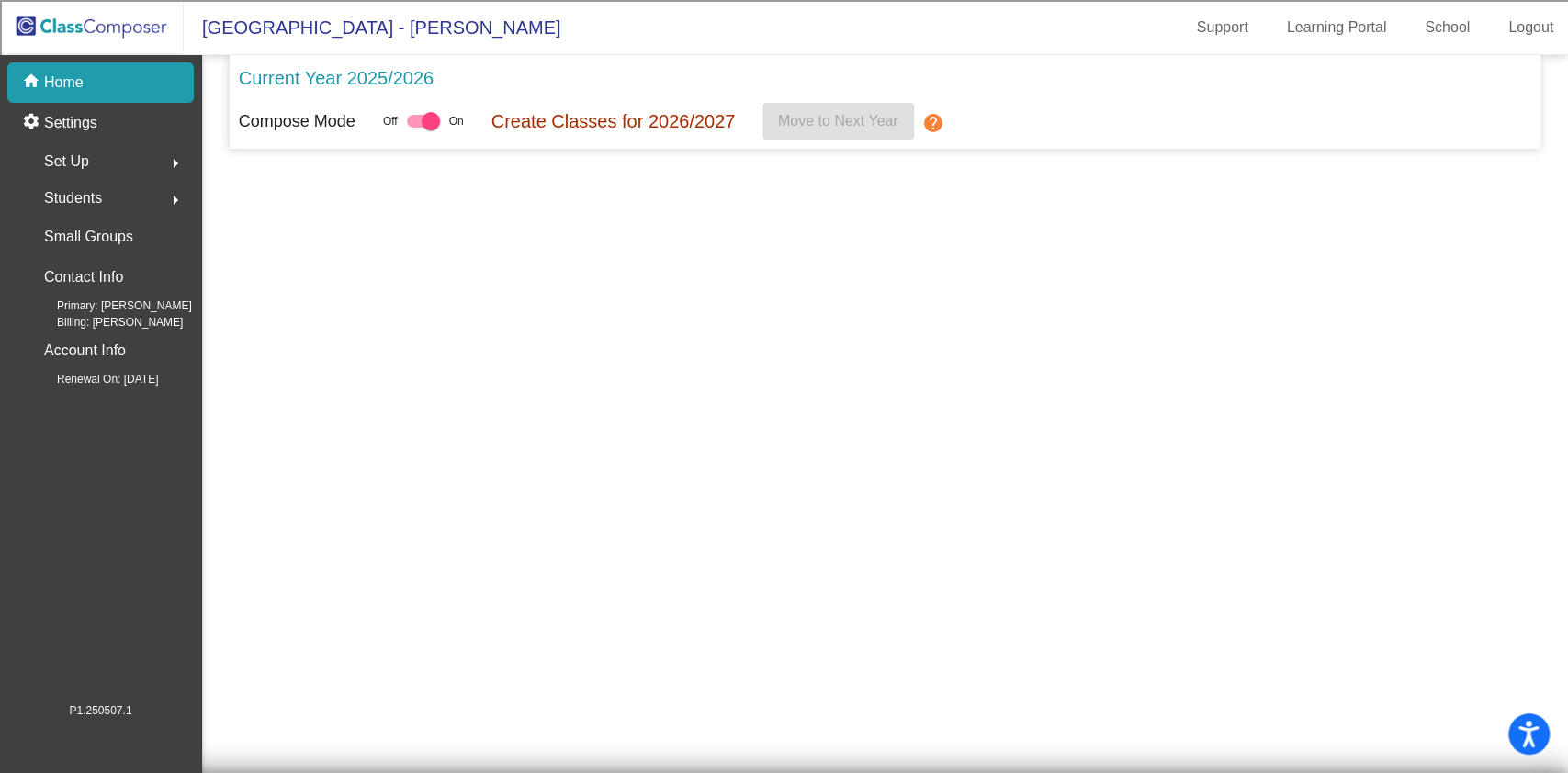 scroll, scrollTop: 0, scrollLeft: 0, axis: both 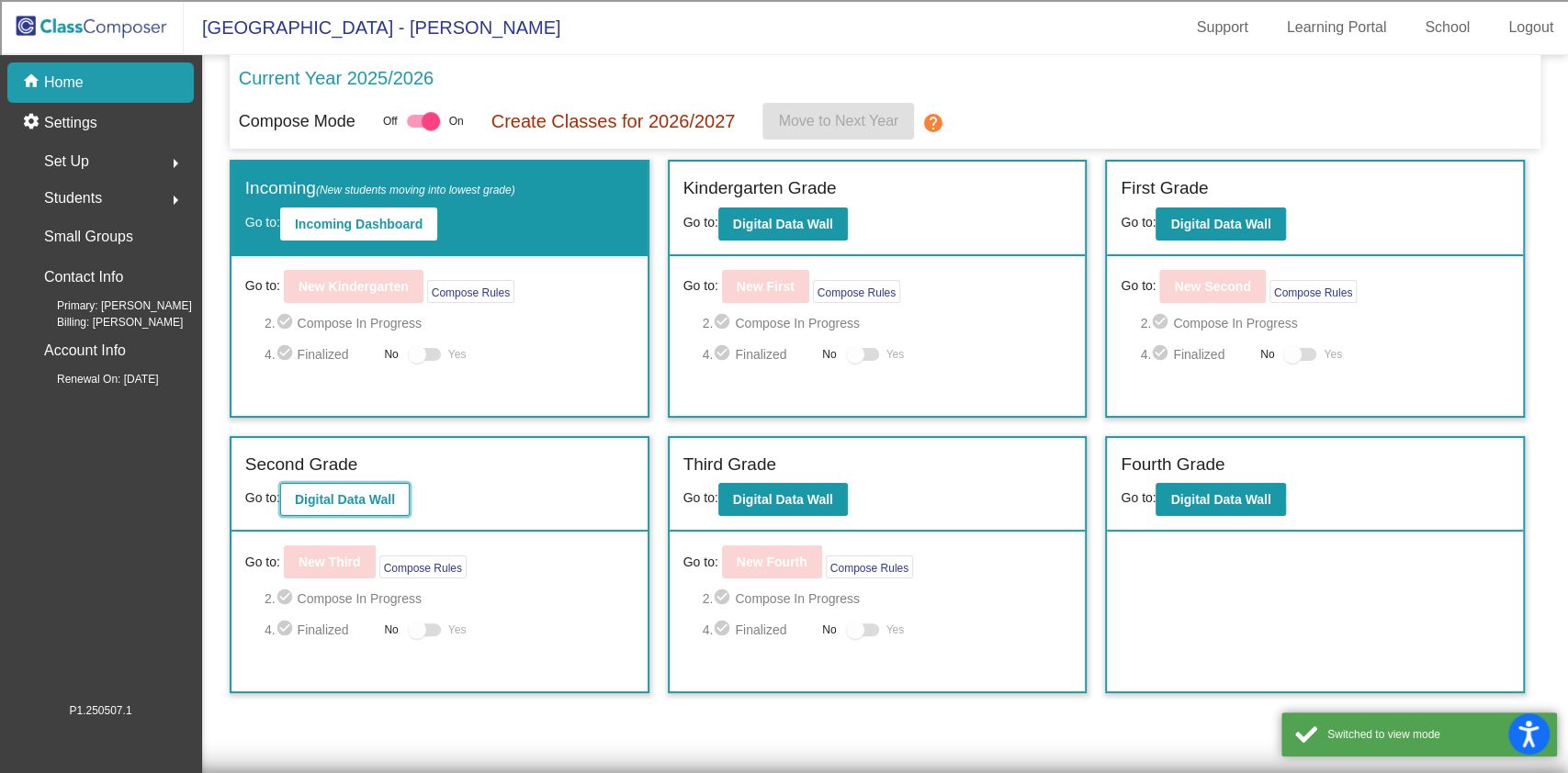 click on "Digital Data Wall" 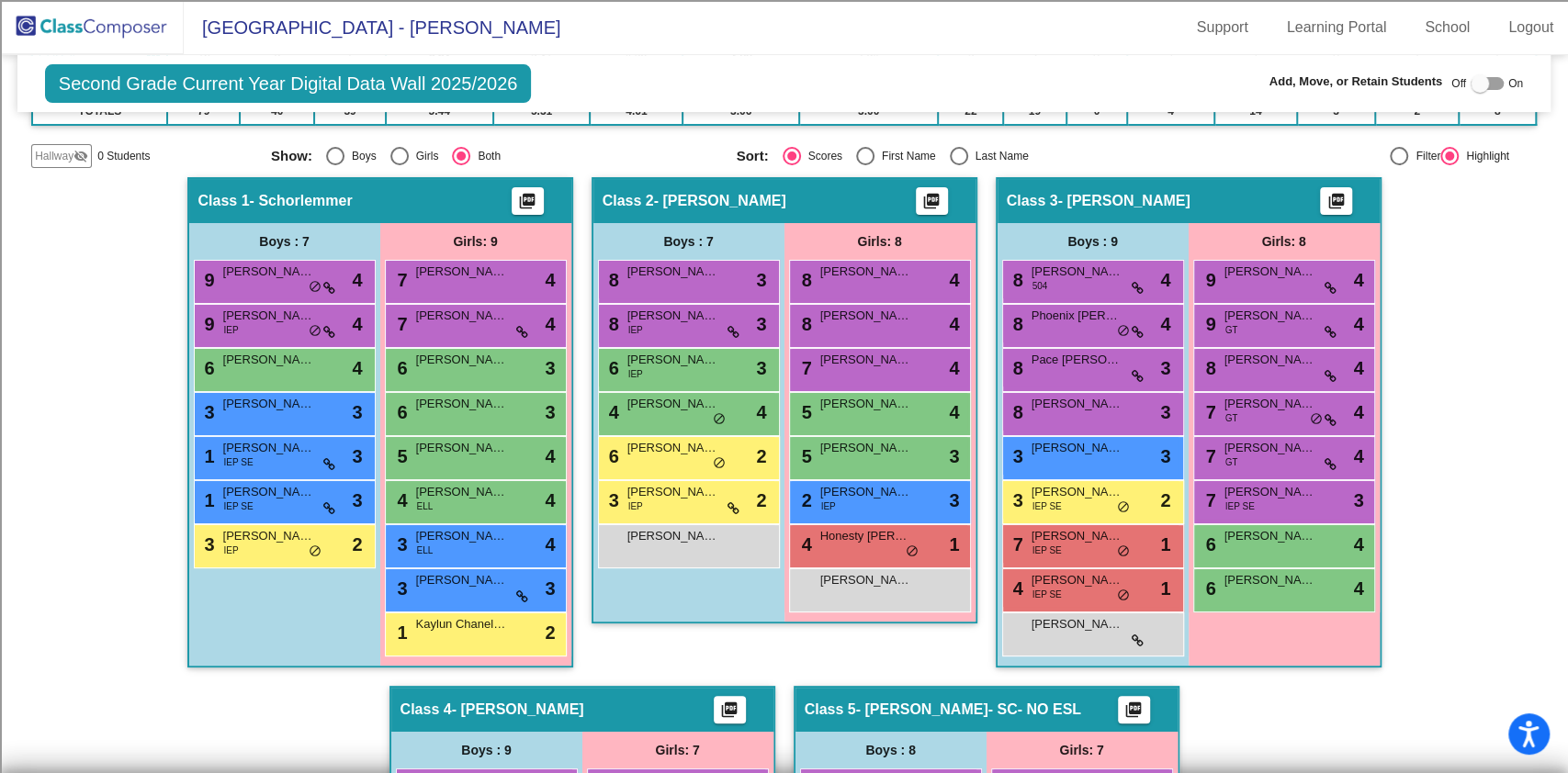 scroll, scrollTop: 364, scrollLeft: 0, axis: vertical 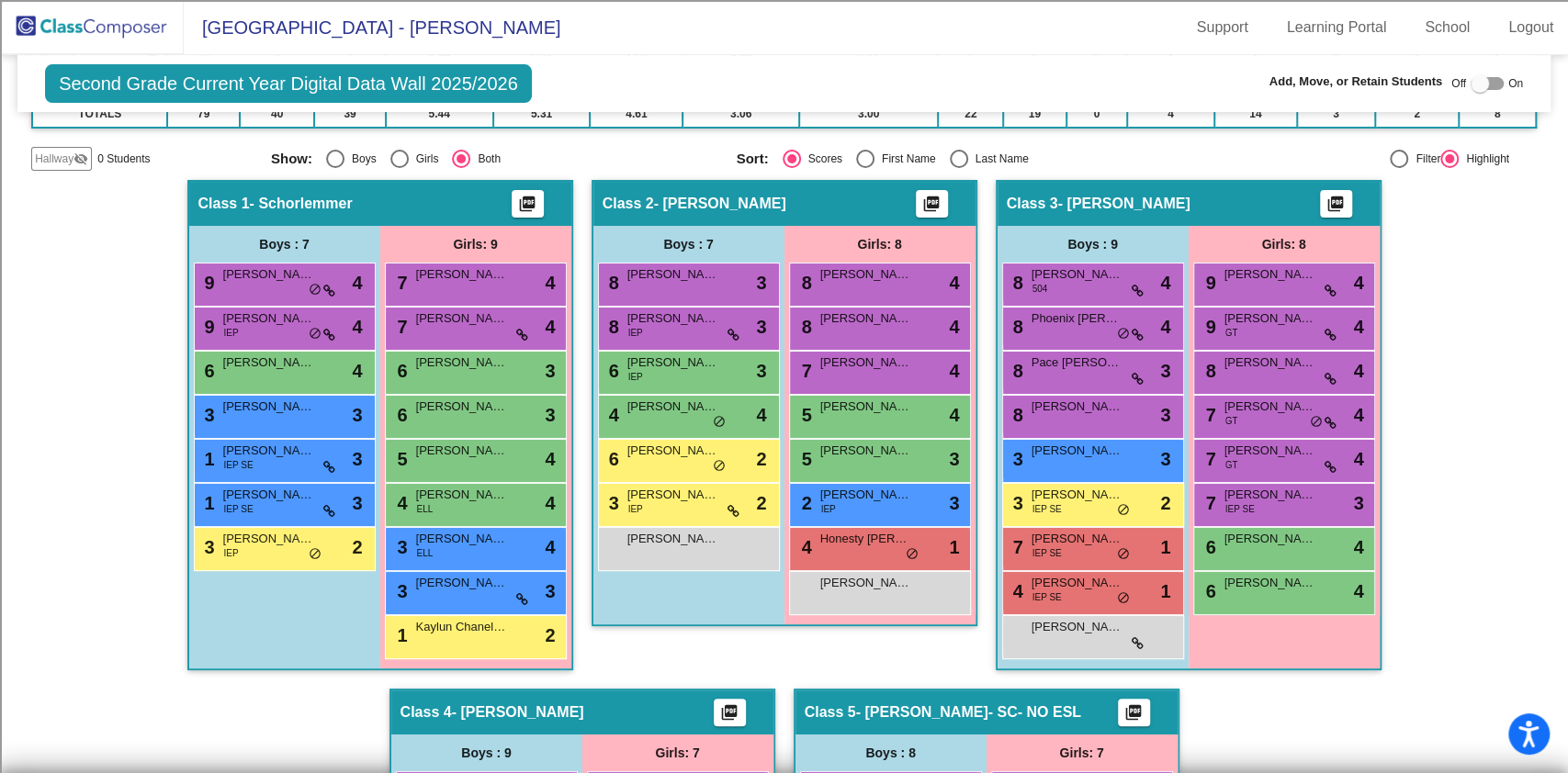 click 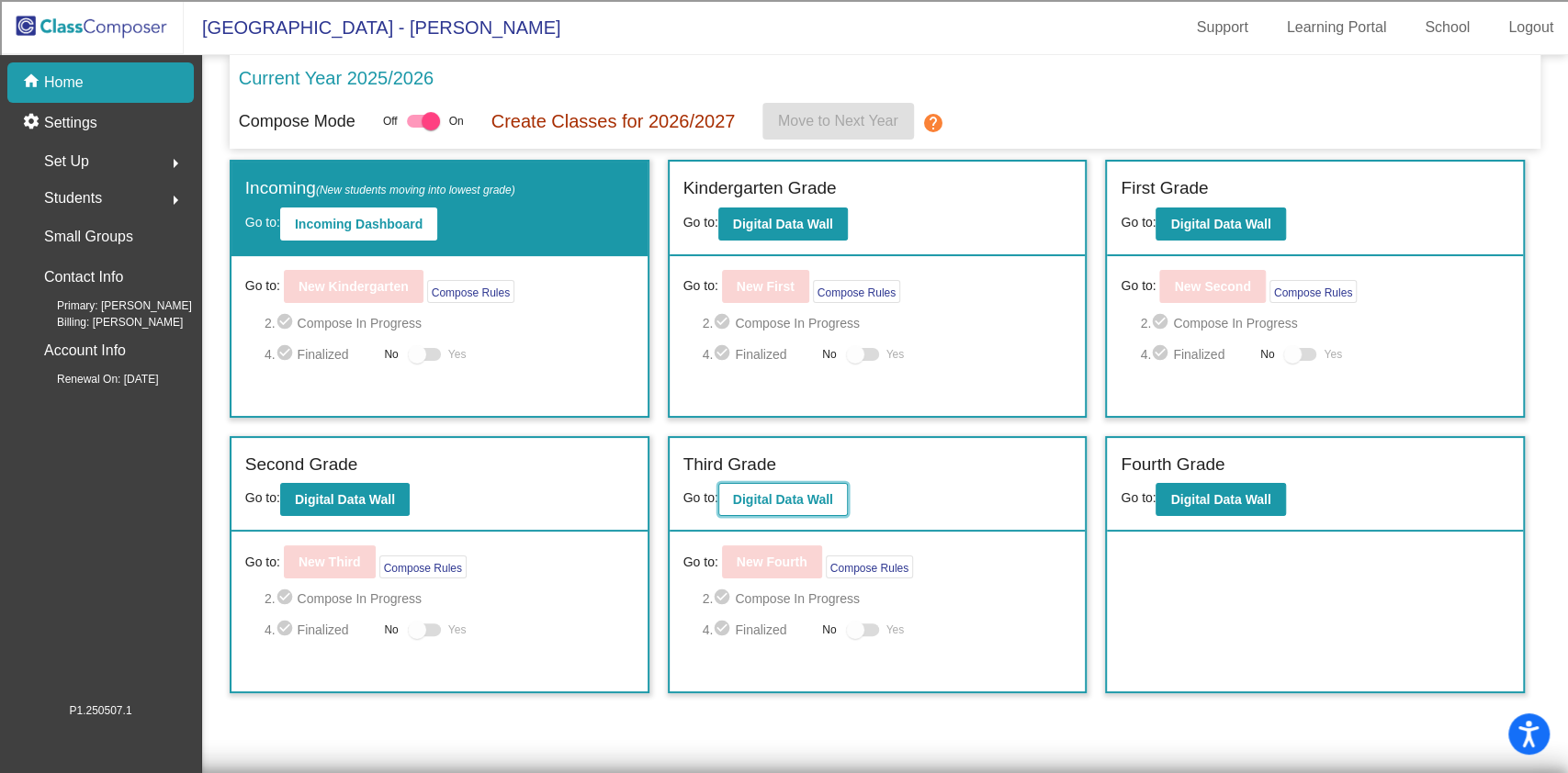 click on "Digital Data Wall" 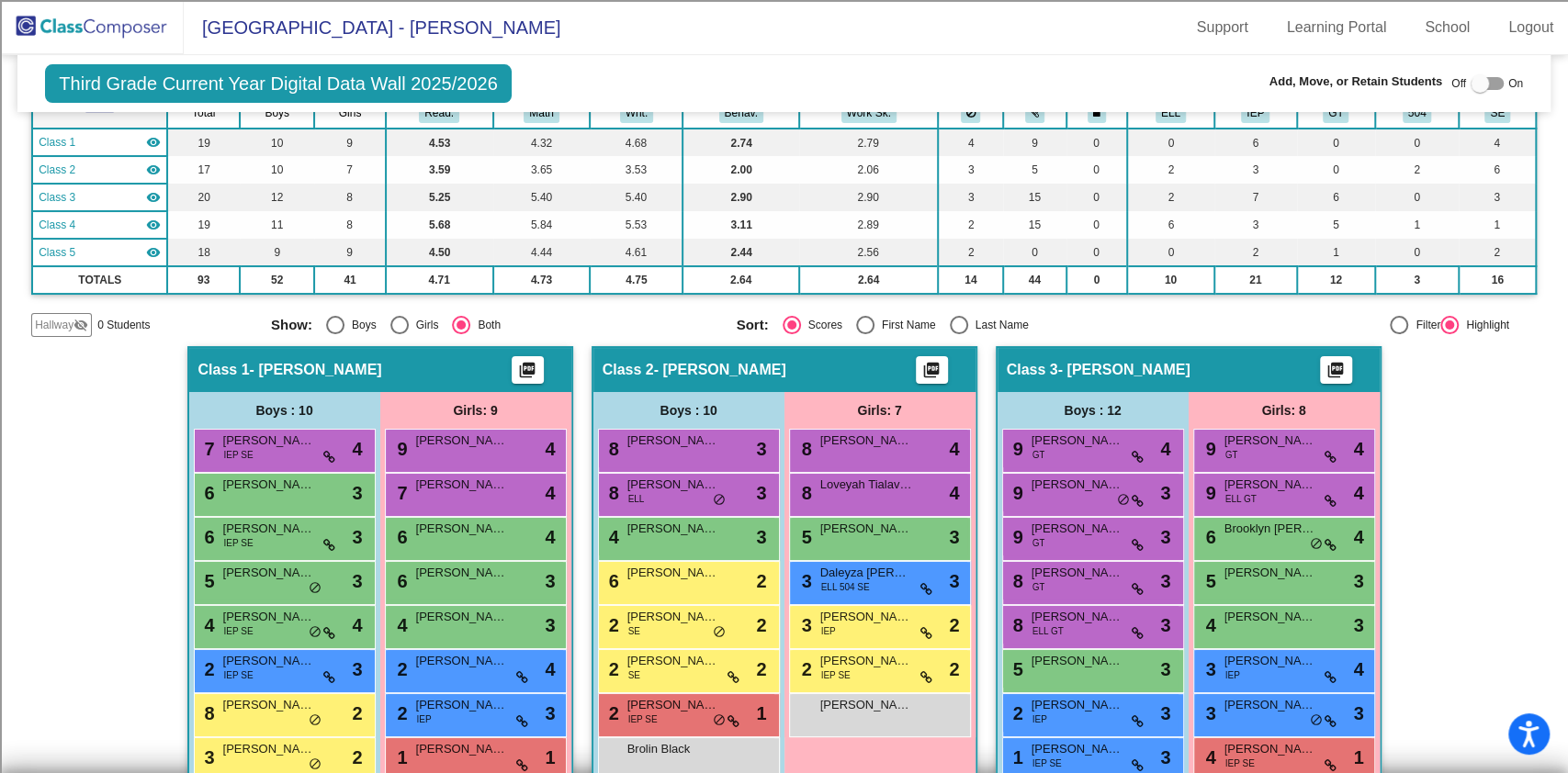scroll, scrollTop: 0, scrollLeft: 0, axis: both 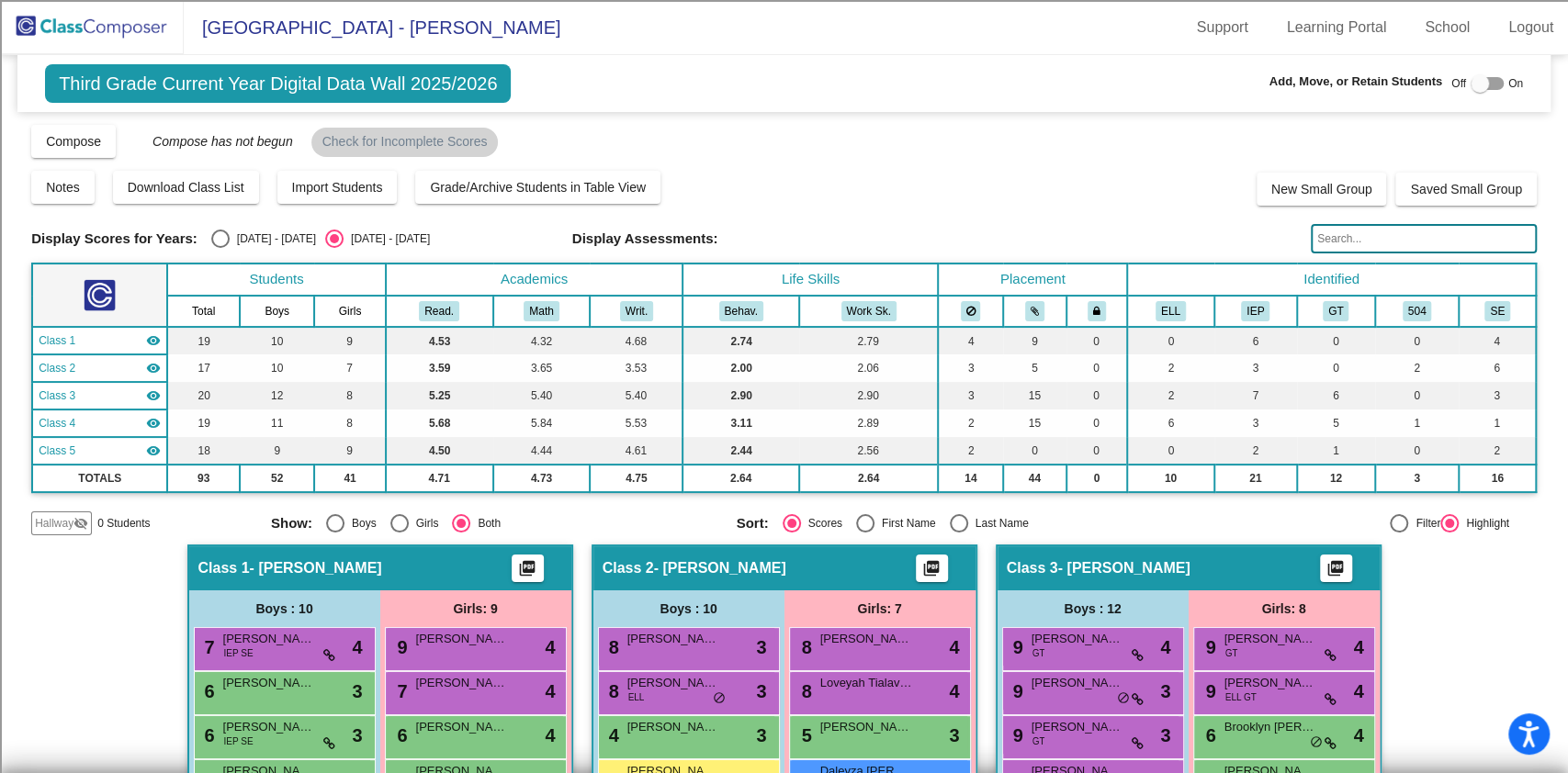 click 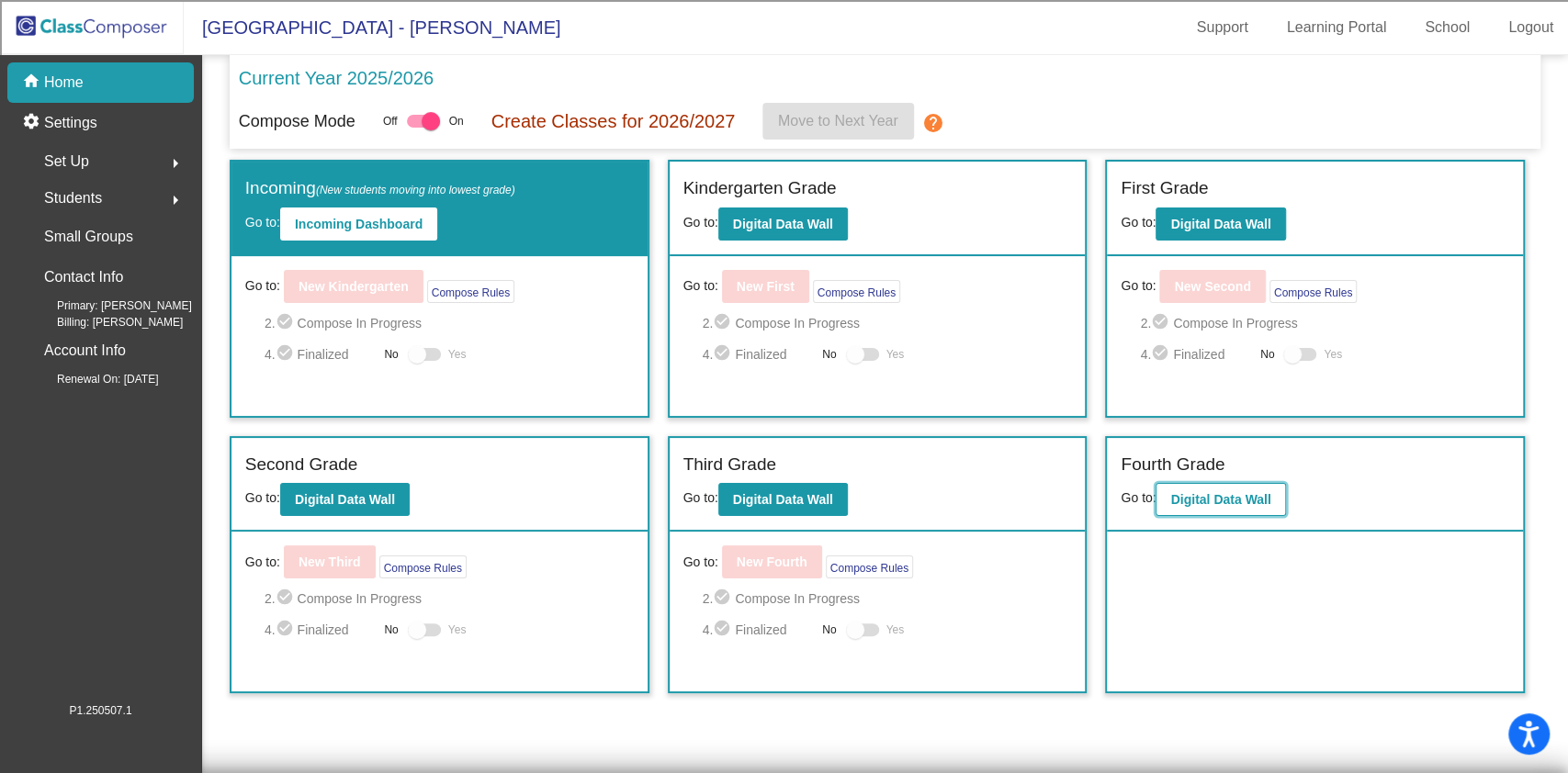 click on "Digital Data Wall" 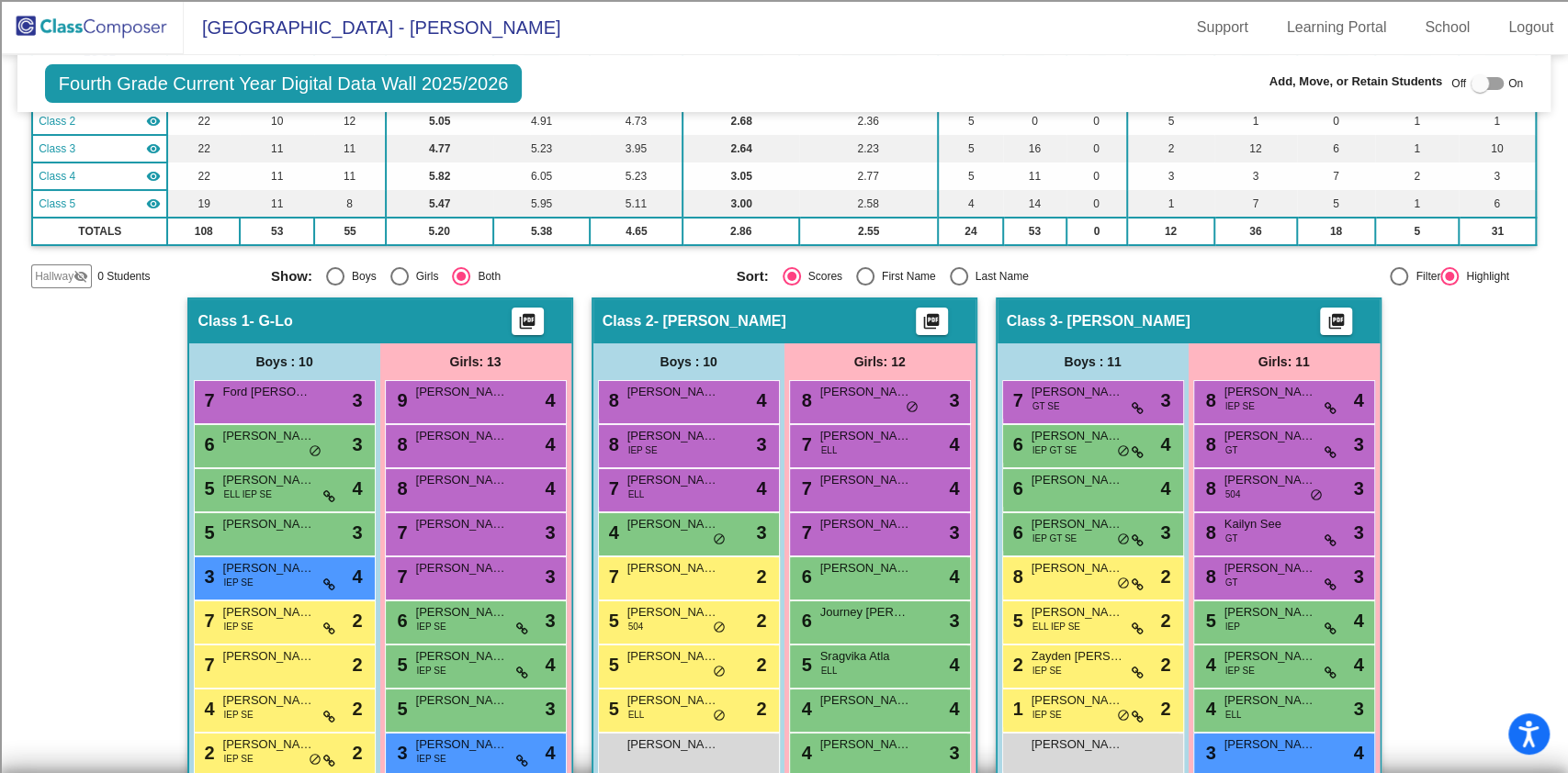 scroll, scrollTop: 367, scrollLeft: 0, axis: vertical 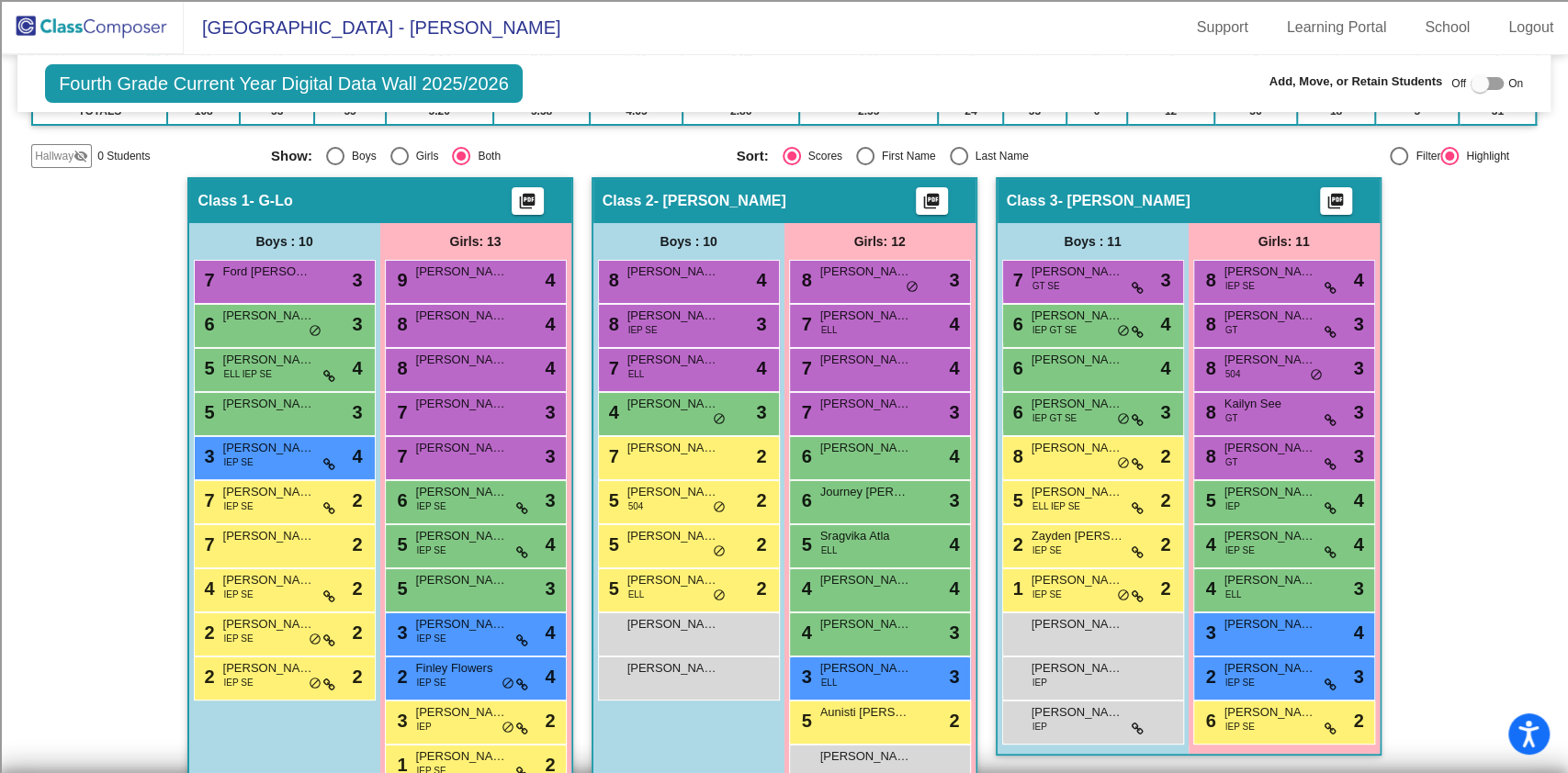 click 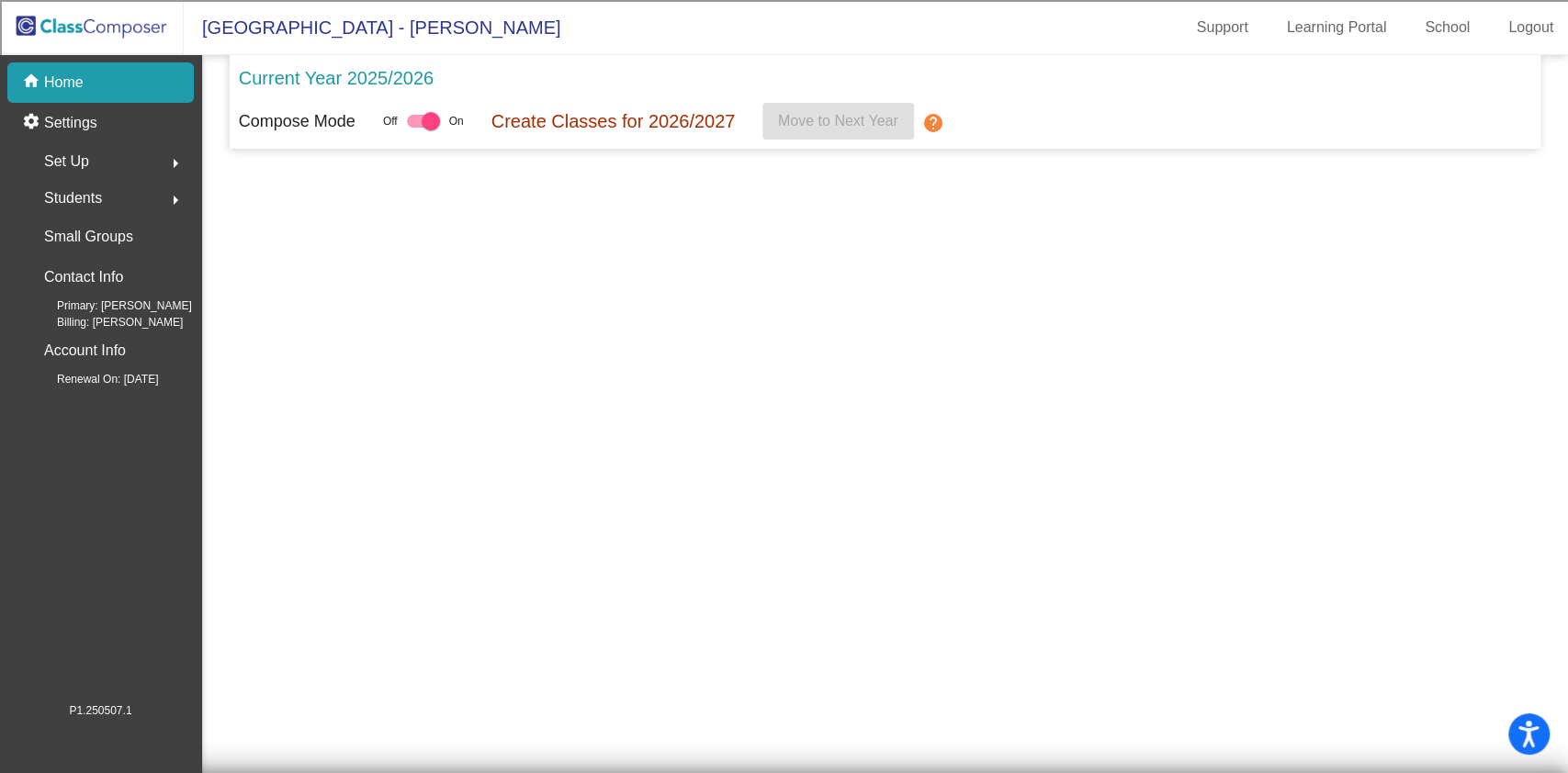 scroll, scrollTop: 0, scrollLeft: 0, axis: both 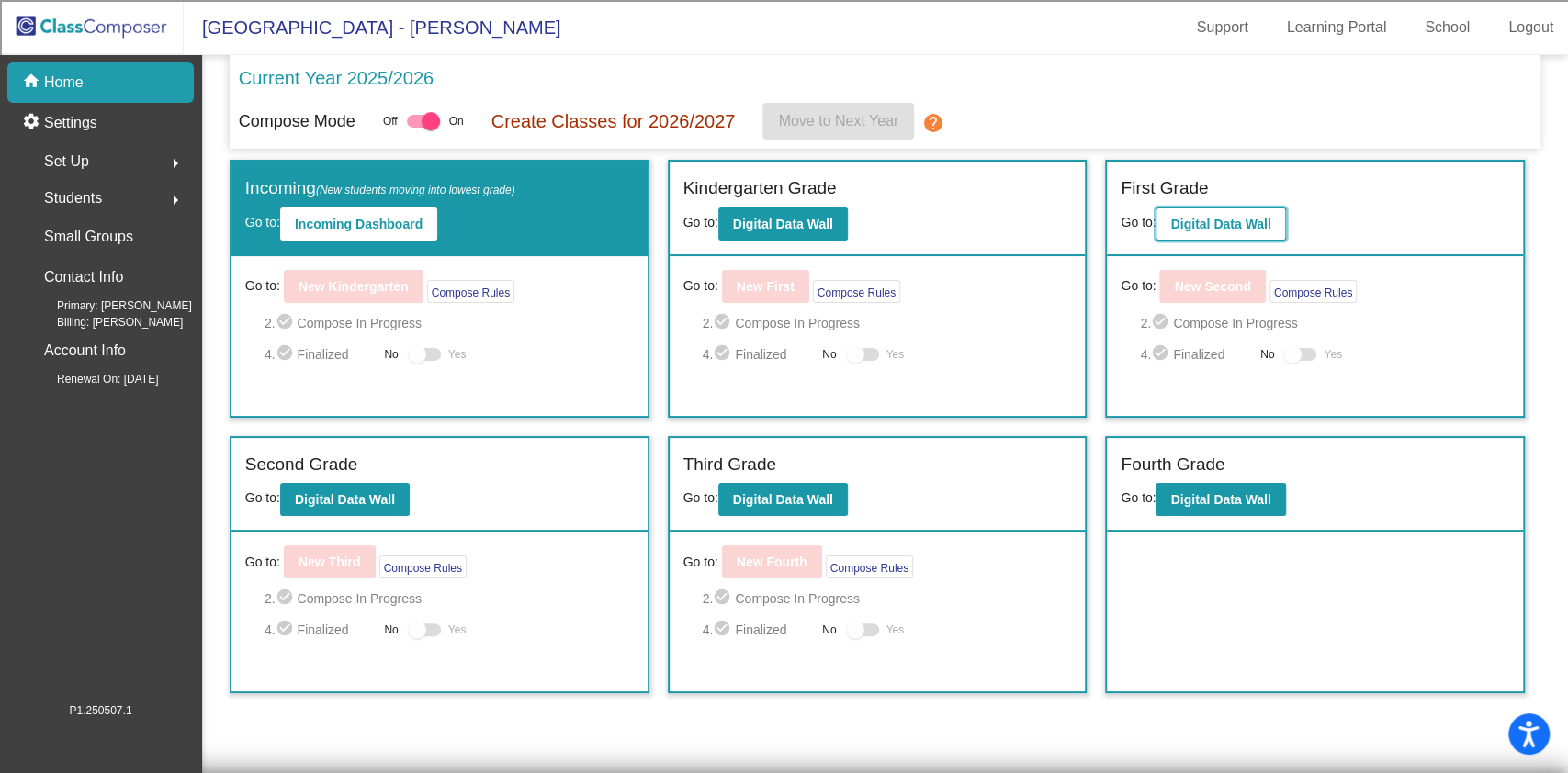 click on "Digital Data Wall" 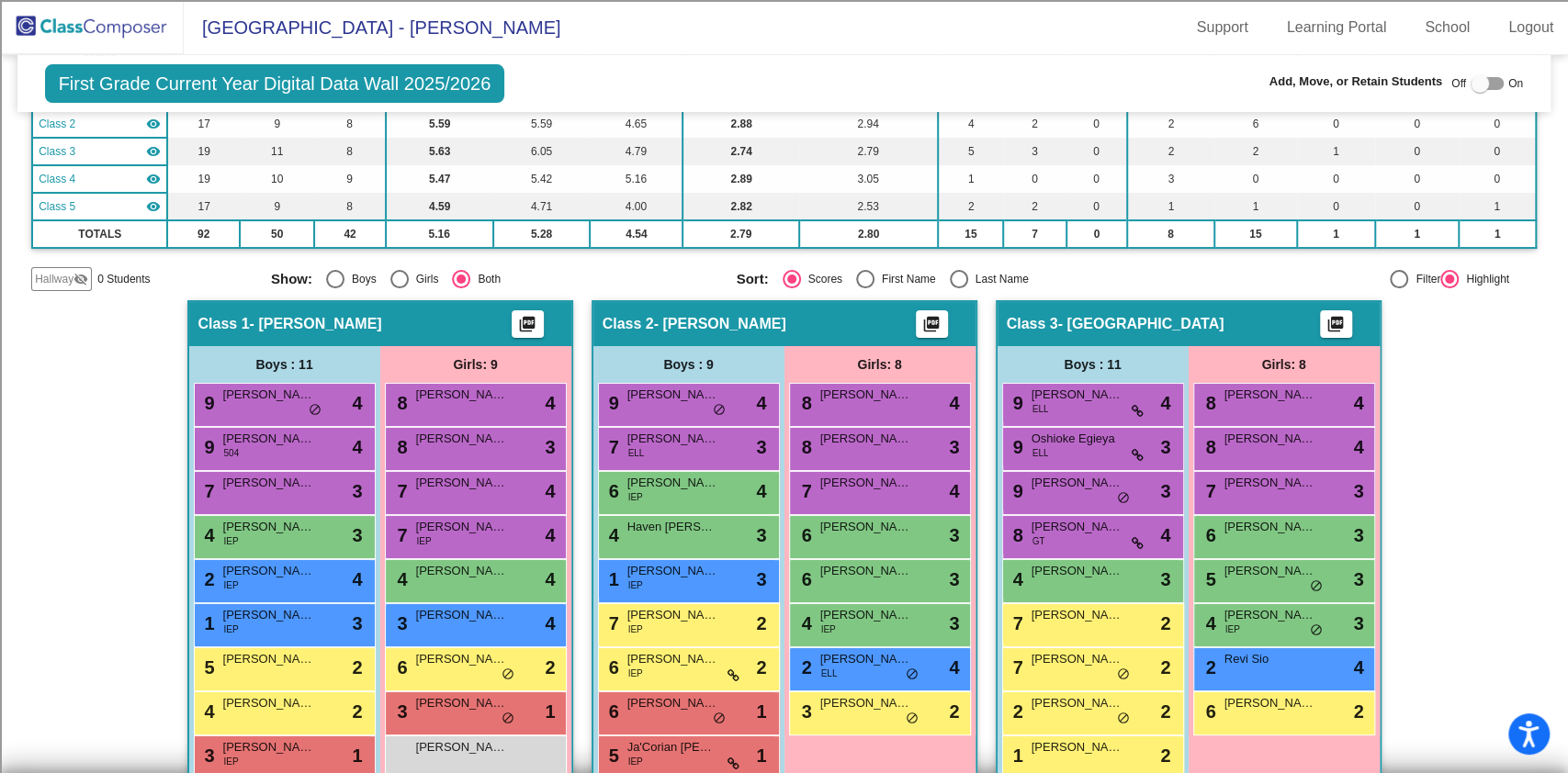 scroll, scrollTop: 367, scrollLeft: 0, axis: vertical 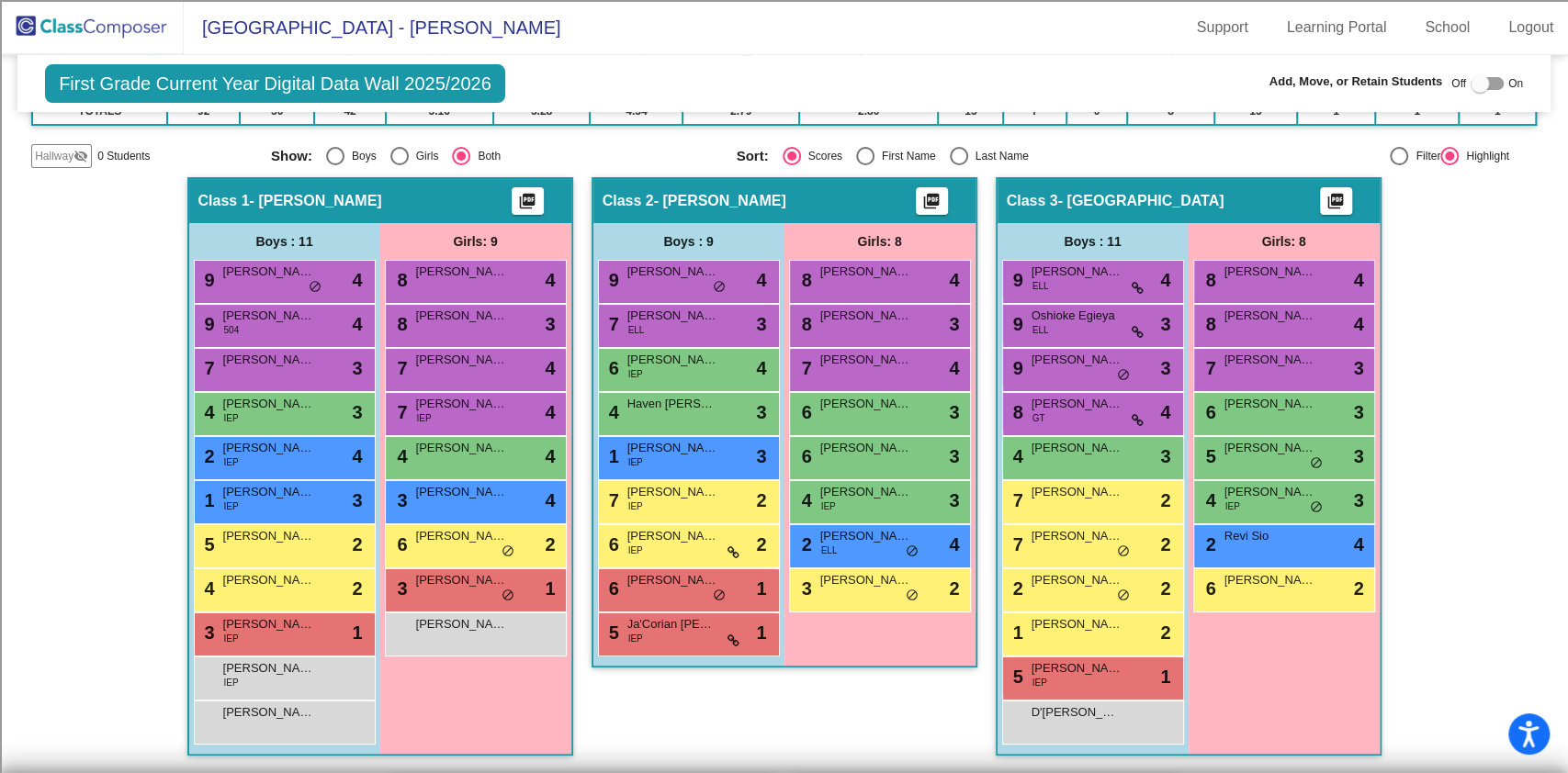 click 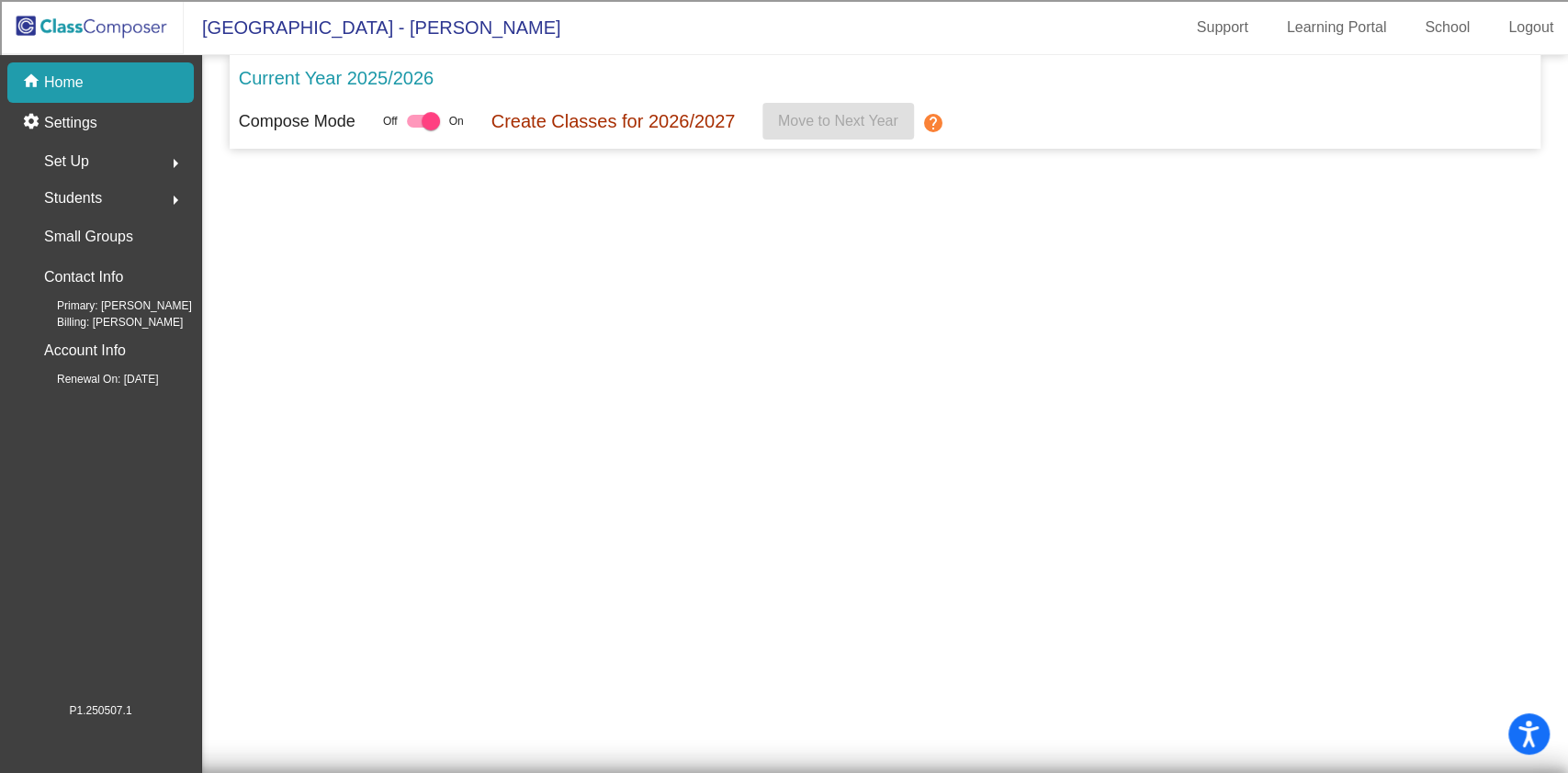 scroll, scrollTop: 0, scrollLeft: 0, axis: both 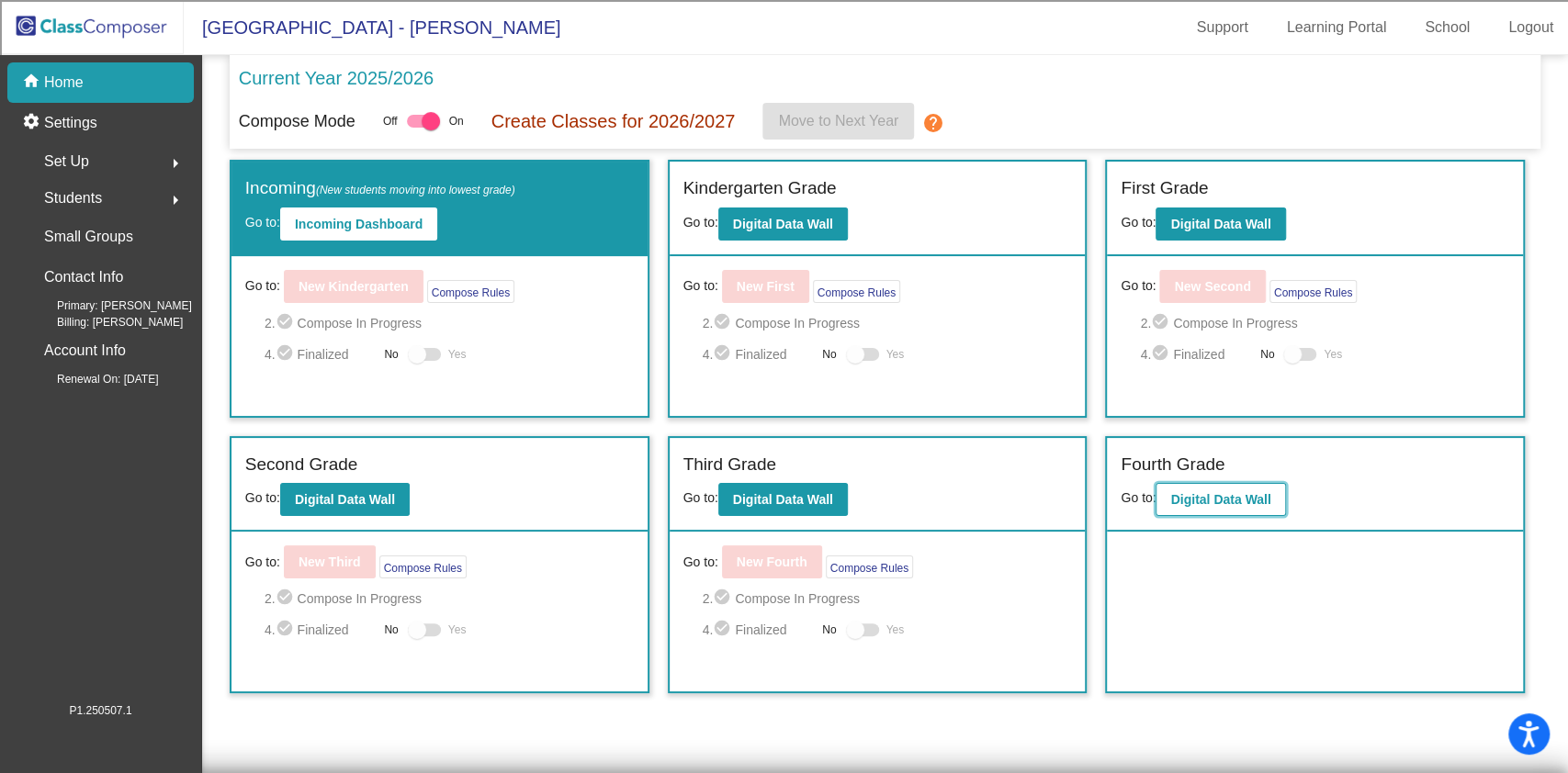 click on "Digital Data Wall" 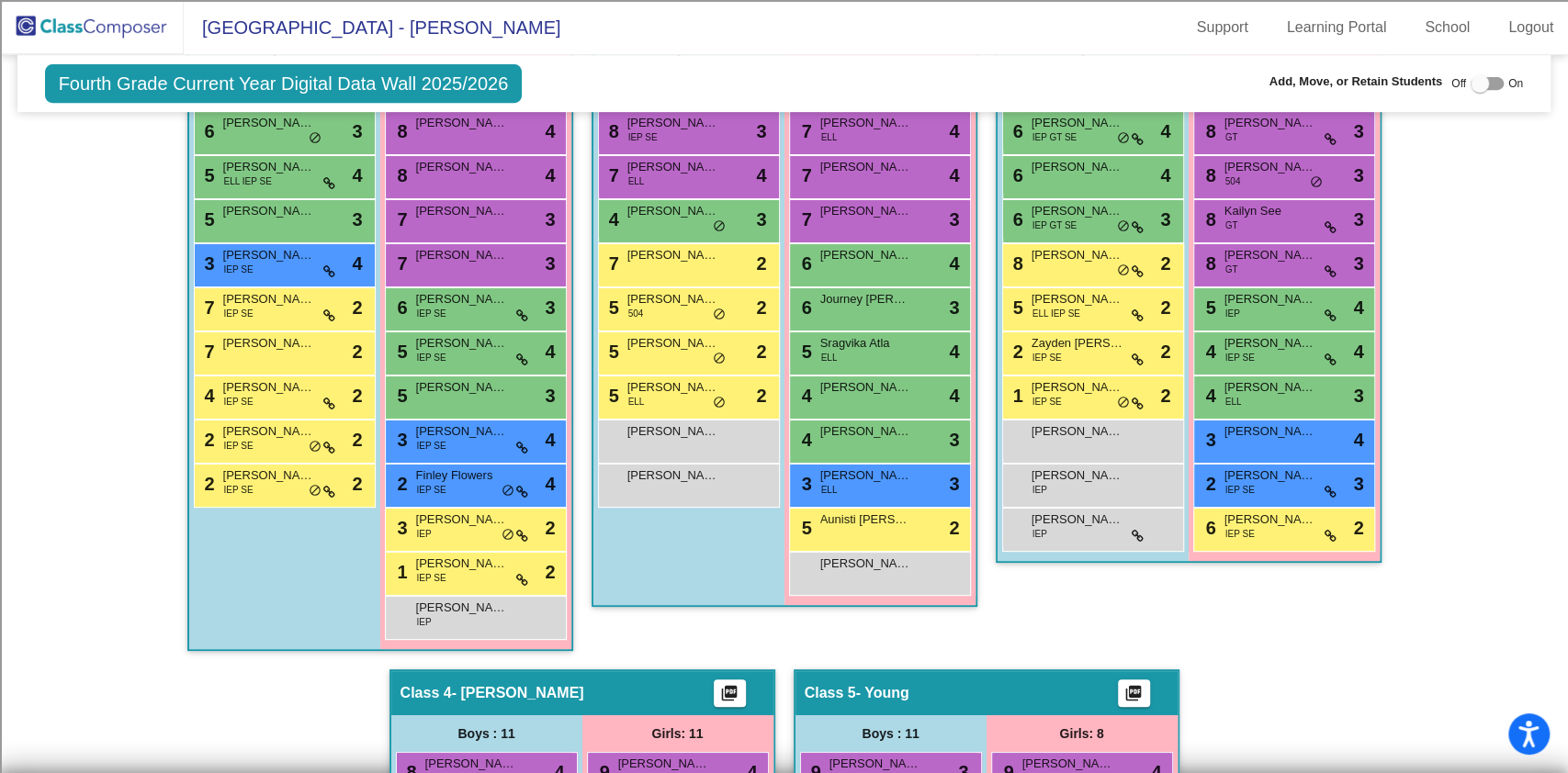 scroll, scrollTop: 438, scrollLeft: 0, axis: vertical 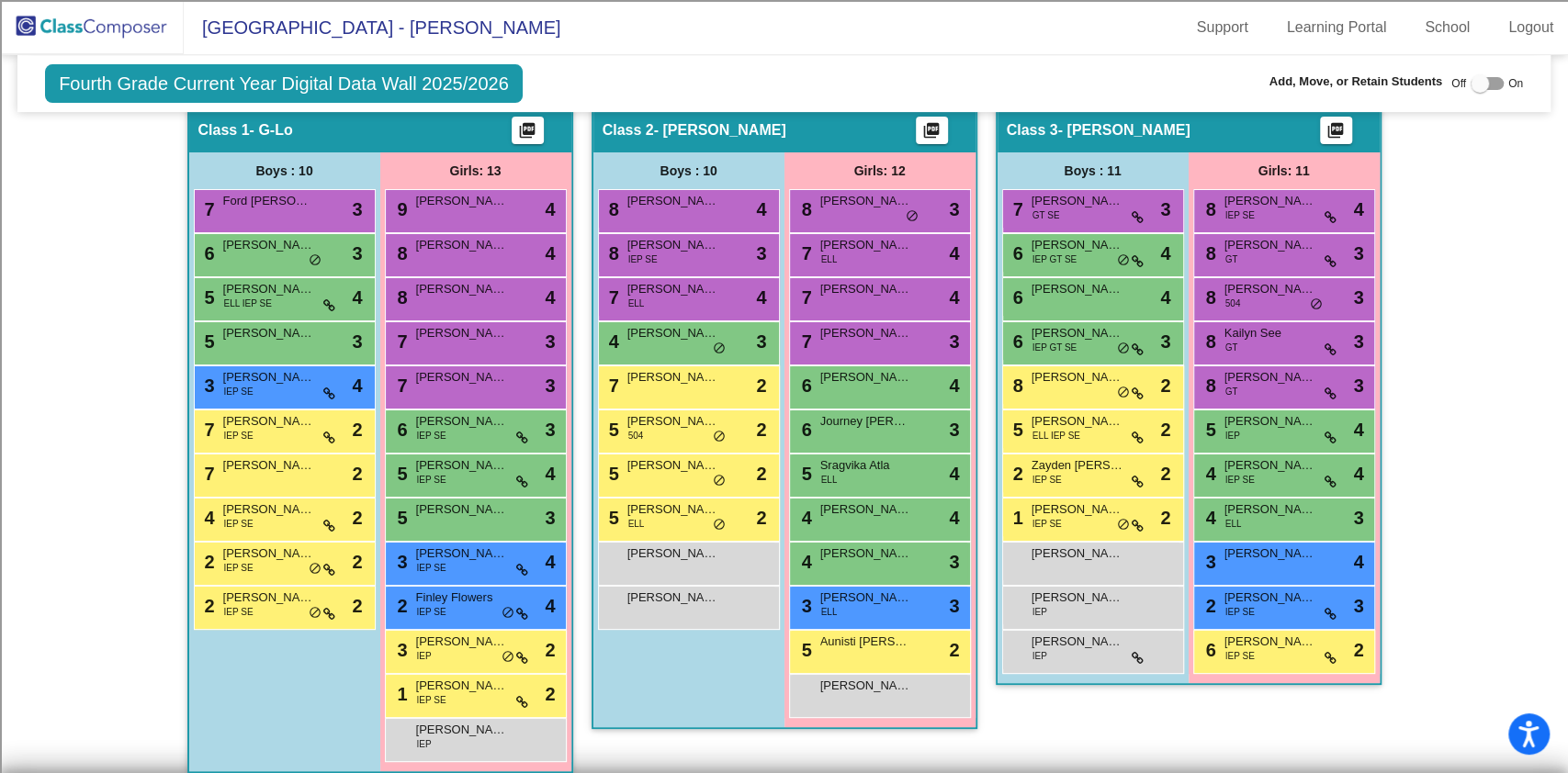 click on "Fourth Grade Current Year Digital Data Wall 2025/2026  Add, Move, or Retain Students Off   On  Incoming   Digital Data Wall    Display Scores for Years:   [DATE] - [DATE]   [DATE] - [DATE]  Grade/Archive Students in Table View   Download   New Small Group   Saved Small Group   Compose   View Compose   View & Edit Compose   Submit Classes  Compose has not begun  Check for Incomplete Scores  Notes   Download Class List   Import Students   Grade/Archive Students in Table View   New Small Group   Saved Small Group  Display Scores for Years:   [DATE] - [DATE]   [DATE] - [DATE] Display Assessments: Students Academics Life Skills Placement  Identified  Total Boys Girls  Read.   Math   Writ.   Behav.   Work Sk.   ELL   IEP   GT   504   SE  Hallway  visibility_off  0 0 0                 0   0   0   0   0   0   0   0  Class 1  visibility  23 10 13  4.87   4.78   4.22   2.91   2.78   5   12   0   1   13   0   0   11  Class 2  visibility  22 10 12  5.05   4.91   4.73   2.68   2.36   5   0   0   5   1   0   1   1  Class 3 22 11 11" 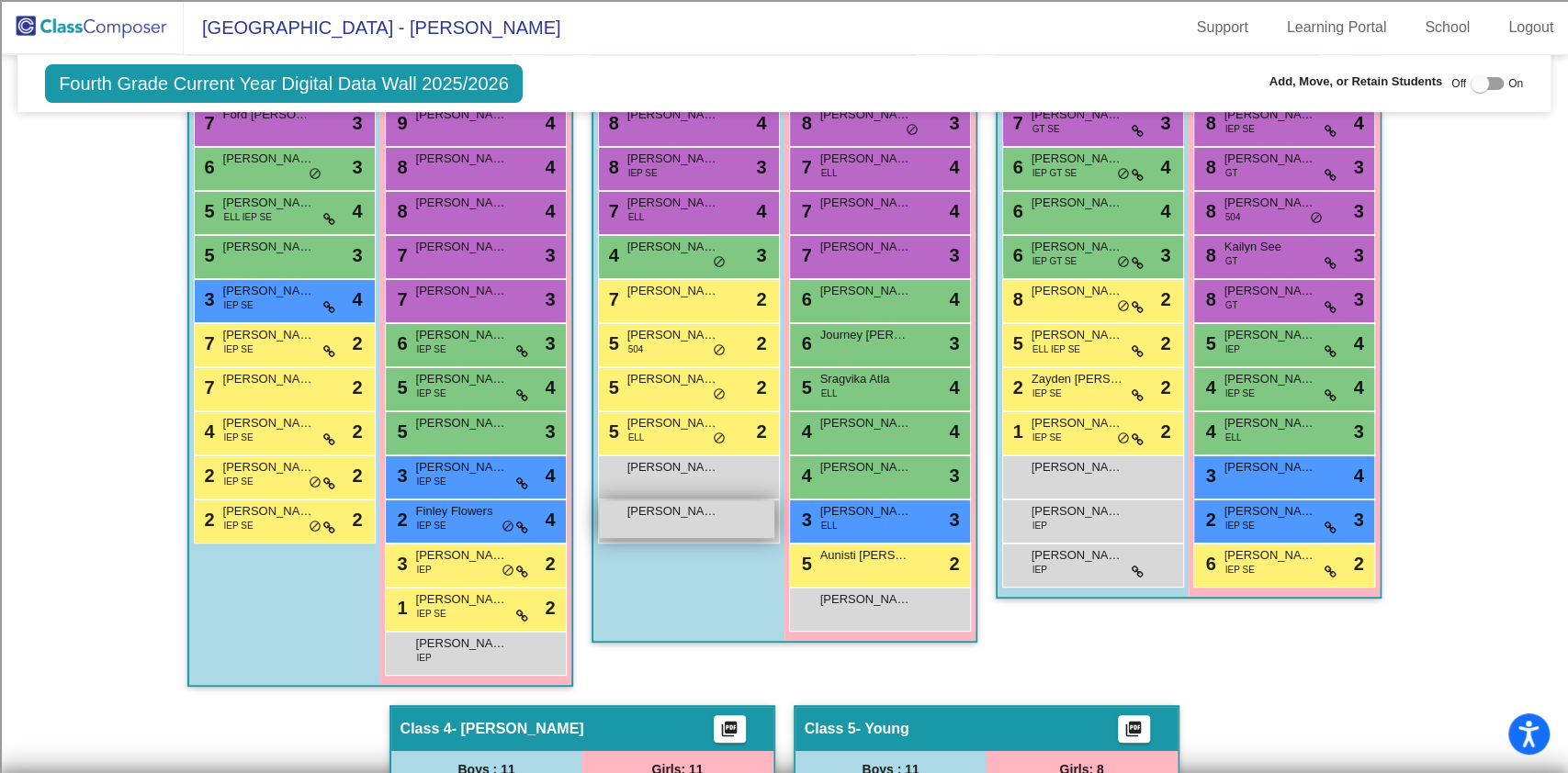 scroll, scrollTop: 560, scrollLeft: 0, axis: vertical 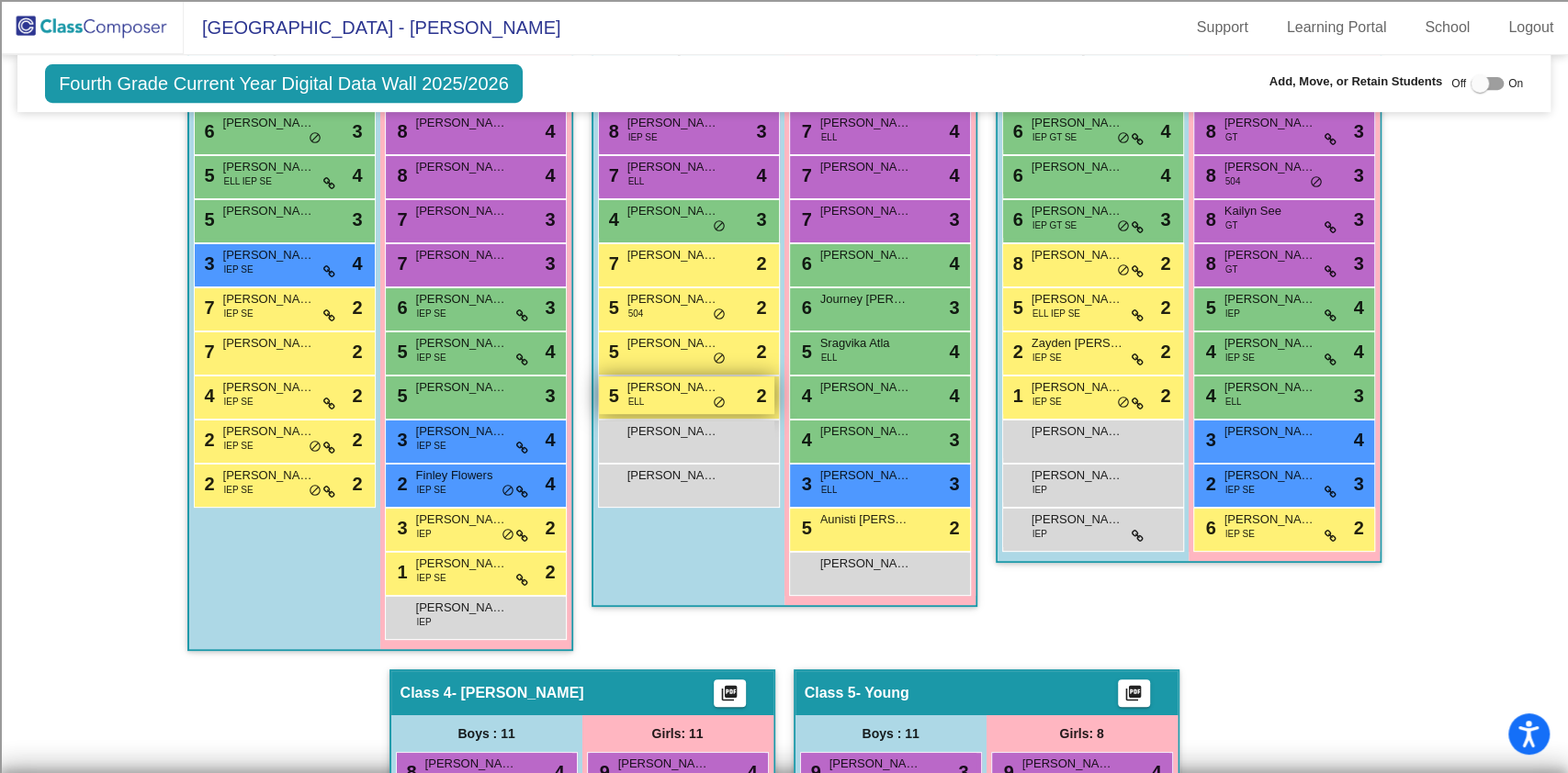 click on "[PERSON_NAME]" at bounding box center (673, 387) 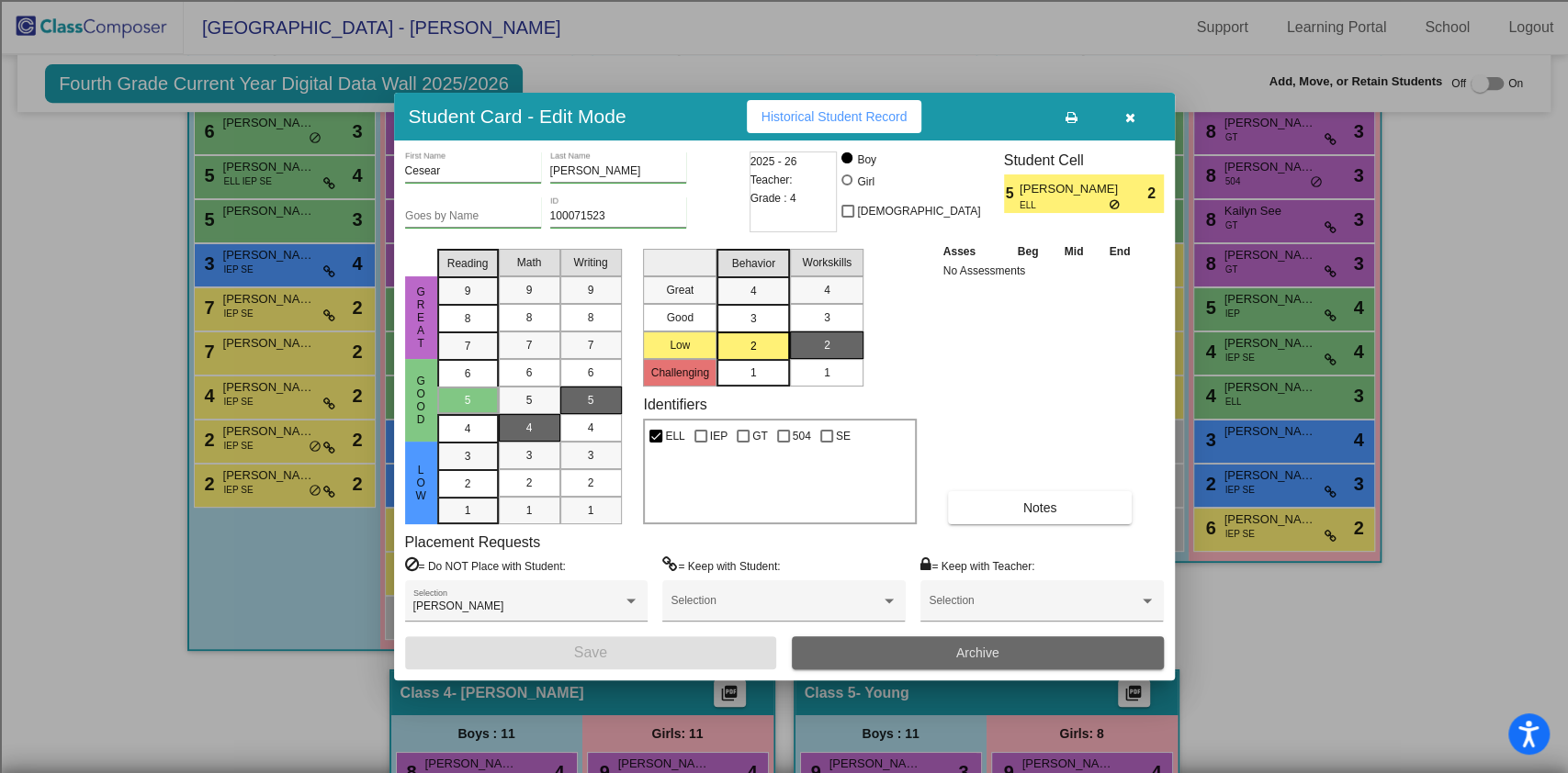 click on "Archive" at bounding box center [977, 653] 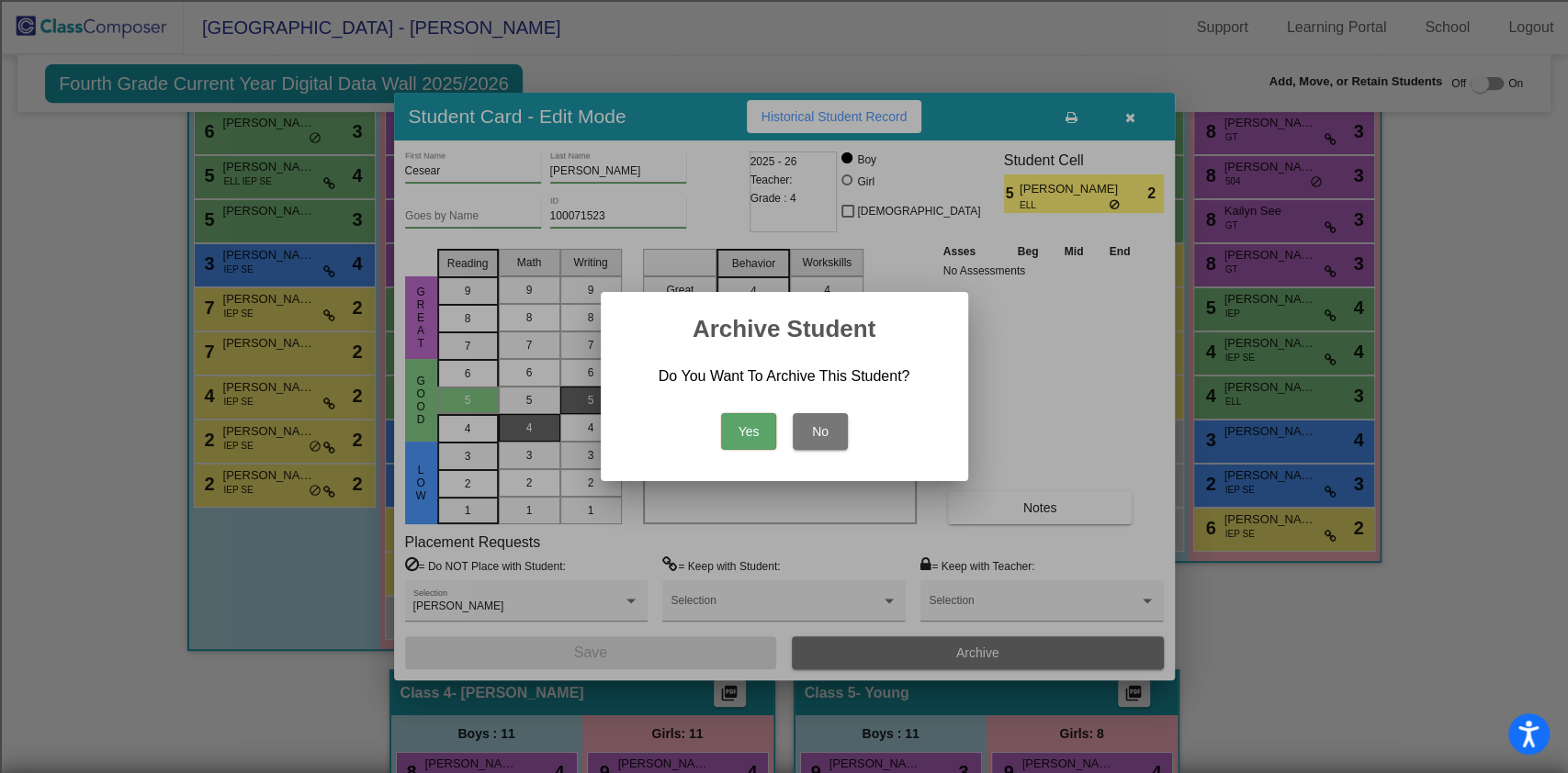 click on "Yes" at bounding box center (749, 431) 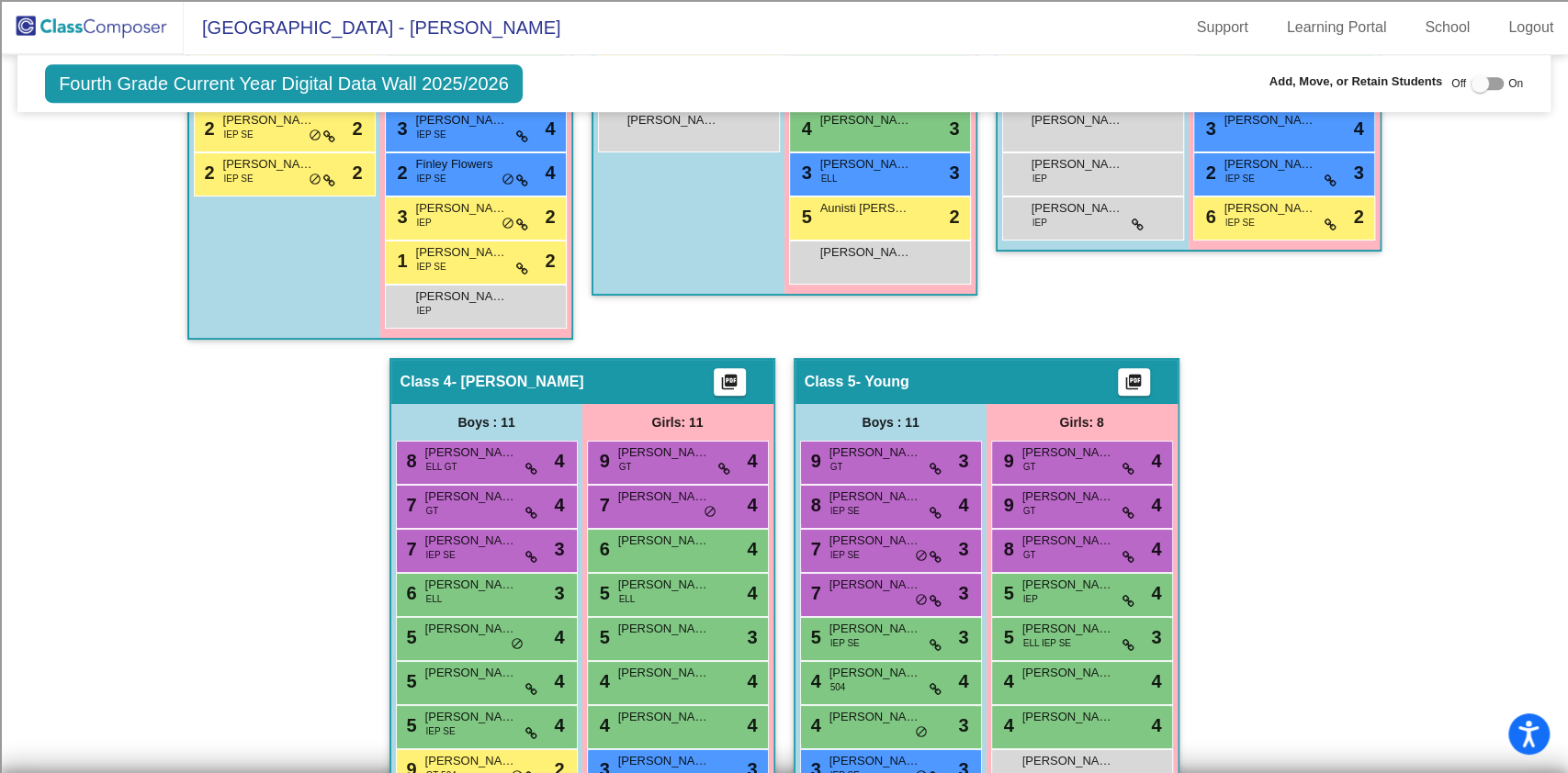scroll, scrollTop: 927, scrollLeft: 0, axis: vertical 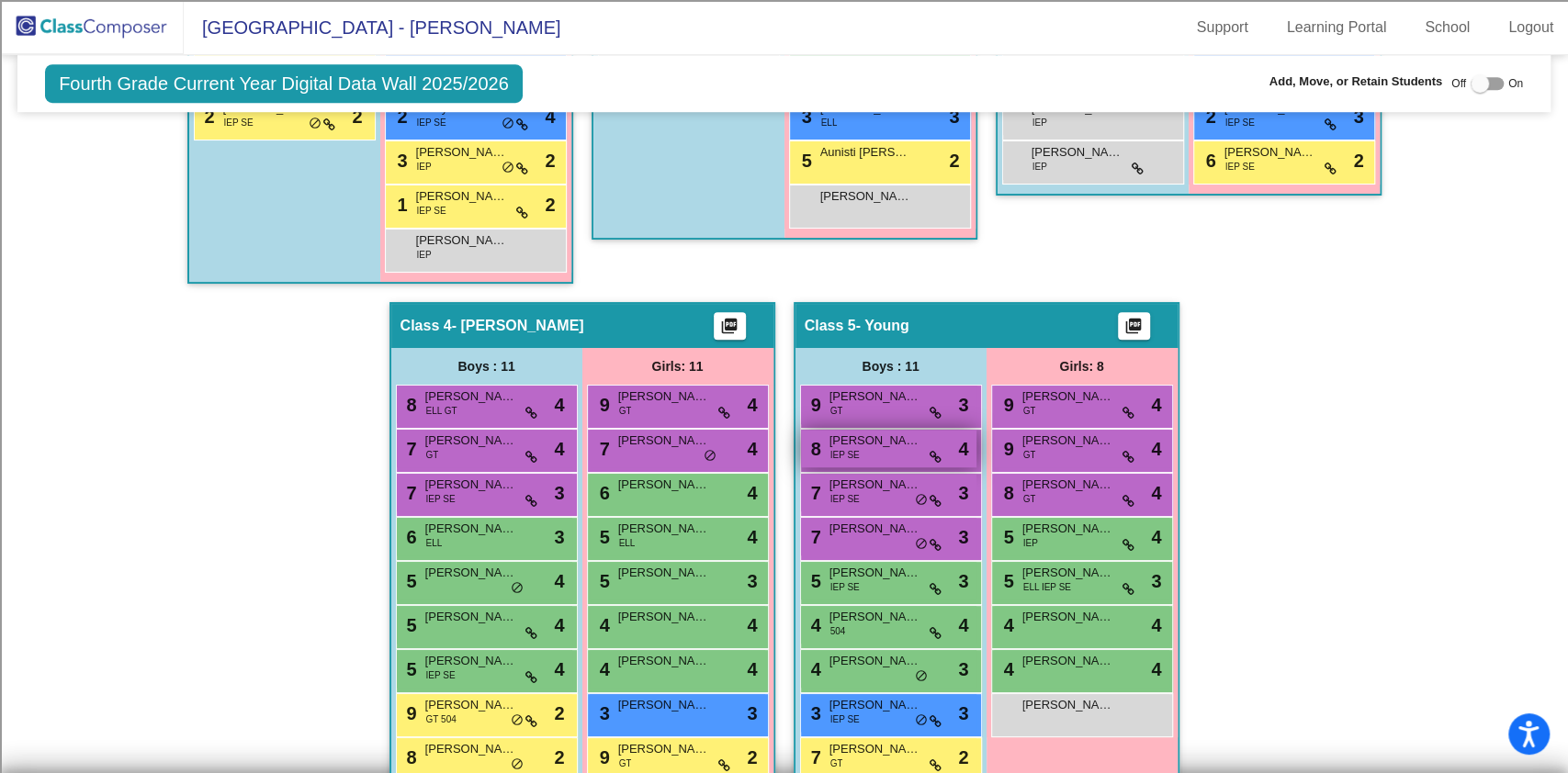 click on "8 [PERSON_NAME] IEP SE lock do_not_disturb_alt 4" at bounding box center (888, 448) 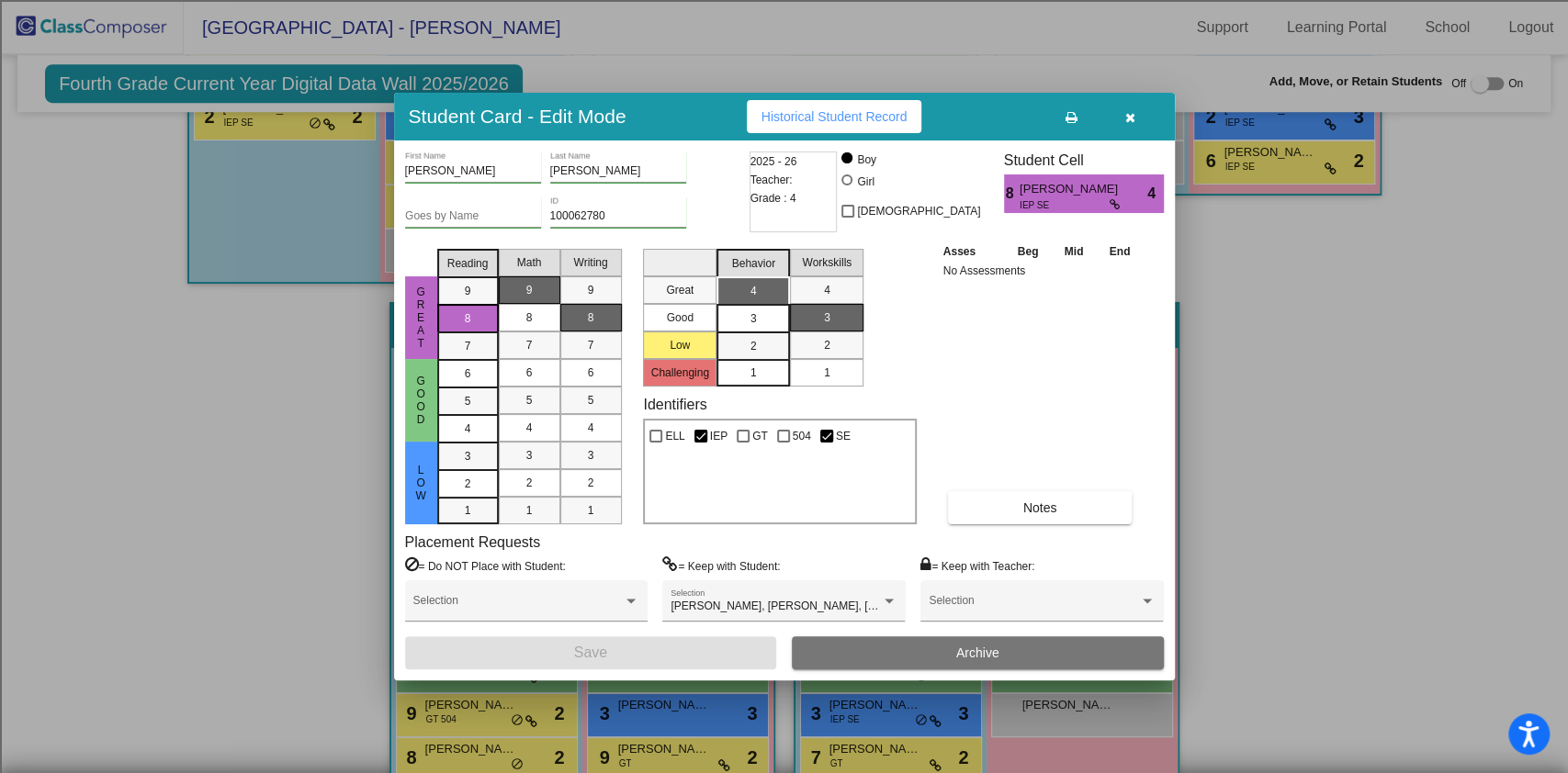 click at bounding box center (1131, 117) 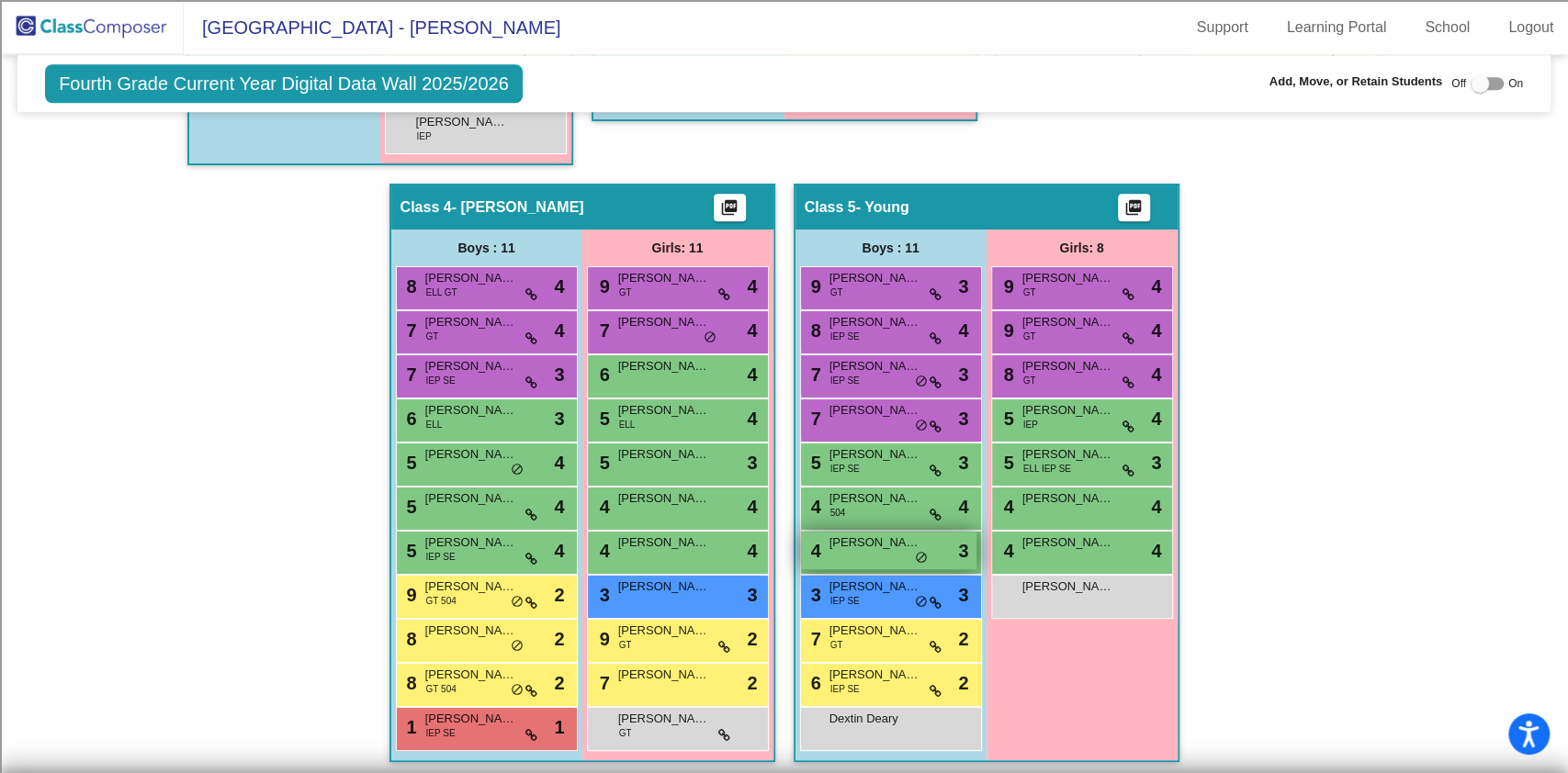 scroll, scrollTop: 1050, scrollLeft: 0, axis: vertical 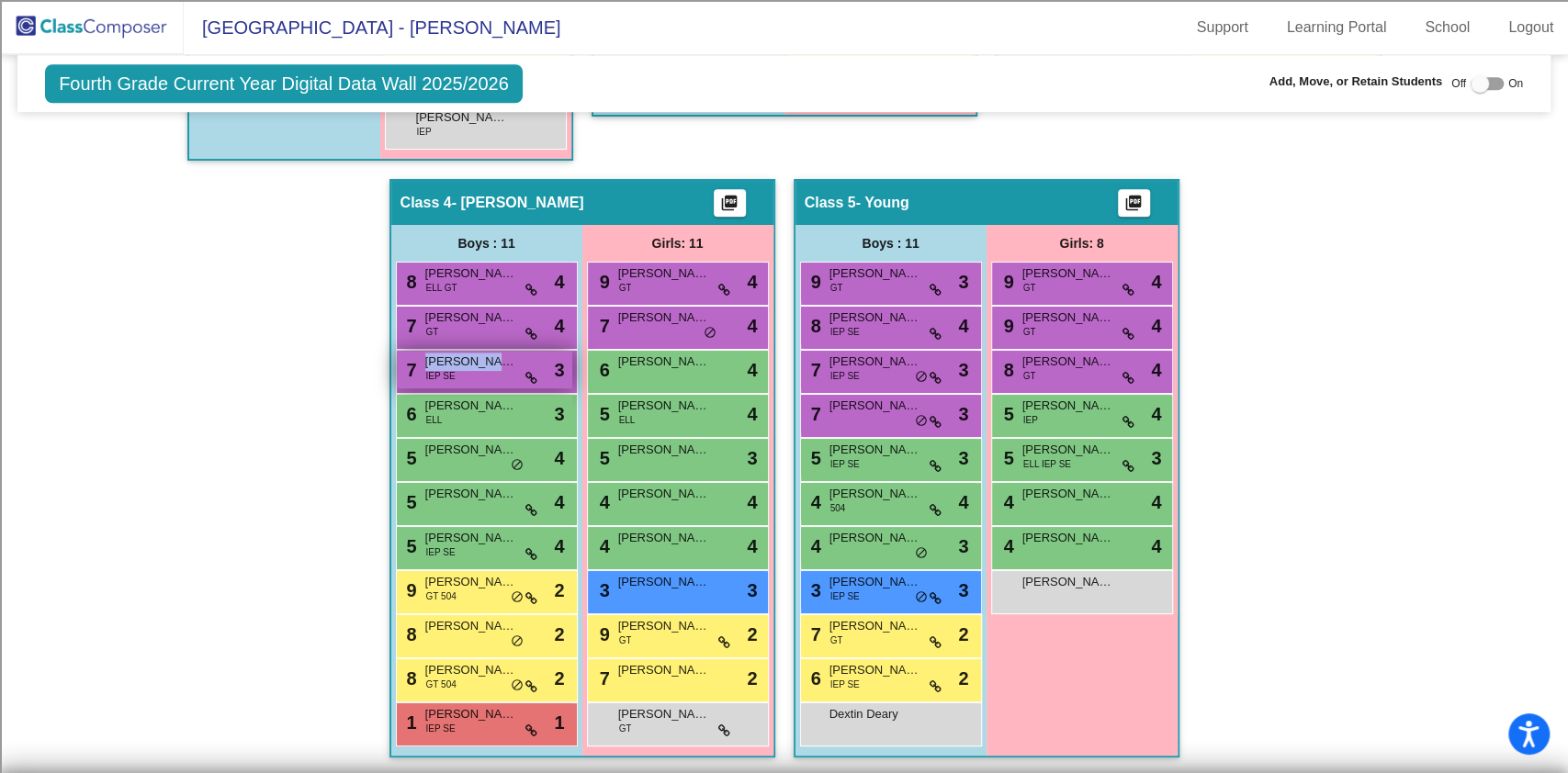 click on "7 [PERSON_NAME] IEP SE lock do_not_disturb_alt 3" at bounding box center (484, 369) 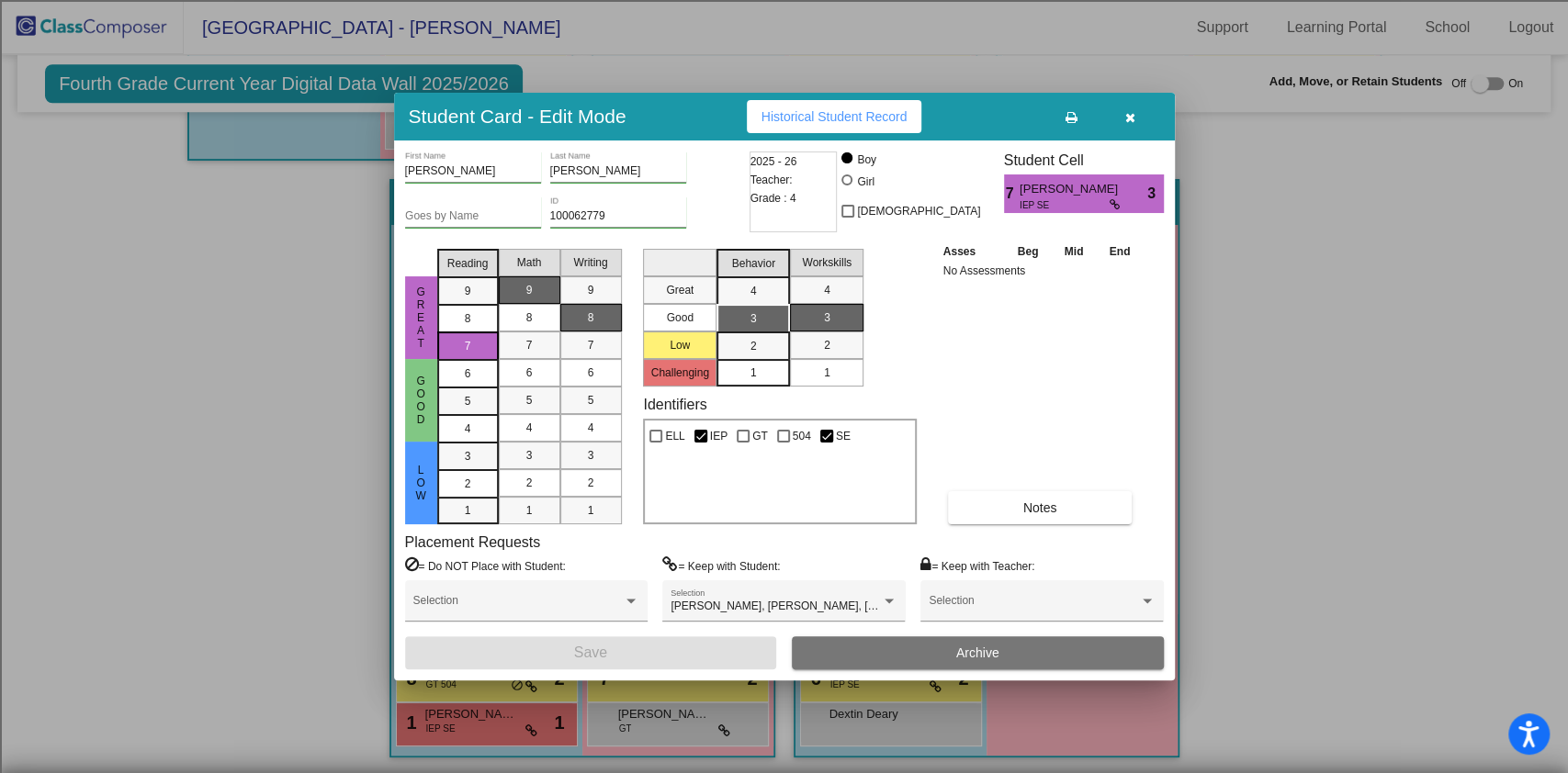 click at bounding box center (784, 386) 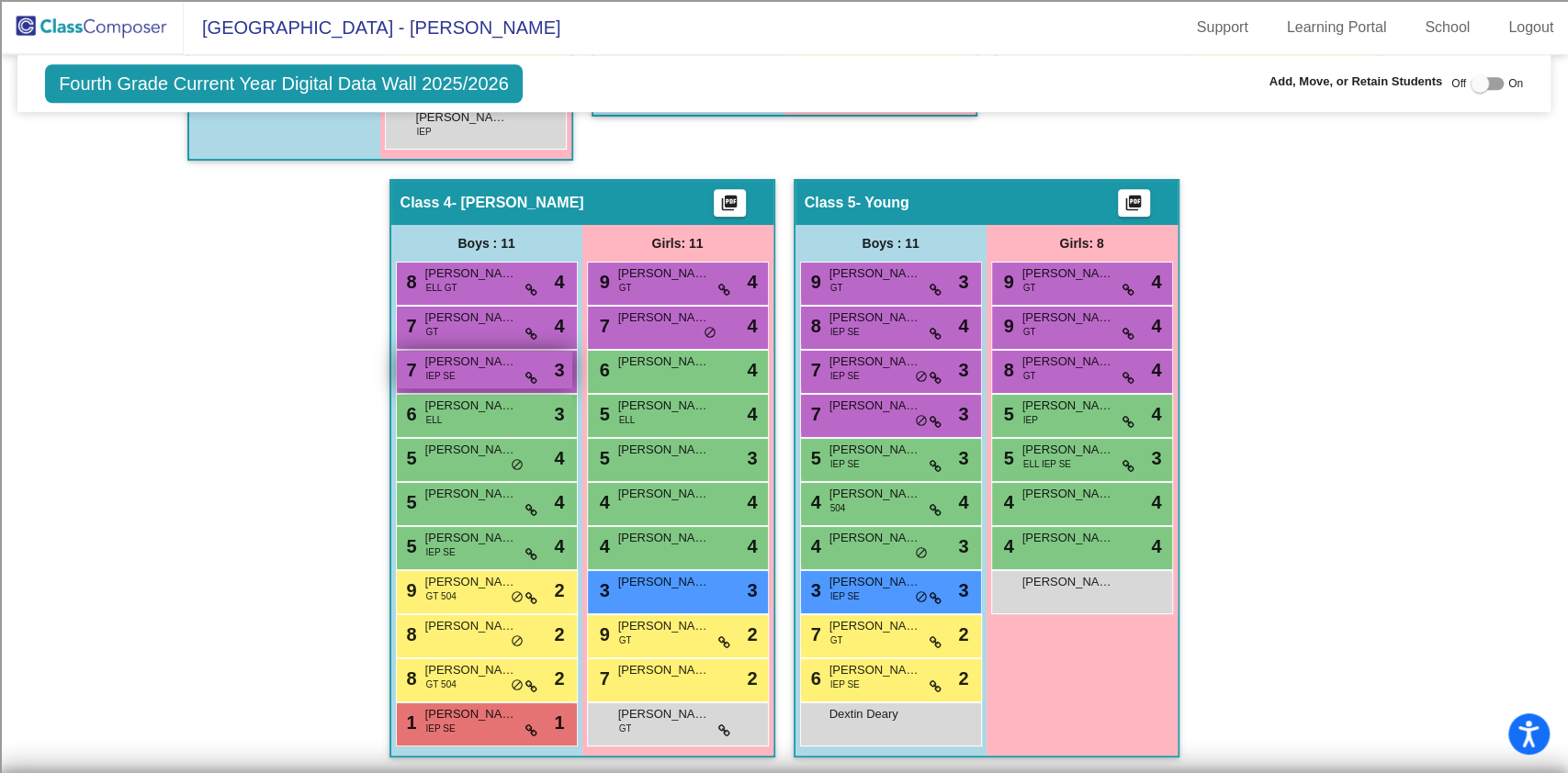 click on "IEP SE" at bounding box center (441, 375) 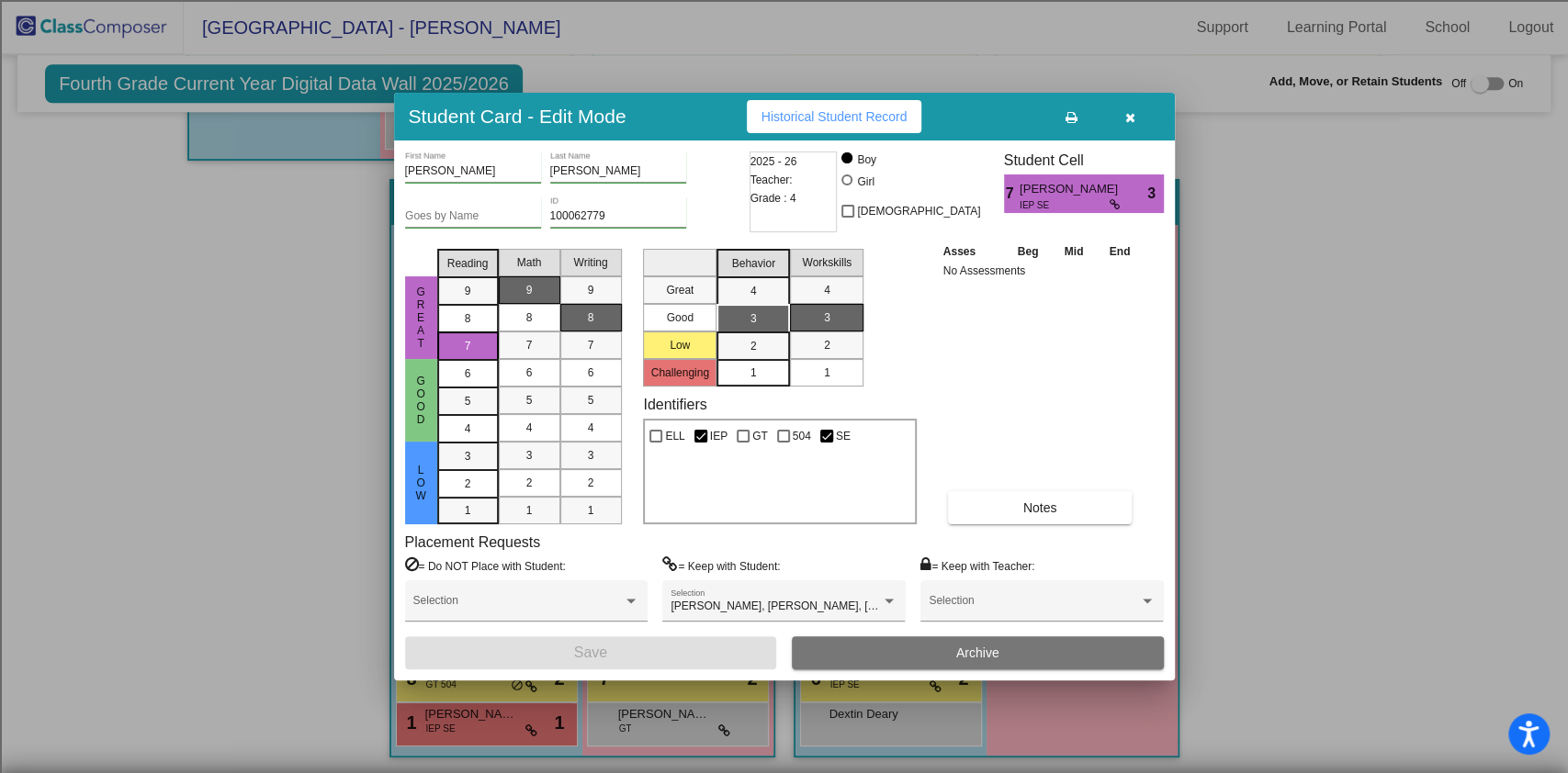 click at bounding box center (784, 386) 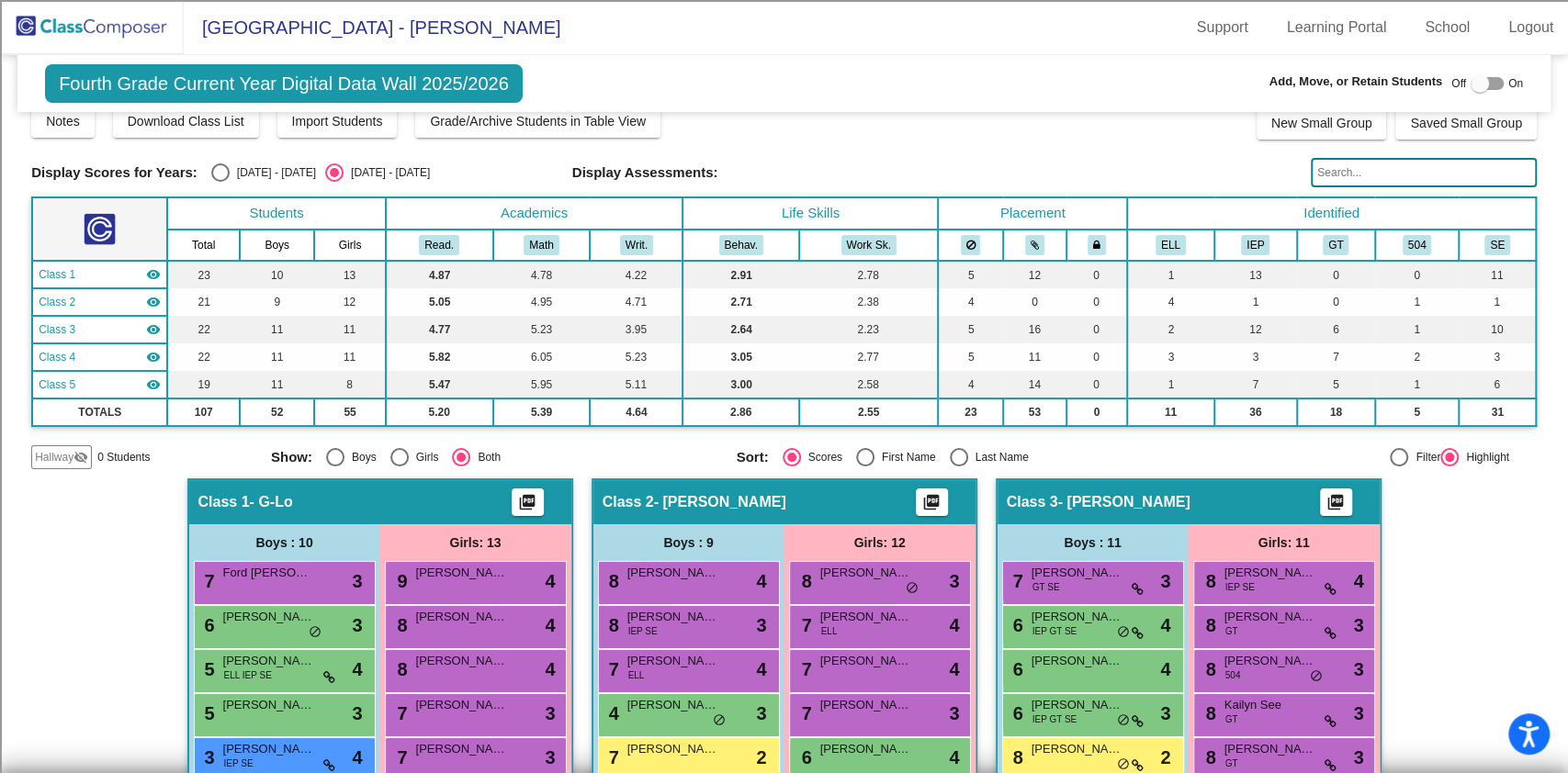 scroll, scrollTop: 0, scrollLeft: 0, axis: both 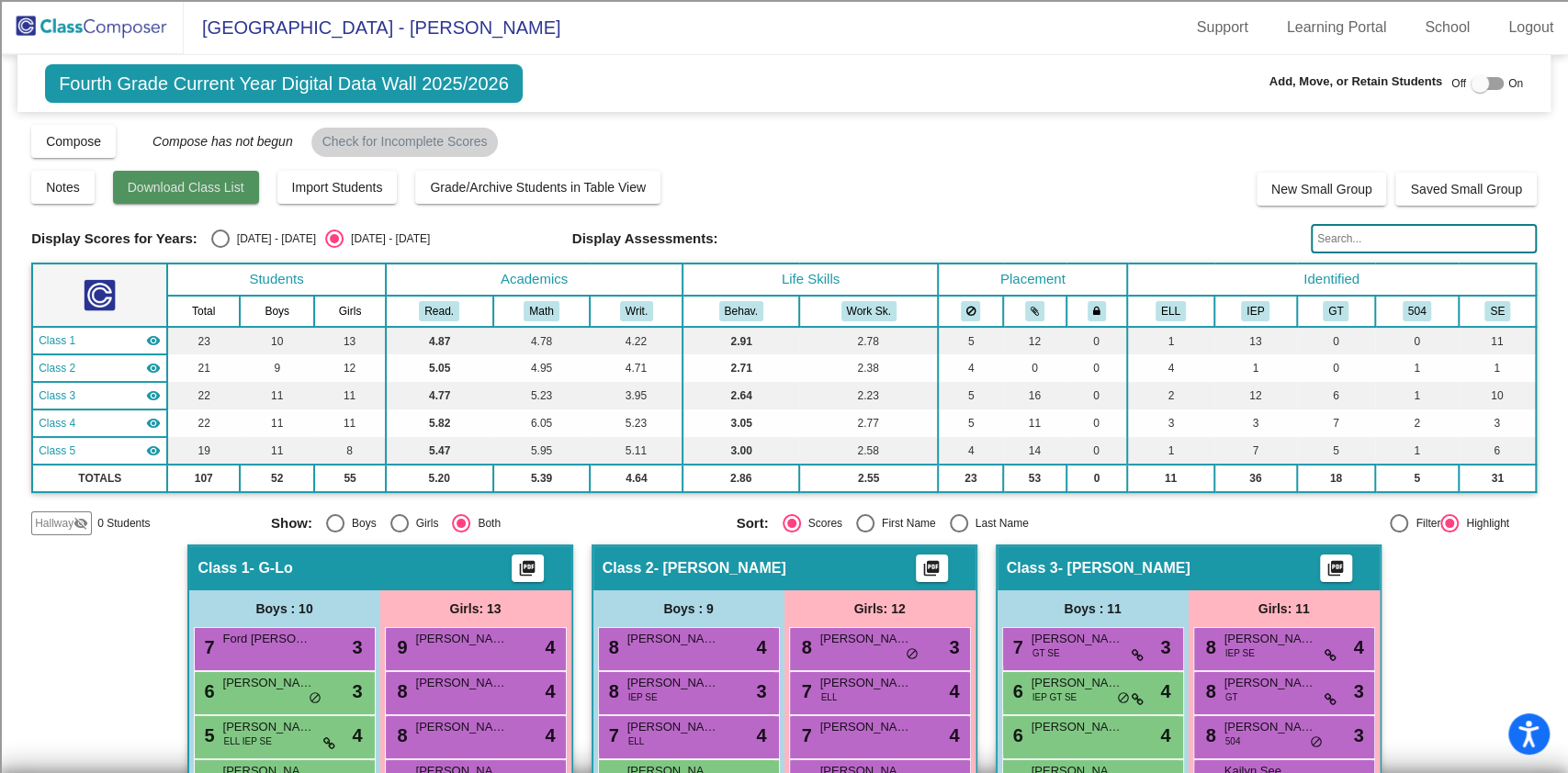 click on "Download Class List" 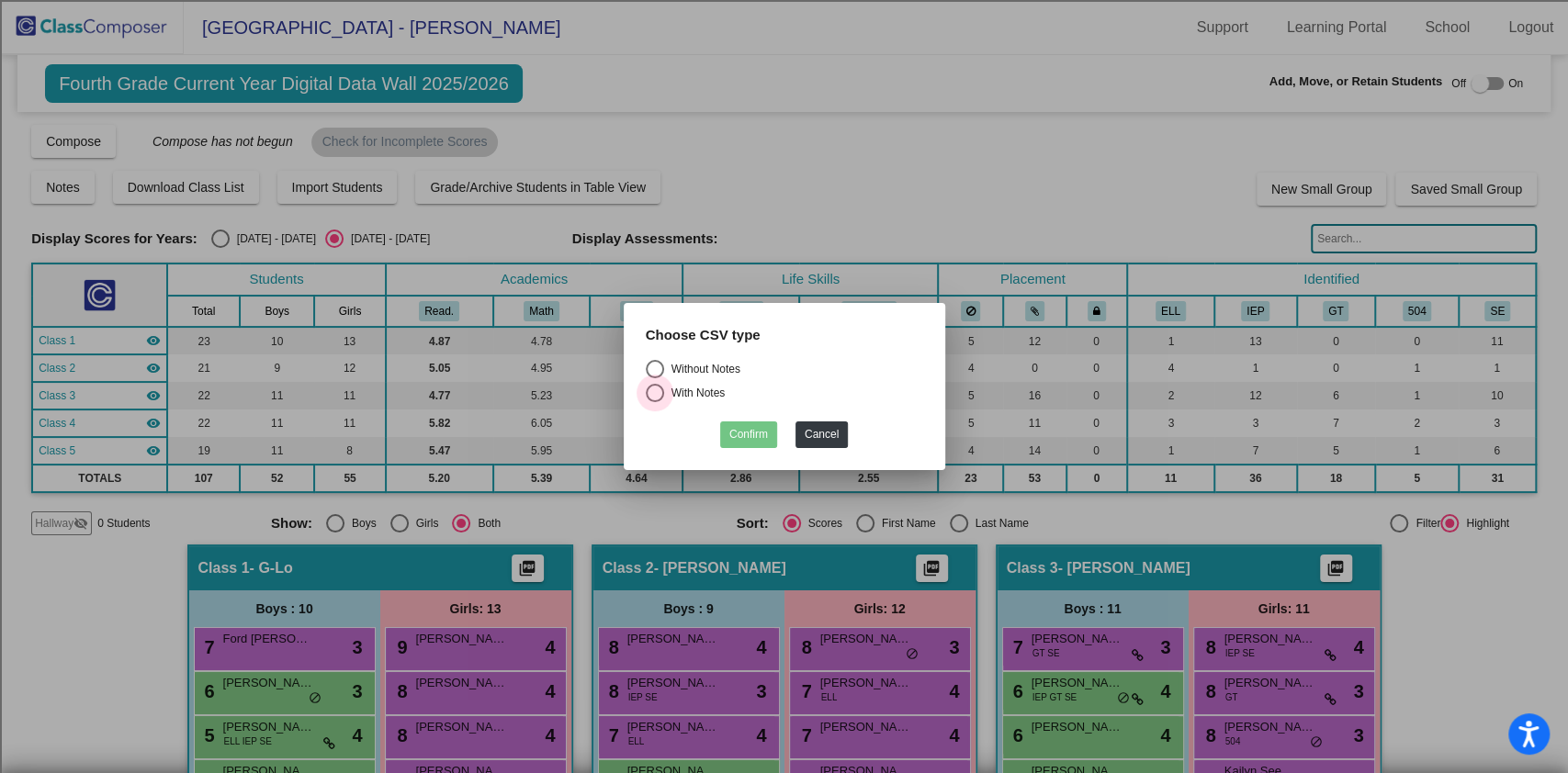 click on "With Notes" at bounding box center (694, 393) 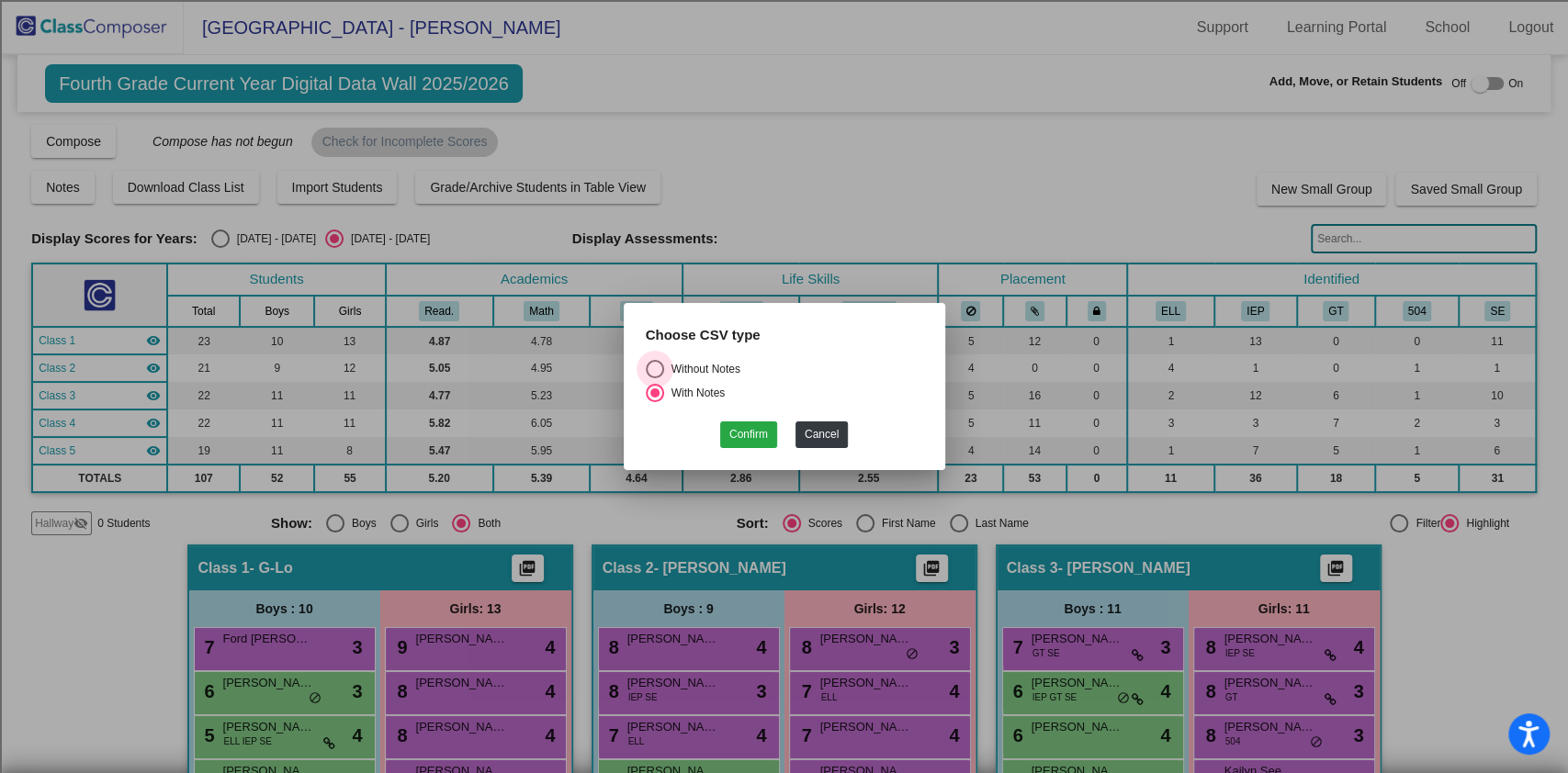 click on "Without Notes" at bounding box center (702, 369) 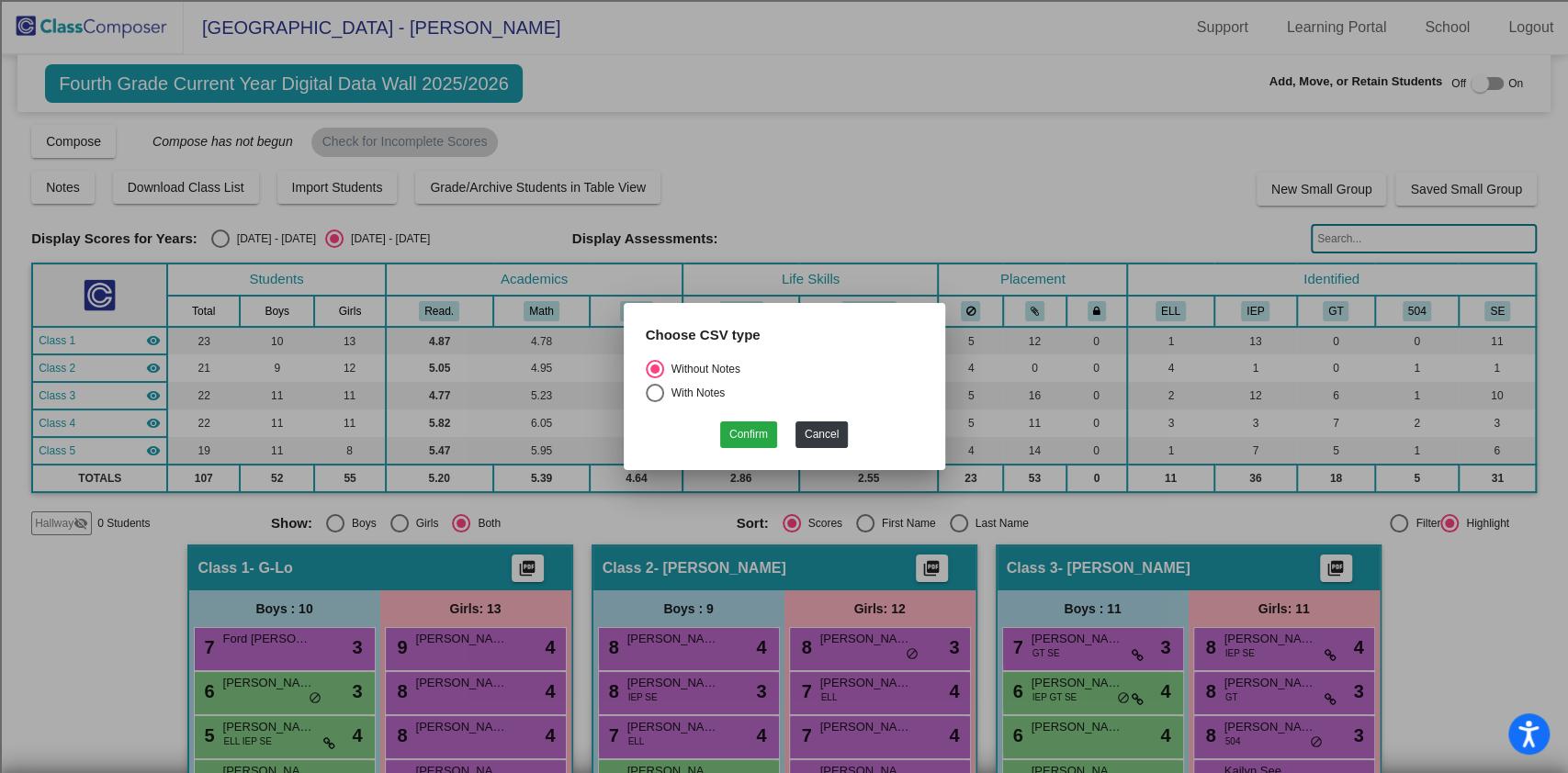 click on "With Notes" at bounding box center (694, 393) 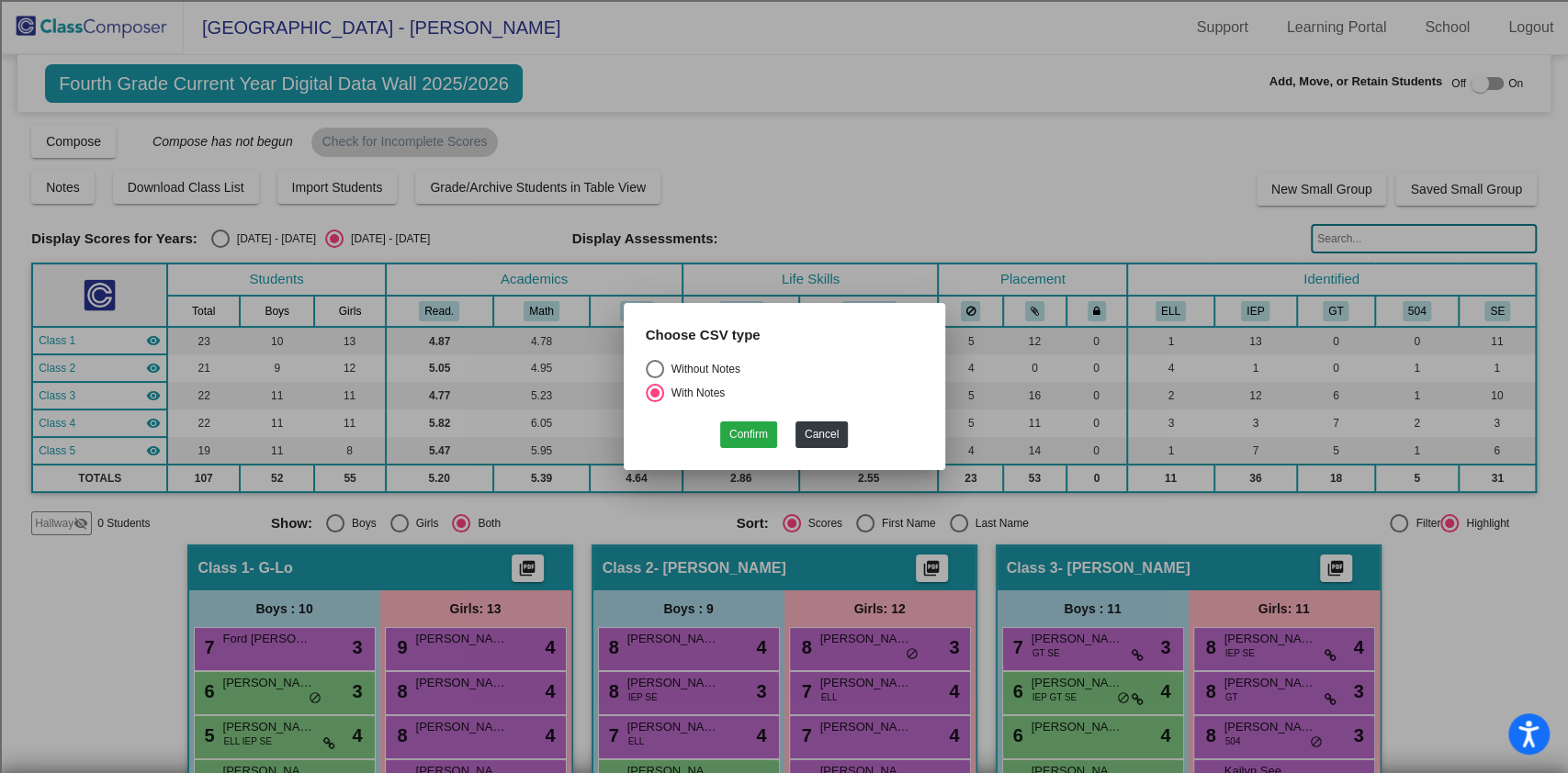 click on "Without Notes" at bounding box center [702, 369] 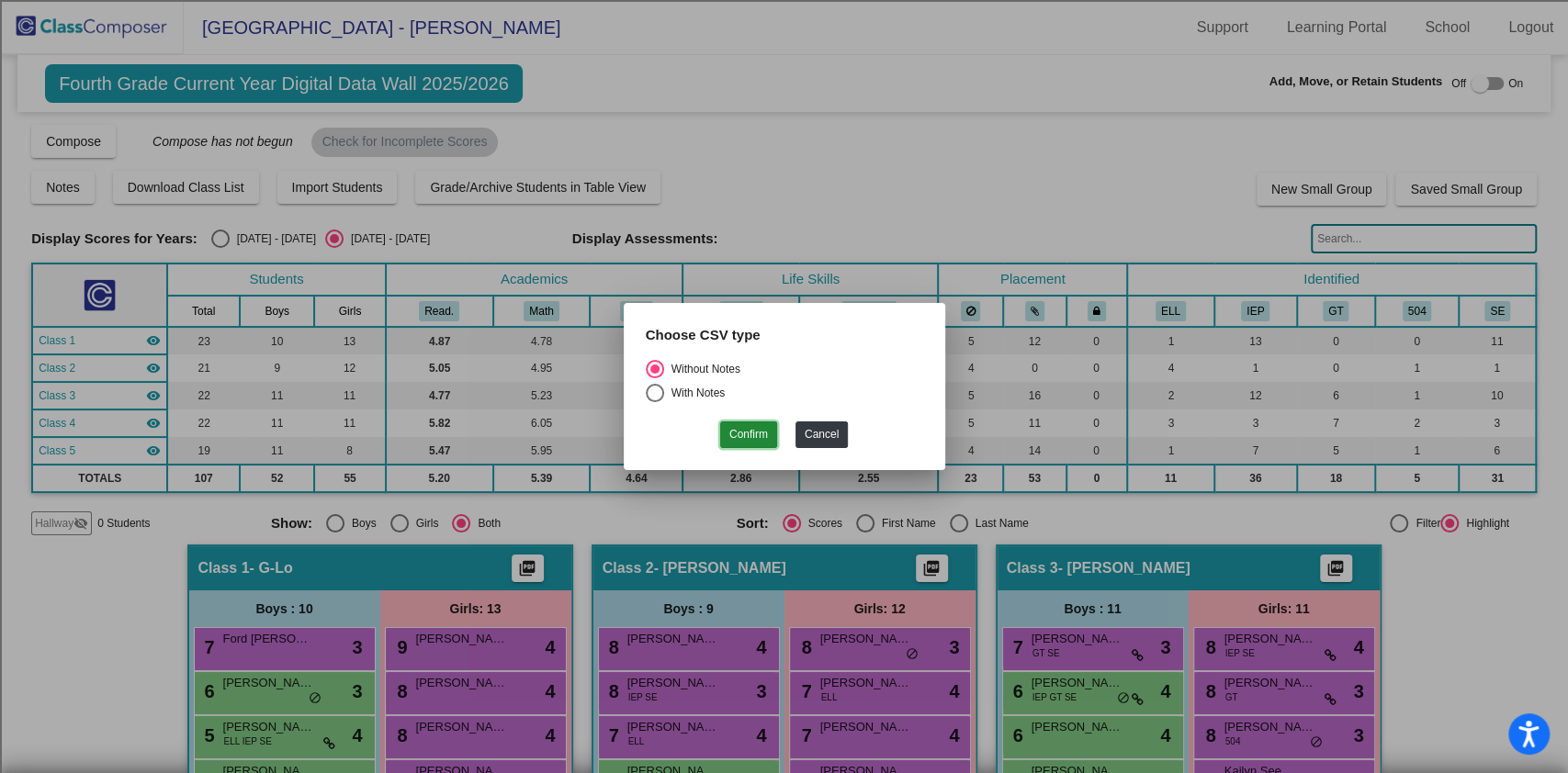 click on "Confirm" at bounding box center (749, 434) 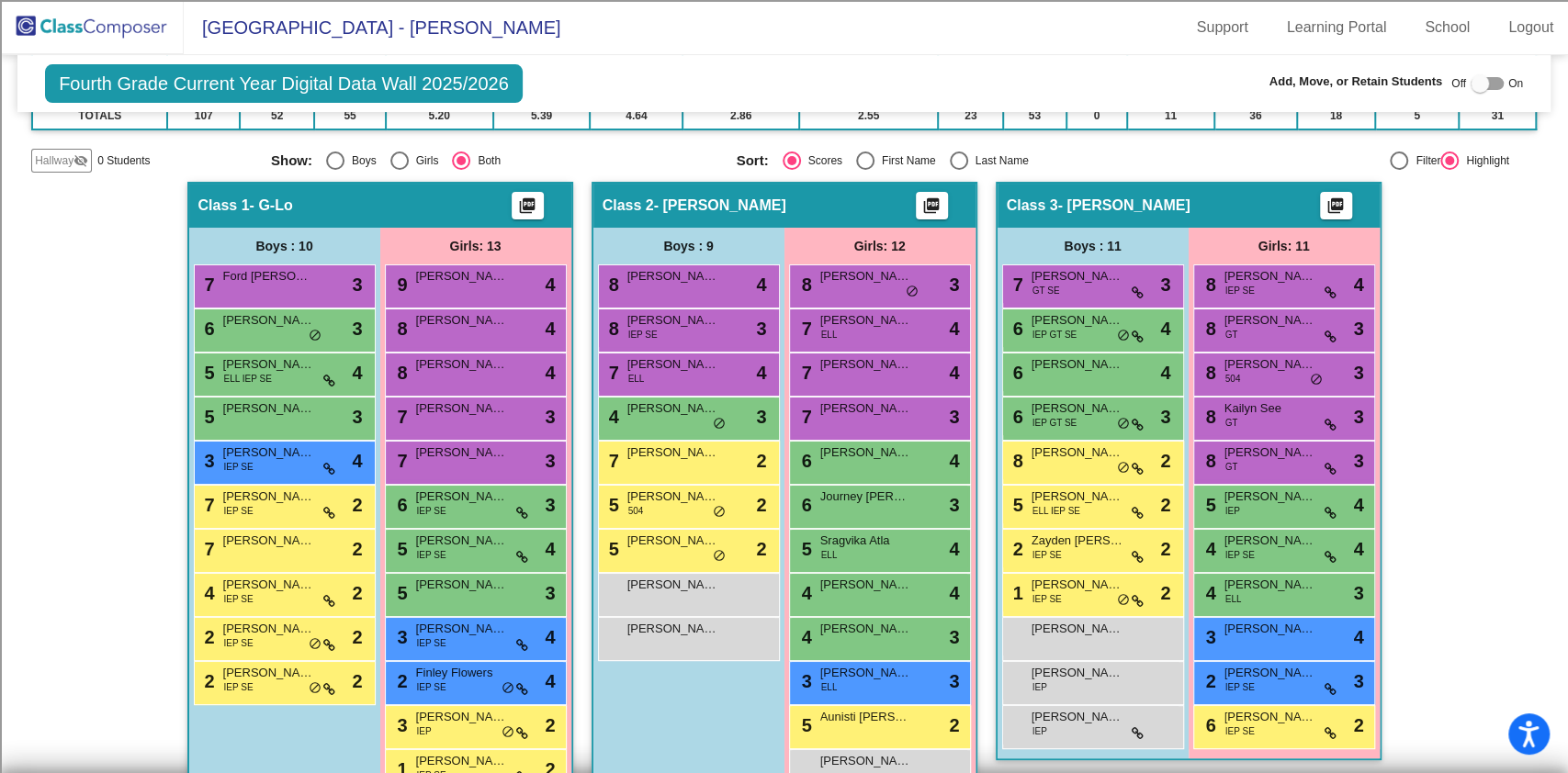 scroll, scrollTop: 367, scrollLeft: 0, axis: vertical 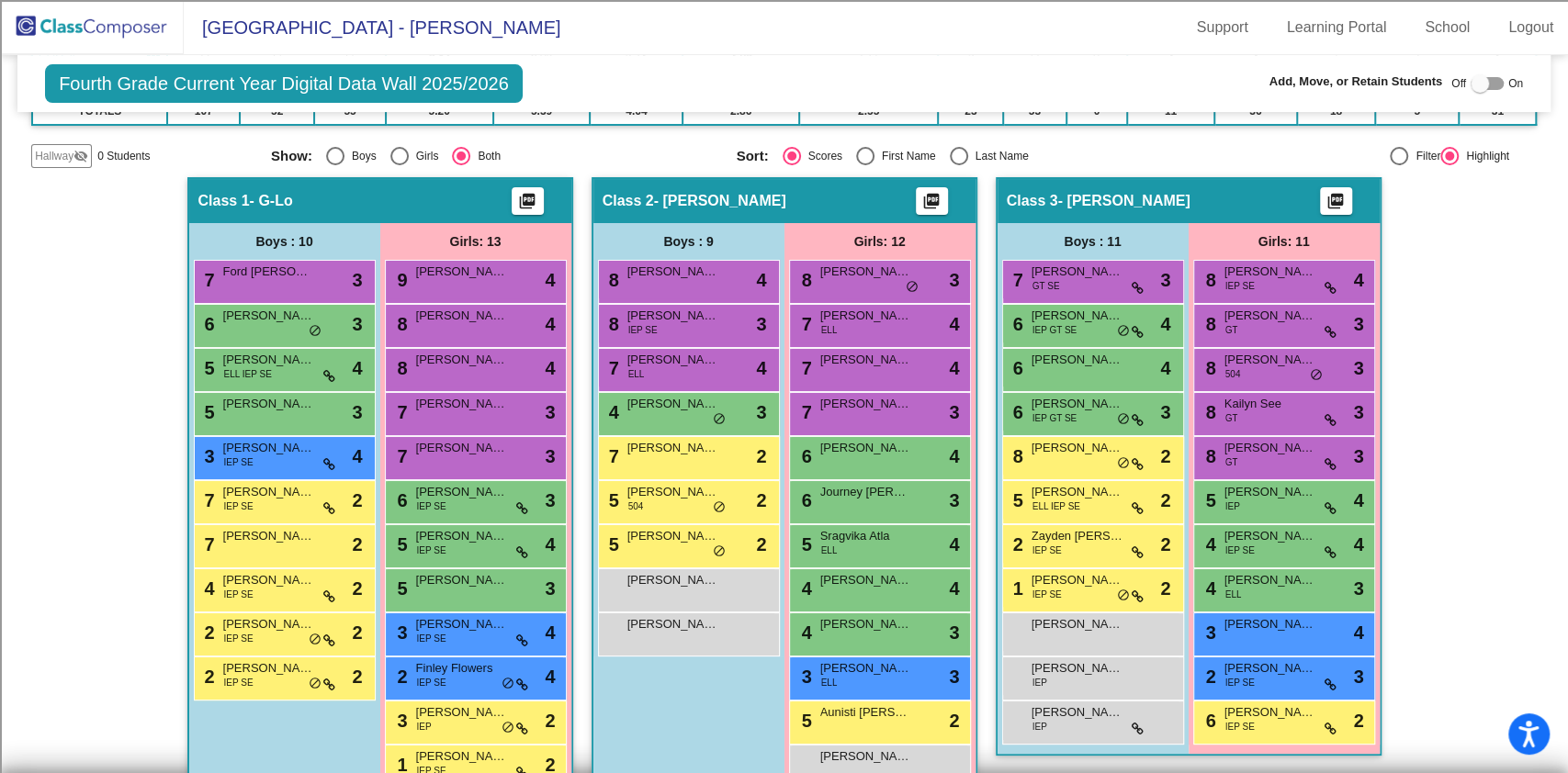 click on "Hallway   - Hallway Class  picture_as_pdf  Add Student  First Name Last Name Student Id  (Recommended)   Boy   Girl   [DEMOGRAPHIC_DATA] Add Close  Boys : 0    No Students   Girls: 0   No Students   Class 1   - G-Lo  picture_as_pdf  Add Student  First Name Last Name Student Id  (Recommended)   Boy   Girl   [DEMOGRAPHIC_DATA] Add Close  Boys : 10  7 Ford [PERSON_NAME] lock do_not_disturb_alt 3 6 [PERSON_NAME] lock do_not_disturb_alt 3 5 [PERSON_NAME] ELL IEP SE lock do_not_disturb_alt 4 5 [PERSON_NAME] lock do_not_disturb_alt 3 3 [PERSON_NAME] IEP SE lock do_not_disturb_alt 4 7 [PERSON_NAME] IEP SE lock do_not_disturb_alt 2 7 [PERSON_NAME] lock do_not_disturb_alt 2 4 [PERSON_NAME] IEP SE lock do_not_disturb_alt 2 2 [PERSON_NAME] IEP SE lock do_not_disturb_alt 2 2 [PERSON_NAME] IEP SE lock do_not_disturb_alt 2 Girls: 13 9 [PERSON_NAME] lock do_not_disturb_alt 4 8 [PERSON_NAME] lock do_not_disturb_alt 4 8 [PERSON_NAME] lock do_not_disturb_alt 4 7 [PERSON_NAME] lock do_not_disturb_alt 3 7 Khloe [PERSON_NAME] lock do_not_disturb_alt" 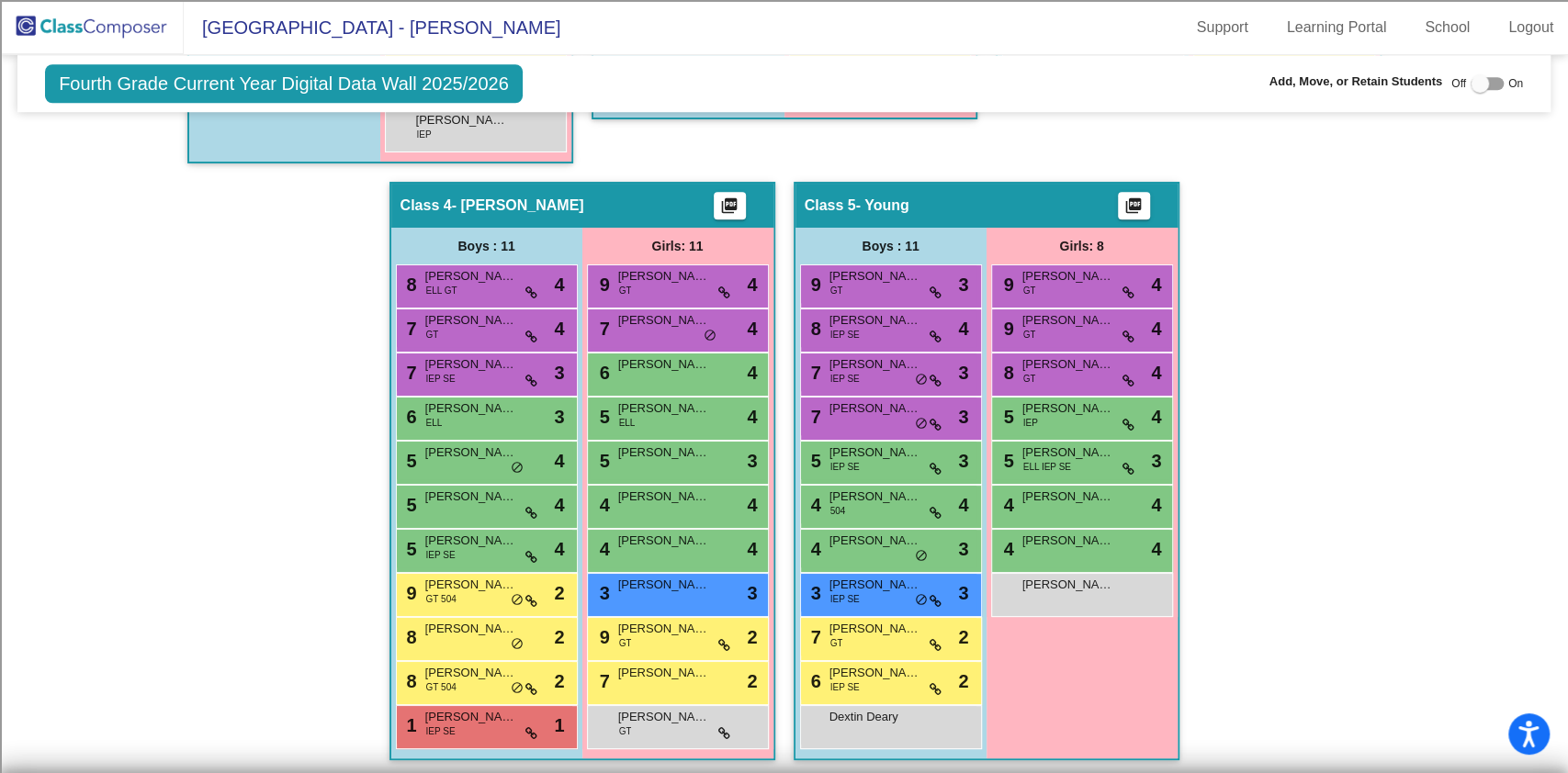 scroll, scrollTop: 1050, scrollLeft: 0, axis: vertical 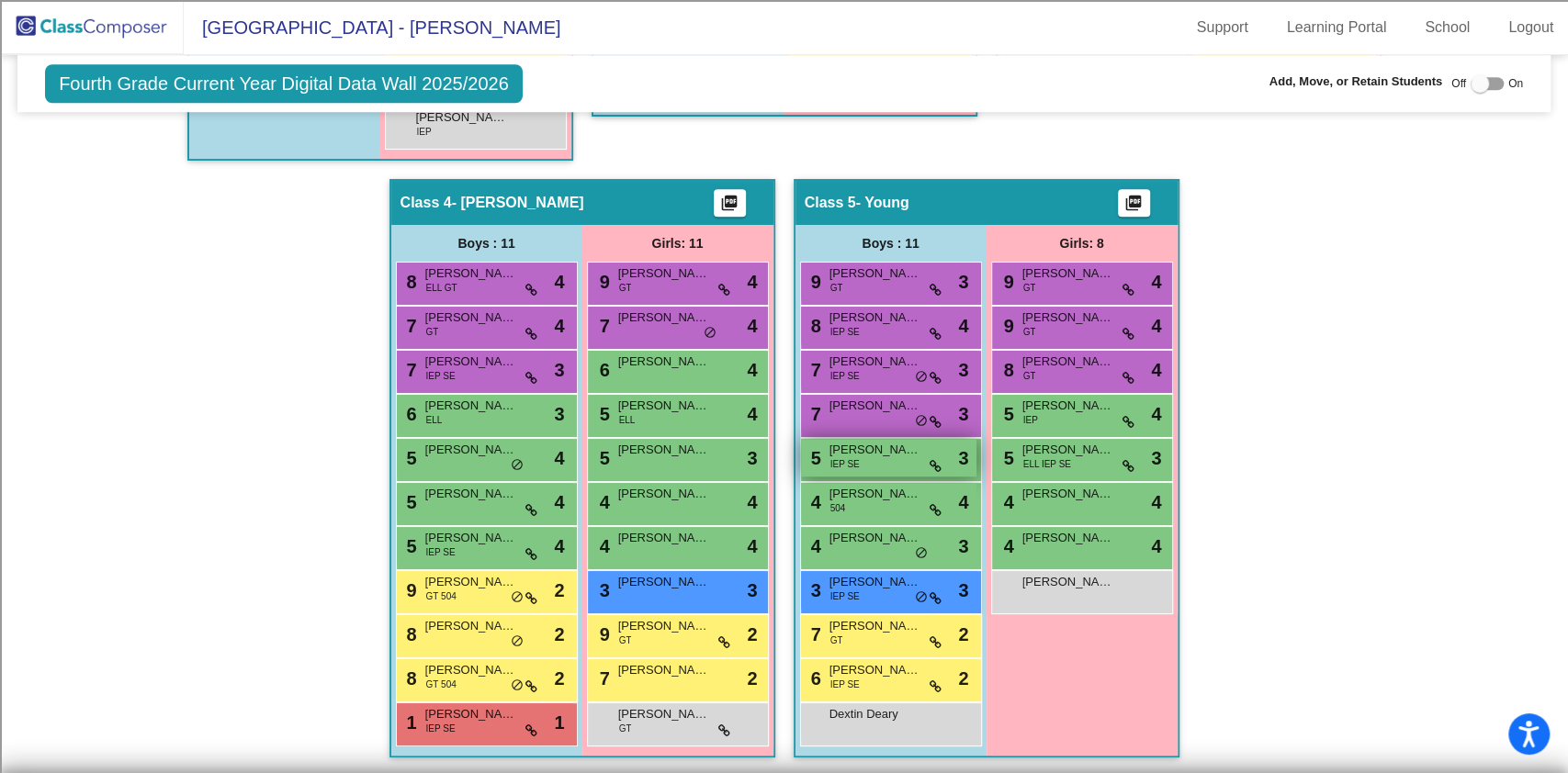 click on "[PERSON_NAME]" at bounding box center [875, 450] 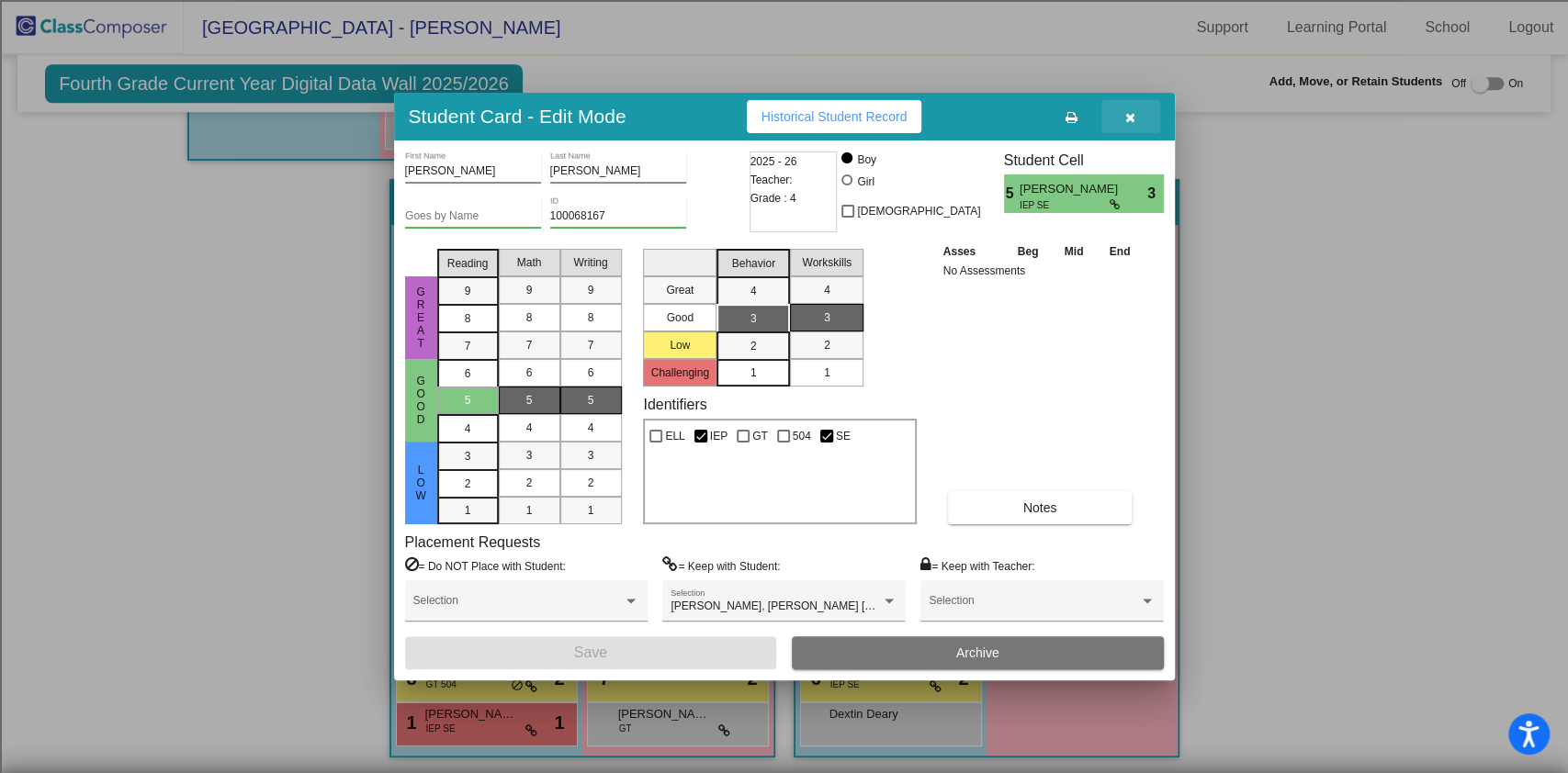 drag, startPoint x: 1118, startPoint y: 115, endPoint x: 1117, endPoint y: 149, distance: 34.0147 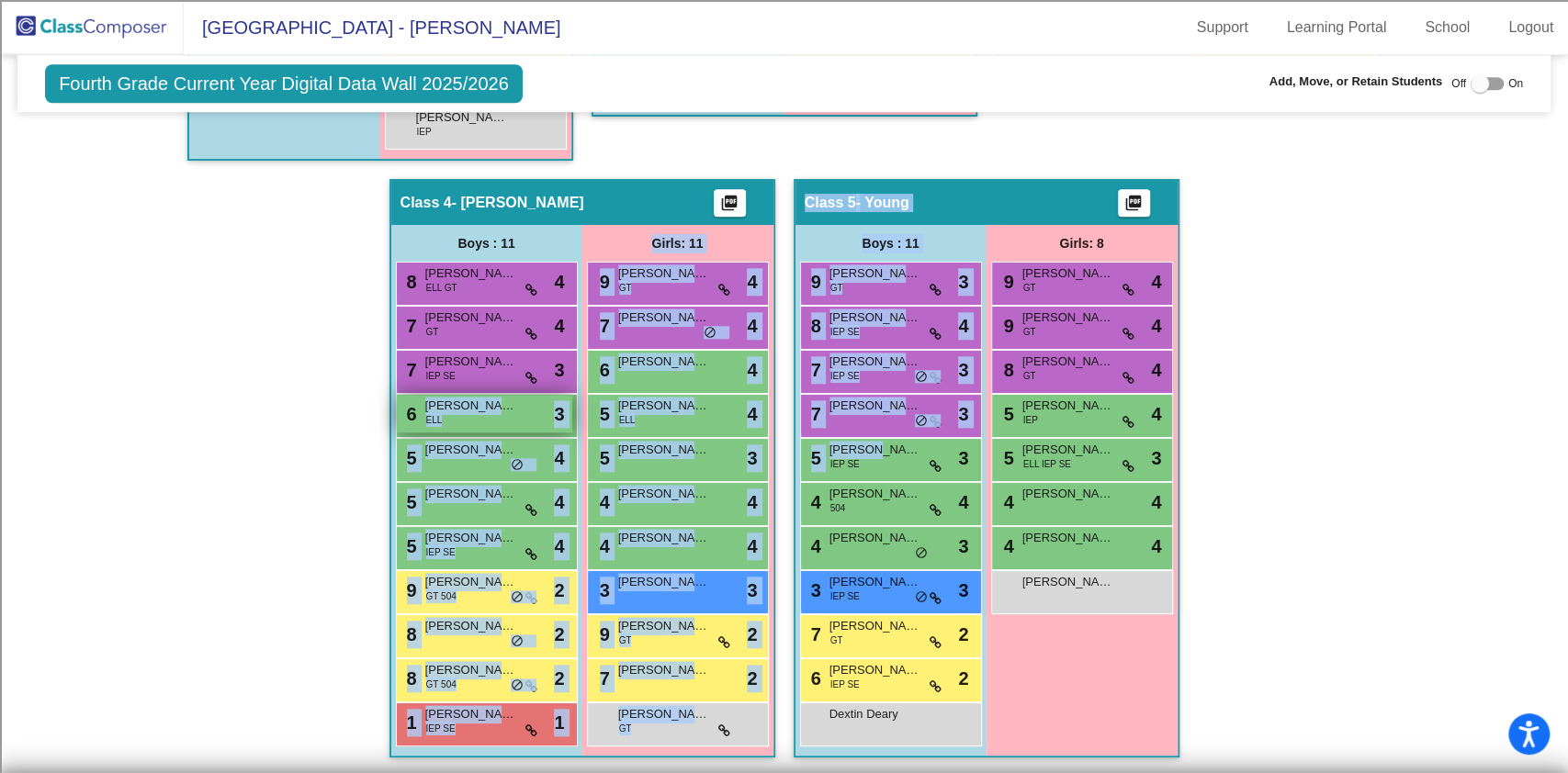drag, startPoint x: 863, startPoint y: 449, endPoint x: 654, endPoint y: 310, distance: 251.00199 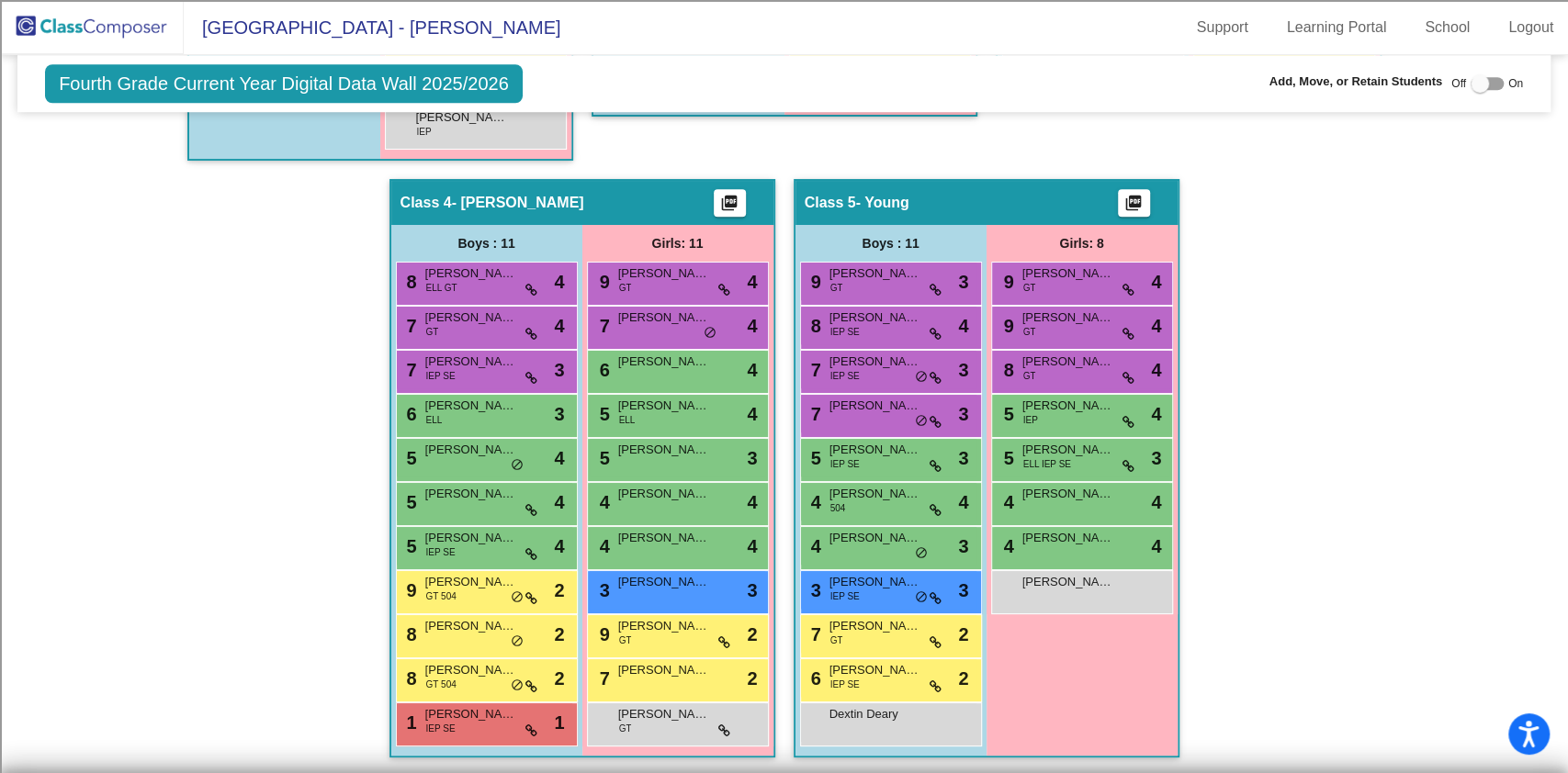click at bounding box center [1480, 84] 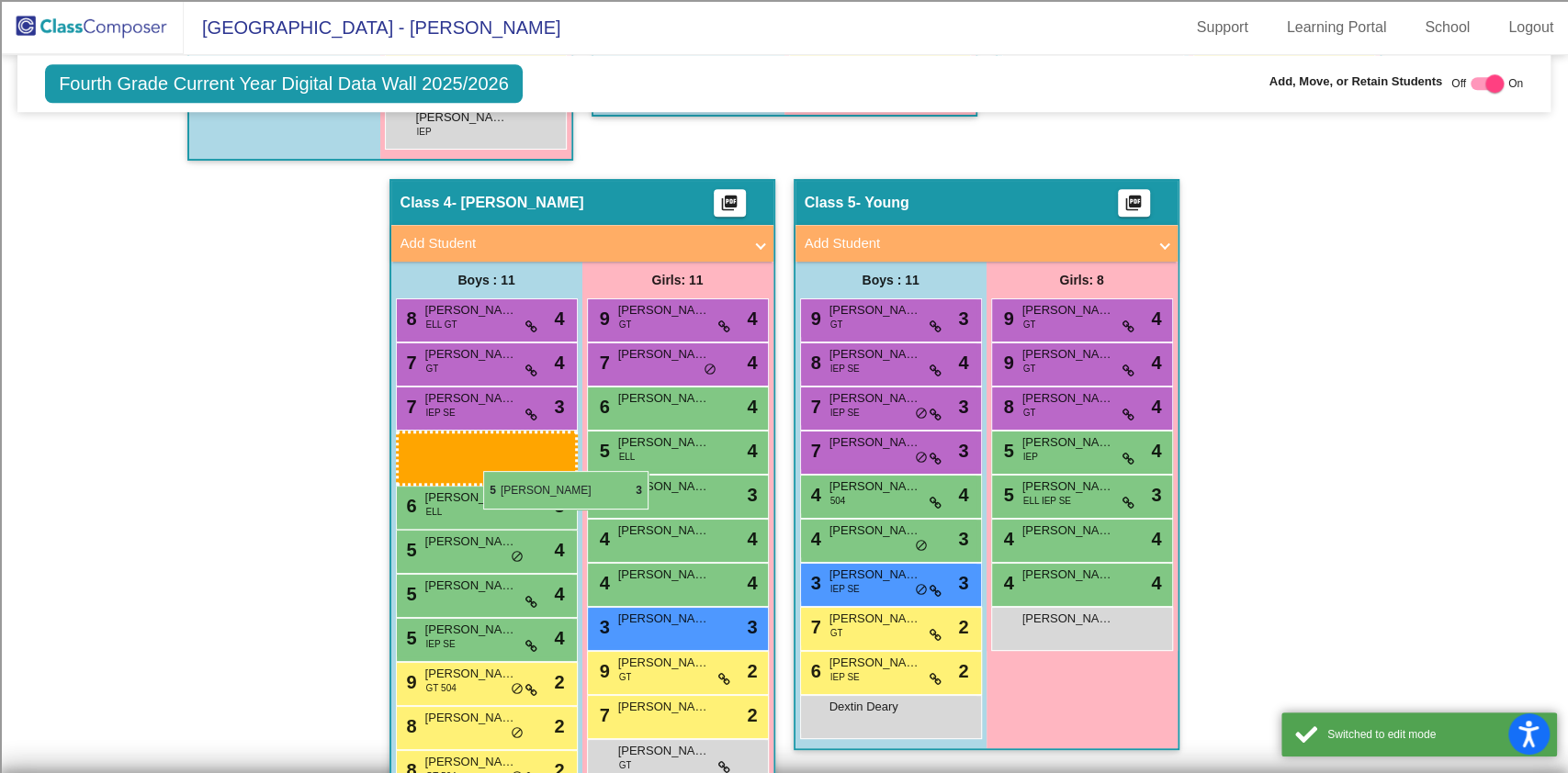 drag, startPoint x: 878, startPoint y: 487, endPoint x: 478, endPoint y: 470, distance: 400.3611 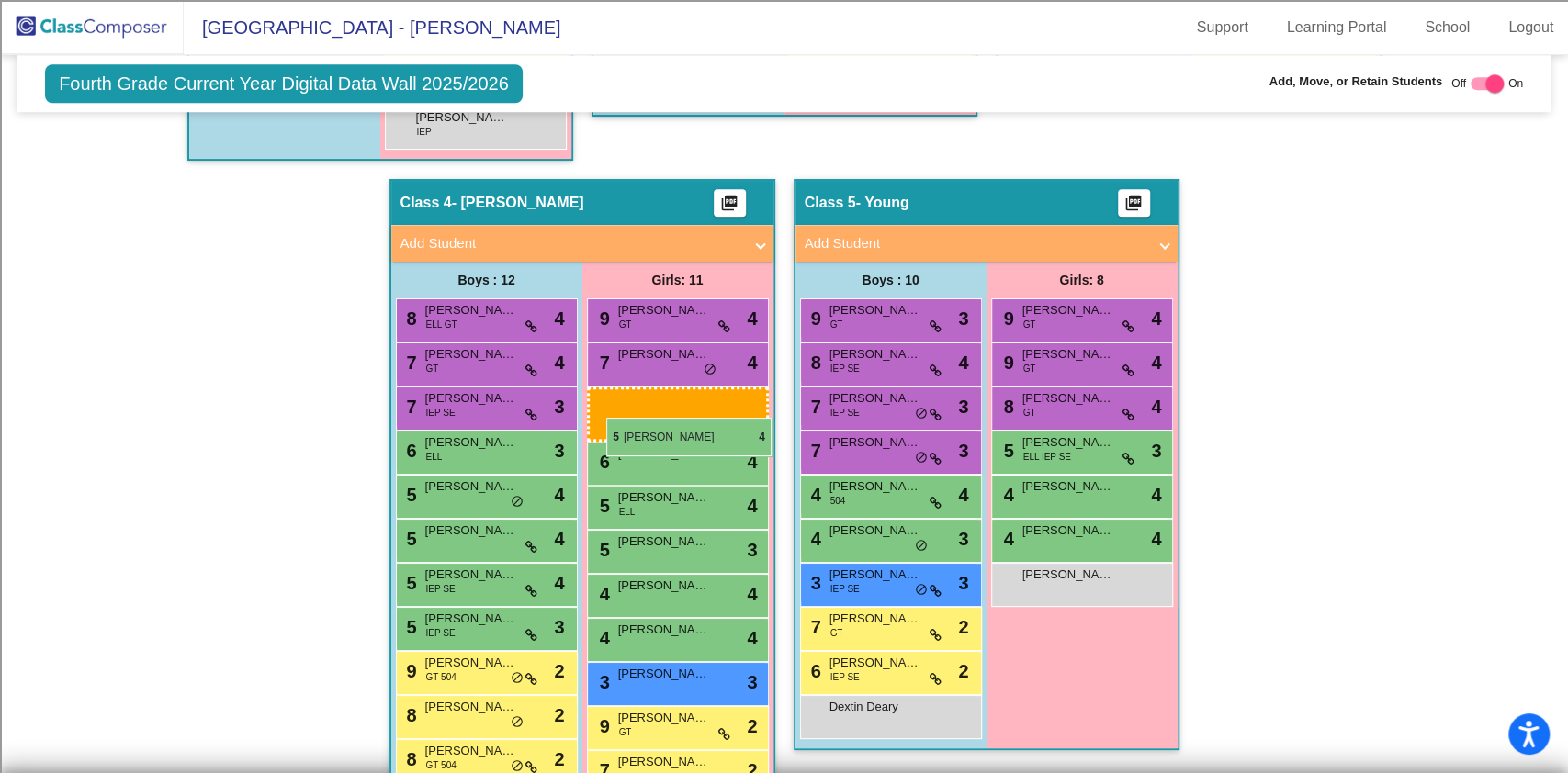 drag, startPoint x: 1038, startPoint y: 452, endPoint x: 606, endPoint y: 420, distance: 433.1836 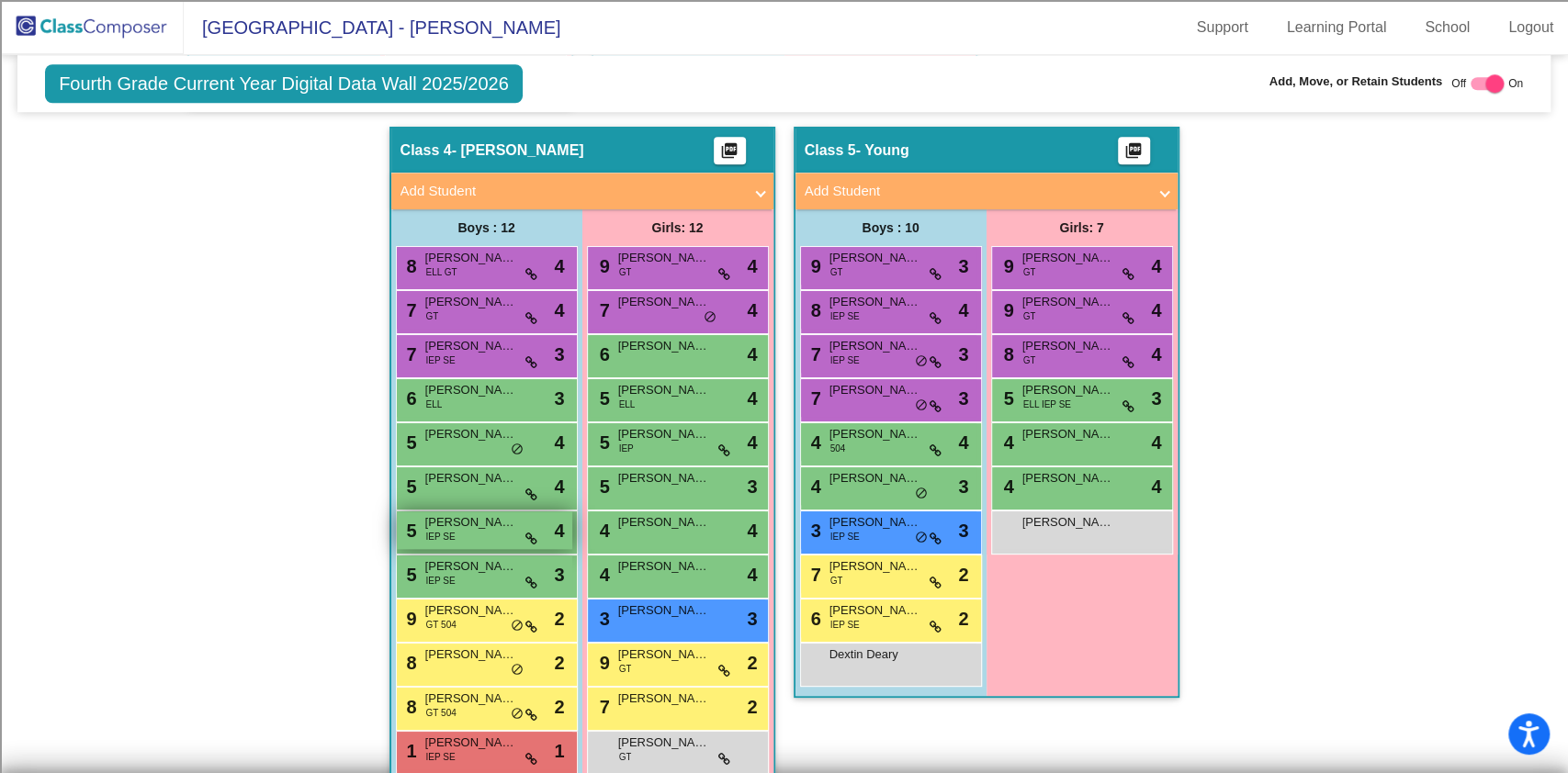 scroll, scrollTop: 1168, scrollLeft: 0, axis: vertical 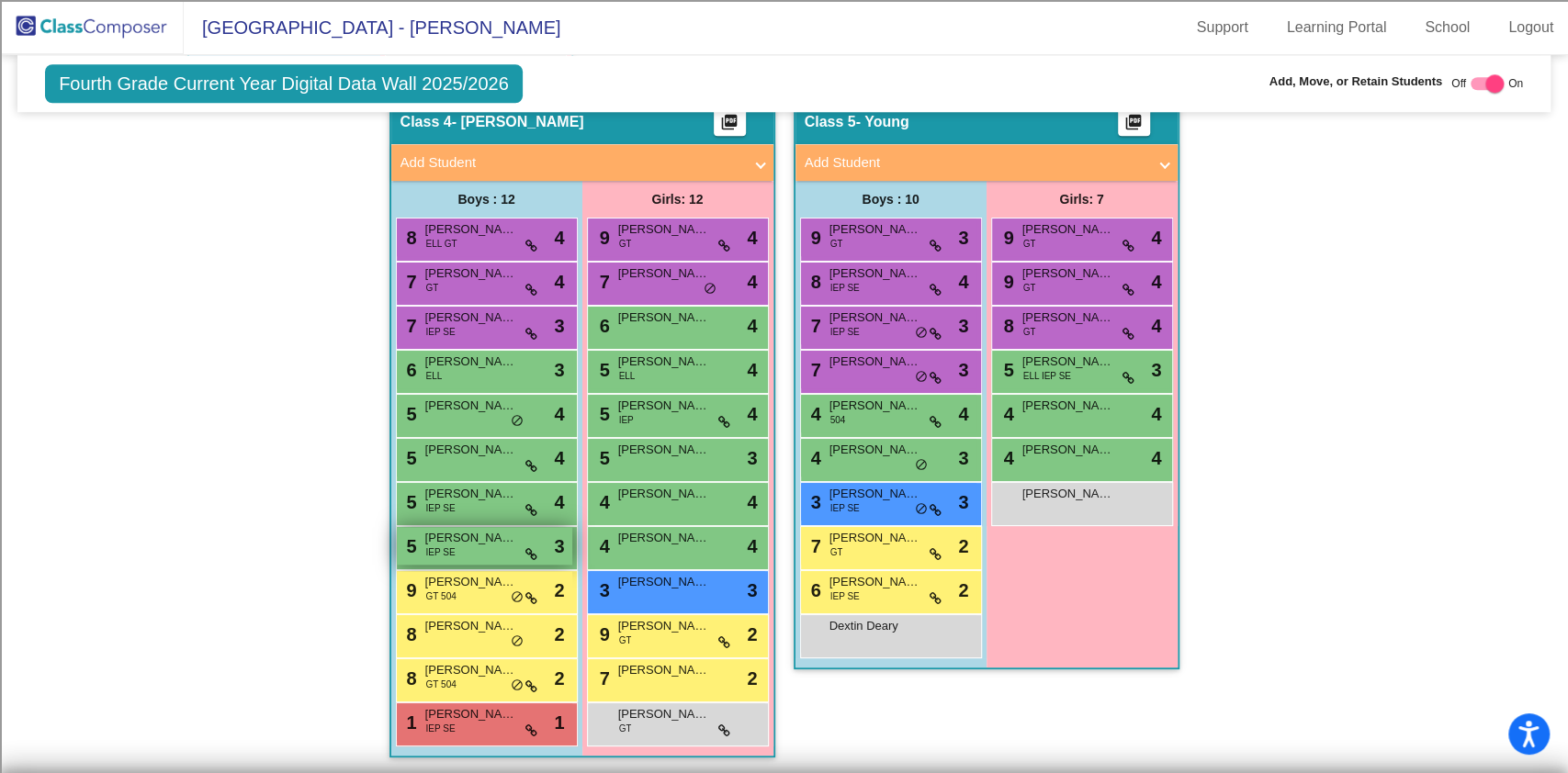click on "[PERSON_NAME]" at bounding box center (471, 538) 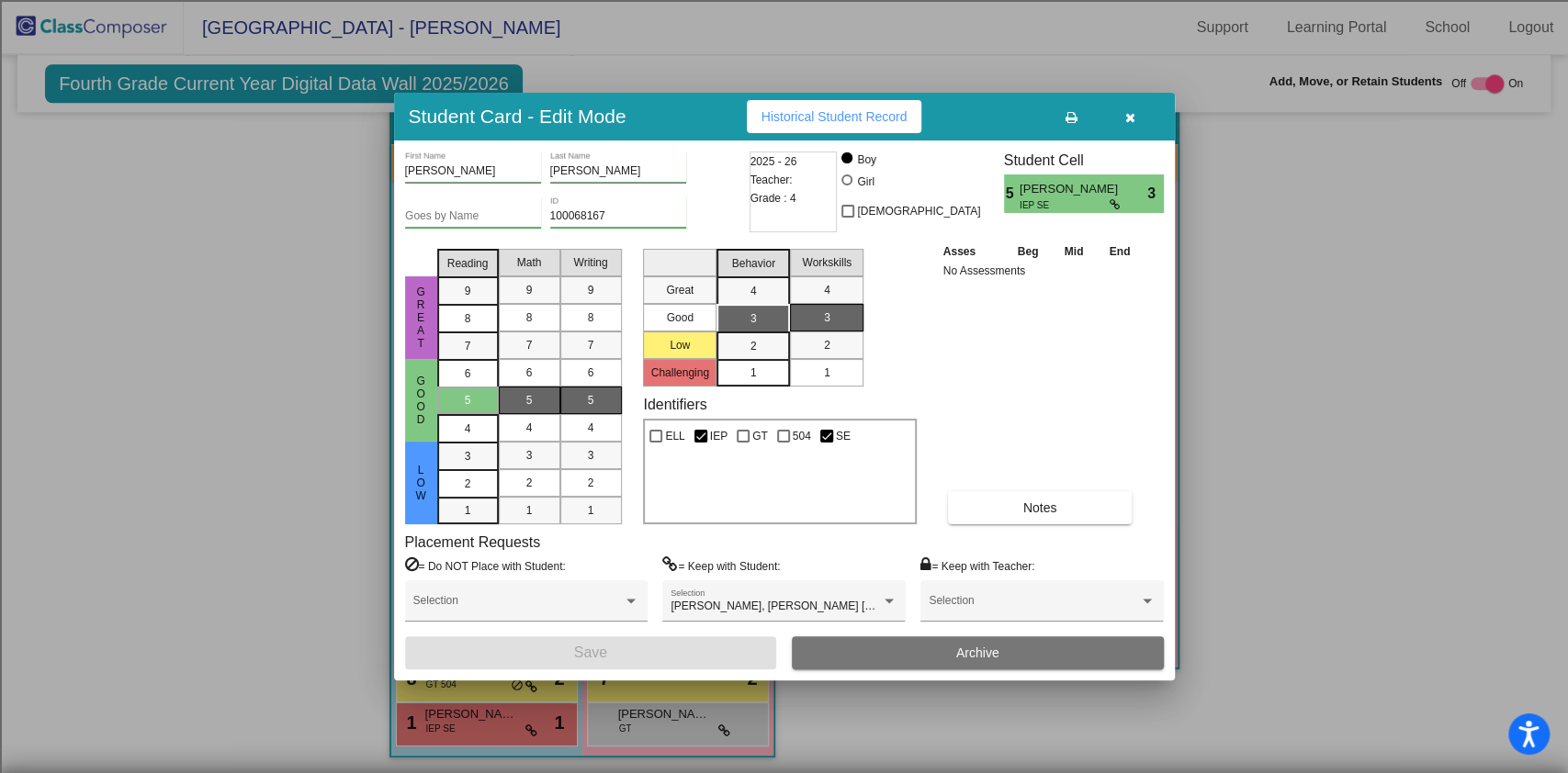 drag, startPoint x: 1127, startPoint y: 120, endPoint x: 1125, endPoint y: 130, distance: 10.19804 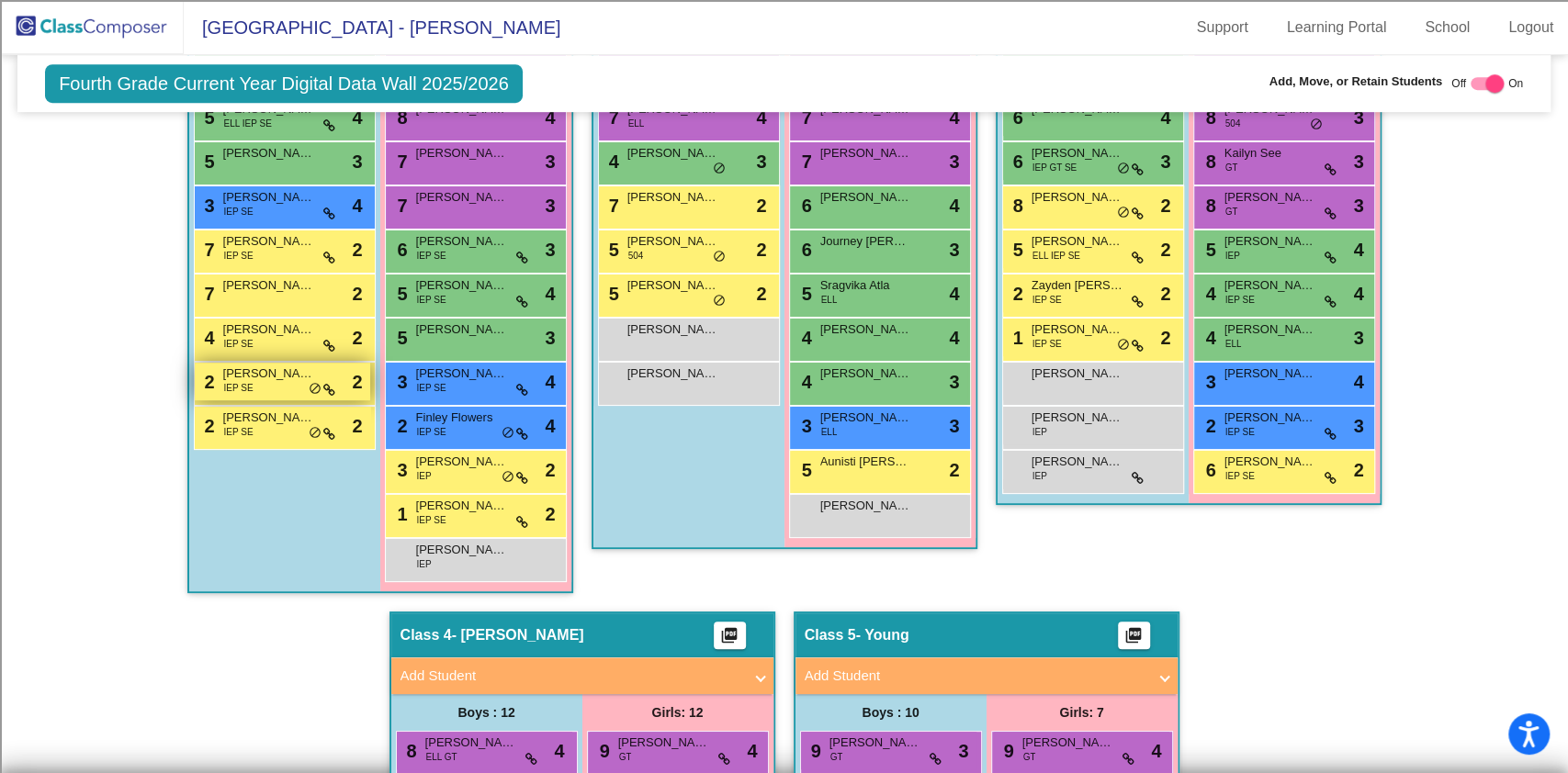 scroll, scrollTop: 678, scrollLeft: 0, axis: vertical 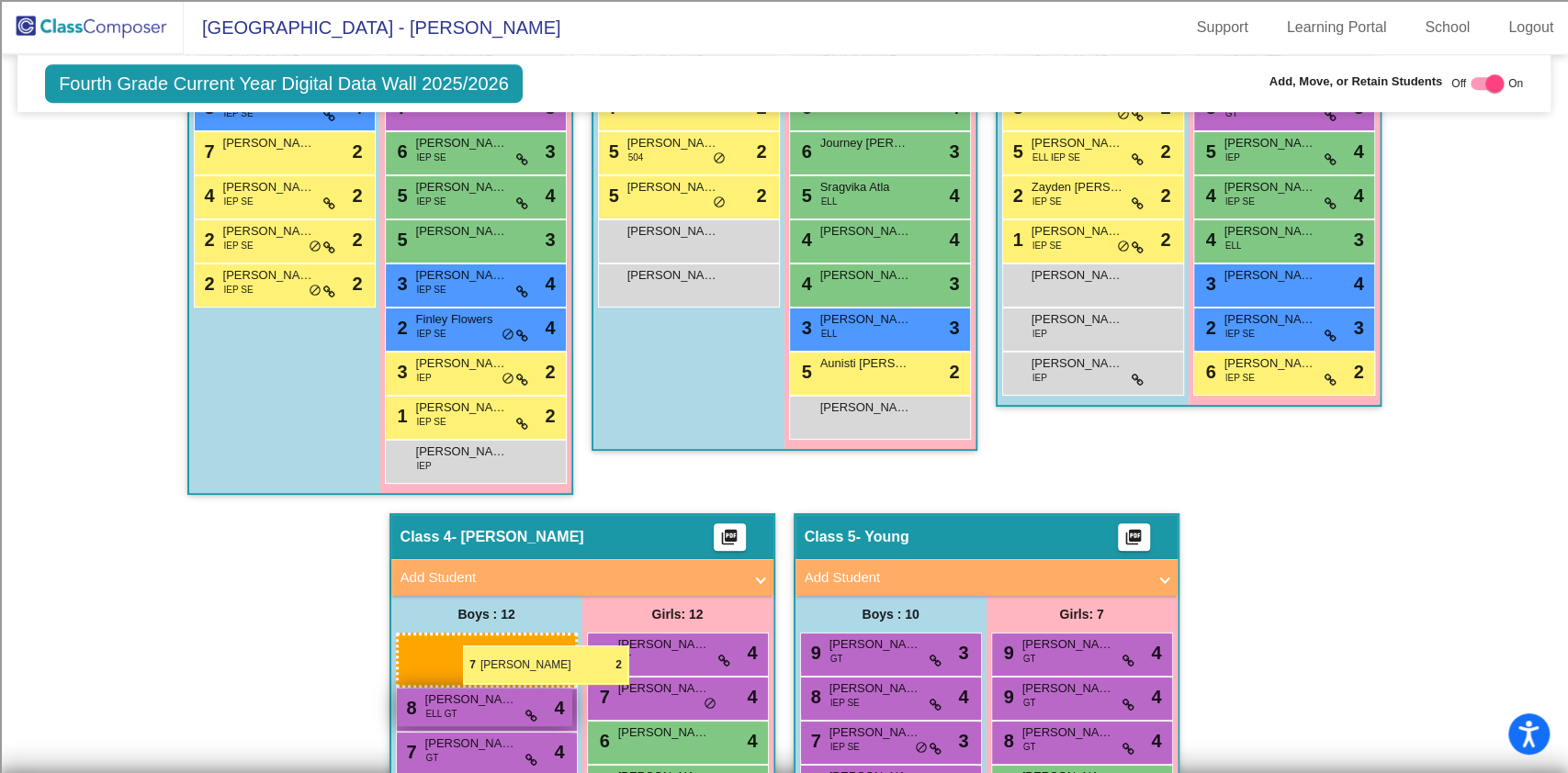 drag, startPoint x: 255, startPoint y: 219, endPoint x: 464, endPoint y: 649, distance: 478.1015 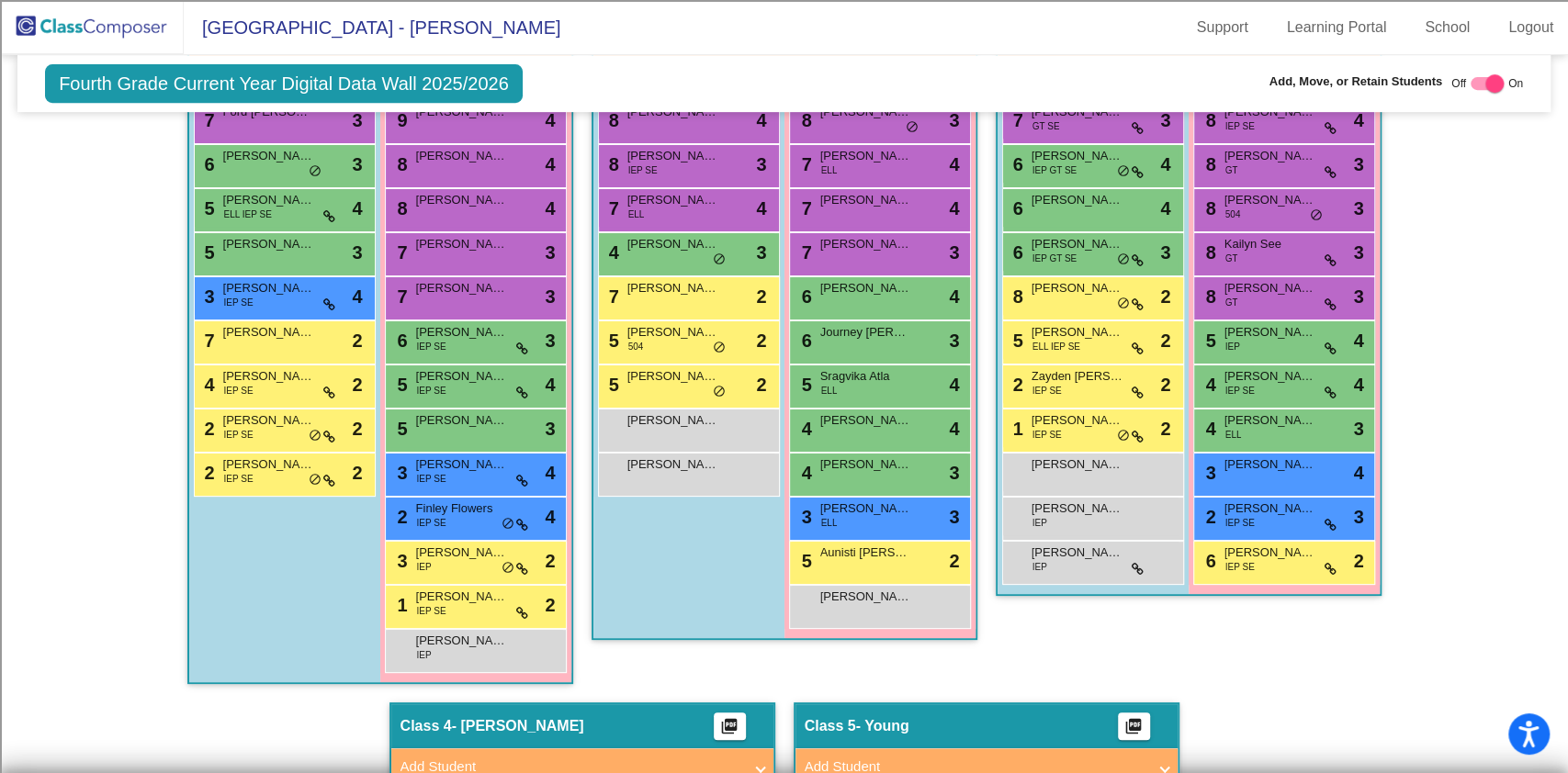 scroll, scrollTop: 508, scrollLeft: 0, axis: vertical 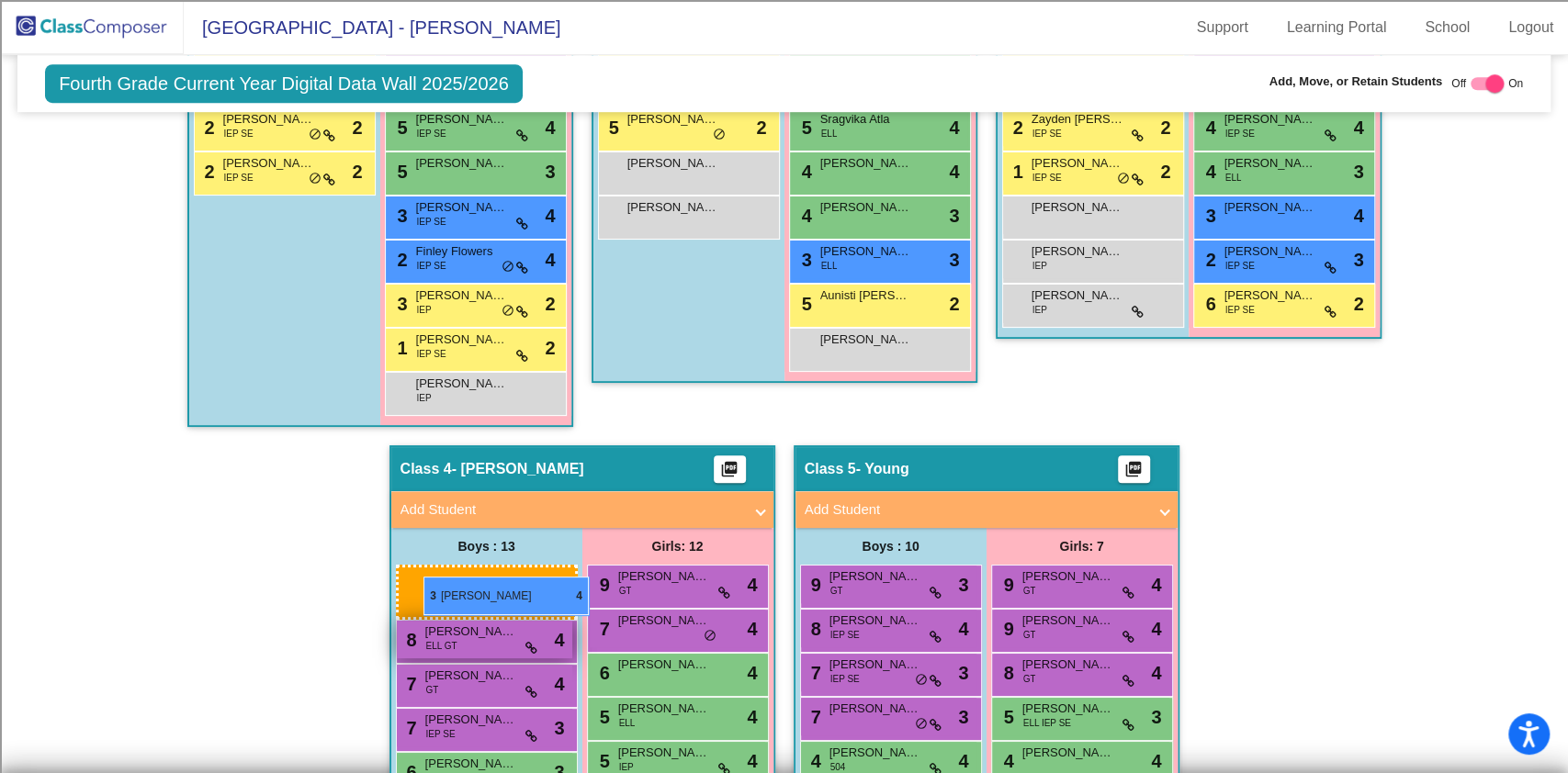 drag, startPoint x: 259, startPoint y: 340, endPoint x: 423, endPoint y: 577, distance: 288.20999 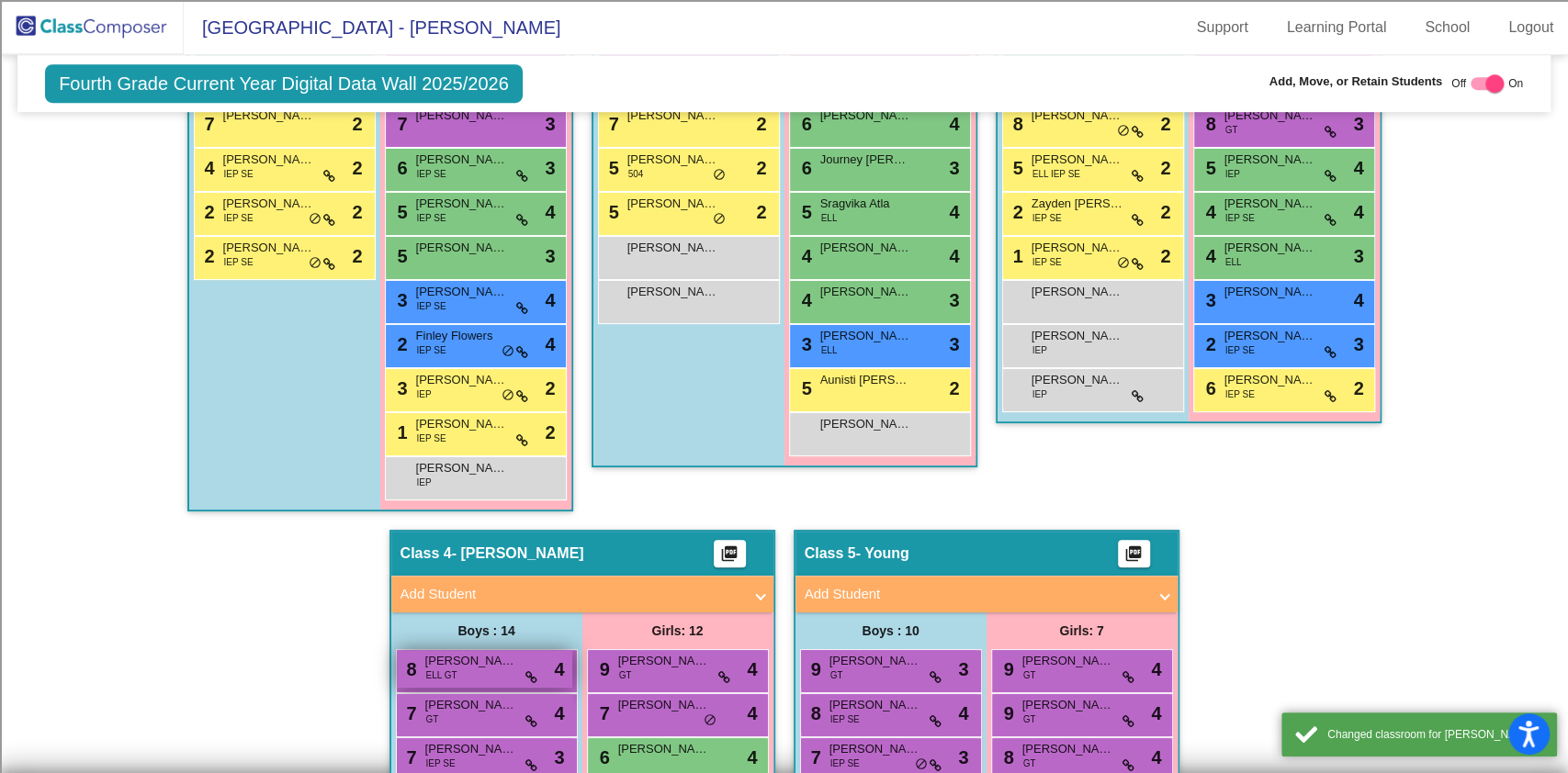 scroll, scrollTop: 698, scrollLeft: 0, axis: vertical 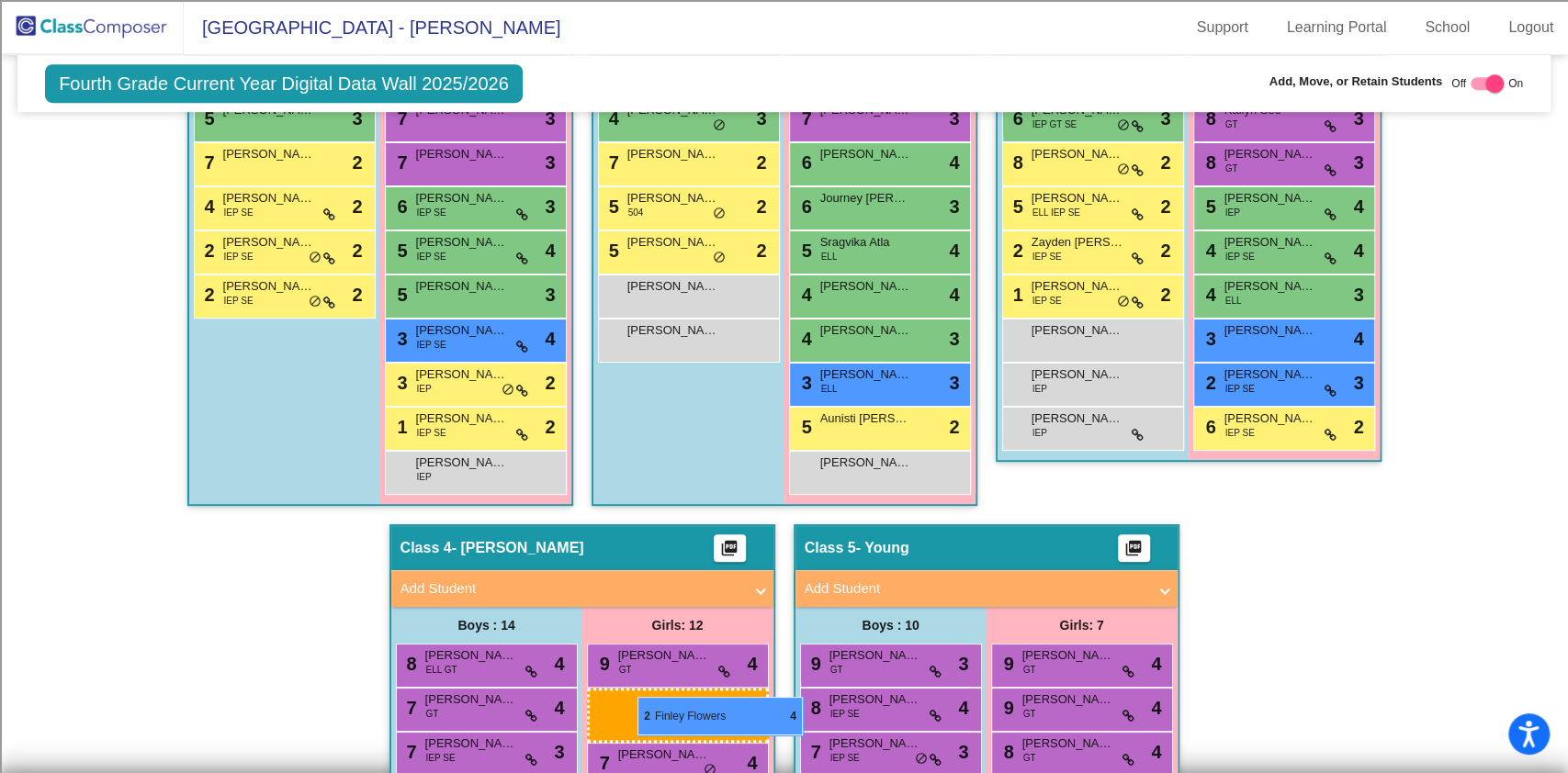 drag, startPoint x: 446, startPoint y: 368, endPoint x: 637, endPoint y: 697, distance: 380.42345 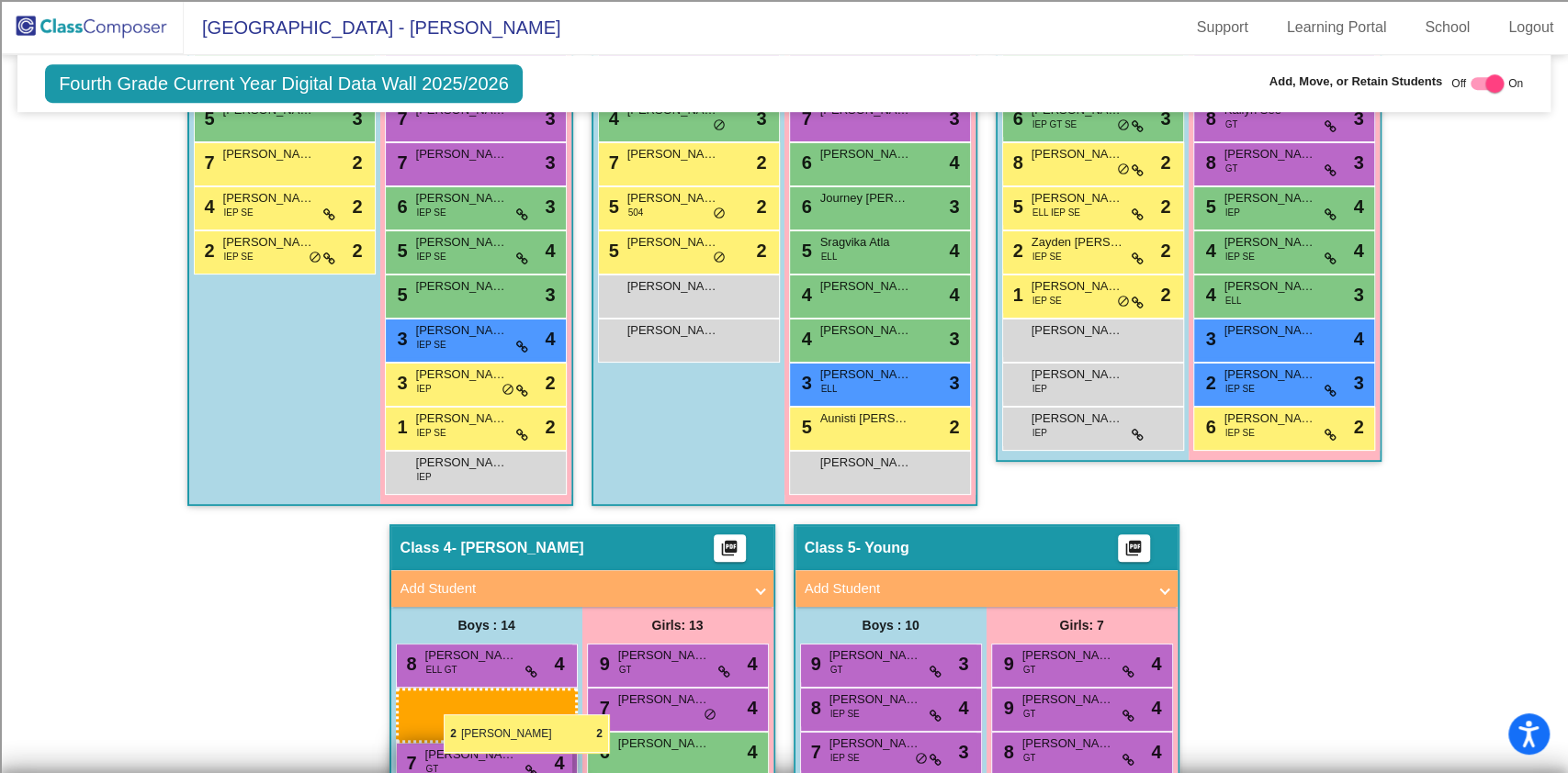 drag, startPoint x: 262, startPoint y: 290, endPoint x: 444, endPoint y: 715, distance: 462.32997 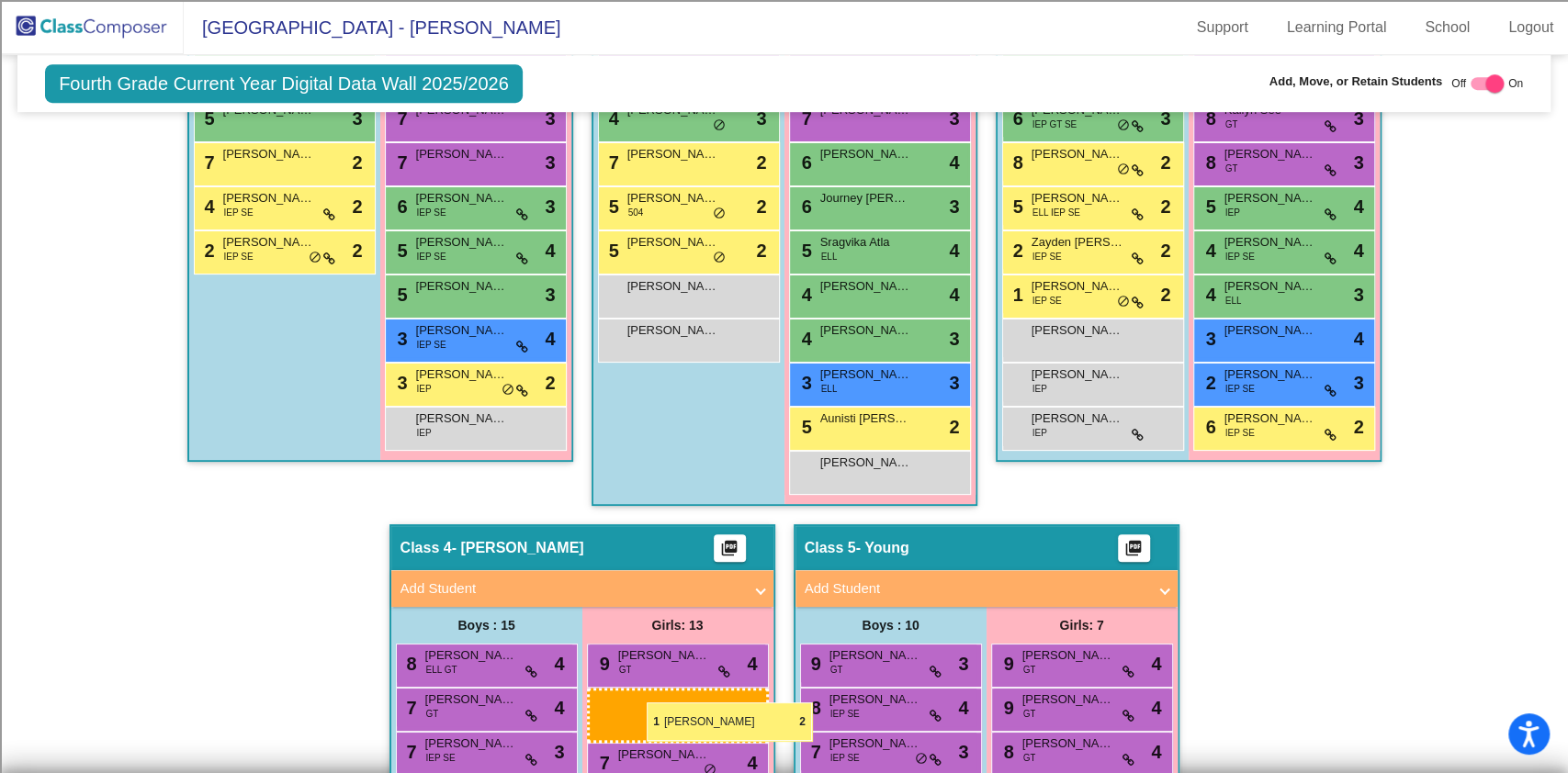 drag, startPoint x: 434, startPoint y: 413, endPoint x: 647, endPoint y: 702, distance: 359.01253 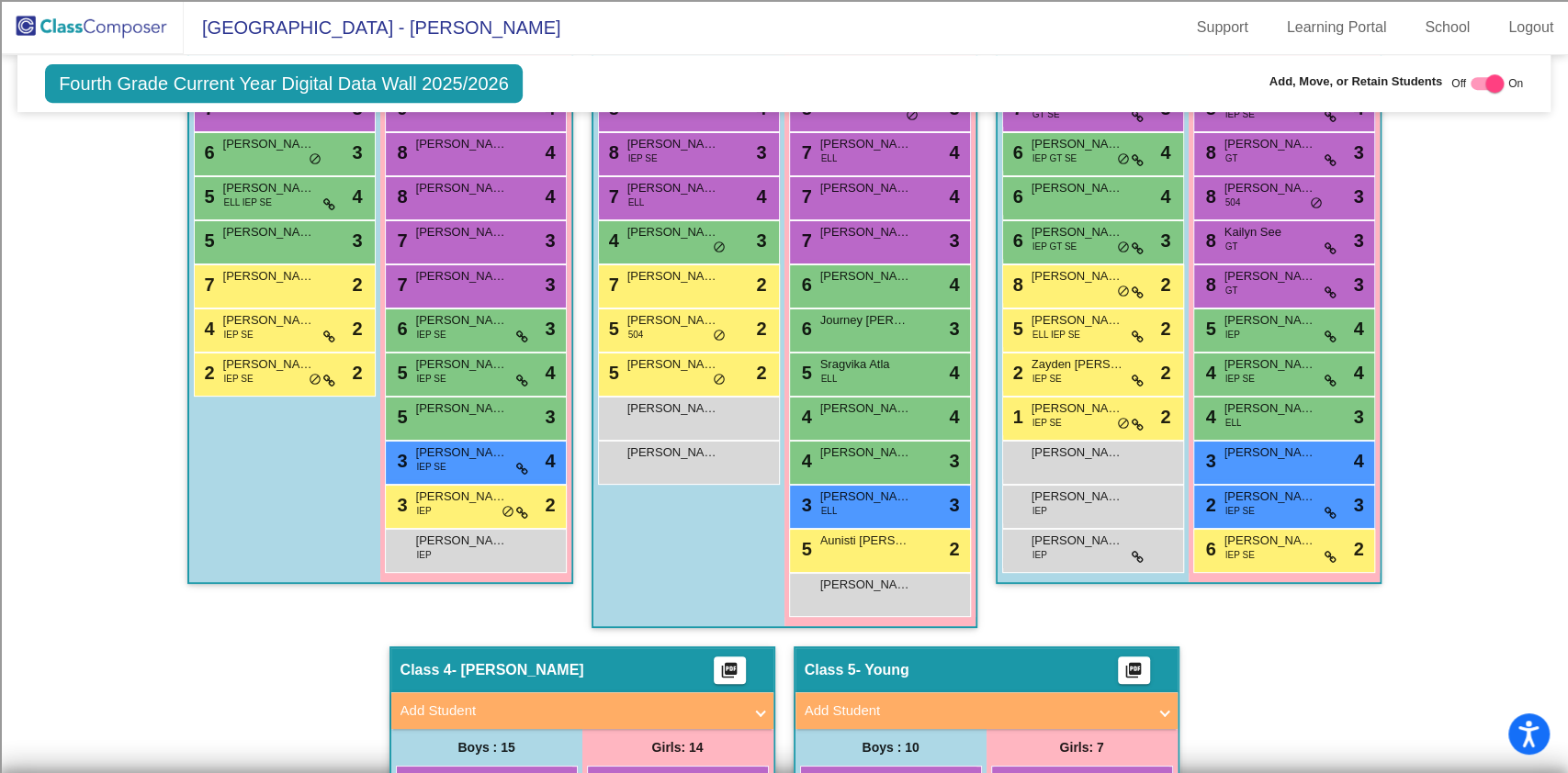 scroll, scrollTop: 698, scrollLeft: 0, axis: vertical 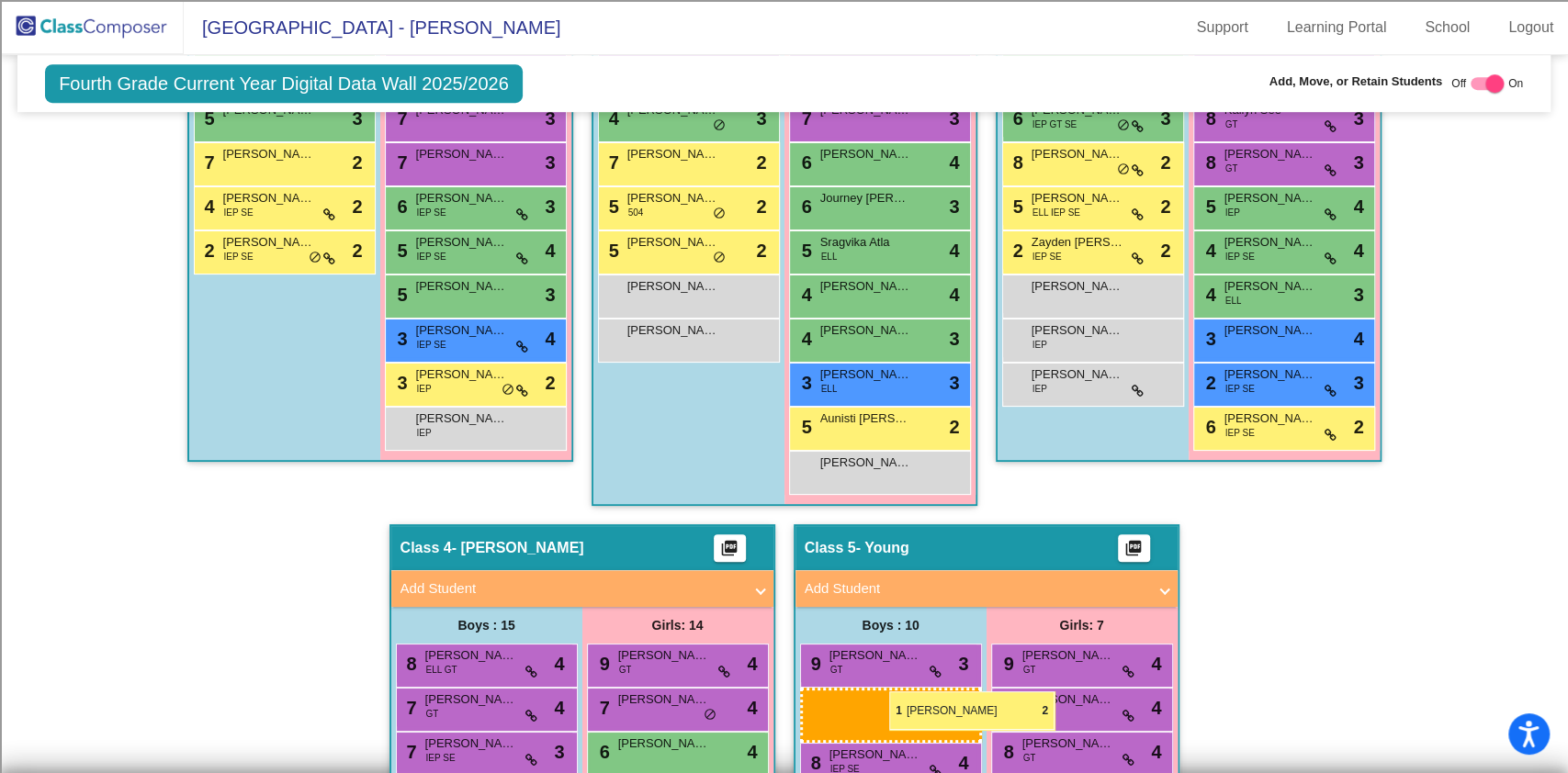 drag, startPoint x: 1056, startPoint y: 286, endPoint x: 889, endPoint y: 691, distance: 438.0799 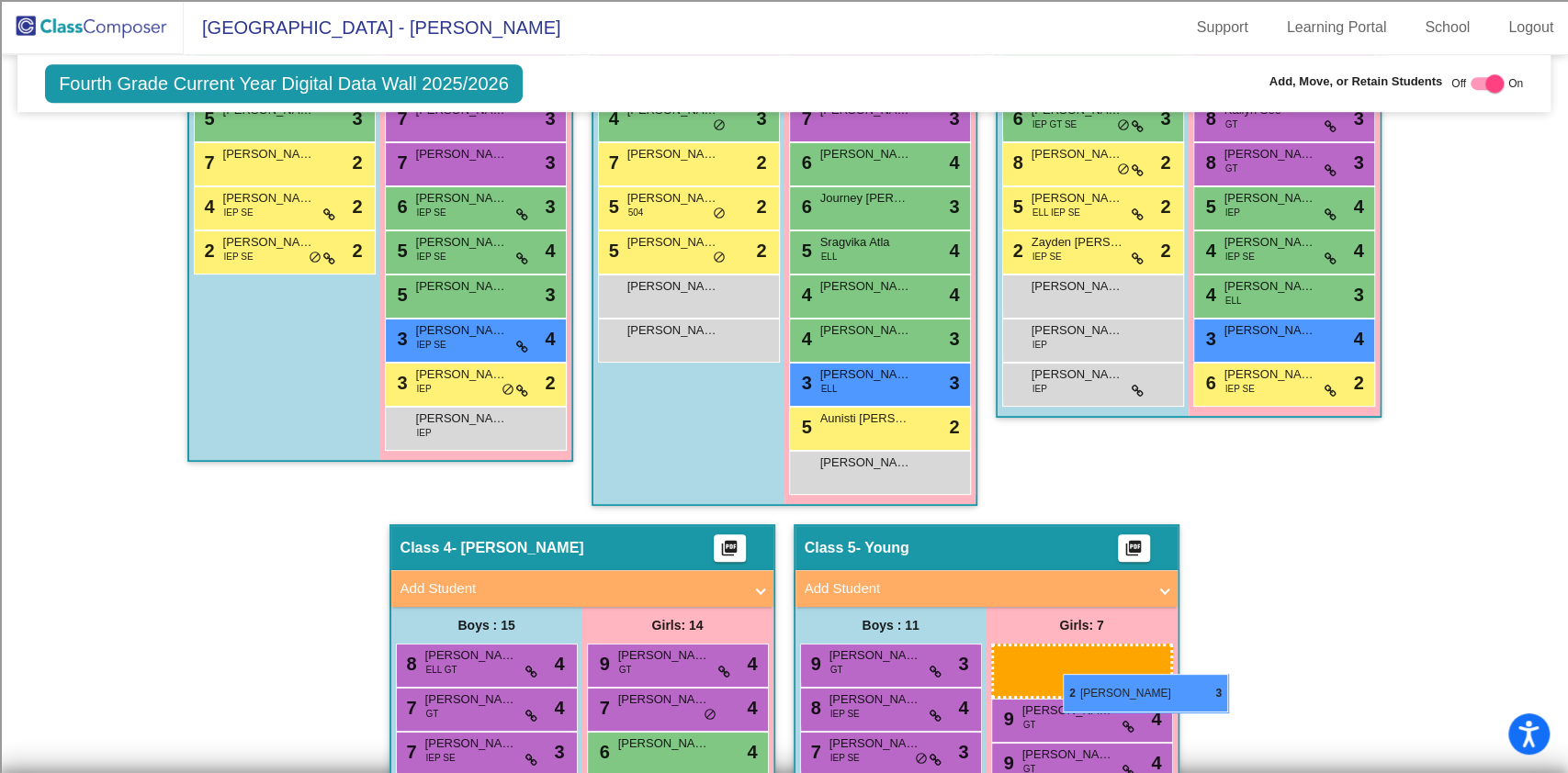 drag, startPoint x: 1279, startPoint y: 371, endPoint x: 1063, endPoint y: 674, distance: 372.10886 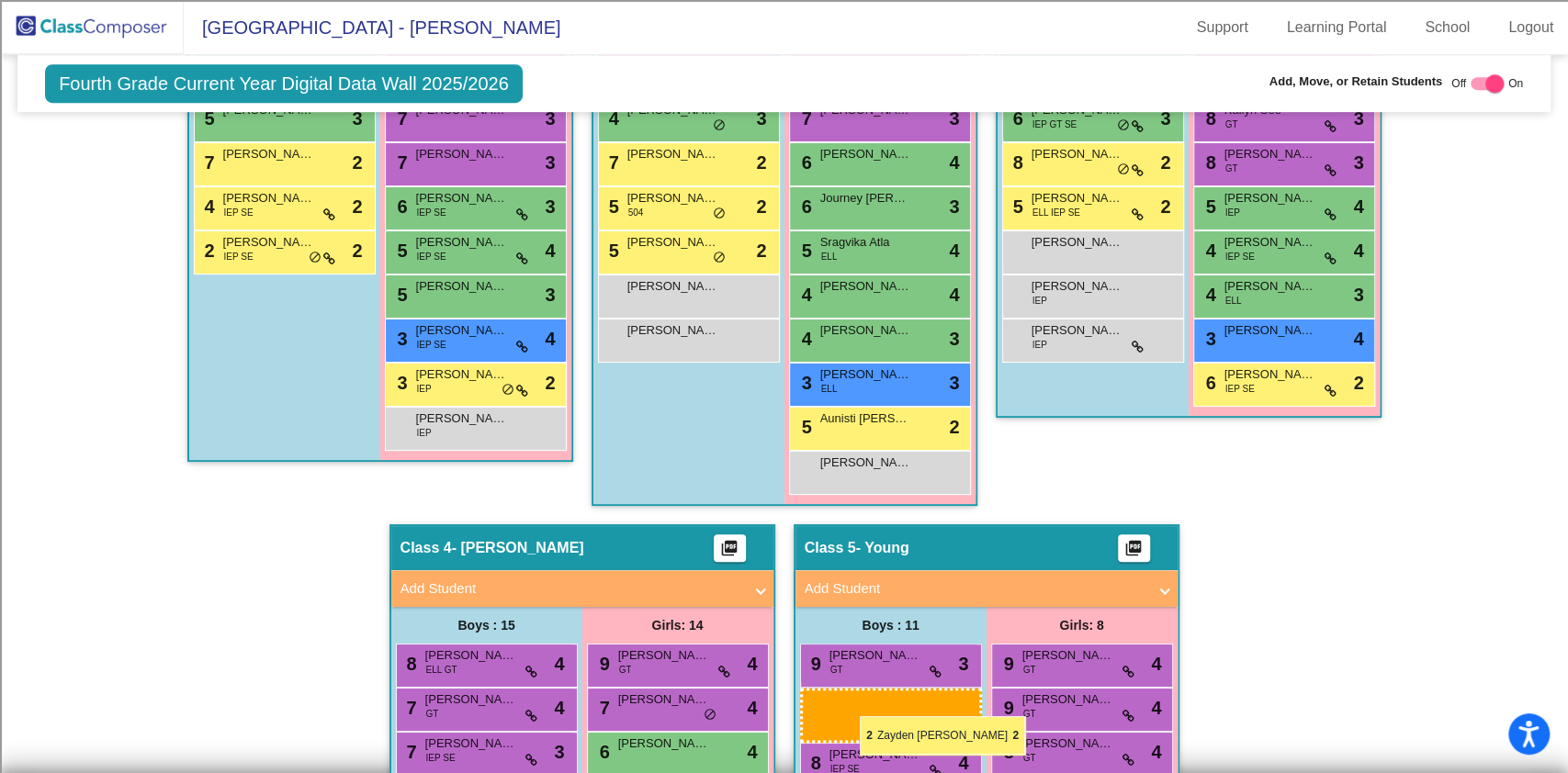 drag, startPoint x: 1040, startPoint y: 245, endPoint x: 860, endPoint y: 716, distance: 504.22316 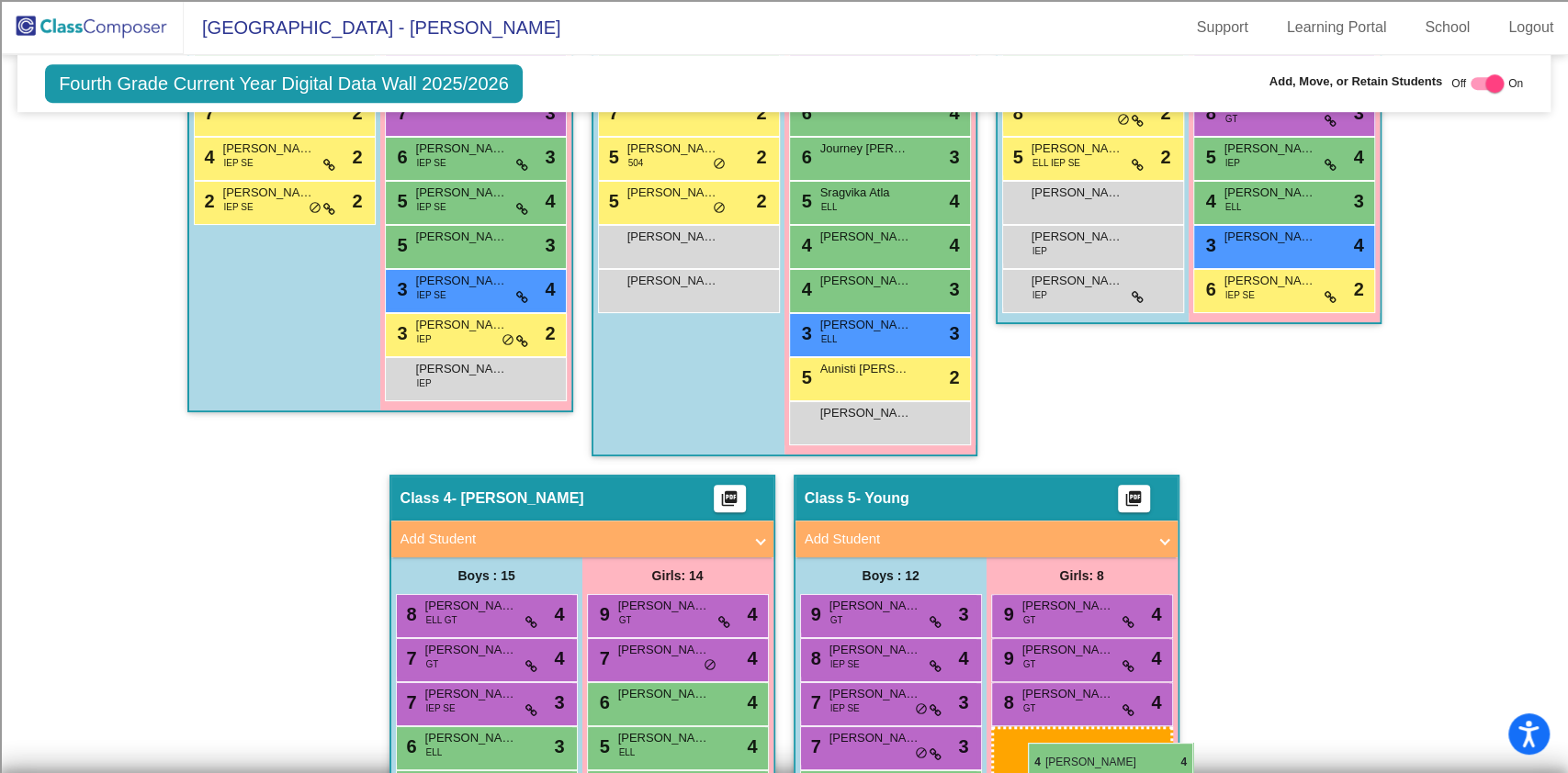 scroll, scrollTop: 754, scrollLeft: 0, axis: vertical 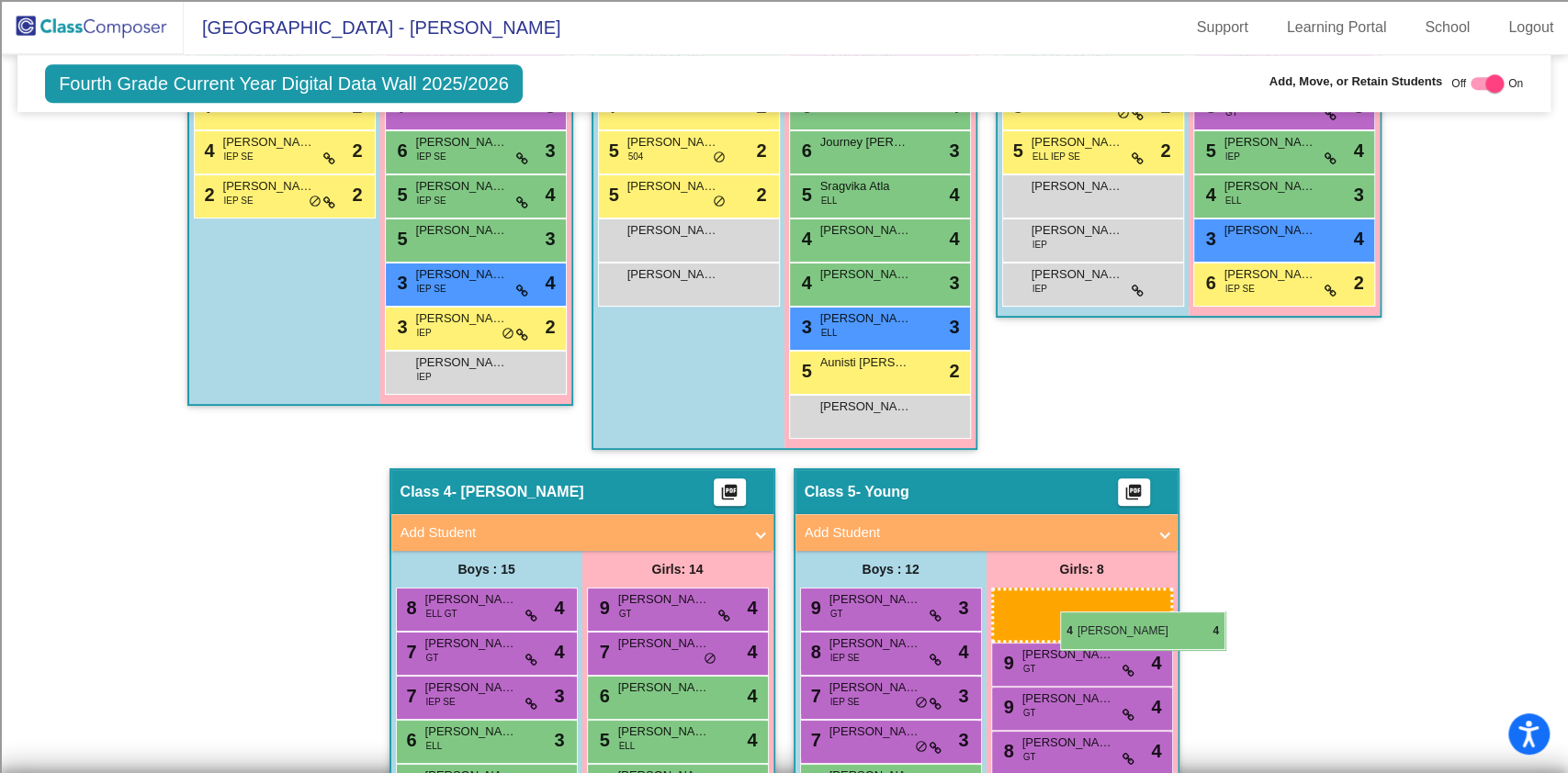 drag, startPoint x: 1273, startPoint y: 249, endPoint x: 1060, endPoint y: 611, distance: 420.01548 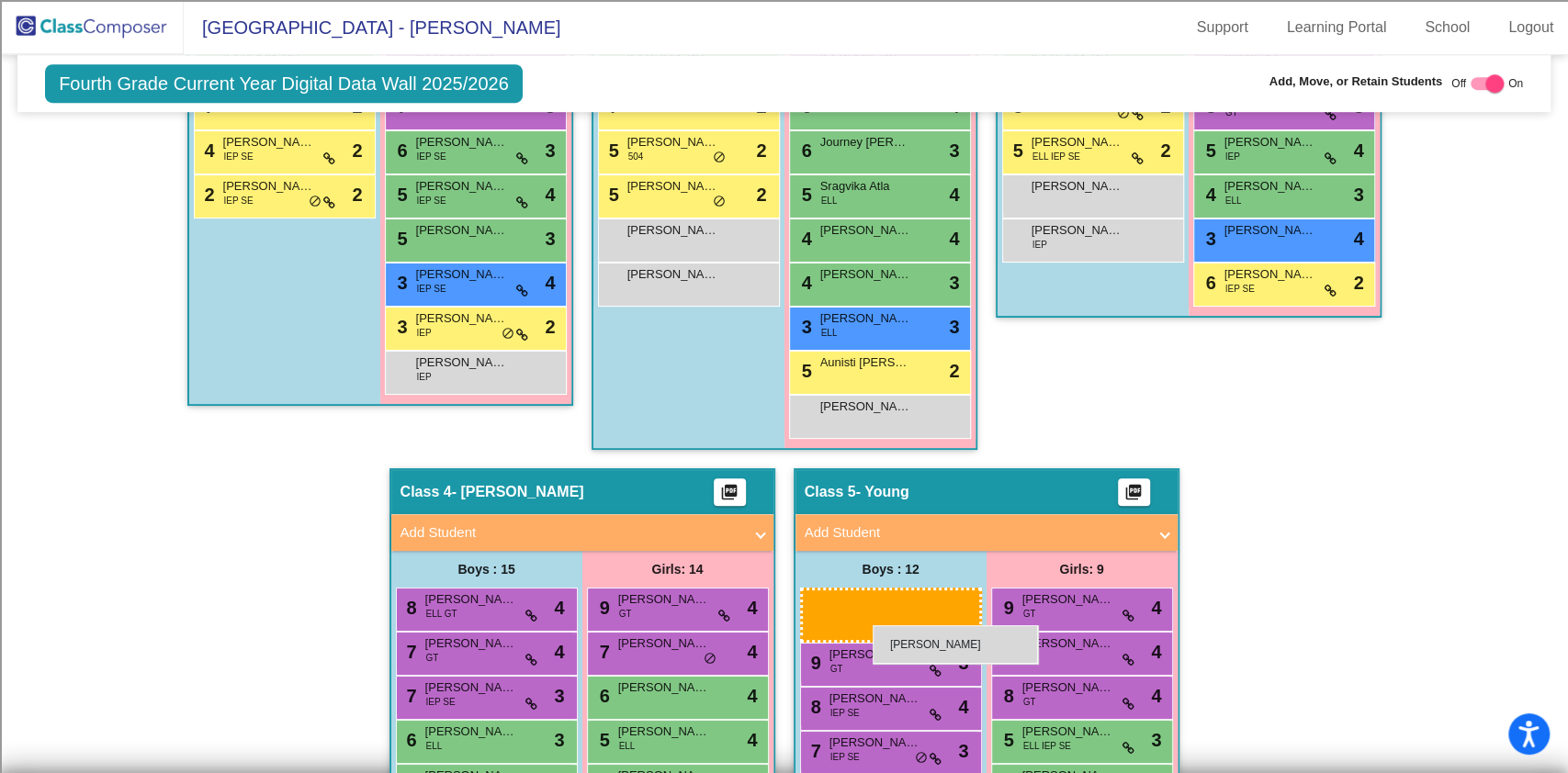 drag, startPoint x: 1064, startPoint y: 282, endPoint x: 873, endPoint y: 625, distance: 392.5939 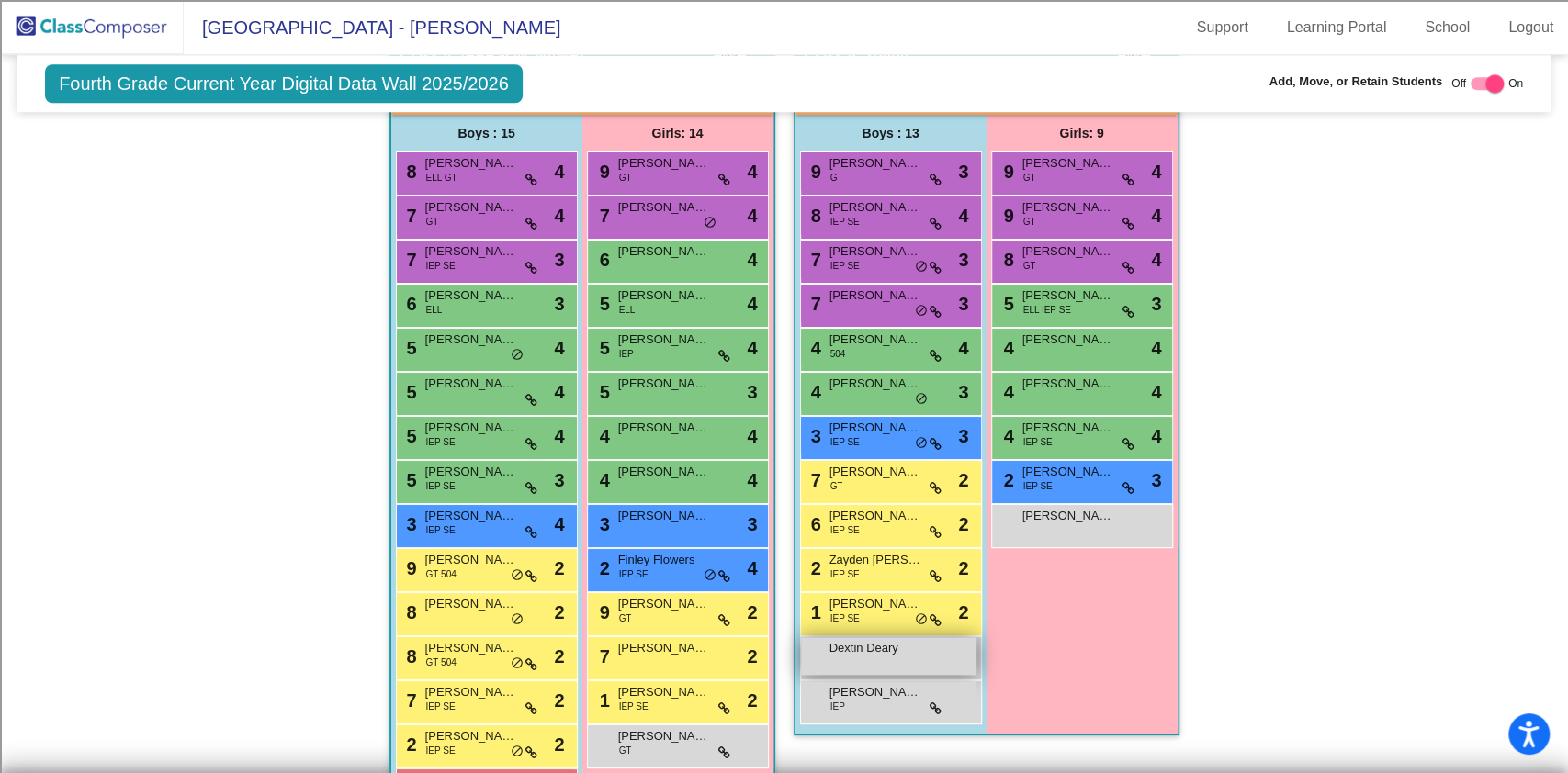 scroll, scrollTop: 1243, scrollLeft: 0, axis: vertical 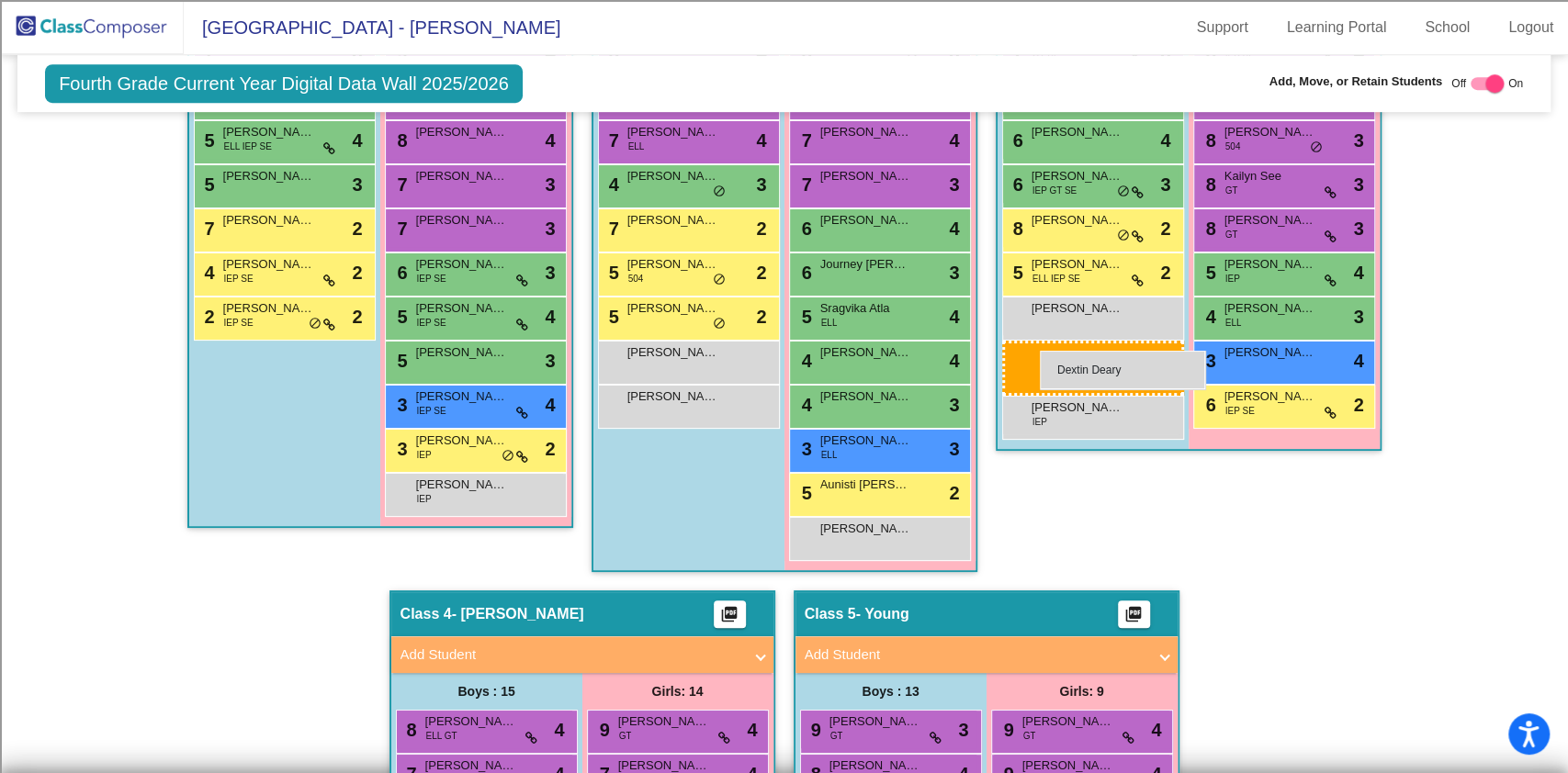 drag, startPoint x: 868, startPoint y: 593, endPoint x: 1040, endPoint y: 351, distance: 296.8973 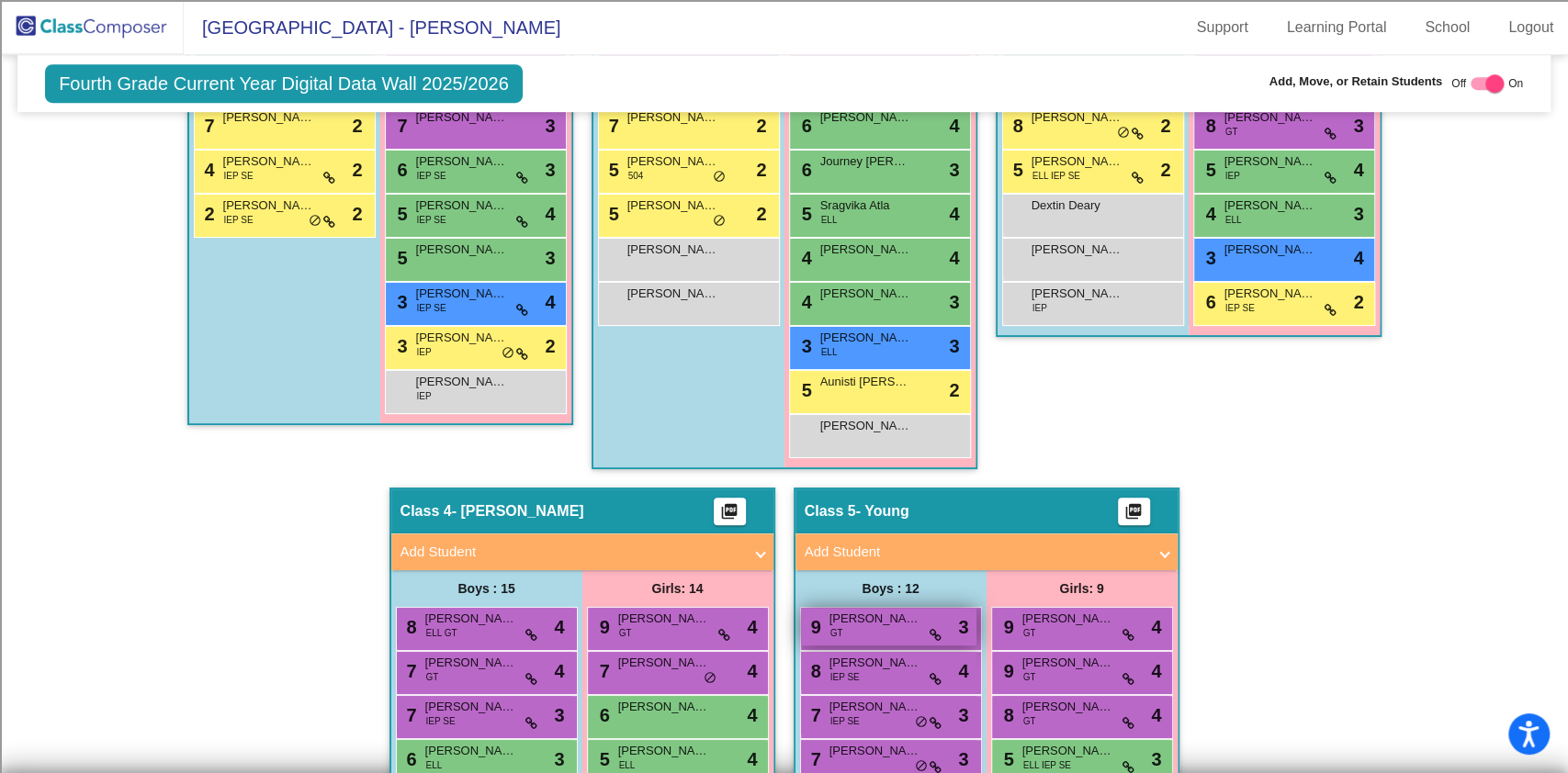 scroll, scrollTop: 876, scrollLeft: 0, axis: vertical 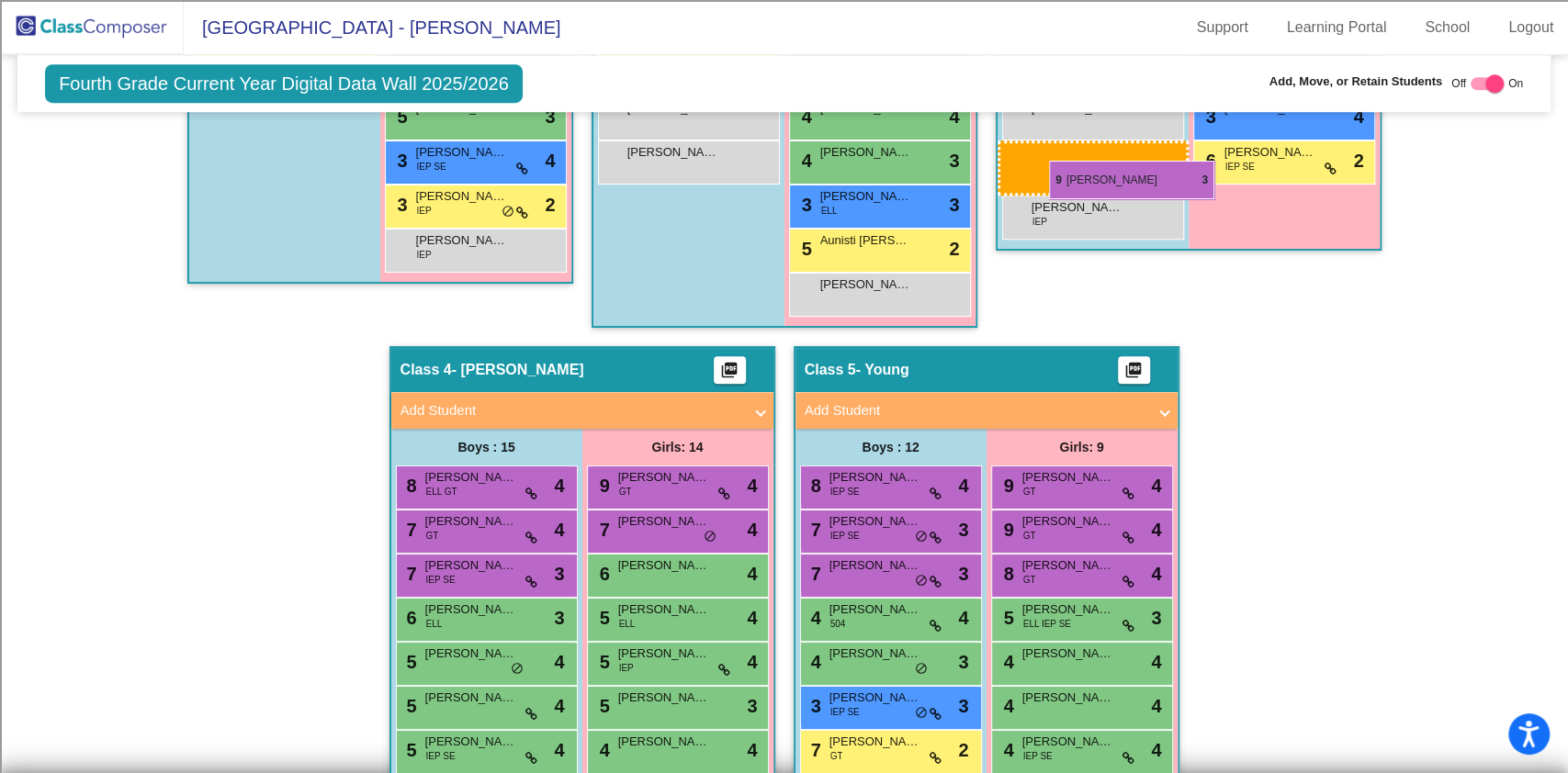 drag, startPoint x: 888, startPoint y: 456, endPoint x: 1049, endPoint y: 161, distance: 336.0744 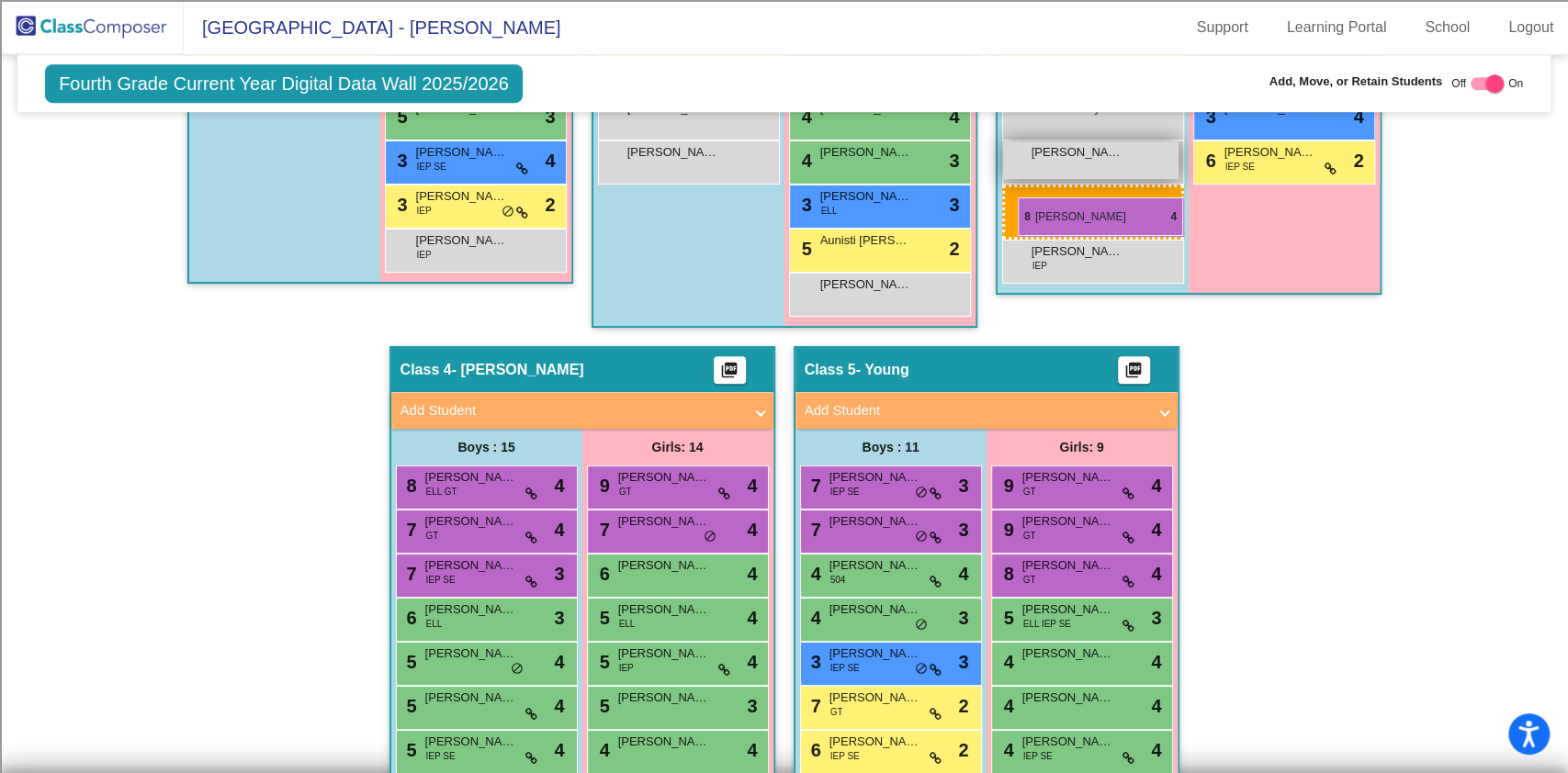 drag, startPoint x: 851, startPoint y: 484, endPoint x: 1018, endPoint y: 199, distance: 330.3241 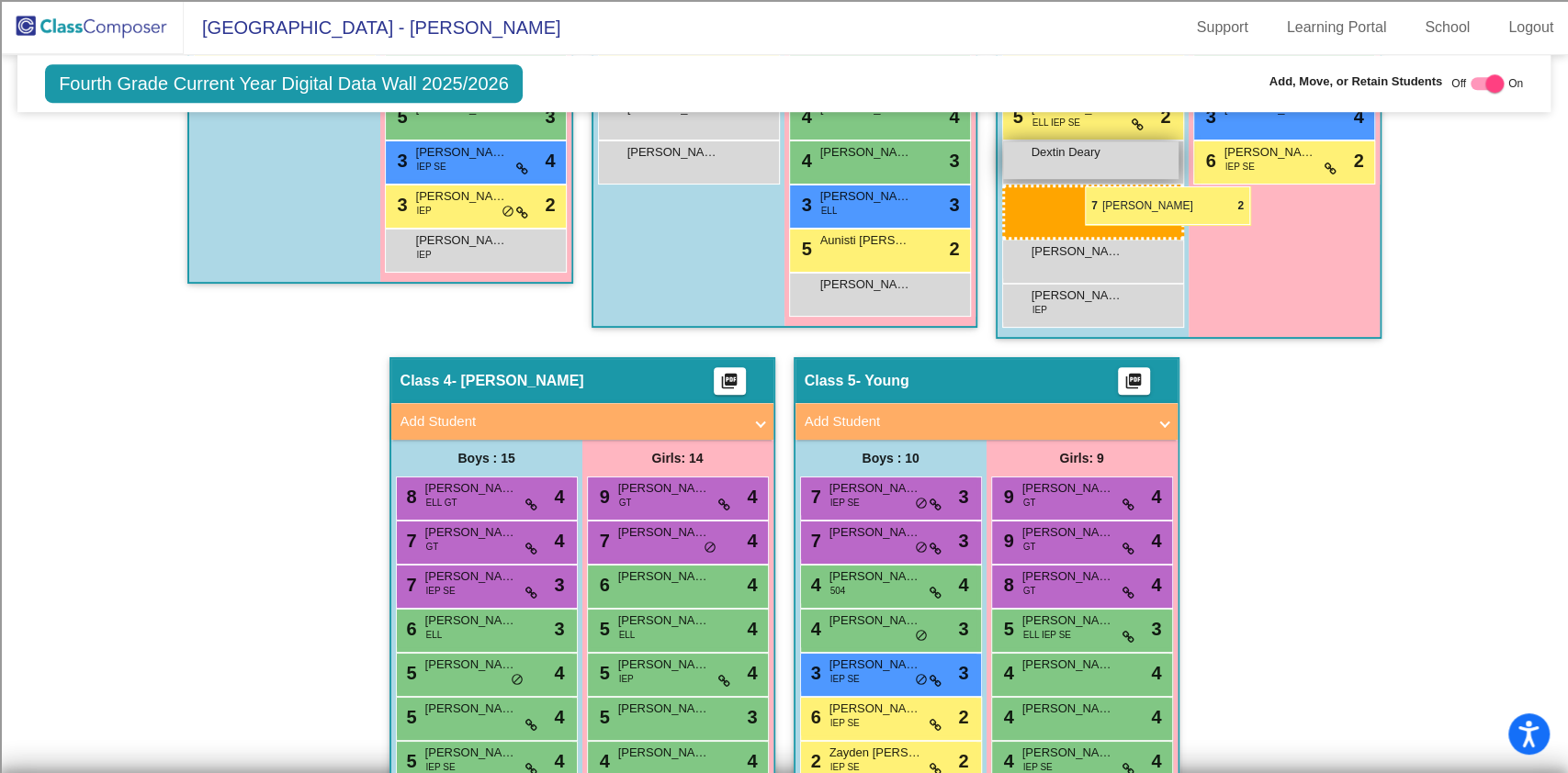 drag, startPoint x: 867, startPoint y: 701, endPoint x: 1085, endPoint y: 187, distance: 558.31891 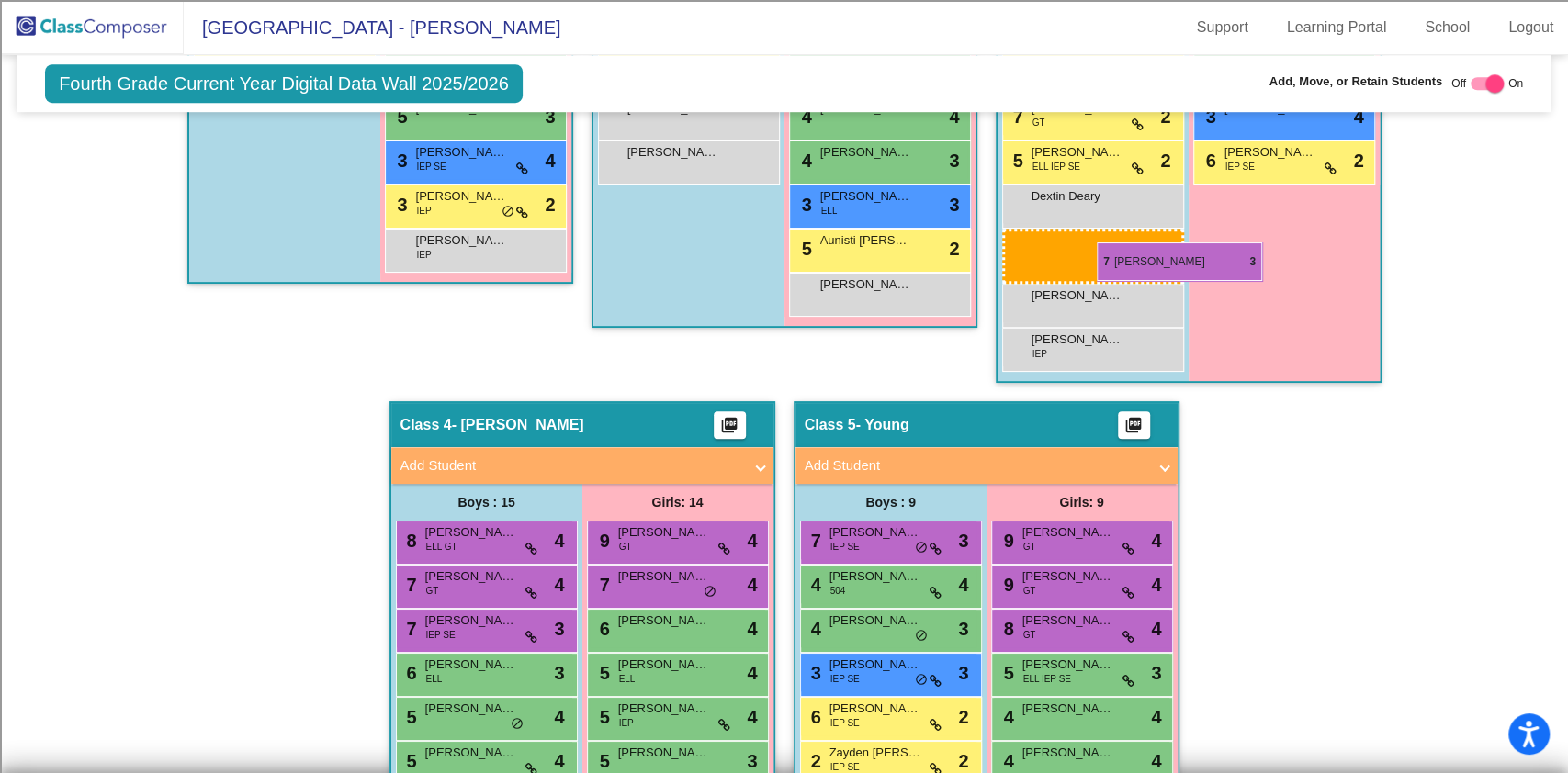 drag, startPoint x: 852, startPoint y: 530, endPoint x: 1097, endPoint y: 242, distance: 378.11242 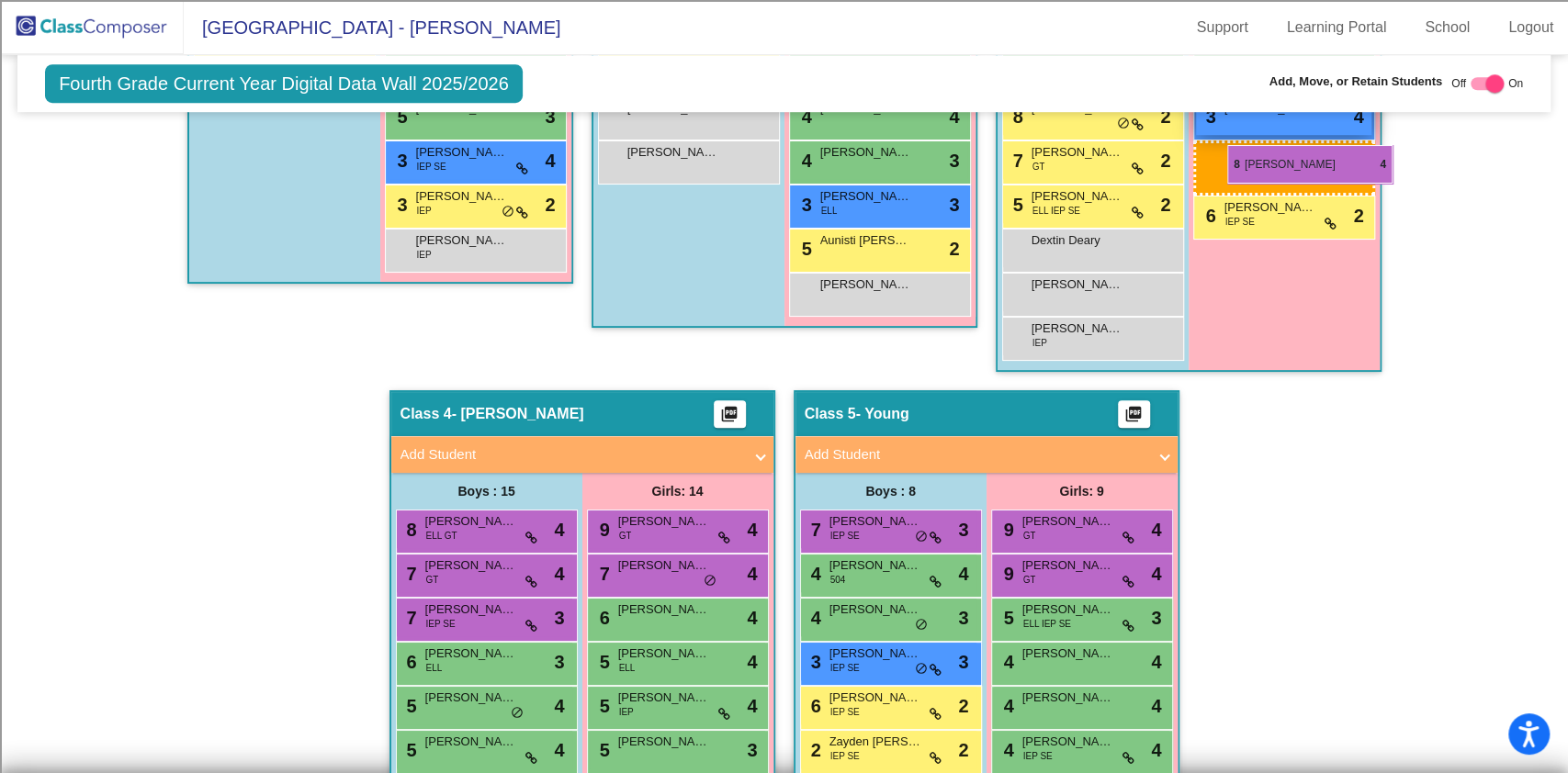 drag, startPoint x: 1060, startPoint y: 618, endPoint x: 1227, endPoint y: 147, distance: 499.73 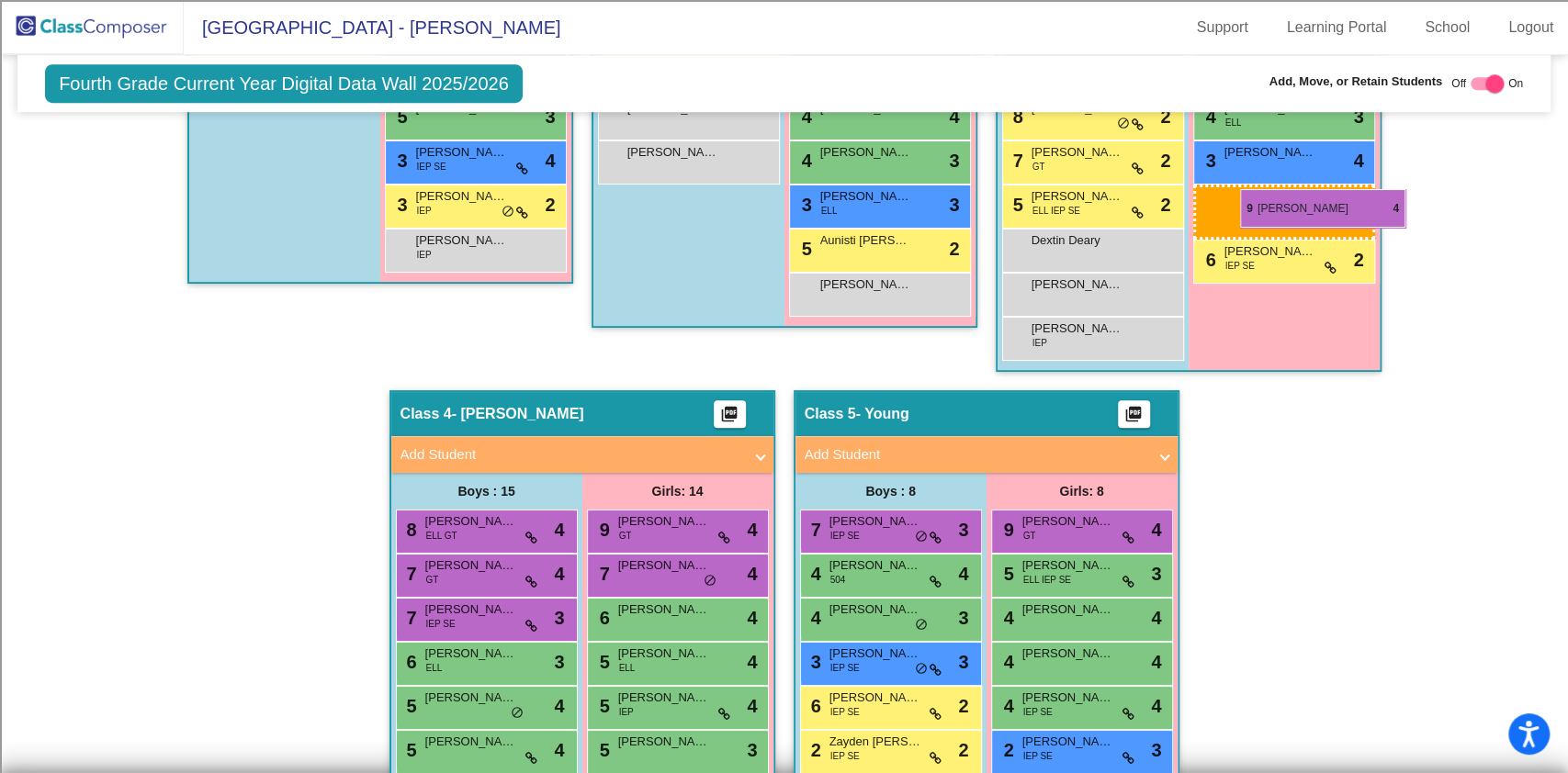 drag, startPoint x: 1049, startPoint y: 531, endPoint x: 1240, endPoint y: 189, distance: 391.72056 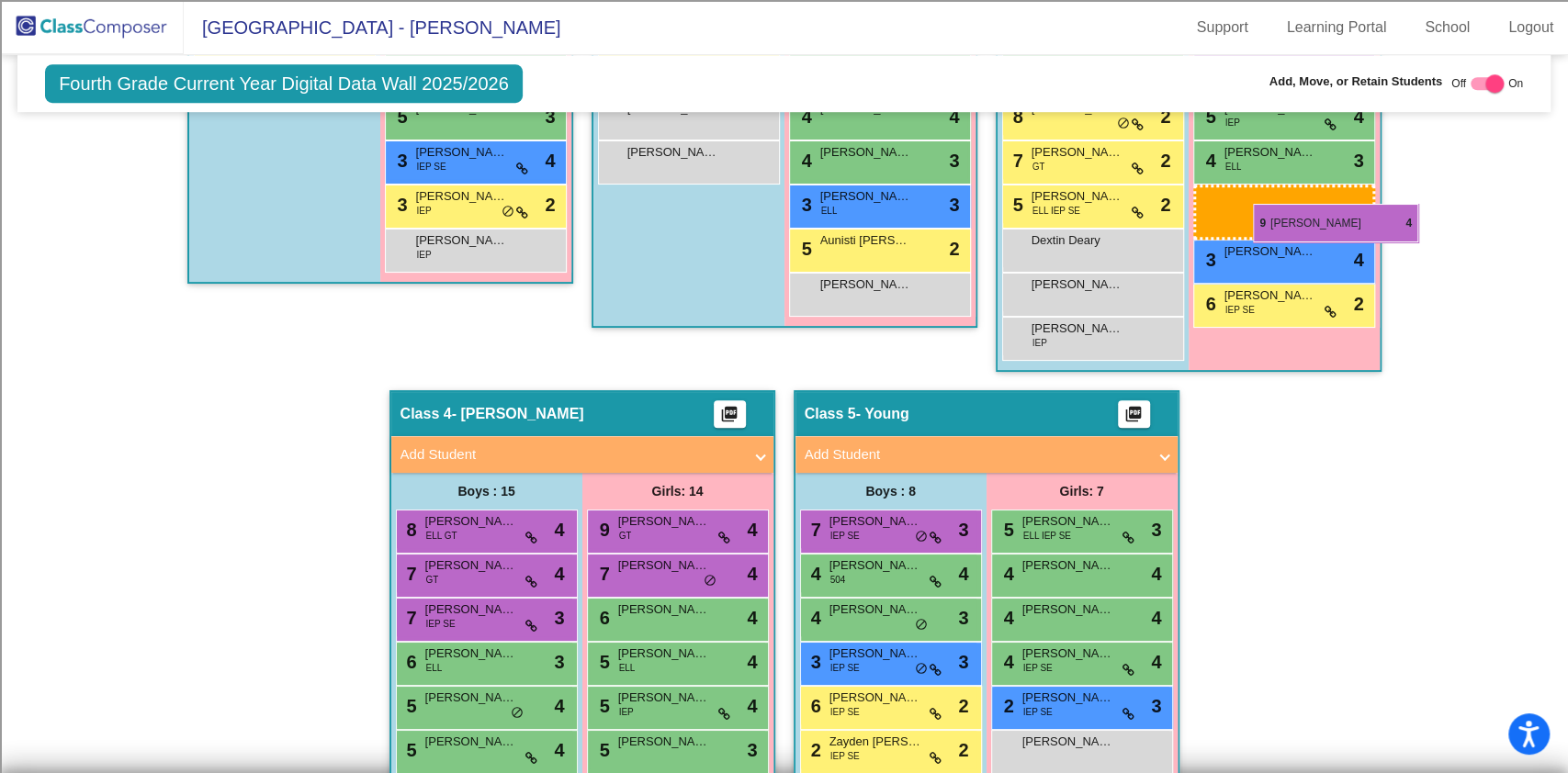 drag, startPoint x: 1055, startPoint y: 522, endPoint x: 1253, endPoint y: 204, distance: 374.60379 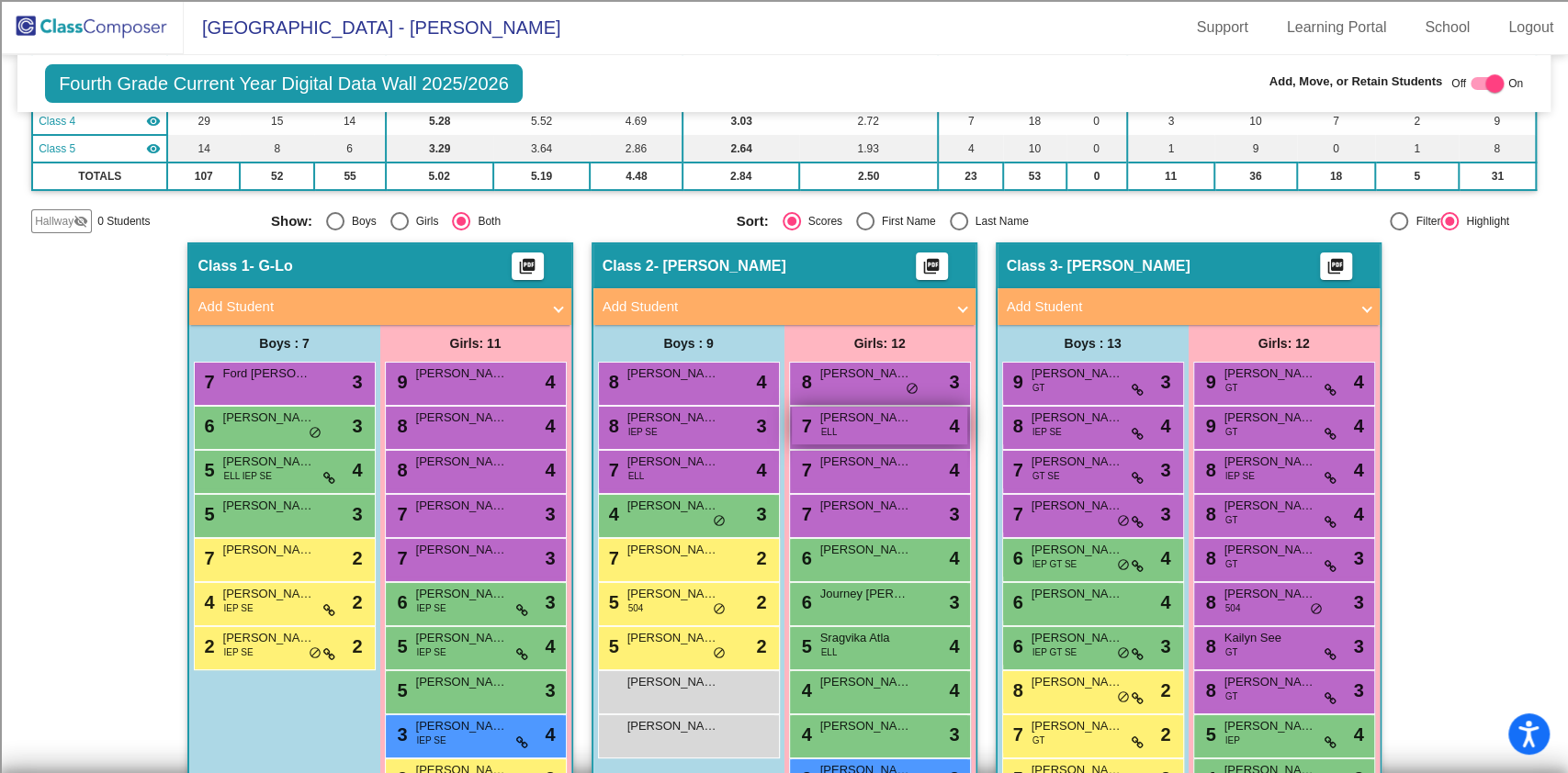 scroll, scrollTop: 264, scrollLeft: 0, axis: vertical 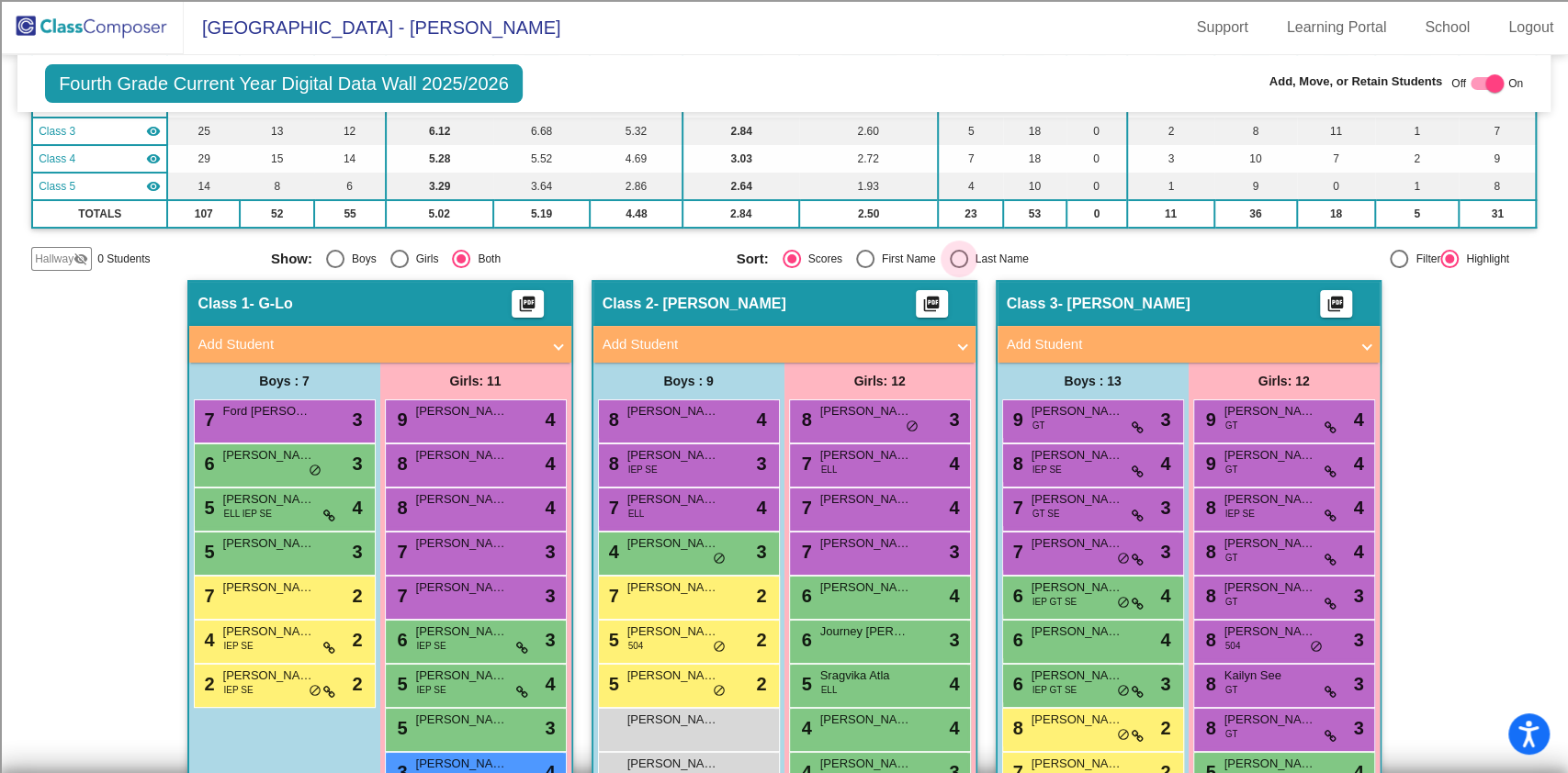 click at bounding box center [959, 259] 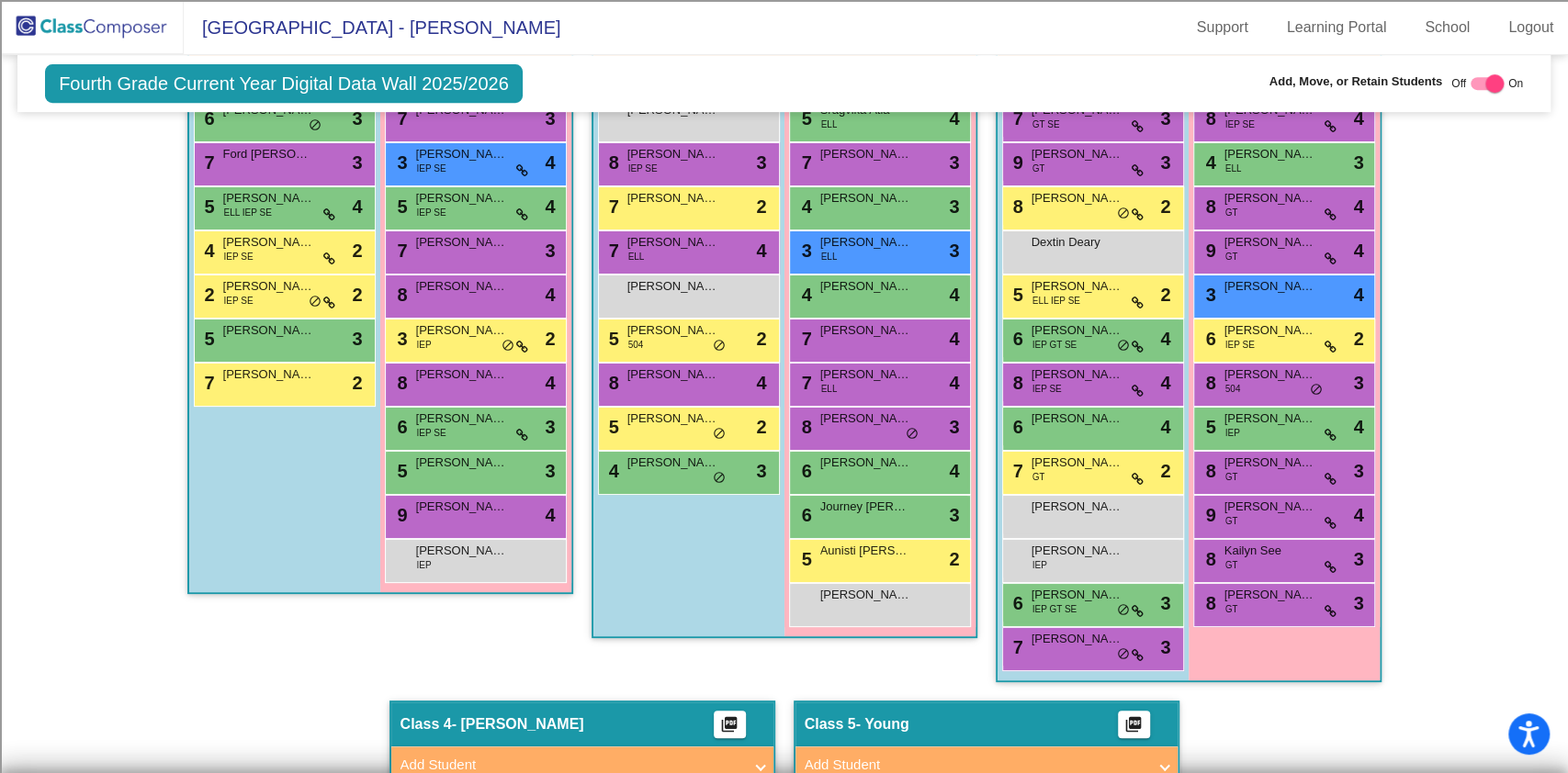 scroll, scrollTop: 443, scrollLeft: 0, axis: vertical 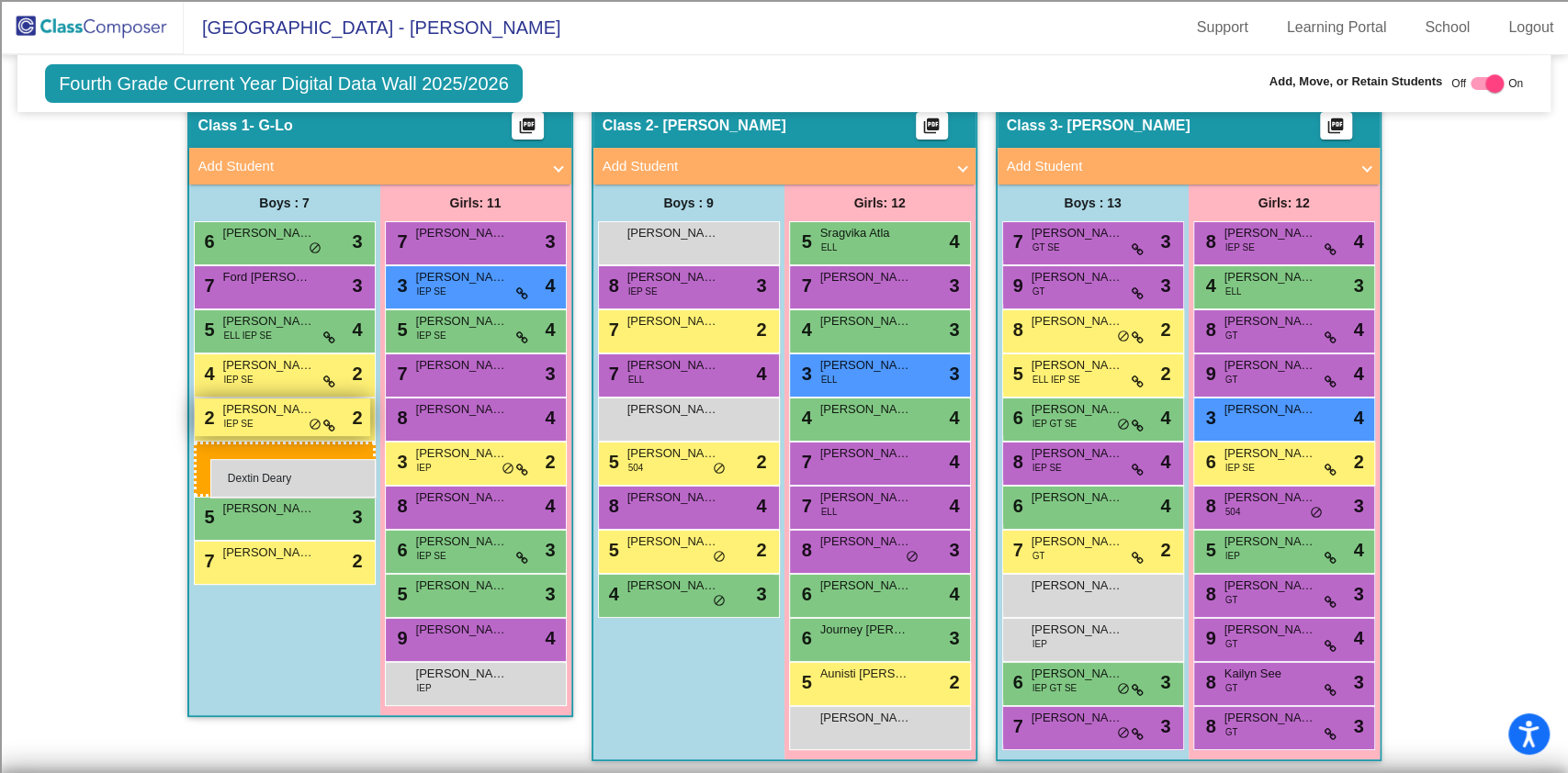 drag, startPoint x: 1066, startPoint y: 370, endPoint x: 210, endPoint y: 459, distance: 860.6143 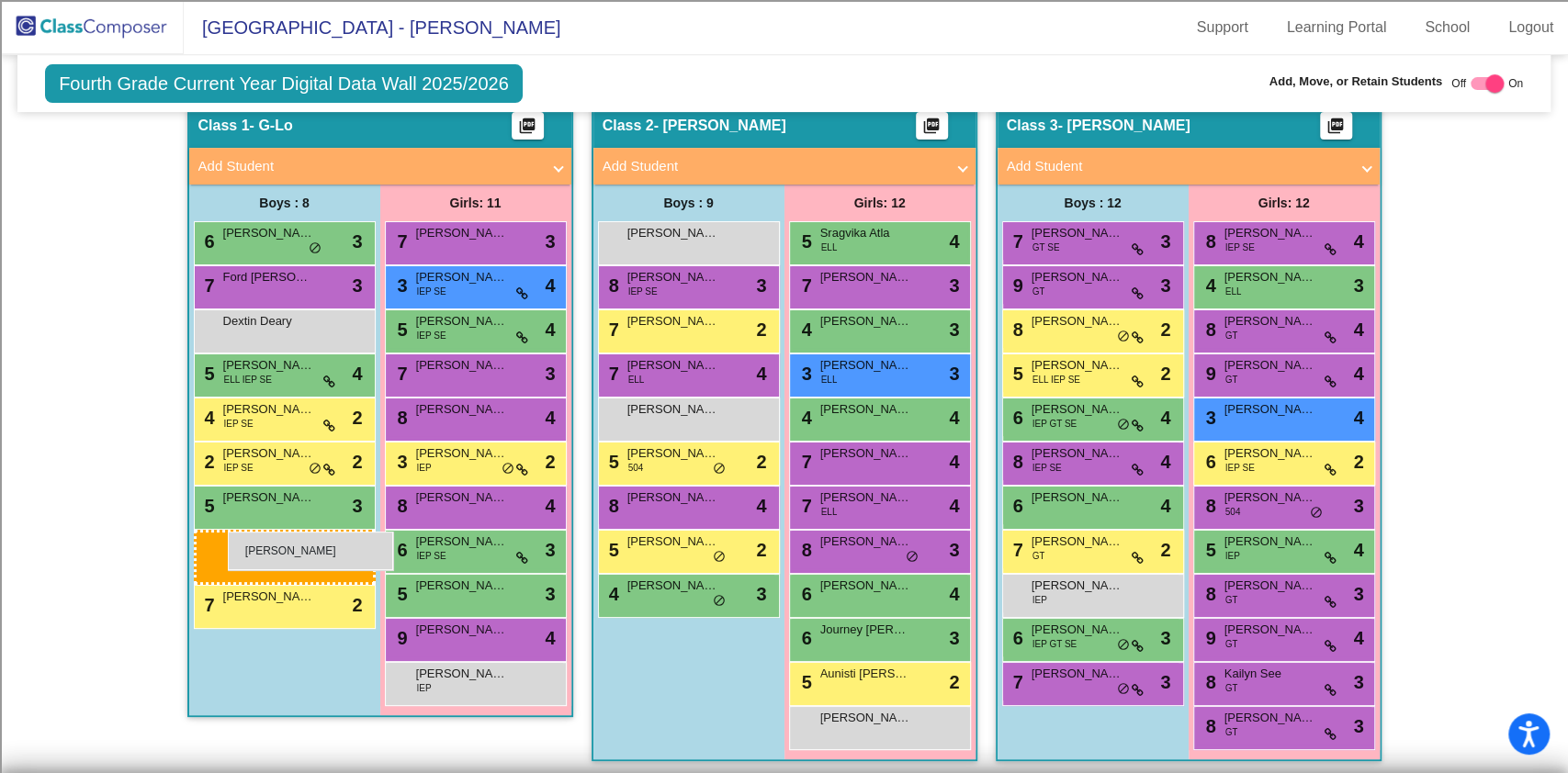 drag, startPoint x: 1097, startPoint y: 595, endPoint x: 228, endPoint y: 532, distance: 871.28067 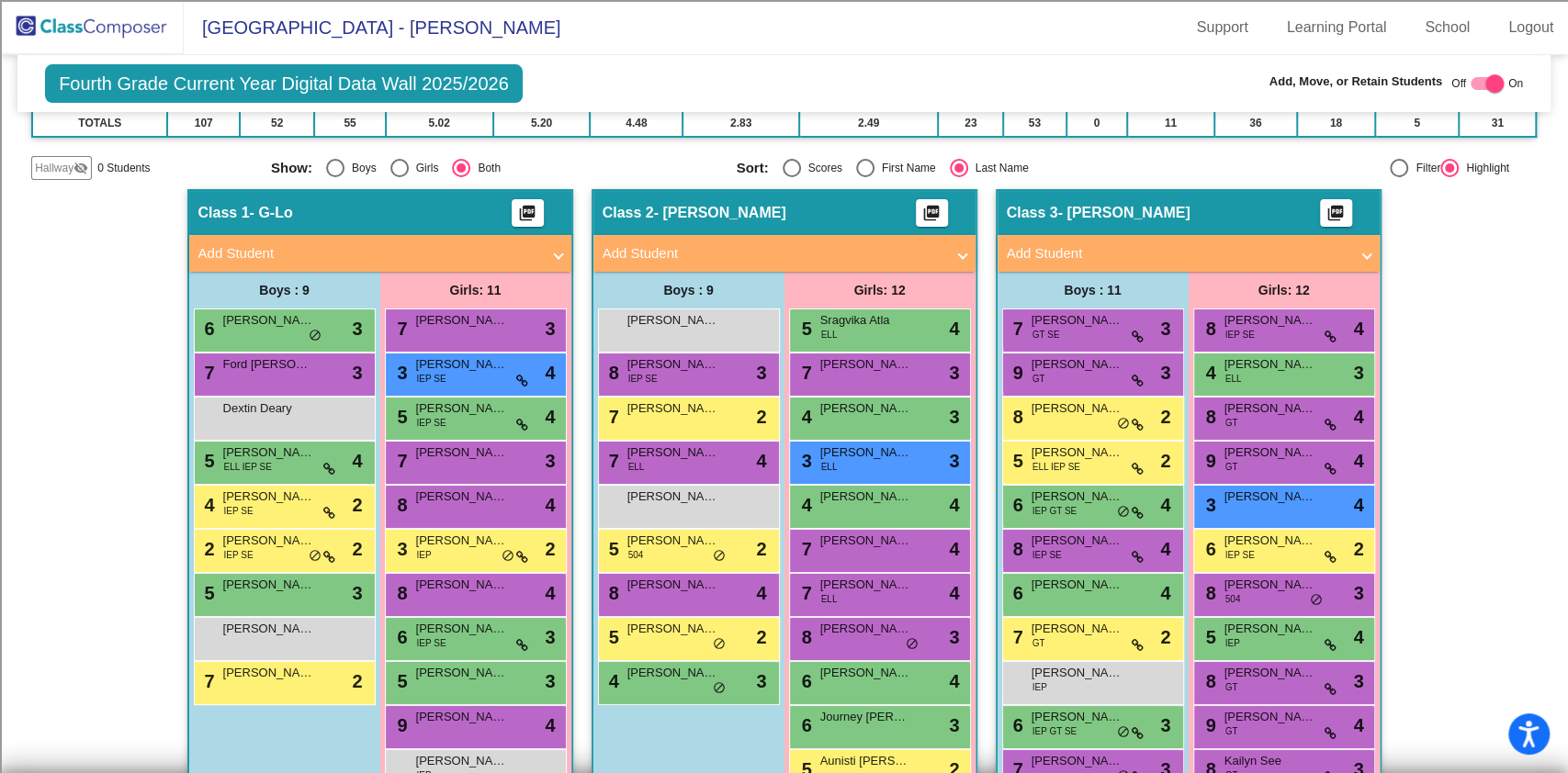 scroll, scrollTop: 320, scrollLeft: 0, axis: vertical 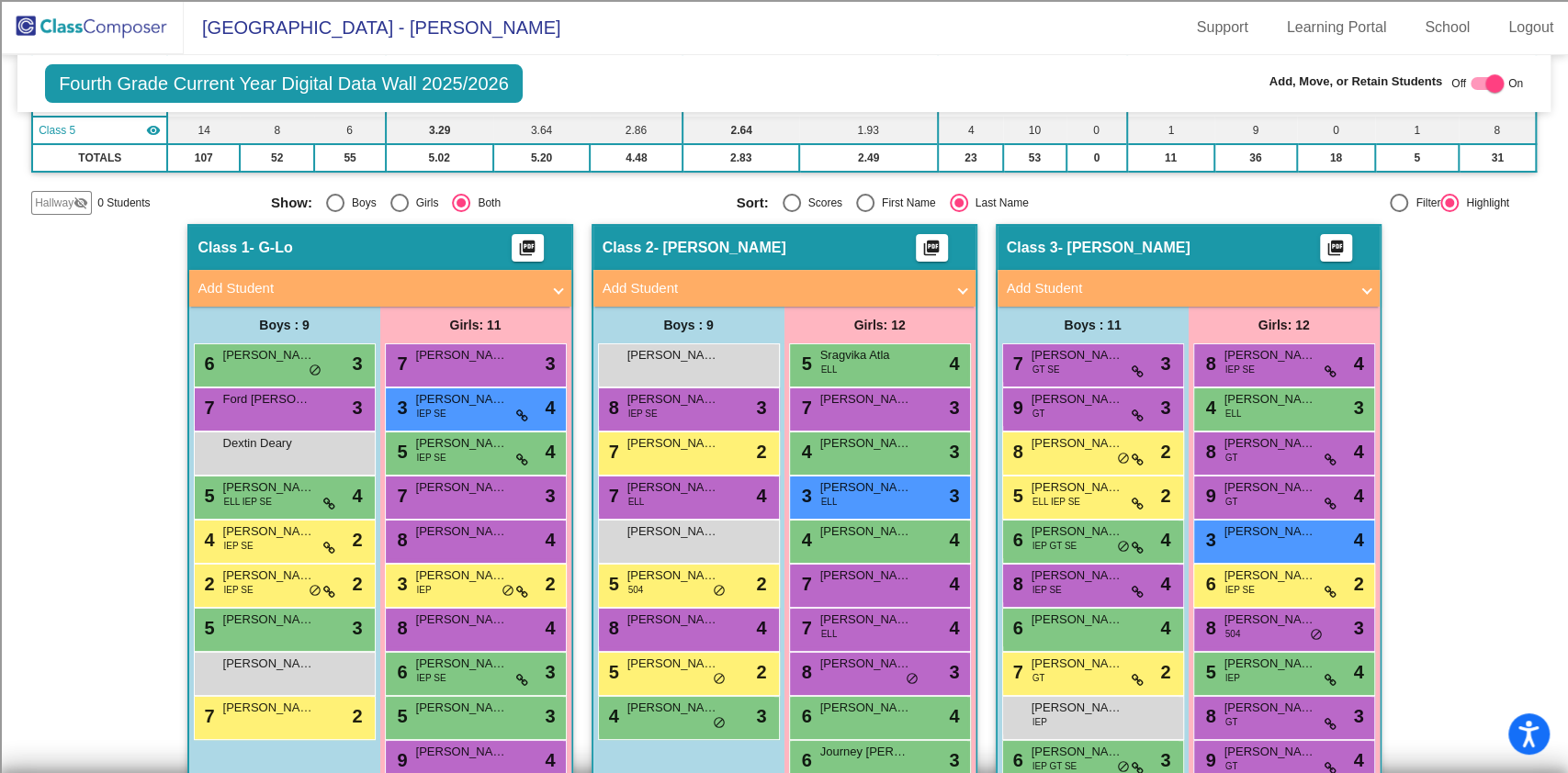 click on "First Name" at bounding box center (905, 203) 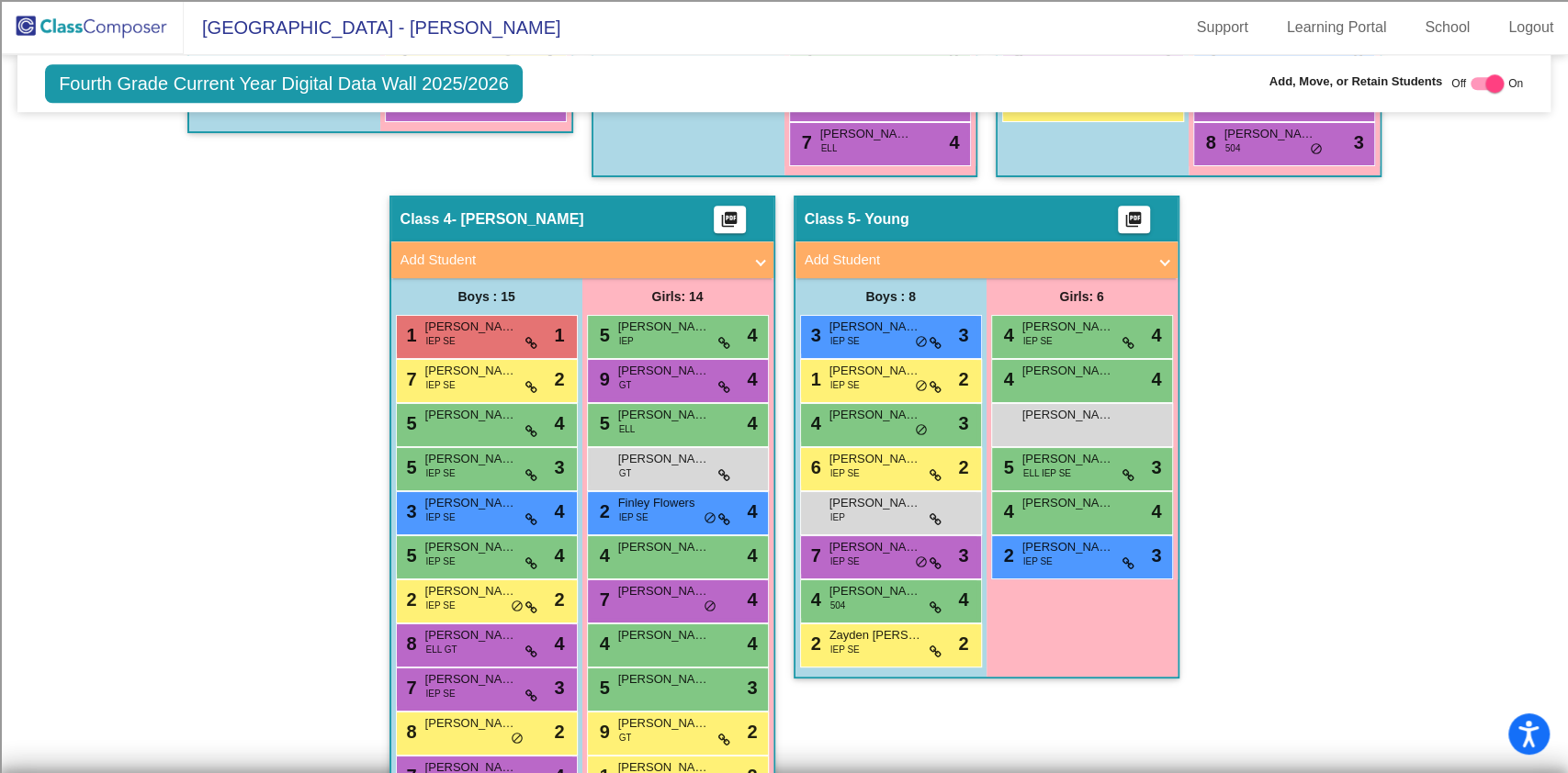 scroll, scrollTop: 1055, scrollLeft: 0, axis: vertical 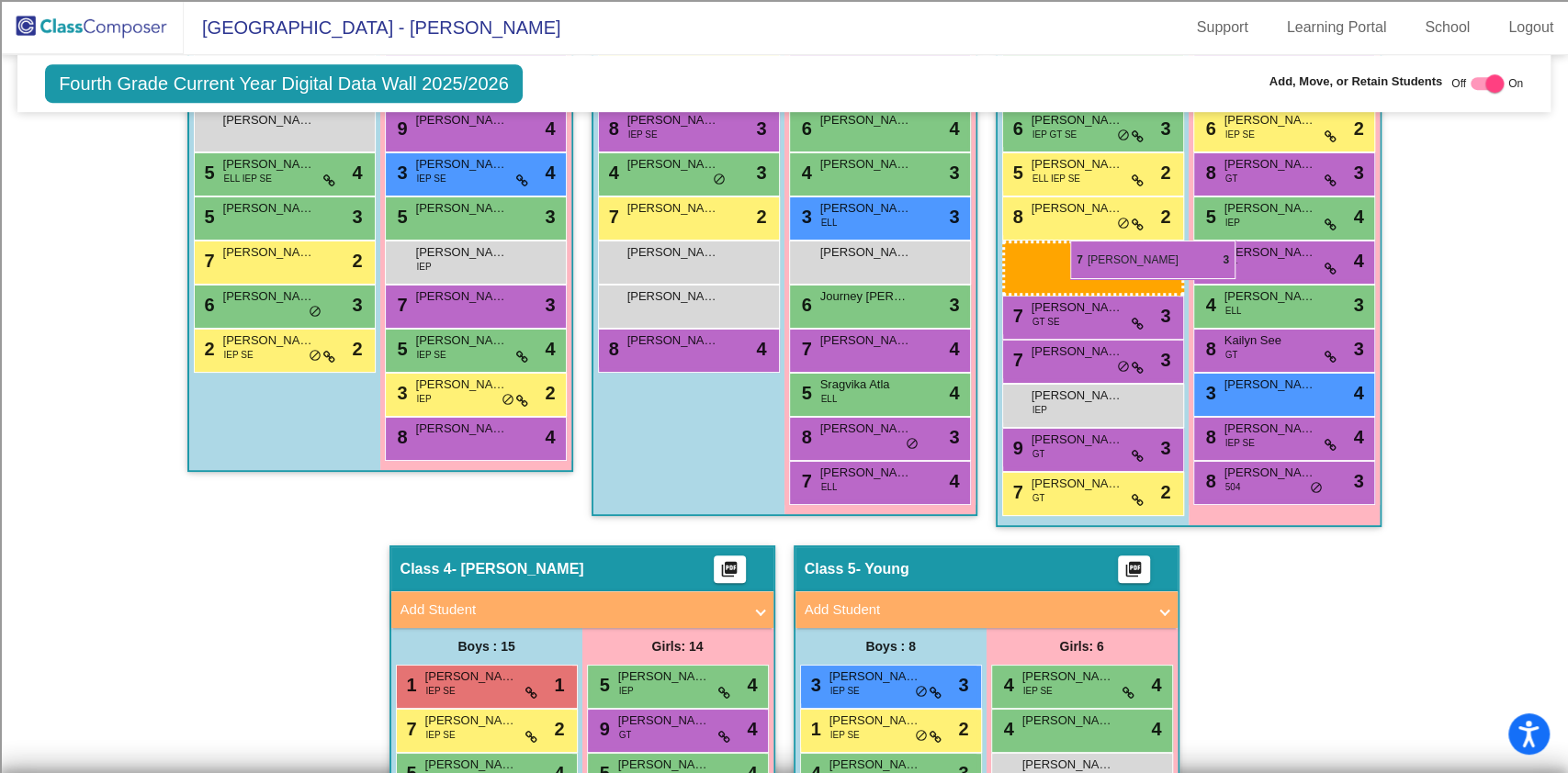 drag, startPoint x: 451, startPoint y: 652, endPoint x: 1070, endPoint y: 241, distance: 743.02221 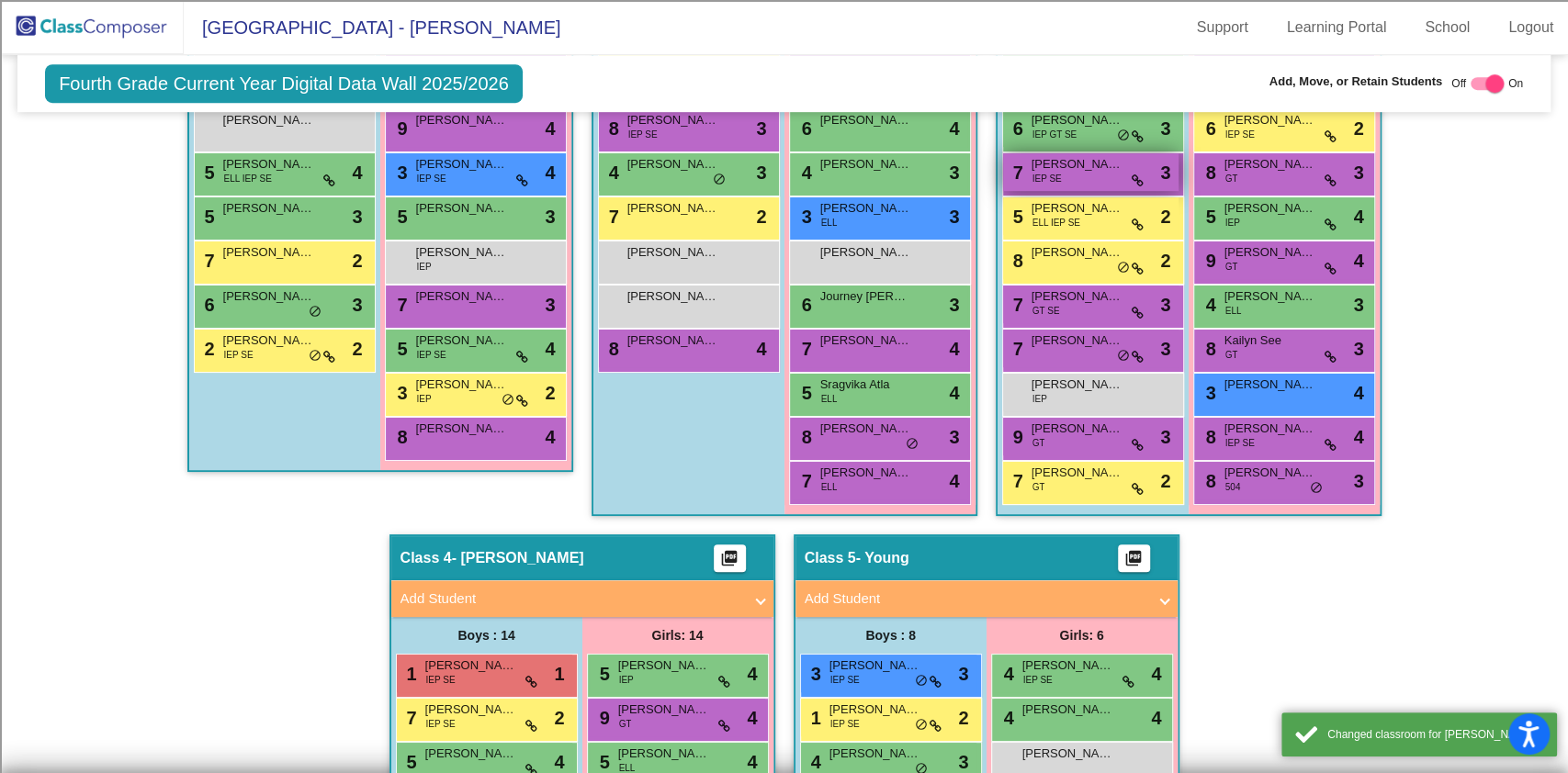 click on "[PERSON_NAME]" at bounding box center [1077, 164] 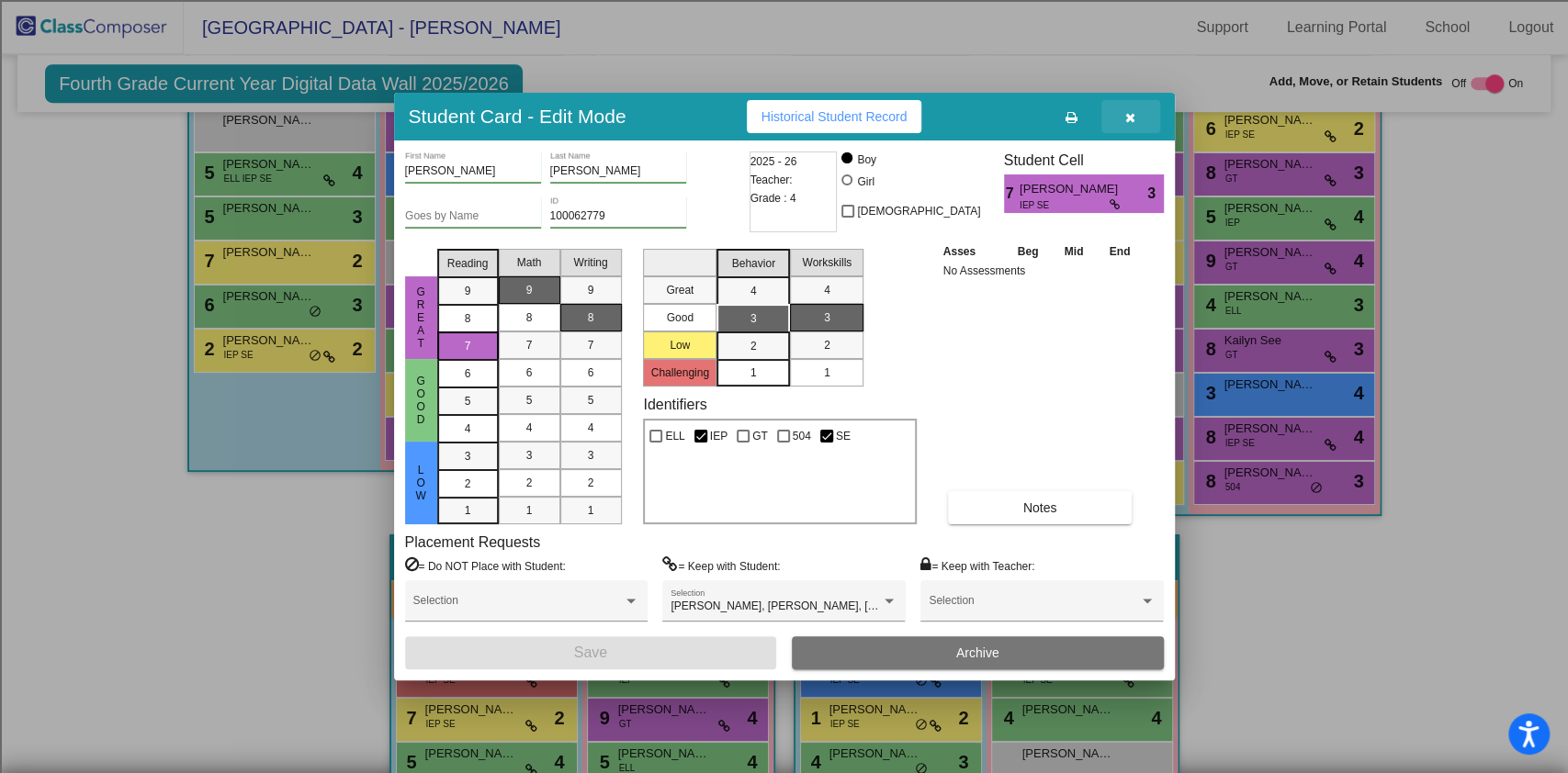 click at bounding box center (1130, 118) 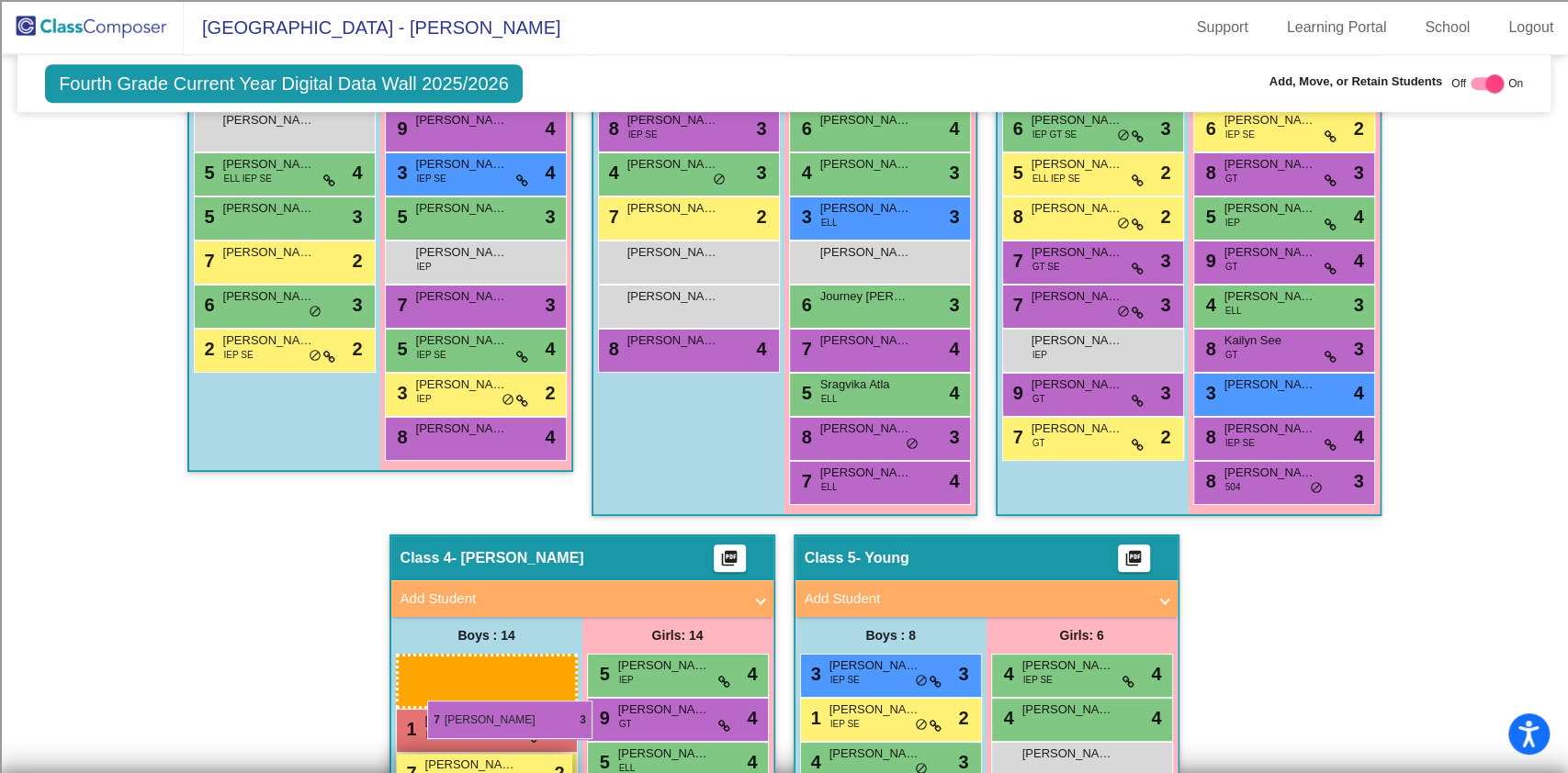 drag, startPoint x: 1060, startPoint y: 164, endPoint x: 428, endPoint y: 697, distance: 826.7485 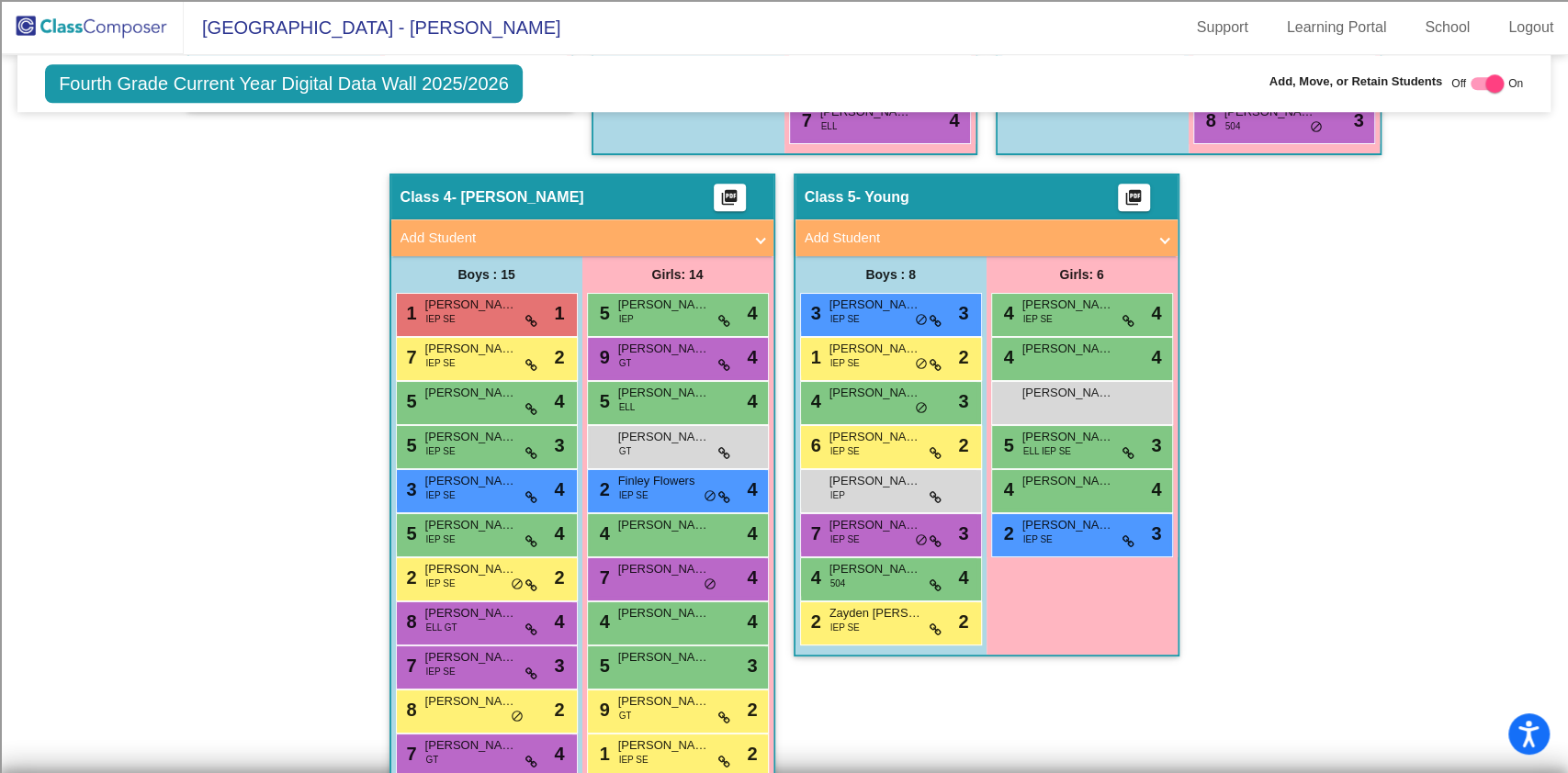 scroll, scrollTop: 1055, scrollLeft: 0, axis: vertical 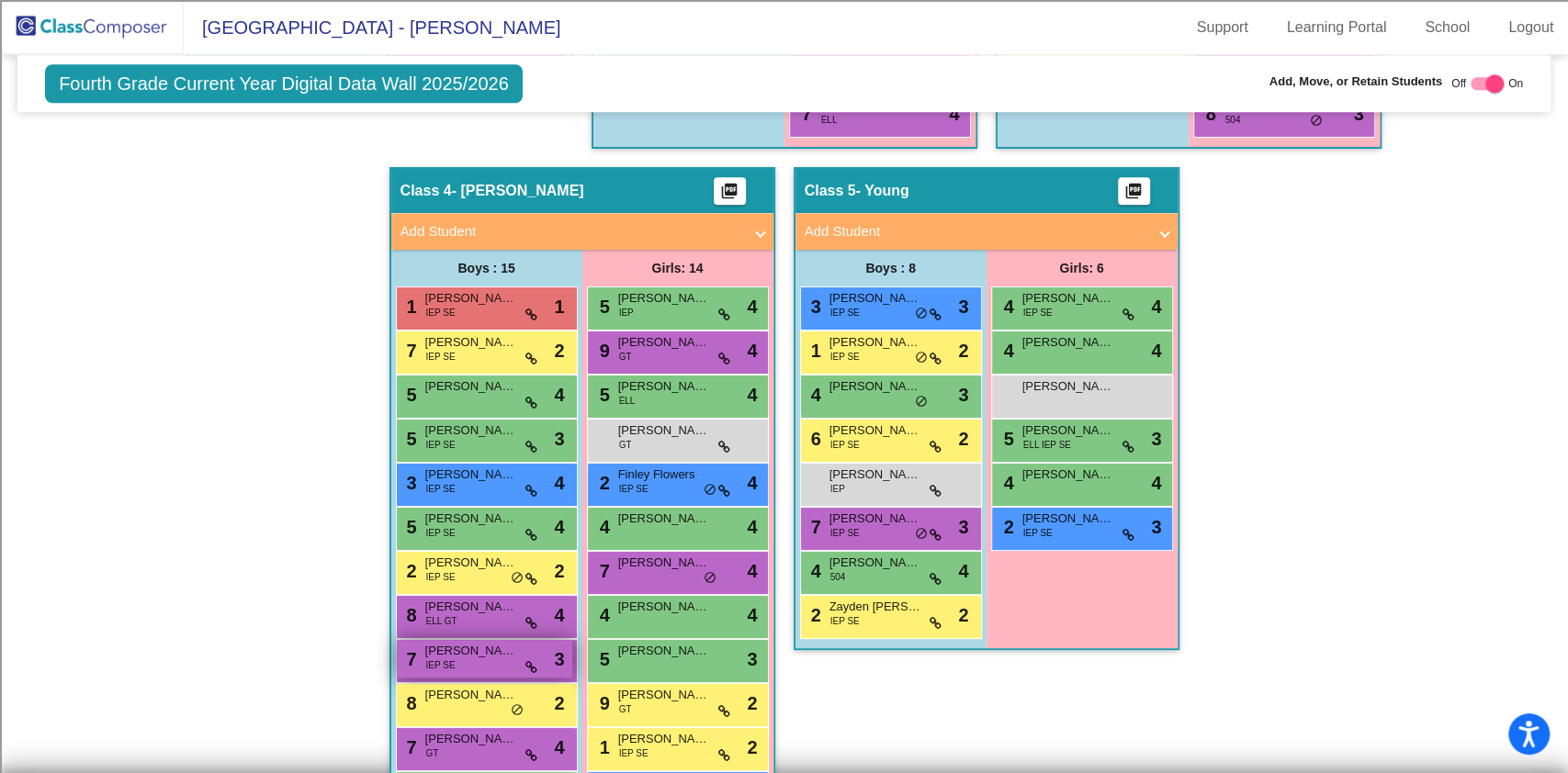 click on "7 [PERSON_NAME] IEP SE lock do_not_disturb_alt 3" at bounding box center (484, 658) 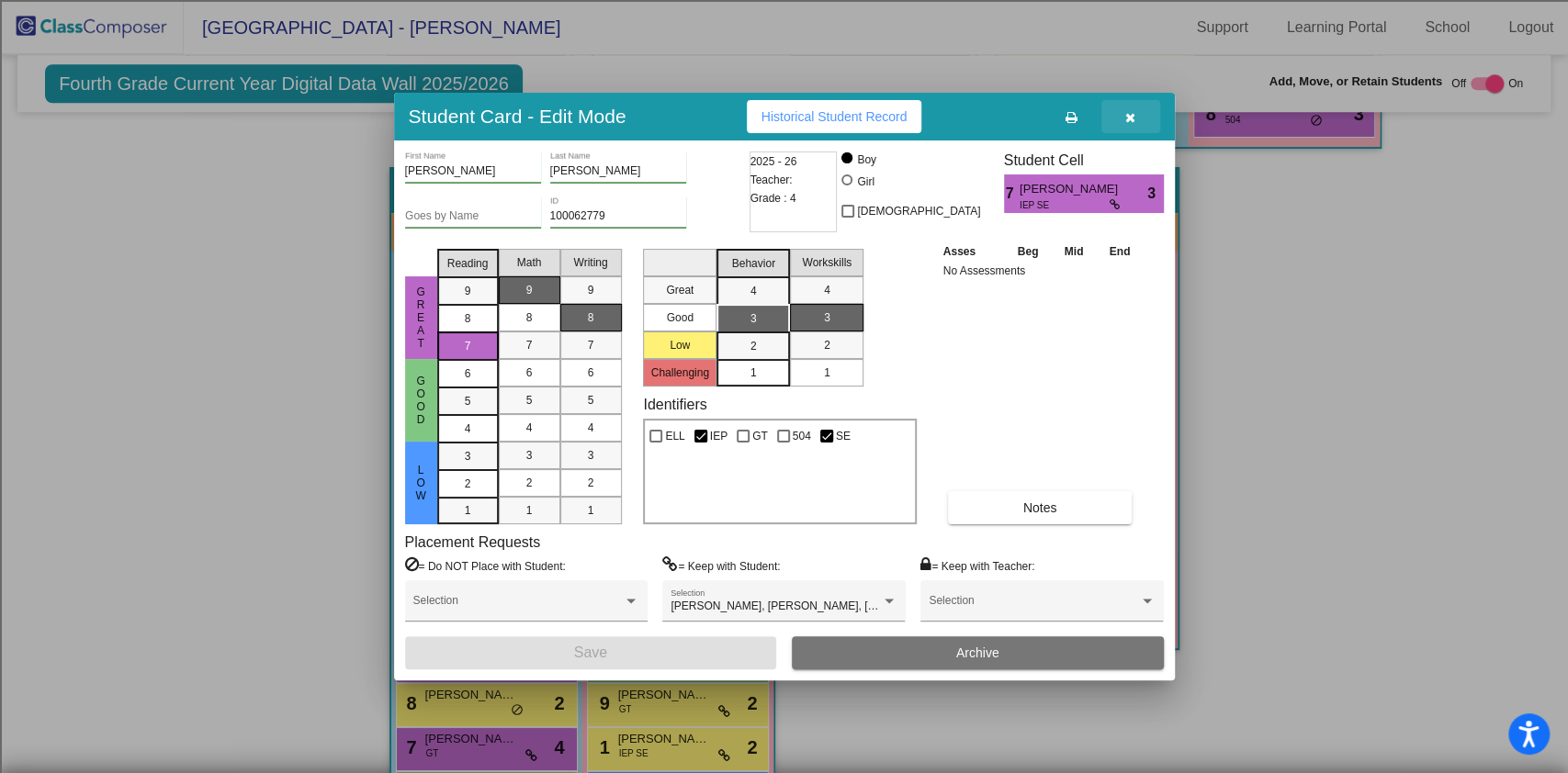click at bounding box center (1131, 117) 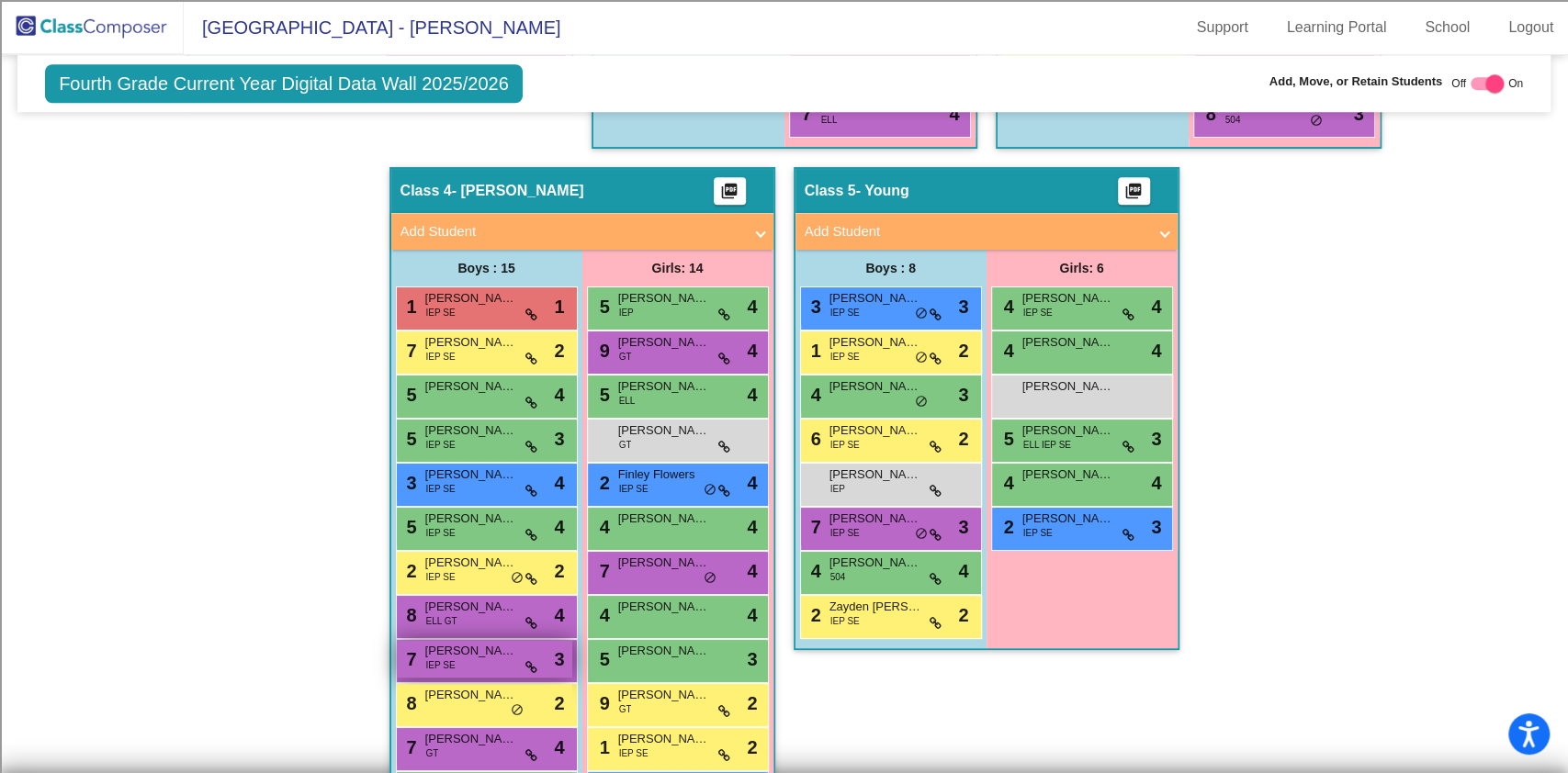 click on "7 [PERSON_NAME] IEP SE lock do_not_disturb_alt 3" at bounding box center [484, 658] 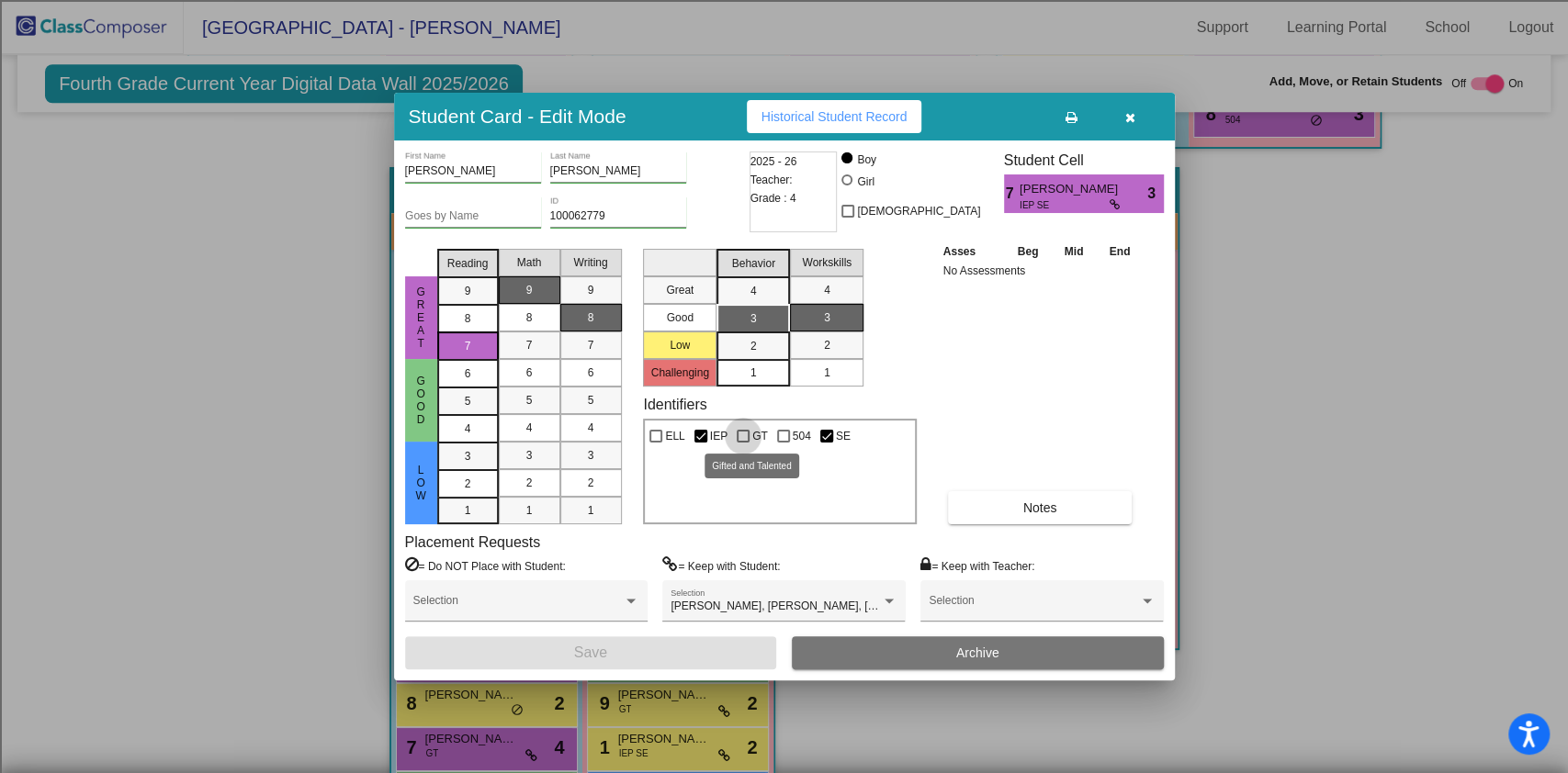 click at bounding box center (743, 436) 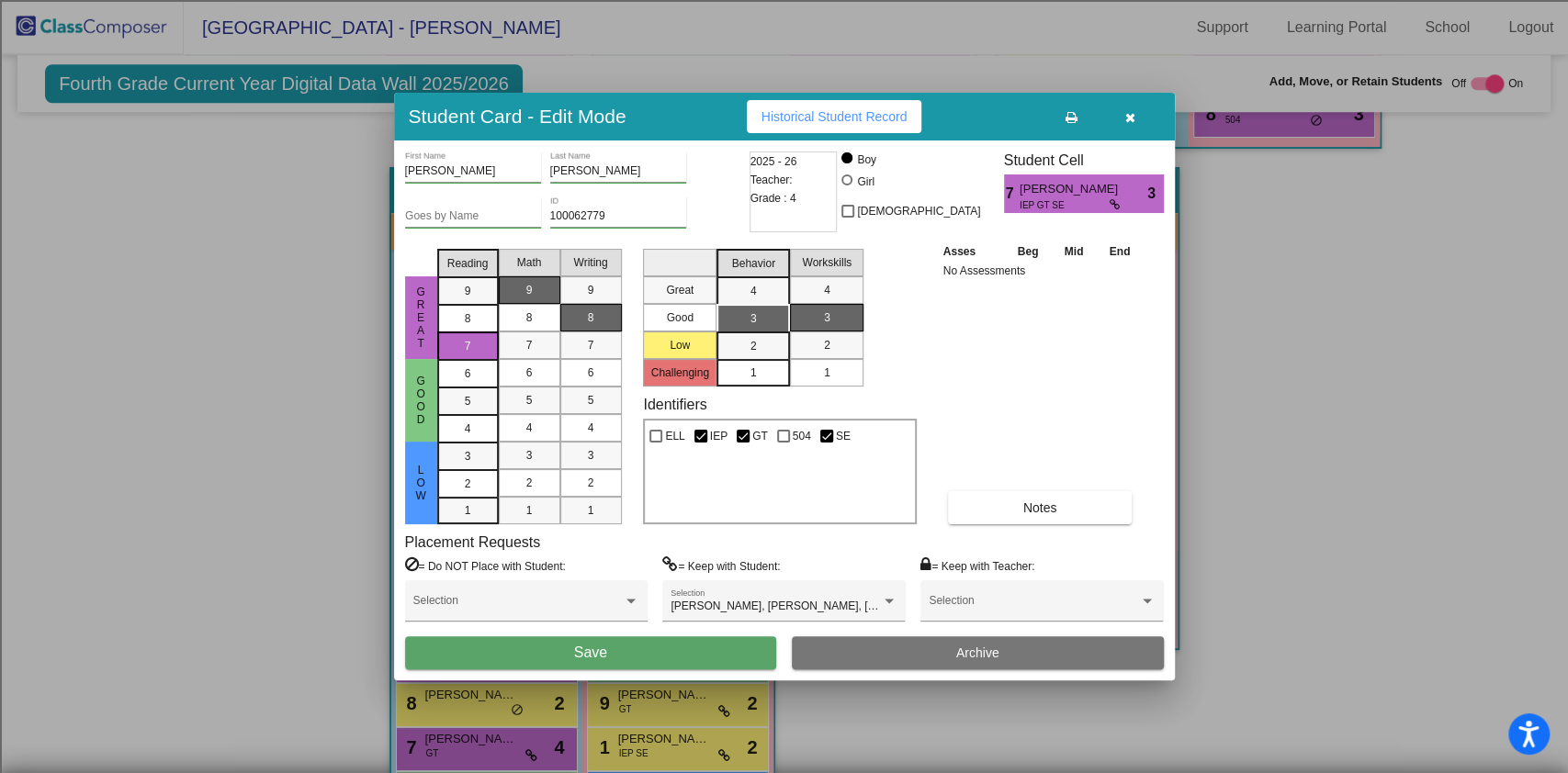 click on "Save" at bounding box center (591, 653) 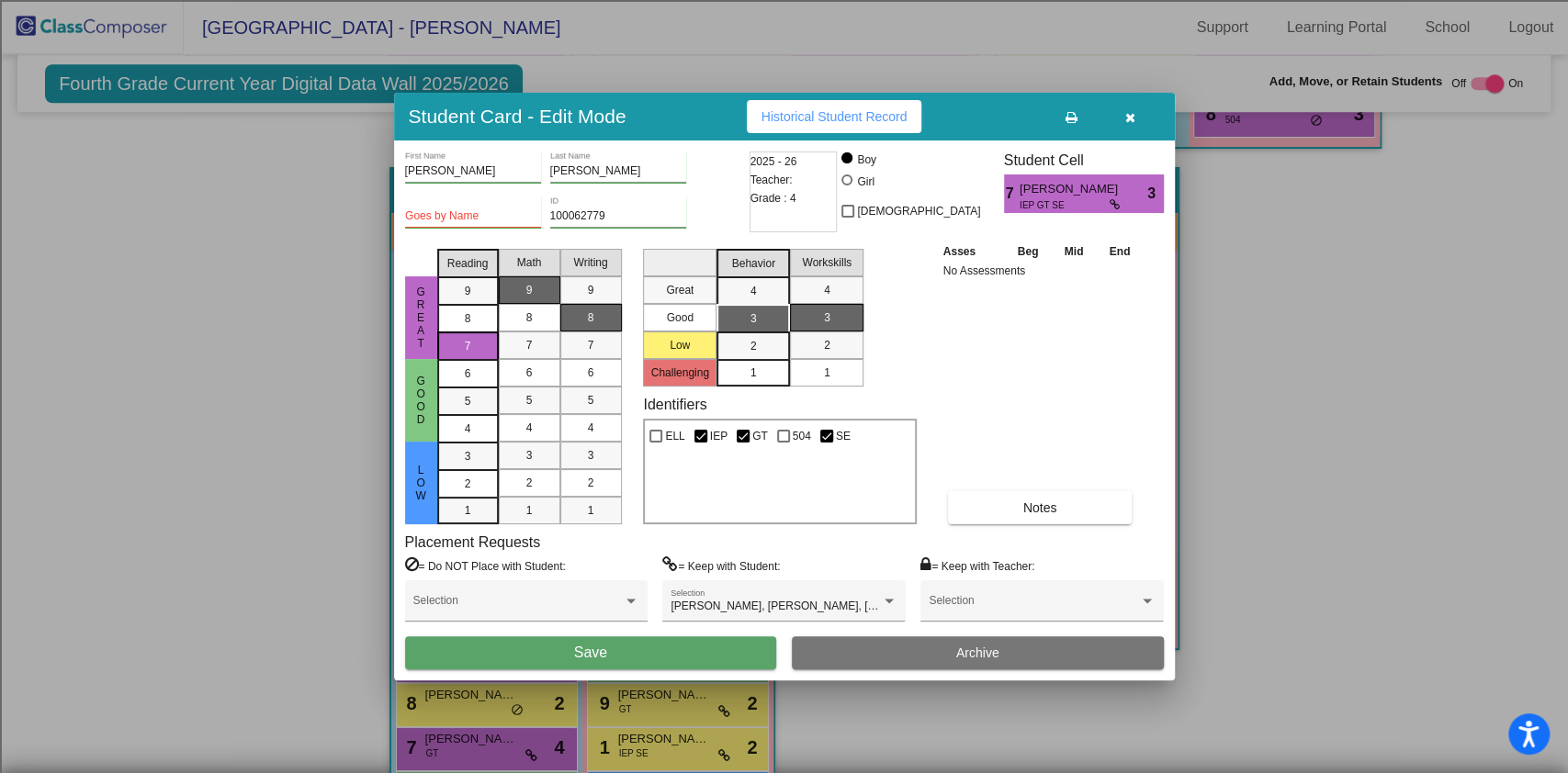 click on "Save" at bounding box center (591, 653) 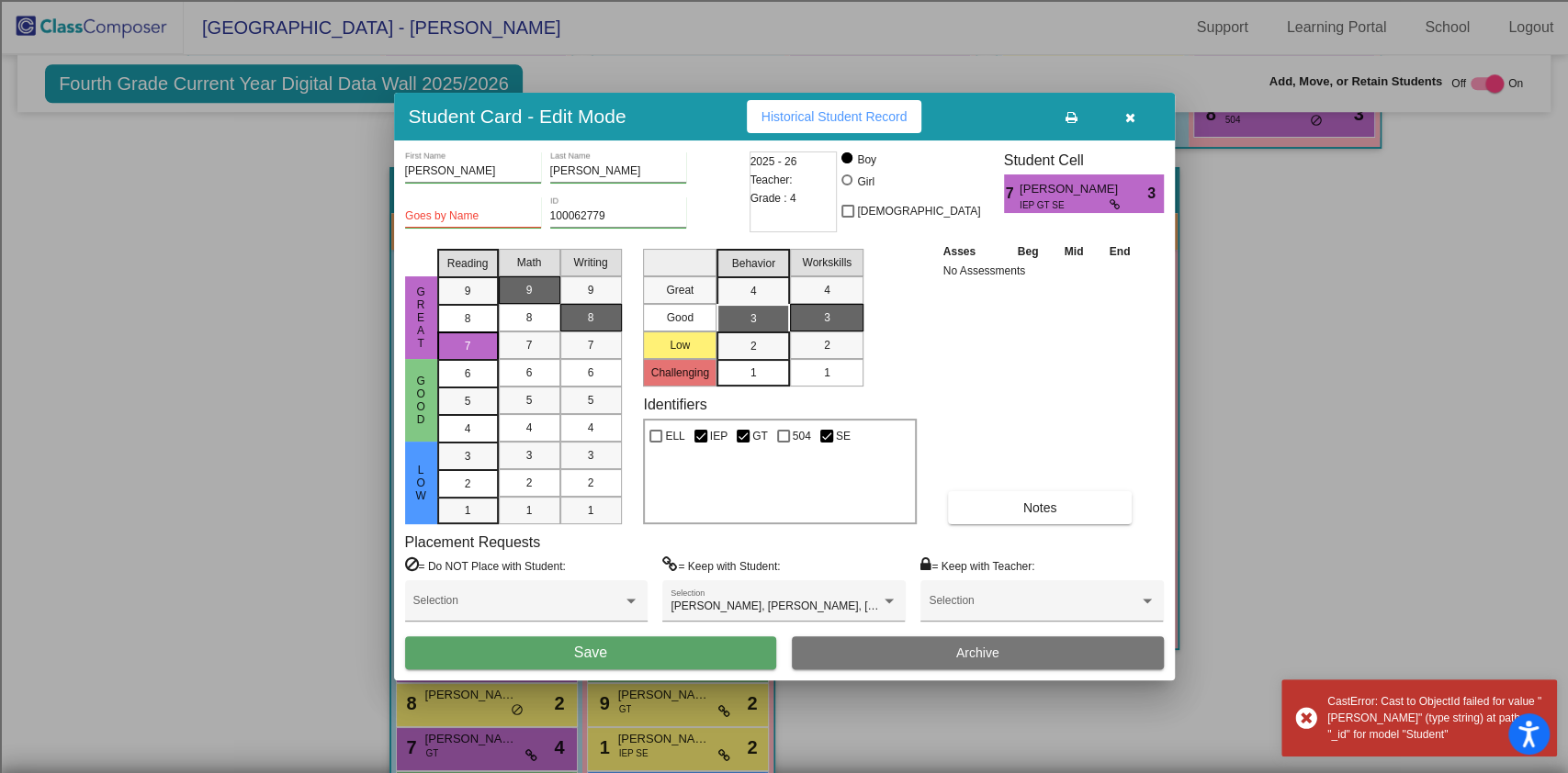 click at bounding box center (1130, 118) 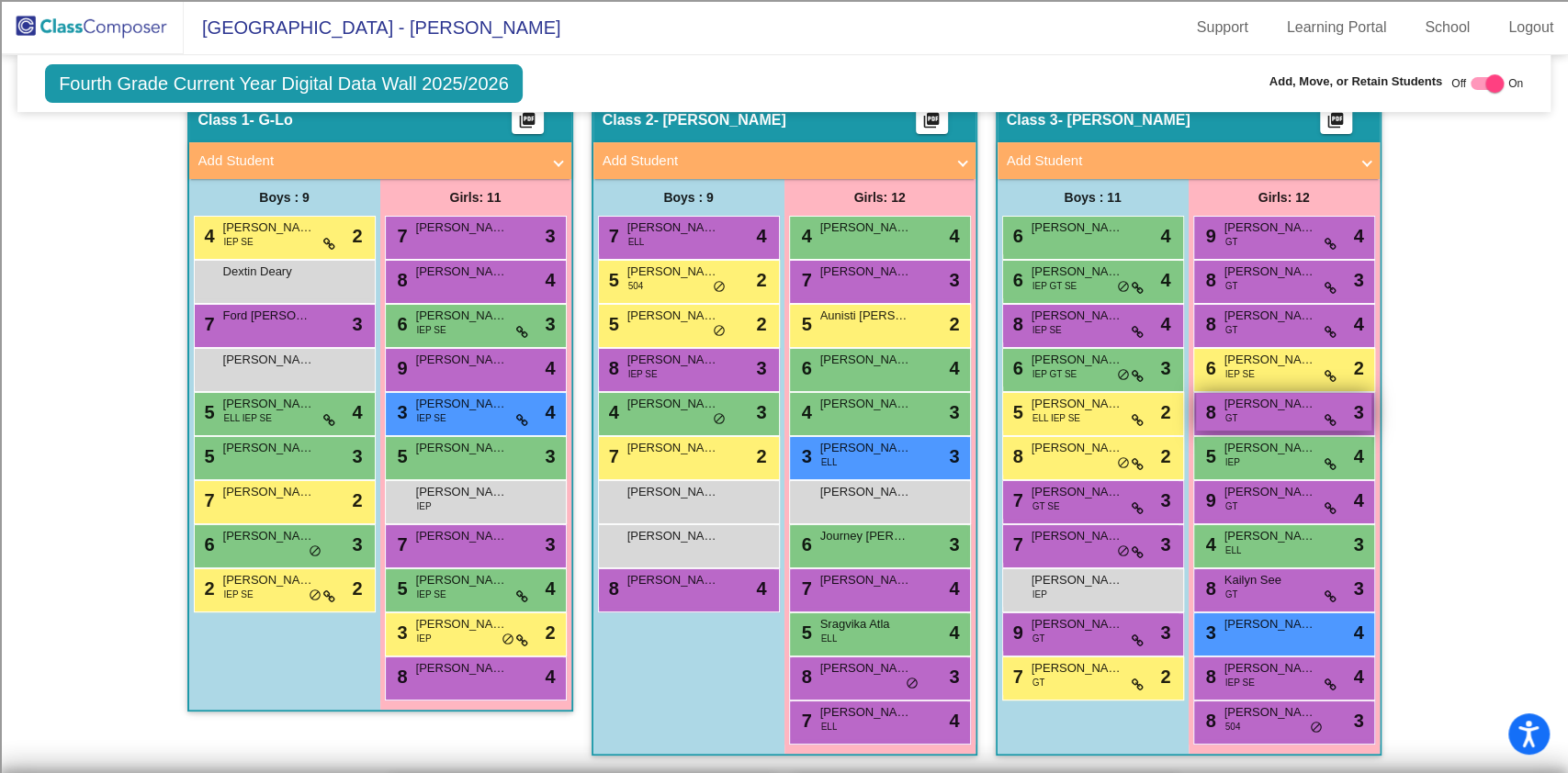 scroll, scrollTop: 443, scrollLeft: 0, axis: vertical 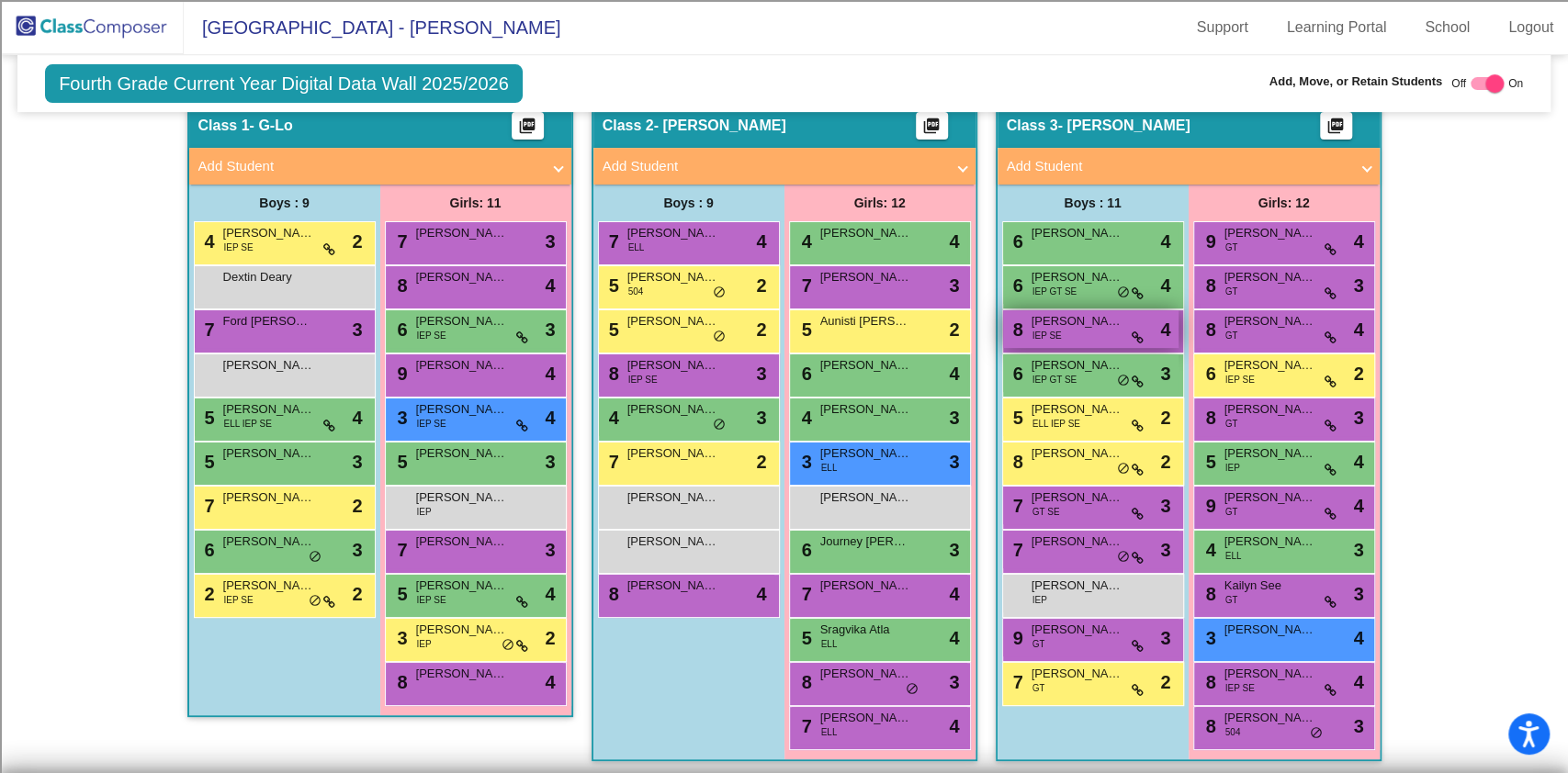 click on "8 [PERSON_NAME] IEP SE lock do_not_disturb_alt 4" at bounding box center [1090, 329] 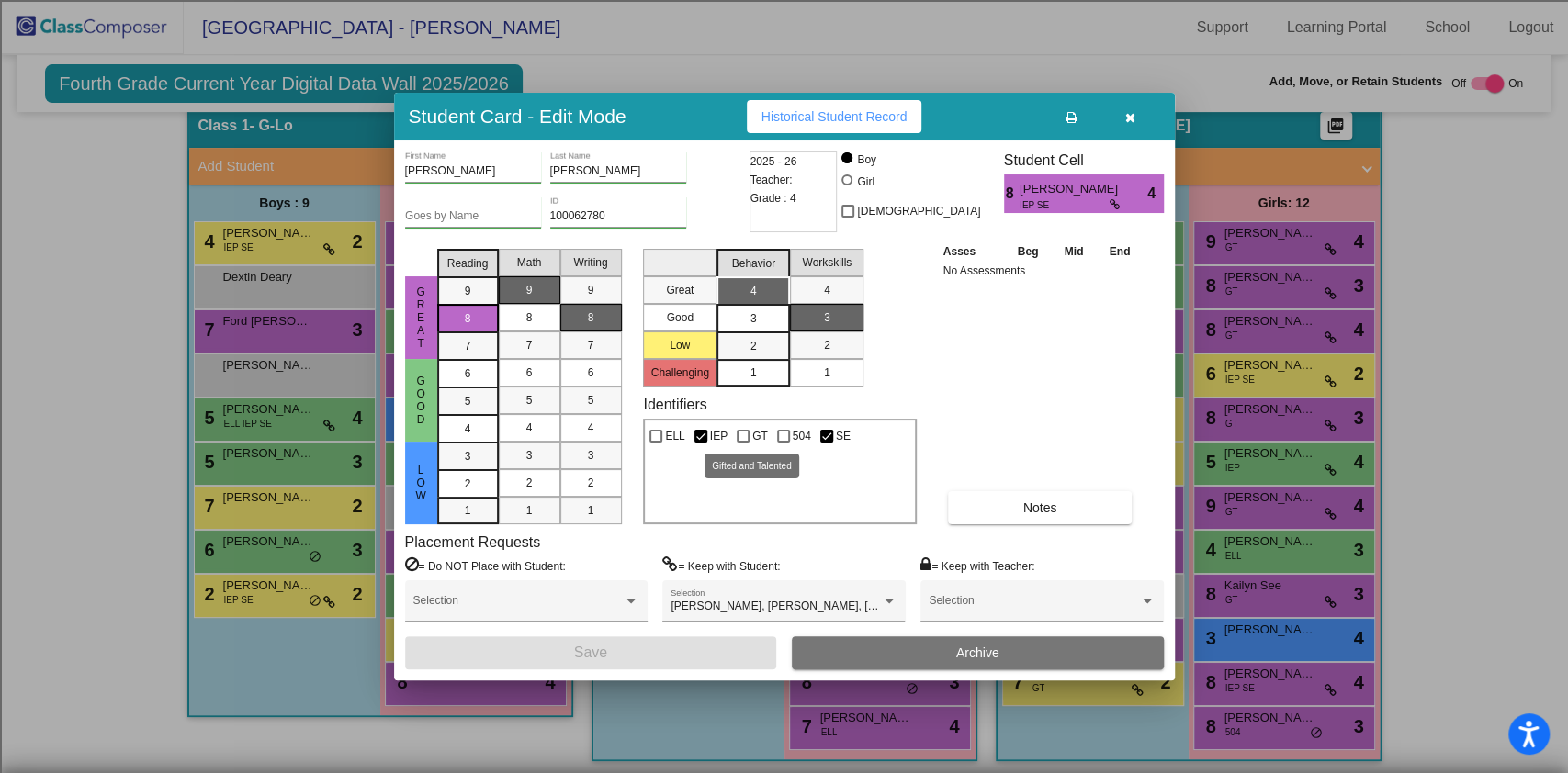 click at bounding box center (743, 436) 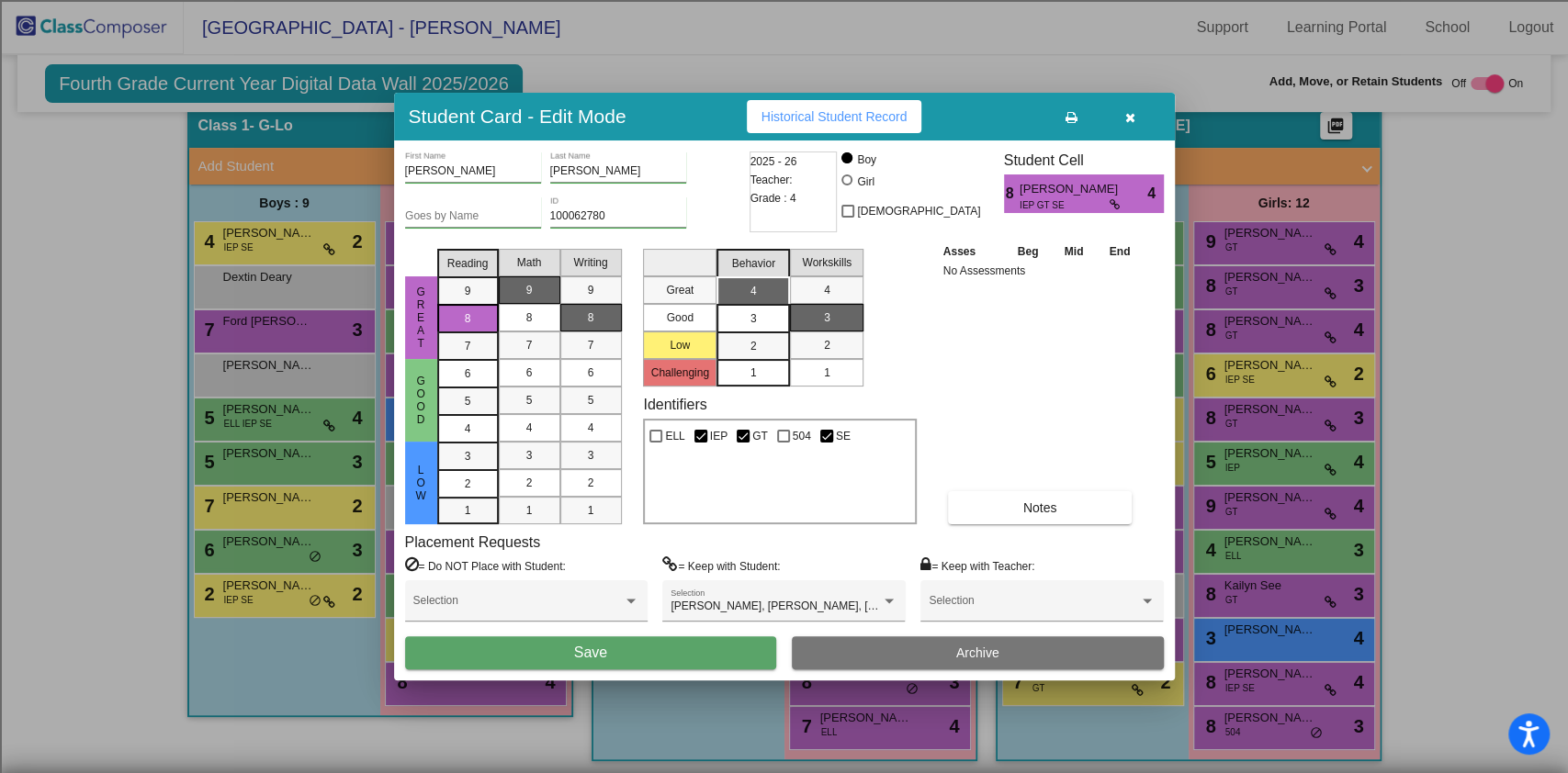 click on "Save" at bounding box center [591, 653] 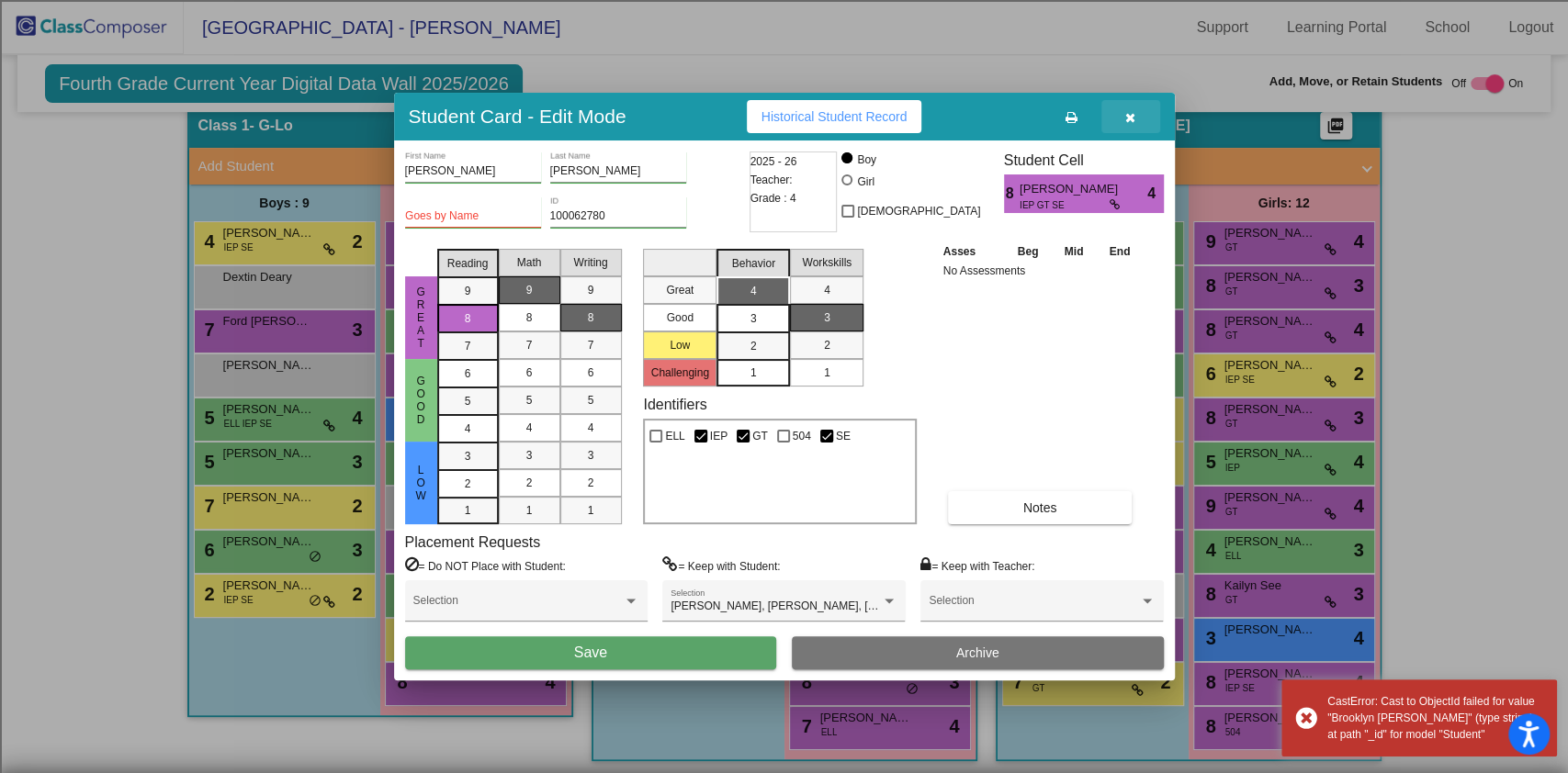 click at bounding box center [1131, 117] 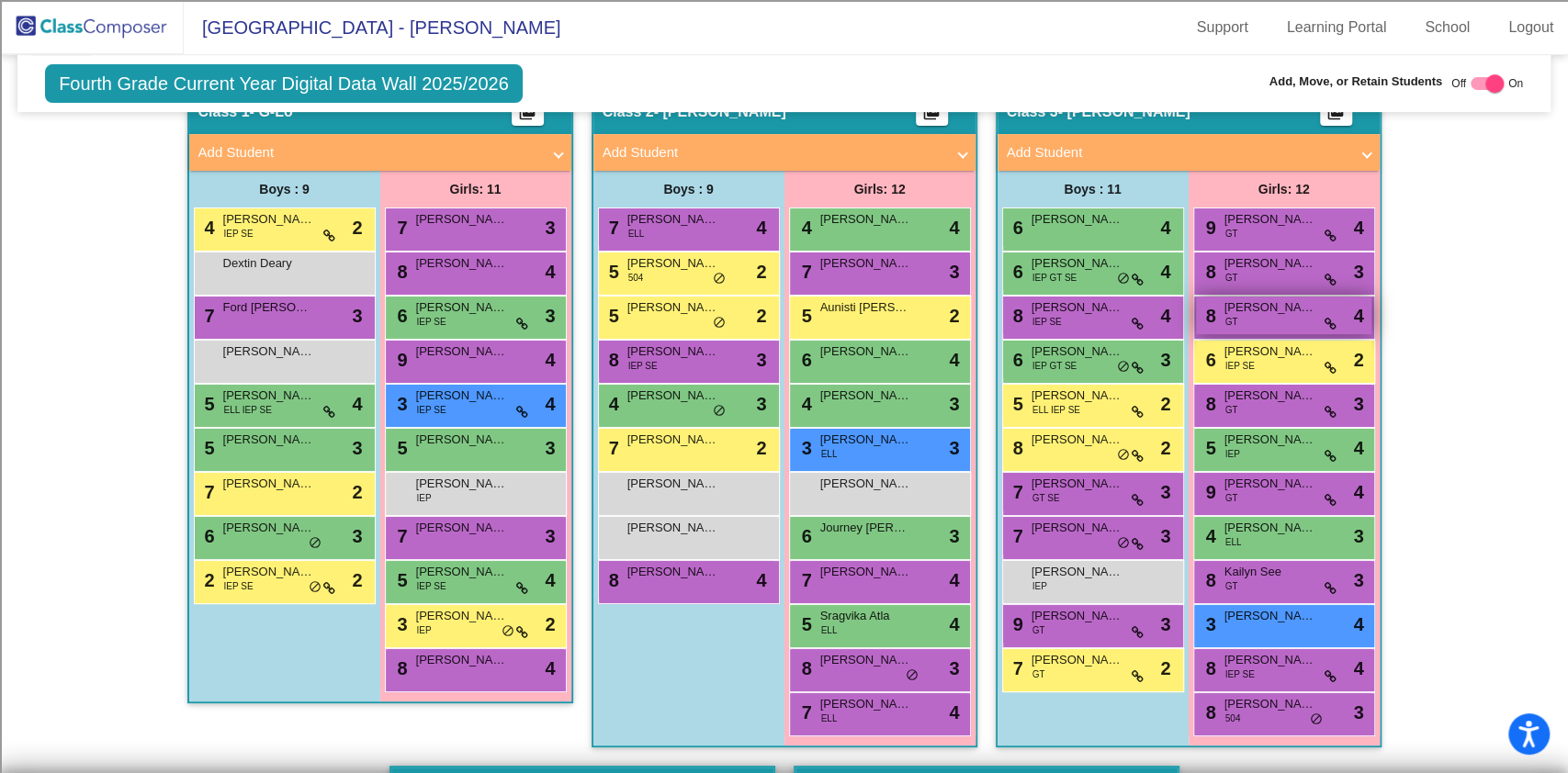 scroll, scrollTop: 398, scrollLeft: 0, axis: vertical 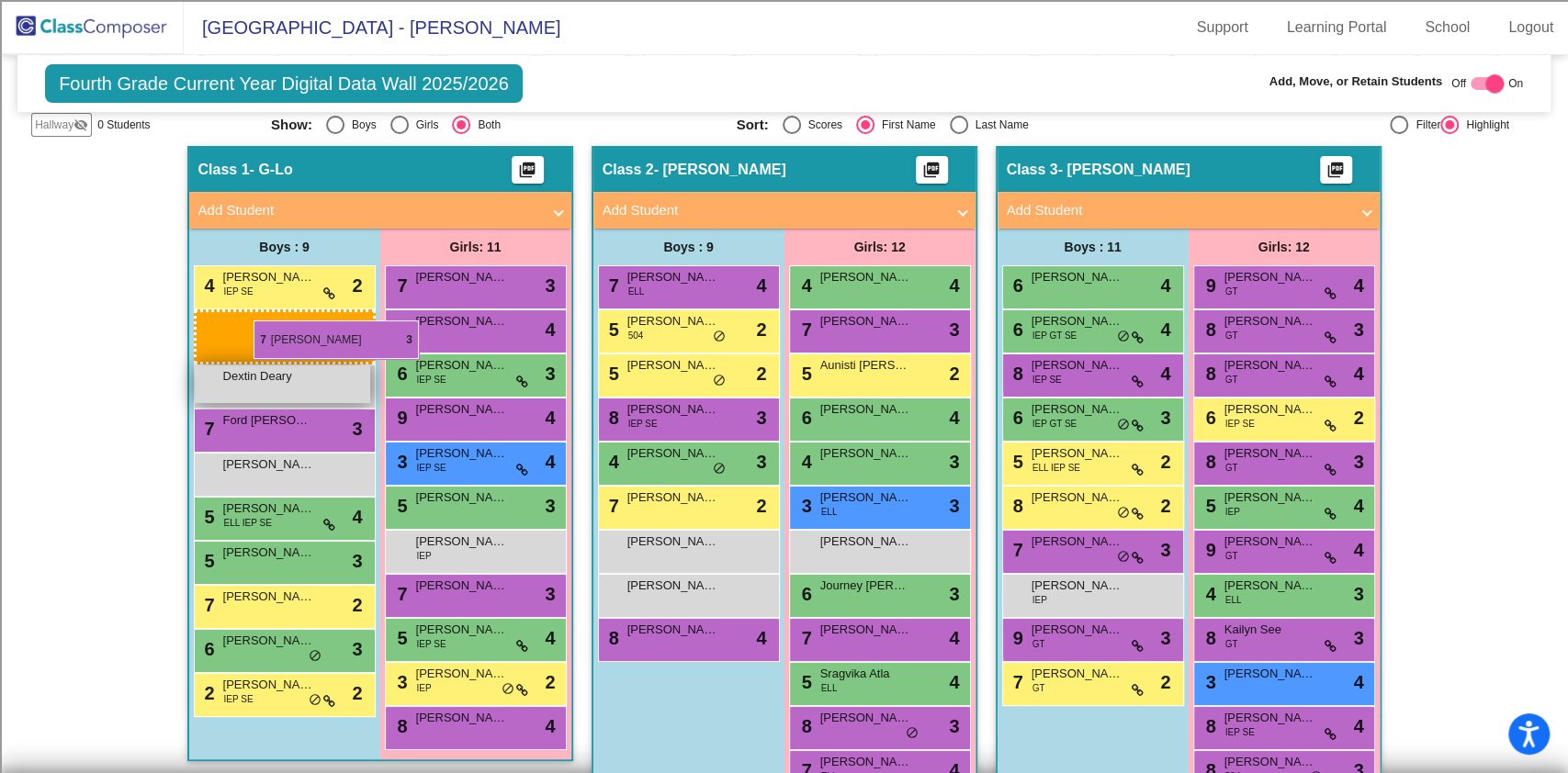 drag, startPoint x: 1060, startPoint y: 546, endPoint x: 254, endPoint y: 323, distance: 836.2805 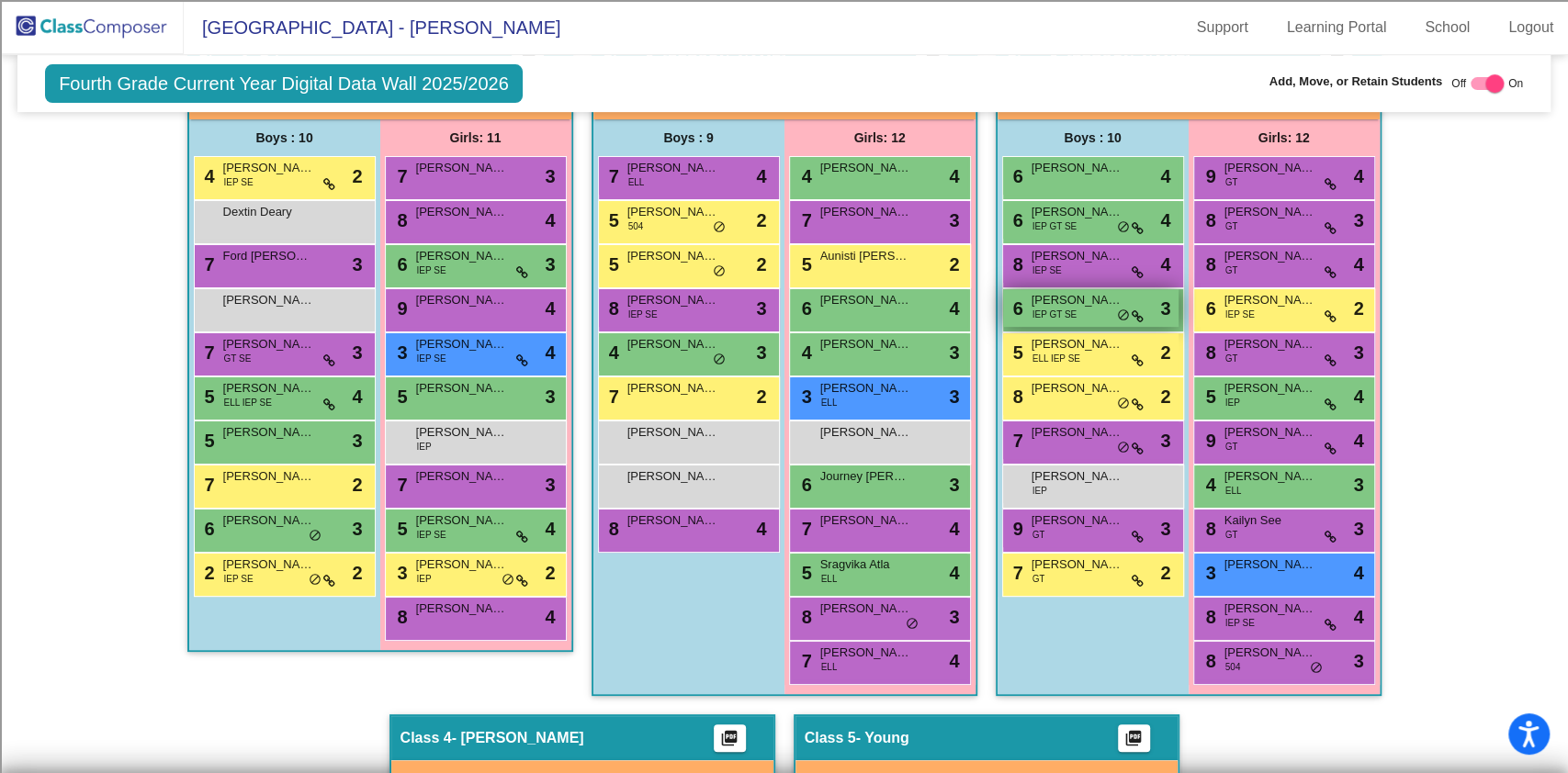 scroll, scrollTop: 398, scrollLeft: 0, axis: vertical 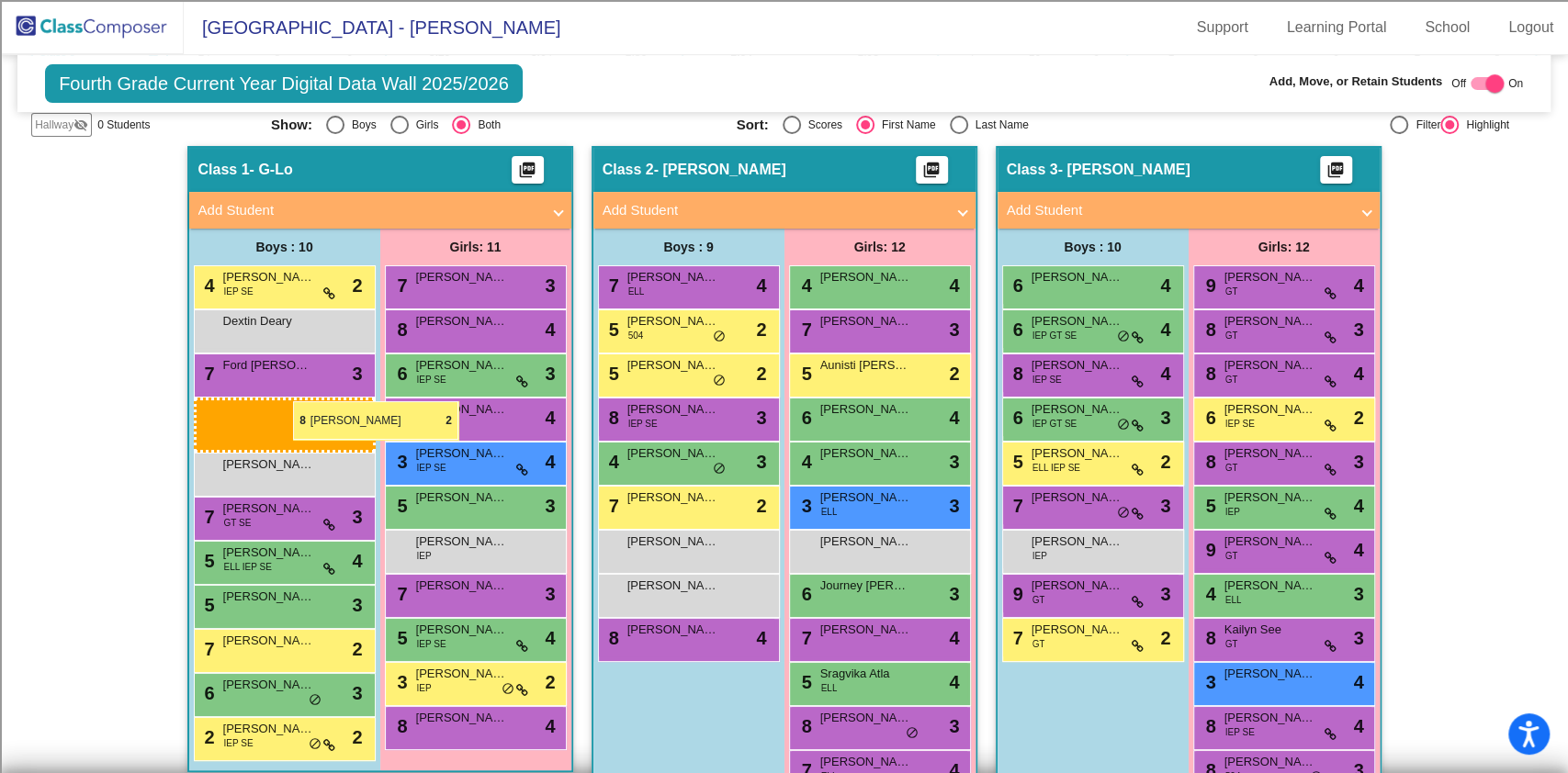 drag, startPoint x: 1080, startPoint y: 503, endPoint x: 293, endPoint y: 403, distance: 793.3278 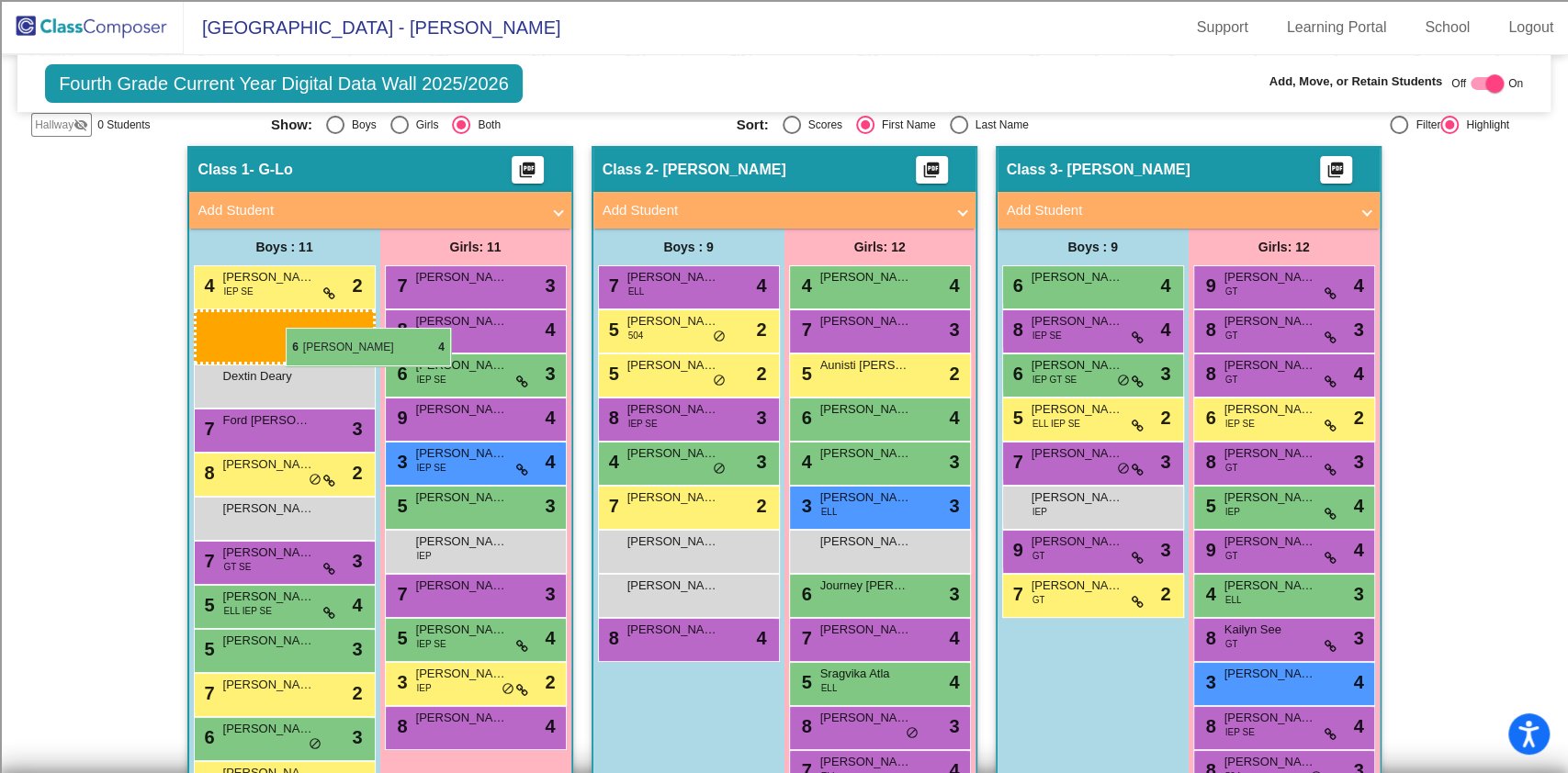 drag, startPoint x: 1071, startPoint y: 325, endPoint x: 286, endPoint y: 328, distance: 785.00573 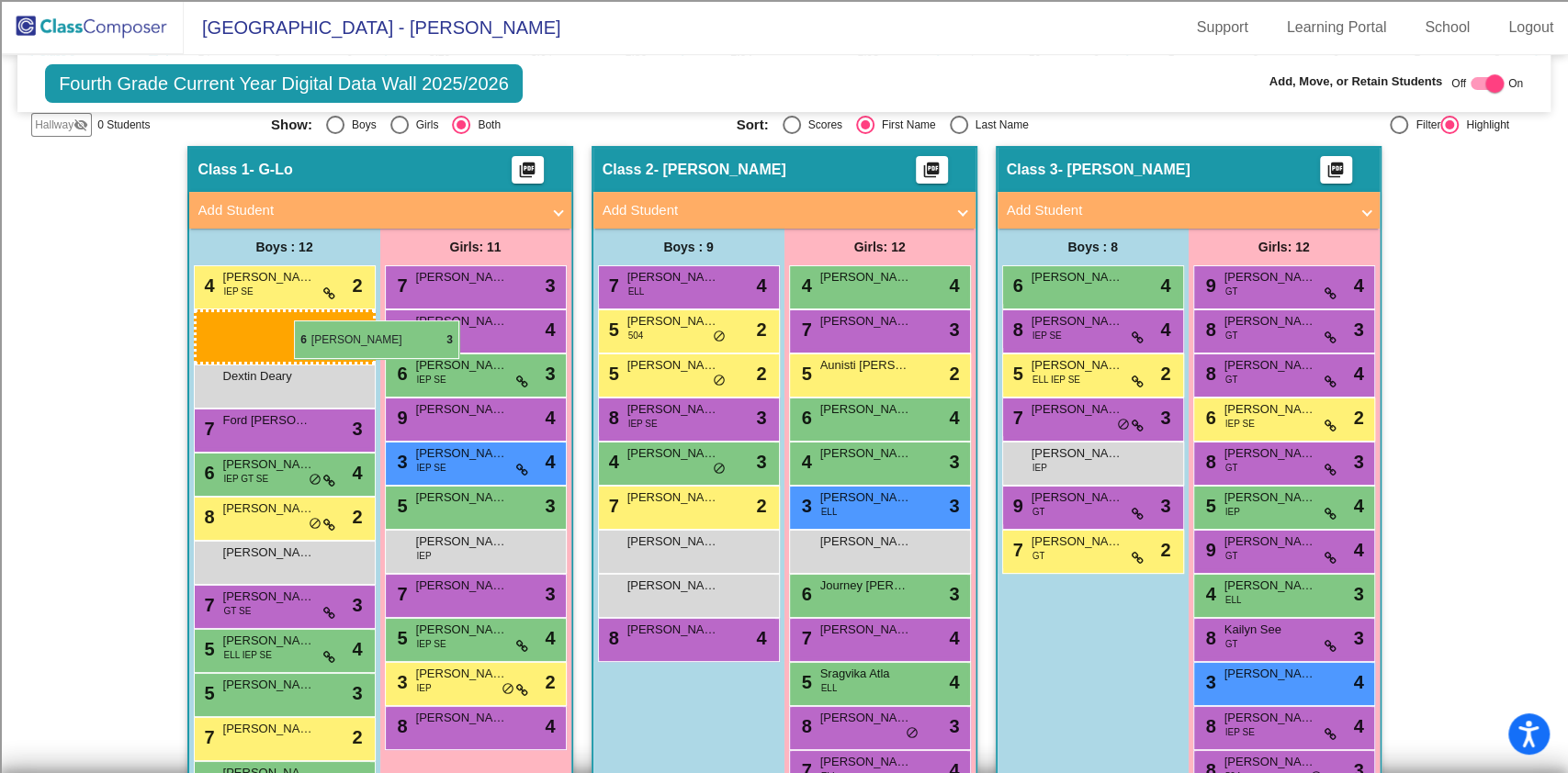 drag, startPoint x: 1077, startPoint y: 375, endPoint x: 291, endPoint y: 320, distance: 787.92195 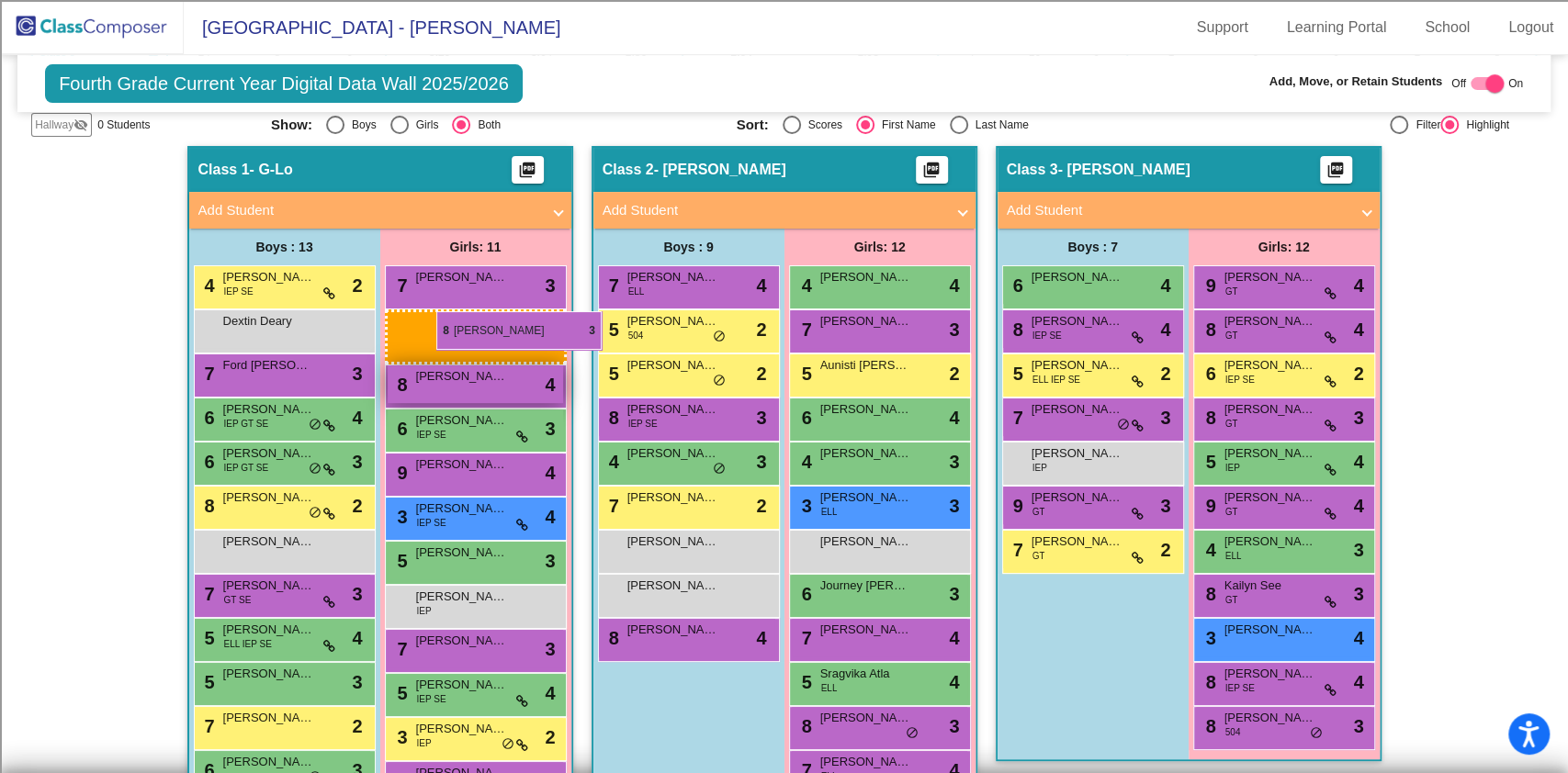 drag, startPoint x: 1264, startPoint y: 328, endPoint x: 436, endPoint y: 314, distance: 828.1183 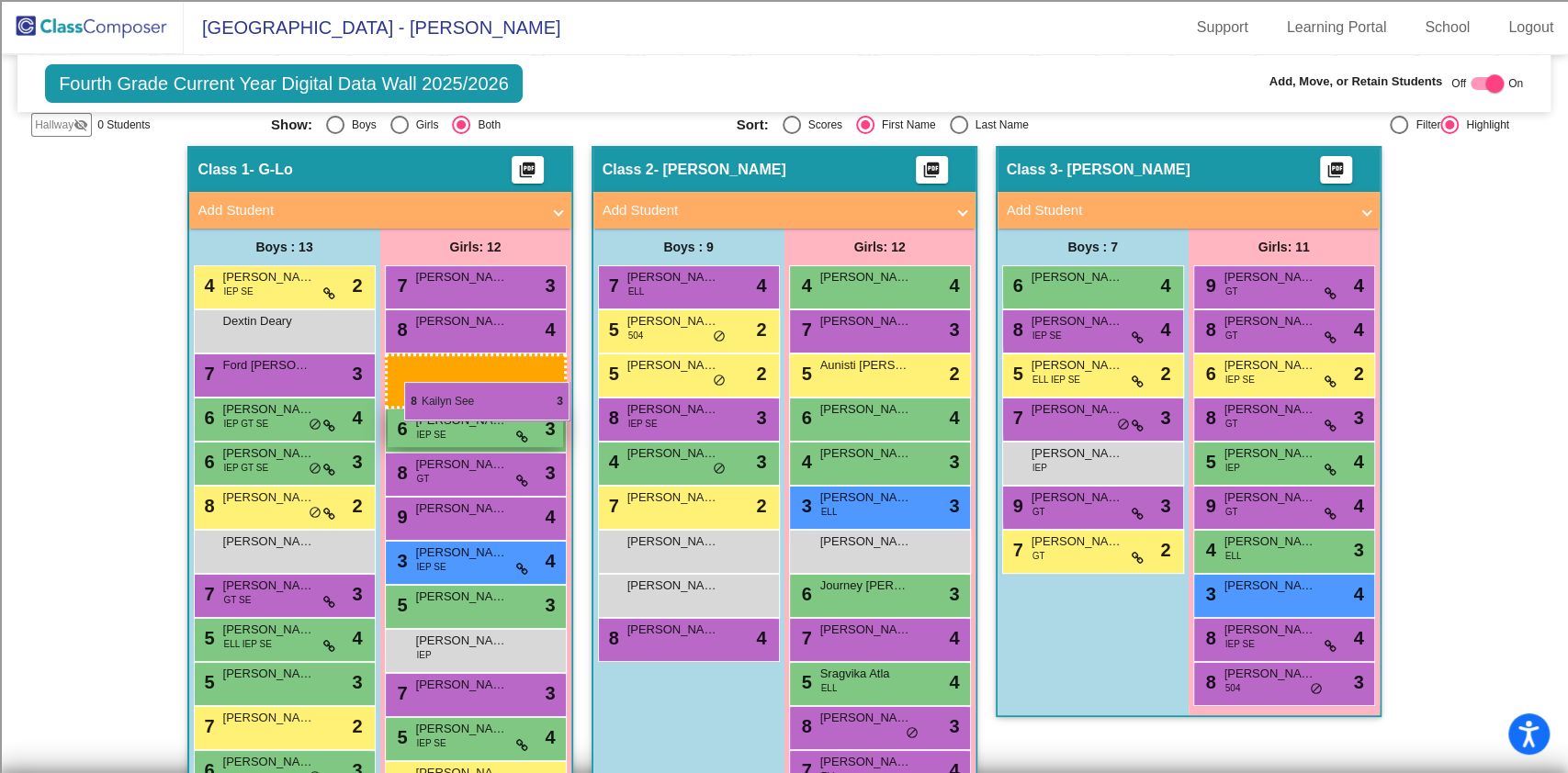 drag, startPoint x: 1272, startPoint y: 589, endPoint x: 404, endPoint y: 383, distance: 892.1099 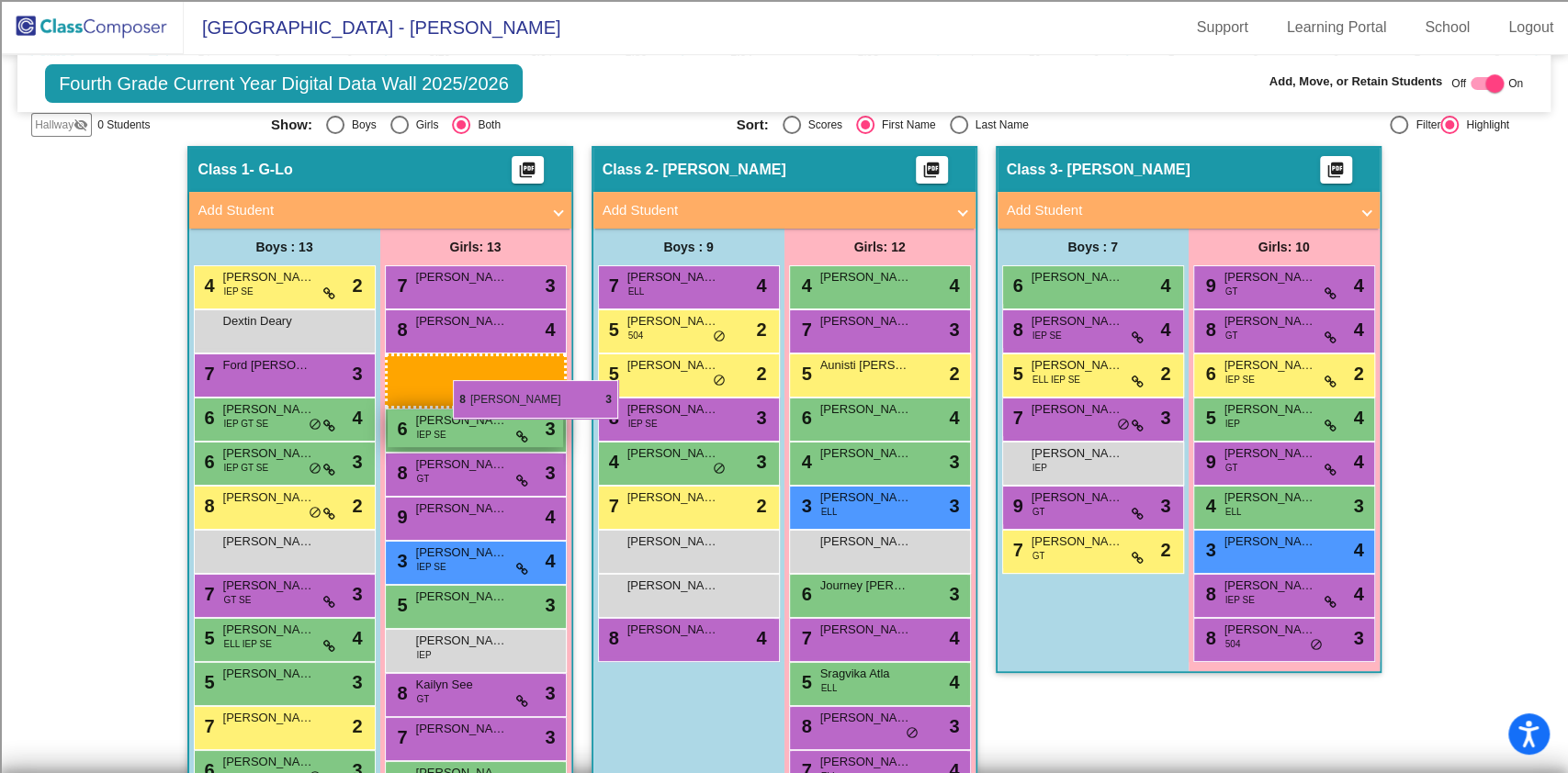 drag, startPoint x: 1260, startPoint y: 419, endPoint x: 452, endPoint y: 386, distance: 808.6736 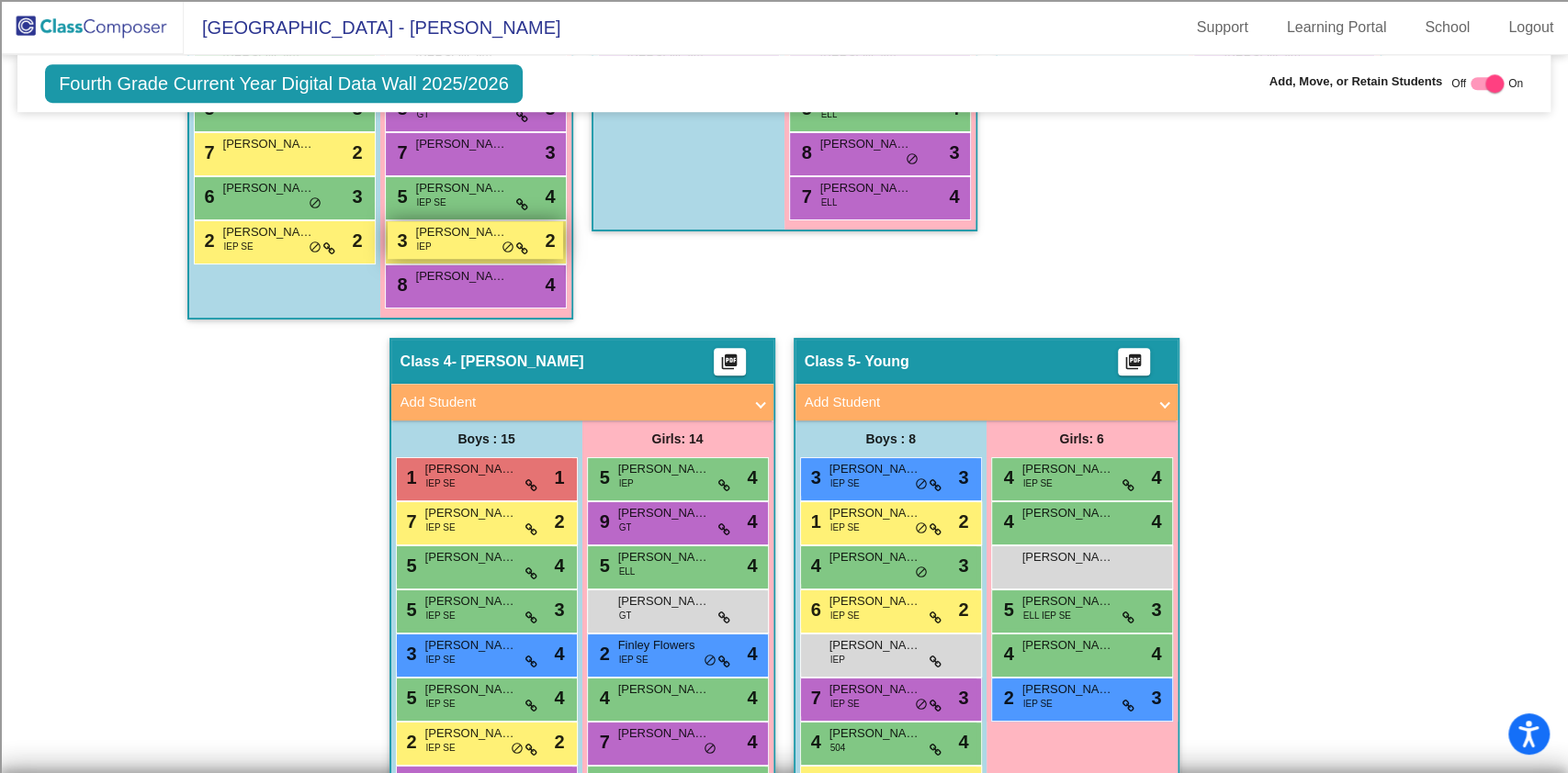 scroll, scrollTop: 1011, scrollLeft: 0, axis: vertical 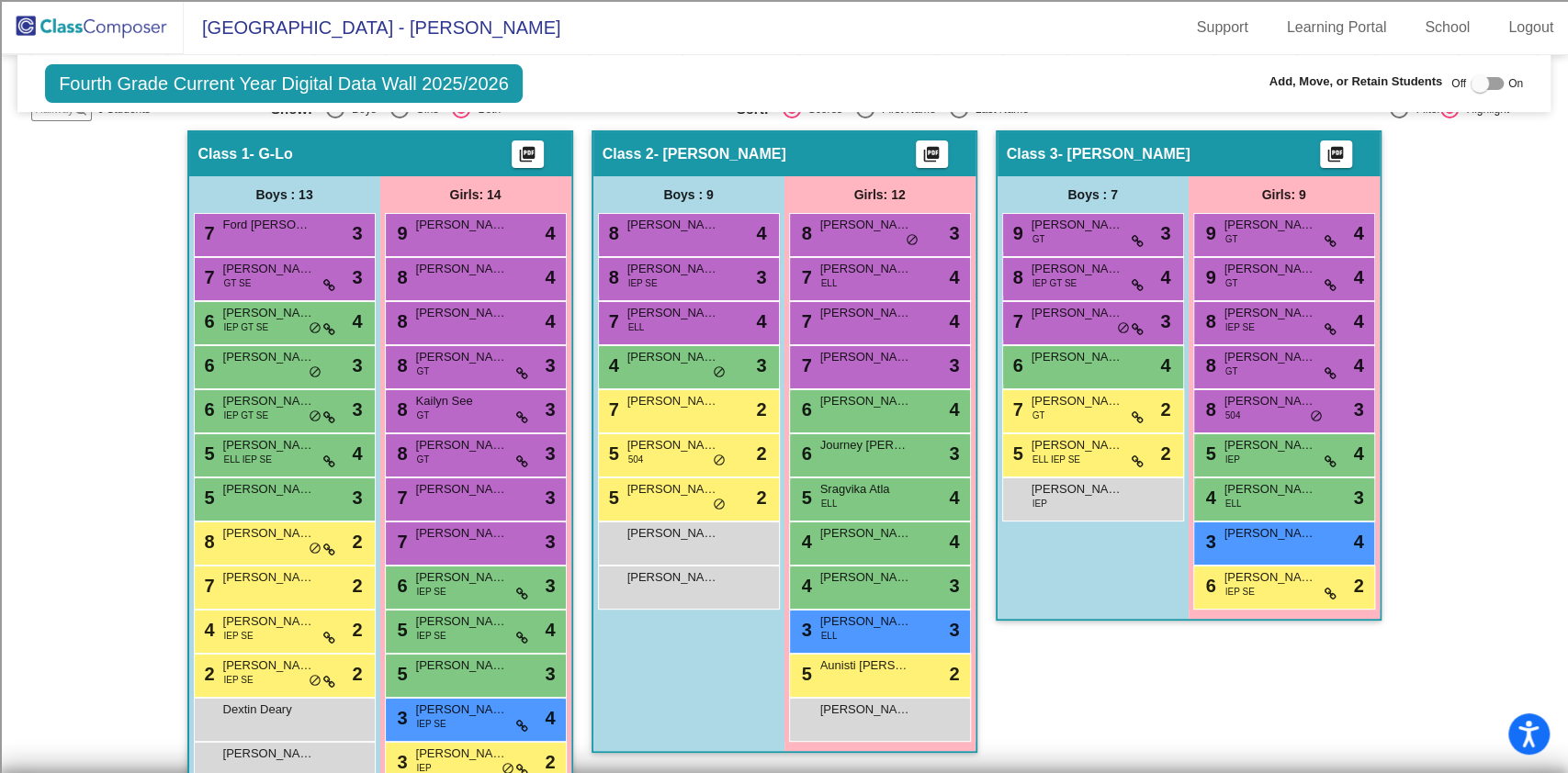 click at bounding box center (1487, 84) 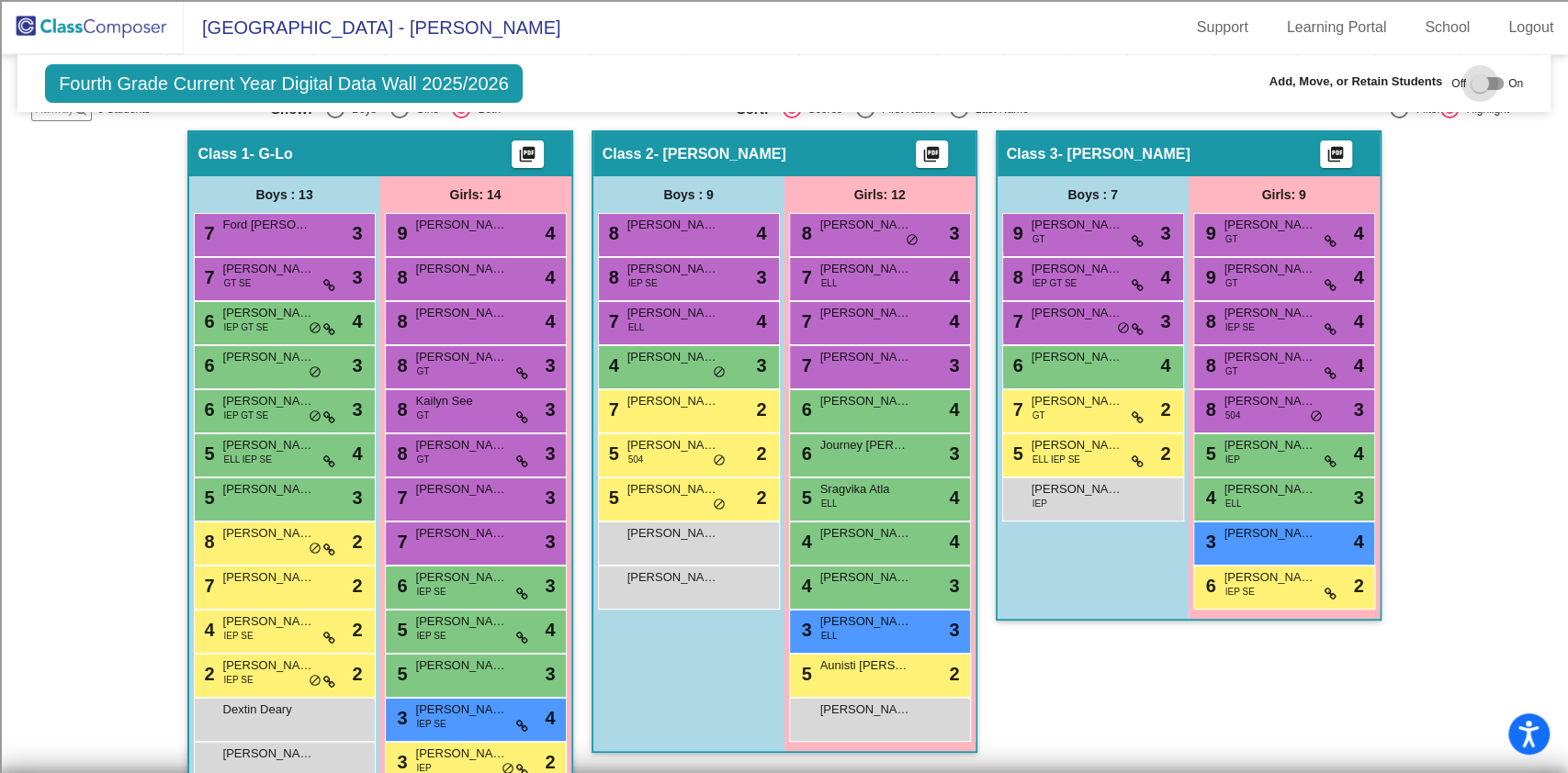 checkbox on "true" 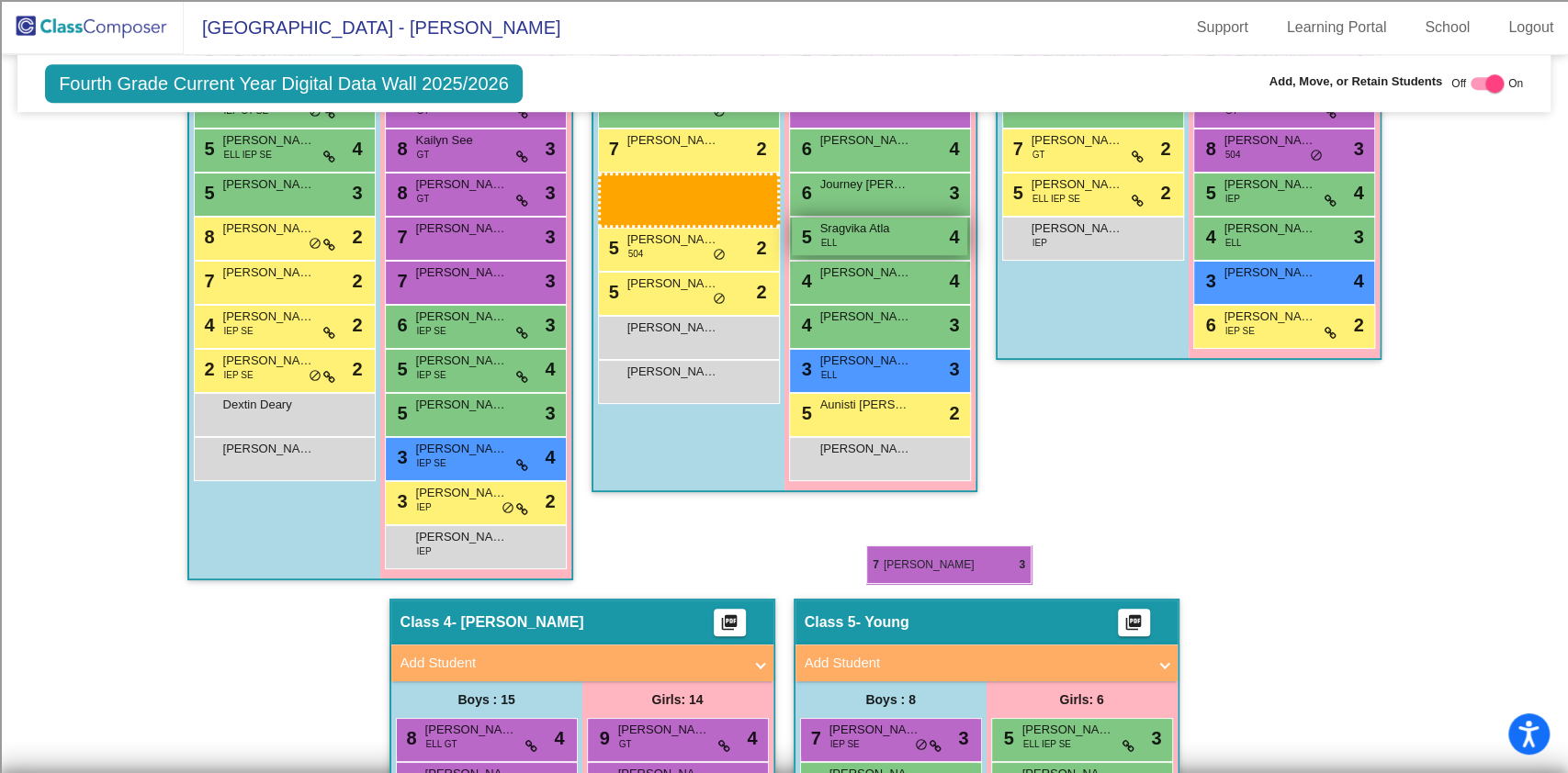 scroll, scrollTop: 781, scrollLeft: 0, axis: vertical 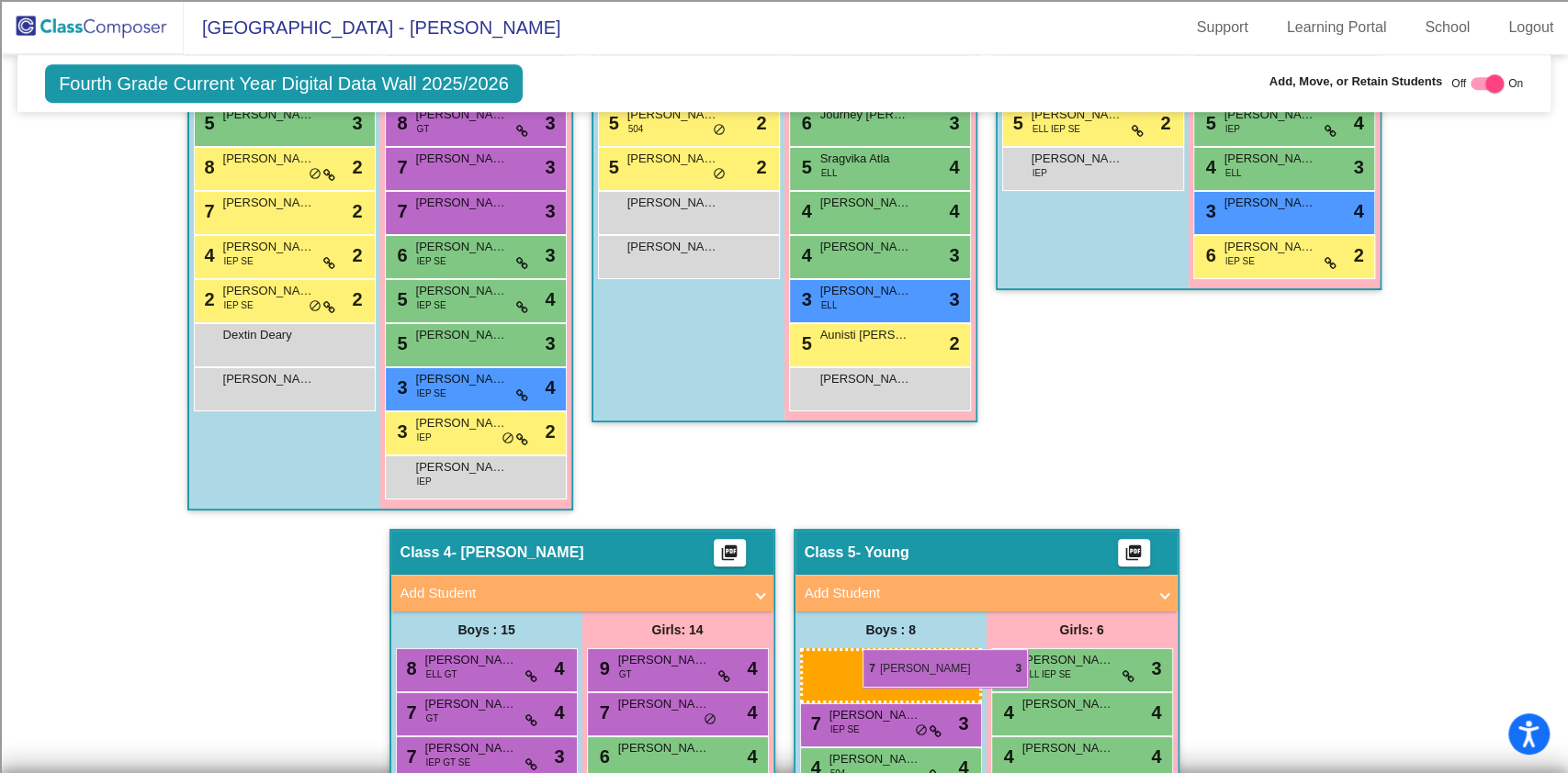 drag, startPoint x: 283, startPoint y: 301, endPoint x: 863, endPoint y: 649, distance: 676.39 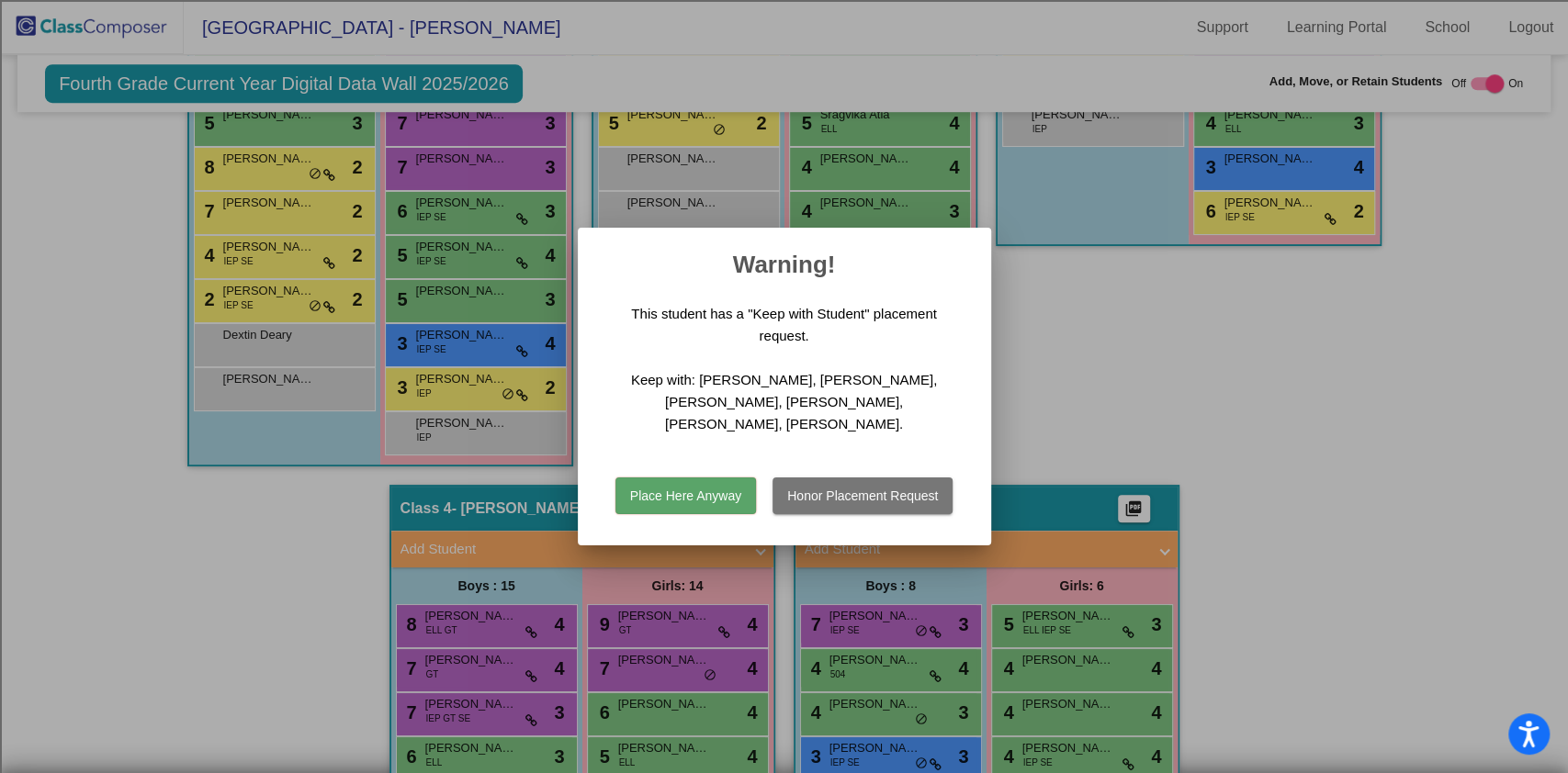 click on "Place Here Anyway" at bounding box center (685, 496) 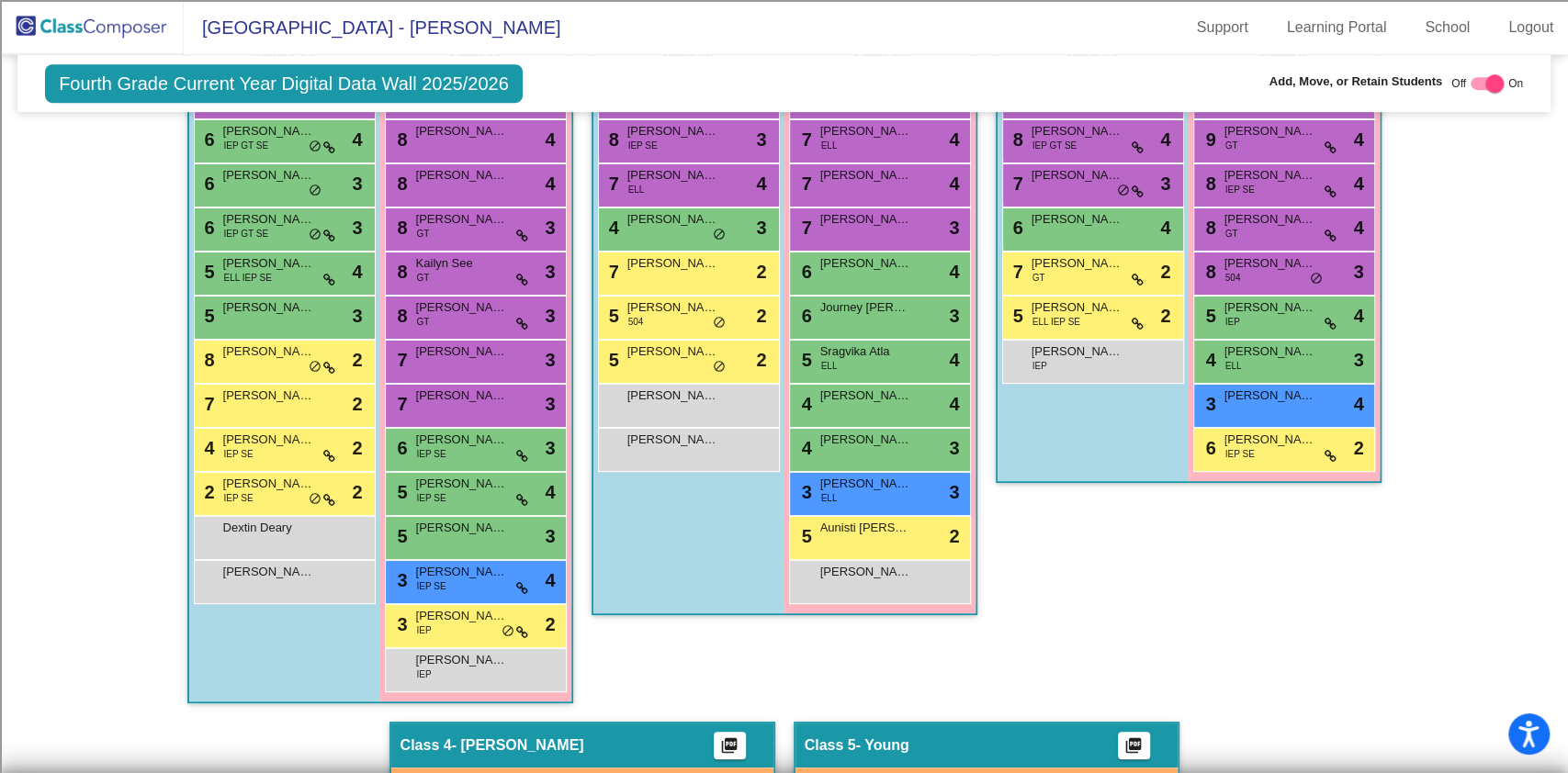 scroll, scrollTop: 536, scrollLeft: 0, axis: vertical 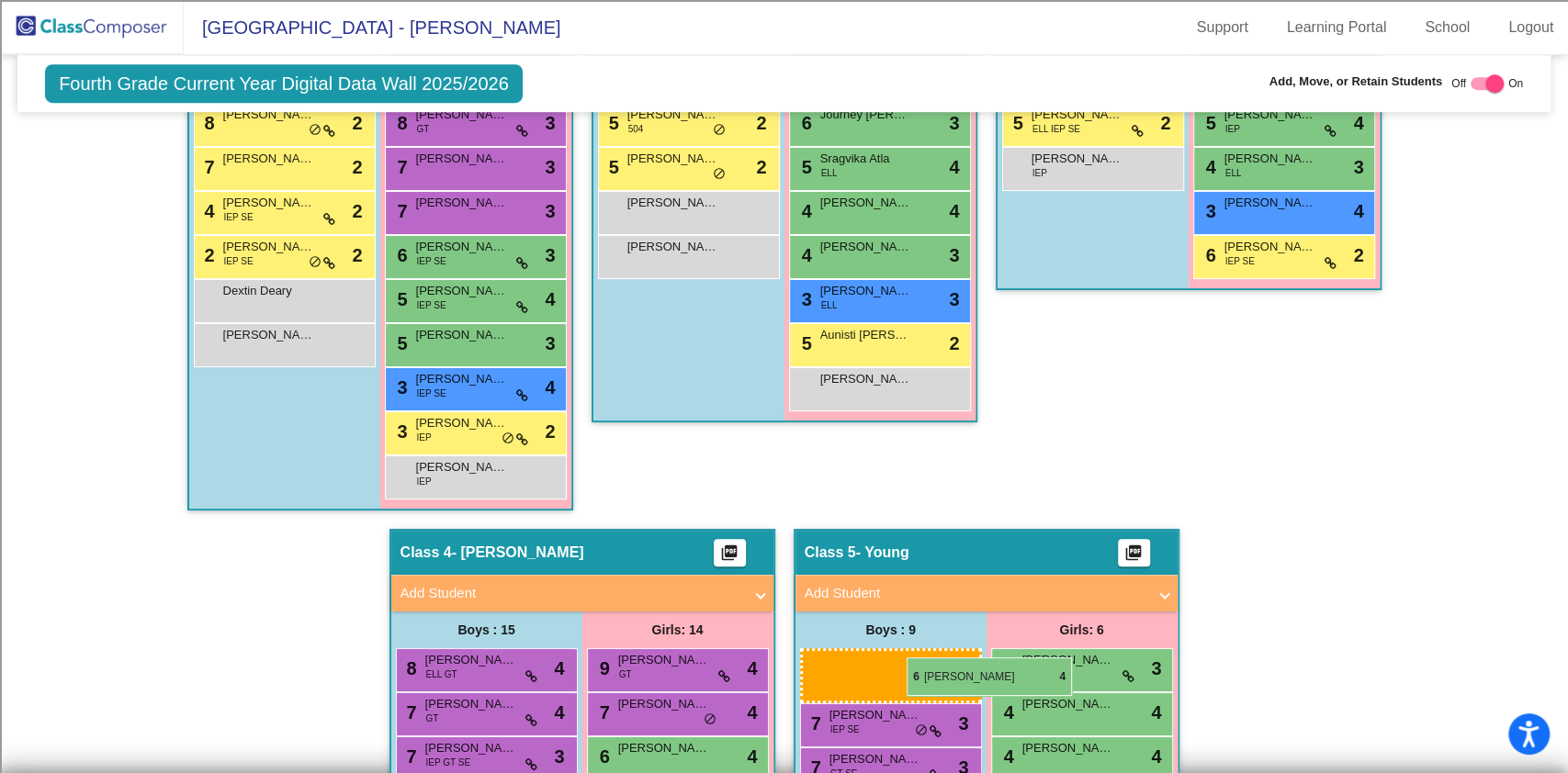 drag, startPoint x: 263, startPoint y: 193, endPoint x: 907, endPoint y: 656, distance: 793.1614 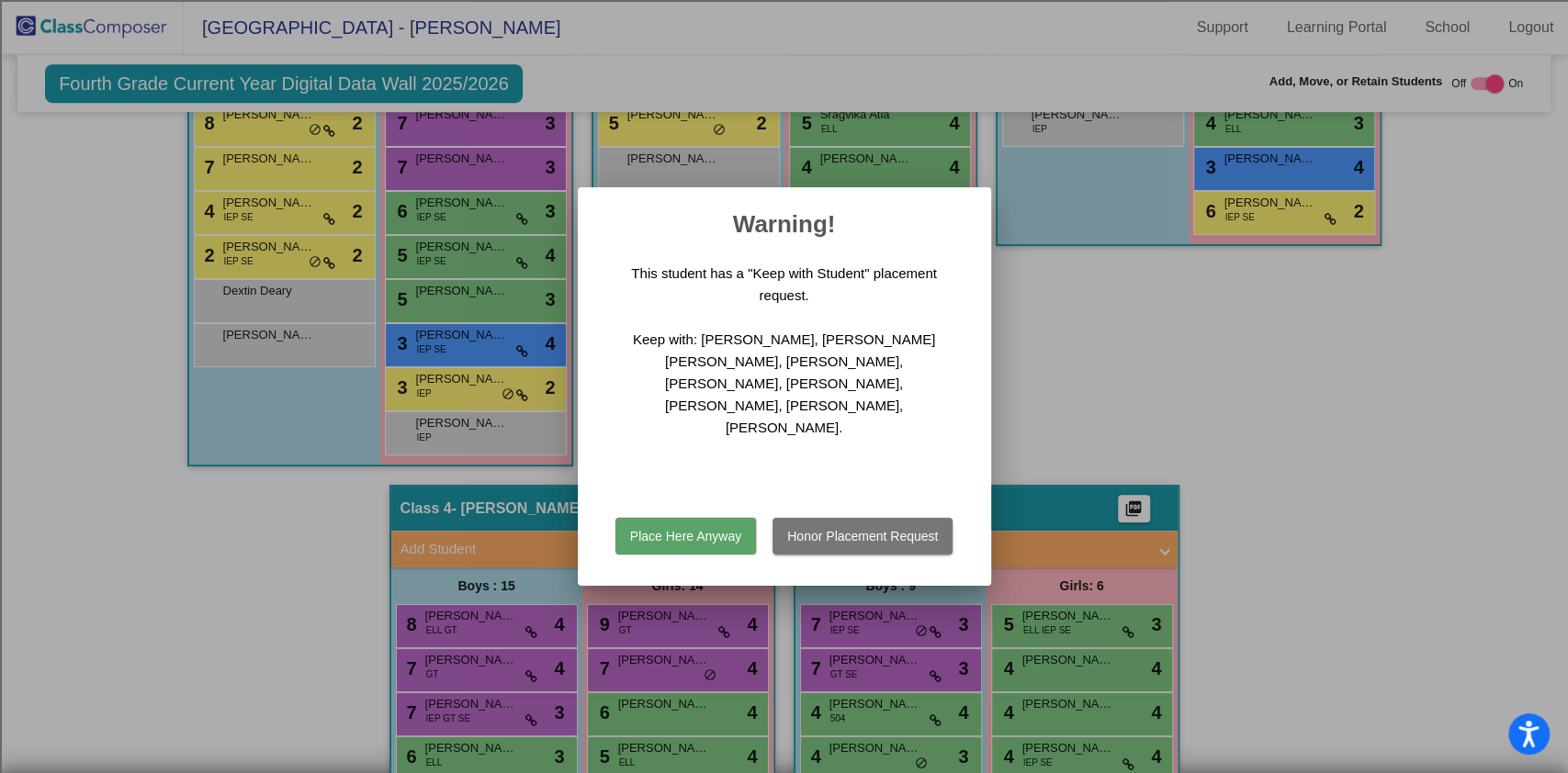 click on "Place Here Anyway" at bounding box center [685, 536] 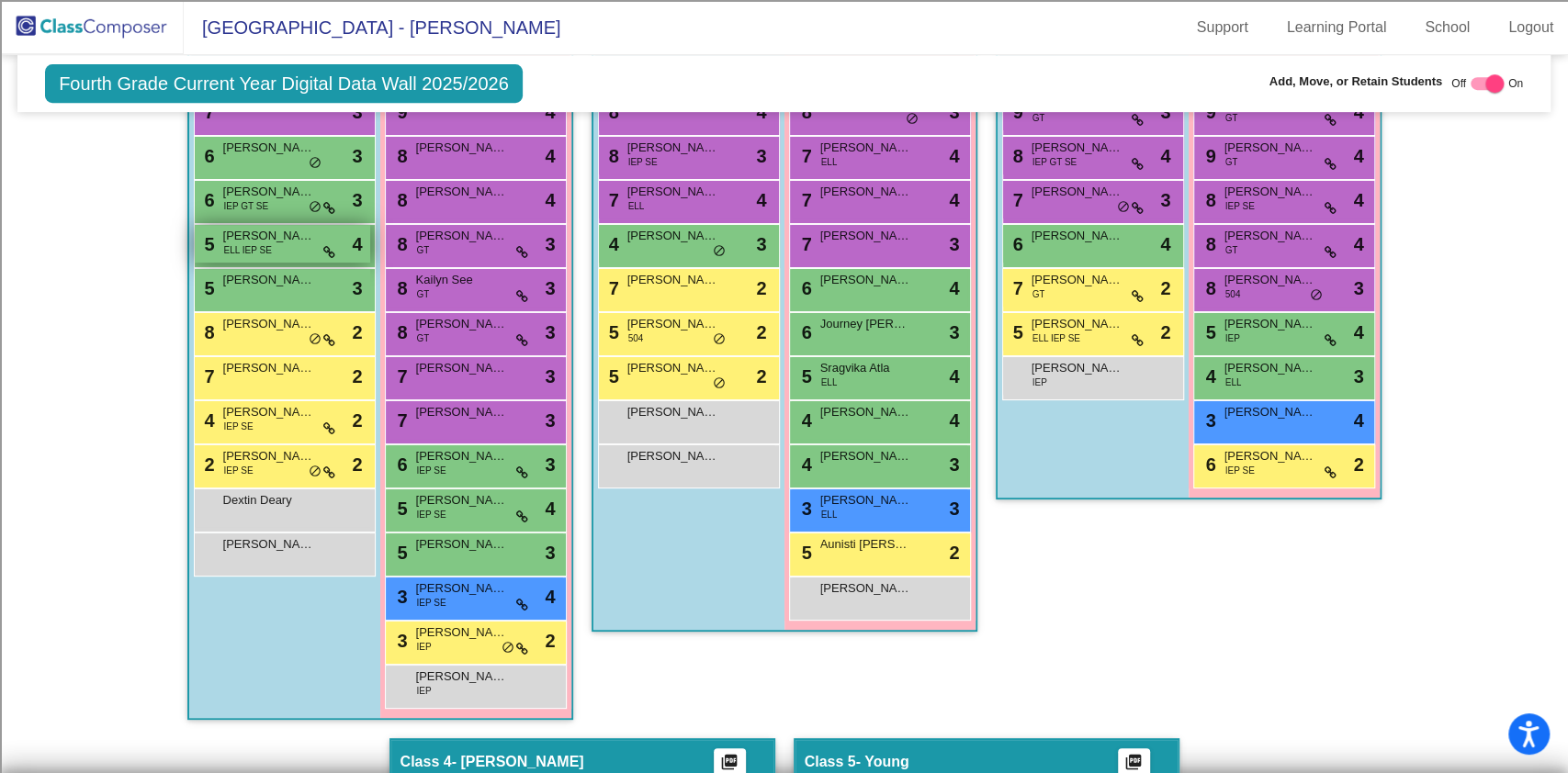 scroll, scrollTop: 536, scrollLeft: 0, axis: vertical 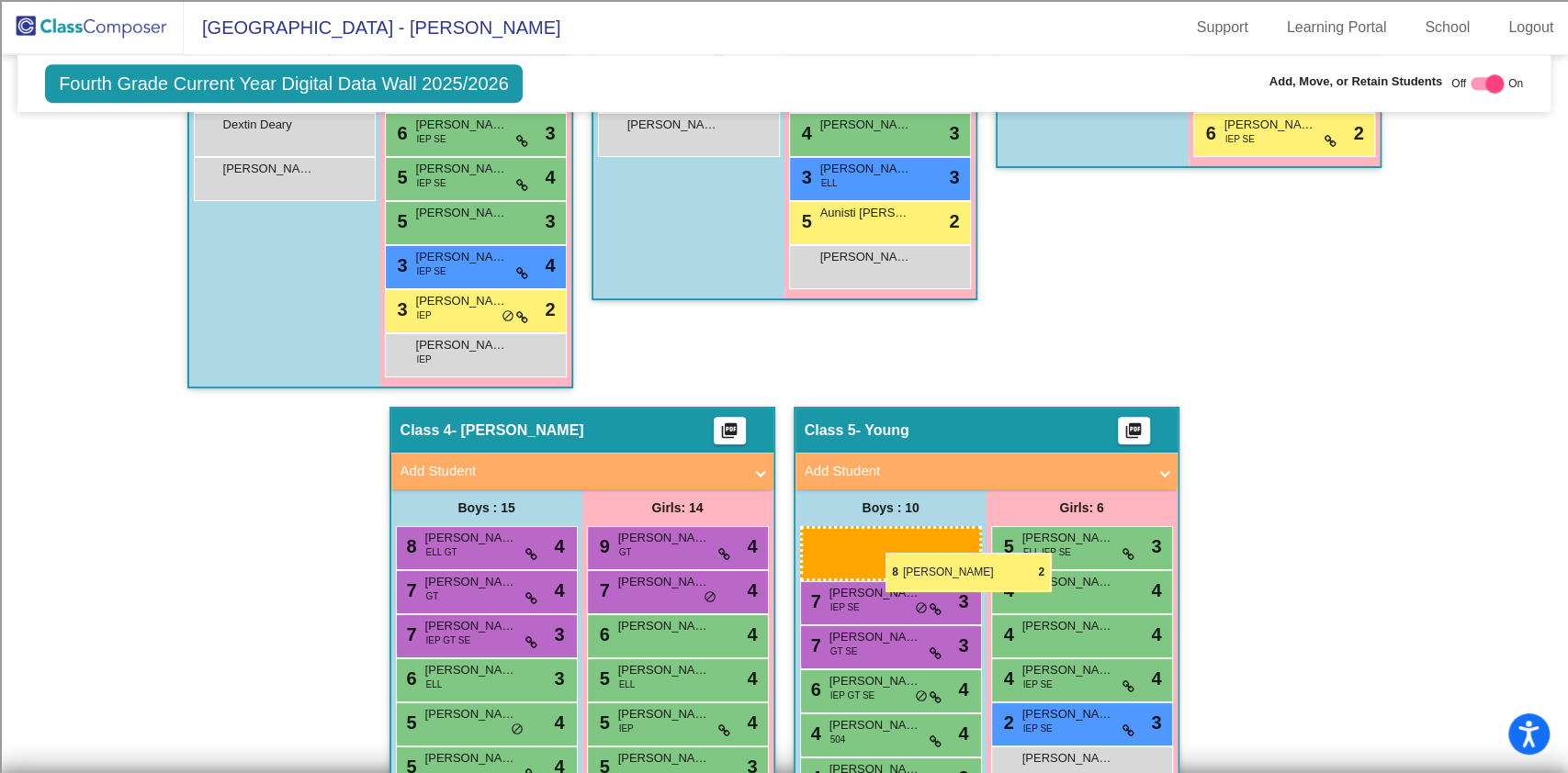 drag, startPoint x: 235, startPoint y: 350, endPoint x: 882, endPoint y: 554, distance: 678.3989 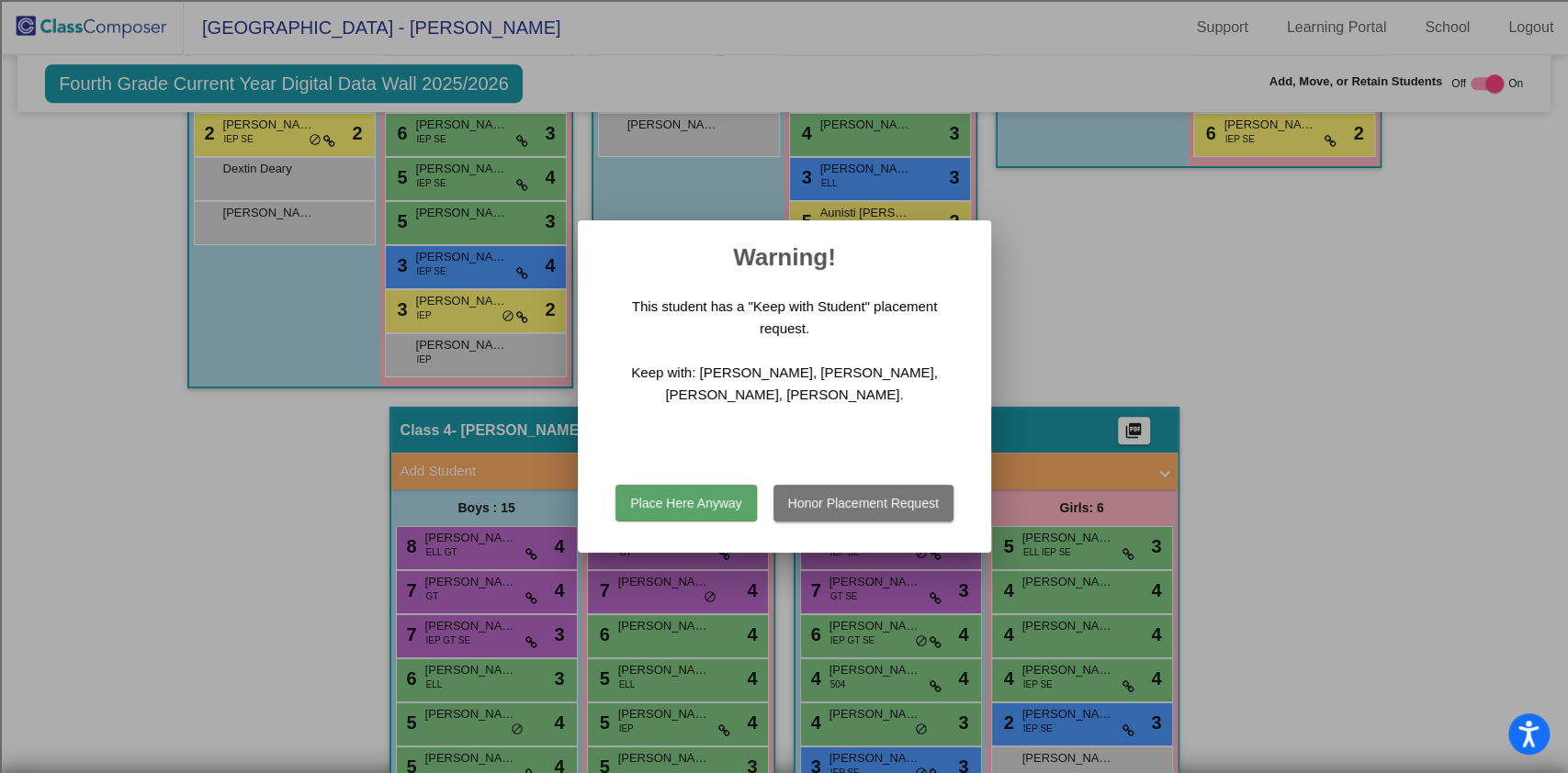 scroll, scrollTop: 947, scrollLeft: 0, axis: vertical 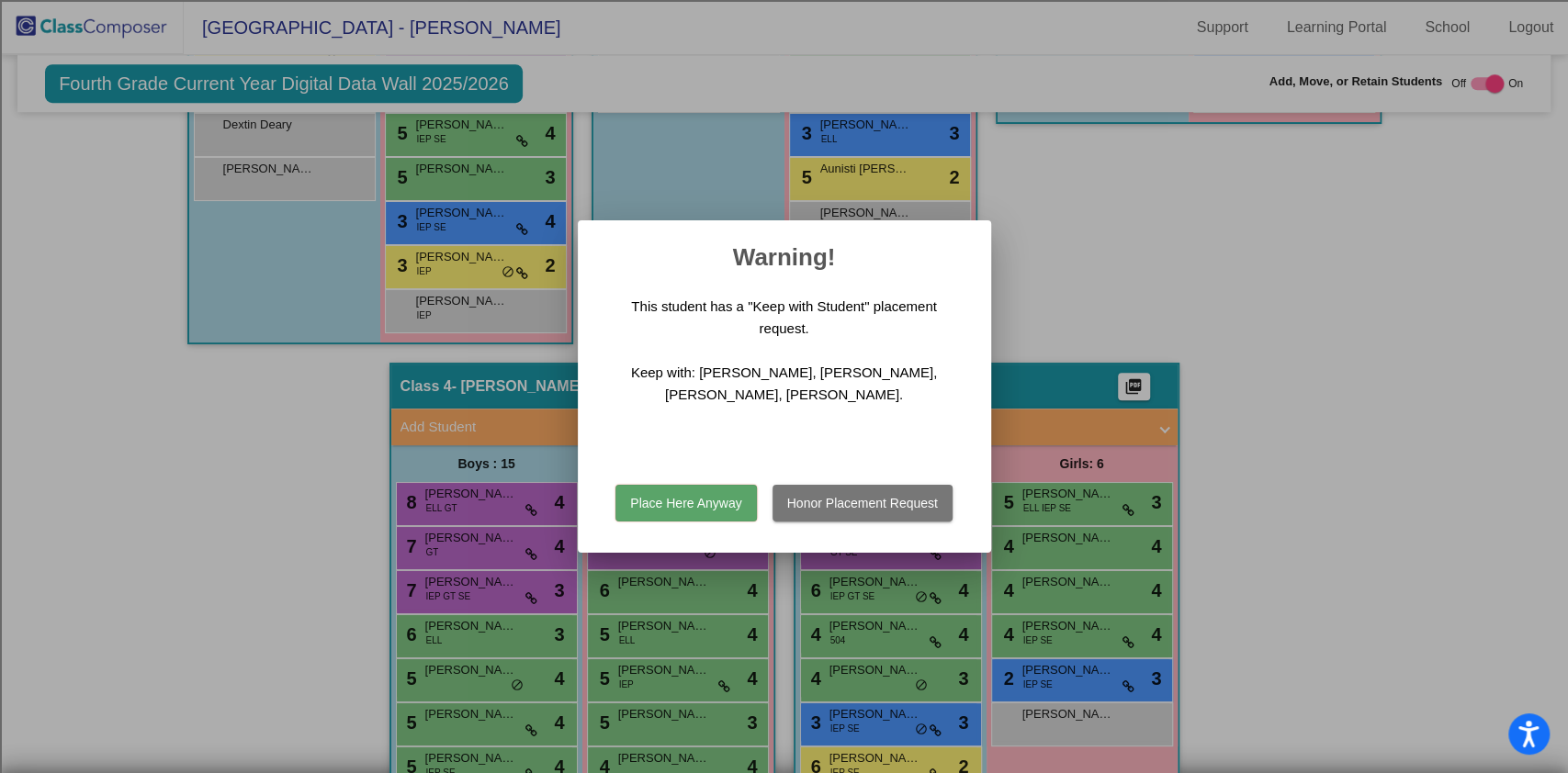 click on "Place Here Anyway" at bounding box center [685, 503] 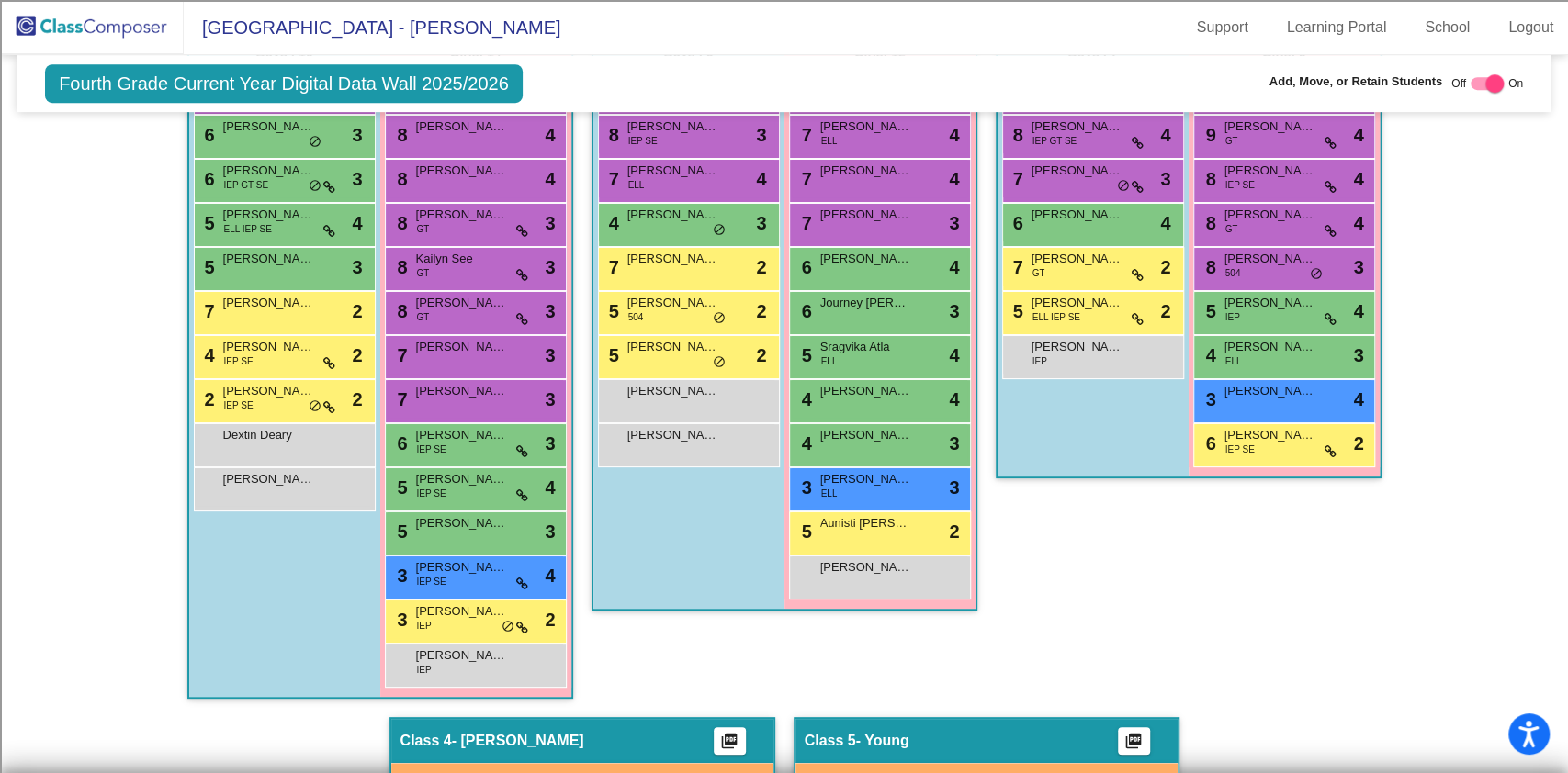scroll, scrollTop: 536, scrollLeft: 0, axis: vertical 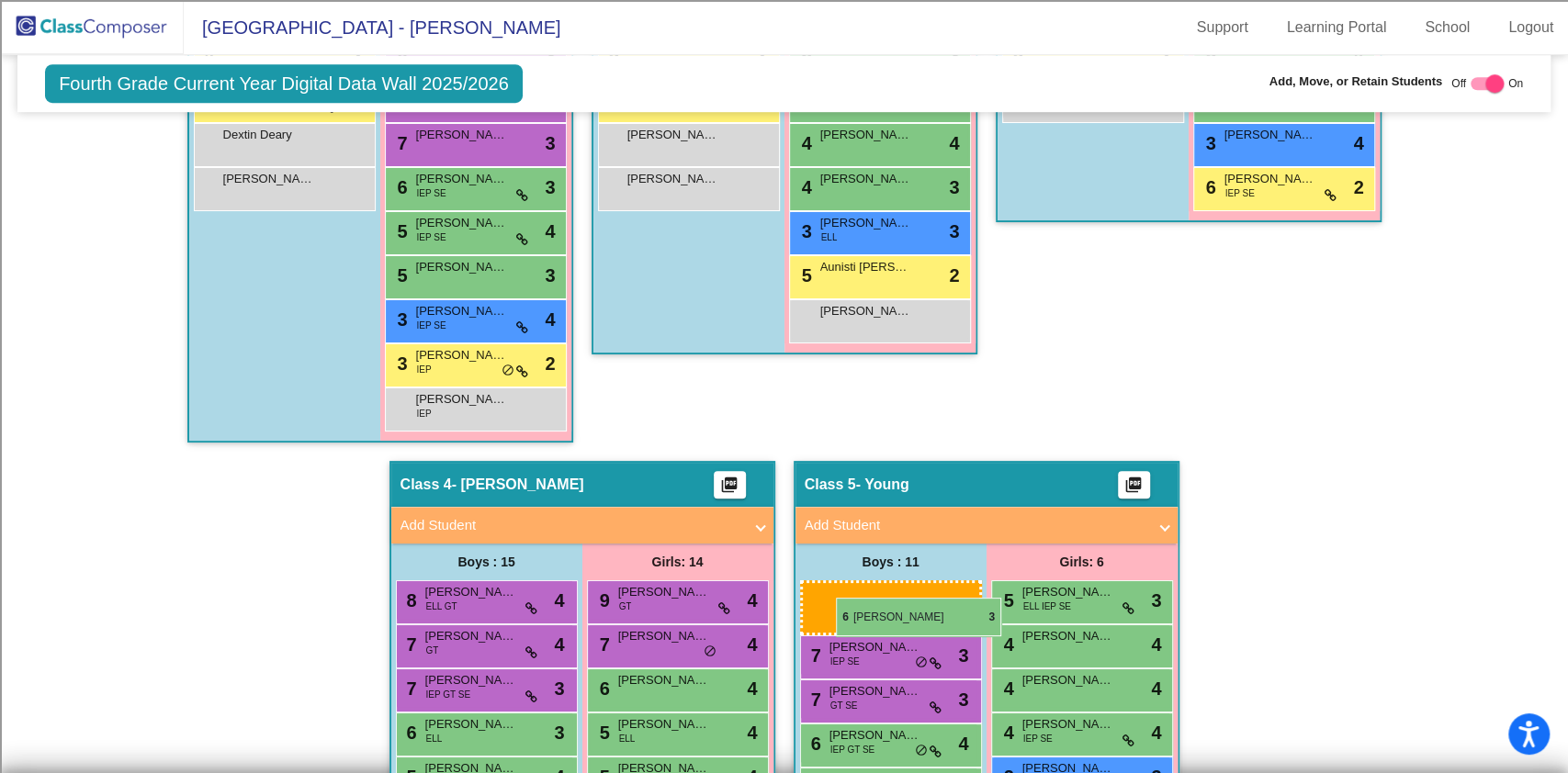 drag, startPoint x: 257, startPoint y: 231, endPoint x: 836, endPoint y: 598, distance: 685.5144 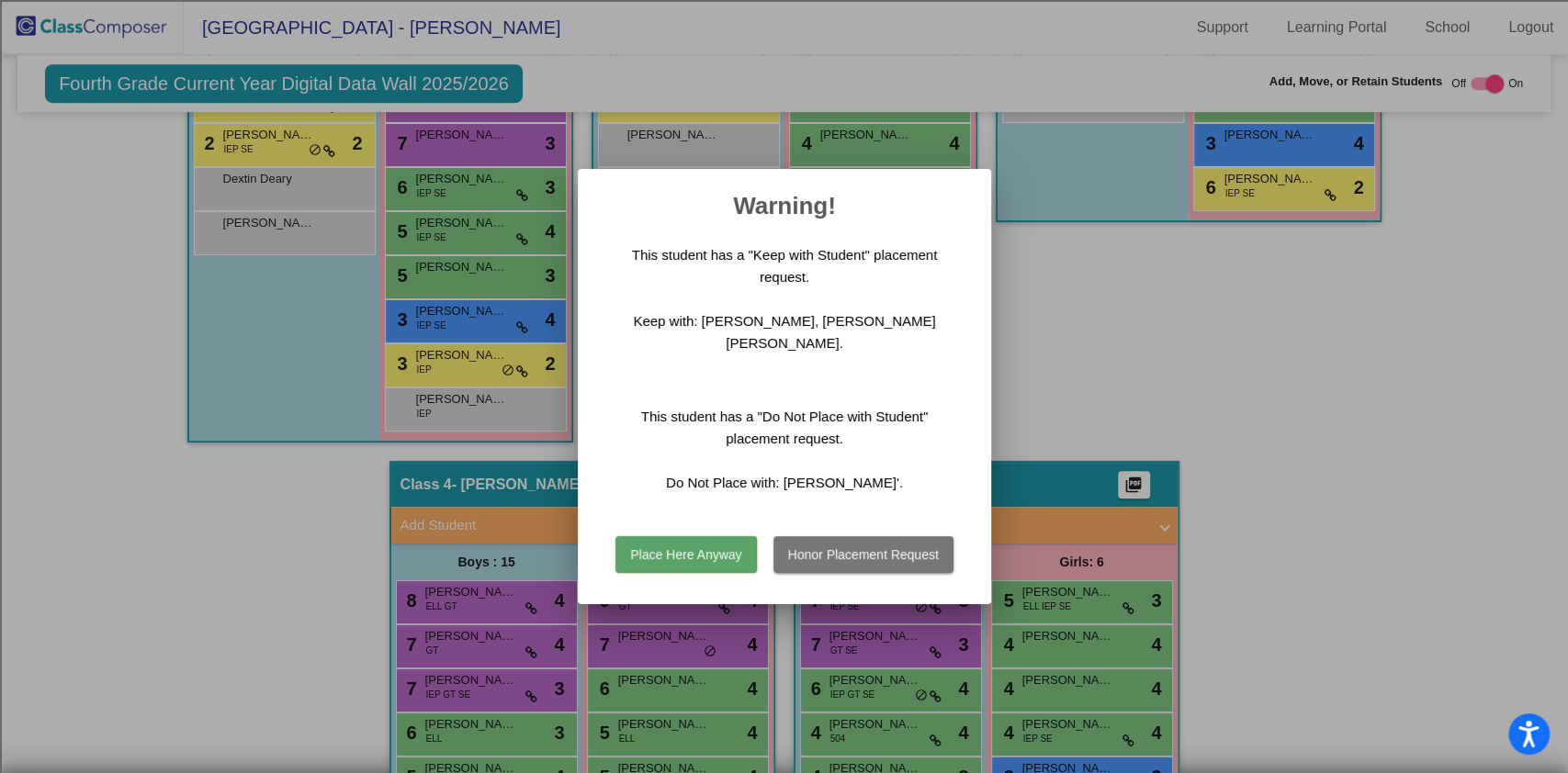 scroll, scrollTop: 893, scrollLeft: 0, axis: vertical 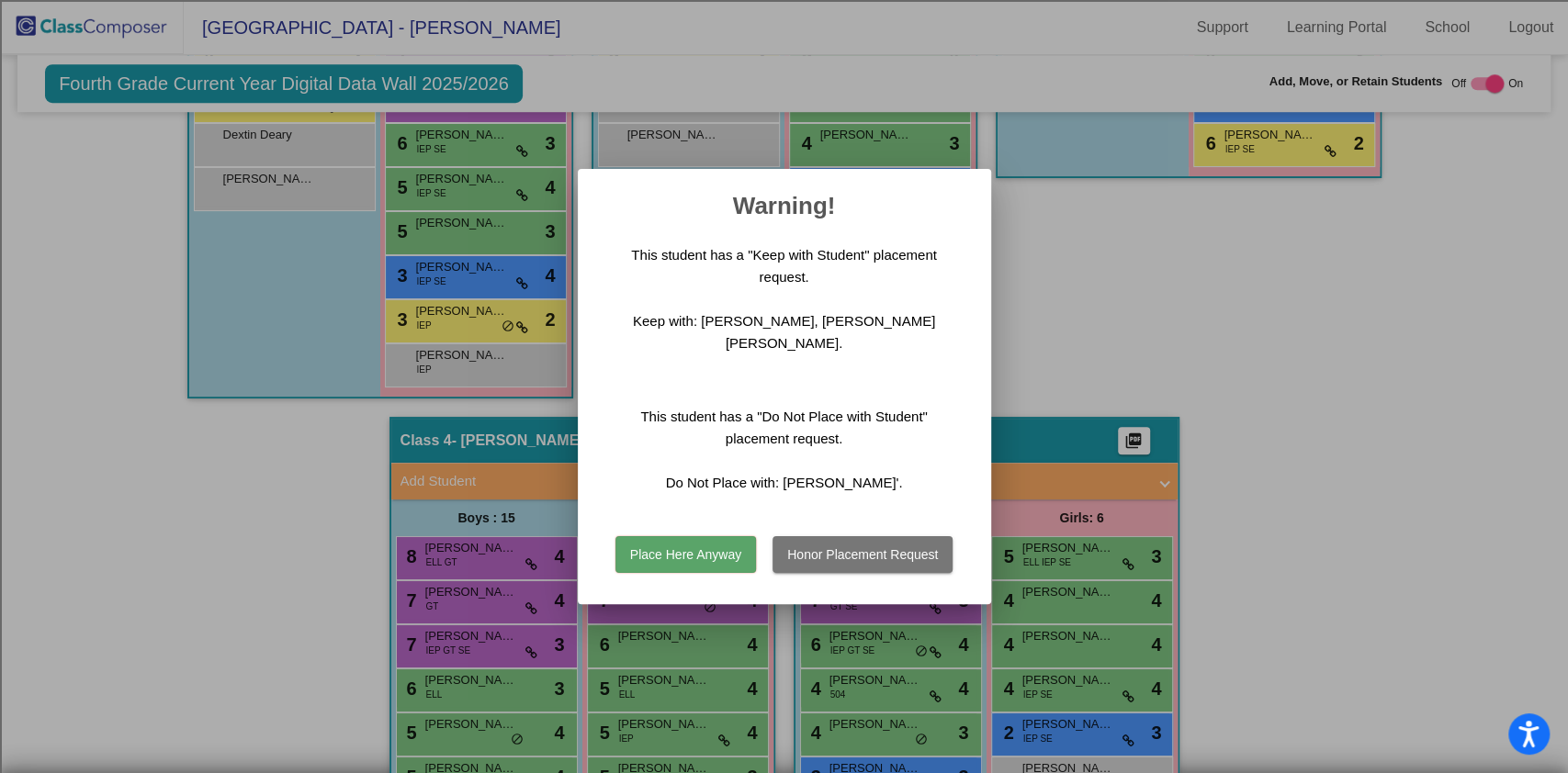 click on "Place Here Anyway" at bounding box center (685, 555) 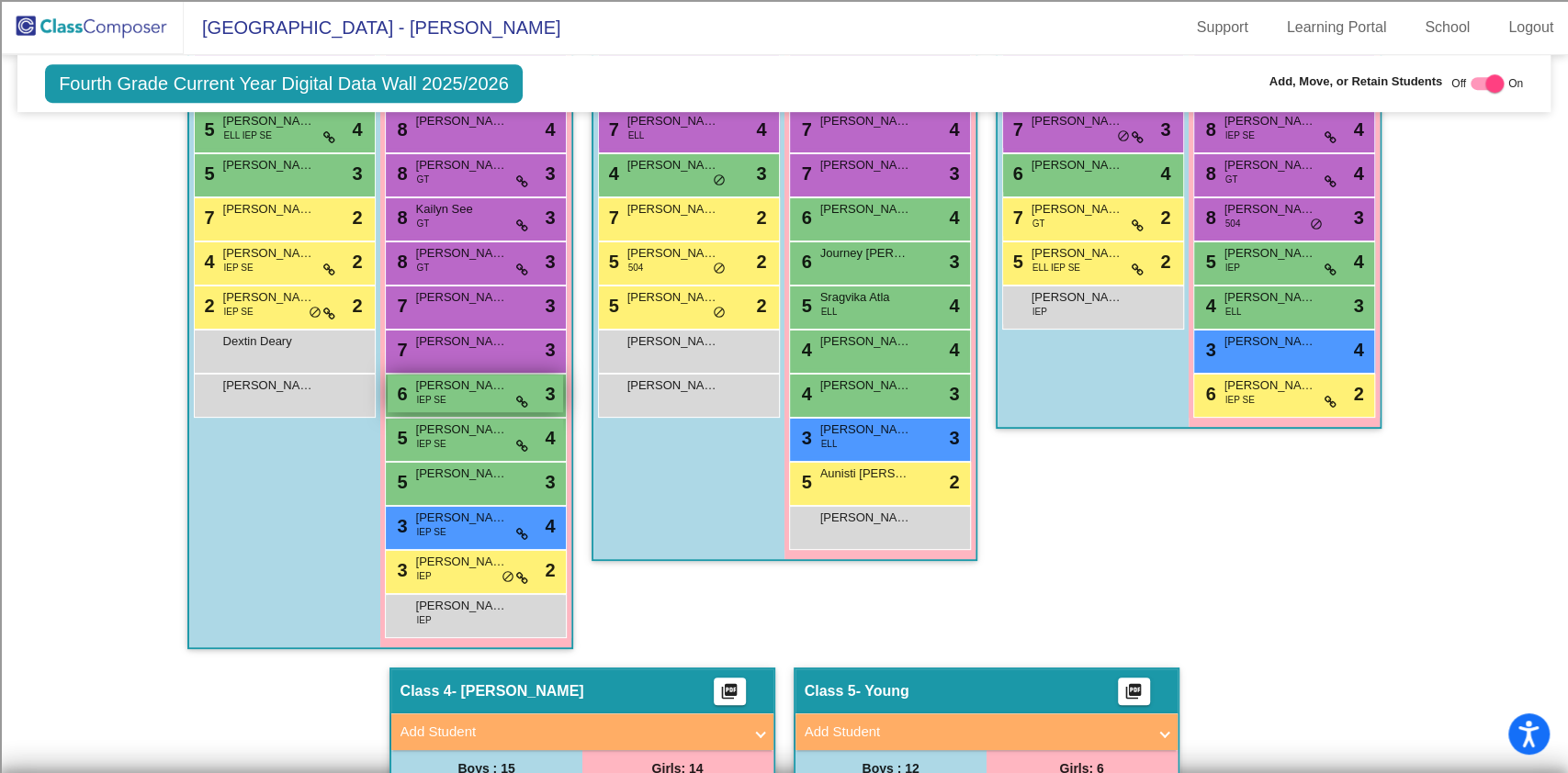 scroll, scrollTop: 604, scrollLeft: 0, axis: vertical 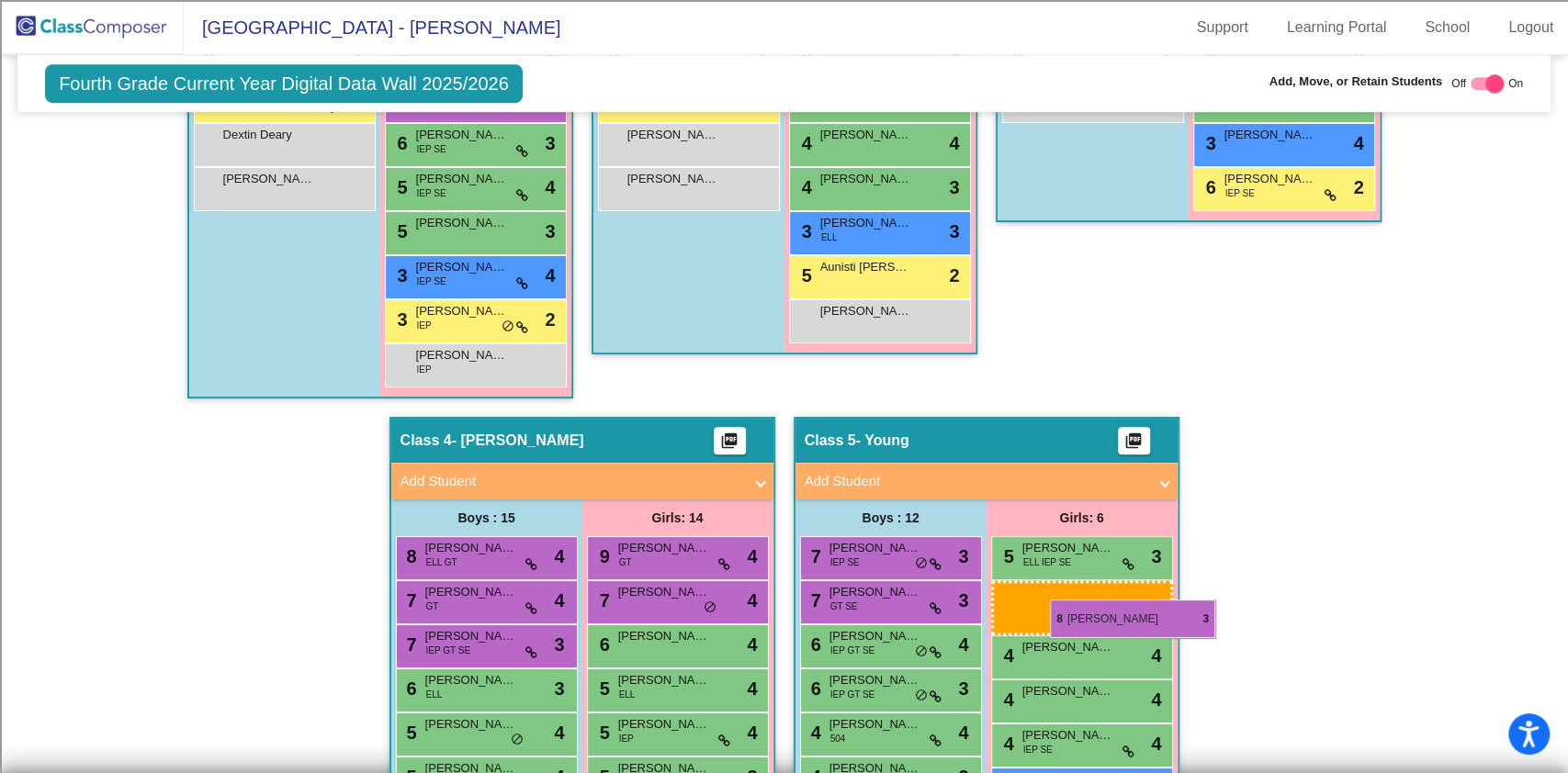 drag, startPoint x: 456, startPoint y: 209, endPoint x: 1050, endPoint y: 599, distance: 710.58849 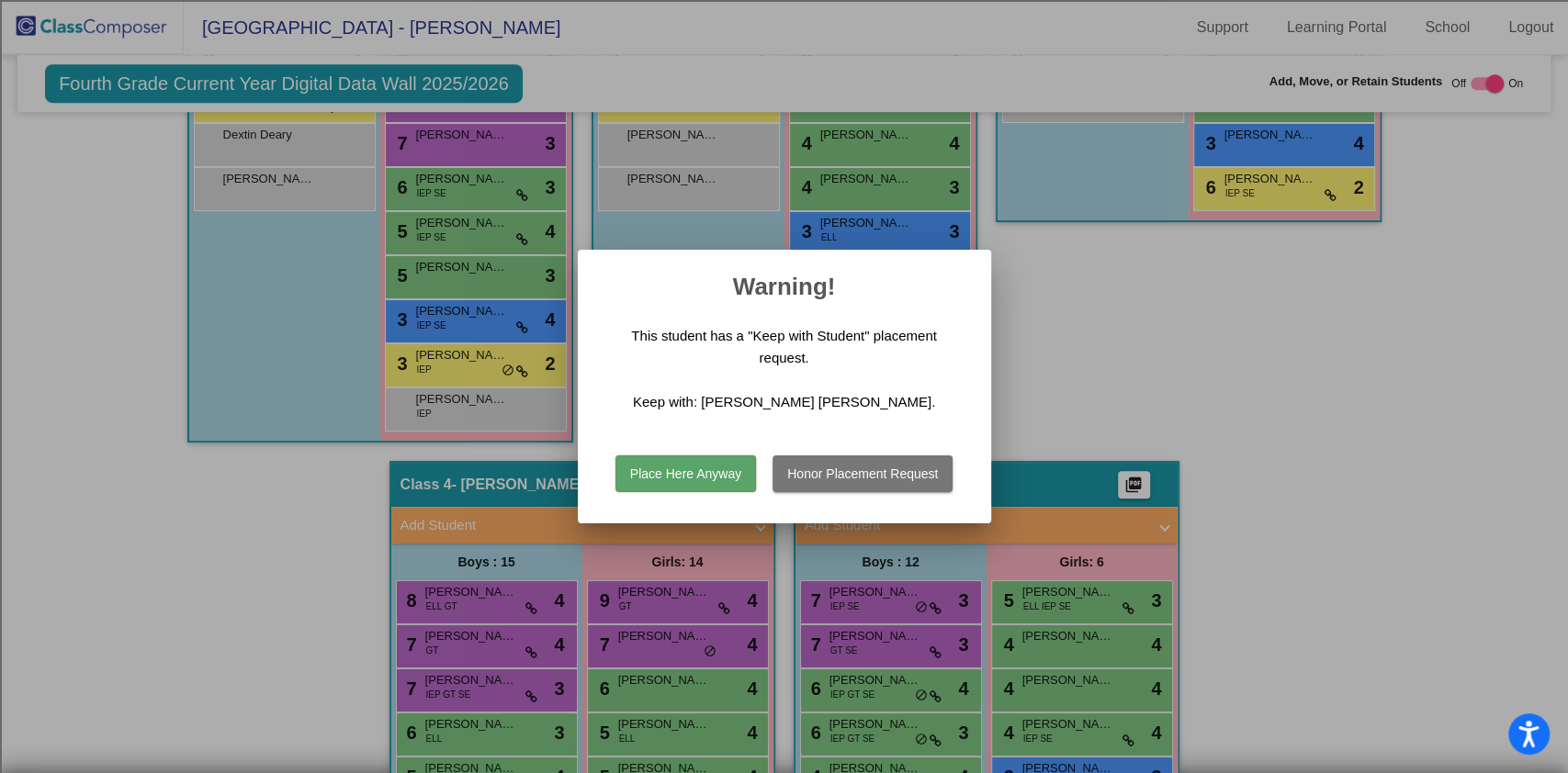 click on "Place Here Anyway" at bounding box center [685, 474] 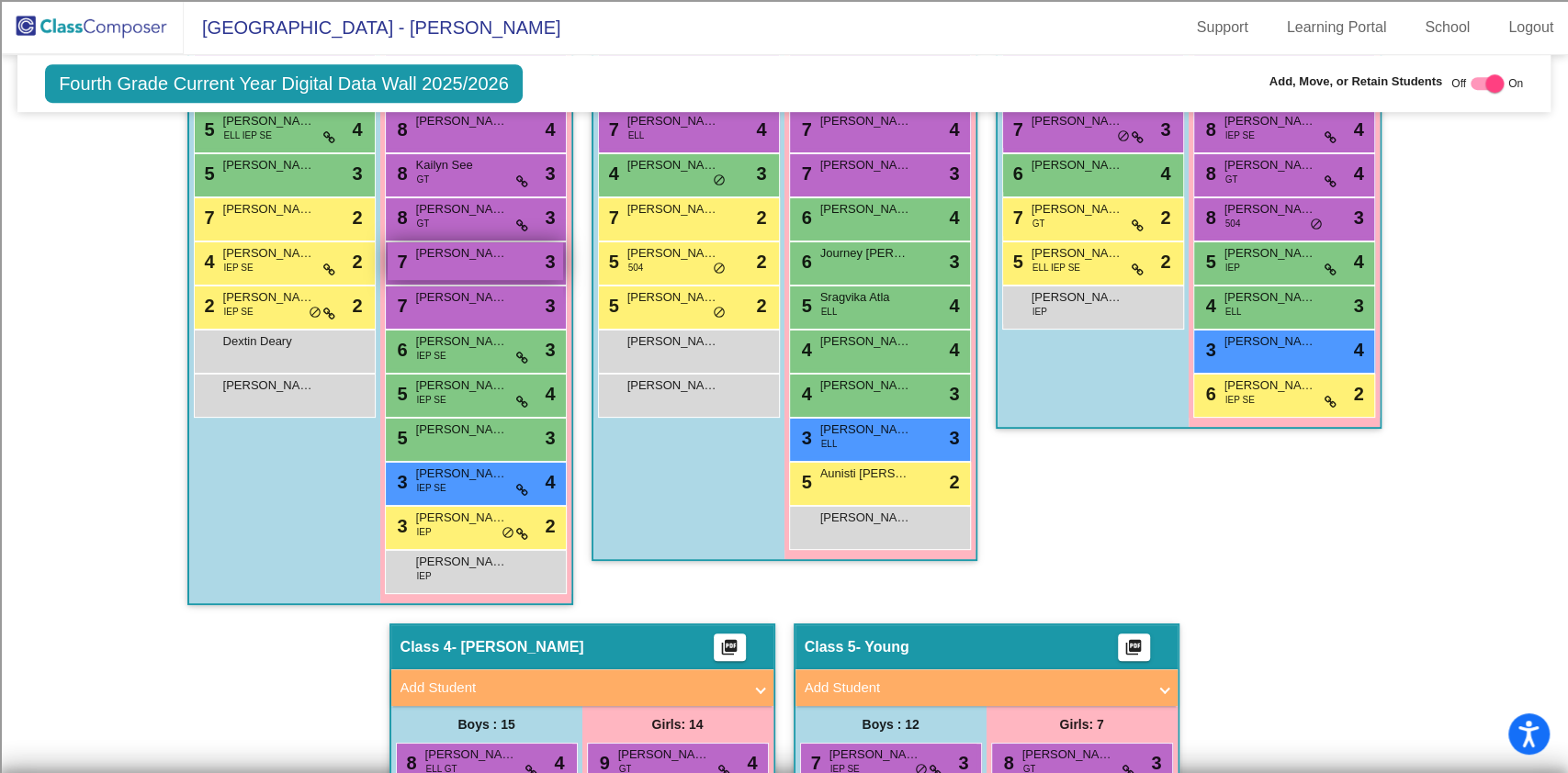 scroll, scrollTop: 604, scrollLeft: 0, axis: vertical 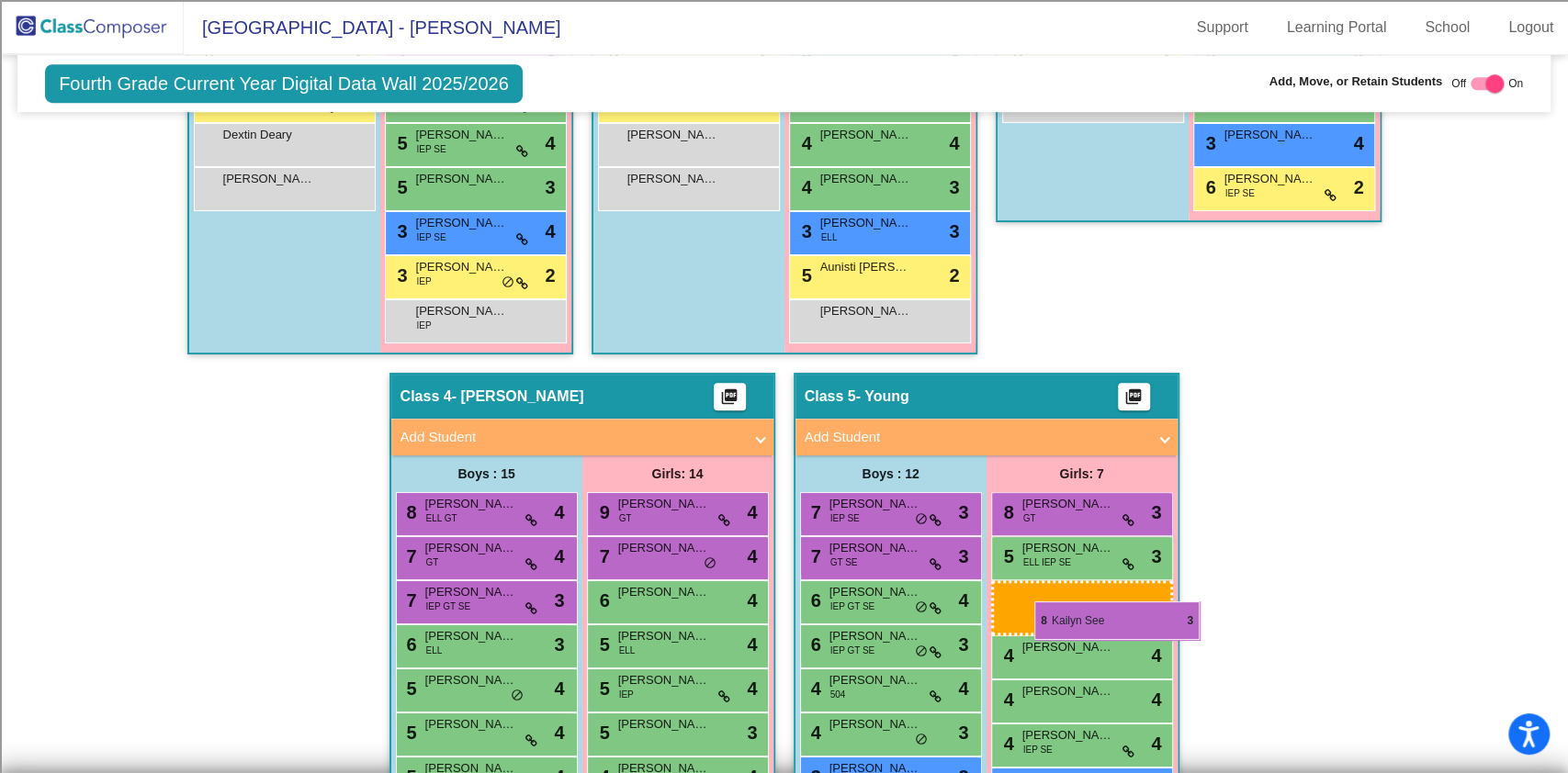 drag, startPoint x: 450, startPoint y: 208, endPoint x: 1034, endPoint y: 599, distance: 702.8065 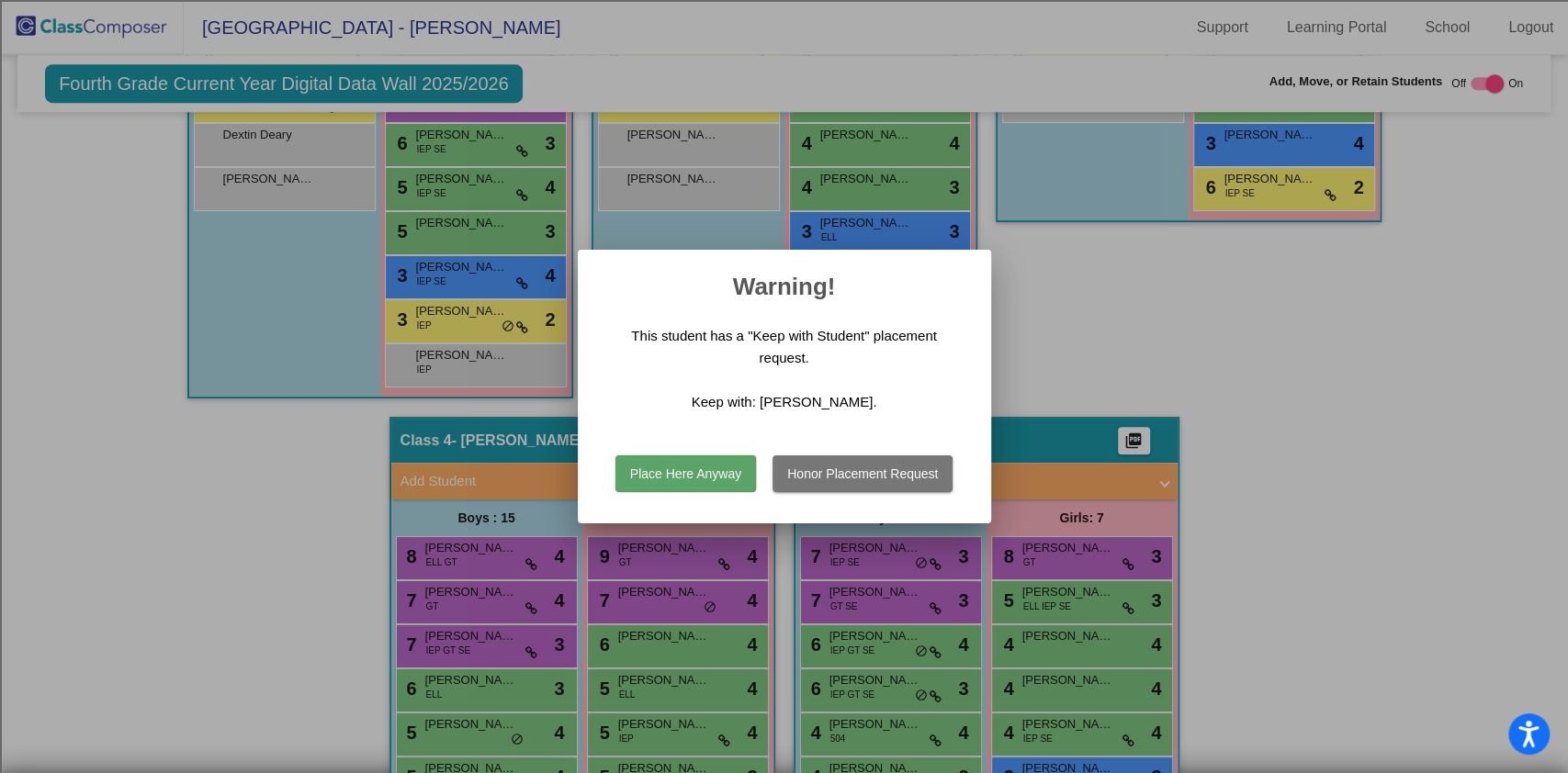 click on "Place Here Anyway" at bounding box center (685, 474) 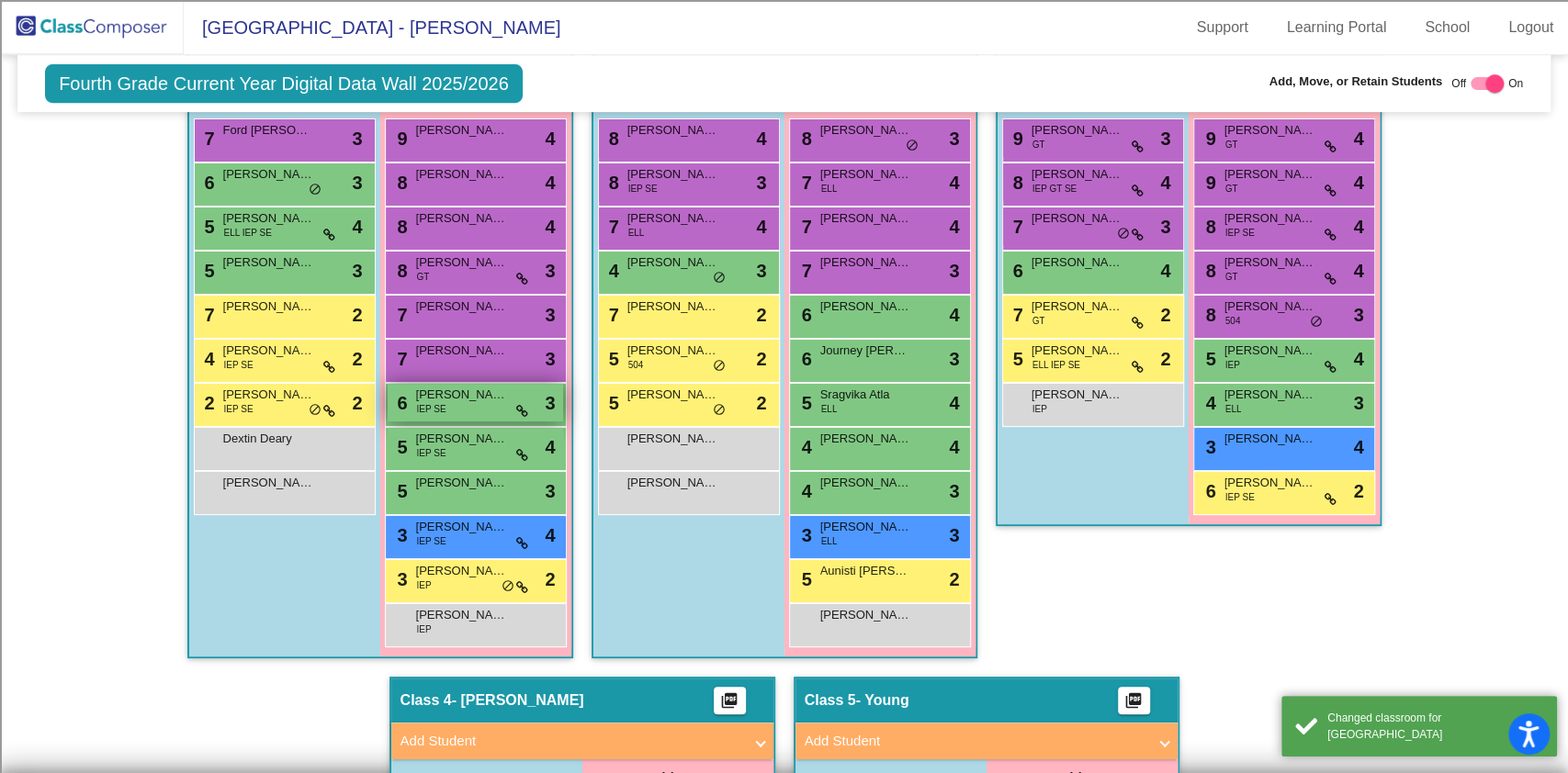 scroll, scrollTop: 482, scrollLeft: 0, axis: vertical 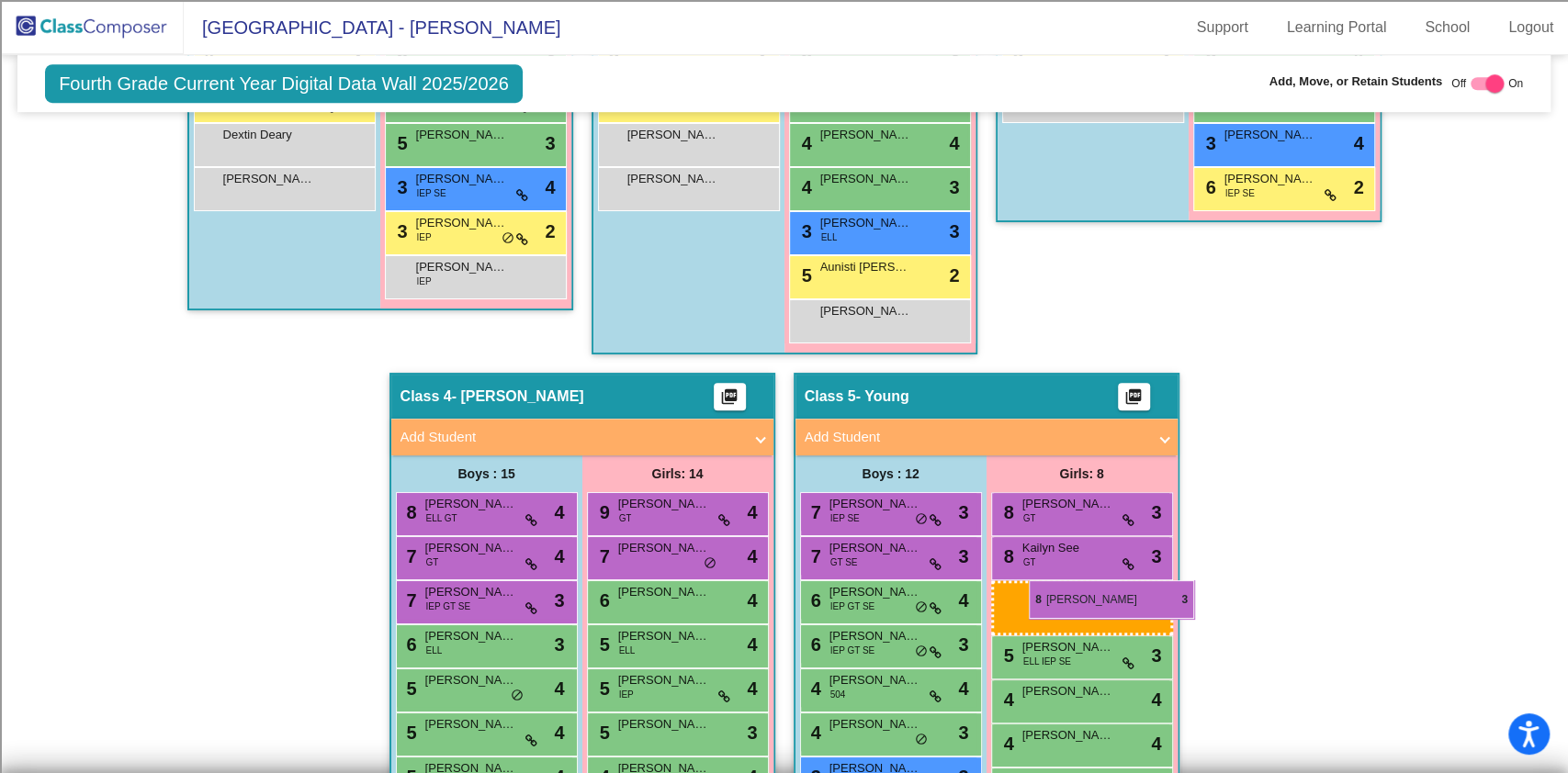 drag, startPoint x: 454, startPoint y: 334, endPoint x: 1029, endPoint y: 580, distance: 625.4127 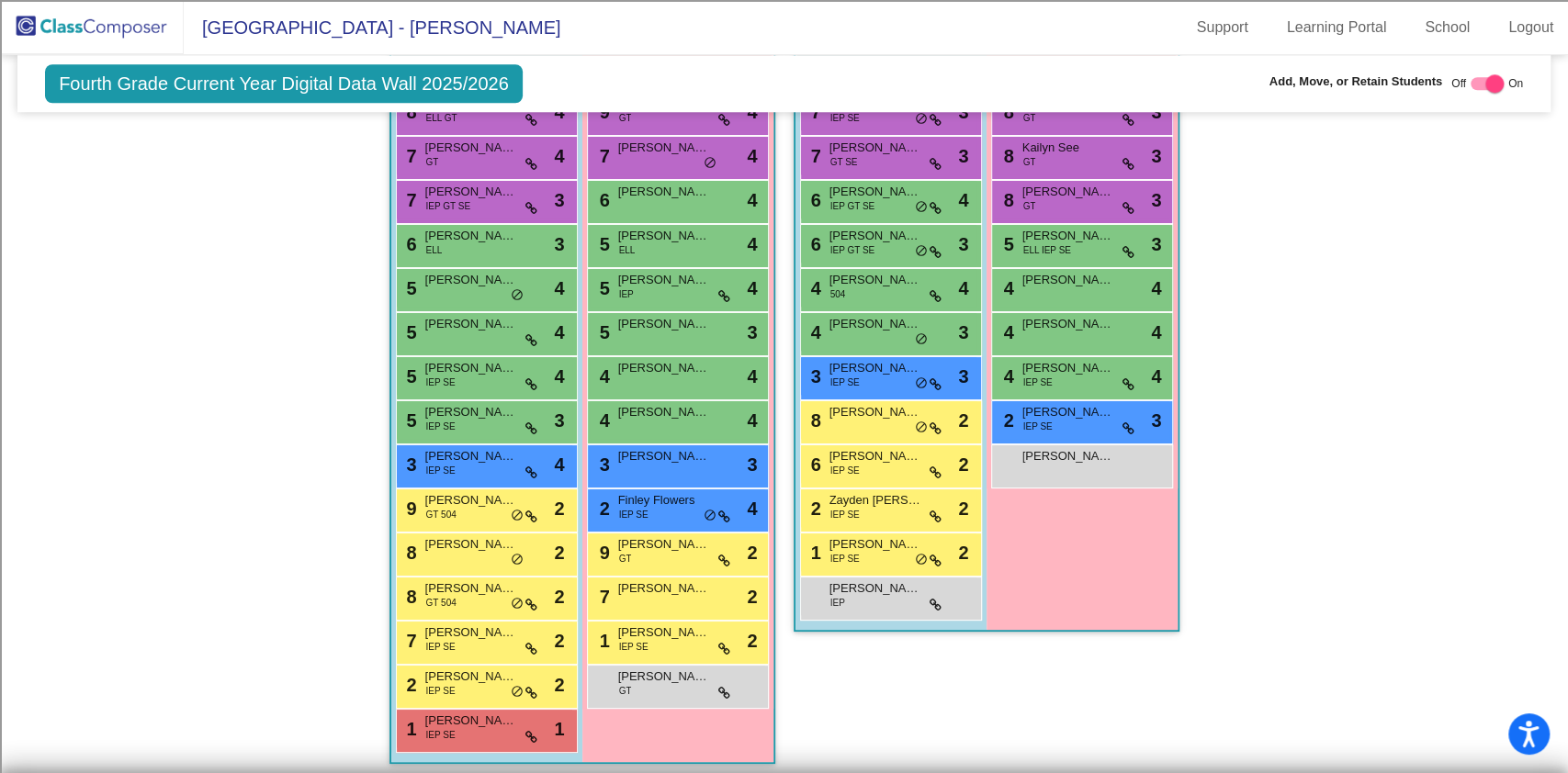 scroll, scrollTop: 1256, scrollLeft: 0, axis: vertical 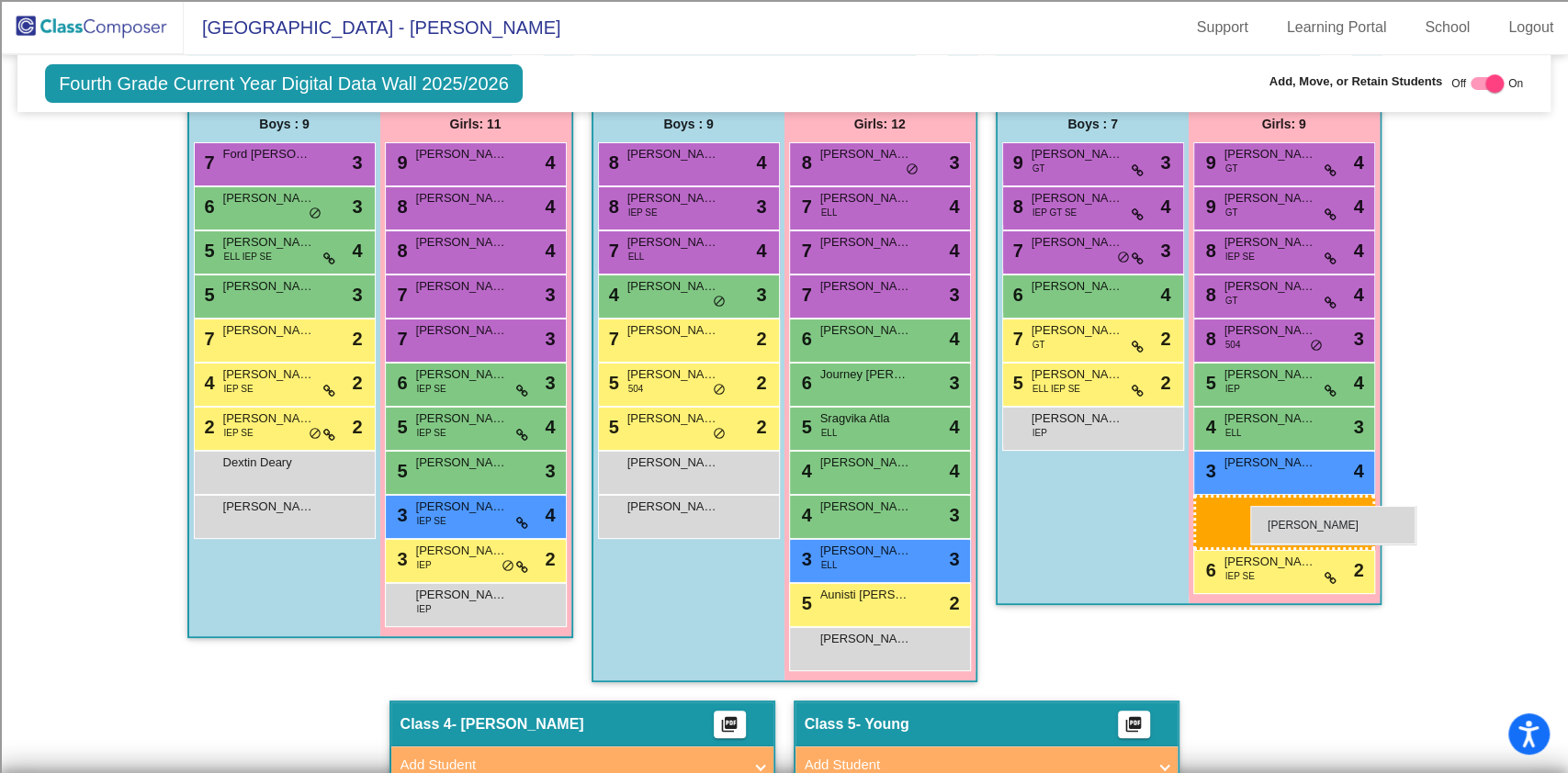 drag, startPoint x: 1086, startPoint y: 459, endPoint x: 1250, endPoint y: 506, distance: 170.60188 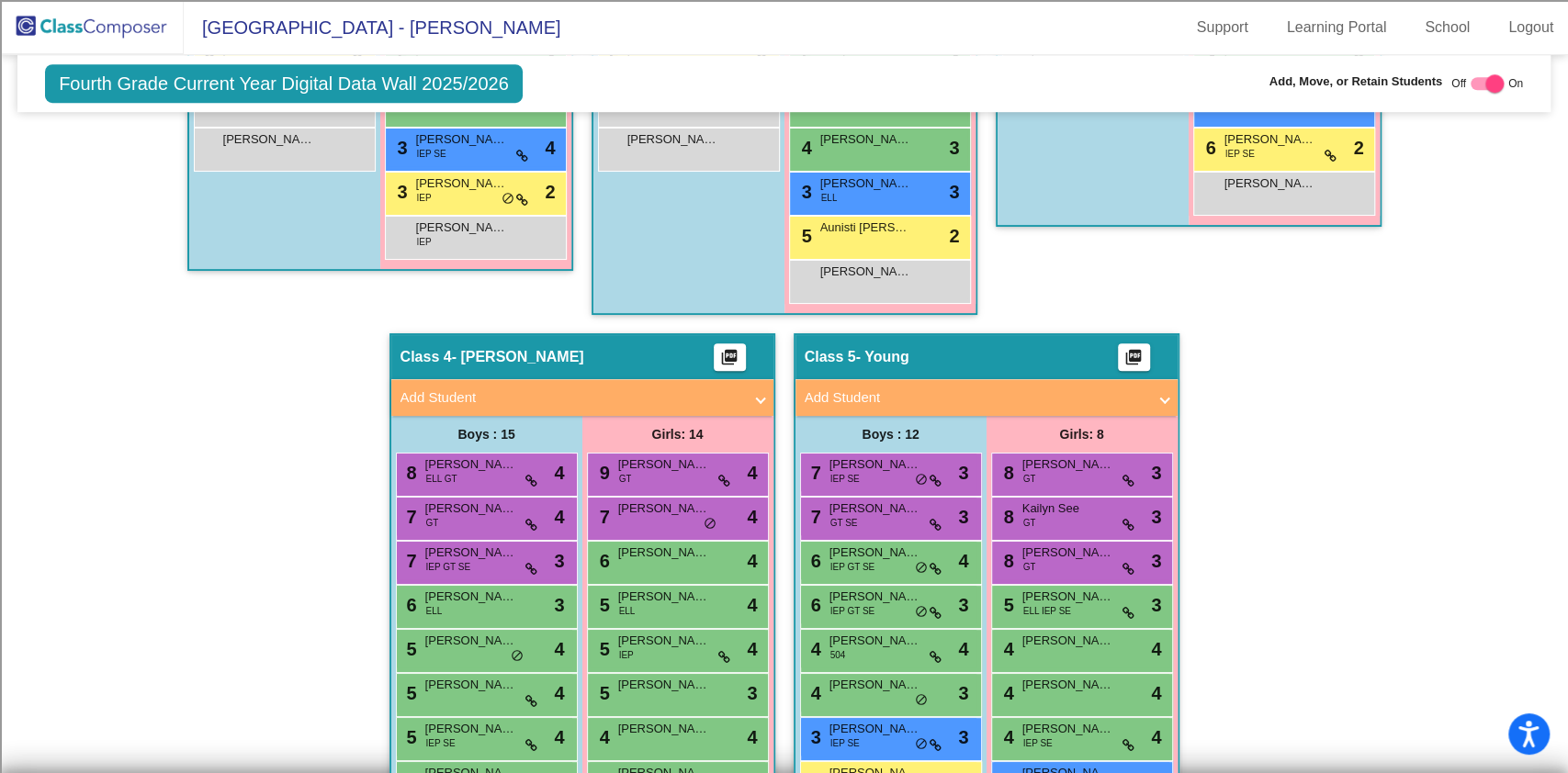 scroll, scrollTop: 1133, scrollLeft: 0, axis: vertical 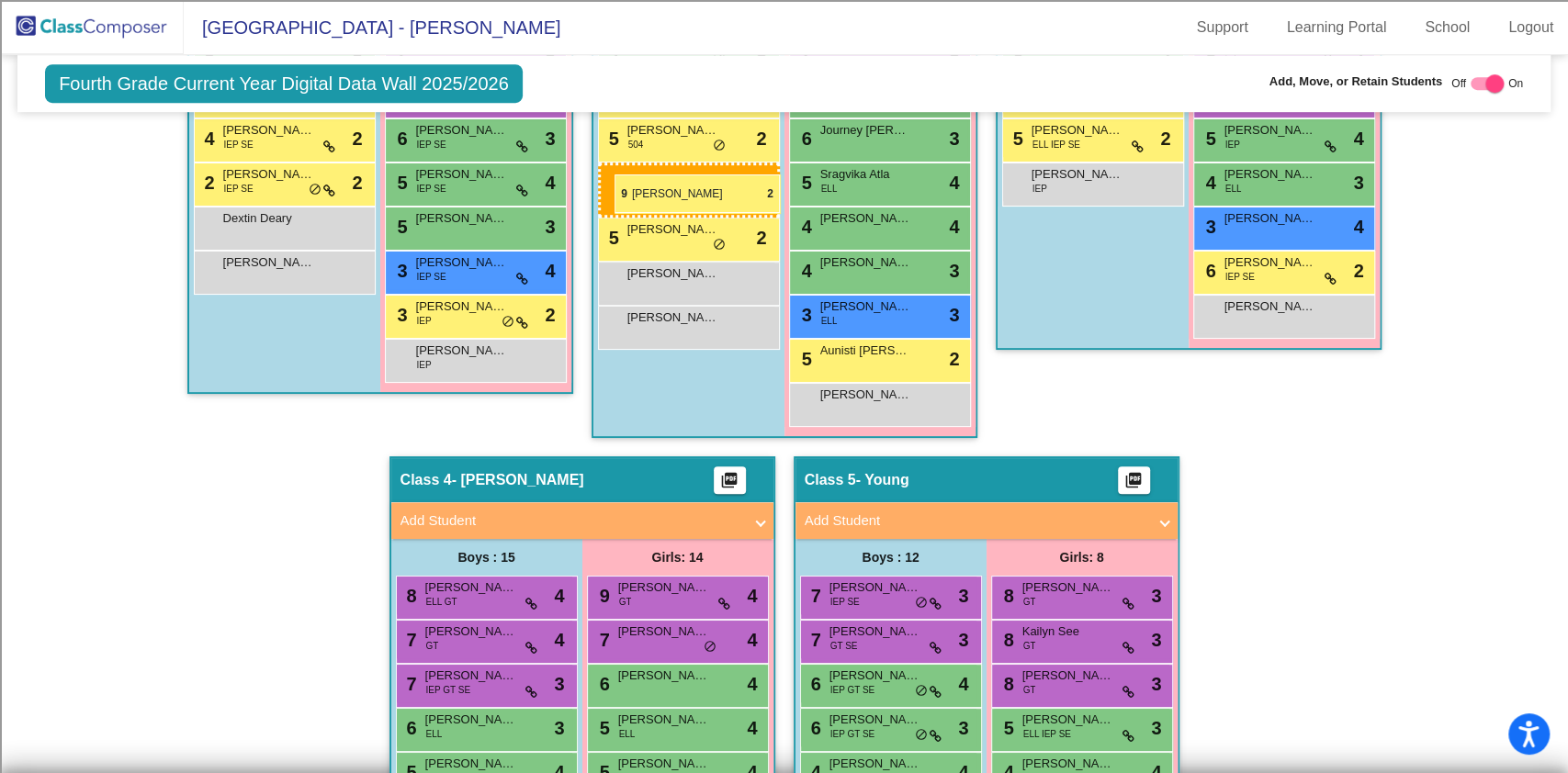 drag, startPoint x: 452, startPoint y: 609, endPoint x: 615, endPoint y: 175, distance: 463.60004 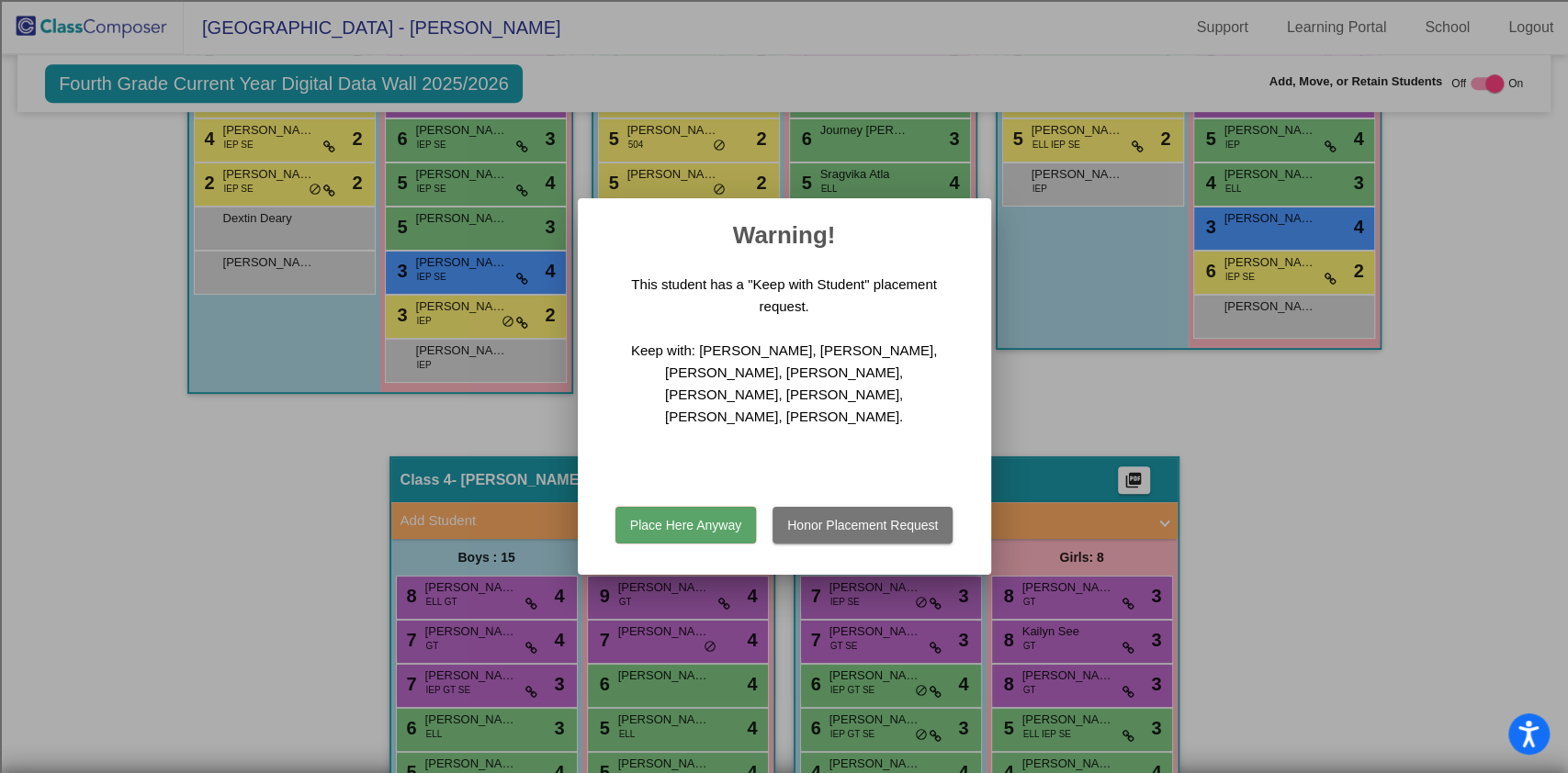 click on "Place Here Anyway" at bounding box center (685, 525) 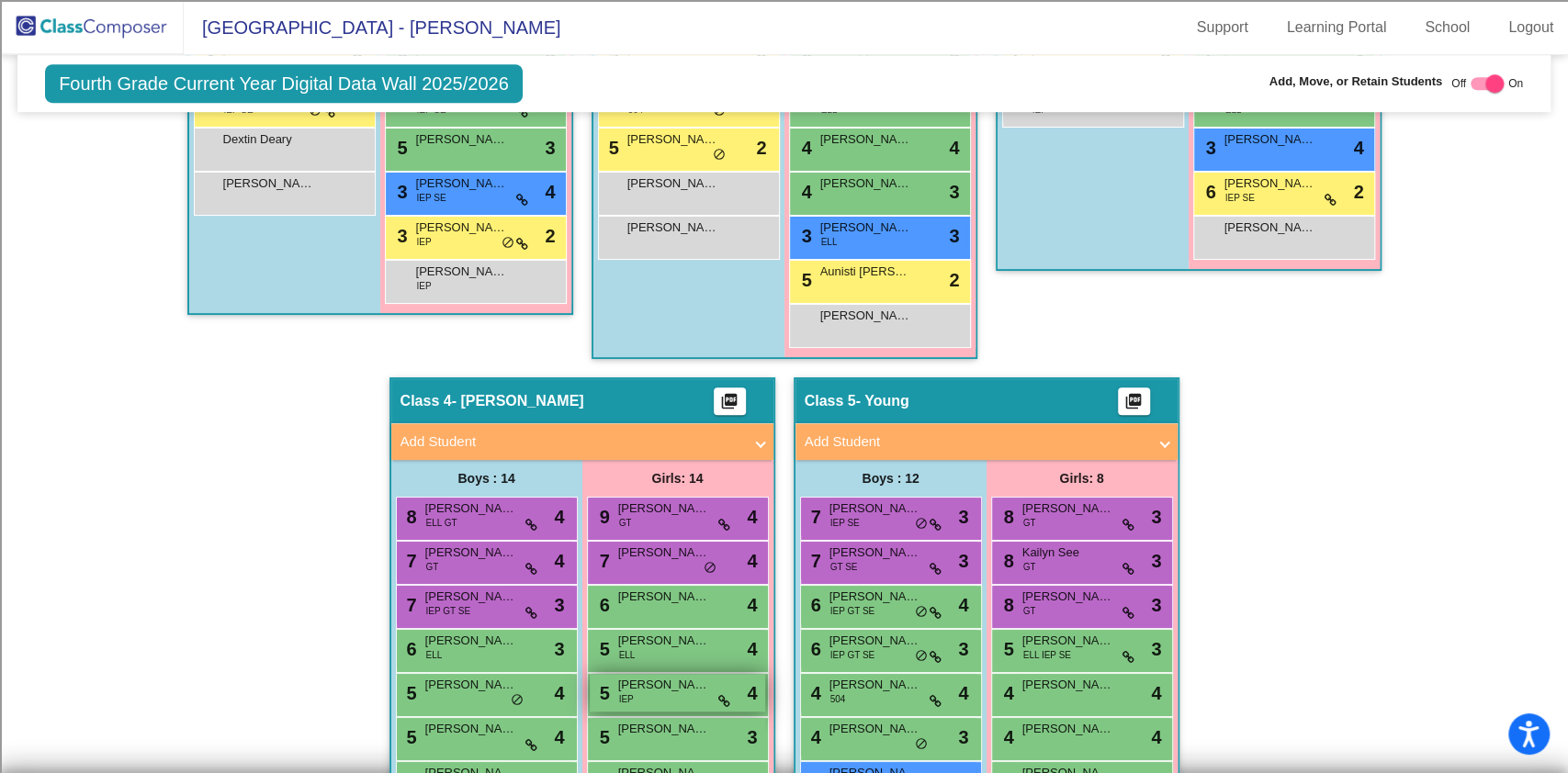 scroll, scrollTop: 967, scrollLeft: 0, axis: vertical 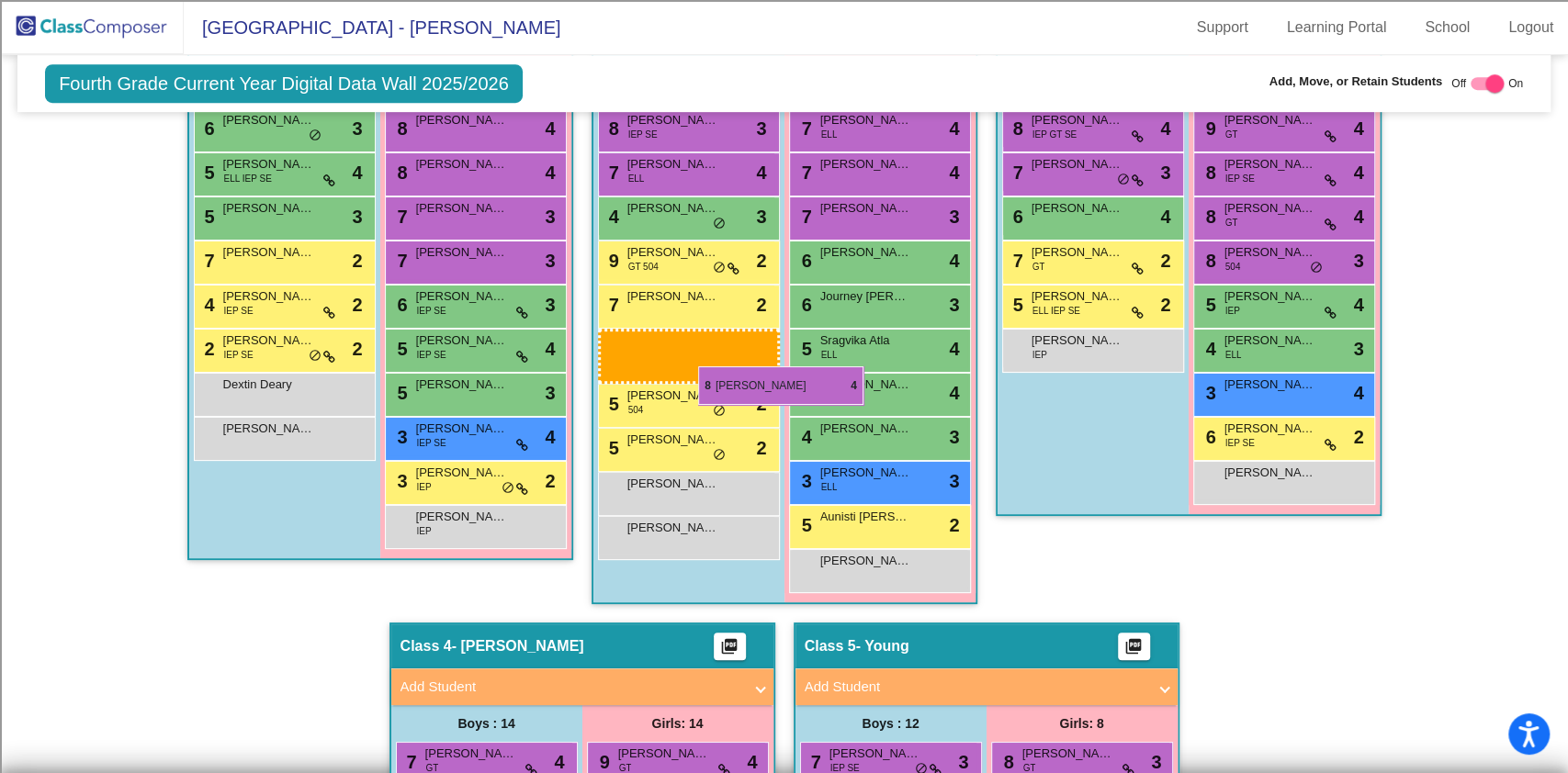 drag, startPoint x: 483, startPoint y: 386, endPoint x: 698, endPoint y: 367, distance: 215.8379 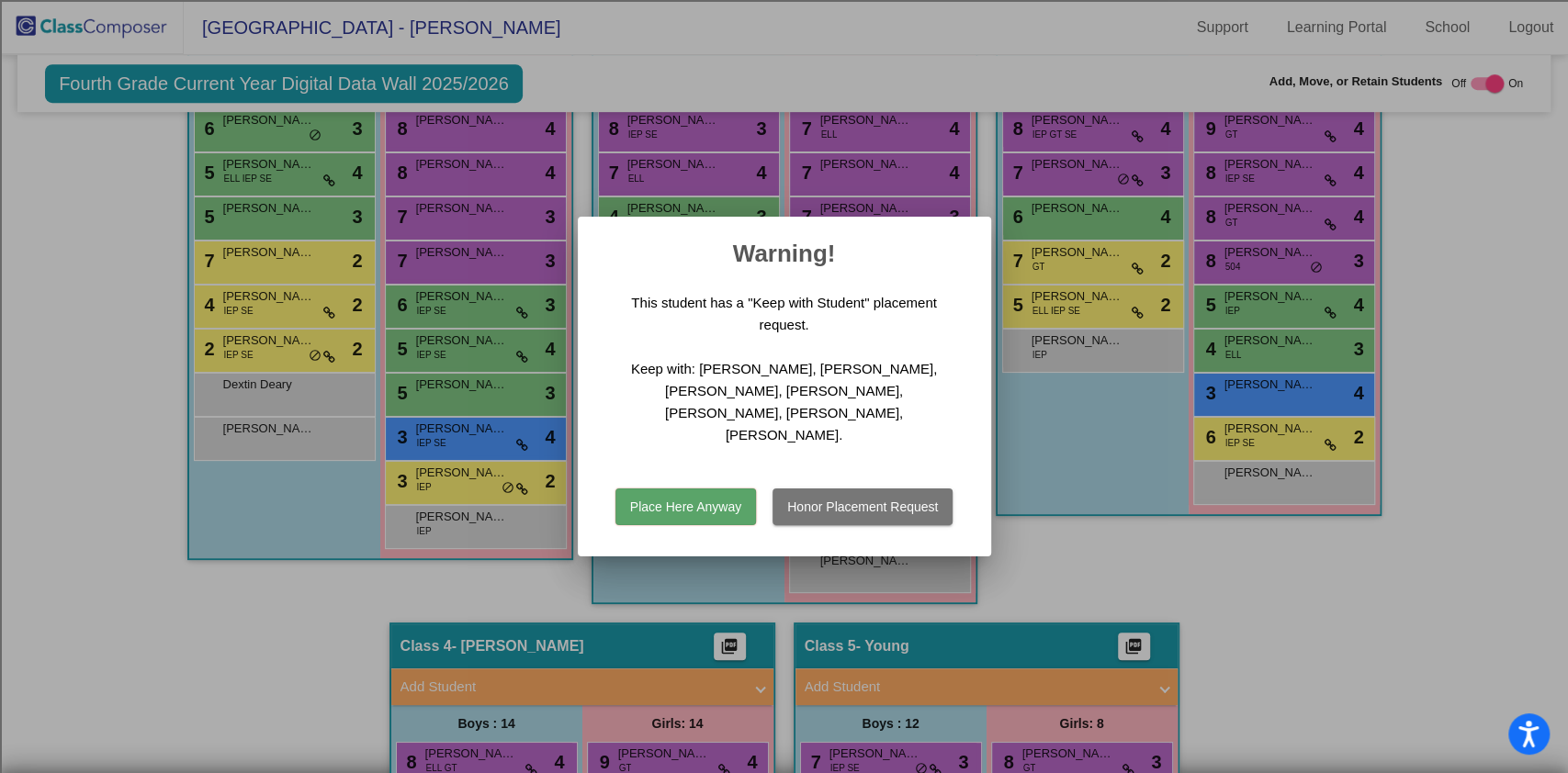 click on "Place Here Anyway" at bounding box center (685, 507) 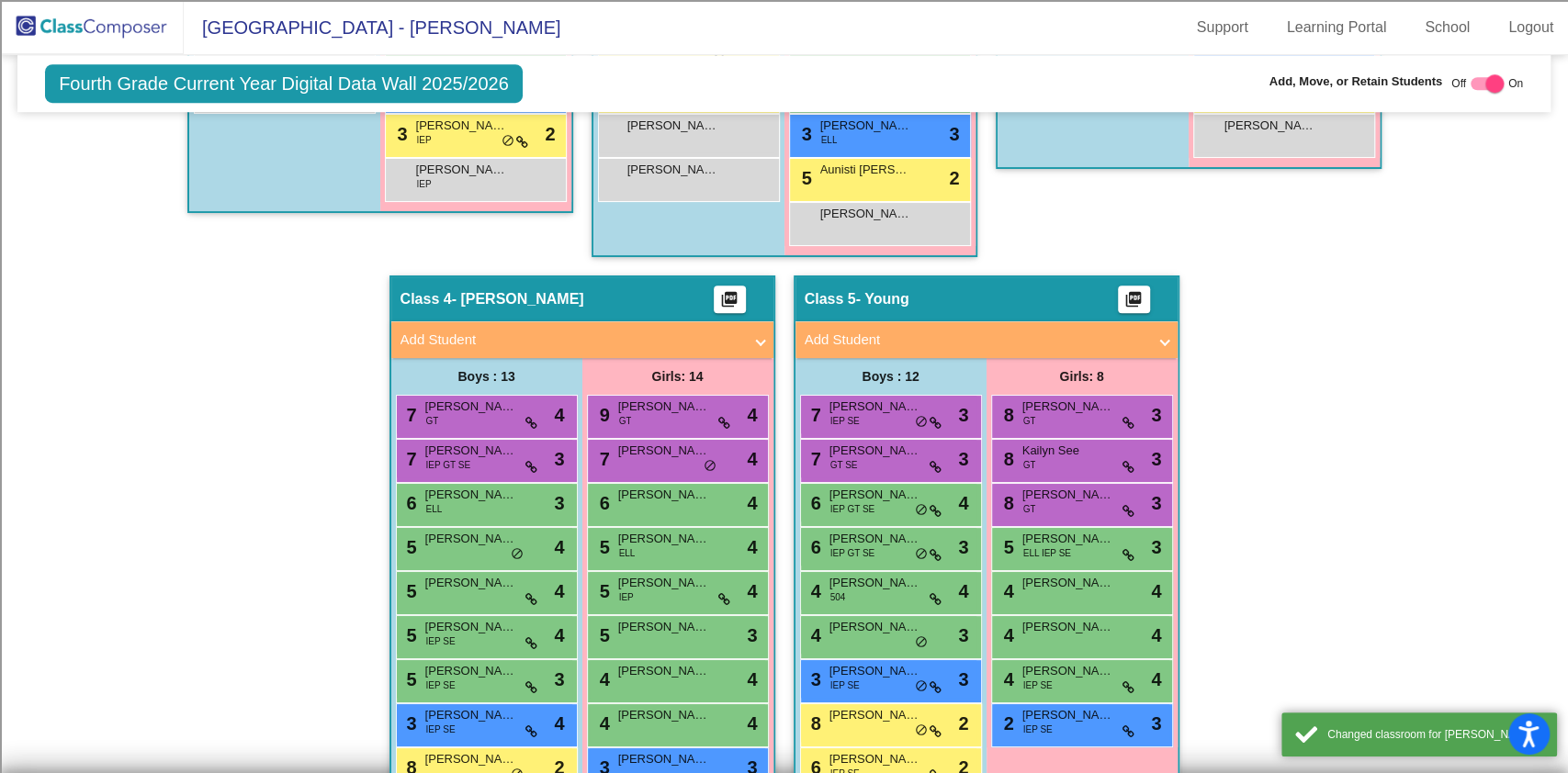 scroll, scrollTop: 967, scrollLeft: 0, axis: vertical 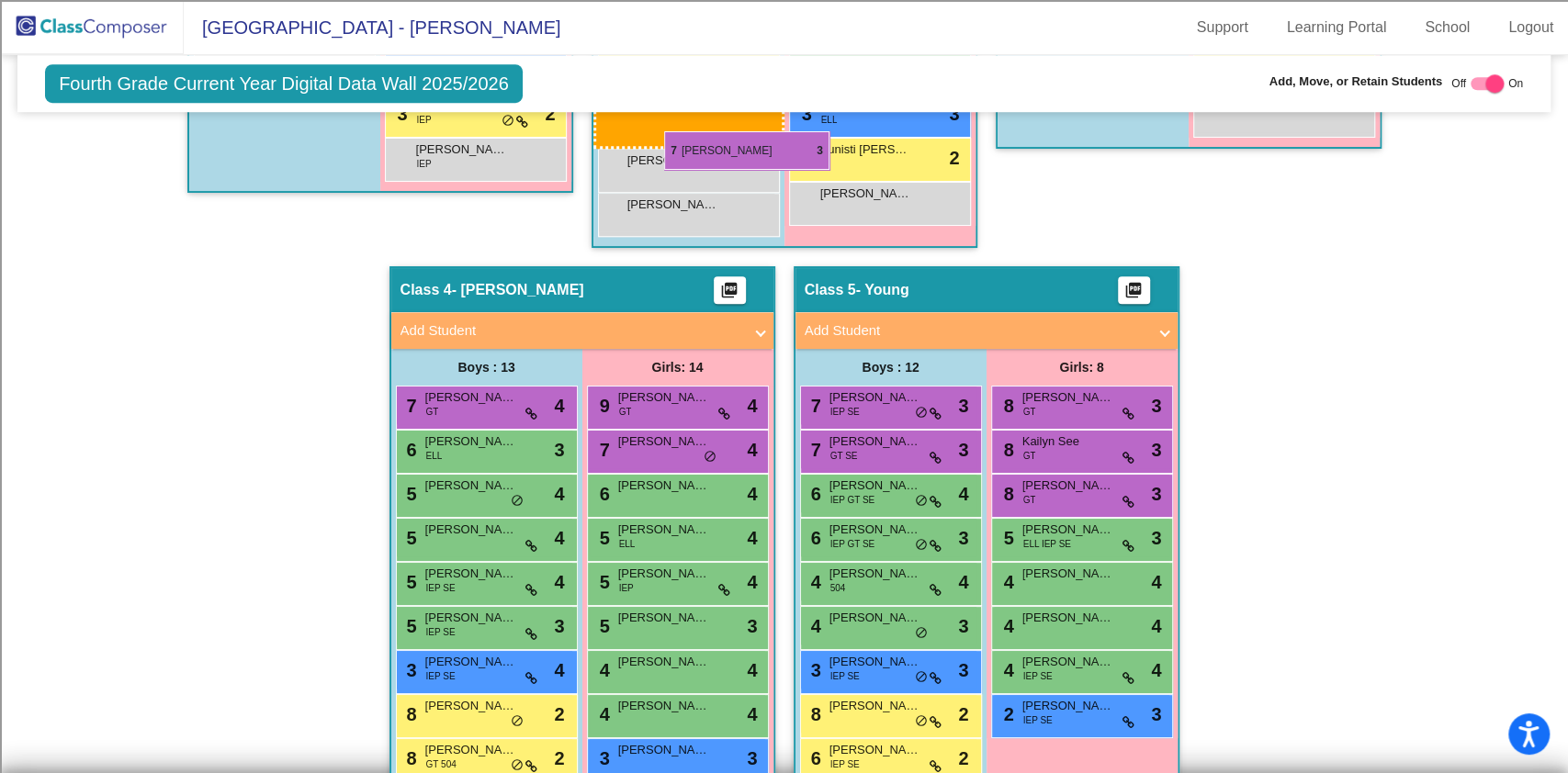 drag, startPoint x: 458, startPoint y: 436, endPoint x: 664, endPoint y: 131, distance: 368.0503 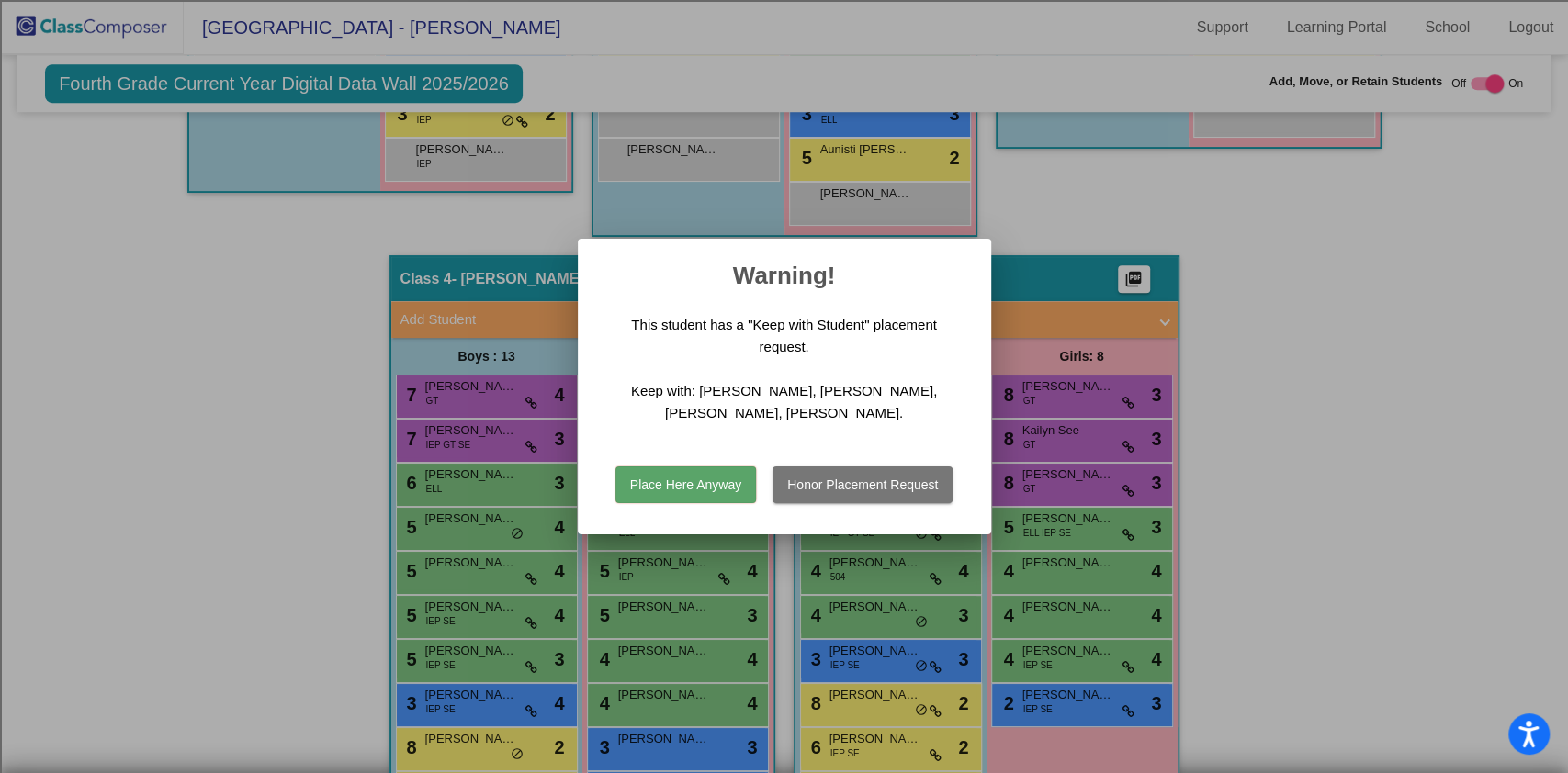 click on "Place Here Anyway" at bounding box center [685, 485] 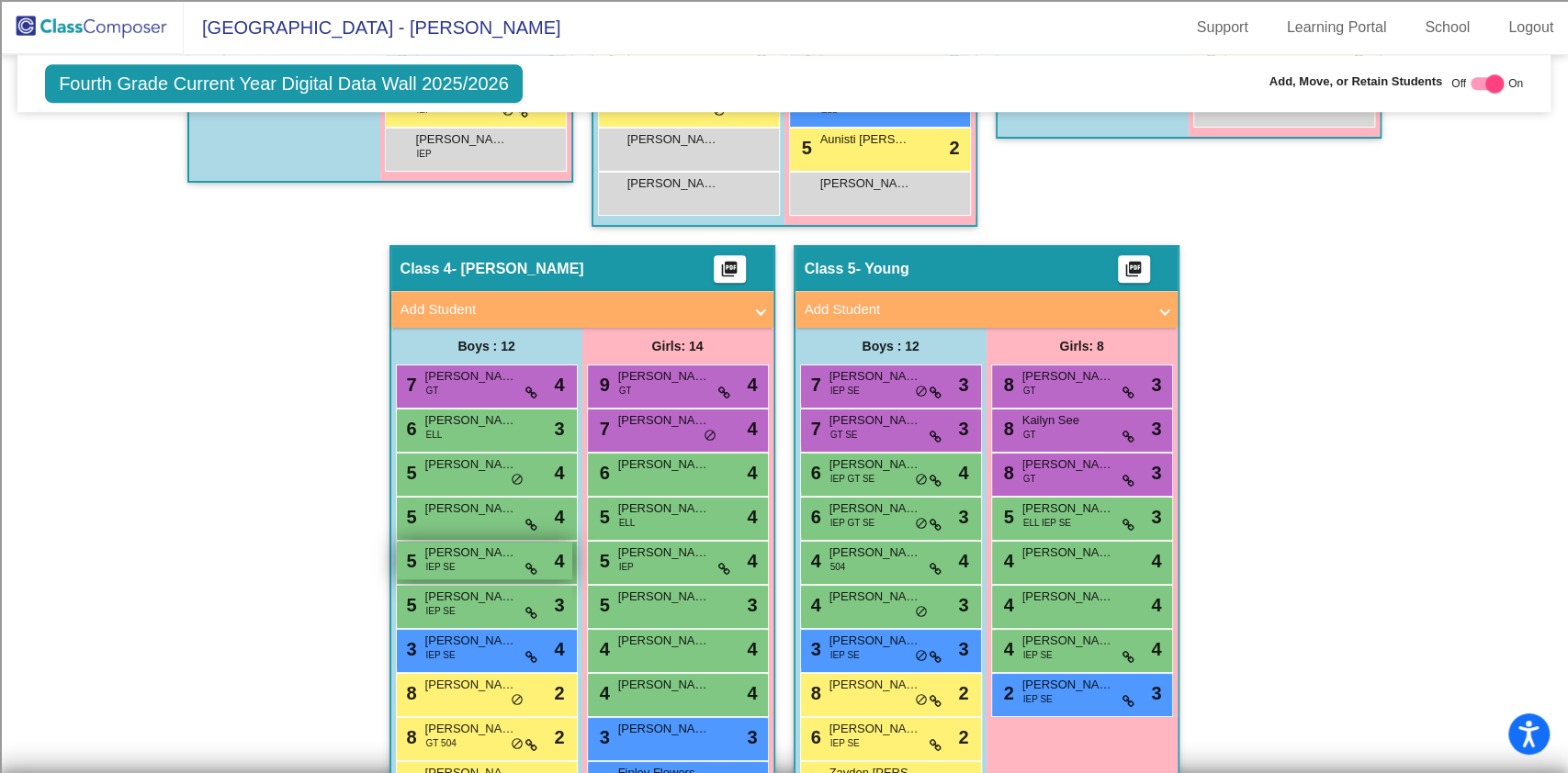 scroll, scrollTop: 967, scrollLeft: 0, axis: vertical 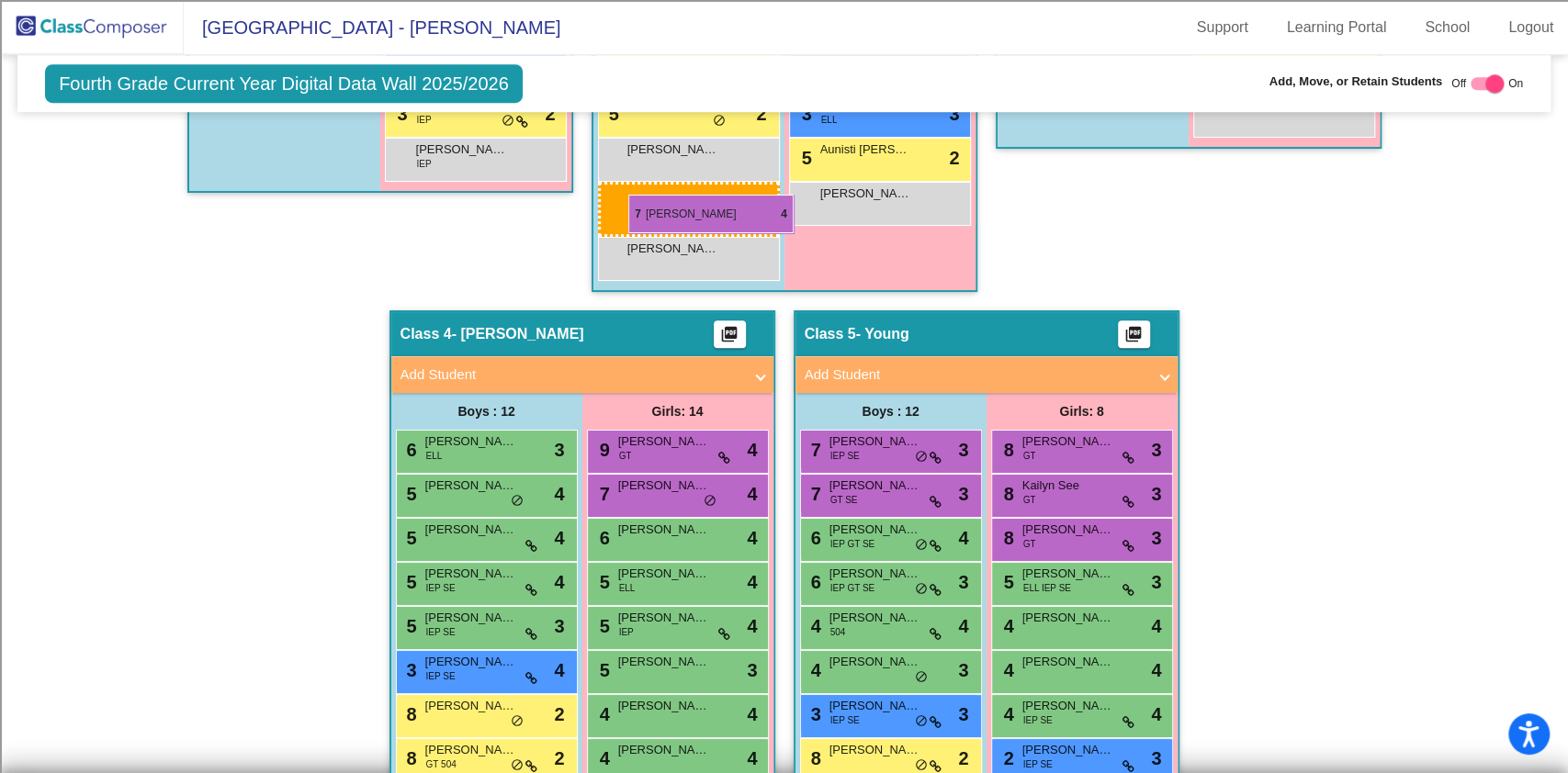 drag, startPoint x: 444, startPoint y: 395, endPoint x: 628, endPoint y: 195, distance: 271.7646 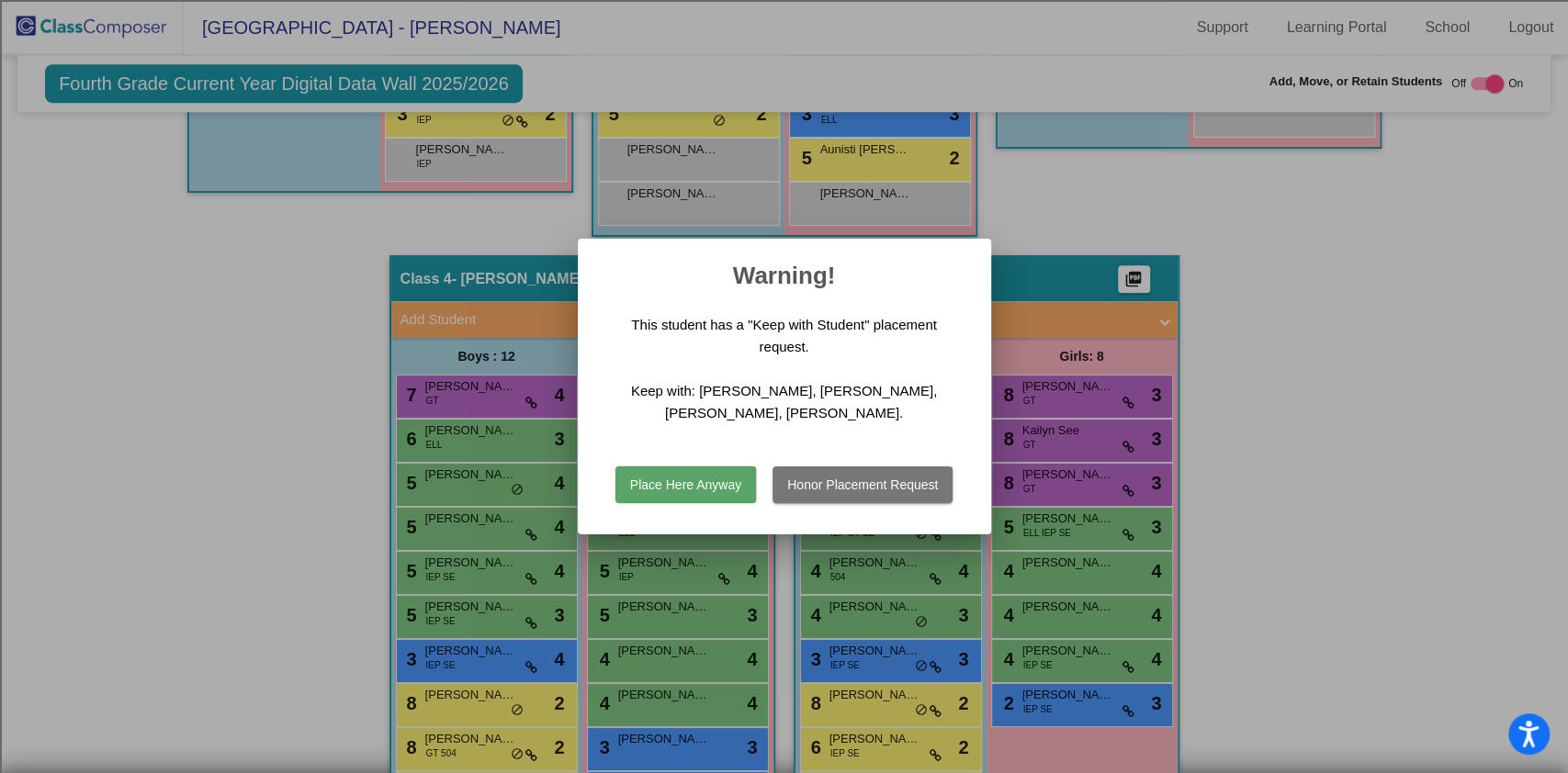 click on "Place Here Anyway" at bounding box center (685, 485) 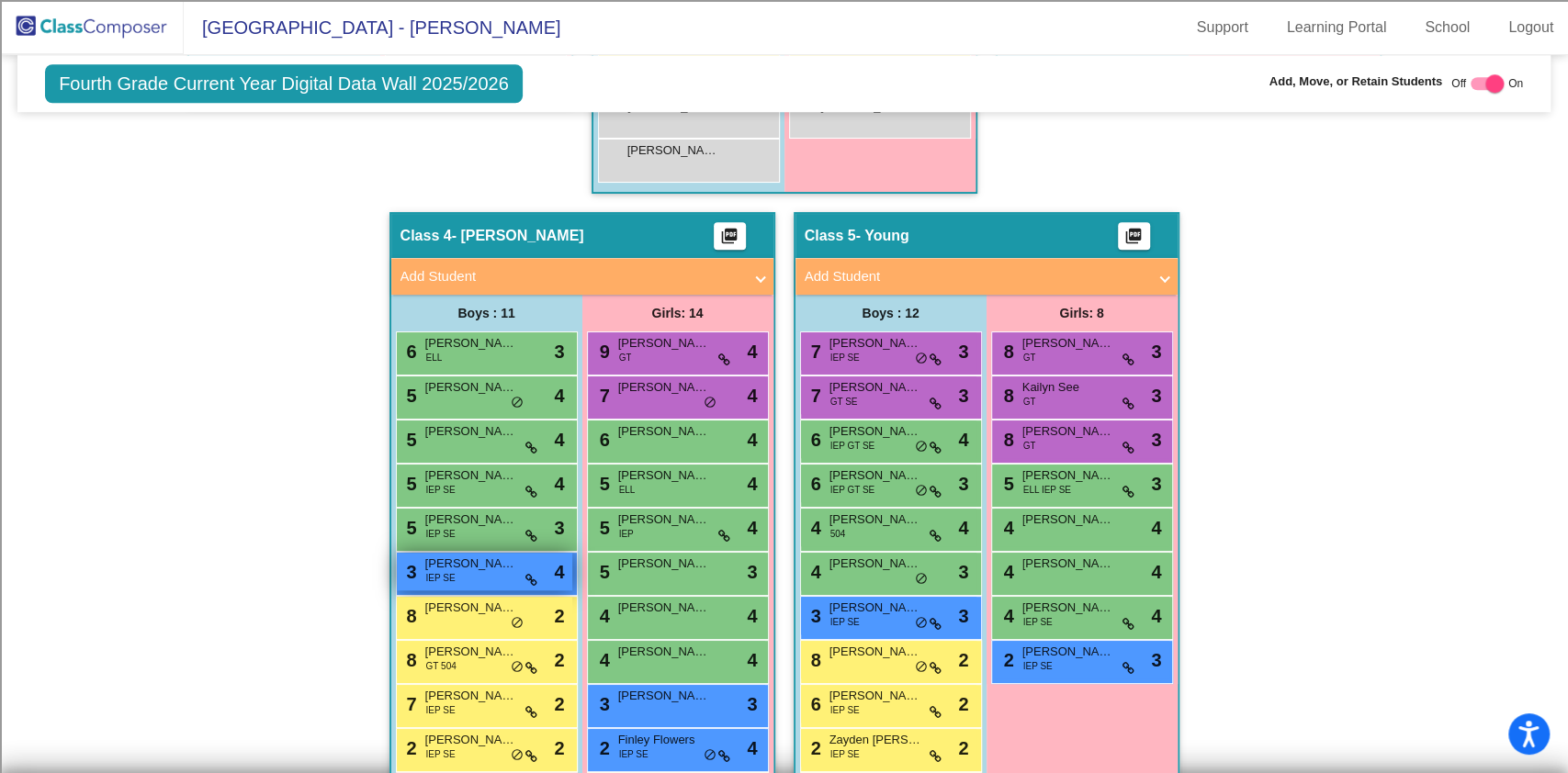 scroll, scrollTop: 1089, scrollLeft: 0, axis: vertical 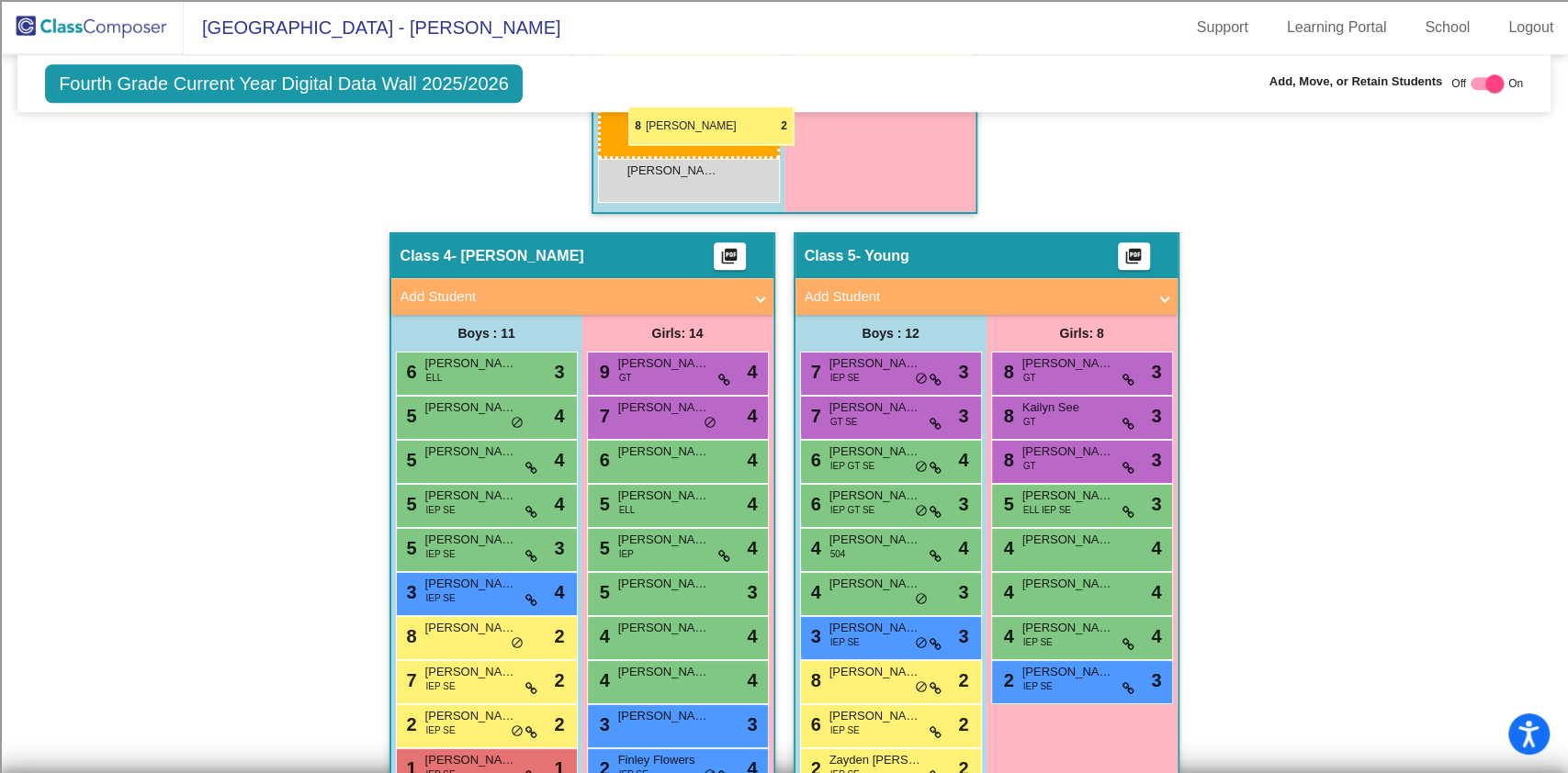 drag, startPoint x: 441, startPoint y: 622, endPoint x: 628, endPoint y: 106, distance: 548.8397 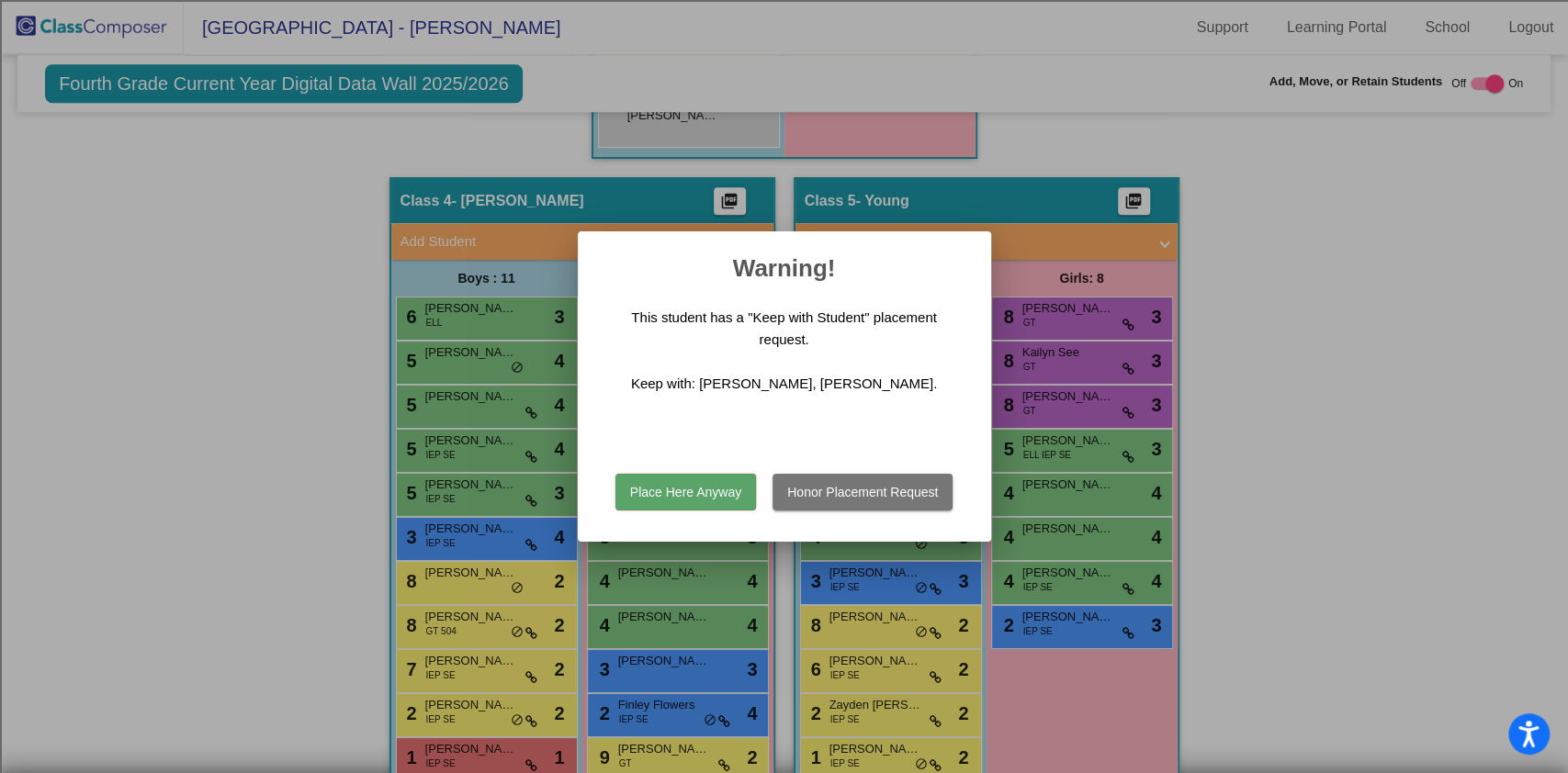 click on "Place Here Anyway" at bounding box center [685, 492] 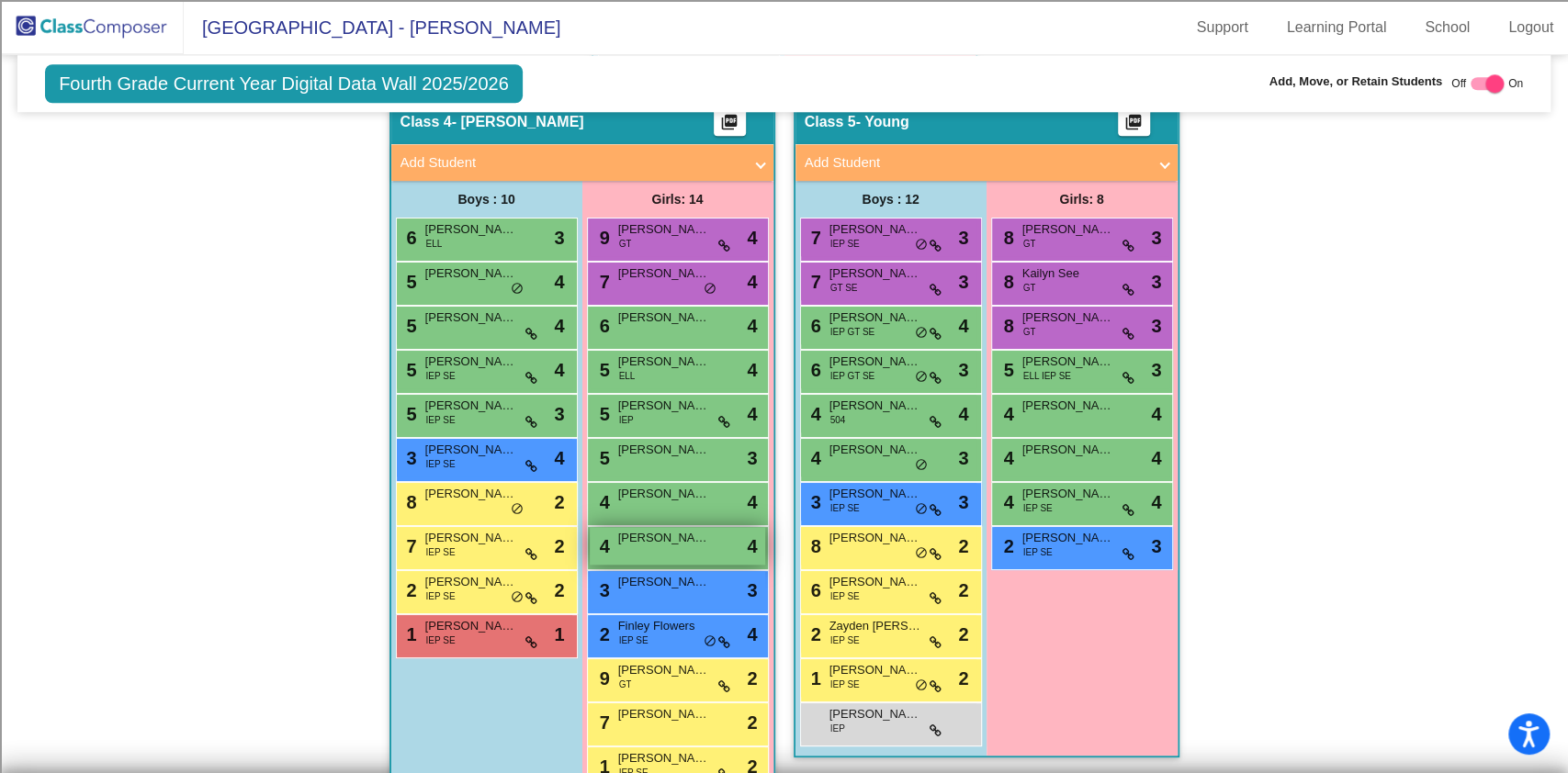 scroll, scrollTop: 1300, scrollLeft: 0, axis: vertical 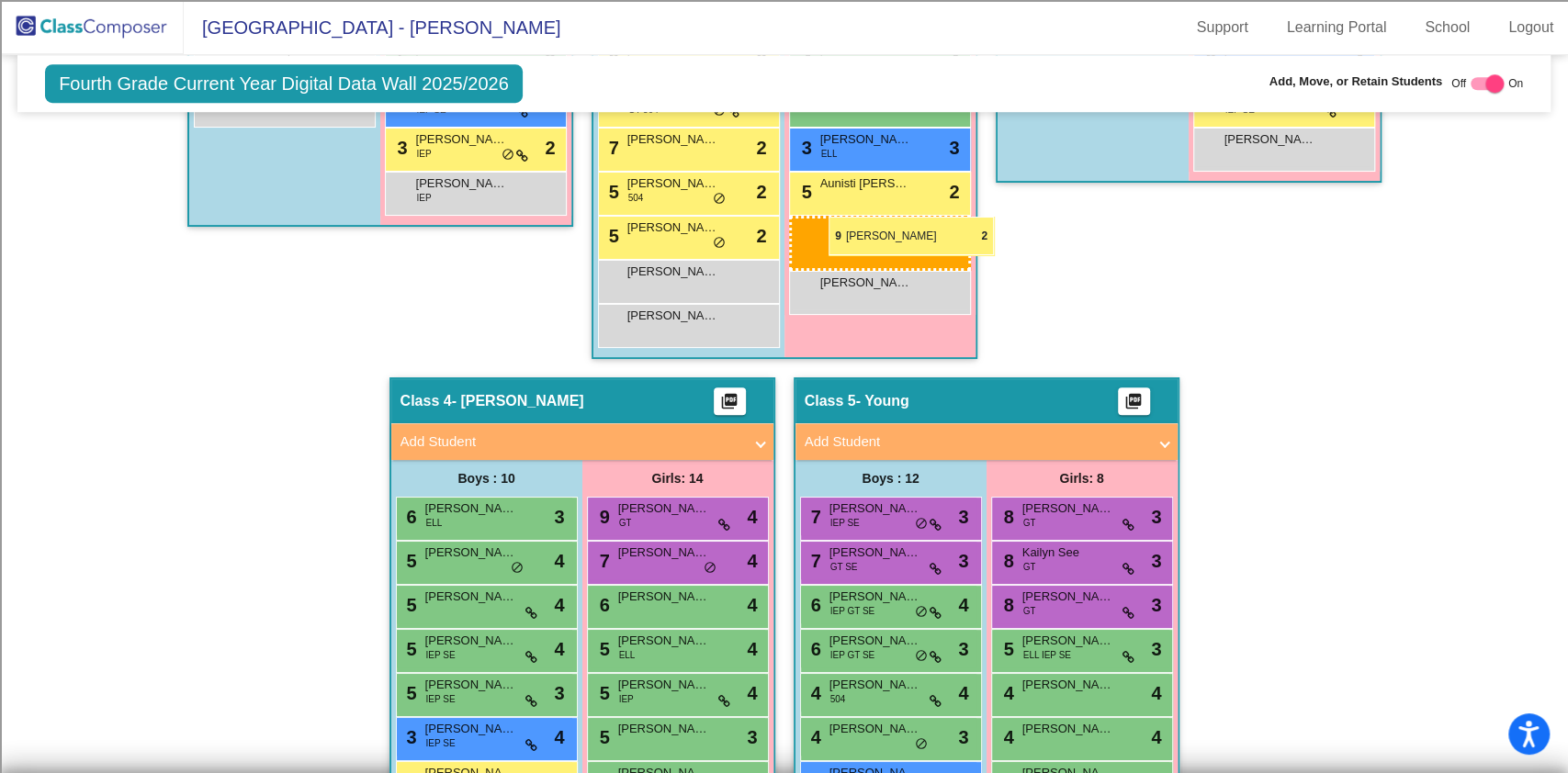 drag, startPoint x: 646, startPoint y: 578, endPoint x: 829, endPoint y: 216, distance: 405.6267 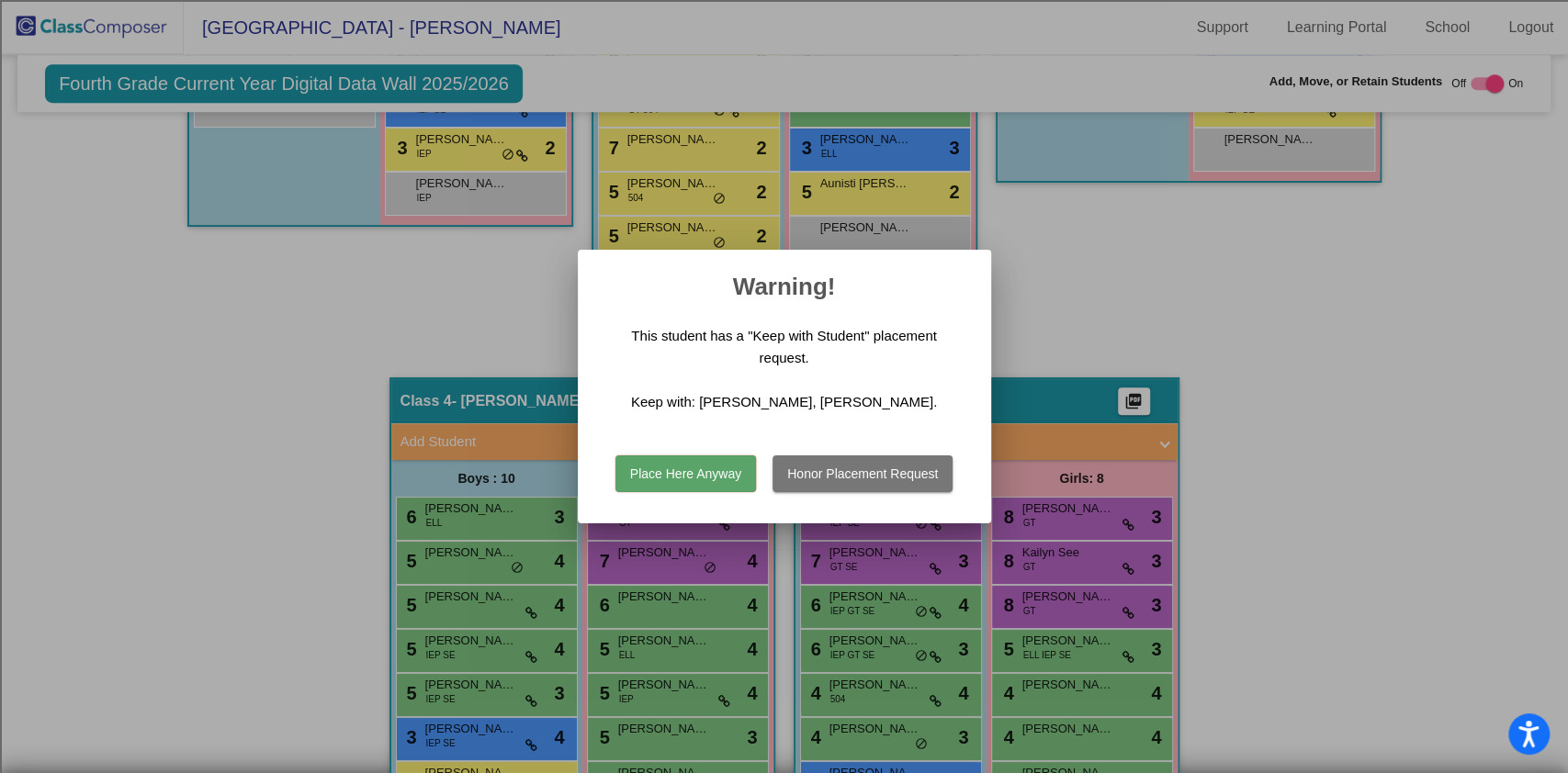 click on "Place Here Anyway" at bounding box center [685, 474] 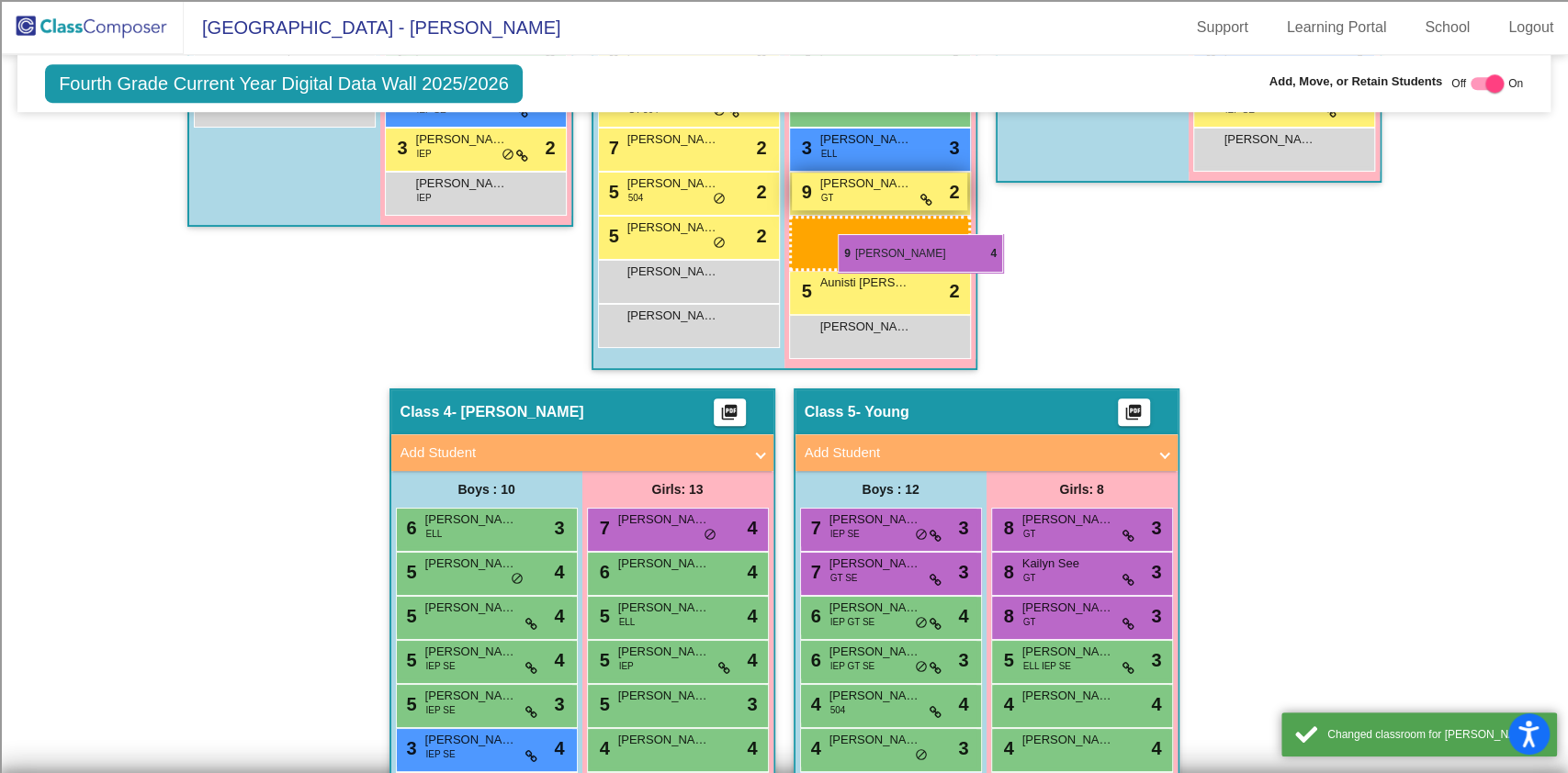 drag, startPoint x: 645, startPoint y: 520, endPoint x: 838, endPoint y: 236, distance: 343.373 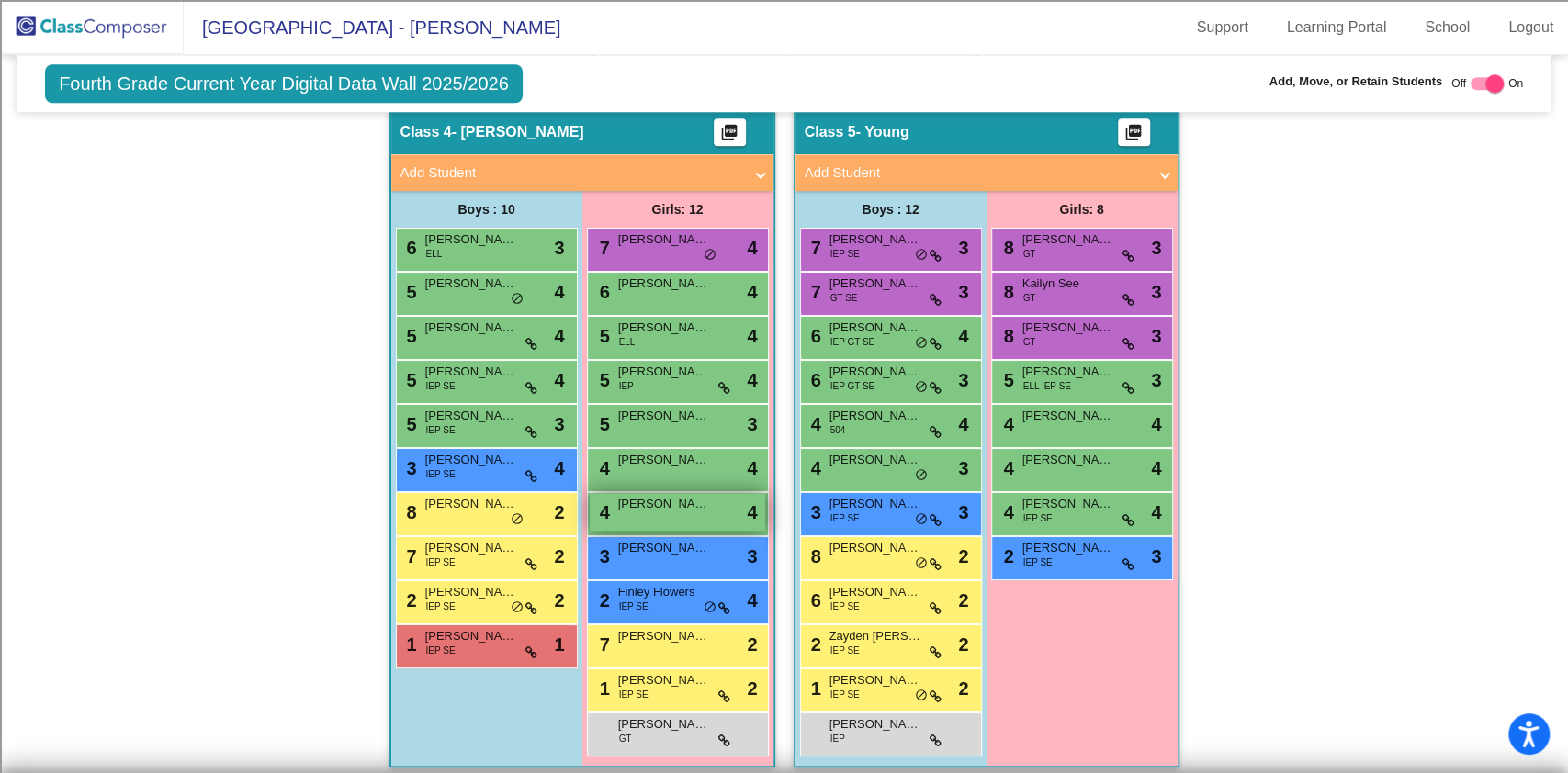 scroll, scrollTop: 1212, scrollLeft: 0, axis: vertical 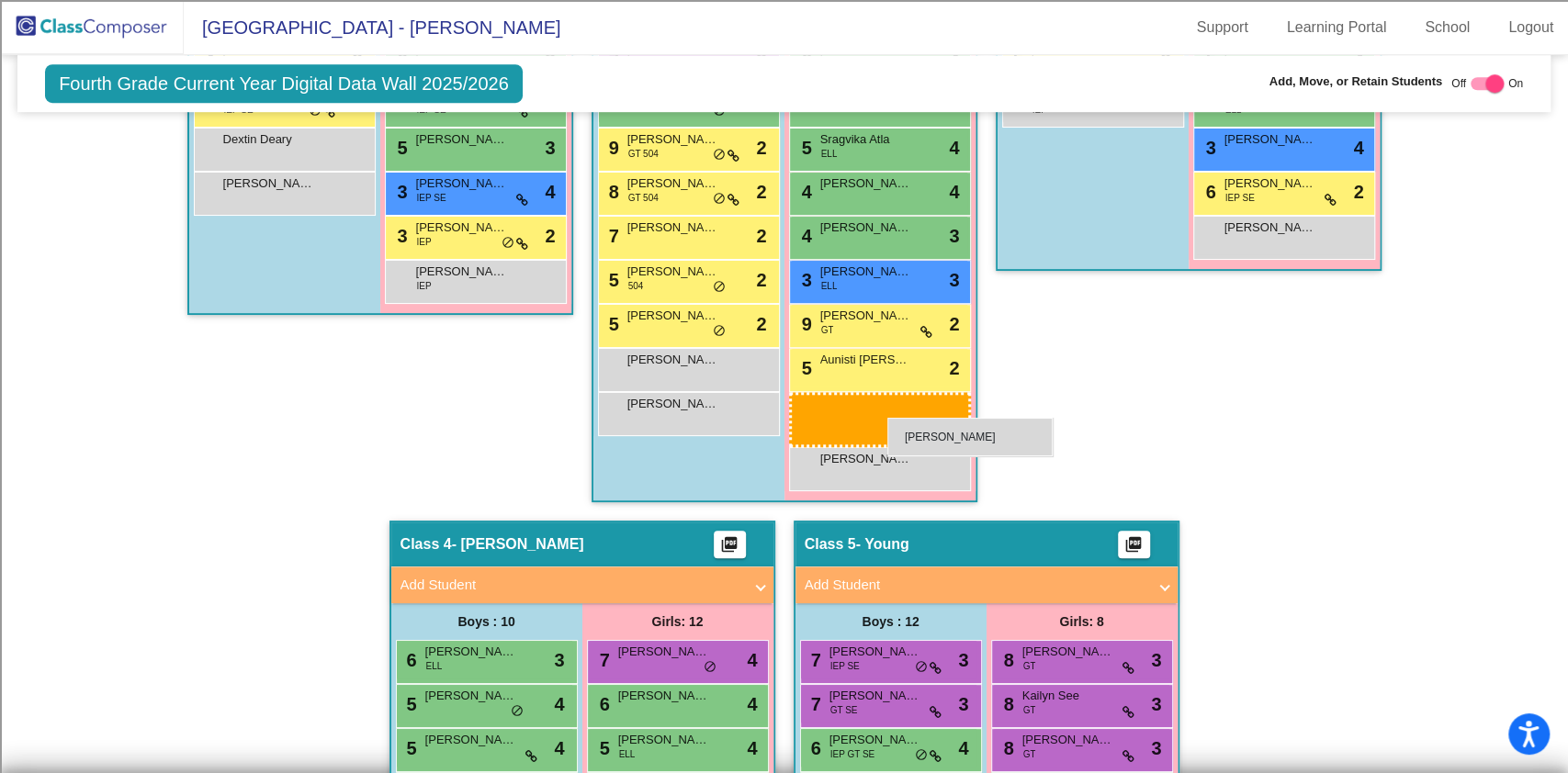 drag, startPoint x: 624, startPoint y: 716, endPoint x: 886, endPoint y: 420, distance: 395.2974 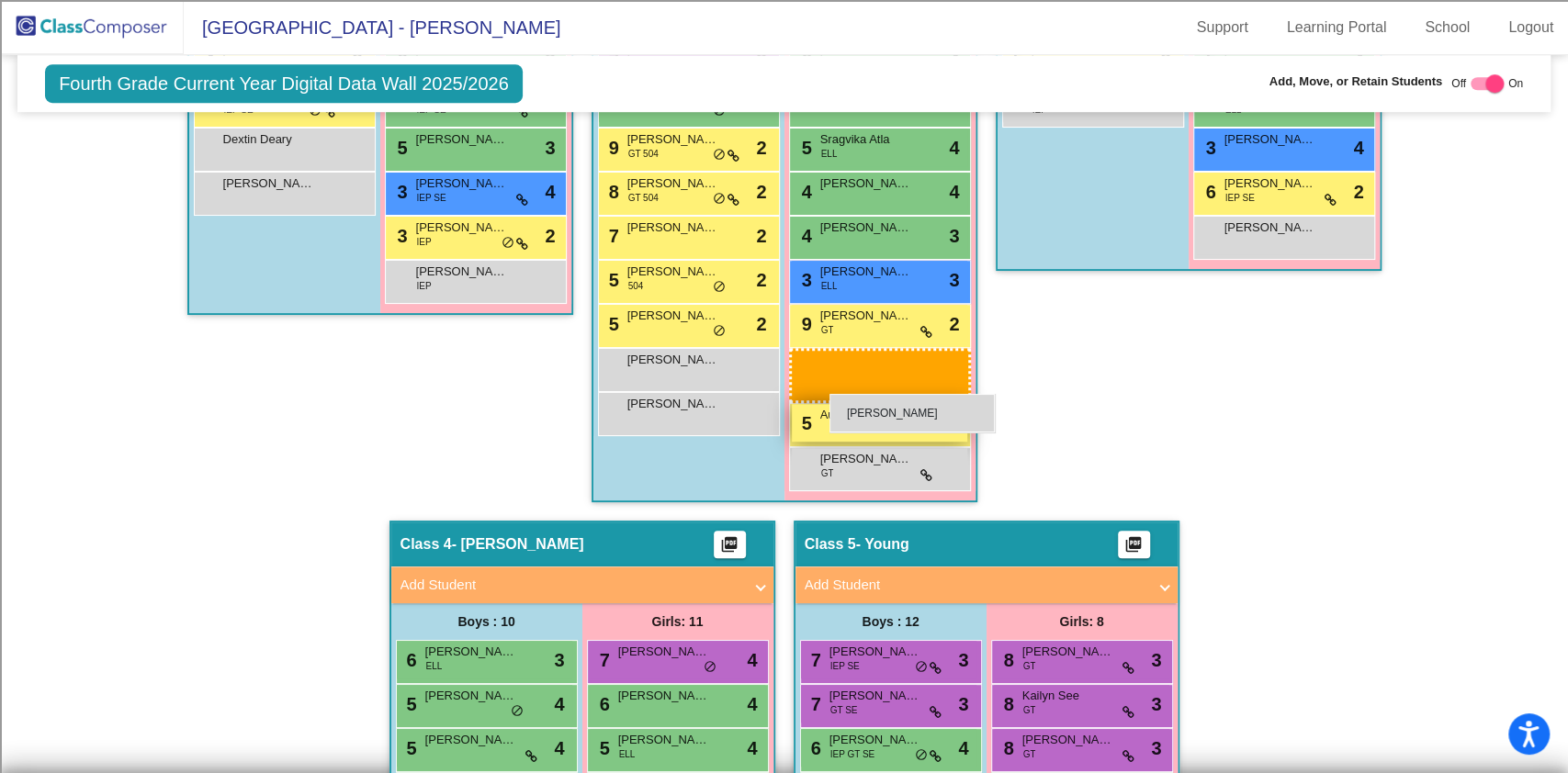 drag, startPoint x: 883, startPoint y: 451, endPoint x: 826, endPoint y: 378, distance: 92.6175 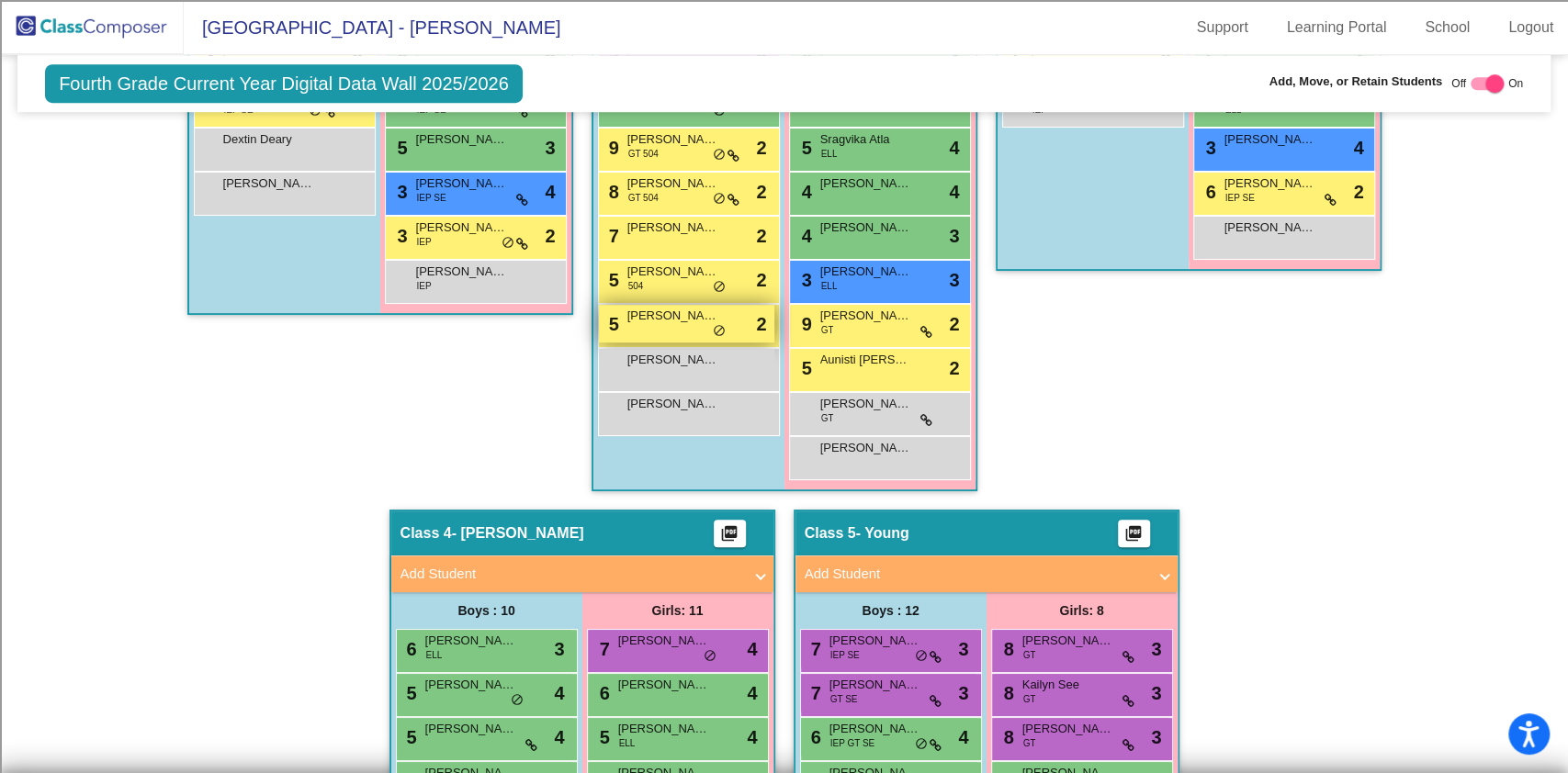 scroll, scrollTop: 599, scrollLeft: 0, axis: vertical 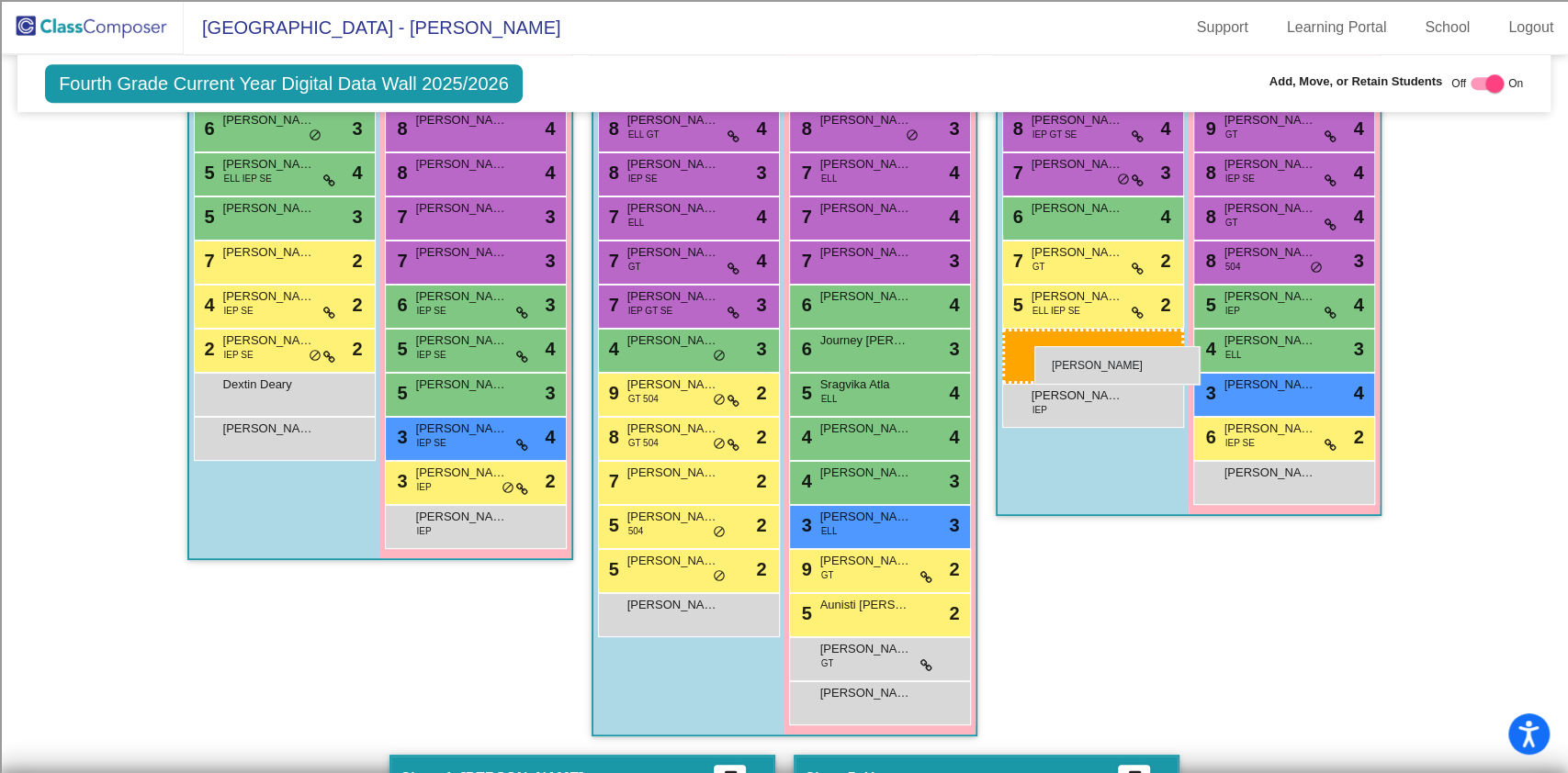drag, startPoint x: 692, startPoint y: 656, endPoint x: 970, endPoint y: 374, distance: 395.9899 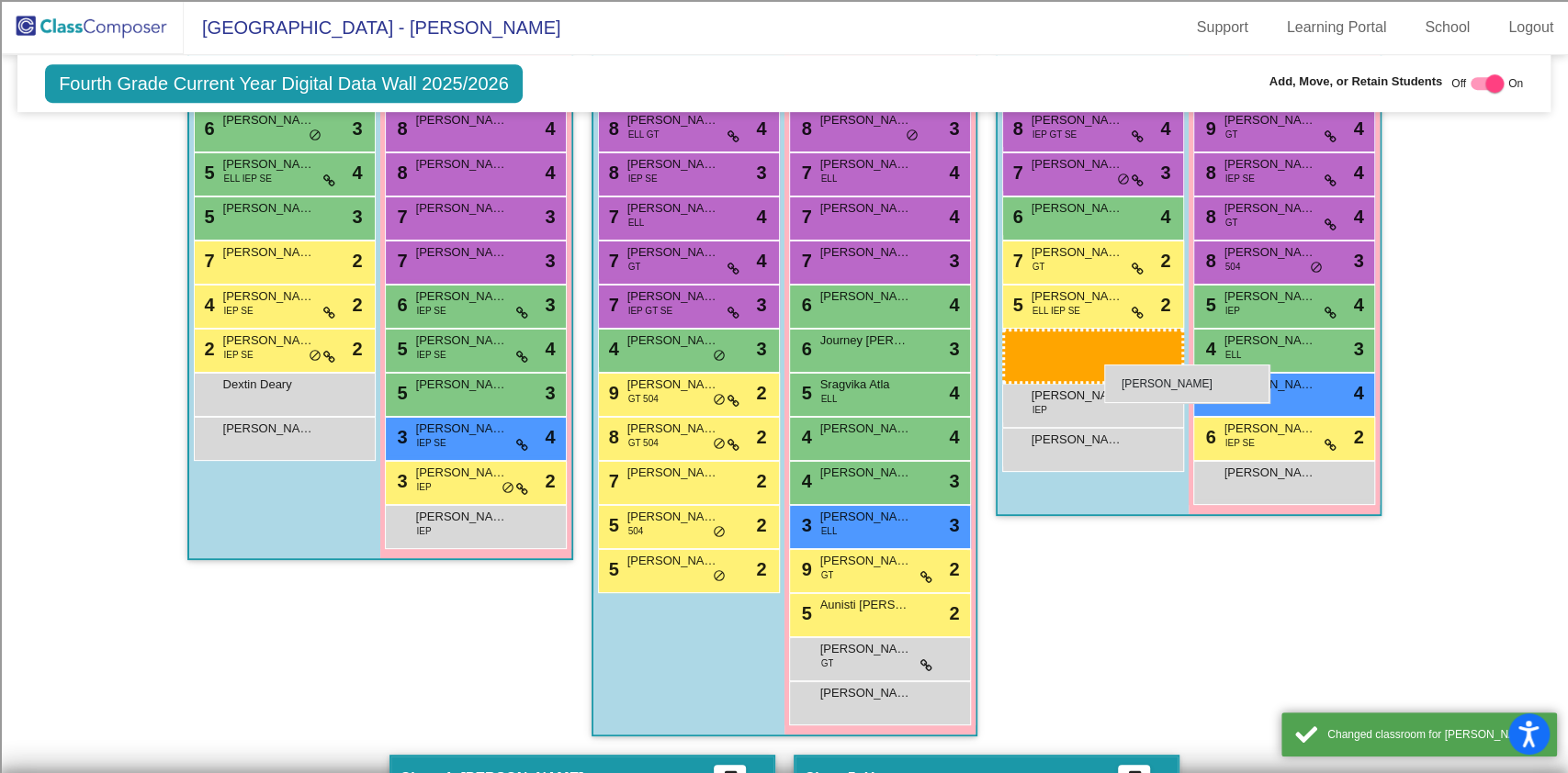 drag, startPoint x: 670, startPoint y: 611, endPoint x: 1104, endPoint y: 366, distance: 498.37837 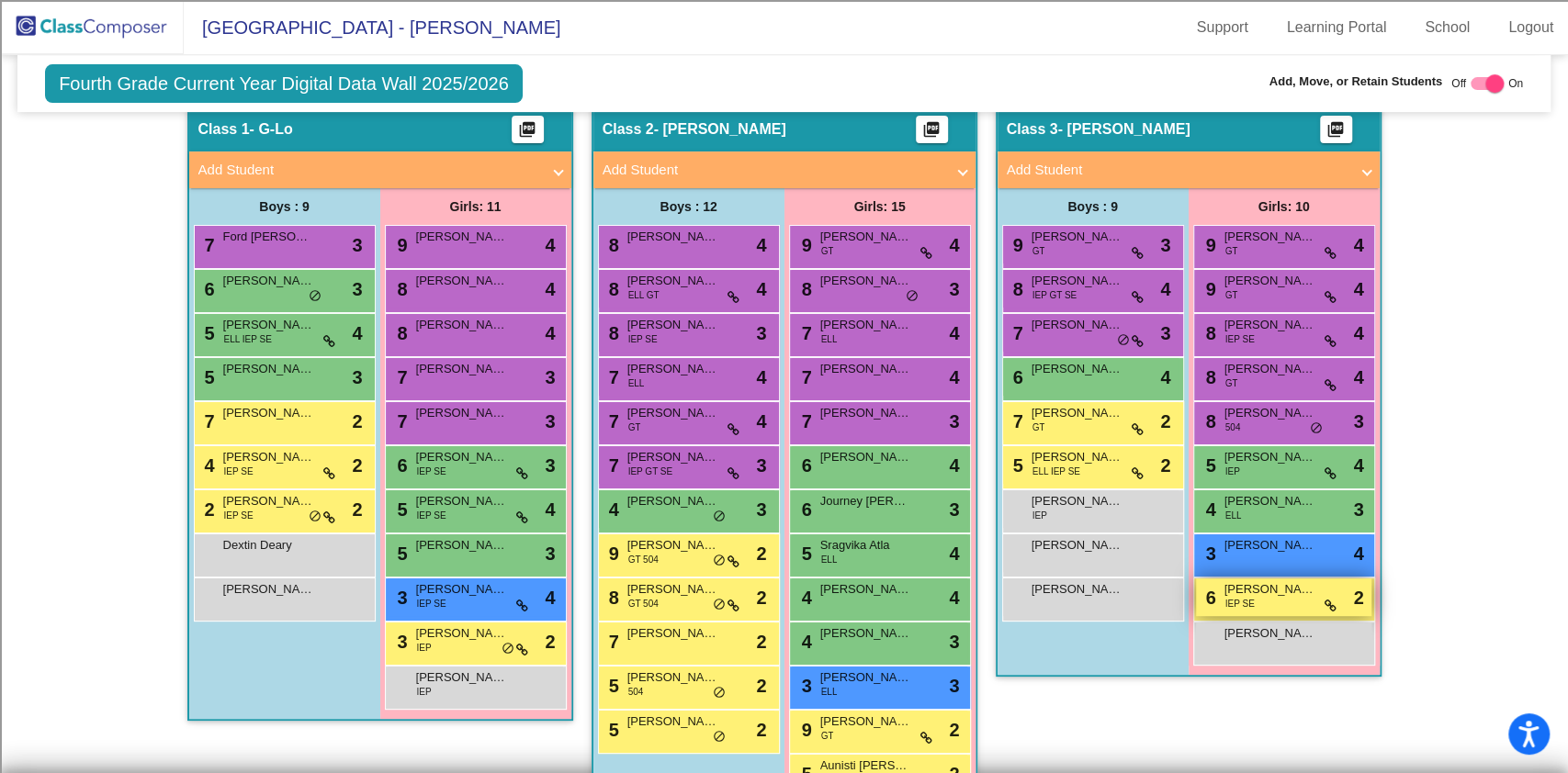 scroll, scrollTop: 477, scrollLeft: 0, axis: vertical 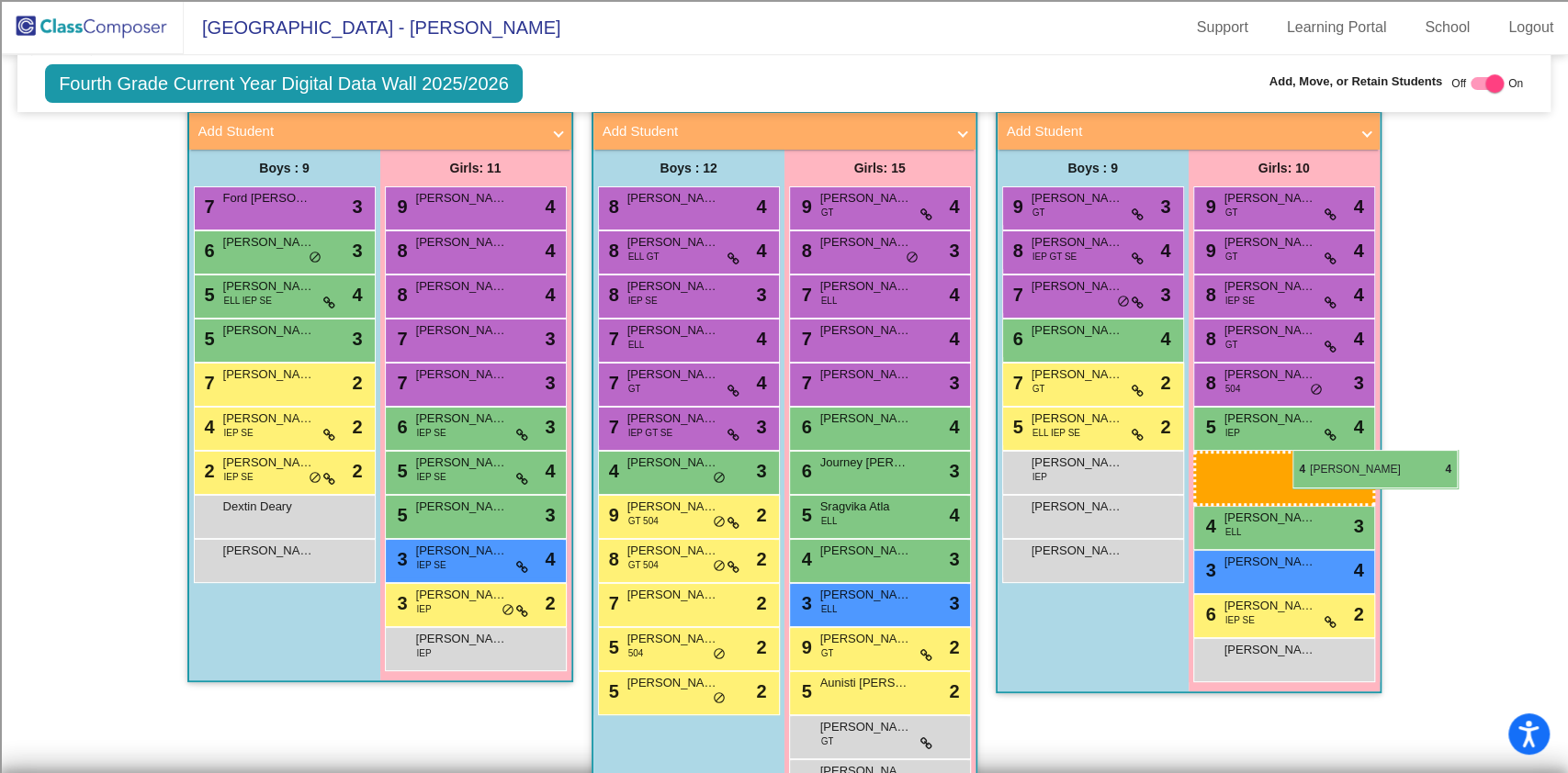 drag, startPoint x: 868, startPoint y: 556, endPoint x: 1292, endPoint y: 450, distance: 437.0492 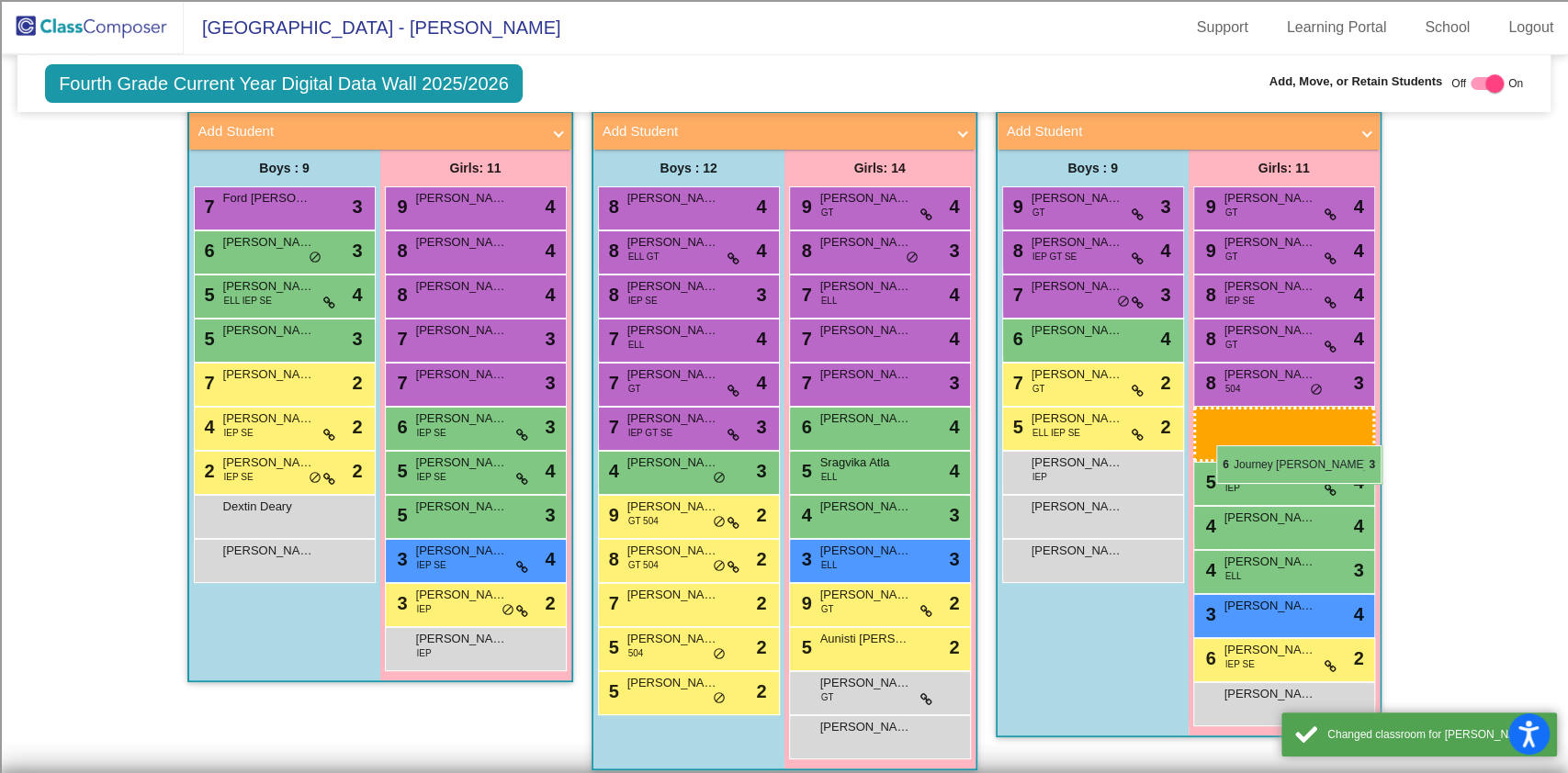 drag, startPoint x: 869, startPoint y: 461, endPoint x: 1225, endPoint y: 445, distance: 356.35937 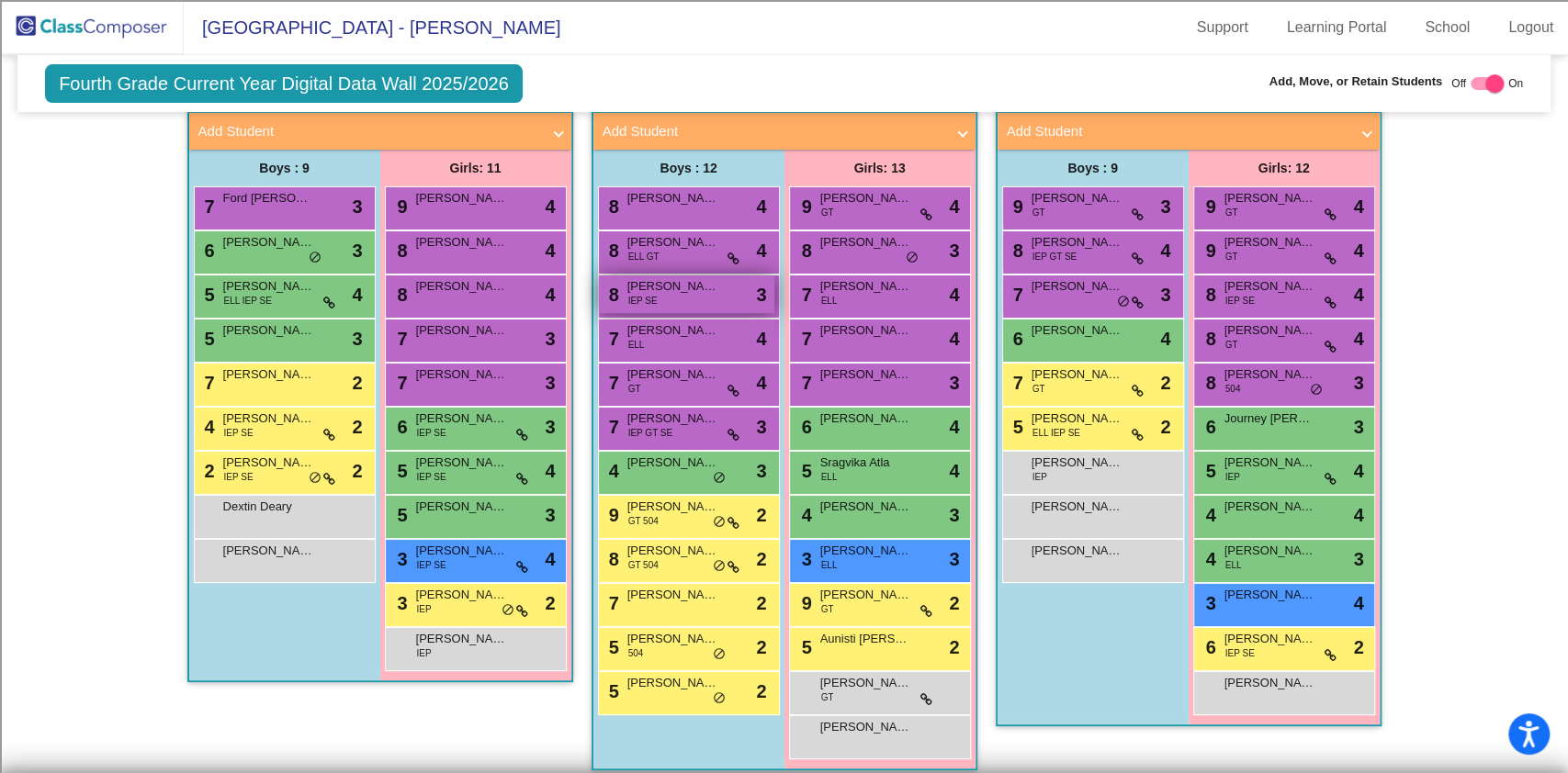 click on "8 James Dorantes Jr IEP SE lock do_not_disturb_alt 3" at bounding box center (686, 294) 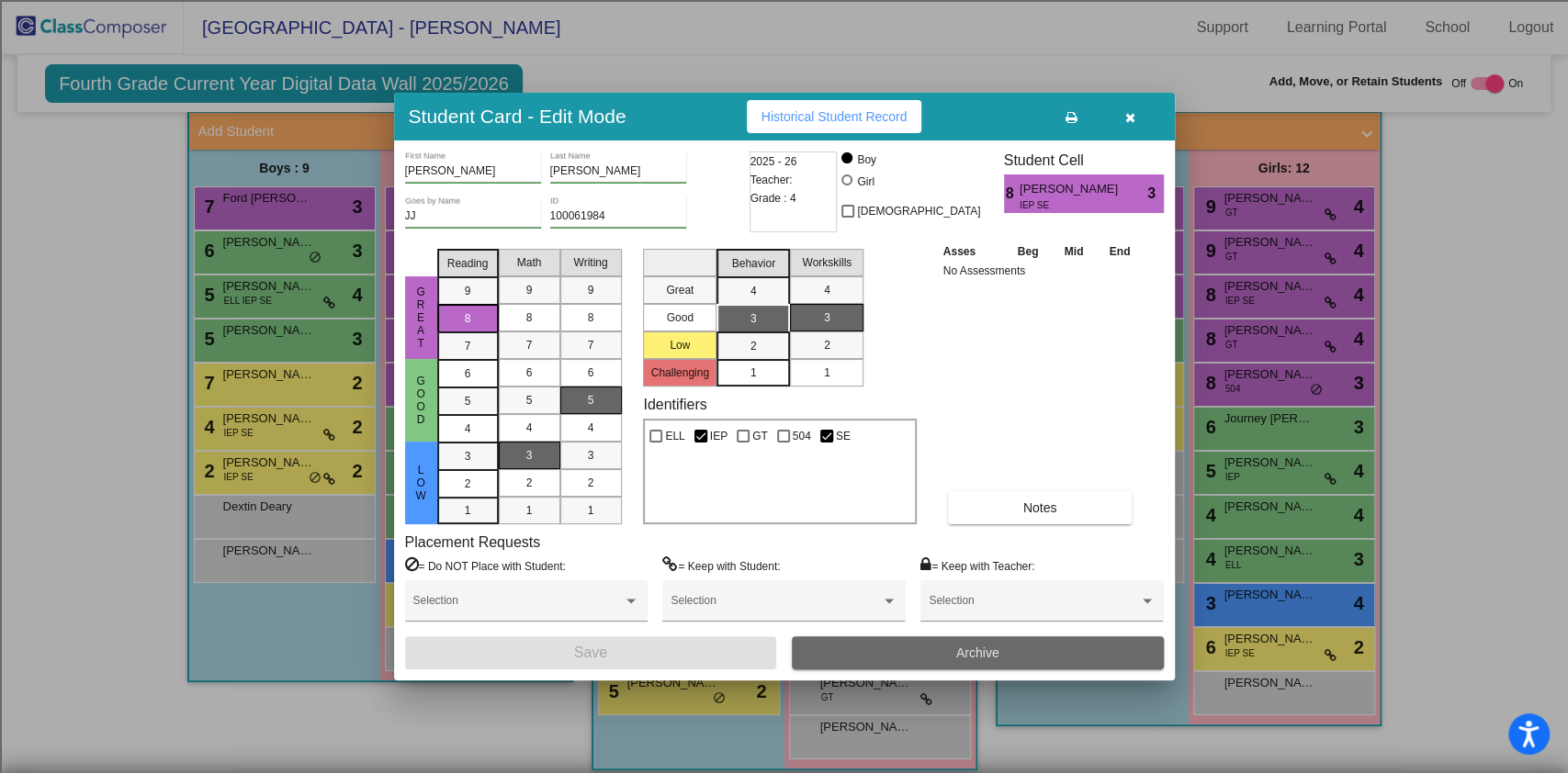 click on "Archive" at bounding box center (977, 653) 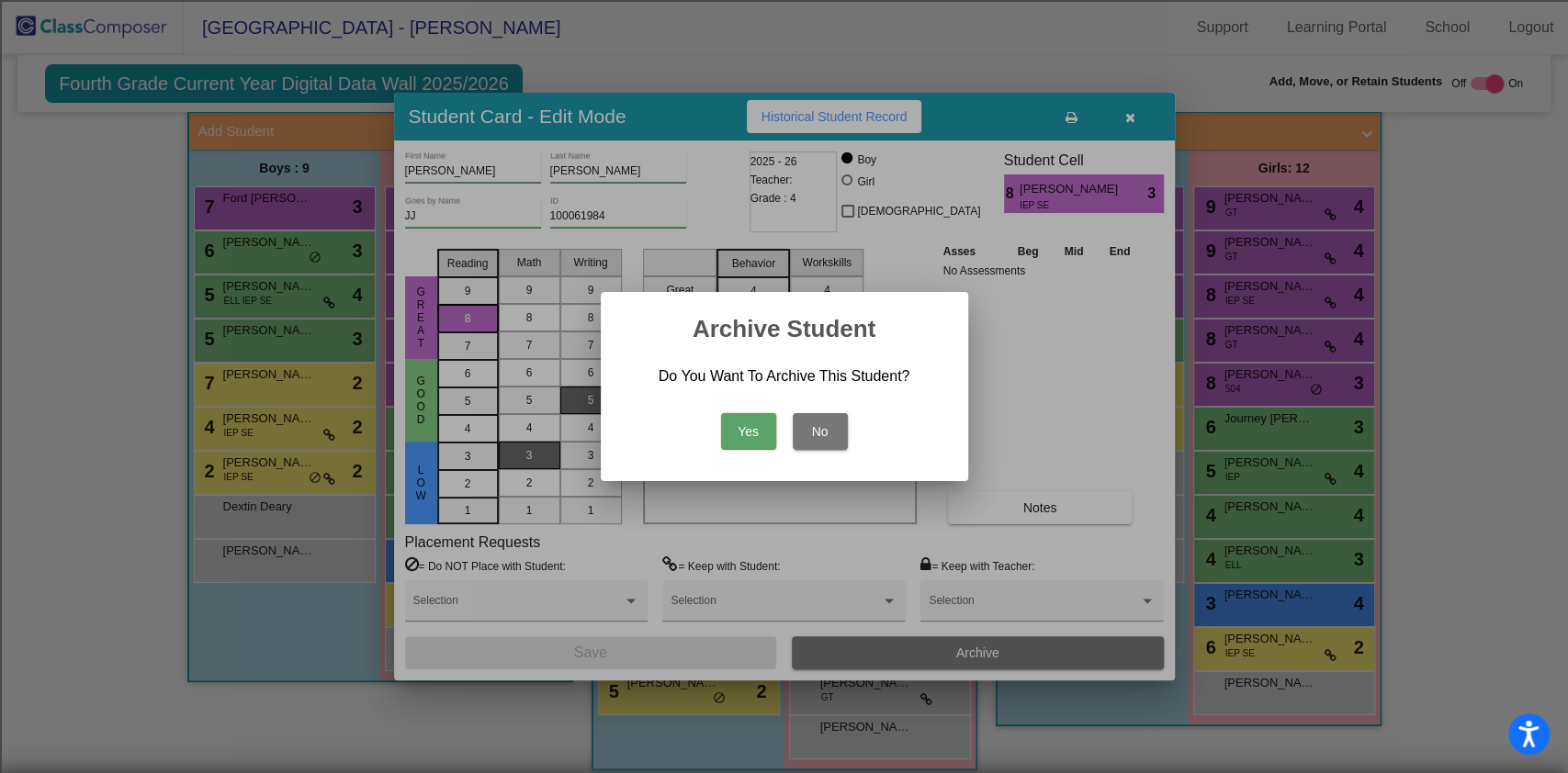 click on "Yes" at bounding box center [749, 431] 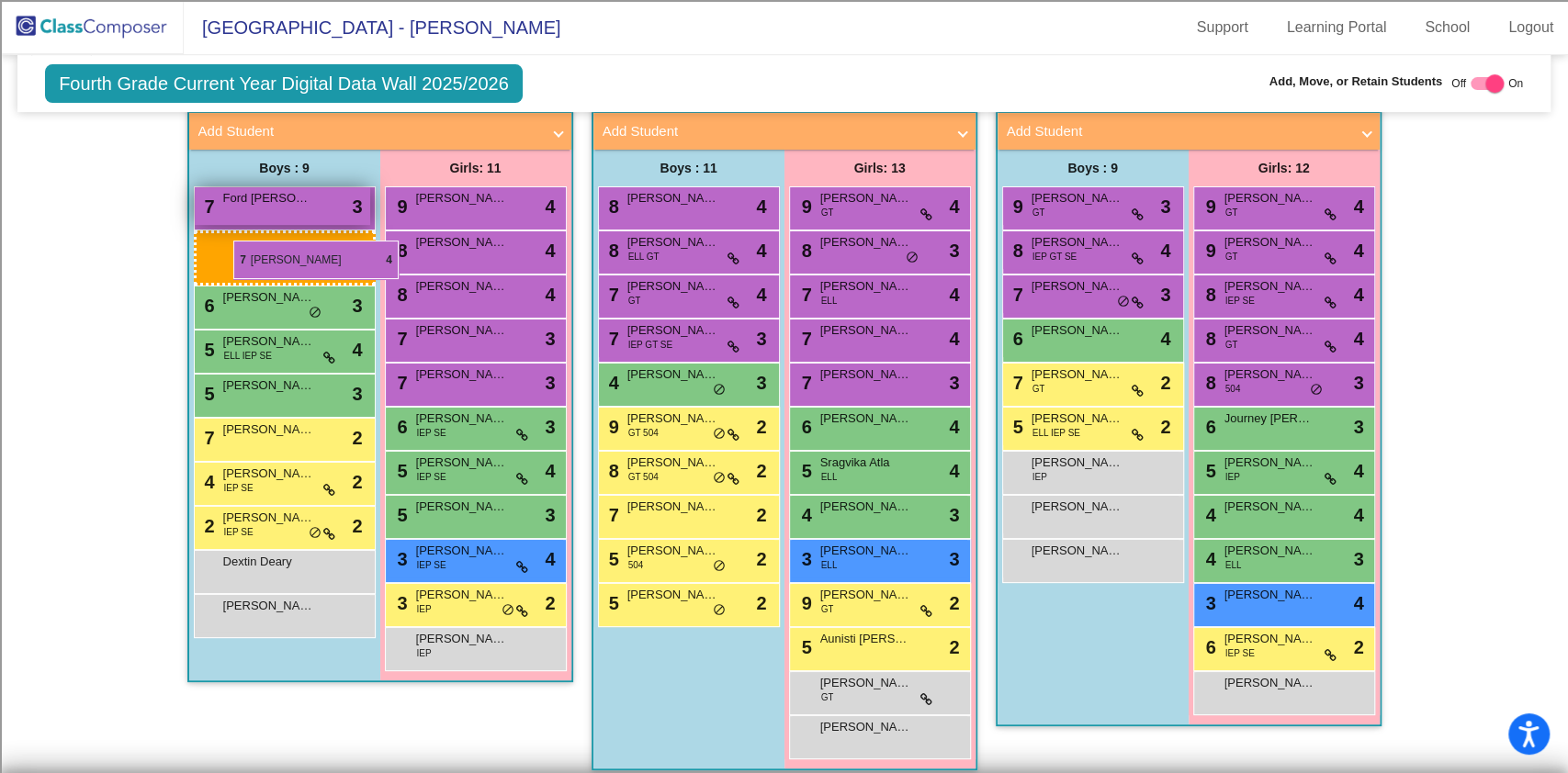 drag, startPoint x: 682, startPoint y: 297, endPoint x: 233, endPoint y: 242, distance: 452.35605 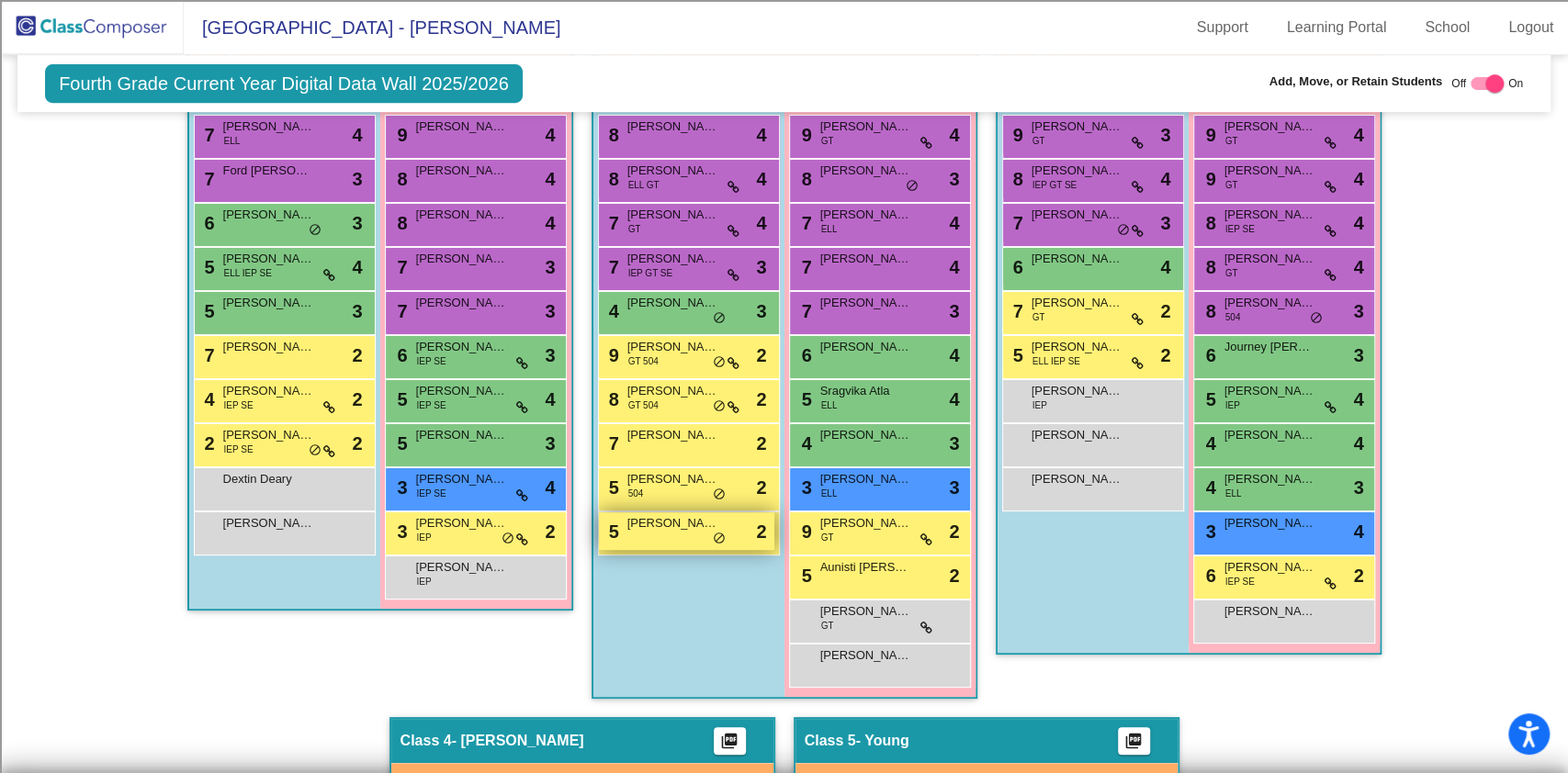 scroll, scrollTop: 599, scrollLeft: 0, axis: vertical 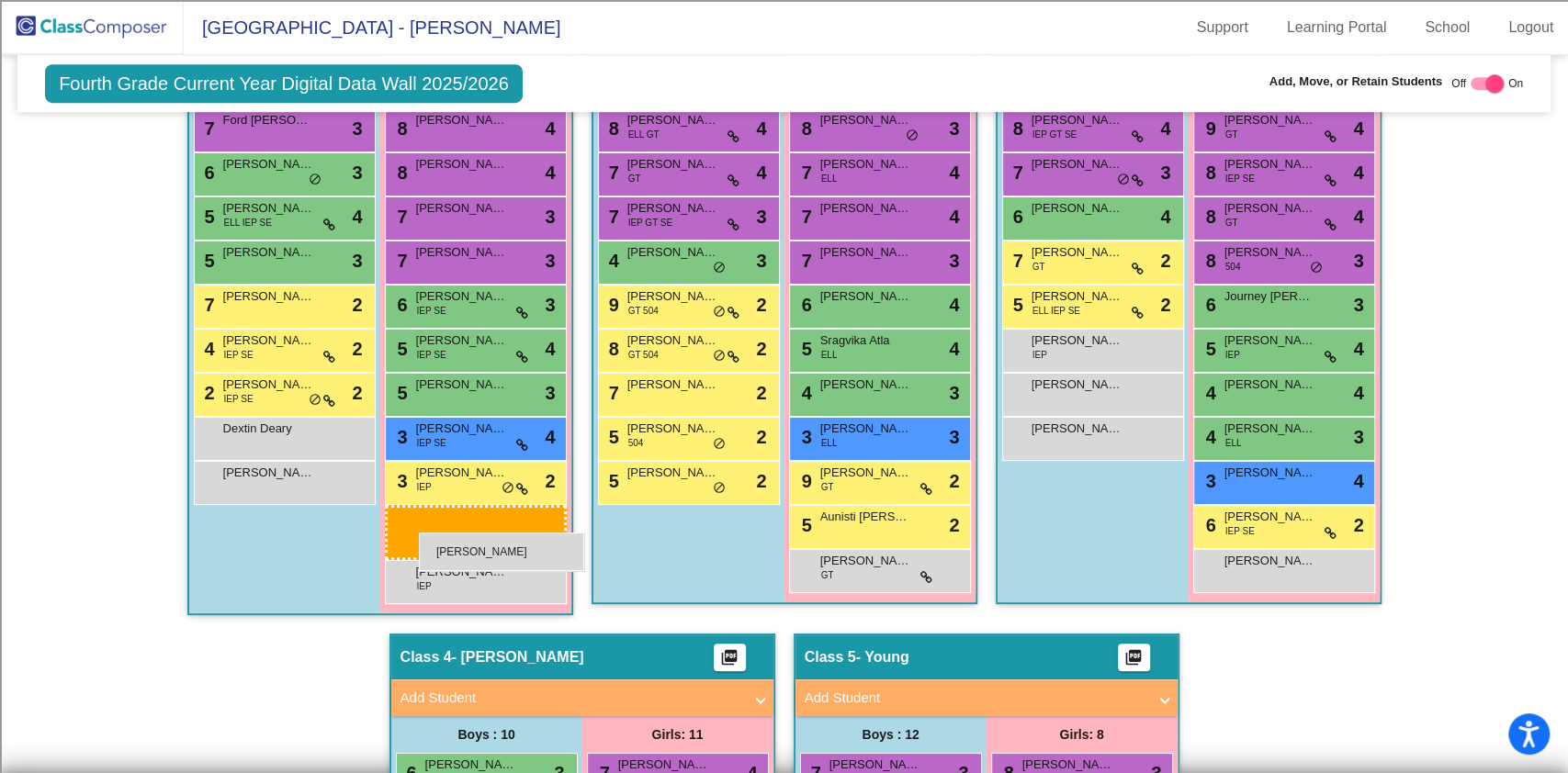 drag, startPoint x: 893, startPoint y: 612, endPoint x: 419, endPoint y: 532, distance: 480.7037 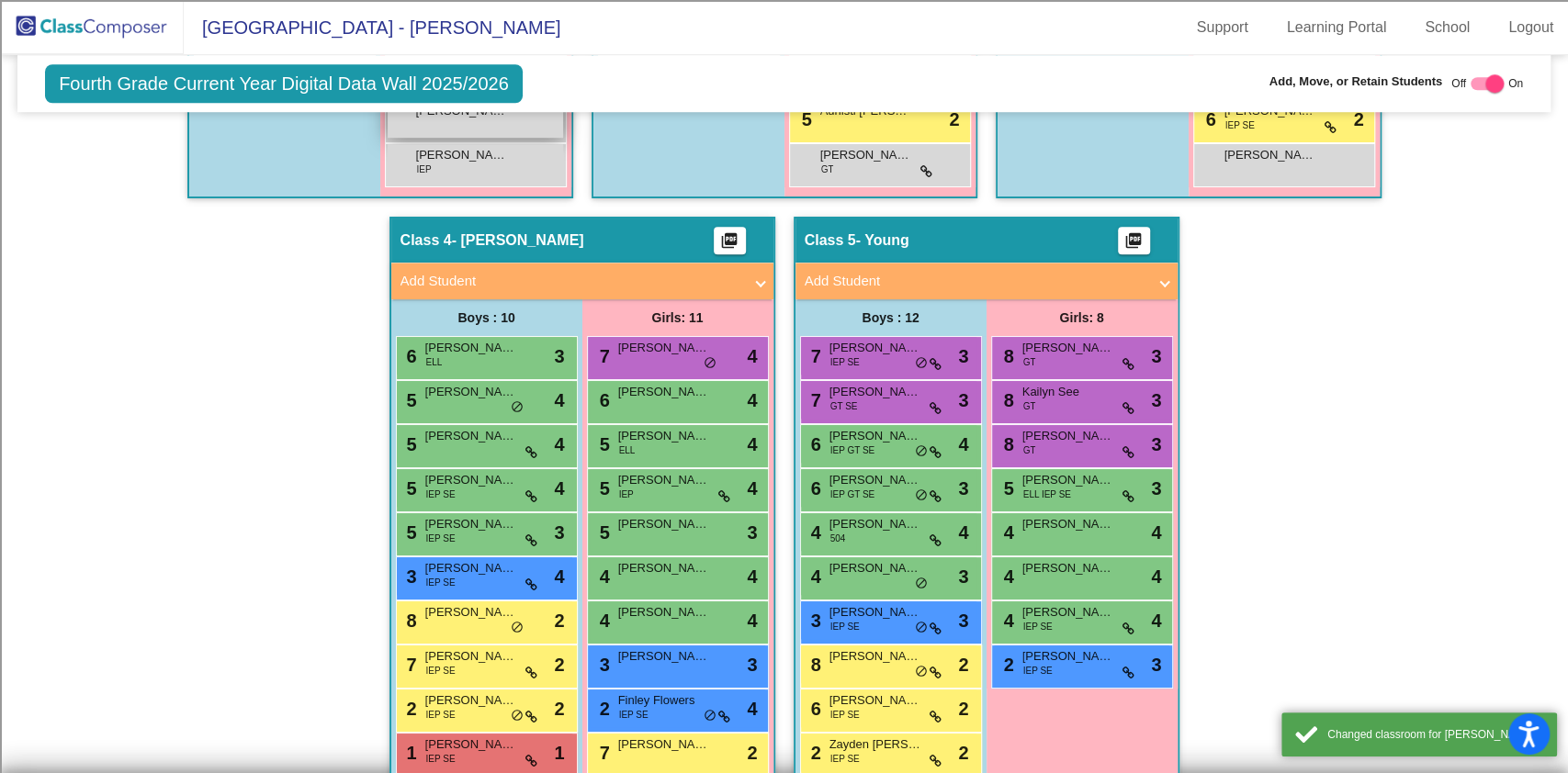 scroll, scrollTop: 967, scrollLeft: 0, axis: vertical 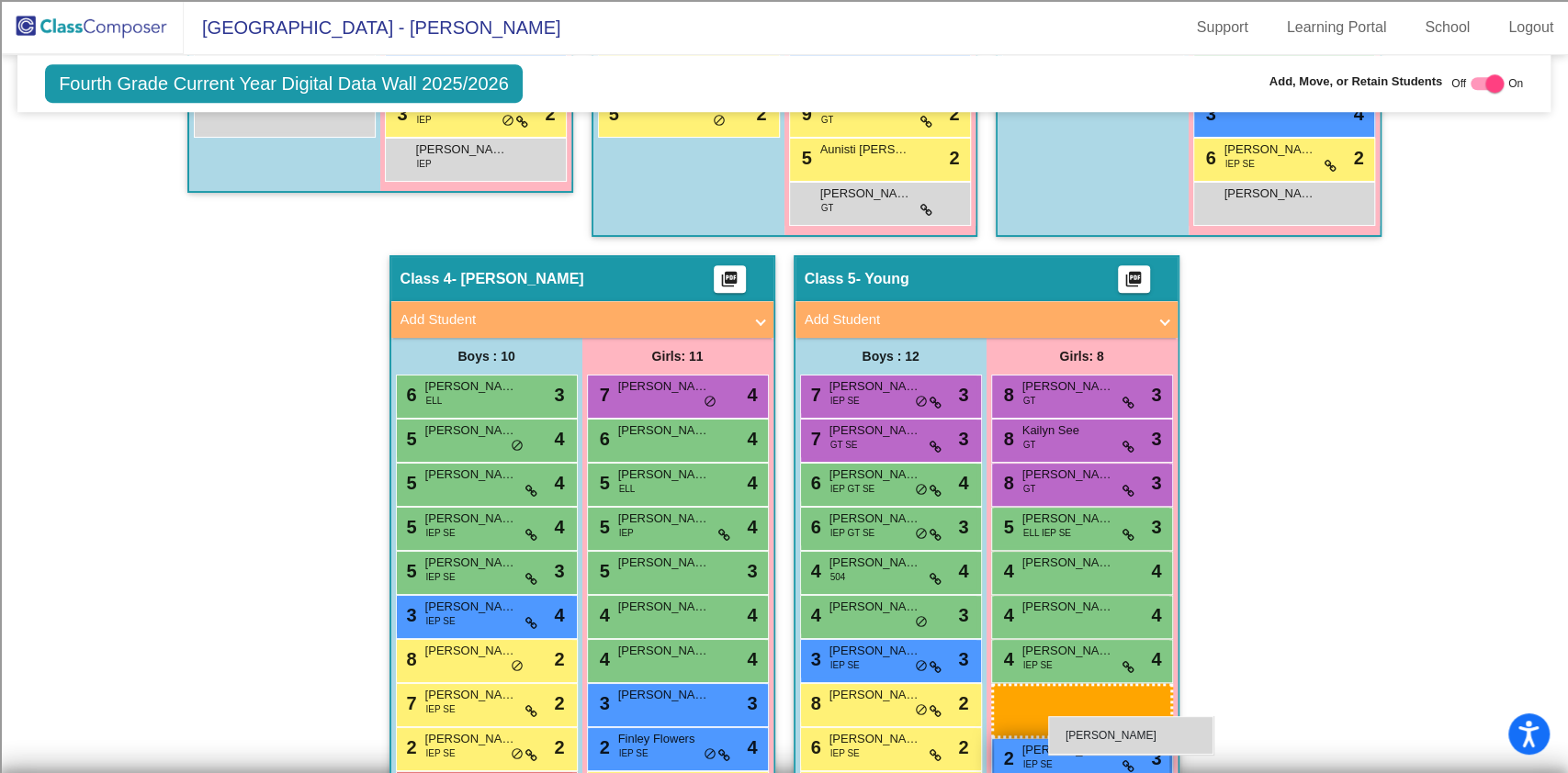 drag, startPoint x: 463, startPoint y: 149, endPoint x: 1048, endPoint y: 717, distance: 815.38273 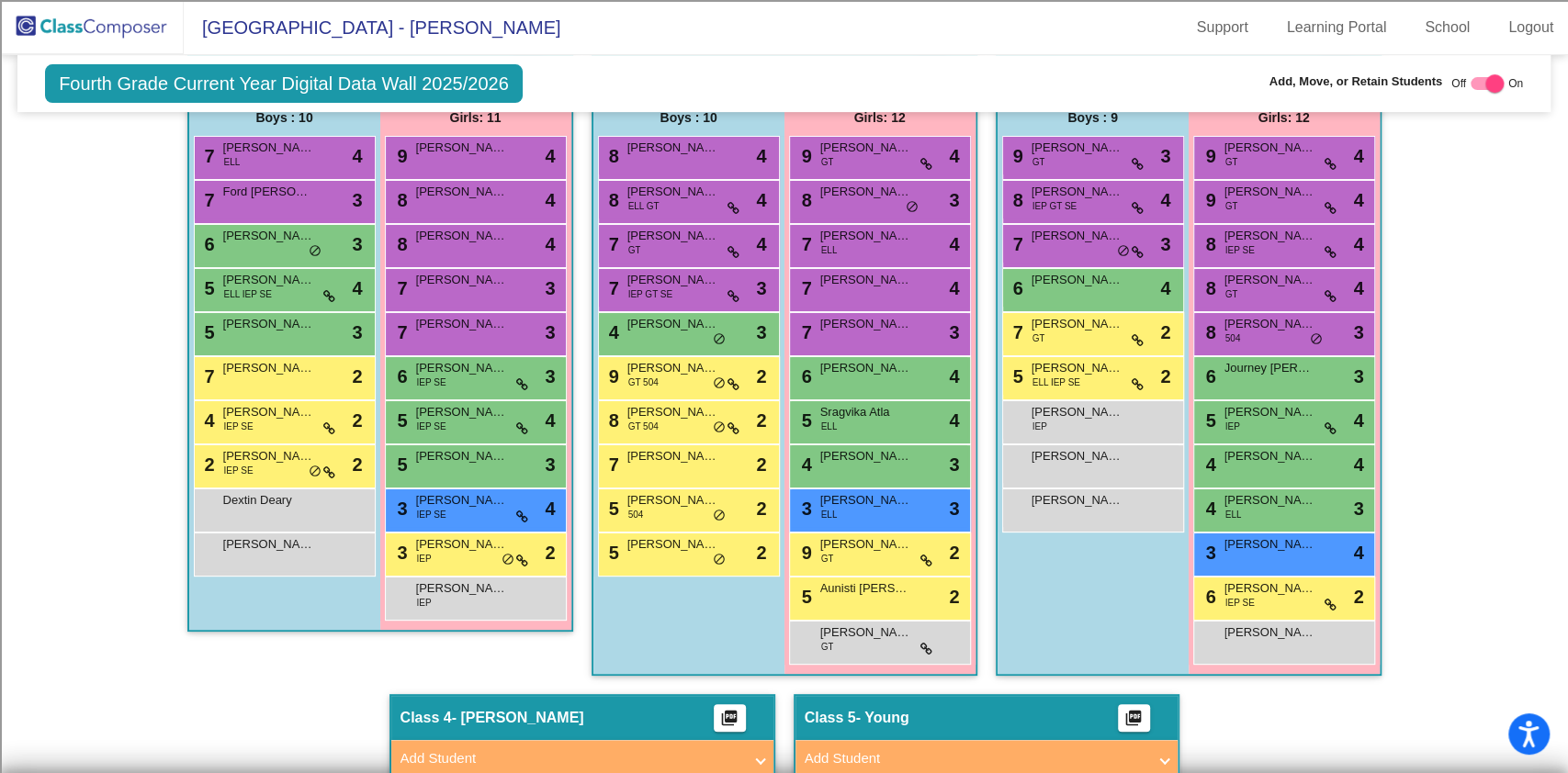 scroll, scrollTop: 489, scrollLeft: 0, axis: vertical 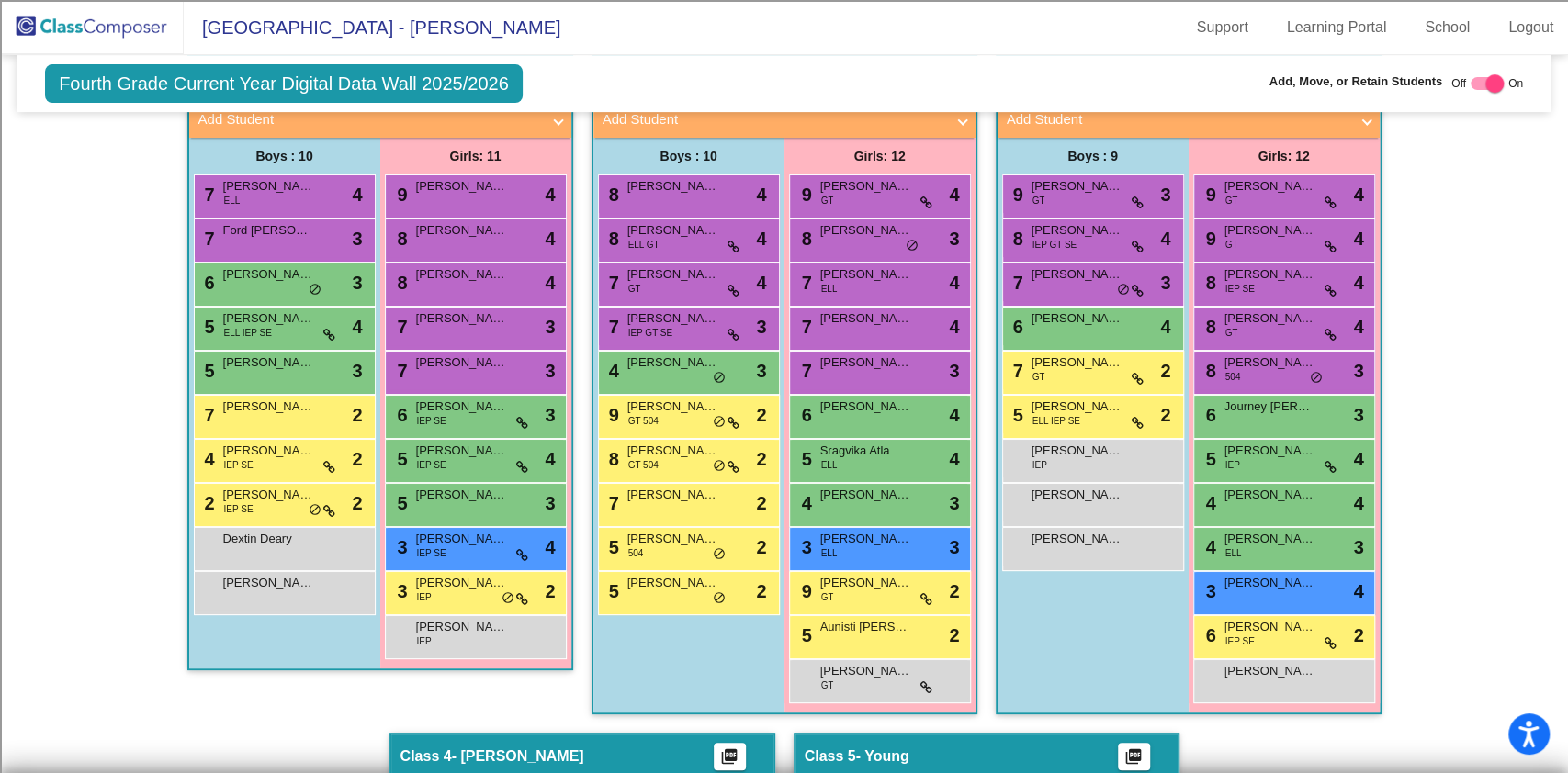 click on "Hallway   - Hallway Class  picture_as_pdf  Add Student  First Name Last Name Student Id  (Recommended)   Boy   Girl   Non Binary Add Close  Boys : 0    No Students   Girls: 0   No Students   Class 1   - G-Lo  picture_as_pdf  Add Student  First Name Last Name Student Id  (Recommended)   Boy   Girl   Non Binary Add Close  Boys : 10  7 Aryaditya Ghosh ELL lock do_not_disturb_alt 4 7 Ford Crites lock do_not_disturb_alt 3 6 Rex Beckerman lock do_not_disturb_alt 3 5 Levi Esquivel ELL IEP SE lock do_not_disturb_alt 4 5 Liam Page lock do_not_disturb_alt 3 7 Mason Ward lock do_not_disturb_alt 2 4 Cristiano Garcia IEP SE lock do_not_disturb_alt 2 2 Riley Hansen IEP SE lock do_not_disturb_alt 2 Dextin Deary lock do_not_disturb_alt Kayson Ramirez lock do_not_disturb_alt Girls: 11 9 Elena Simon lock do_not_disturb_alt 4 8 Rylee Griffin lock do_not_disturb_alt 4 8 Charlotte Keefauver lock do_not_disturb_alt 4 7 Channing Carter lock do_not_disturb_alt 3 7 Khloe Gamboa lock do_not_disturb_alt 3 6 Charlotte McWaters 3 5" 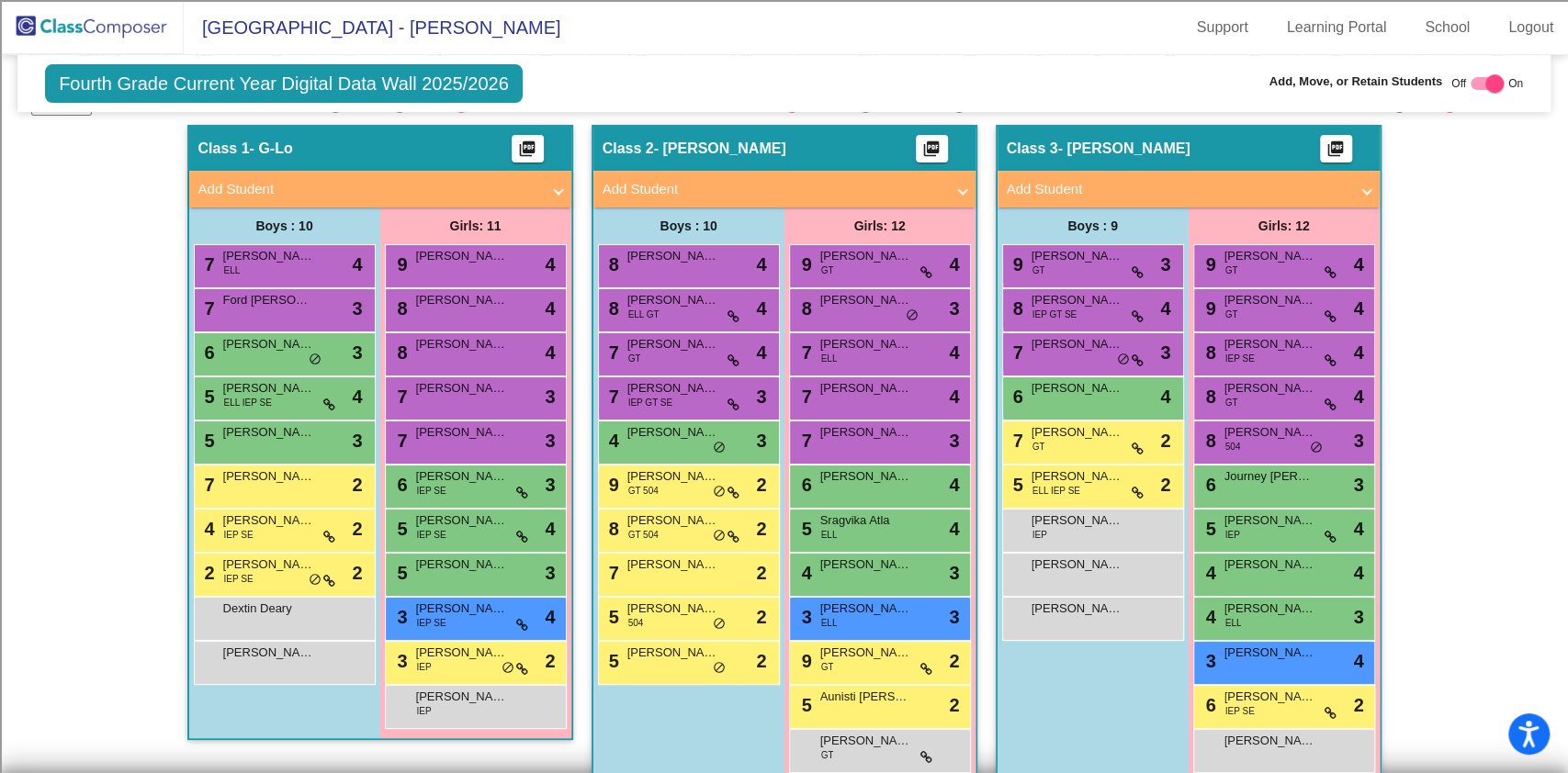 scroll, scrollTop: 367, scrollLeft: 0, axis: vertical 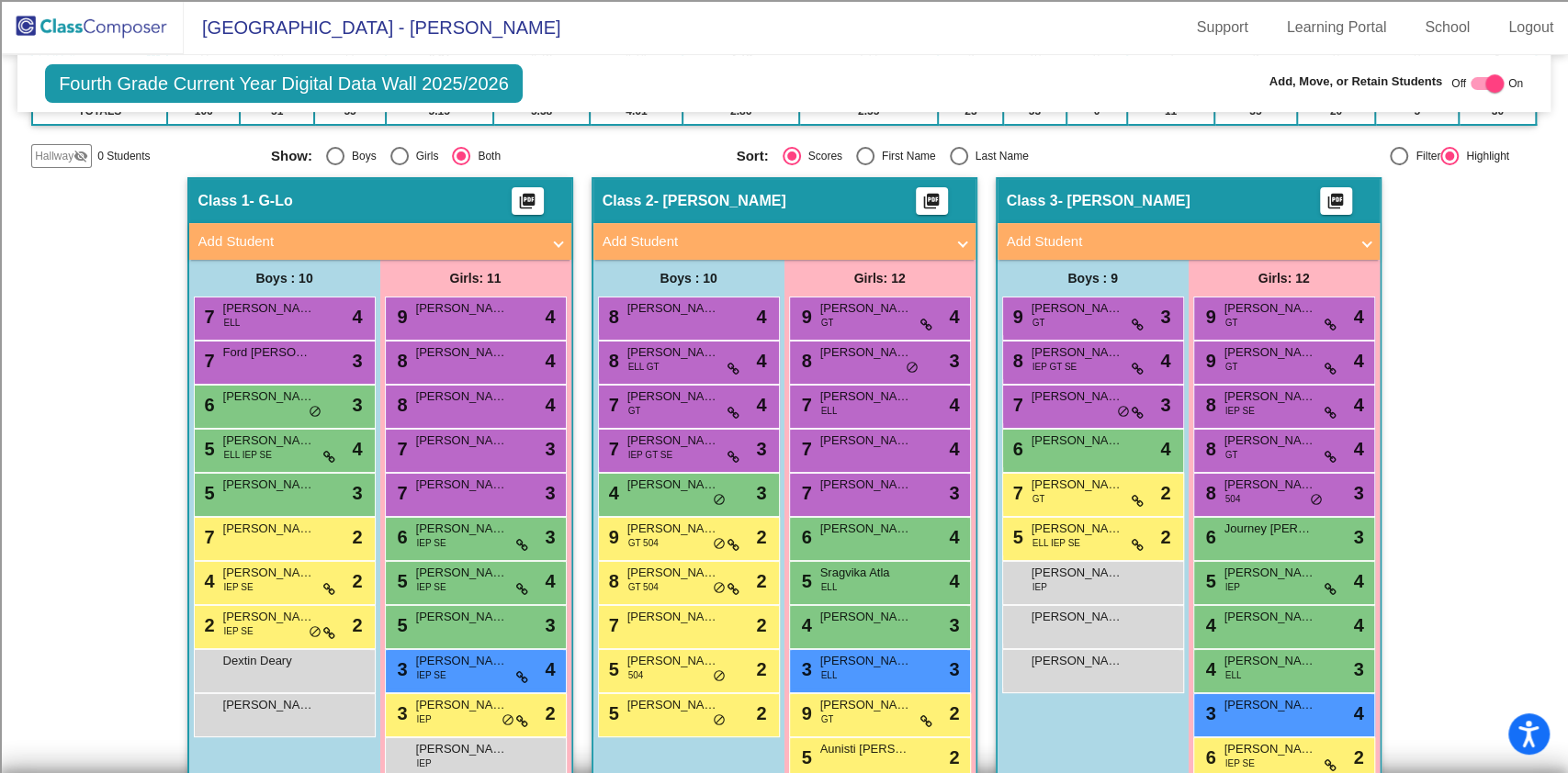 click on "Hallway   - Hallway Class  picture_as_pdf  Add Student  First Name Last Name Student Id  (Recommended)   Boy   Girl   Non Binary Add Close  Boys : 0    No Students   Girls: 0   No Students   Class 1   - G-Lo  picture_as_pdf  Add Student  First Name Last Name Student Id  (Recommended)   Boy   Girl   Non Binary Add Close  Boys : 10  7 Aryaditya Ghosh ELL lock do_not_disturb_alt 4 7 Ford Crites lock do_not_disturb_alt 3 6 Rex Beckerman lock do_not_disturb_alt 3 5 Levi Esquivel ELL IEP SE lock do_not_disturb_alt 4 5 Liam Page lock do_not_disturb_alt 3 7 Mason Ward lock do_not_disturb_alt 2 4 Cristiano Garcia IEP SE lock do_not_disturb_alt 2 2 Riley Hansen IEP SE lock do_not_disturb_alt 2 Dextin Deary lock do_not_disturb_alt Kayson Ramirez lock do_not_disturb_alt Girls: 11 9 Elena Simon lock do_not_disturb_alt 4 8 Rylee Griffin lock do_not_disturb_alt 4 8 Charlotte Keefauver lock do_not_disturb_alt 4 7 Channing Carter lock do_not_disturb_alt 3 7 Khloe Gamboa lock do_not_disturb_alt 3 6 Charlotte McWaters 3 5" 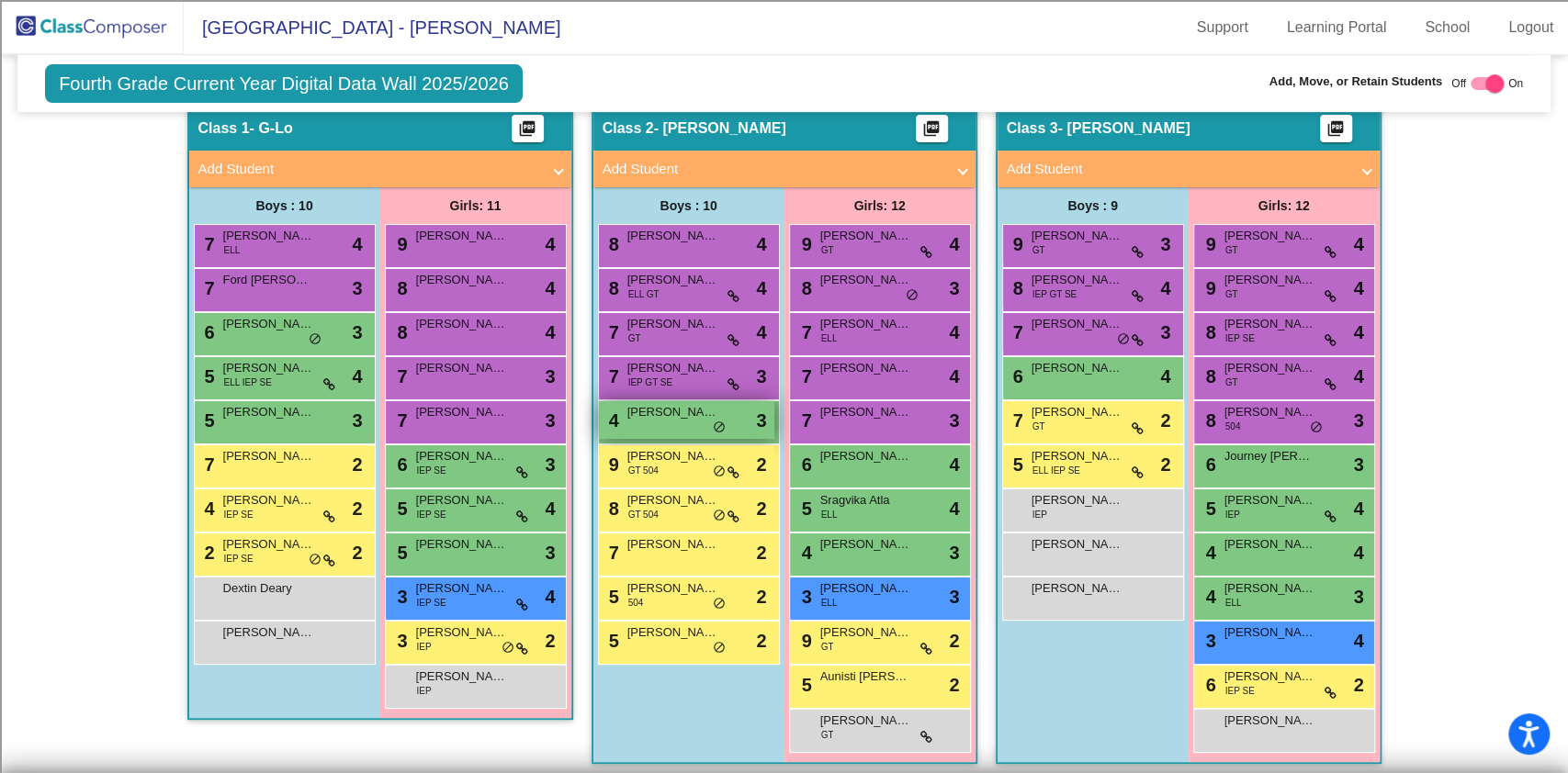scroll, scrollTop: 489, scrollLeft: 0, axis: vertical 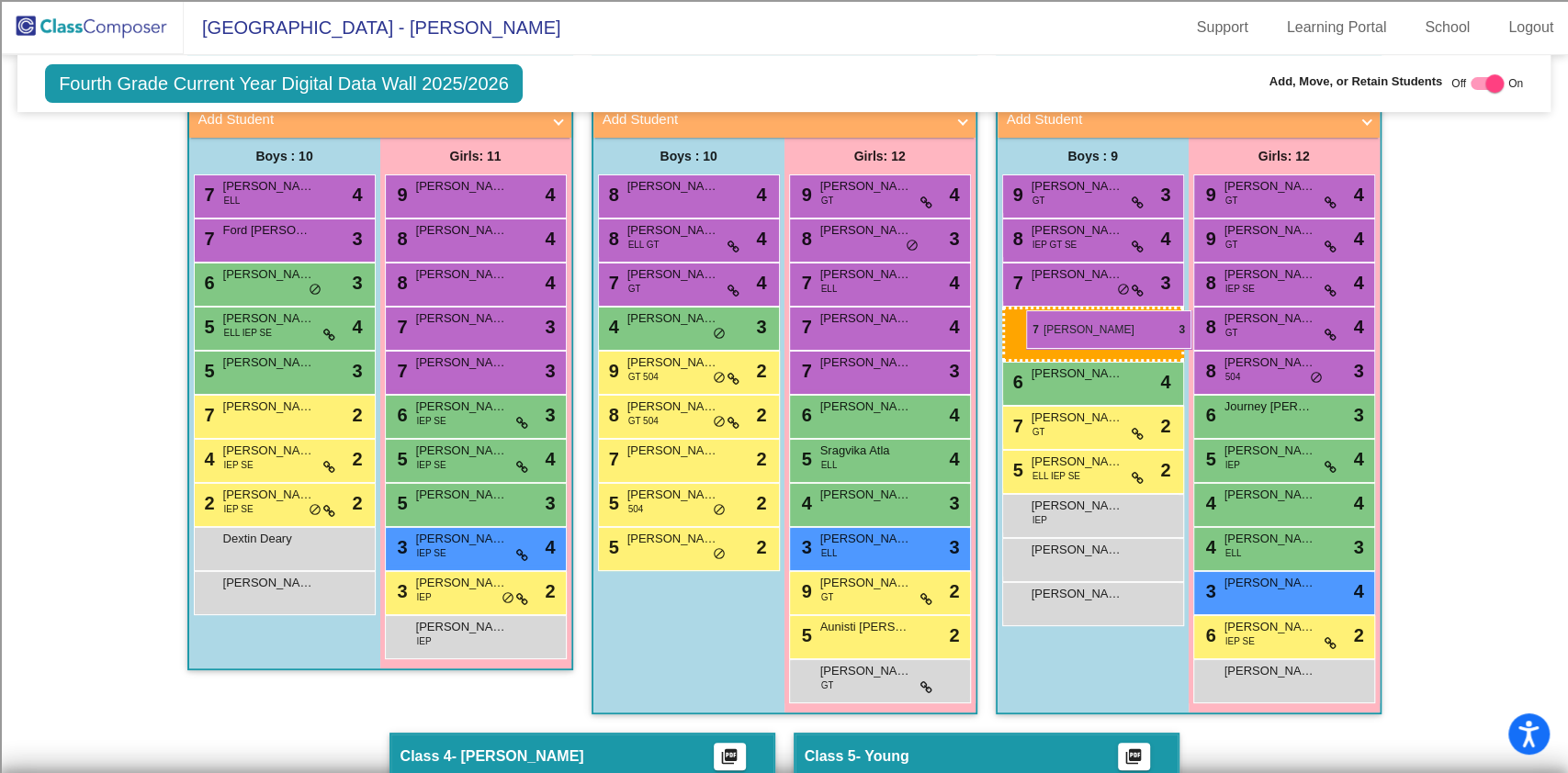 drag, startPoint x: 682, startPoint y: 330, endPoint x: 1026, endPoint y: 310, distance: 344.5809 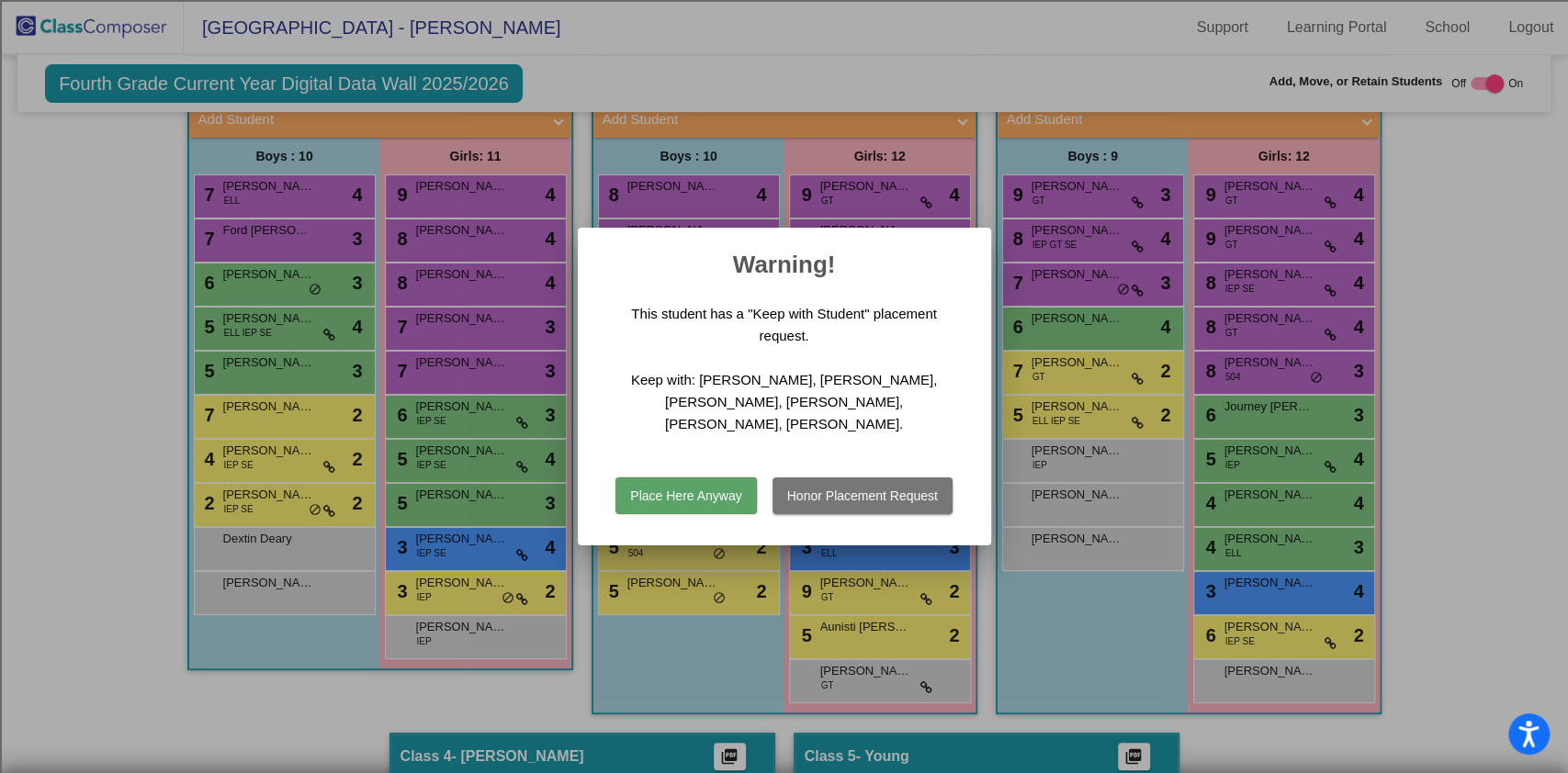 click on "Place Here Anyway" at bounding box center [685, 496] 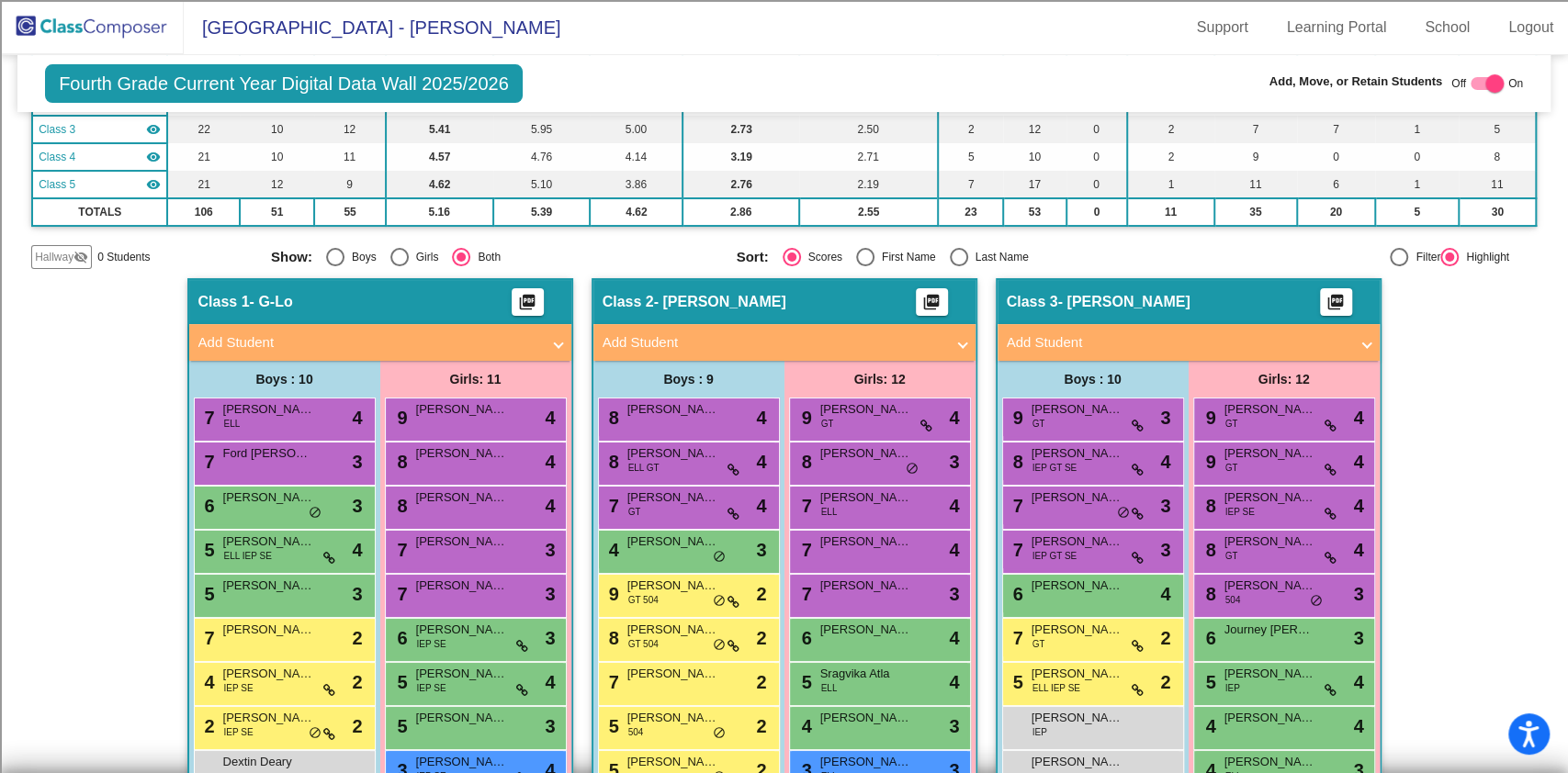 scroll, scrollTop: 389, scrollLeft: 0, axis: vertical 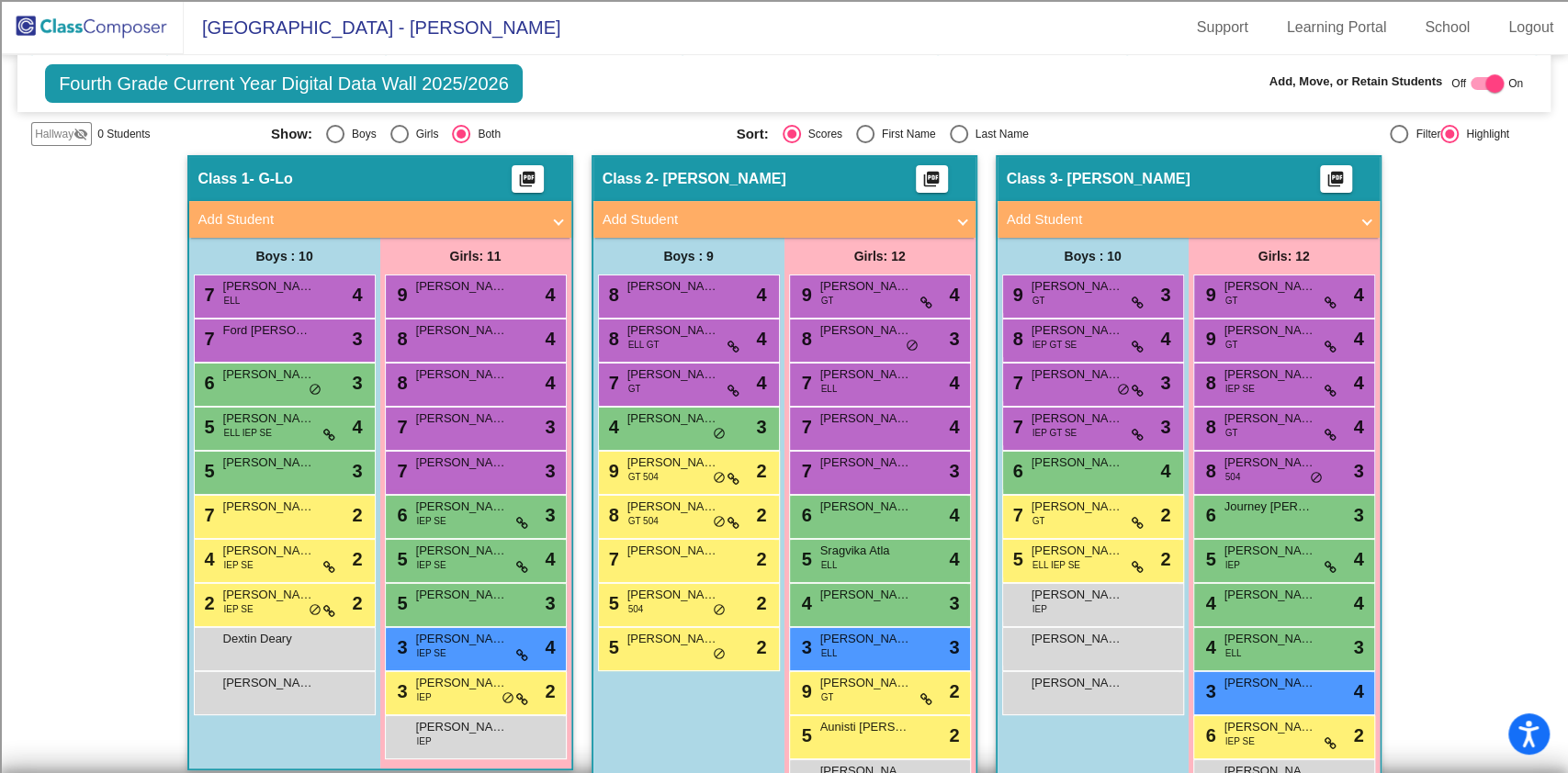 click on "Hallway   - Hallway Class  picture_as_pdf  Add Student  First Name Last Name Student Id  (Recommended)   Boy   Girl   Non Binary Add Close  Boys : 0    No Students   Girls: 0   No Students   Class 1   - G-Lo  picture_as_pdf  Add Student  First Name Last Name Student Id  (Recommended)   Boy   Girl   Non Binary Add Close  Boys : 10  7 Aryaditya Ghosh ELL lock do_not_disturb_alt 4 7 Ford Crites lock do_not_disturb_alt 3 6 Rex Beckerman lock do_not_disturb_alt 3 5 Levi Esquivel ELL IEP SE lock do_not_disturb_alt 4 5 Liam Page lock do_not_disturb_alt 3 7 Mason Ward lock do_not_disturb_alt 2 4 Cristiano Garcia IEP SE lock do_not_disturb_alt 2 2 Riley Hansen IEP SE lock do_not_disturb_alt 2 Dextin Deary lock do_not_disturb_alt Kayson Ramirez lock do_not_disturb_alt Girls: 11 9 Elena Simon lock do_not_disturb_alt 4 8 Rylee Griffin lock do_not_disturb_alt 4 8 Charlotte Keefauver lock do_not_disturb_alt 4 7 Channing Carter lock do_not_disturb_alt 3 7 Khloe Gamboa lock do_not_disturb_alt 3 6 Charlotte McWaters 3 5" 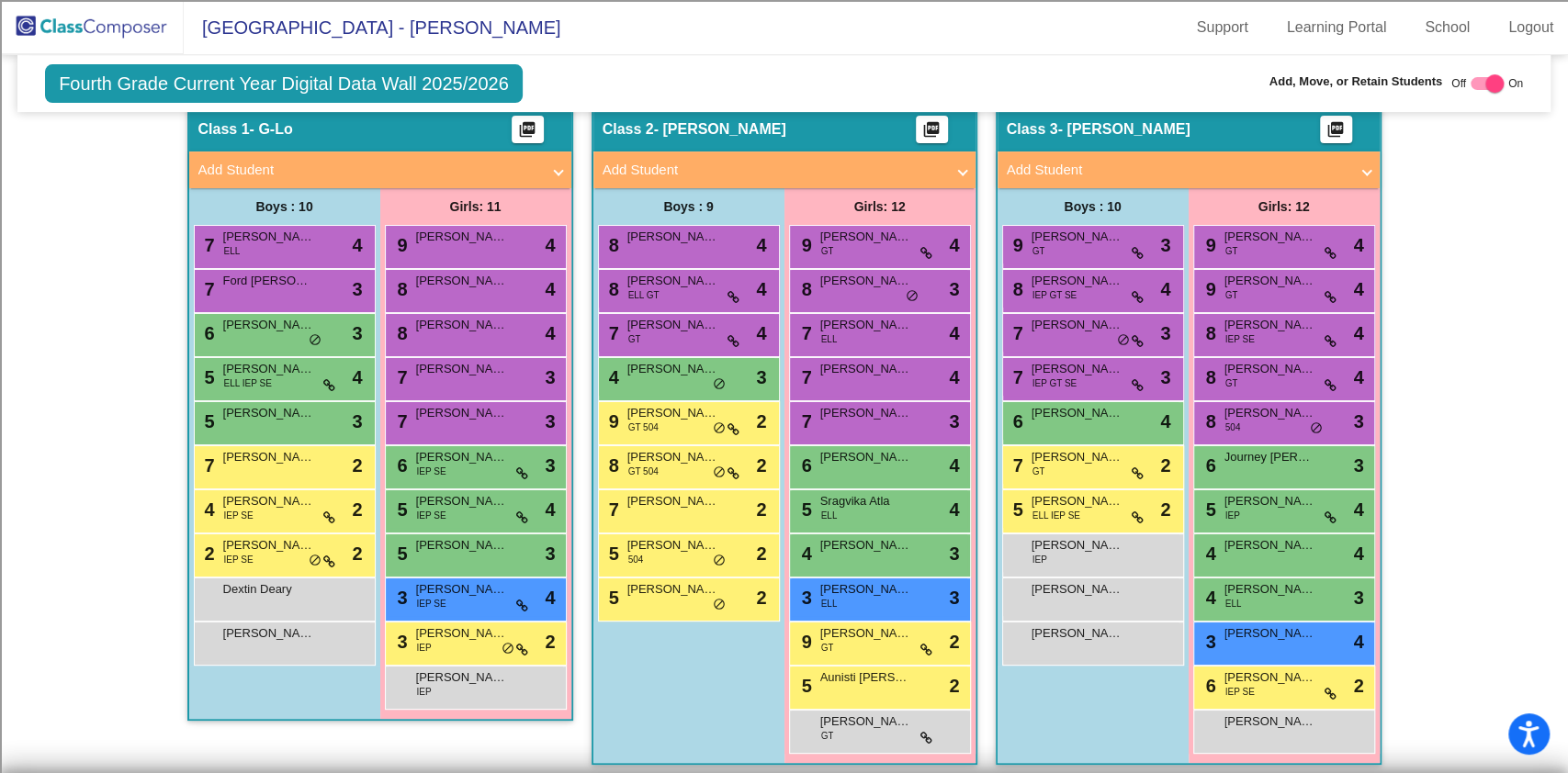 scroll, scrollTop: 389, scrollLeft: 0, axis: vertical 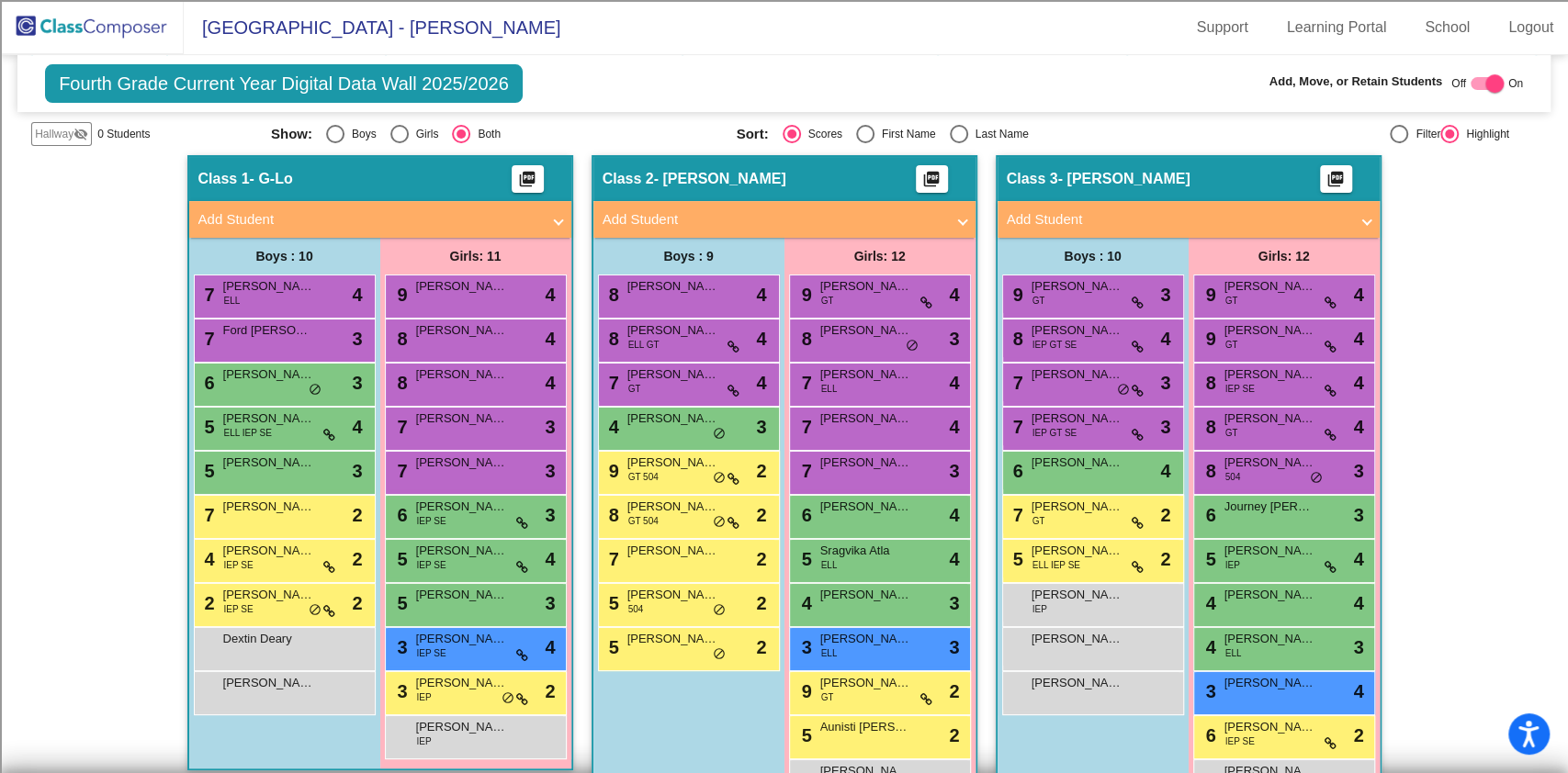 click on "Hallway   - Hallway Class  picture_as_pdf  Add Student  First Name Last Name Student Id  (Recommended)   Boy   Girl   Non Binary Add Close  Boys : 0    No Students   Girls: 0   No Students   Class 1   - G-Lo  picture_as_pdf  Add Student  First Name Last Name Student Id  (Recommended)   Boy   Girl   Non Binary Add Close  Boys : 10  7 Aryaditya Ghosh ELL lock do_not_disturb_alt 4 7 Ford Crites lock do_not_disturb_alt 3 6 Rex Beckerman lock do_not_disturb_alt 3 5 Levi Esquivel ELL IEP SE lock do_not_disturb_alt 4 5 Liam Page lock do_not_disturb_alt 3 7 Mason Ward lock do_not_disturb_alt 2 4 Cristiano Garcia IEP SE lock do_not_disturb_alt 2 2 Riley Hansen IEP SE lock do_not_disturb_alt 2 Dextin Deary lock do_not_disturb_alt Kayson Ramirez lock do_not_disturb_alt Girls: 11 9 Elena Simon lock do_not_disturb_alt 4 8 Rylee Griffin lock do_not_disturb_alt 4 8 Charlotte Keefauver lock do_not_disturb_alt 4 7 Channing Carter lock do_not_disturb_alt 3 7 Khloe Gamboa lock do_not_disturb_alt 3 6 Charlotte McWaters 3 5" 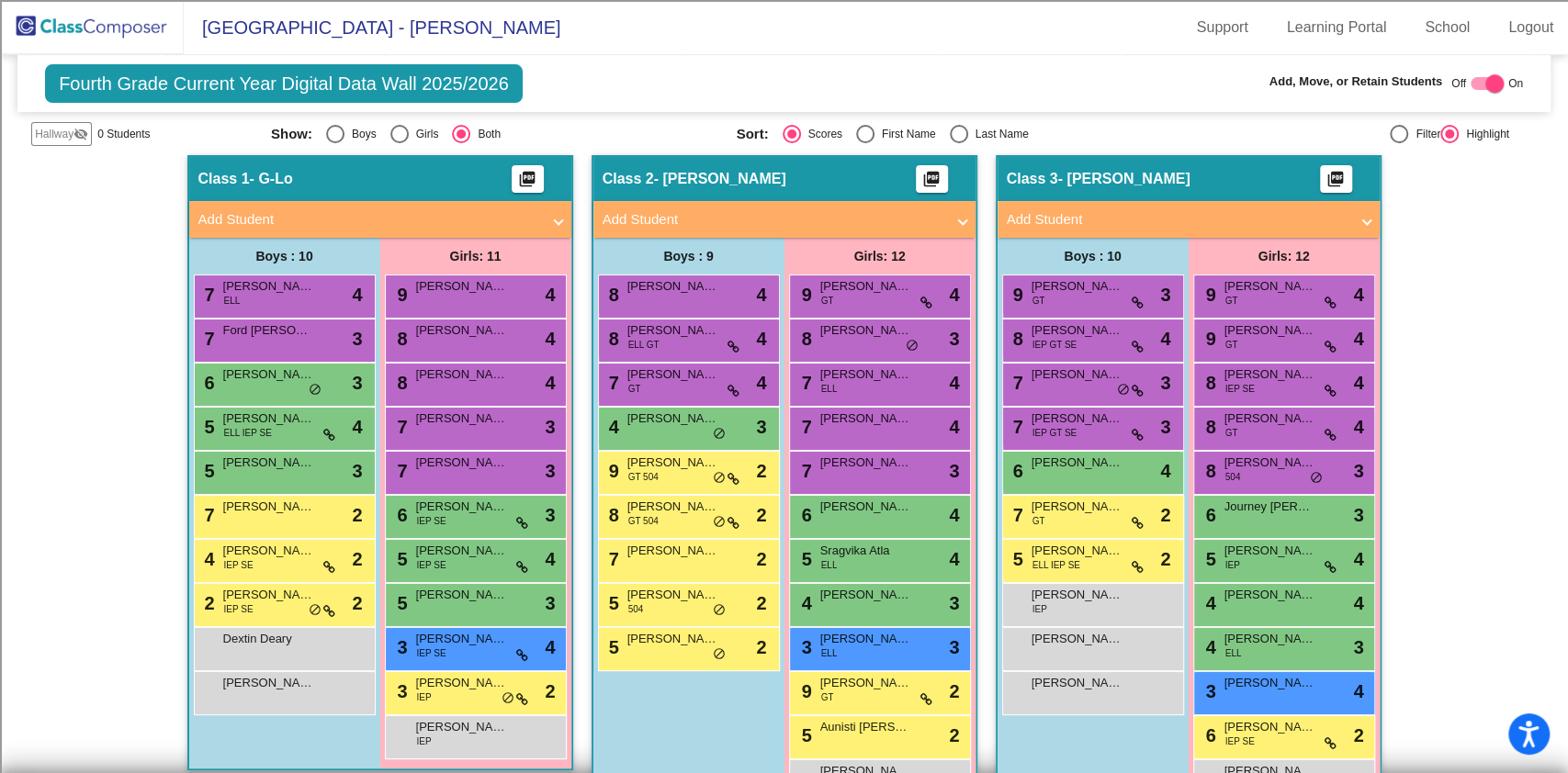 click on "Hallway   - Hallway Class  picture_as_pdf  Add Student  First Name Last Name Student Id  (Recommended)   Boy   Girl   Non Binary Add Close  Boys : 0    No Students   Girls: 0   No Students   Class 1   - G-Lo  picture_as_pdf  Add Student  First Name Last Name Student Id  (Recommended)   Boy   Girl   Non Binary Add Close  Boys : 10  7 Aryaditya Ghosh ELL lock do_not_disturb_alt 4 7 Ford Crites lock do_not_disturb_alt 3 6 Rex Beckerman lock do_not_disturb_alt 3 5 Levi Esquivel ELL IEP SE lock do_not_disturb_alt 4 5 Liam Page lock do_not_disturb_alt 3 7 Mason Ward lock do_not_disturb_alt 2 4 Cristiano Garcia IEP SE lock do_not_disturb_alt 2 2 Riley Hansen IEP SE lock do_not_disturb_alt 2 Dextin Deary lock do_not_disturb_alt Kayson Ramirez lock do_not_disturb_alt Girls: 11 9 Elena Simon lock do_not_disturb_alt 4 8 Rylee Griffin lock do_not_disturb_alt 4 8 Charlotte Keefauver lock do_not_disturb_alt 4 7 Channing Carter lock do_not_disturb_alt 3 7 Khloe Gamboa lock do_not_disturb_alt 3 6 Charlotte McWaters 3 5" 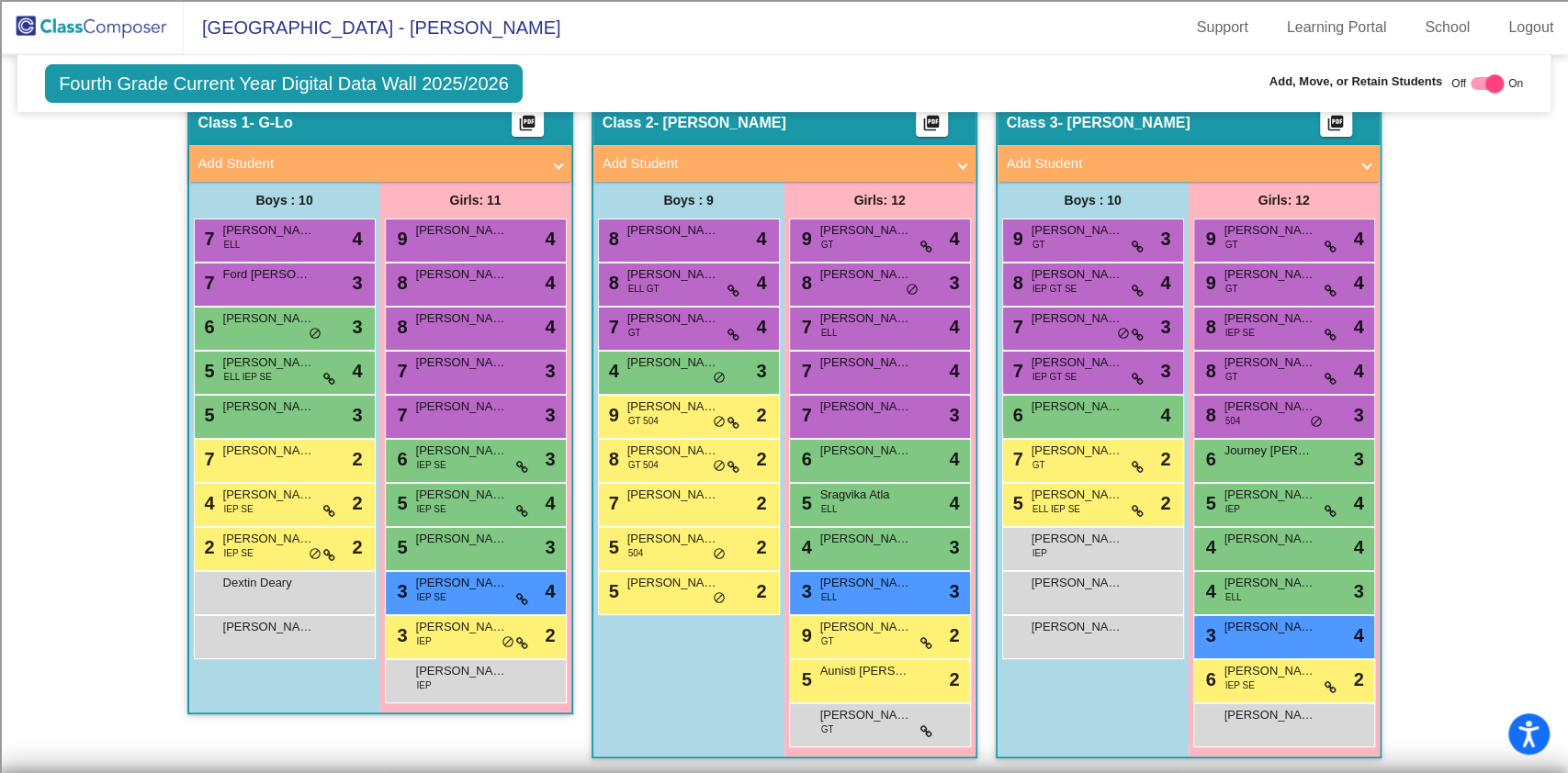 scroll, scrollTop: 389, scrollLeft: 0, axis: vertical 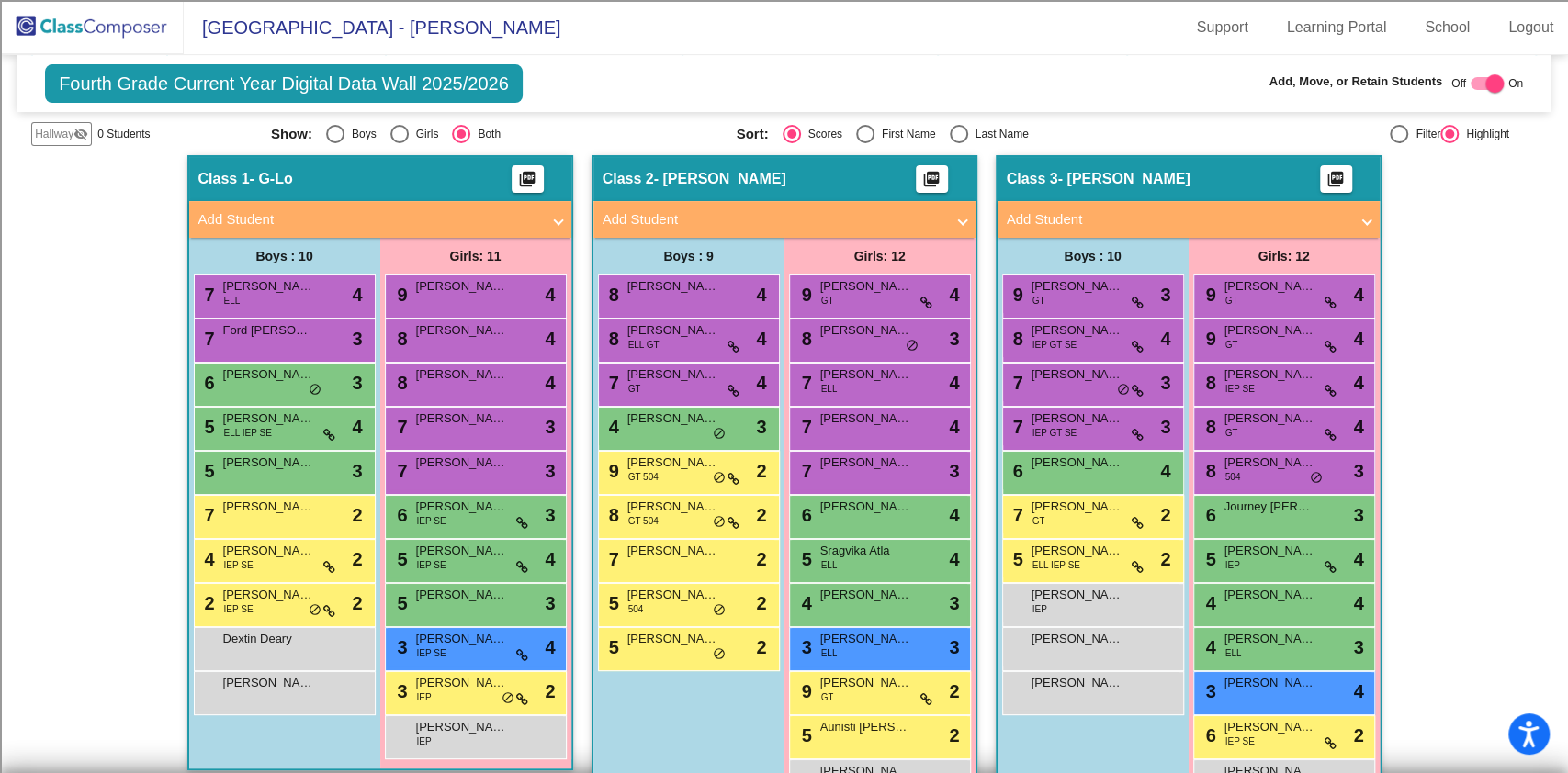 click on "Hallway   - Hallway Class  picture_as_pdf  Add Student  First Name Last Name Student Id  (Recommended)   Boy   Girl   Non Binary Add Close  Boys : 0    No Students   Girls: 0   No Students   Class 1   - G-Lo  picture_as_pdf  Add Student  First Name Last Name Student Id  (Recommended)   Boy   Girl   Non Binary Add Close  Boys : 10  7 Aryaditya Ghosh ELL lock do_not_disturb_alt 4 7 Ford Crites lock do_not_disturb_alt 3 6 Rex Beckerman lock do_not_disturb_alt 3 5 Levi Esquivel ELL IEP SE lock do_not_disturb_alt 4 5 Liam Page lock do_not_disturb_alt 3 7 Mason Ward lock do_not_disturb_alt 2 4 Cristiano Garcia IEP SE lock do_not_disturb_alt 2 2 Riley Hansen IEP SE lock do_not_disturb_alt 2 Dextin Deary lock do_not_disturb_alt Kayson Ramirez lock do_not_disturb_alt Girls: 11 9 Elena Simon lock do_not_disturb_alt 4 8 Rylee Griffin lock do_not_disturb_alt 4 8 Charlotte Keefauver lock do_not_disturb_alt 4 7 Channing Carter lock do_not_disturb_alt 3 7 Khloe Gamboa lock do_not_disturb_alt 3 6 Charlotte McWaters 3 5" 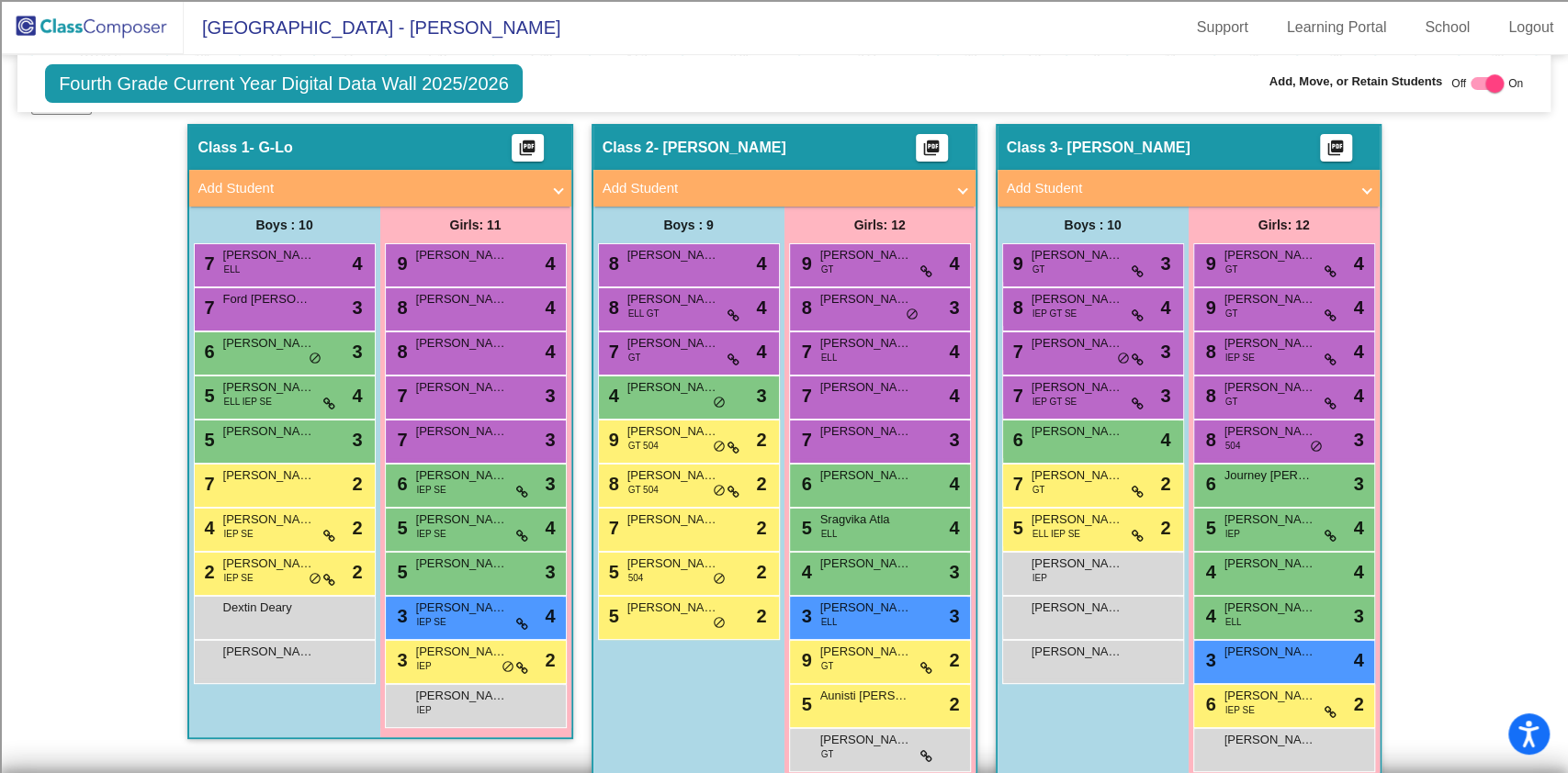 scroll, scrollTop: 389, scrollLeft: 0, axis: vertical 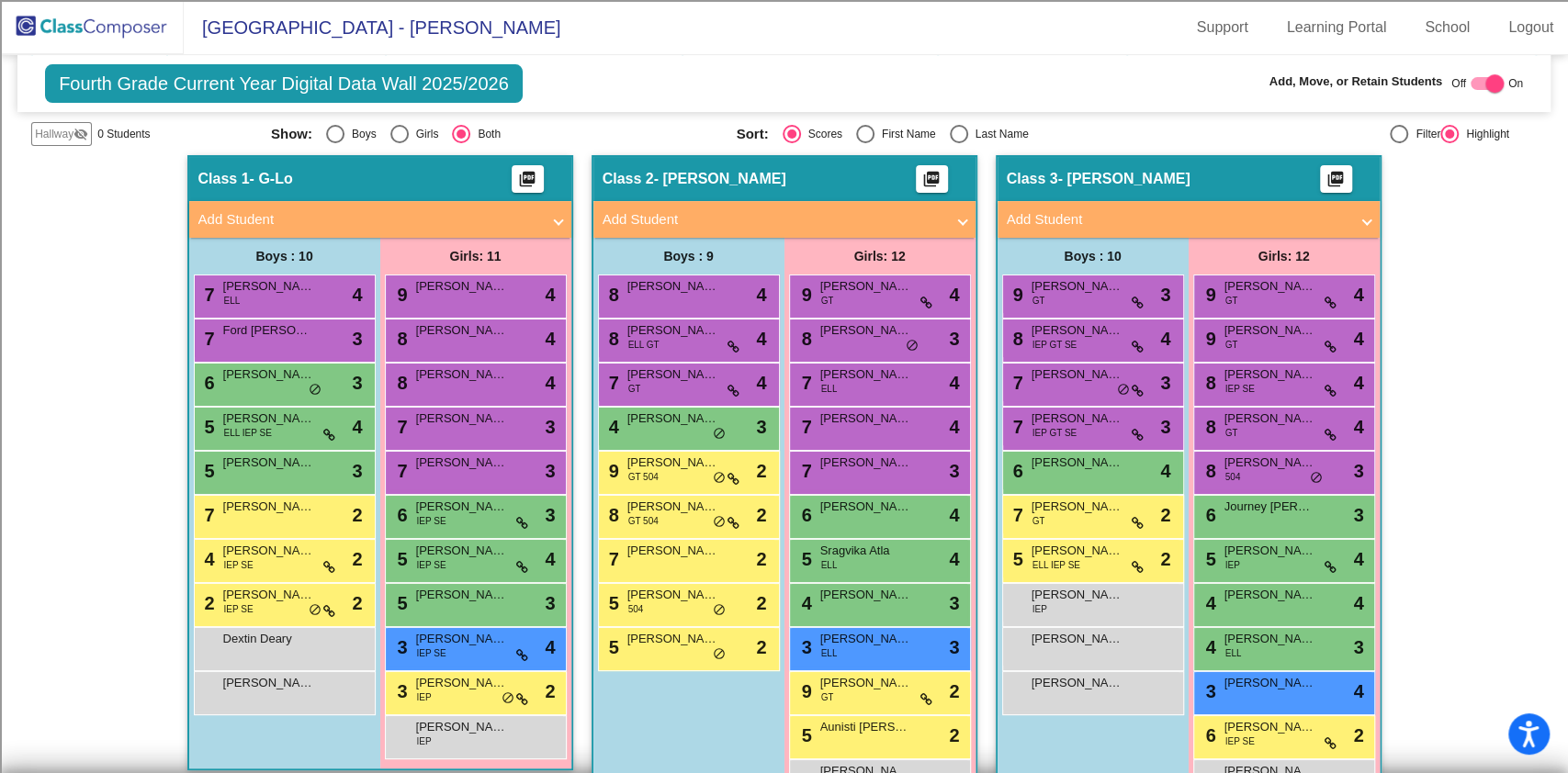 click on "Hallway   - Hallway Class  picture_as_pdf  Add Student  First Name Last Name Student Id  (Recommended)   Boy   Girl   Non Binary Add Close  Boys : 0    No Students   Girls: 0   No Students   Class 1   - G-Lo  picture_as_pdf  Add Student  First Name Last Name Student Id  (Recommended)   Boy   Girl   Non Binary Add Close  Boys : 10  7 Aryaditya Ghosh ELL lock do_not_disturb_alt 4 7 Ford Crites lock do_not_disturb_alt 3 6 Rex Beckerman lock do_not_disturb_alt 3 5 Levi Esquivel ELL IEP SE lock do_not_disturb_alt 4 5 Liam Page lock do_not_disturb_alt 3 7 Mason Ward lock do_not_disturb_alt 2 4 Cristiano Garcia IEP SE lock do_not_disturb_alt 2 2 Riley Hansen IEP SE lock do_not_disturb_alt 2 Dextin Deary lock do_not_disturb_alt Kayson Ramirez lock do_not_disturb_alt Girls: 11 9 Elena Simon lock do_not_disturb_alt 4 8 Rylee Griffin lock do_not_disturb_alt 4 8 Charlotte Keefauver lock do_not_disturb_alt 4 7 Channing Carter lock do_not_disturb_alt 3 7 Khloe Gamboa lock do_not_disturb_alt 3 6 Charlotte McWaters 3 5" 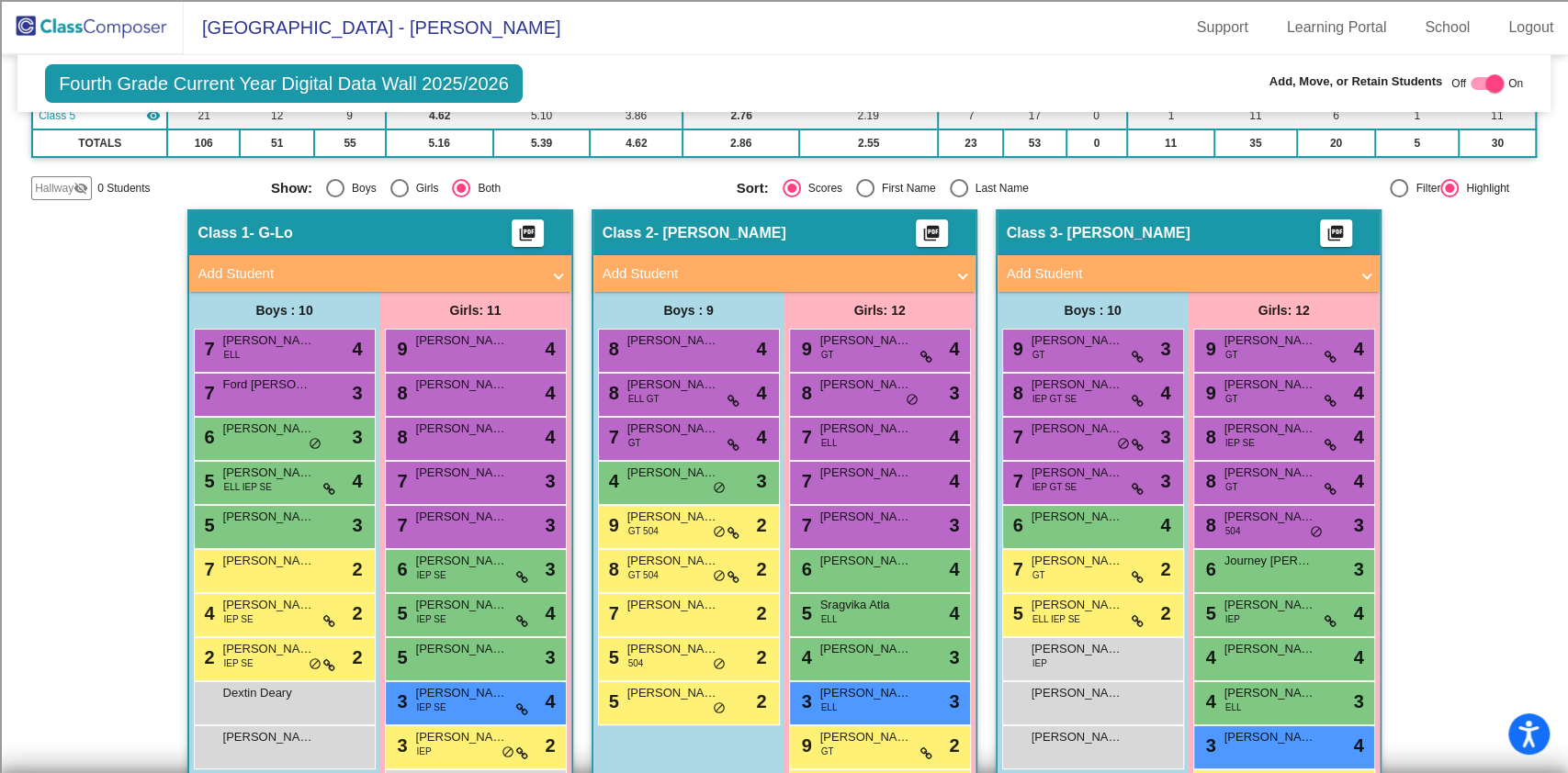 scroll, scrollTop: 389, scrollLeft: 0, axis: vertical 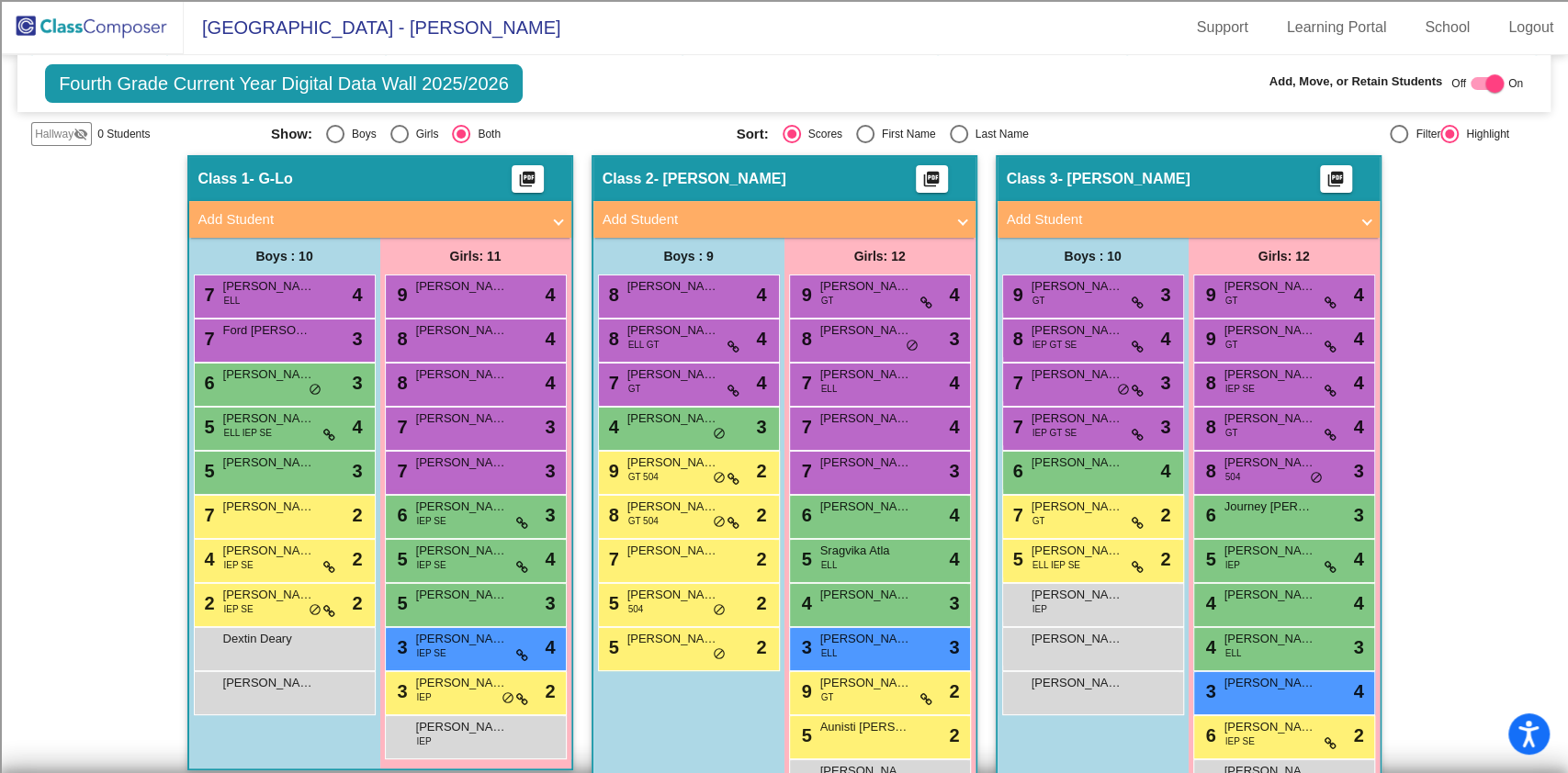 click on "Hallway   - Hallway Class  picture_as_pdf  Add Student  First Name Last Name Student Id  (Recommended)   Boy   Girl   Non Binary Add Close  Boys : 0    No Students   Girls: 0   No Students   Class 1   - G-Lo  picture_as_pdf  Add Student  First Name Last Name Student Id  (Recommended)   Boy   Girl   Non Binary Add Close  Boys : 10  7 Aryaditya Ghosh ELL lock do_not_disturb_alt 4 7 Ford Crites lock do_not_disturb_alt 3 6 Rex Beckerman lock do_not_disturb_alt 3 5 Levi Esquivel ELL IEP SE lock do_not_disturb_alt 4 5 Liam Page lock do_not_disturb_alt 3 7 Mason Ward lock do_not_disturb_alt 2 4 Cristiano Garcia IEP SE lock do_not_disturb_alt 2 2 Riley Hansen IEP SE lock do_not_disturb_alt 2 Dextin Deary lock do_not_disturb_alt Kayson Ramirez lock do_not_disturb_alt Girls: 11 9 Elena Simon lock do_not_disturb_alt 4 8 Rylee Griffin lock do_not_disturb_alt 4 8 Charlotte Keefauver lock do_not_disturb_alt 4 7 Channing Carter lock do_not_disturb_alt 3 7 Khloe Gamboa lock do_not_disturb_alt 3 6 Charlotte McWaters 3 5" 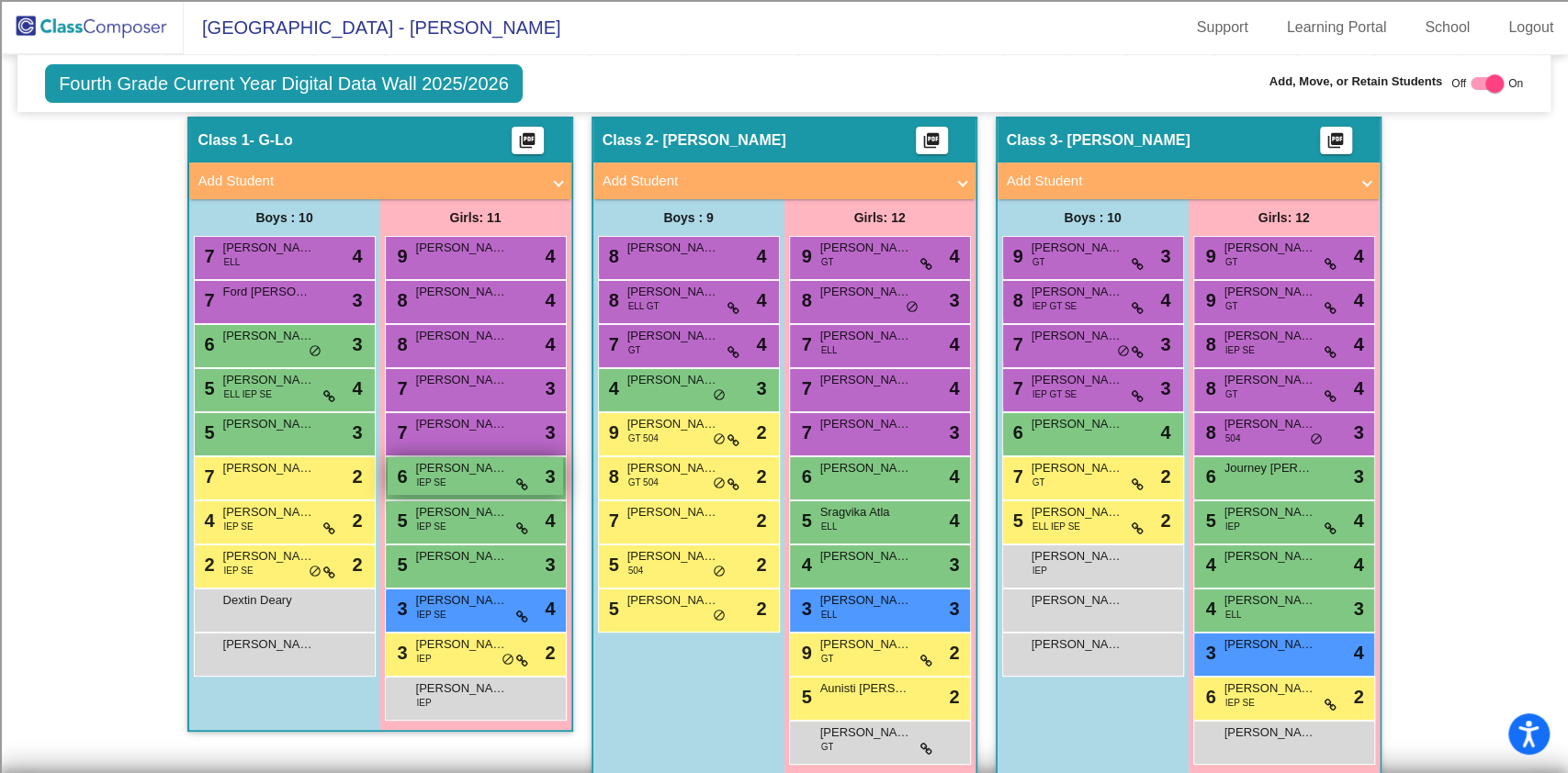 scroll, scrollTop: 389, scrollLeft: 0, axis: vertical 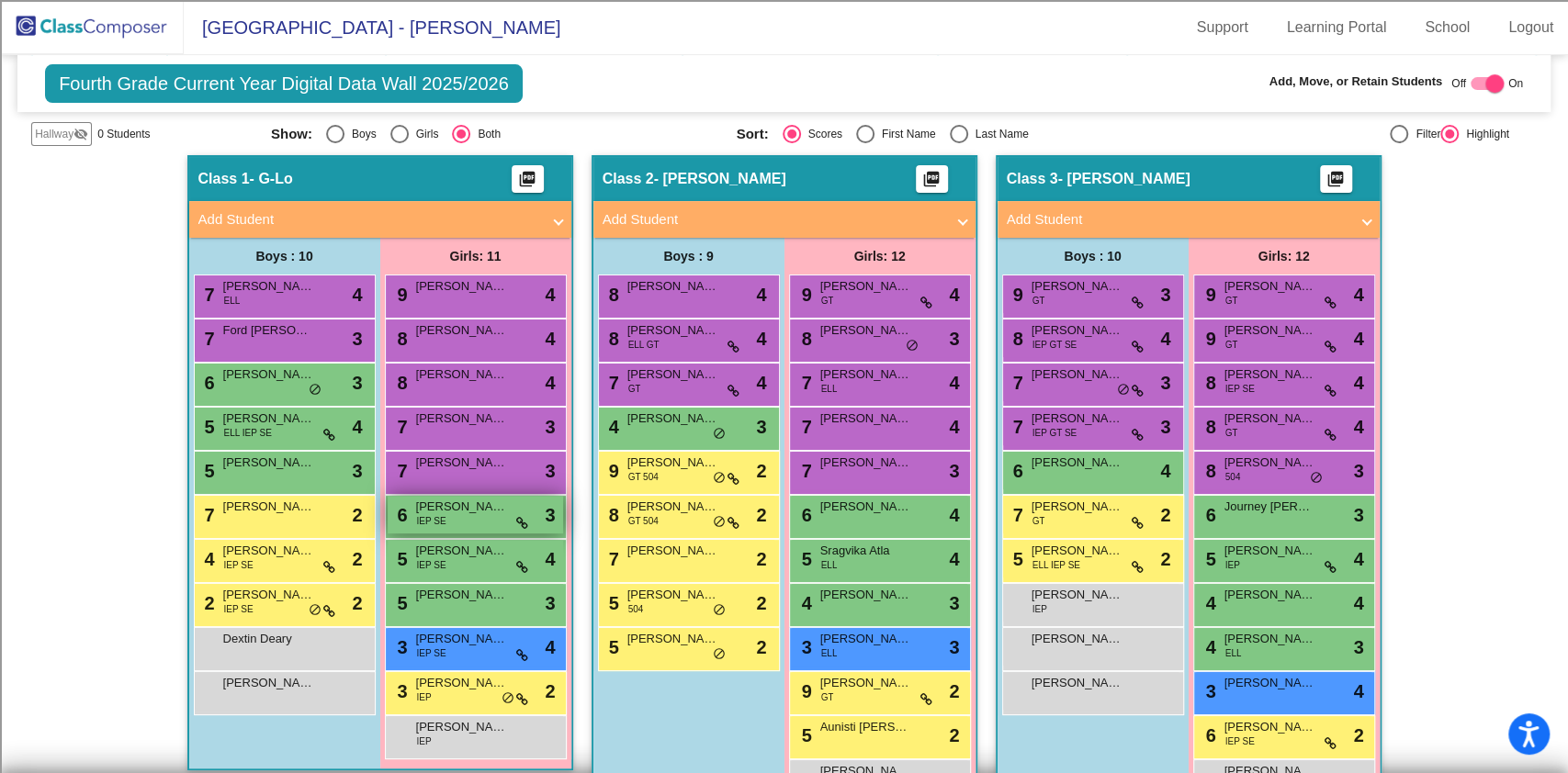 click on "[PERSON_NAME]" at bounding box center (462, 507) 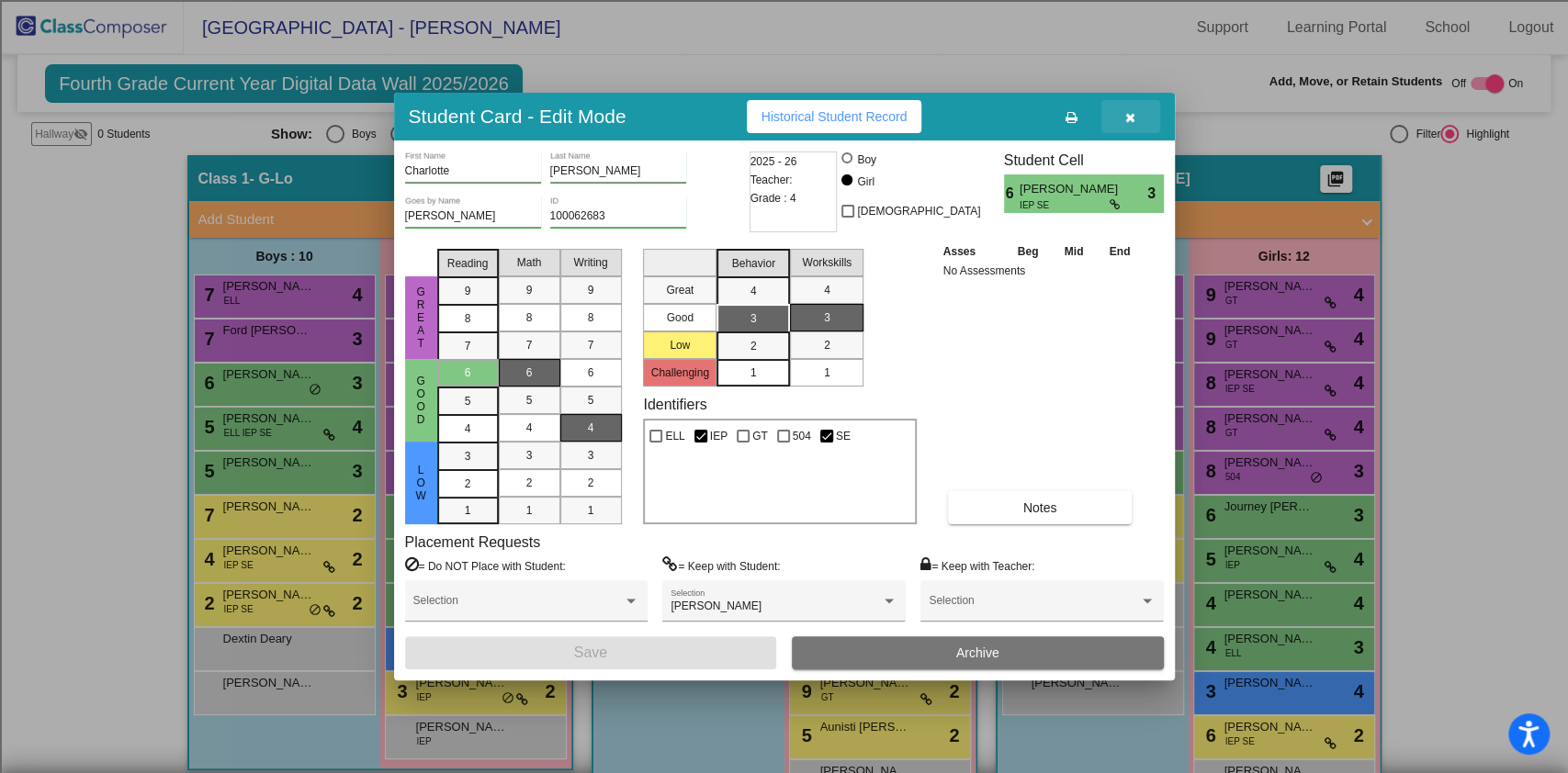 click at bounding box center (1131, 117) 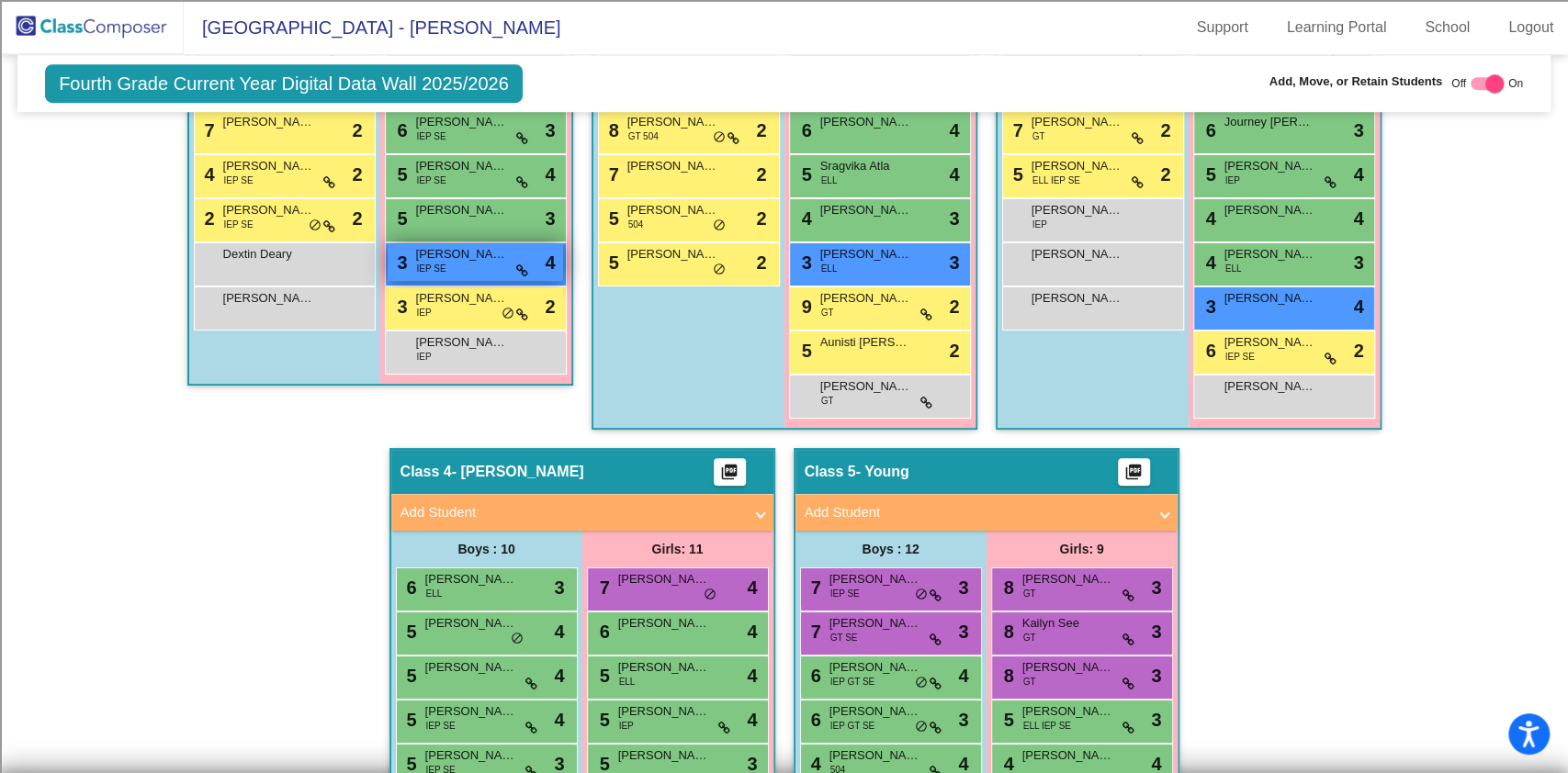 scroll, scrollTop: 756, scrollLeft: 0, axis: vertical 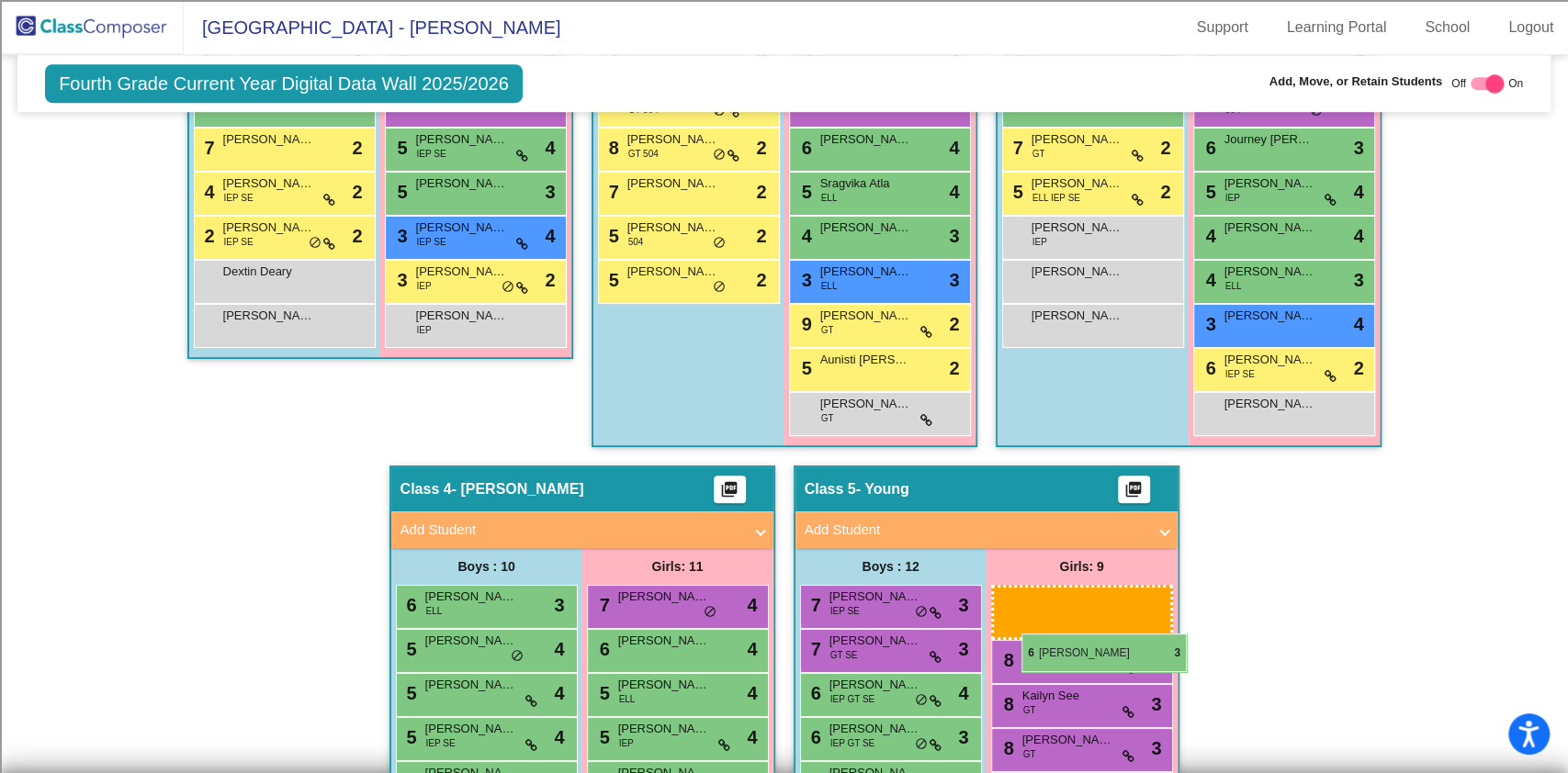 drag, startPoint x: 480, startPoint y: 141, endPoint x: 1021, endPoint y: 633, distance: 731.26261 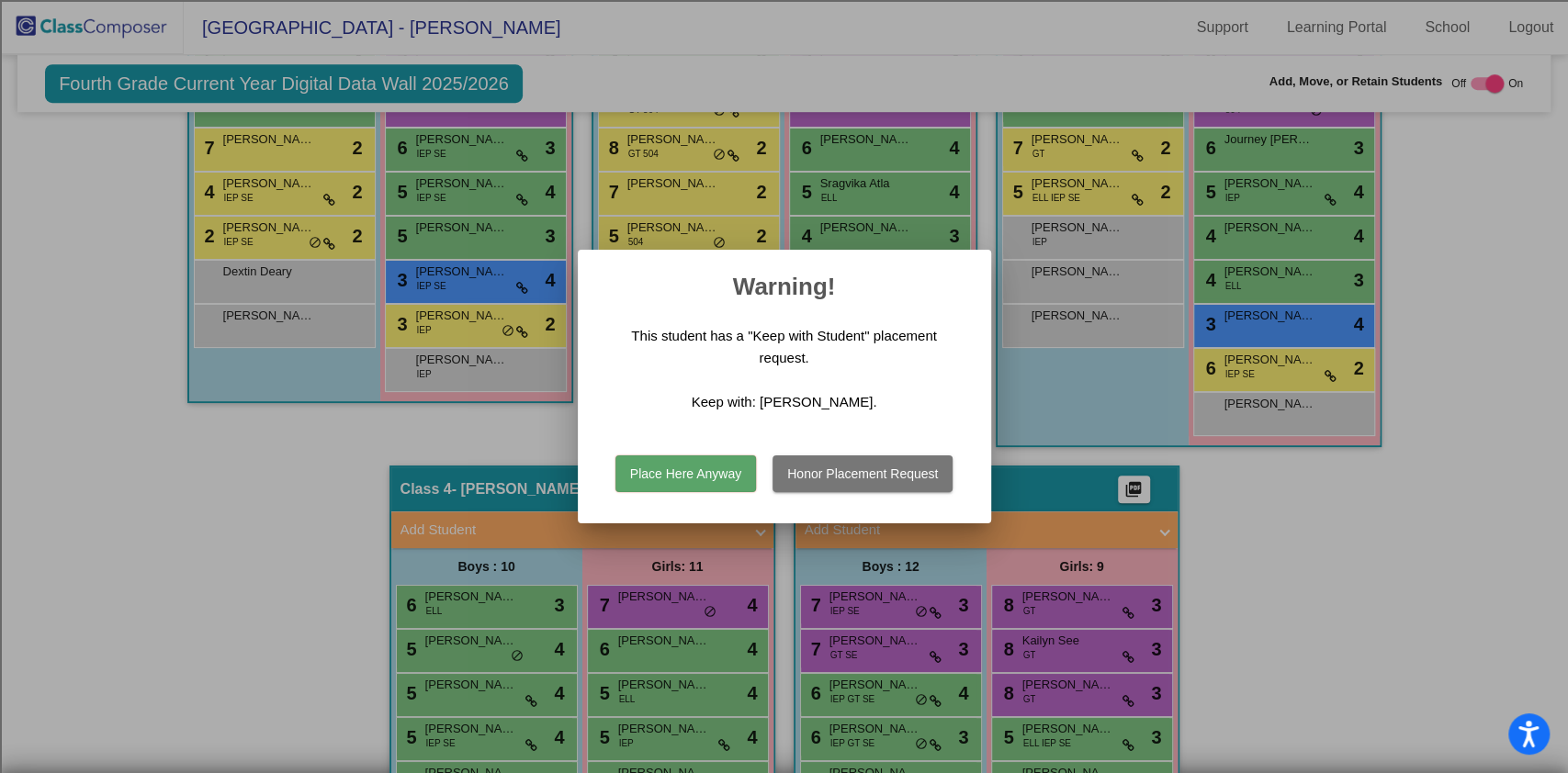 click on "Place Here Anyway" at bounding box center [685, 474] 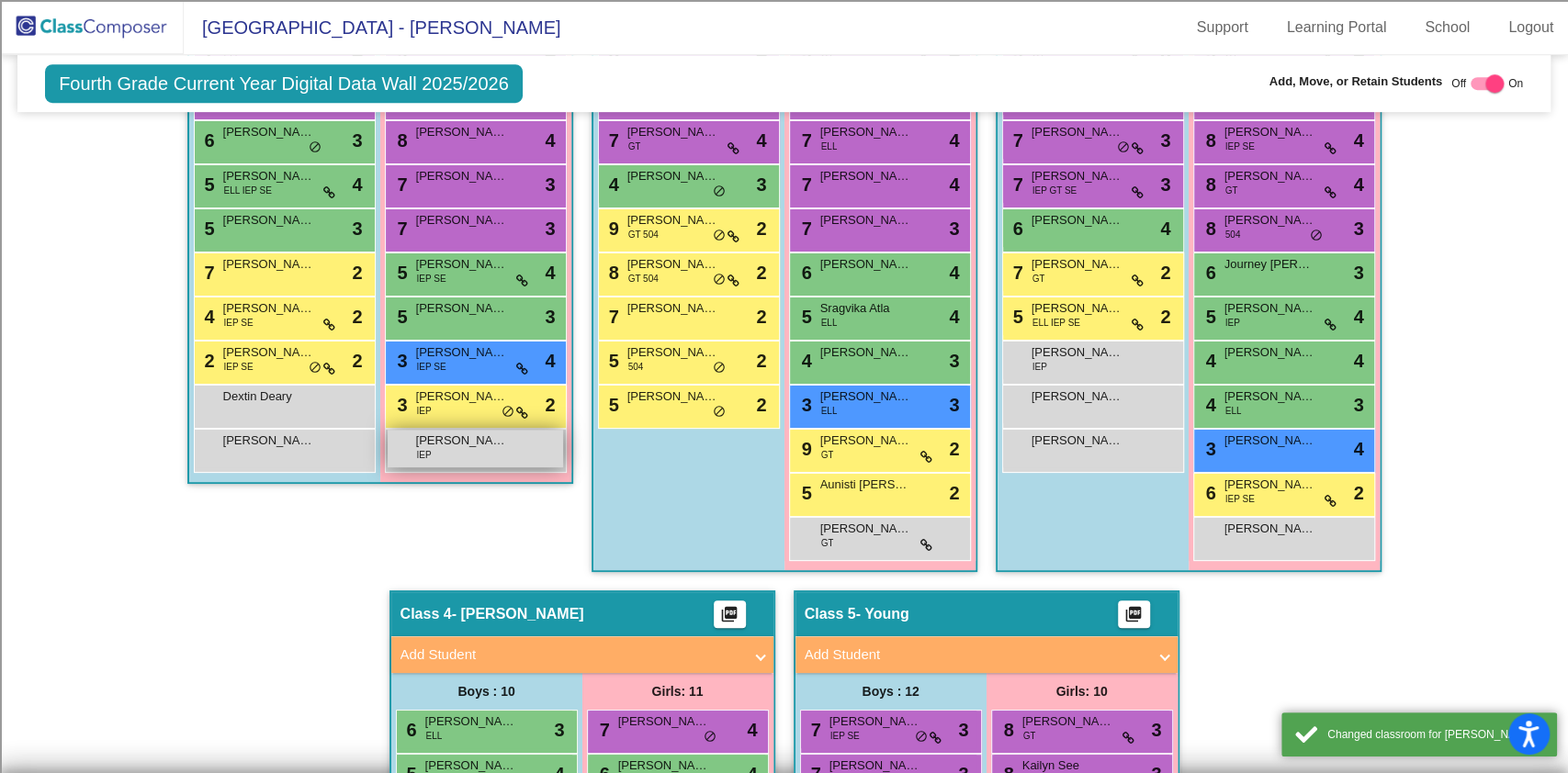 scroll, scrollTop: 511, scrollLeft: 0, axis: vertical 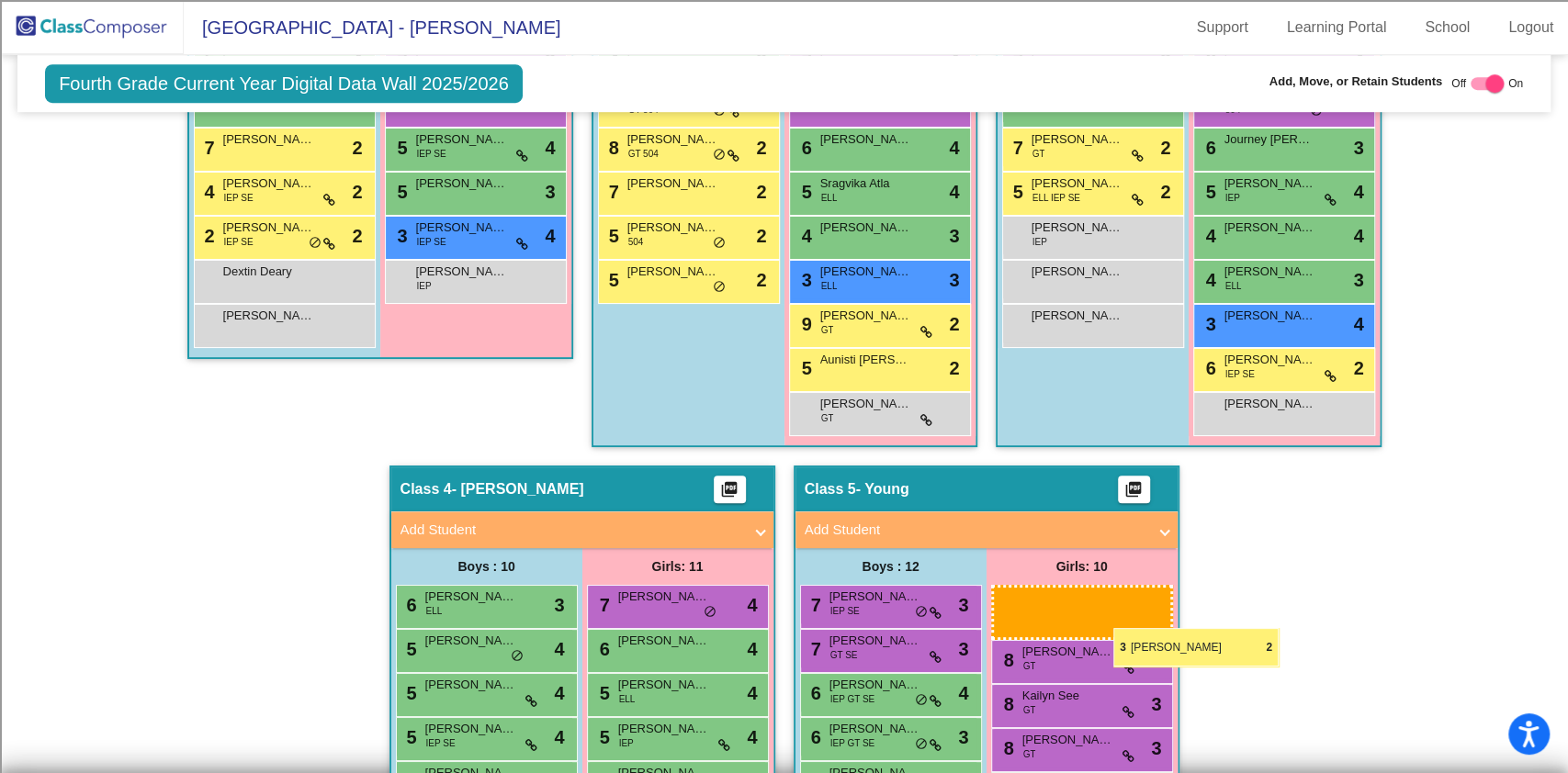 drag, startPoint x: 464, startPoint y: 516, endPoint x: 1113, endPoint y: 628, distance: 658.593 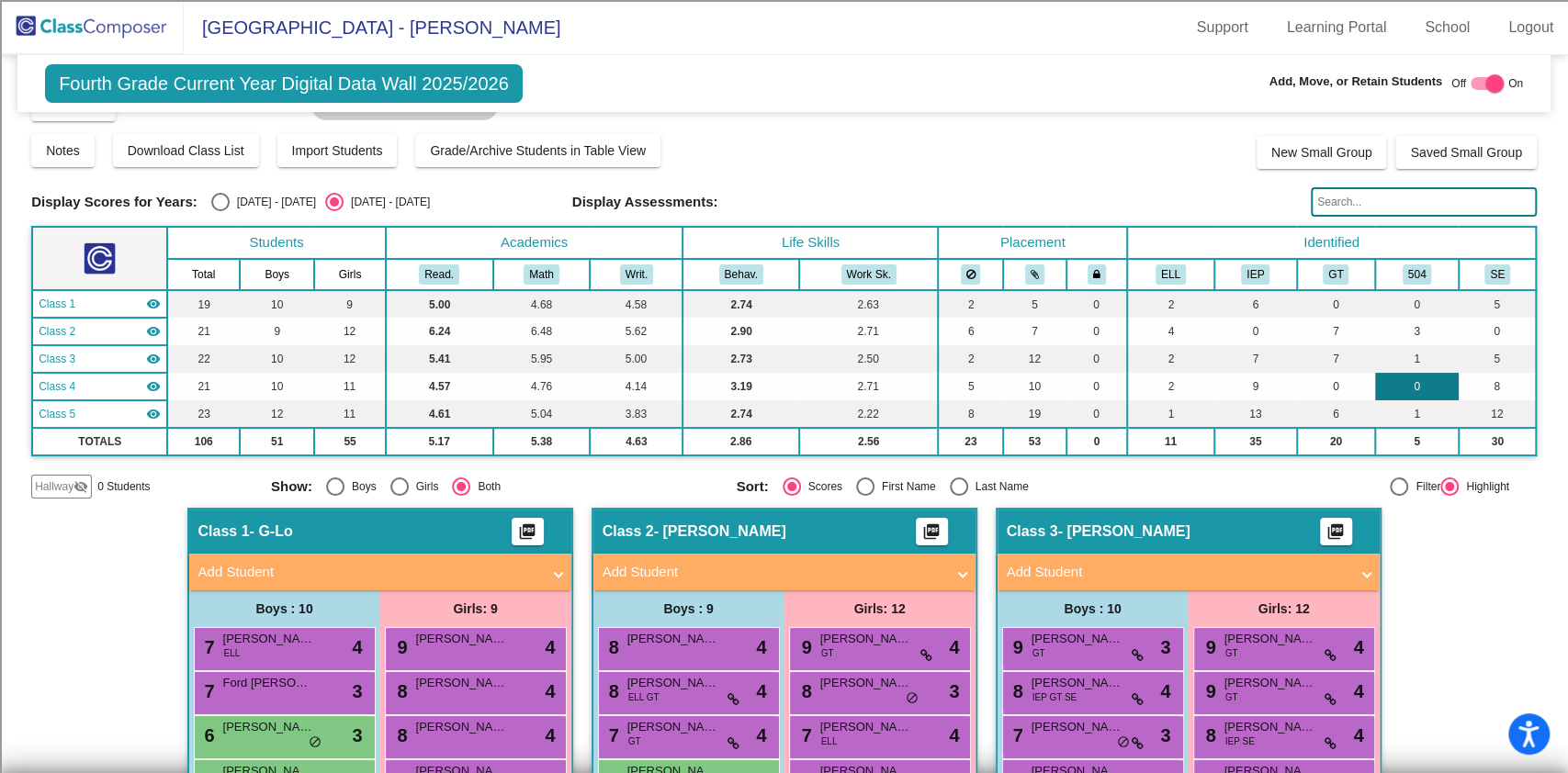 scroll, scrollTop: 22, scrollLeft: 0, axis: vertical 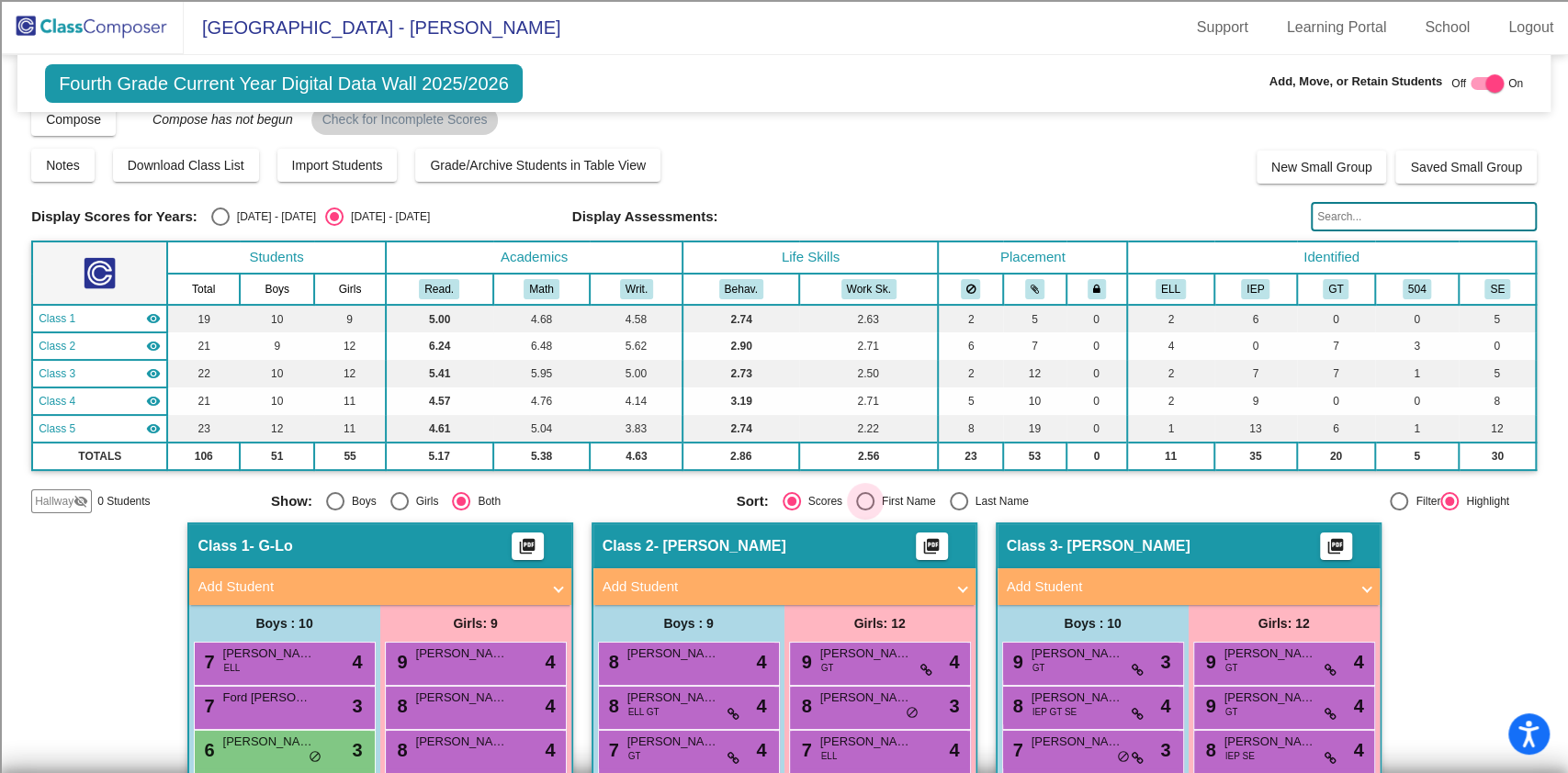 click at bounding box center (865, 501) 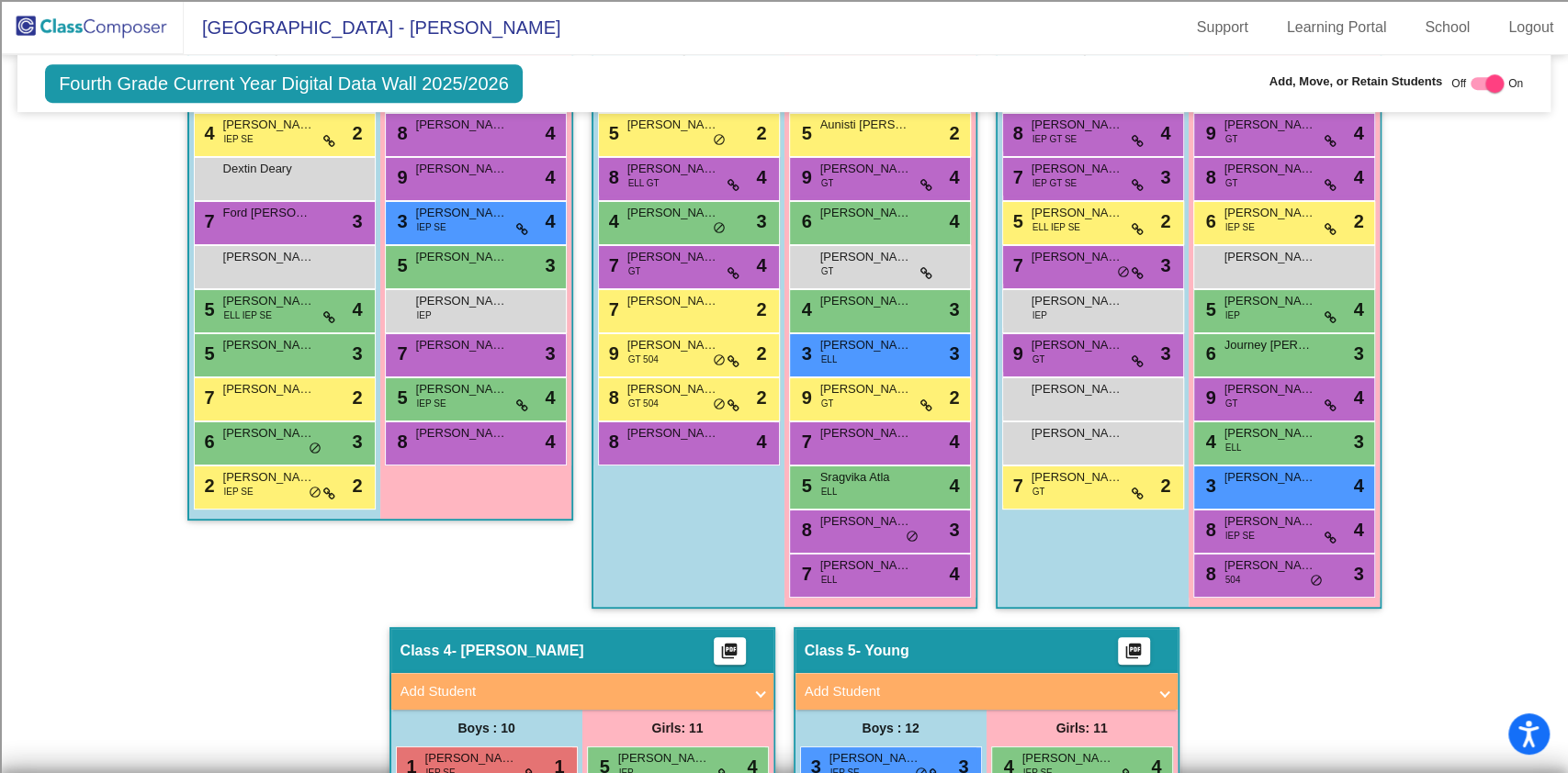scroll, scrollTop: 633, scrollLeft: 0, axis: vertical 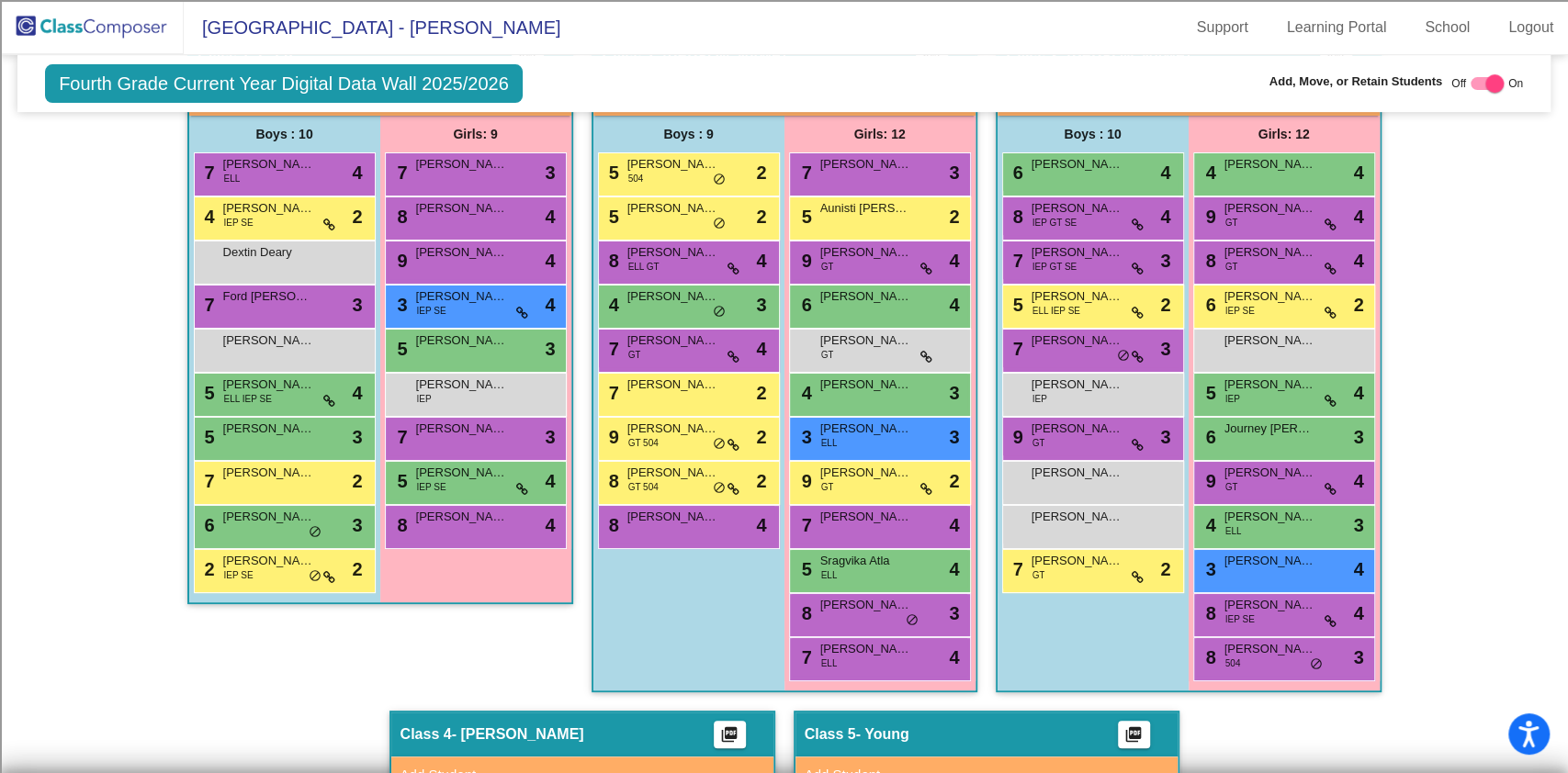 click on "Hallway   - Hallway Class  picture_as_pdf  Add Student  First Name Last Name Student Id  (Recommended)   Boy   Girl   Non Binary Add Close  Boys : 0    No Students   Girls: 0   No Students   Class 1   - G-Lo  picture_as_pdf  Add Student  First Name Last Name Student Id  (Recommended)   Boy   Girl   Non Binary Add Close  Boys : 10  7 Aryaditya Ghosh ELL lock do_not_disturb_alt 4 4 Cristiano Garcia IEP SE lock do_not_disturb_alt 2 Dextin Deary lock do_not_disturb_alt 7 Ford Crites lock do_not_disturb_alt 3 Kayson Ramirez lock do_not_disturb_alt 5 Levi Esquivel ELL IEP SE lock do_not_disturb_alt 4 5 Liam Page lock do_not_disturb_alt 3 7 Mason Ward lock do_not_disturb_alt 2 6 Rex Beckerman lock do_not_disturb_alt 3 2 Riley Hansen IEP SE lock do_not_disturb_alt 2 Girls: 9 7 Channing Carter lock do_not_disturb_alt 3 8 Charlotte Keefauver lock do_not_disturb_alt 4 9 Elena Simon lock do_not_disturb_alt 4 3 Emmersyn Cullifer IEP SE lock do_not_disturb_alt 4 5 Evelyn Schoellman lock do_not_disturb_alt 3 IEP lock" 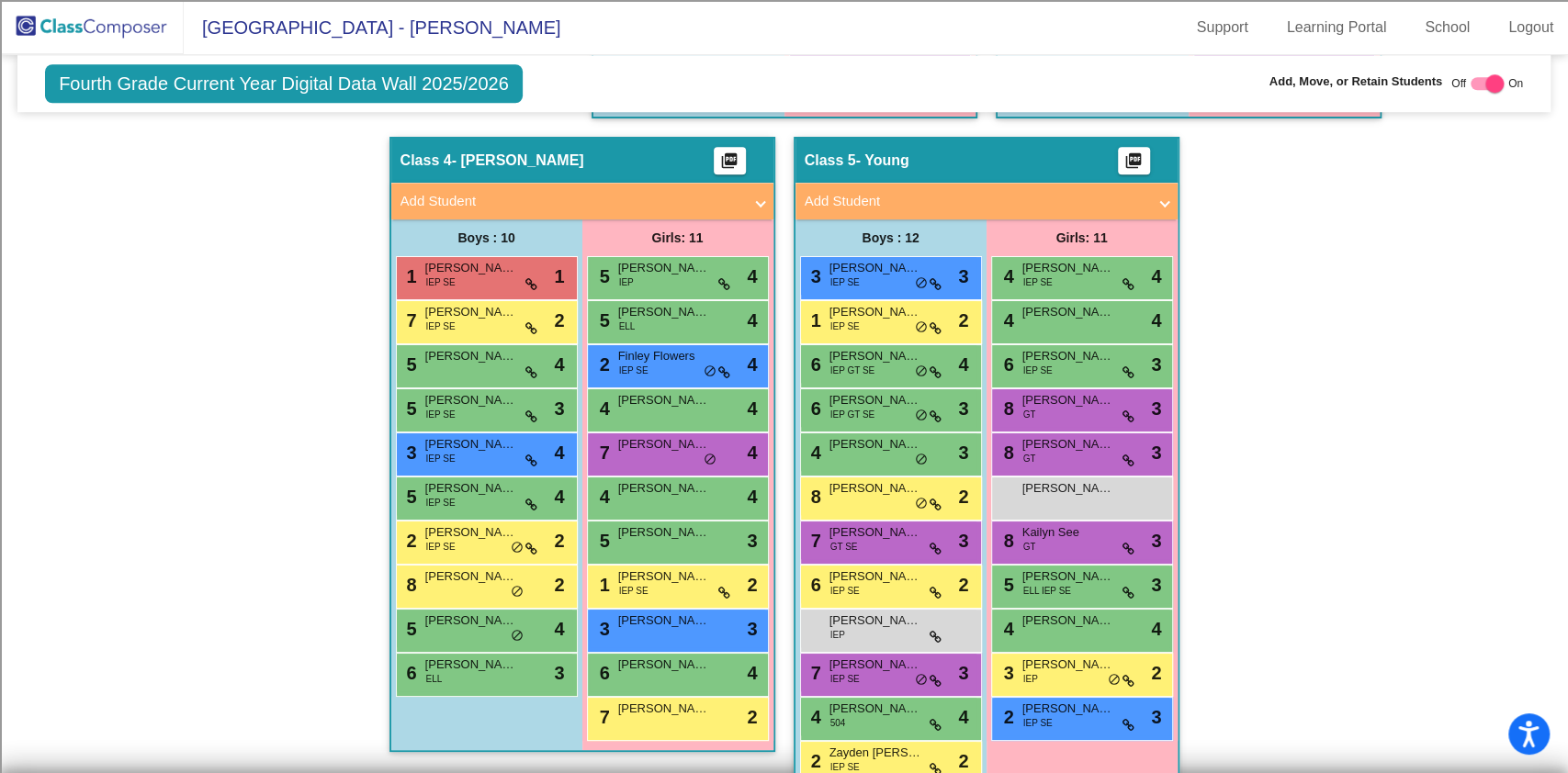 scroll, scrollTop: 1124, scrollLeft: 0, axis: vertical 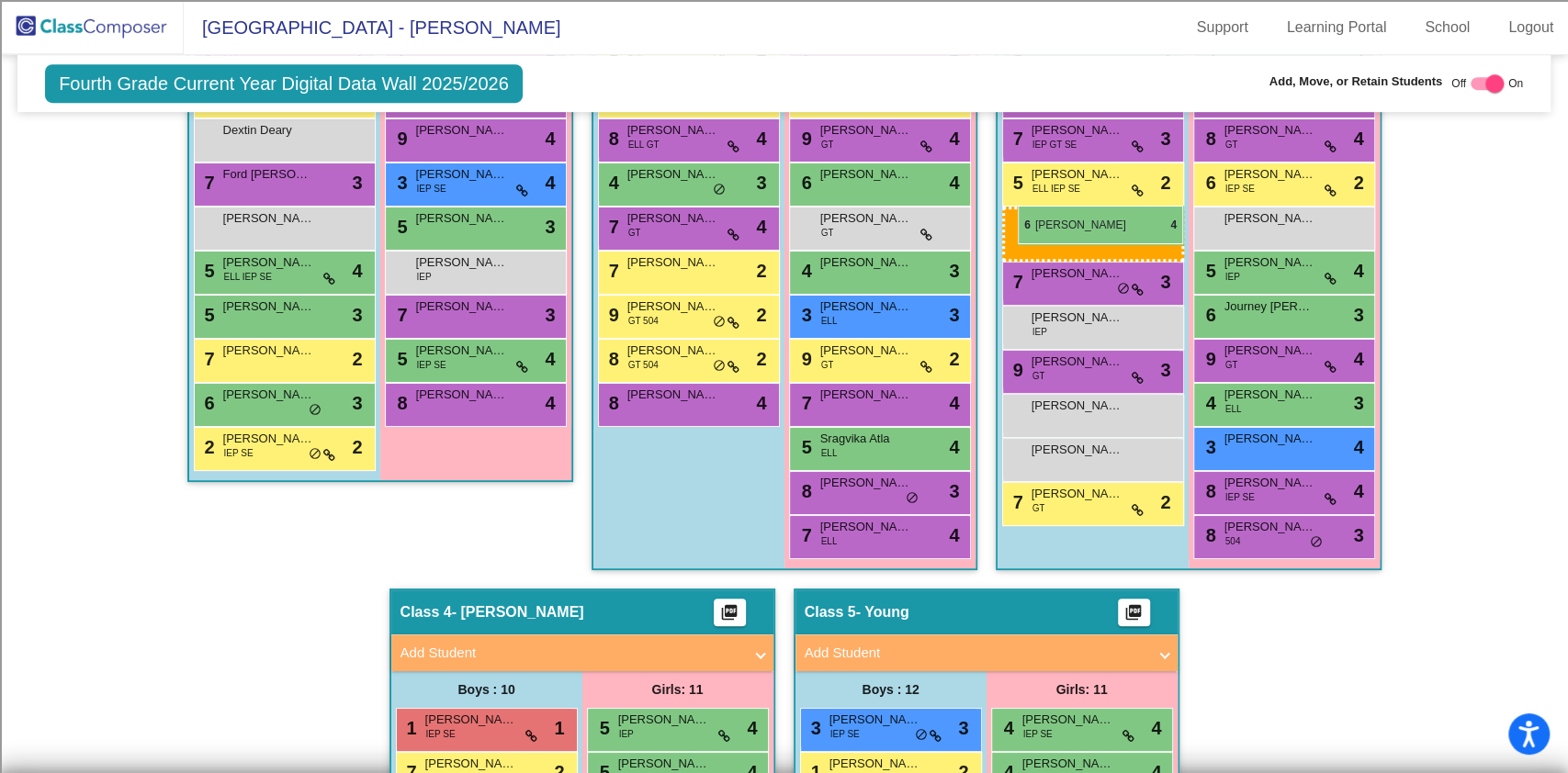 drag, startPoint x: 878, startPoint y: 314, endPoint x: 1018, endPoint y: 206, distance: 176.8163 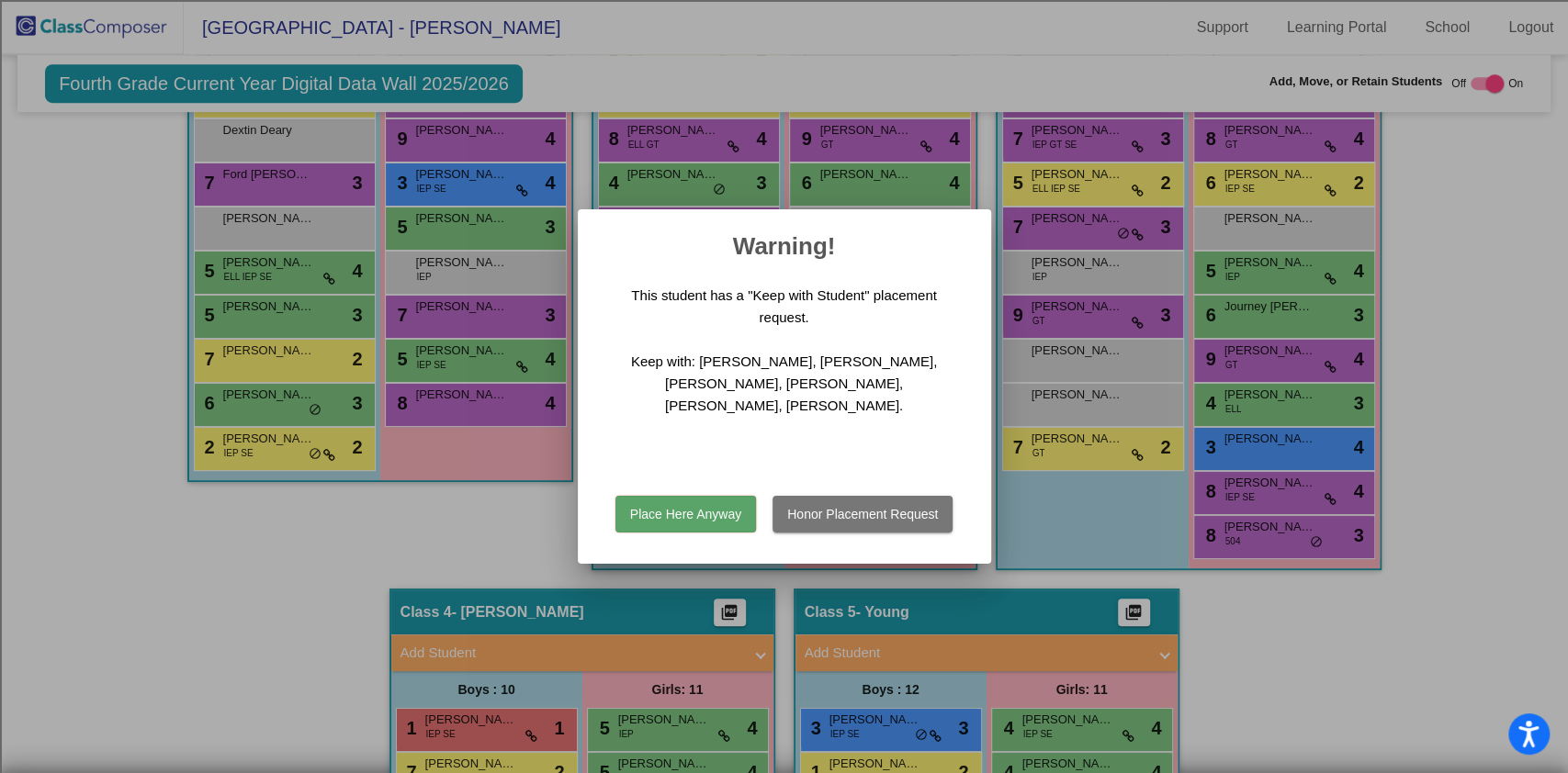 click on "Place Here Anyway" at bounding box center [685, 514] 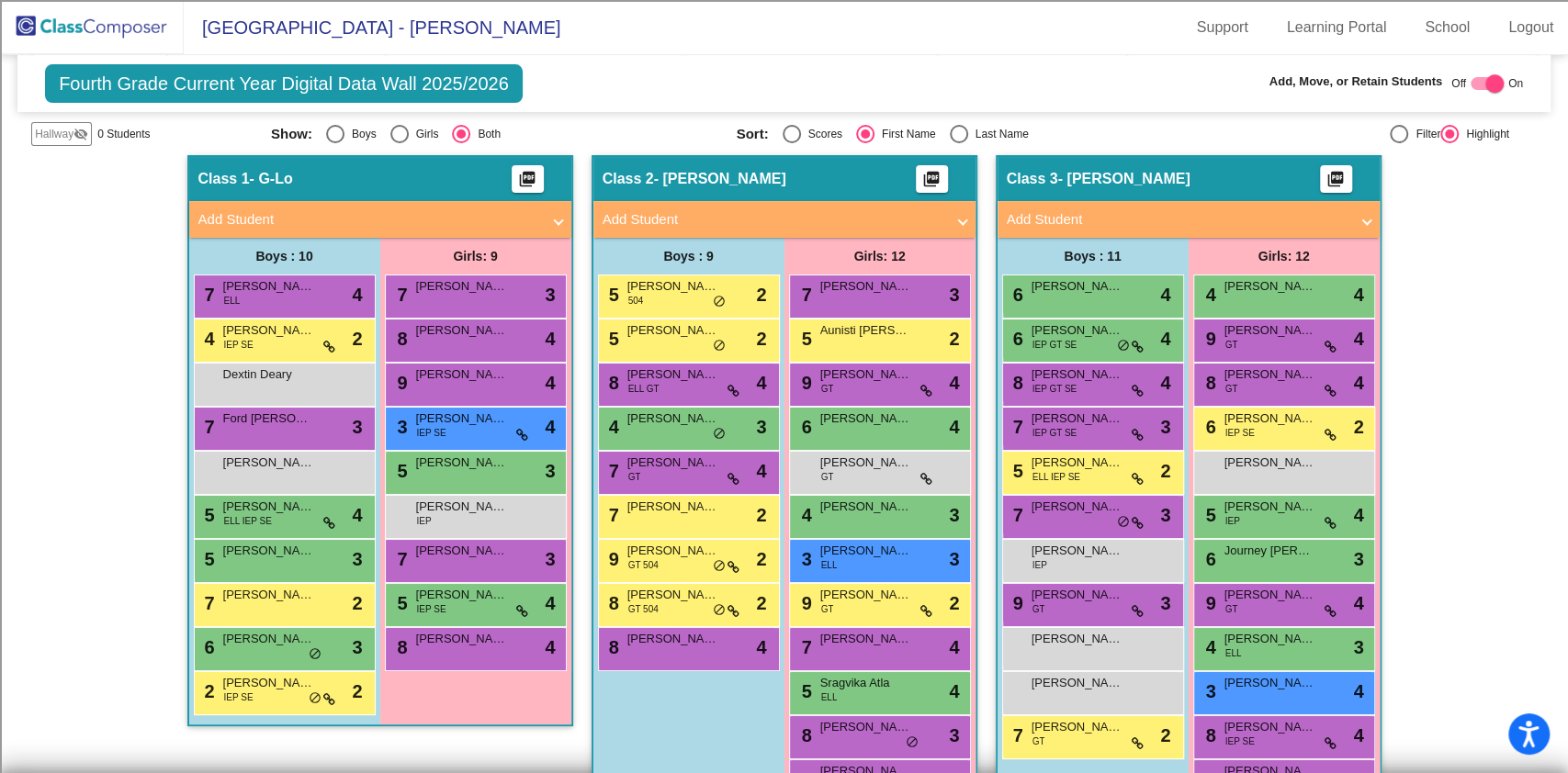 scroll, scrollTop: 511, scrollLeft: 0, axis: vertical 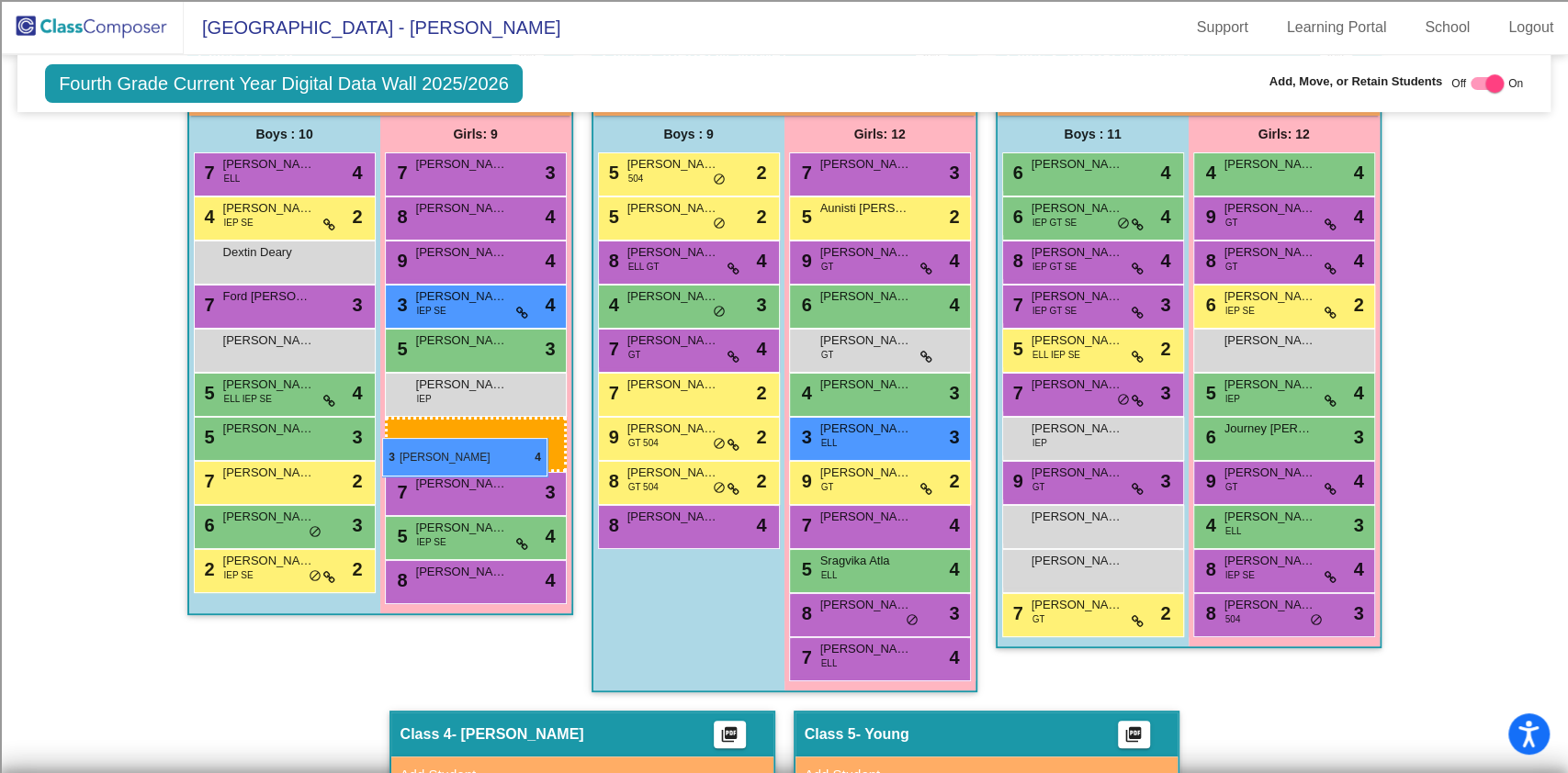drag, startPoint x: 1274, startPoint y: 564, endPoint x: 382, endPoint y: 438, distance: 900.8551 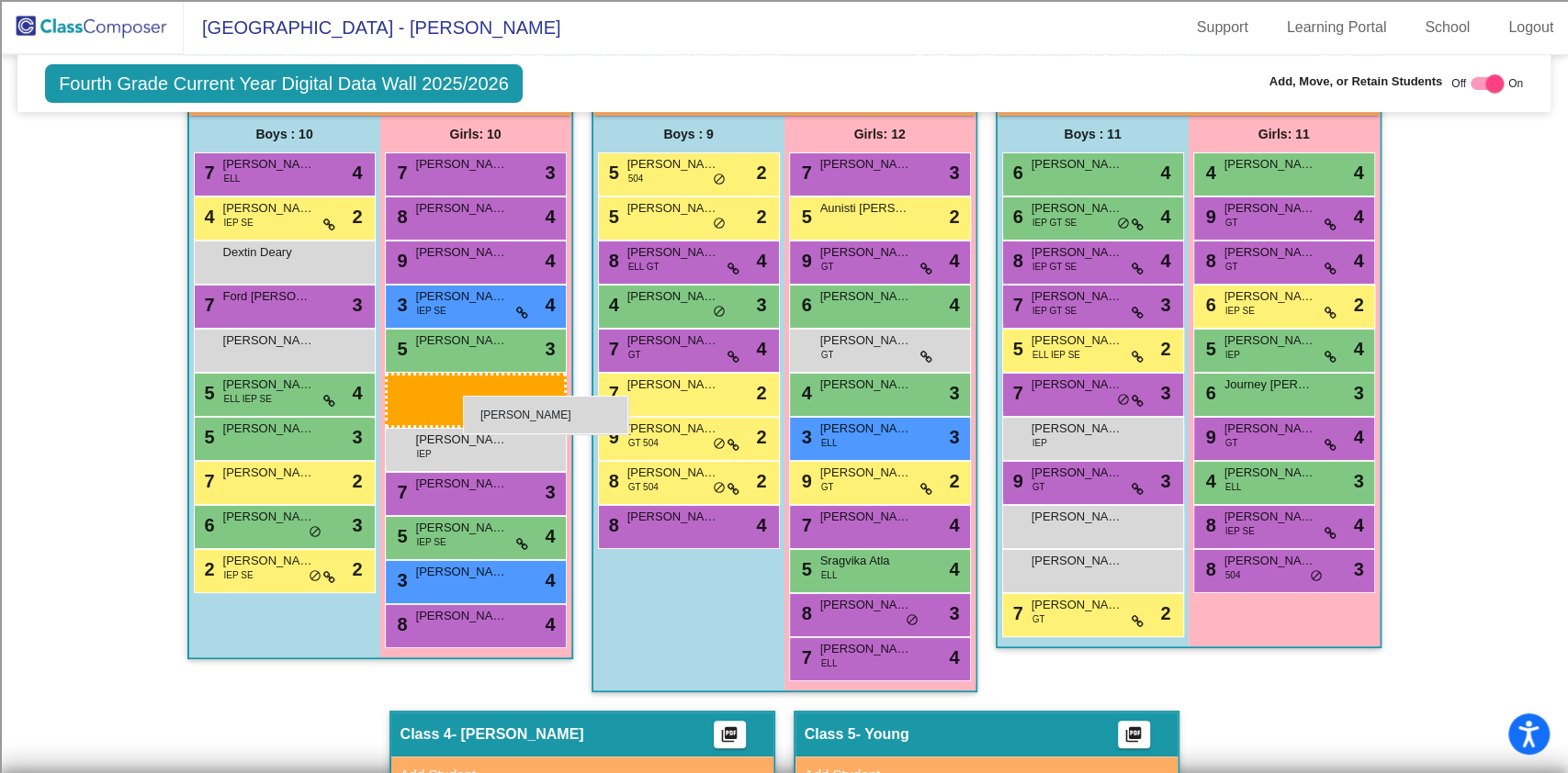 drag, startPoint x: 1241, startPoint y: 354, endPoint x: 463, endPoint y: 396, distance: 779.1329 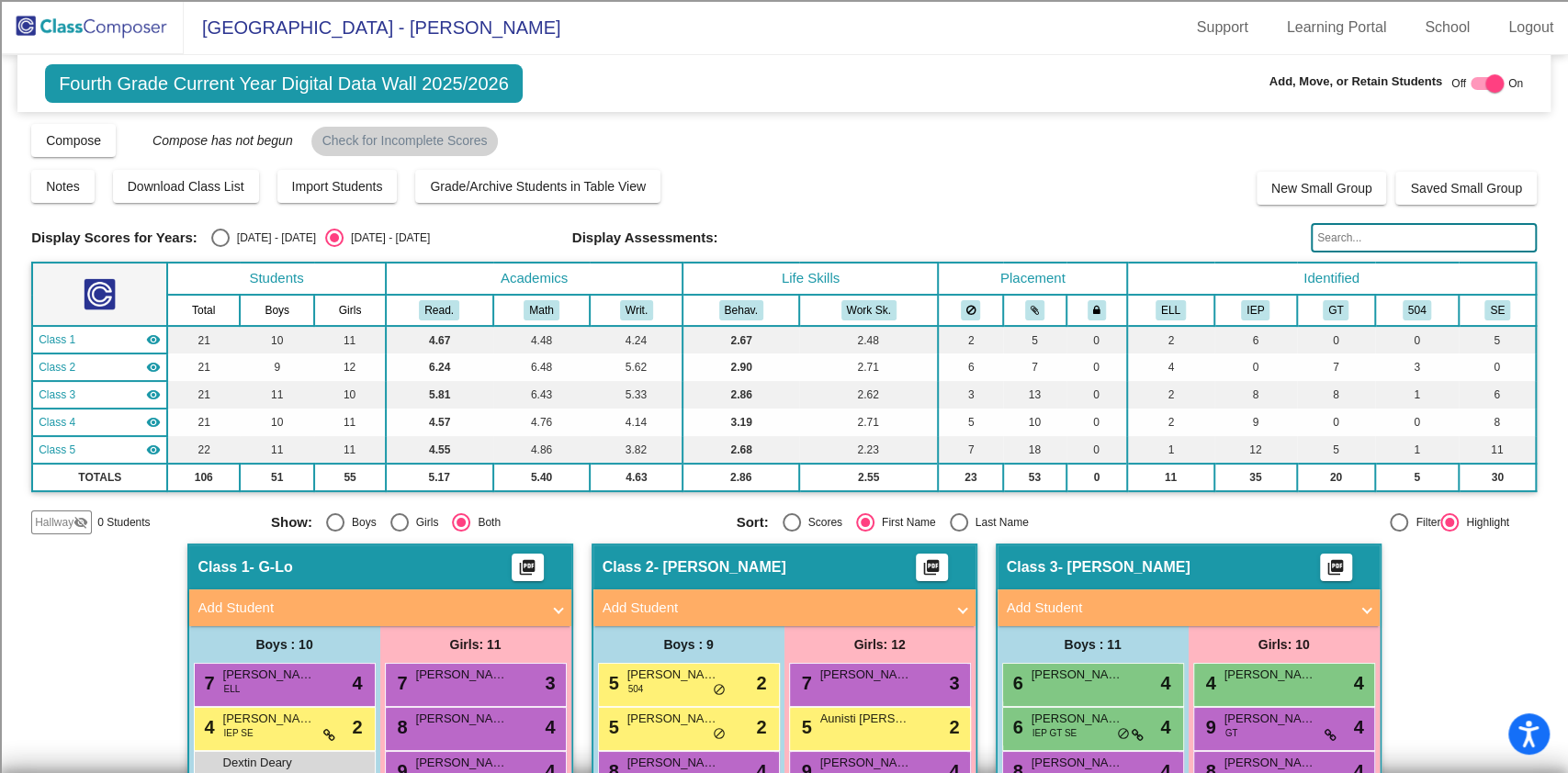 scroll, scrollTop: 0, scrollLeft: 0, axis: both 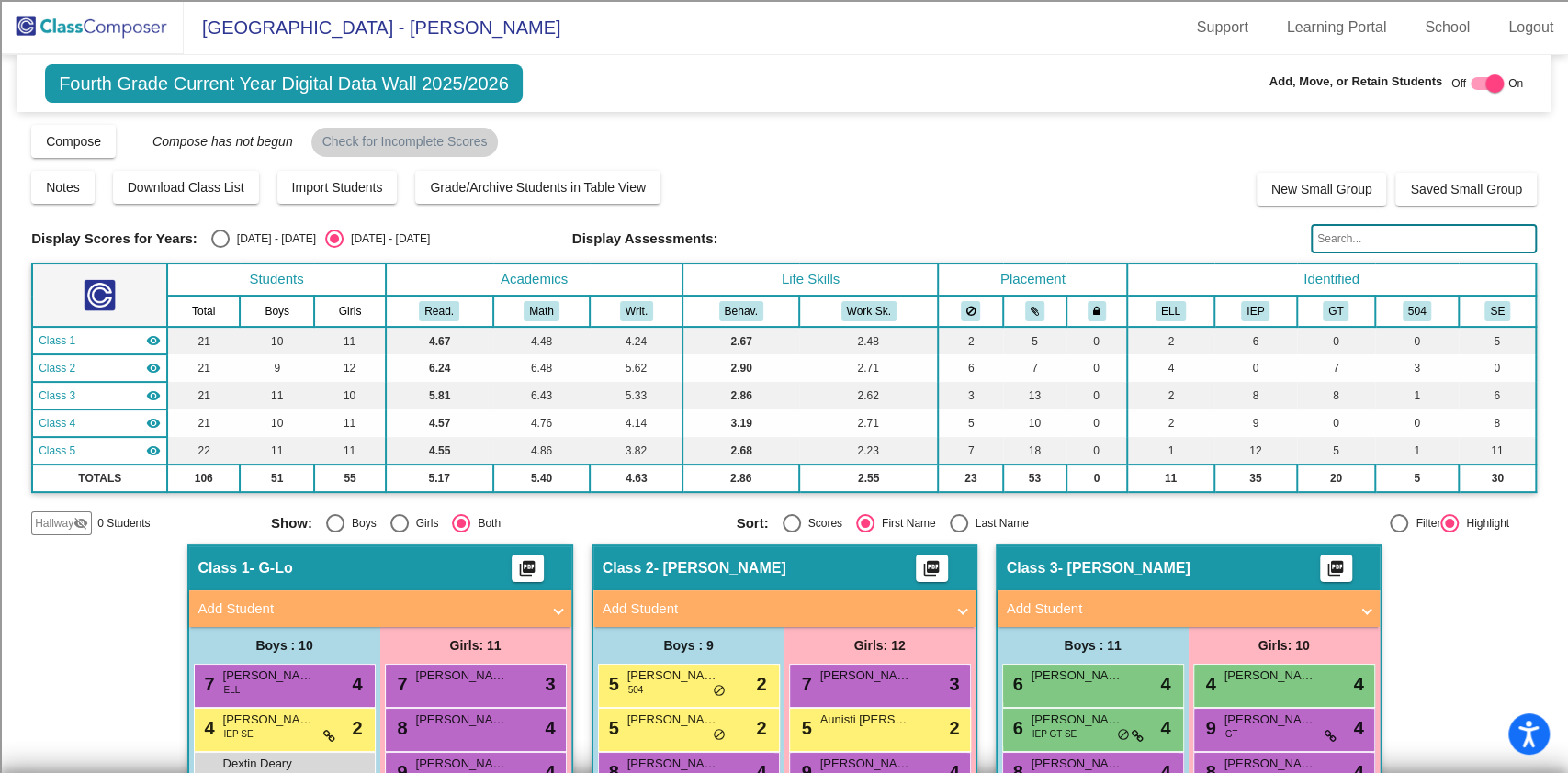 click 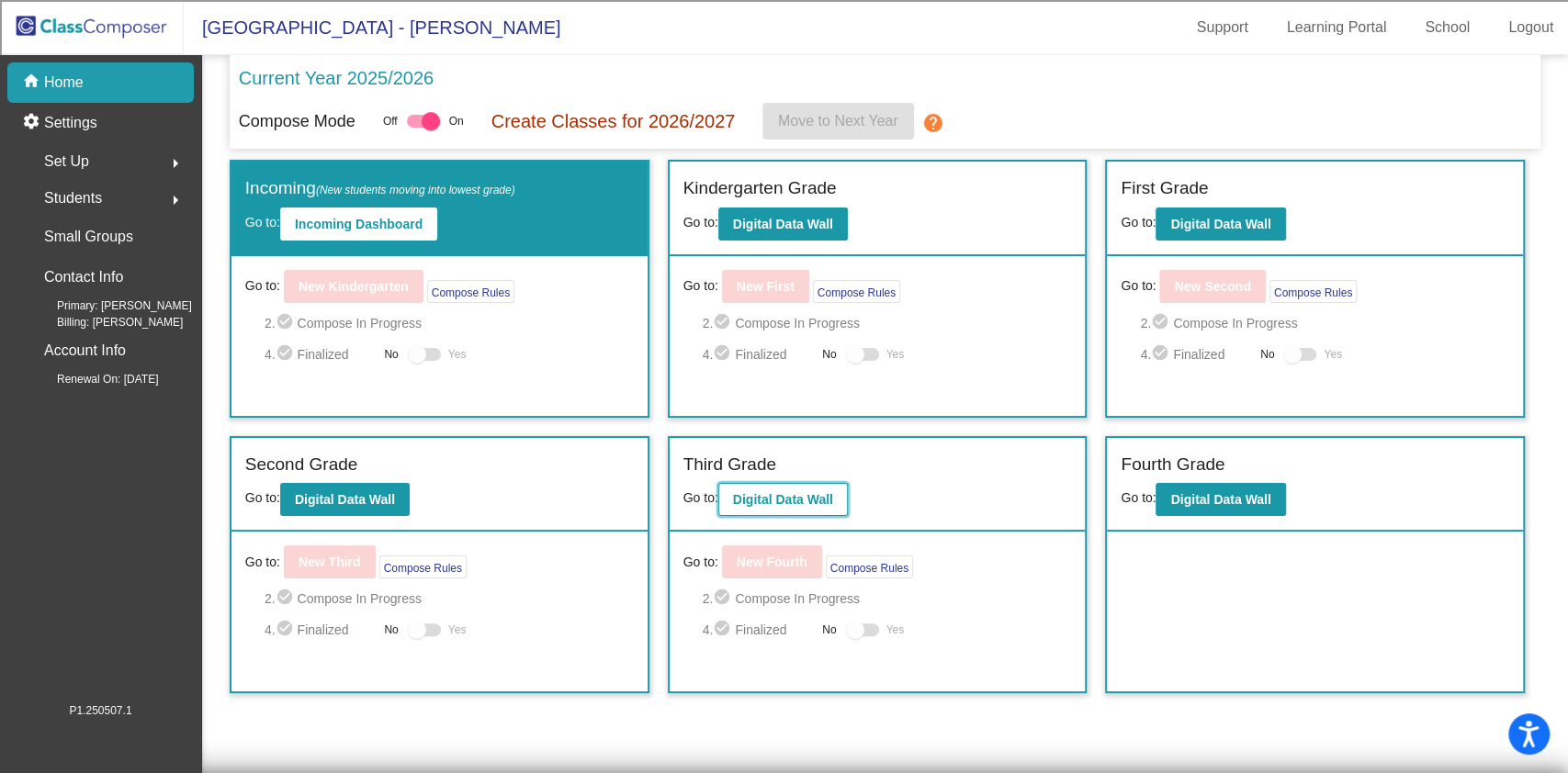 click on "Digital Data Wall" 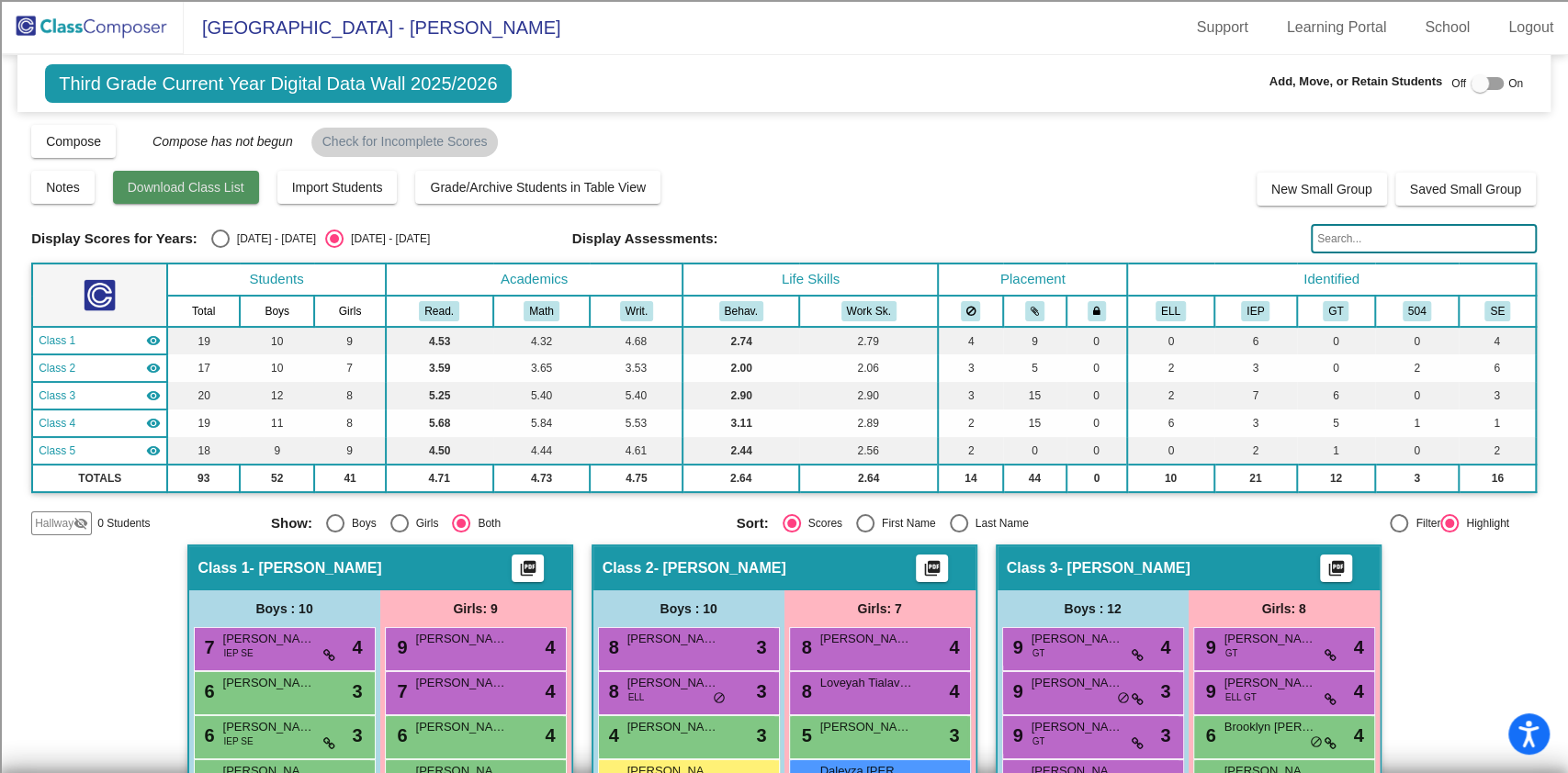 click on "Download Class List" 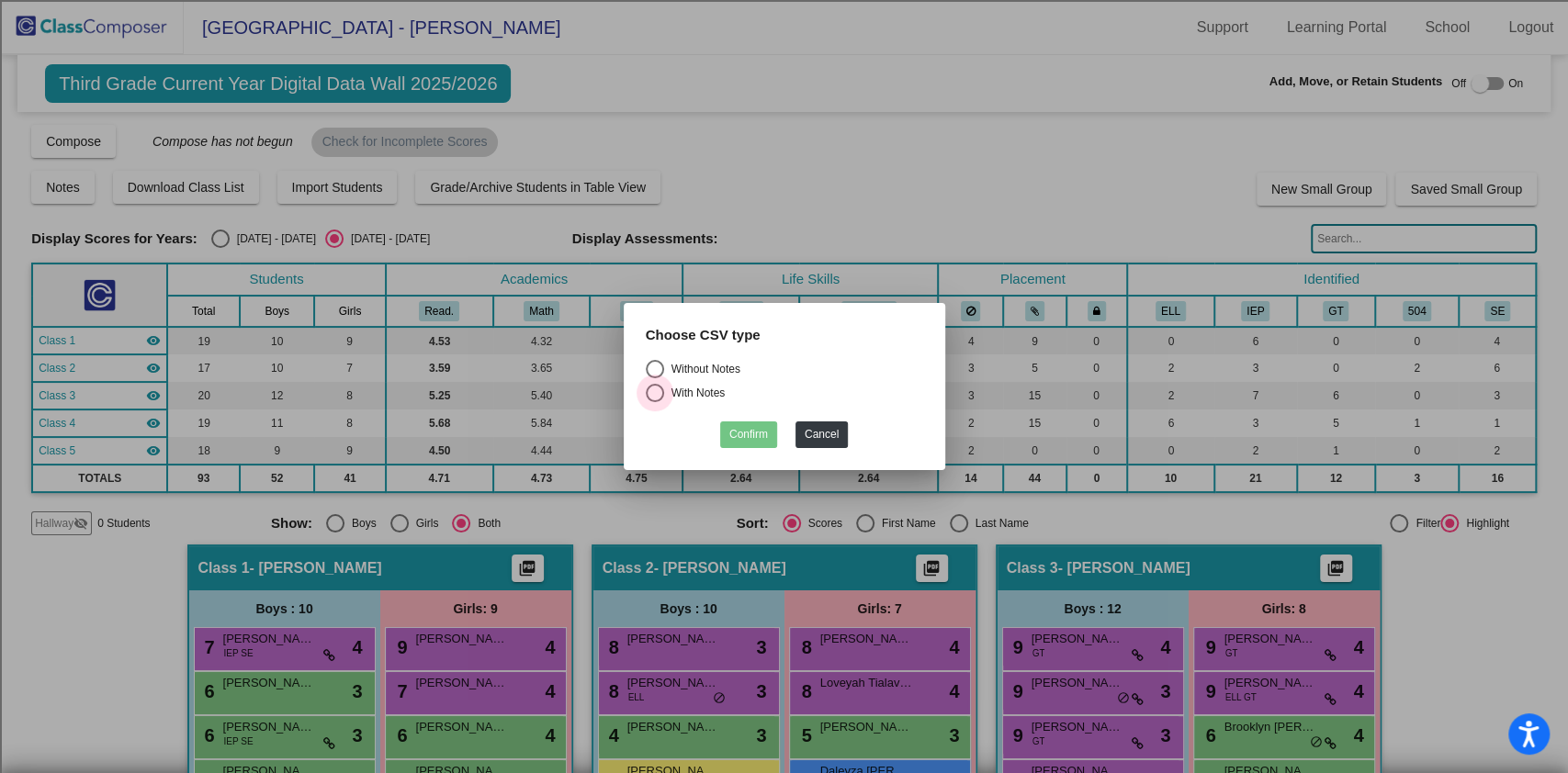 click on "With Notes" at bounding box center (694, 393) 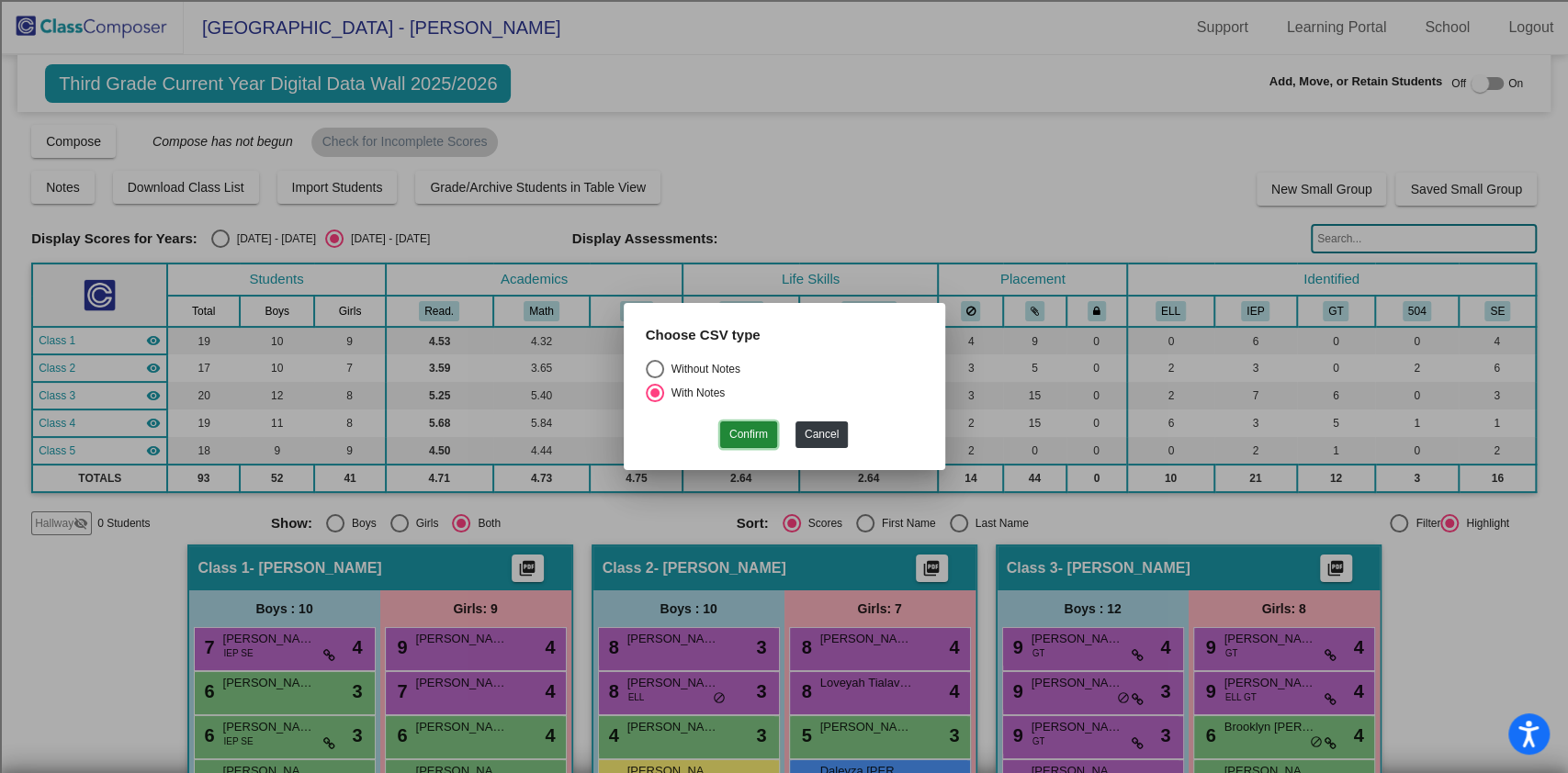 click on "Confirm" at bounding box center (749, 434) 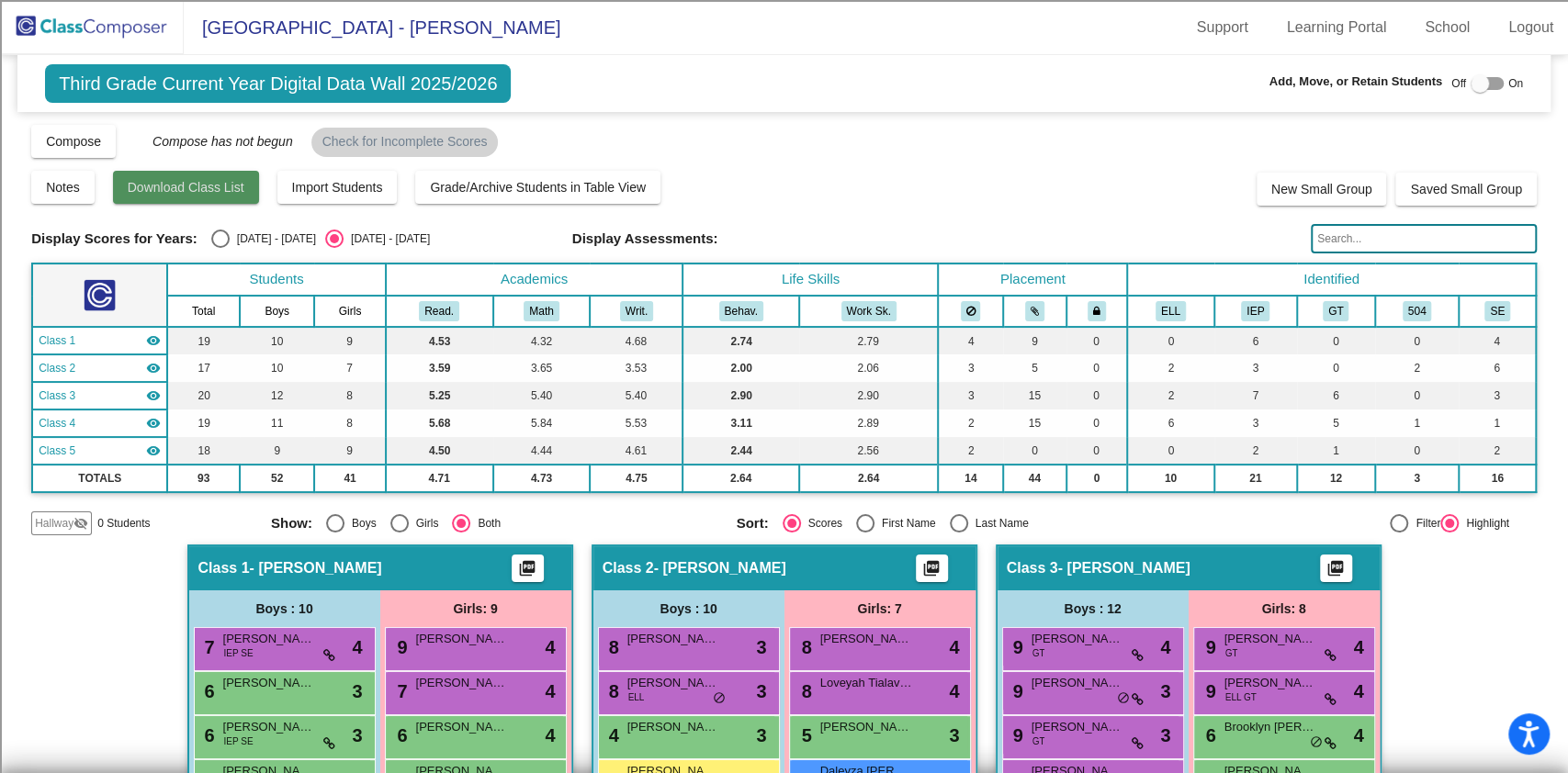 click on "Download Class List" 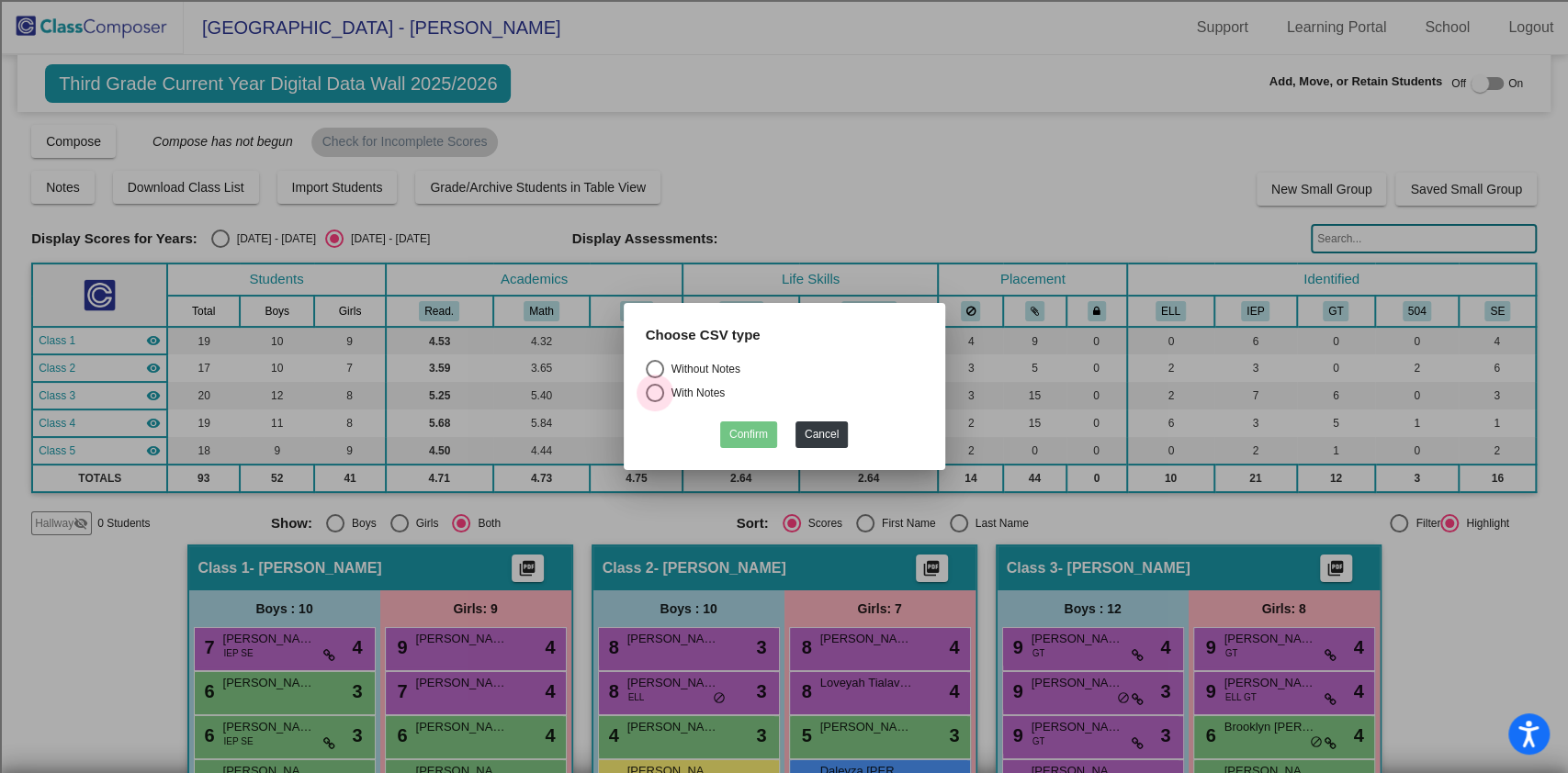 click on "With Notes" at bounding box center [694, 393] 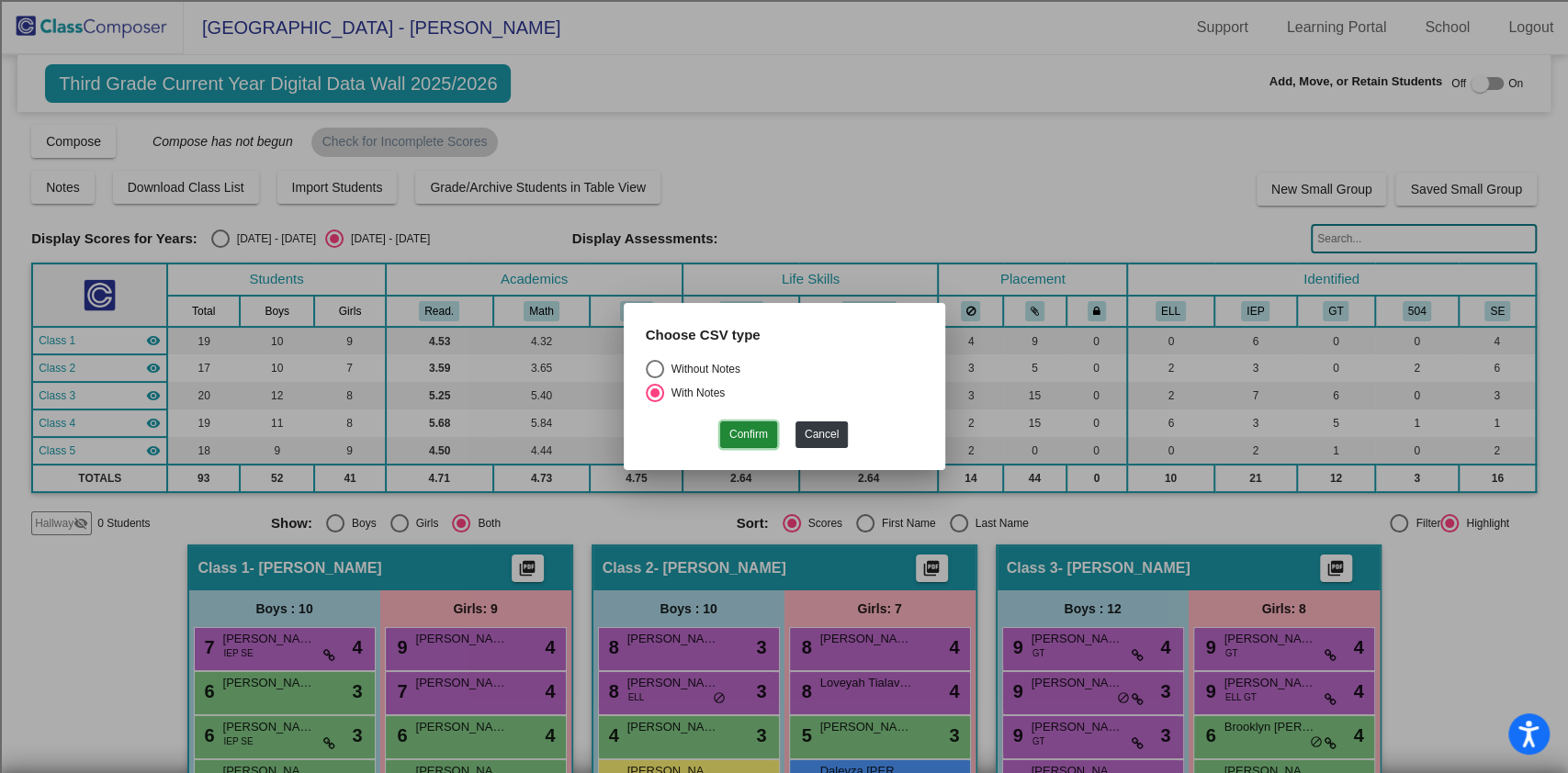 click on "Confirm" at bounding box center (749, 434) 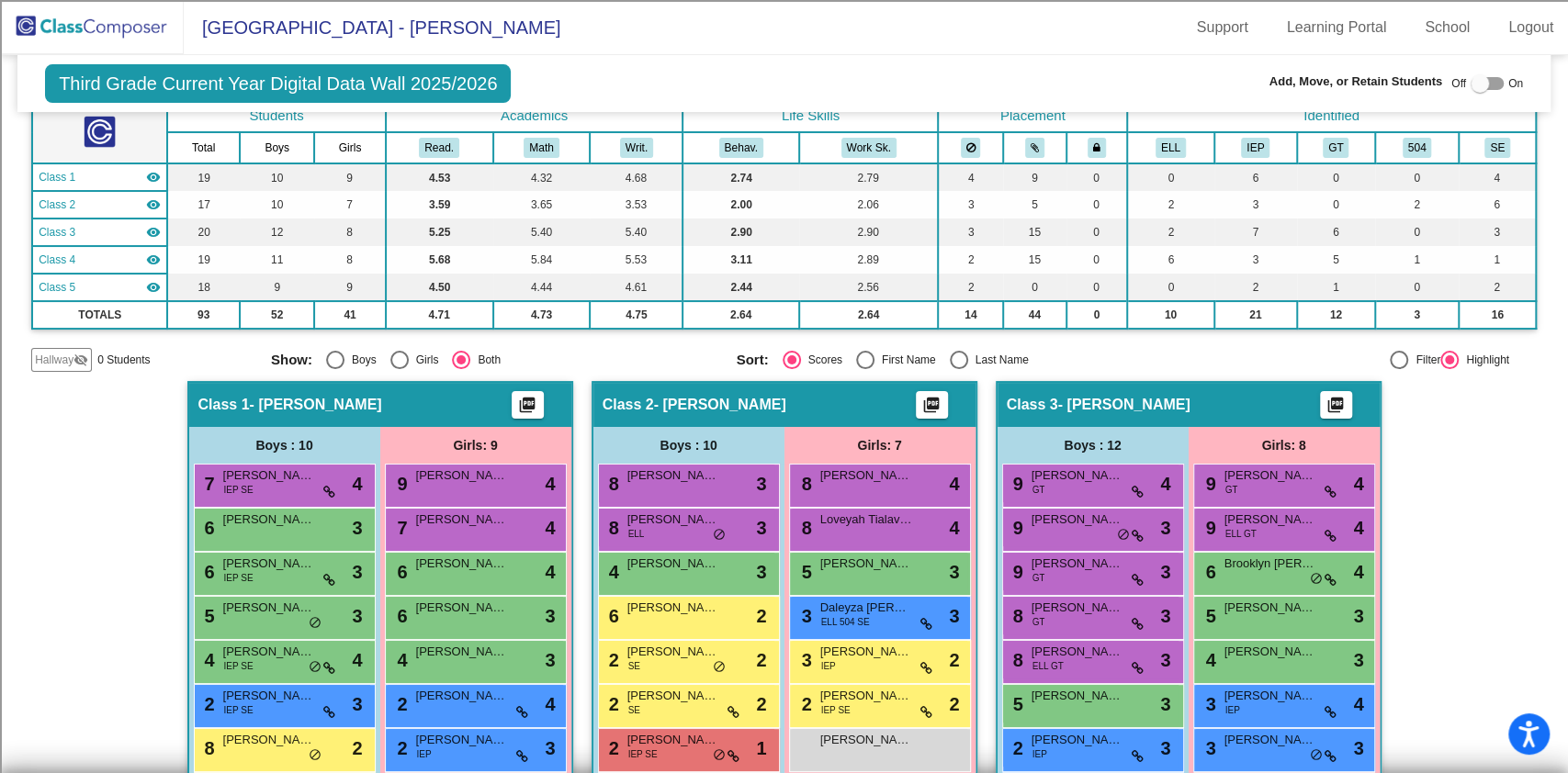 scroll, scrollTop: 367, scrollLeft: 0, axis: vertical 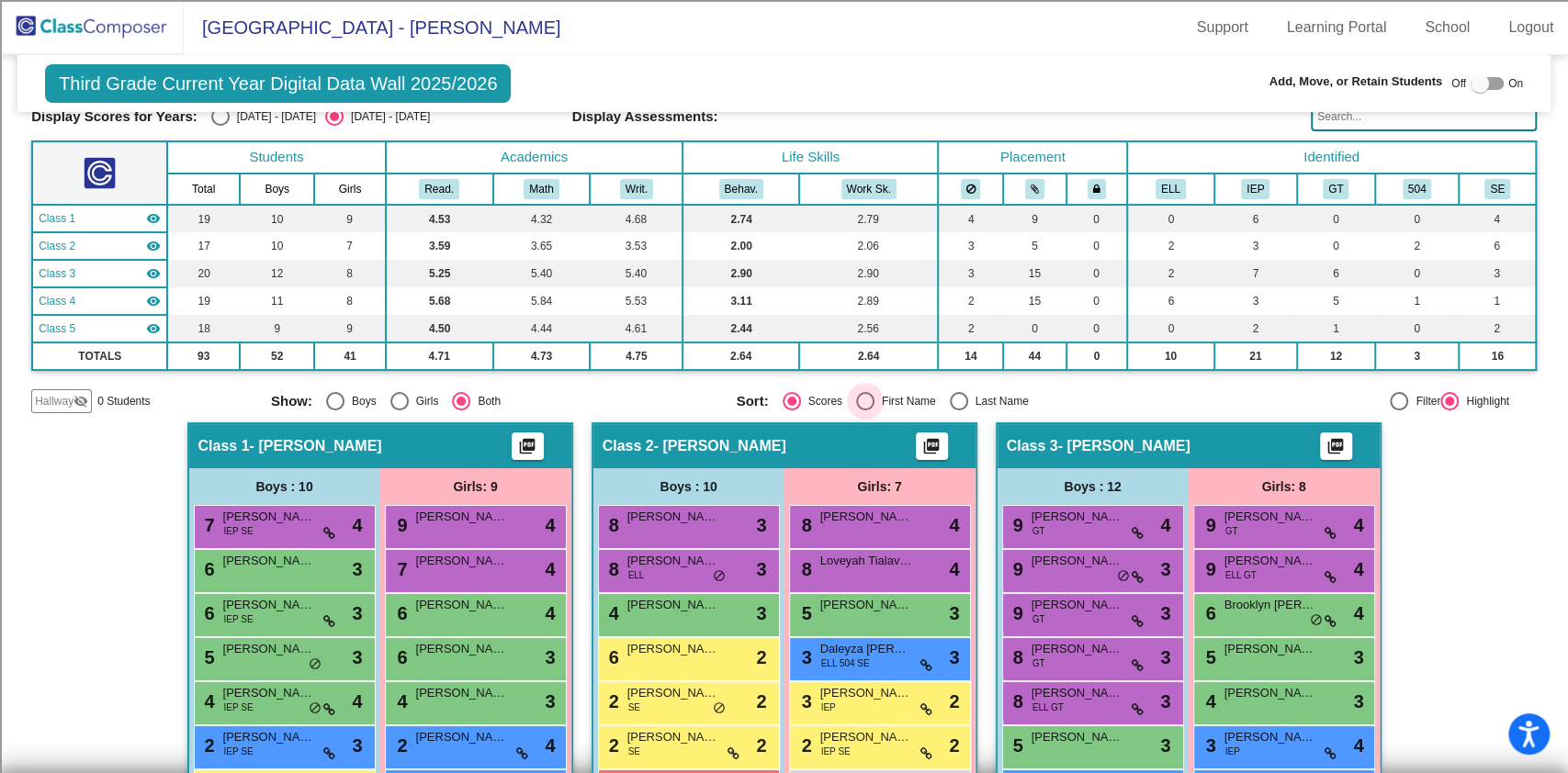 click at bounding box center (865, 401) 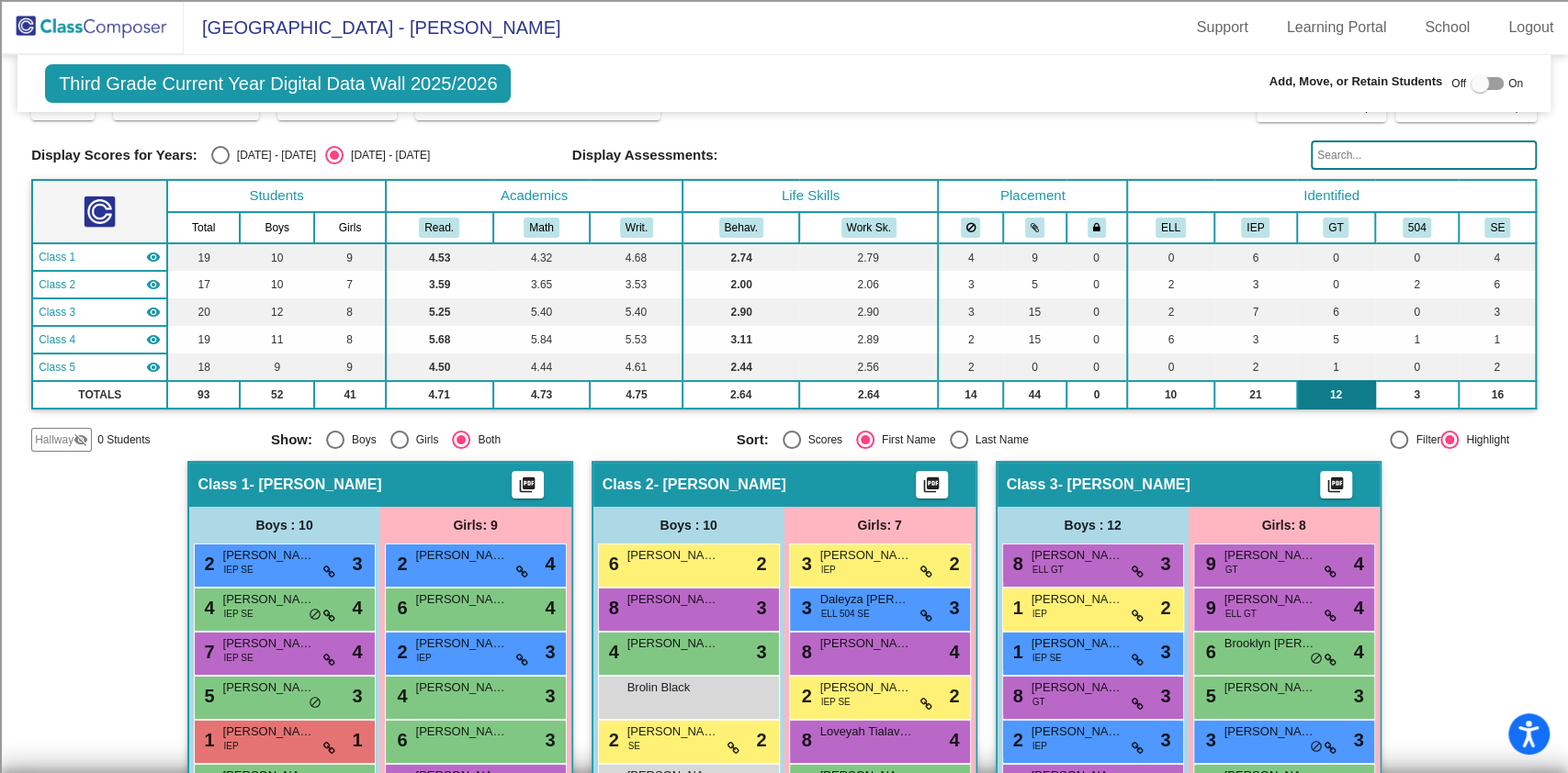 scroll, scrollTop: 0, scrollLeft: 0, axis: both 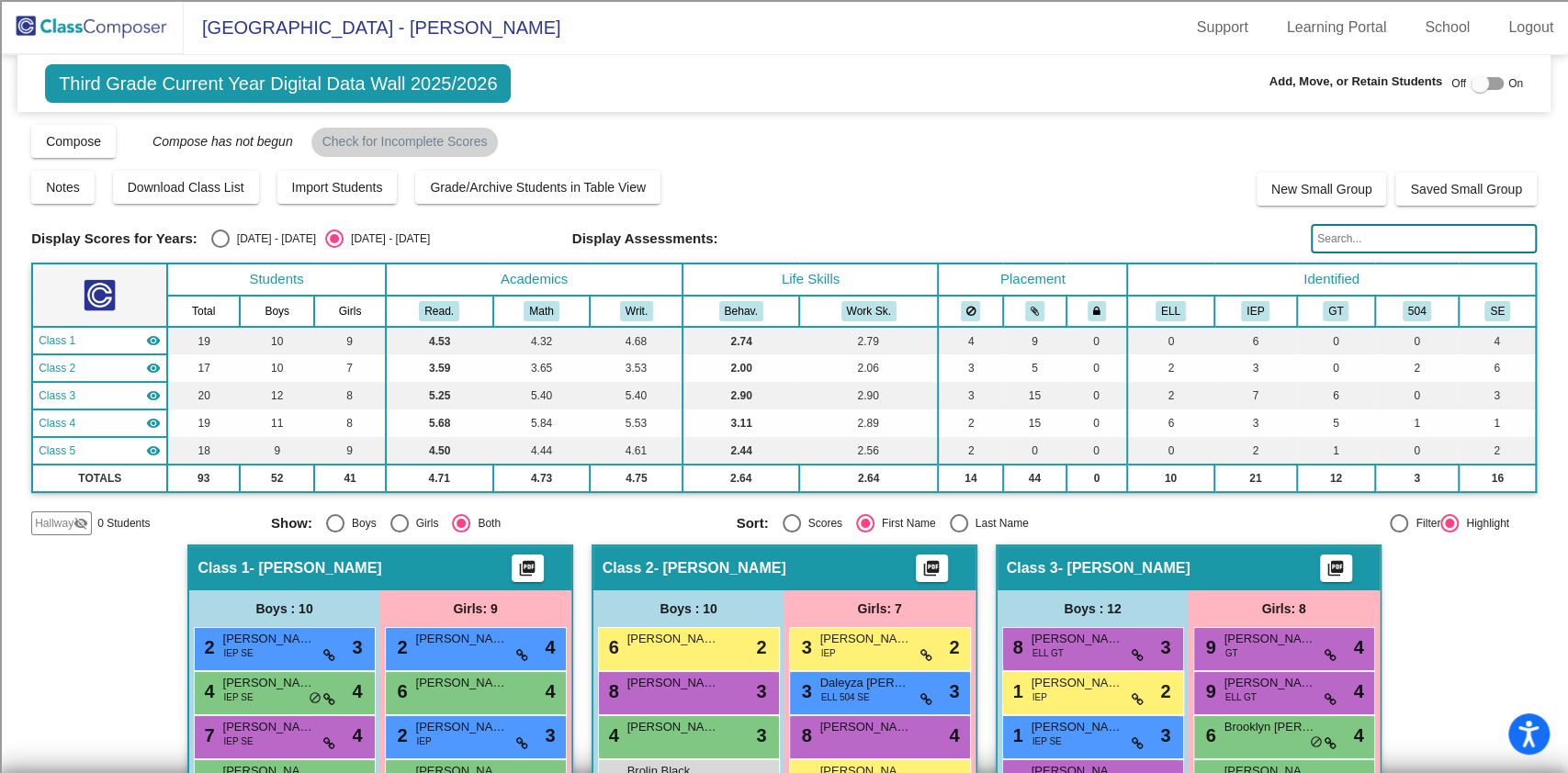 click 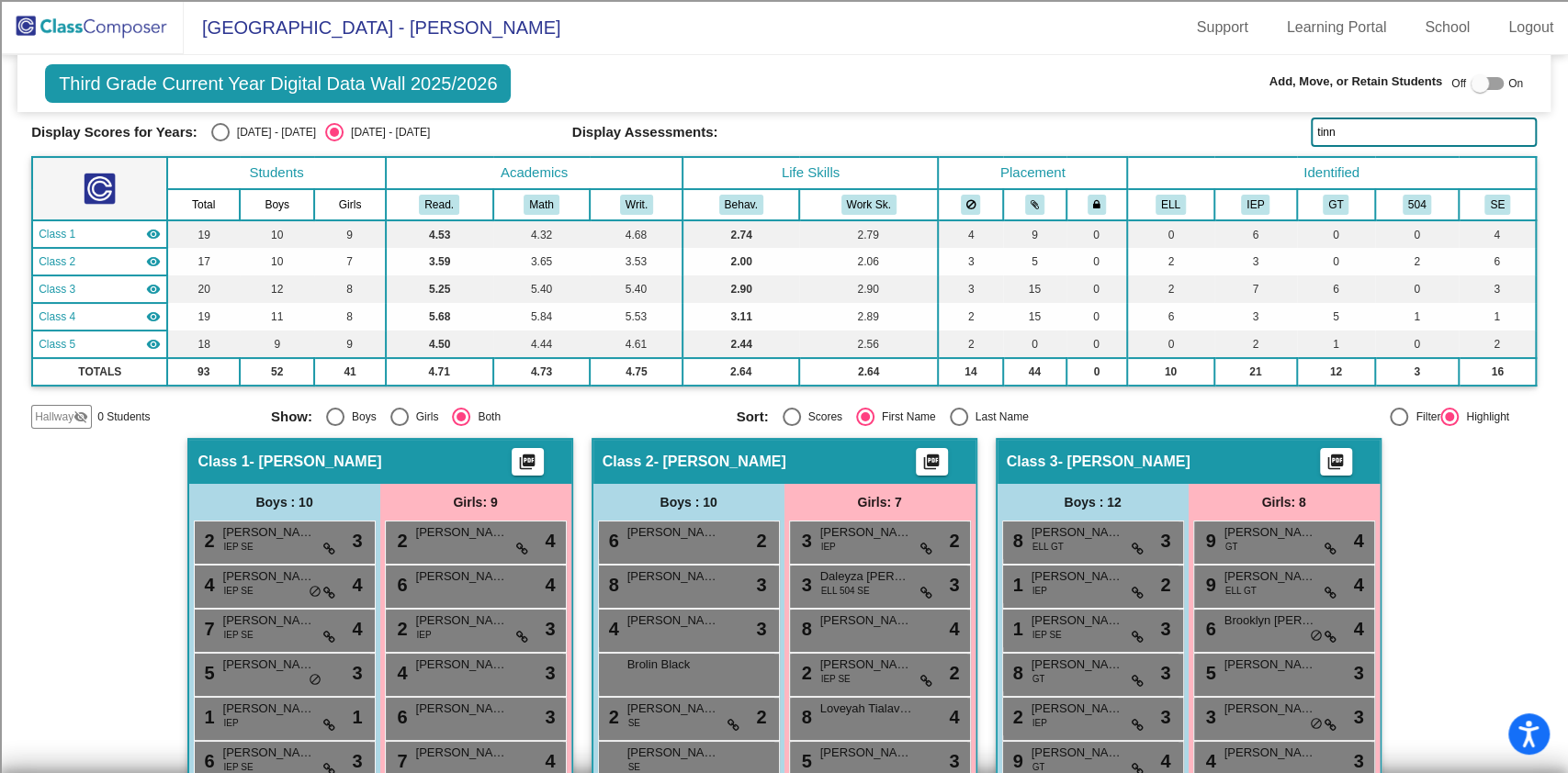 scroll, scrollTop: 0, scrollLeft: 0, axis: both 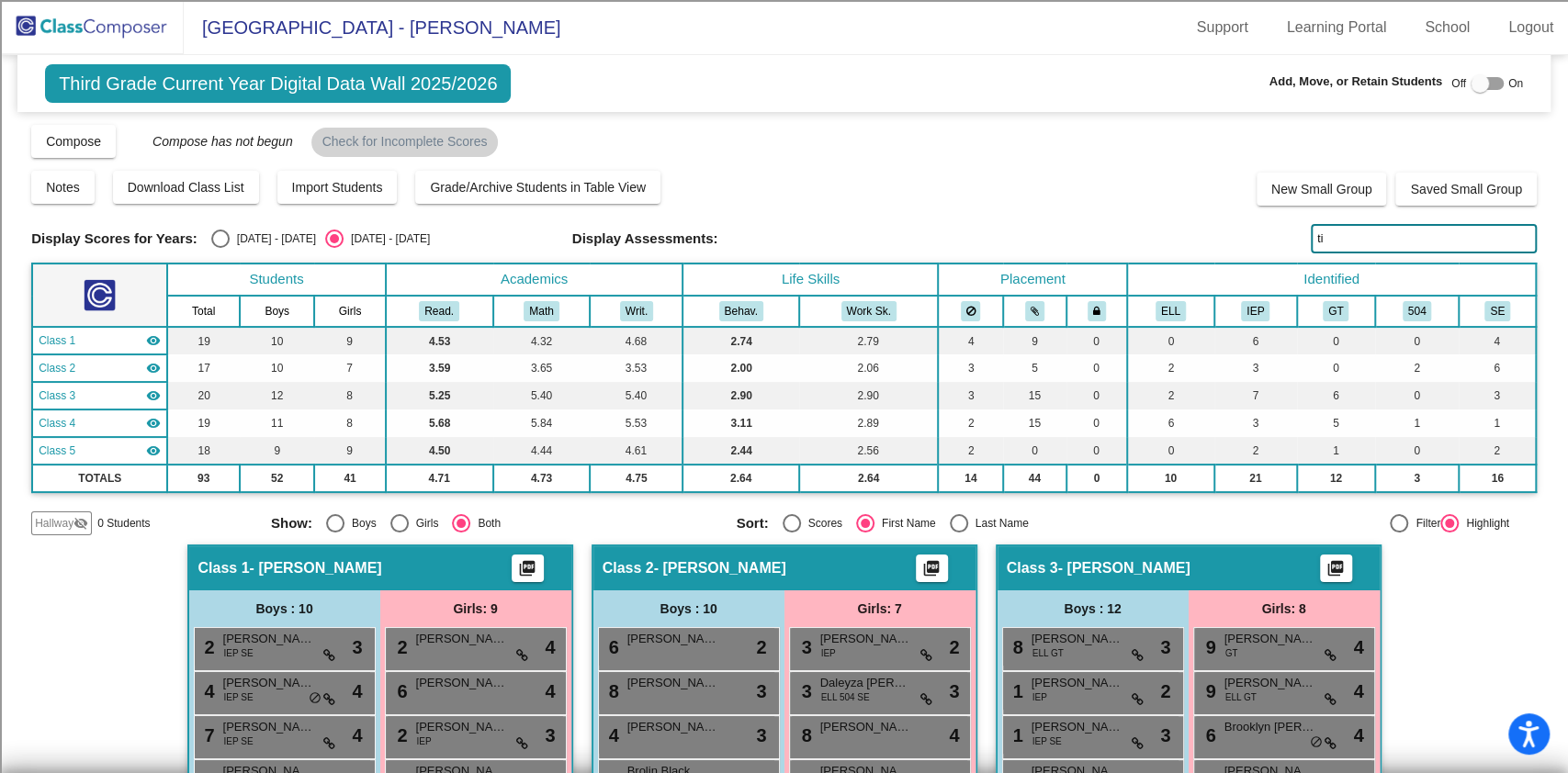 type on "t" 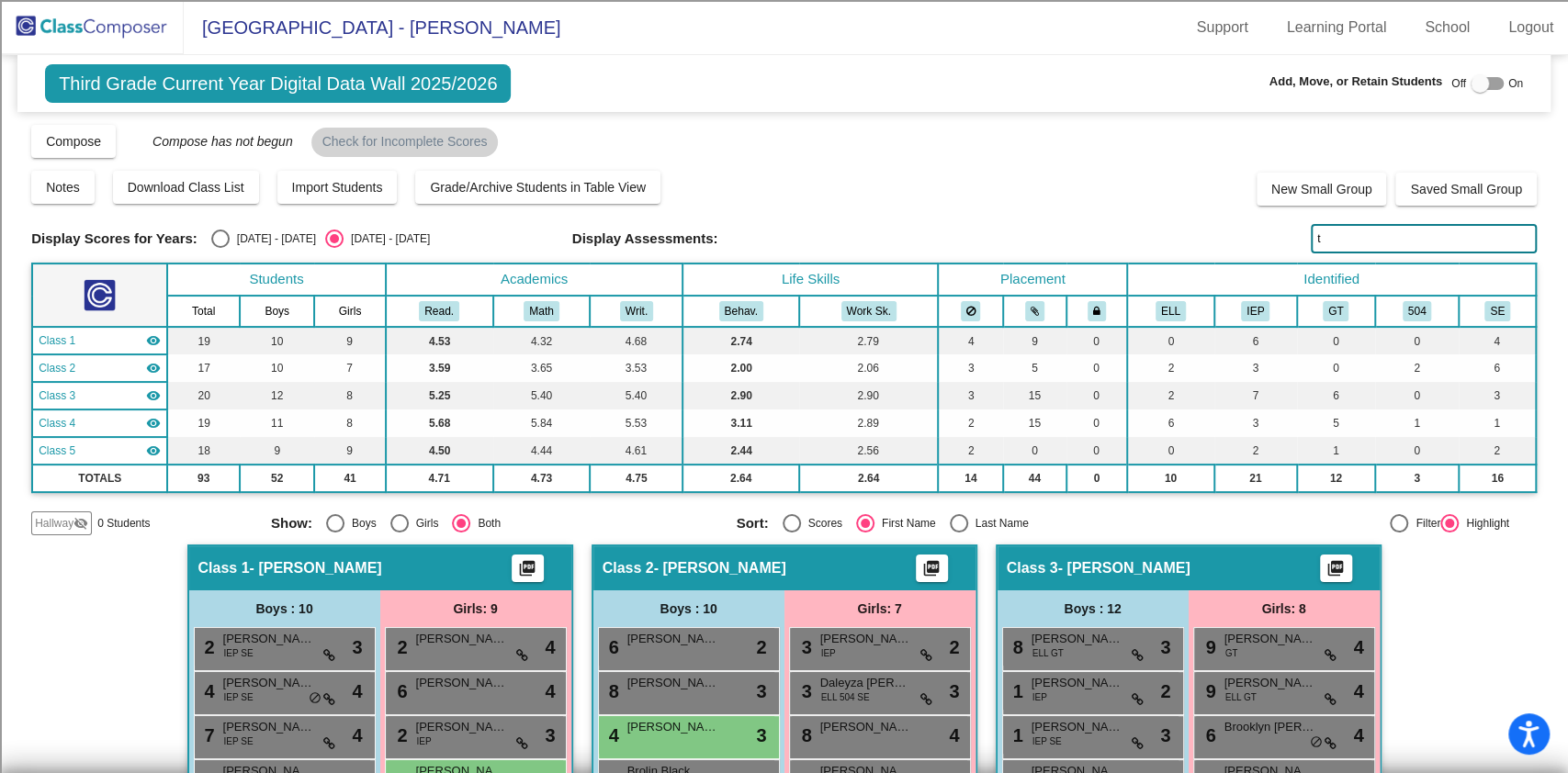 type 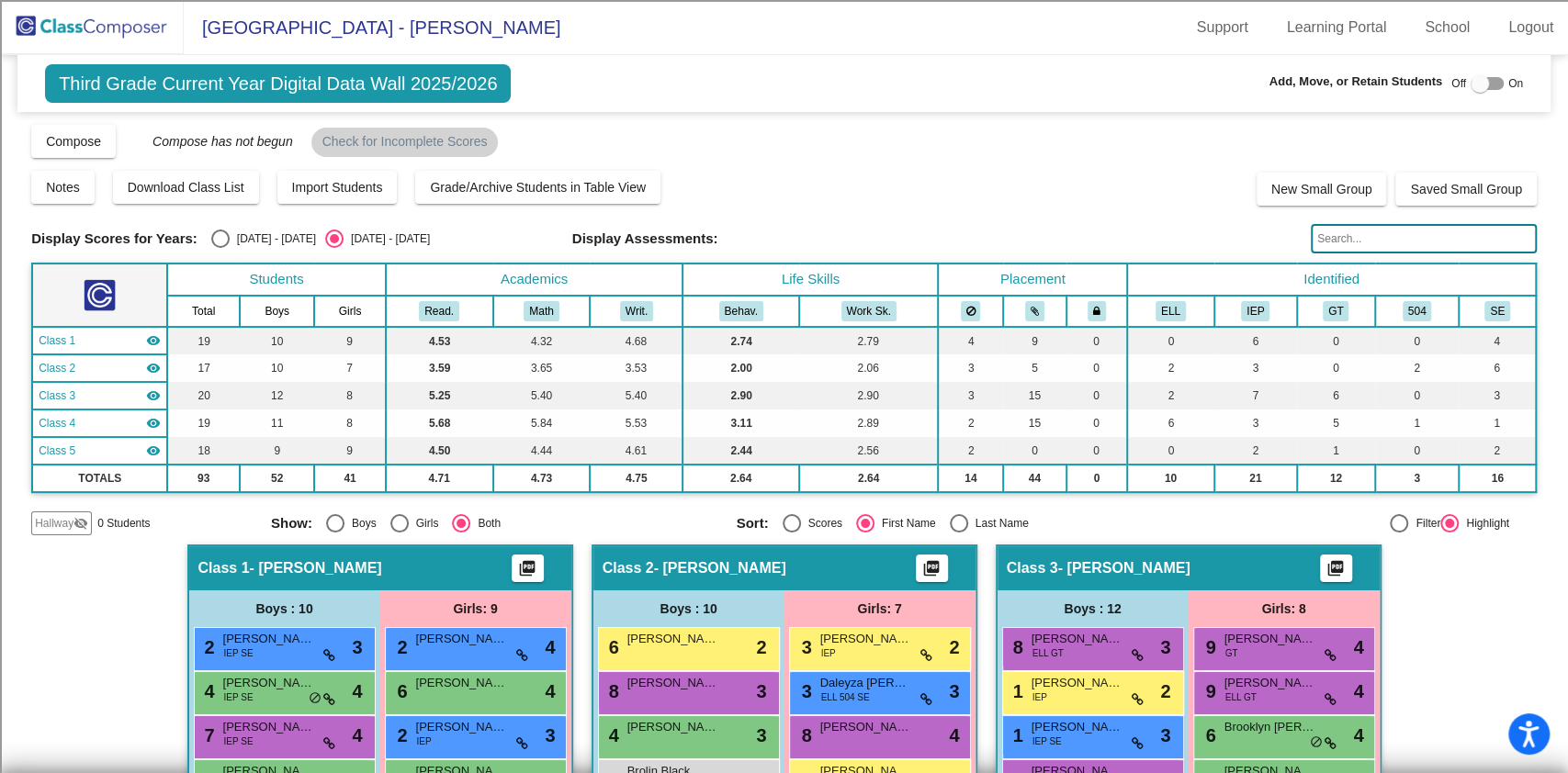 click at bounding box center (1480, 84) 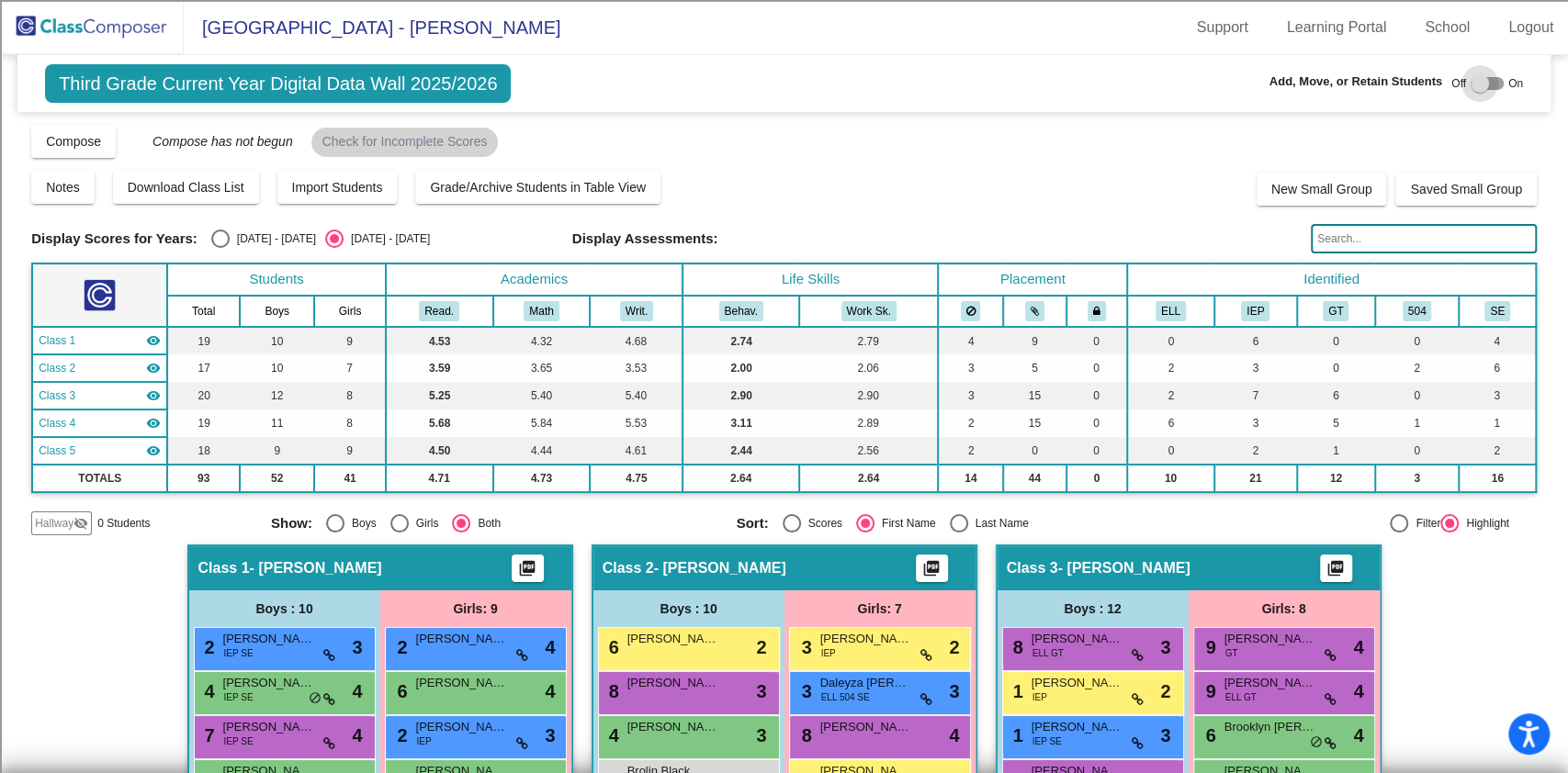 checkbox on "true" 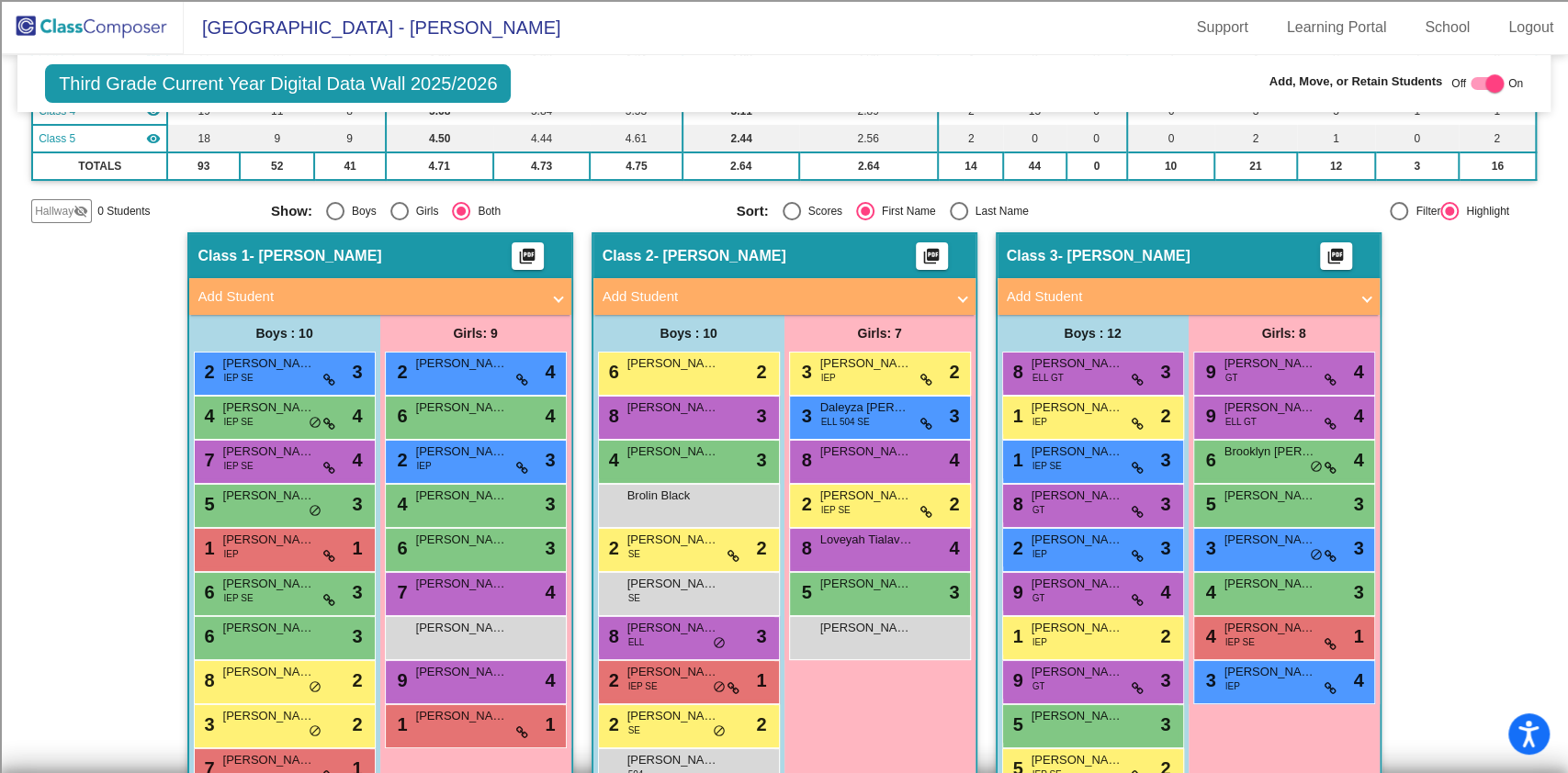 scroll, scrollTop: 367, scrollLeft: 0, axis: vertical 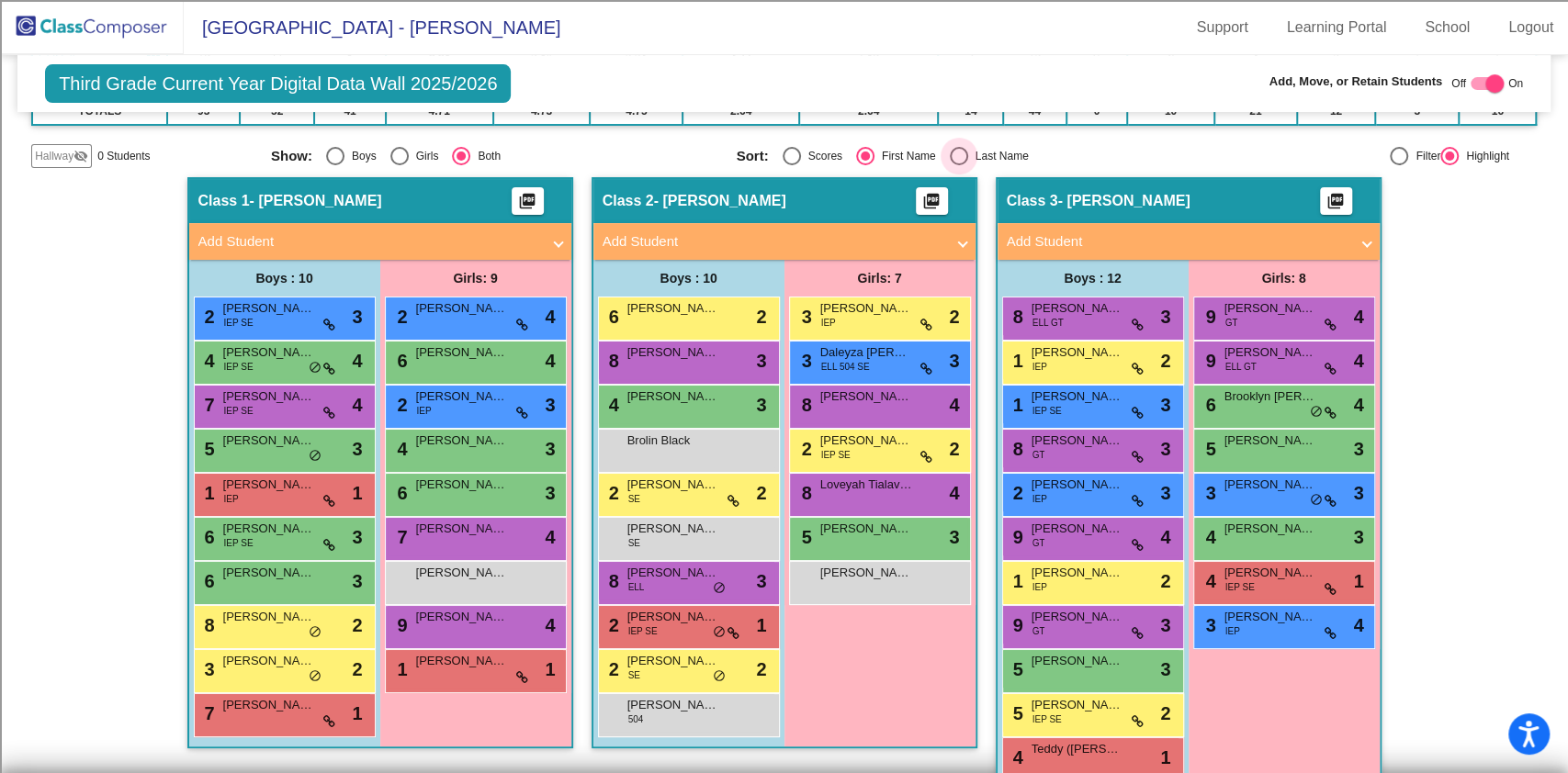click at bounding box center [959, 156] 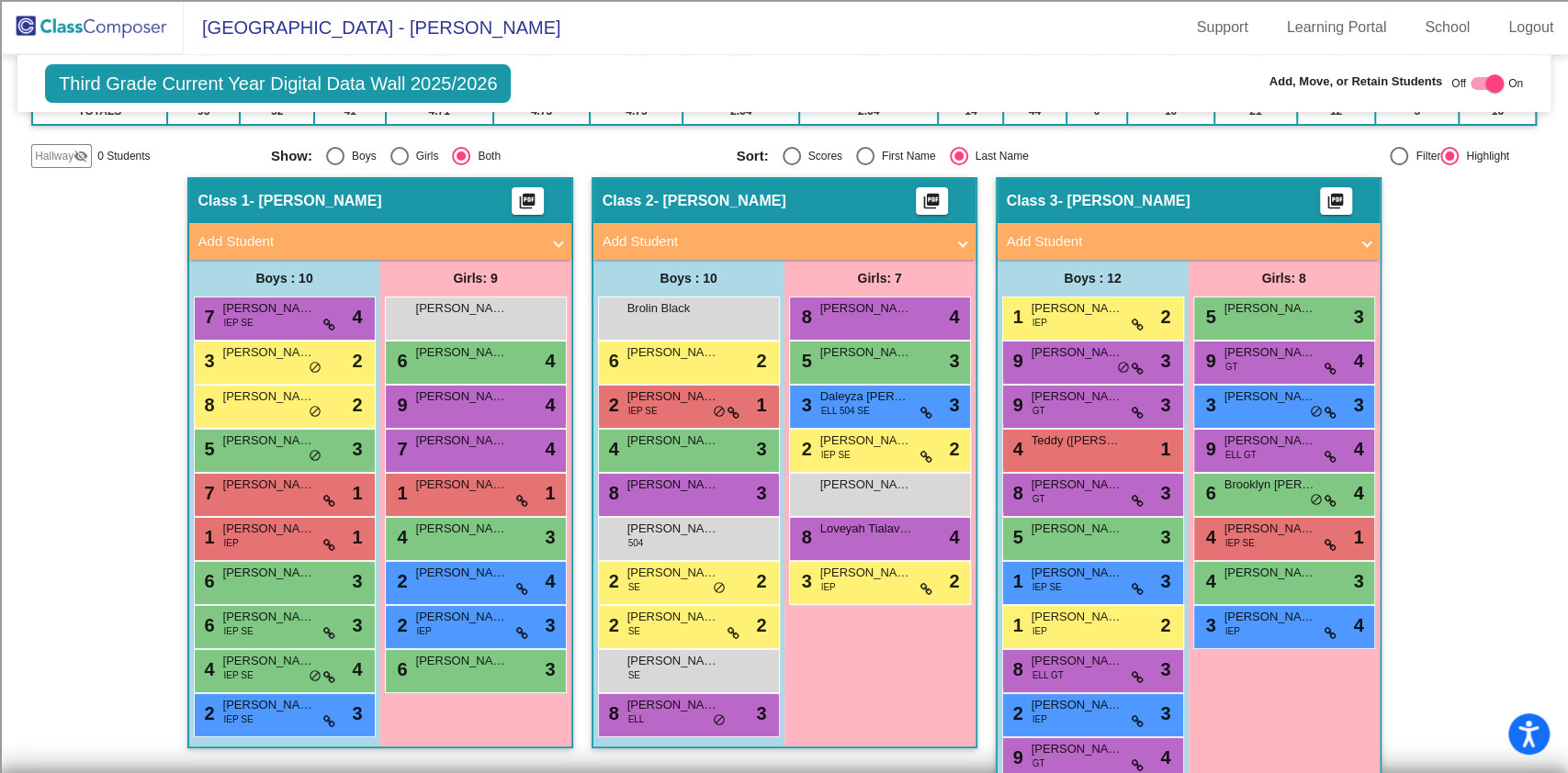 click at bounding box center (792, 156) 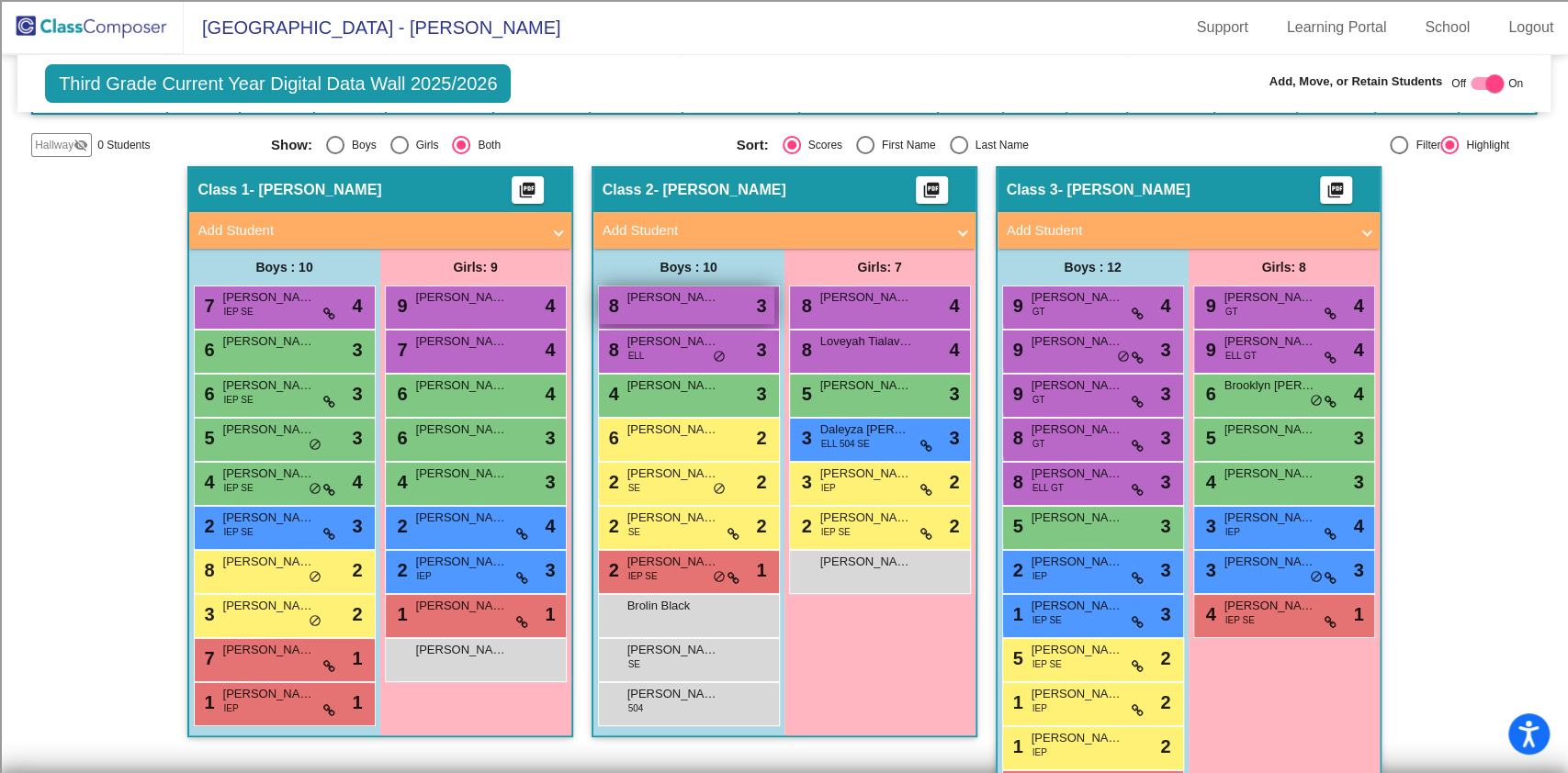 scroll, scrollTop: 367, scrollLeft: 0, axis: vertical 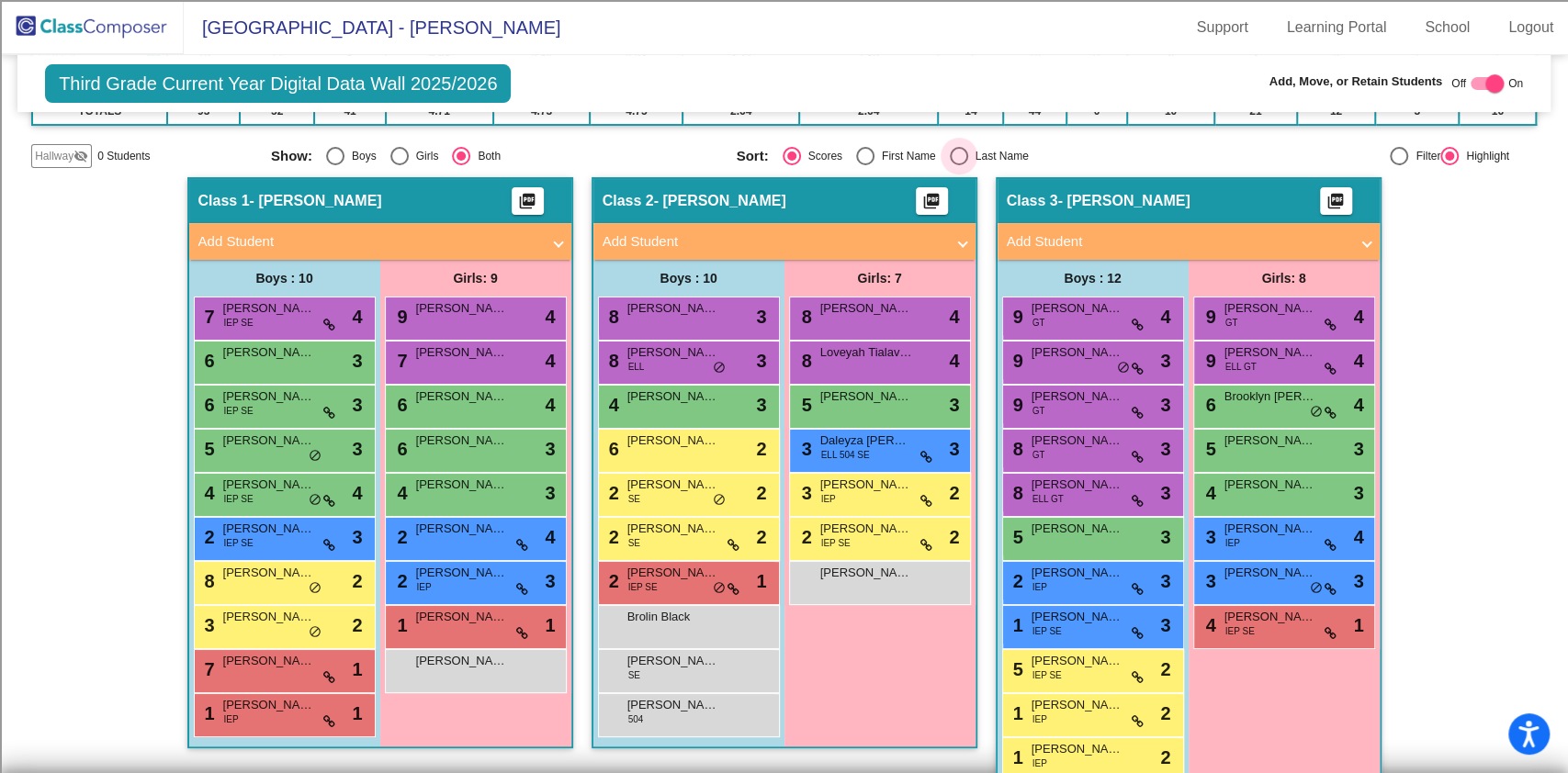 click on "Last Name" at bounding box center [998, 156] 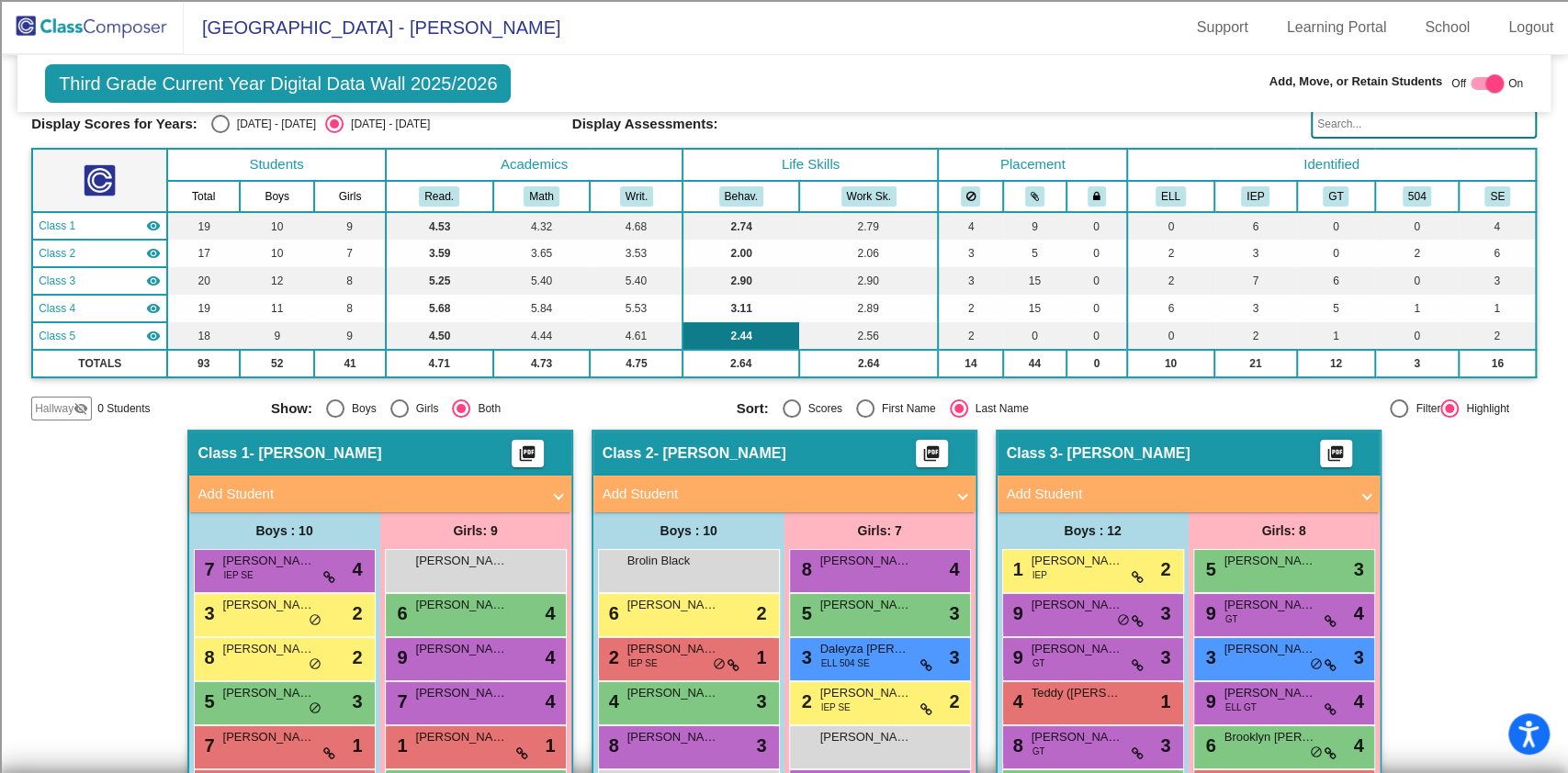 scroll, scrollTop: 100, scrollLeft: 0, axis: vertical 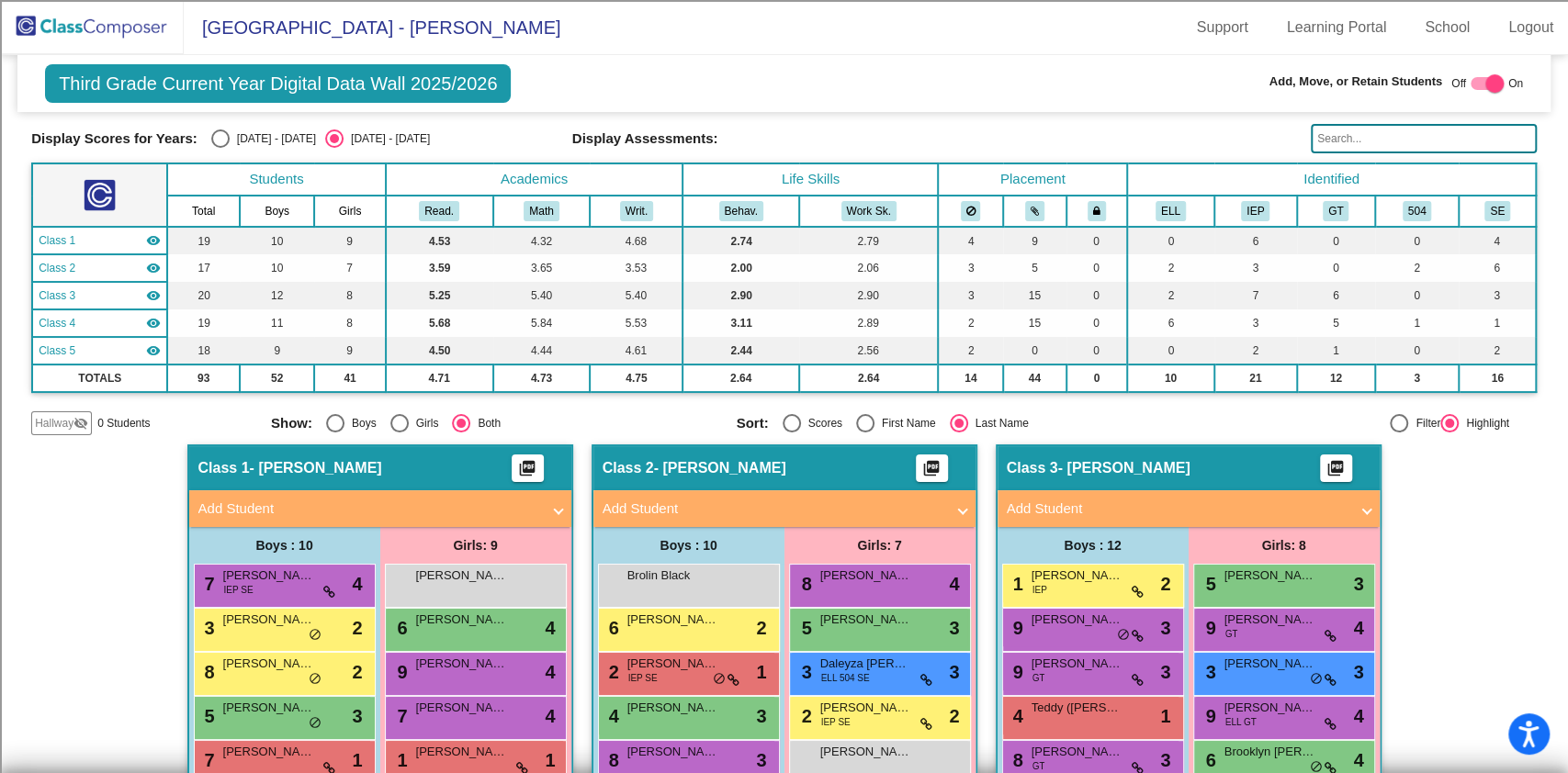 click at bounding box center (792, 423) 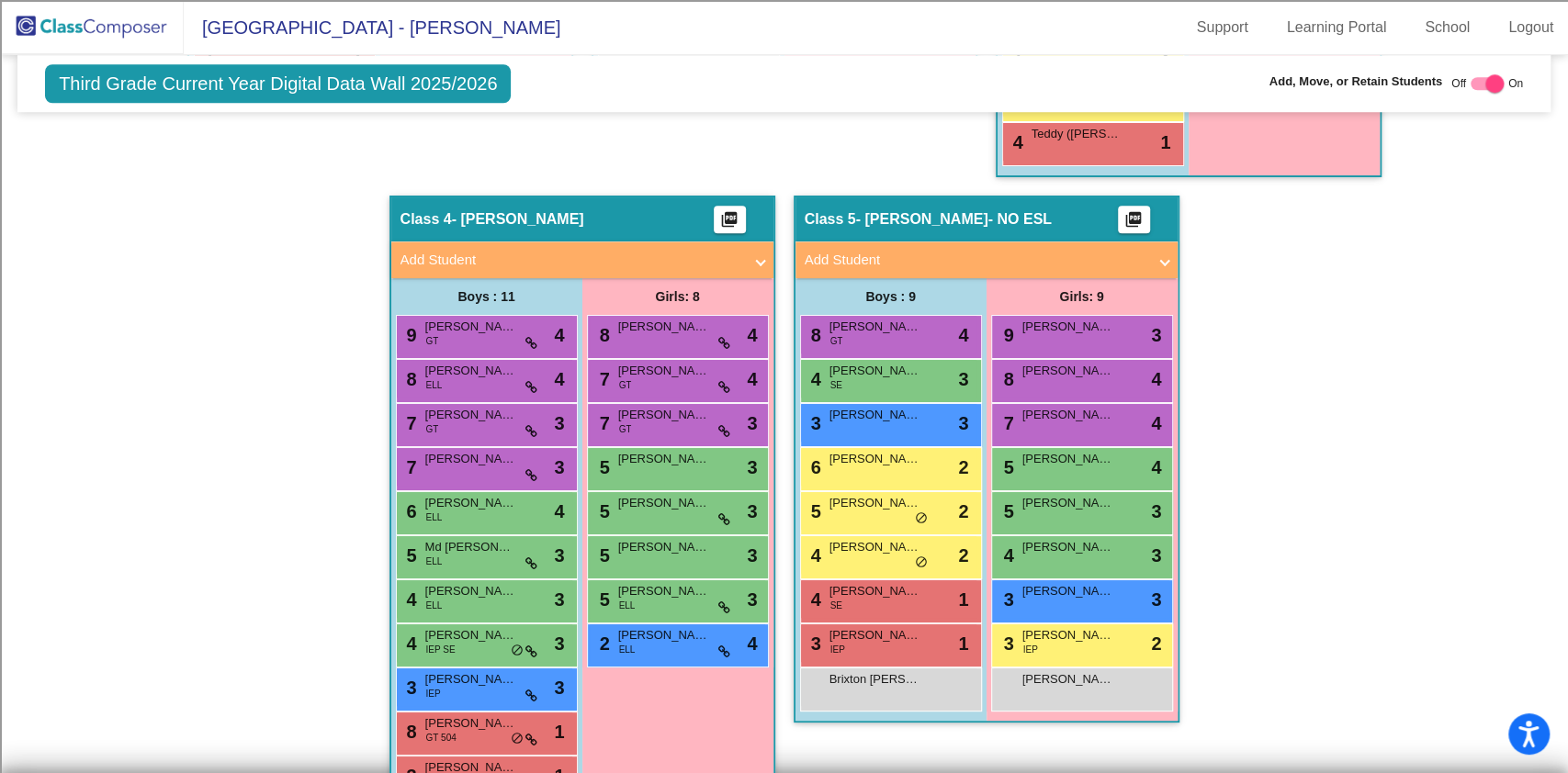 scroll, scrollTop: 1080, scrollLeft: 0, axis: vertical 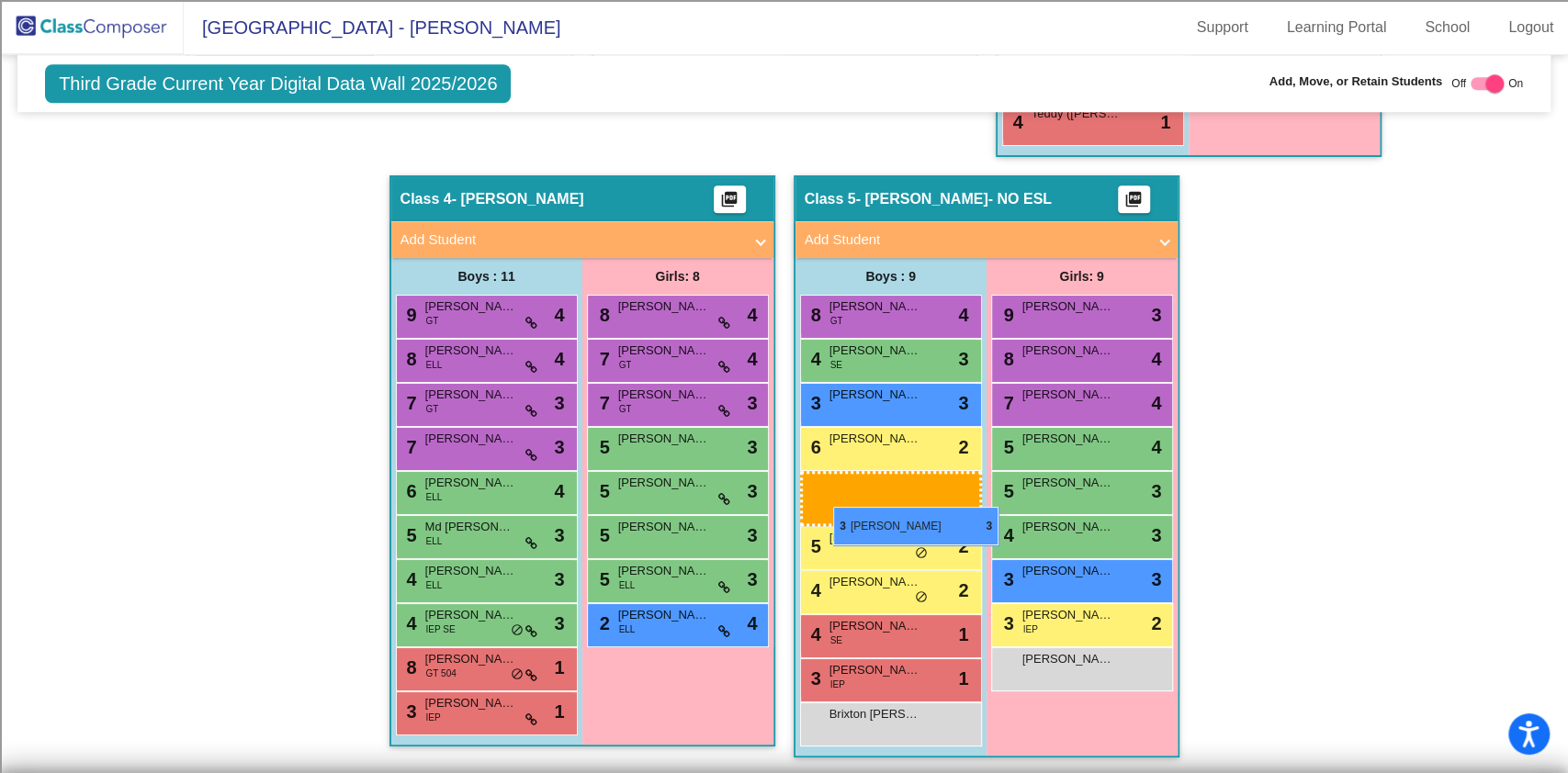 drag, startPoint x: 478, startPoint y: 628, endPoint x: 833, endPoint y: 507, distance: 375.0547 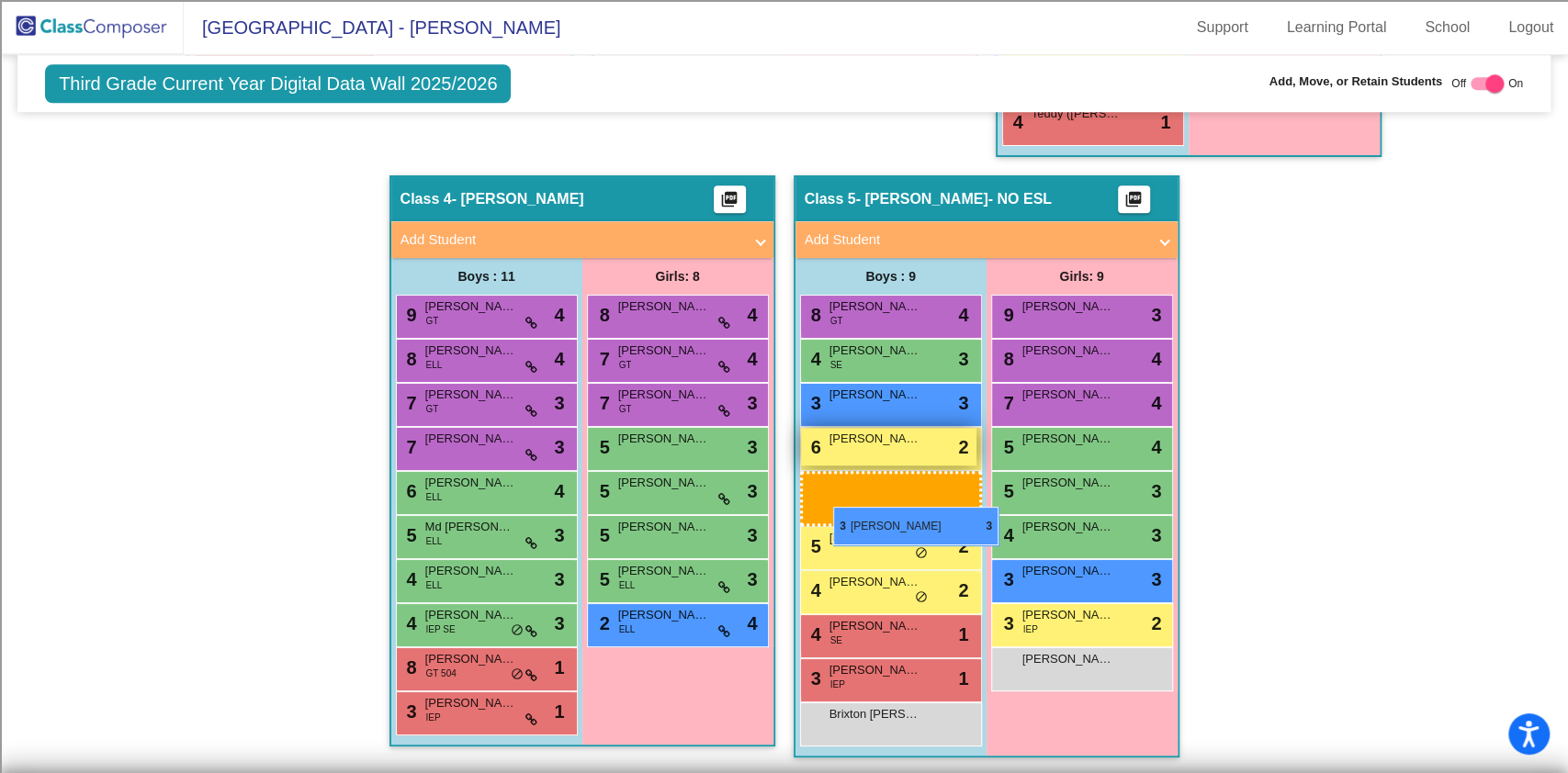 scroll, scrollTop: 1036, scrollLeft: 0, axis: vertical 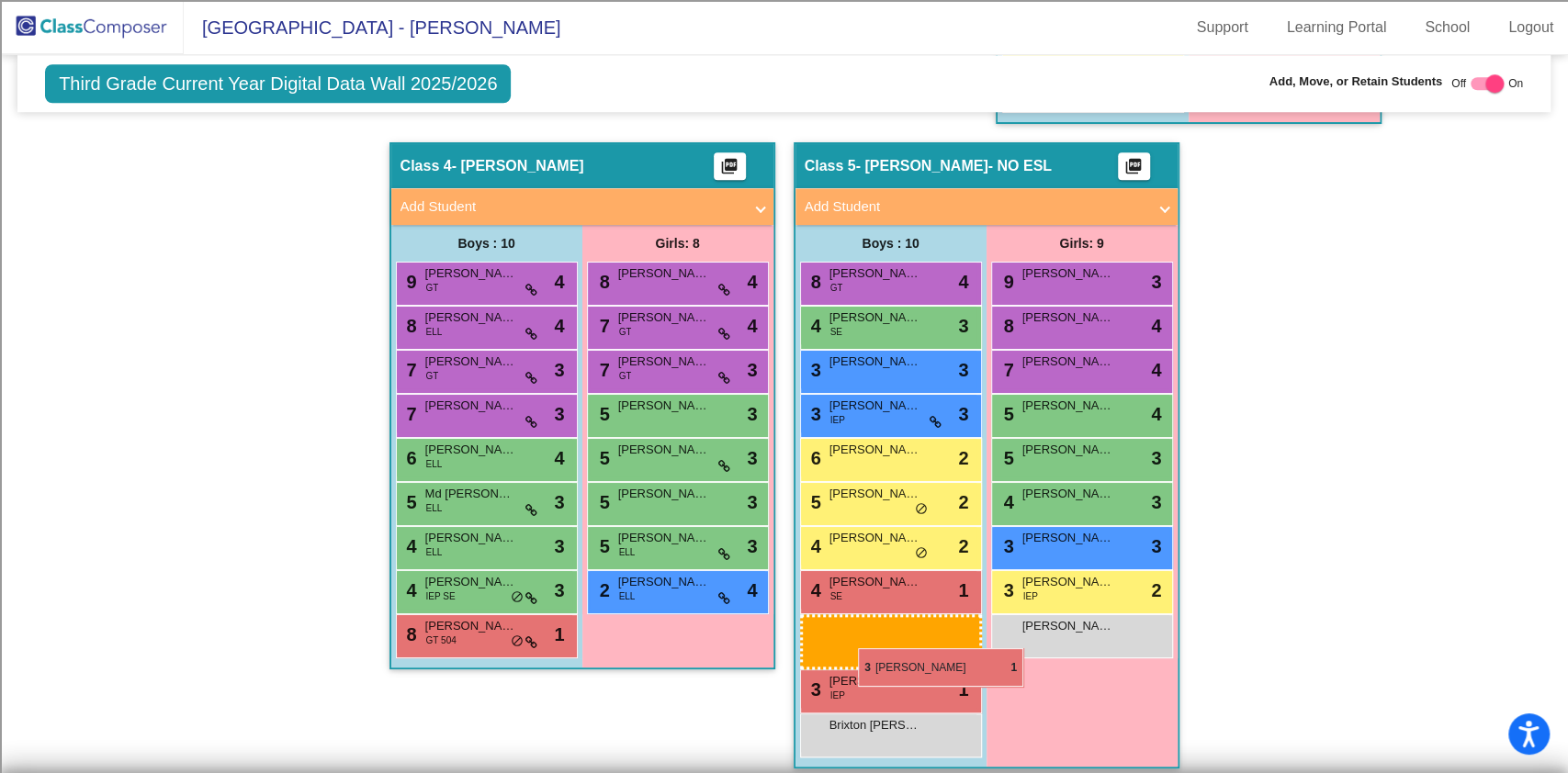 drag, startPoint x: 478, startPoint y: 722, endPoint x: 858, endPoint y: 648, distance: 387.13822 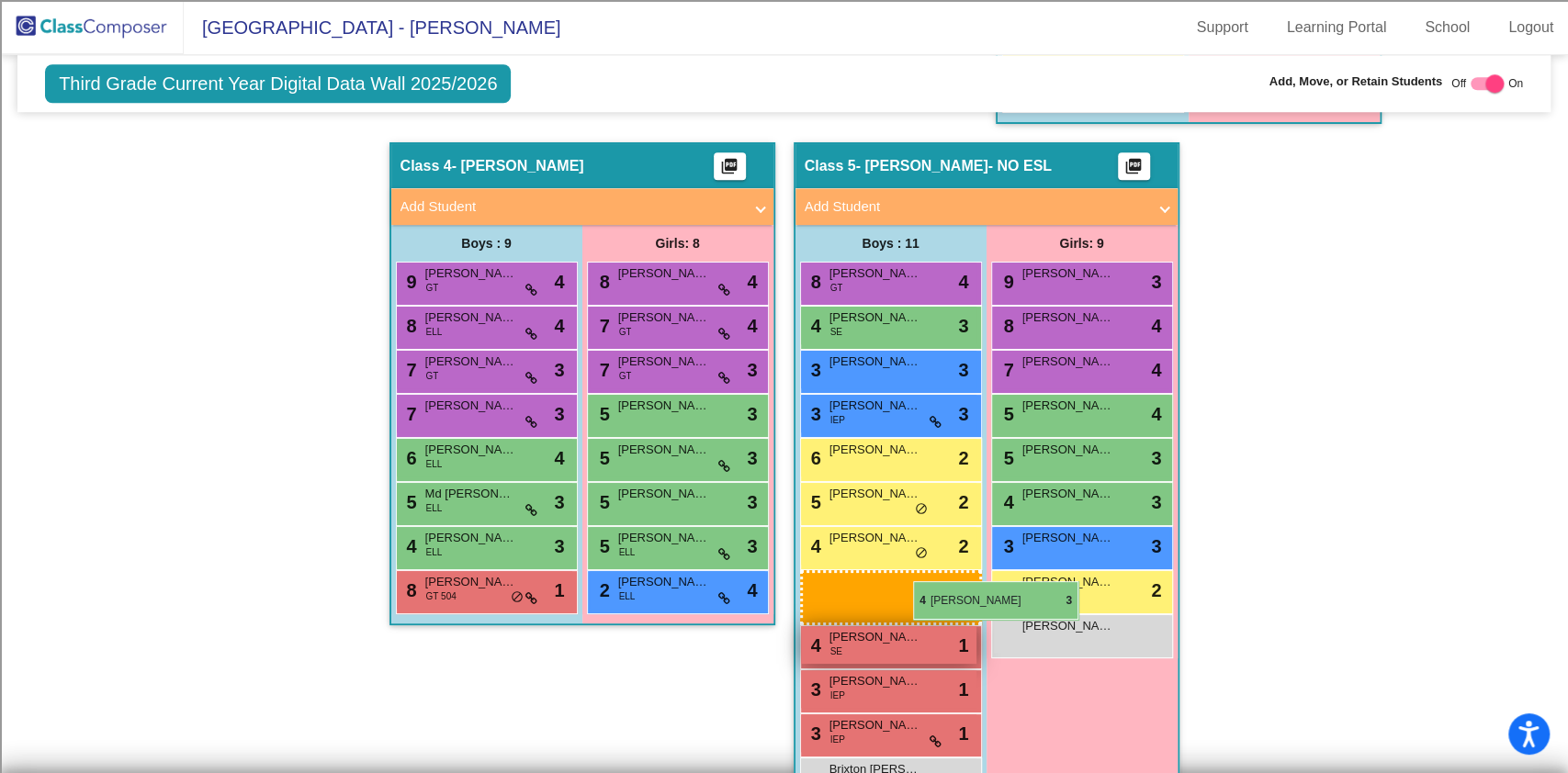 drag, startPoint x: 468, startPoint y: 585, endPoint x: 814, endPoint y: 581, distance: 346.0231 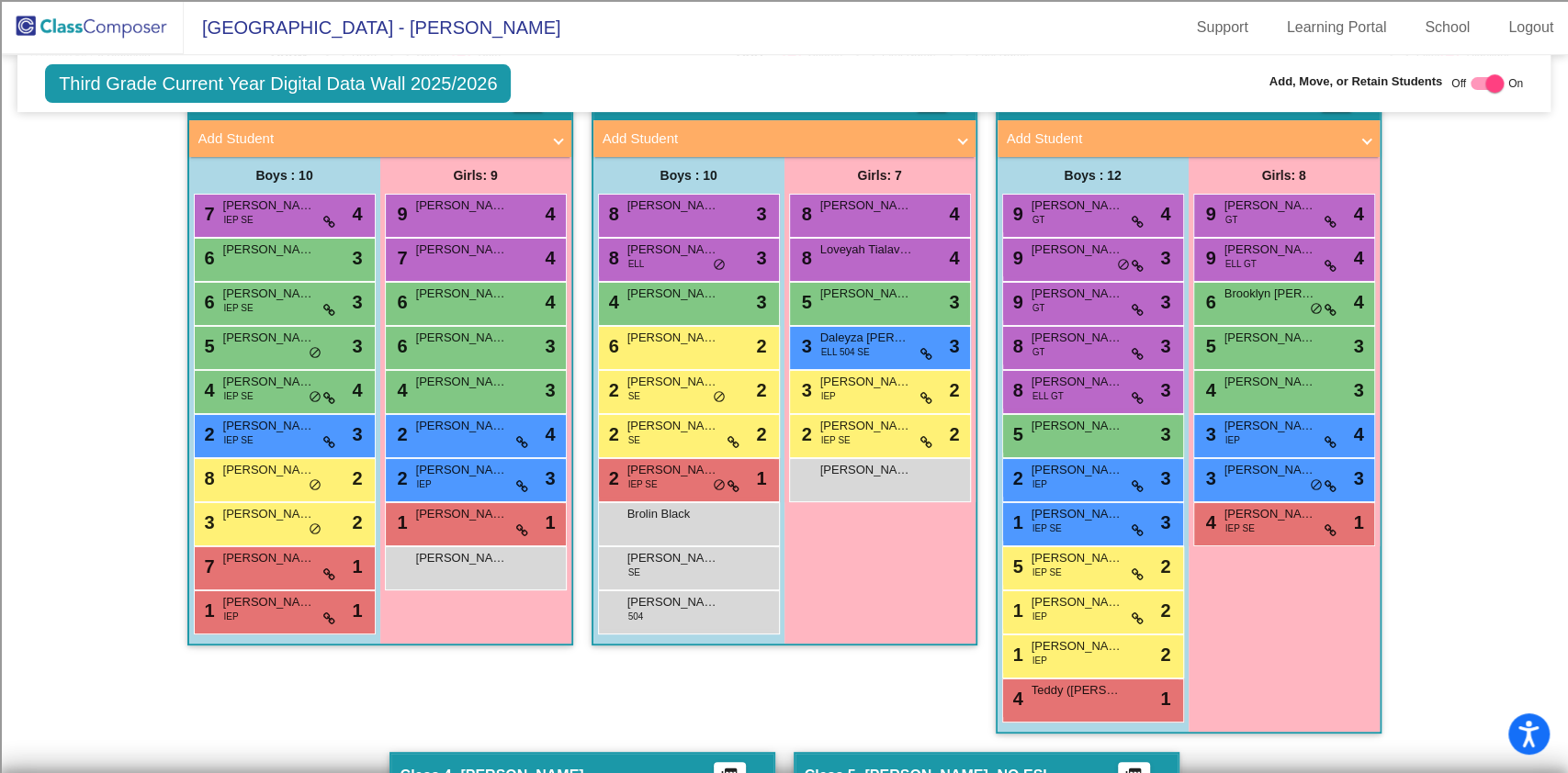 scroll, scrollTop: 467, scrollLeft: 0, axis: vertical 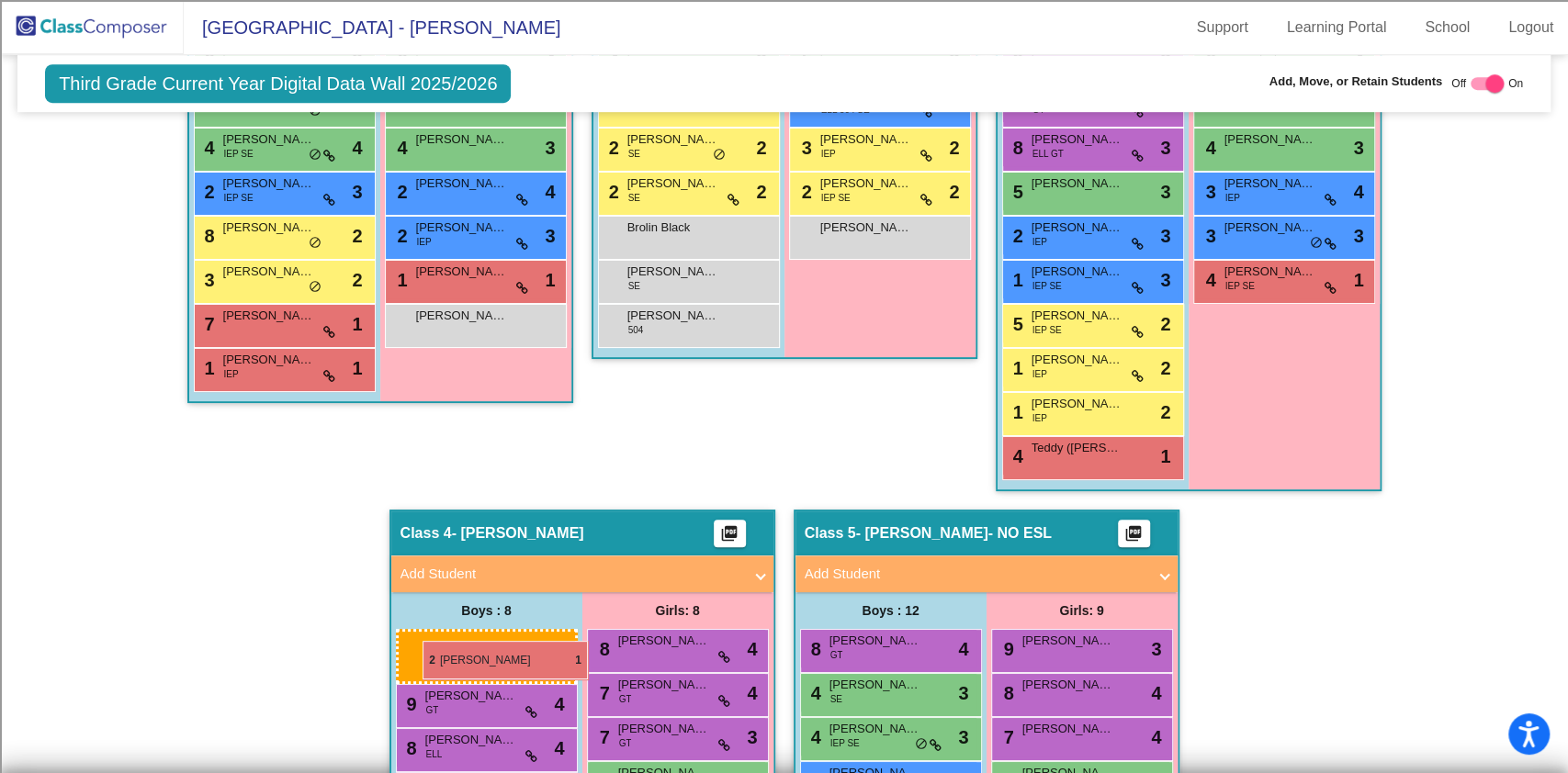 drag, startPoint x: 654, startPoint y: 474, endPoint x: 423, endPoint y: 641, distance: 285.04386 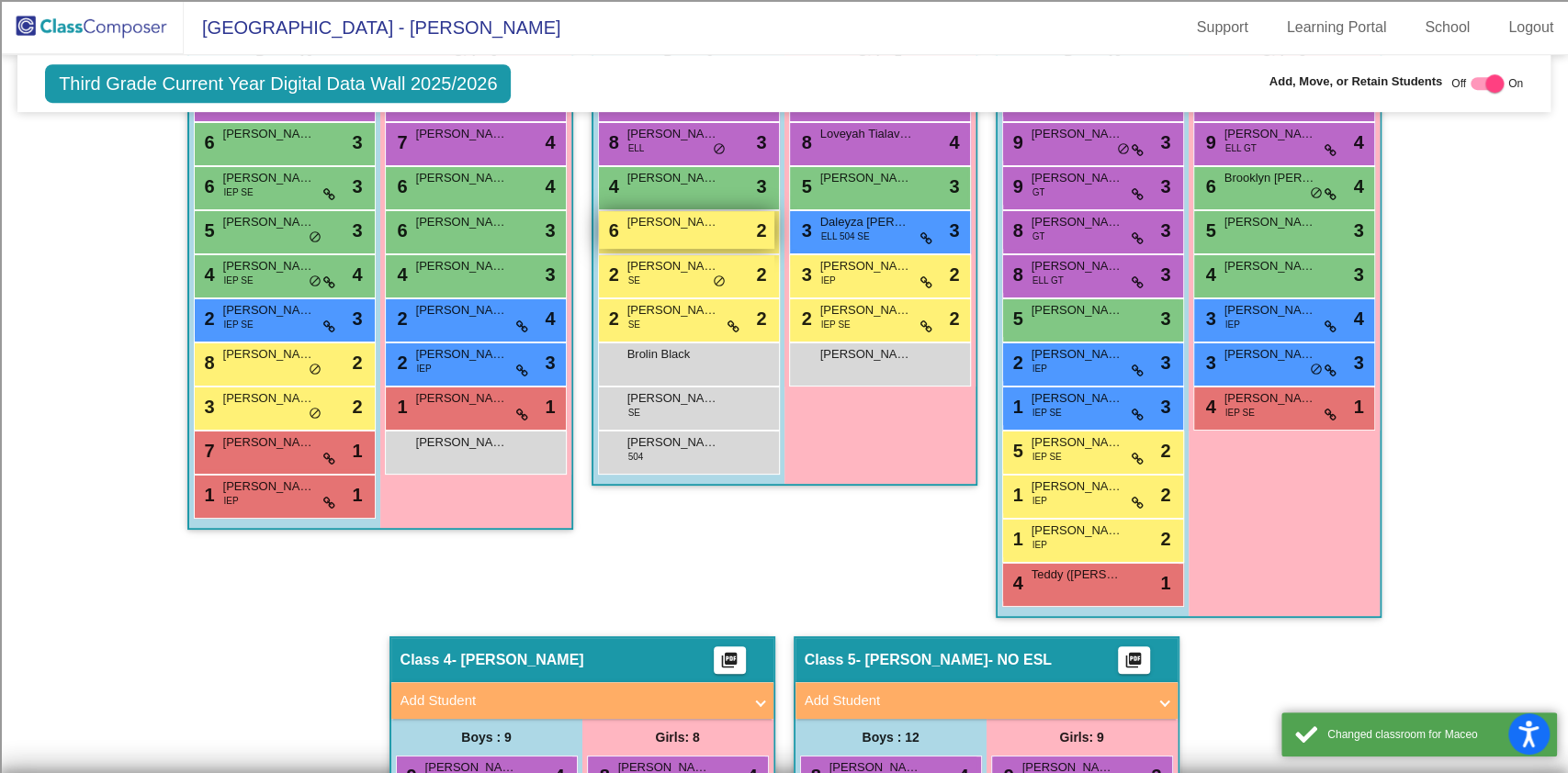 scroll, scrollTop: 467, scrollLeft: 0, axis: vertical 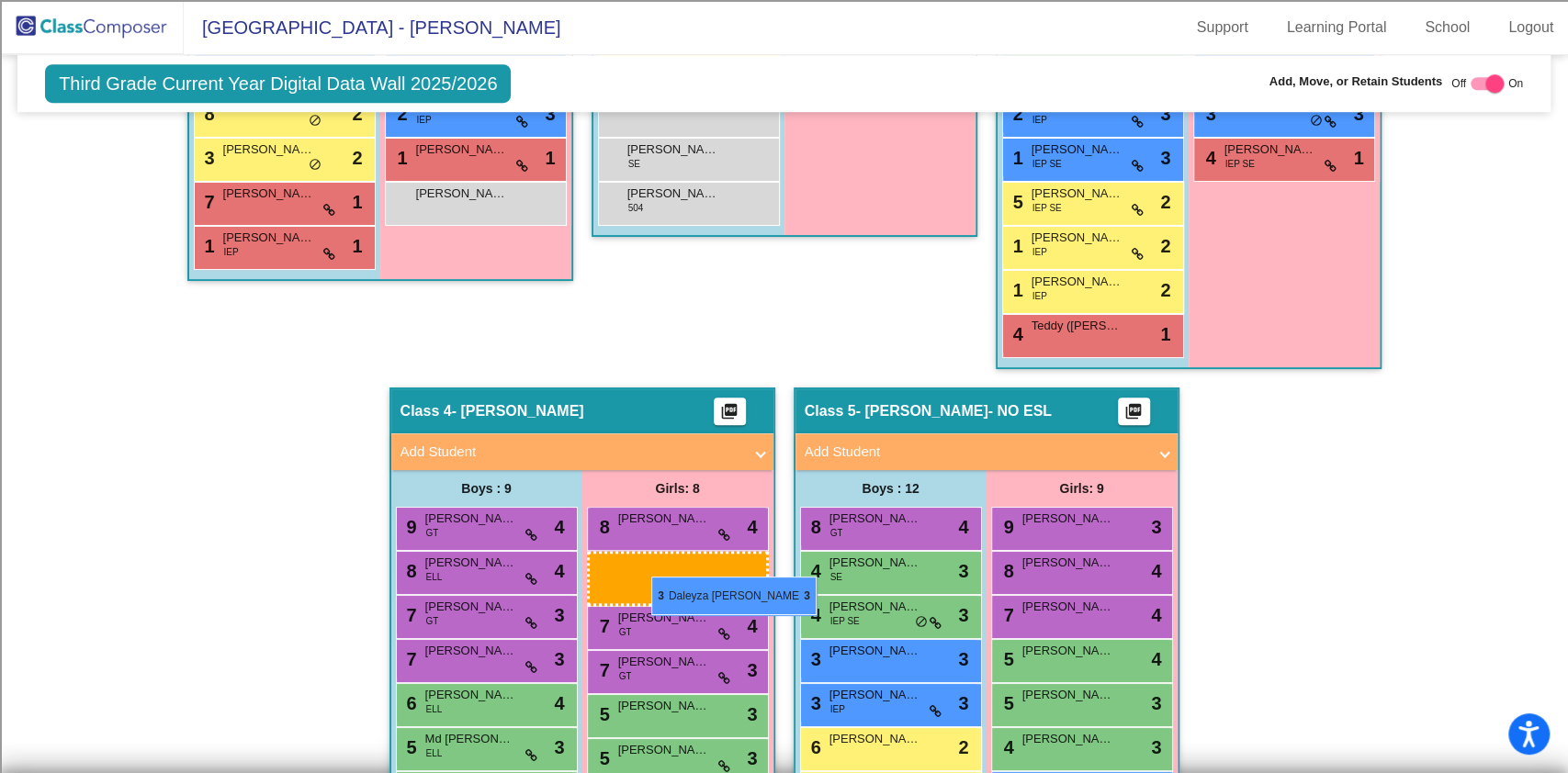 drag, startPoint x: 860, startPoint y: 350, endPoint x: 651, endPoint y: 577, distance: 308.56118 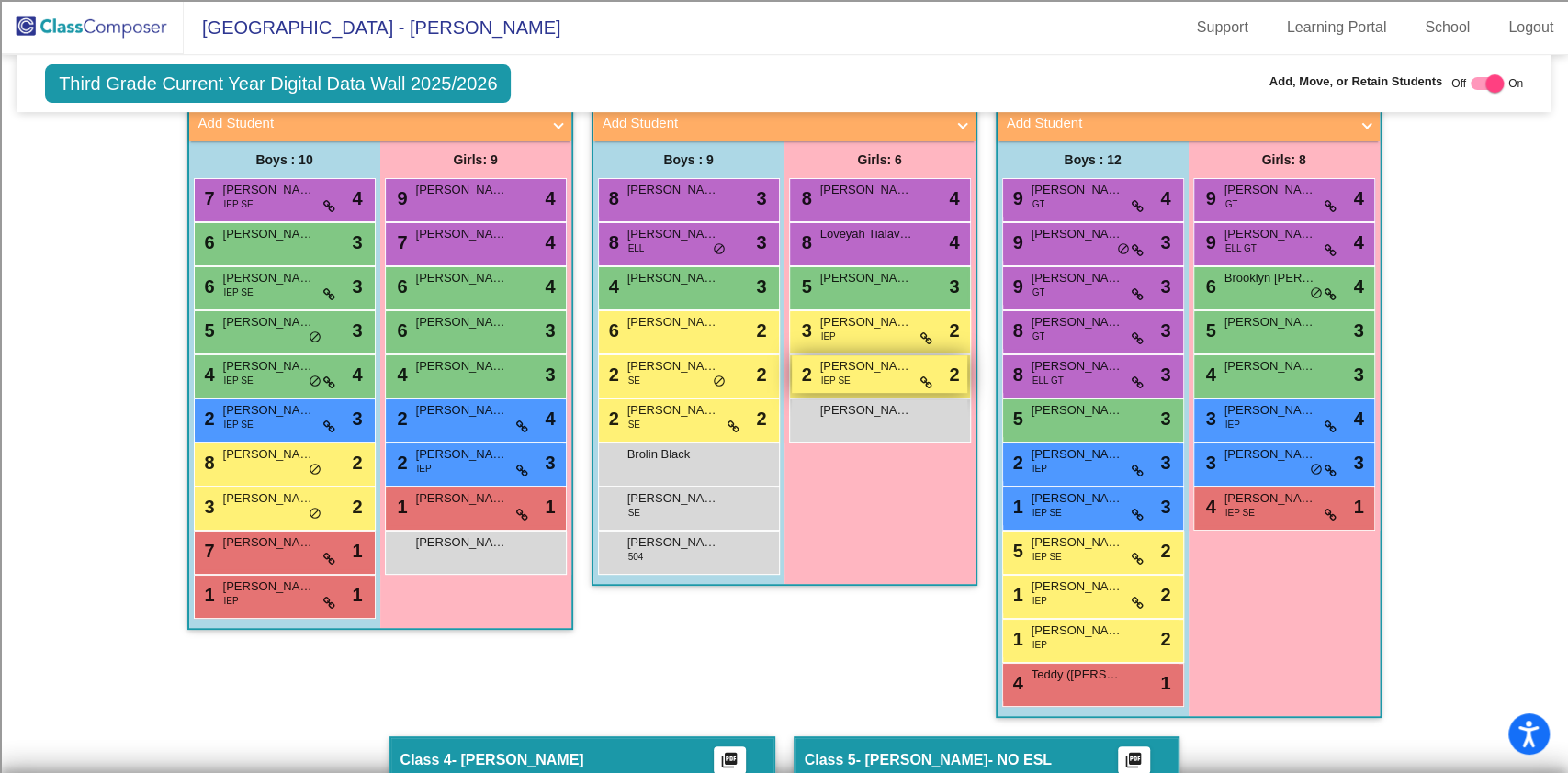 scroll, scrollTop: 467, scrollLeft: 0, axis: vertical 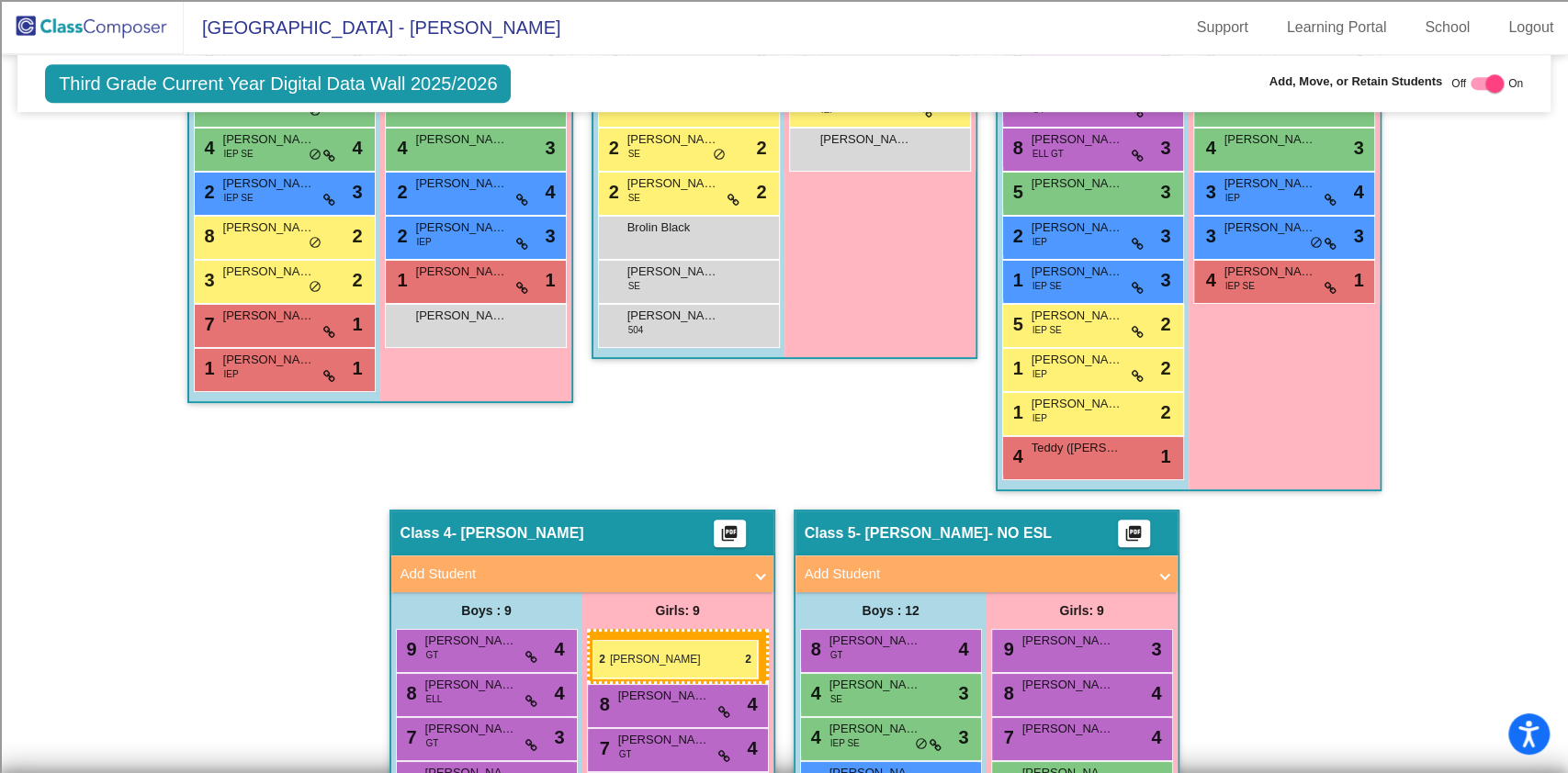 drag, startPoint x: 857, startPoint y: 383, endPoint x: 592, endPoint y: 640, distance: 369.15308 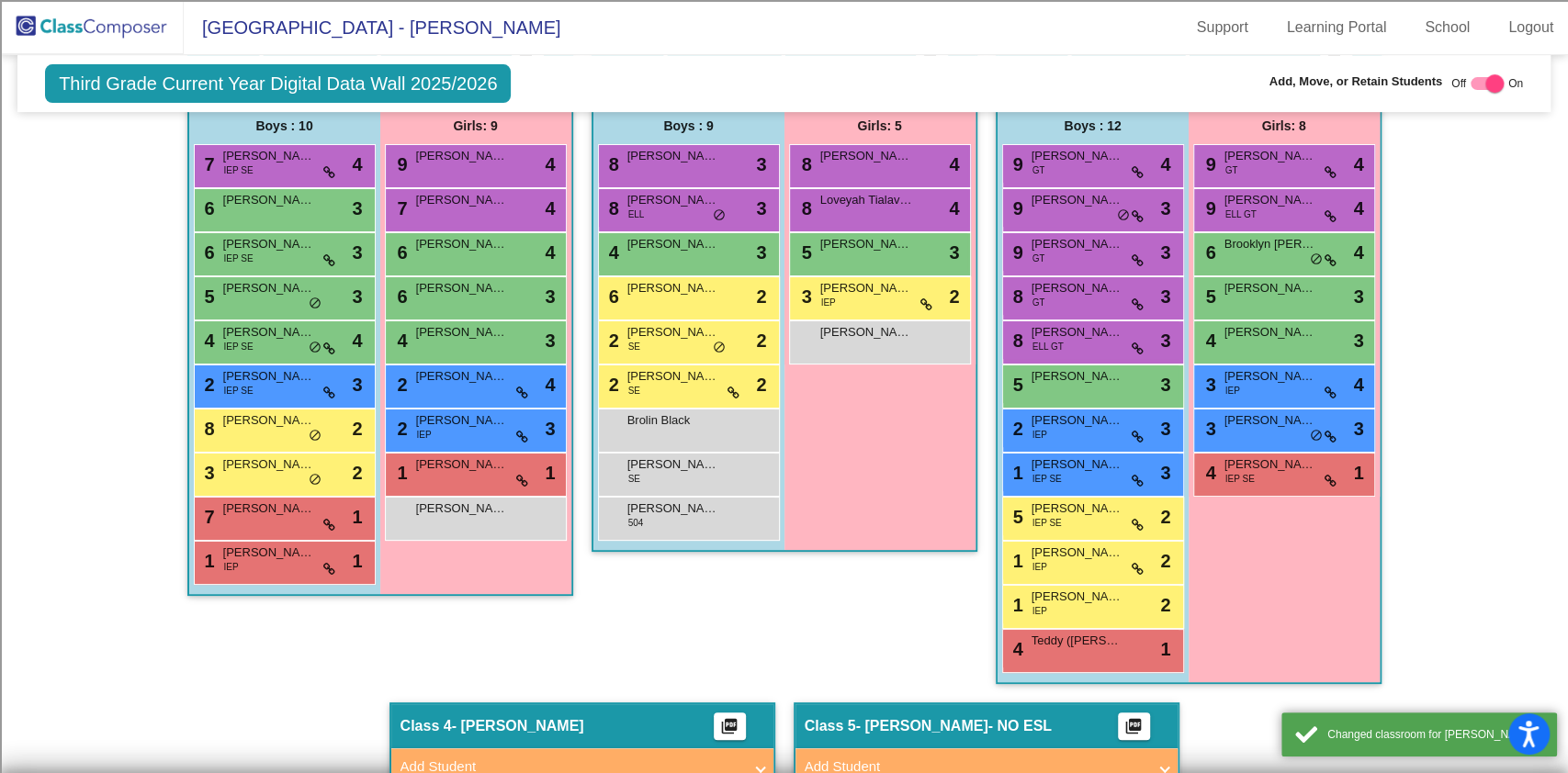 scroll, scrollTop: 467, scrollLeft: 0, axis: vertical 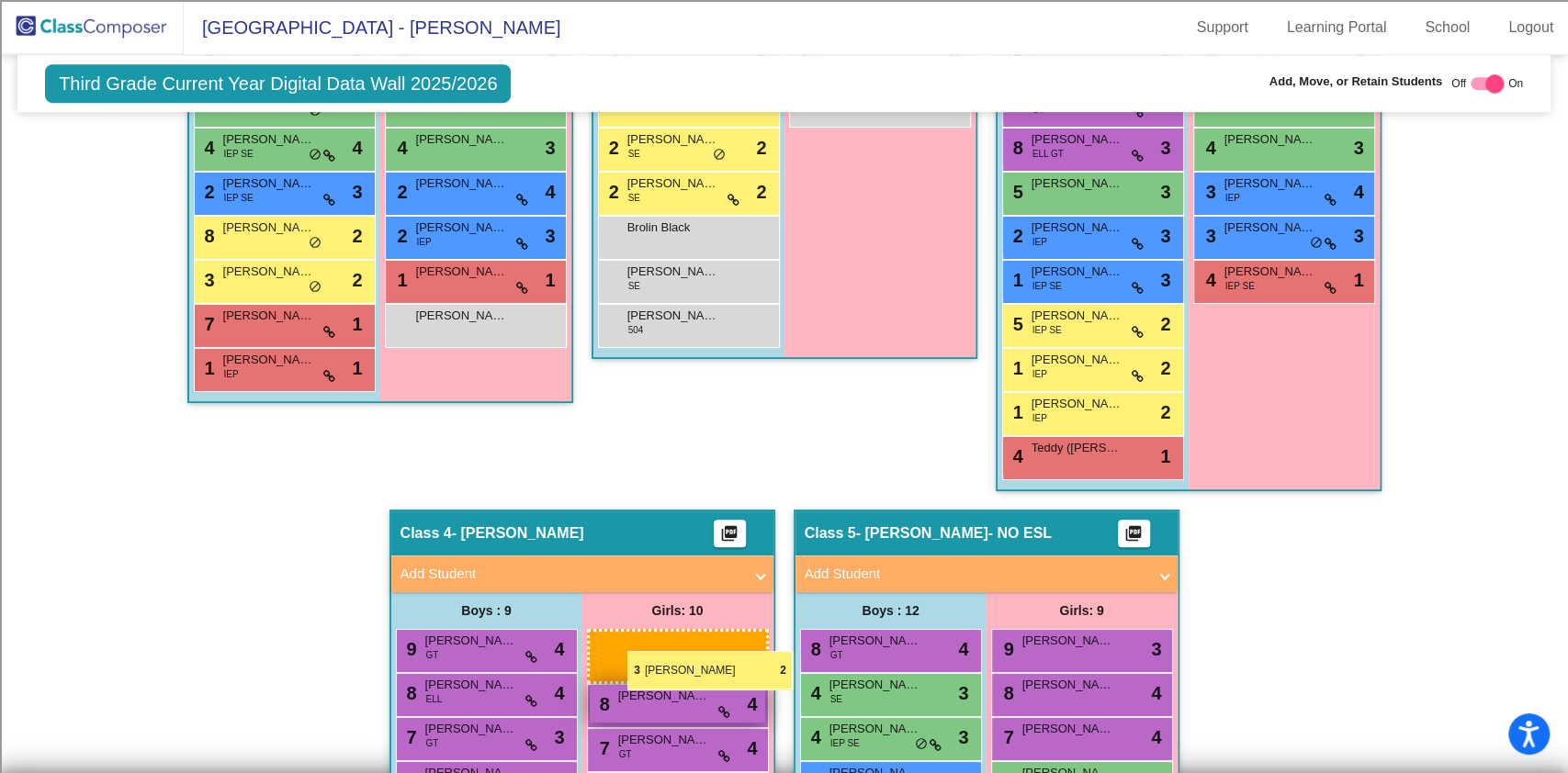 drag, startPoint x: 855, startPoint y: 355, endPoint x: 631, endPoint y: 650, distance: 370.40653 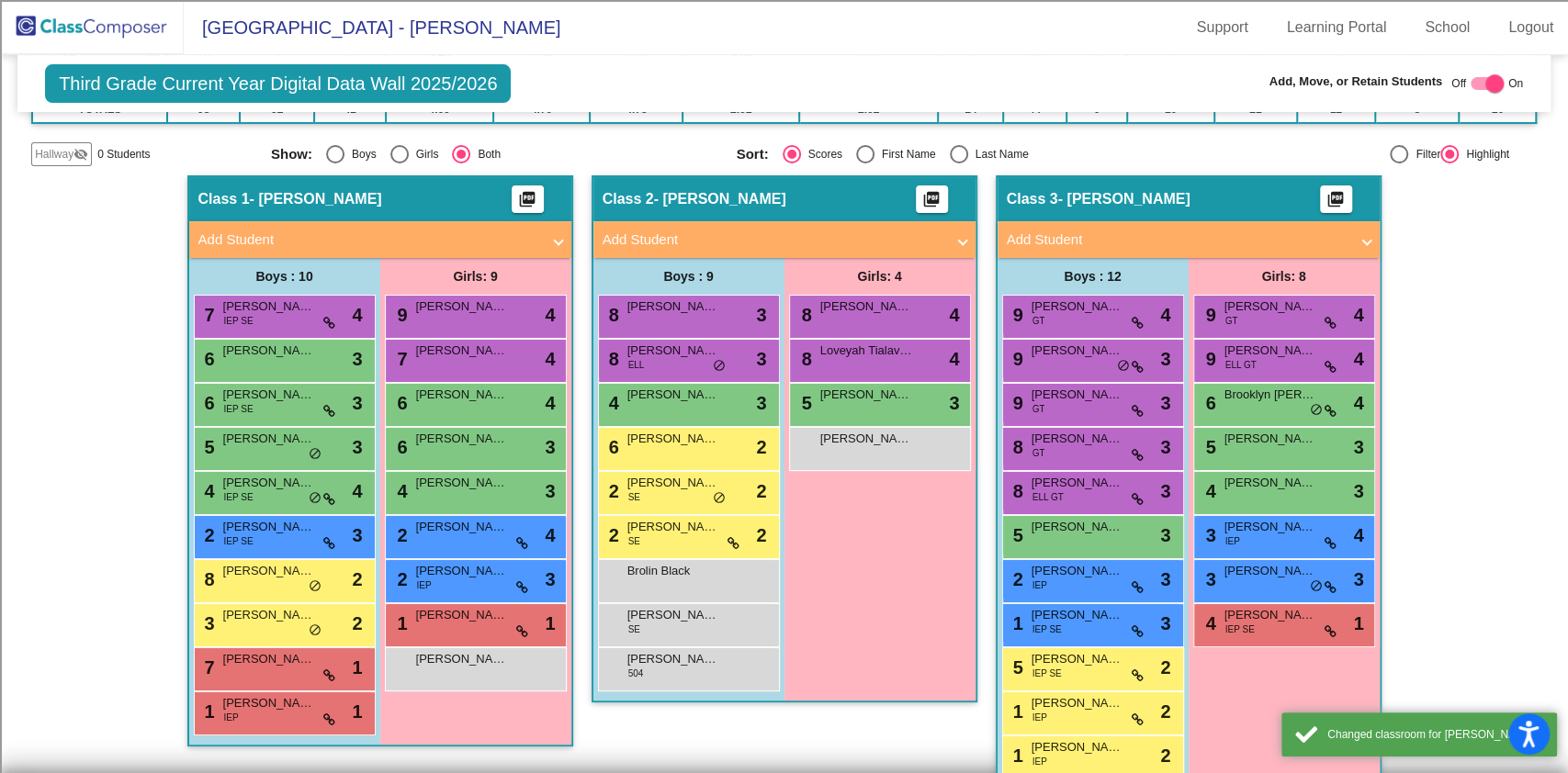 scroll, scrollTop: 345, scrollLeft: 0, axis: vertical 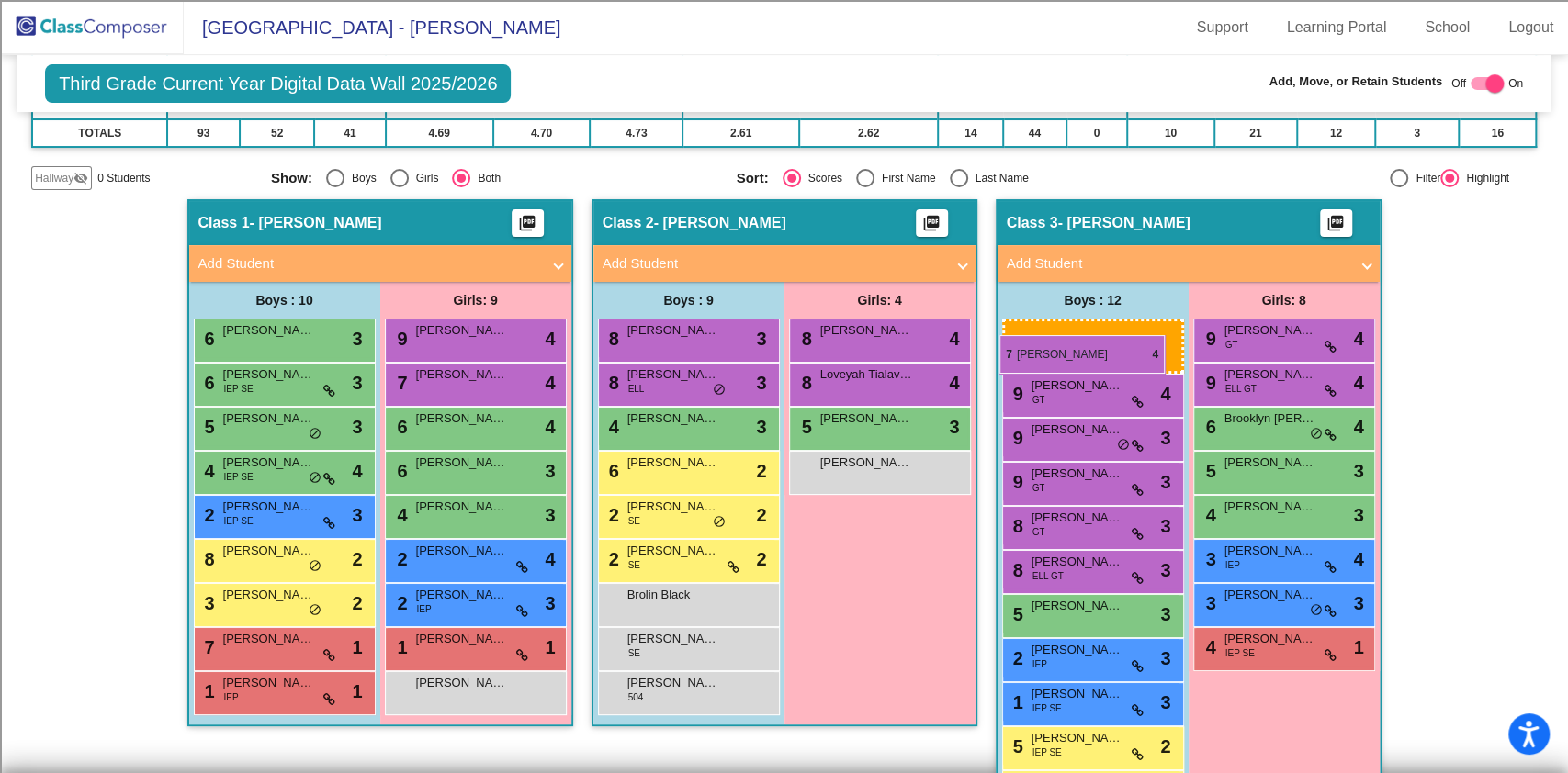 drag, startPoint x: 258, startPoint y: 331, endPoint x: 999, endPoint y: 335, distance: 741.0108 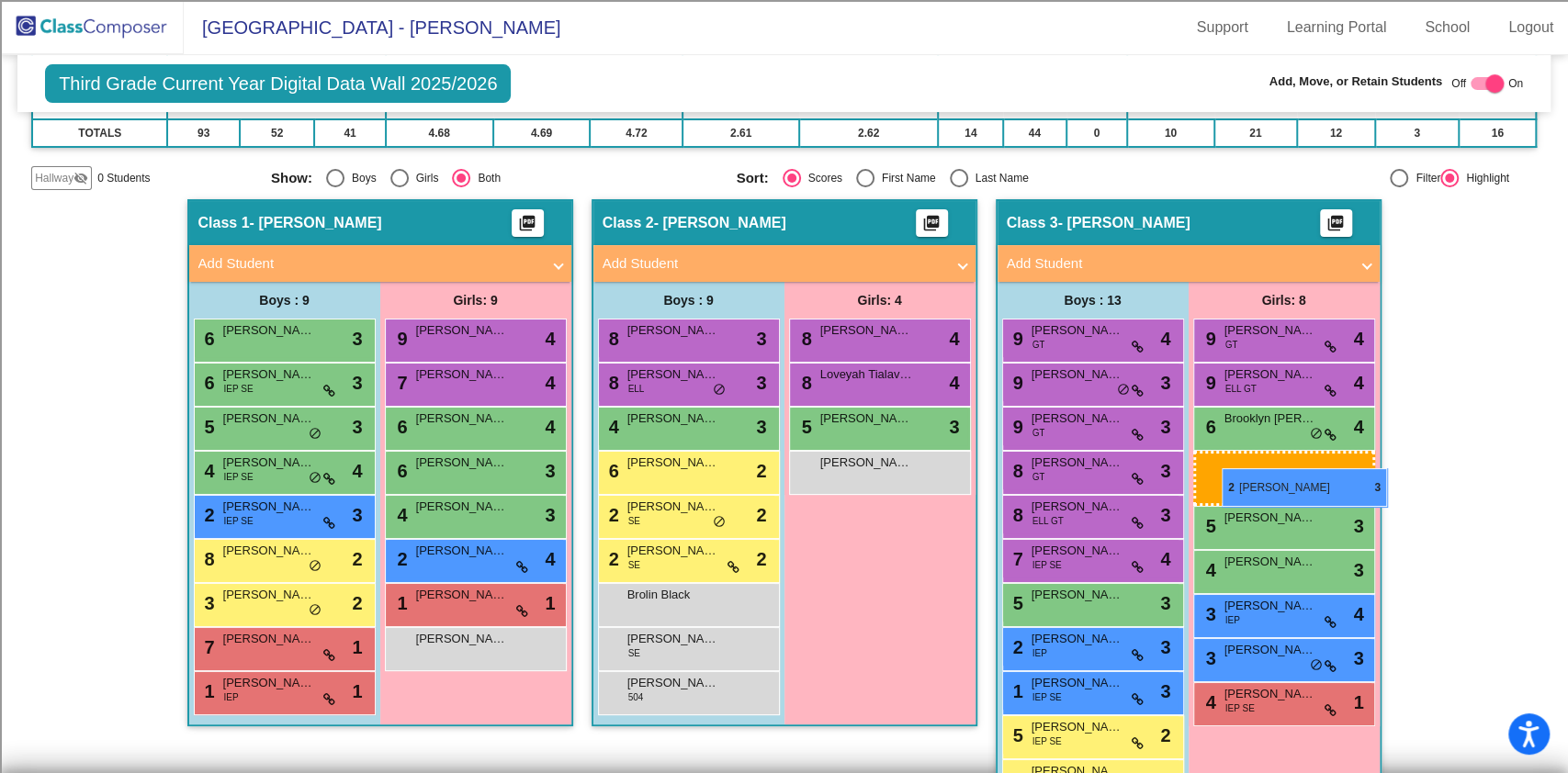 drag, startPoint x: 465, startPoint y: 592, endPoint x: 1222, endPoint y: 468, distance: 767.08865 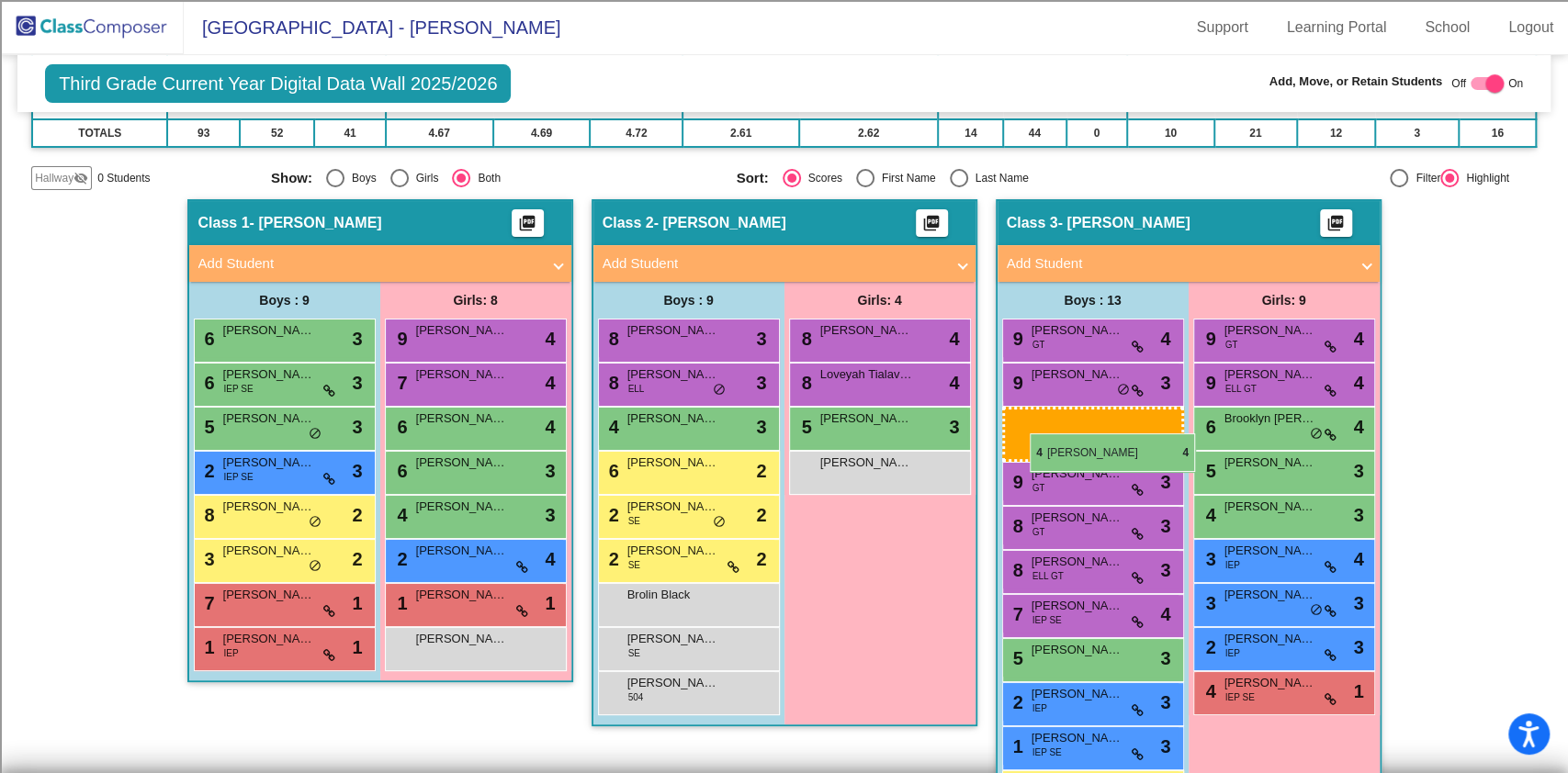 drag, startPoint x: 250, startPoint y: 465, endPoint x: 1030, endPoint y: 433, distance: 780.6561 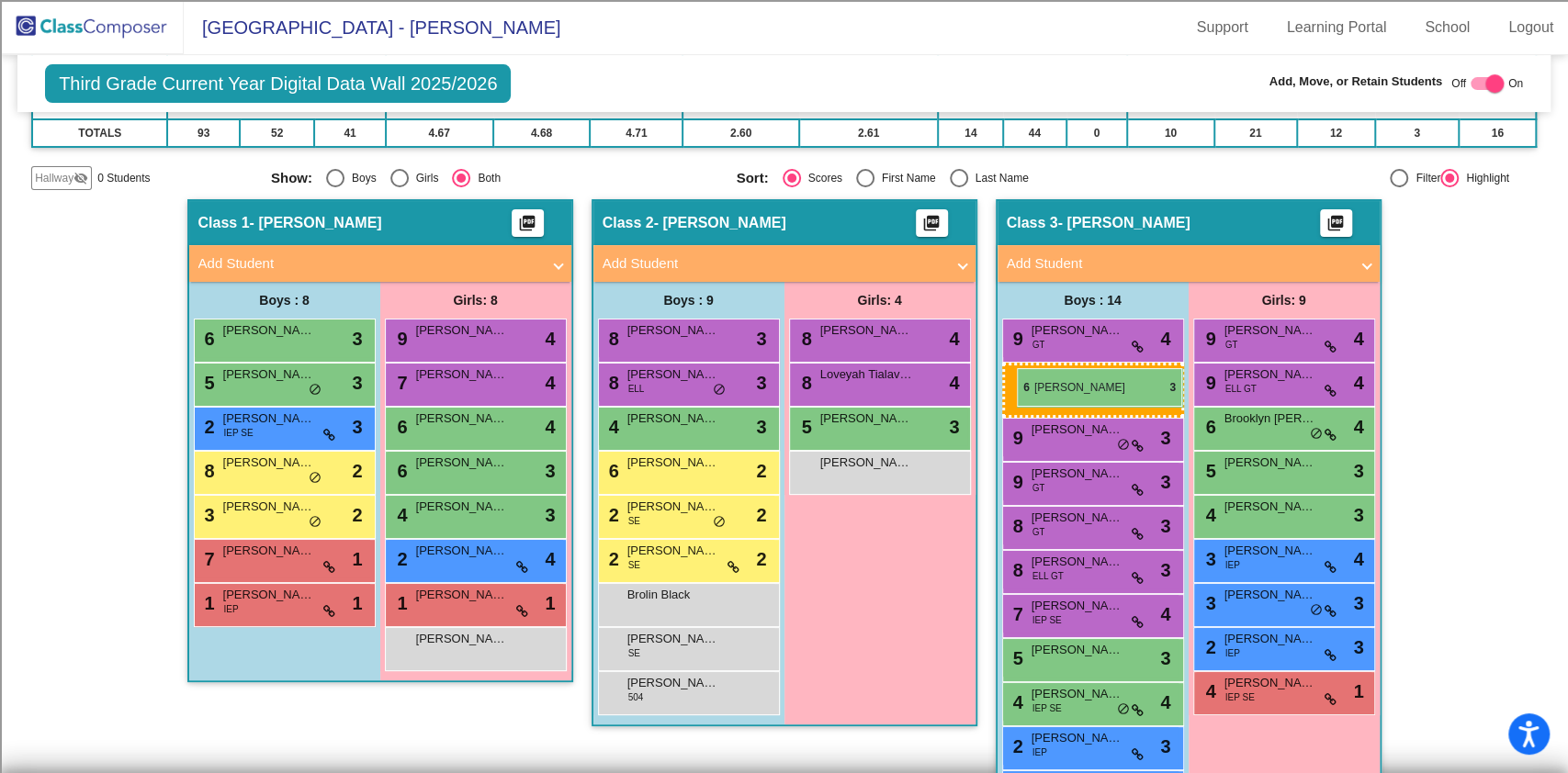 drag, startPoint x: 250, startPoint y: 381, endPoint x: 1017, endPoint y: 368, distance: 767.1102 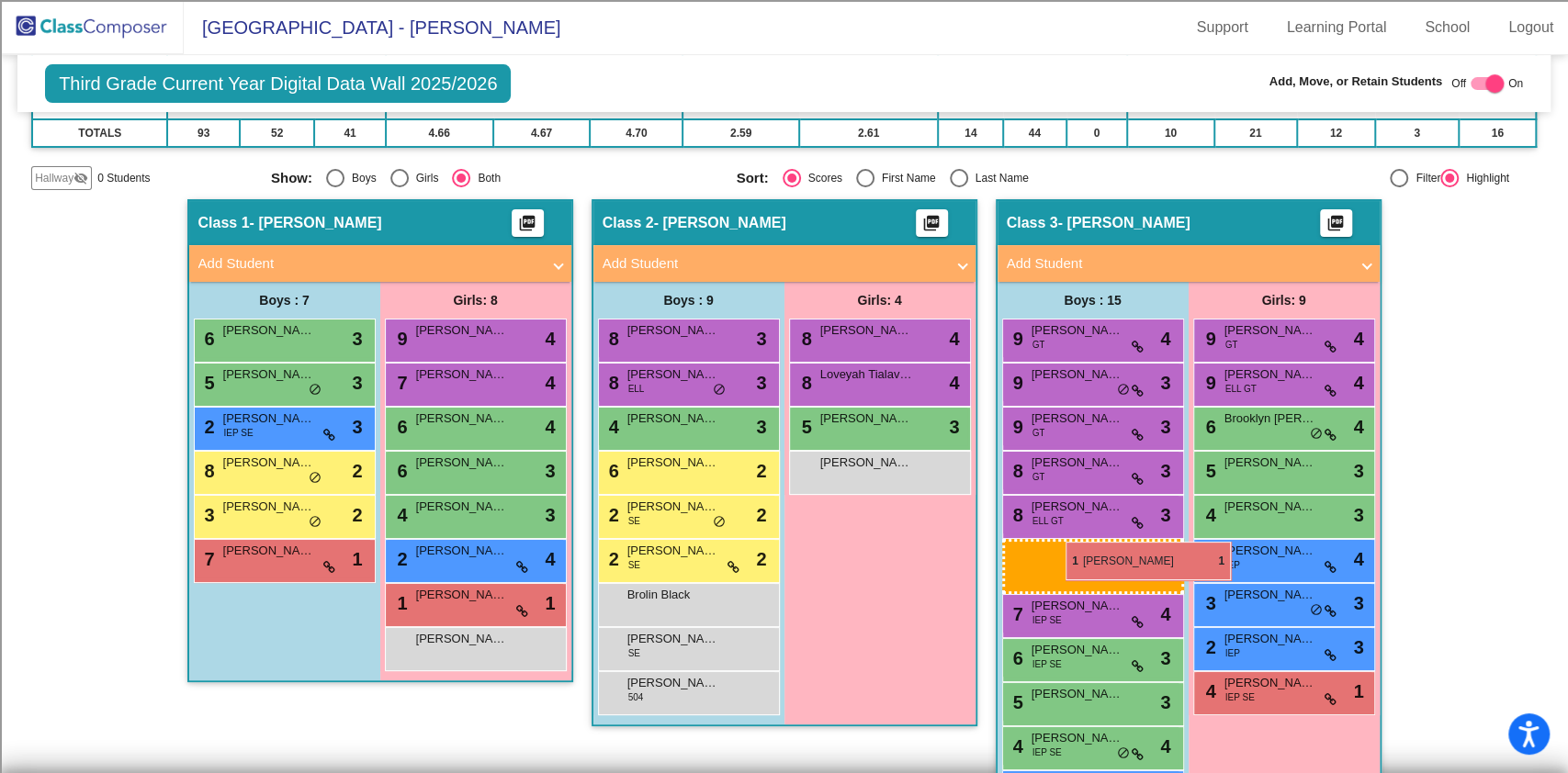 drag, startPoint x: 257, startPoint y: 608, endPoint x: 1066, endPoint y: 542, distance: 811.68775 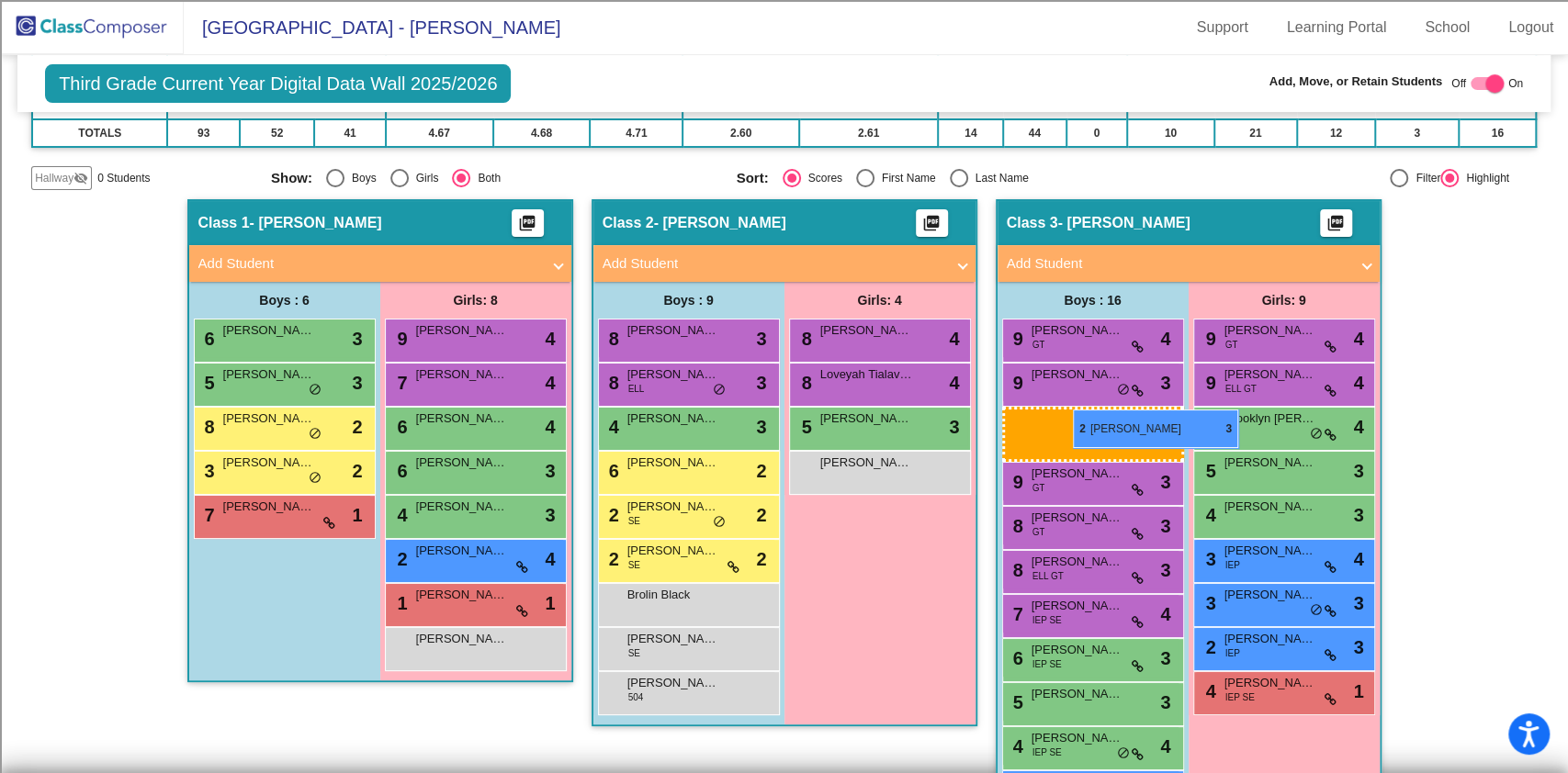 drag, startPoint x: 258, startPoint y: 421, endPoint x: 1073, endPoint y: 409, distance: 815.0883 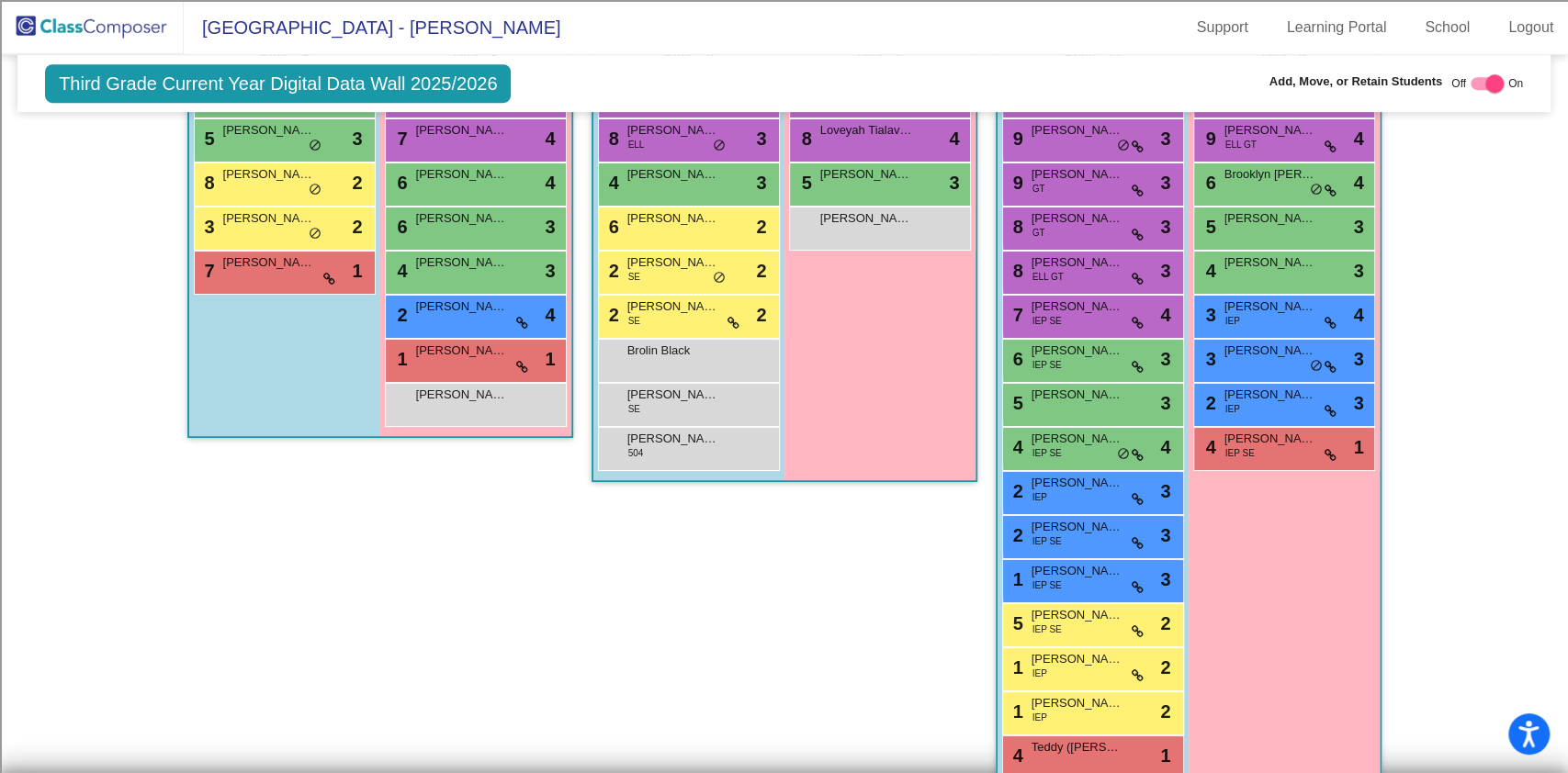 scroll, scrollTop: 345, scrollLeft: 0, axis: vertical 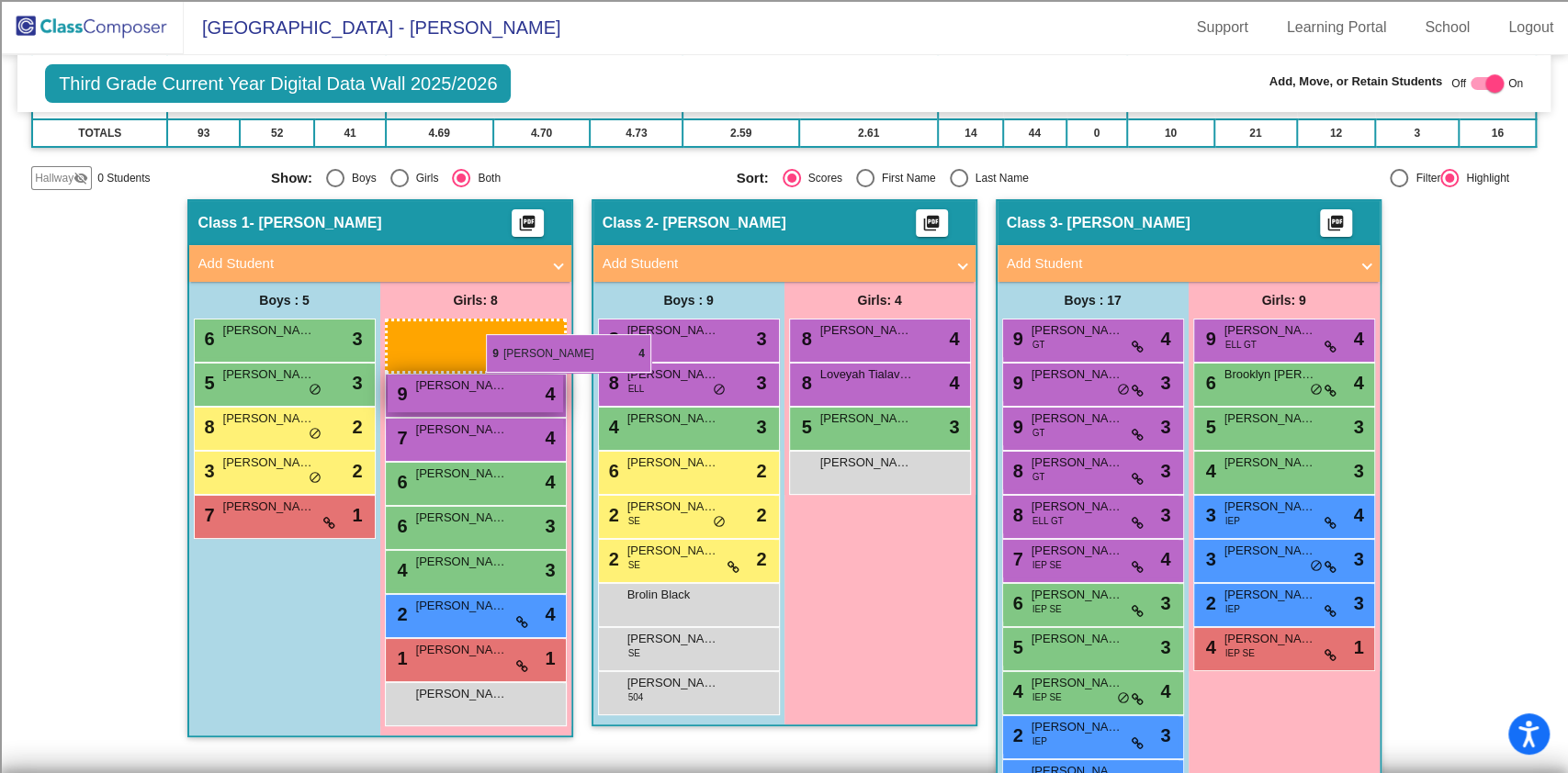 drag, startPoint x: 1279, startPoint y: 344, endPoint x: 486, endPoint y: 334, distance: 793.063 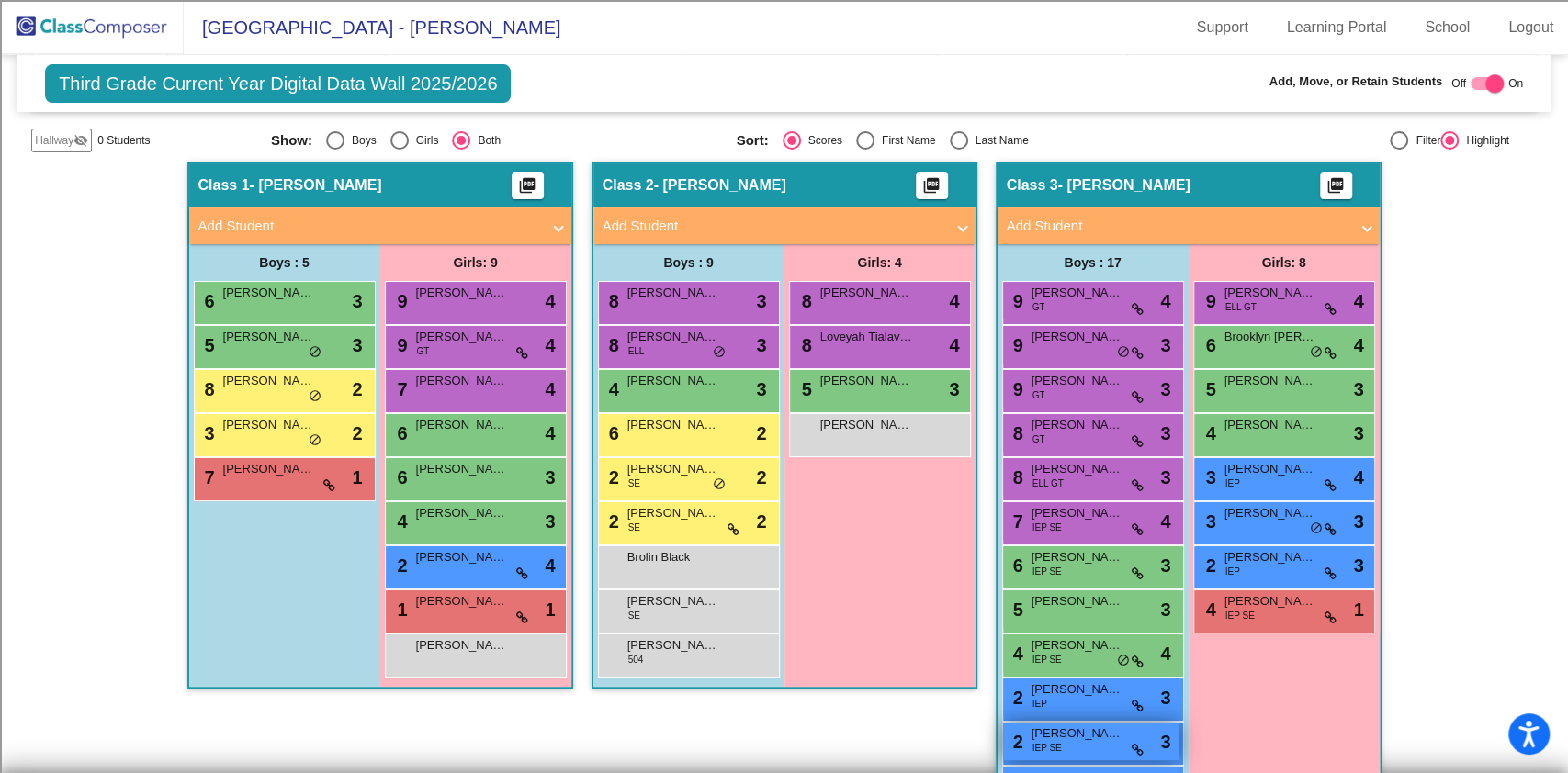 scroll, scrollTop: 345, scrollLeft: 0, axis: vertical 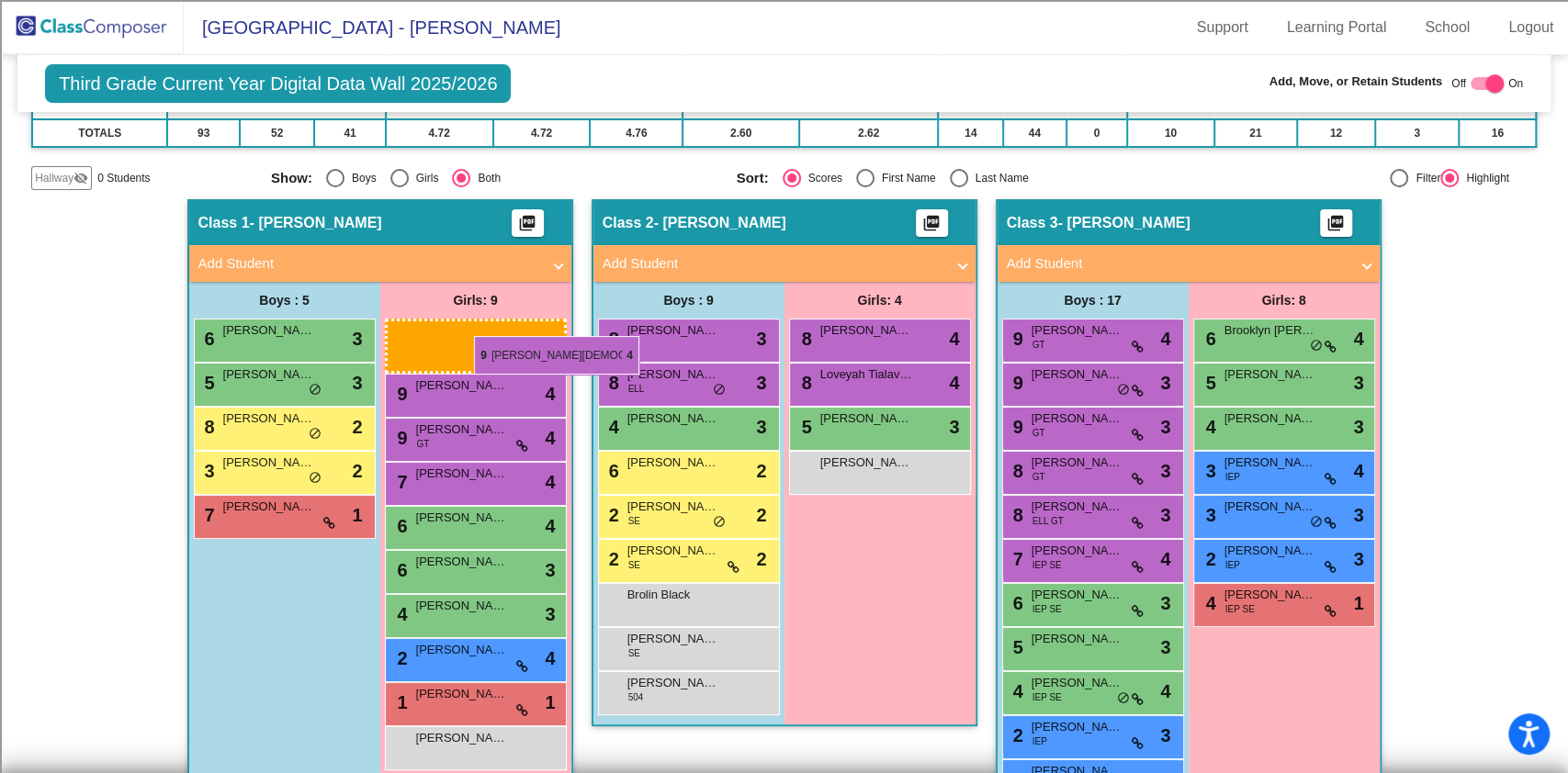 drag, startPoint x: 1272, startPoint y: 337, endPoint x: 474, endPoint y: 336, distance: 798.00063 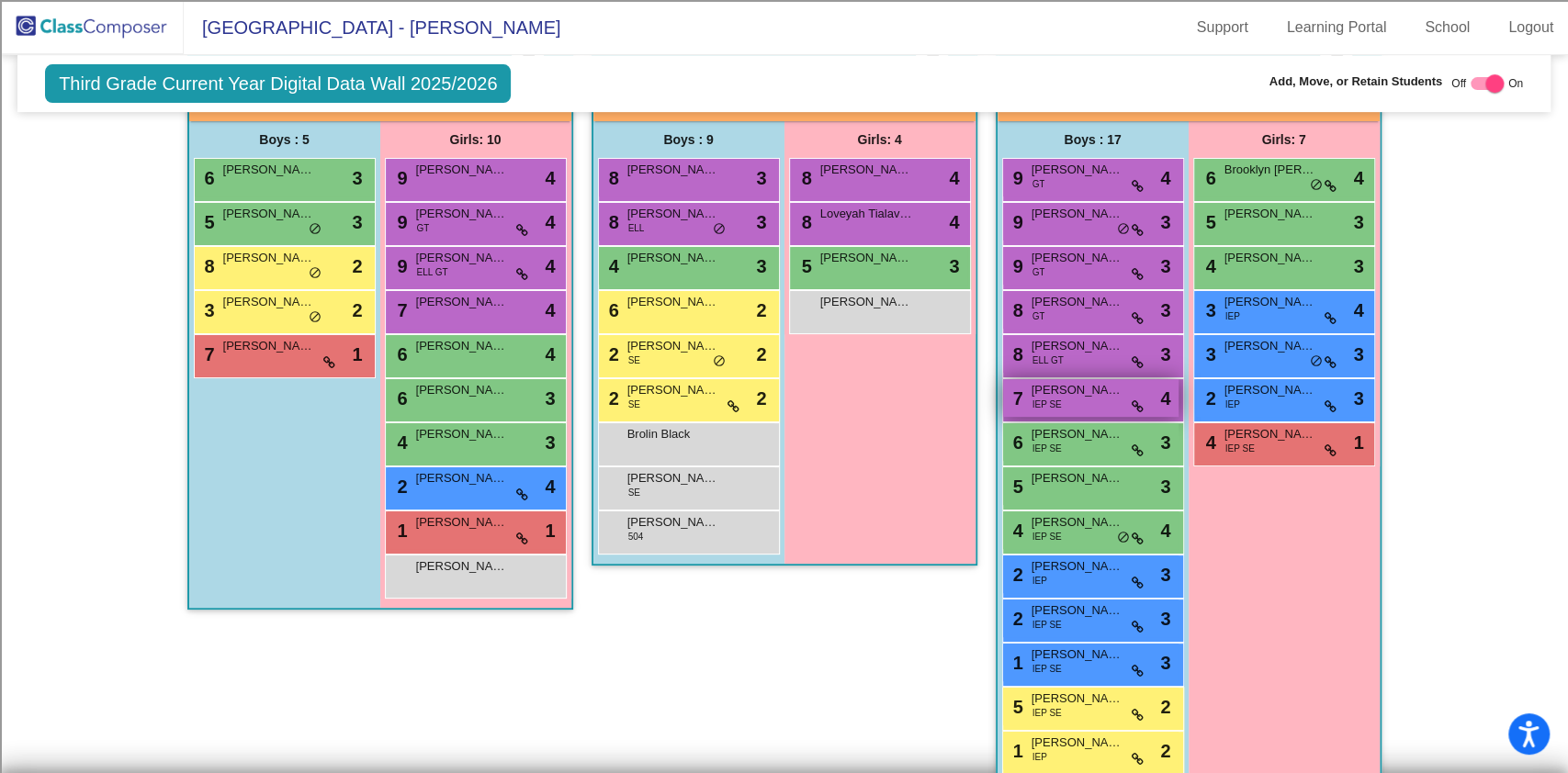 scroll, scrollTop: 467, scrollLeft: 0, axis: vertical 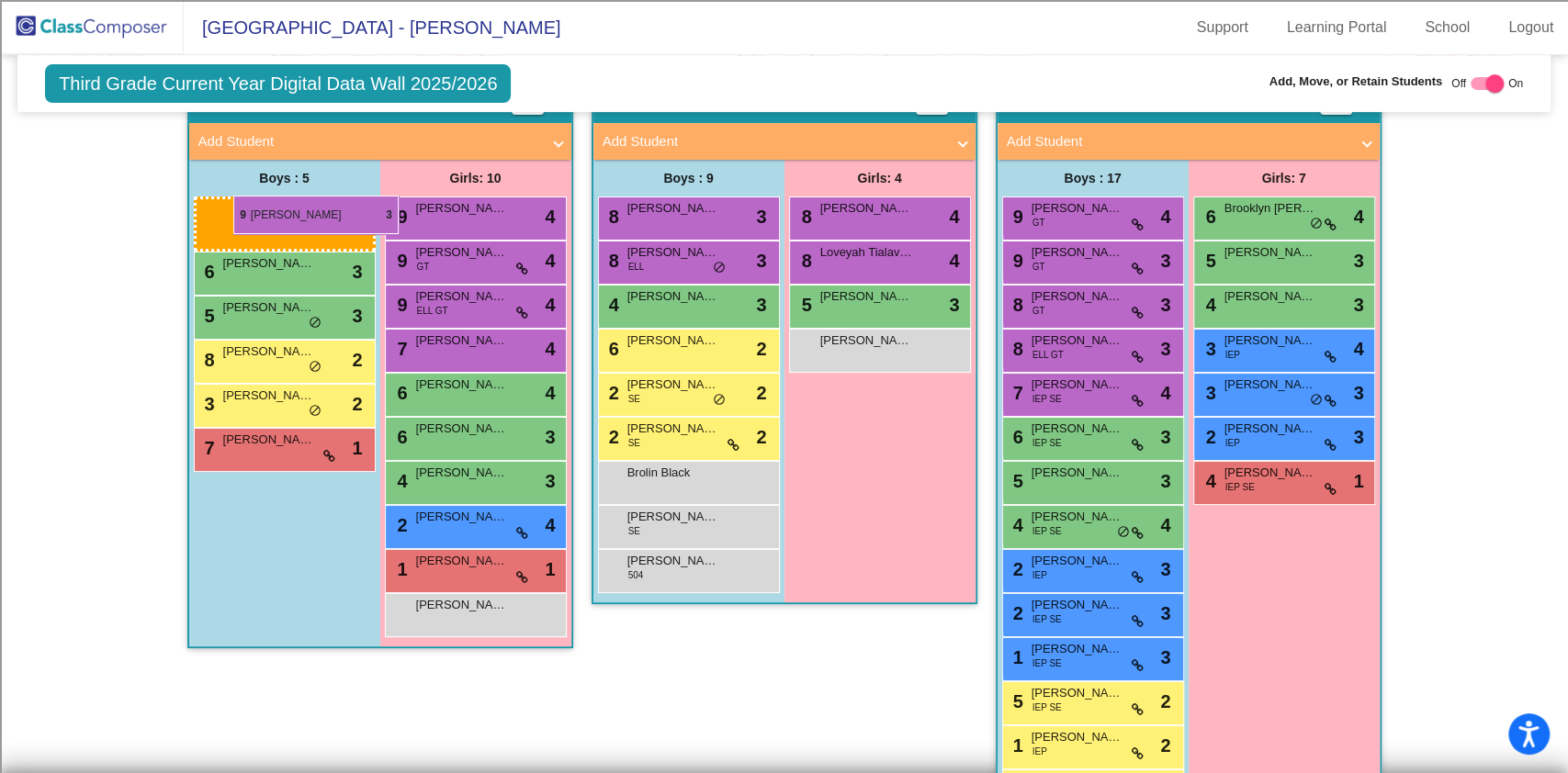 drag, startPoint x: 1060, startPoint y: 267, endPoint x: 233, endPoint y: 196, distance: 830.04217 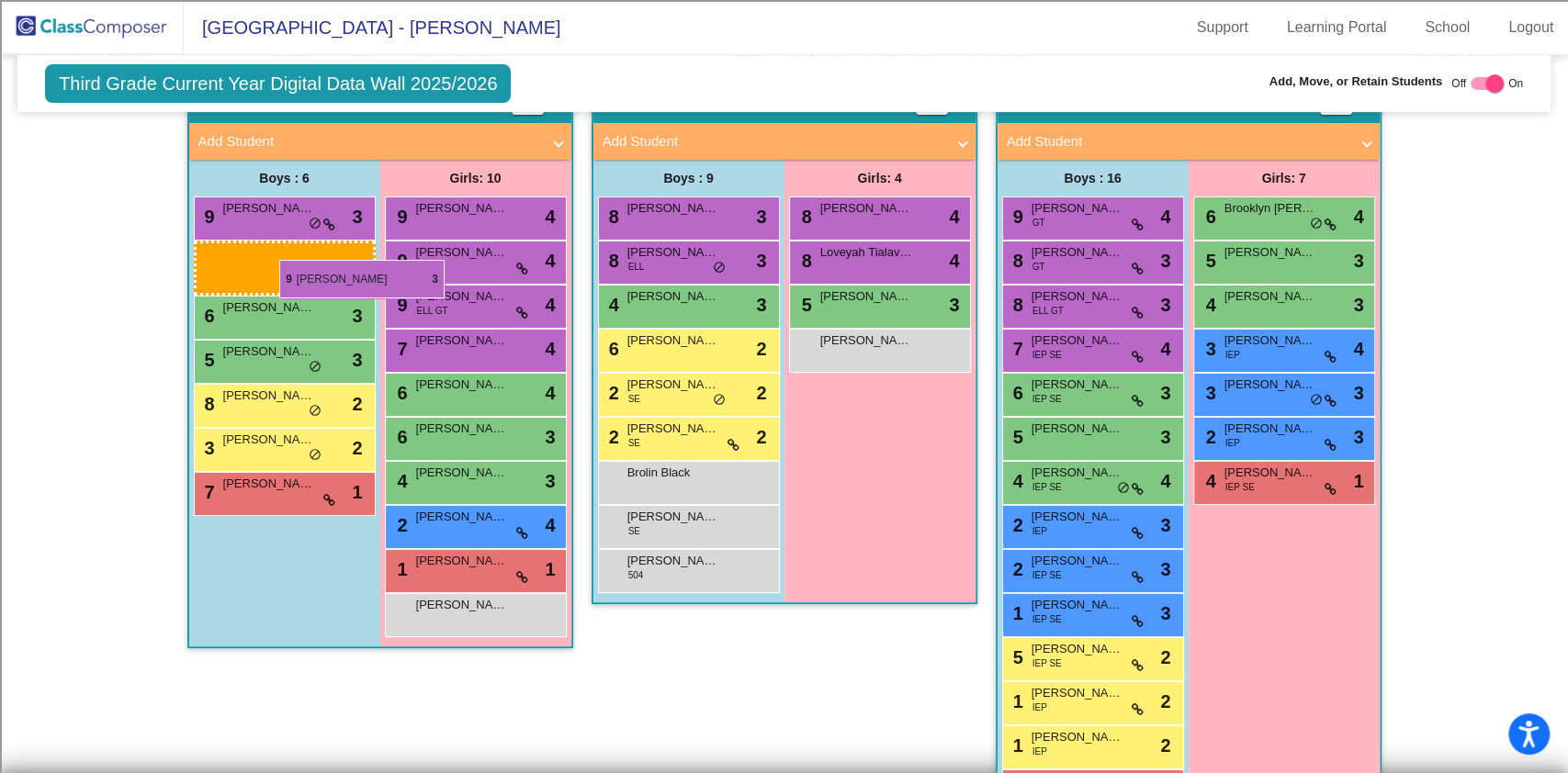drag, startPoint x: 1074, startPoint y: 270, endPoint x: 279, endPoint y: 260, distance: 795.06289 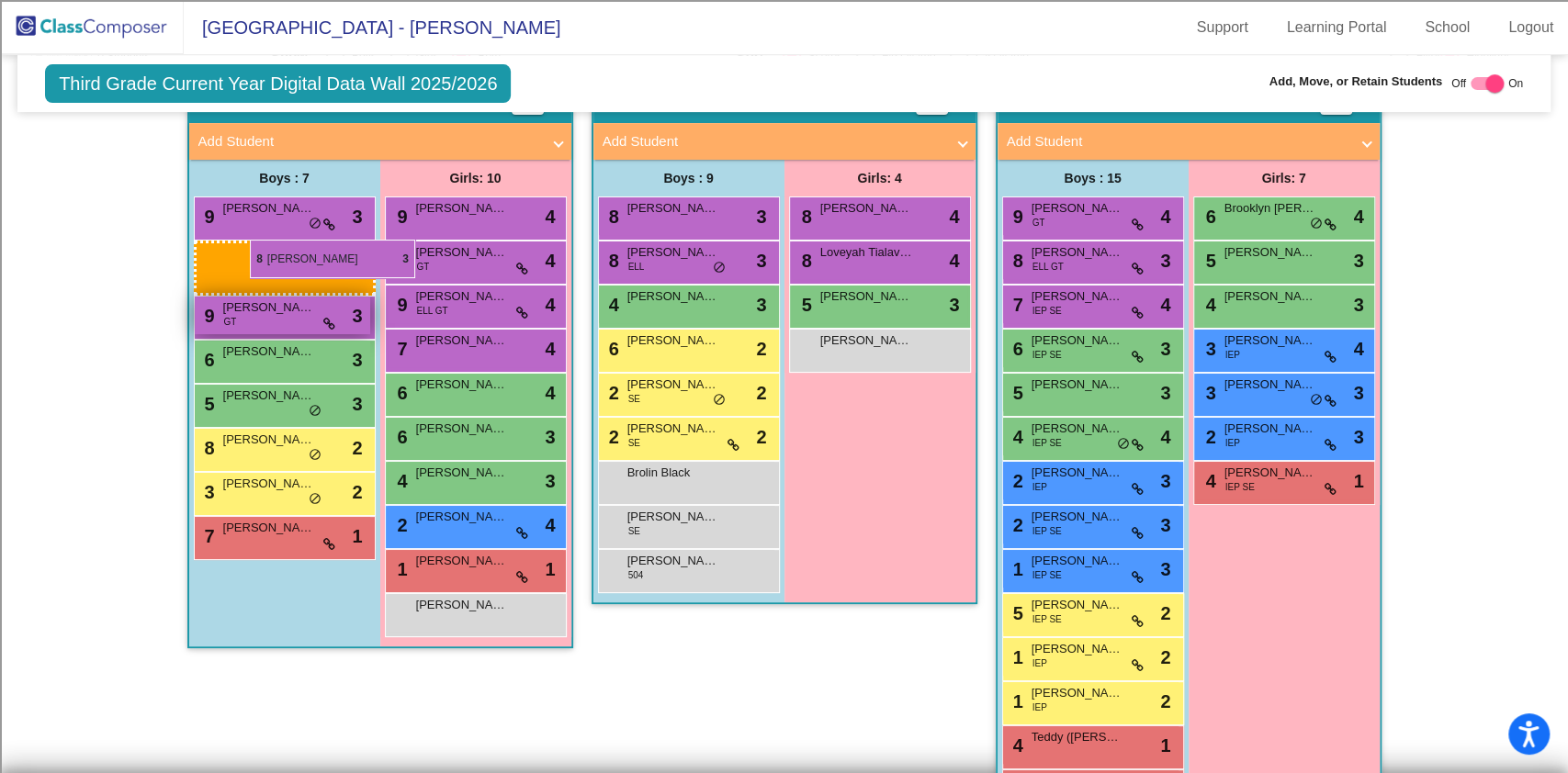 drag, startPoint x: 1066, startPoint y: 261, endPoint x: 250, endPoint y: 241, distance: 816.24506 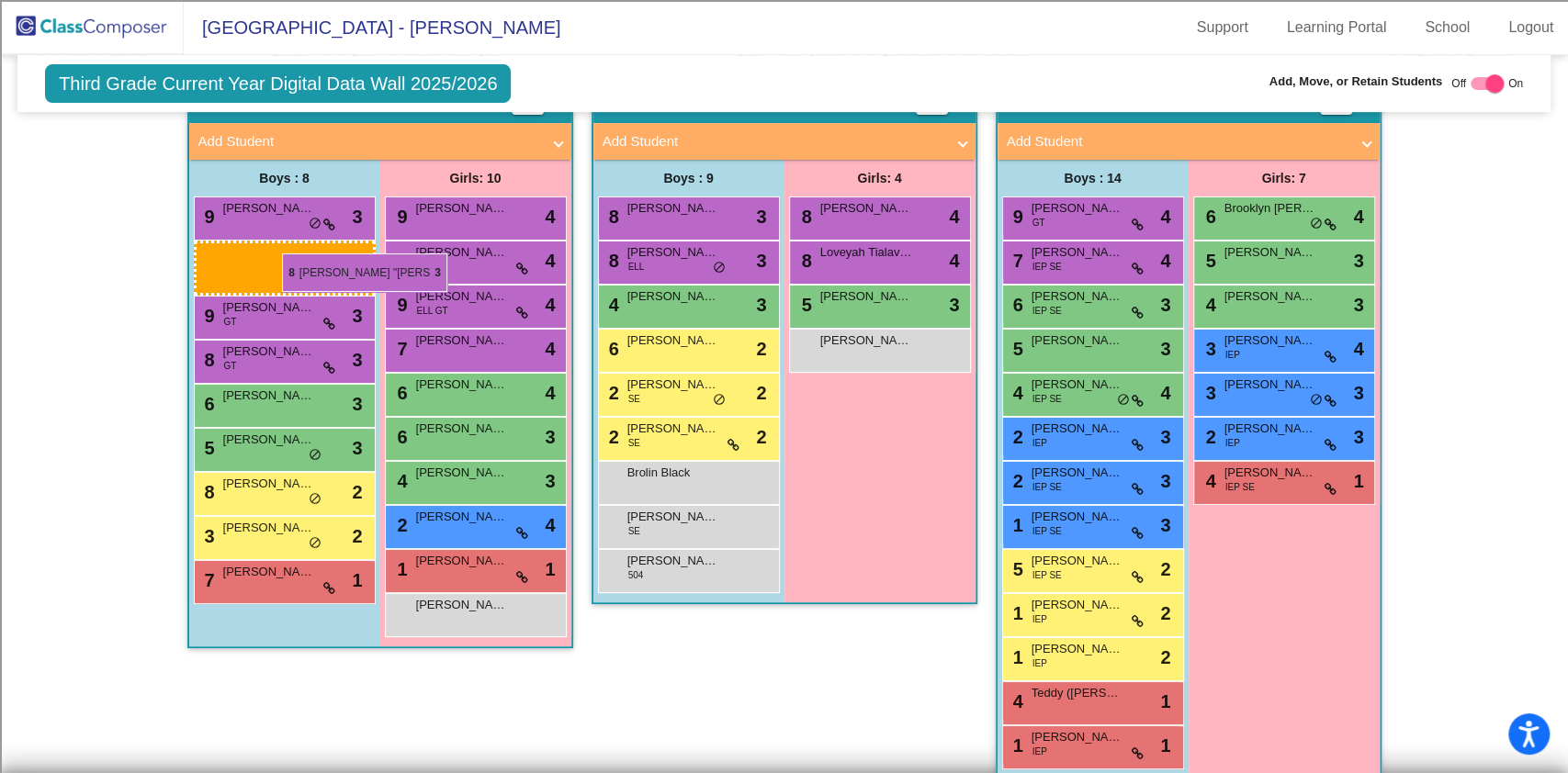 drag, startPoint x: 1094, startPoint y: 261, endPoint x: 281, endPoint y: 253, distance: 813.03936 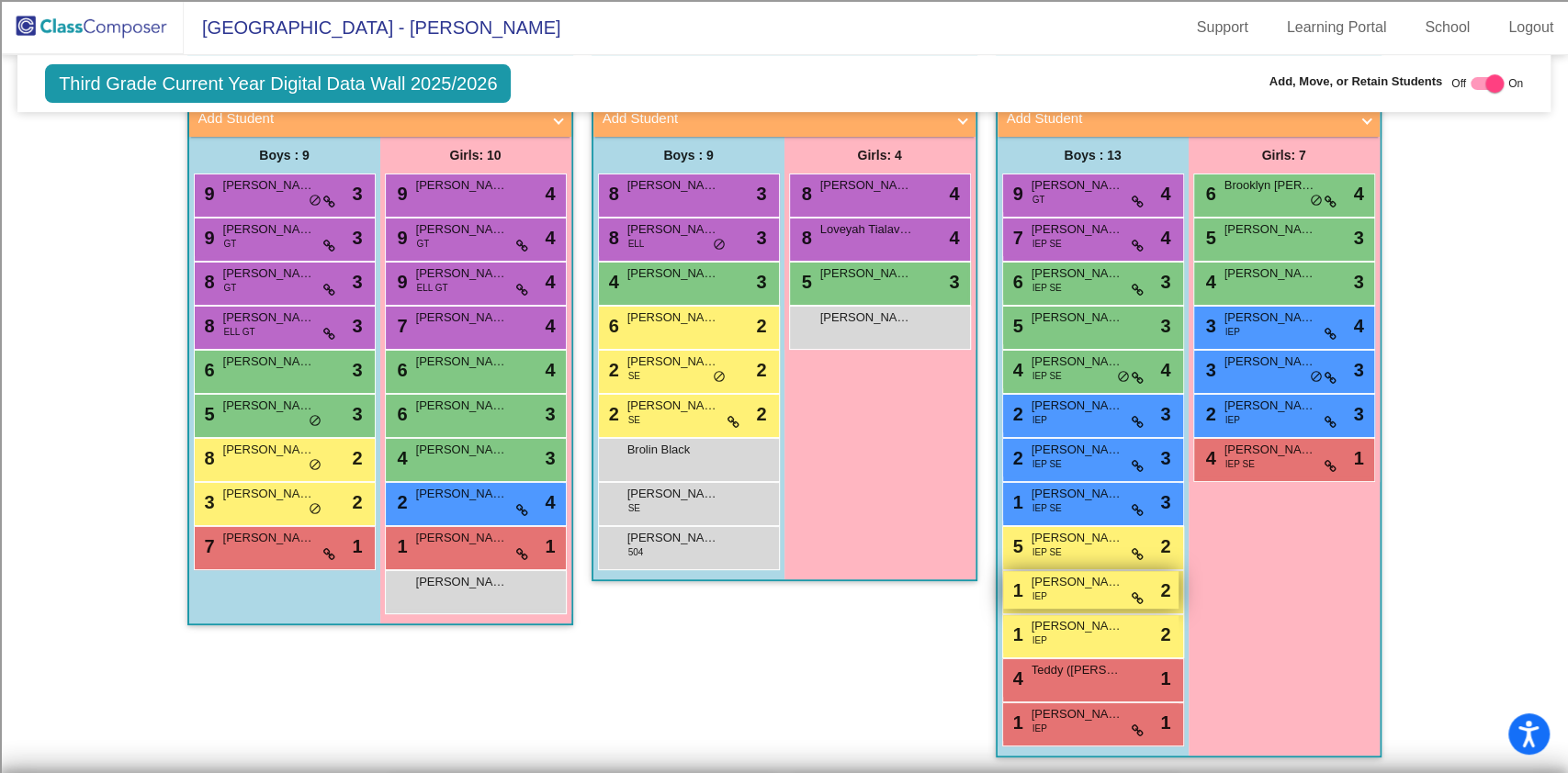 scroll, scrollTop: 467, scrollLeft: 0, axis: vertical 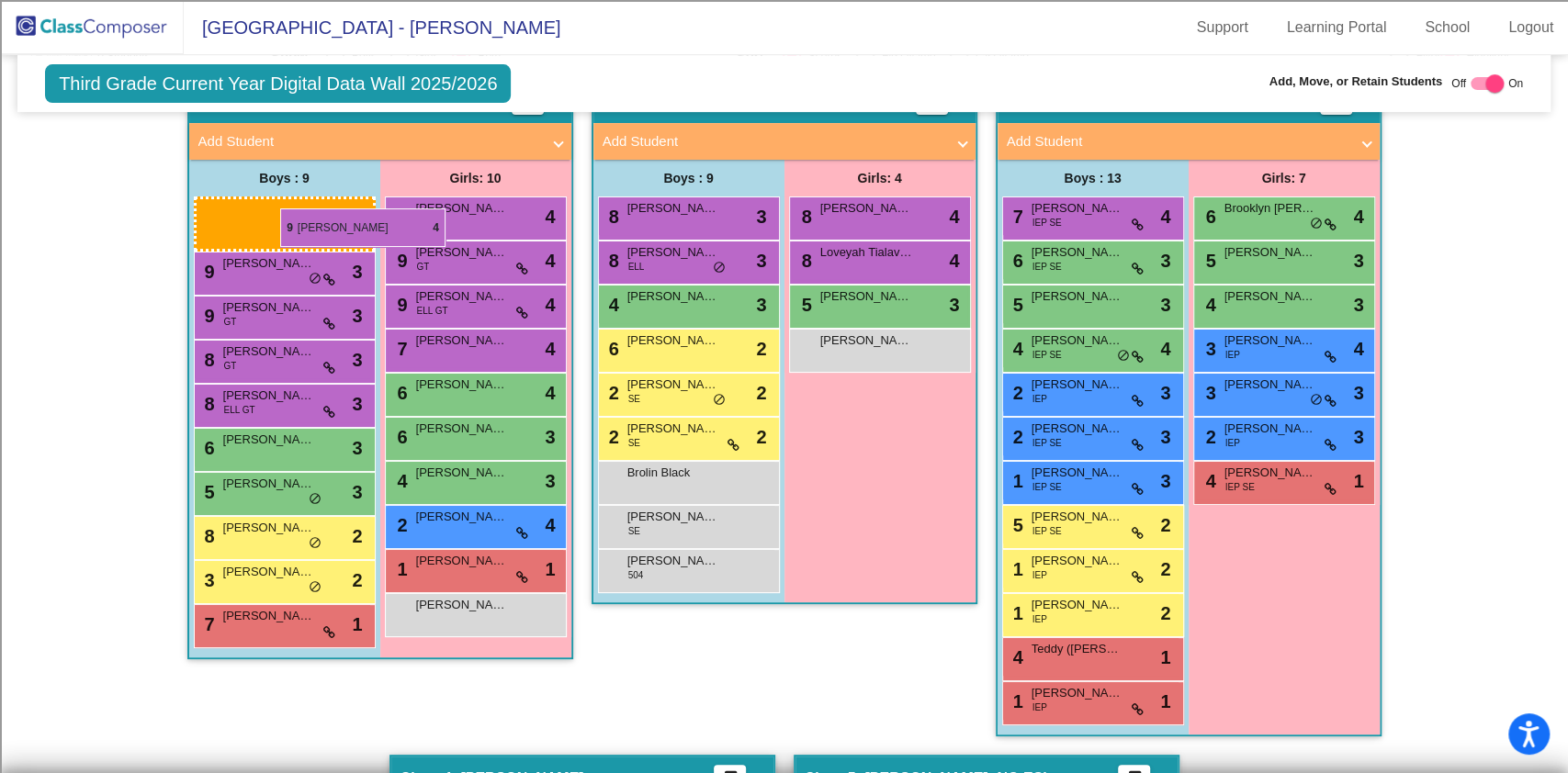 drag, startPoint x: 1078, startPoint y: 207, endPoint x: 280, endPoint y: 208, distance: 798.00063 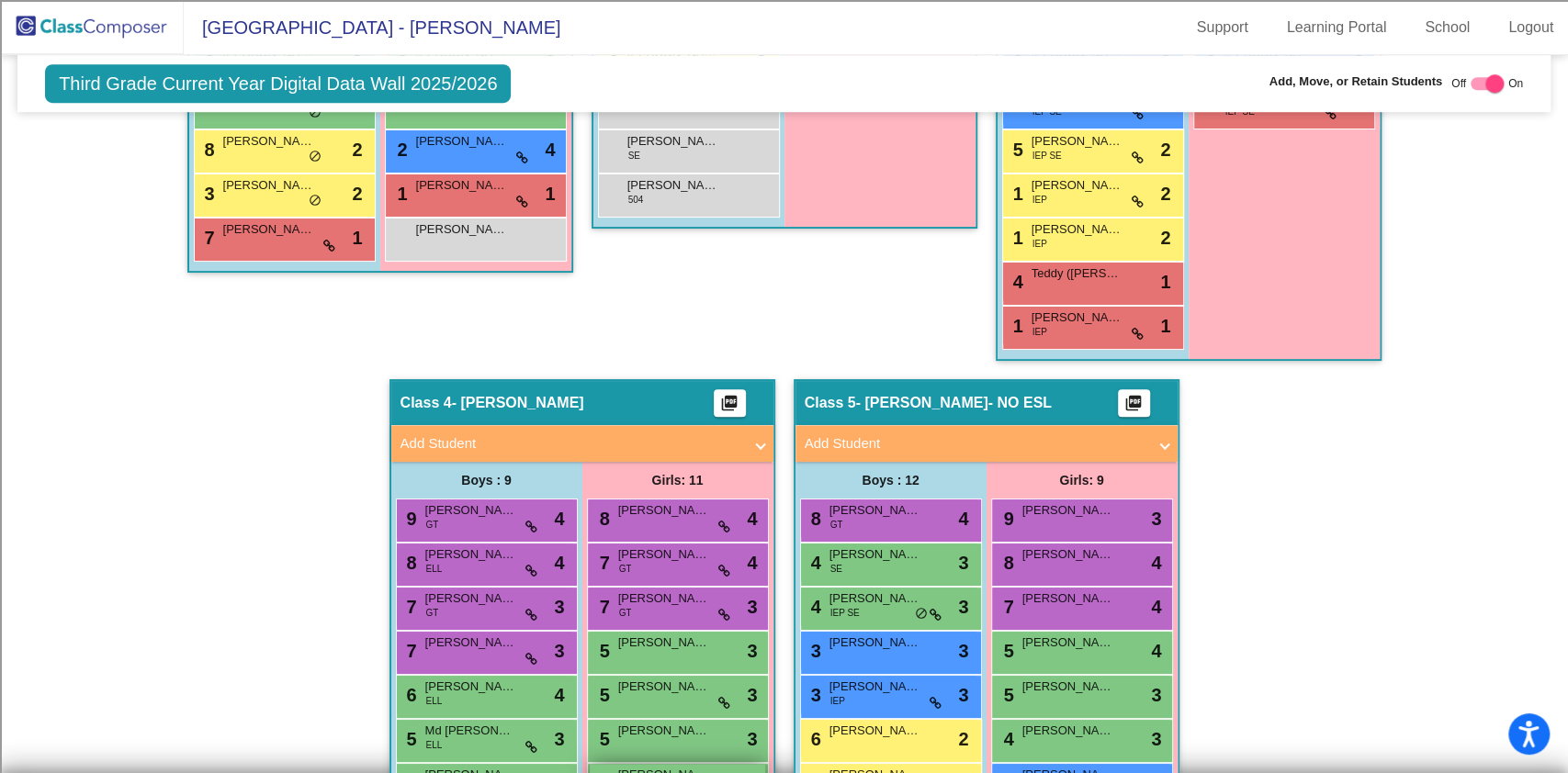 scroll, scrollTop: 879, scrollLeft: 0, axis: vertical 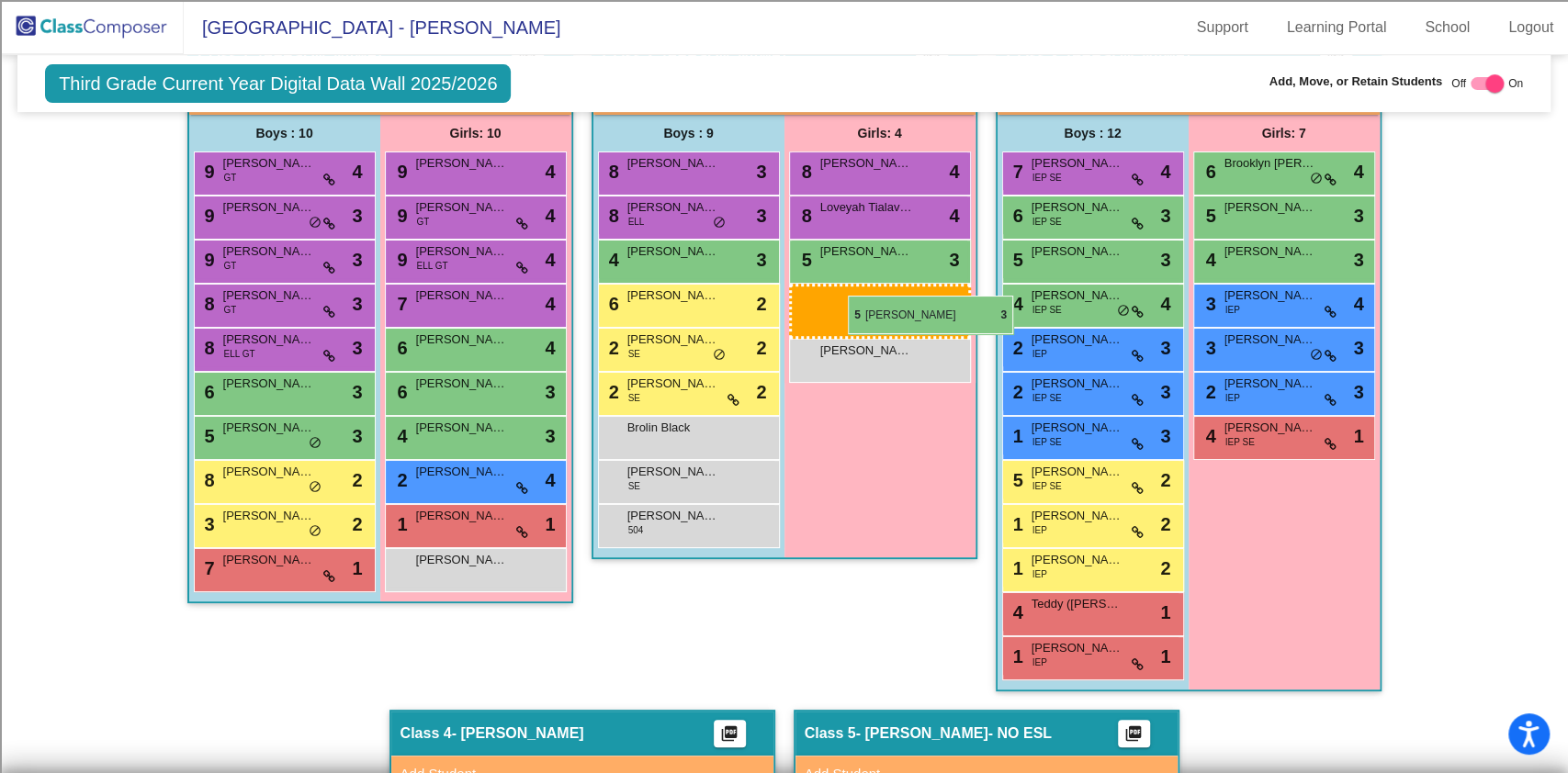 drag, startPoint x: 665, startPoint y: 696, endPoint x: 848, endPoint y: 297, distance: 438.96469 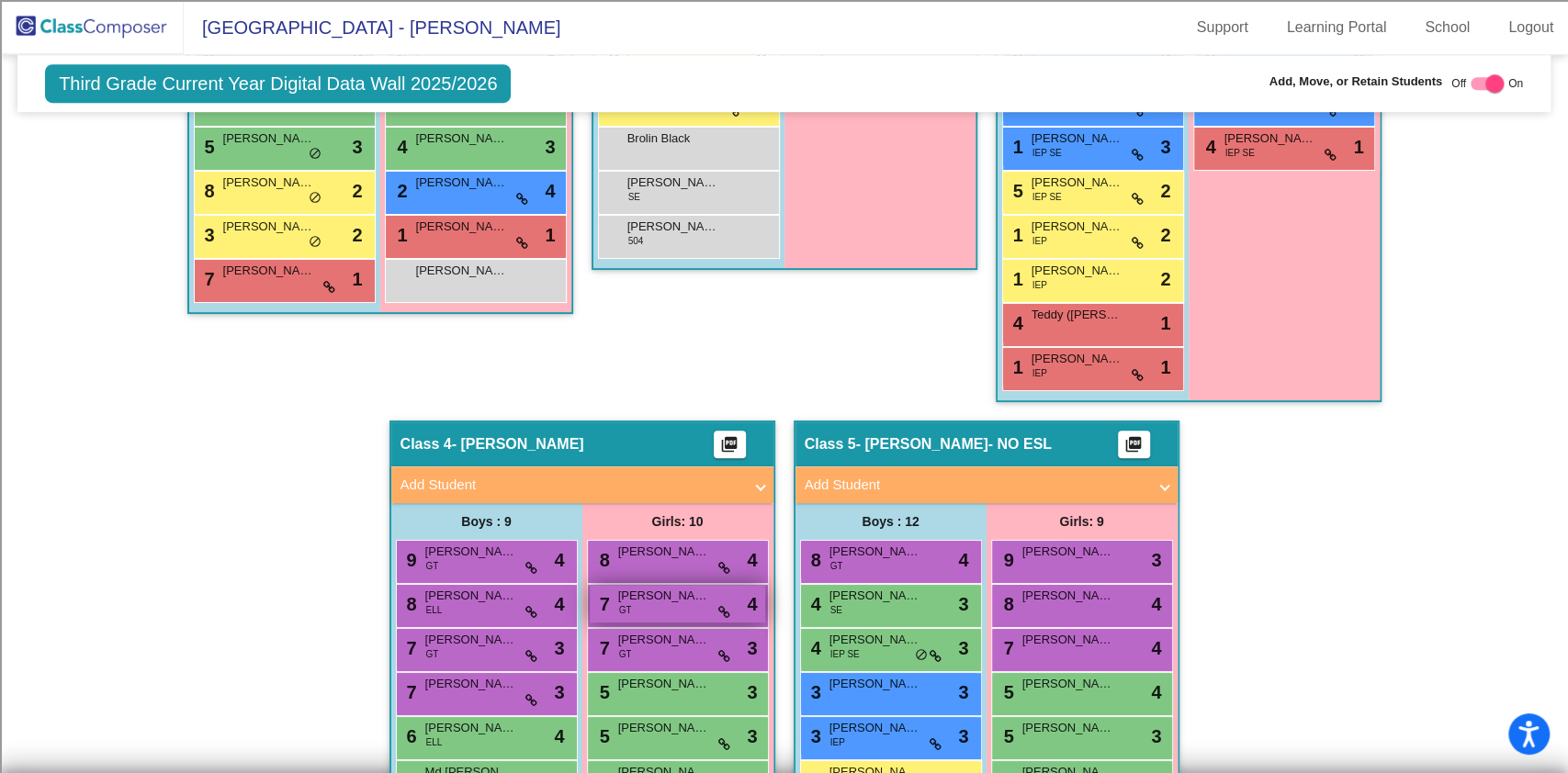 scroll, scrollTop: 1001, scrollLeft: 0, axis: vertical 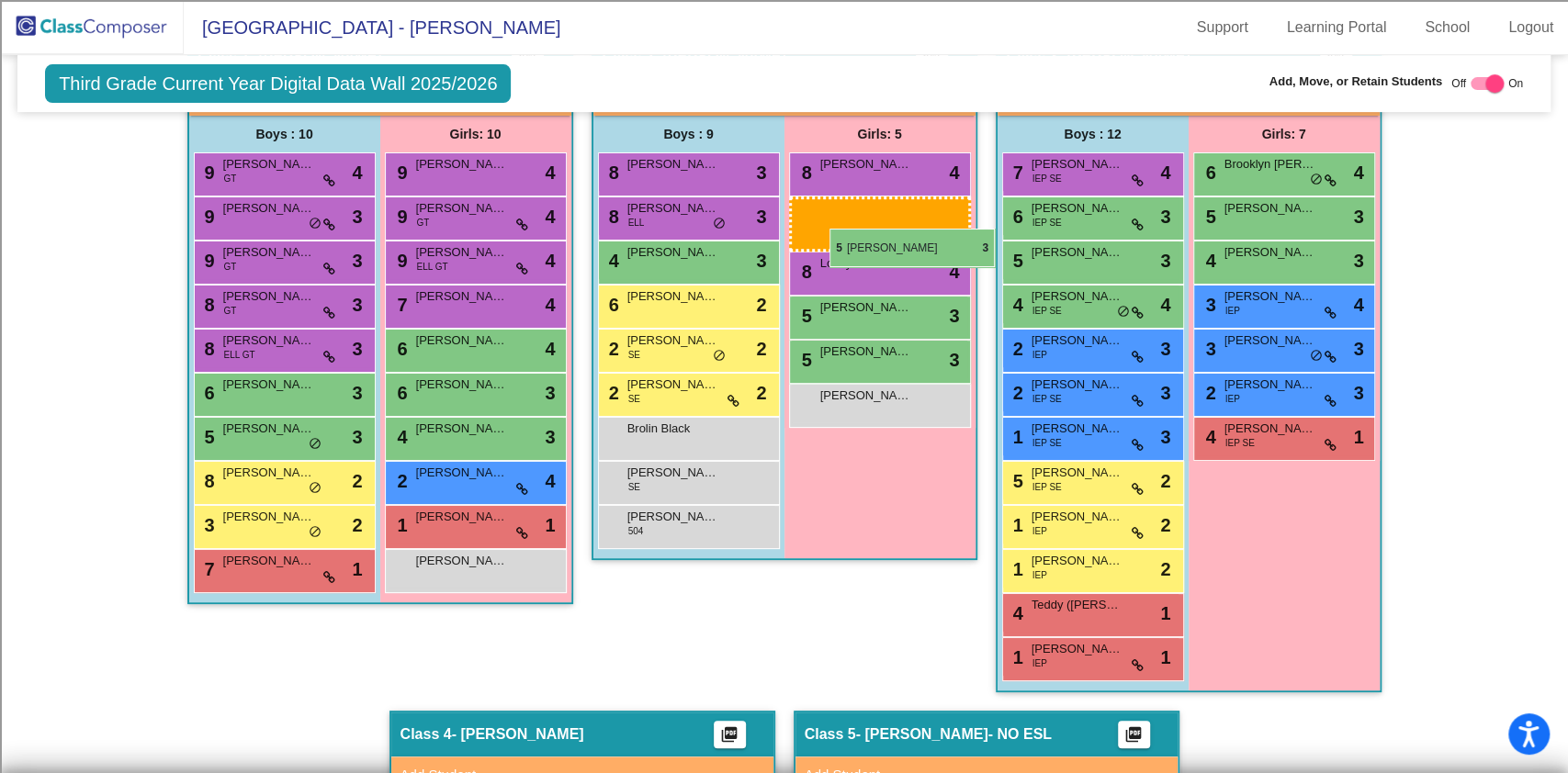 drag, startPoint x: 647, startPoint y: 484, endPoint x: 829, endPoint y: 229, distance: 313.2874 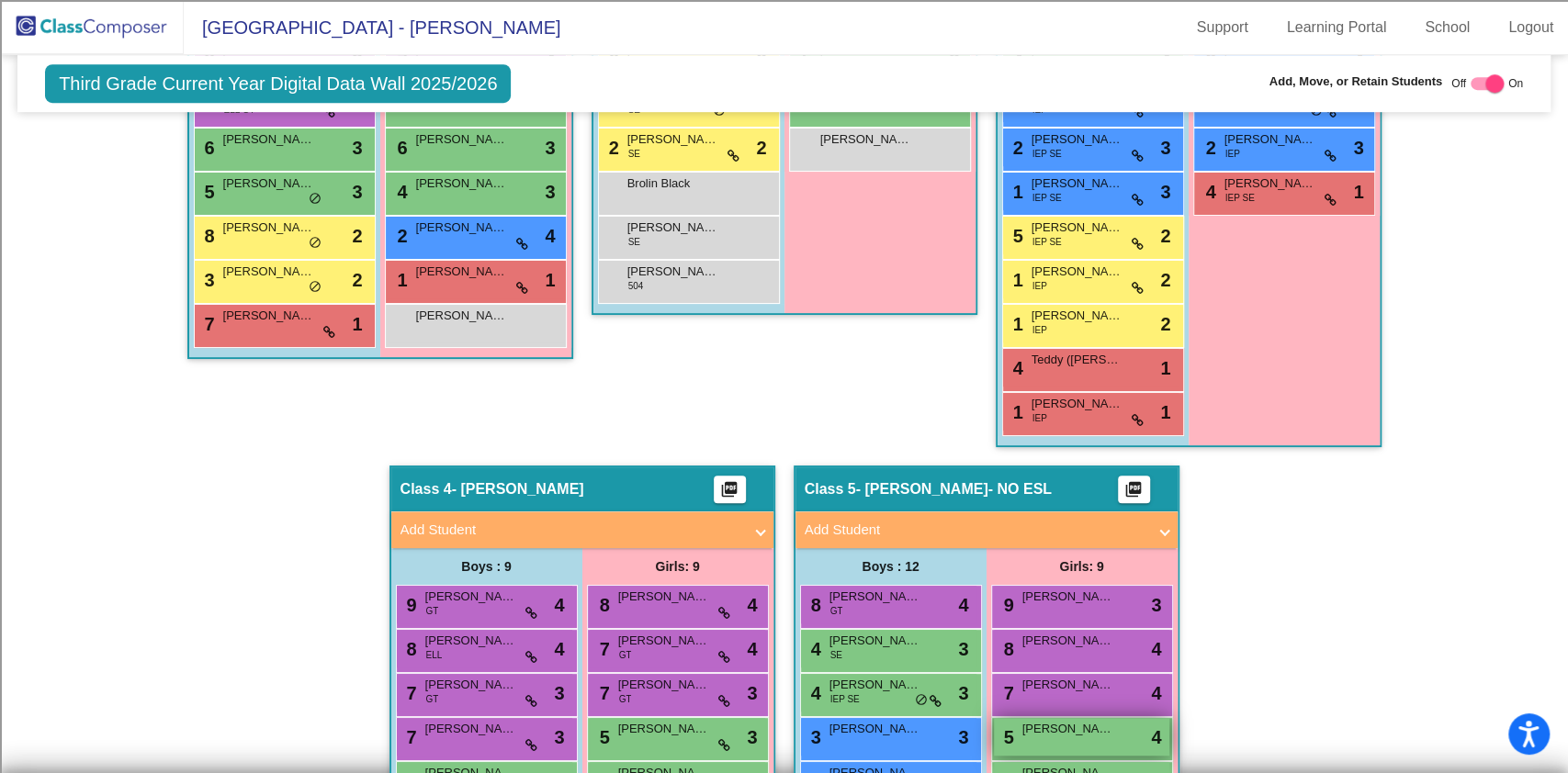 scroll, scrollTop: 879, scrollLeft: 0, axis: vertical 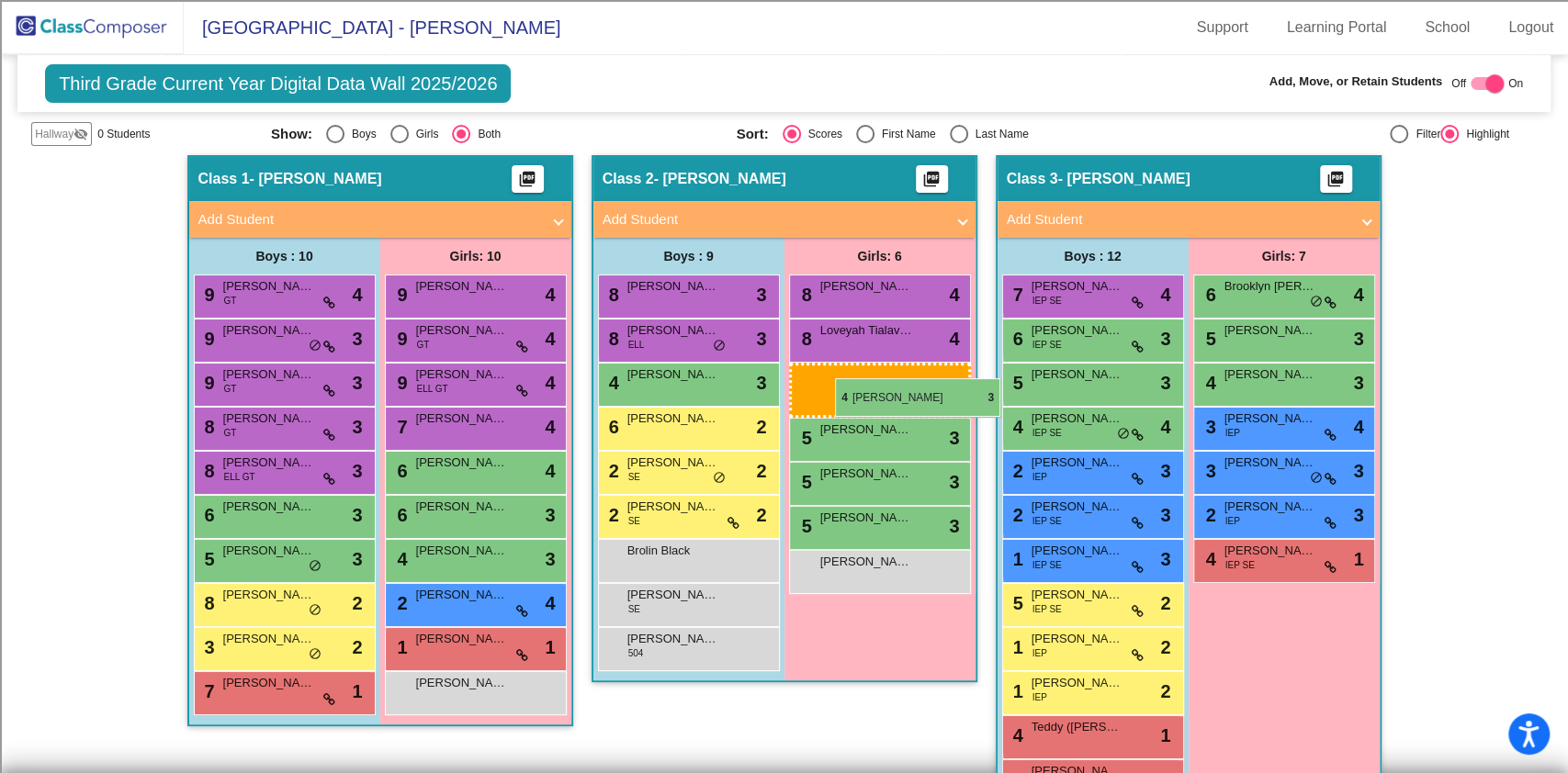 drag, startPoint x: 1077, startPoint y: 704, endPoint x: 835, endPoint y: 378, distance: 406.00493 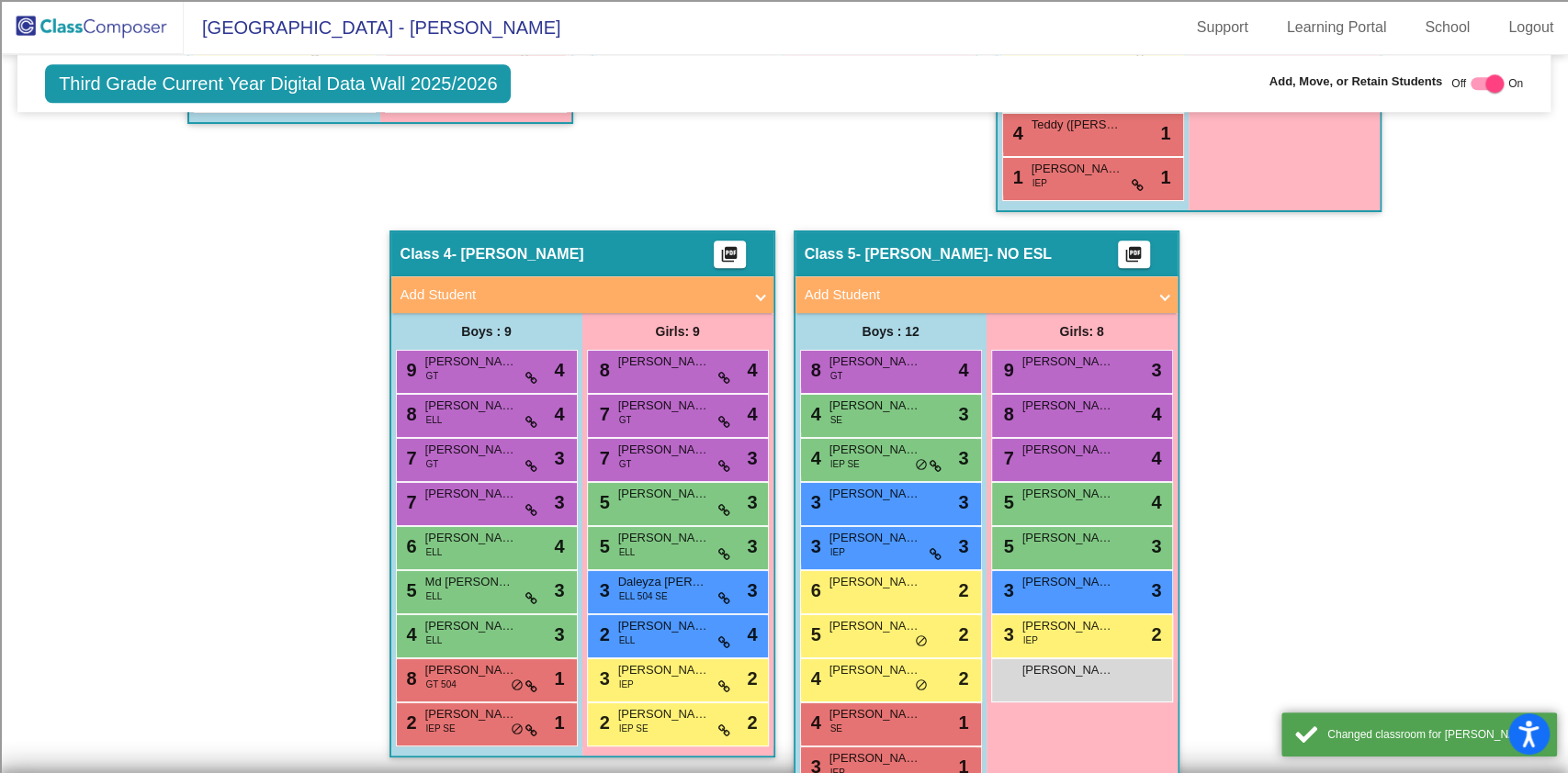scroll, scrollTop: 1124, scrollLeft: 0, axis: vertical 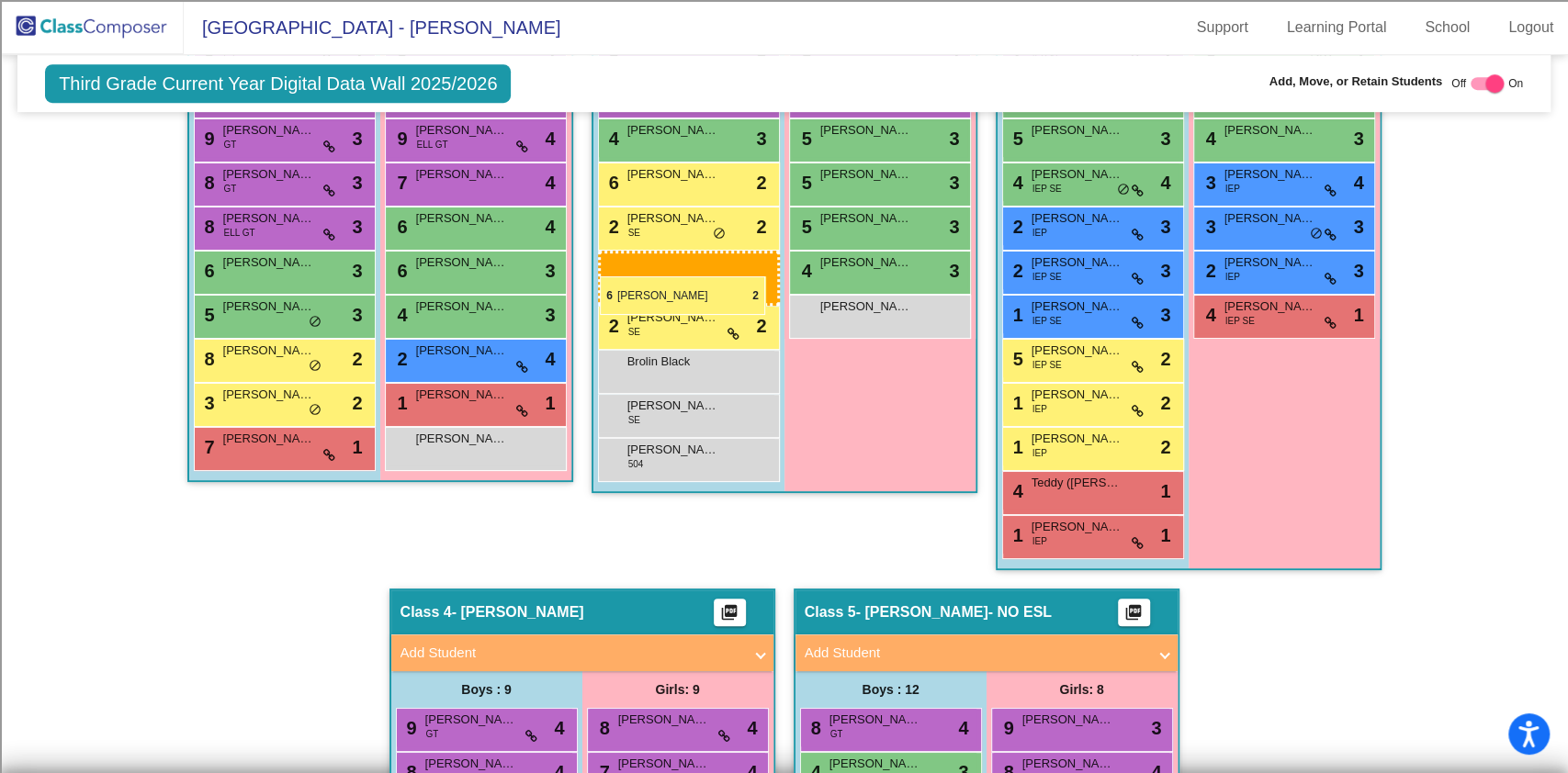 drag, startPoint x: 889, startPoint y: 457, endPoint x: 600, endPoint y: 276, distance: 341.00147 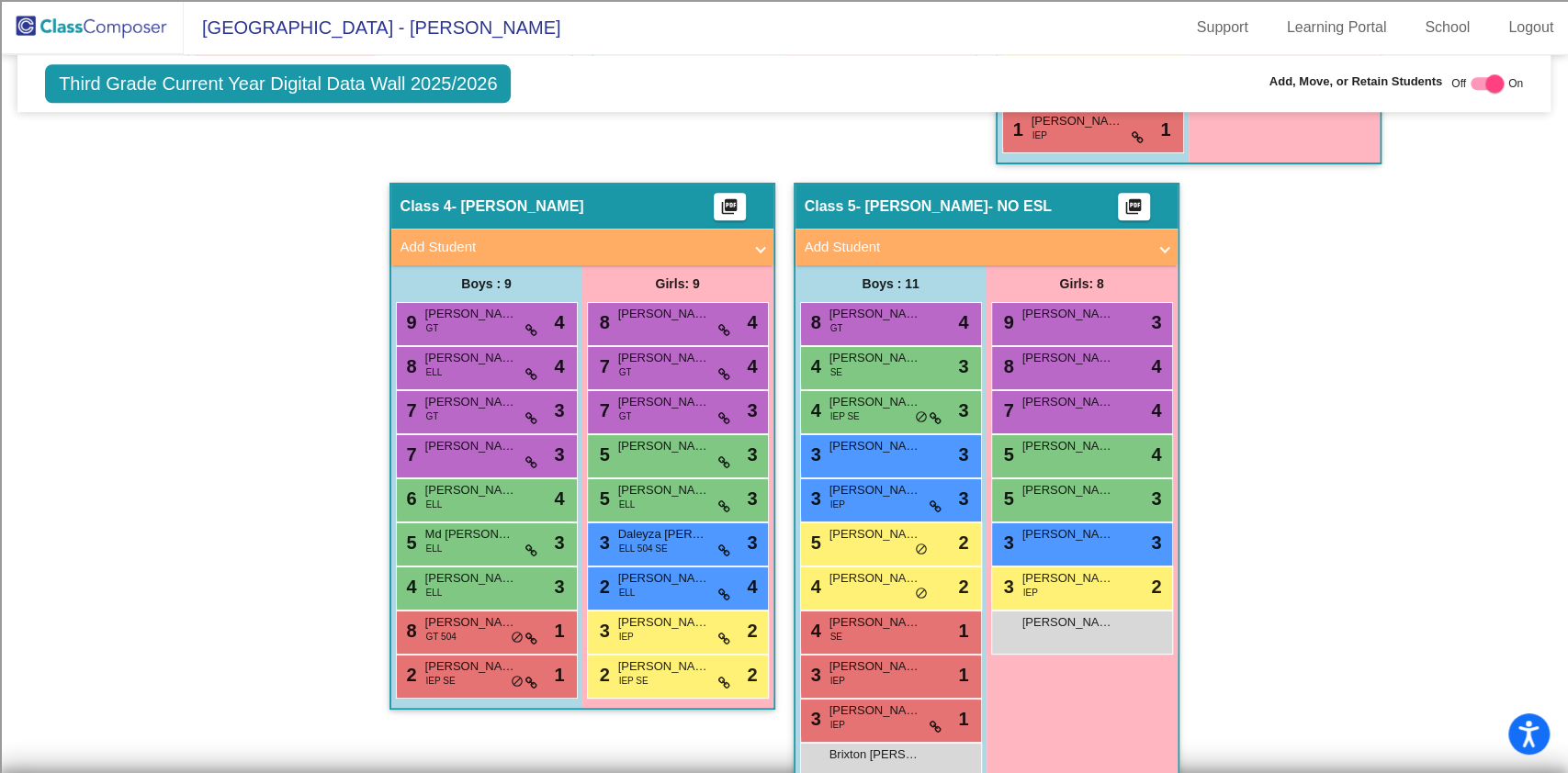 scroll, scrollTop: 1080, scrollLeft: 0, axis: vertical 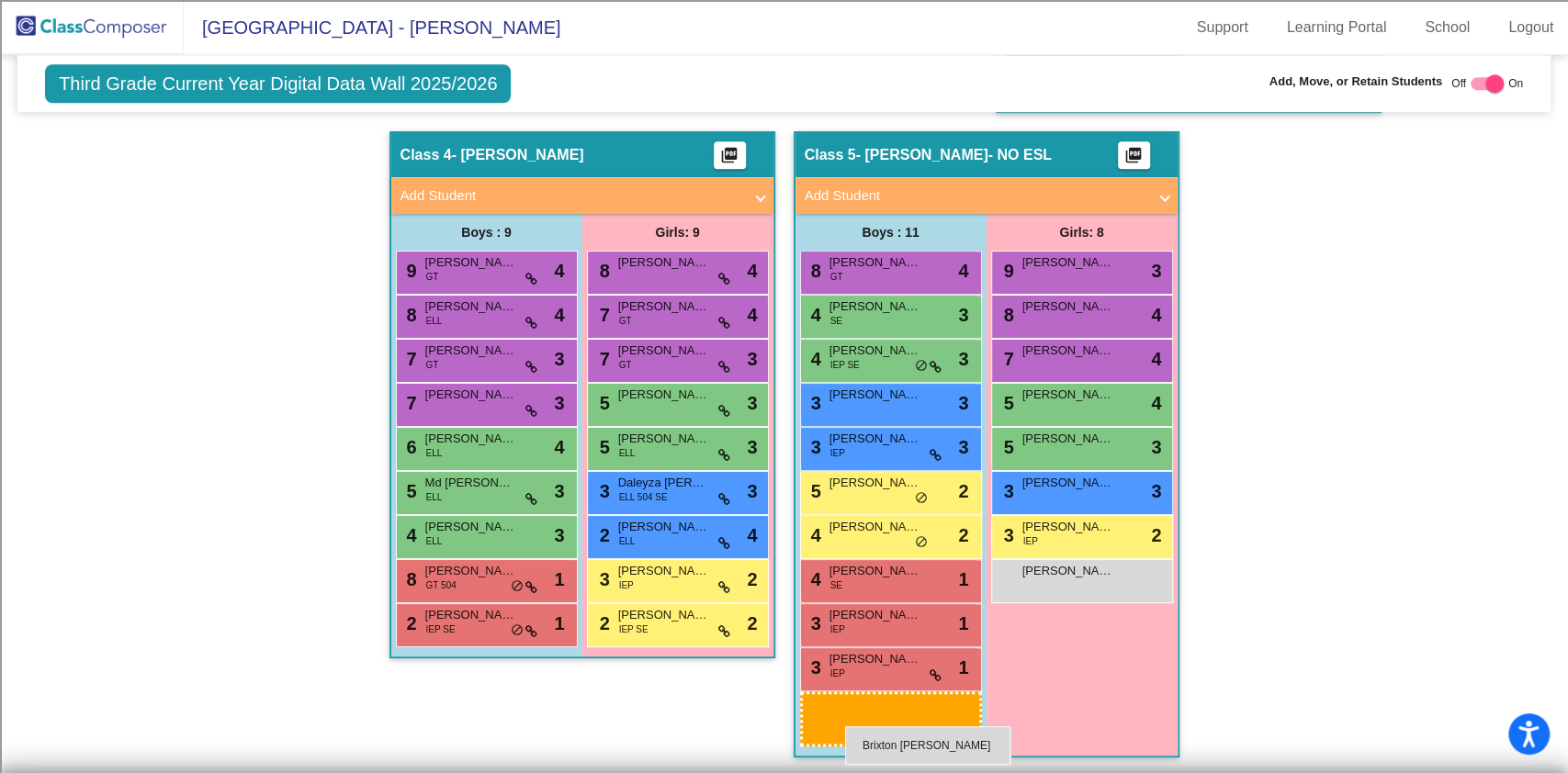 drag, startPoint x: 883, startPoint y: 719, endPoint x: 845, endPoint y: 726, distance: 38.639358 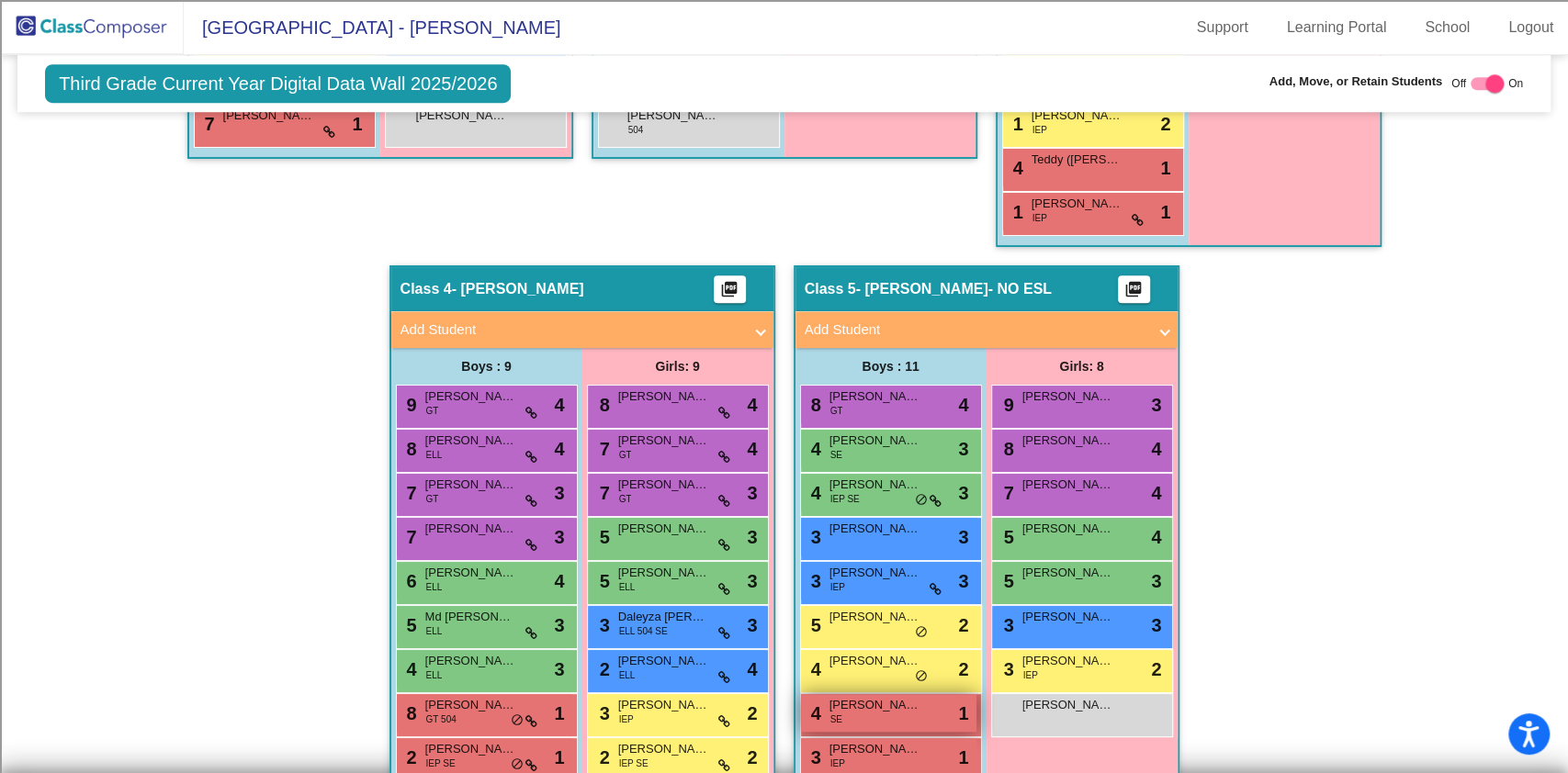 scroll, scrollTop: 1080, scrollLeft: 0, axis: vertical 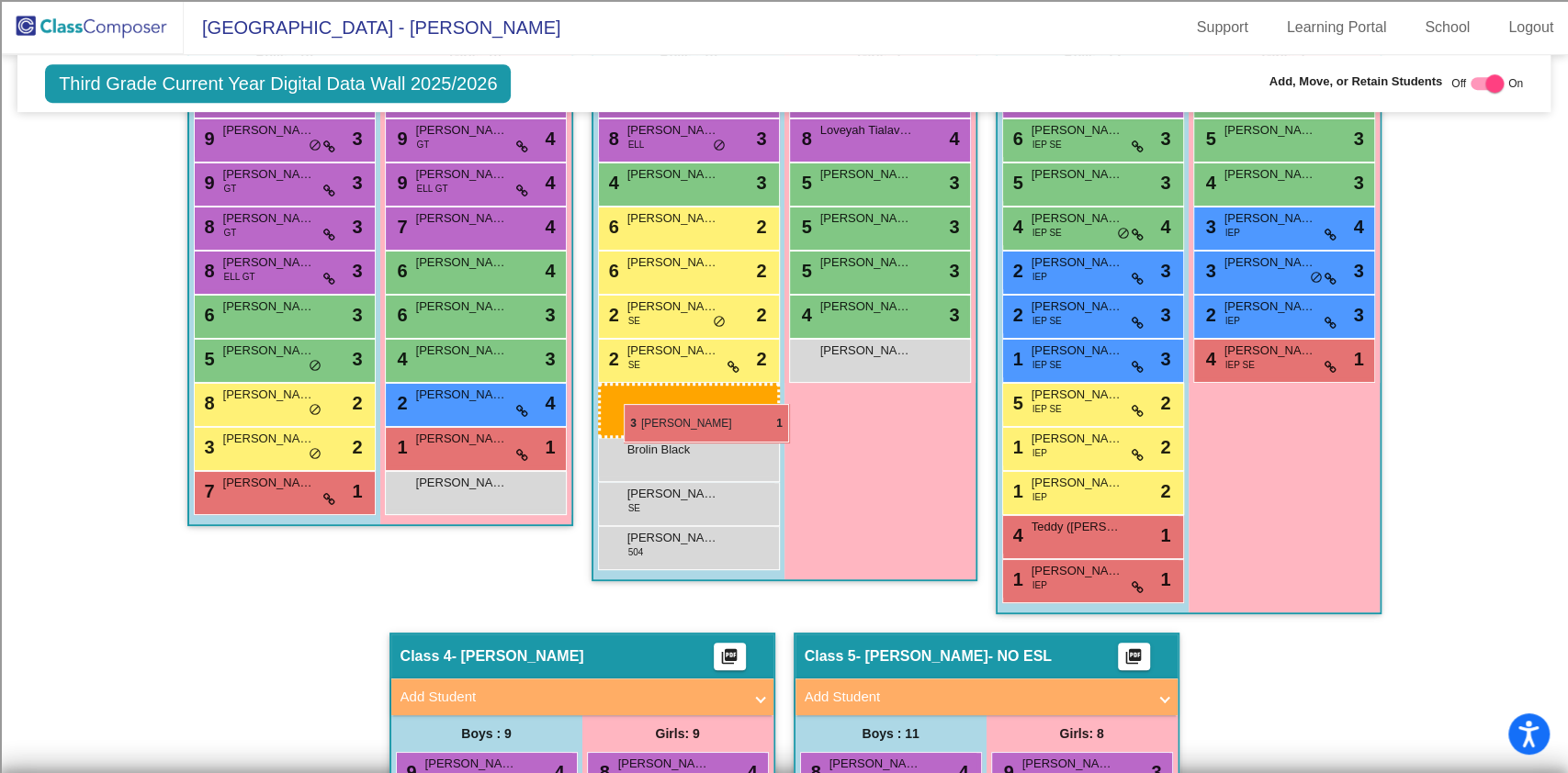 drag, startPoint x: 885, startPoint y: 619, endPoint x: 624, endPoint y: 404, distance: 338.1509 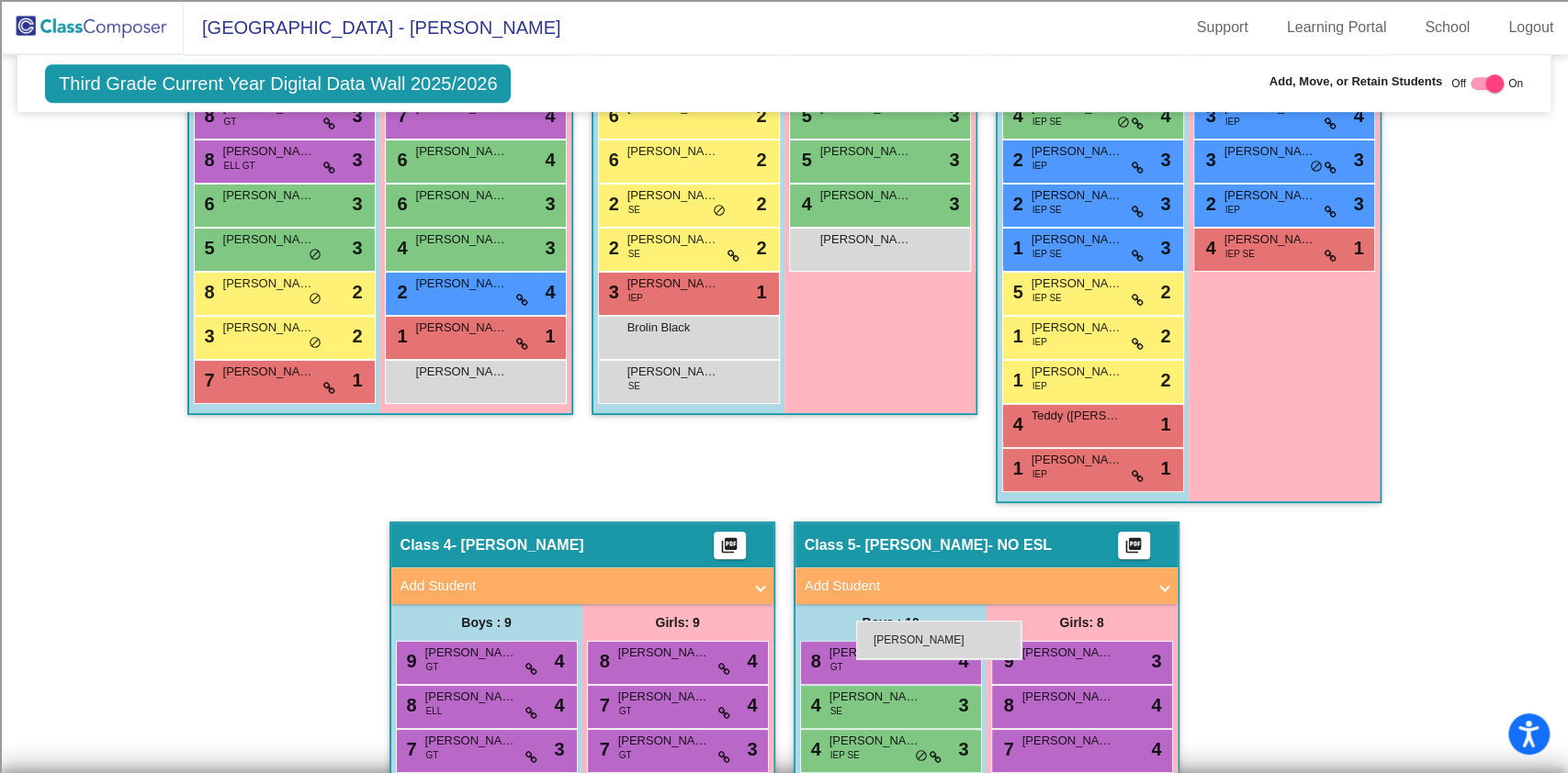 scroll, scrollTop: 1091, scrollLeft: 0, axis: vertical 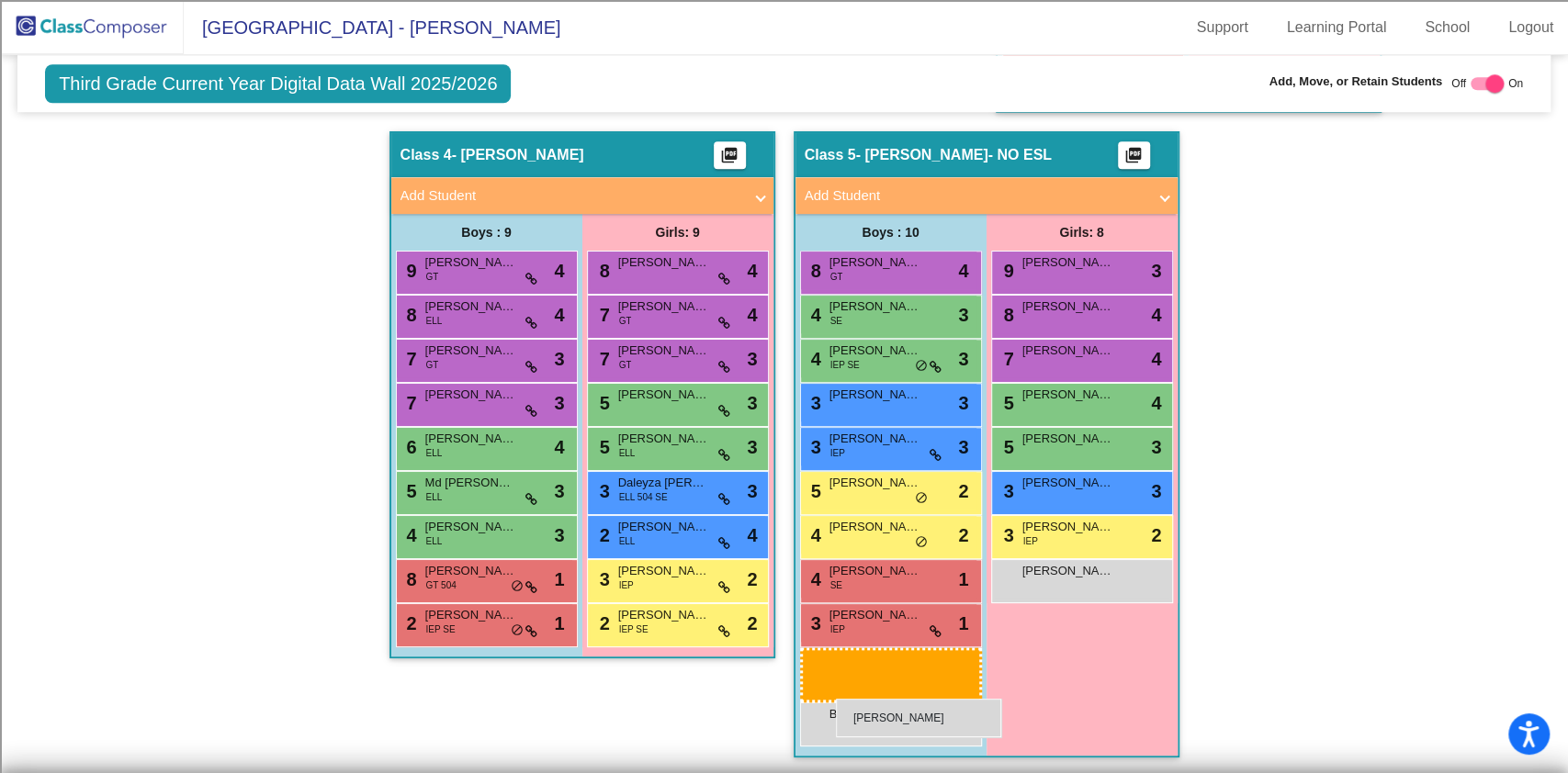 drag, startPoint x: 679, startPoint y: 536, endPoint x: 836, endPoint y: 700, distance: 227.0352 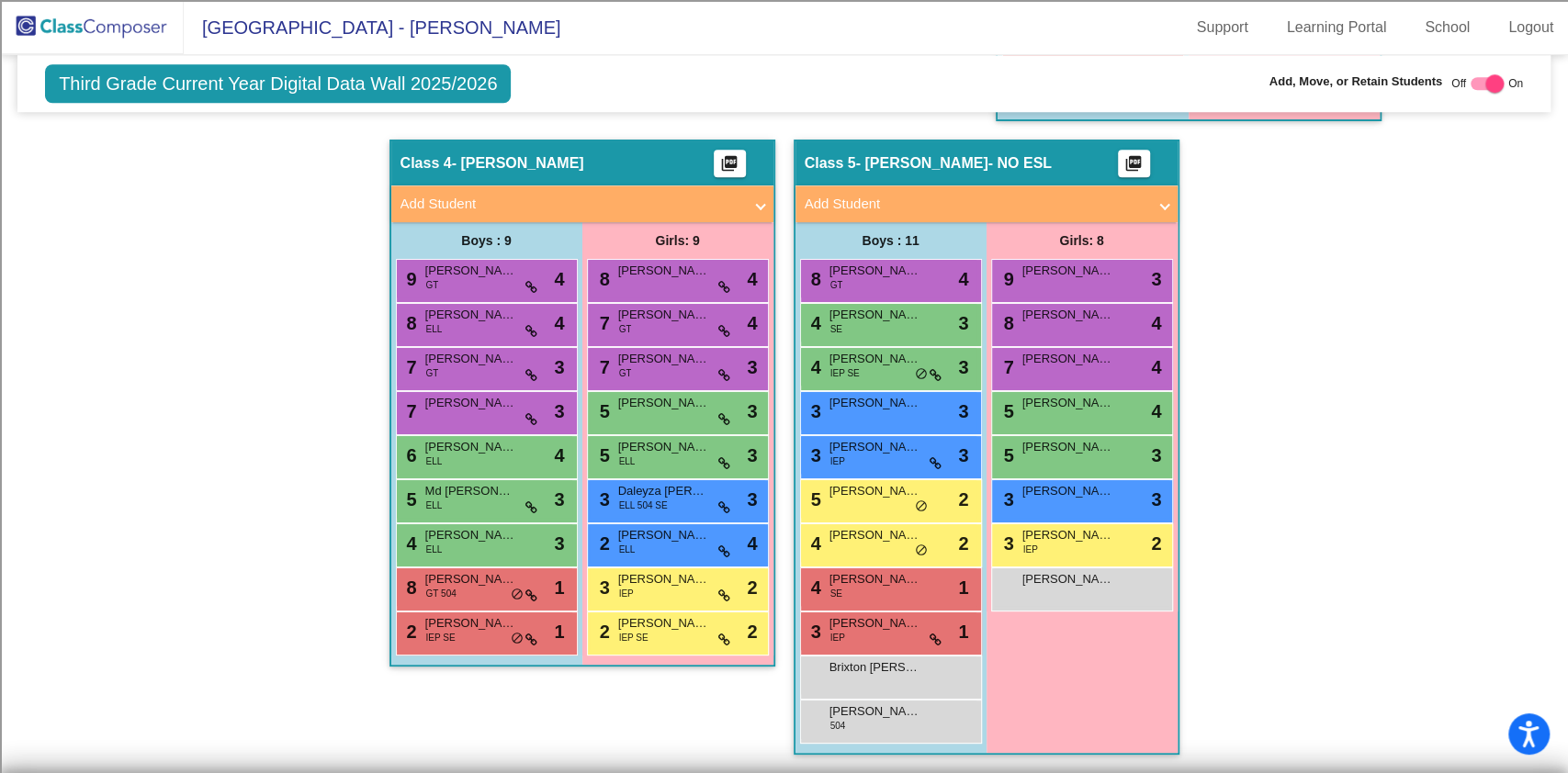 scroll, scrollTop: 1080, scrollLeft: 0, axis: vertical 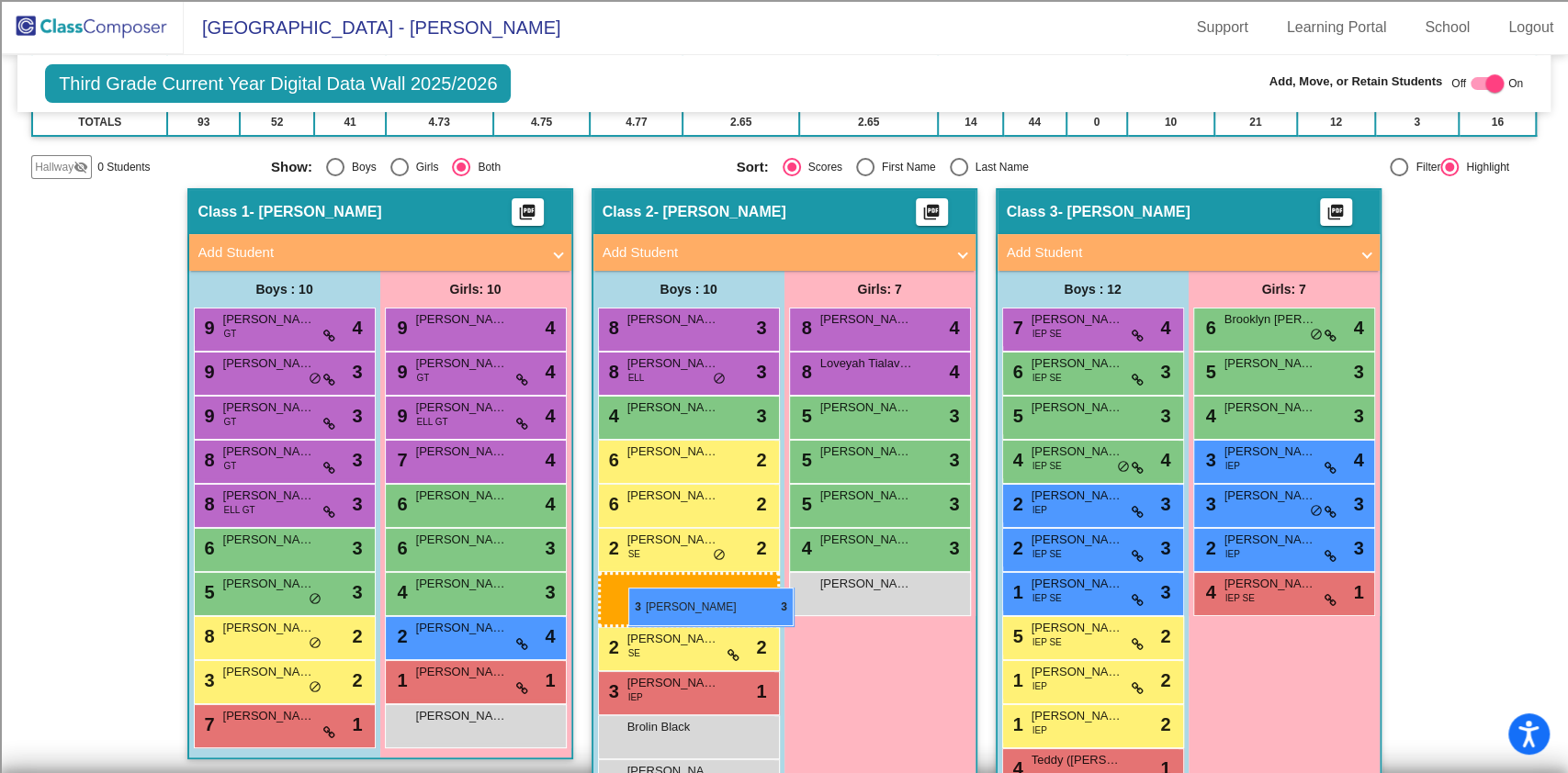 drag, startPoint x: 886, startPoint y: 414, endPoint x: 628, endPoint y: 588, distance: 311.191 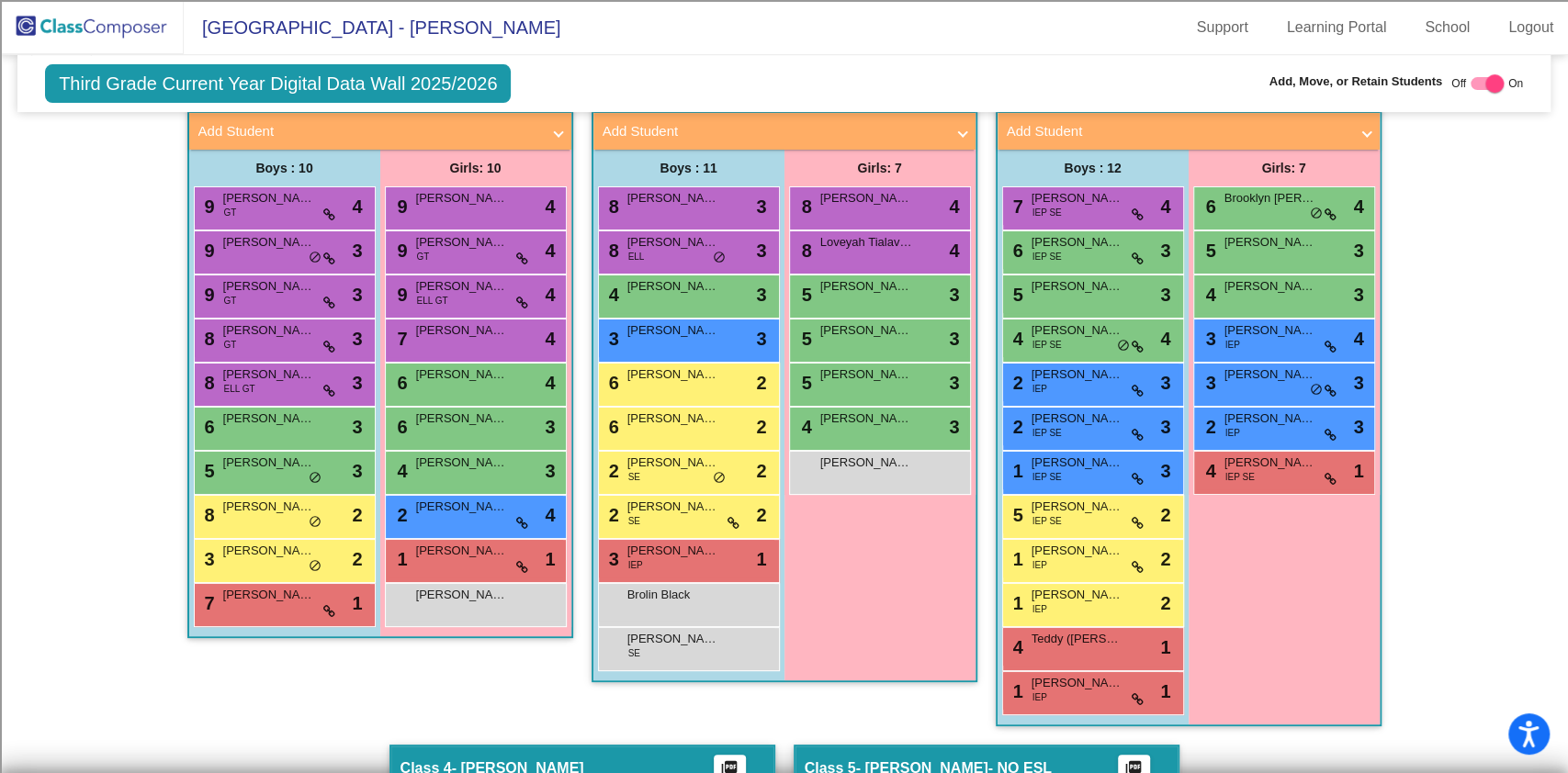 scroll, scrollTop: 423, scrollLeft: 0, axis: vertical 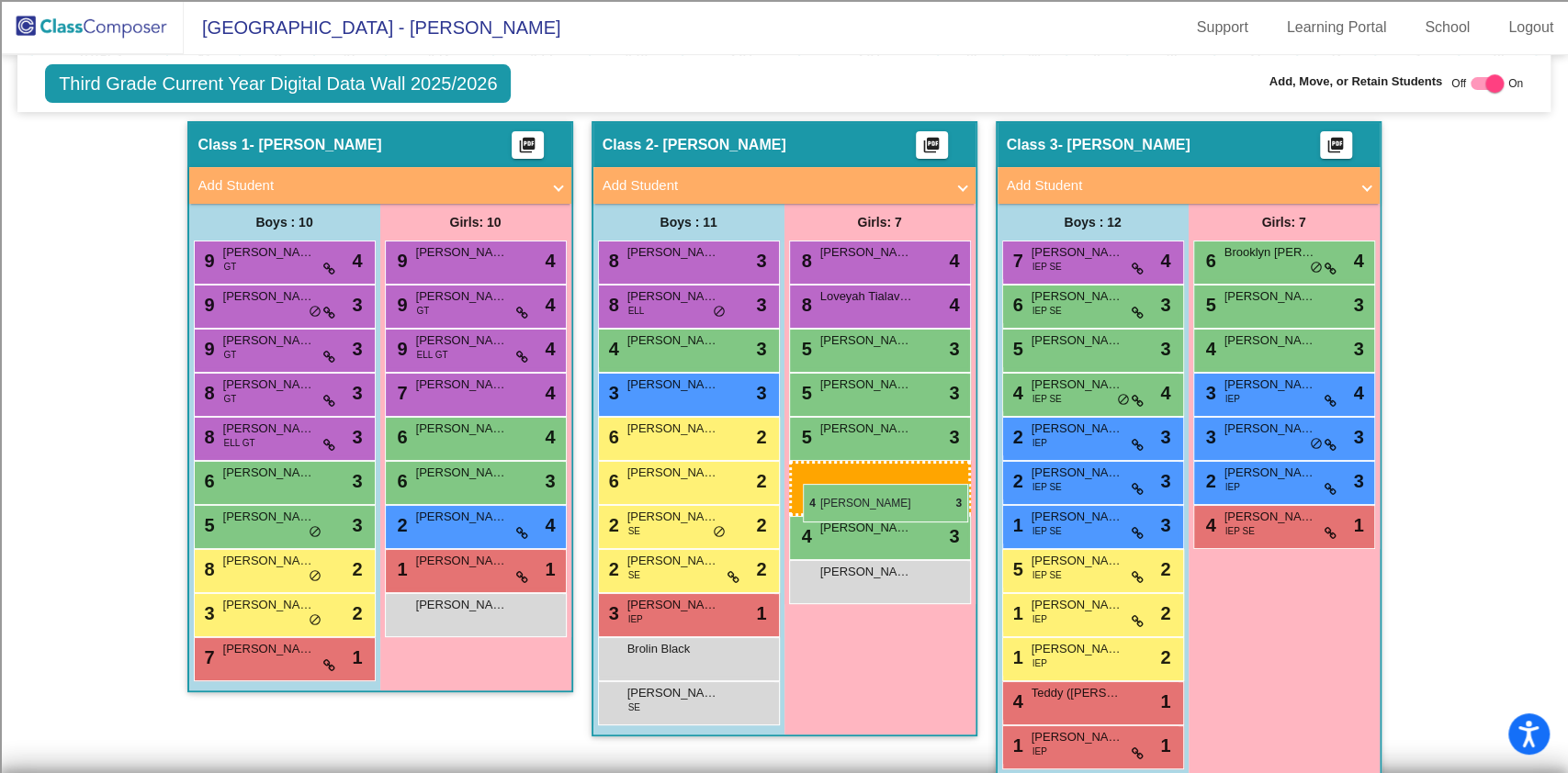 drag, startPoint x: 461, startPoint y: 528, endPoint x: 803, endPoint y: 484, distance: 344.81879 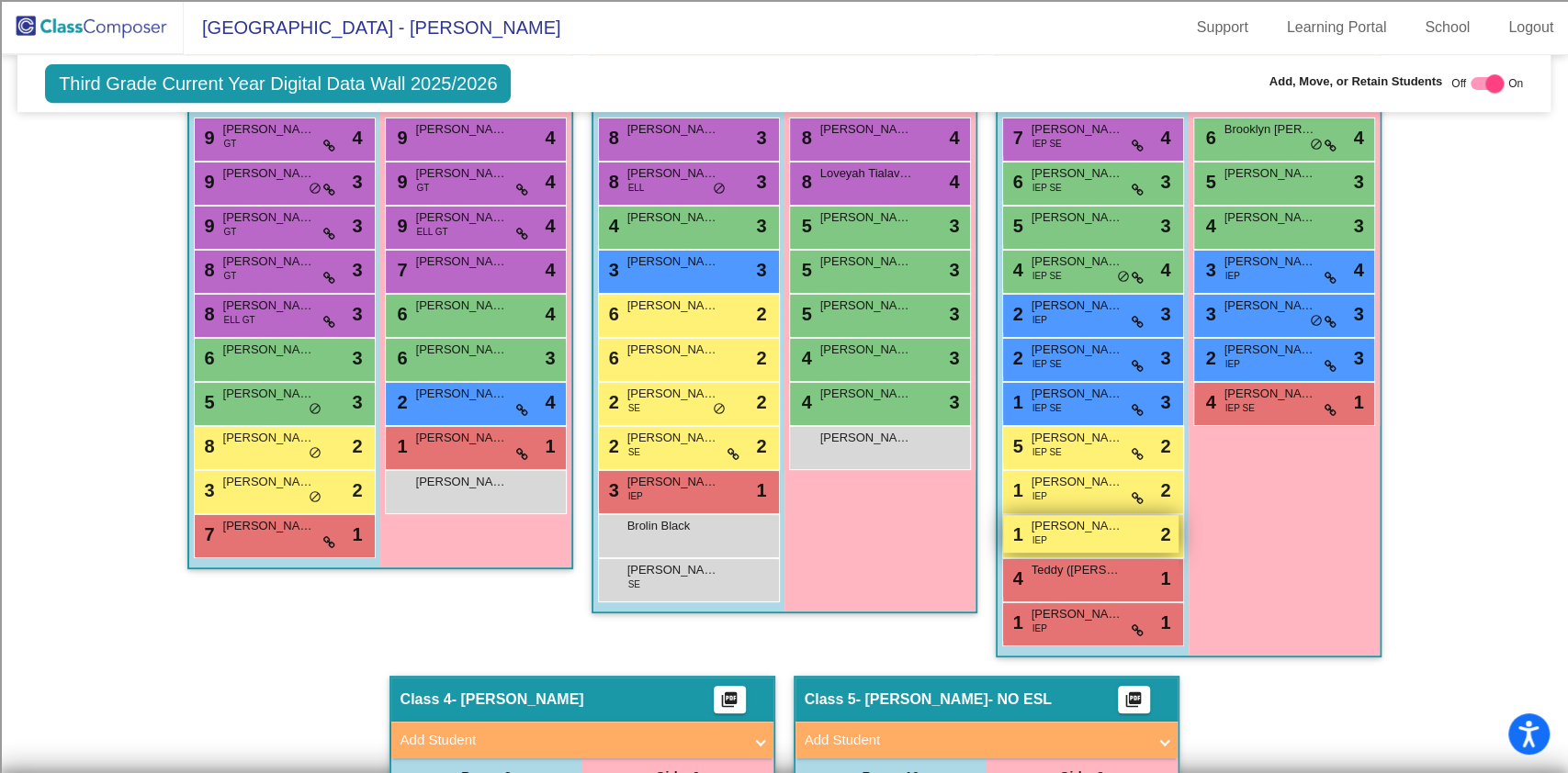 scroll, scrollTop: 424, scrollLeft: 0, axis: vertical 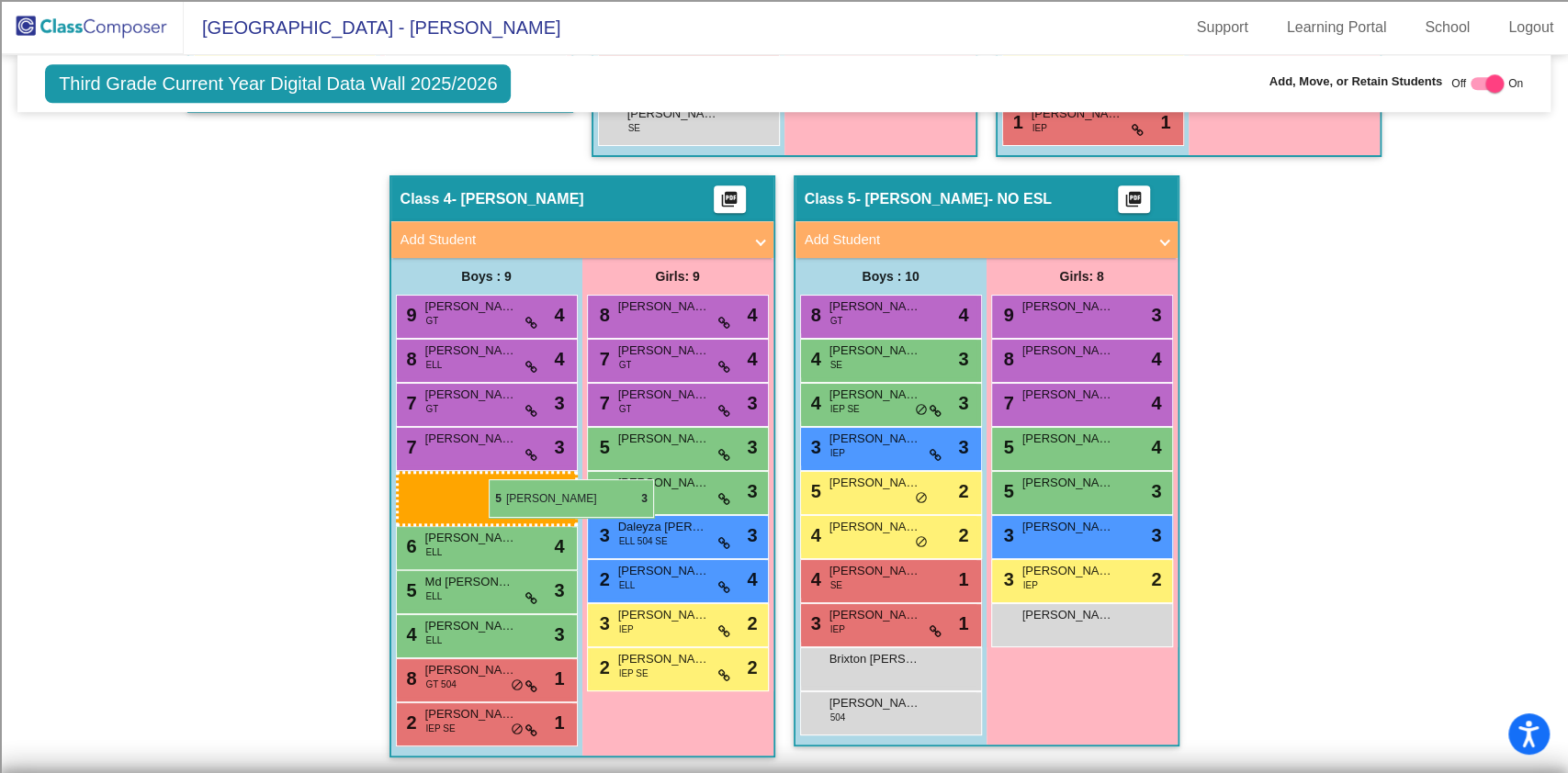 drag, startPoint x: 1102, startPoint y: 337, endPoint x: 489, endPoint y: 479, distance: 629.232 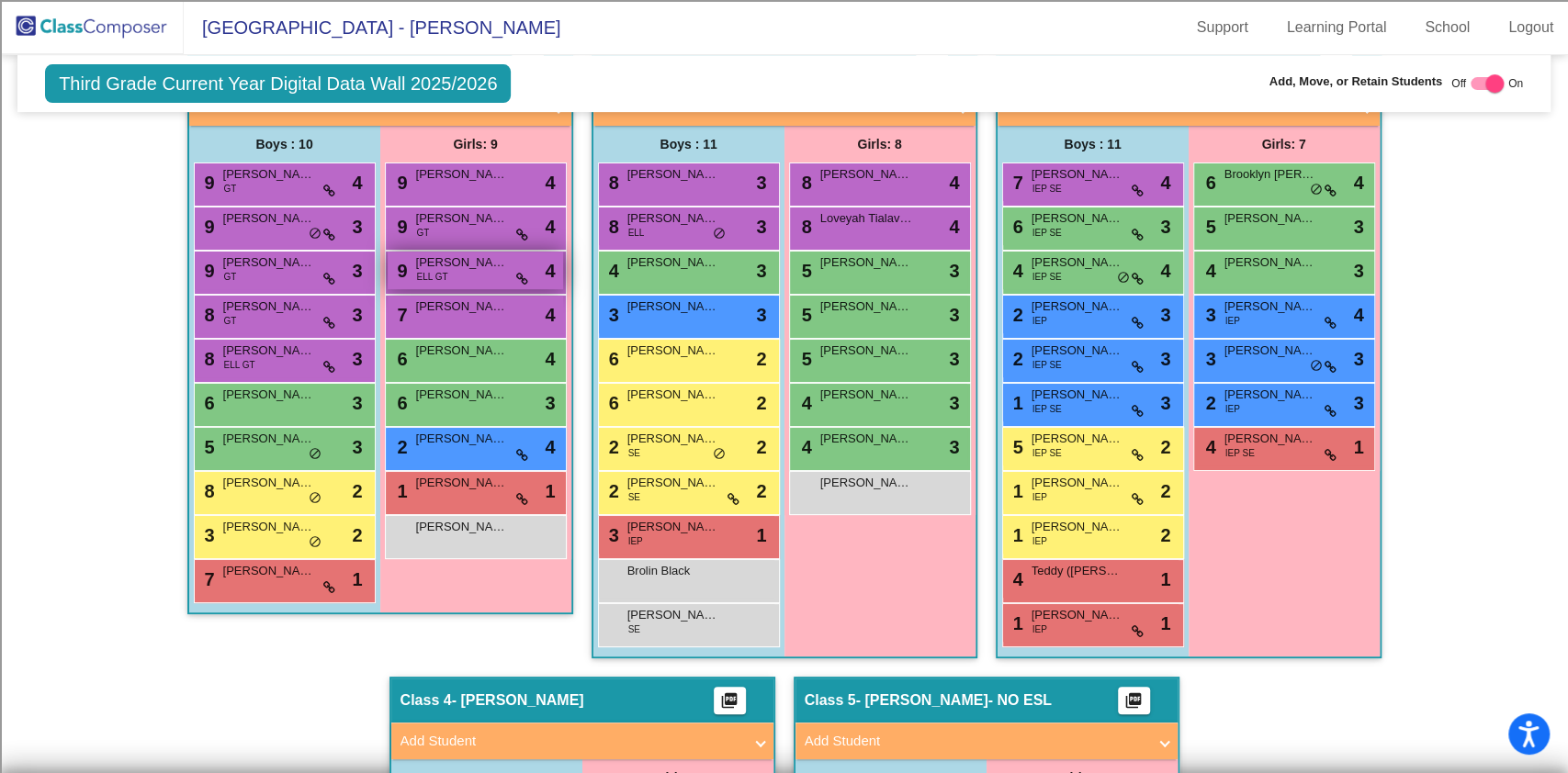 scroll, scrollTop: 379, scrollLeft: 0, axis: vertical 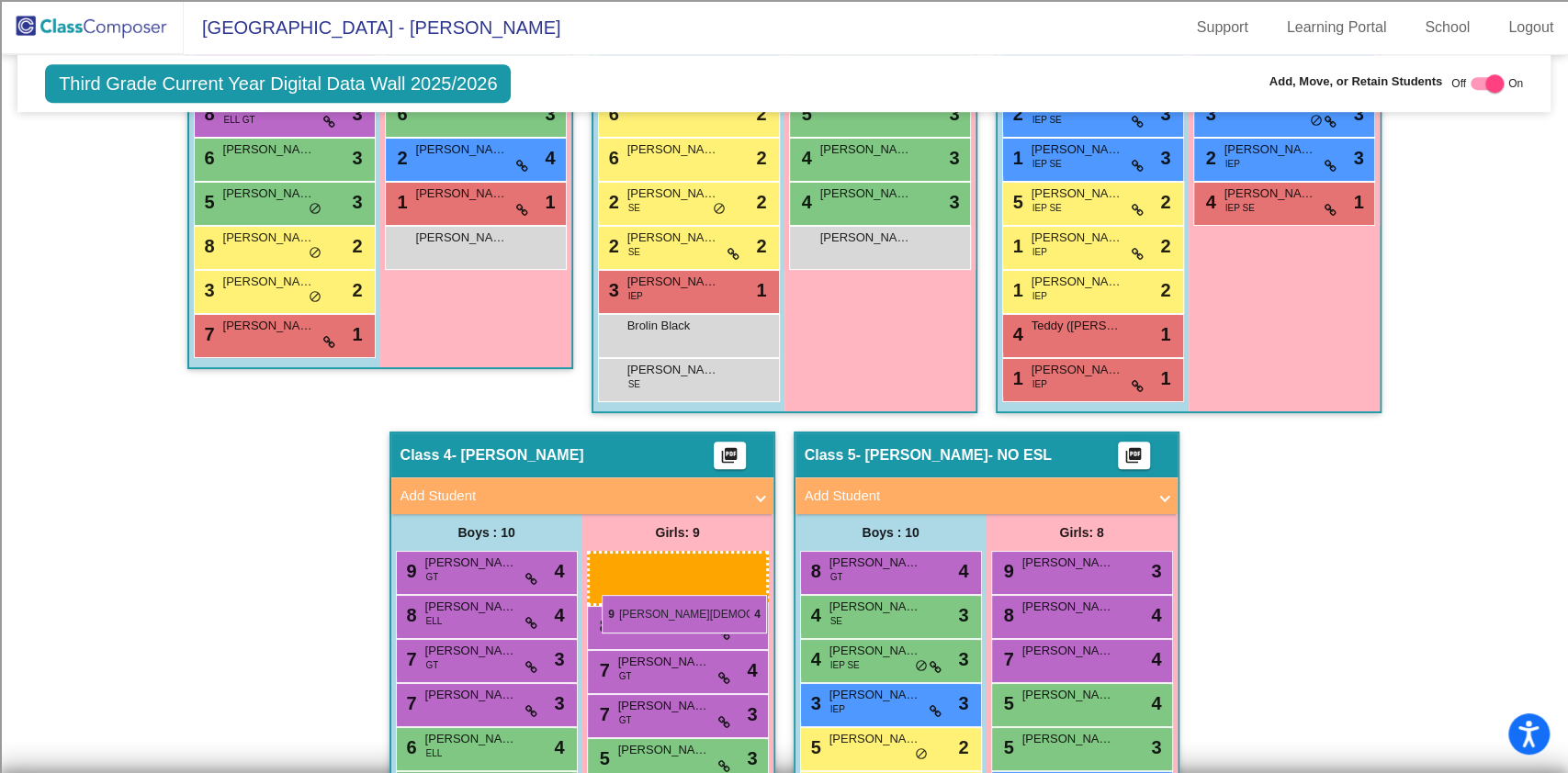 drag, startPoint x: 463, startPoint y: 381, endPoint x: 602, endPoint y: 595, distance: 255.18033 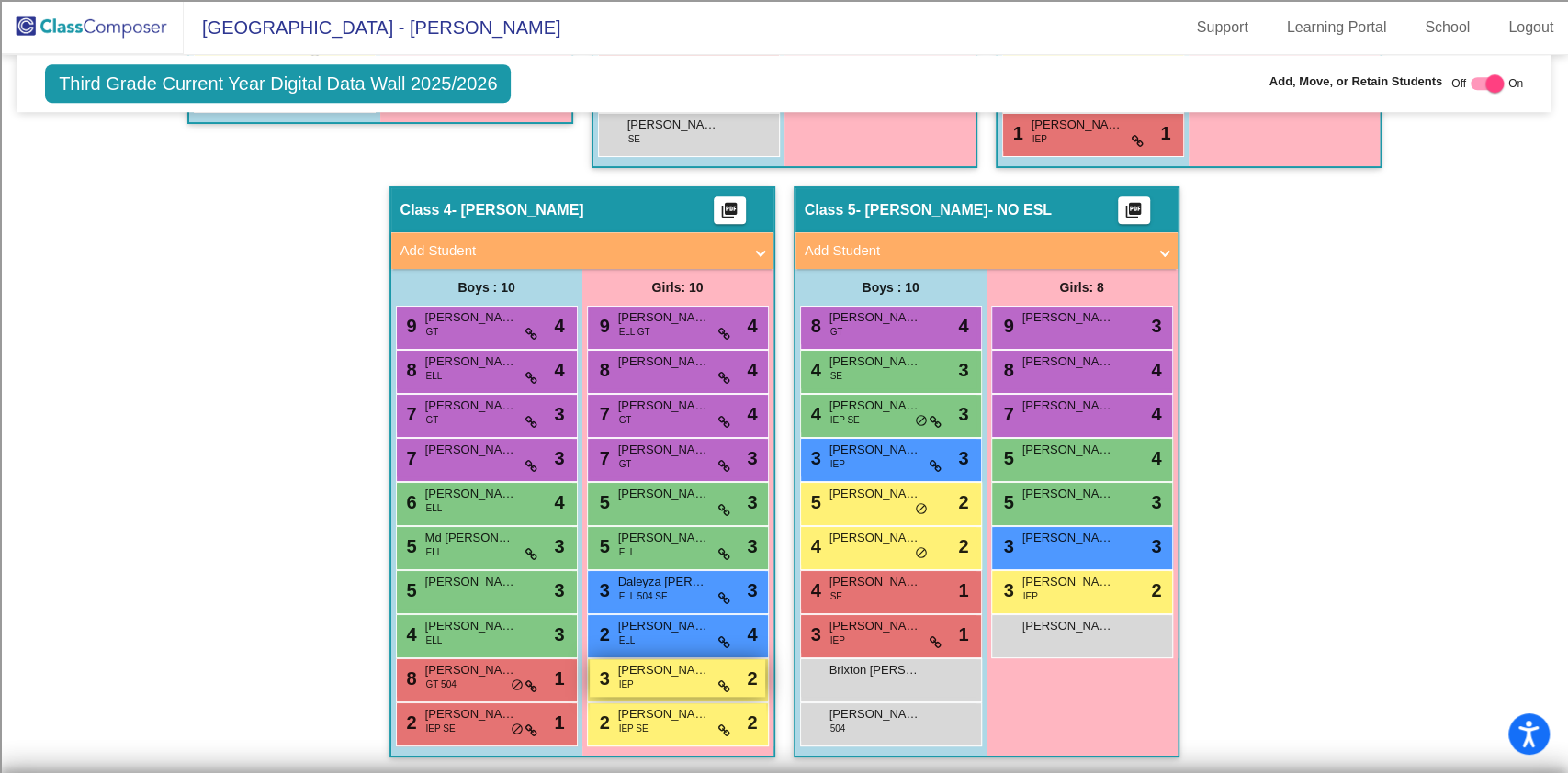 scroll, scrollTop: 868, scrollLeft: 0, axis: vertical 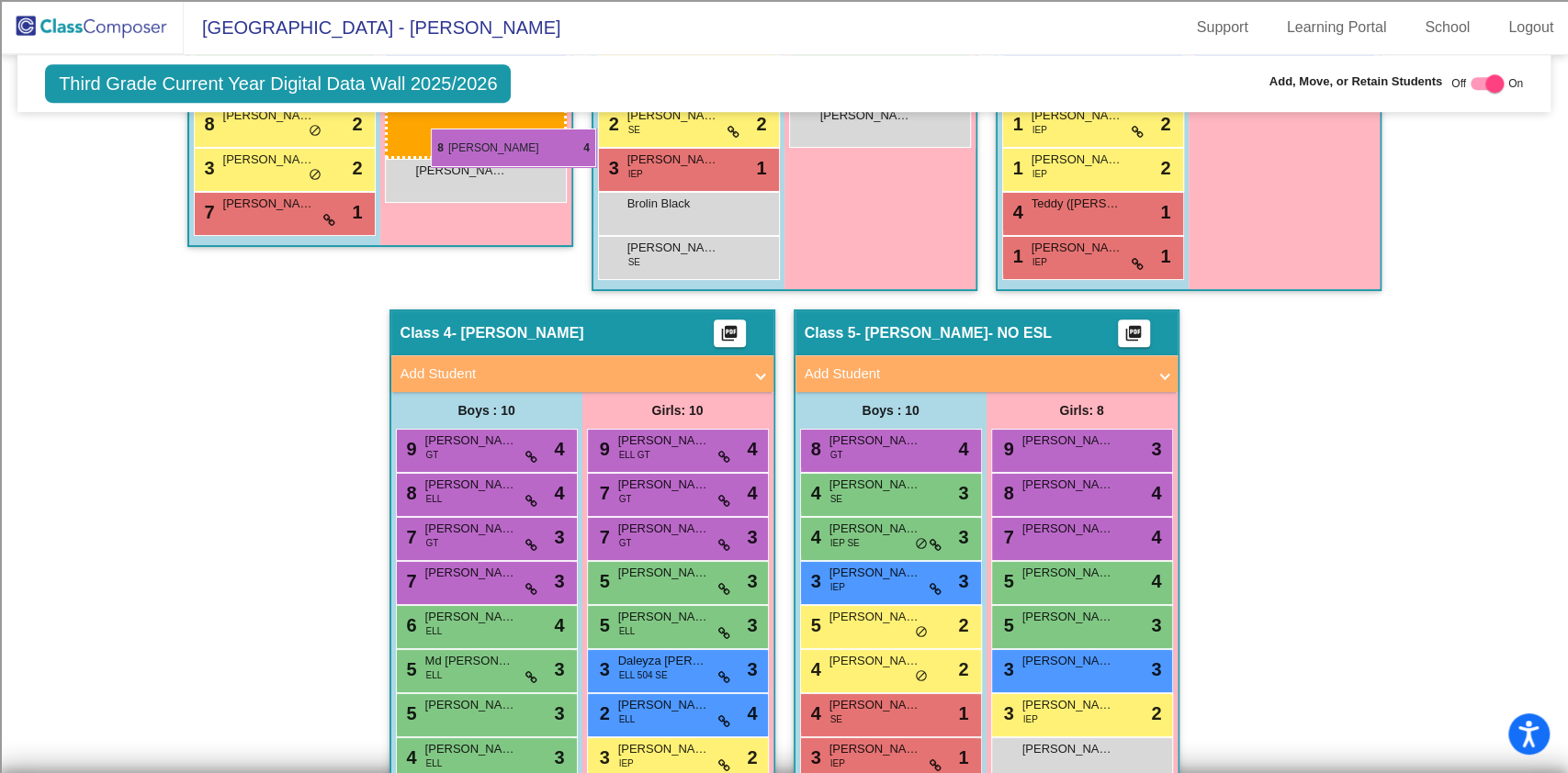 drag, startPoint x: 635, startPoint y: 494, endPoint x: 431, endPoint y: 129, distance: 418.14 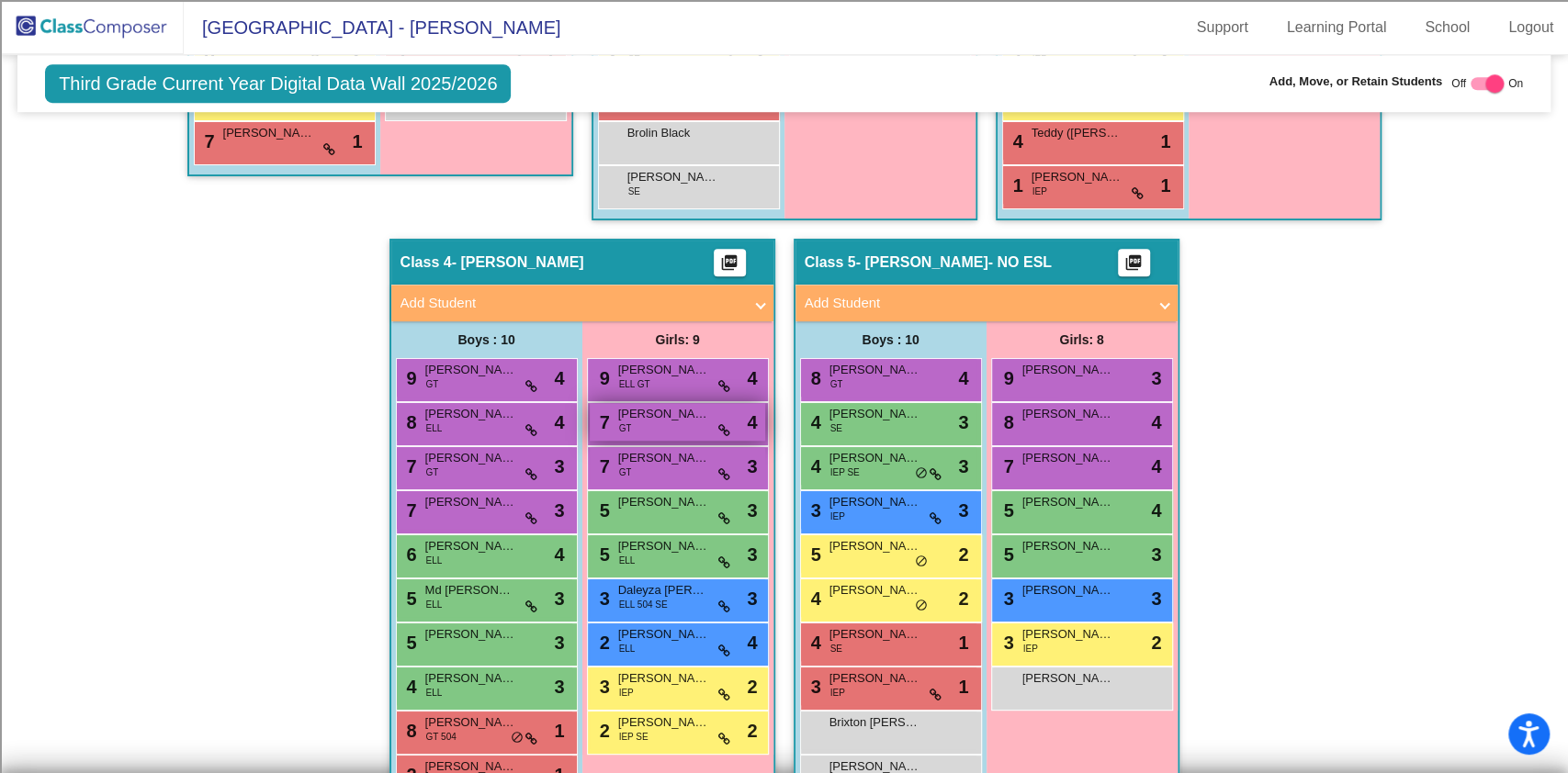 scroll, scrollTop: 991, scrollLeft: 0, axis: vertical 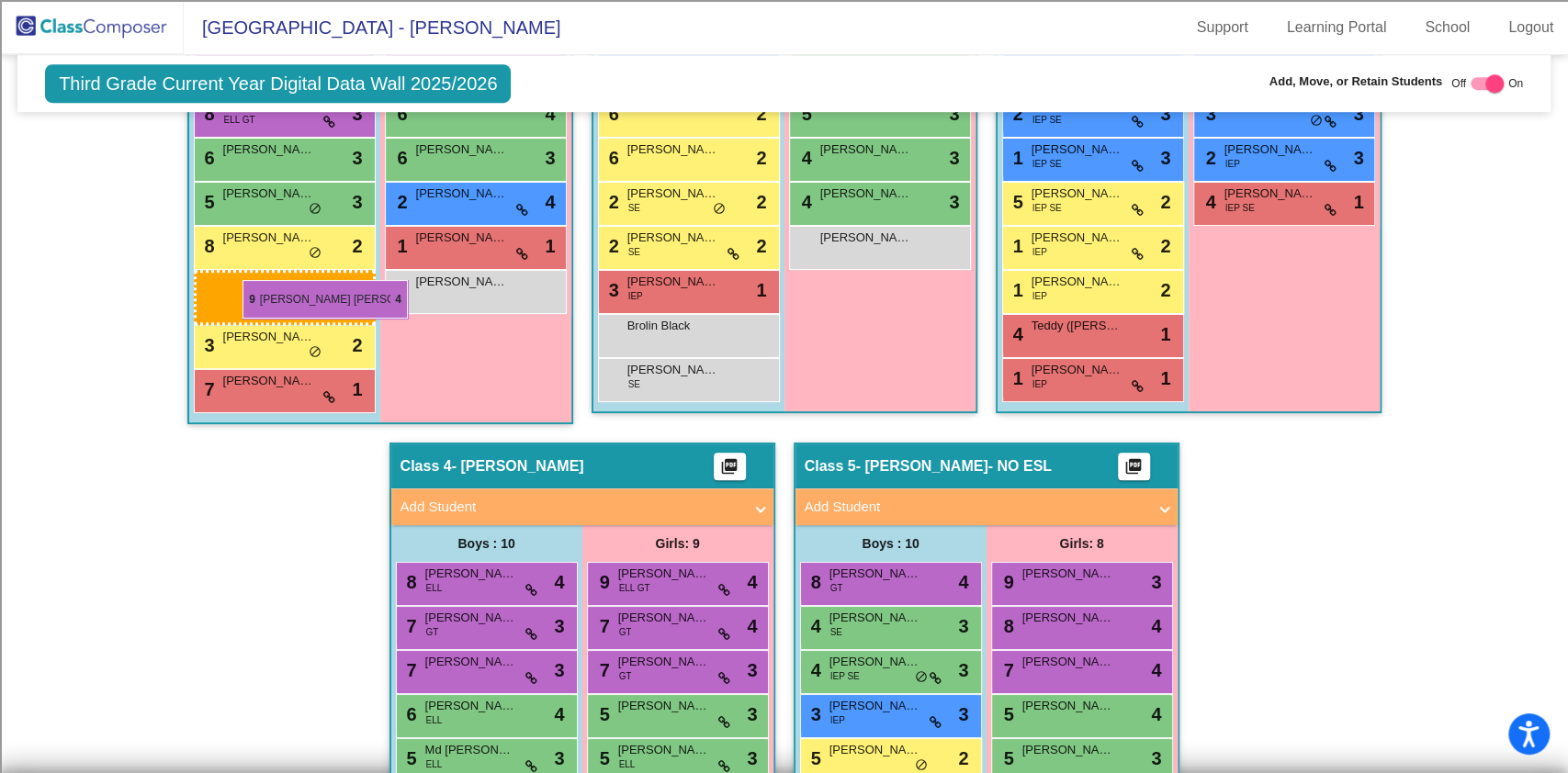 drag, startPoint x: 465, startPoint y: 337, endPoint x: 243, endPoint y: 280, distance: 229.20079 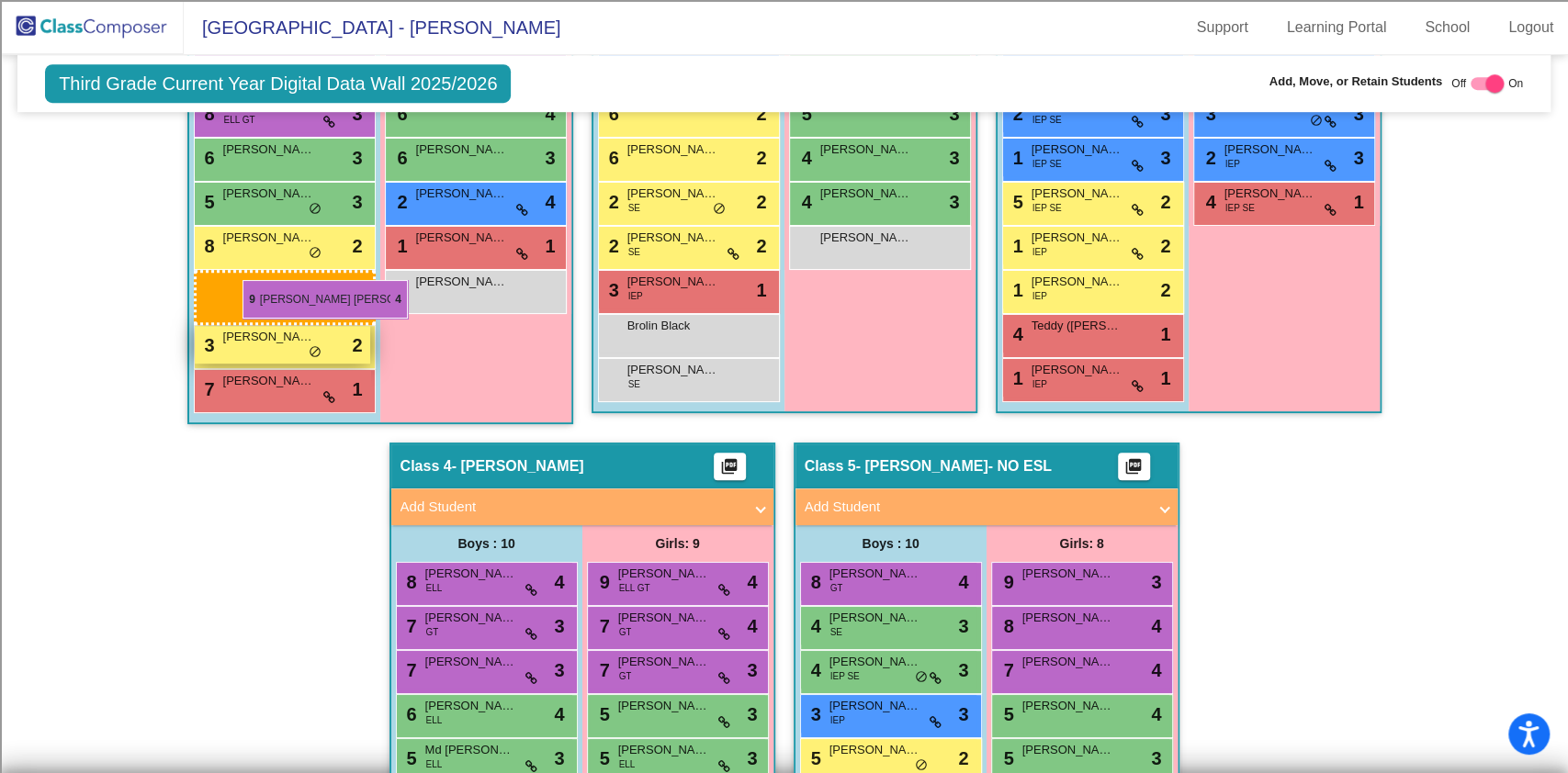 scroll, scrollTop: 790, scrollLeft: 0, axis: vertical 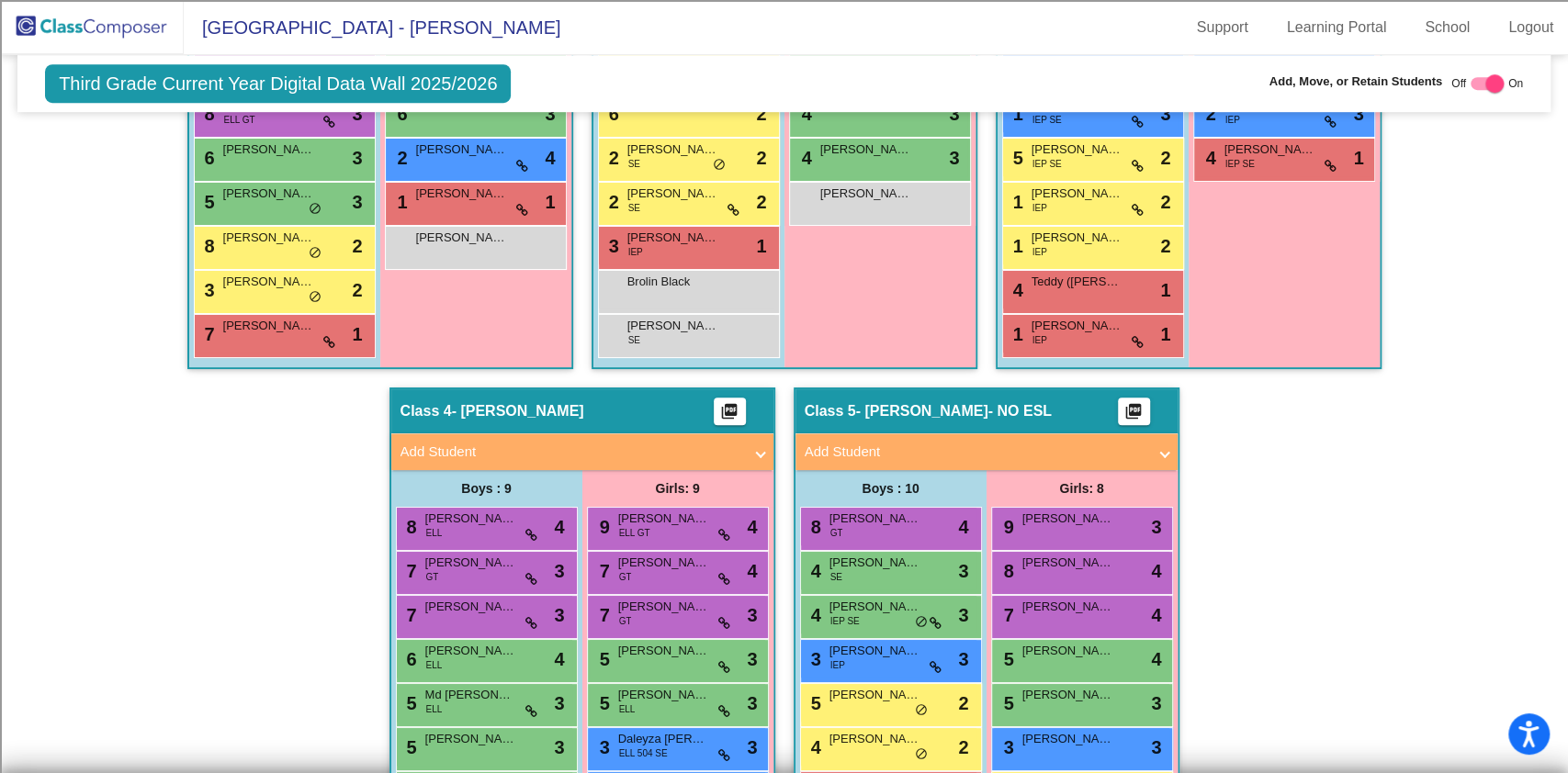 click 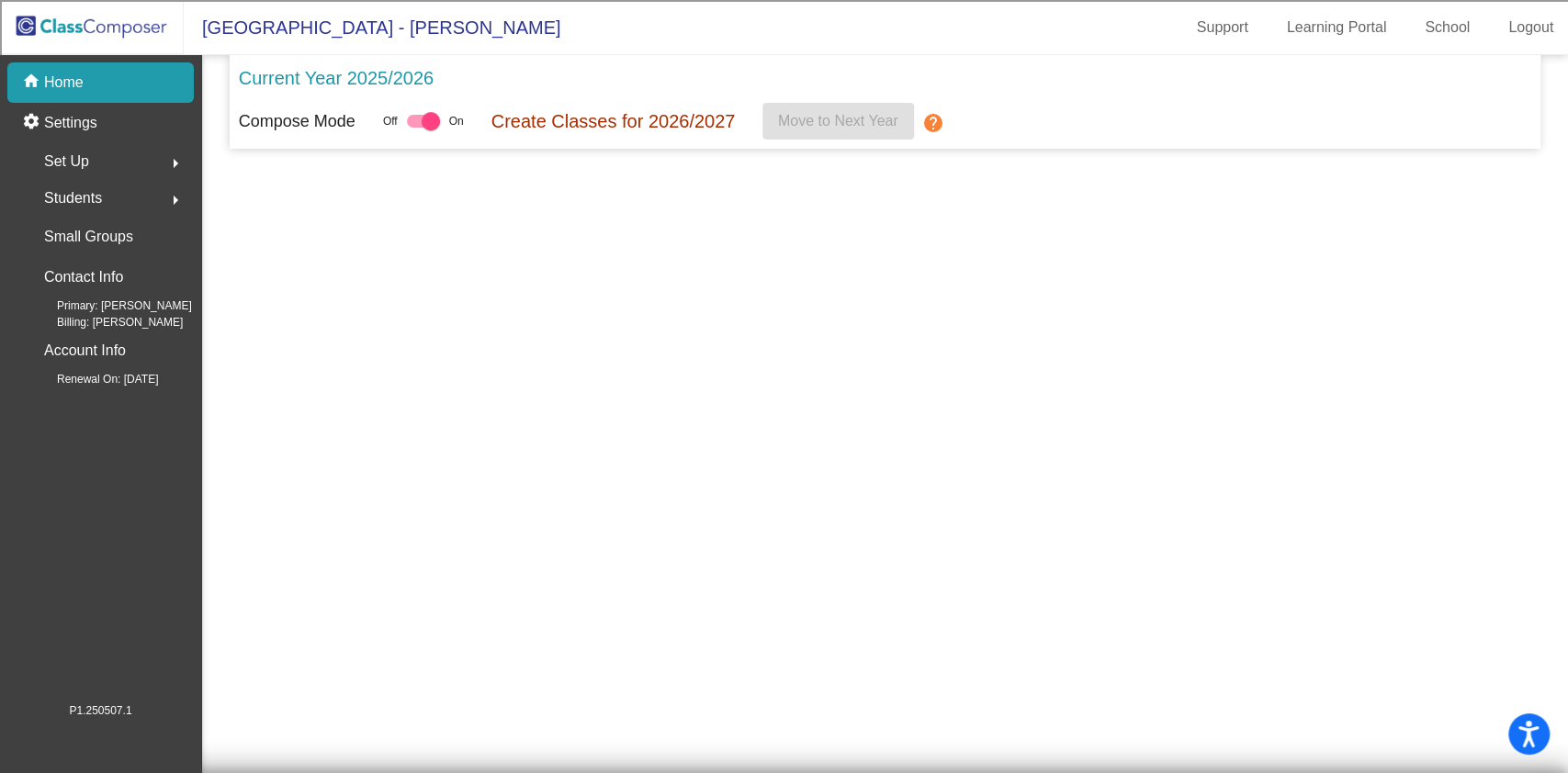 scroll, scrollTop: 0, scrollLeft: 0, axis: both 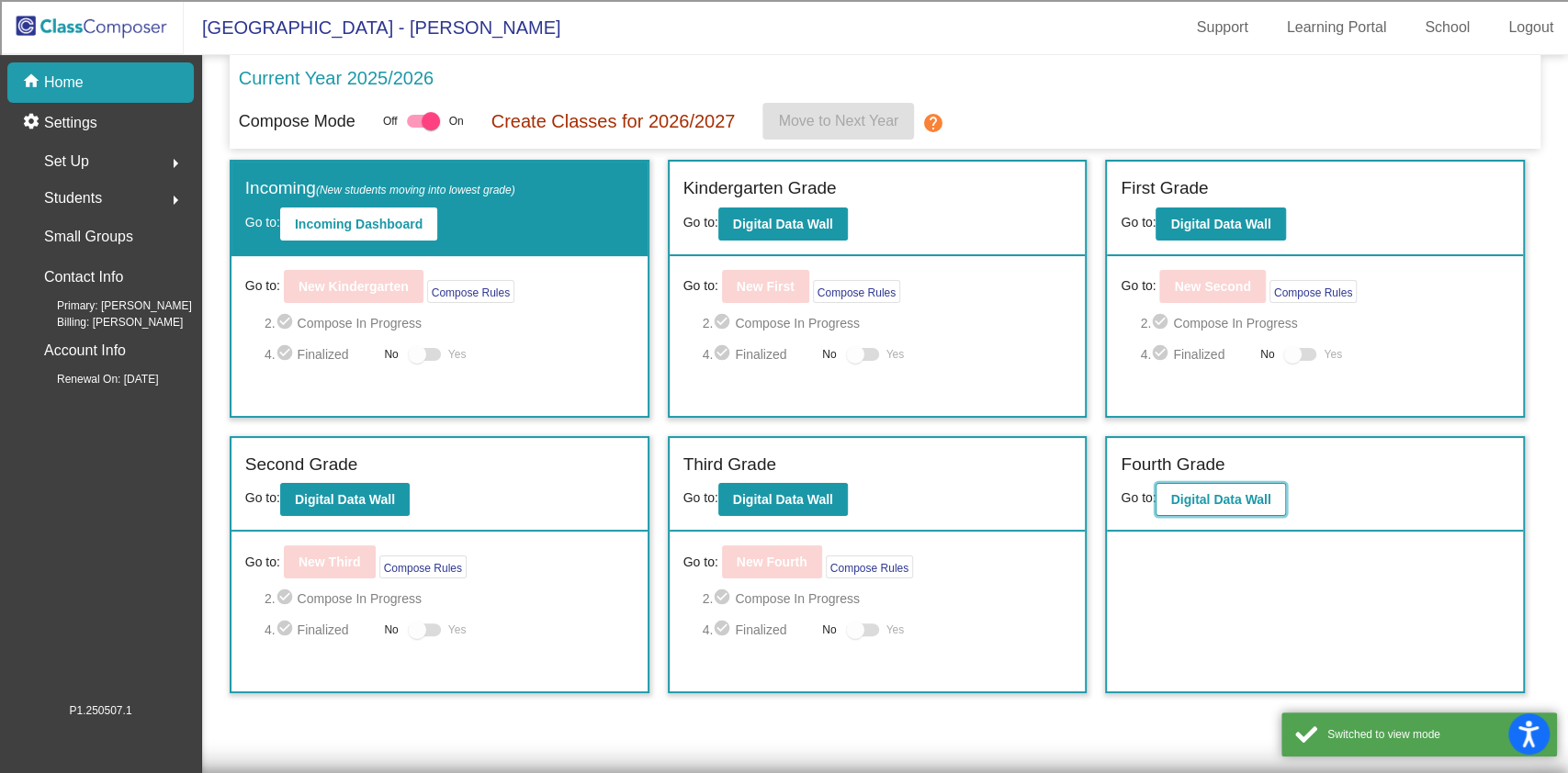 click on "Digital Data Wall" 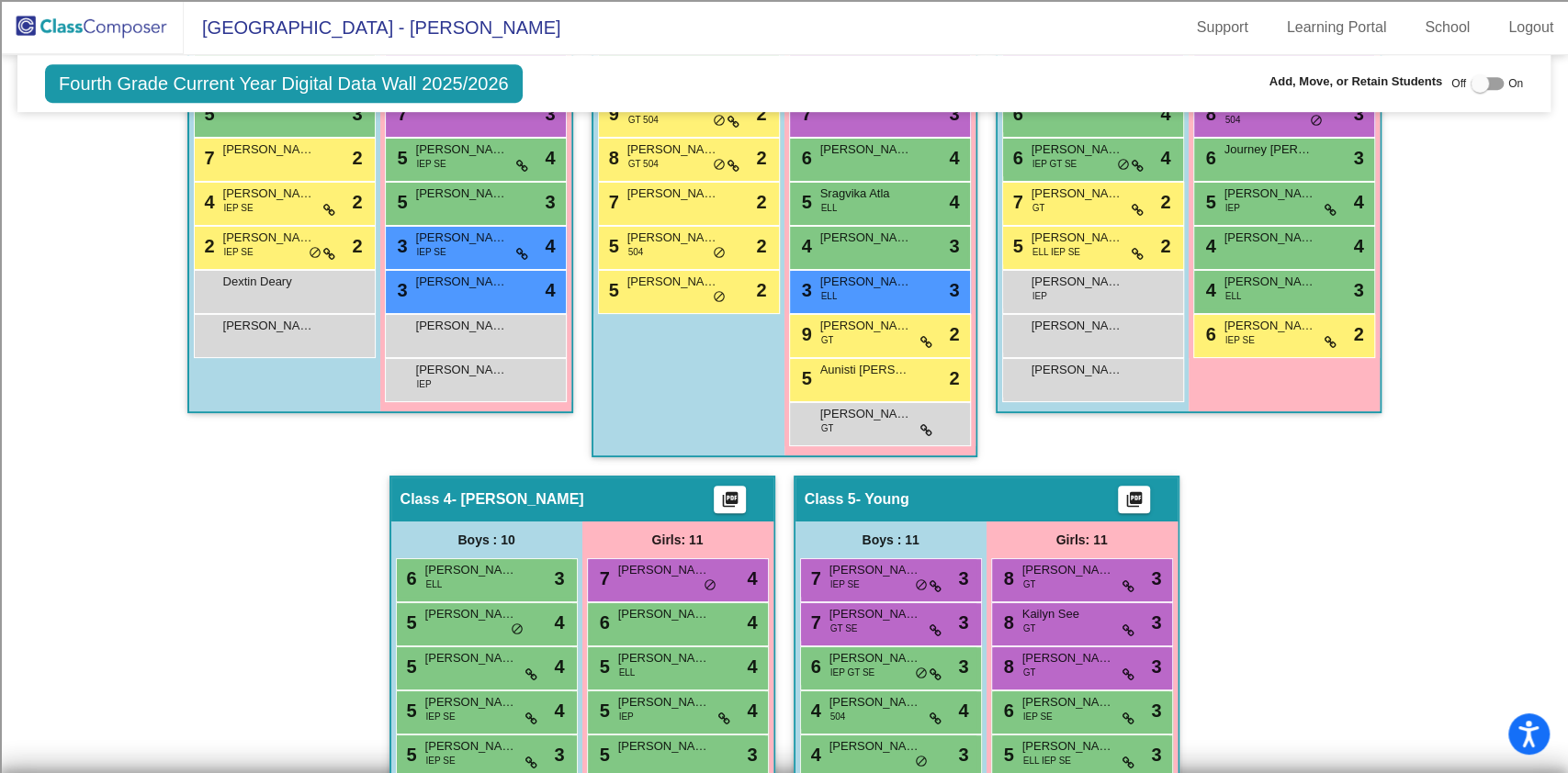 scroll, scrollTop: 979, scrollLeft: 0, axis: vertical 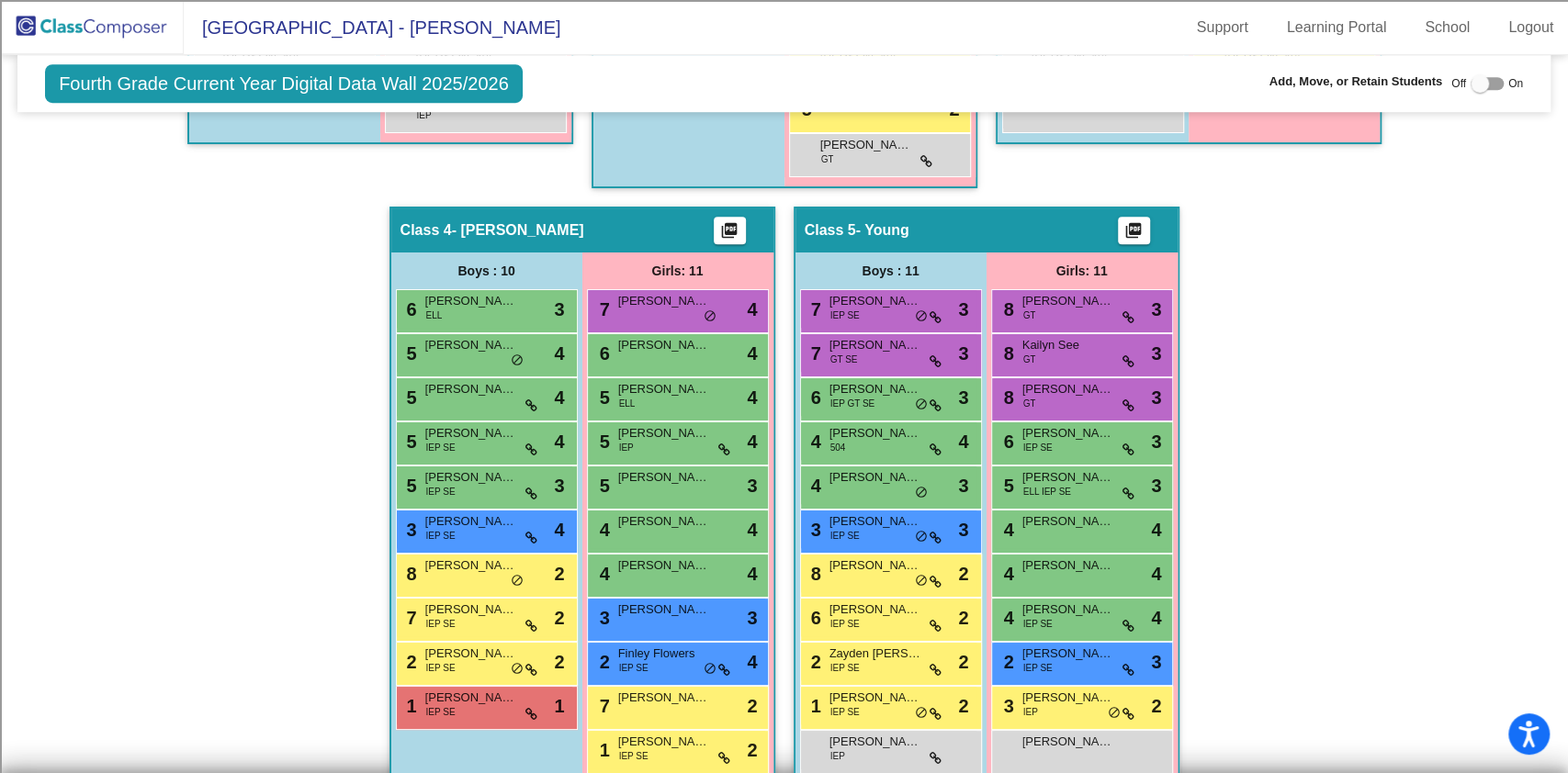 click 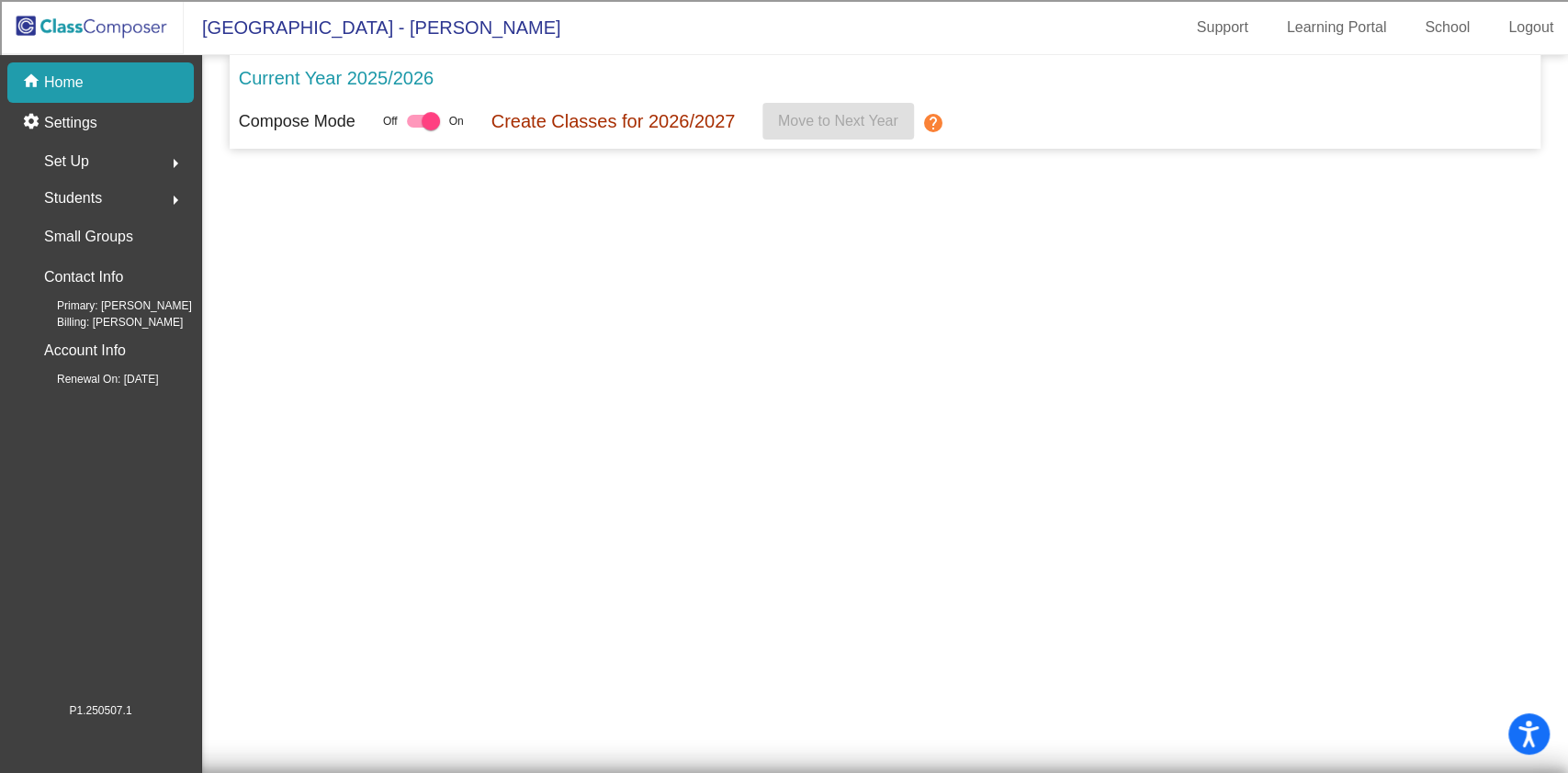 scroll, scrollTop: 0, scrollLeft: 0, axis: both 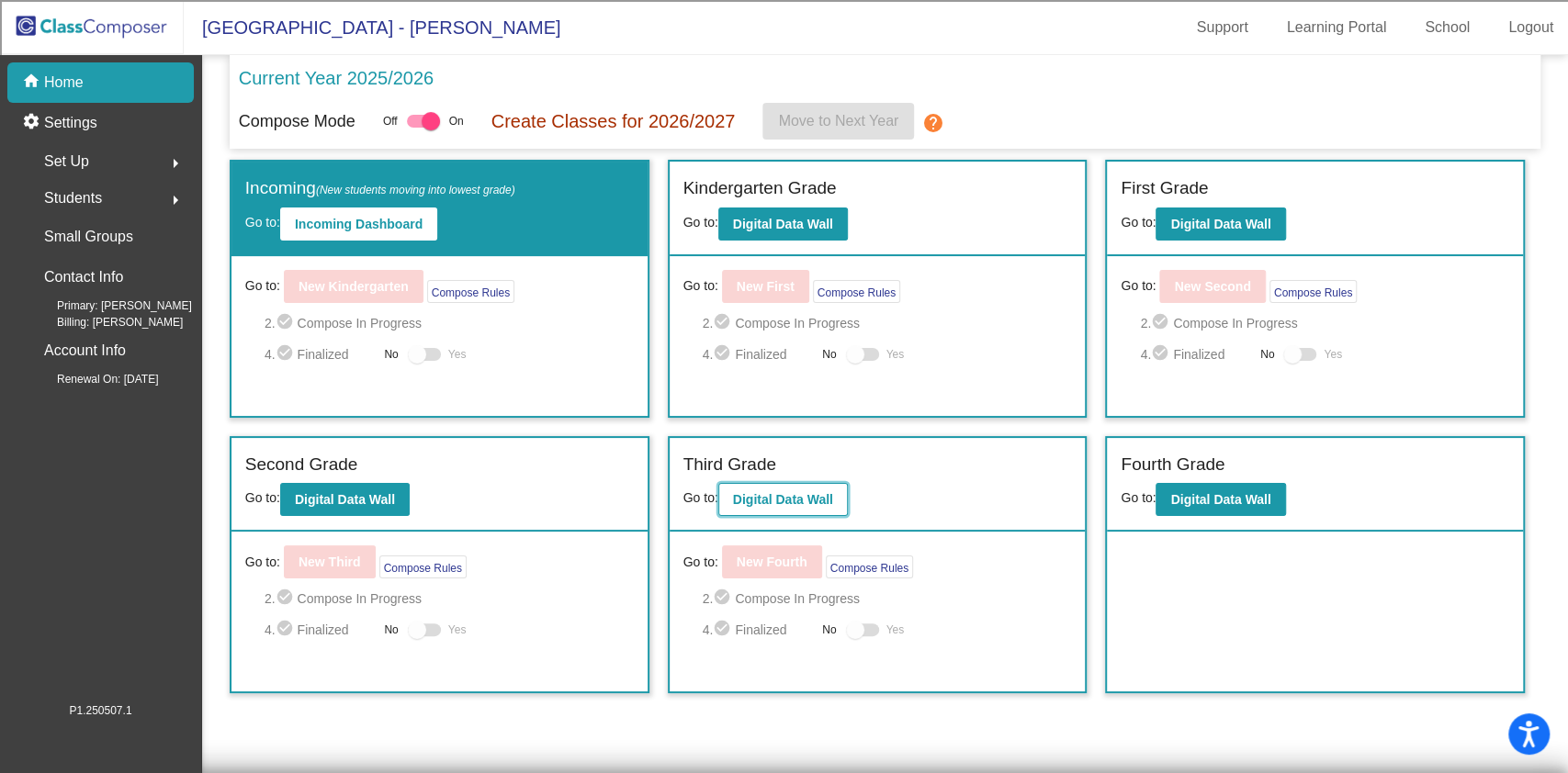 click on "Digital Data Wall" 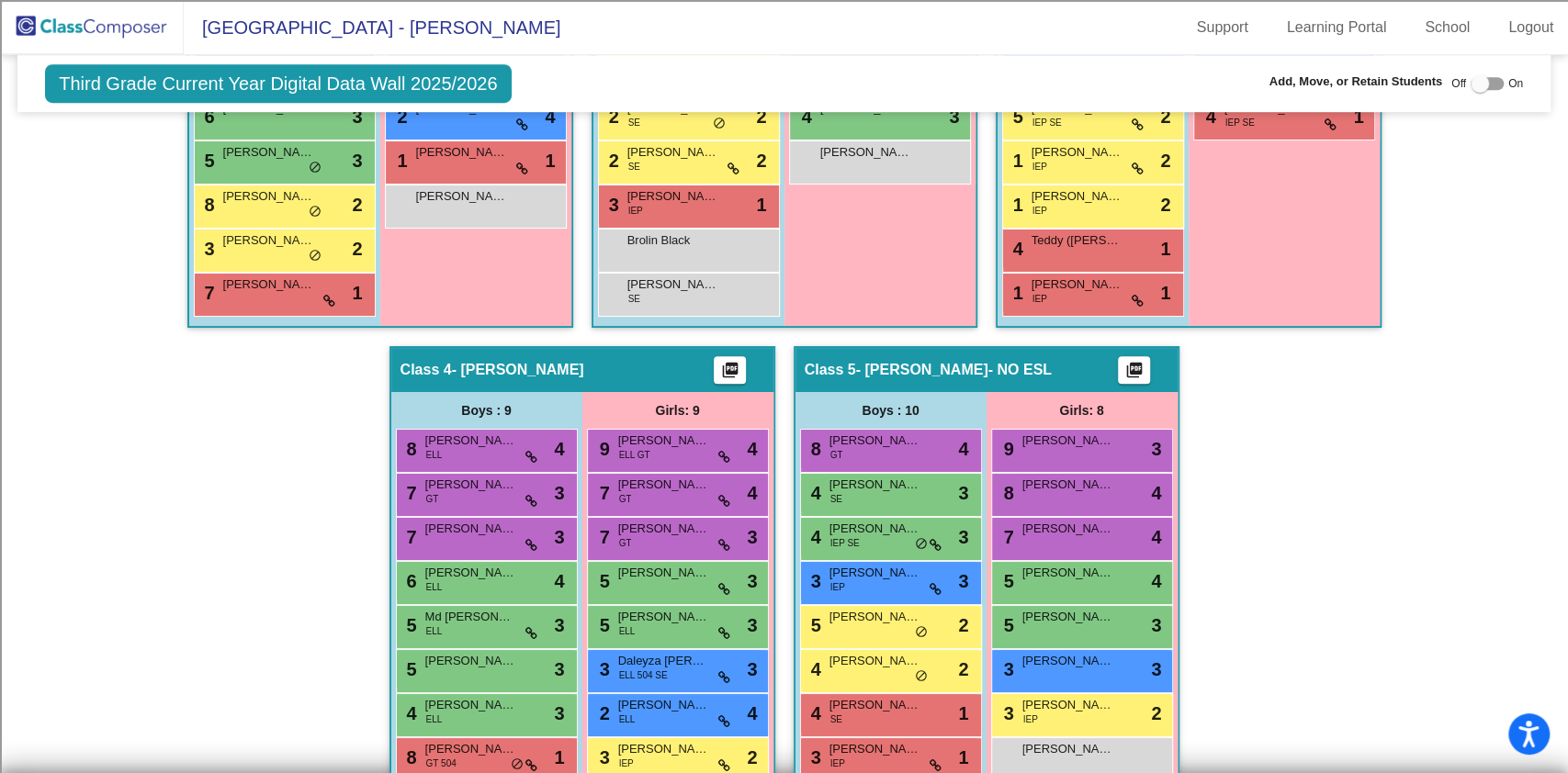 scroll, scrollTop: 918, scrollLeft: 0, axis: vertical 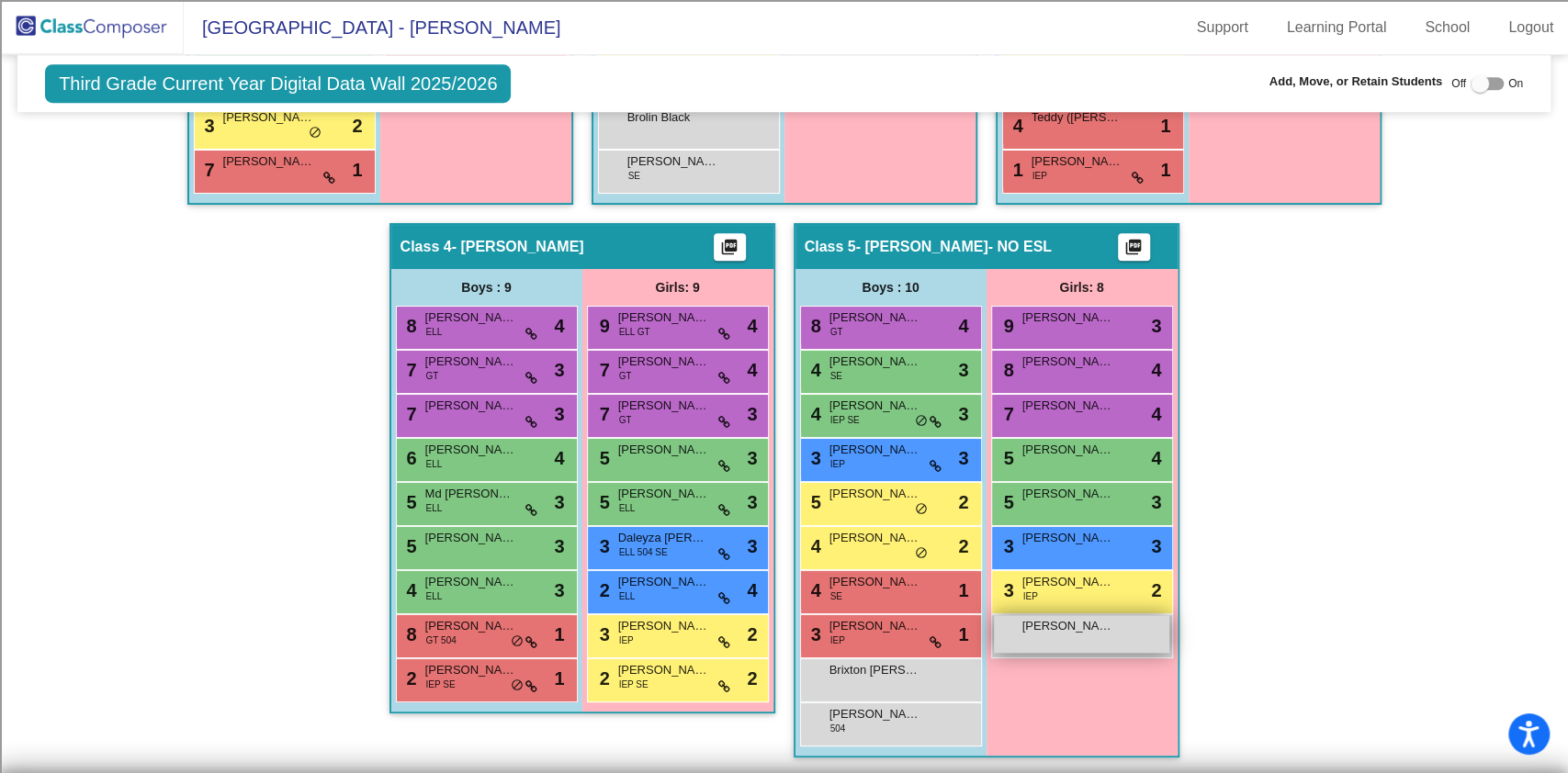 click on "Thrishika Jayaram lock do_not_disturb_alt" at bounding box center [1081, 633] 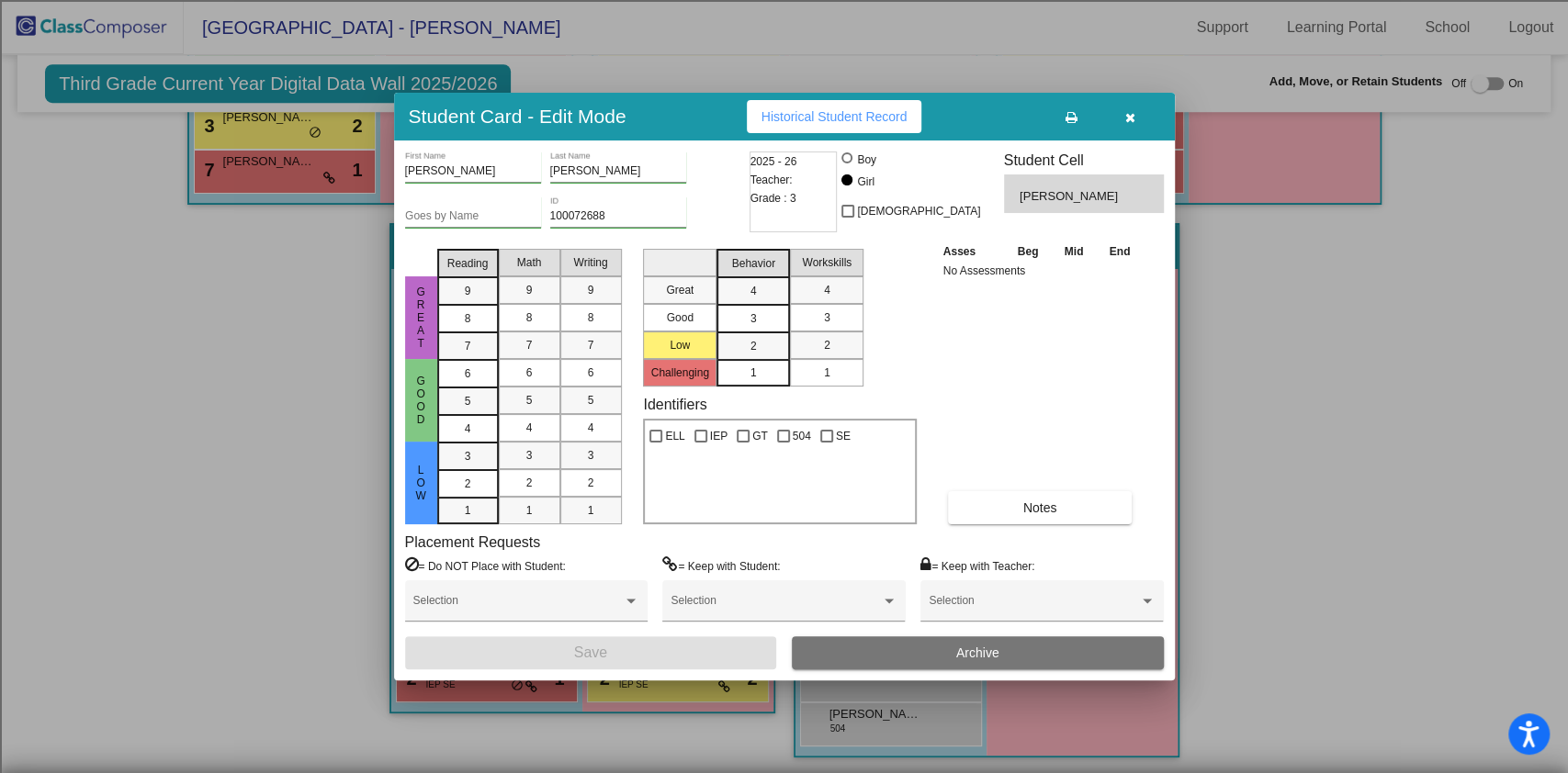 drag, startPoint x: 1132, startPoint y: 124, endPoint x: 1119, endPoint y: 165, distance: 43.011626 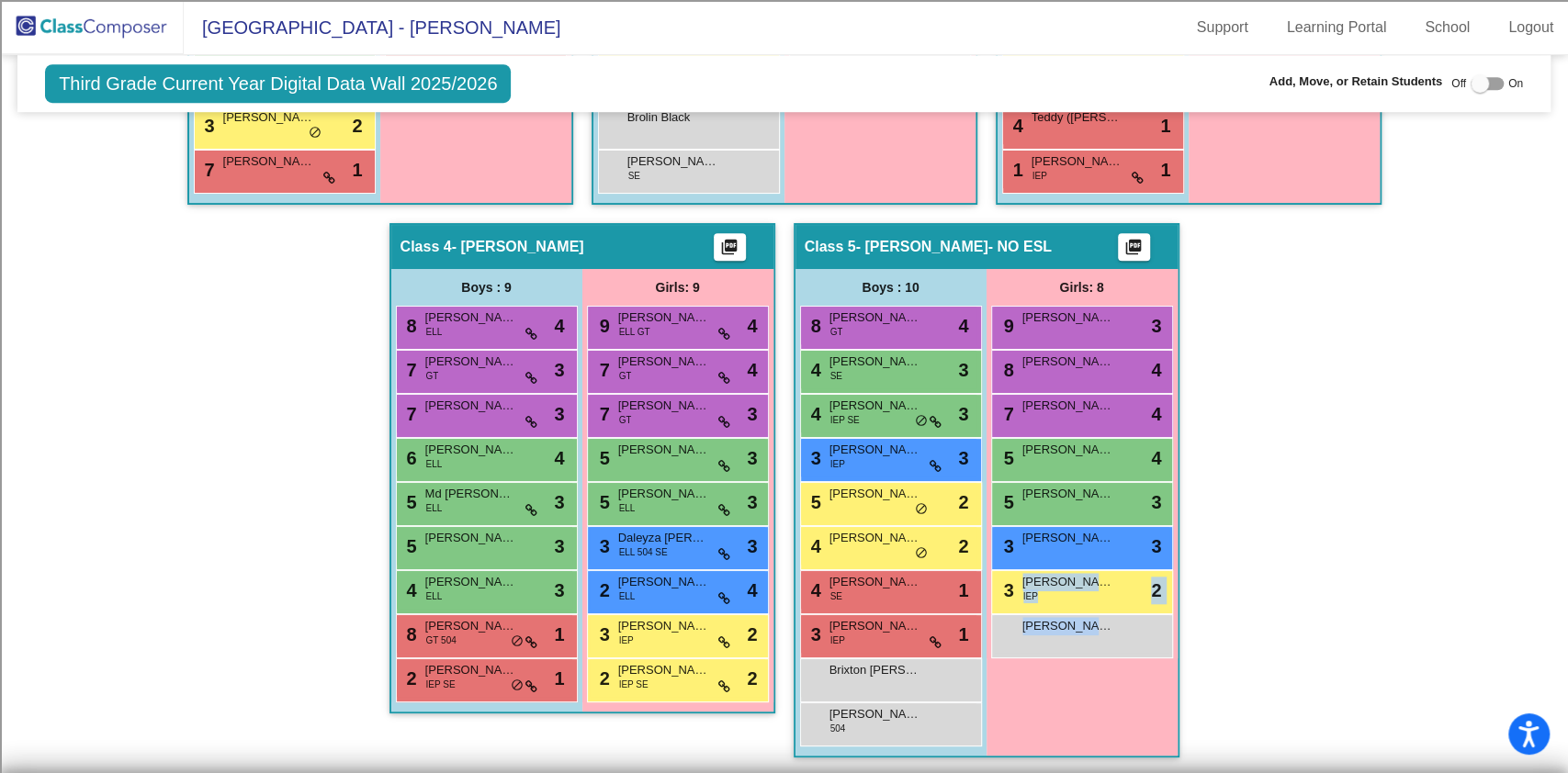 drag, startPoint x: 1073, startPoint y: 631, endPoint x: 1293, endPoint y: 573, distance: 227.51703 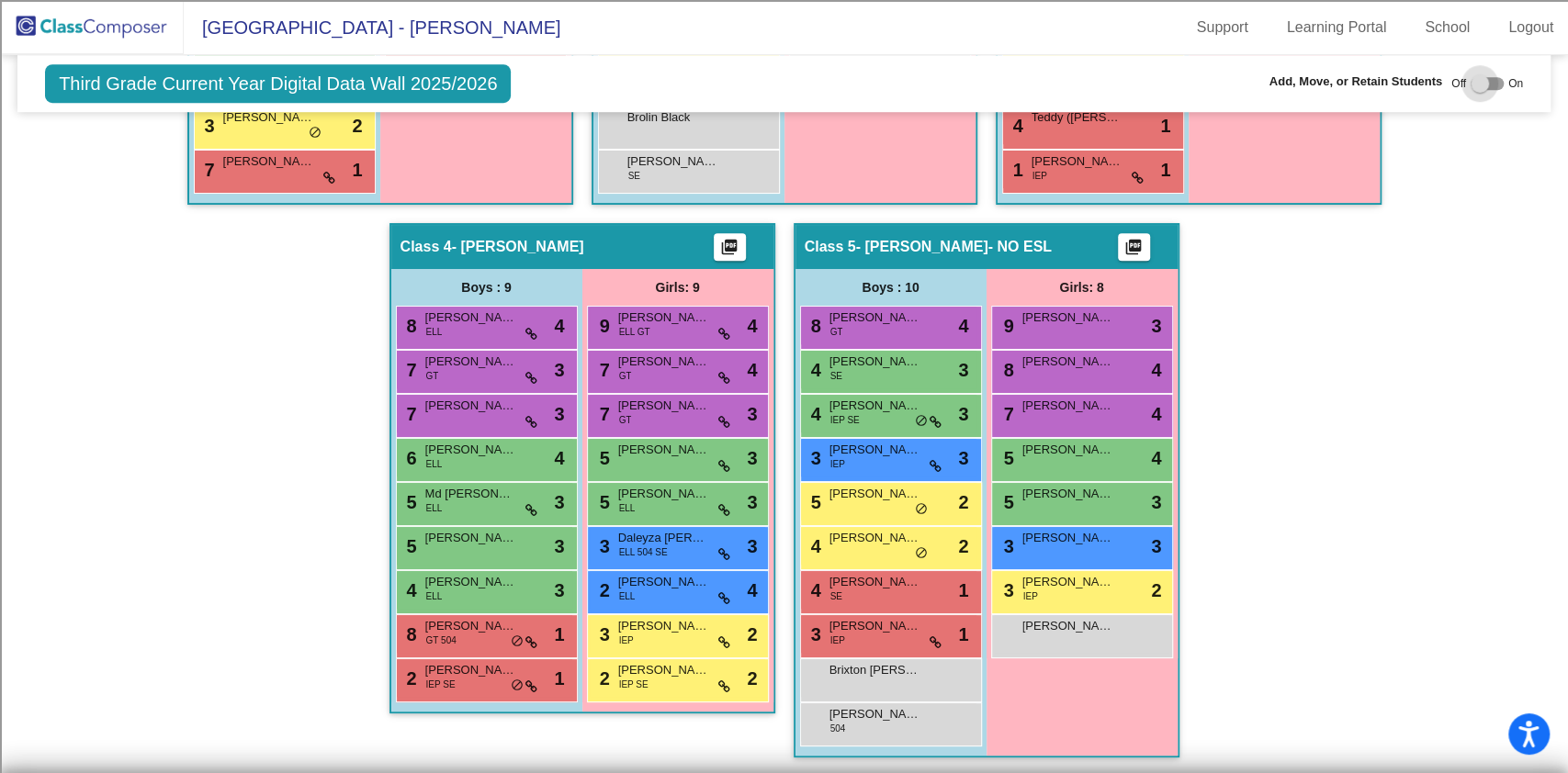 click at bounding box center [1487, 84] 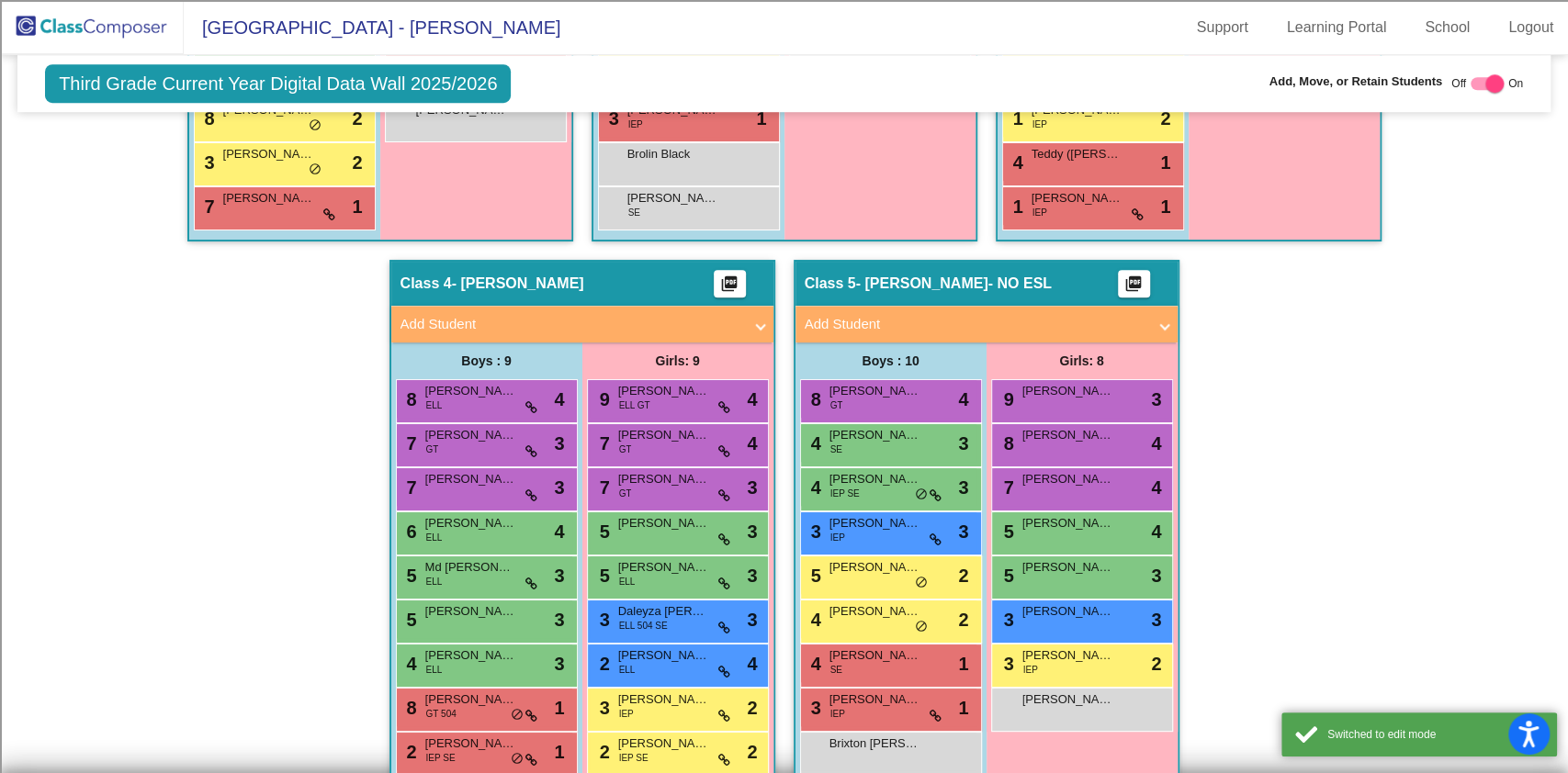 scroll, scrollTop: 955, scrollLeft: 0, axis: vertical 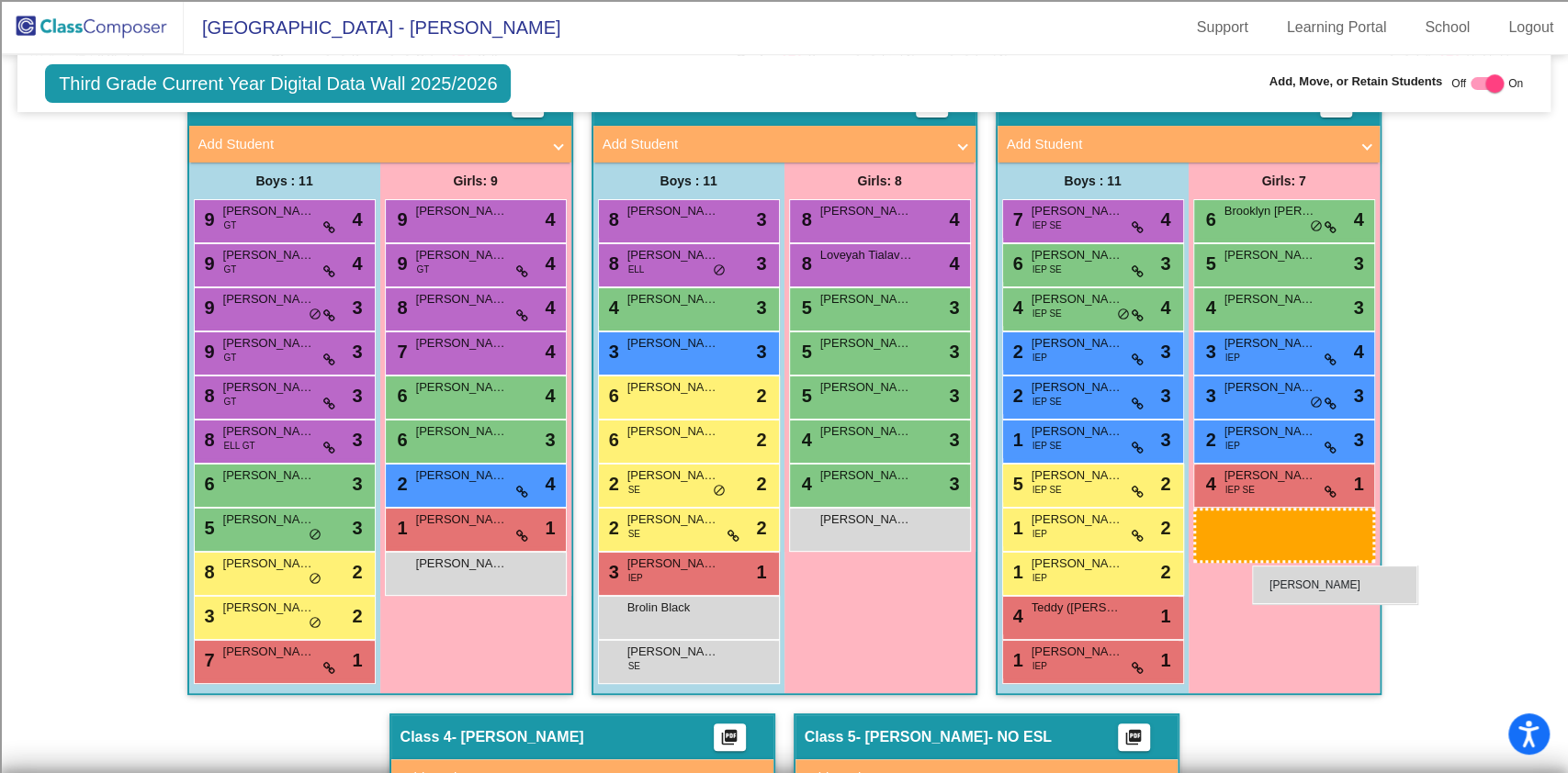 drag, startPoint x: 1018, startPoint y: 672, endPoint x: 1252, endPoint y: 566, distance: 256.8891 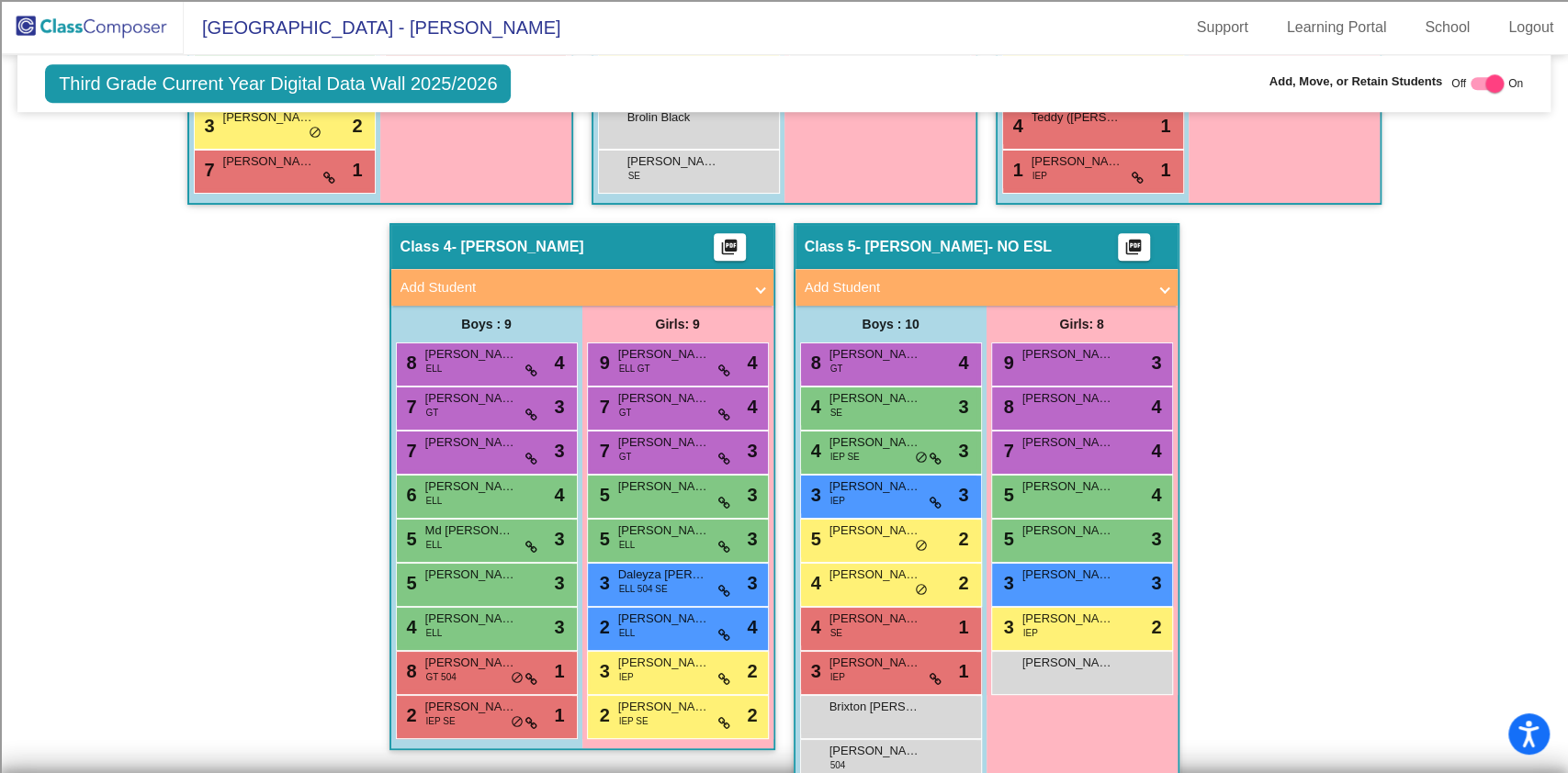 scroll, scrollTop: 991, scrollLeft: 0, axis: vertical 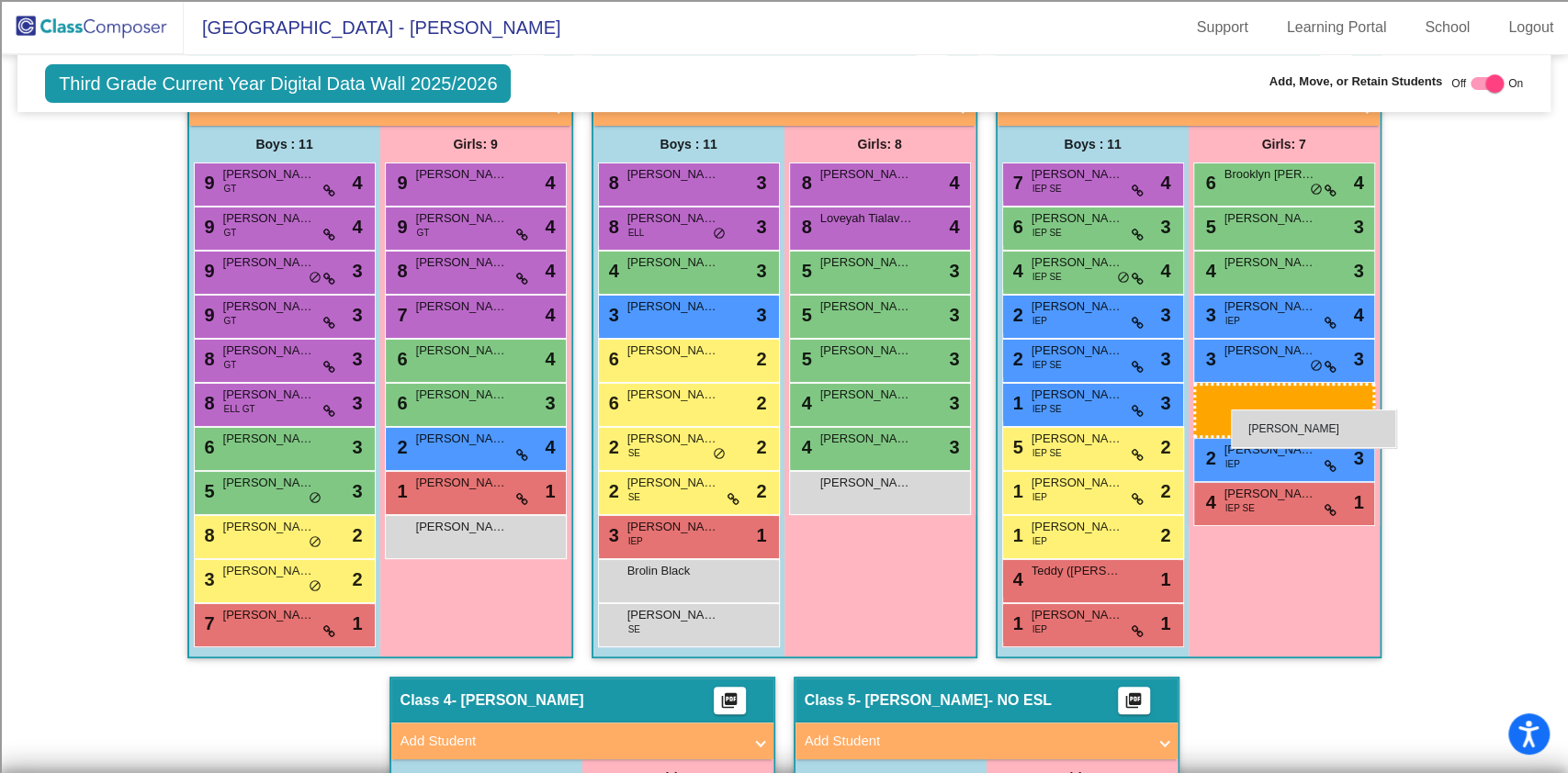 drag, startPoint x: 1053, startPoint y: 635, endPoint x: 1231, endPoint y: 409, distance: 287.6804 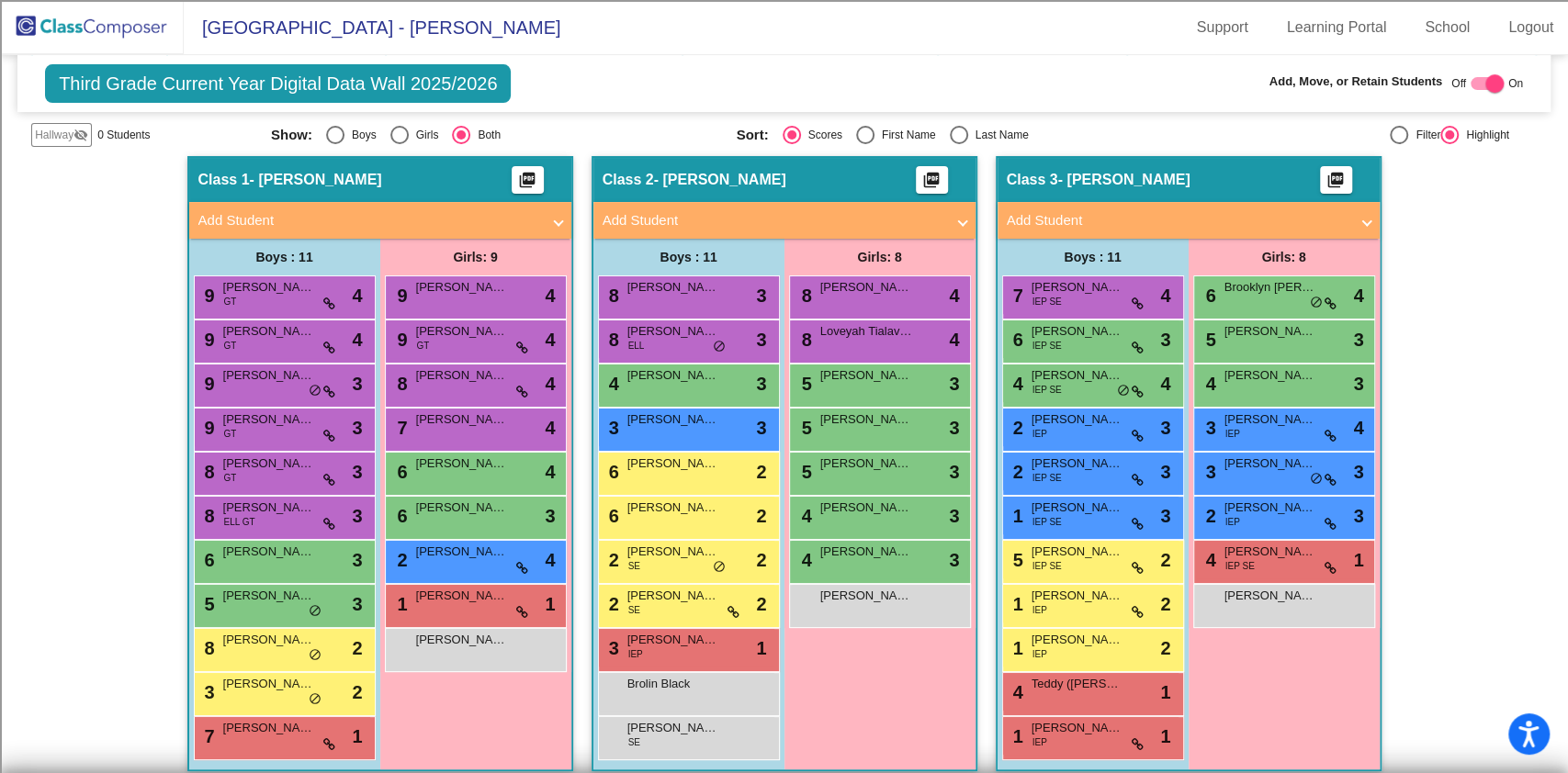 scroll, scrollTop: 379, scrollLeft: 0, axis: vertical 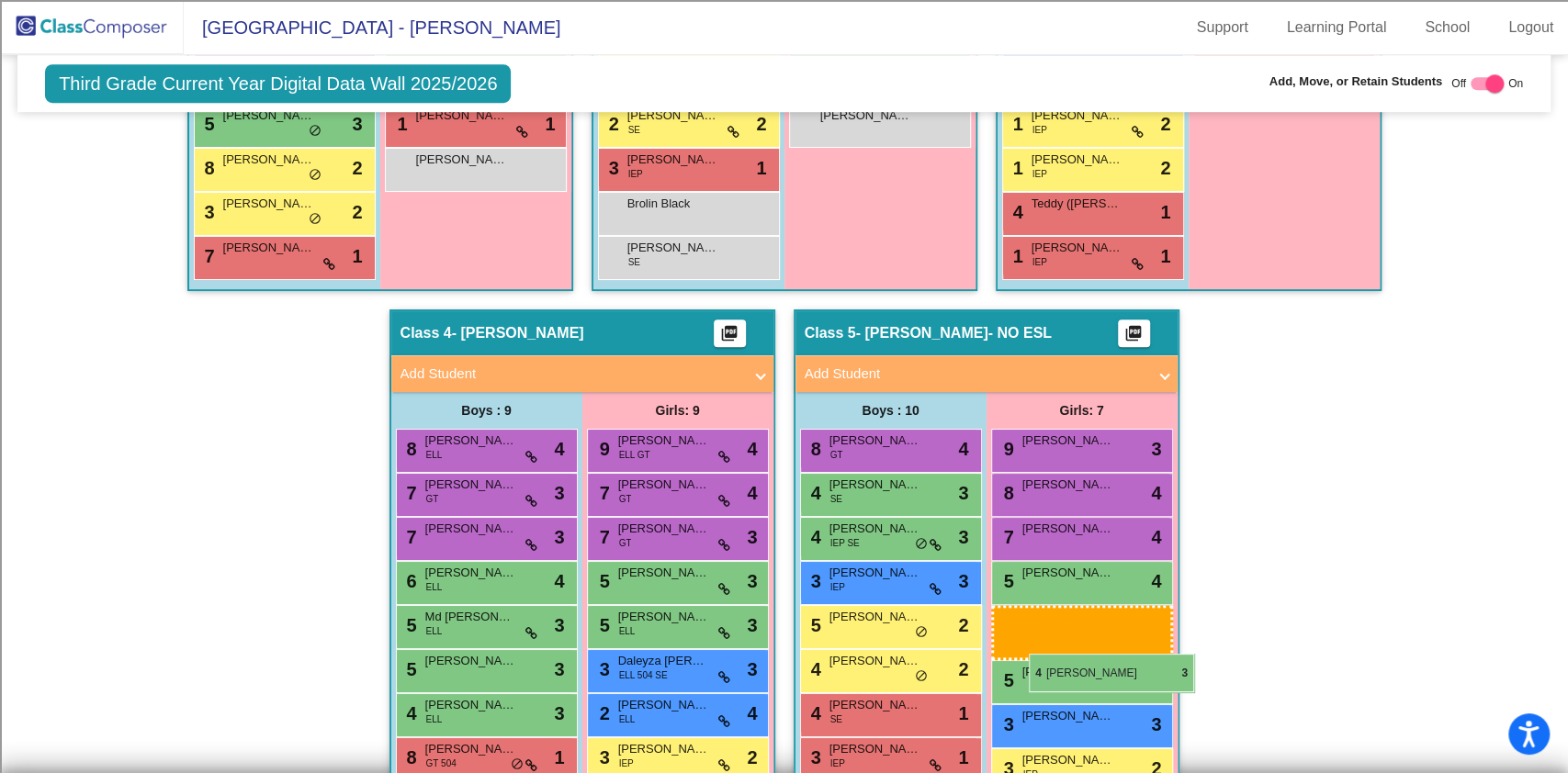 drag, startPoint x: 1303, startPoint y: 392, endPoint x: 1029, endPoint y: 654, distance: 379.104 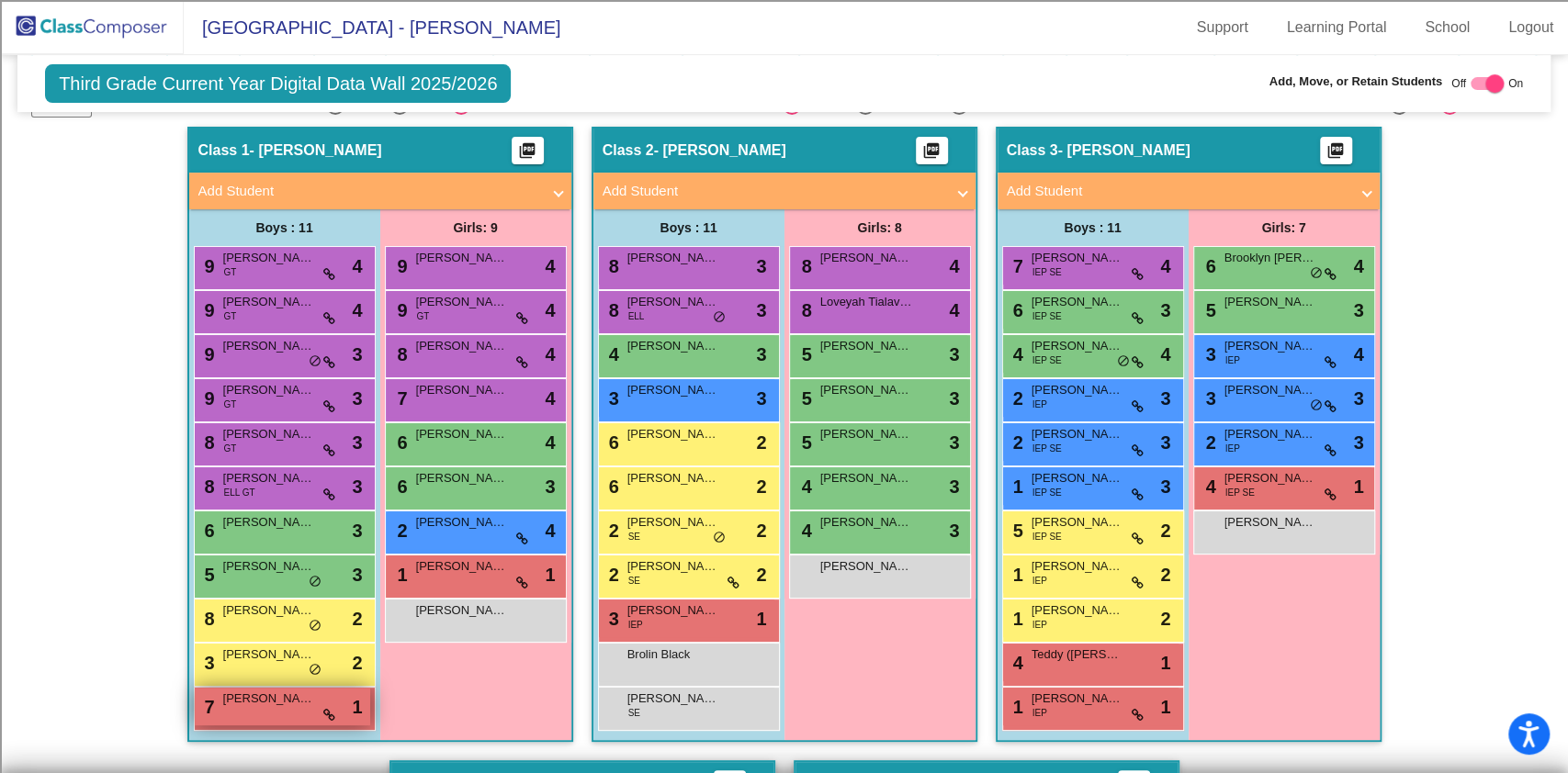 scroll, scrollTop: 379, scrollLeft: 0, axis: vertical 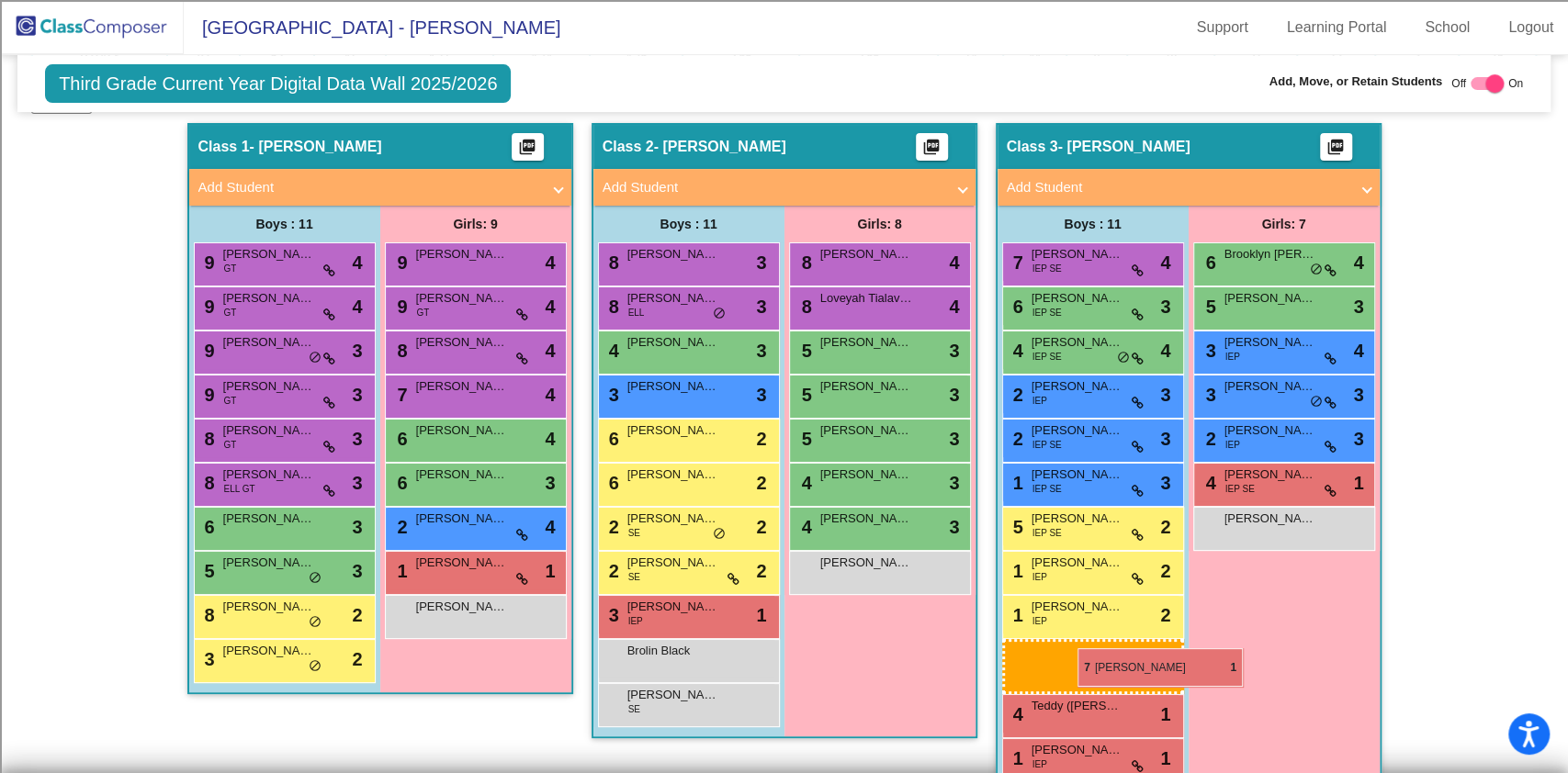 drag, startPoint x: 255, startPoint y: 740, endPoint x: 1077, endPoint y: 648, distance: 827.1324 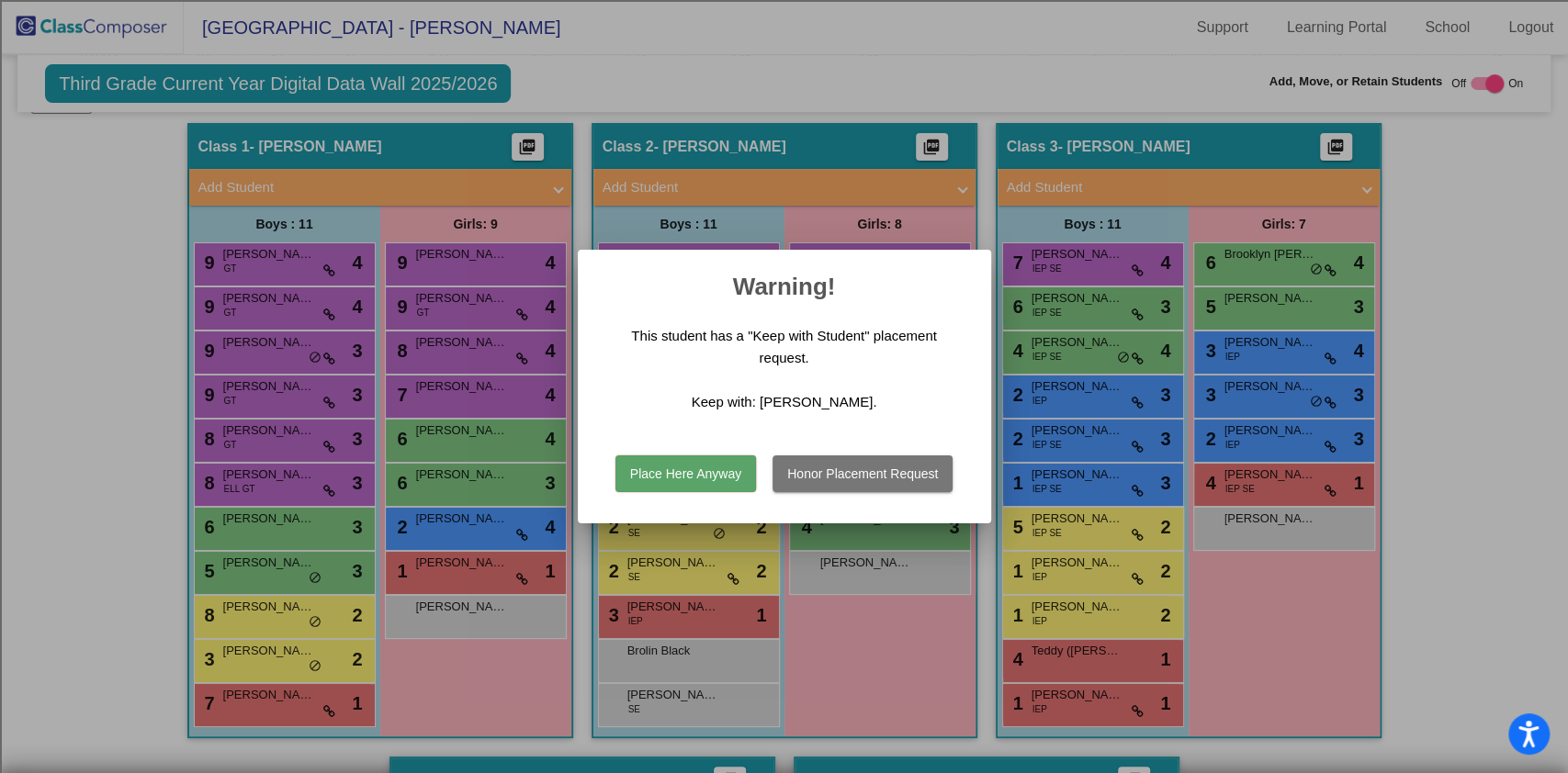 click on "Place Here Anyway" at bounding box center (685, 474) 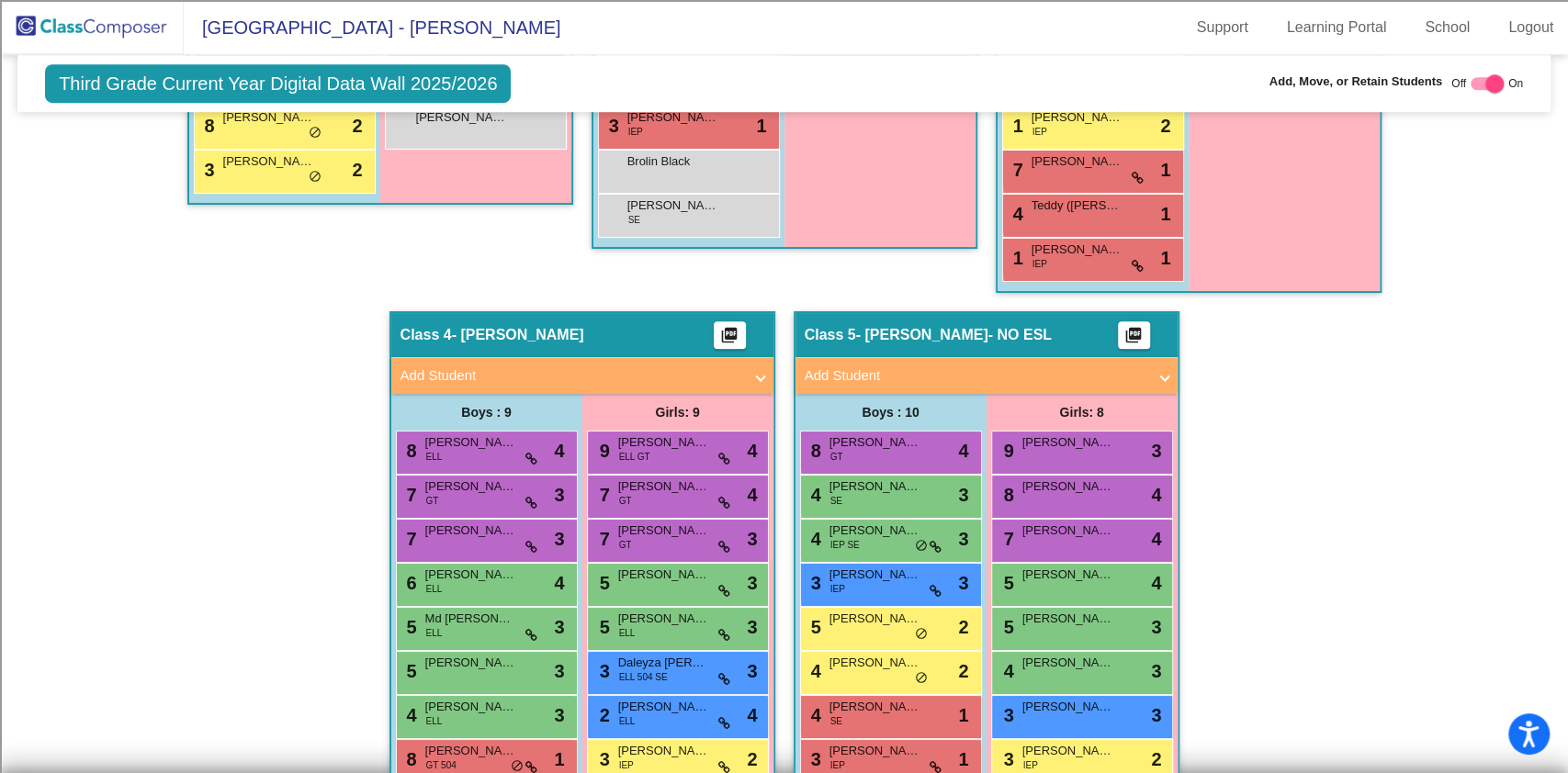 scroll, scrollTop: 1034, scrollLeft: 0, axis: vertical 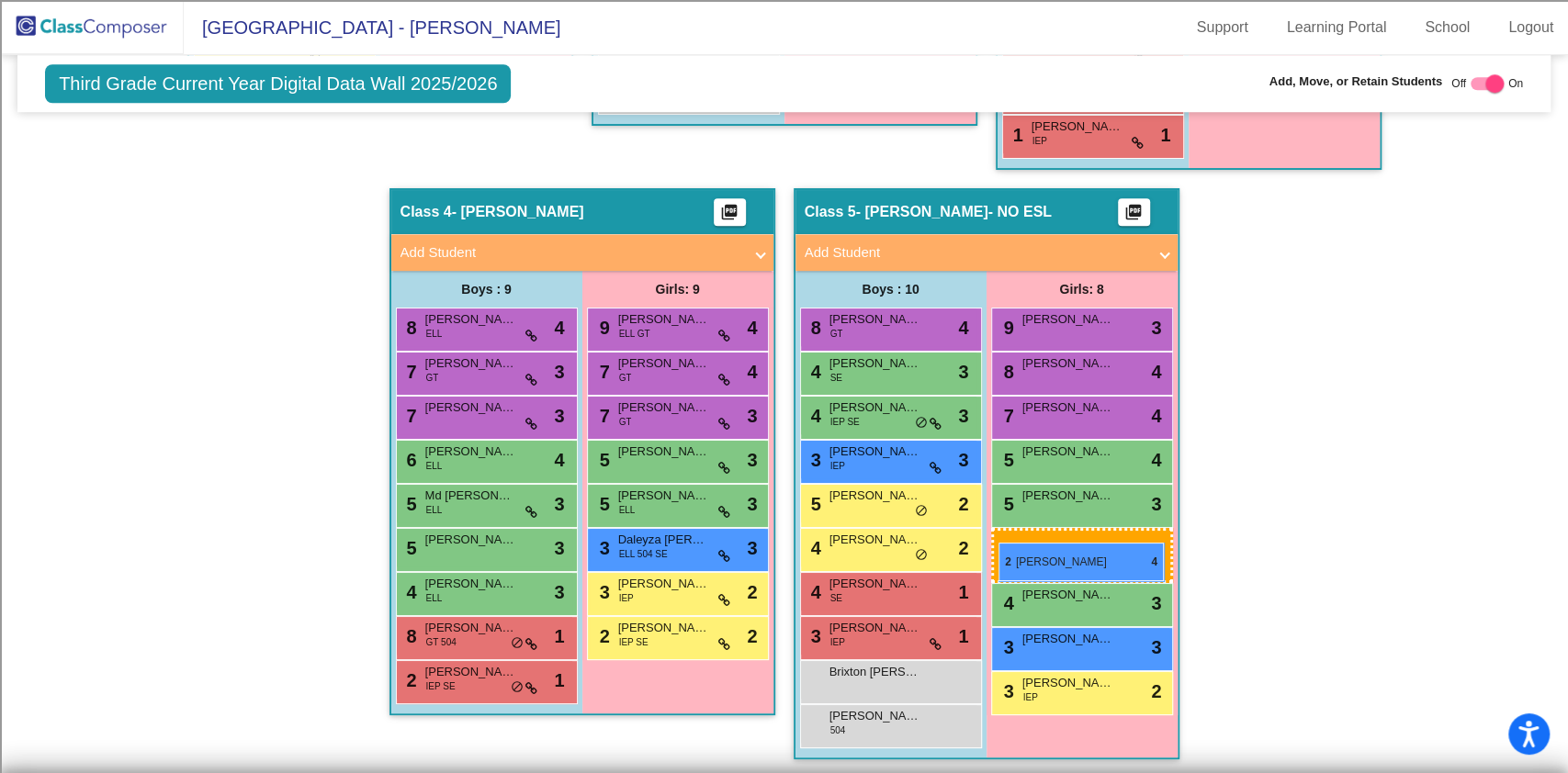 drag, startPoint x: 654, startPoint y: 587, endPoint x: 999, endPoint y: 542, distance: 347.92241 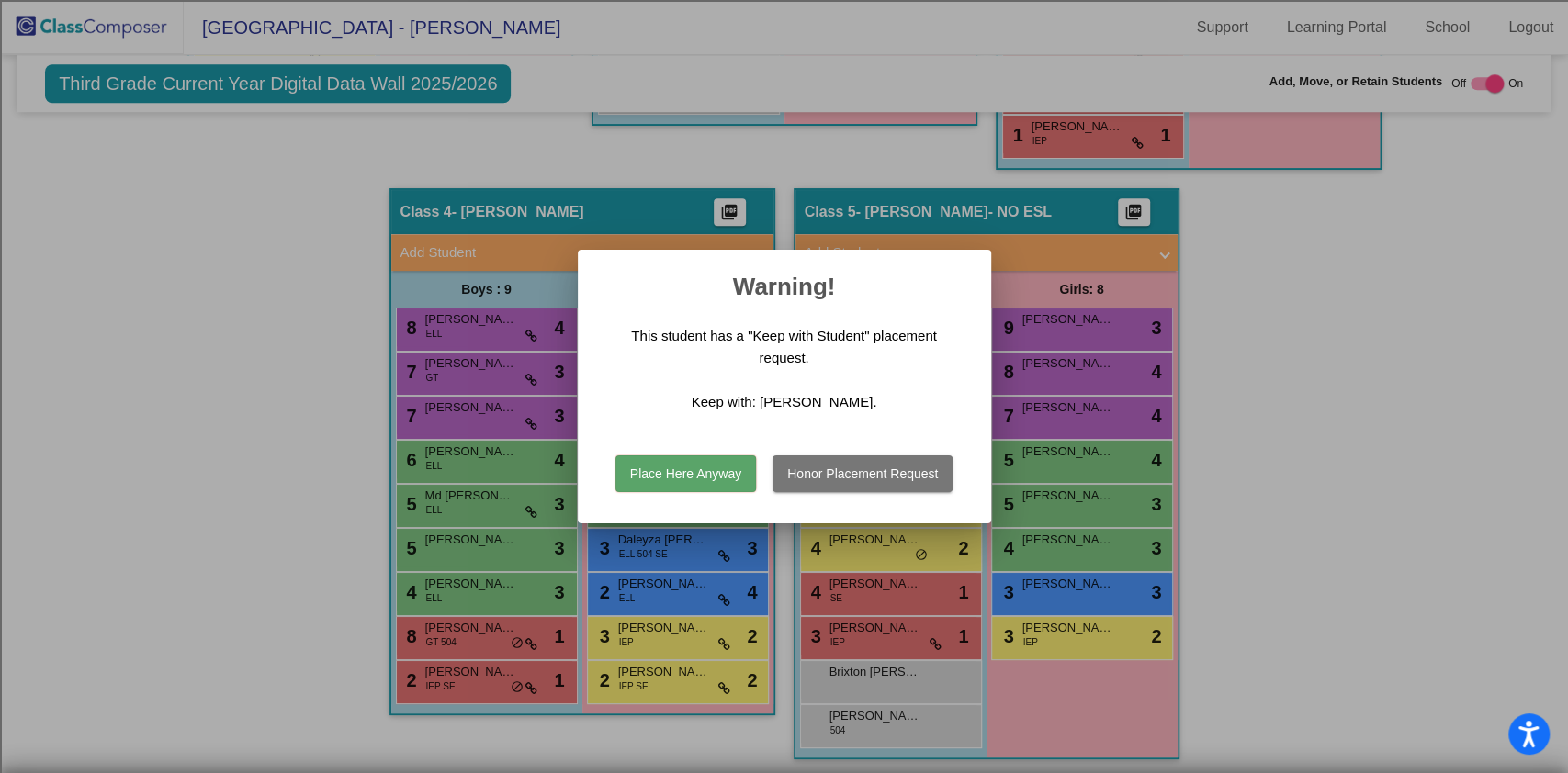 click on "Place Here Anyway" at bounding box center [685, 474] 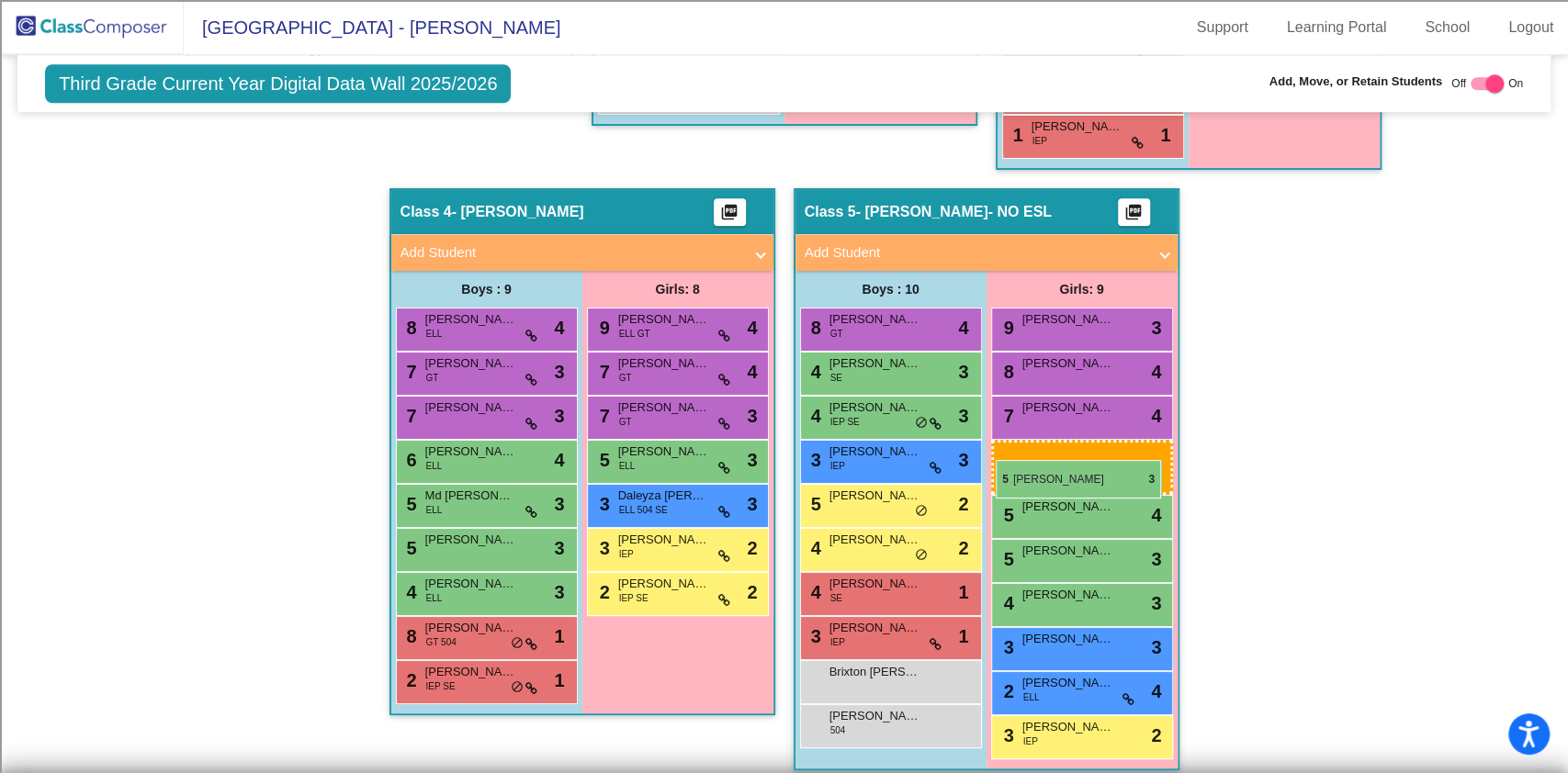 drag, startPoint x: 654, startPoint y: 464, endPoint x: 996, endPoint y: 460, distance: 342.0234 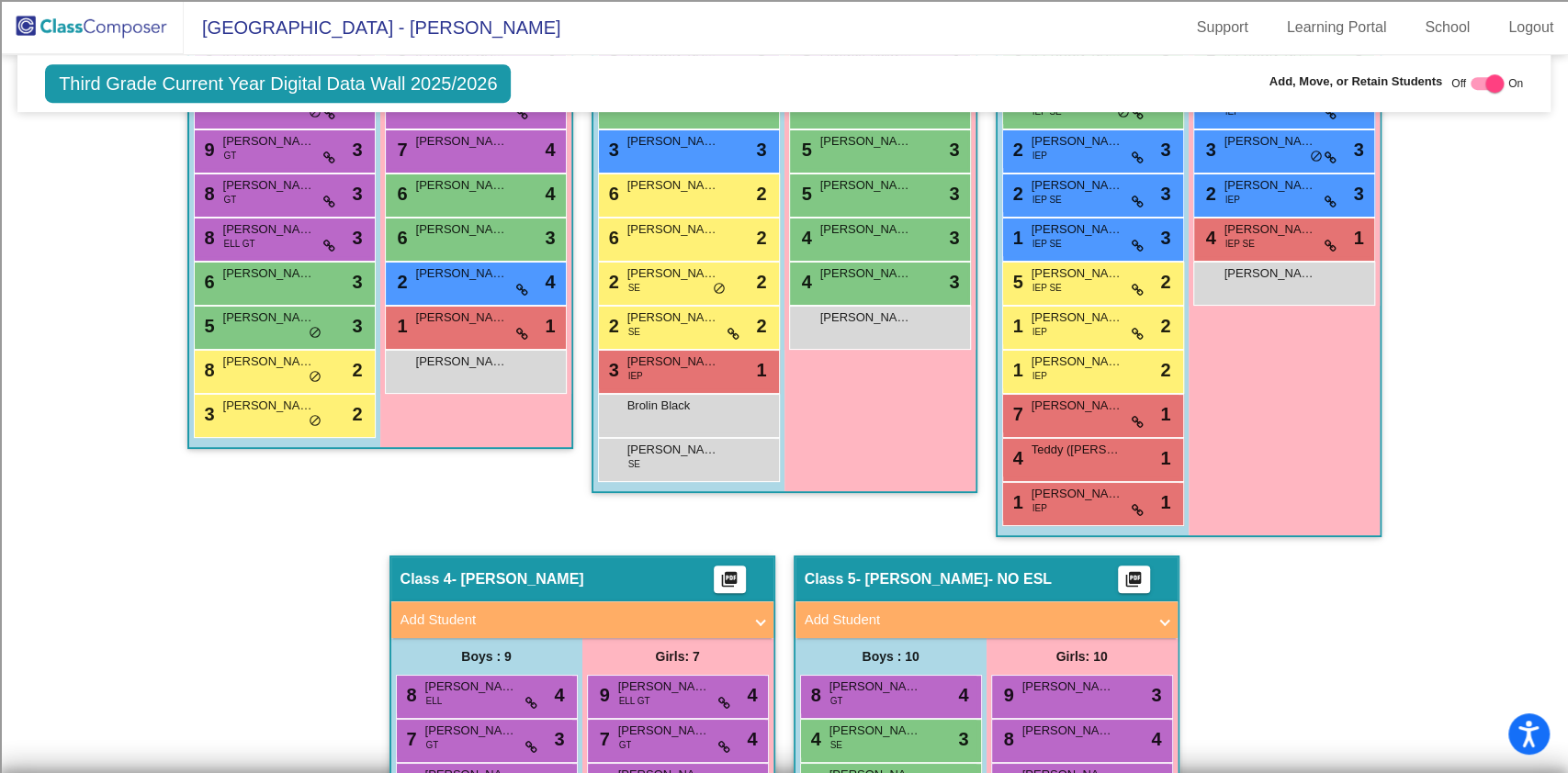 scroll, scrollTop: 543, scrollLeft: 0, axis: vertical 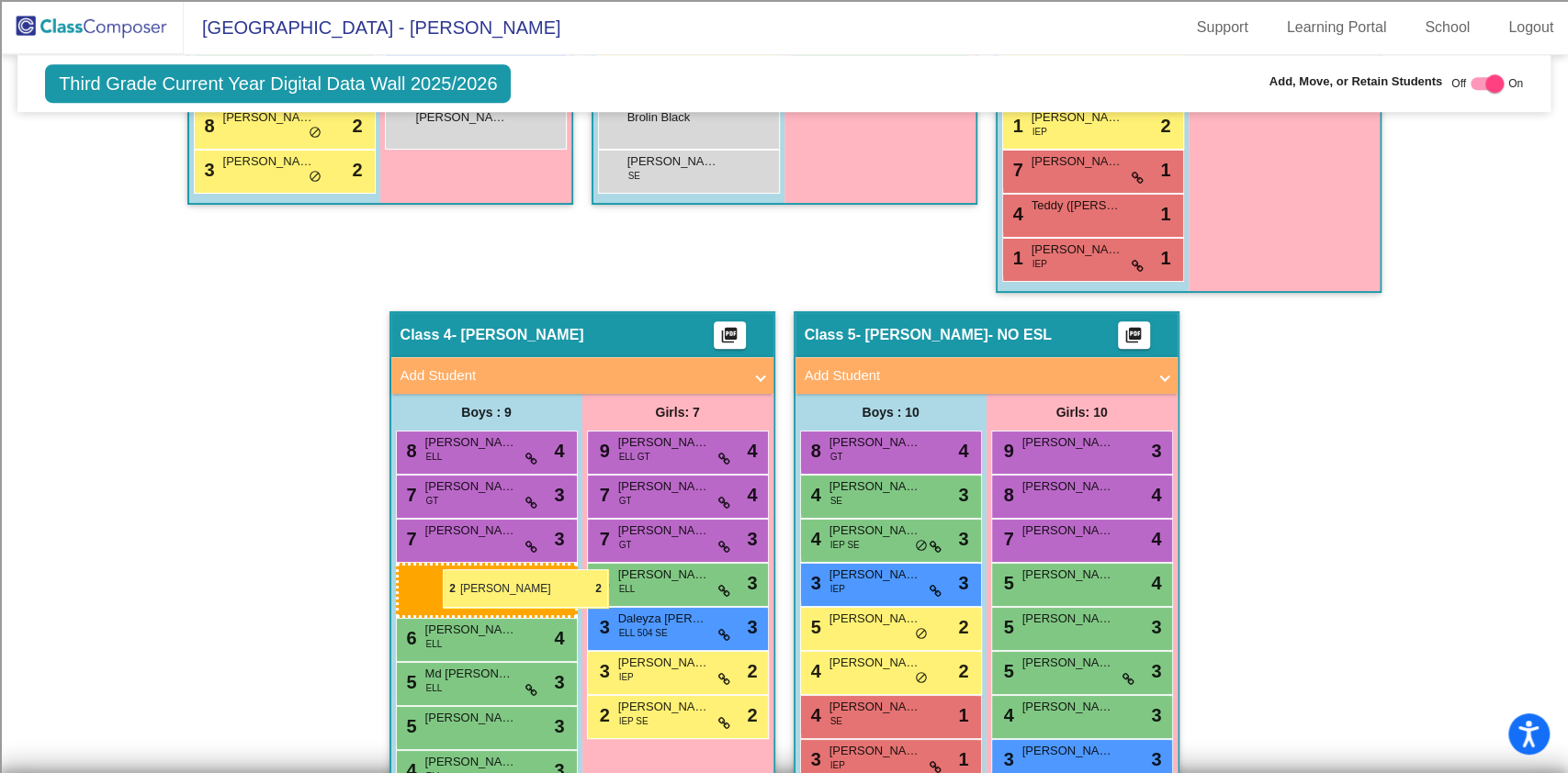 drag, startPoint x: 669, startPoint y: 443, endPoint x: 443, endPoint y: 569, distance: 258.7508 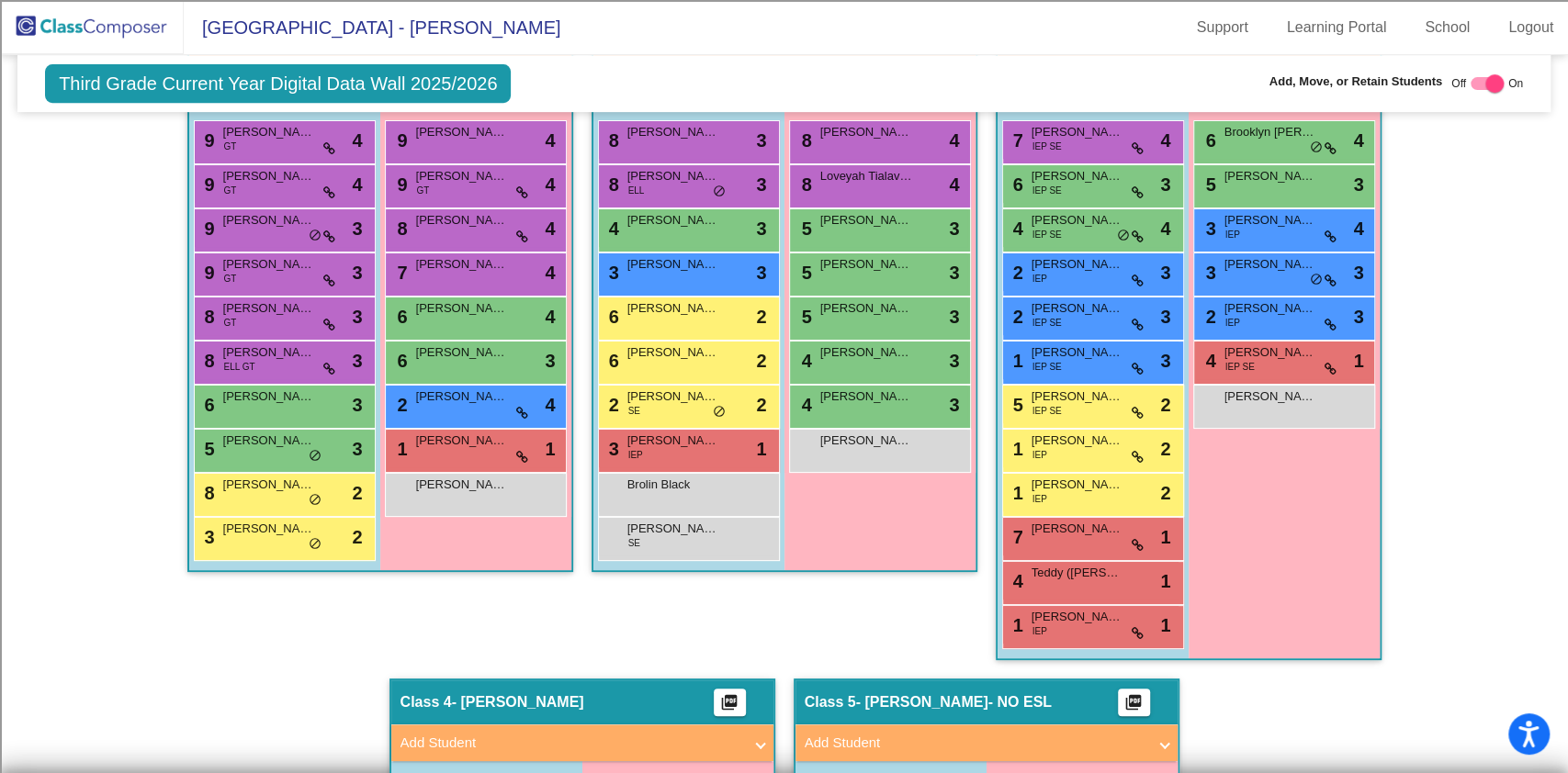 scroll, scrollTop: 421, scrollLeft: 0, axis: vertical 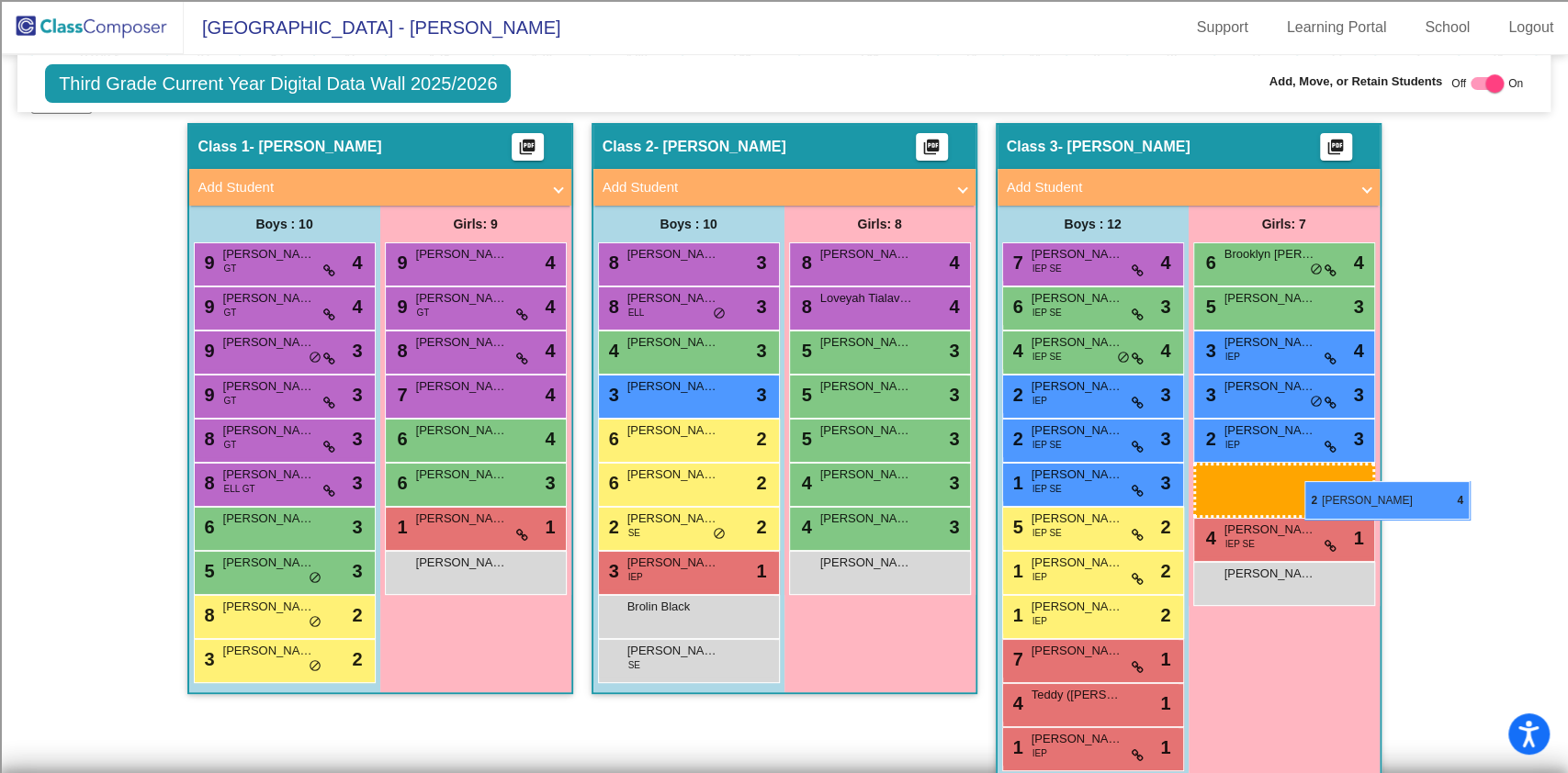 drag, startPoint x: 434, startPoint y: 525, endPoint x: 1300, endPoint y: 484, distance: 866.97 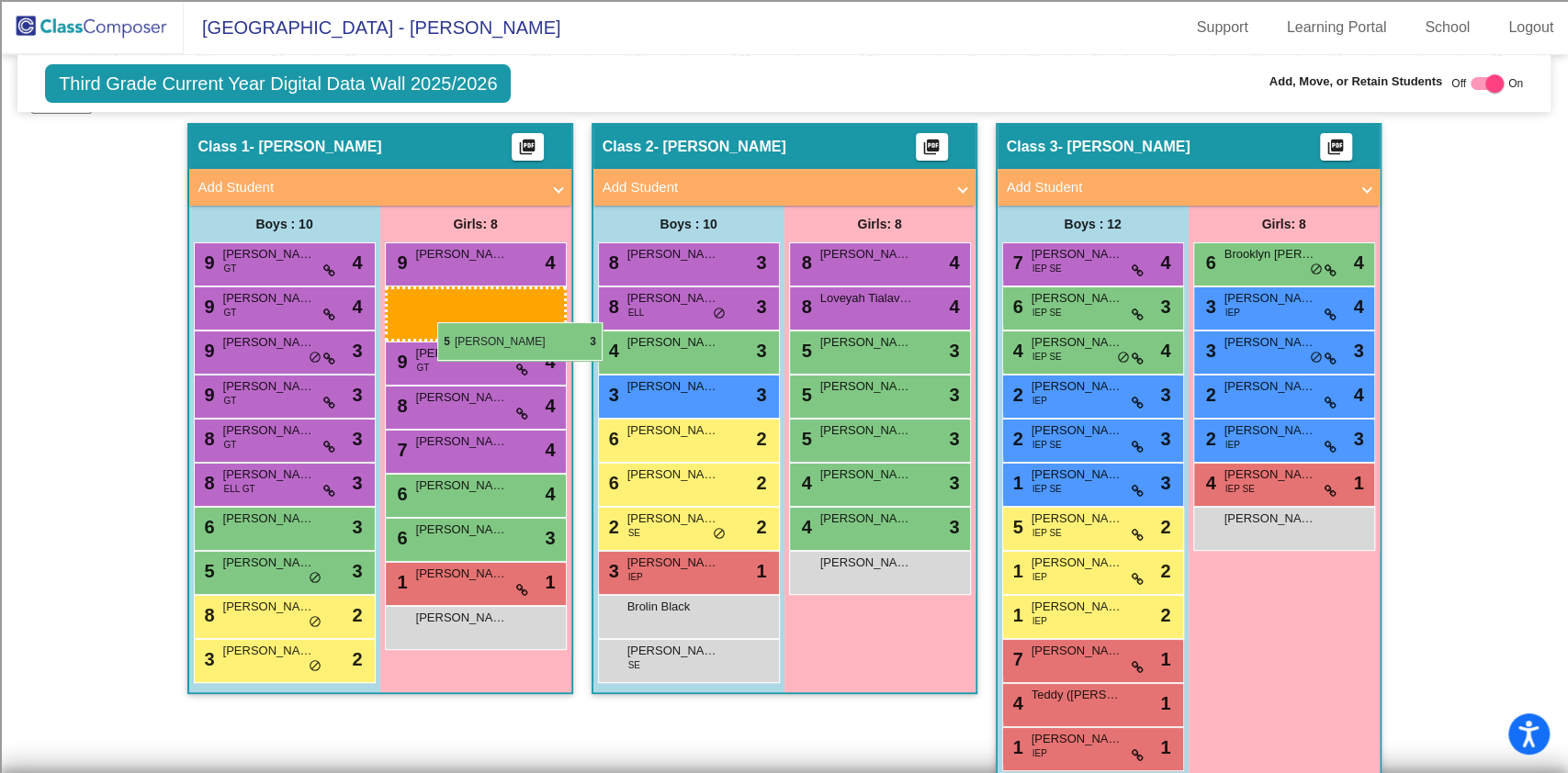 drag, startPoint x: 1257, startPoint y: 308, endPoint x: 437, endPoint y: 322, distance: 820.1195 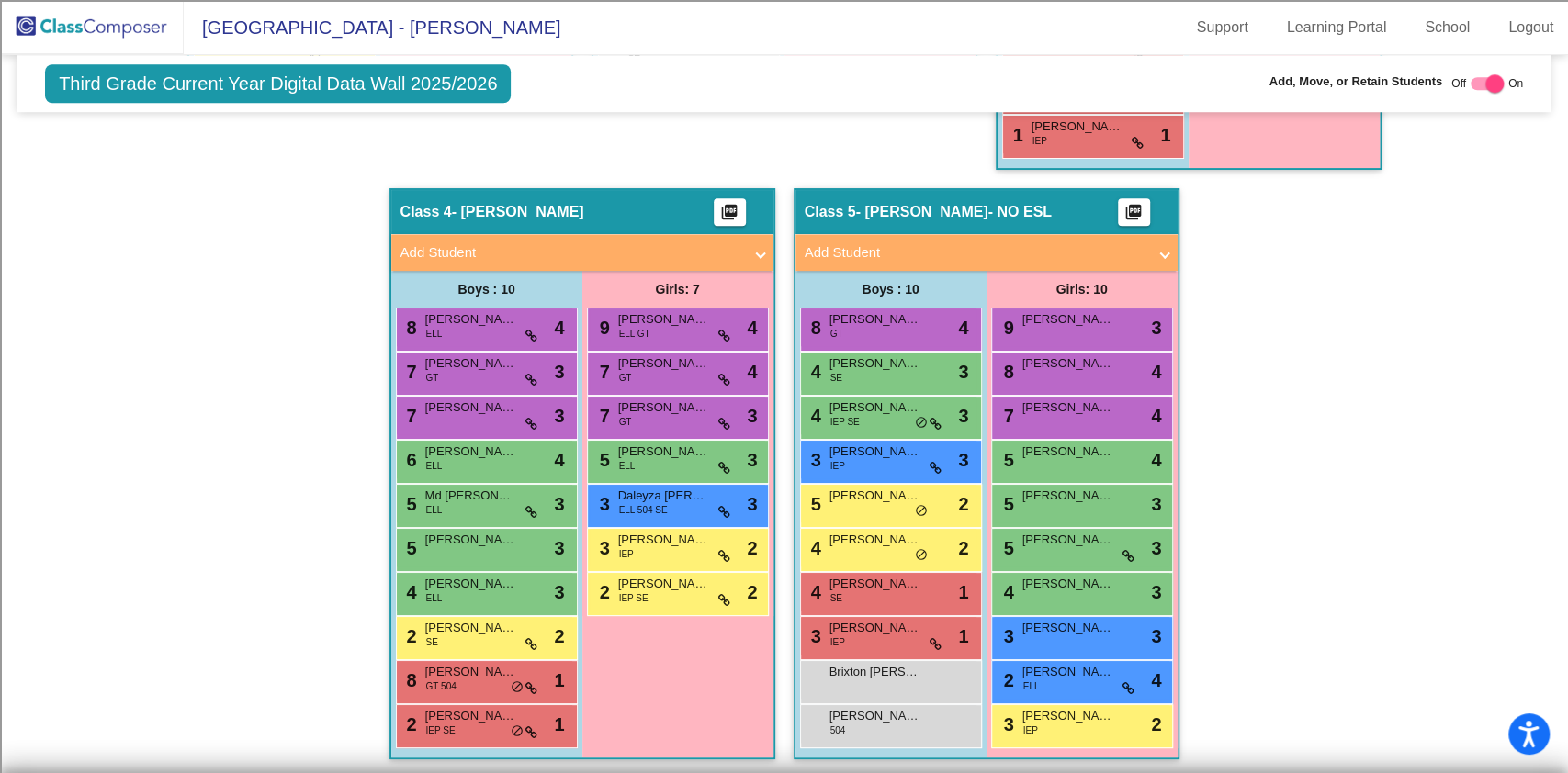 scroll, scrollTop: 1036, scrollLeft: 0, axis: vertical 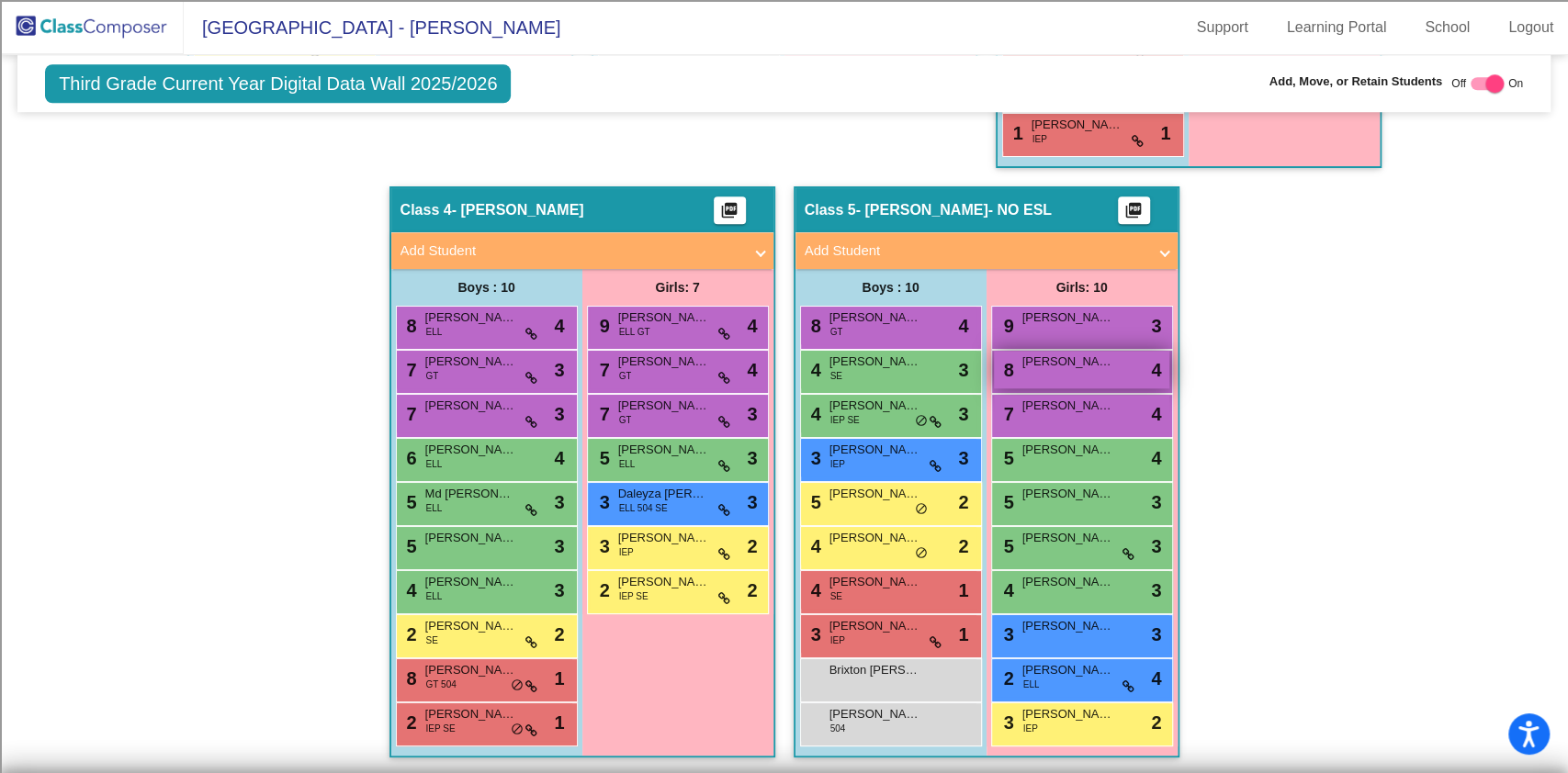 click on "8 Evelyn West lock do_not_disturb_alt 4" at bounding box center (1081, 369) 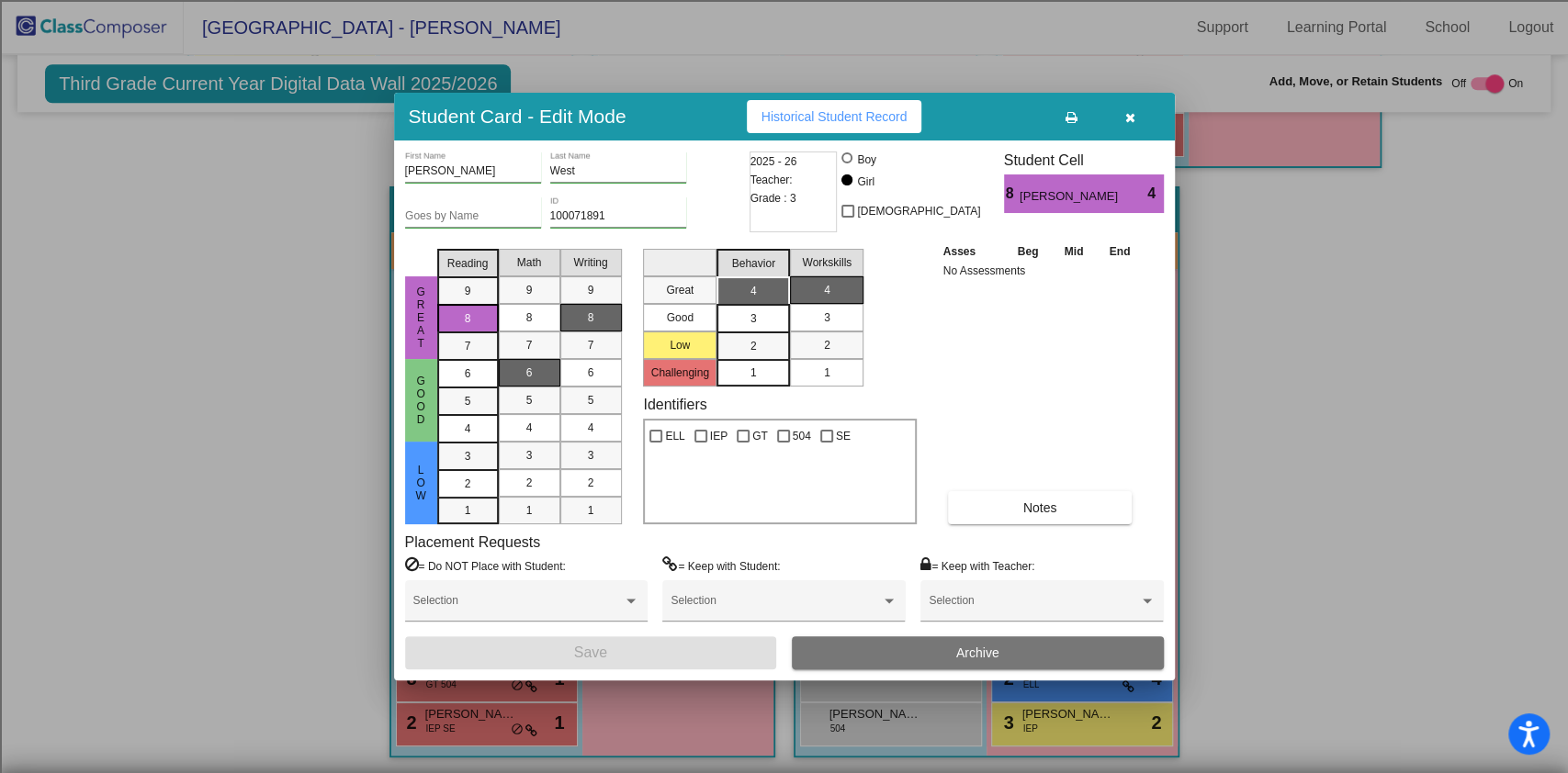 click at bounding box center [1131, 117] 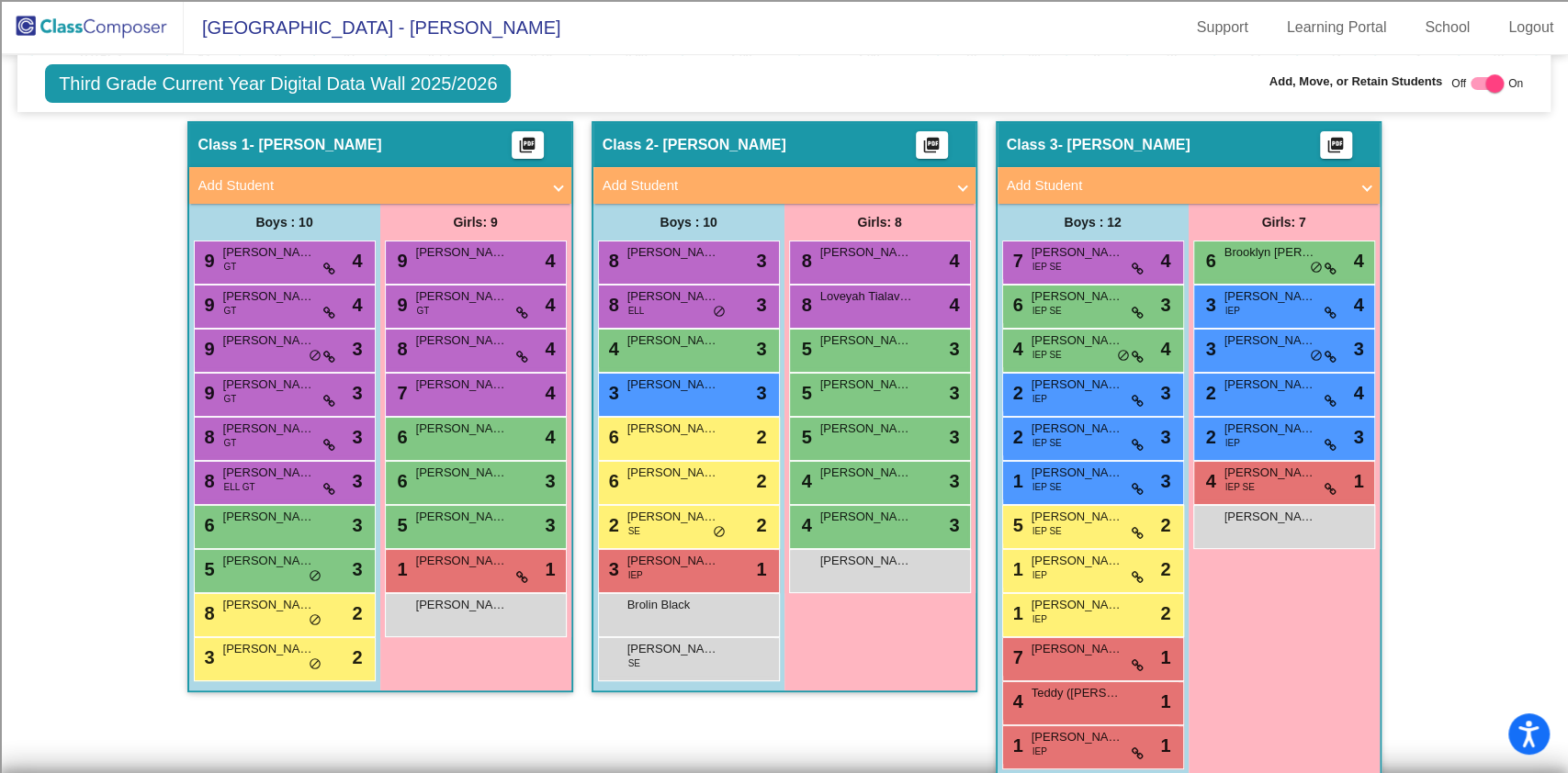 scroll, scrollTop: 790, scrollLeft: 0, axis: vertical 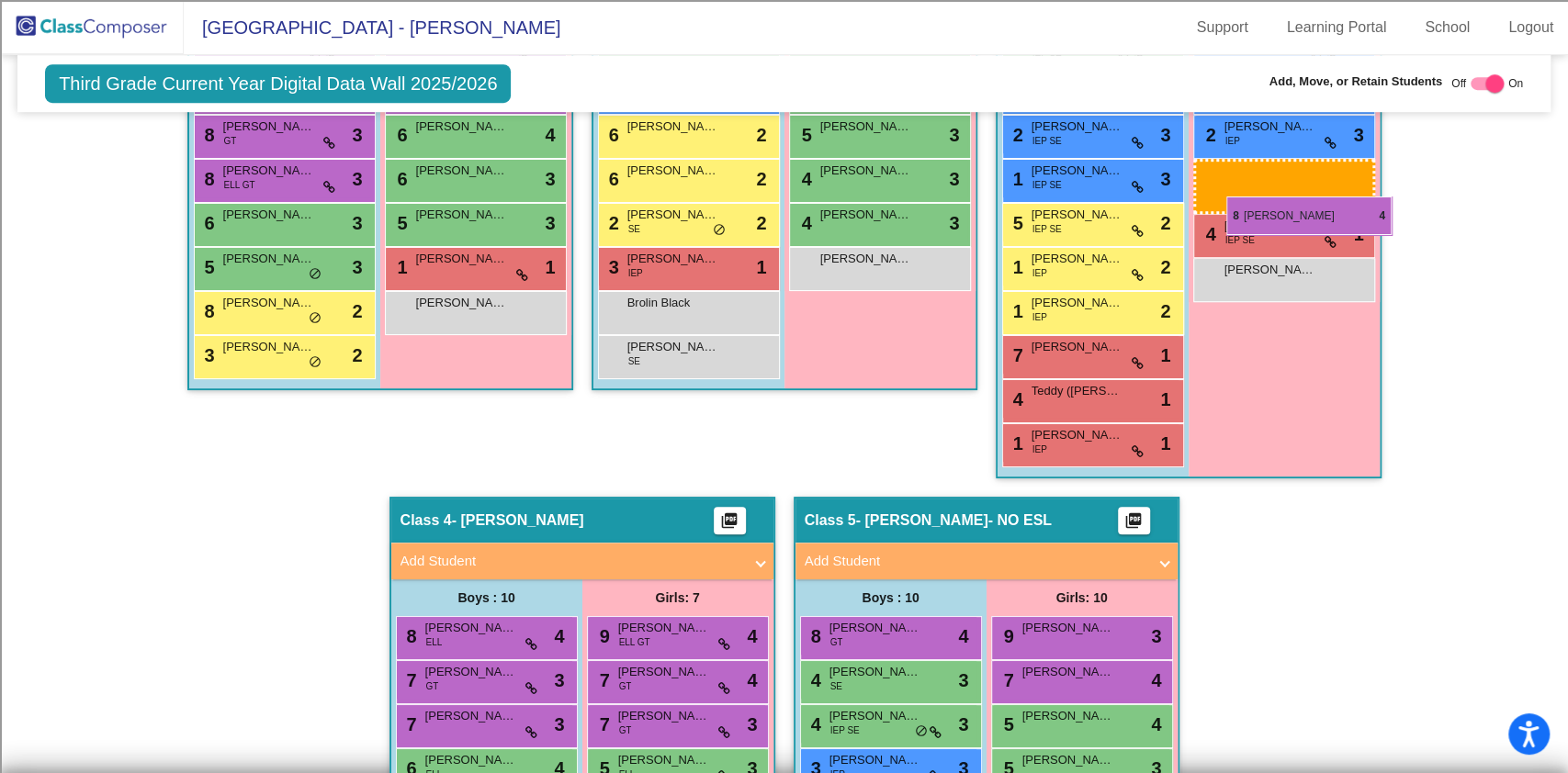 drag, startPoint x: 1056, startPoint y: 599, endPoint x: 1226, endPoint y: 196, distance: 437.38884 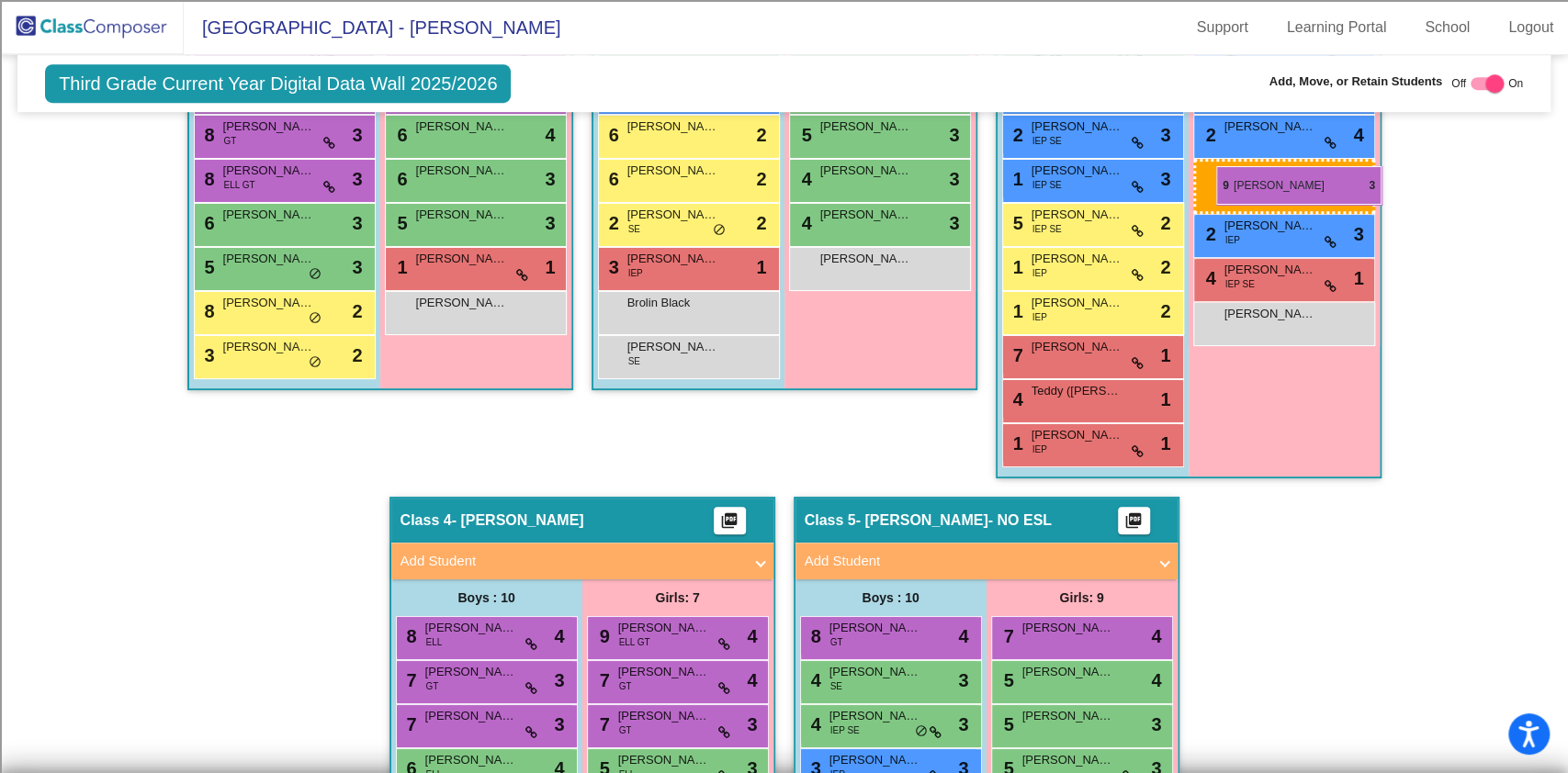 drag, startPoint x: 1083, startPoint y: 628, endPoint x: 1216, endPoint y: 166, distance: 480.76294 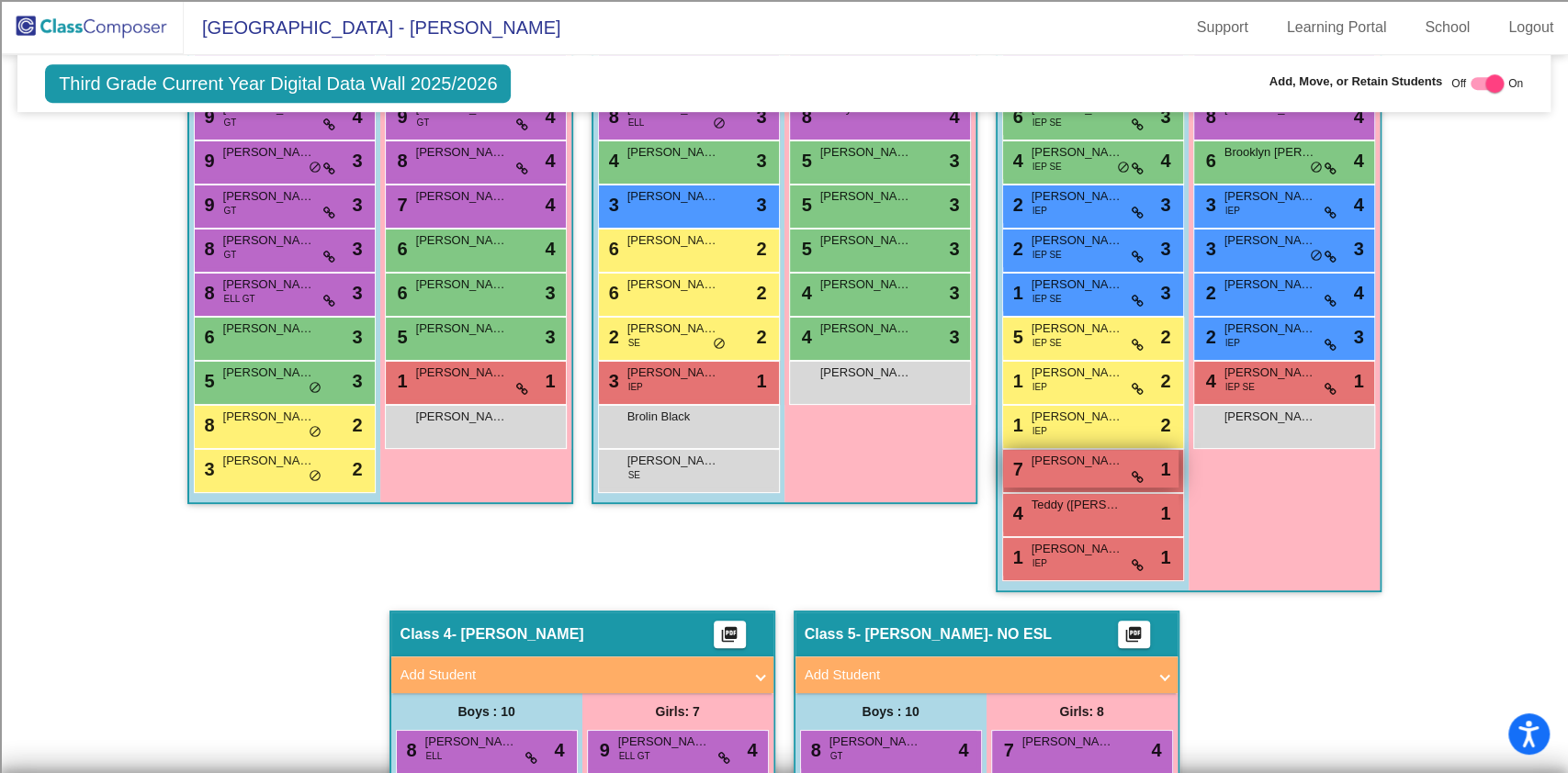 scroll, scrollTop: 668, scrollLeft: 0, axis: vertical 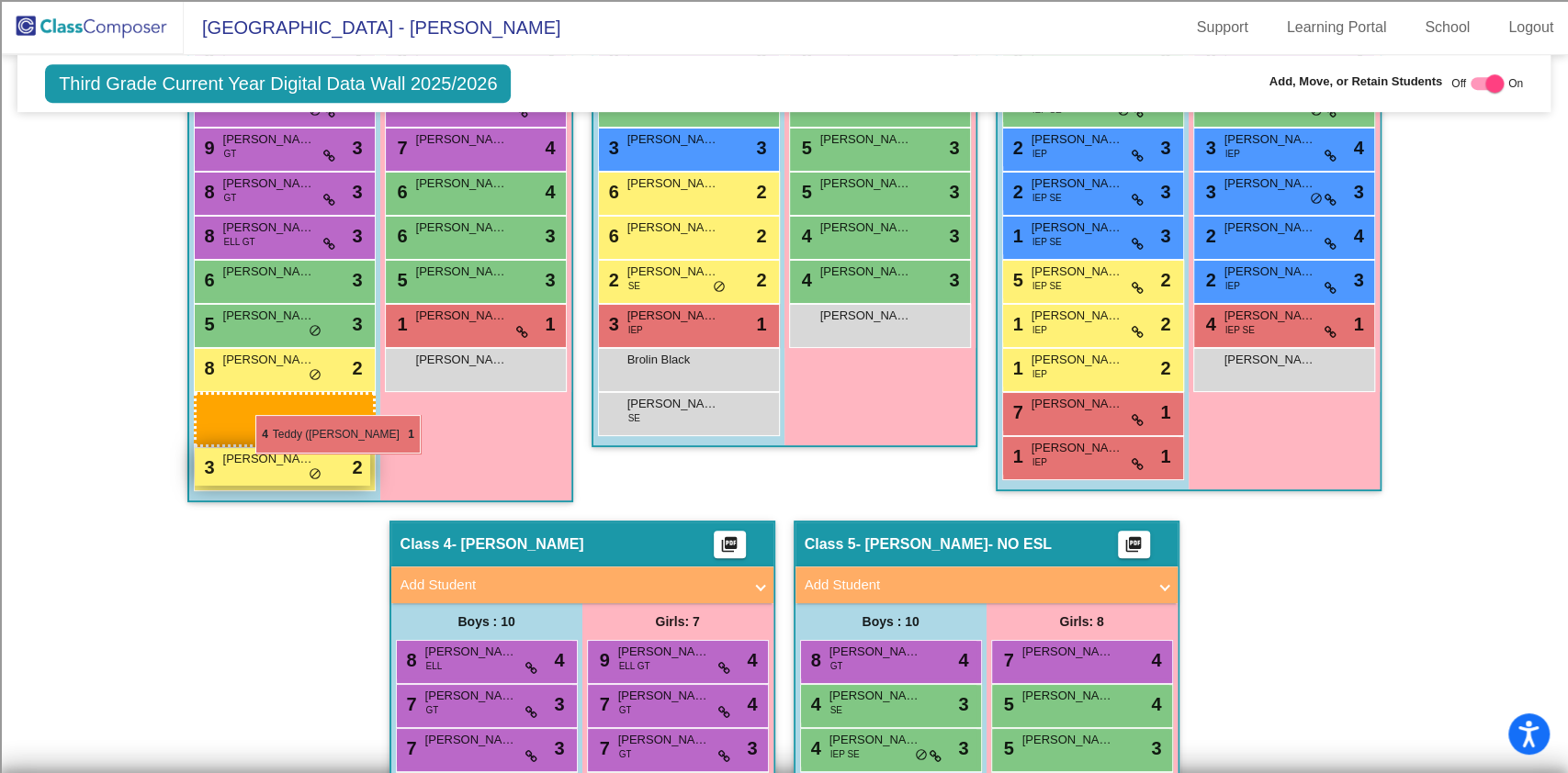 drag, startPoint x: 1079, startPoint y: 454, endPoint x: 252, endPoint y: 417, distance: 827.8273 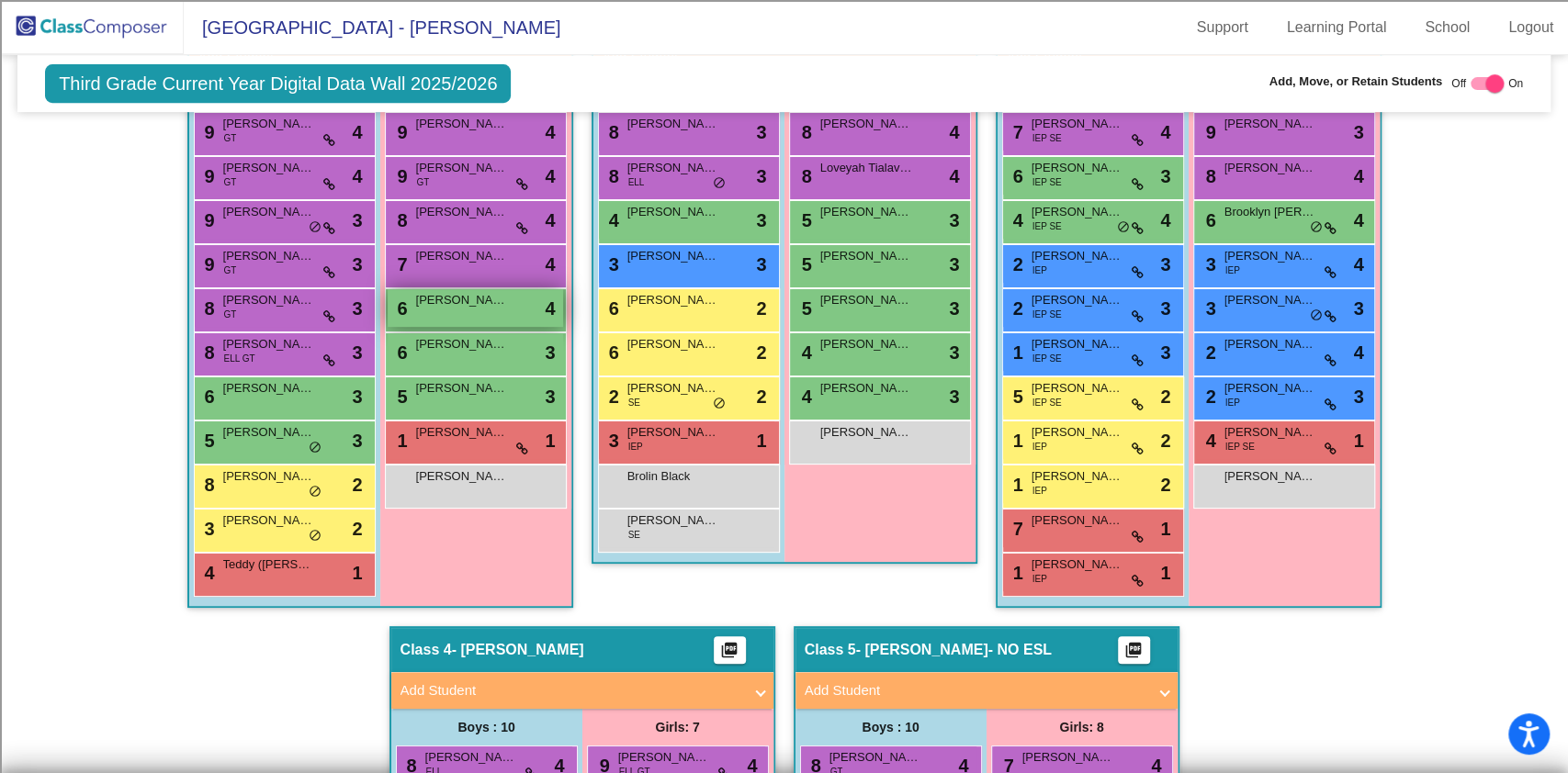 scroll, scrollTop: 502, scrollLeft: 0, axis: vertical 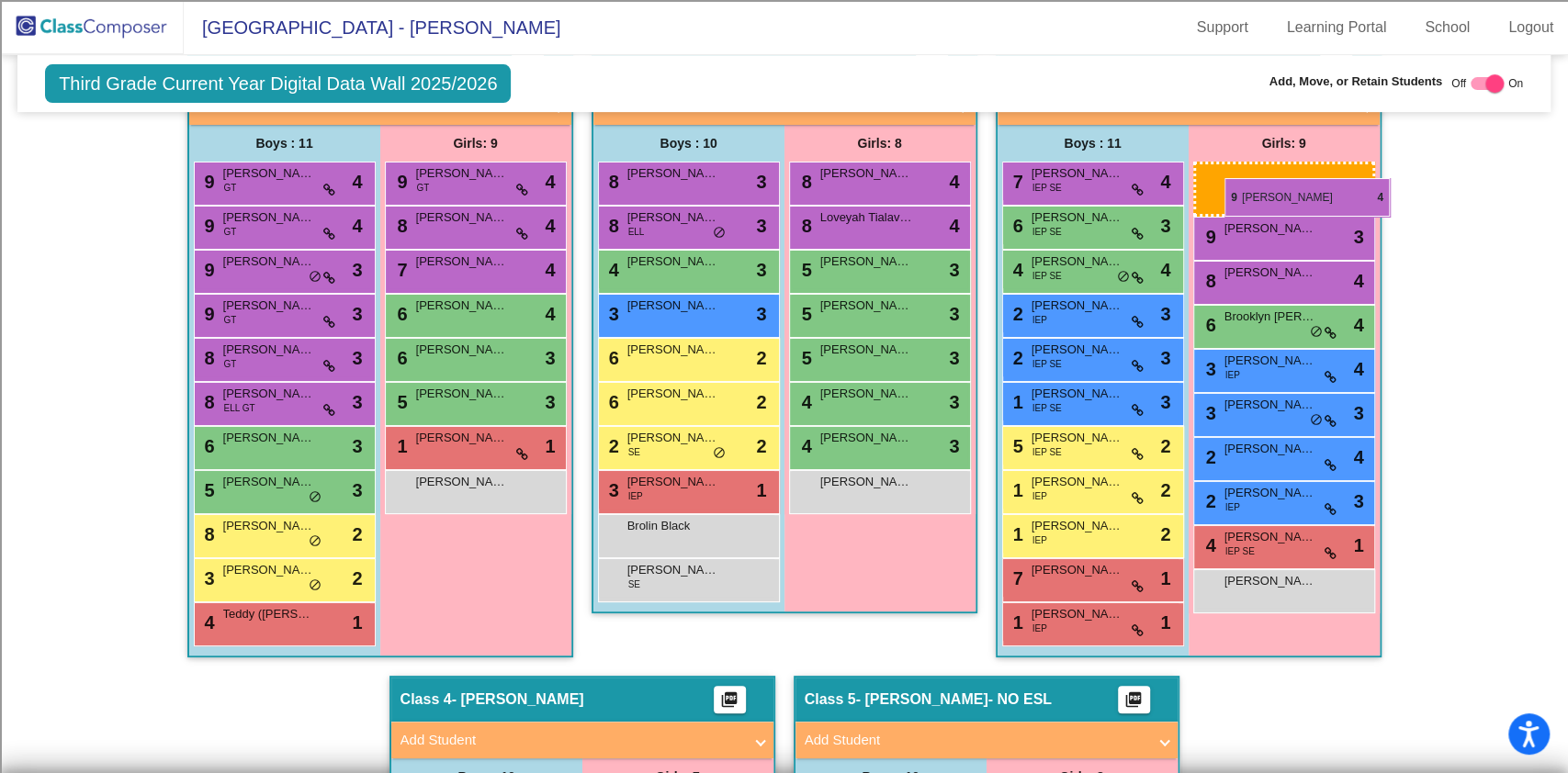 drag, startPoint x: 483, startPoint y: 172, endPoint x: 1224, endPoint y: 178, distance: 741.02429 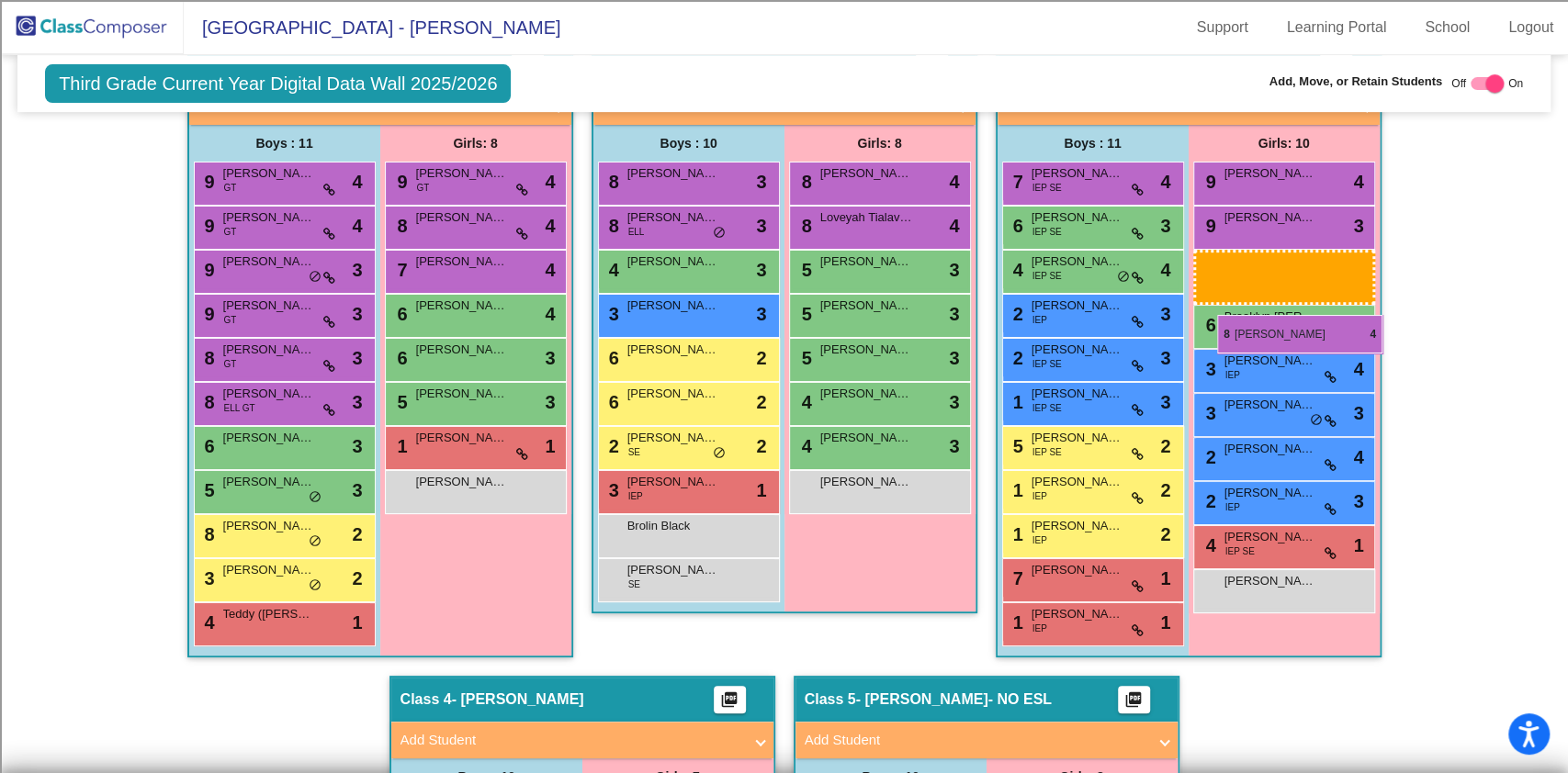 scroll, scrollTop: 380, scrollLeft: 0, axis: vertical 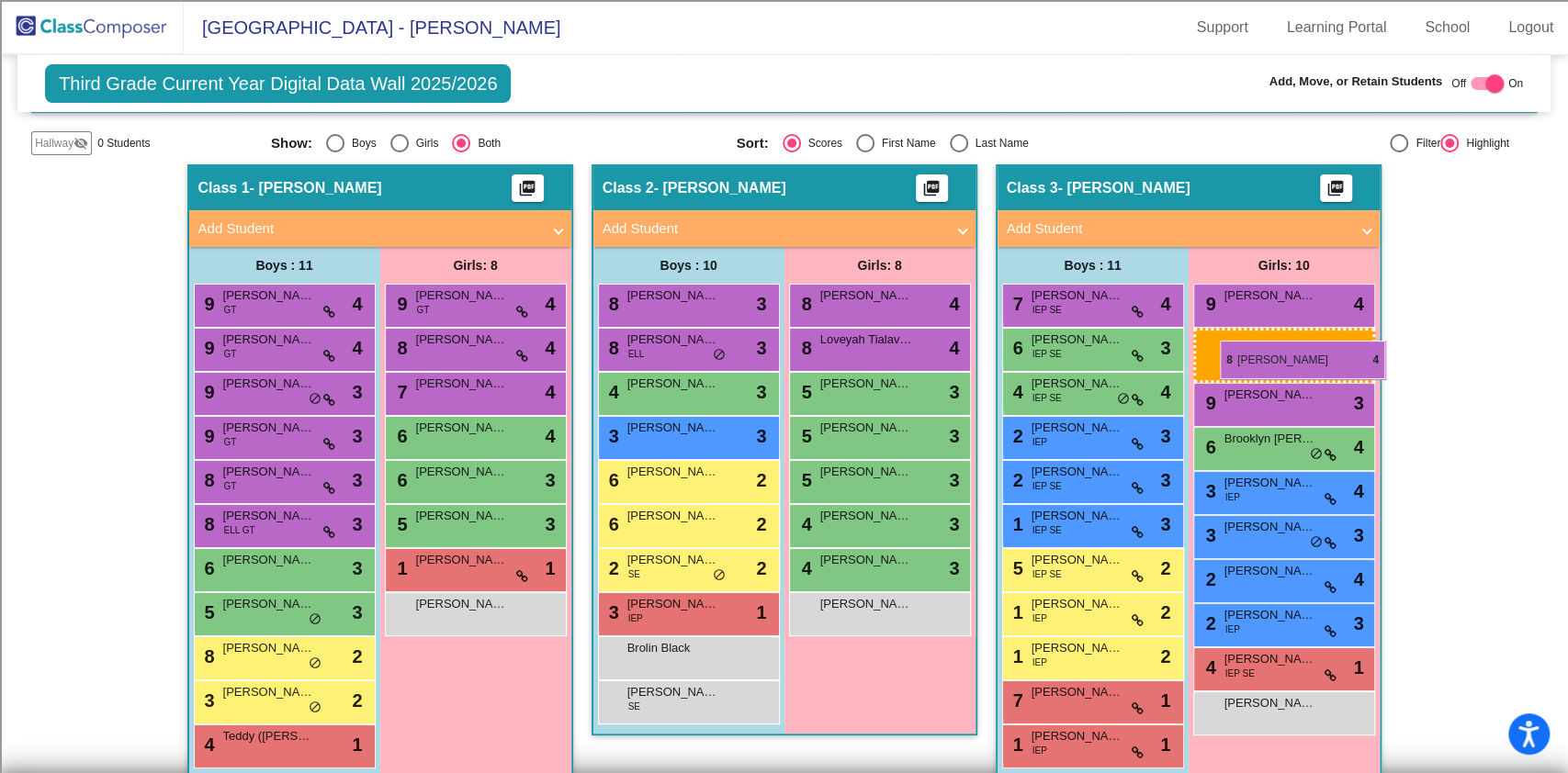 drag, startPoint x: 1275, startPoint y: 270, endPoint x: 1220, endPoint y: 356, distance: 102.083299 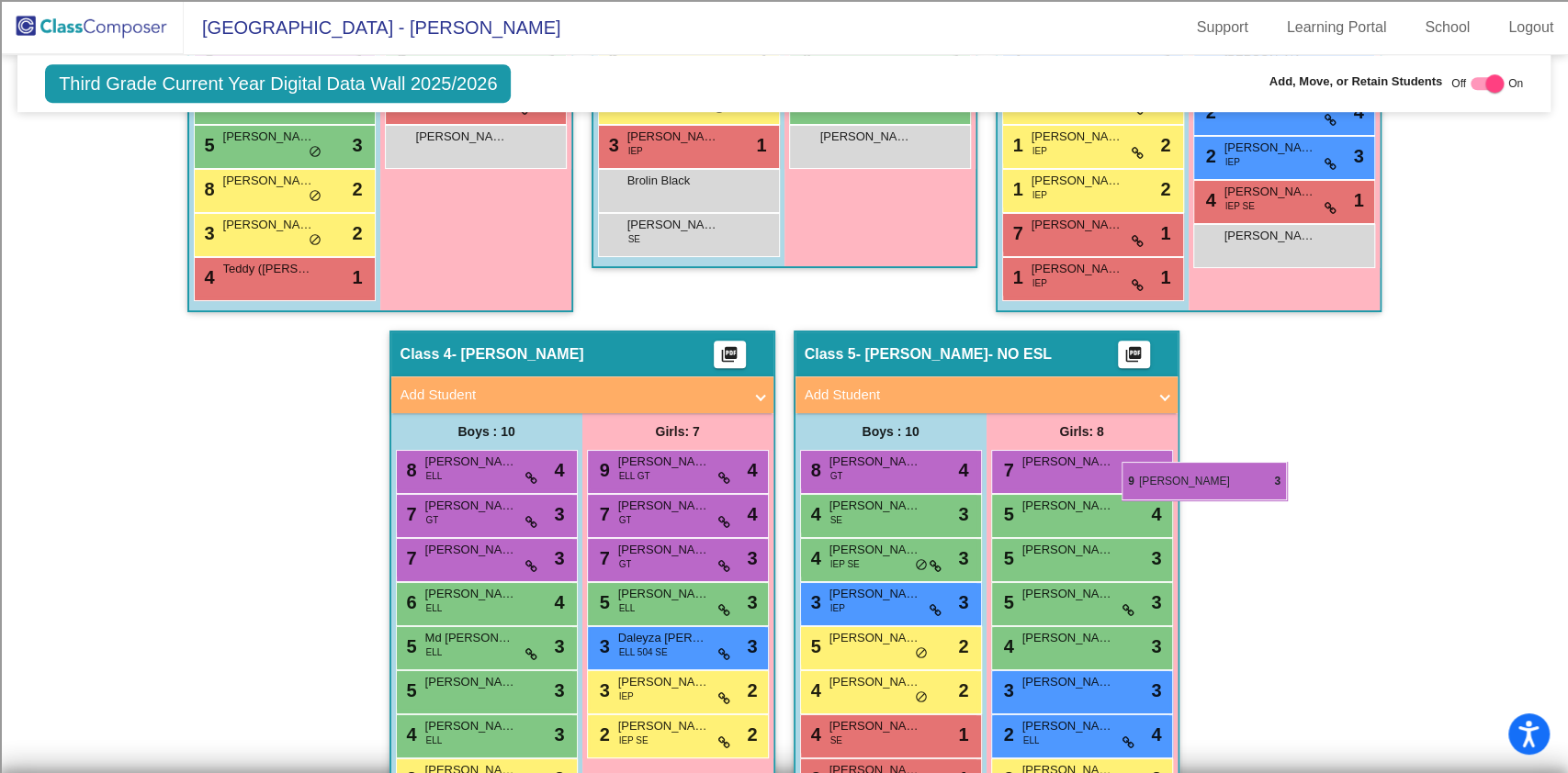 scroll, scrollTop: 869, scrollLeft: 0, axis: vertical 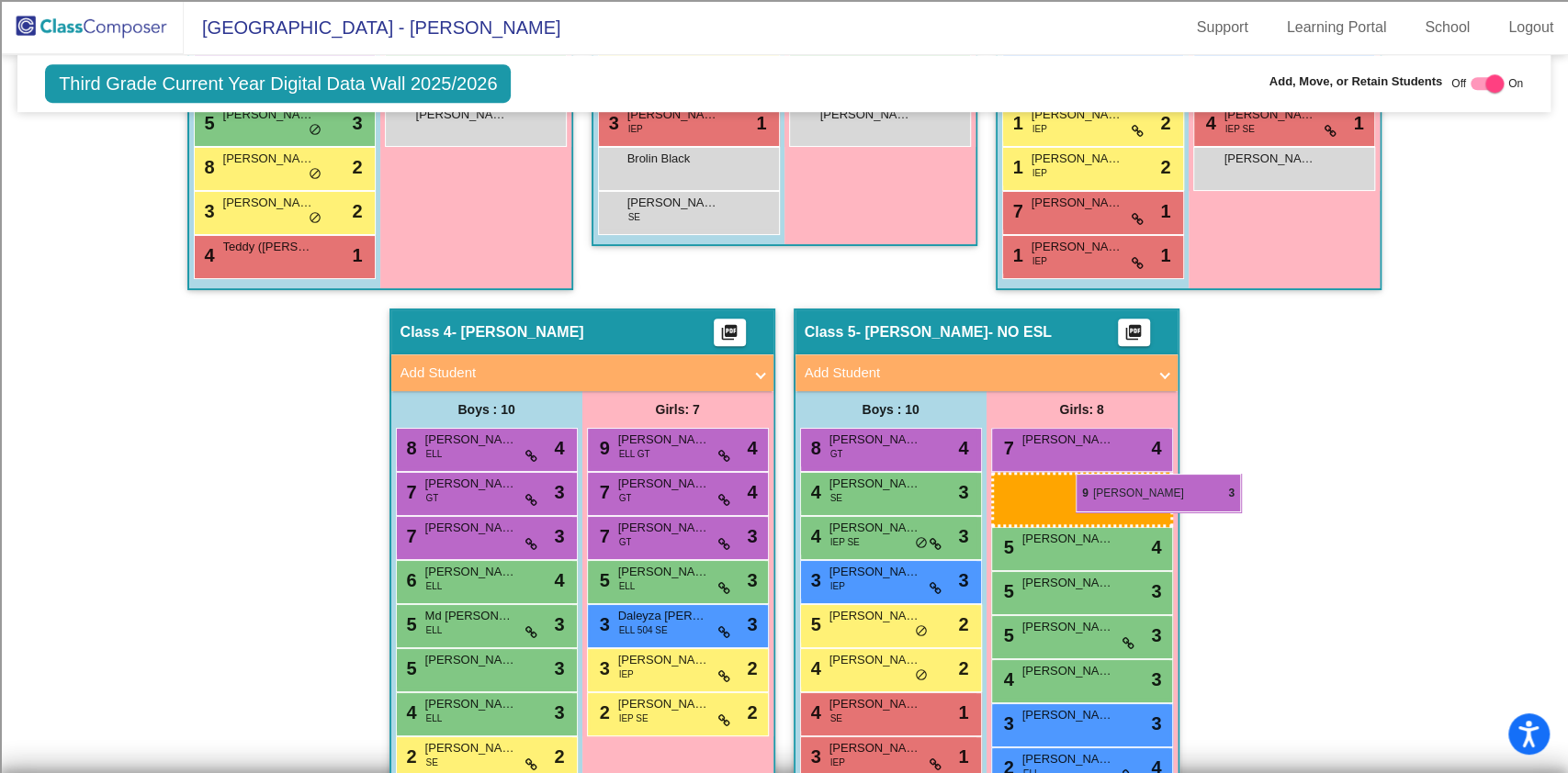 drag, startPoint x: 1258, startPoint y: 344, endPoint x: 1076, endPoint y: 474, distance: 223.66046 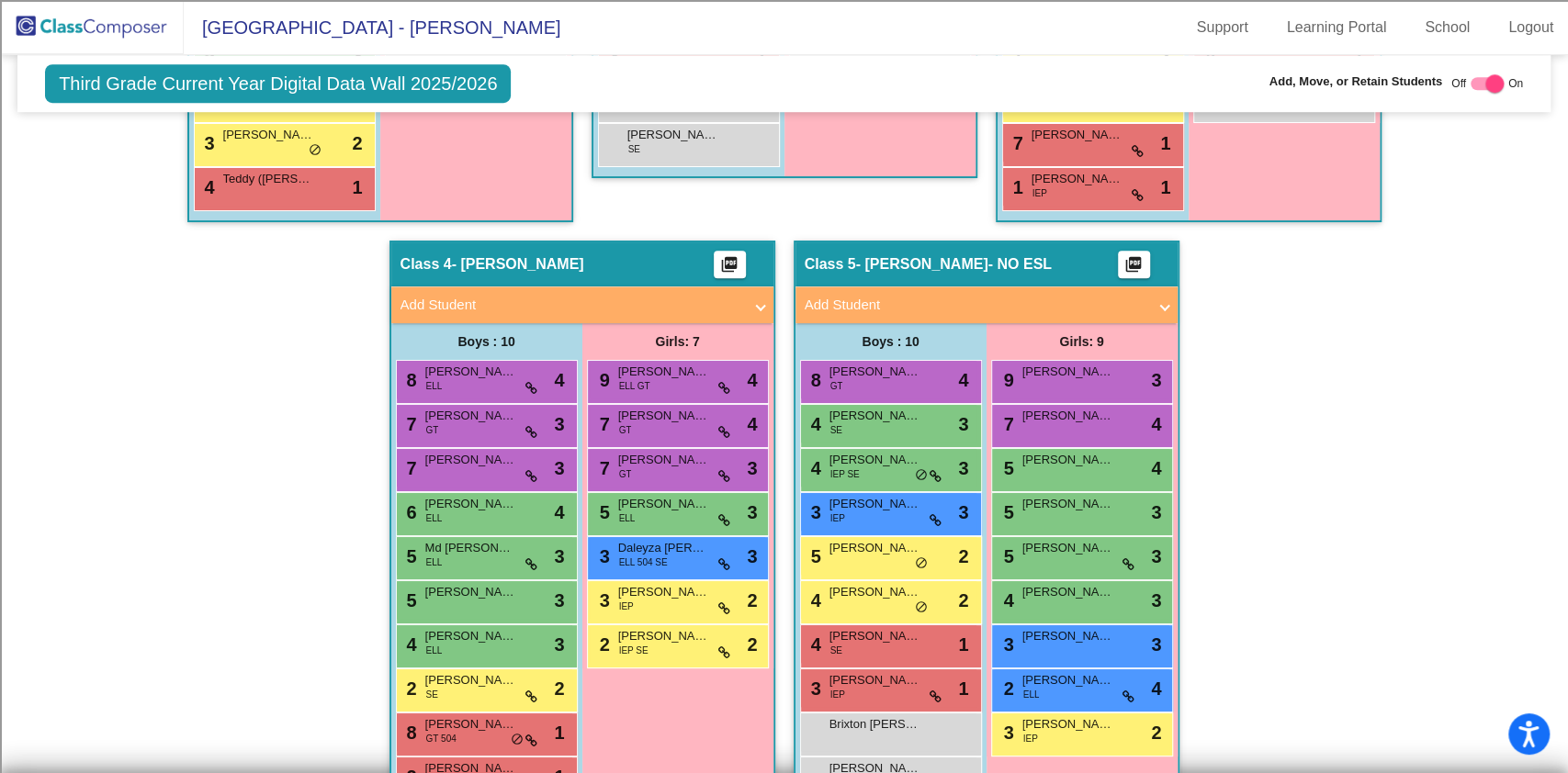 scroll, scrollTop: 991, scrollLeft: 0, axis: vertical 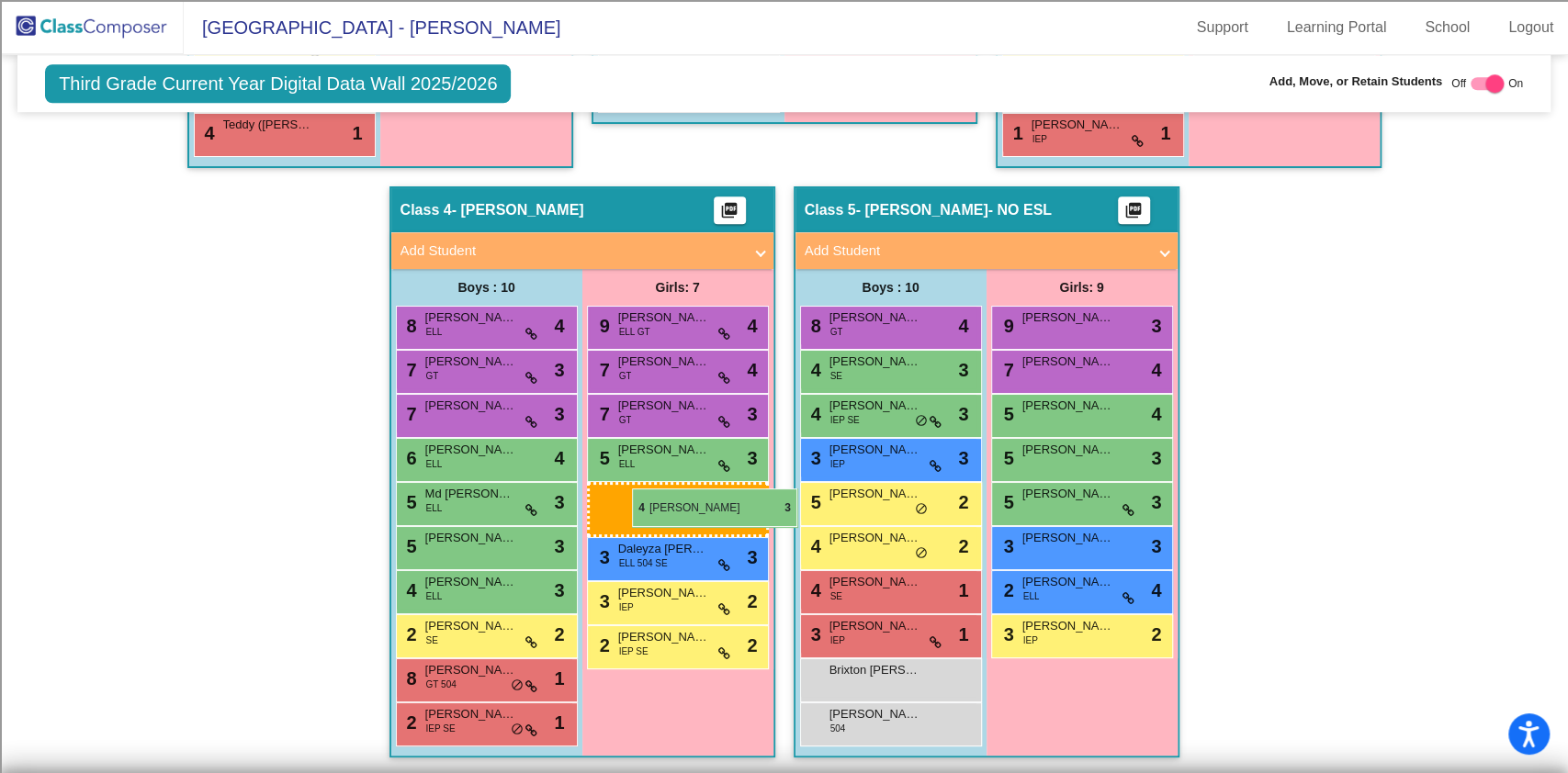 drag, startPoint x: 1073, startPoint y: 550, endPoint x: 632, endPoint y: 488, distance: 445.33695 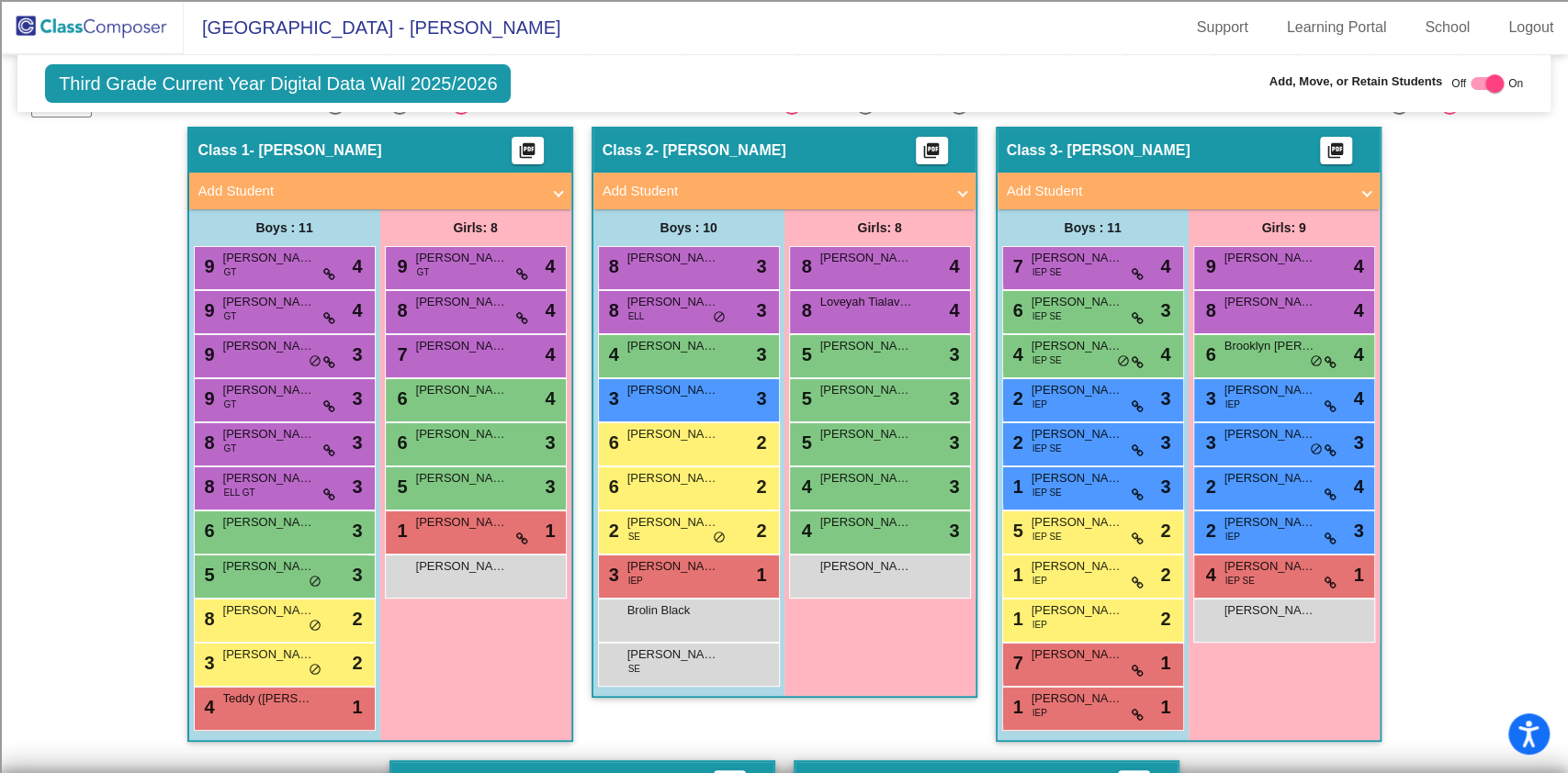 scroll, scrollTop: 379, scrollLeft: 0, axis: vertical 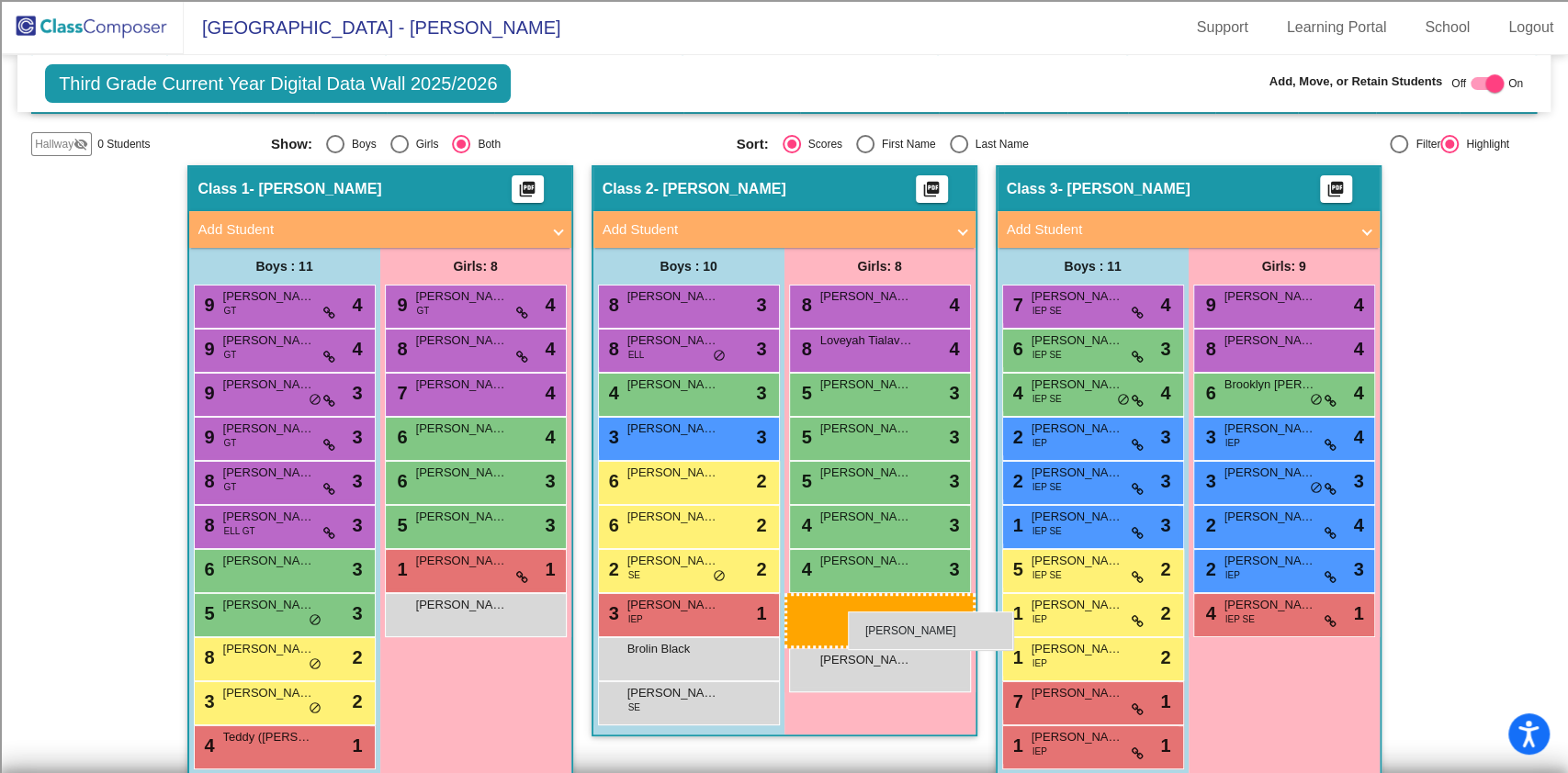 drag, startPoint x: 1271, startPoint y: 658, endPoint x: 848, endPoint y: 611, distance: 425.6031 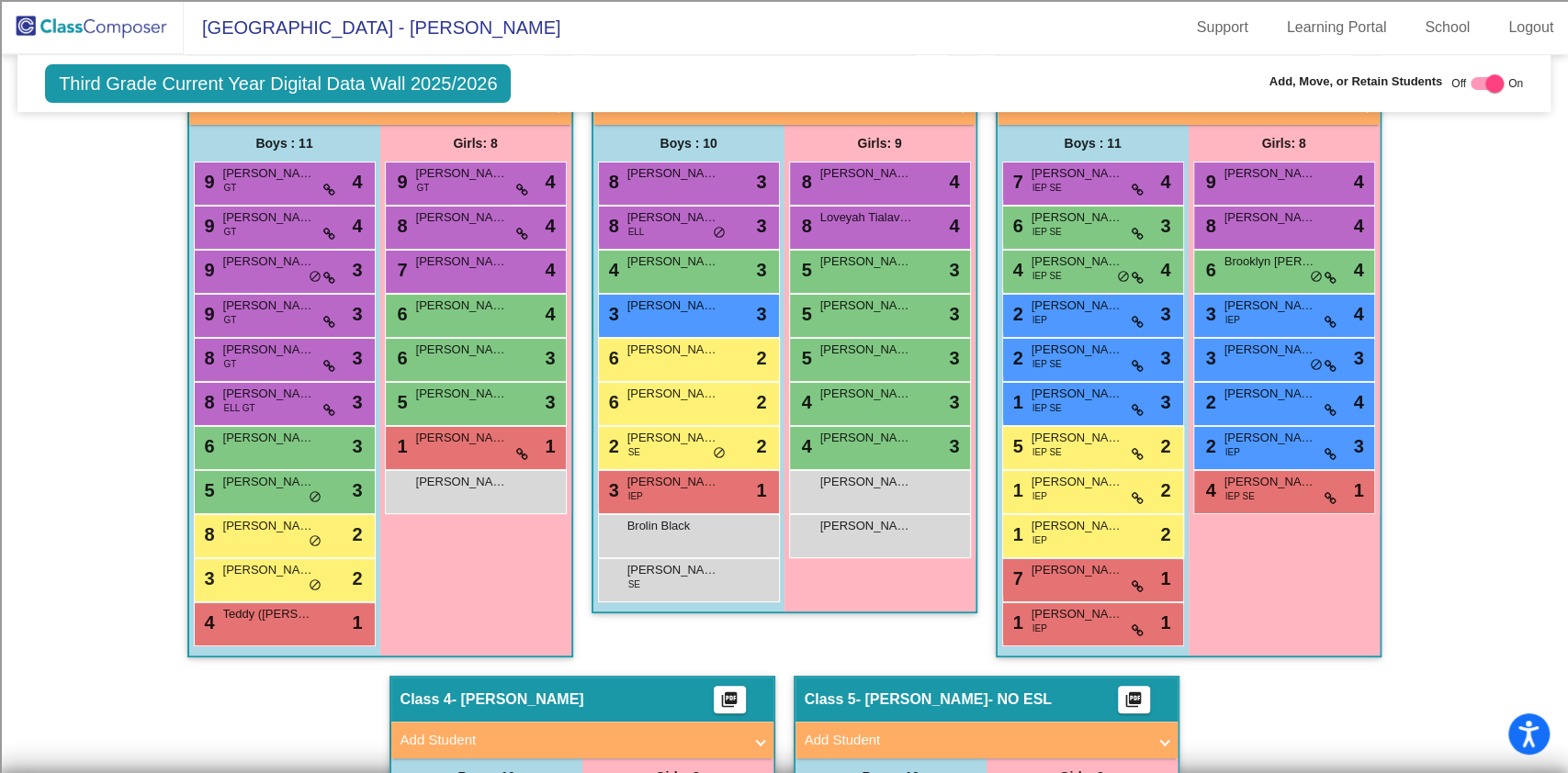 scroll, scrollTop: 257, scrollLeft: 0, axis: vertical 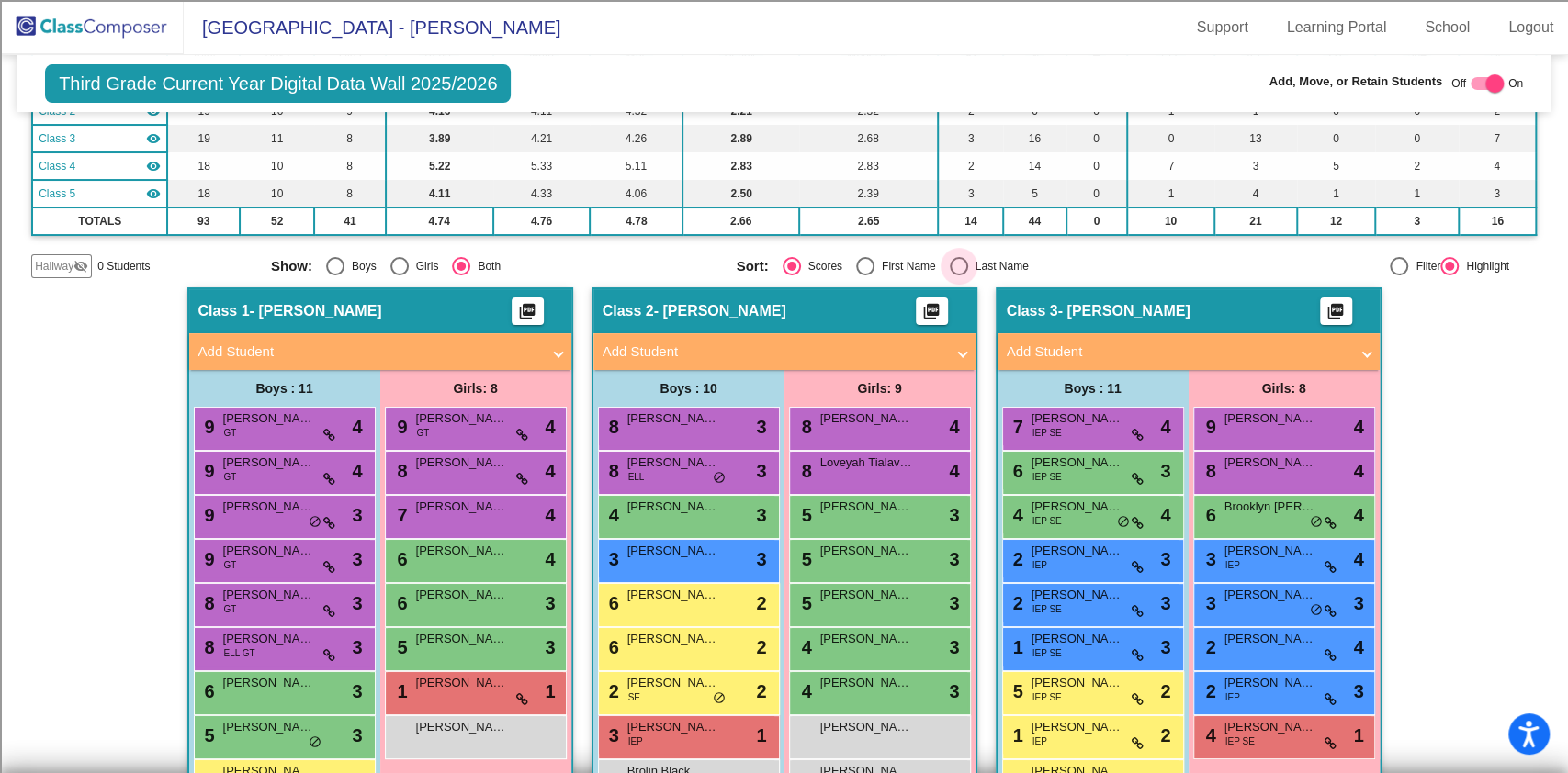 click at bounding box center [959, 266] 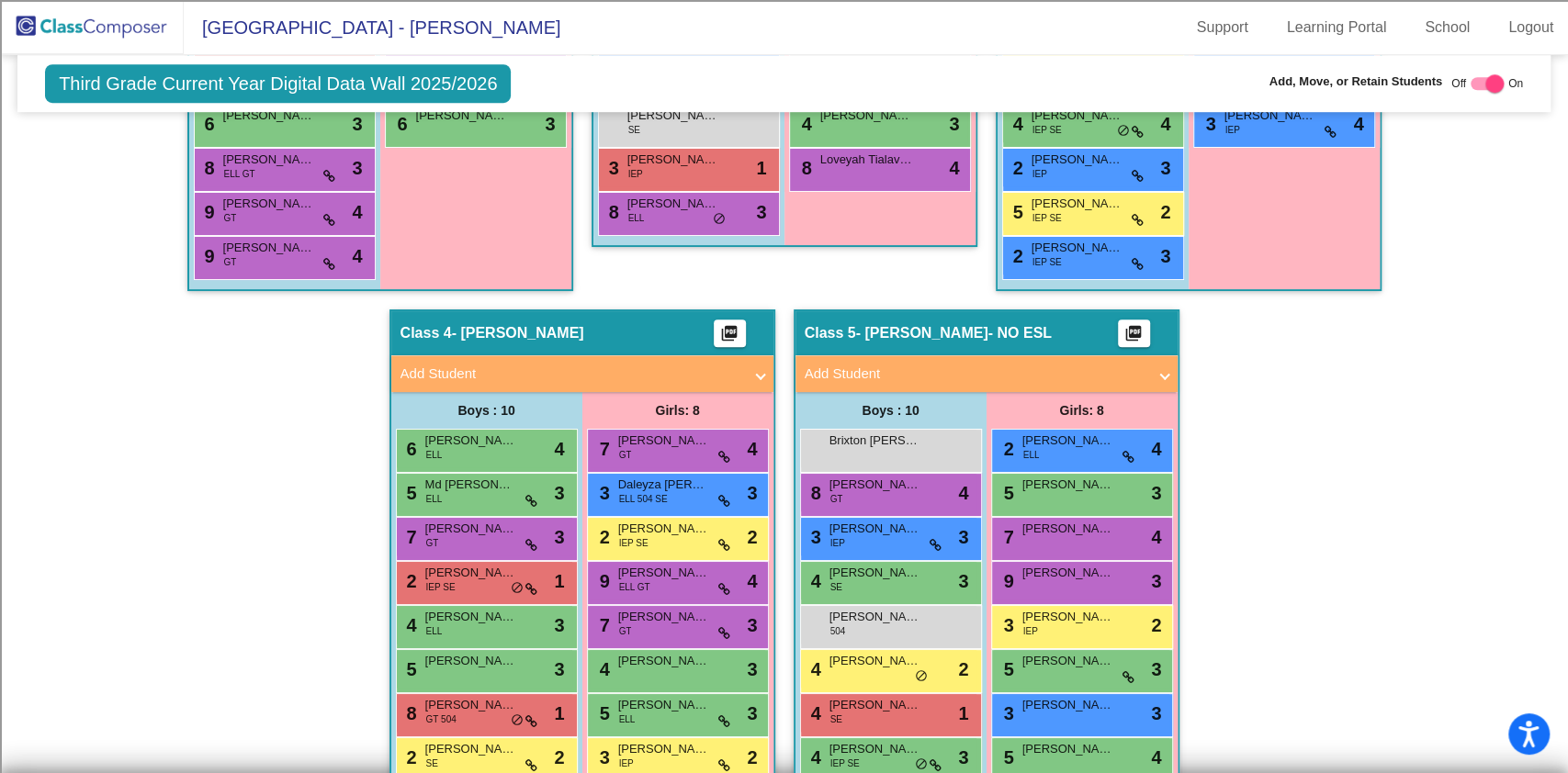 scroll, scrollTop: 991, scrollLeft: 0, axis: vertical 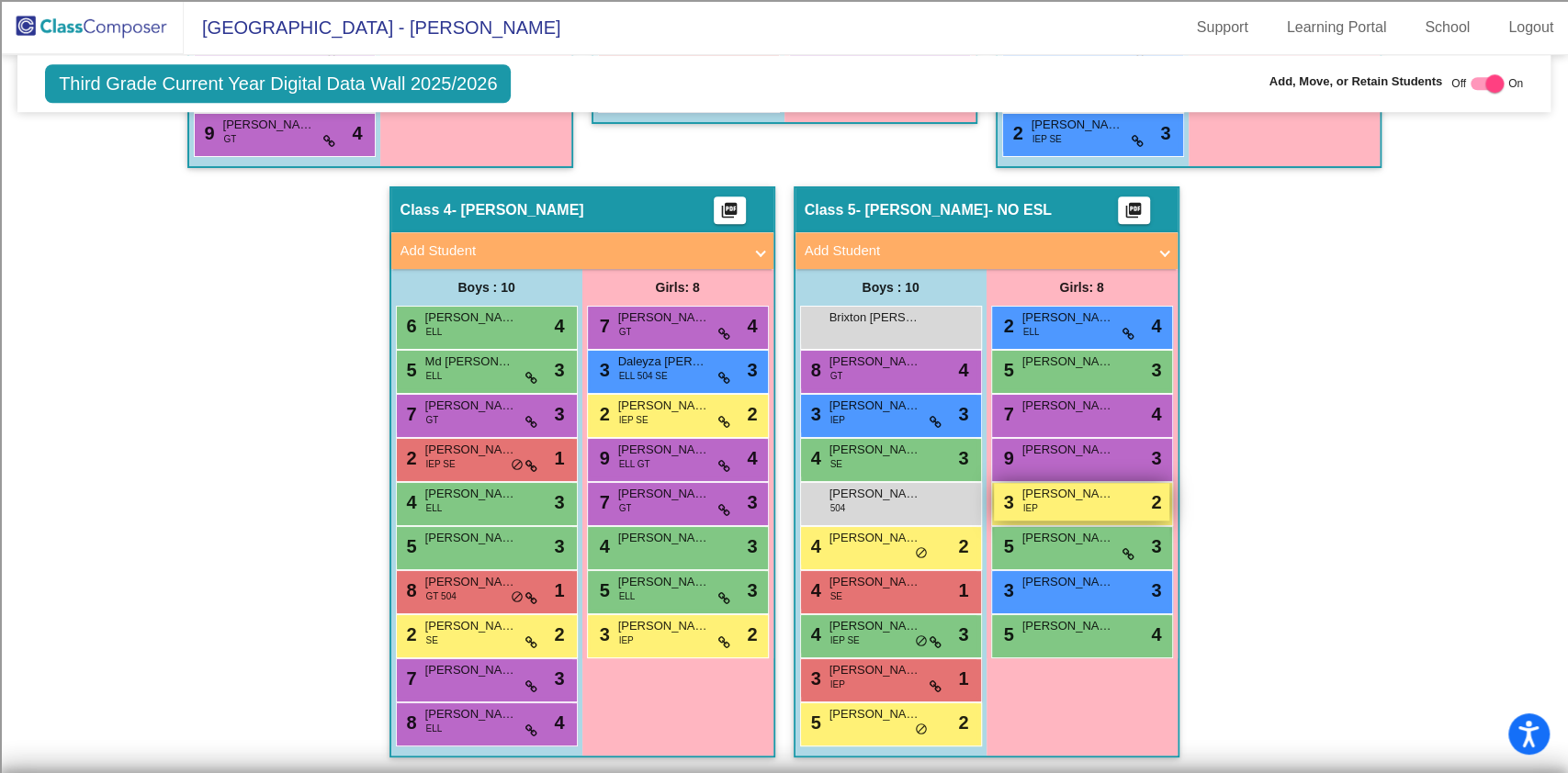 click on "[PERSON_NAME]" at bounding box center [1068, 494] 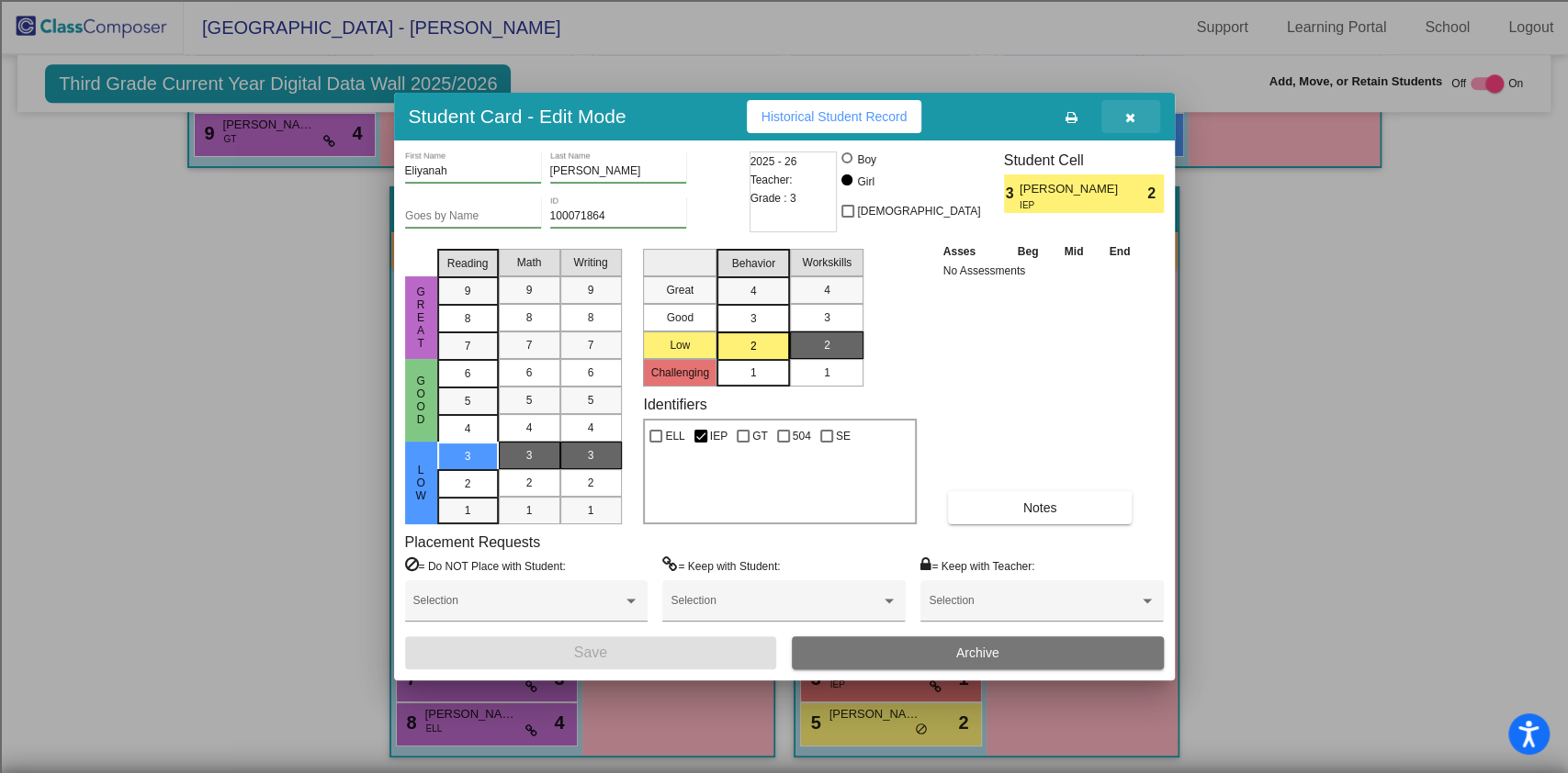 click at bounding box center (1131, 117) 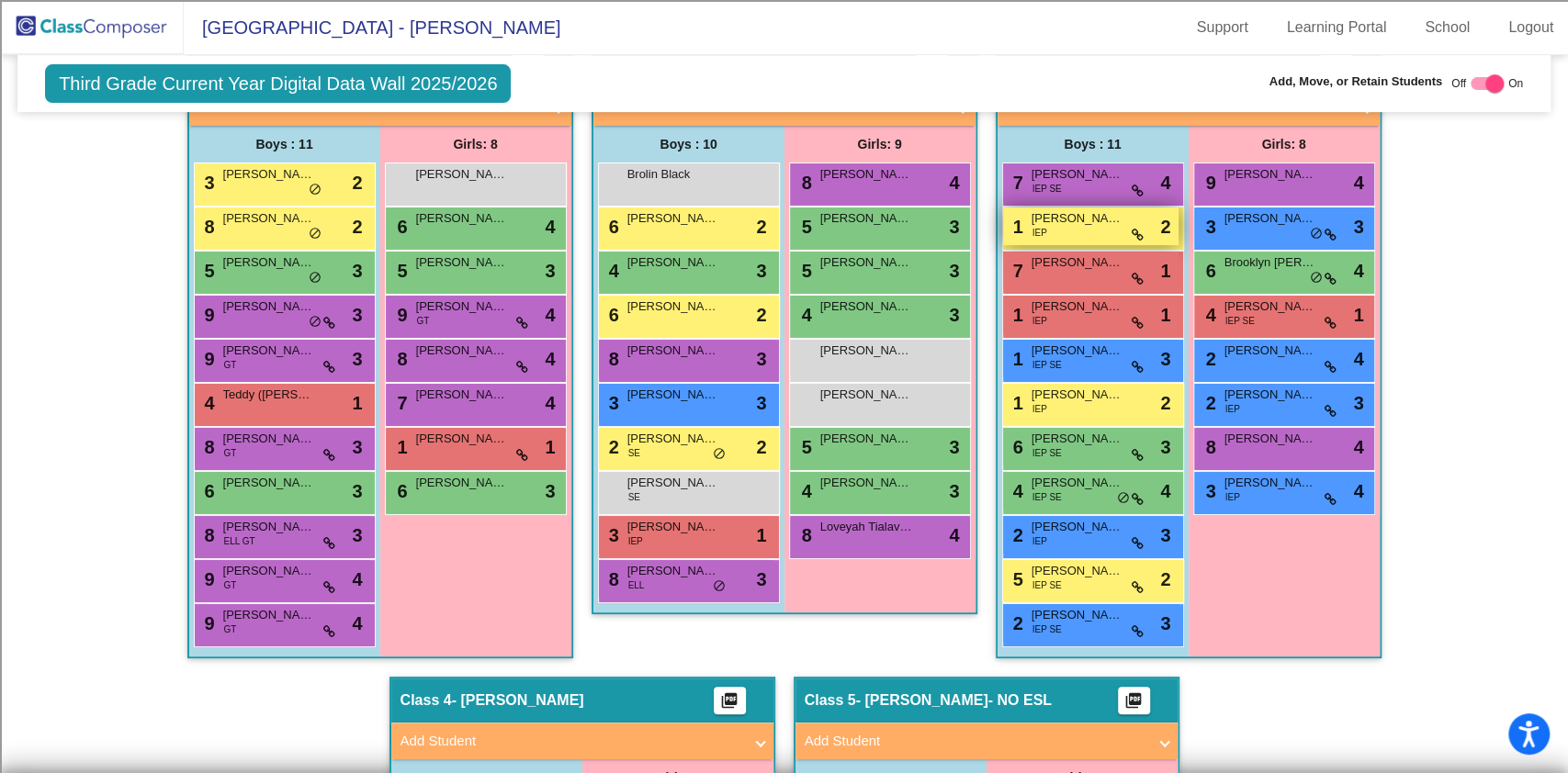 scroll, scrollTop: 379, scrollLeft: 0, axis: vertical 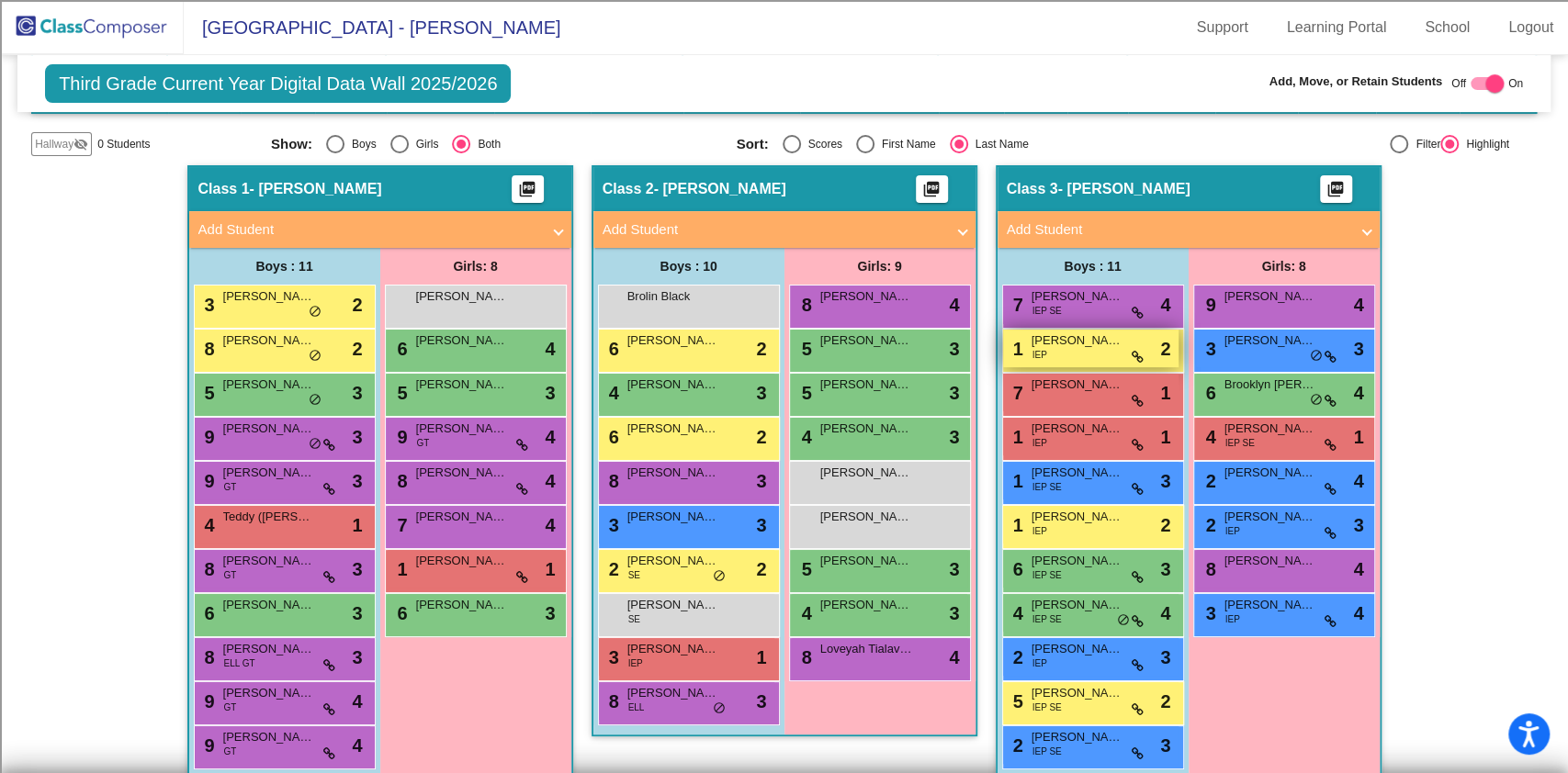 click on "1 Aiden Featherston IEP lock do_not_disturb_alt 2" at bounding box center (1090, 348) 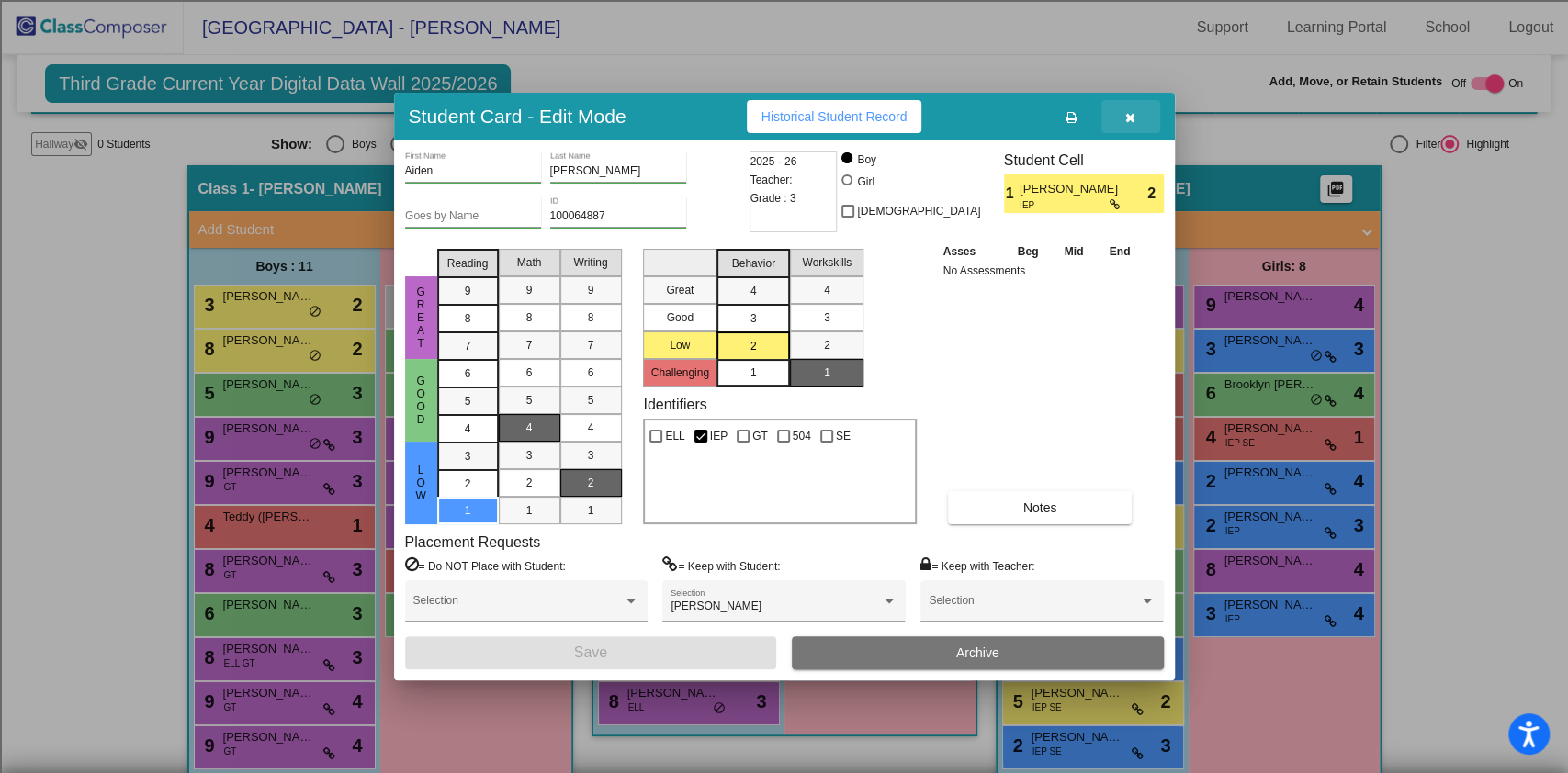 click at bounding box center [1131, 117] 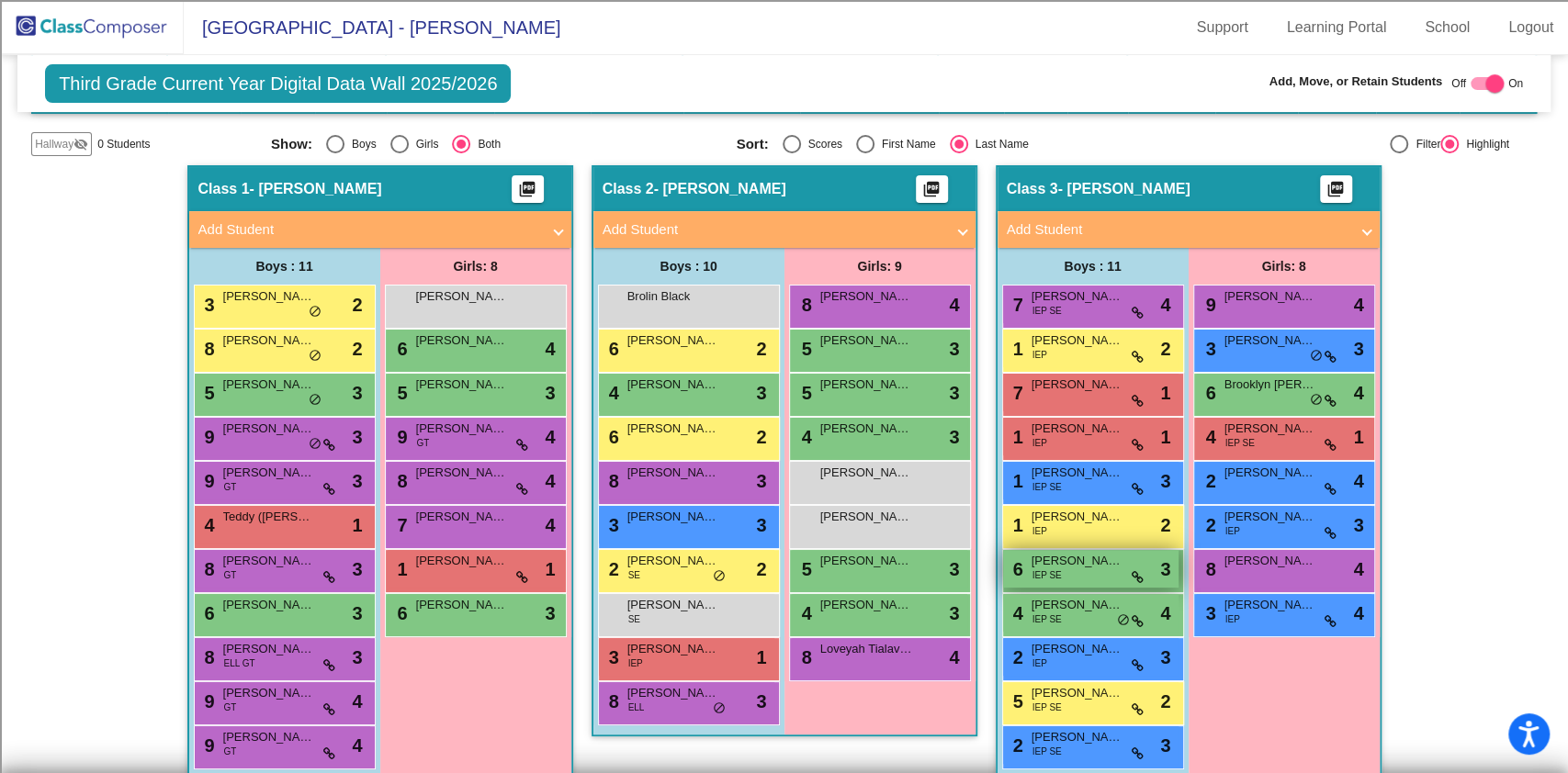 click on "6 Kyrie Nutall IEP SE lock do_not_disturb_alt 3" at bounding box center [1090, 568] 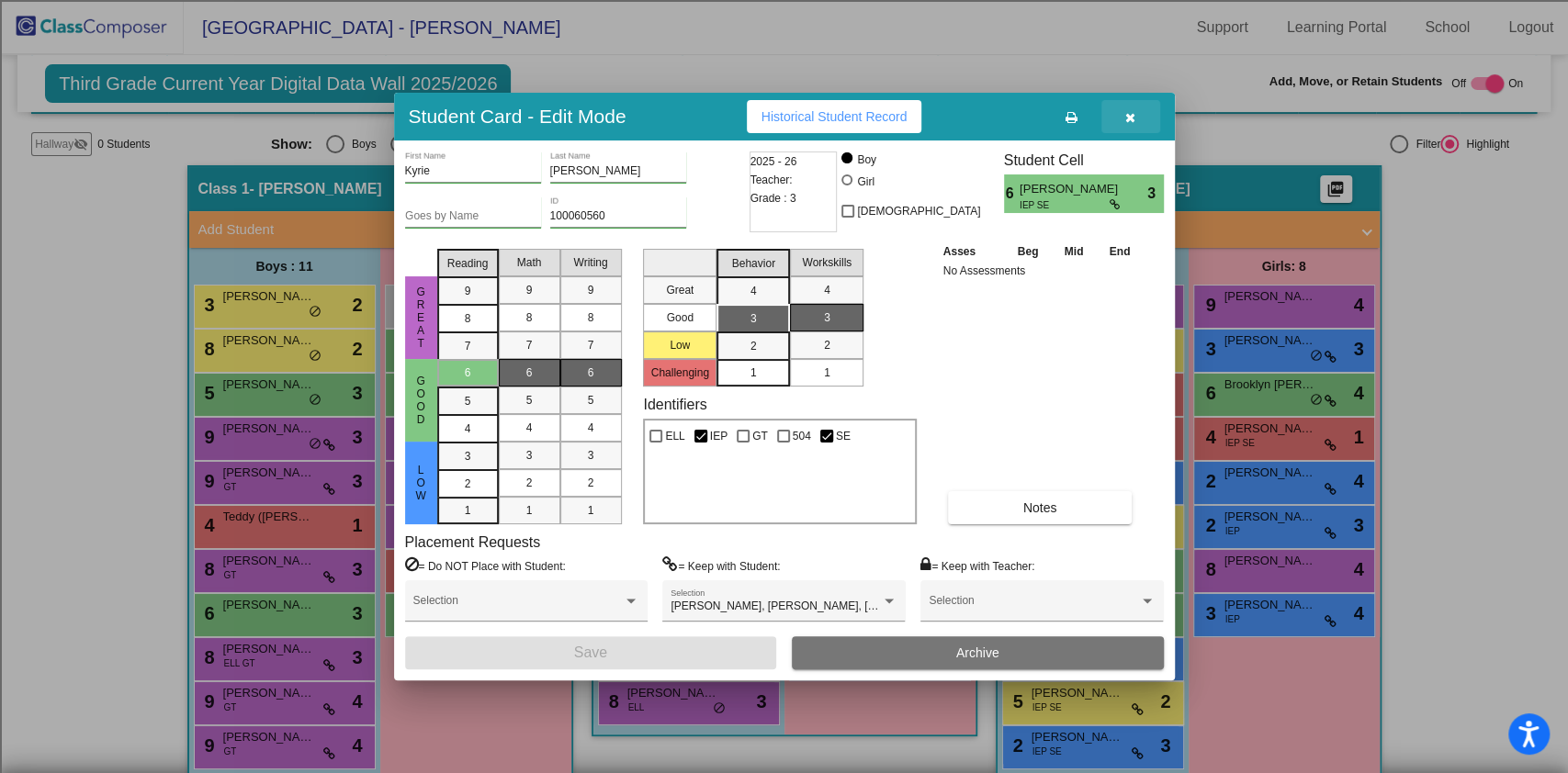 click at bounding box center (1131, 117) 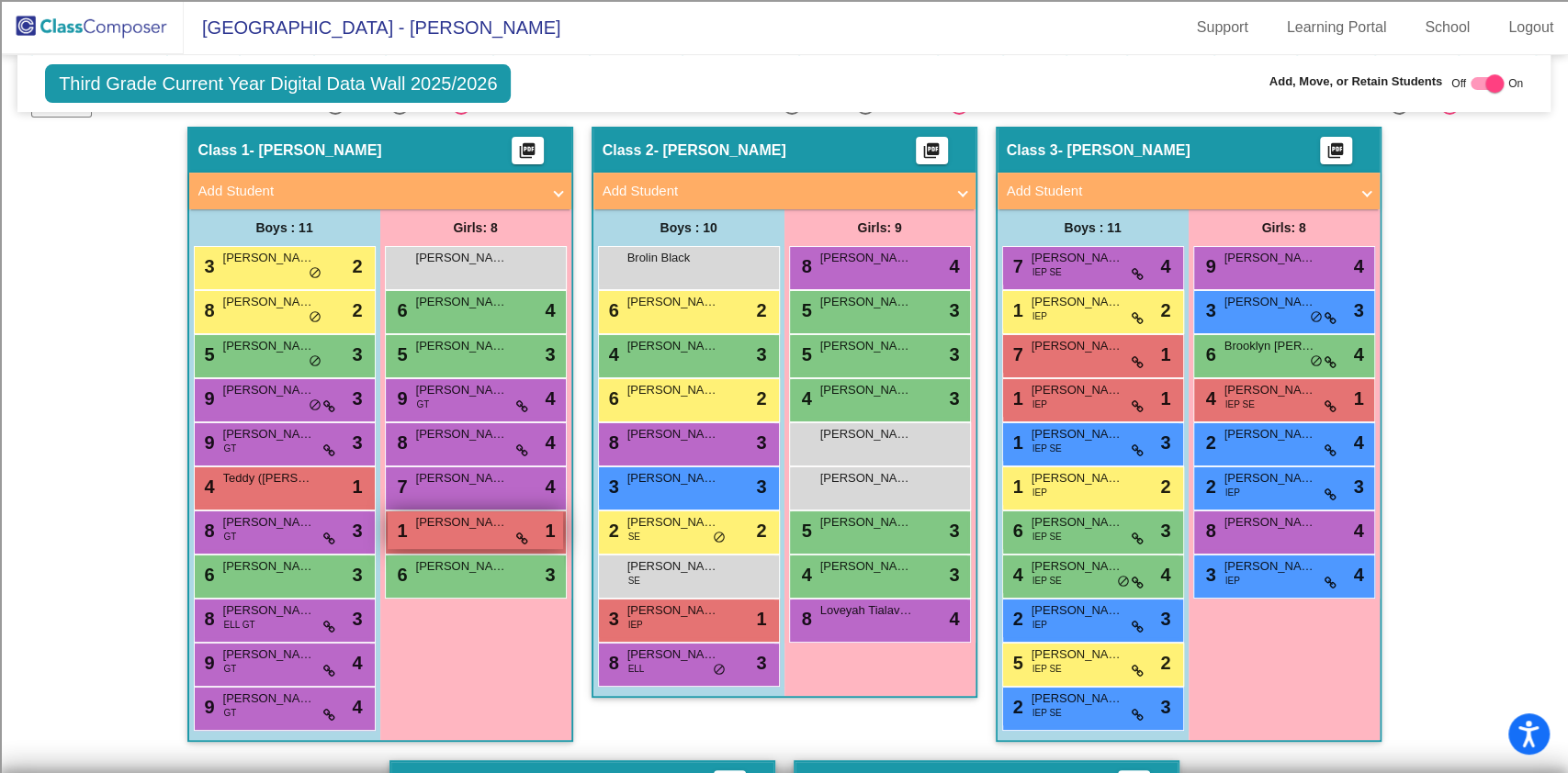 scroll, scrollTop: 379, scrollLeft: 0, axis: vertical 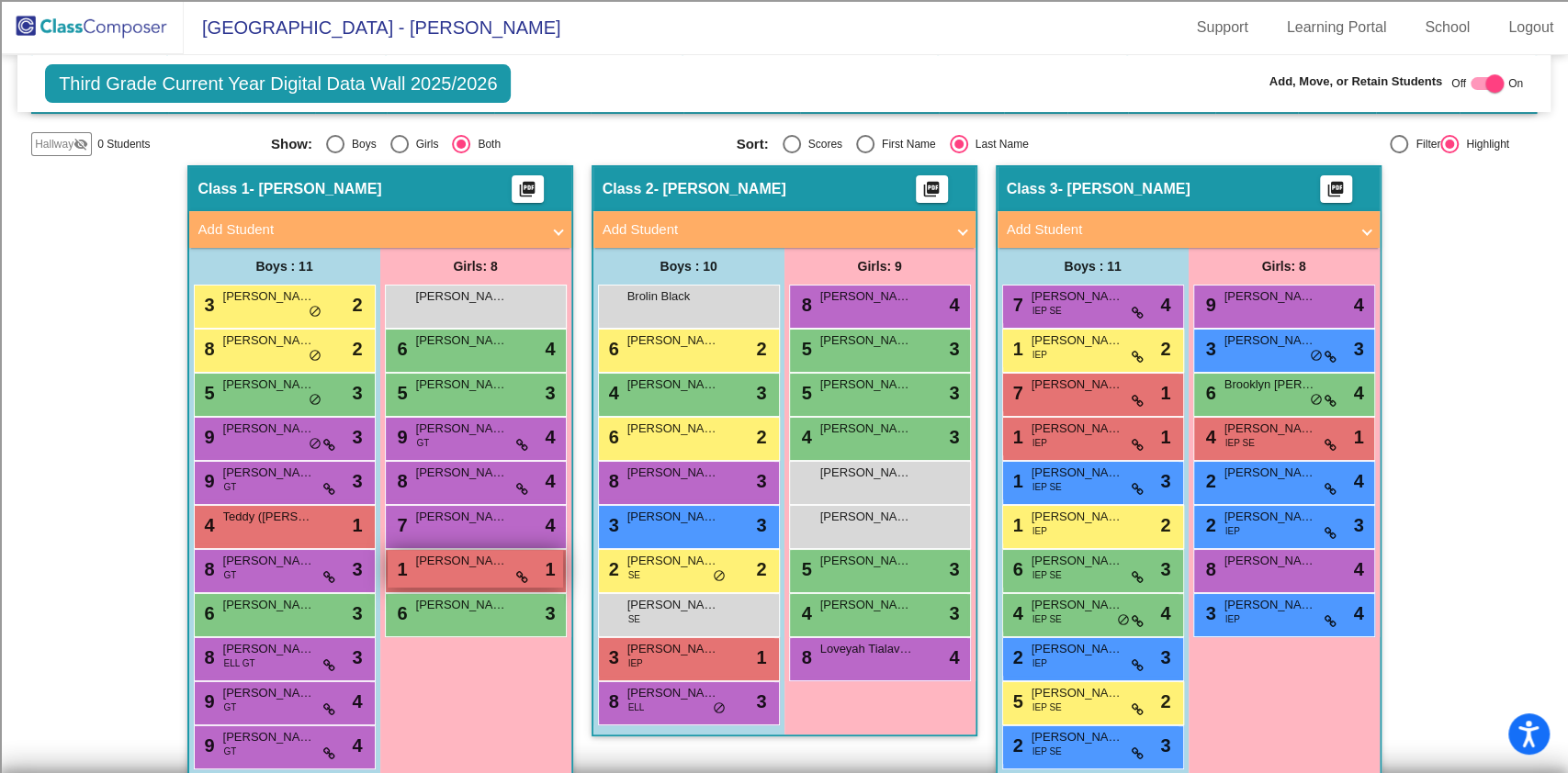click on "1 Tailynn Kimble lock do_not_disturb_alt 1" at bounding box center [475, 568] 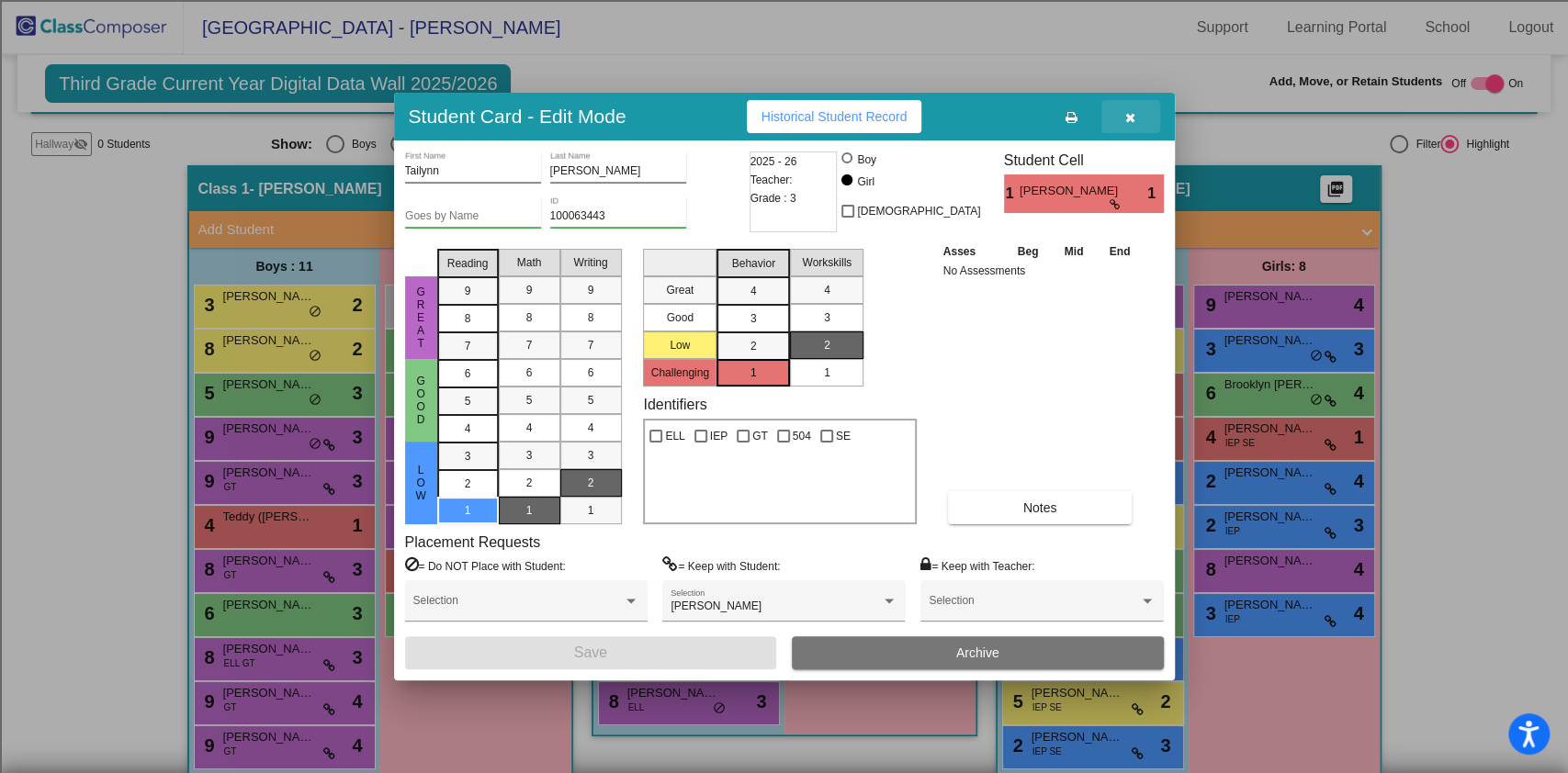 click at bounding box center (1130, 118) 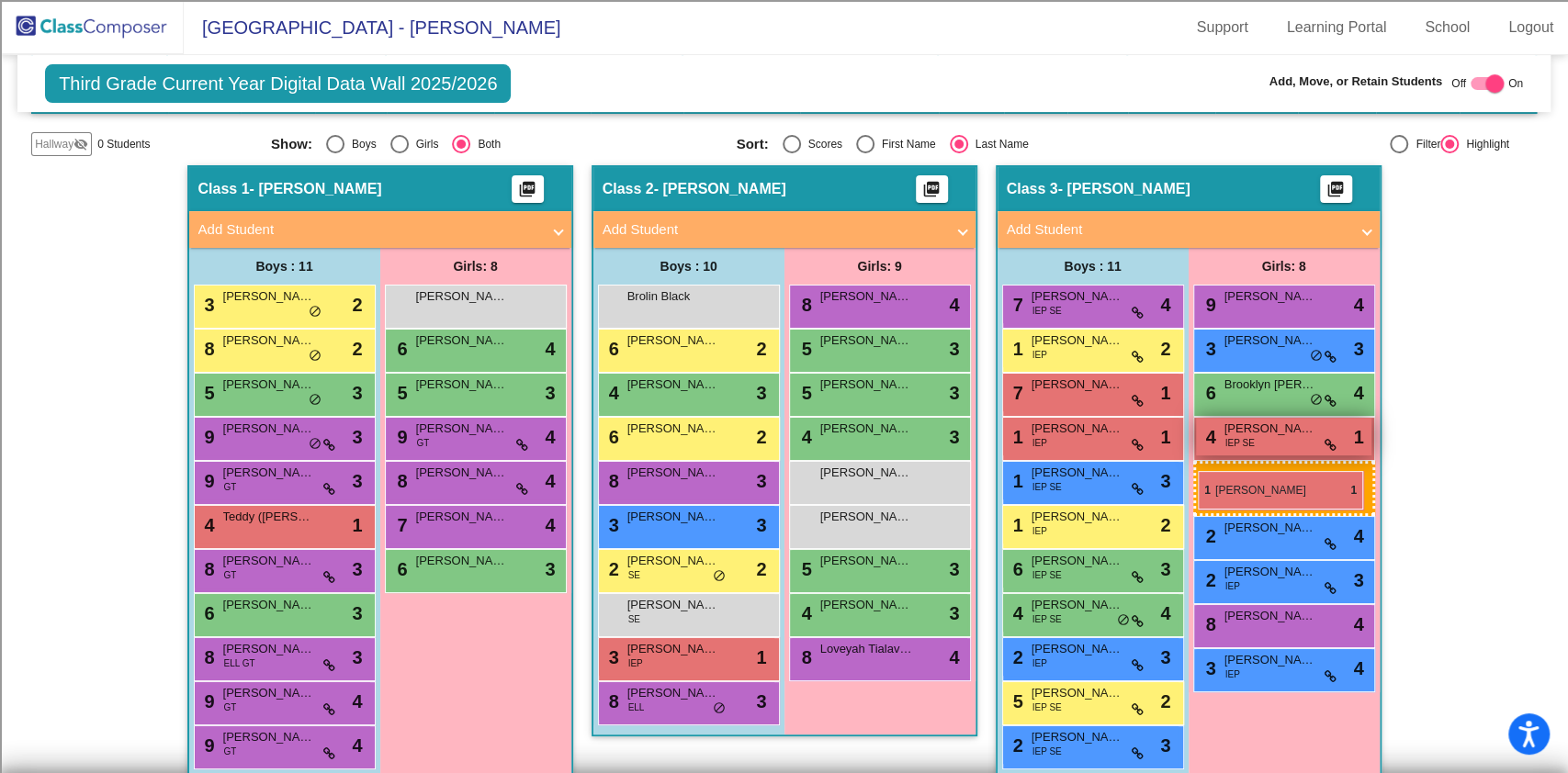drag, startPoint x: 476, startPoint y: 561, endPoint x: 1198, endPoint y: 474, distance: 727.2228 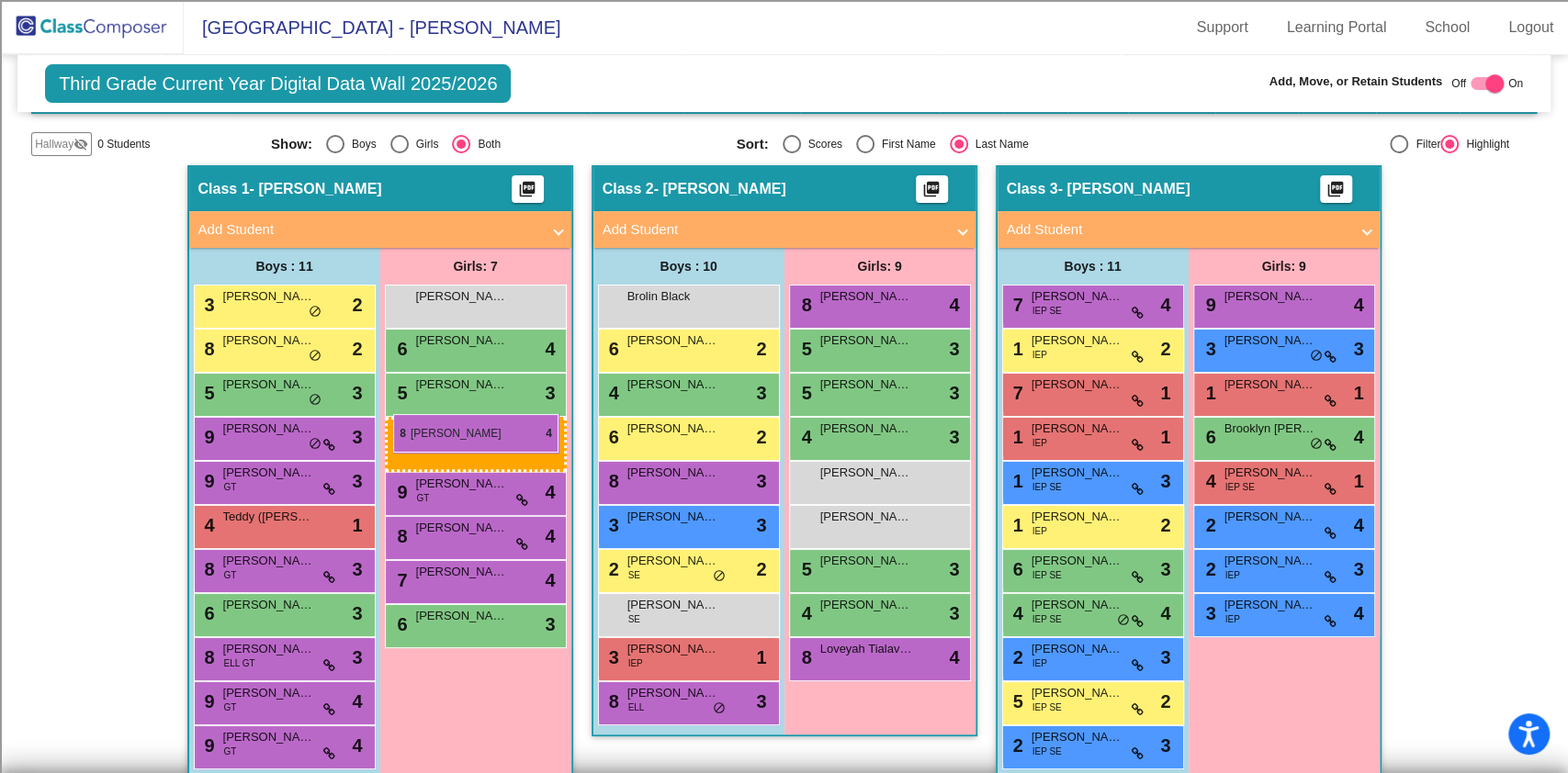drag, startPoint x: 1273, startPoint y: 606, endPoint x: 393, endPoint y: 414, distance: 900.702 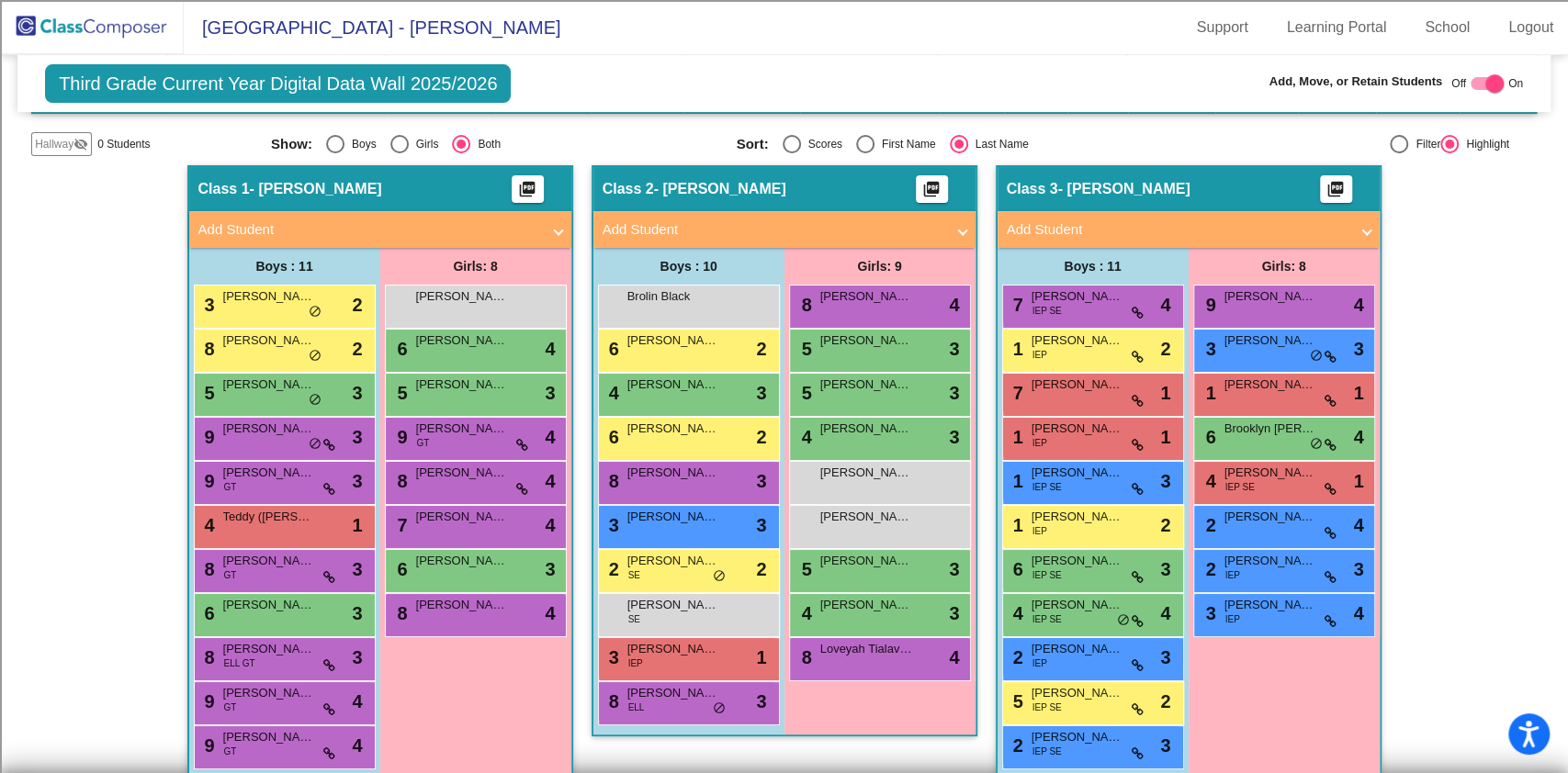 click 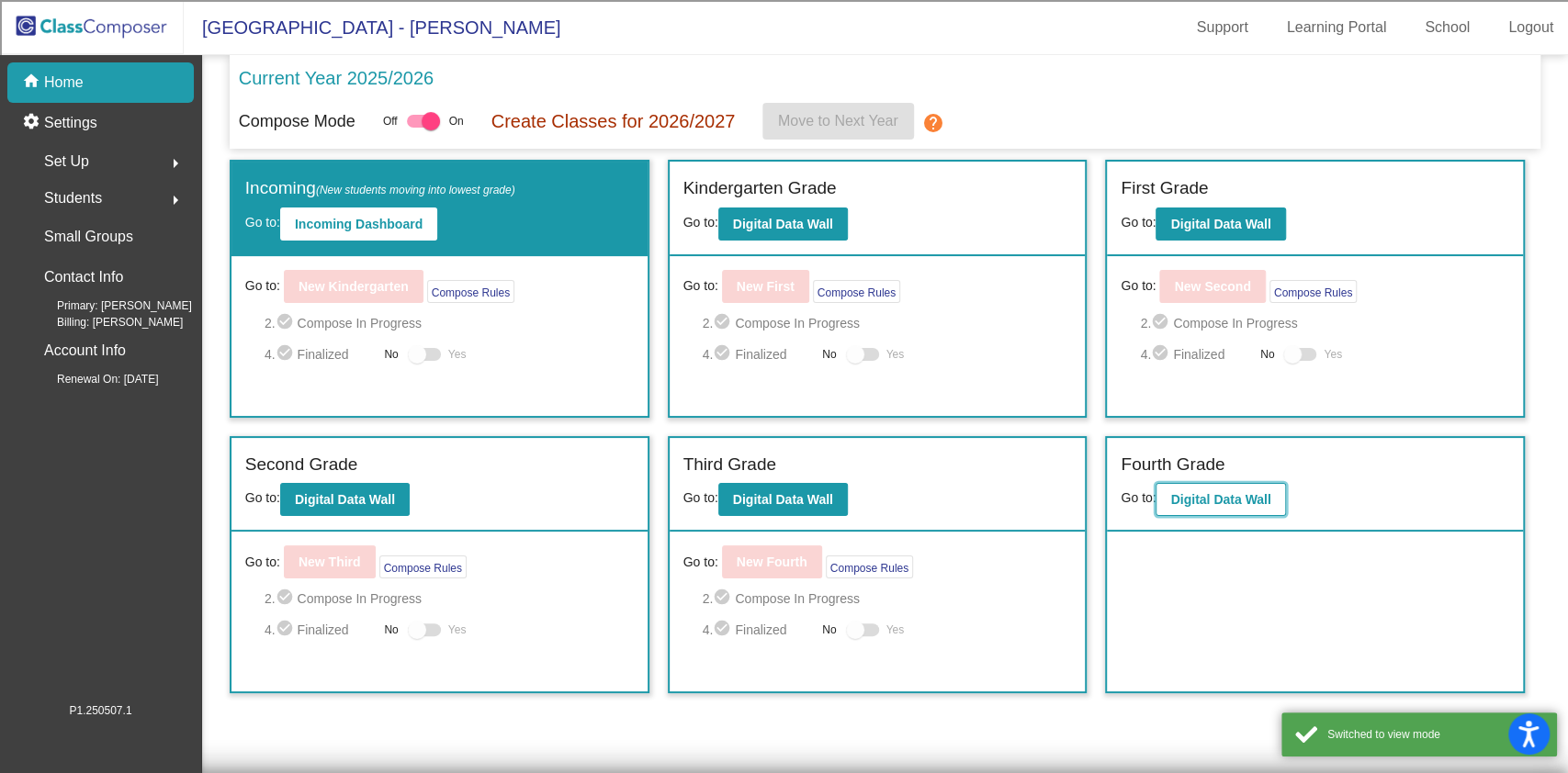 click on "Digital Data Wall" 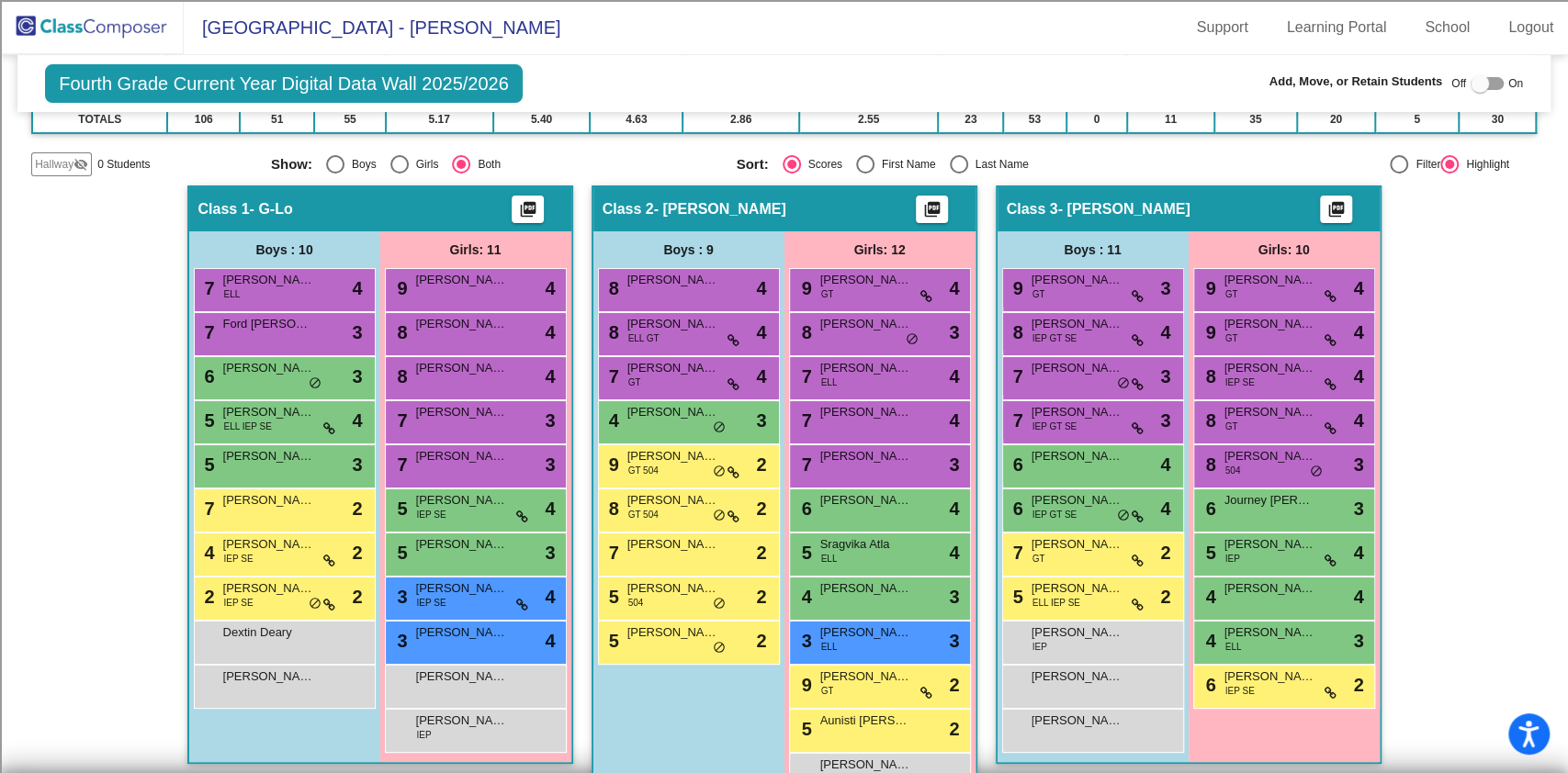 scroll, scrollTop: 272, scrollLeft: 0, axis: vertical 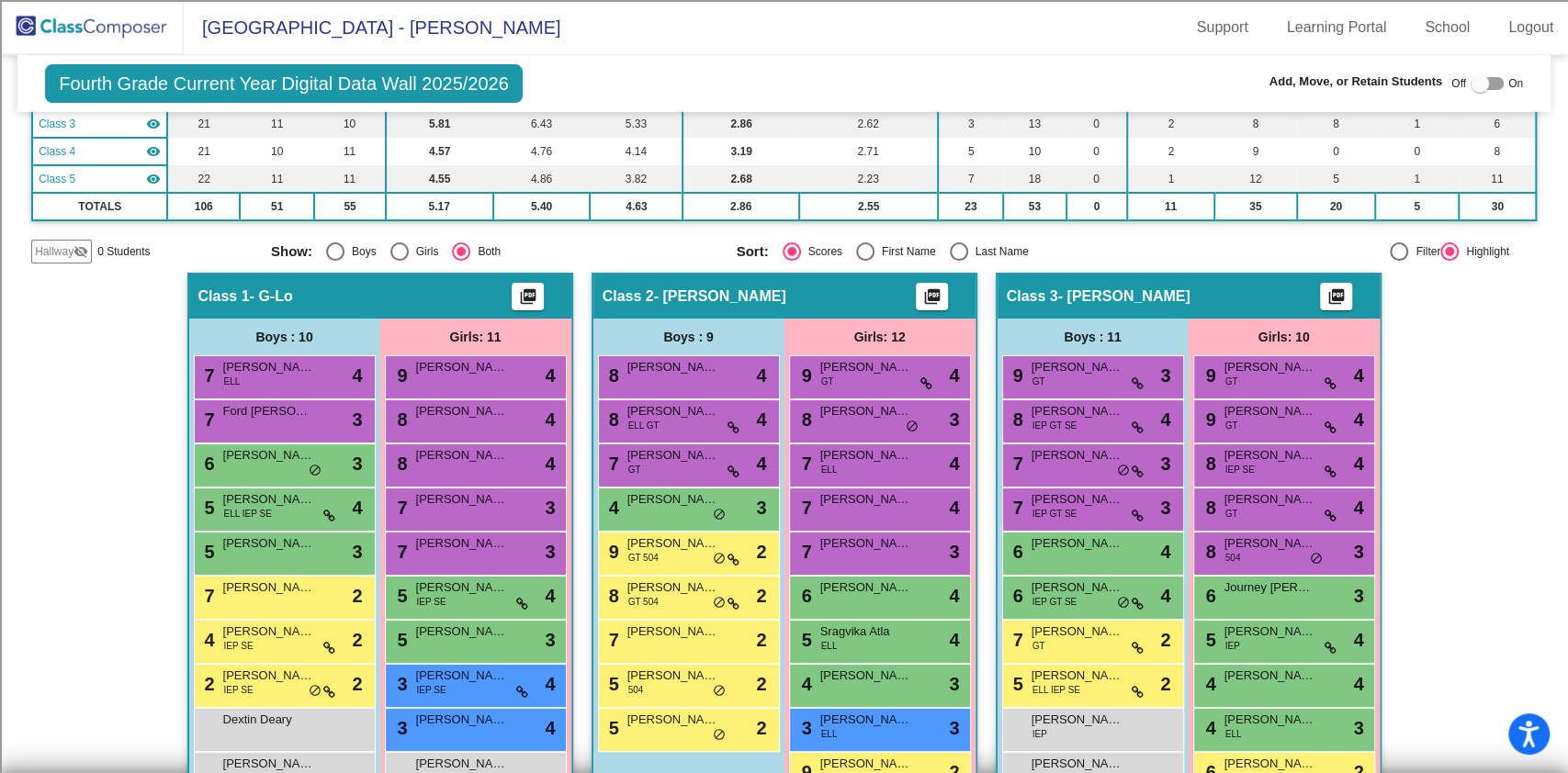 click 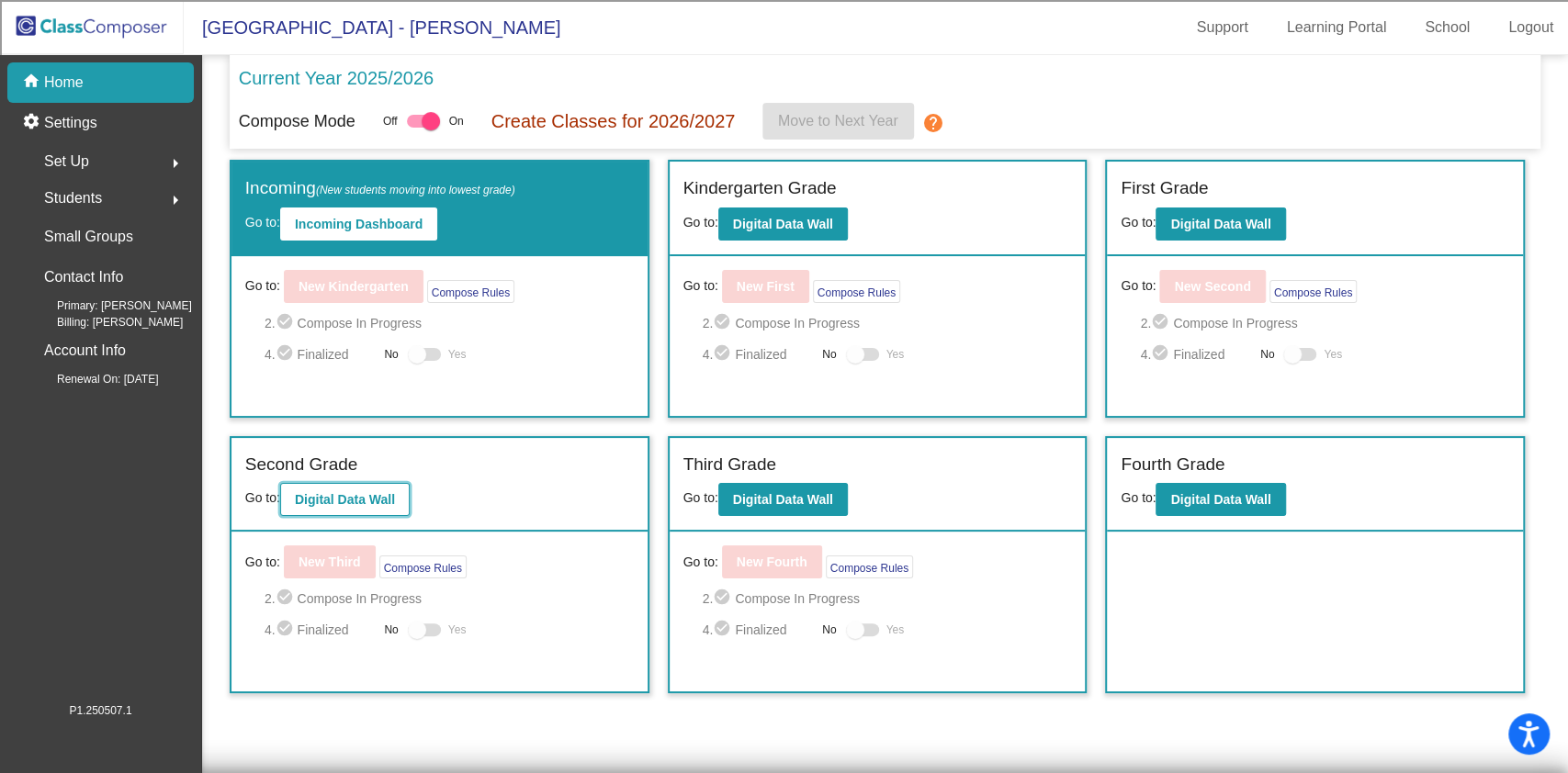 click on "Digital Data Wall" 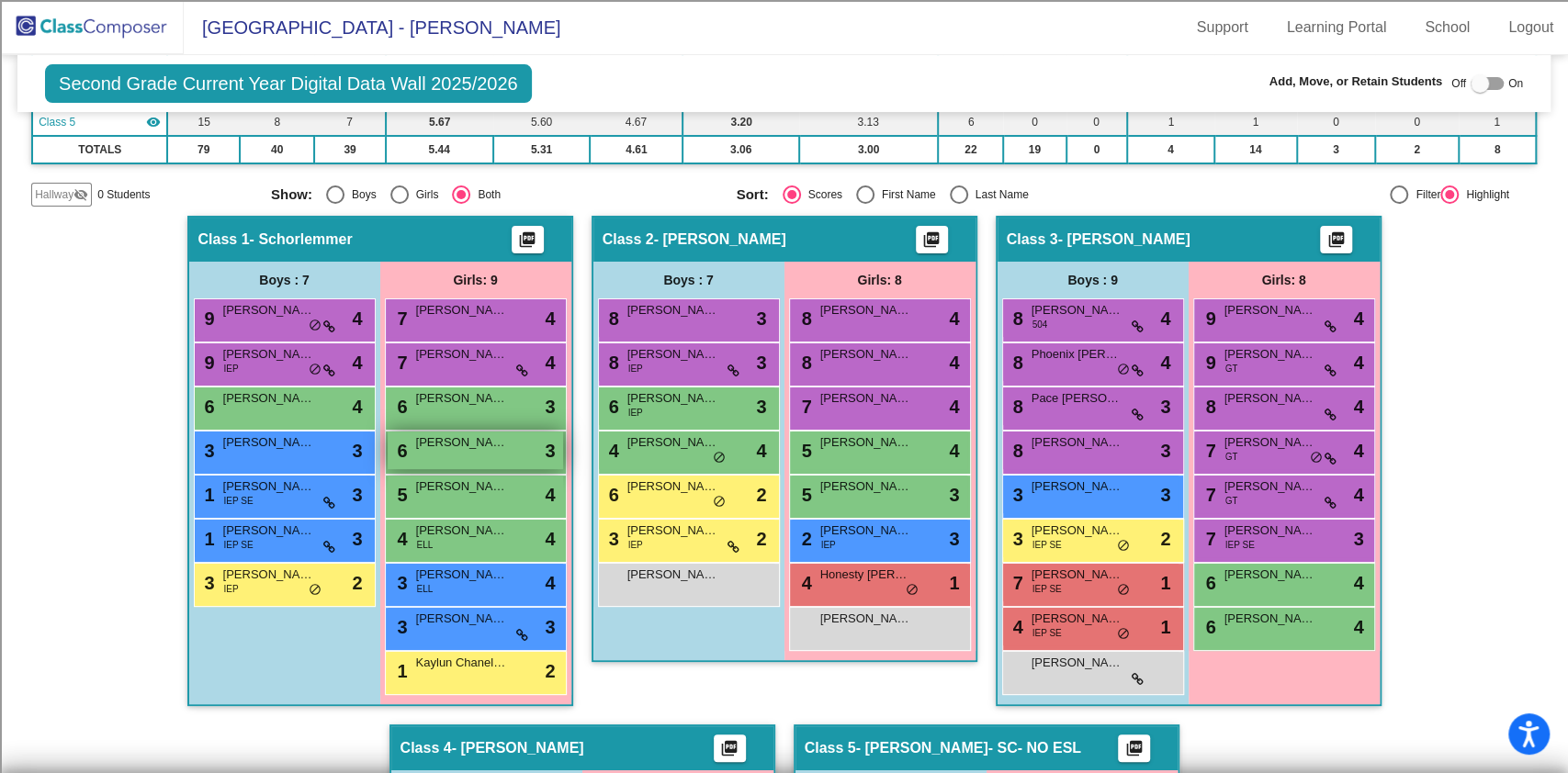 scroll, scrollTop: 367, scrollLeft: 0, axis: vertical 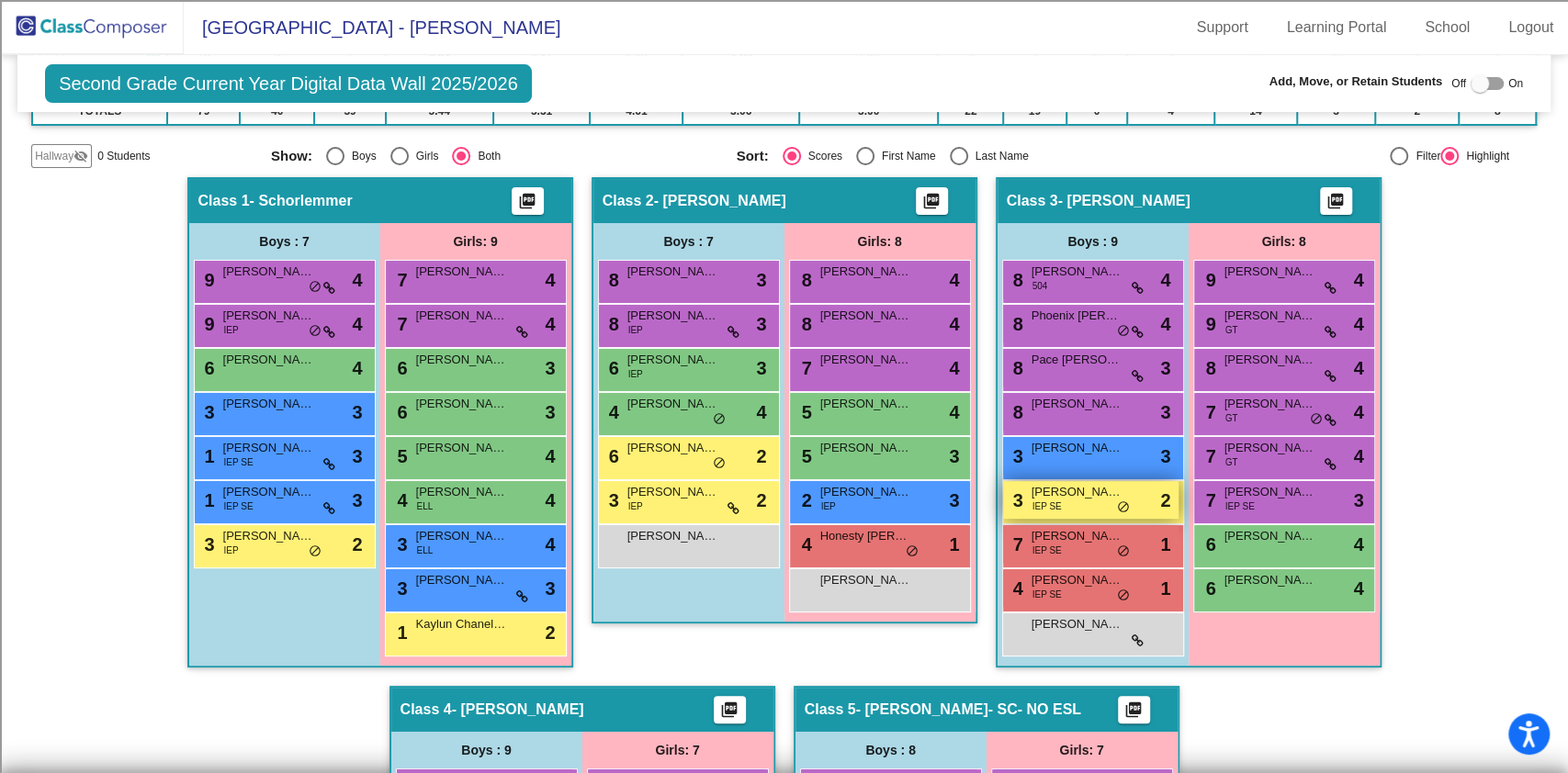 click on "3 Derrick Foley IEP SE lock do_not_disturb_alt 2" at bounding box center (1090, 499) 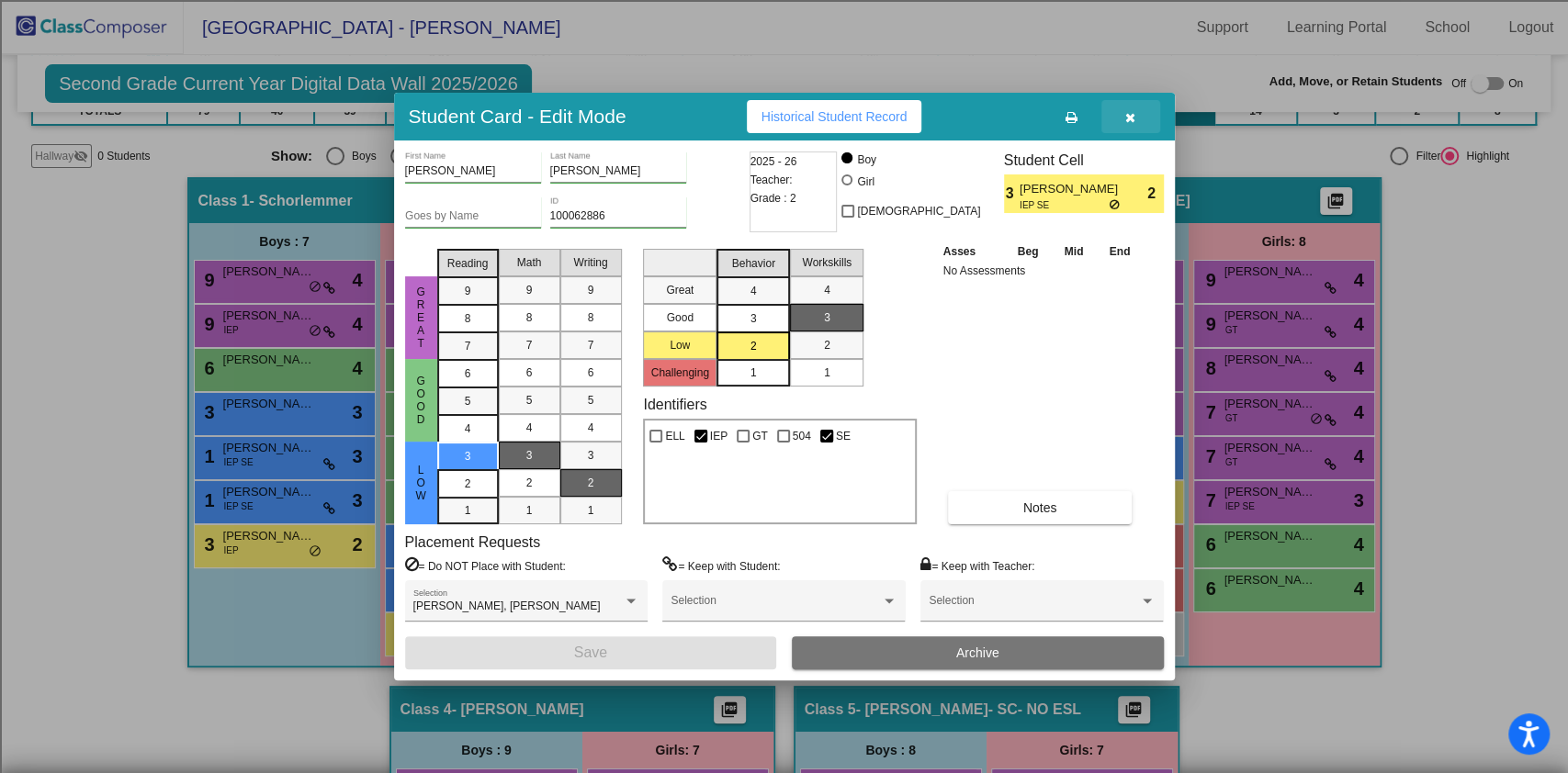 click at bounding box center (1130, 118) 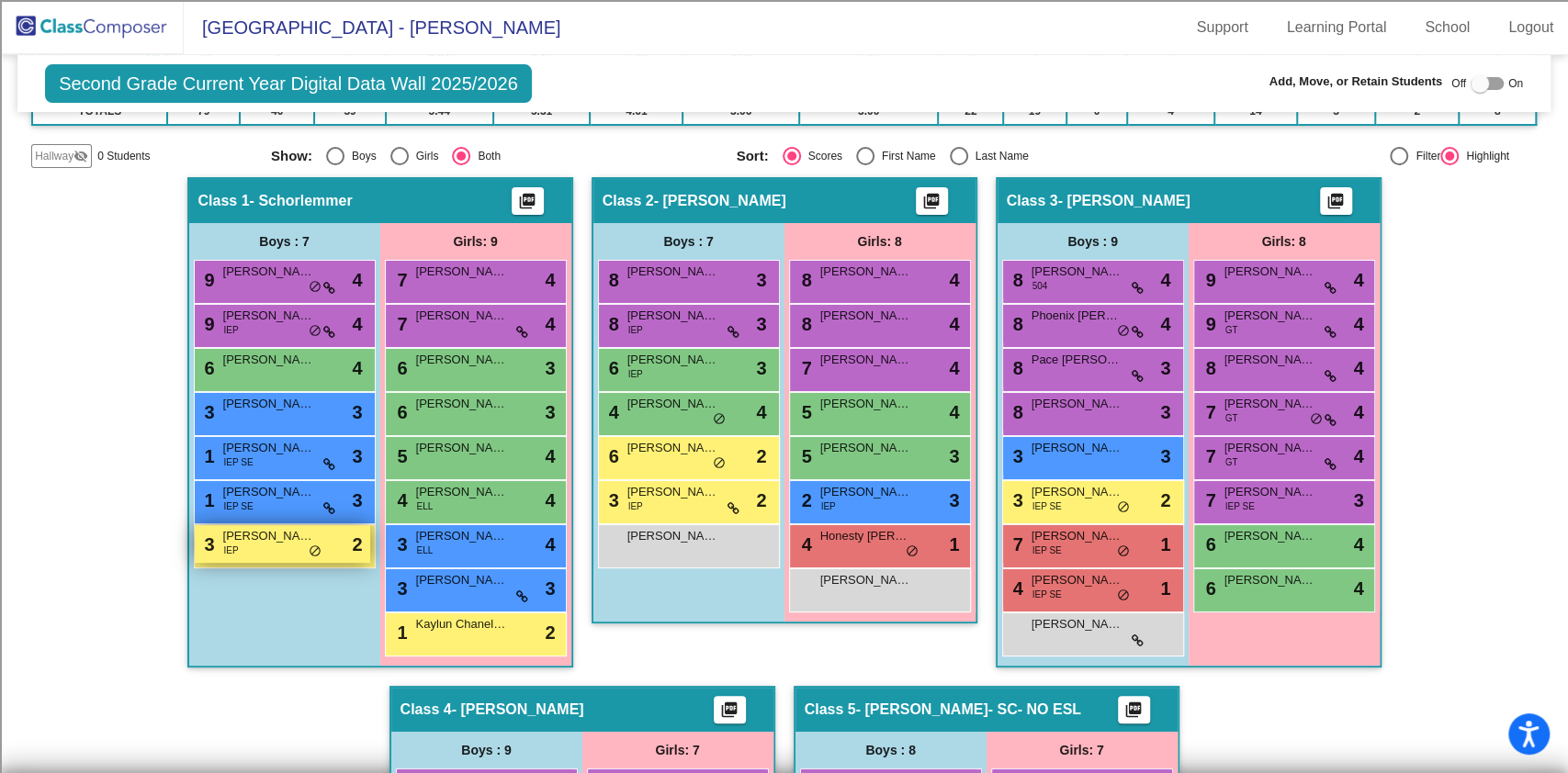 click on "3 Paul Beisert IEP lock do_not_disturb_alt 2" at bounding box center [282, 543] 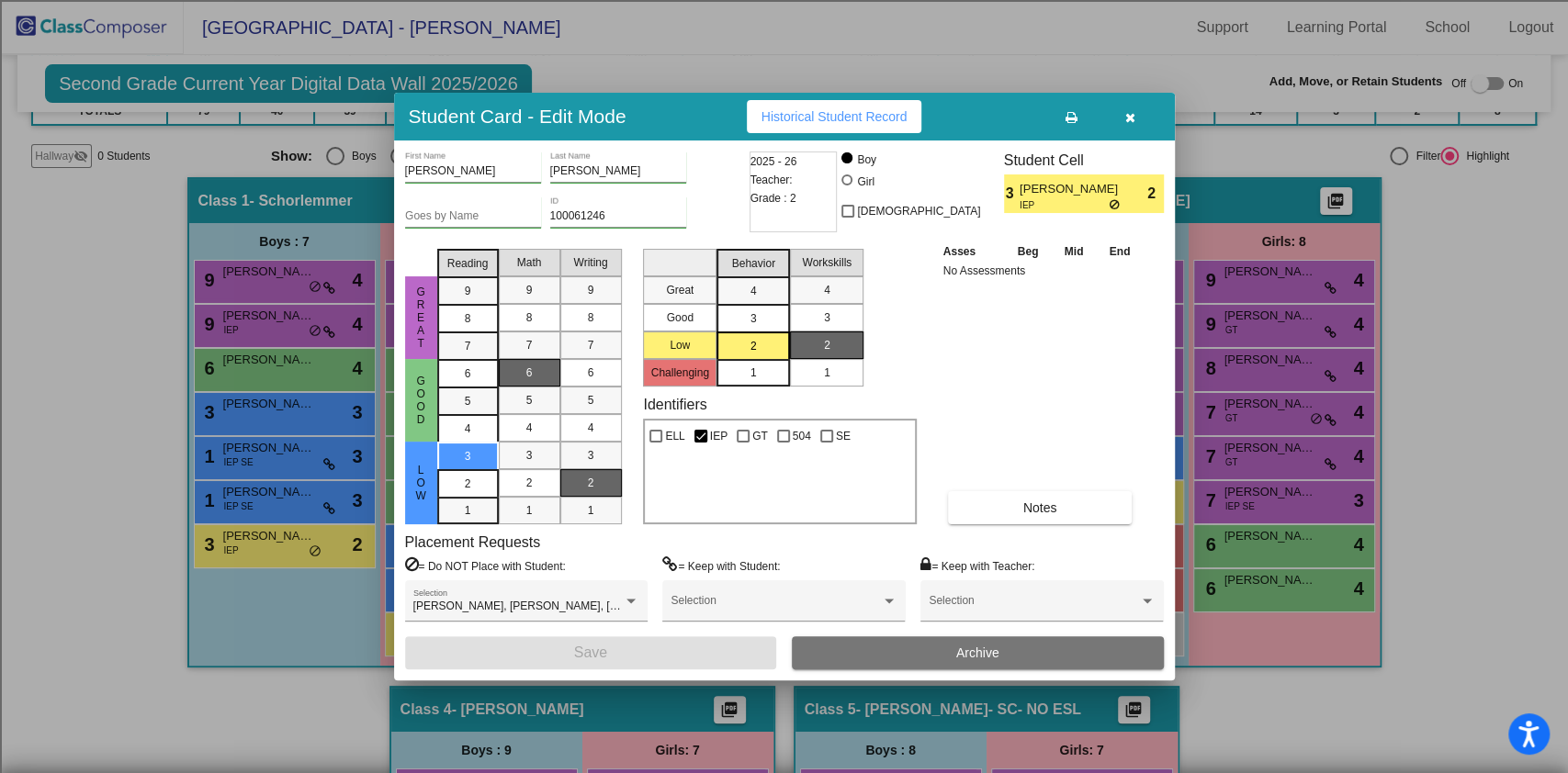 click at bounding box center [1131, 117] 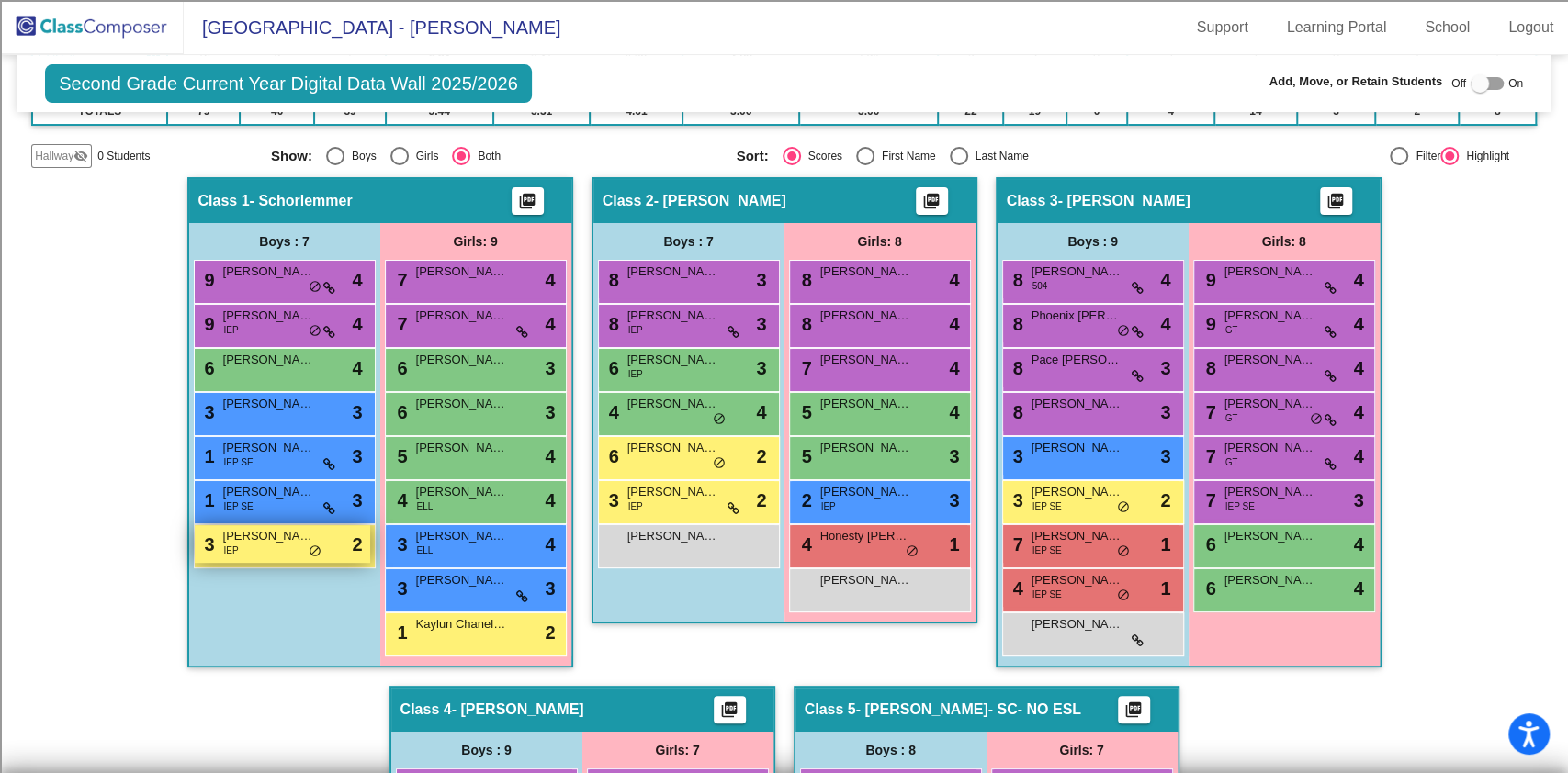 click on "3 Paul Beisert IEP lock do_not_disturb_alt 2" at bounding box center [282, 543] 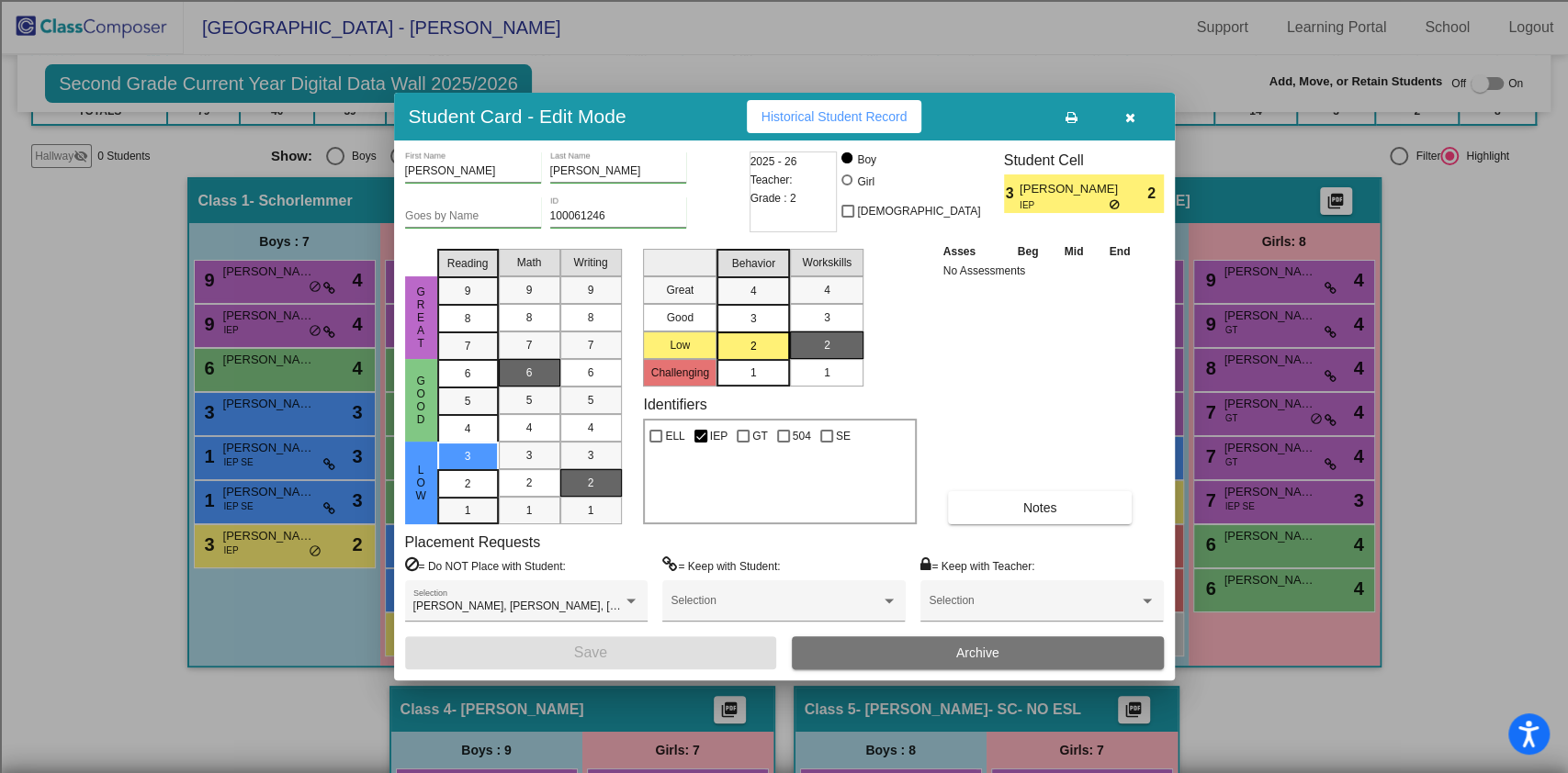click at bounding box center (1131, 117) 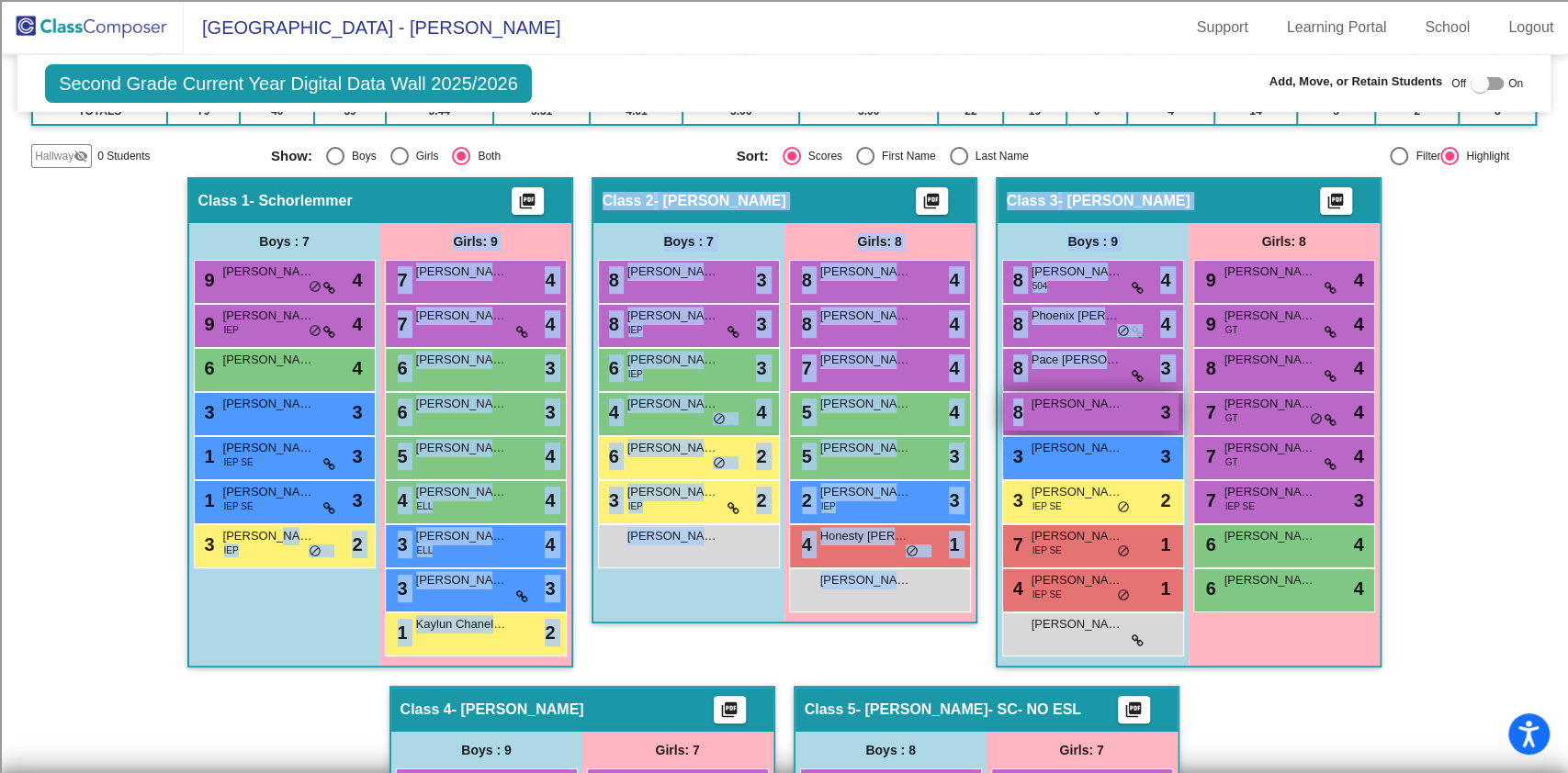 drag, startPoint x: 264, startPoint y: 540, endPoint x: 1105, endPoint y: 420, distance: 849.5181 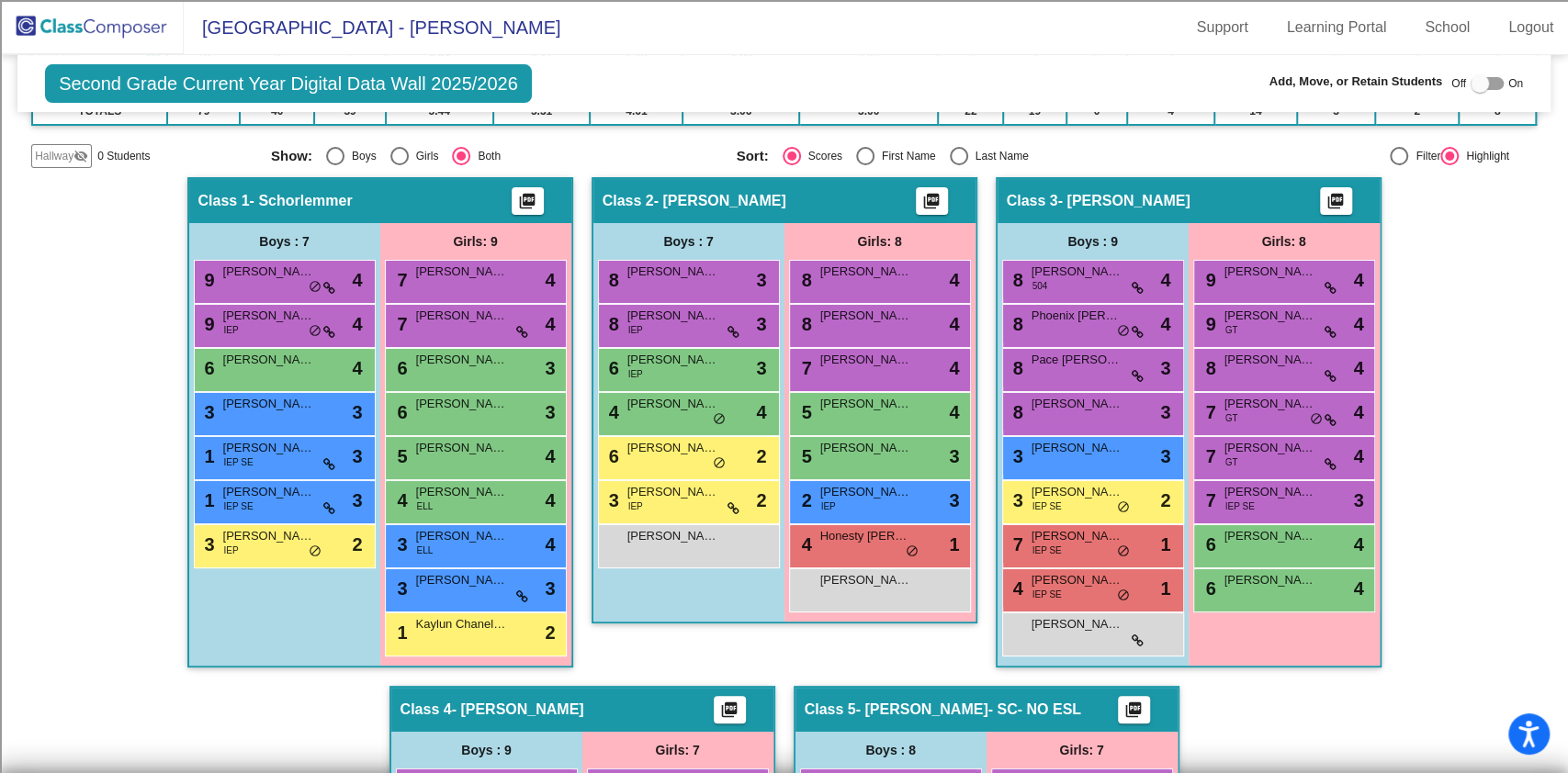 click at bounding box center (1487, 84) 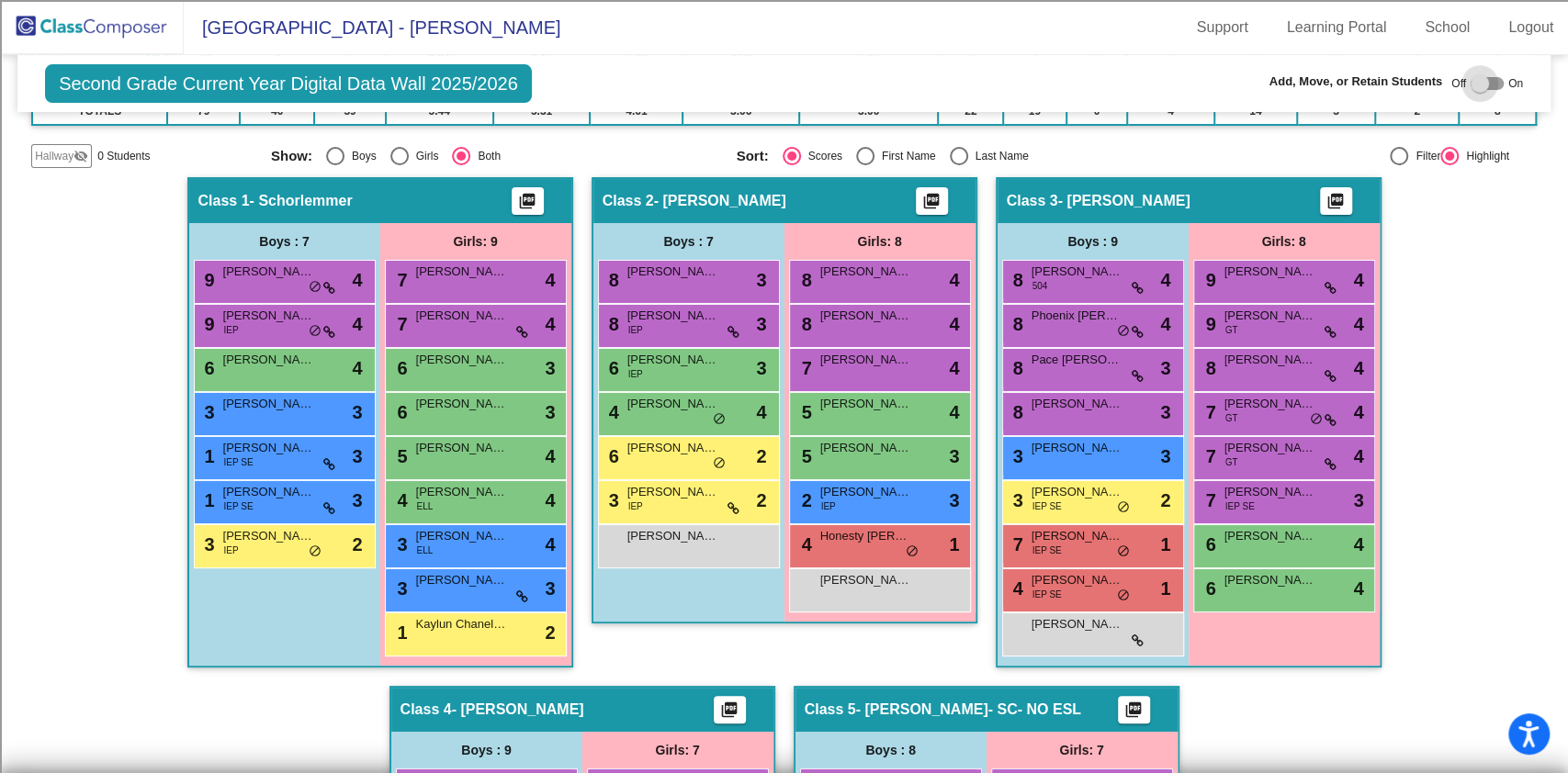 checkbox on "true" 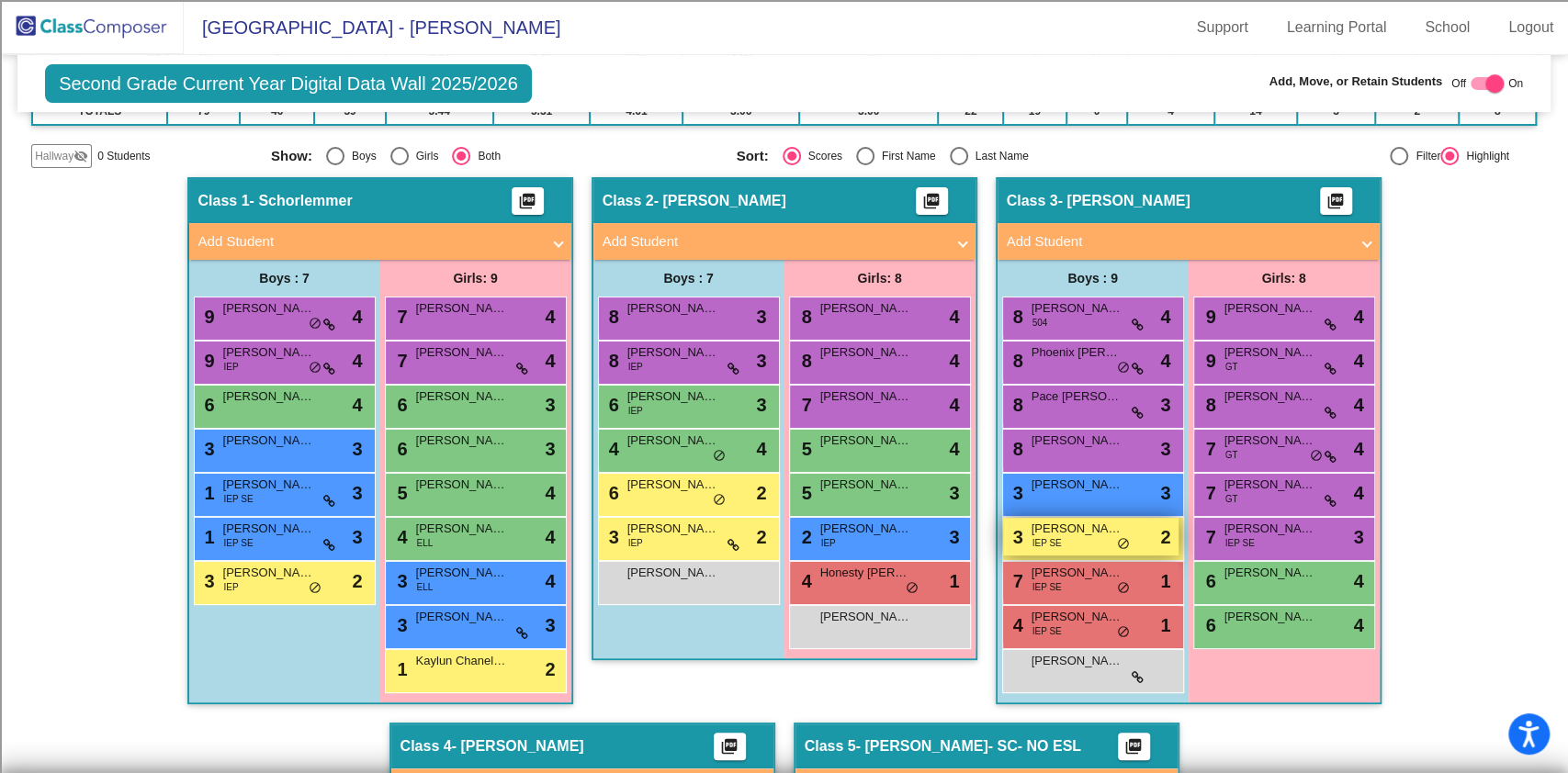 click on "3 Derrick Foley IEP SE lock do_not_disturb_alt 2" at bounding box center [1090, 536] 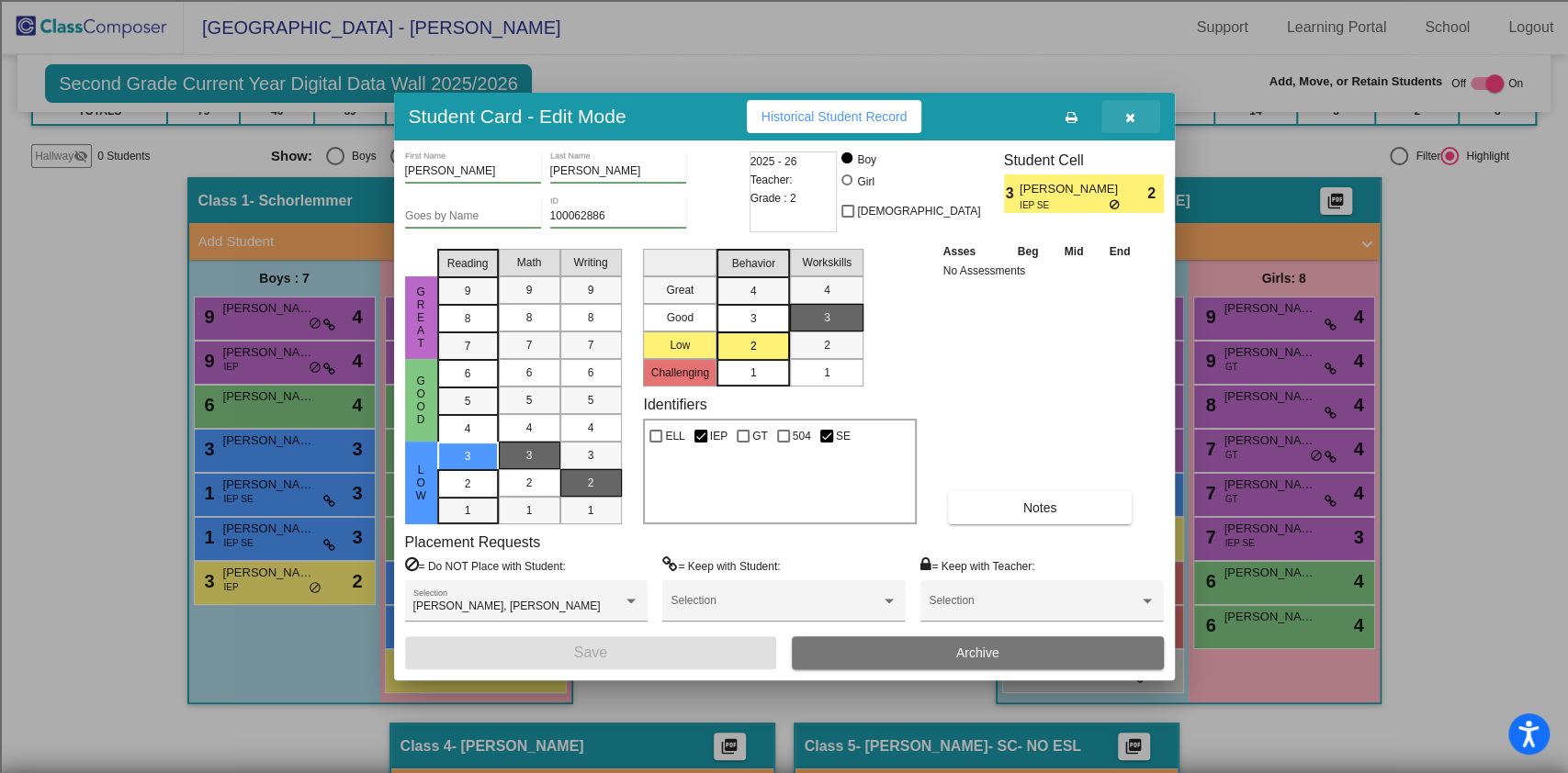 click at bounding box center [1131, 117] 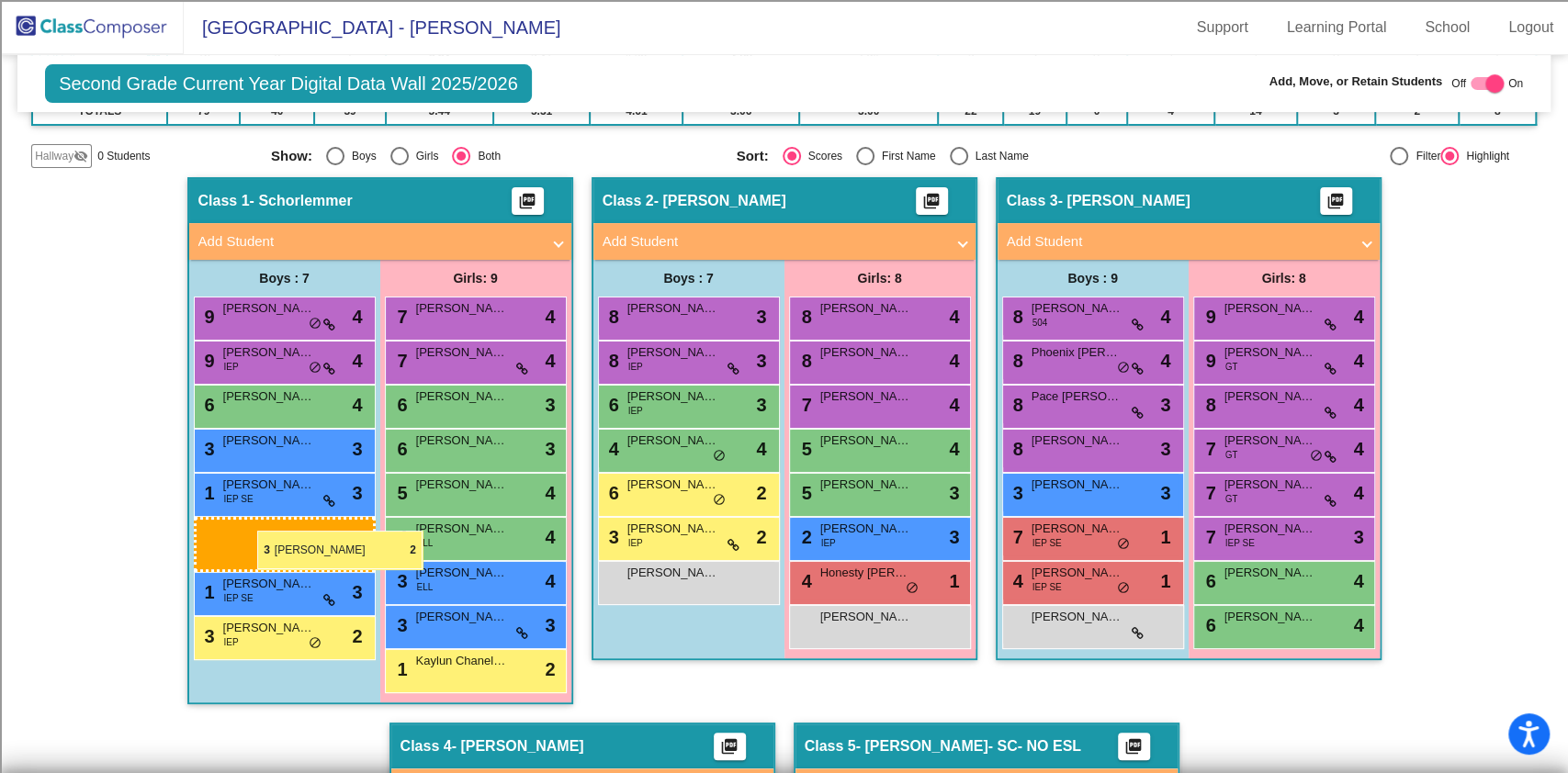 drag, startPoint x: 1085, startPoint y: 536, endPoint x: 257, endPoint y: 531, distance: 828.0151 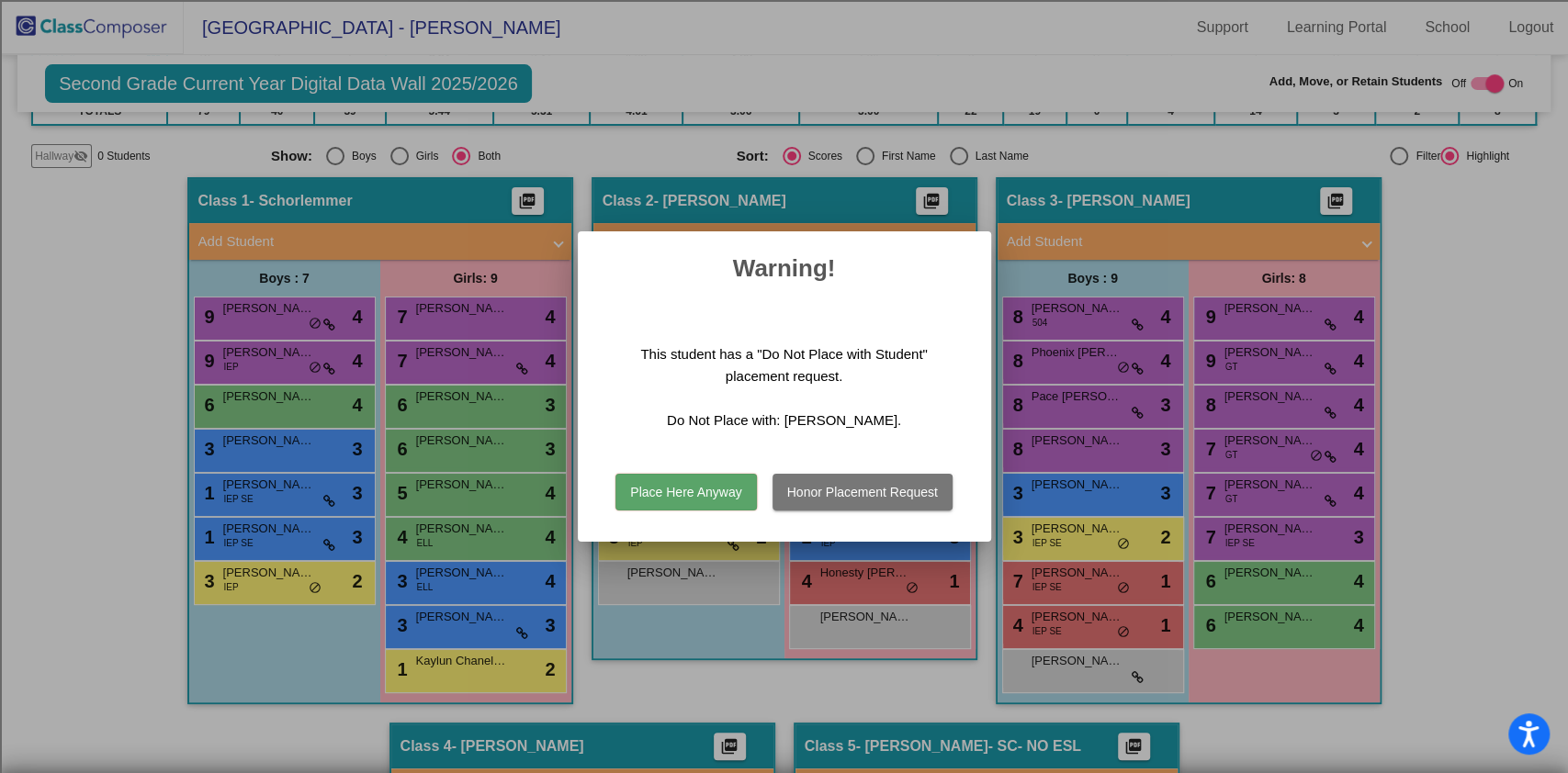 click on "Place Here Anyway" at bounding box center (685, 492) 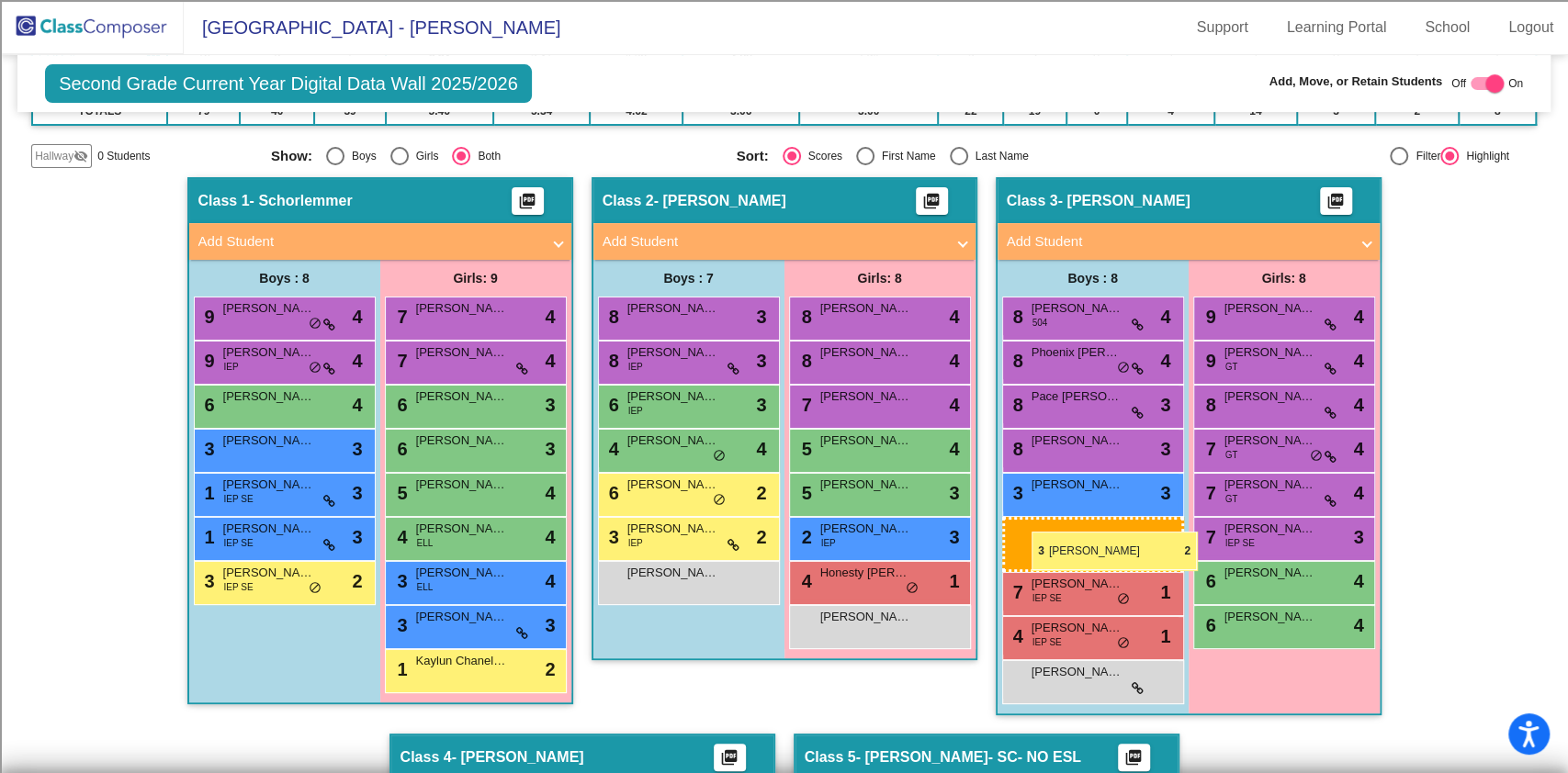 drag, startPoint x: 281, startPoint y: 589, endPoint x: 1032, endPoint y: 532, distance: 753.16 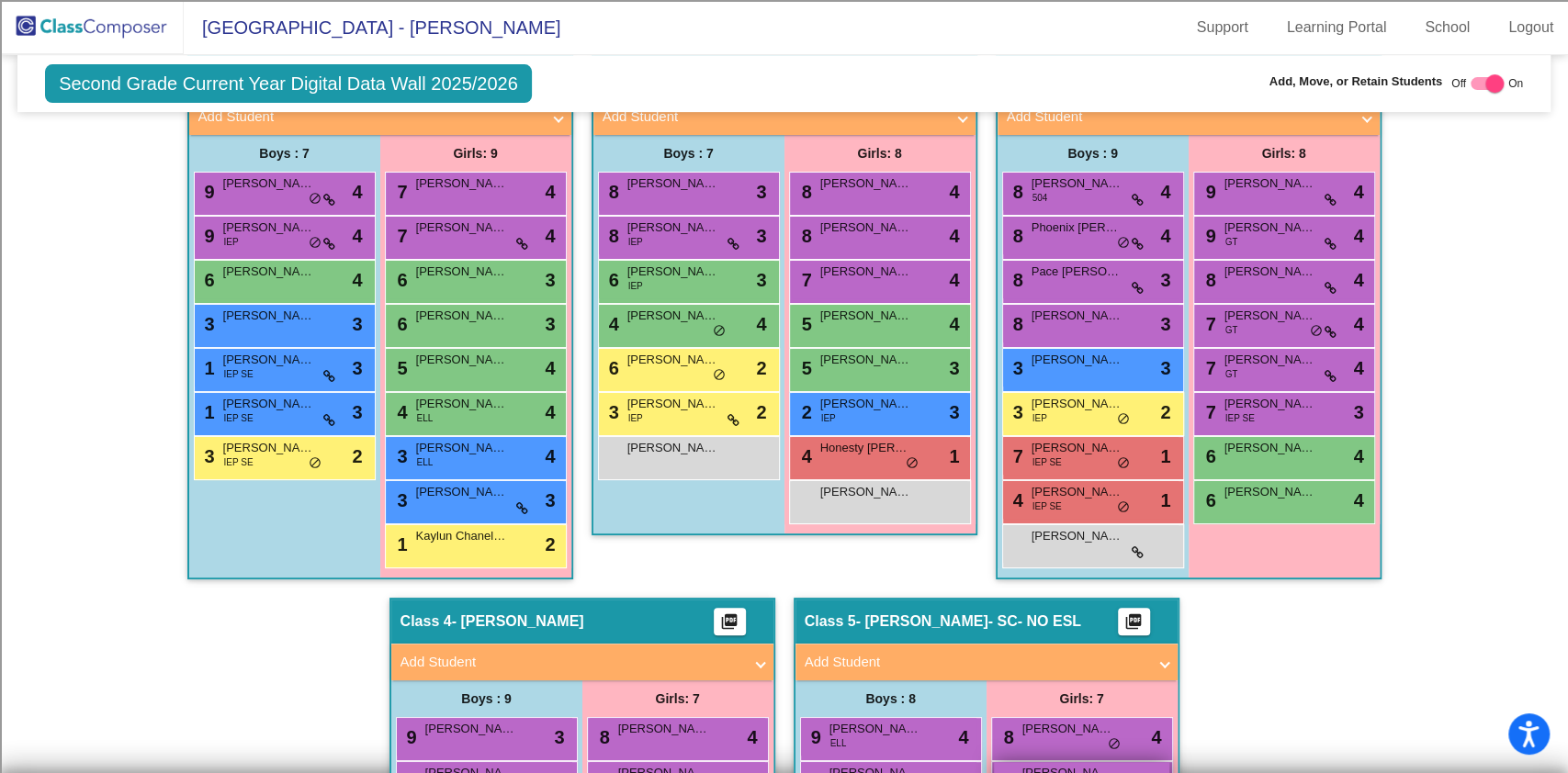 scroll, scrollTop: 369, scrollLeft: 0, axis: vertical 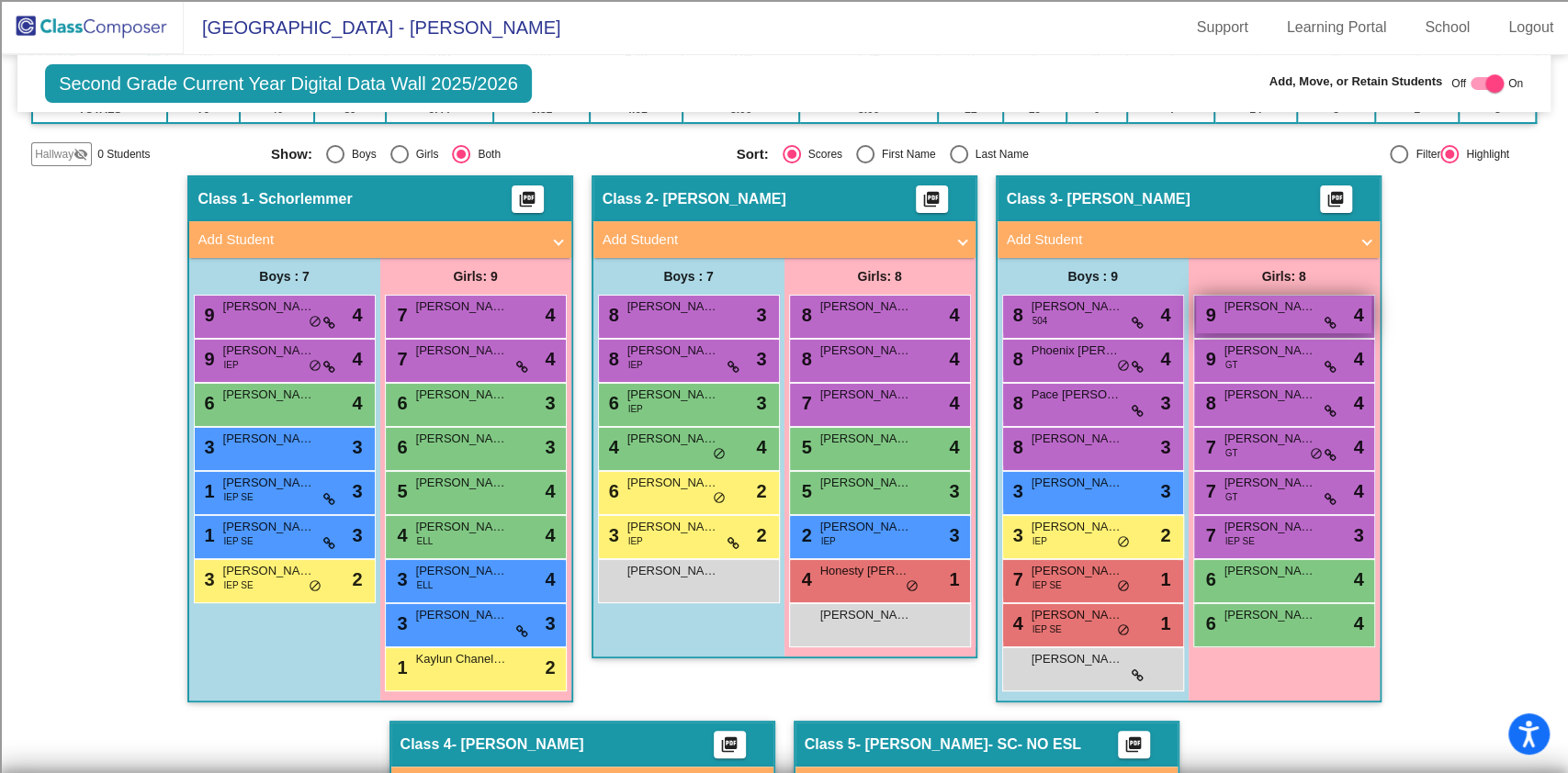 click on "9 Anna Katherine Cline lock do_not_disturb_alt 4" at bounding box center [1283, 314] 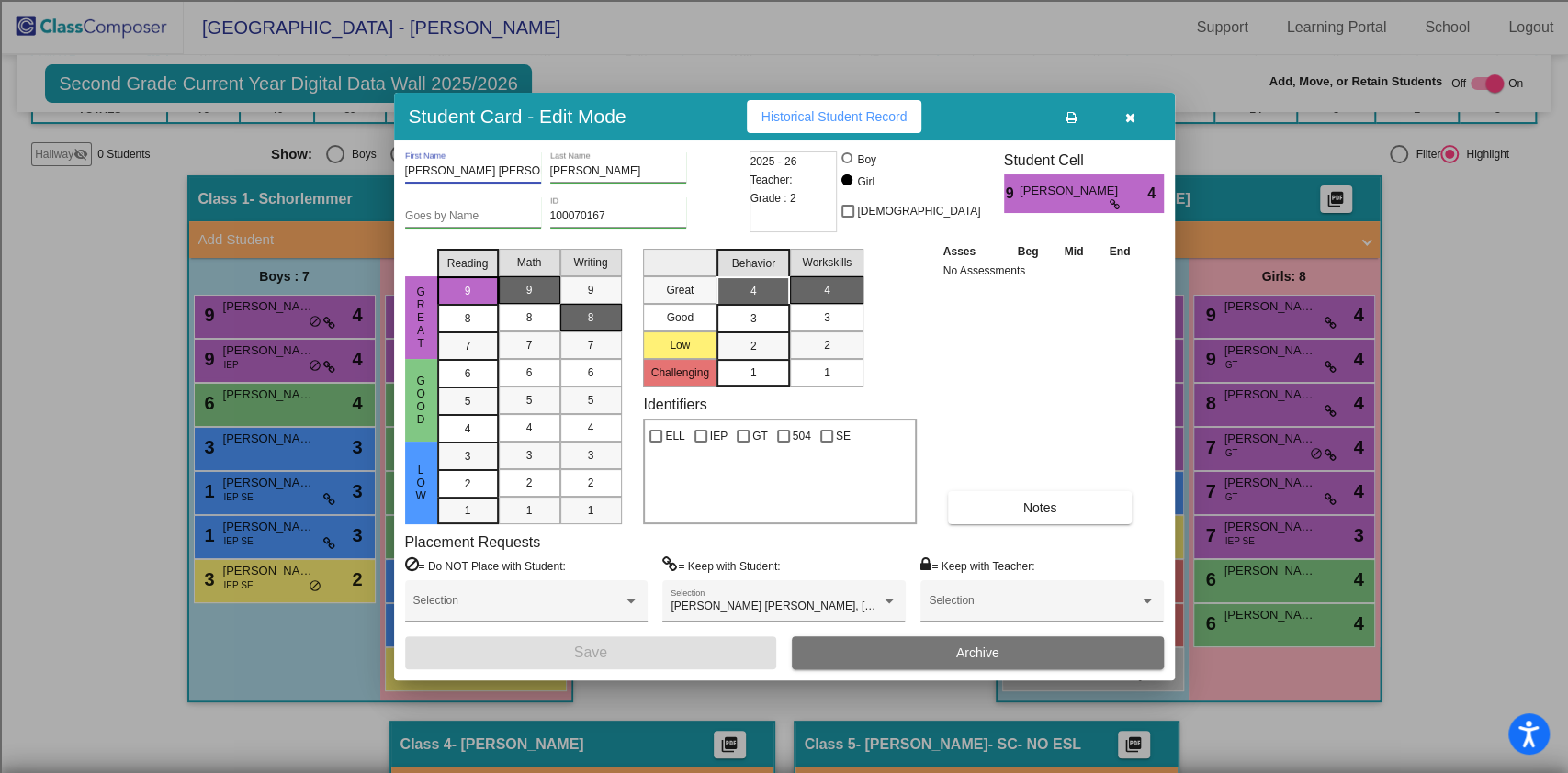 click on "Anna Katherine" at bounding box center [473, 172] 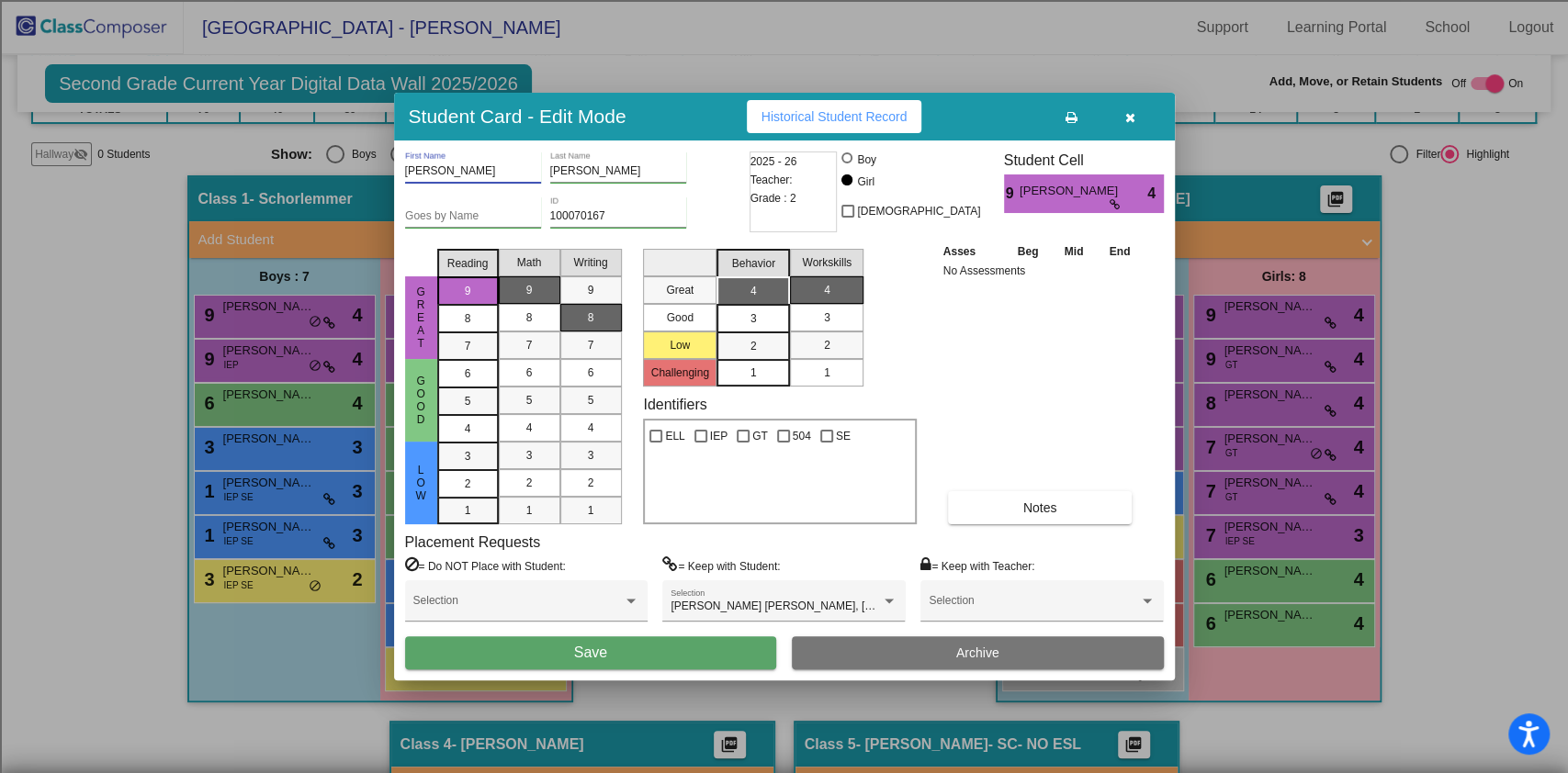 type on "Anna" 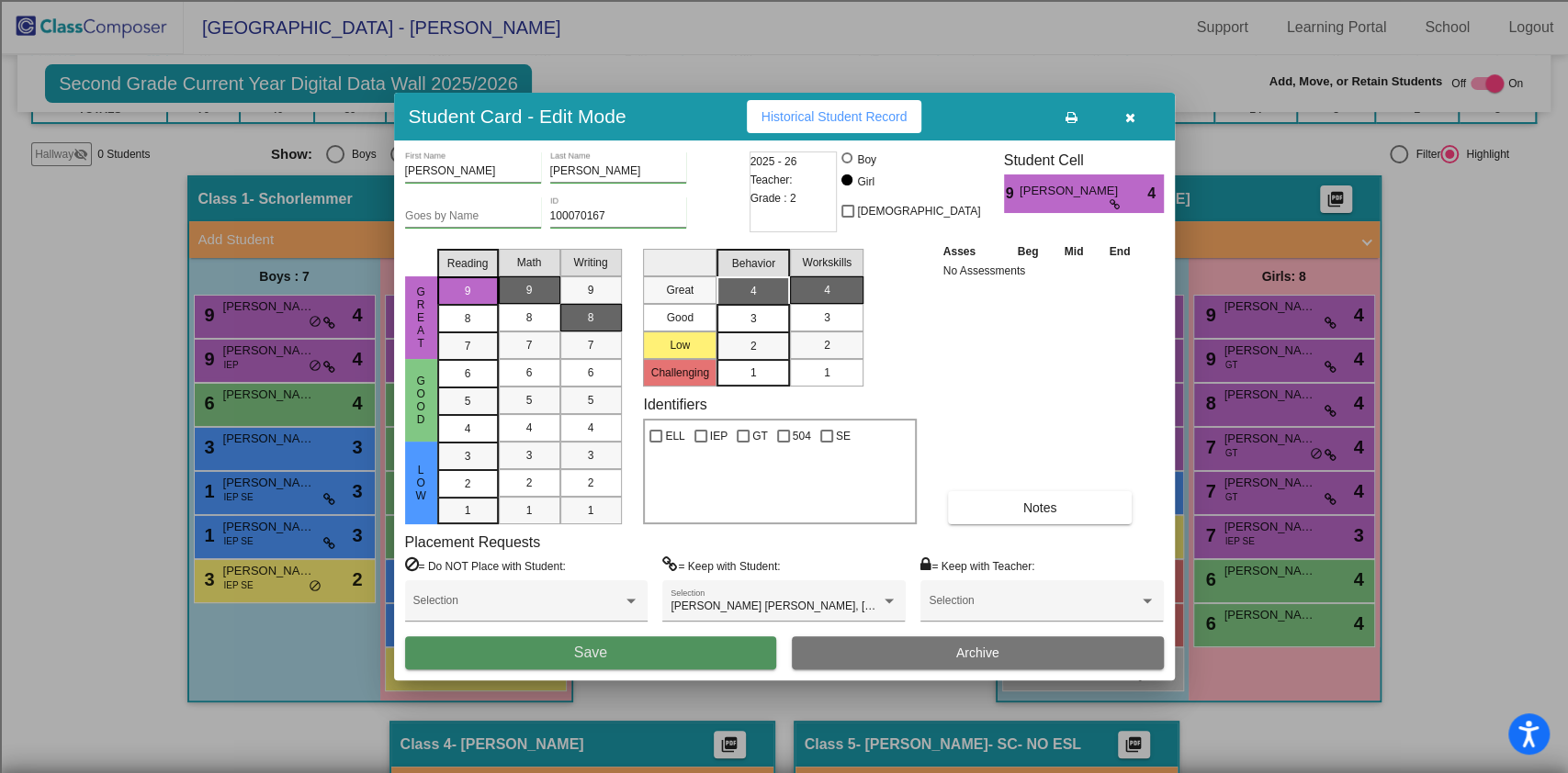 click on "Save" at bounding box center [591, 653] 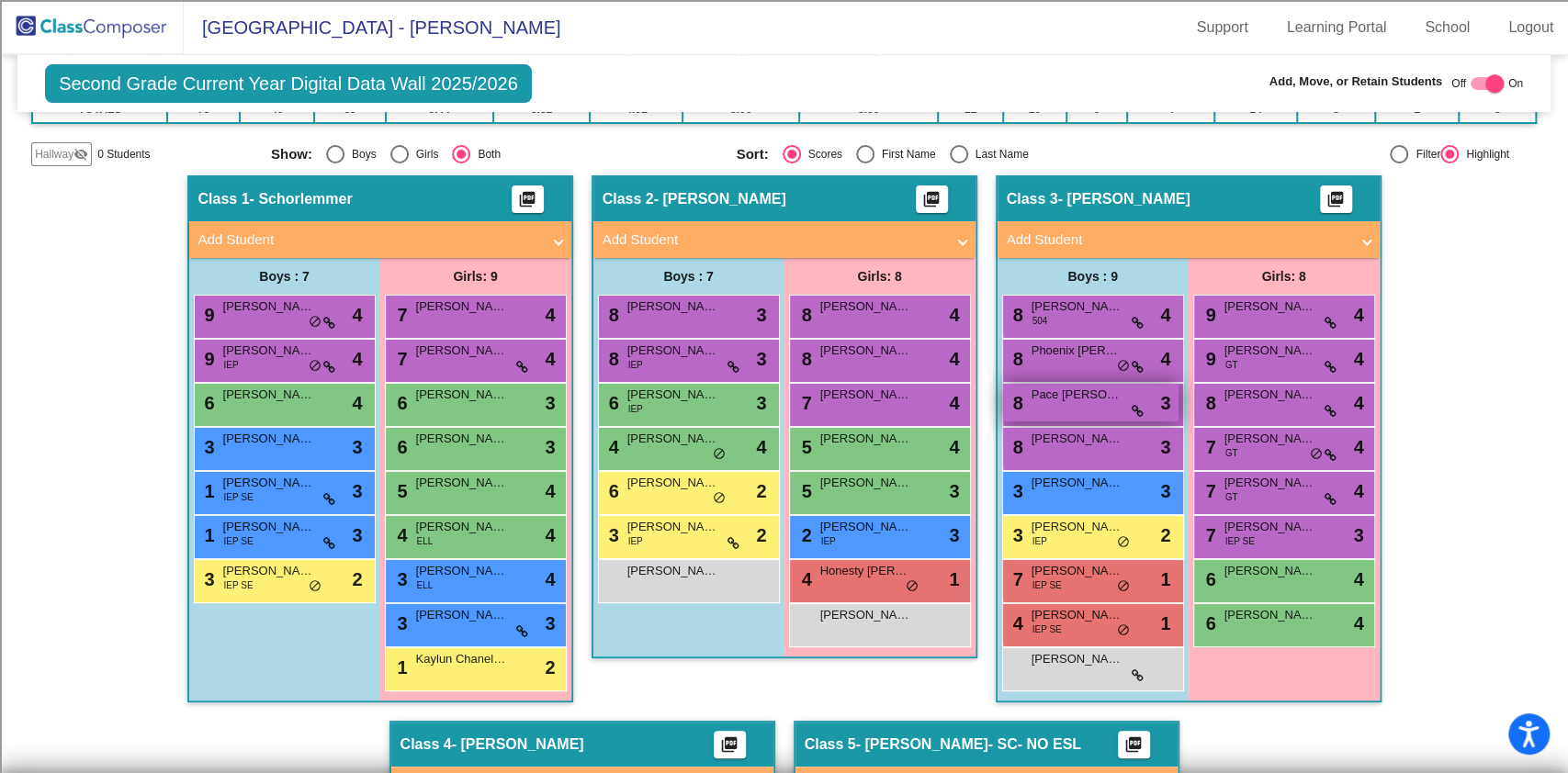 click on "8 Pace Ryan Dagley lock do_not_disturb_alt 3" at bounding box center [1090, 402] 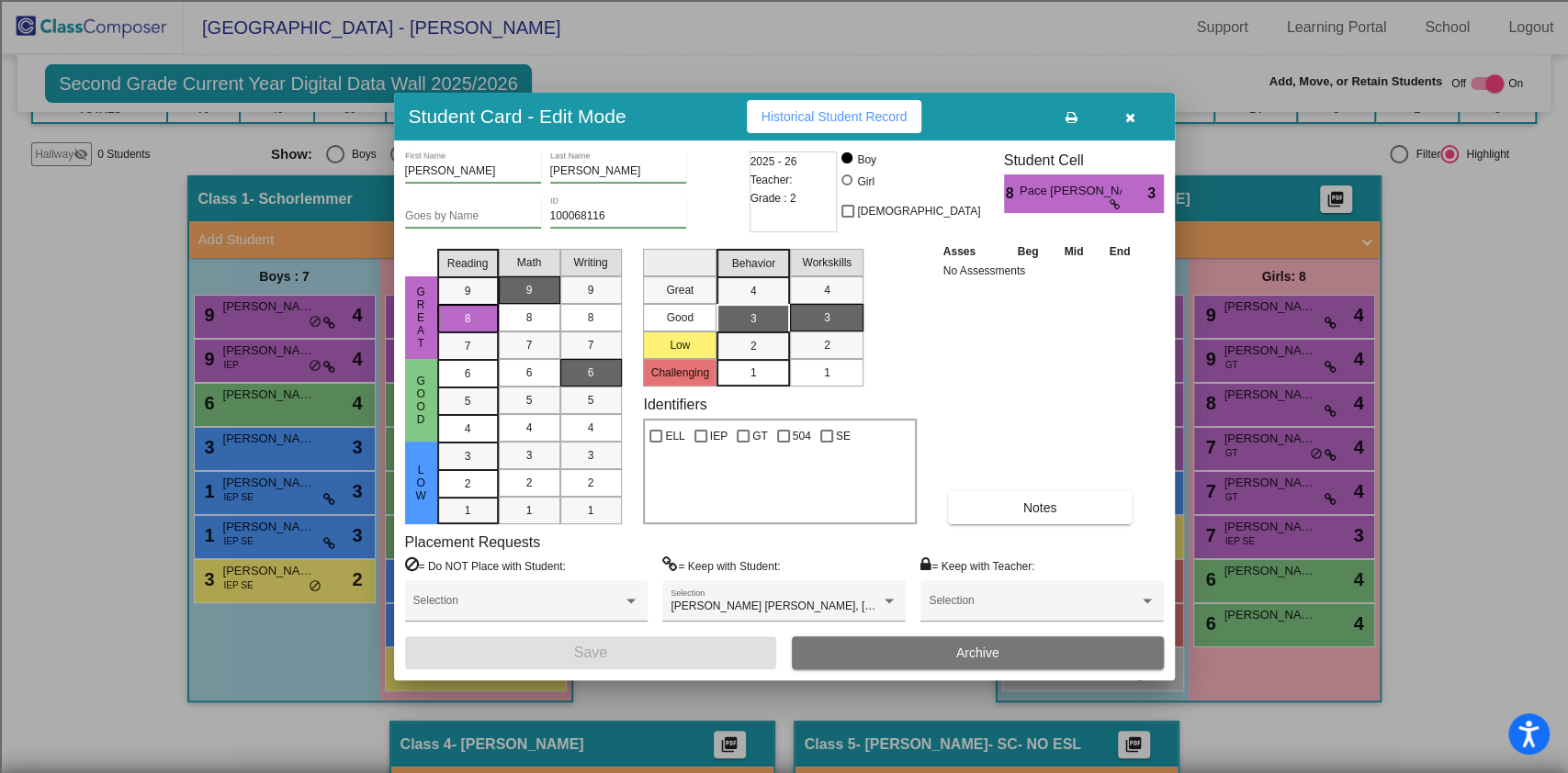 click on "Pace Ryan" at bounding box center [473, 172] 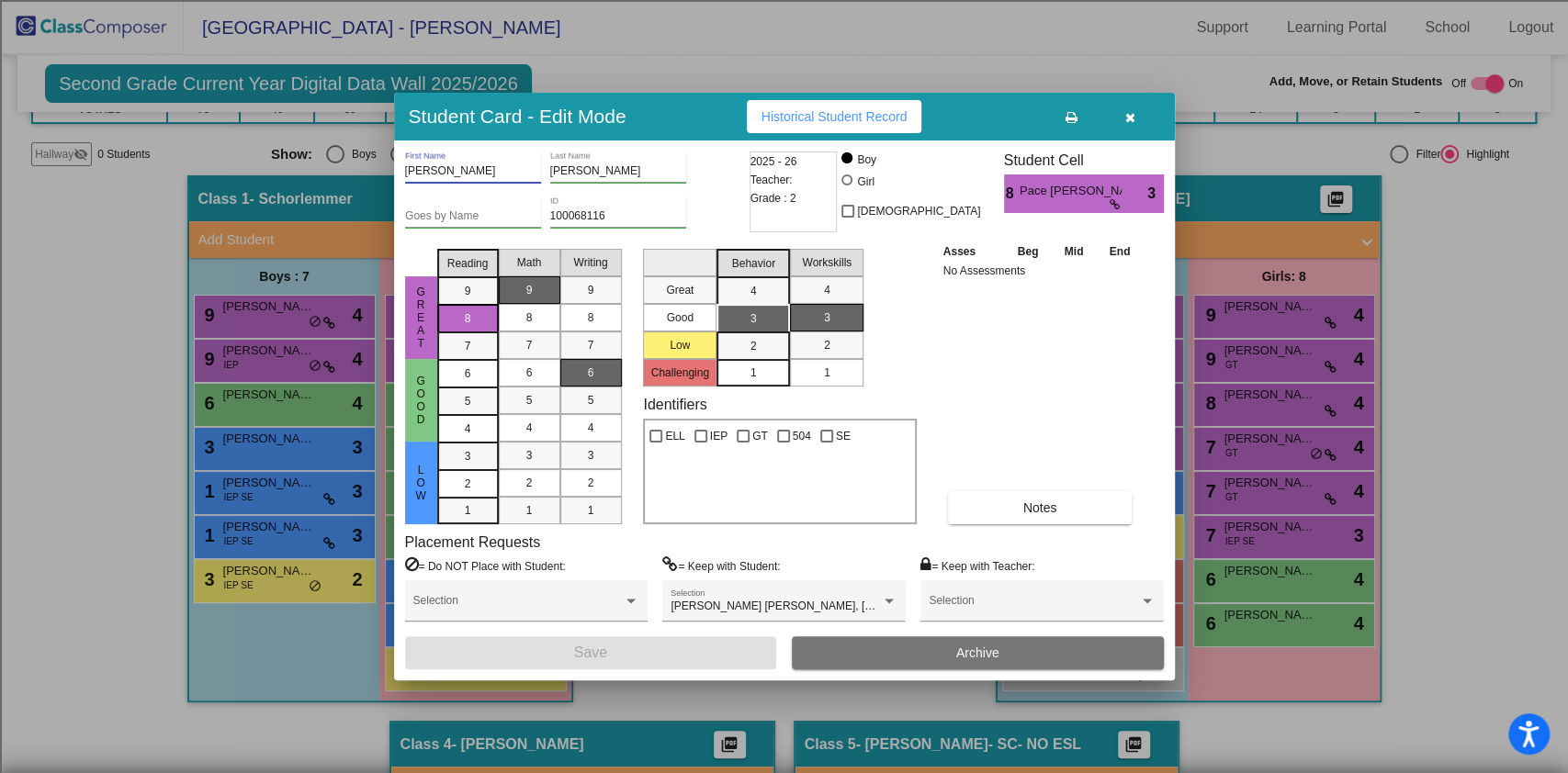 click on "Pace Ryan" at bounding box center [473, 172] 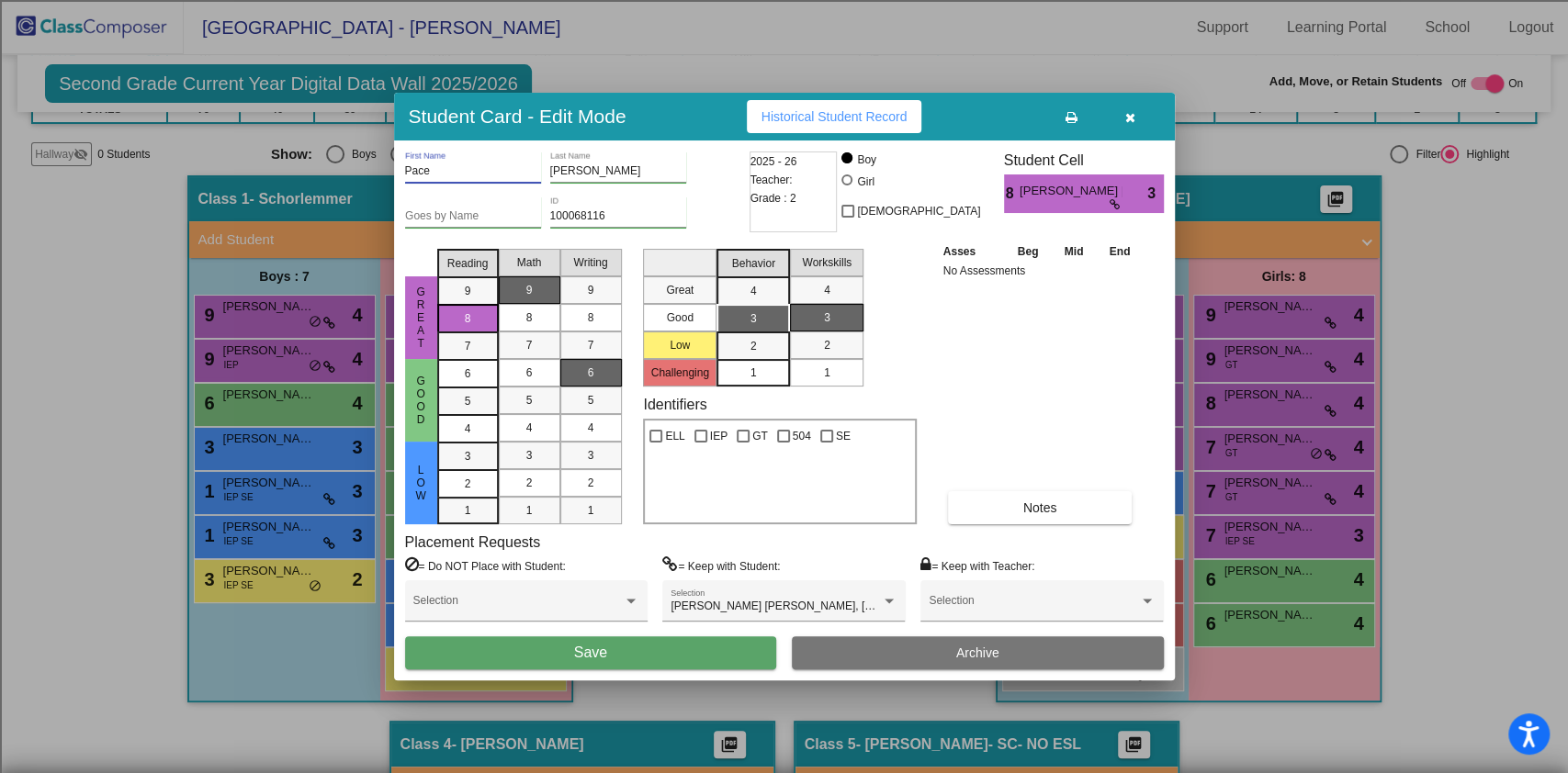 type on "Pace" 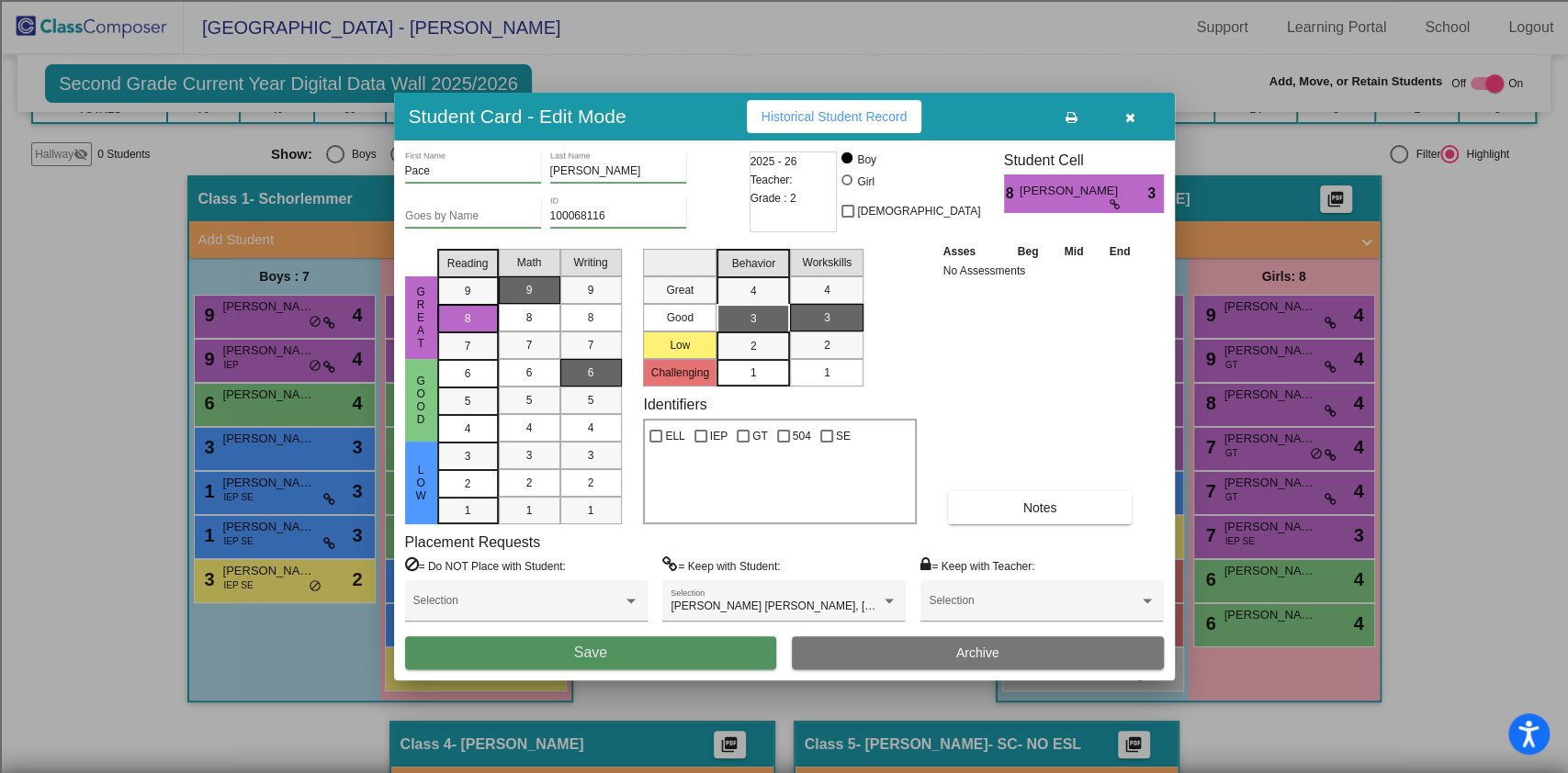 click on "Save" at bounding box center (591, 653) 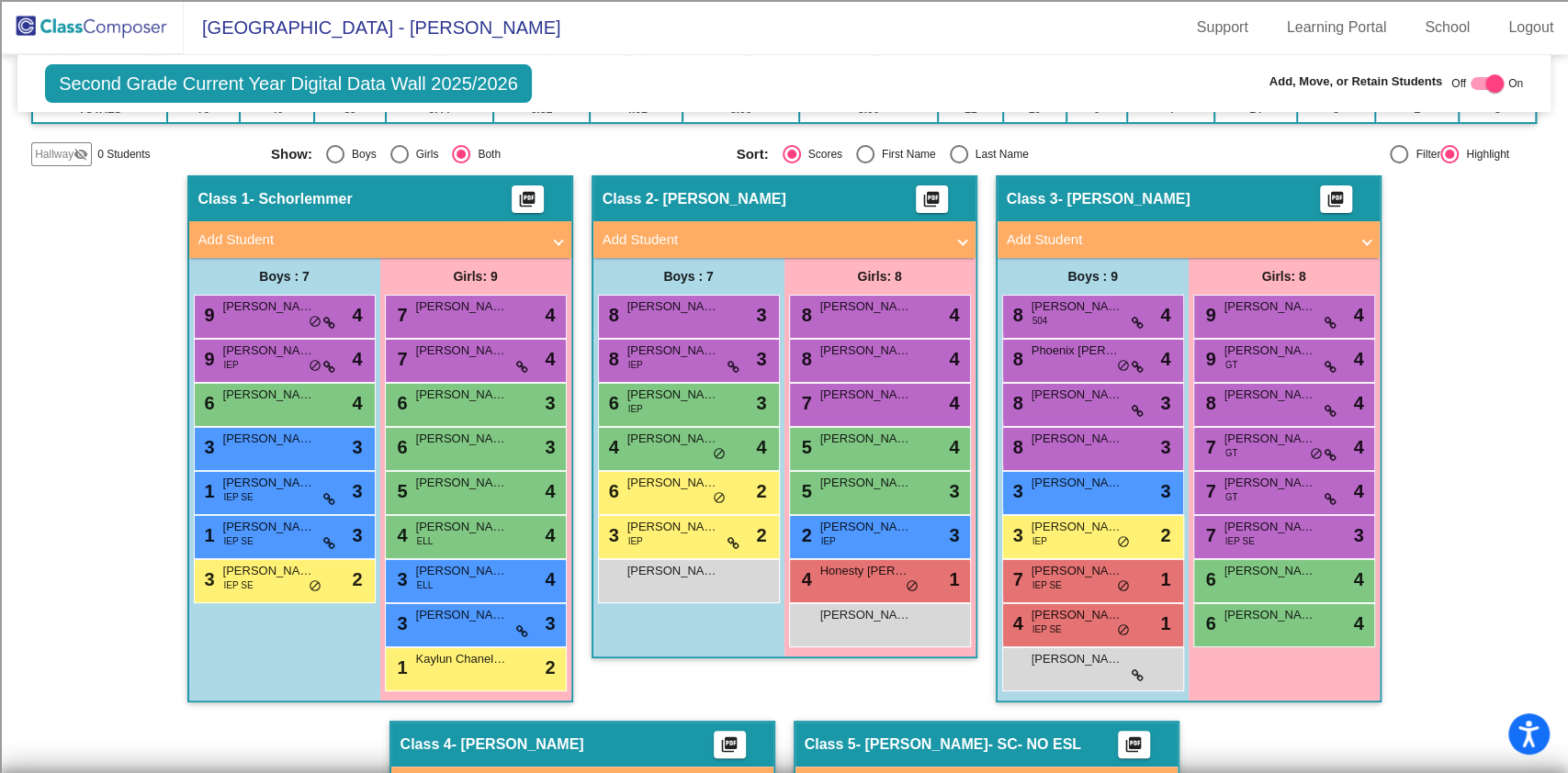 click 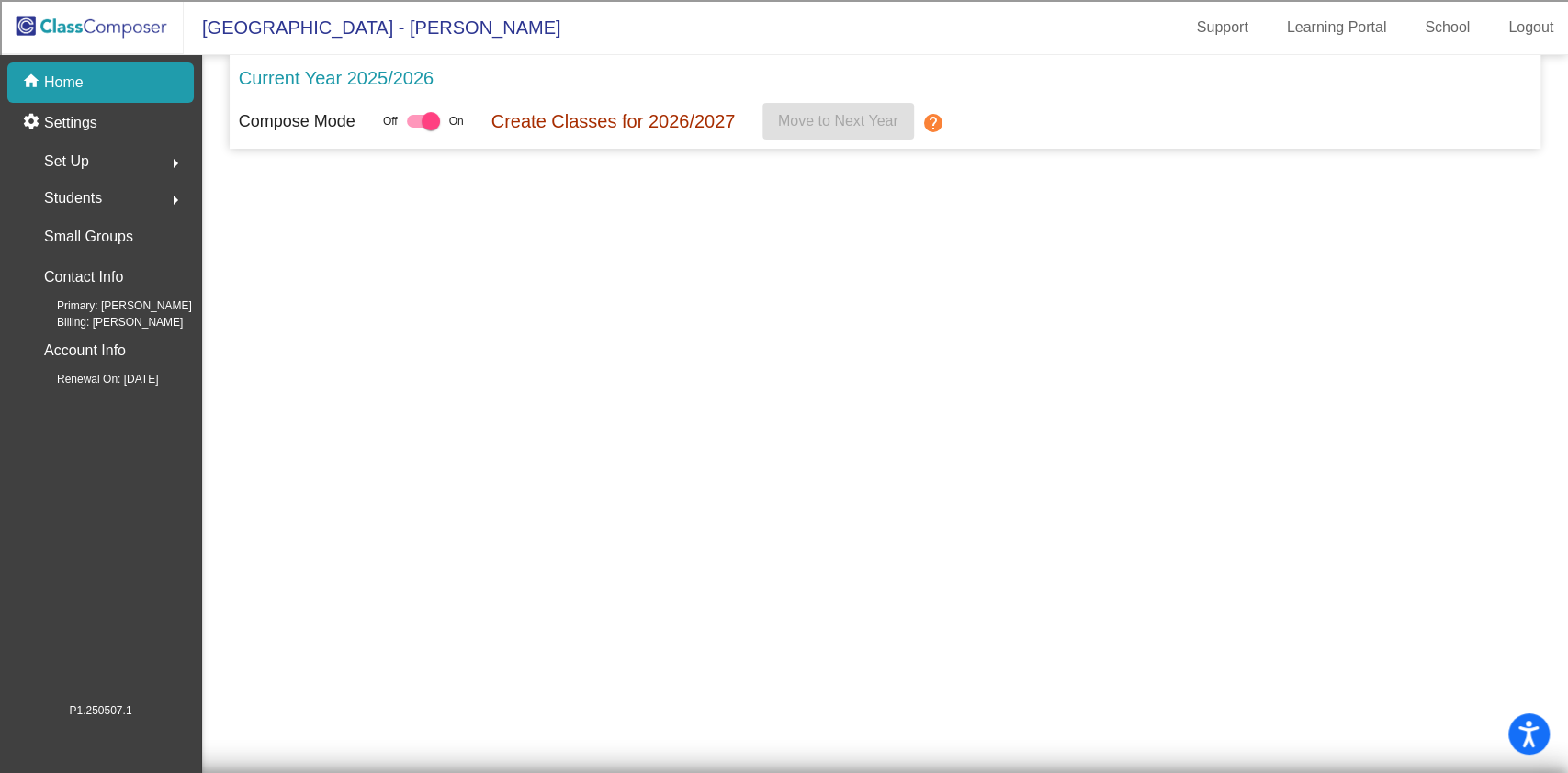 scroll, scrollTop: 0, scrollLeft: 0, axis: both 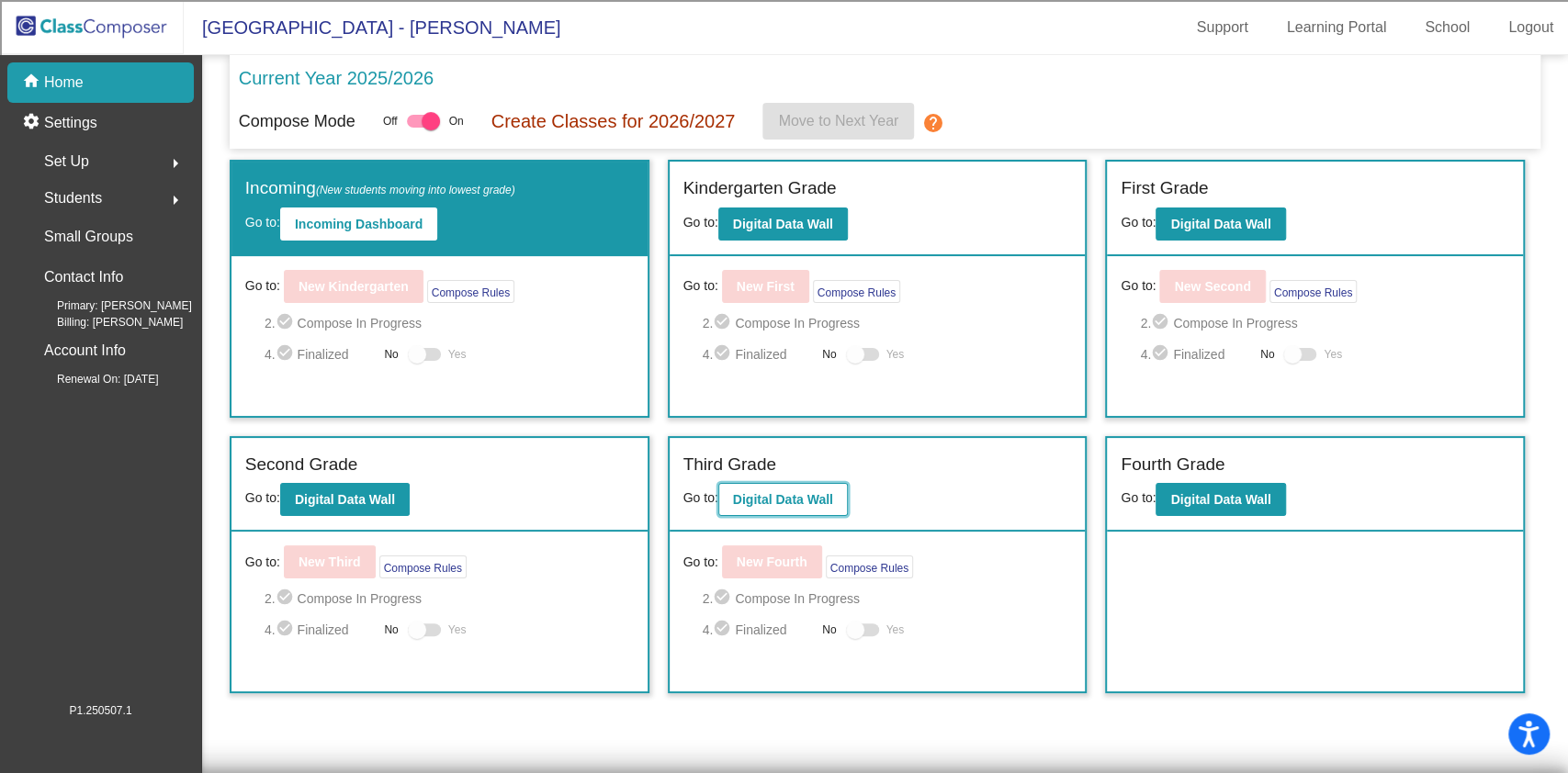 click on "Digital Data Wall" 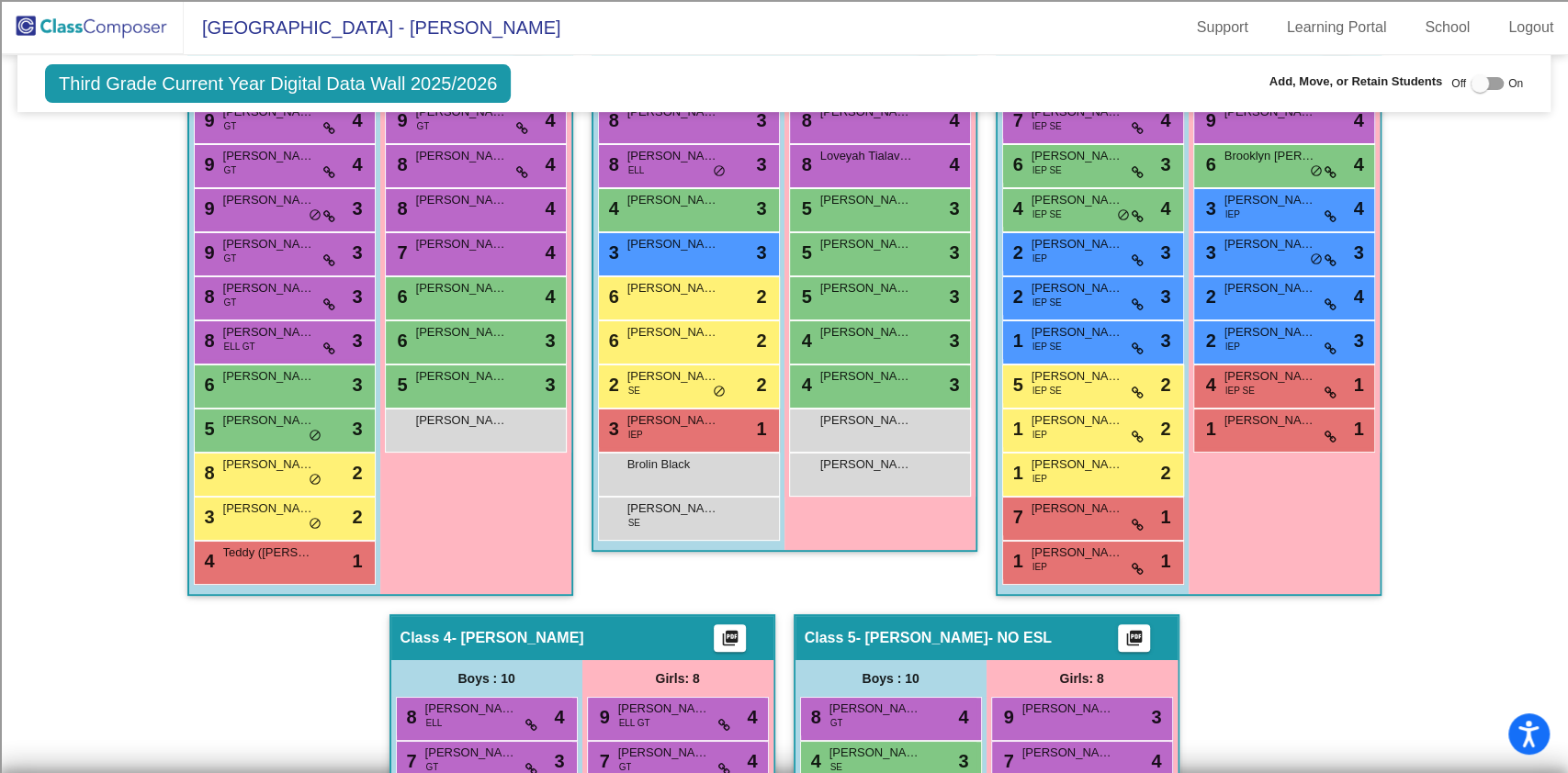 scroll, scrollTop: 429, scrollLeft: 0, axis: vertical 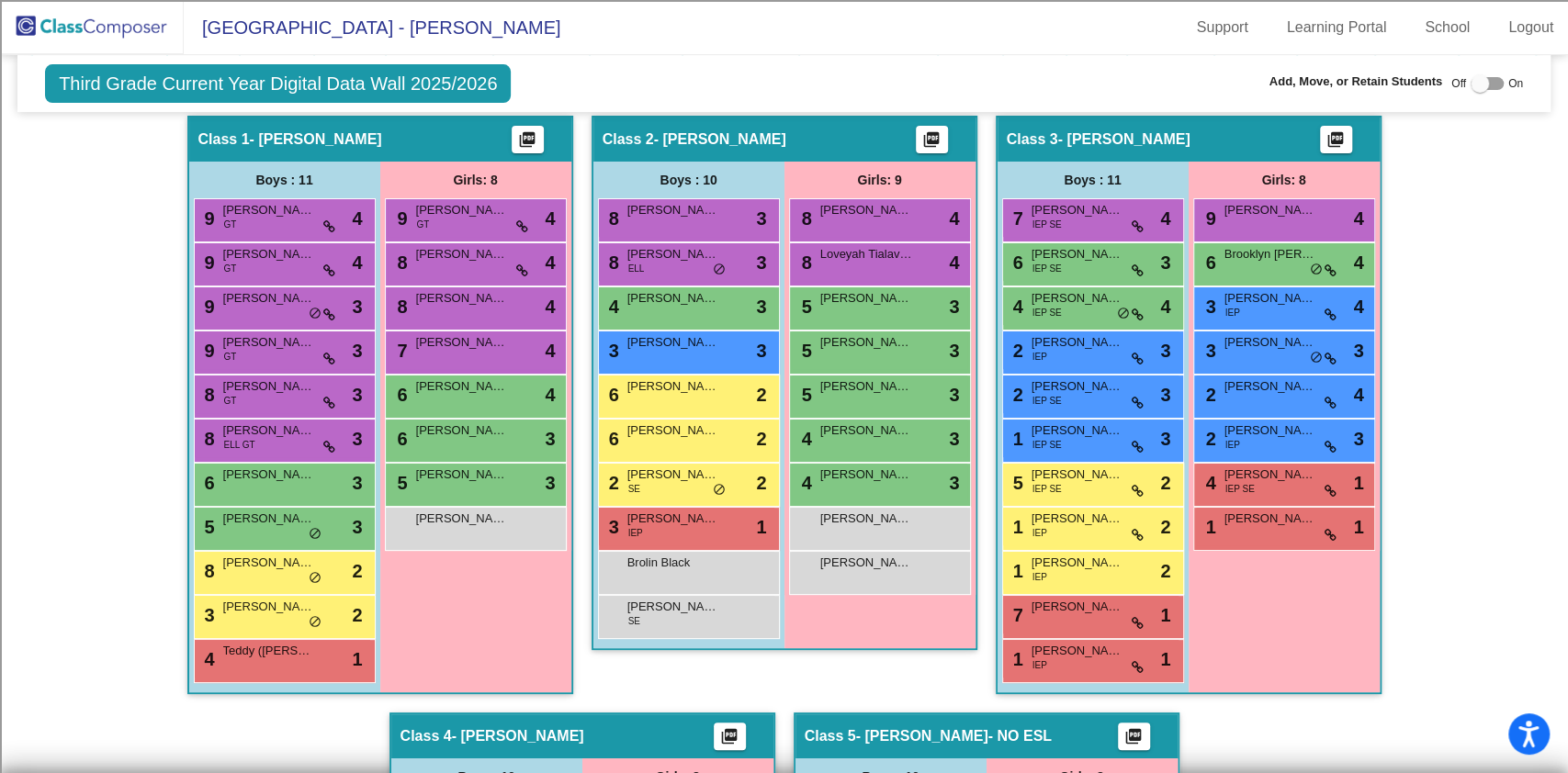 click at bounding box center (1487, 84) 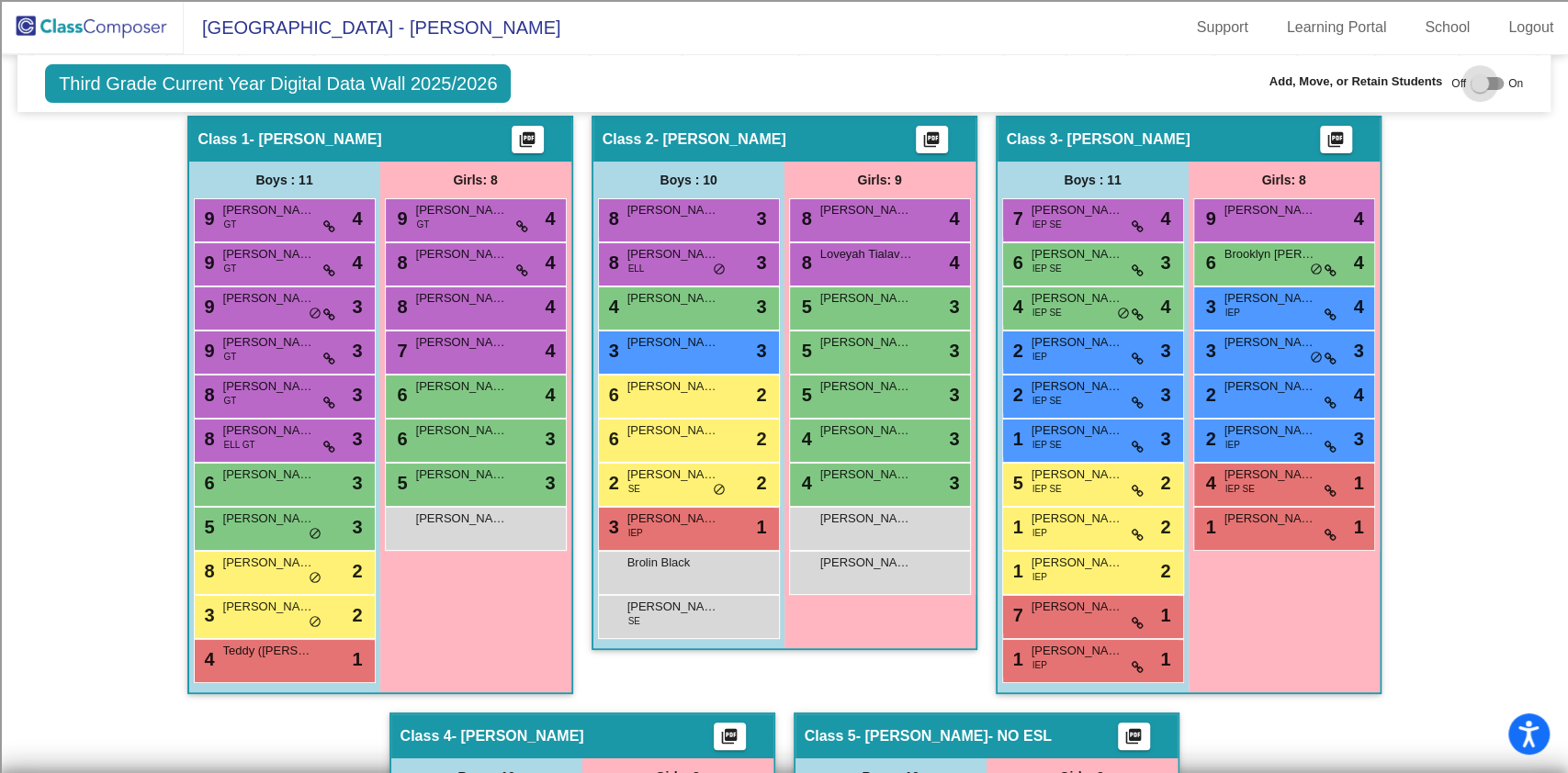 checkbox on "true" 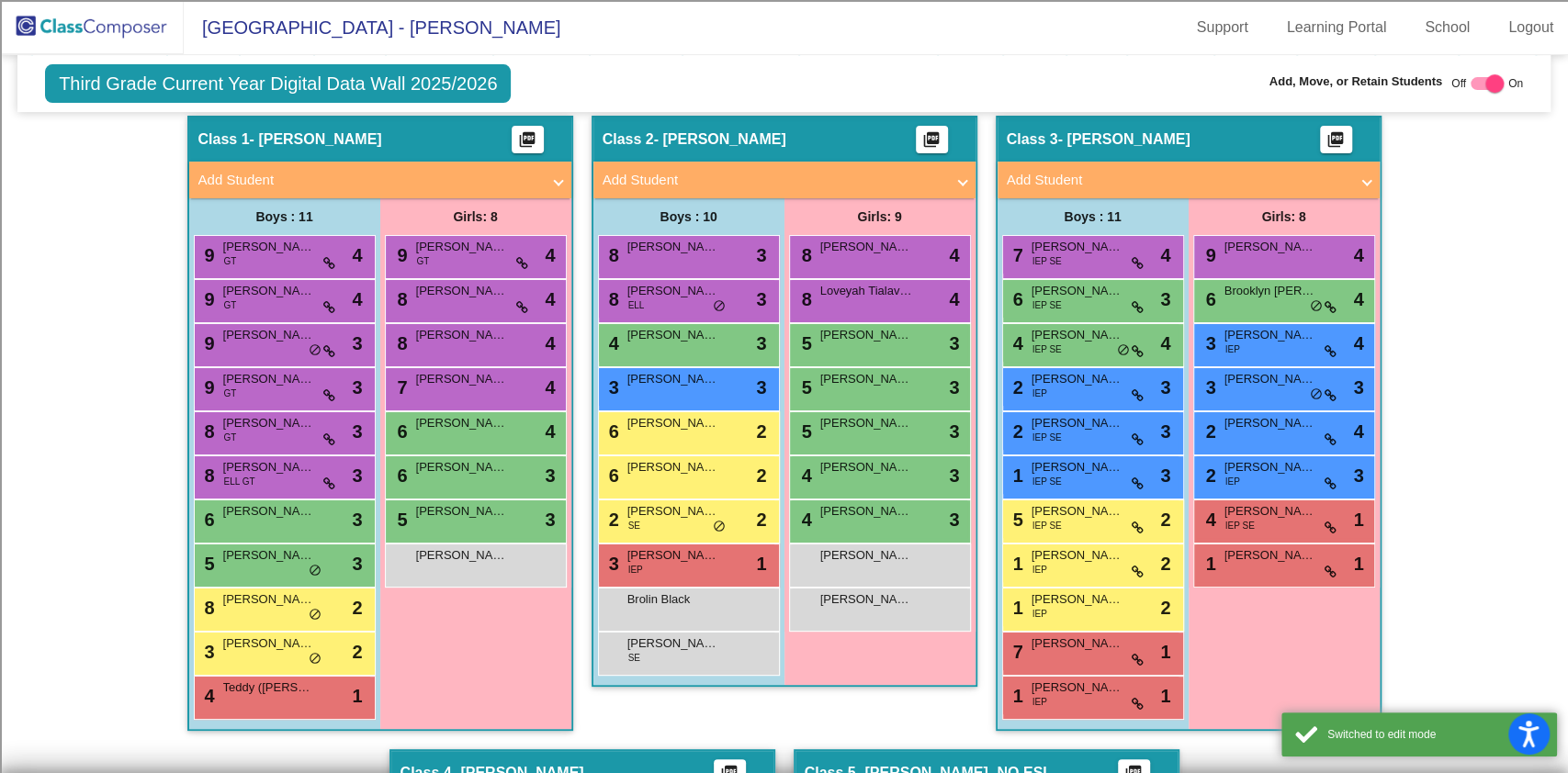 click 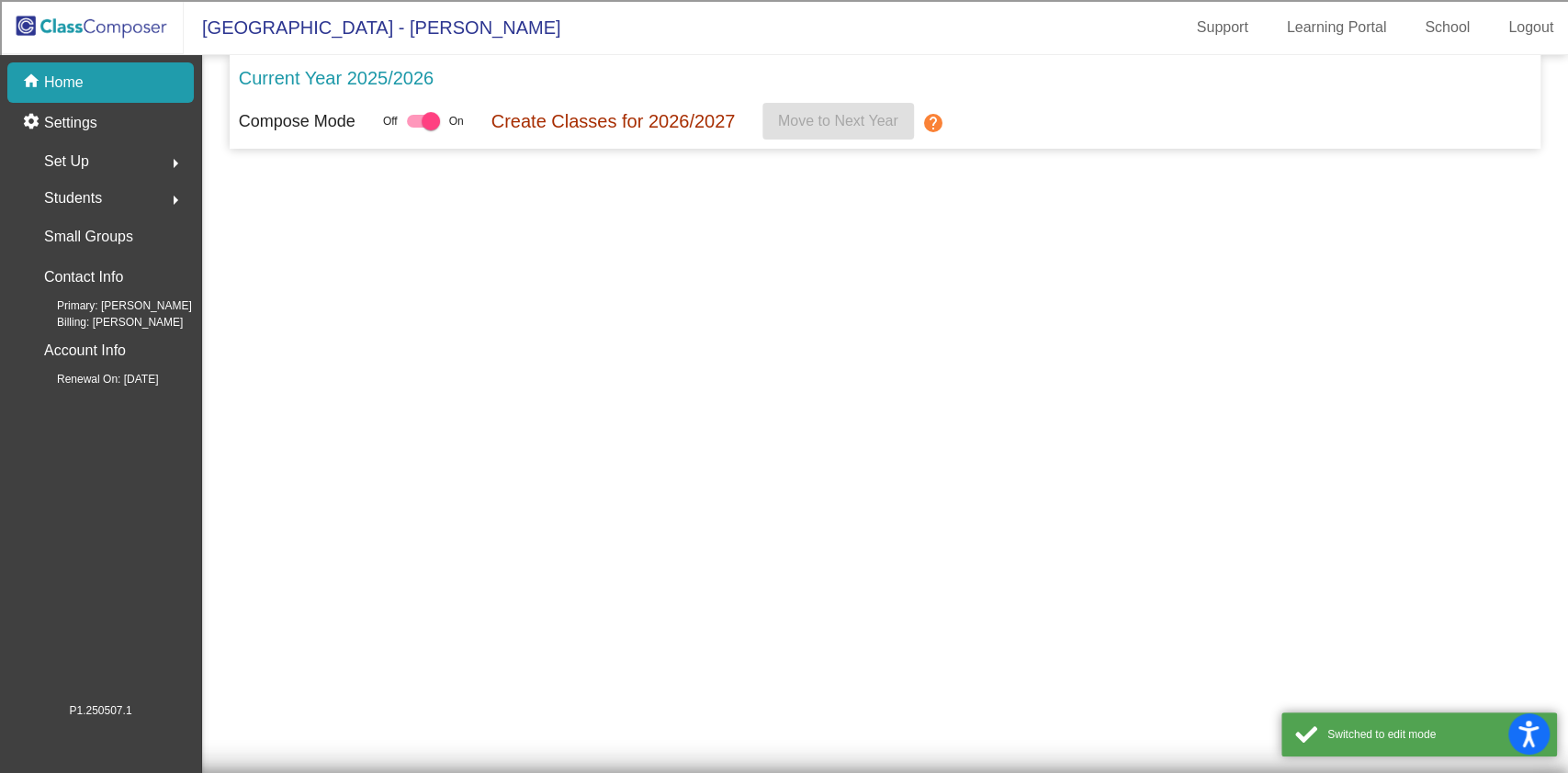 scroll, scrollTop: 0, scrollLeft: 0, axis: both 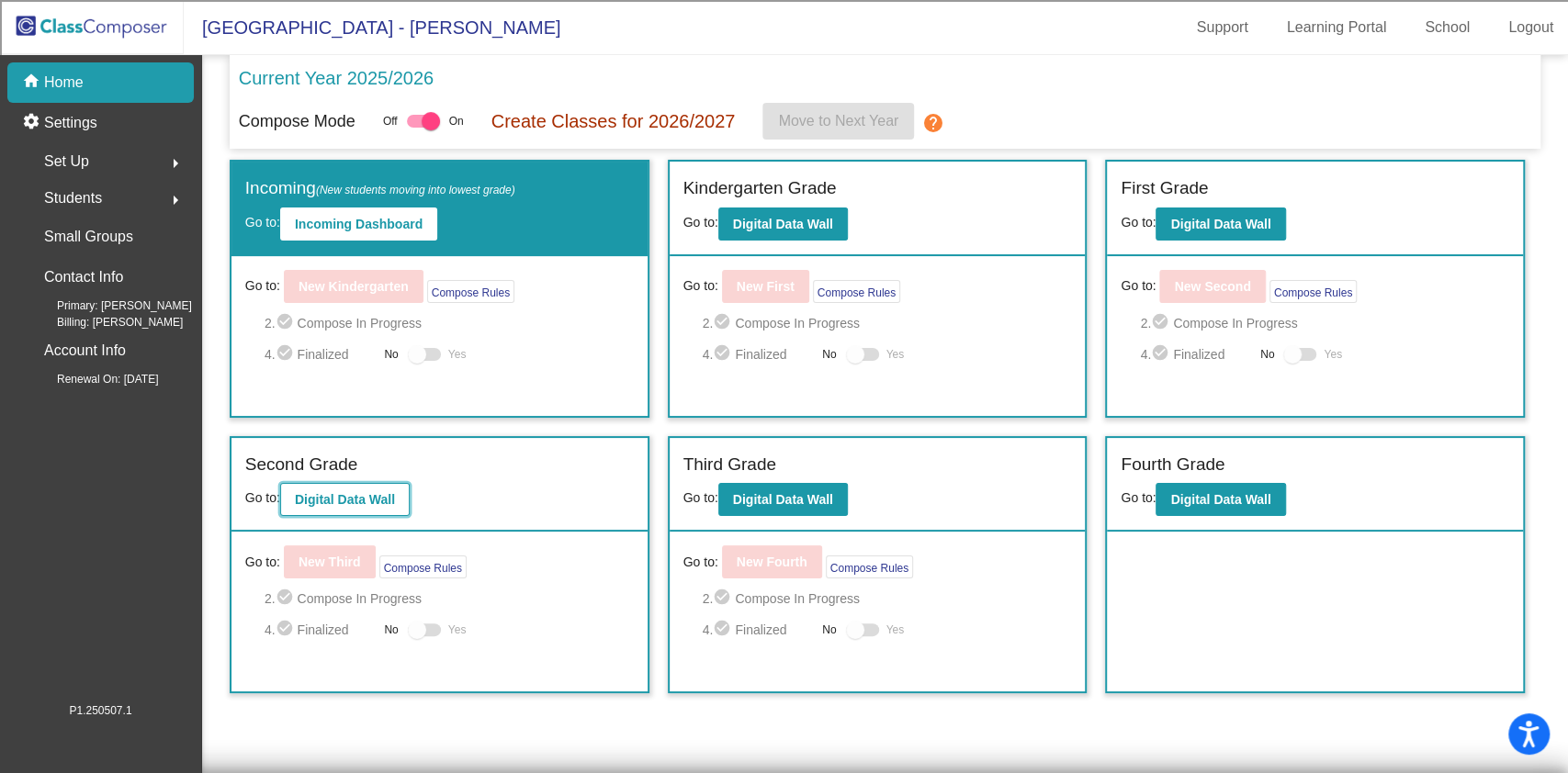 click on "Digital Data Wall" 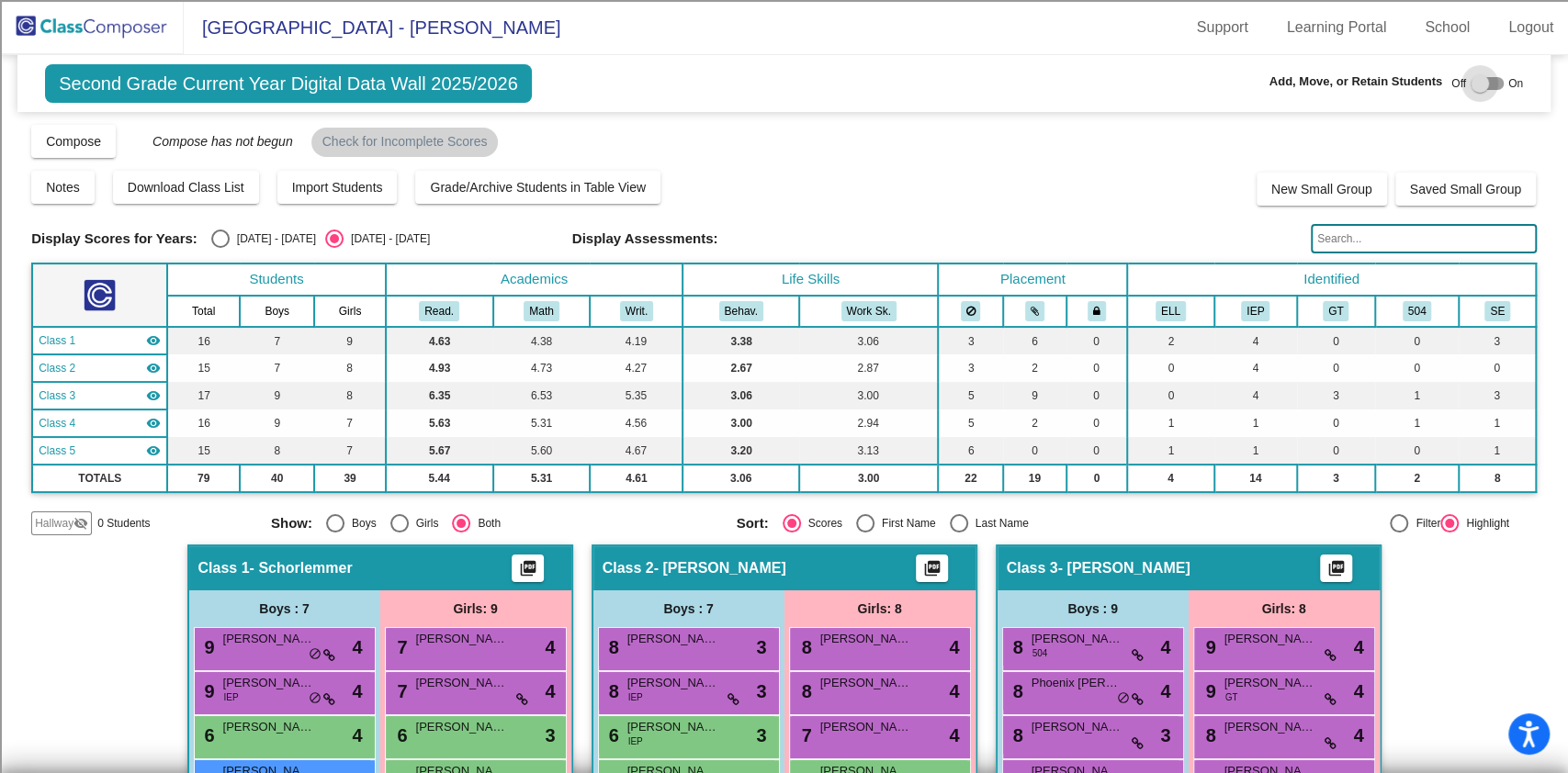 click at bounding box center (1480, 84) 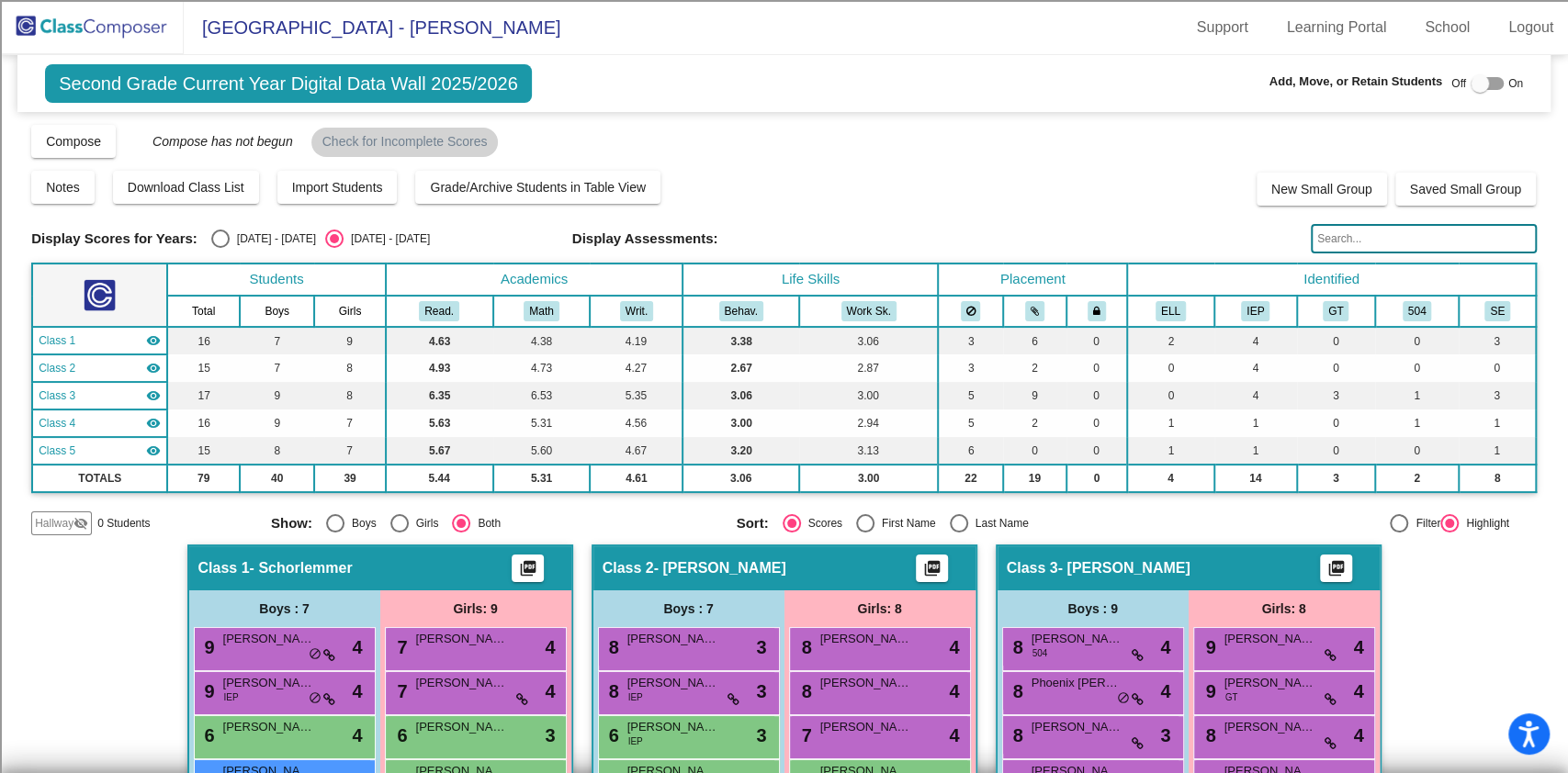 checkbox on "true" 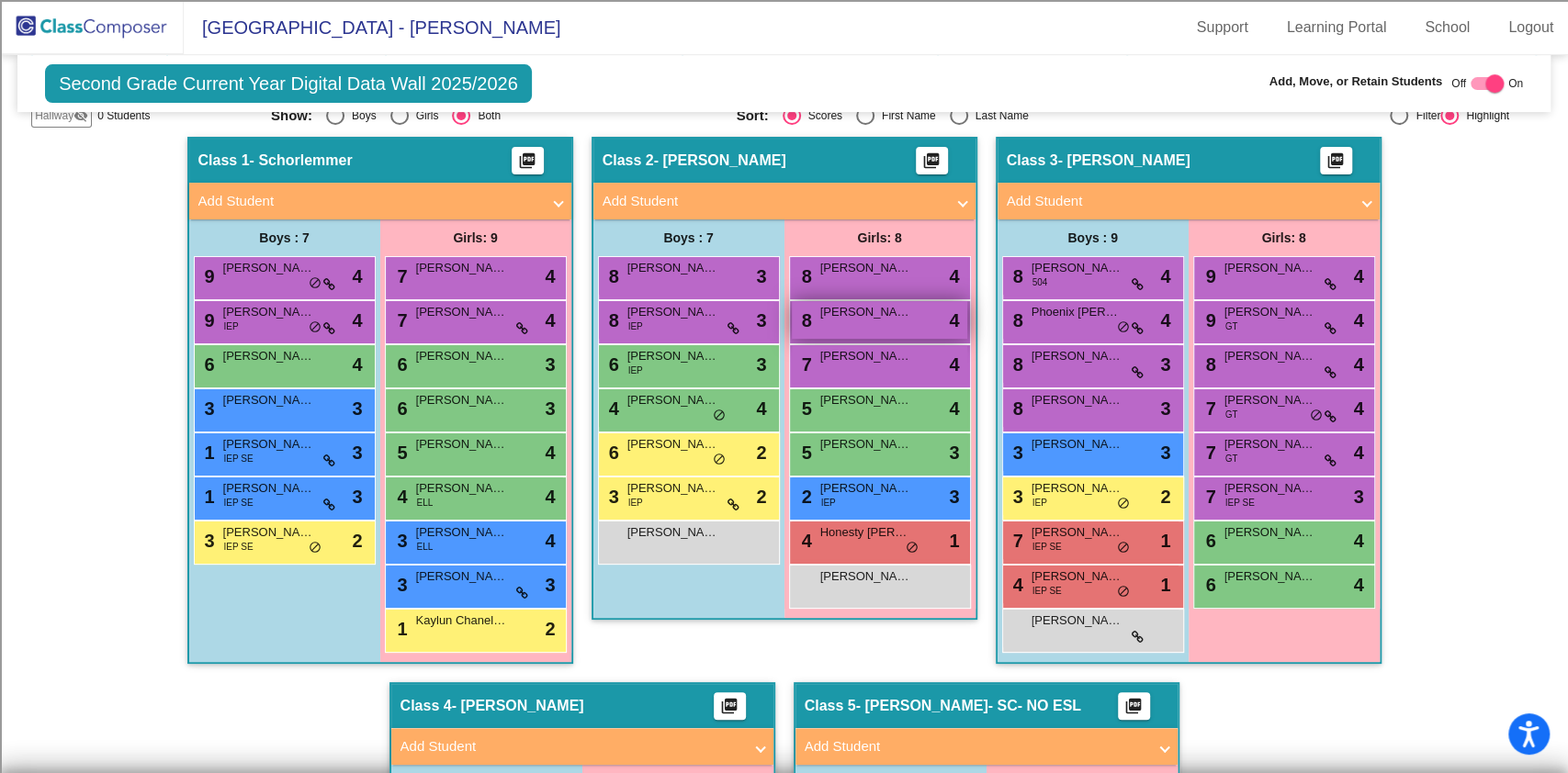 scroll, scrollTop: 369, scrollLeft: 0, axis: vertical 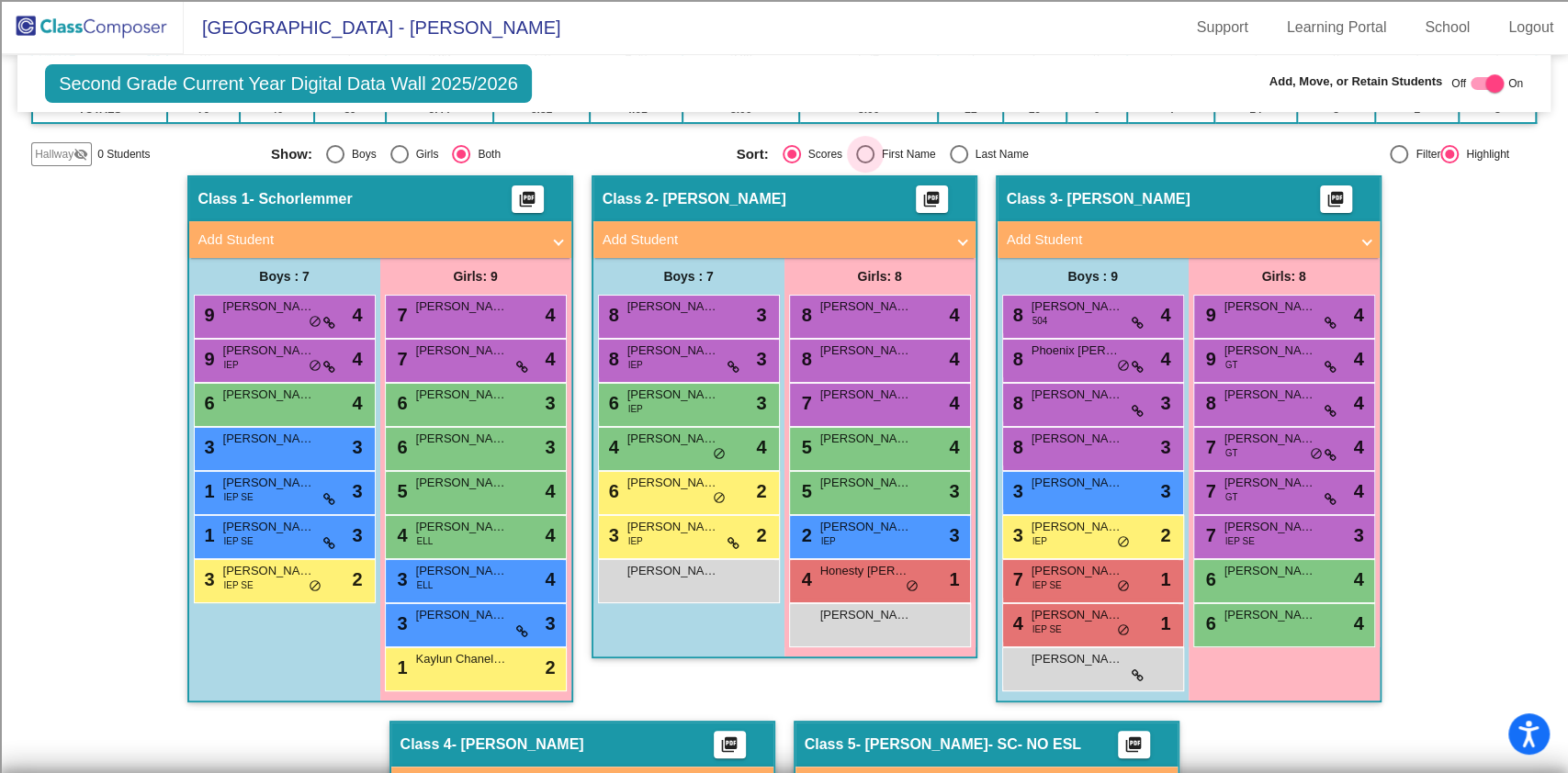 click at bounding box center (865, 154) 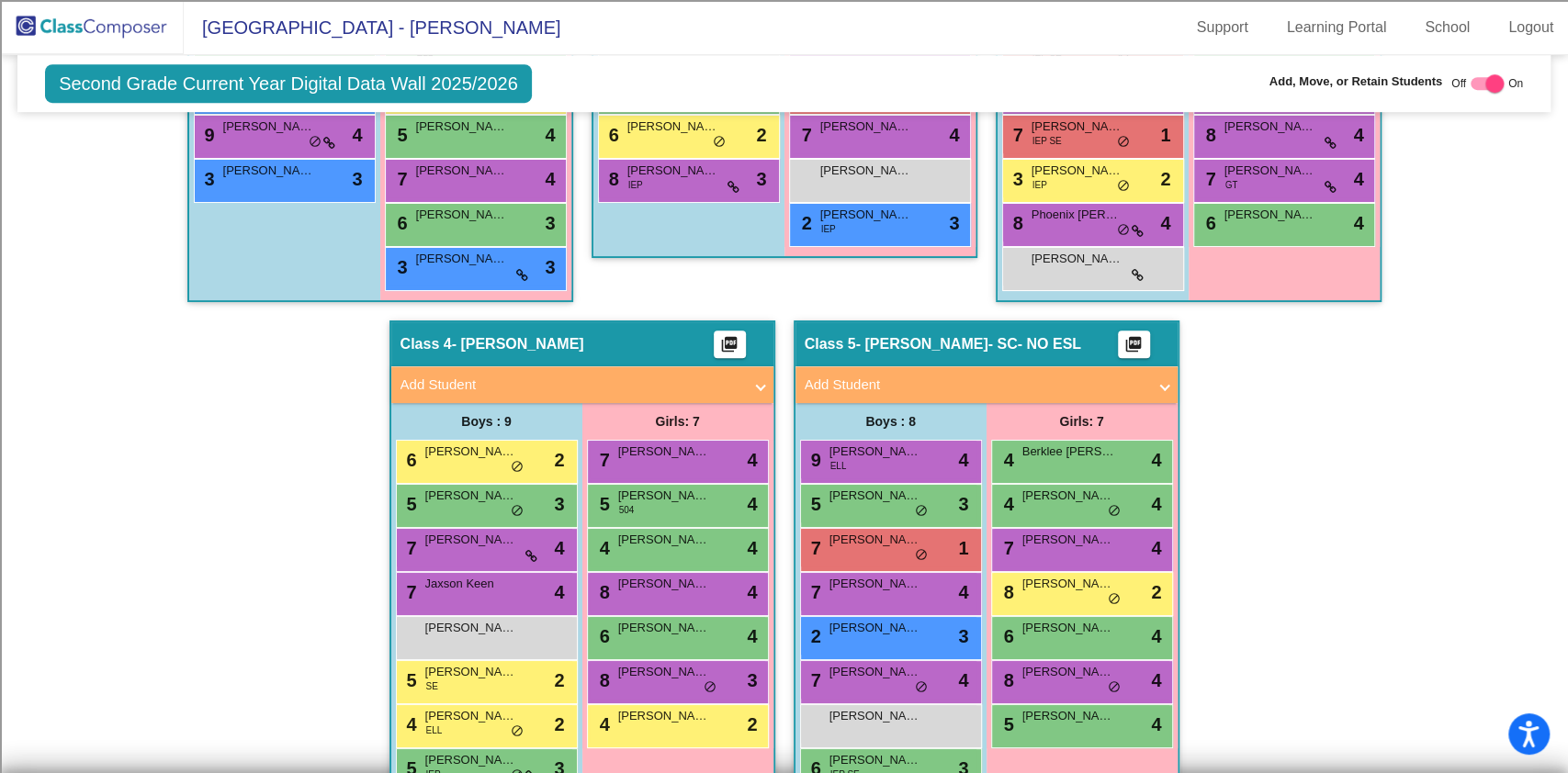 scroll, scrollTop: 859, scrollLeft: 0, axis: vertical 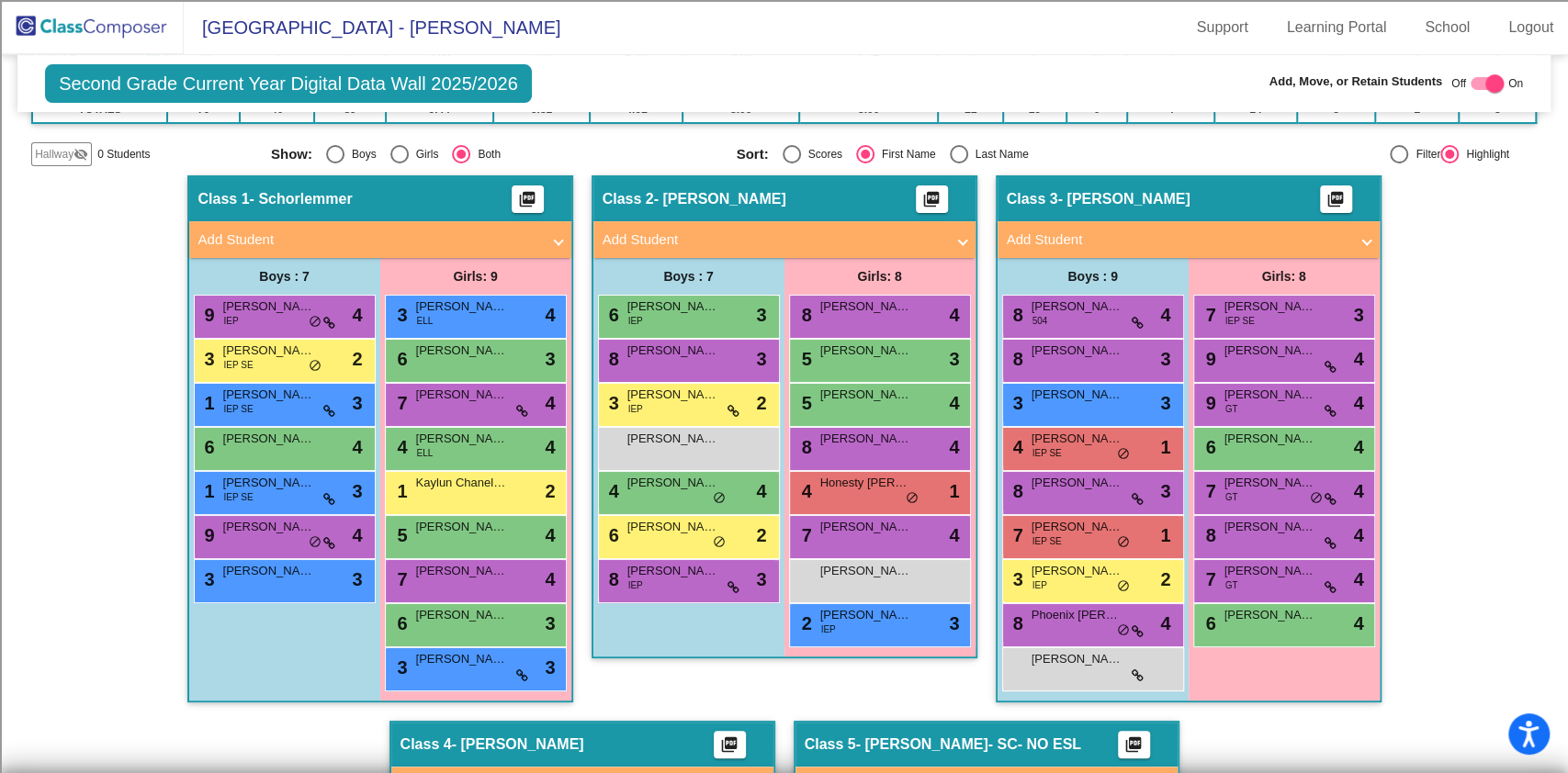 click 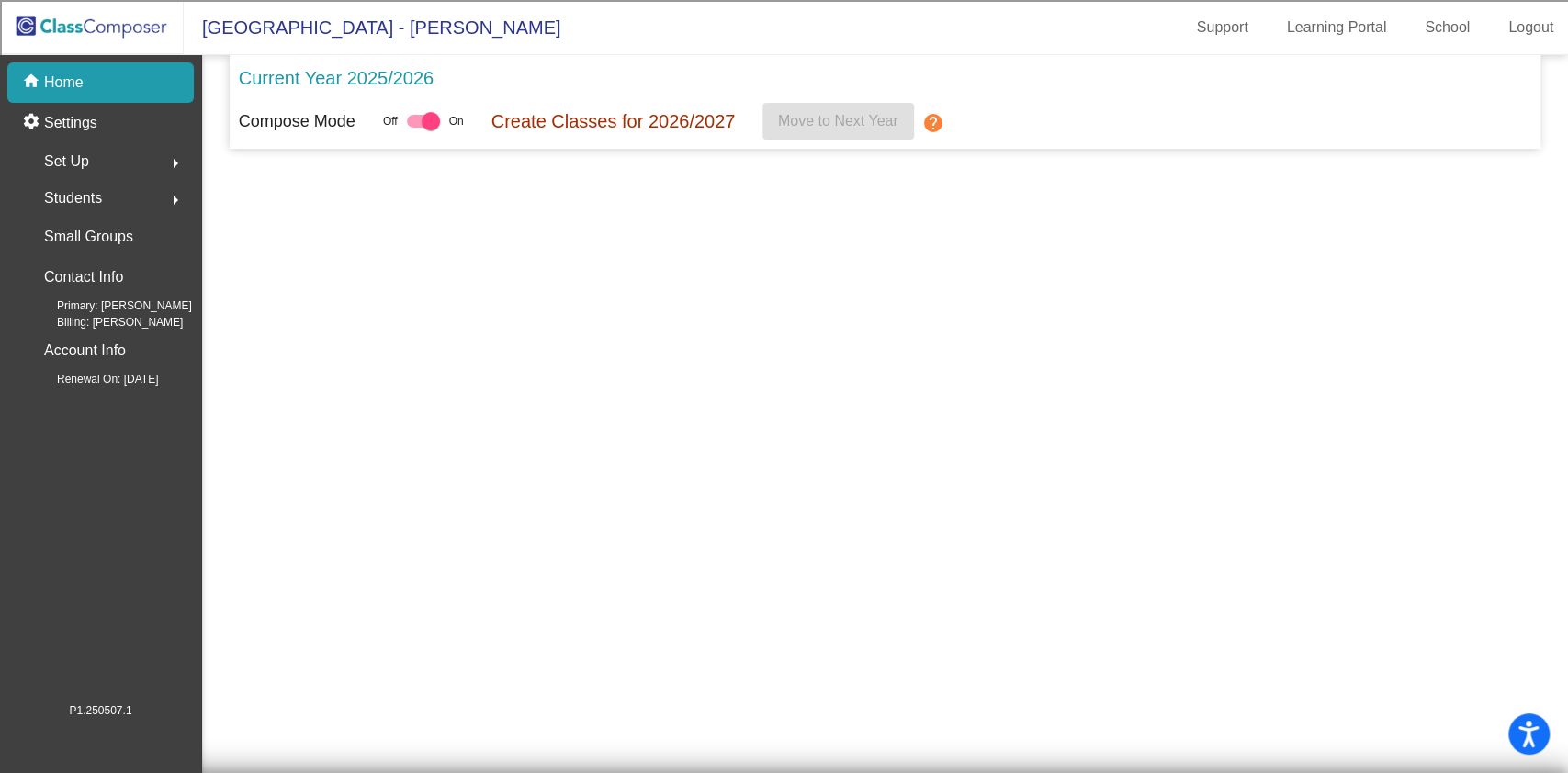 scroll, scrollTop: 0, scrollLeft: 0, axis: both 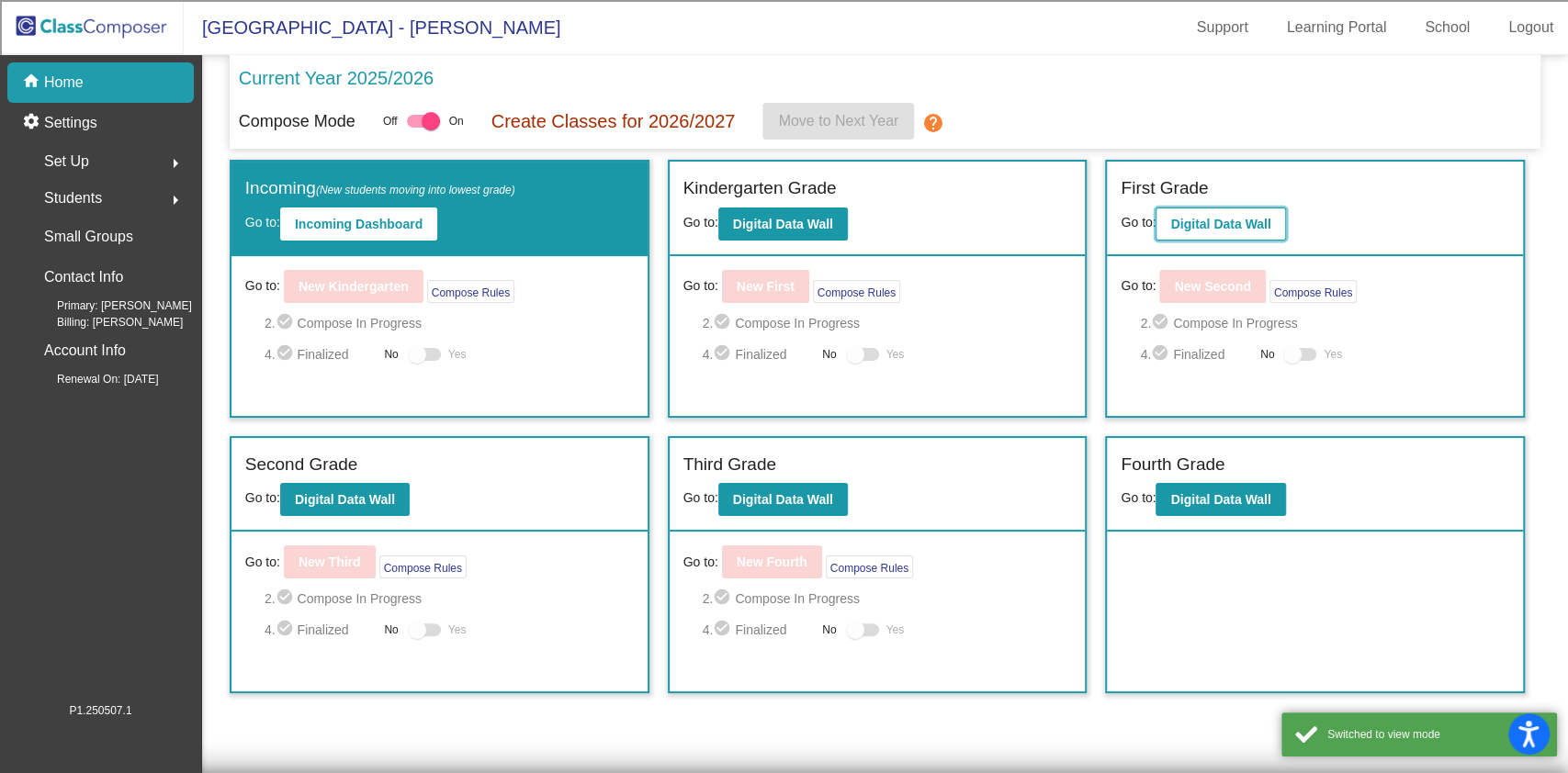 click on "Digital Data Wall" 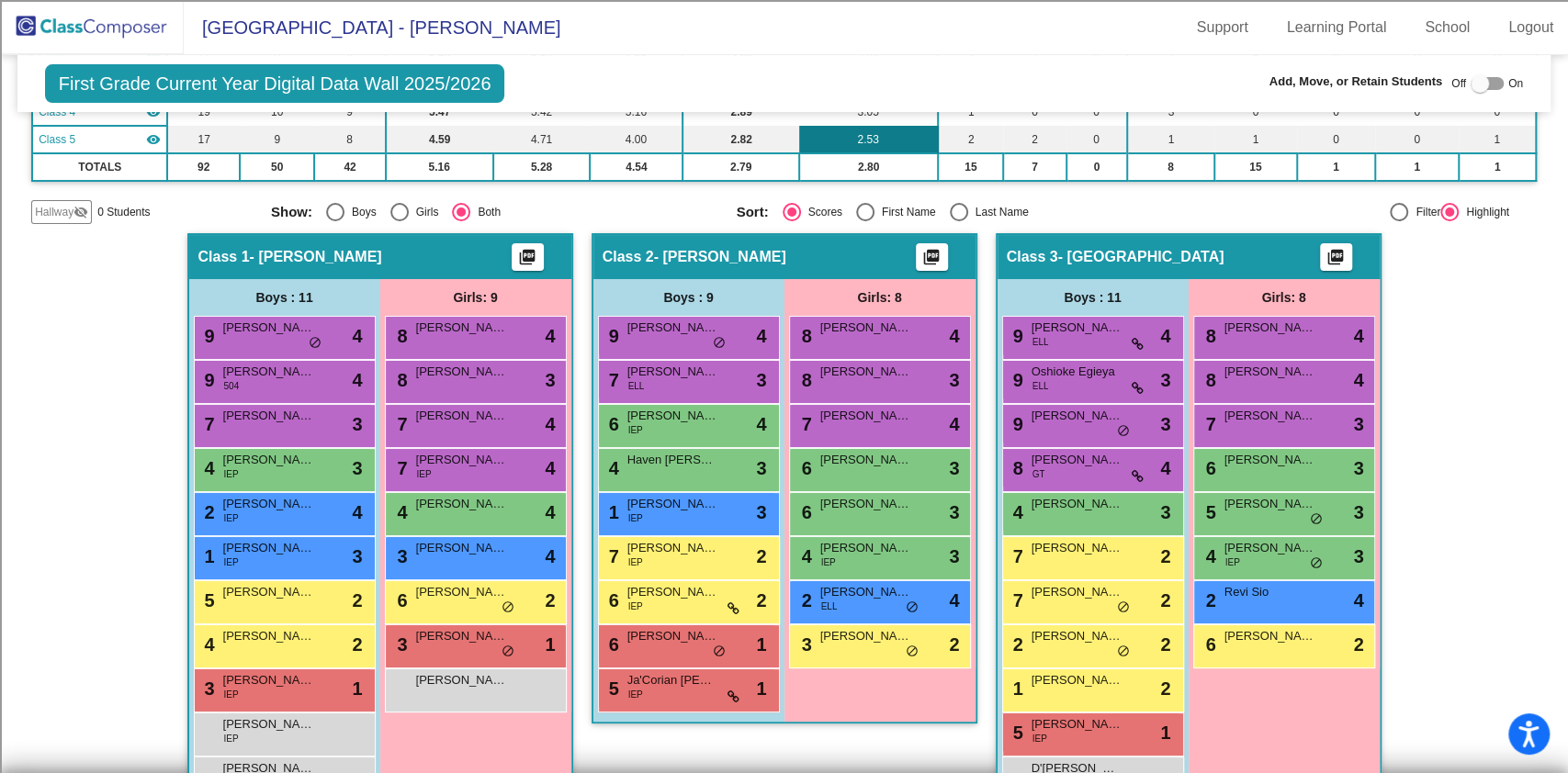 scroll, scrollTop: 367, scrollLeft: 0, axis: vertical 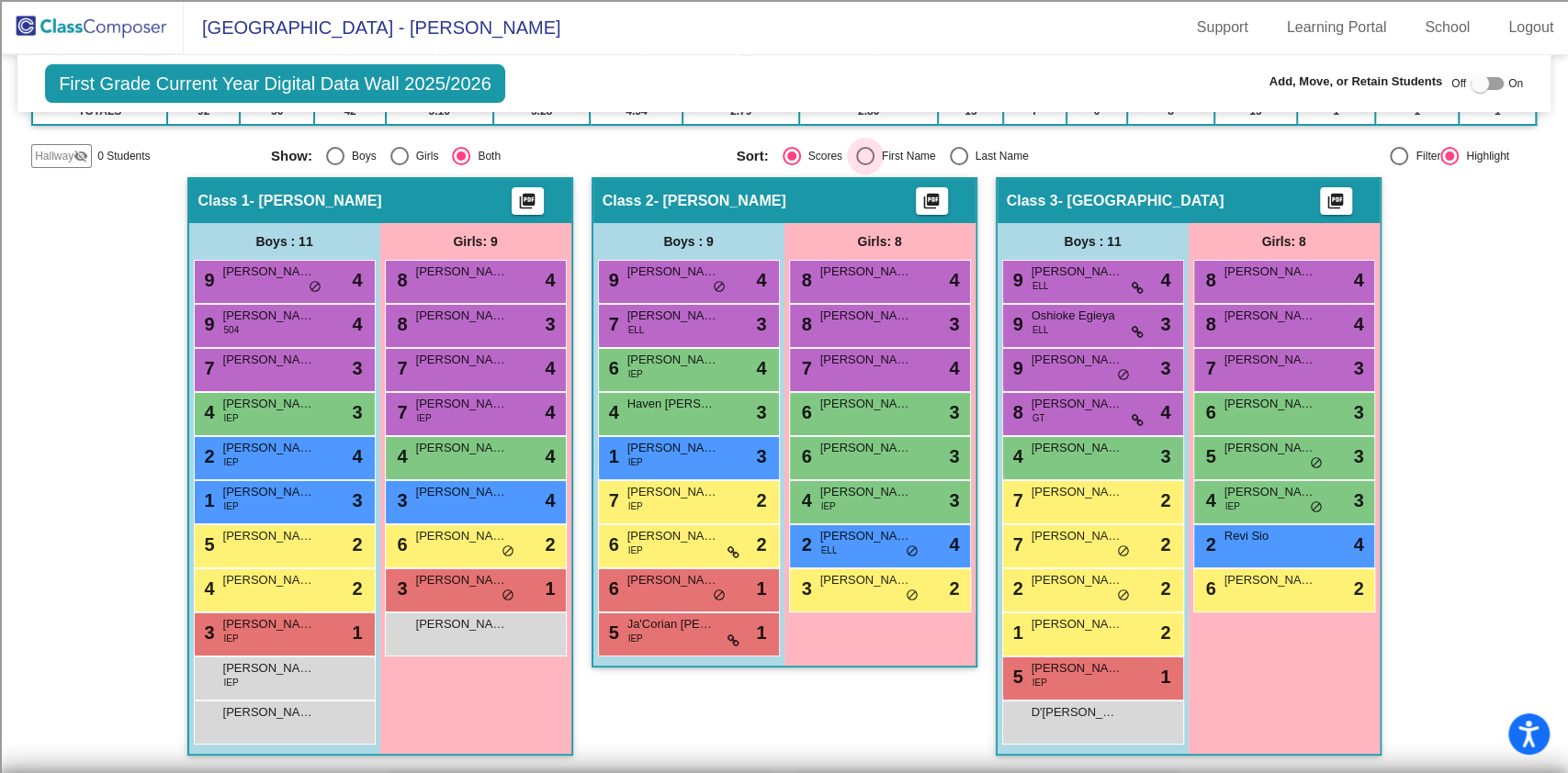 click at bounding box center [865, 156] 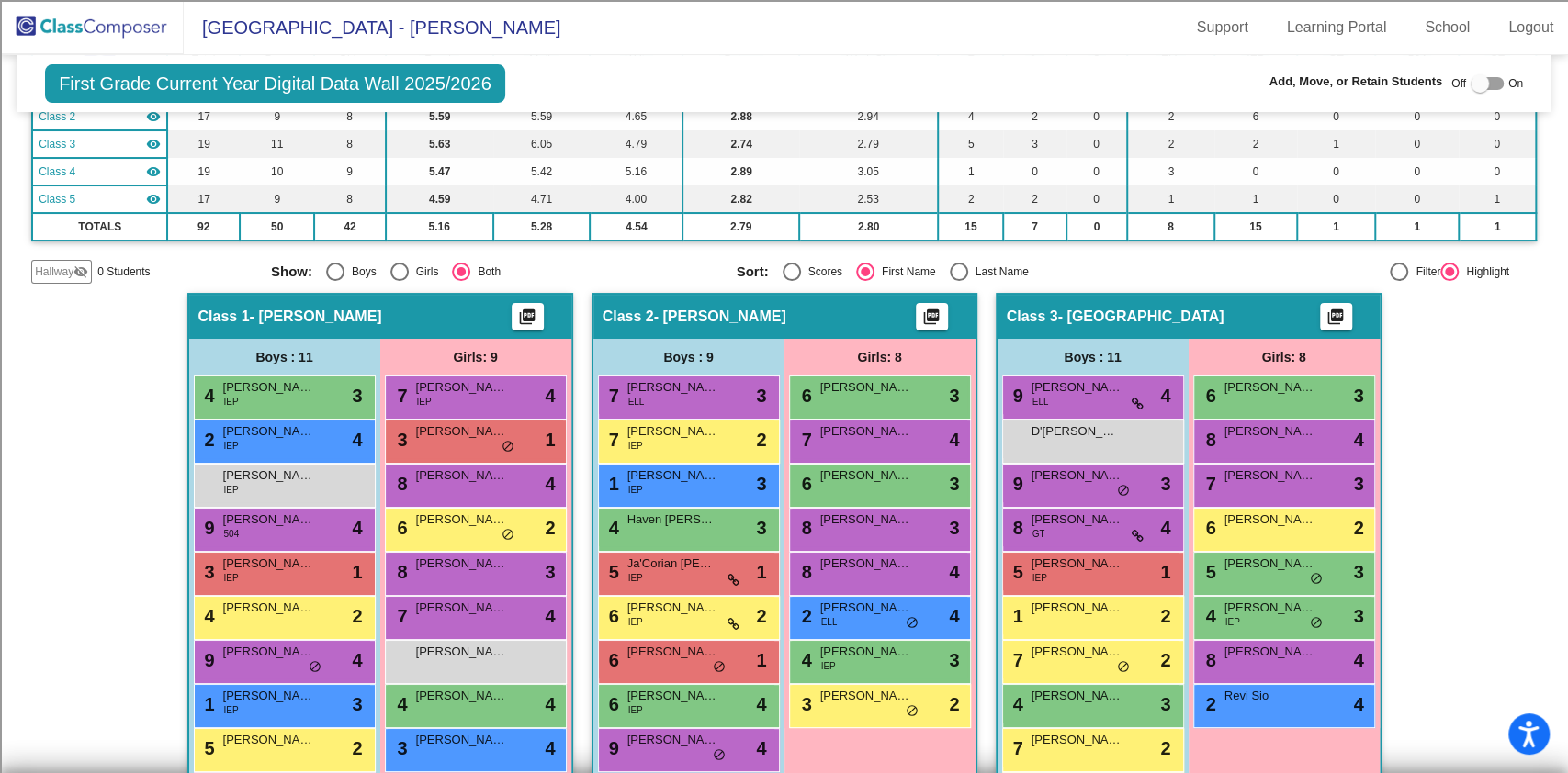 scroll, scrollTop: 0, scrollLeft: 0, axis: both 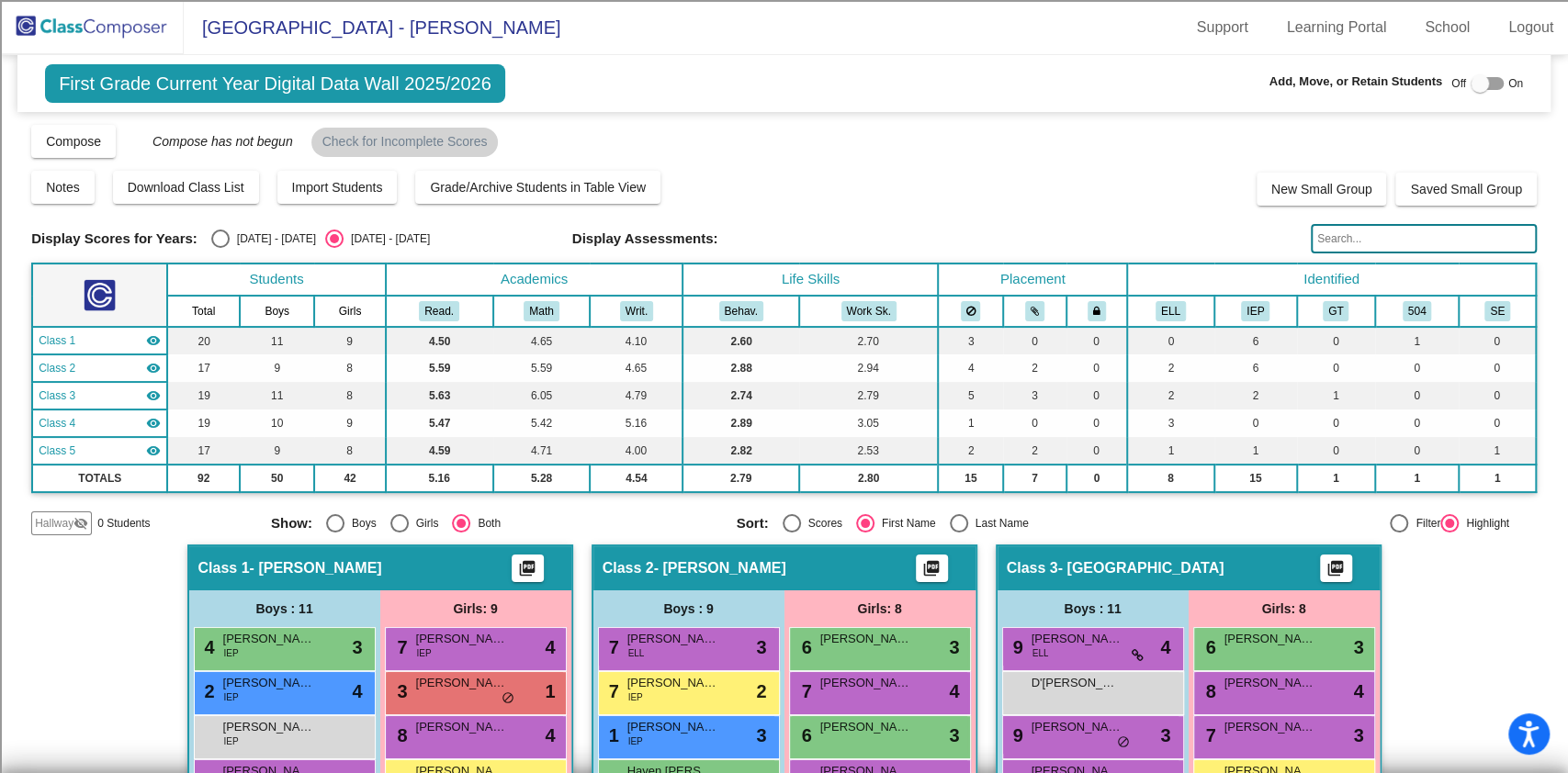 click 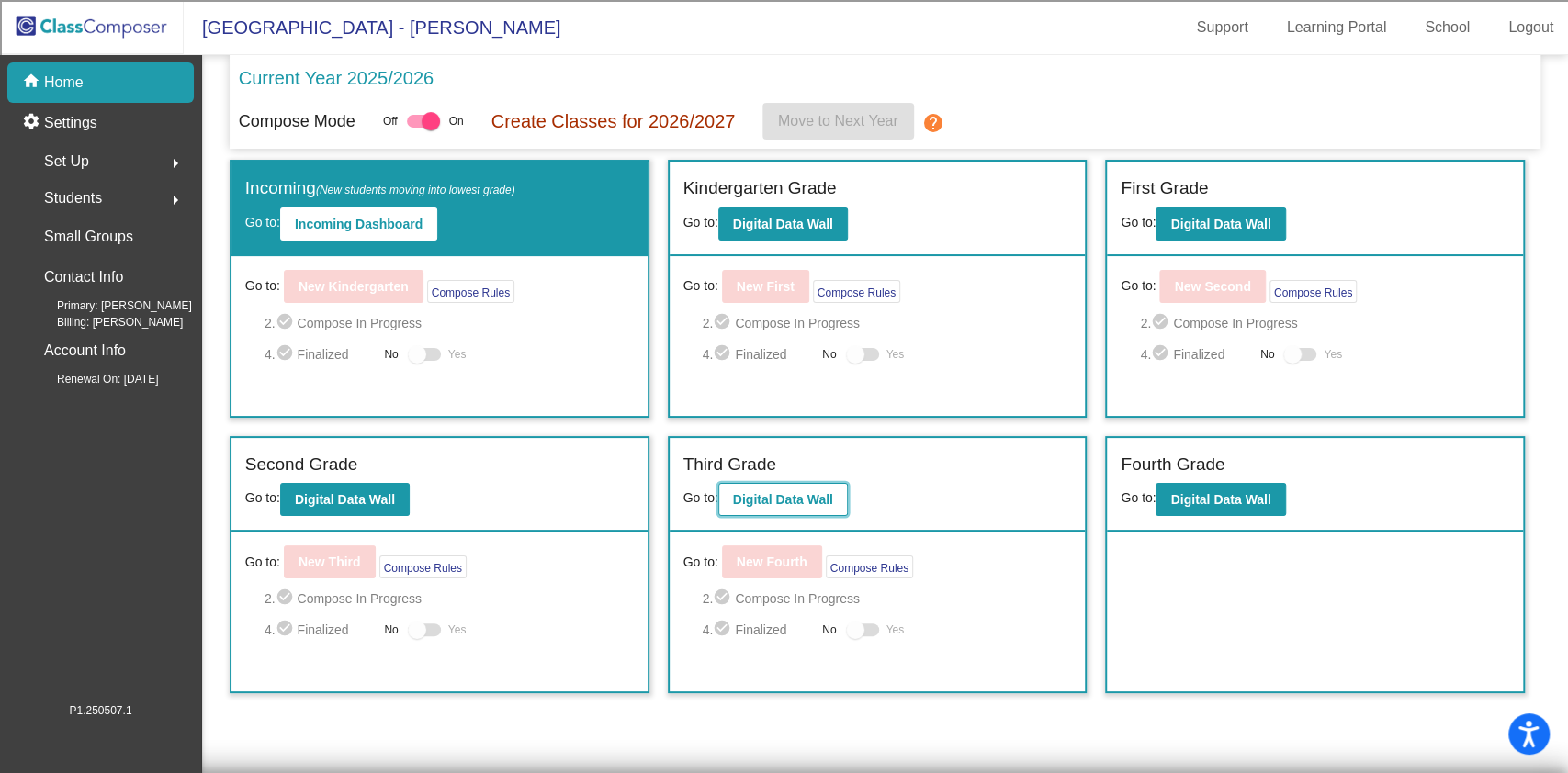 click on "Digital Data Wall" 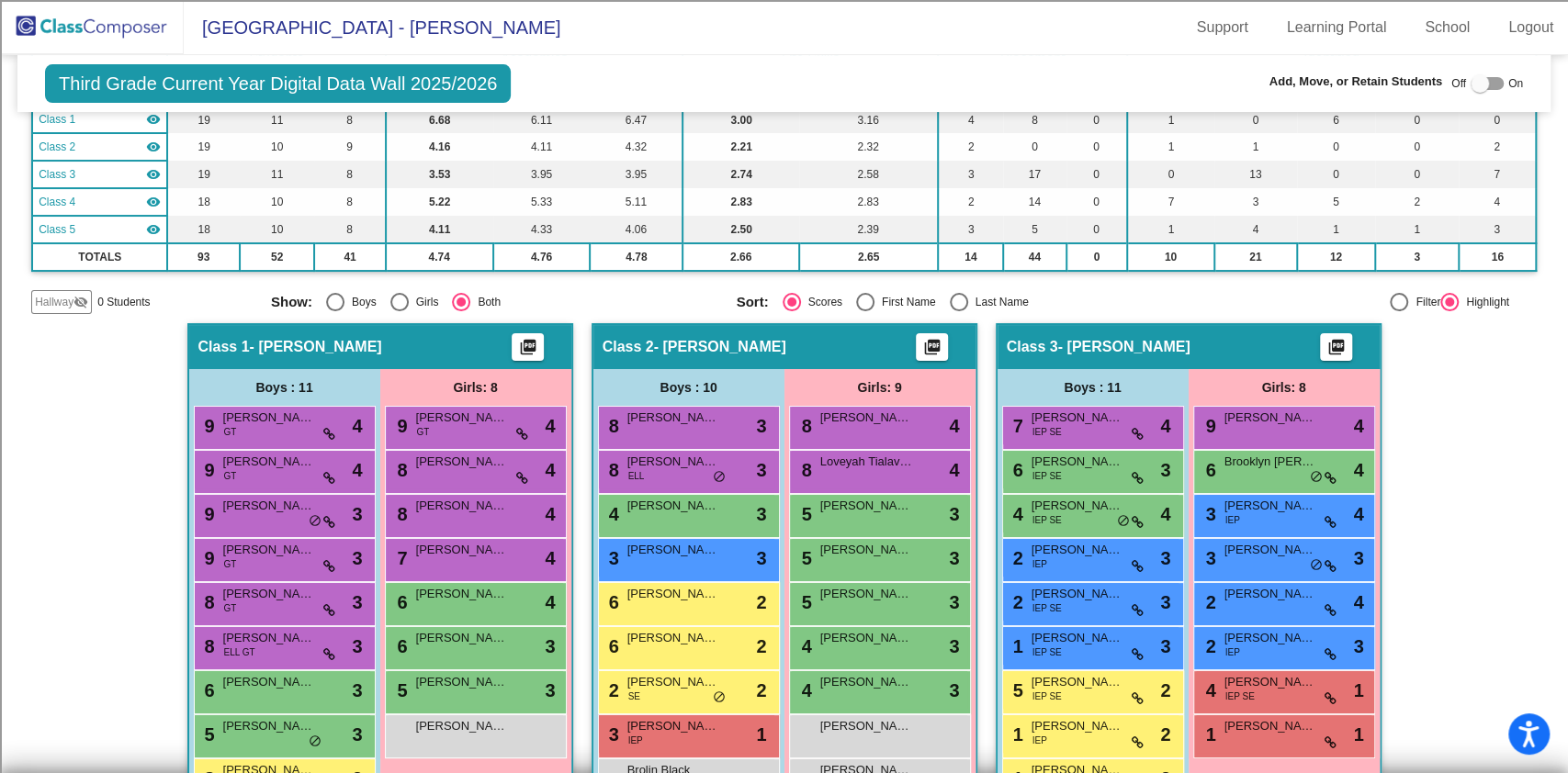 scroll, scrollTop: 122, scrollLeft: 0, axis: vertical 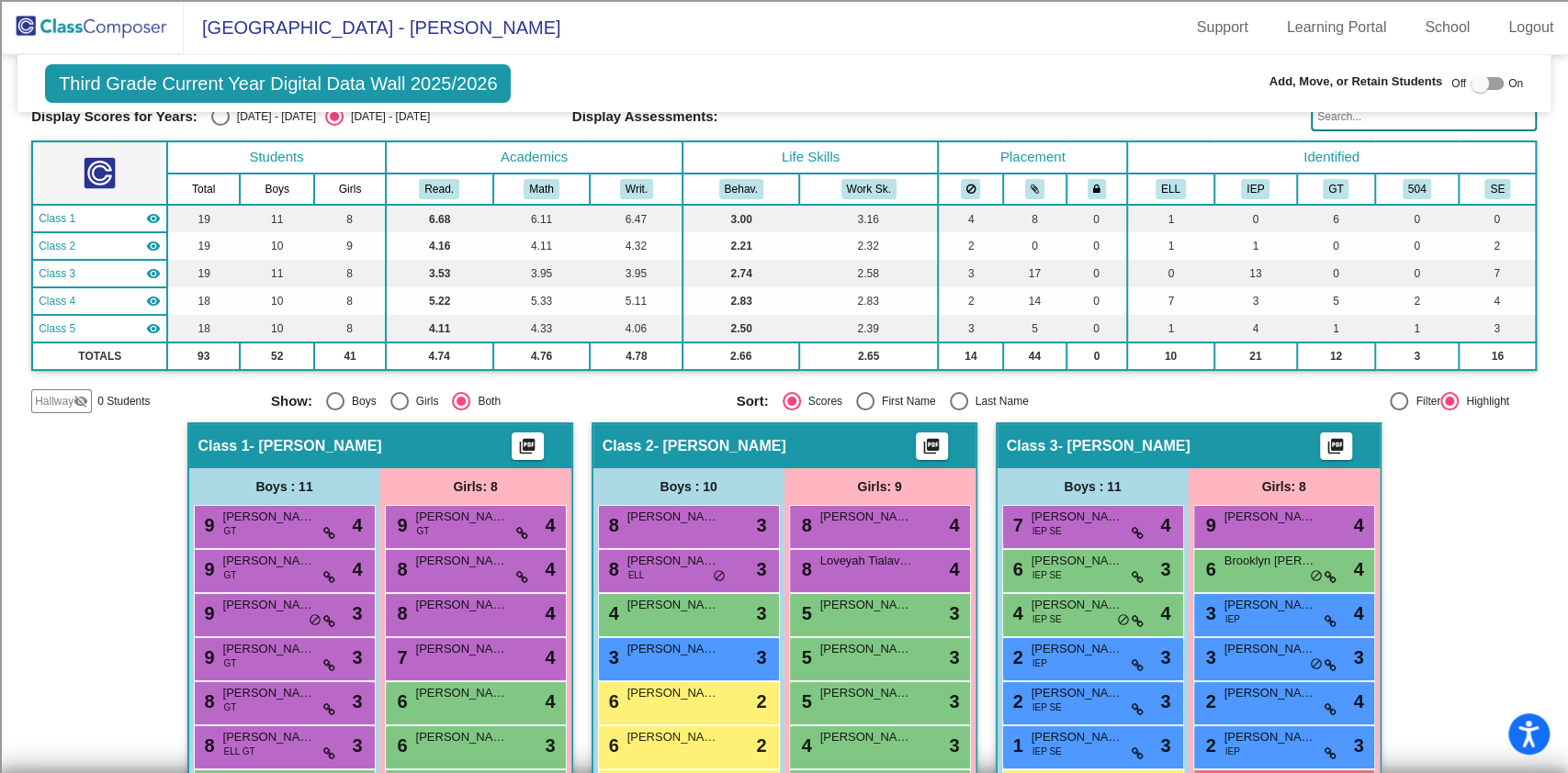 click 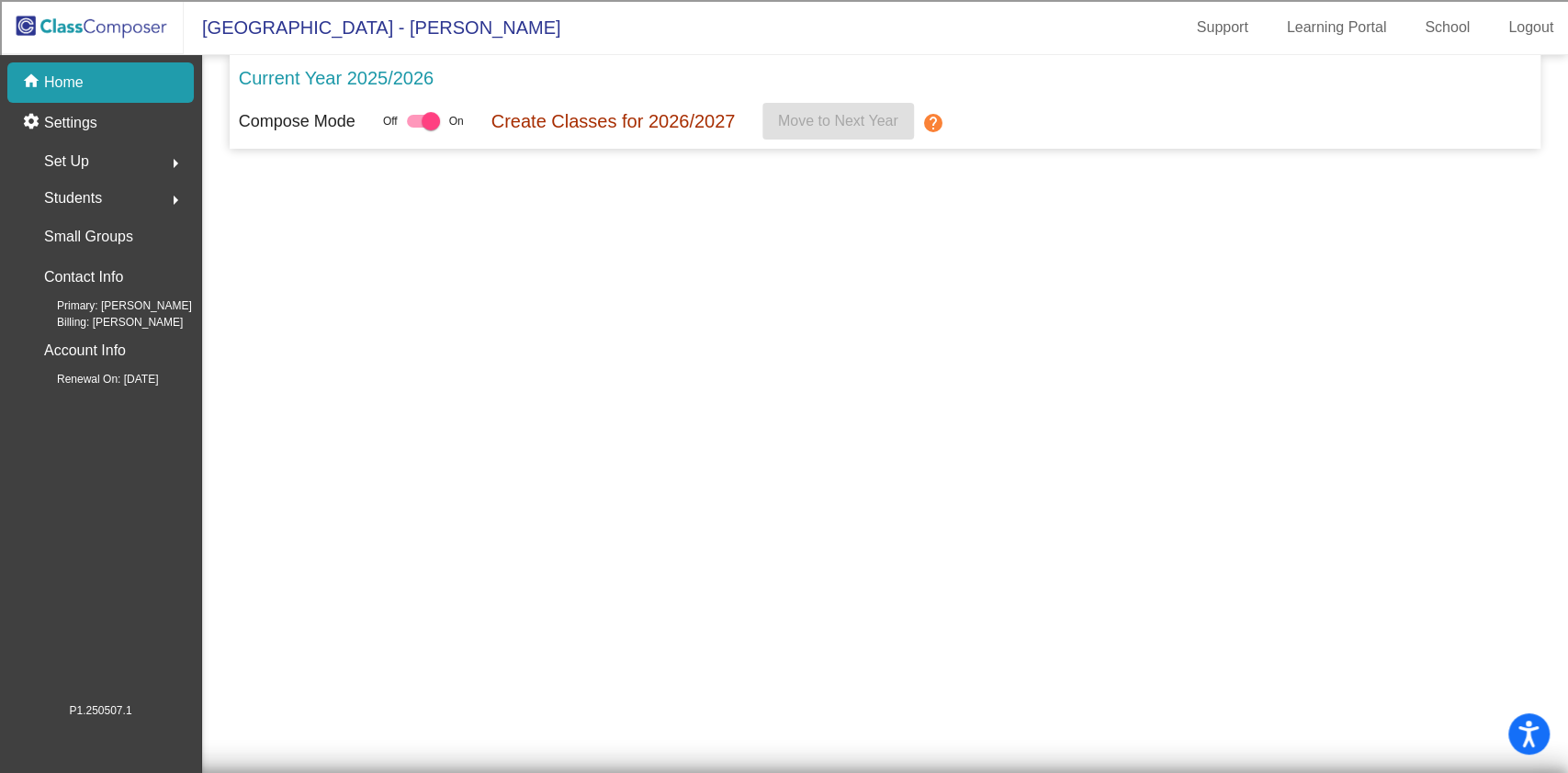 scroll, scrollTop: 0, scrollLeft: 0, axis: both 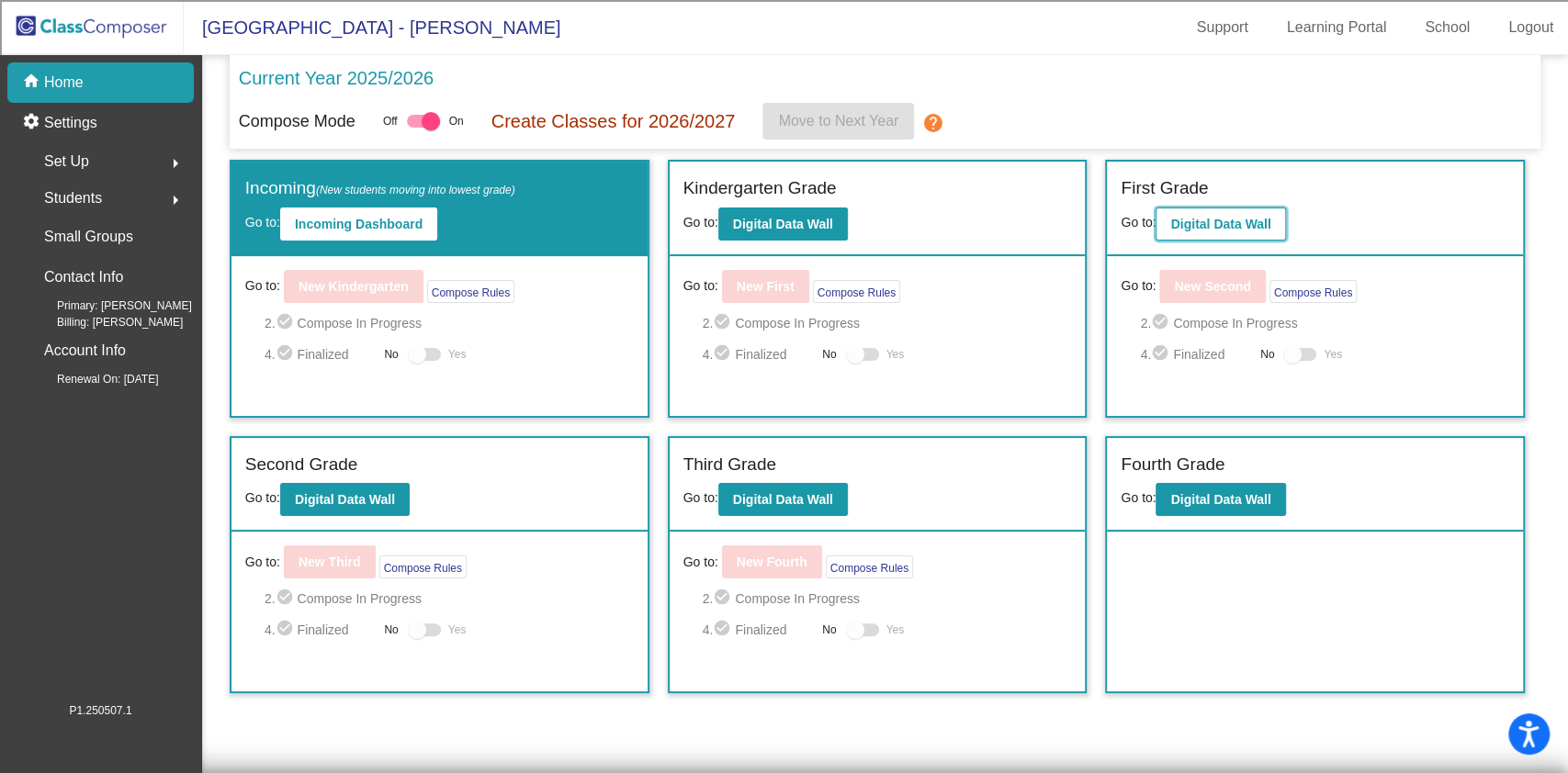 click on "Digital Data Wall" 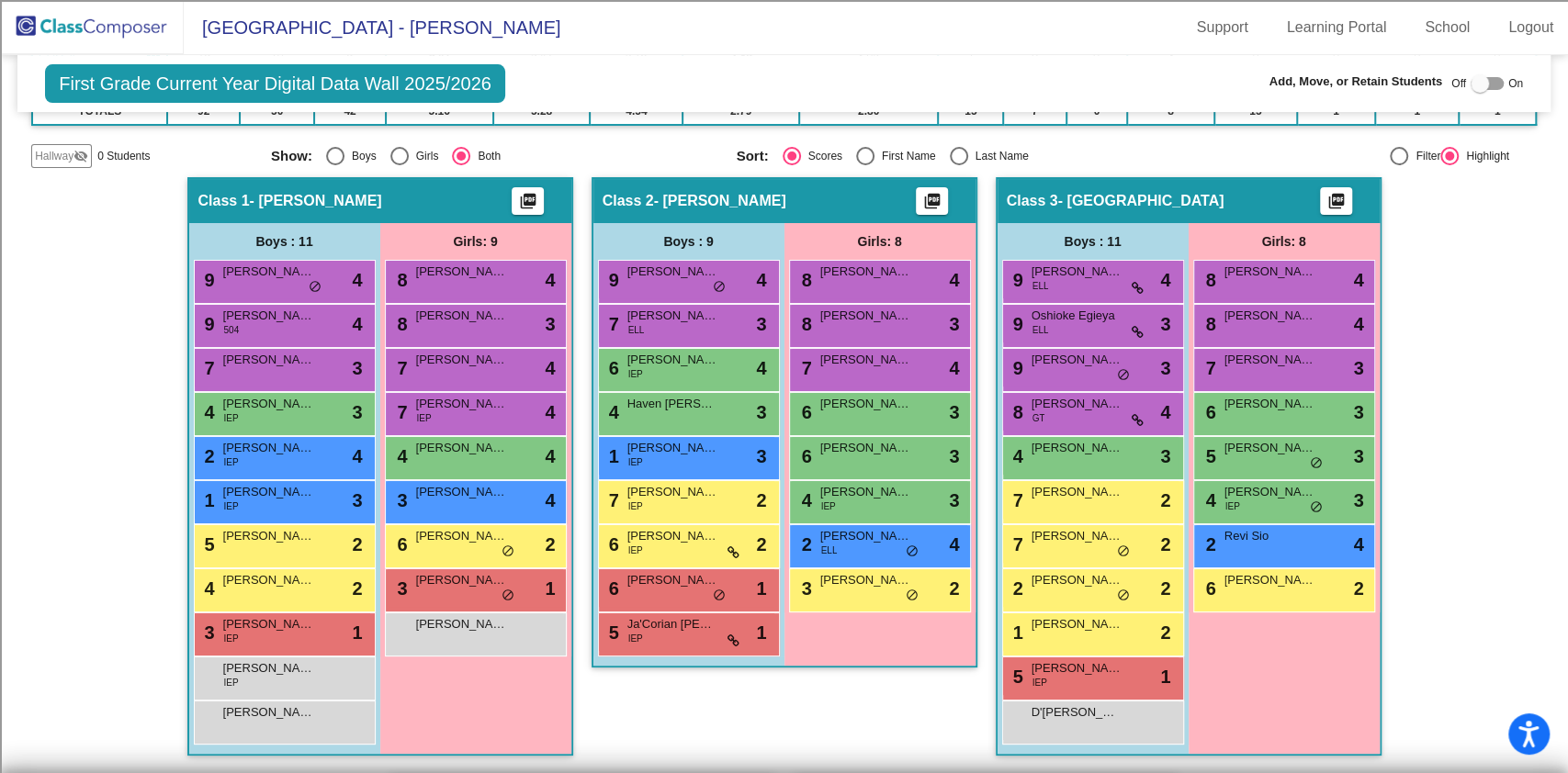 scroll, scrollTop: 244, scrollLeft: 0, axis: vertical 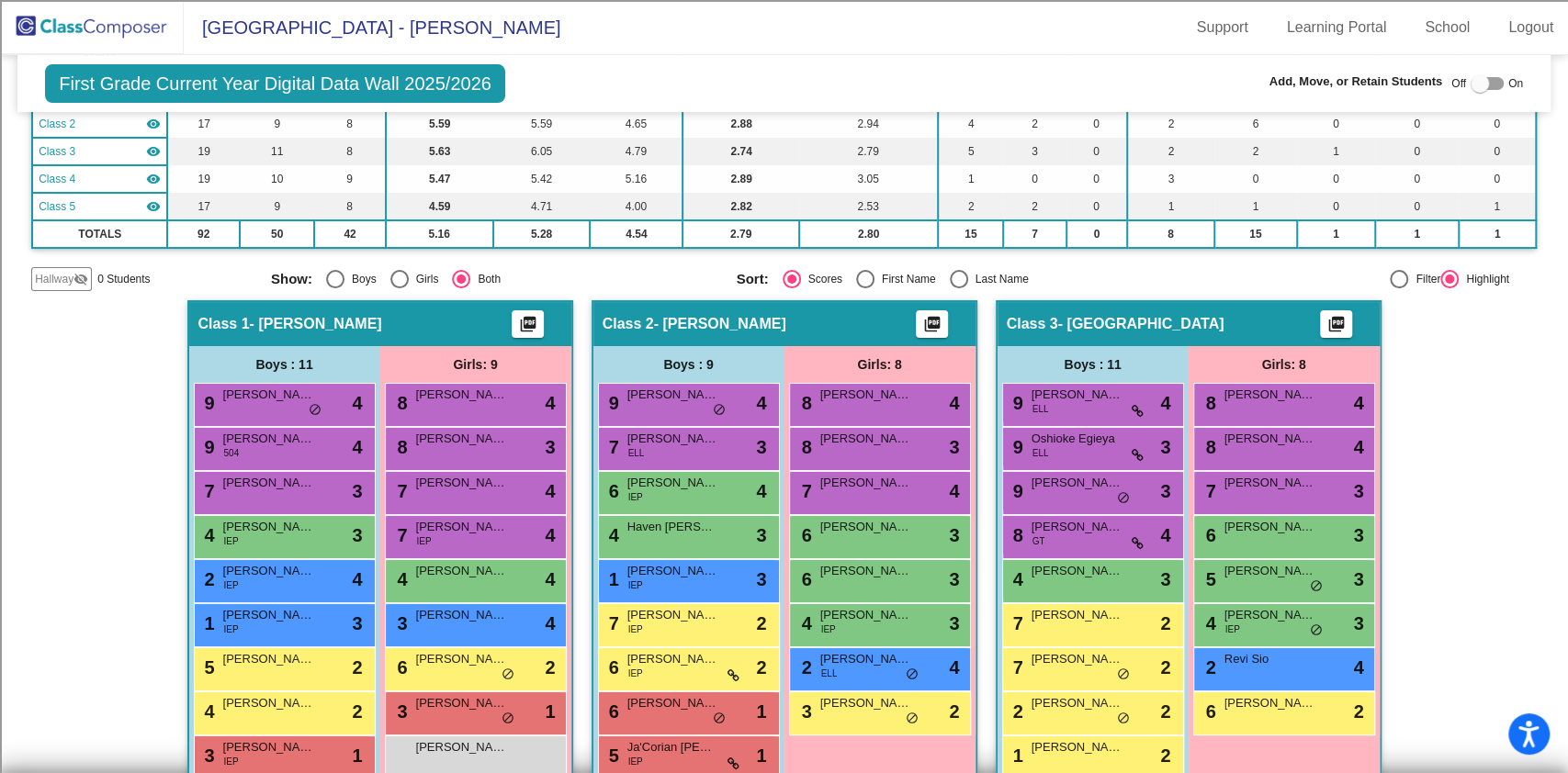 click on "visibility_off" 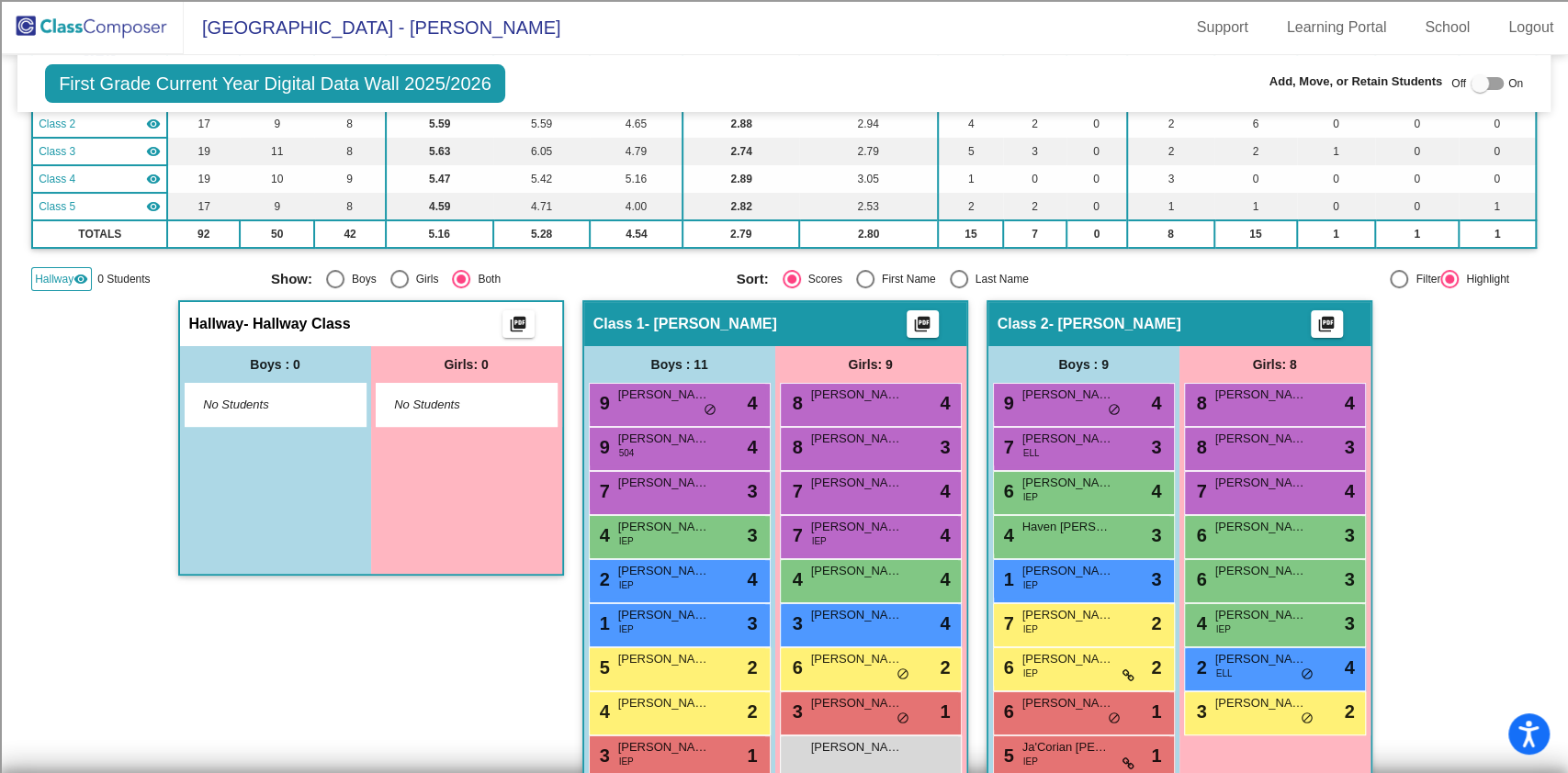 click at bounding box center (1480, 84) 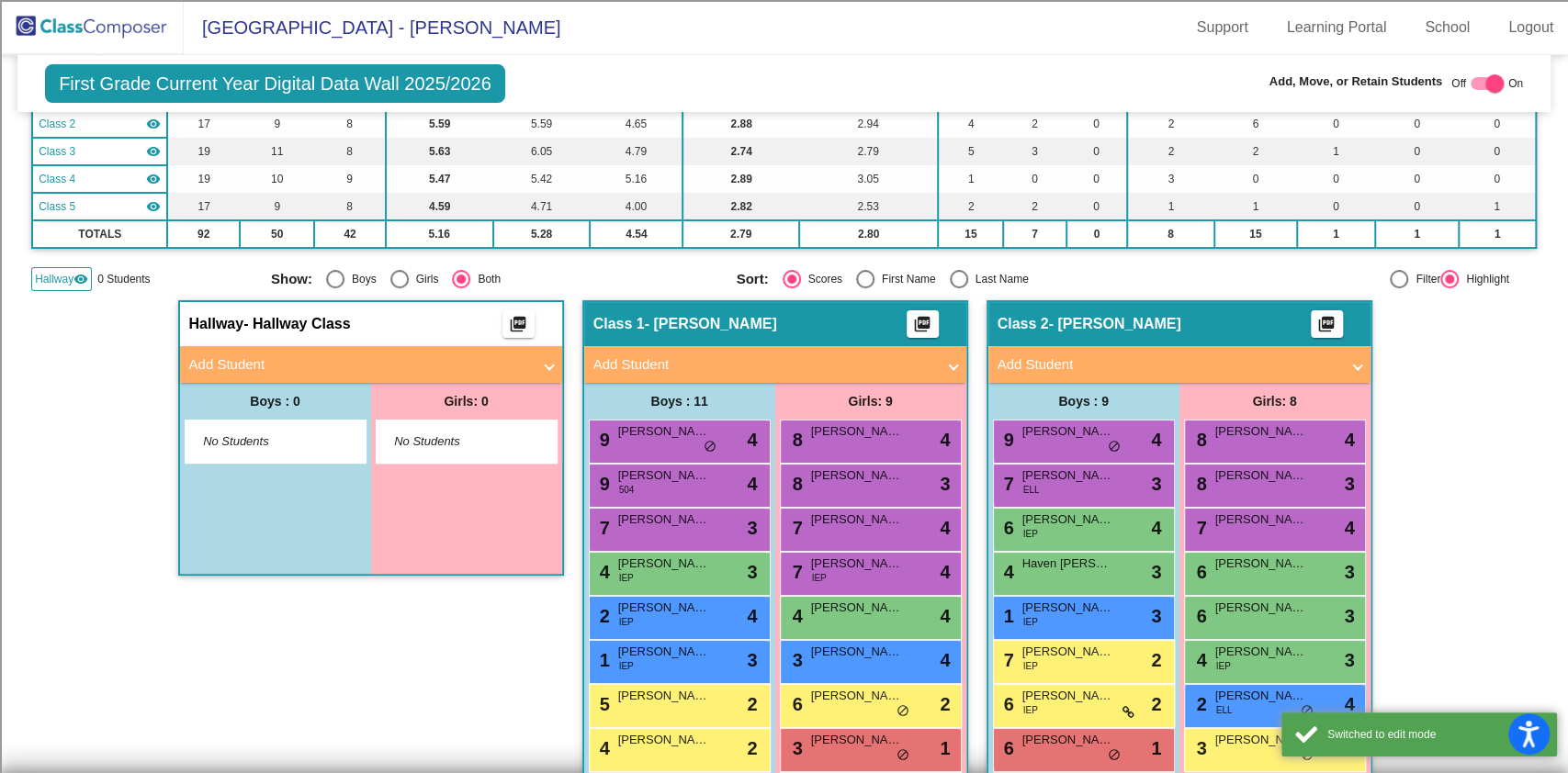 click on "Add Student" at bounding box center [360, 364] 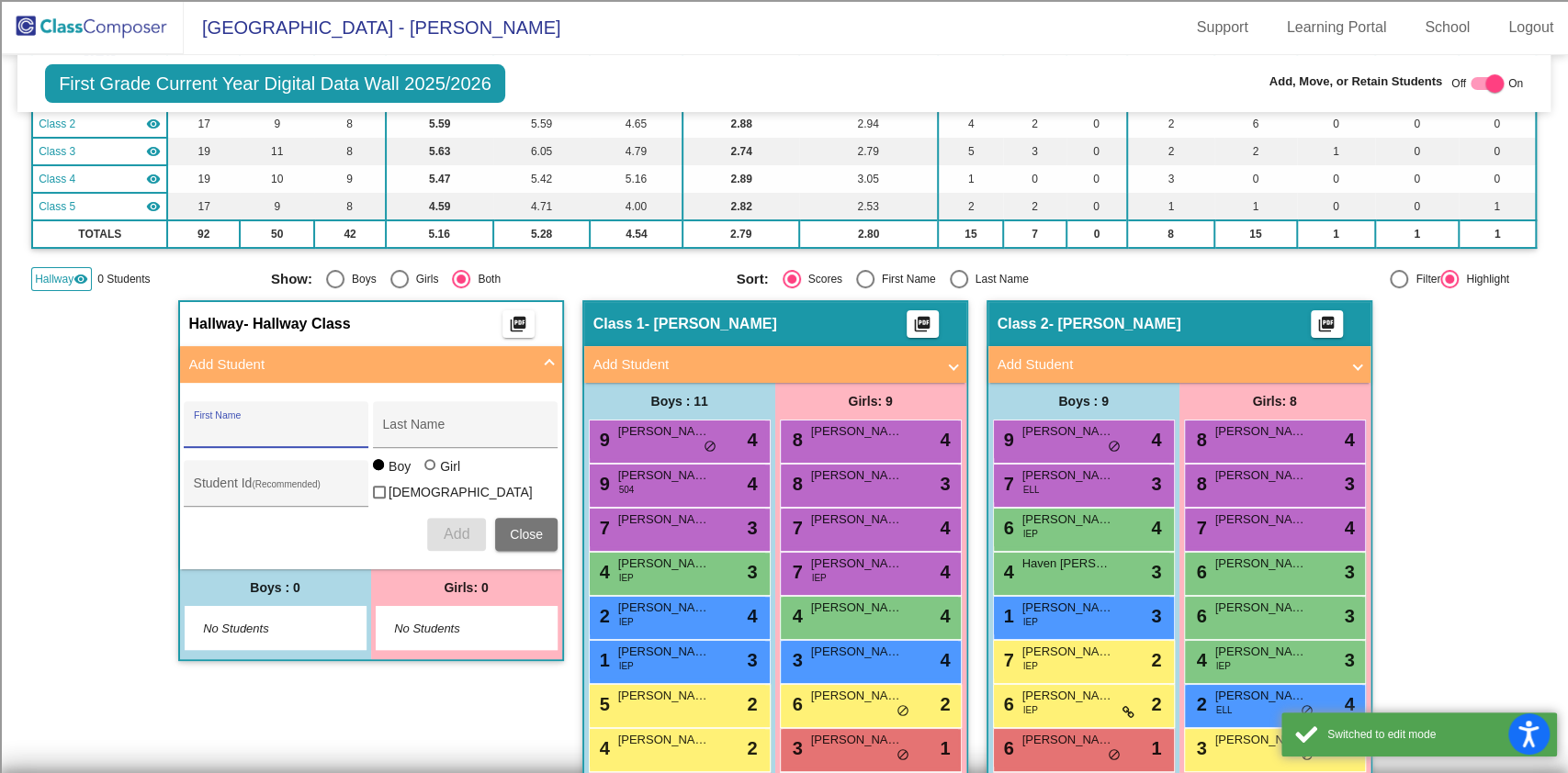 click on "First Name" at bounding box center (276, 431) 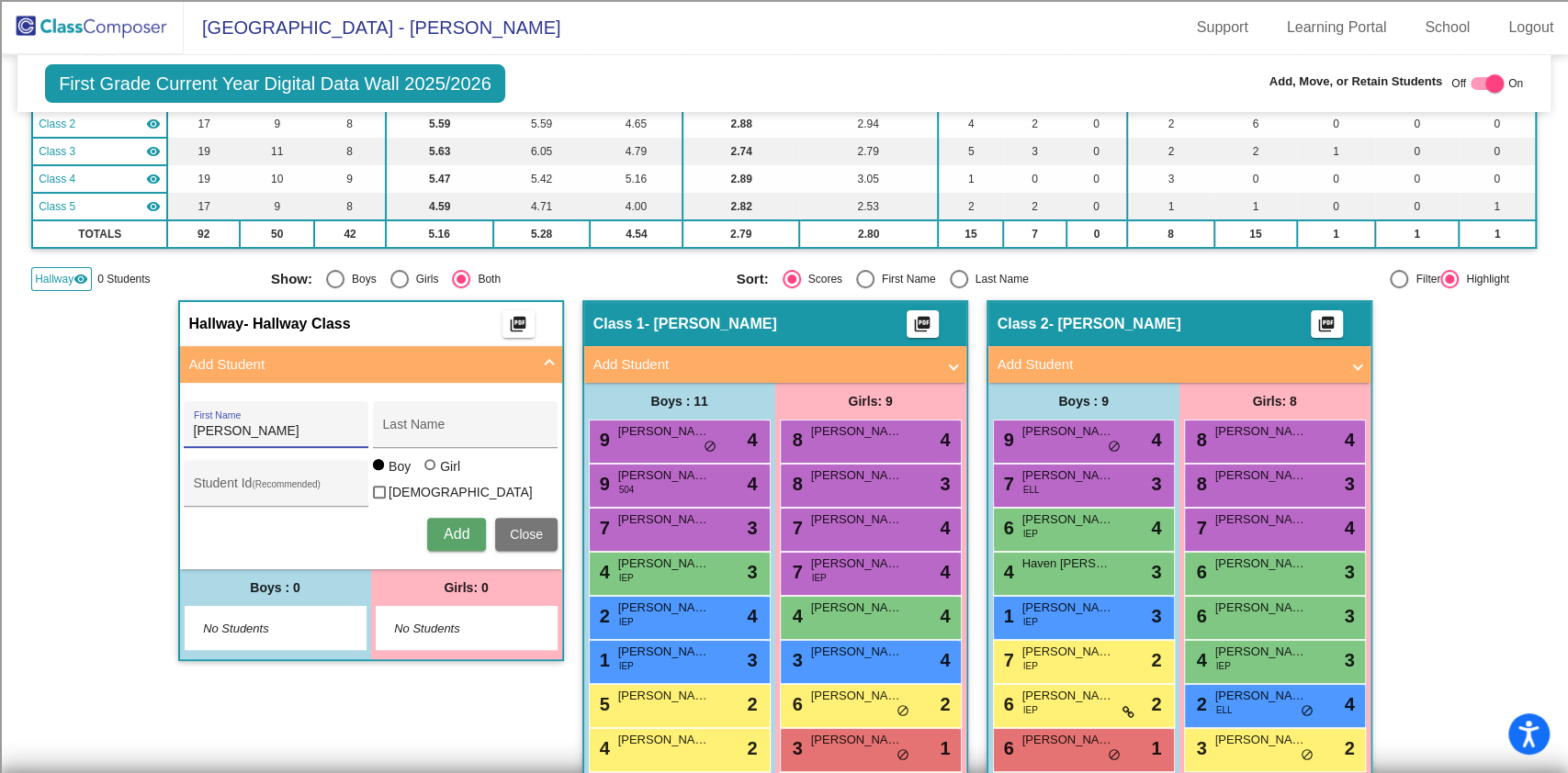 type on "Hazel" 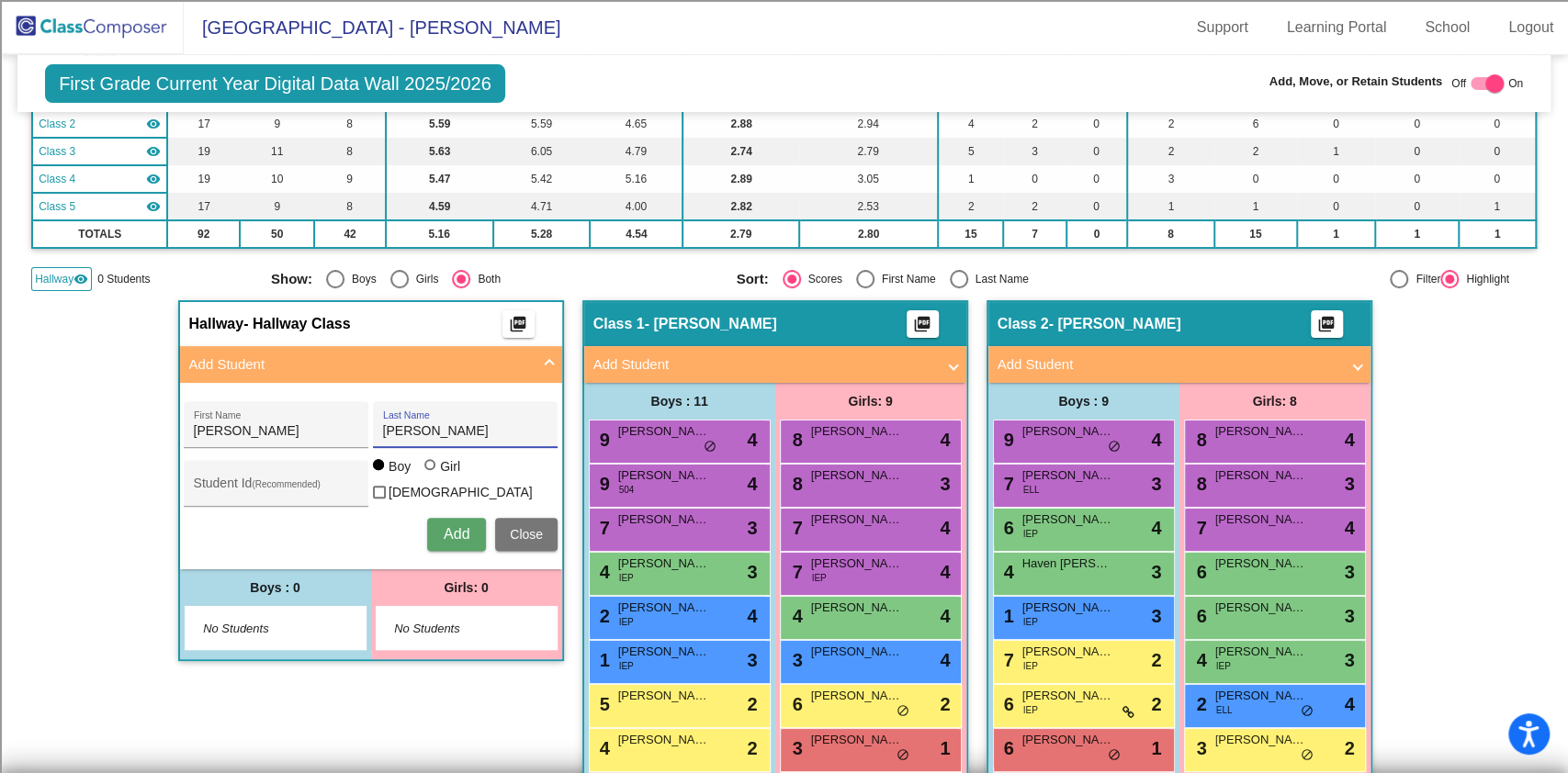 type on "[PERSON_NAME]" 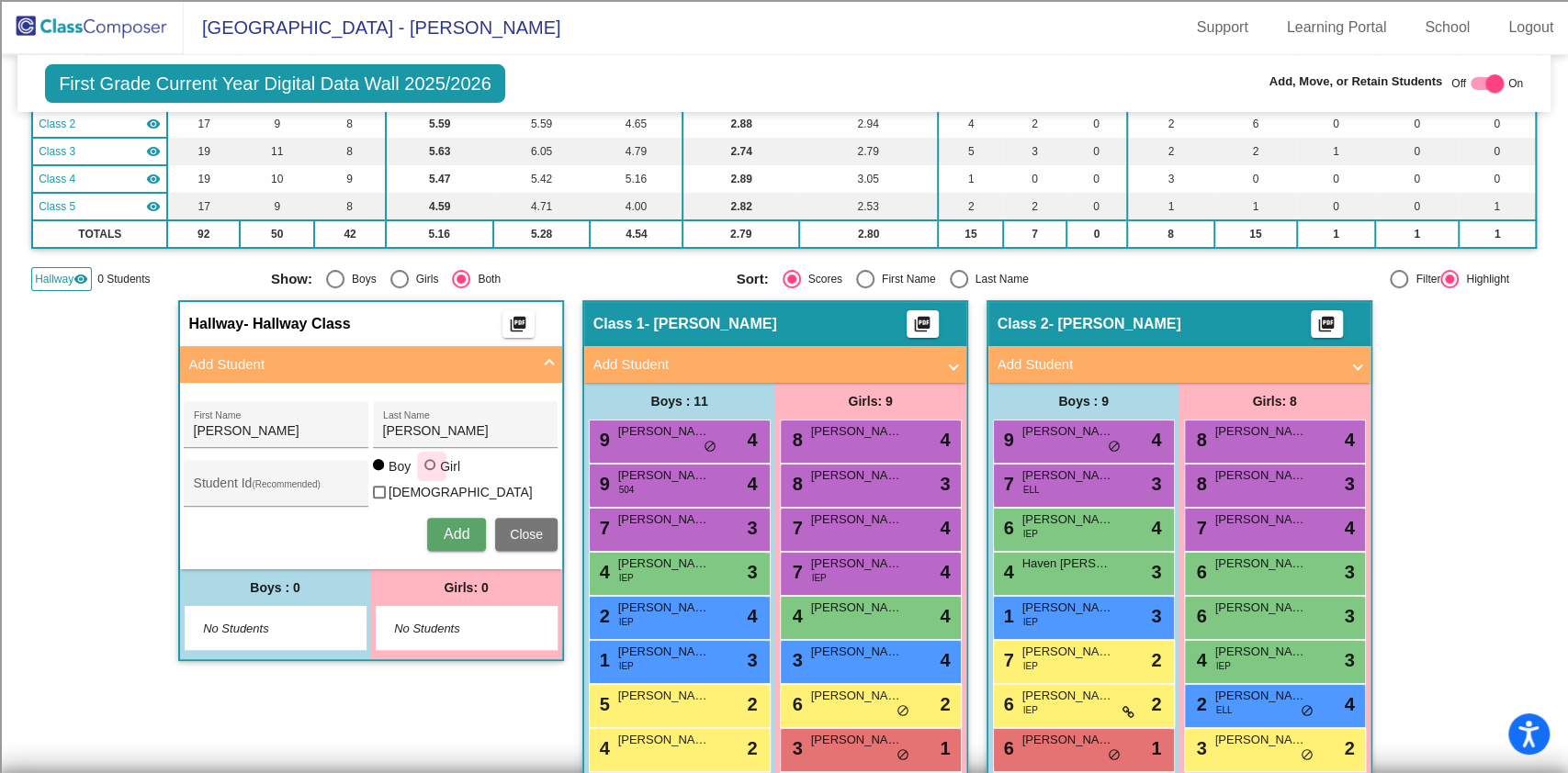 click at bounding box center [430, 465] 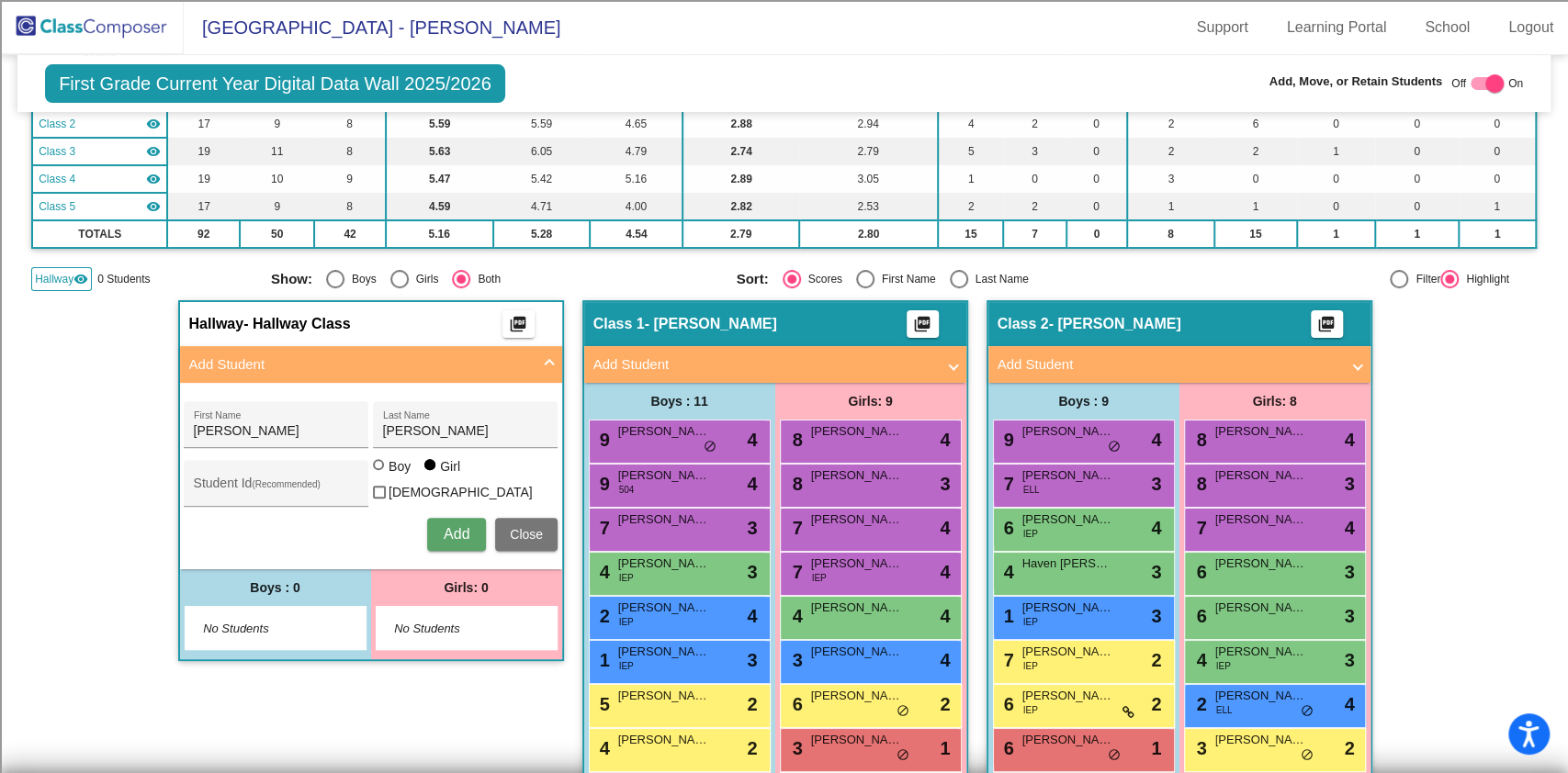 click on "Add" at bounding box center (457, 533) 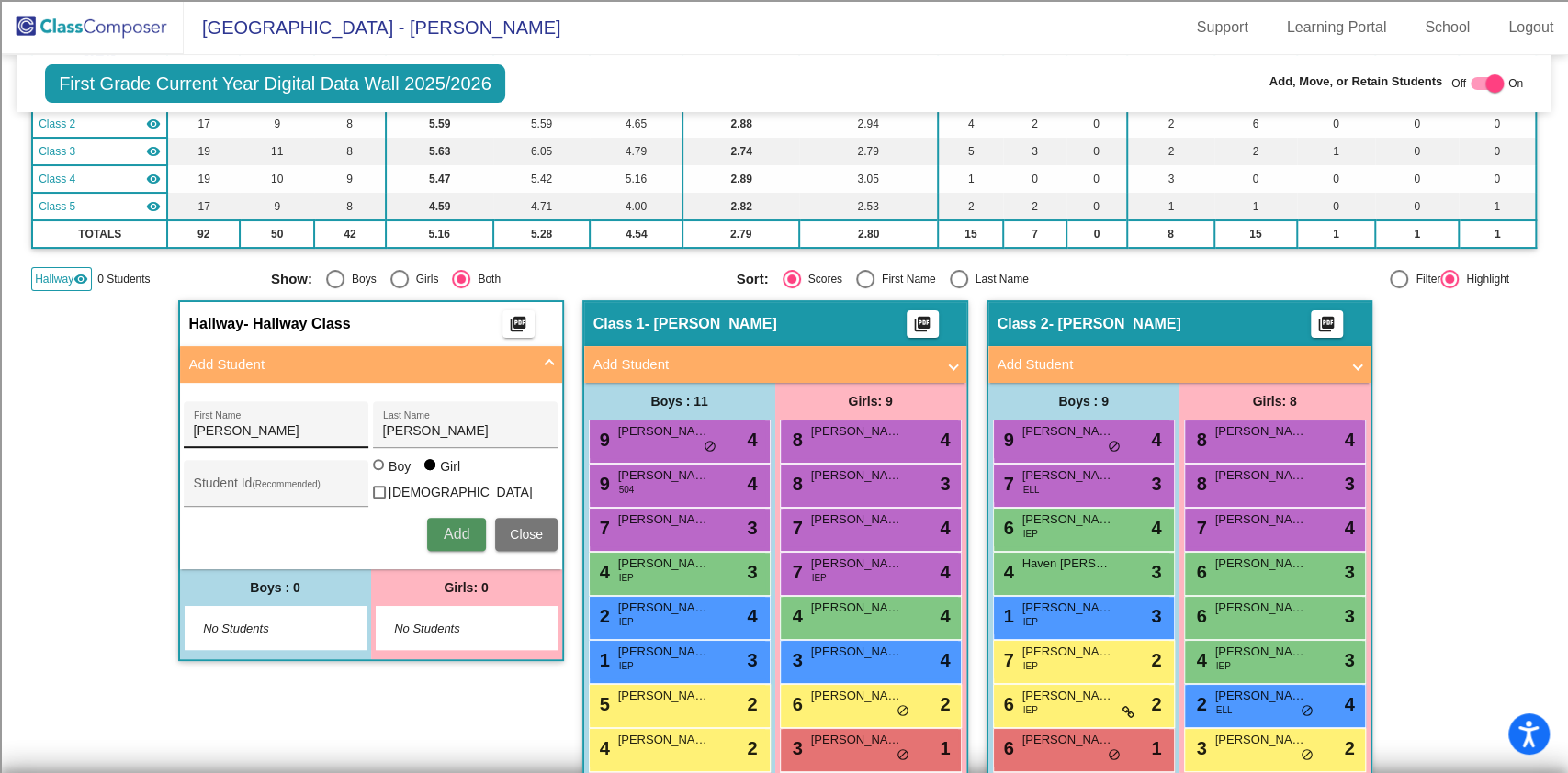 type 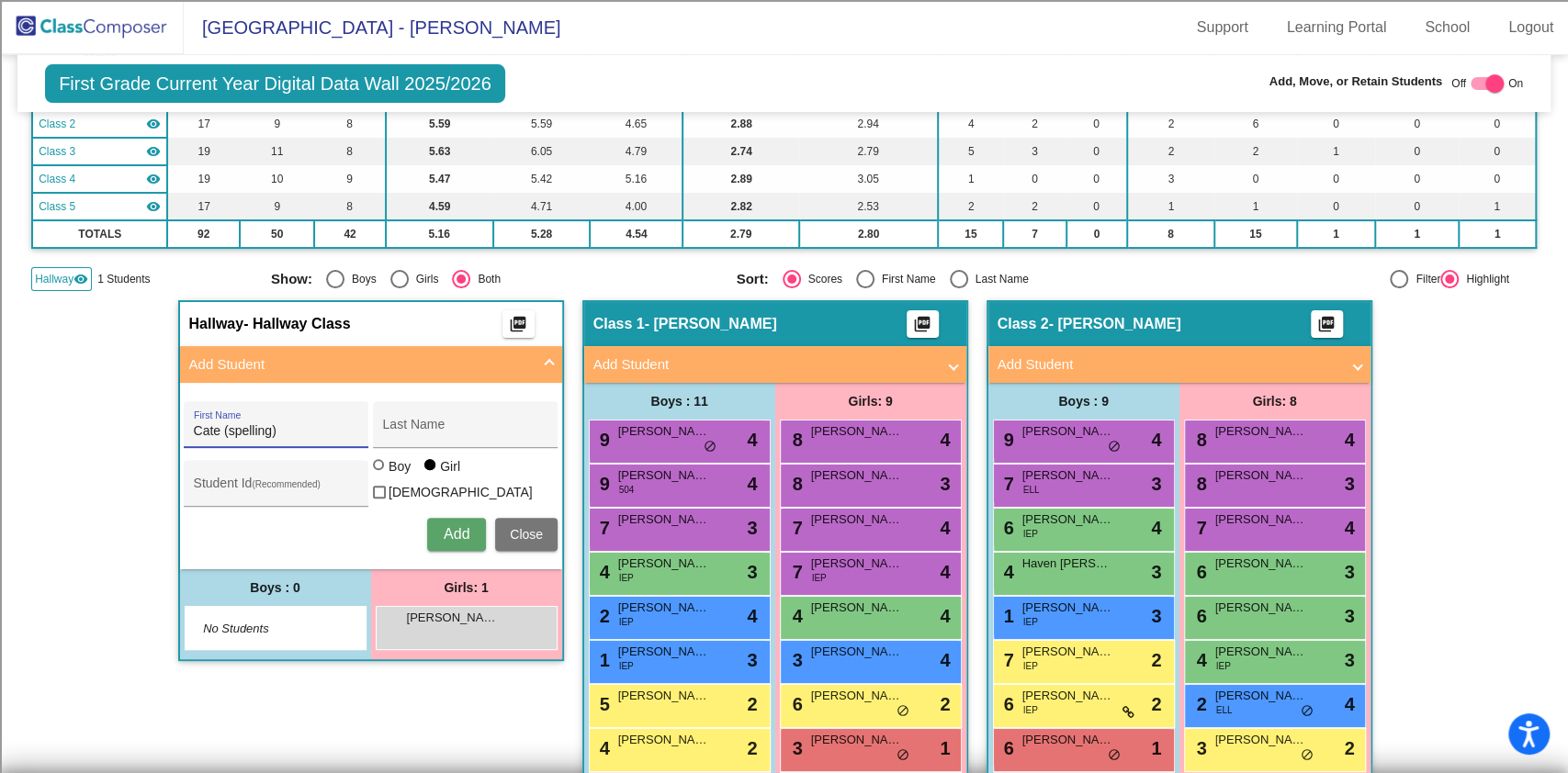 type on "Cate (spelling)" 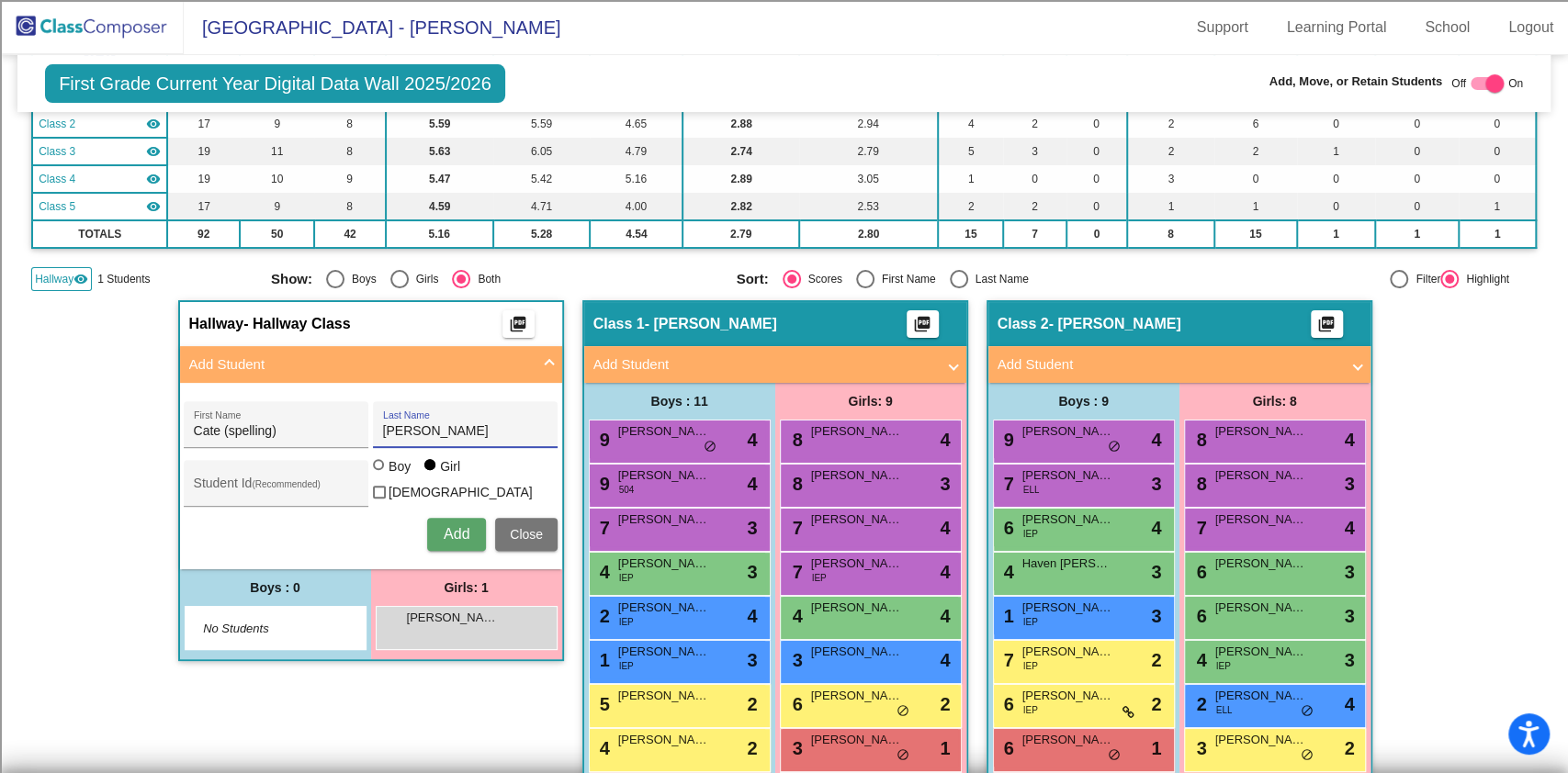 type on "Cantrell" 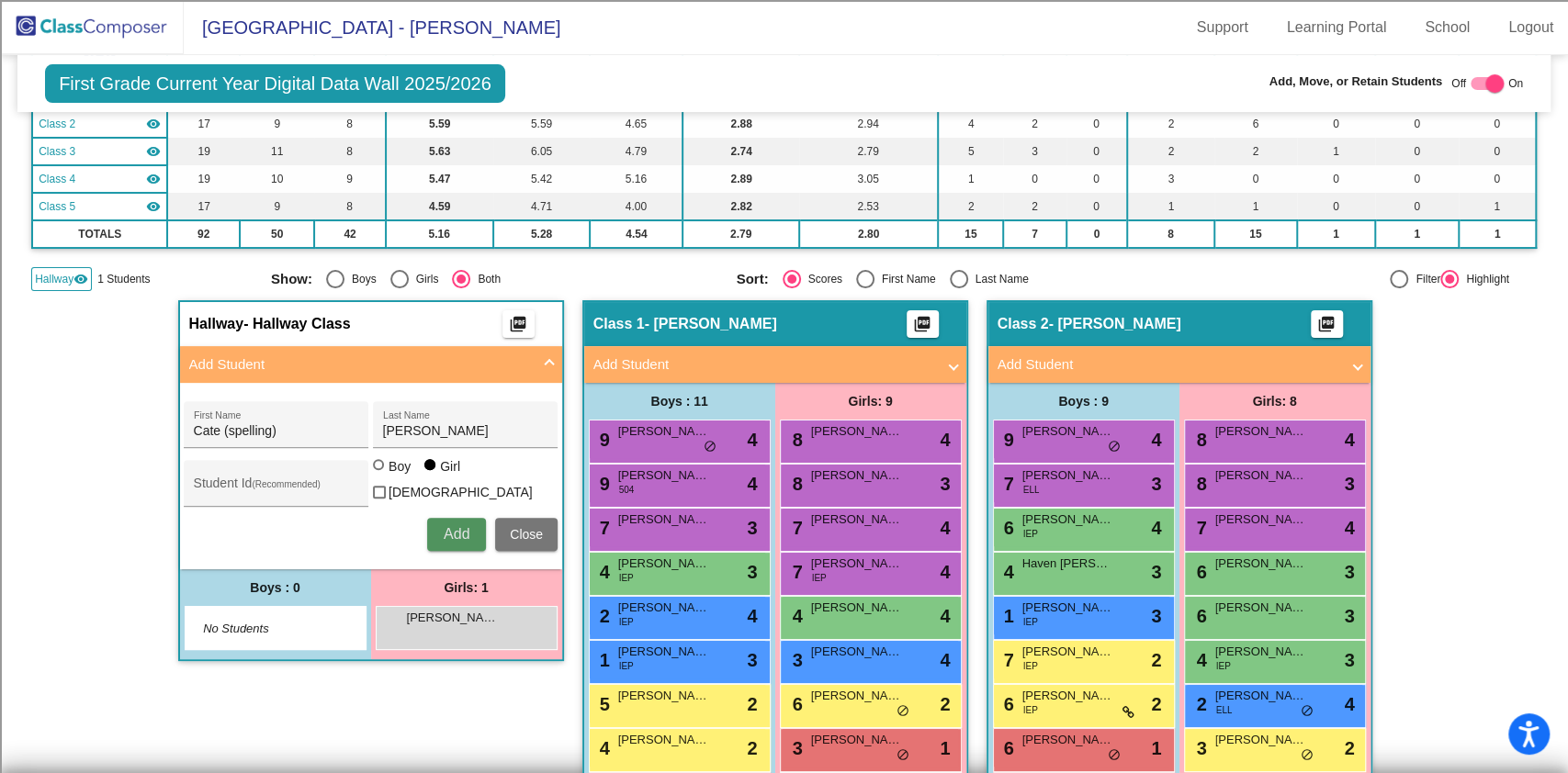 click on "Add" at bounding box center (457, 533) 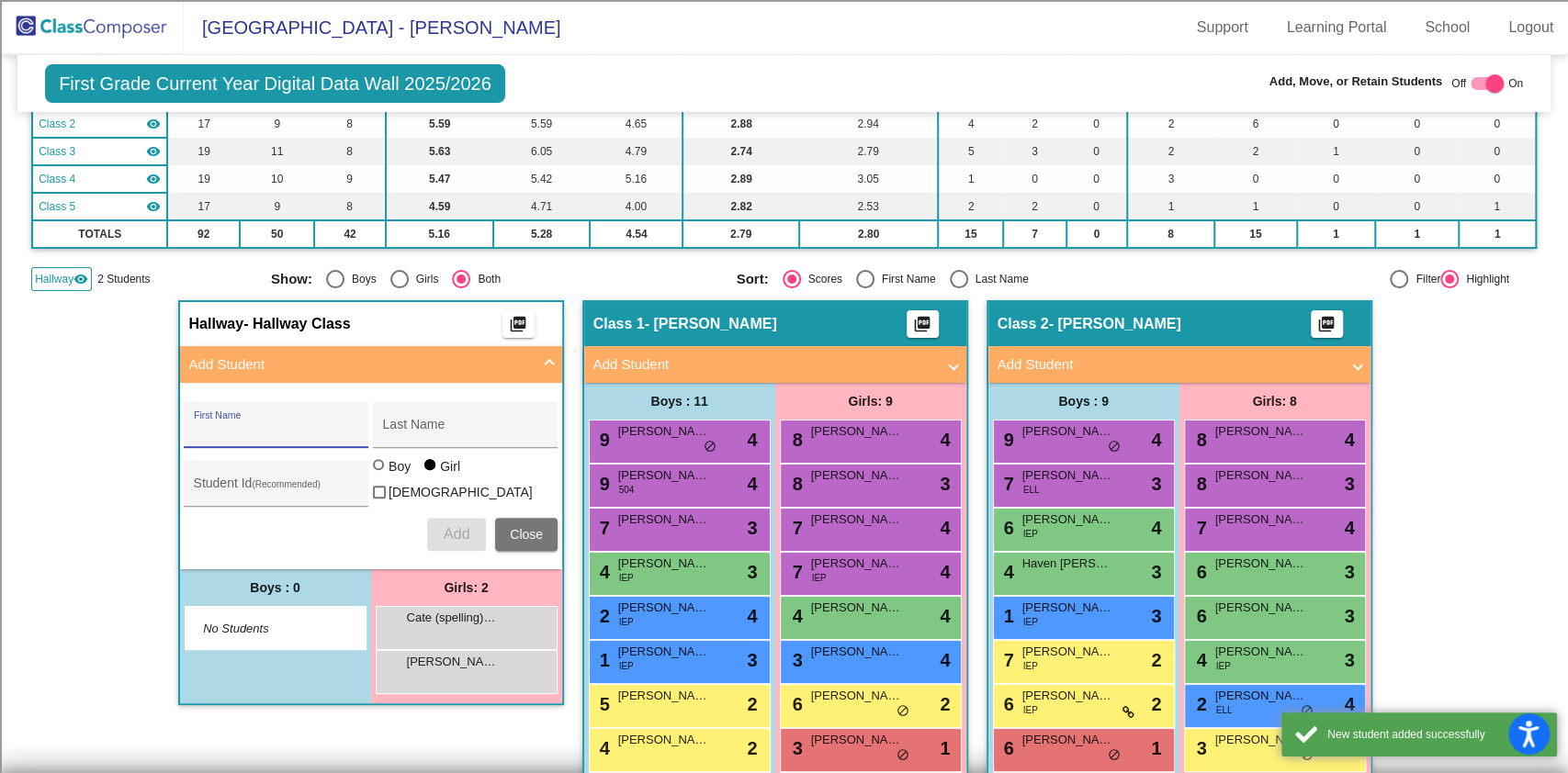 click on "First Name" at bounding box center [276, 431] 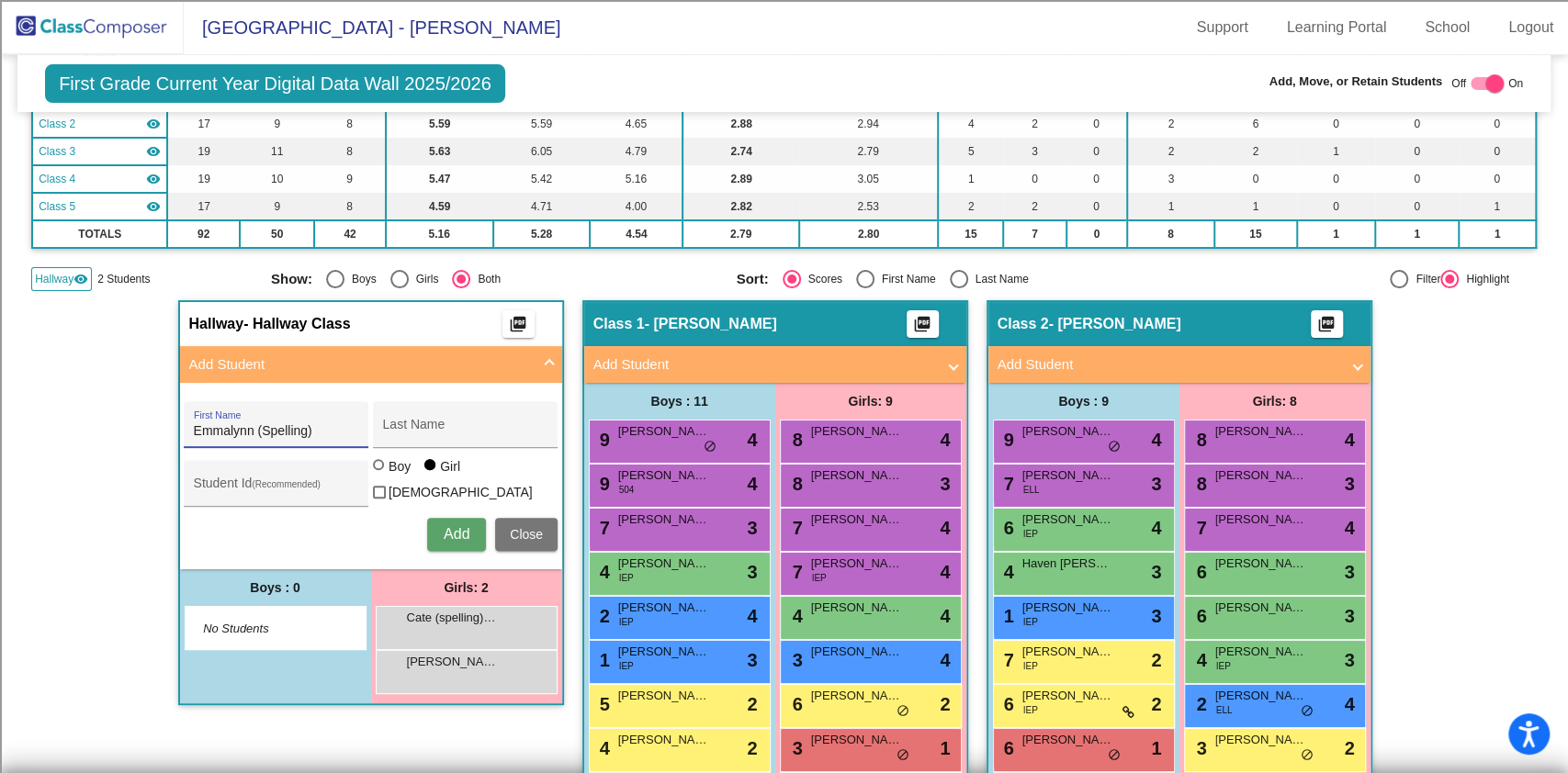 type on "Emmalynn (Spelling)" 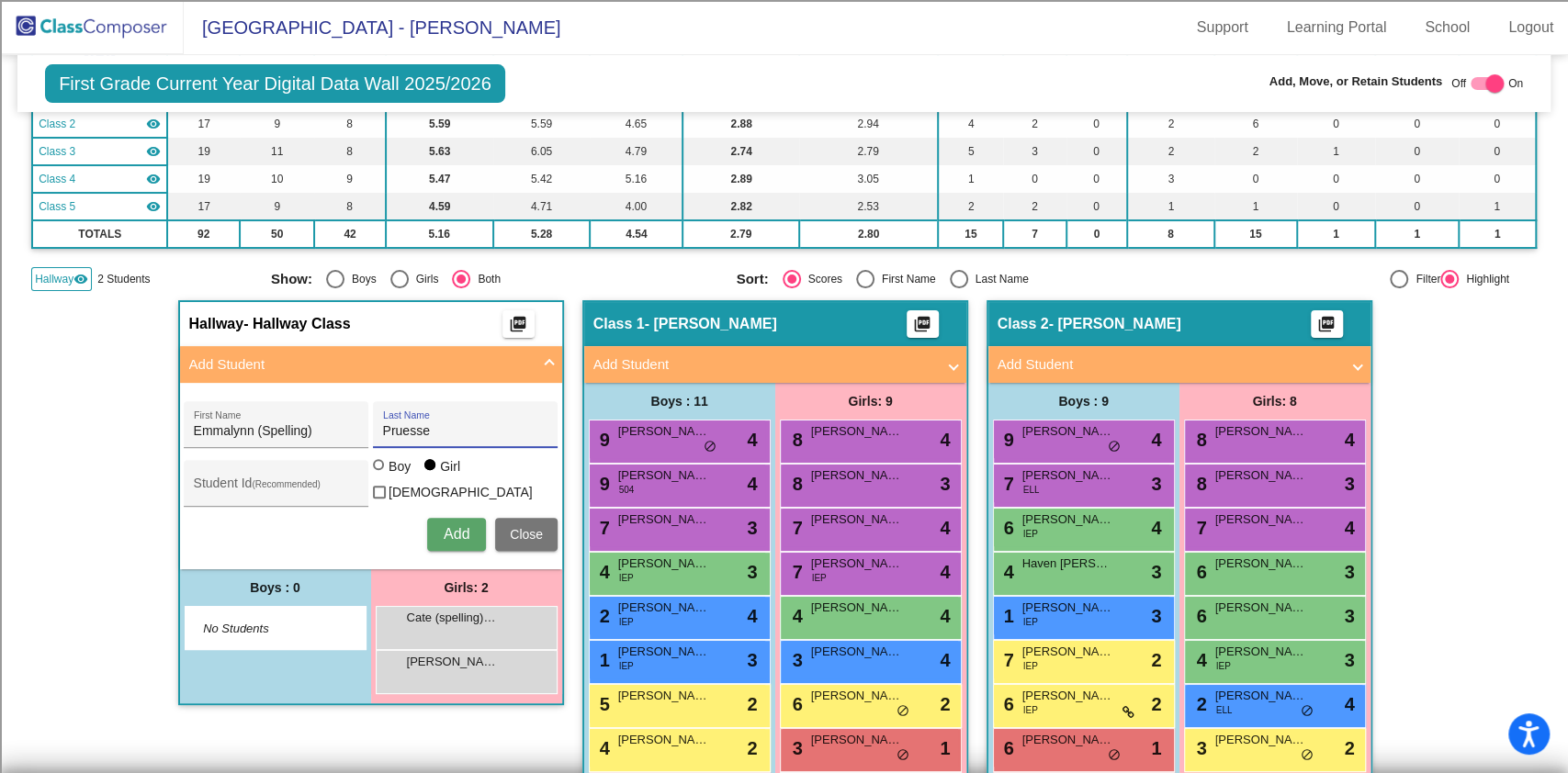 type on "Pruesse" 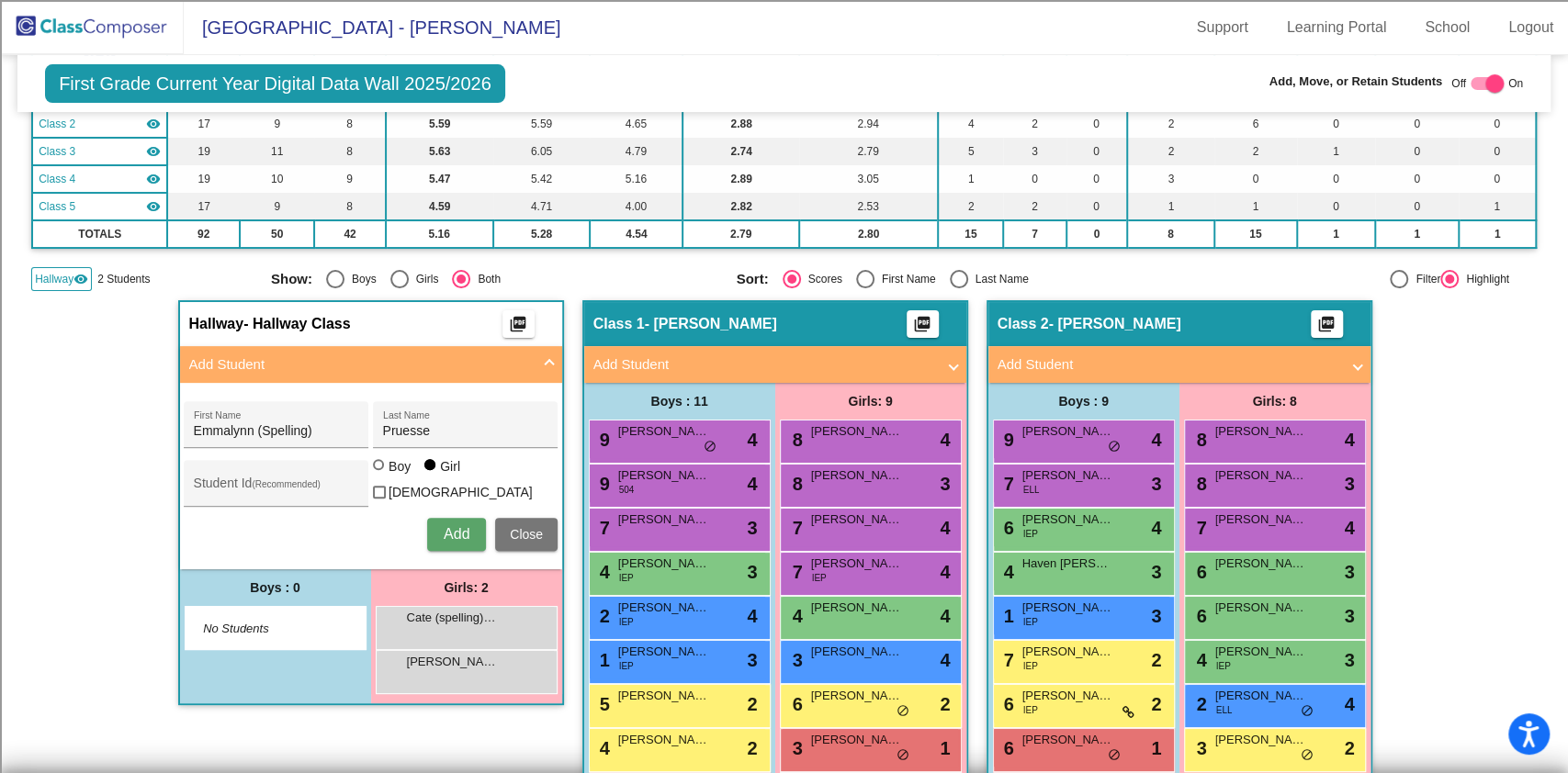 type 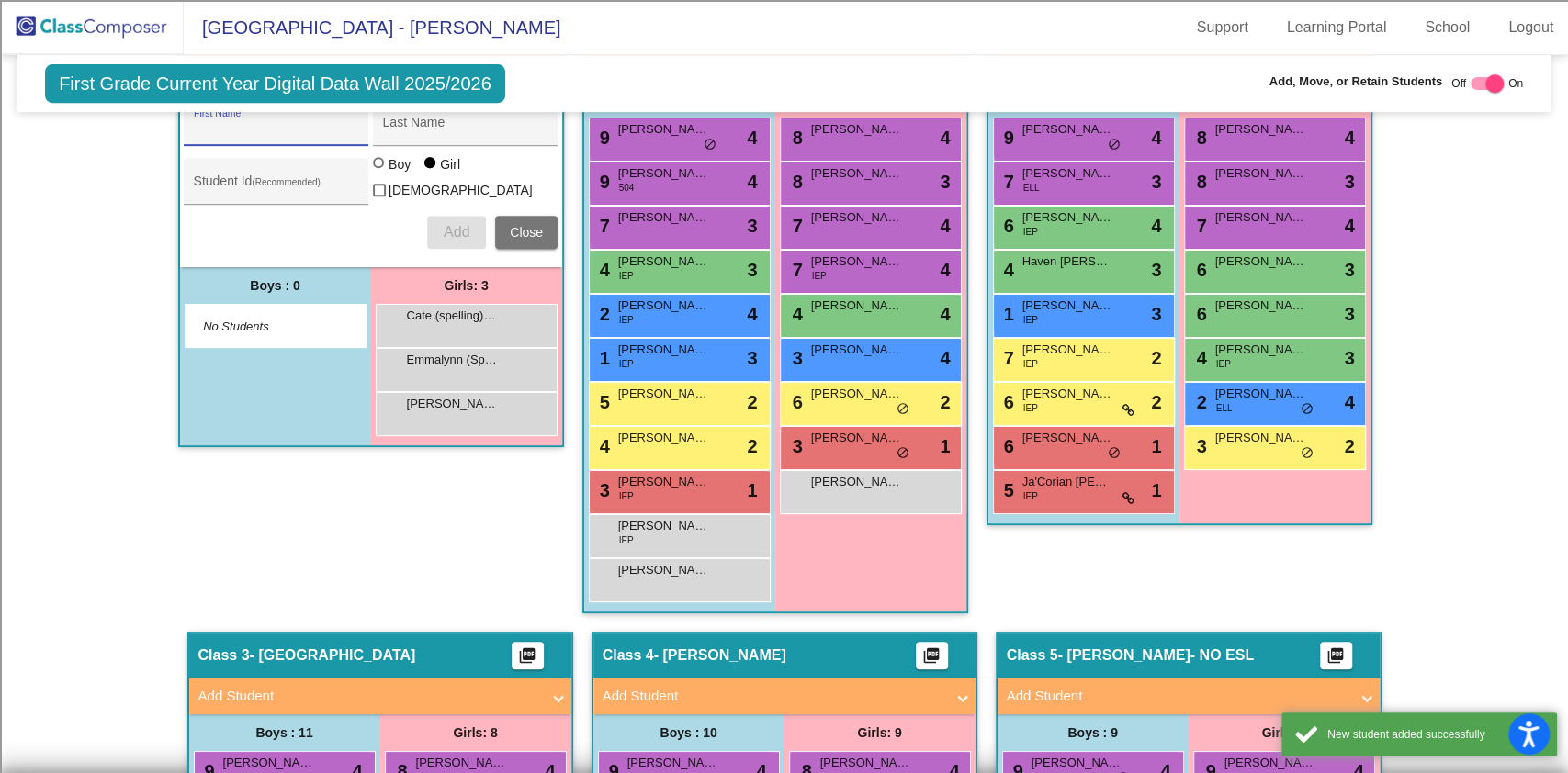 scroll, scrollTop: 734, scrollLeft: 0, axis: vertical 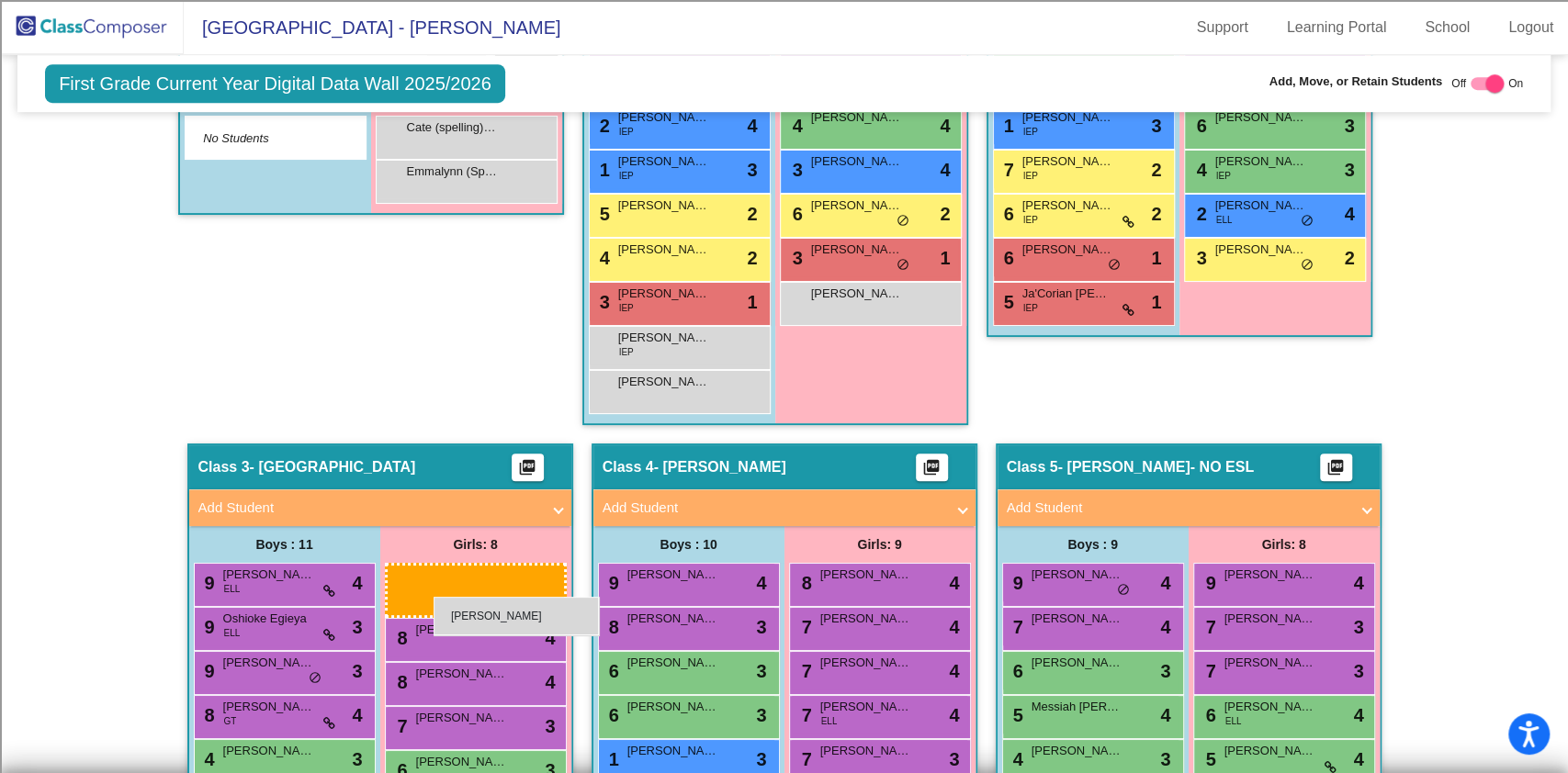 drag, startPoint x: 446, startPoint y: 221, endPoint x: 434, endPoint y: 599, distance: 378.19043 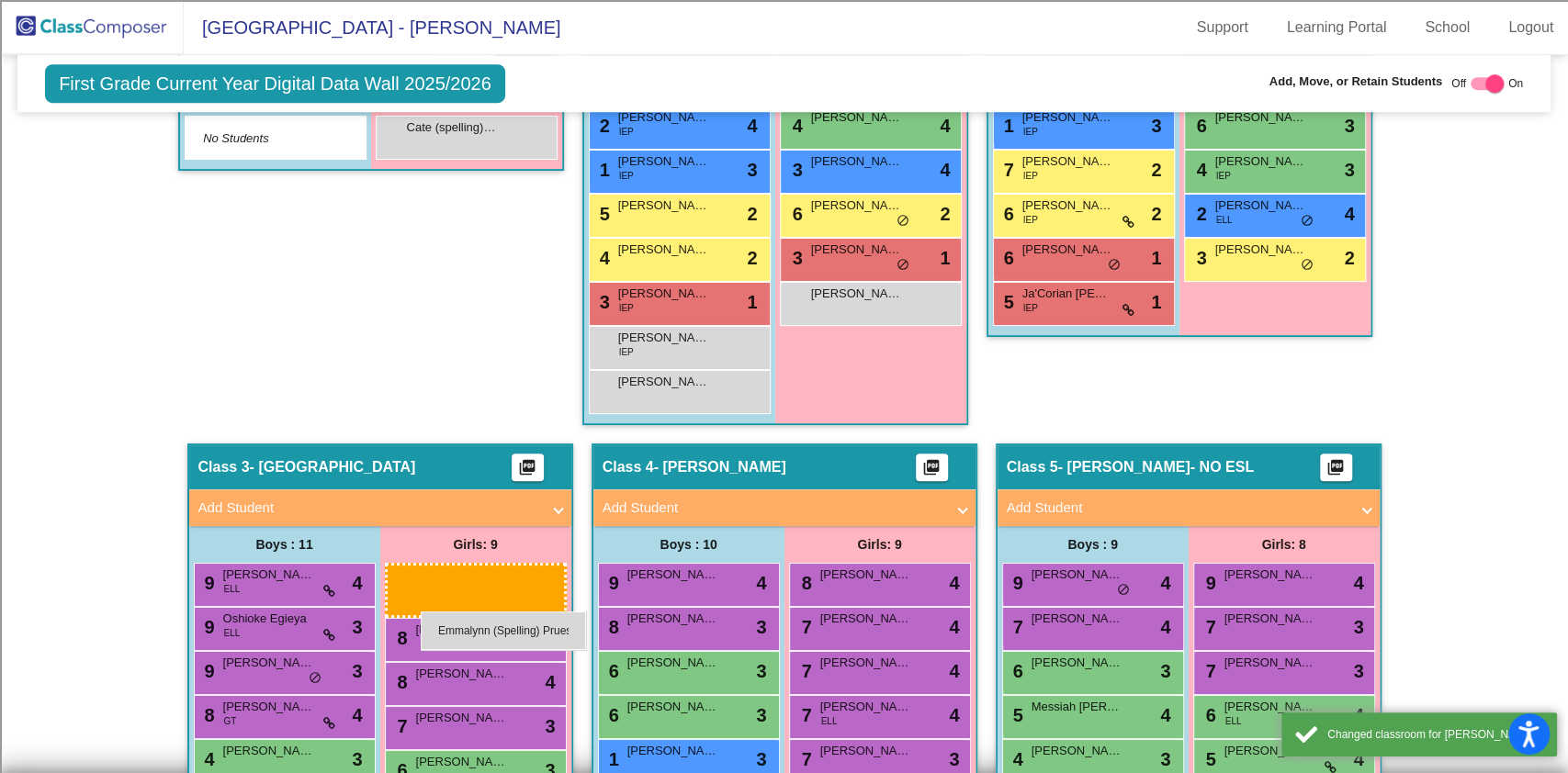 drag, startPoint x: 426, startPoint y: 178, endPoint x: 421, endPoint y: 611, distance: 433.02887 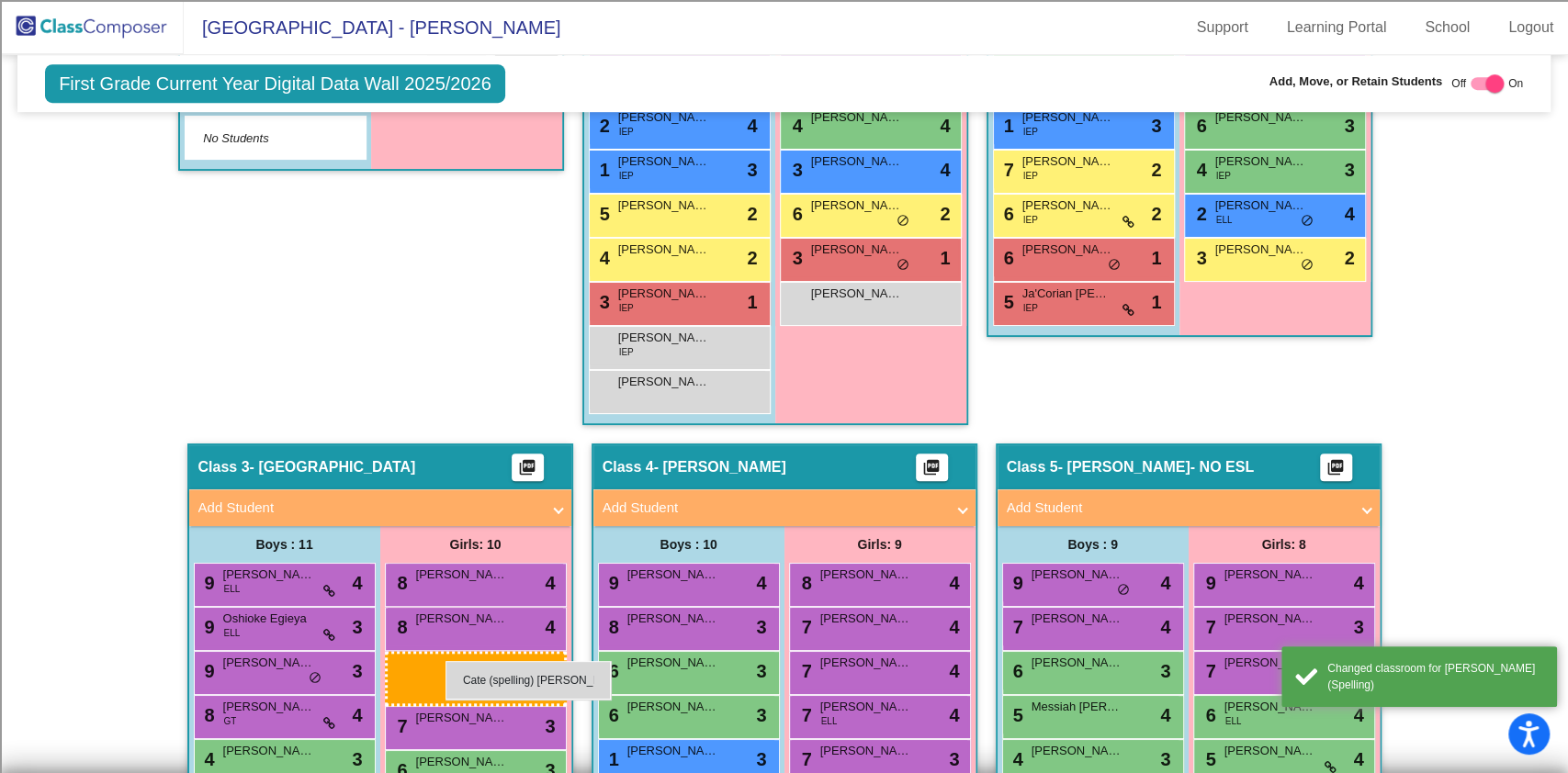 drag, startPoint x: 441, startPoint y: 122, endPoint x: 446, endPoint y: 661, distance: 539.0232 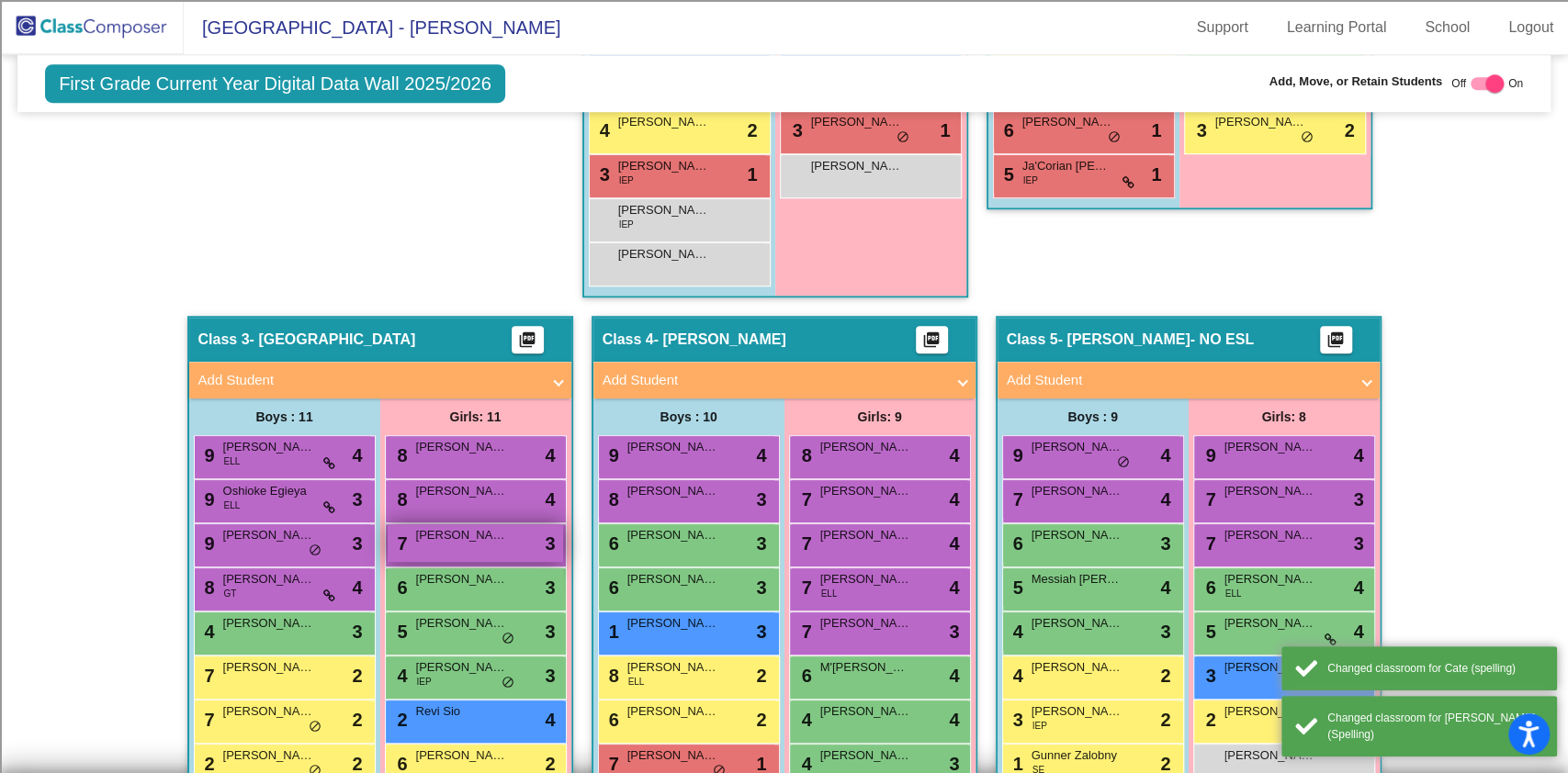 scroll, scrollTop: 1036, scrollLeft: 0, axis: vertical 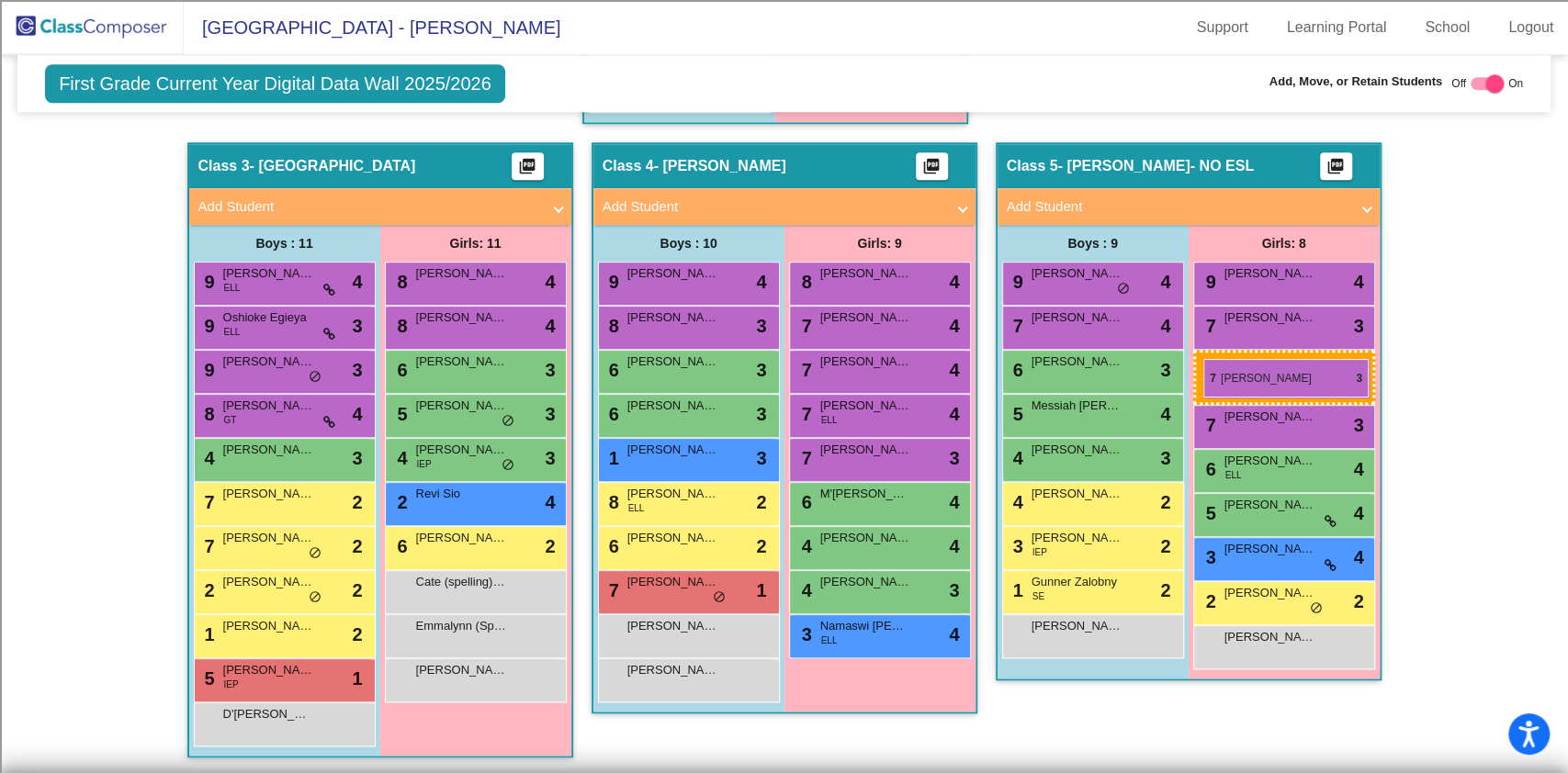 drag, startPoint x: 485, startPoint y: 371, endPoint x: 1203, endPoint y: 359, distance: 718.10027 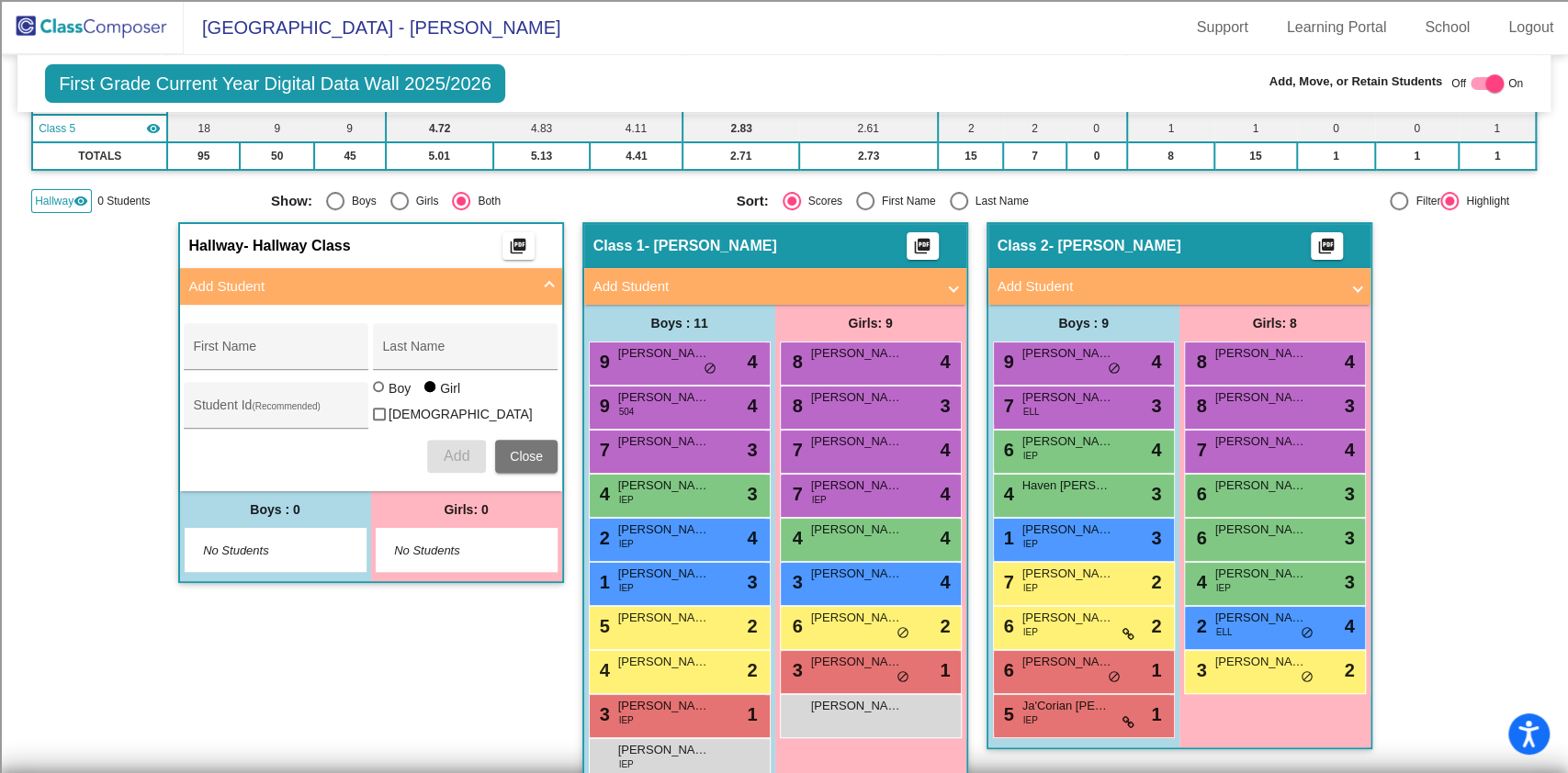 scroll, scrollTop: 179, scrollLeft: 0, axis: vertical 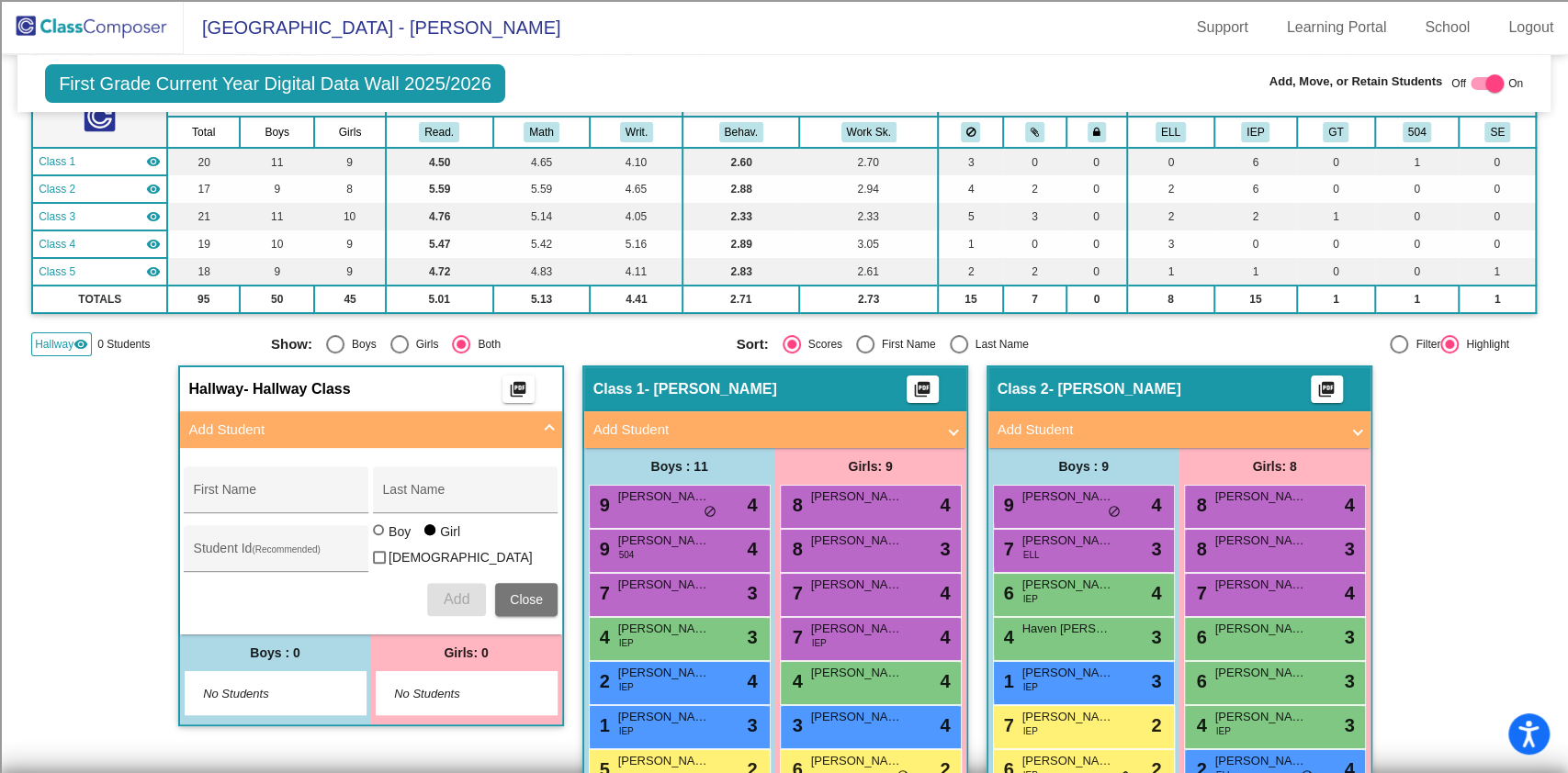 click on "Hallway" 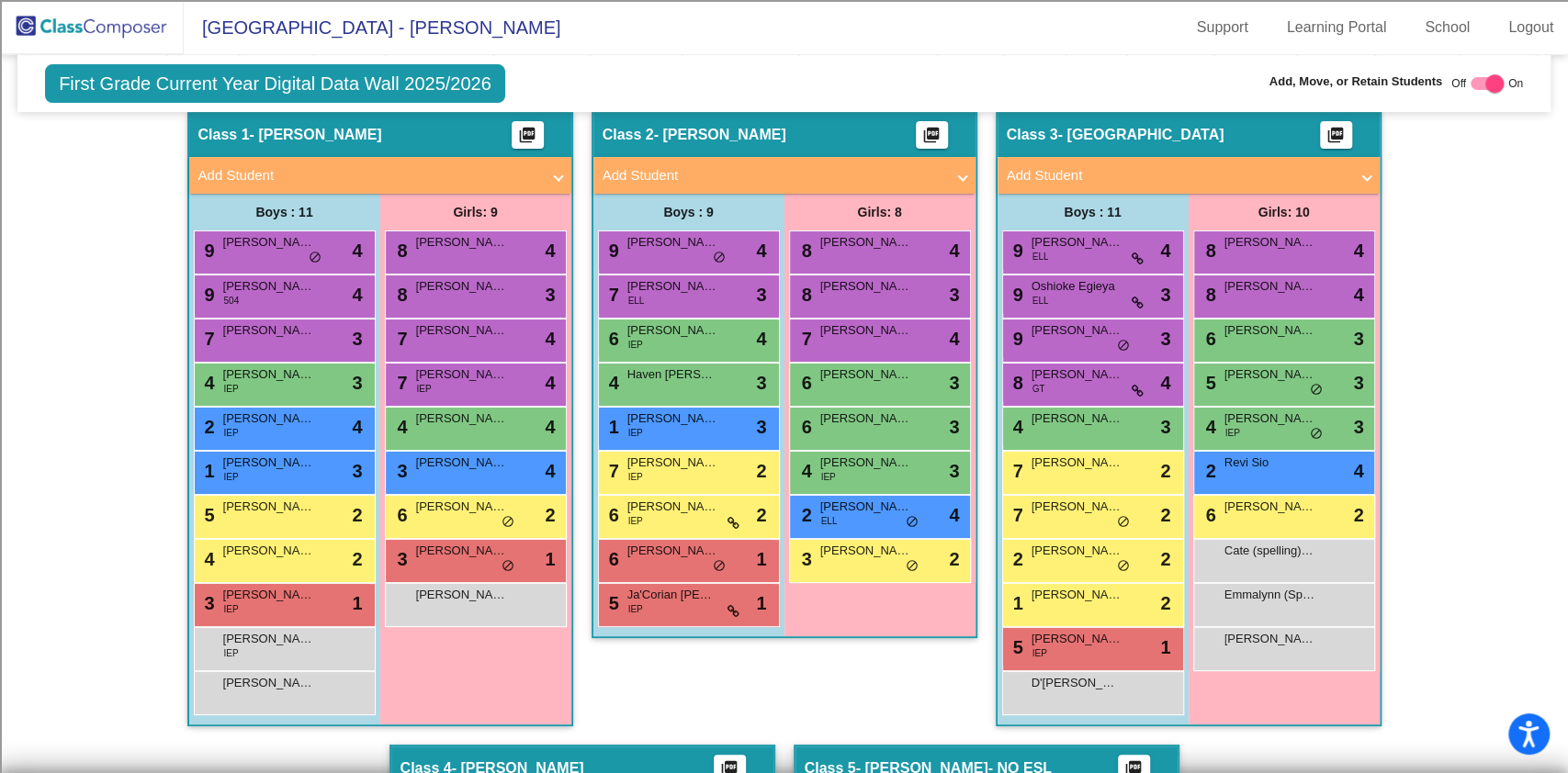 scroll, scrollTop: 424, scrollLeft: 0, axis: vertical 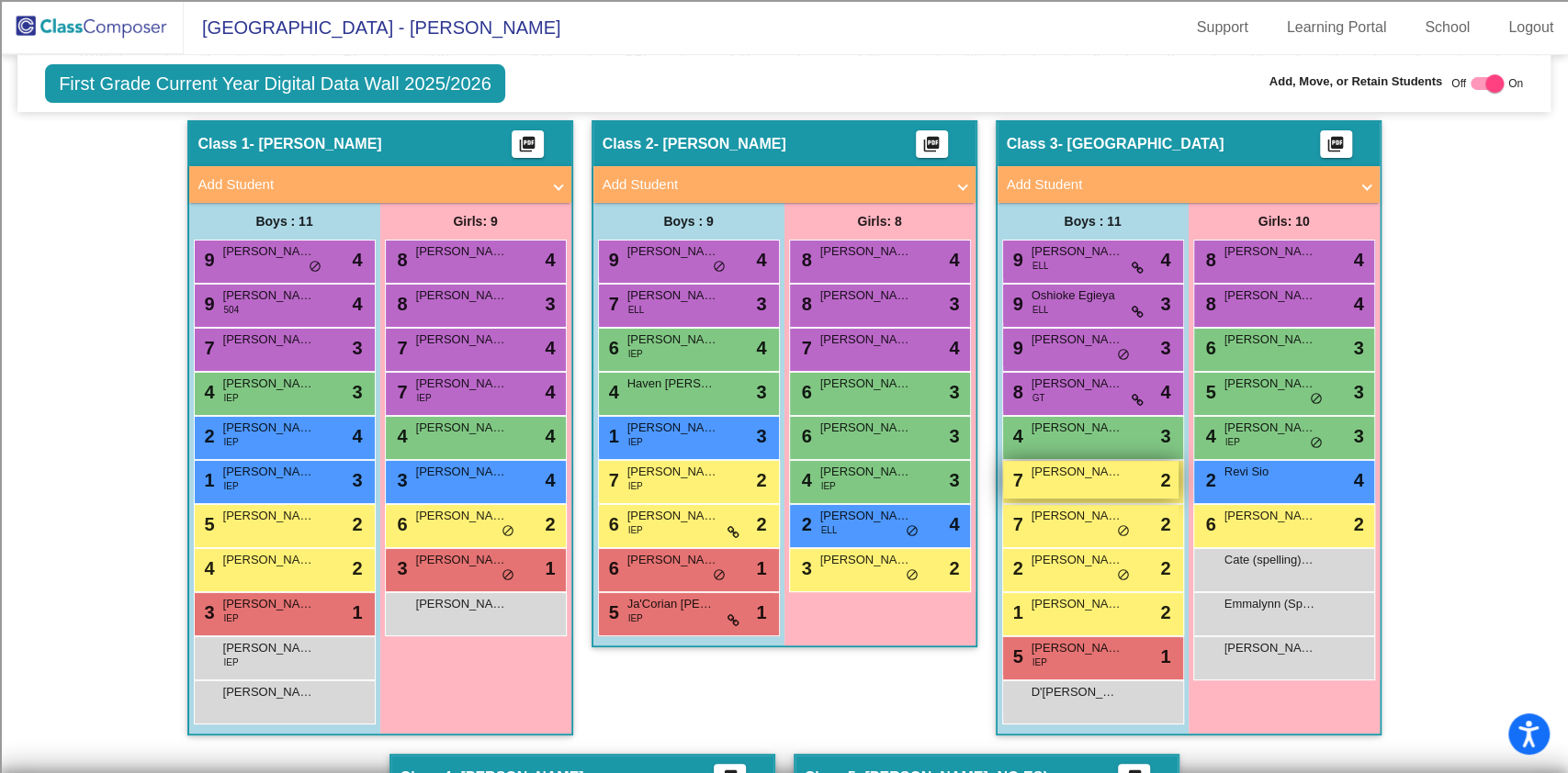 click on "[PERSON_NAME]" at bounding box center (1077, 472) 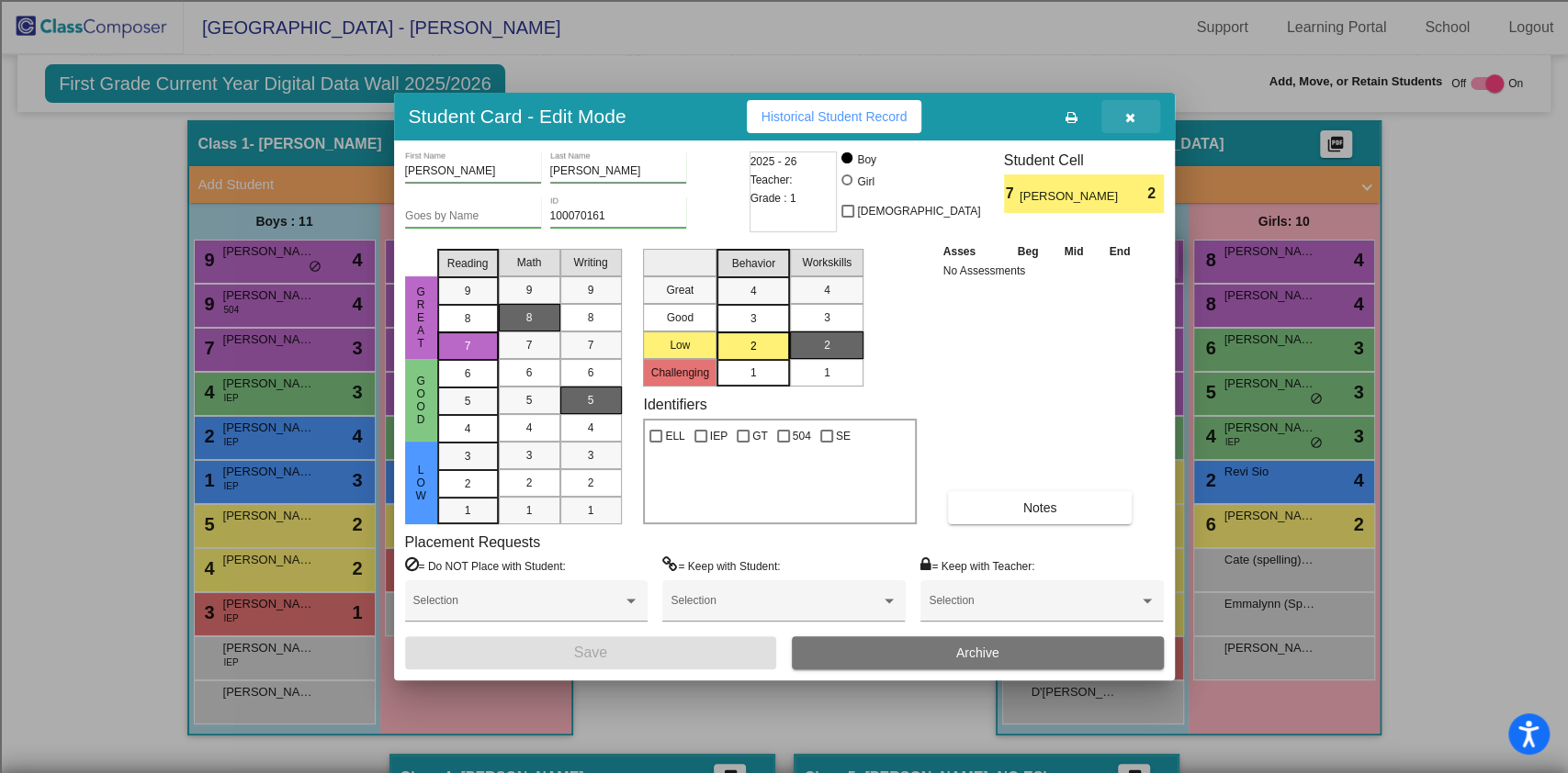 drag, startPoint x: 1131, startPoint y: 113, endPoint x: 1133, endPoint y: 252, distance: 139.01439 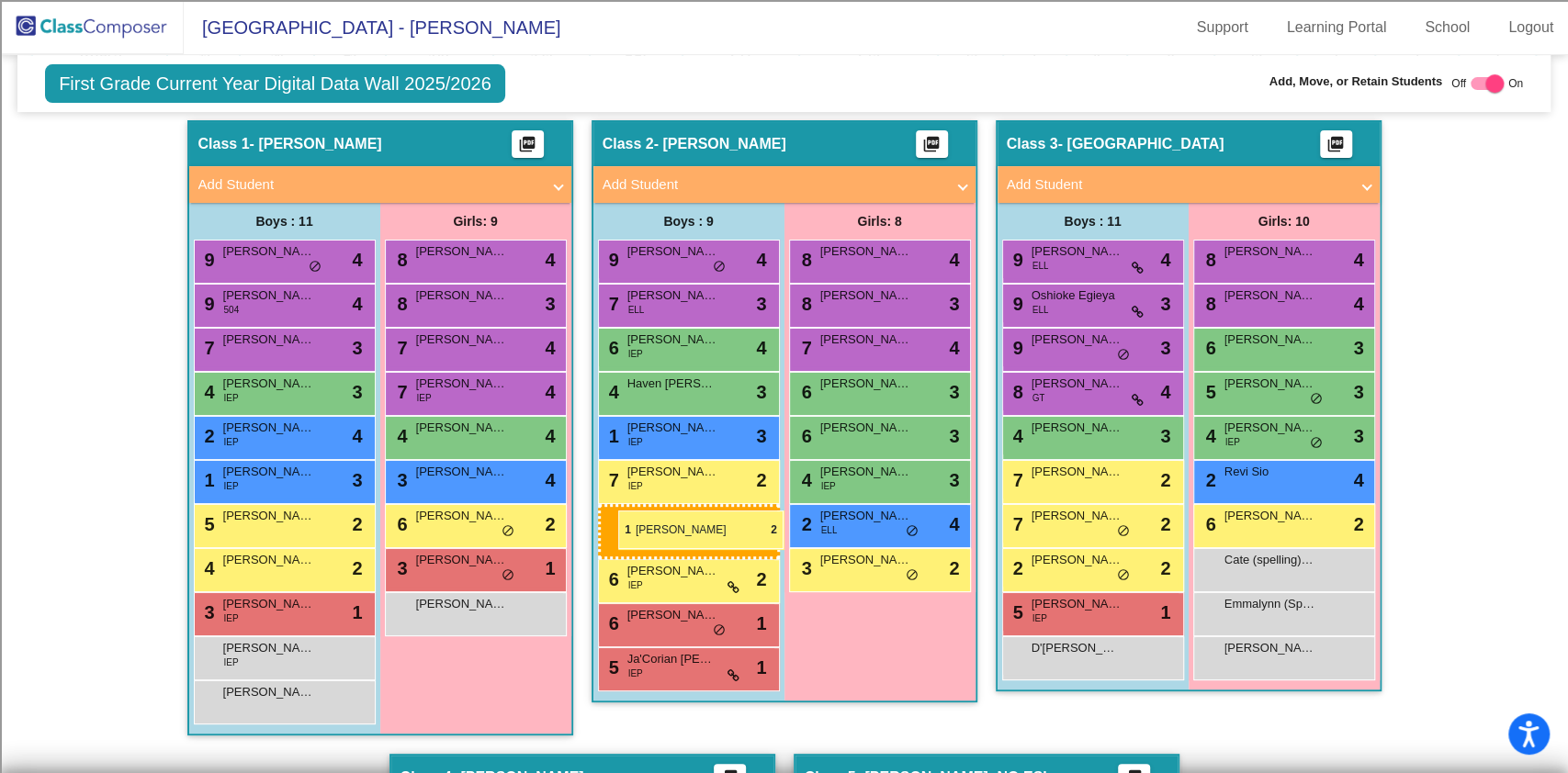 drag, startPoint x: 1073, startPoint y: 619, endPoint x: 618, endPoint y: 510, distance: 467.87391 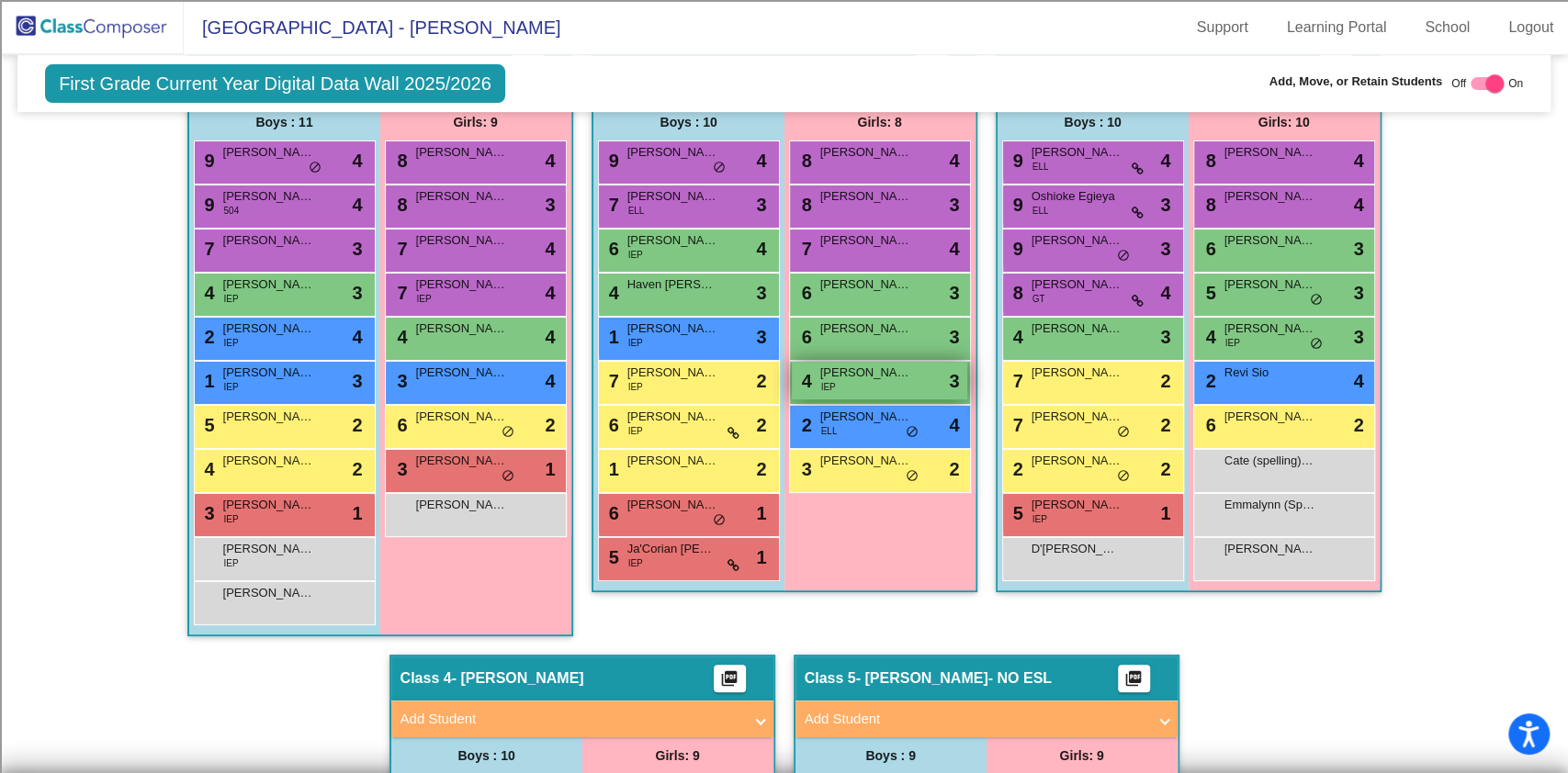 scroll, scrollTop: 501, scrollLeft: 0, axis: vertical 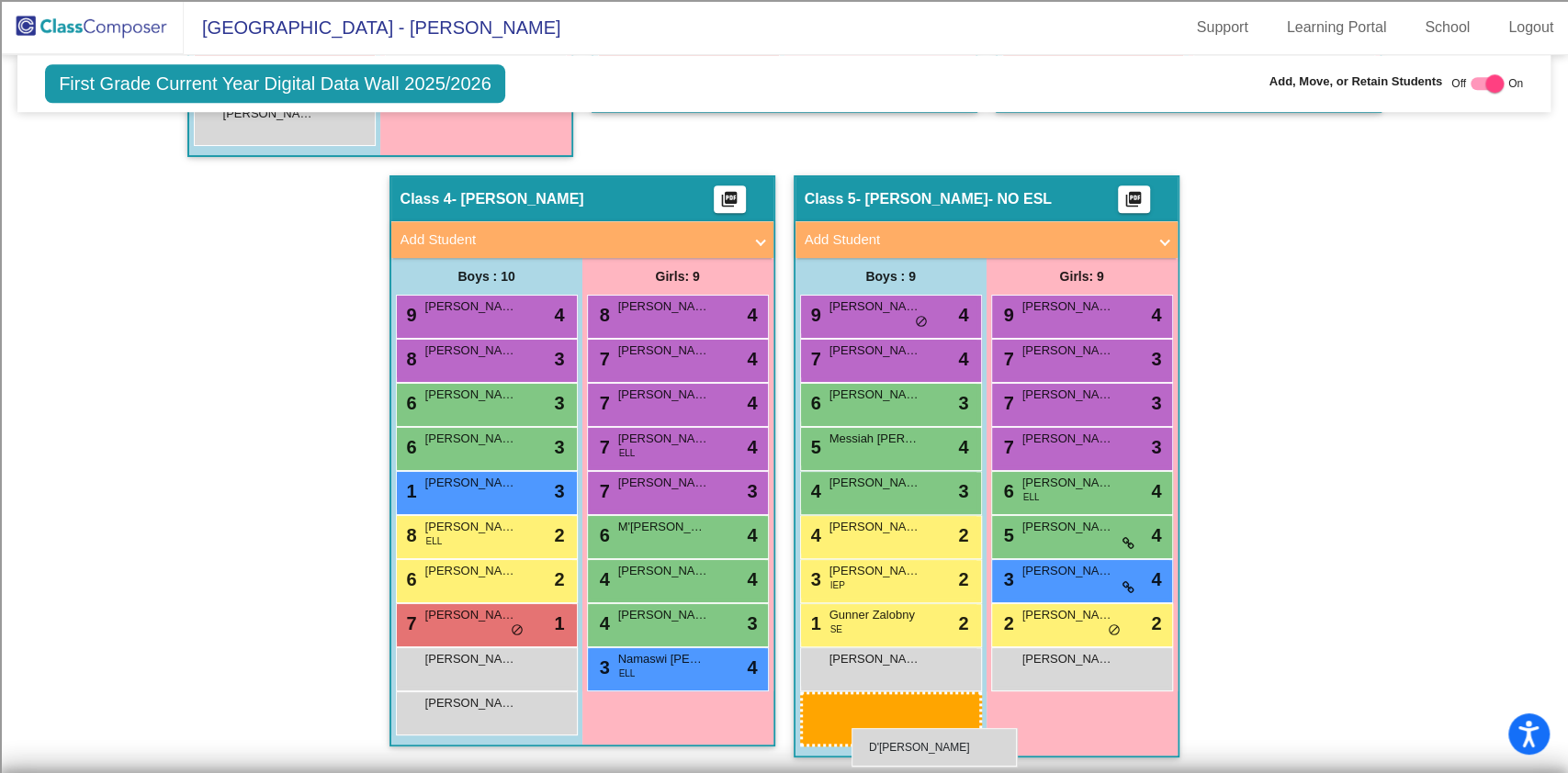 drag, startPoint x: 1123, startPoint y: 573, endPoint x: 852, endPoint y: 728, distance: 312.19545 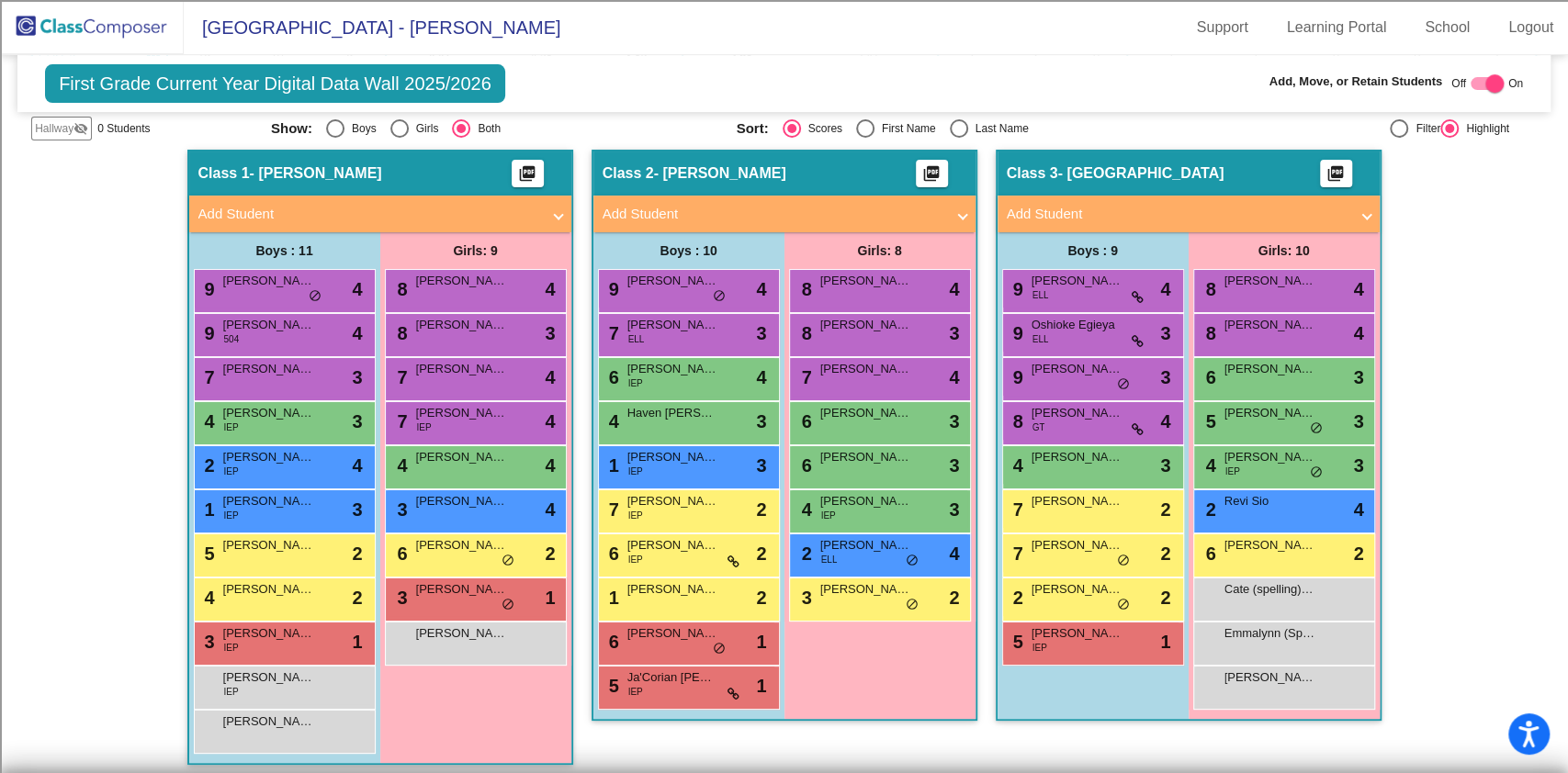 scroll, scrollTop: 379, scrollLeft: 0, axis: vertical 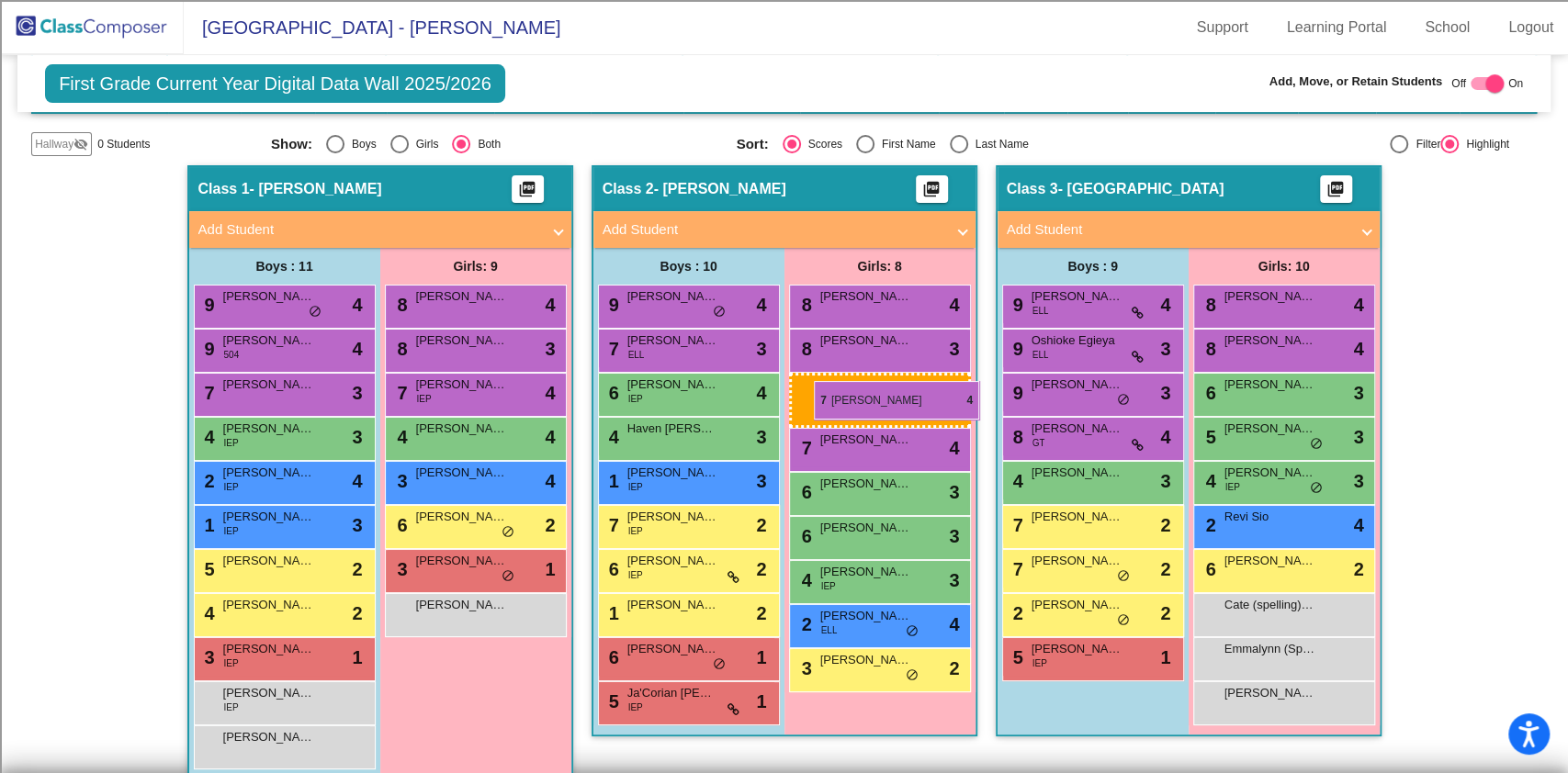 drag, startPoint x: 451, startPoint y: 384, endPoint x: 814, endPoint y: 381, distance: 363.0124 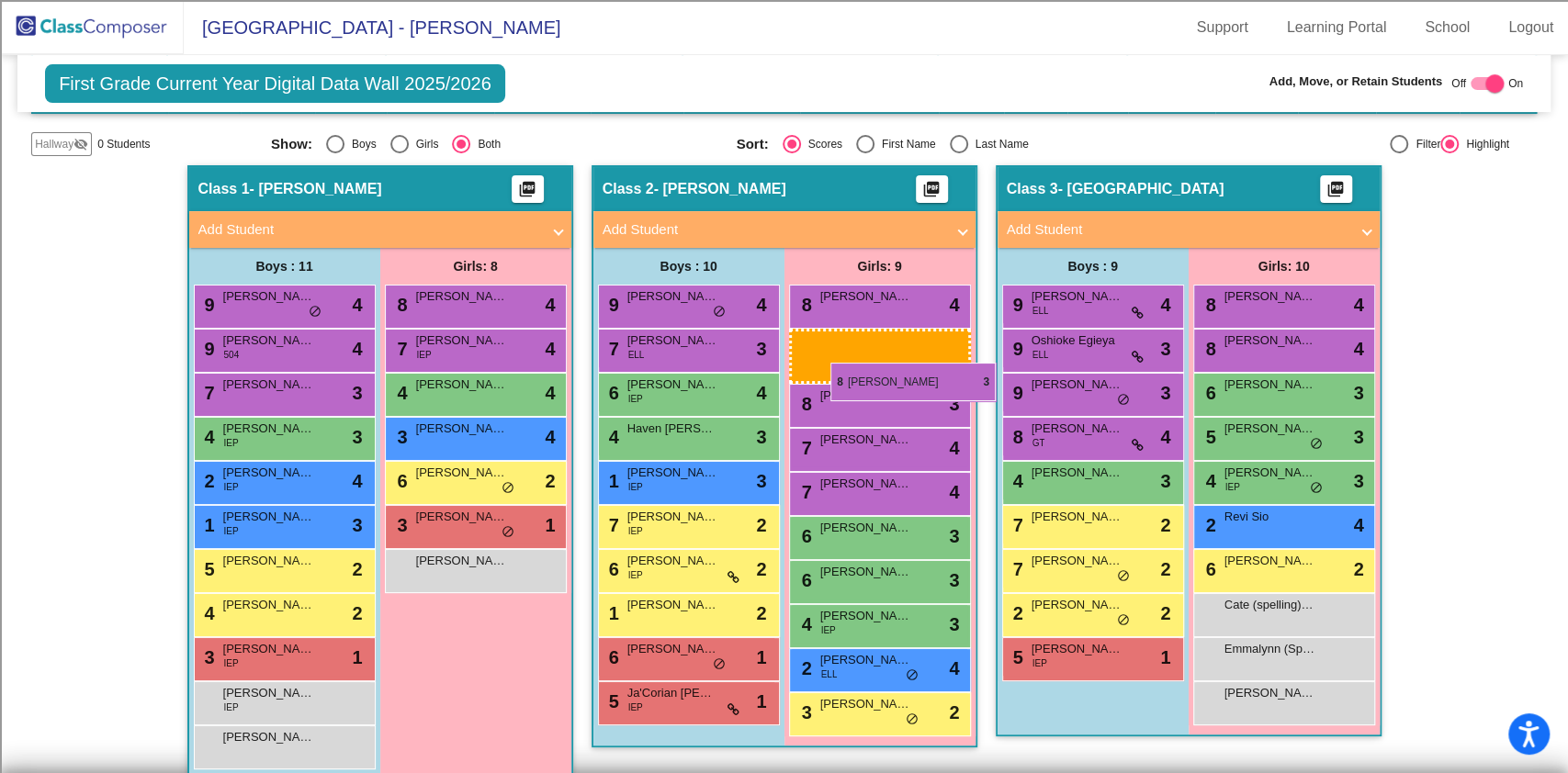 drag, startPoint x: 439, startPoint y: 342, endPoint x: 830, endPoint y: 363, distance: 391.56353 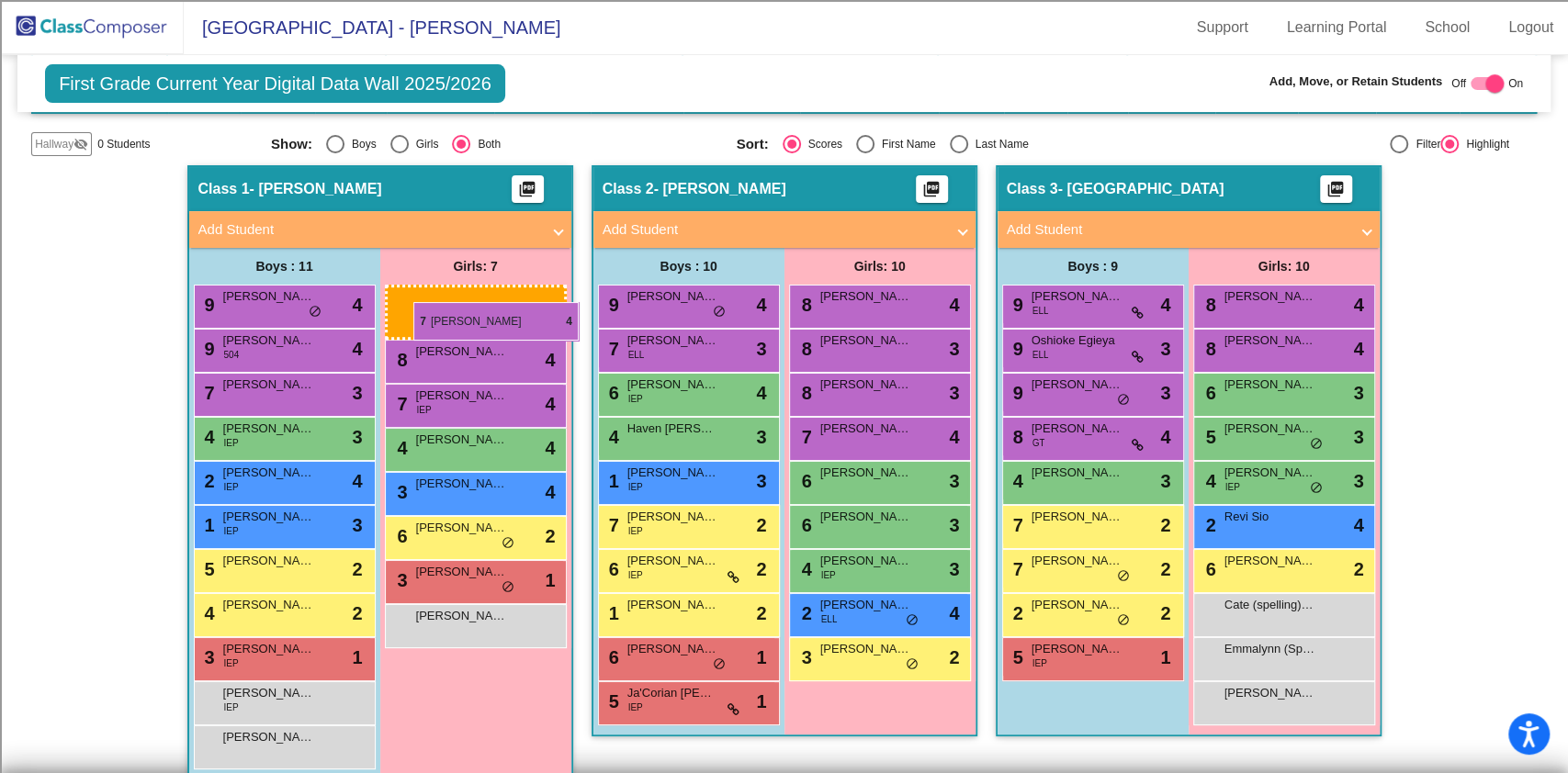drag, startPoint x: 859, startPoint y: 478, endPoint x: 413, endPoint y: 302, distance: 479.4705 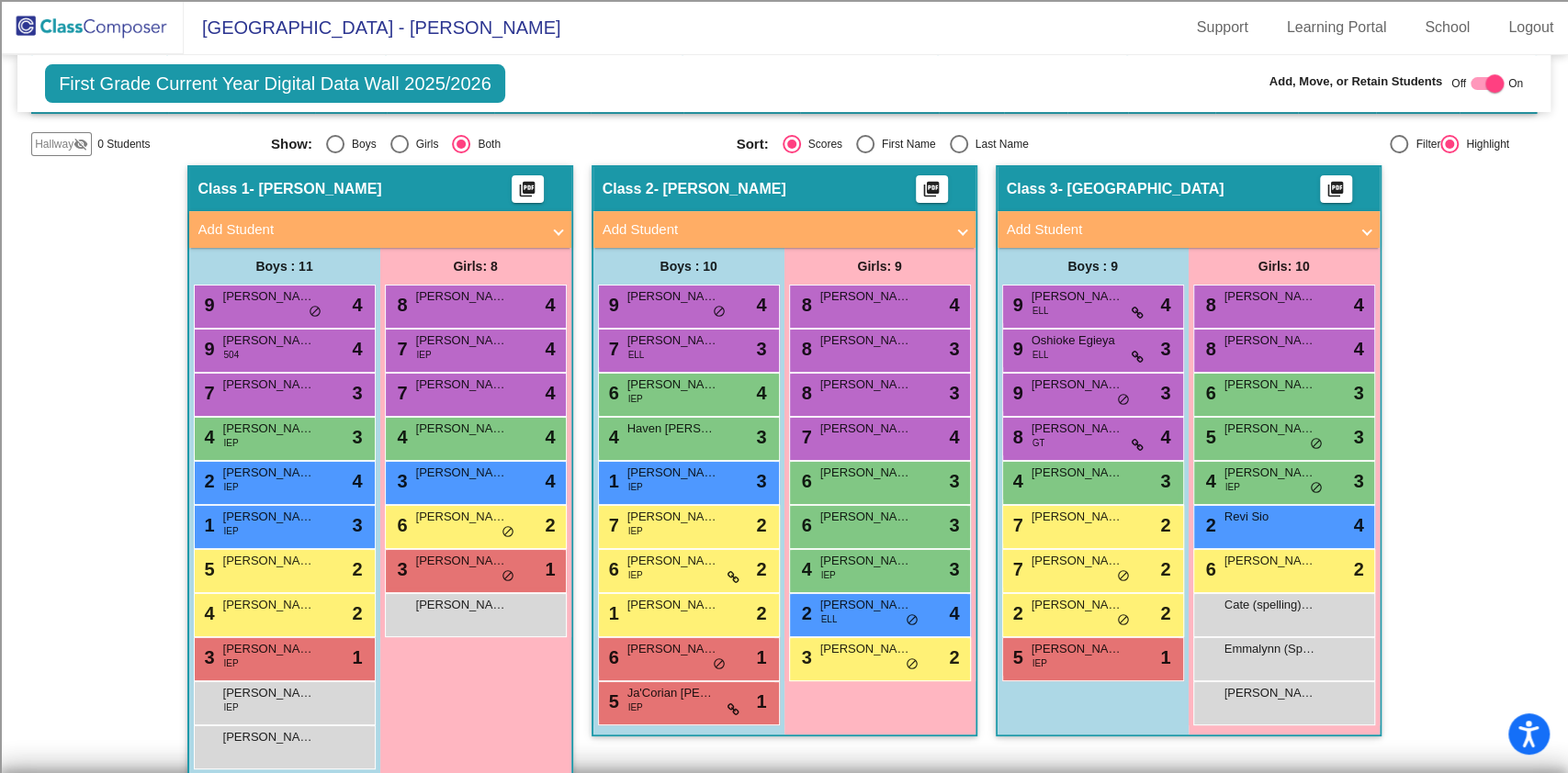 click 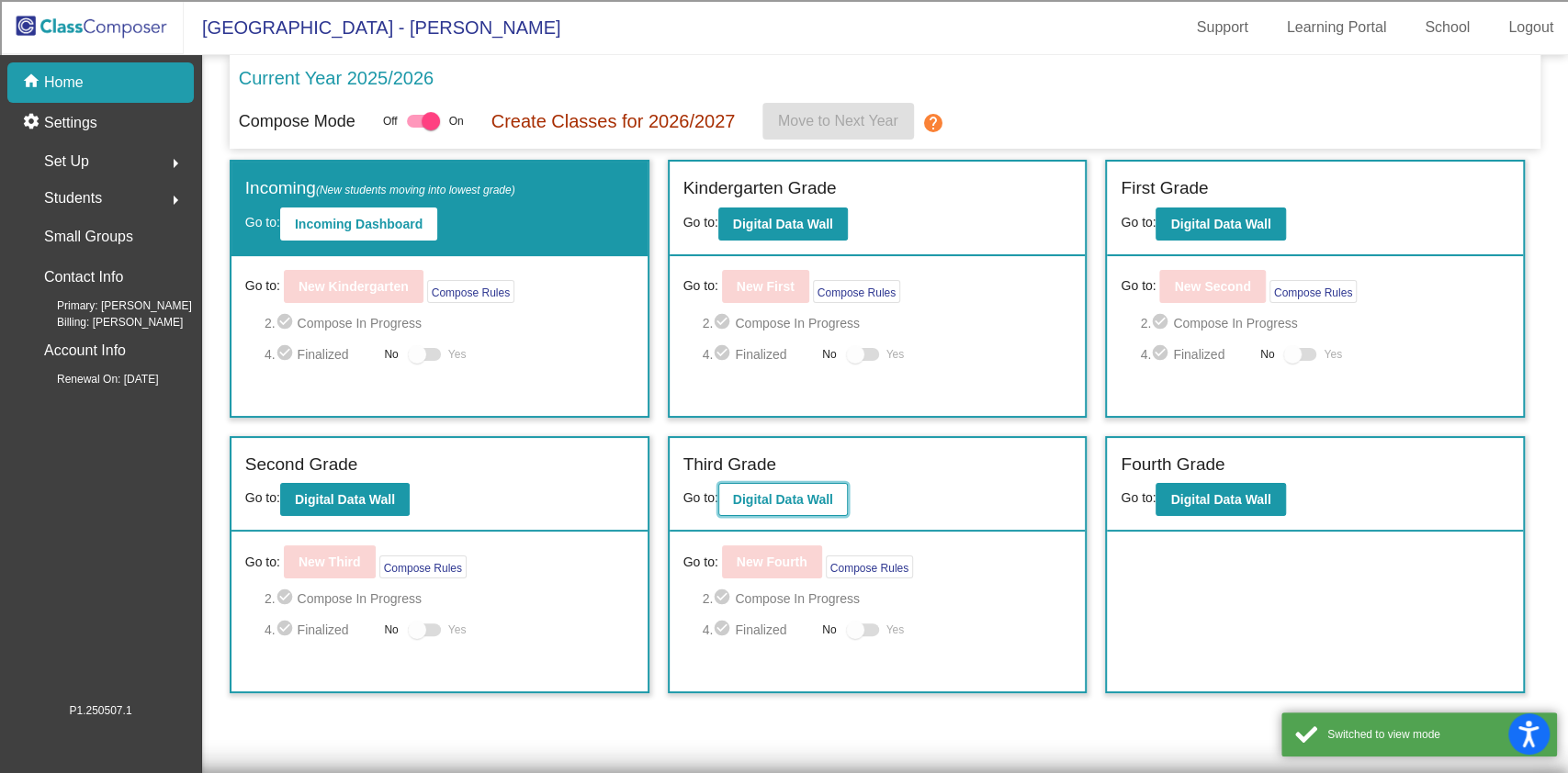 click on "Digital Data Wall" 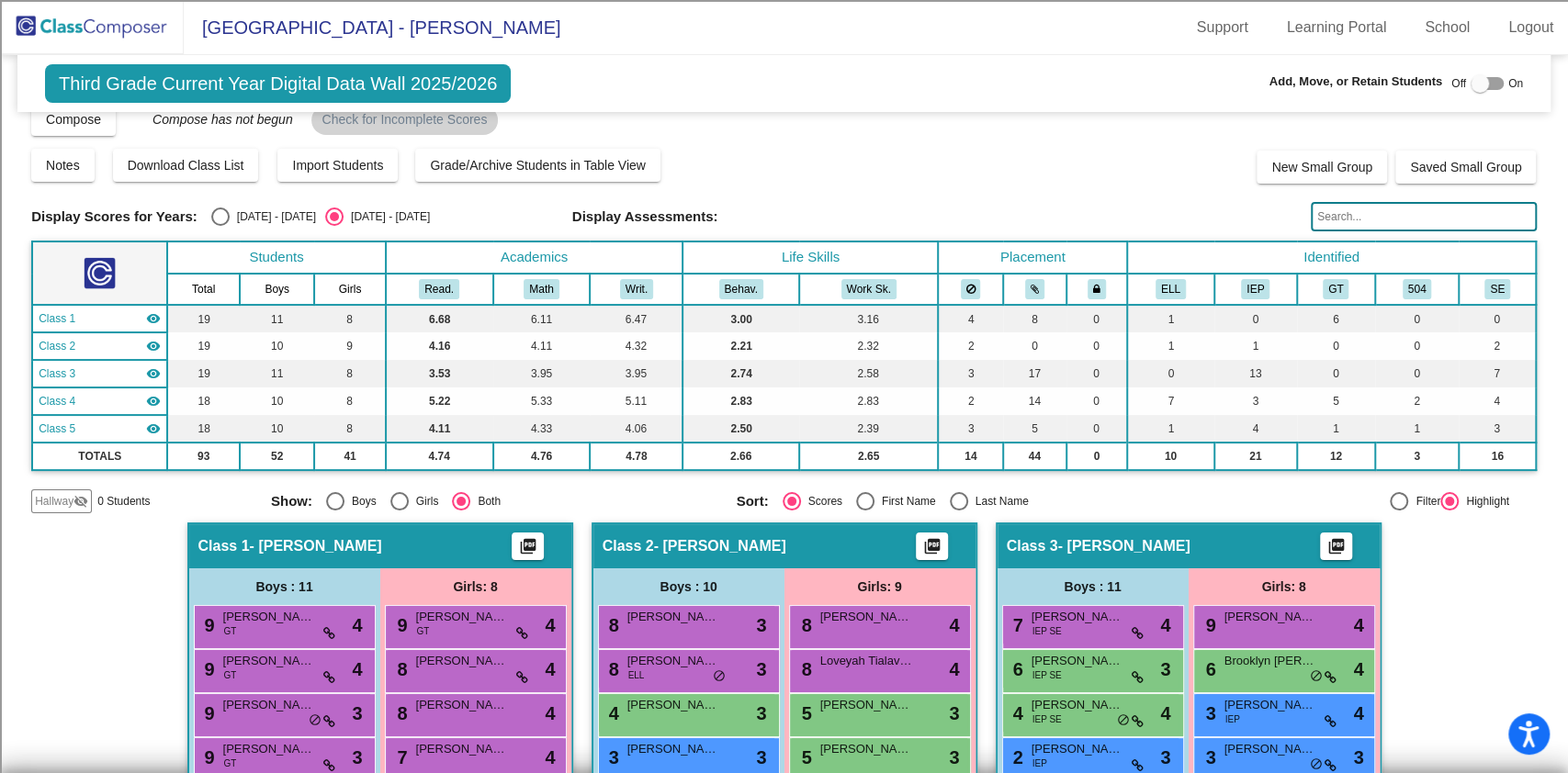 scroll, scrollTop: 0, scrollLeft: 0, axis: both 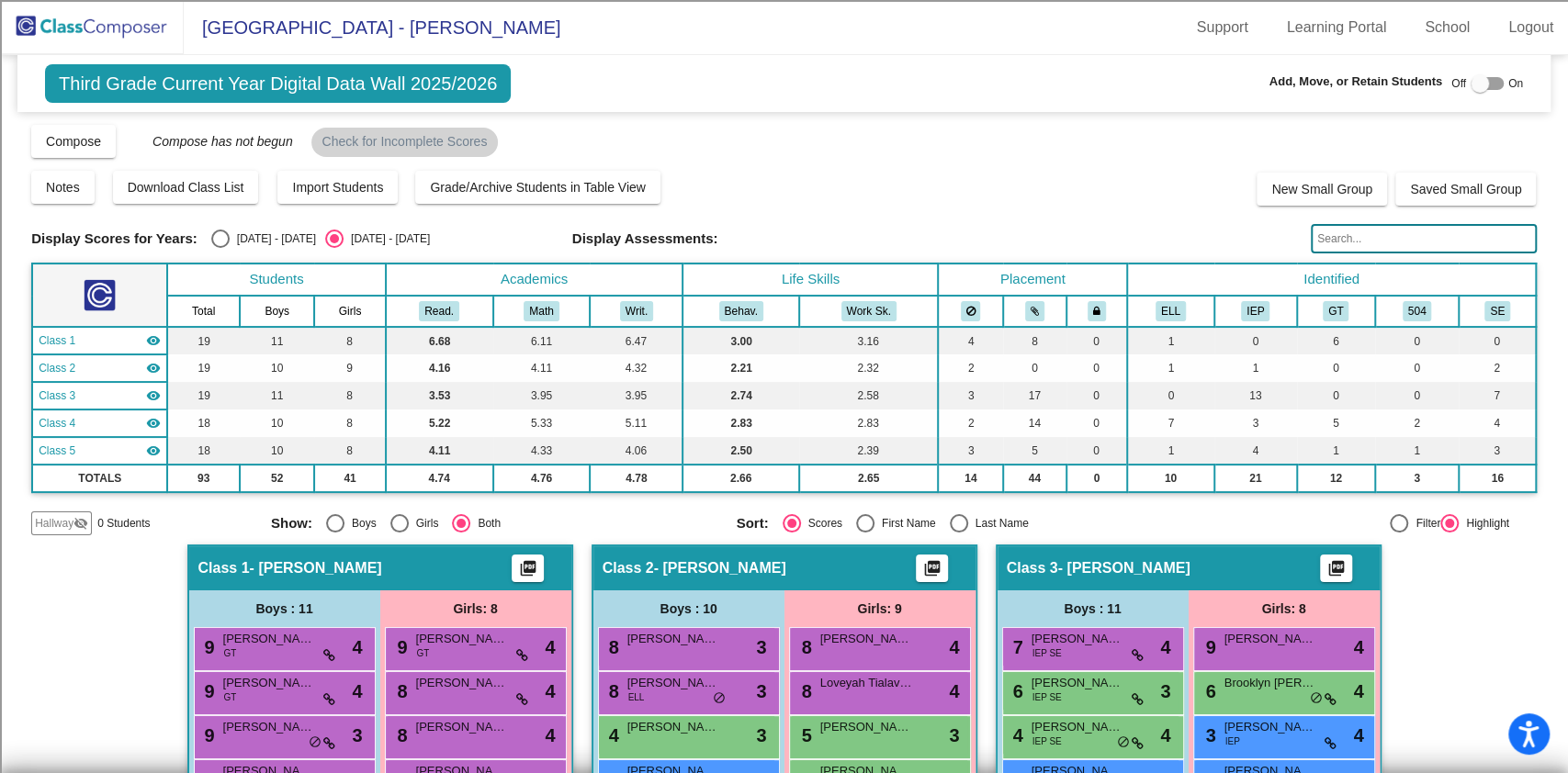 click 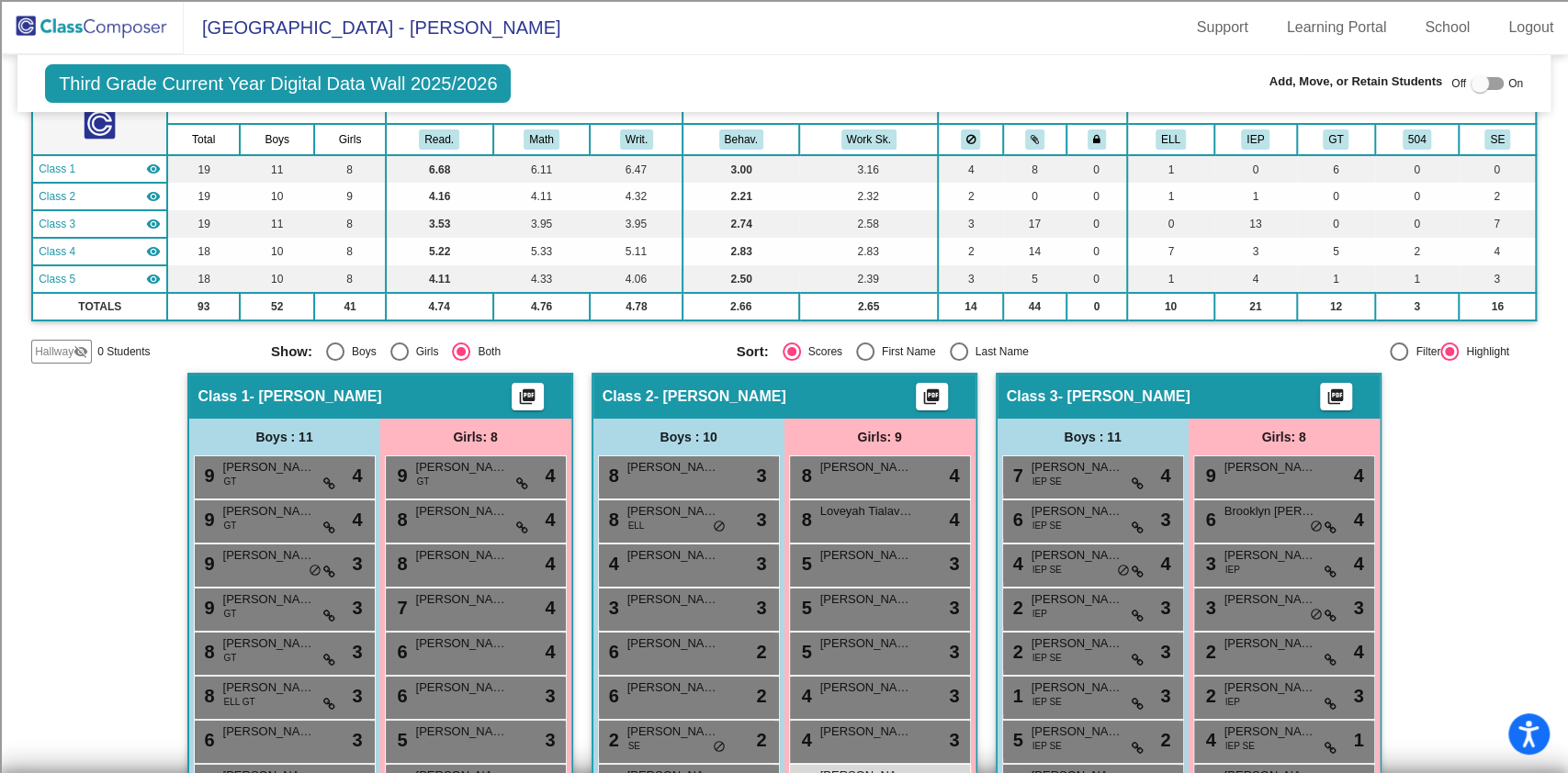 scroll, scrollTop: 61, scrollLeft: 0, axis: vertical 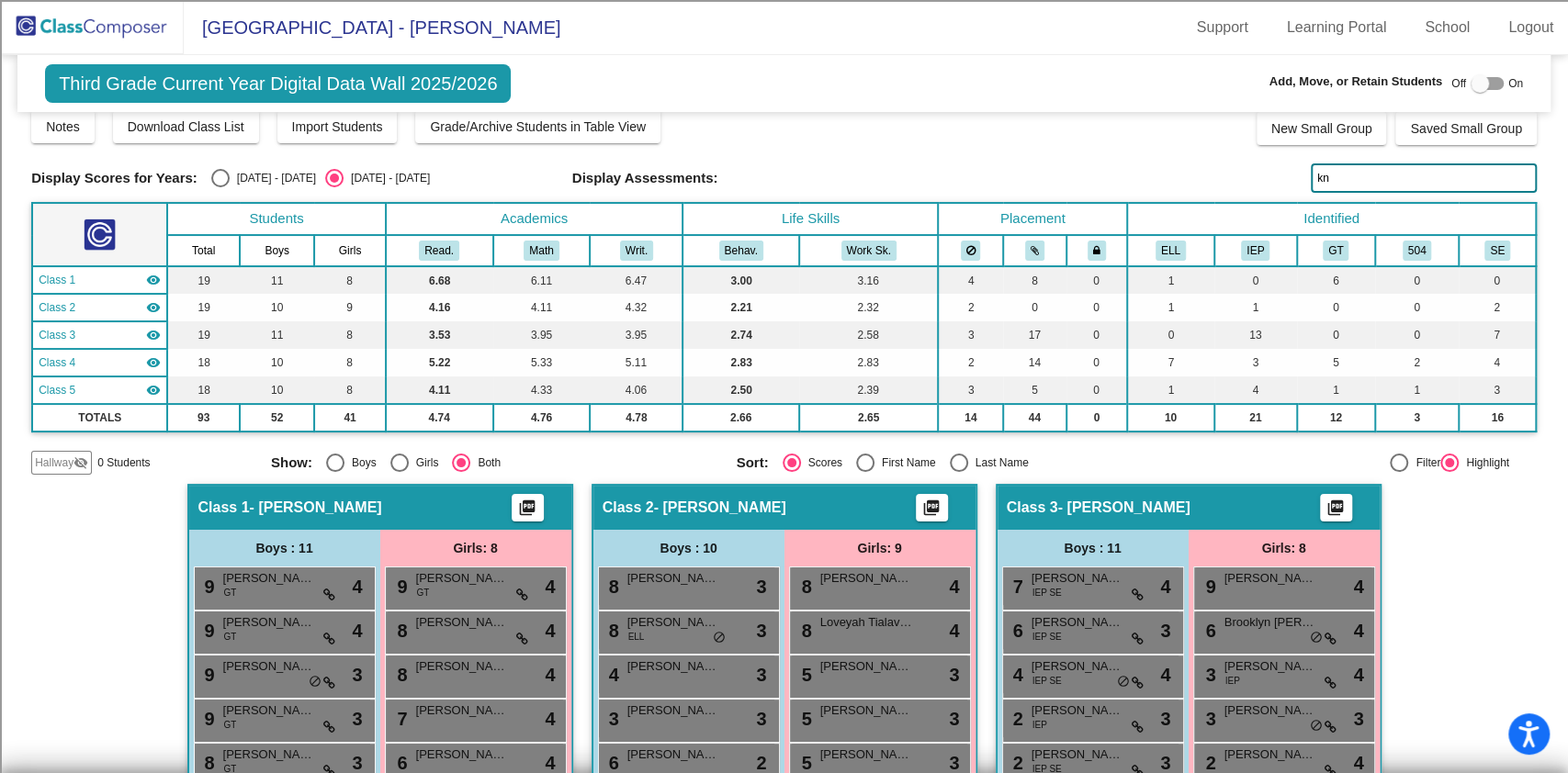 type on "k" 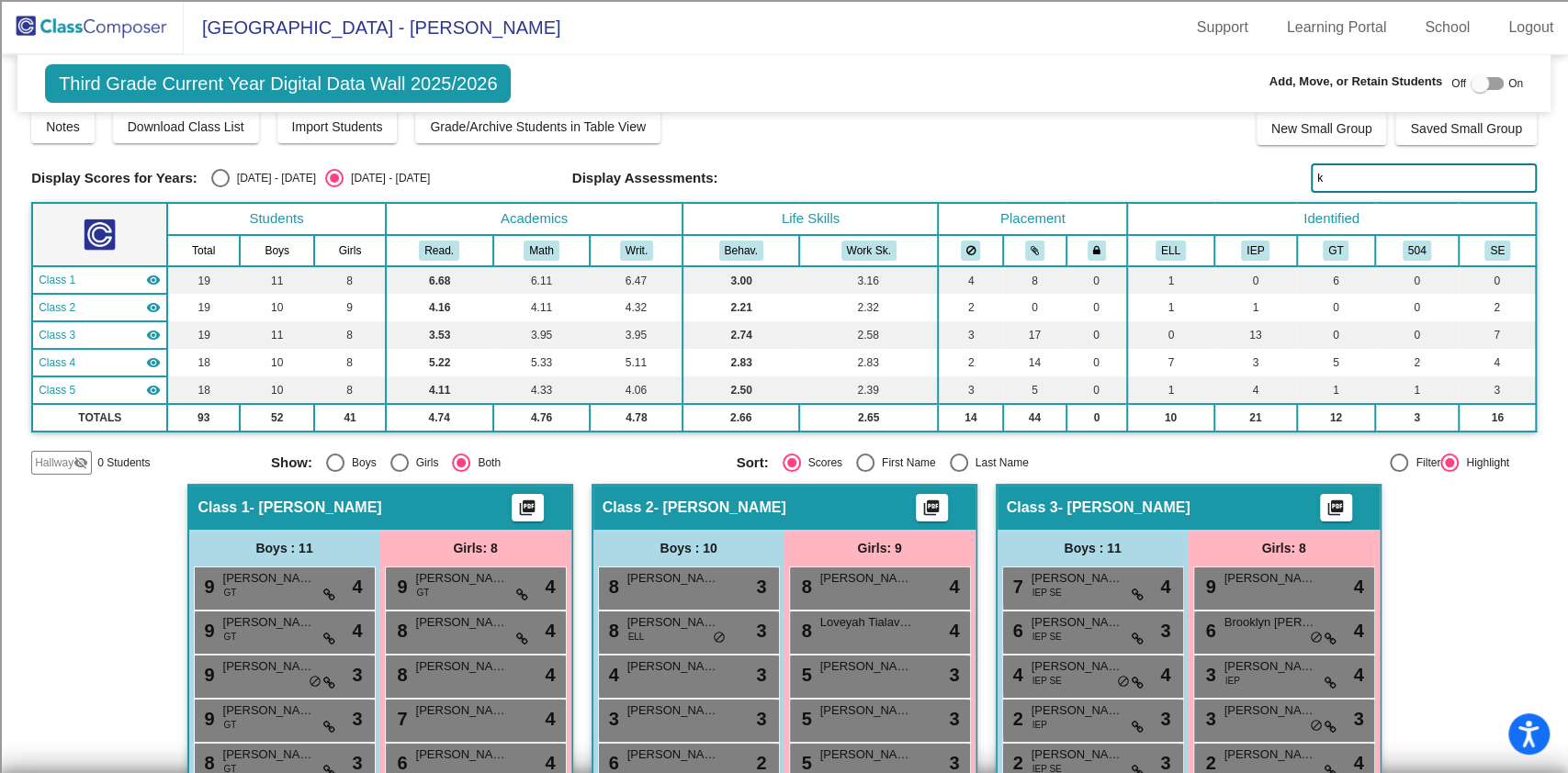 type 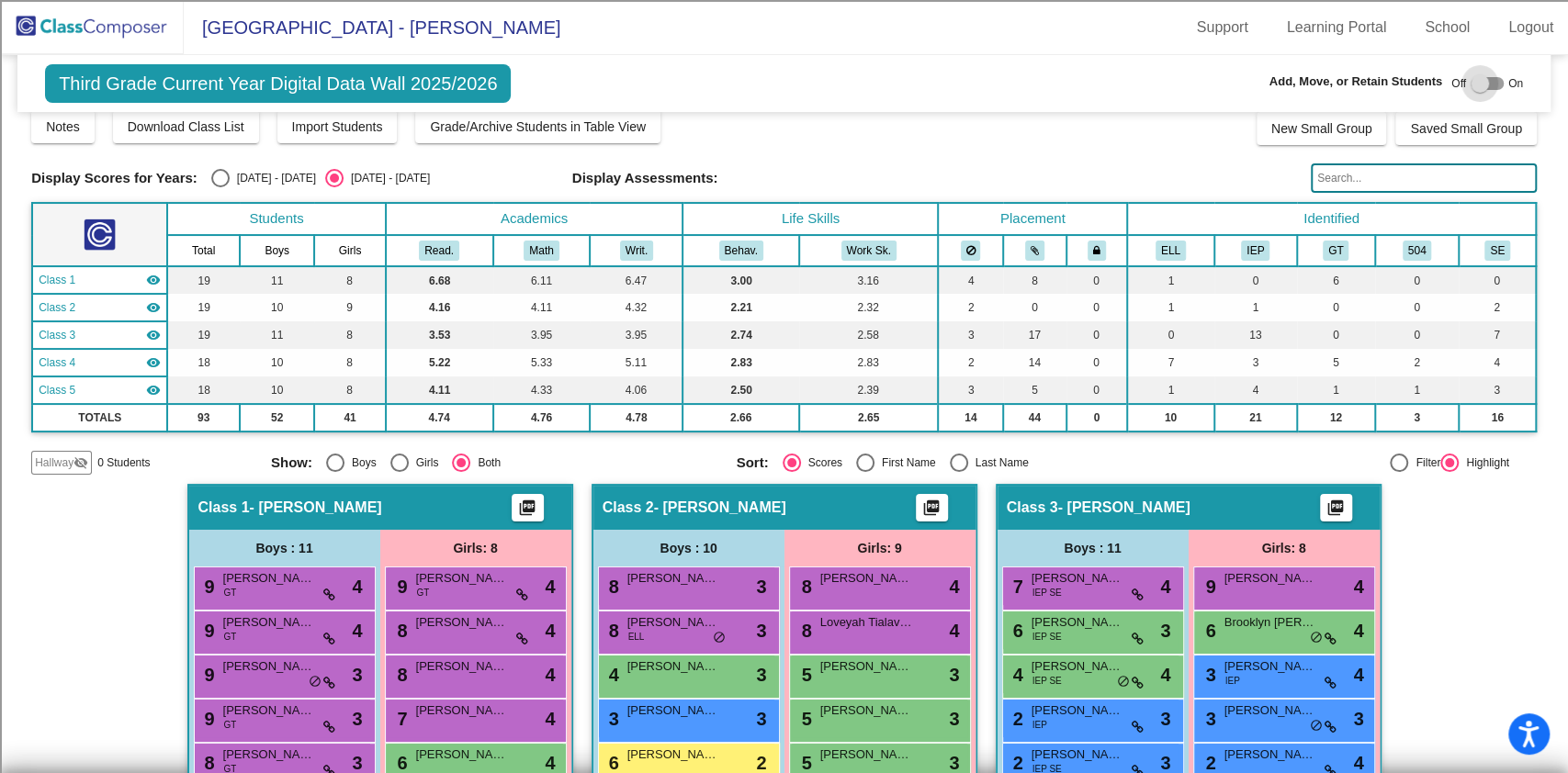 click at bounding box center (1480, 84) 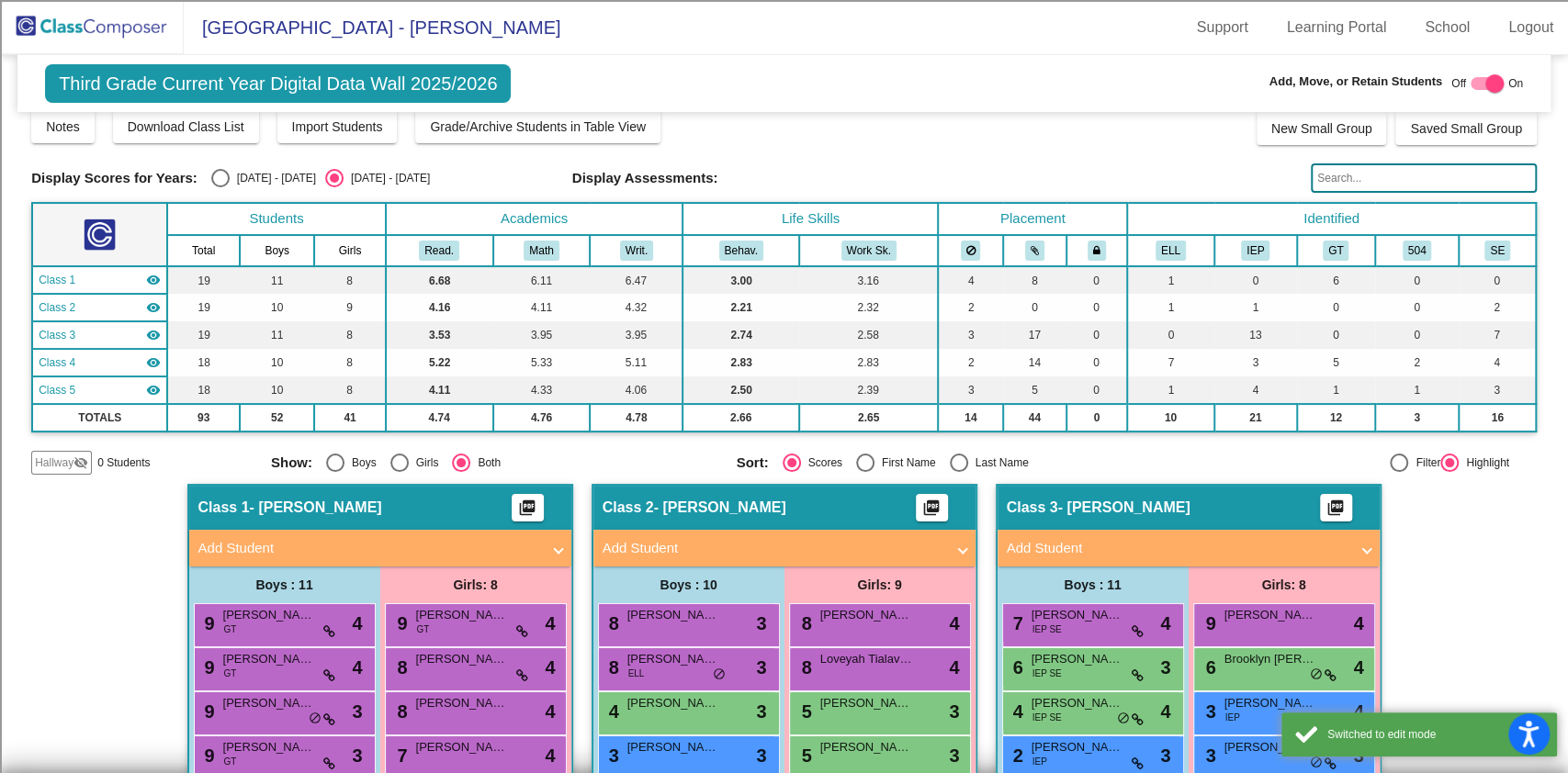 click on "Hallway" 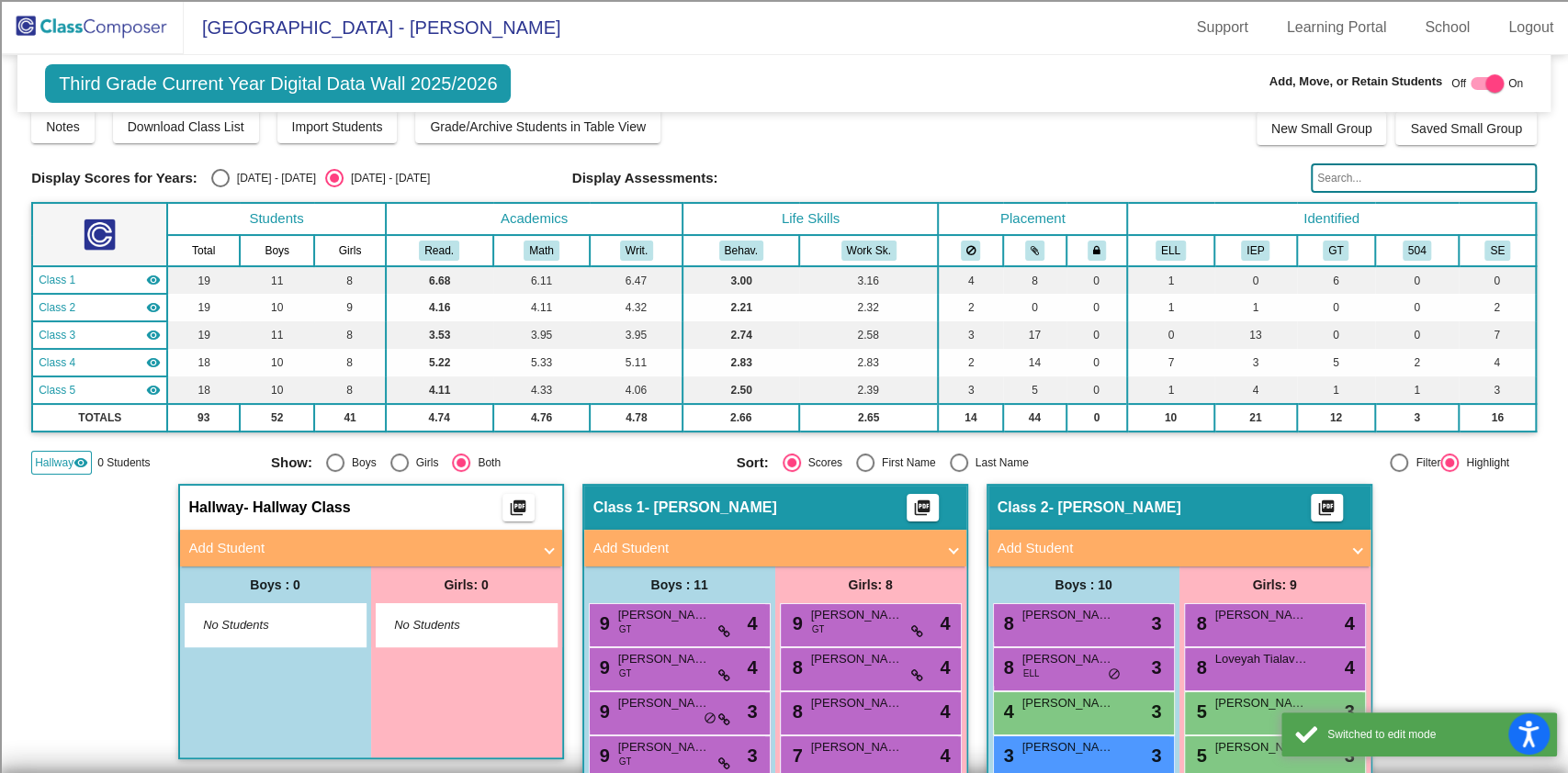 scroll, scrollTop: 184, scrollLeft: 0, axis: vertical 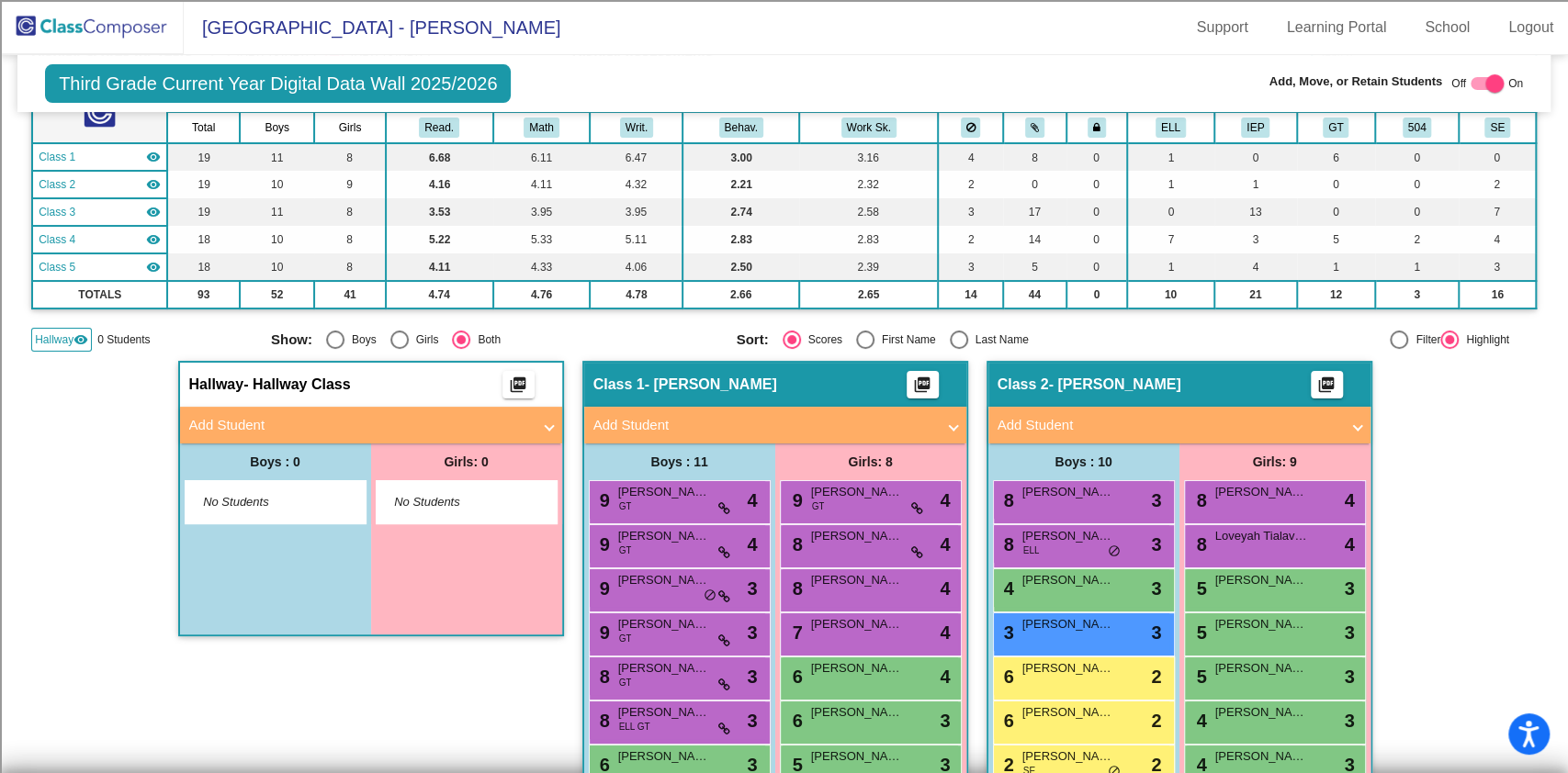 click on "Add Student" at bounding box center (360, 425) 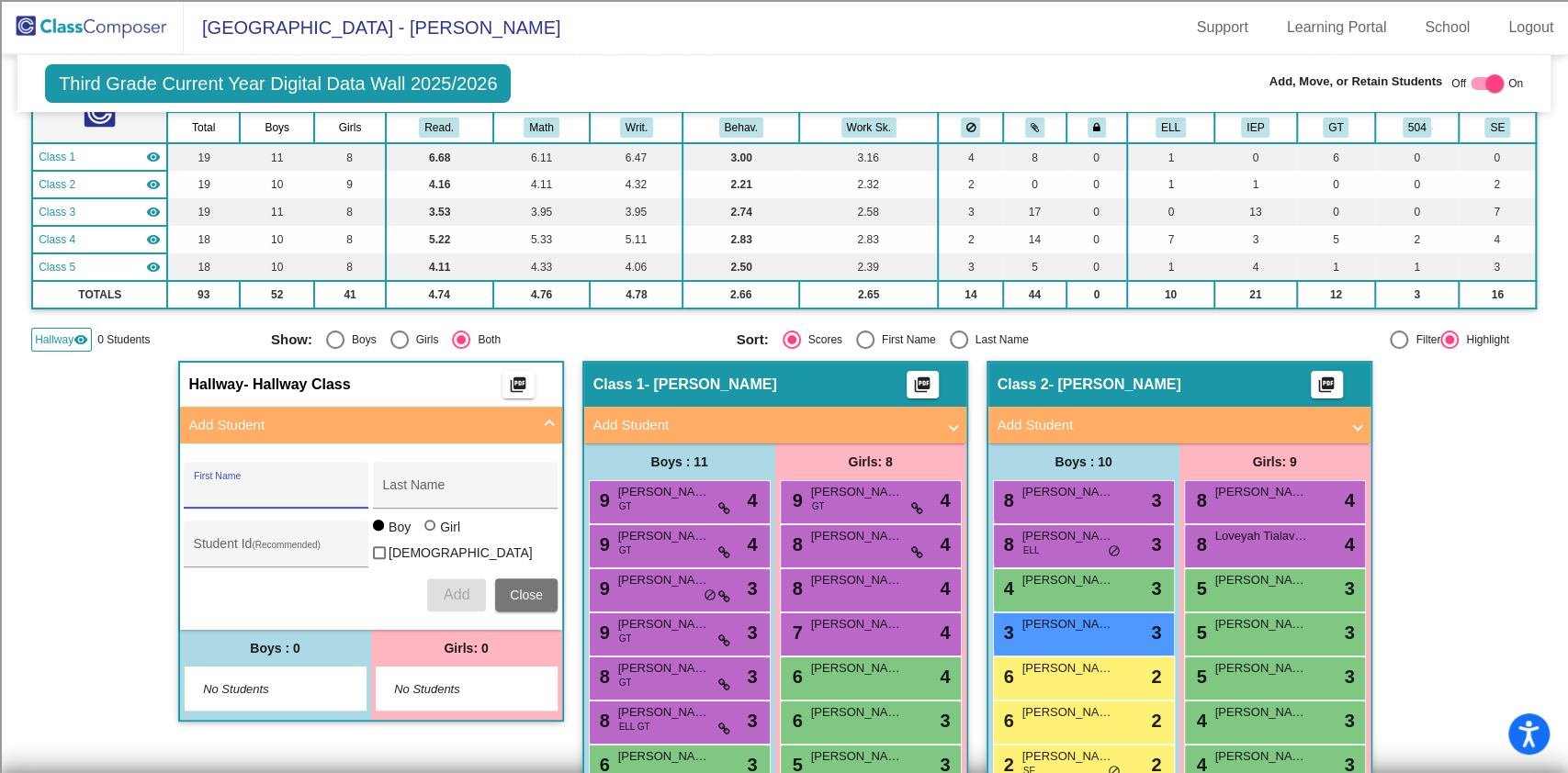click on "First Name" at bounding box center [276, 492] 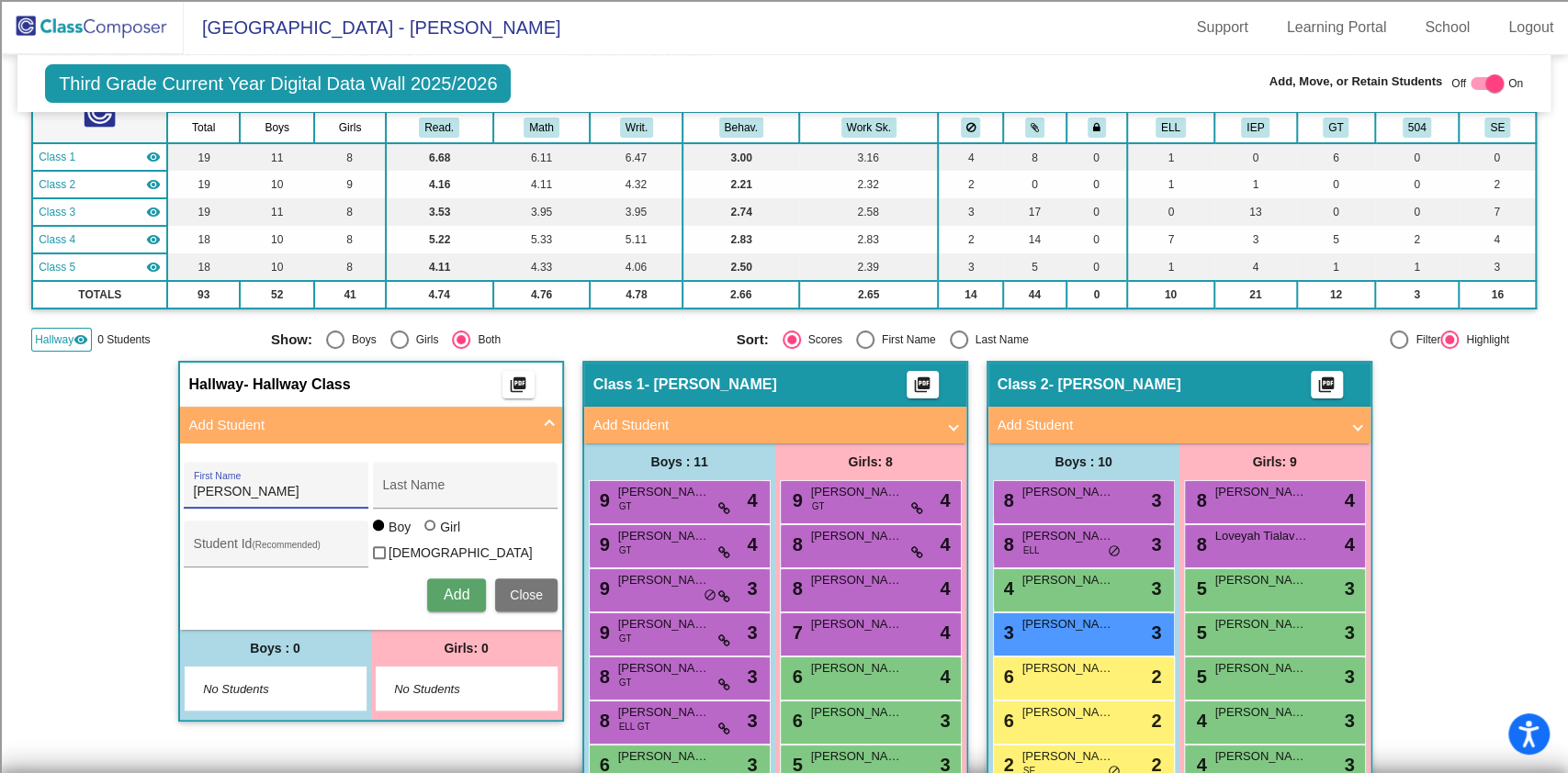 type on "Reagan Lee" 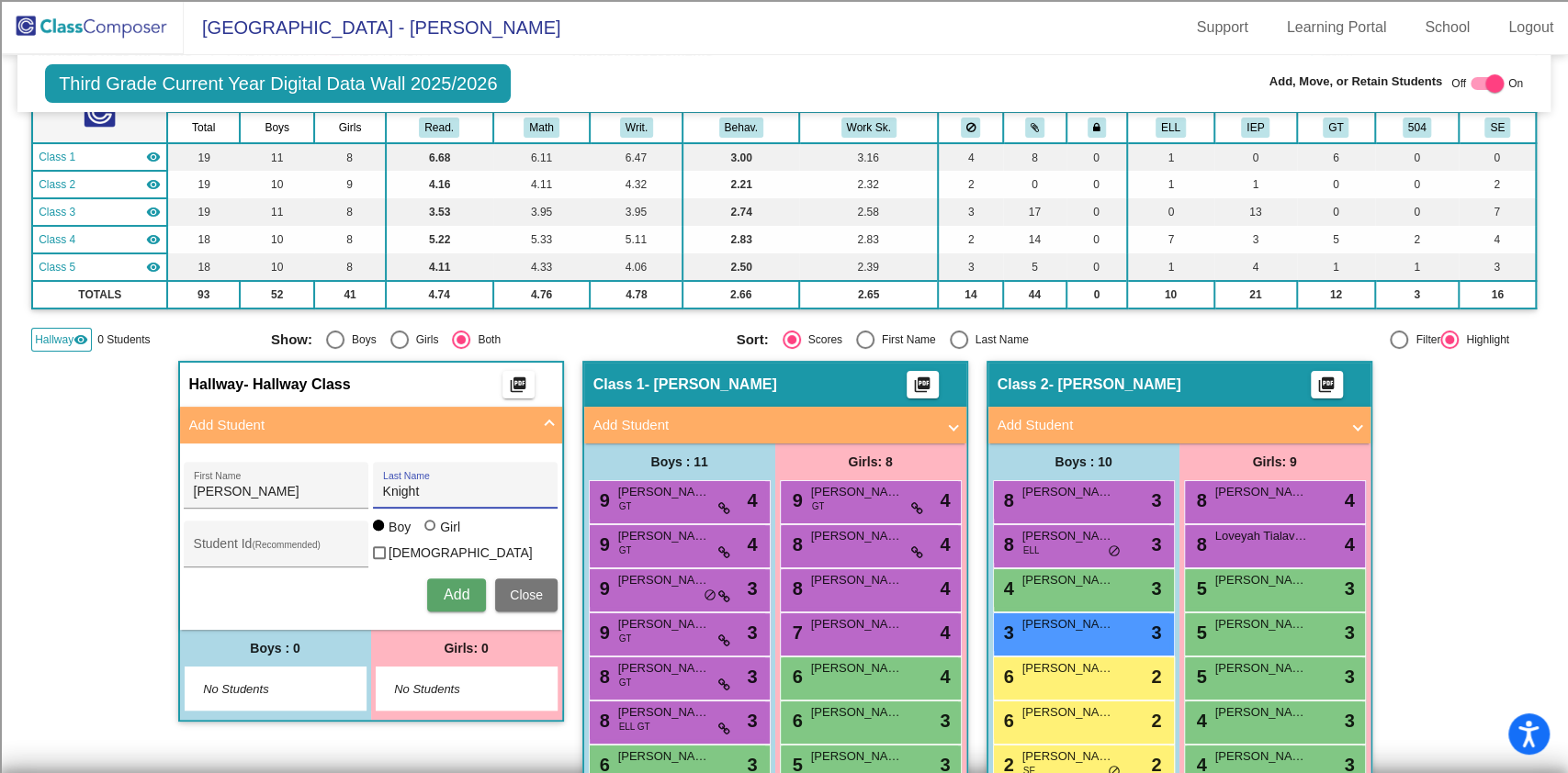 type on "Knight" 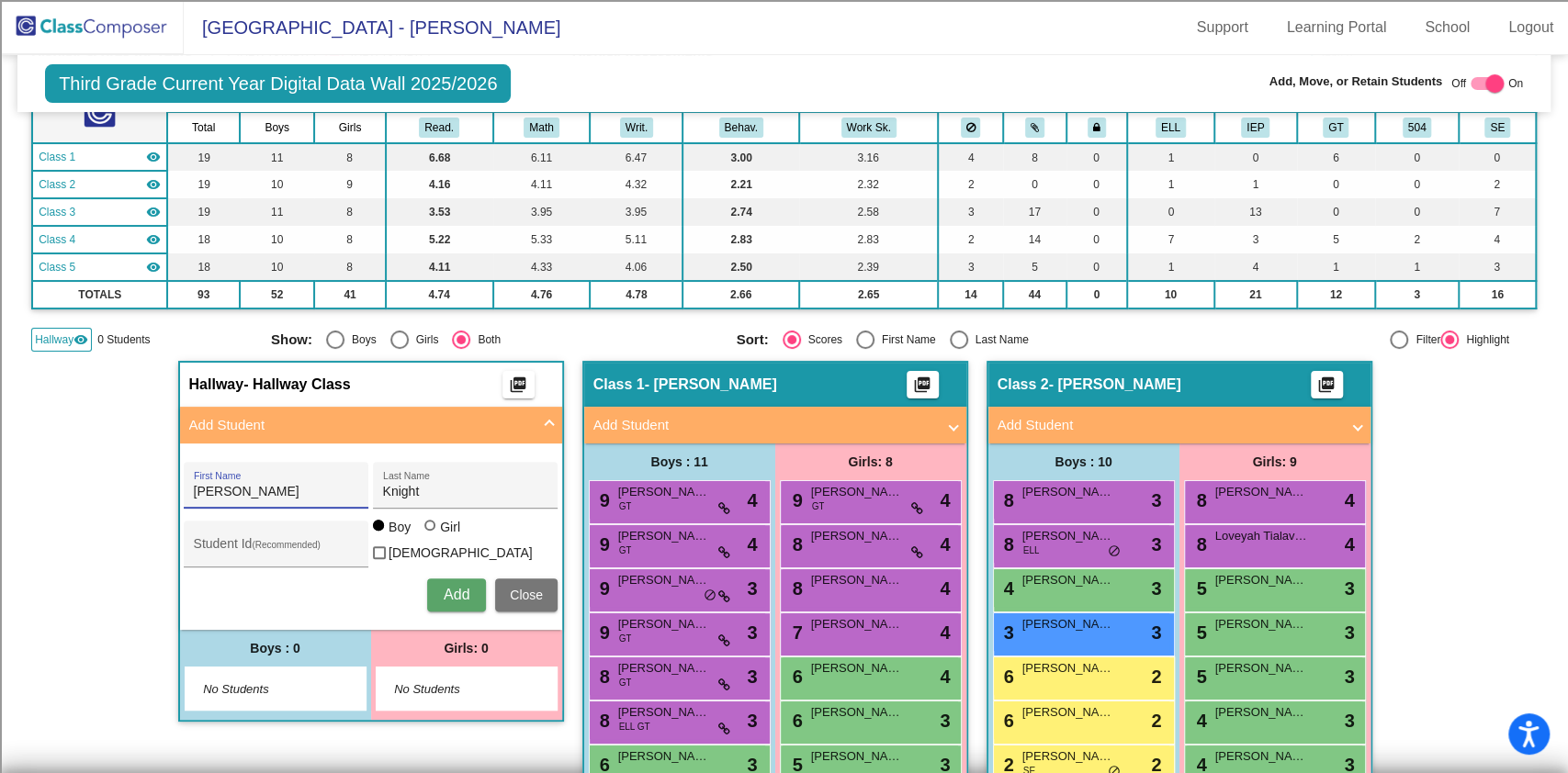 click on "Reagan Lee" at bounding box center (276, 492) 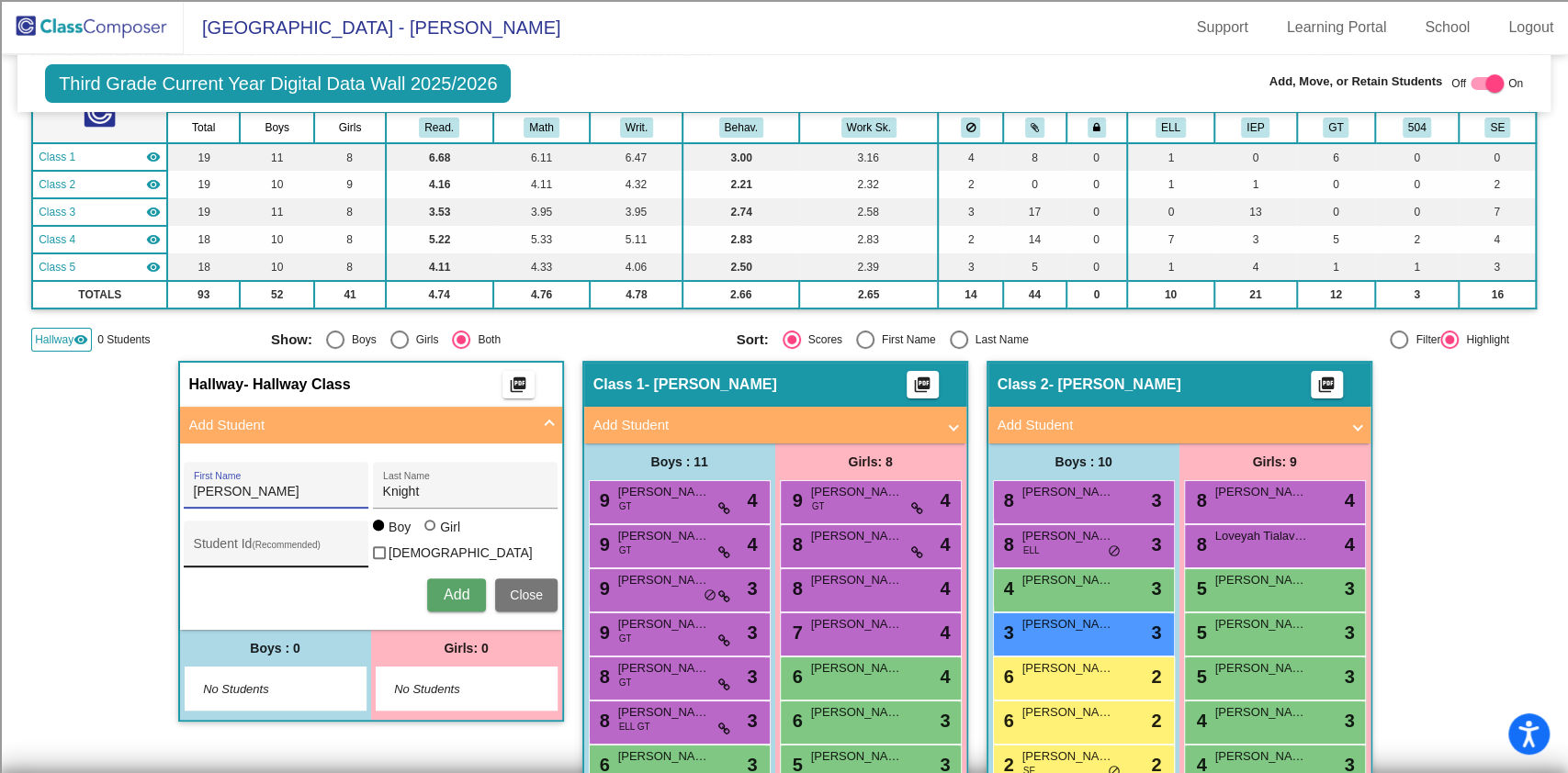 type on "Reagan" 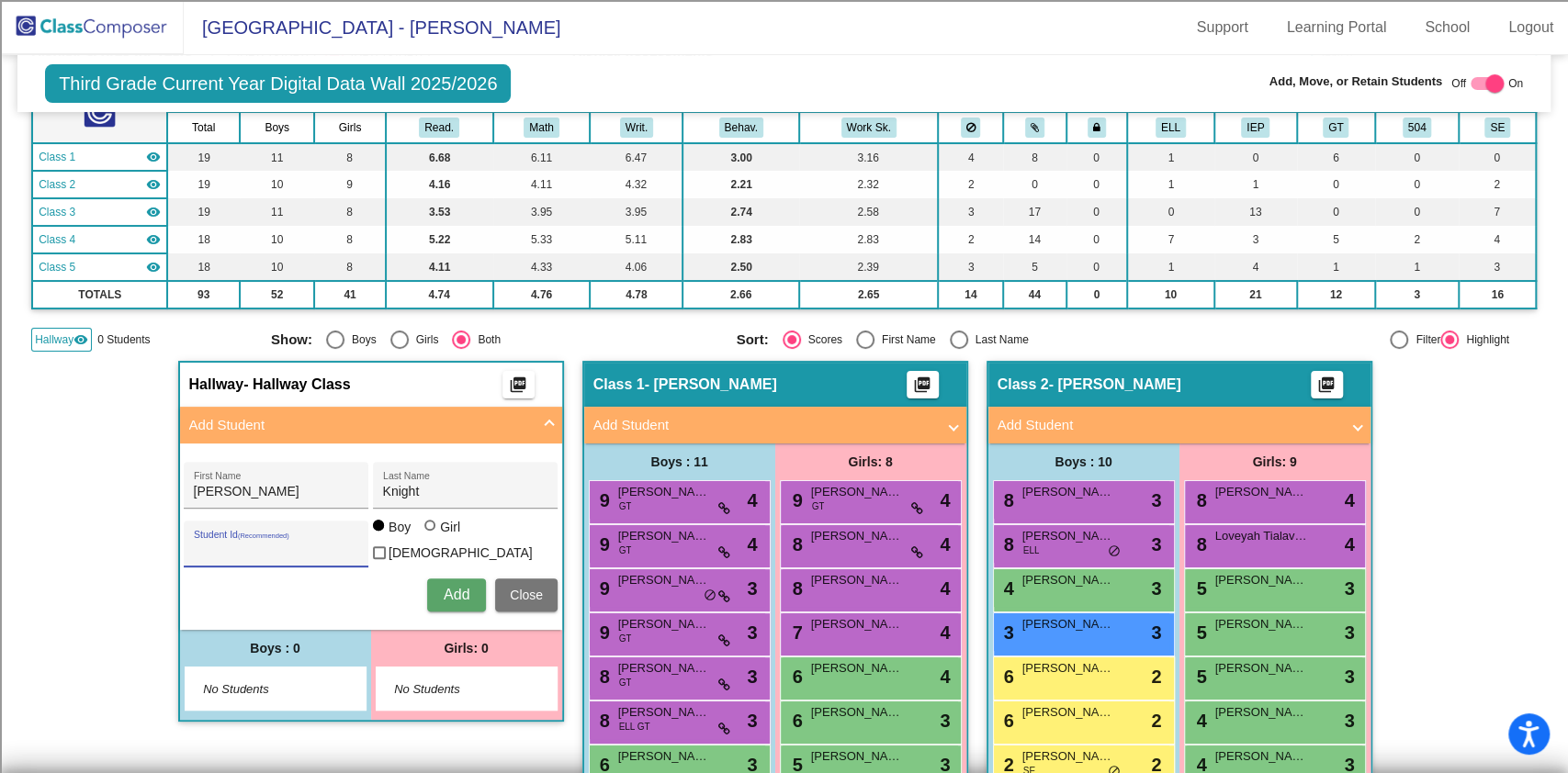 click on "Student Id  (Recommended)" at bounding box center [276, 551] 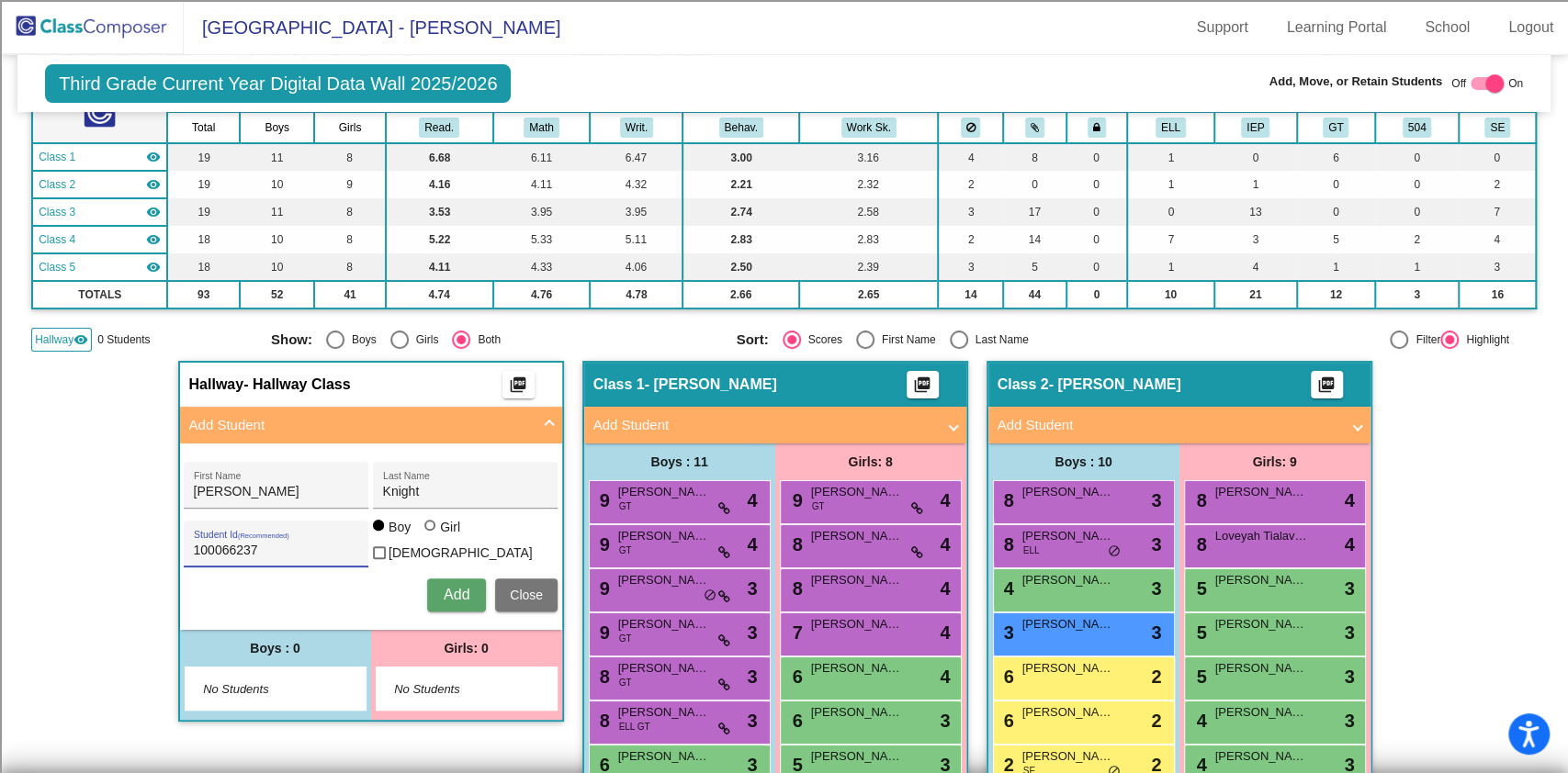 type on "100066237" 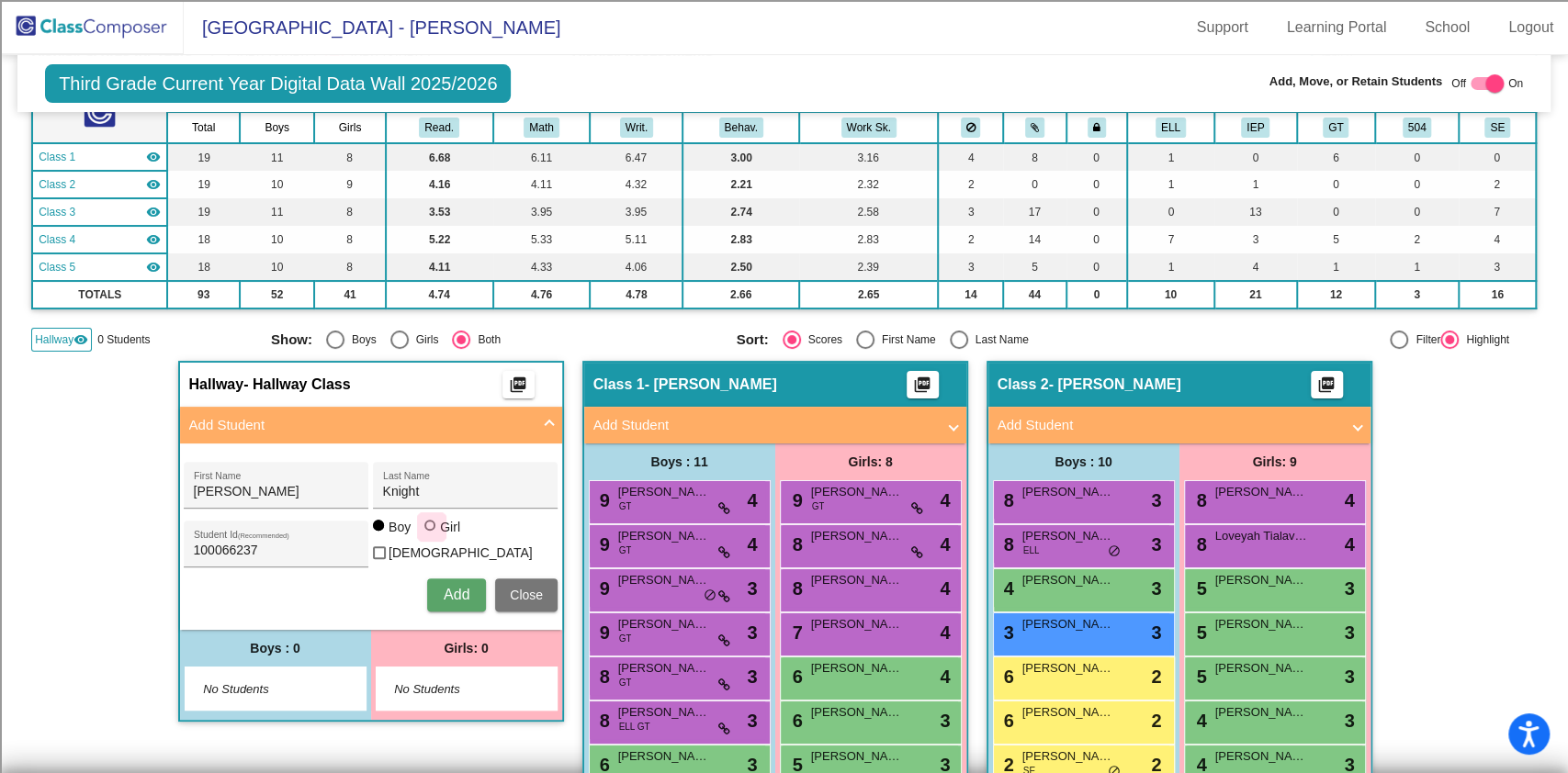 click on "Girl" at bounding box center (445, 527) 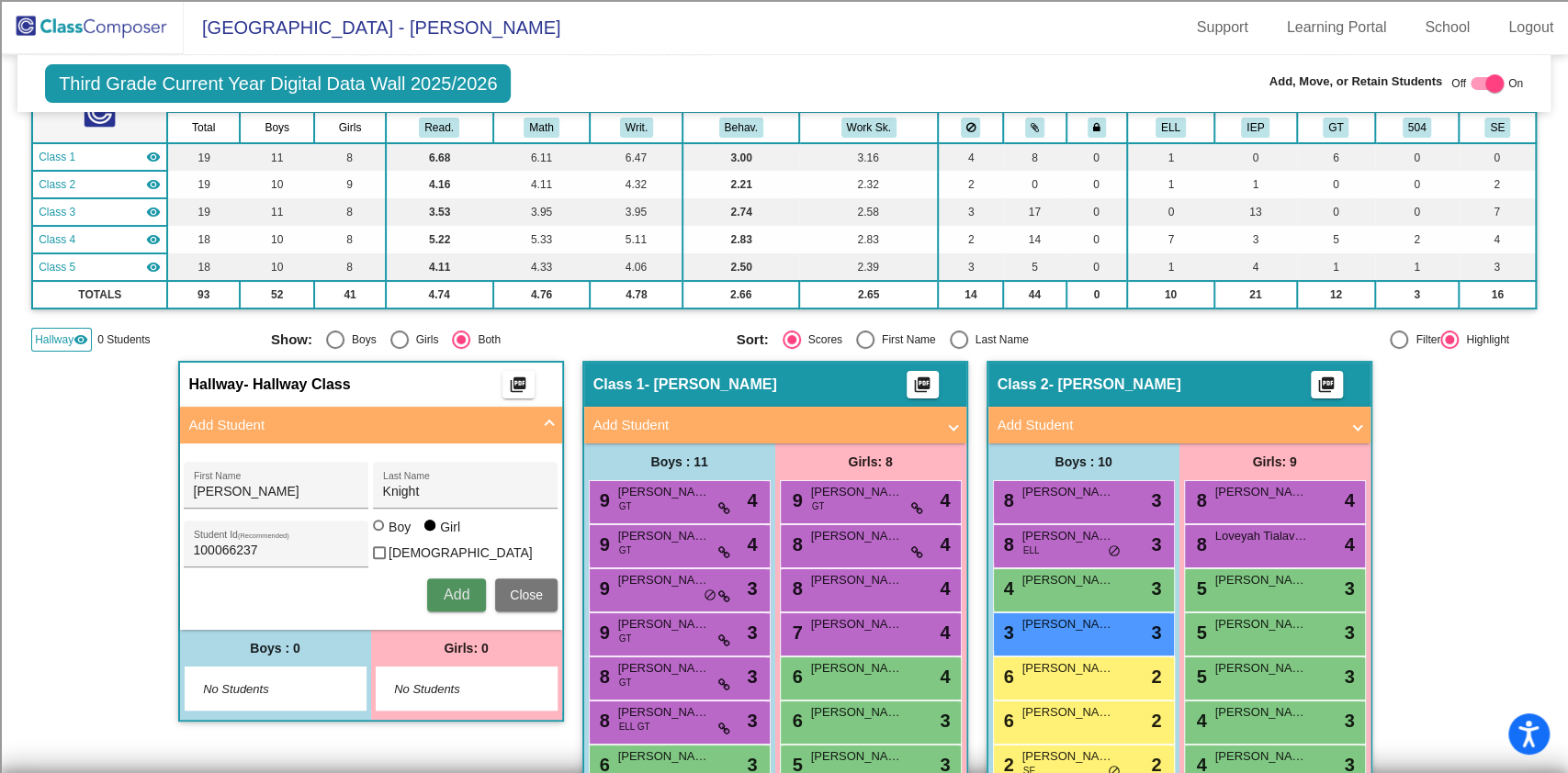 click on "Add" at bounding box center [457, 595] 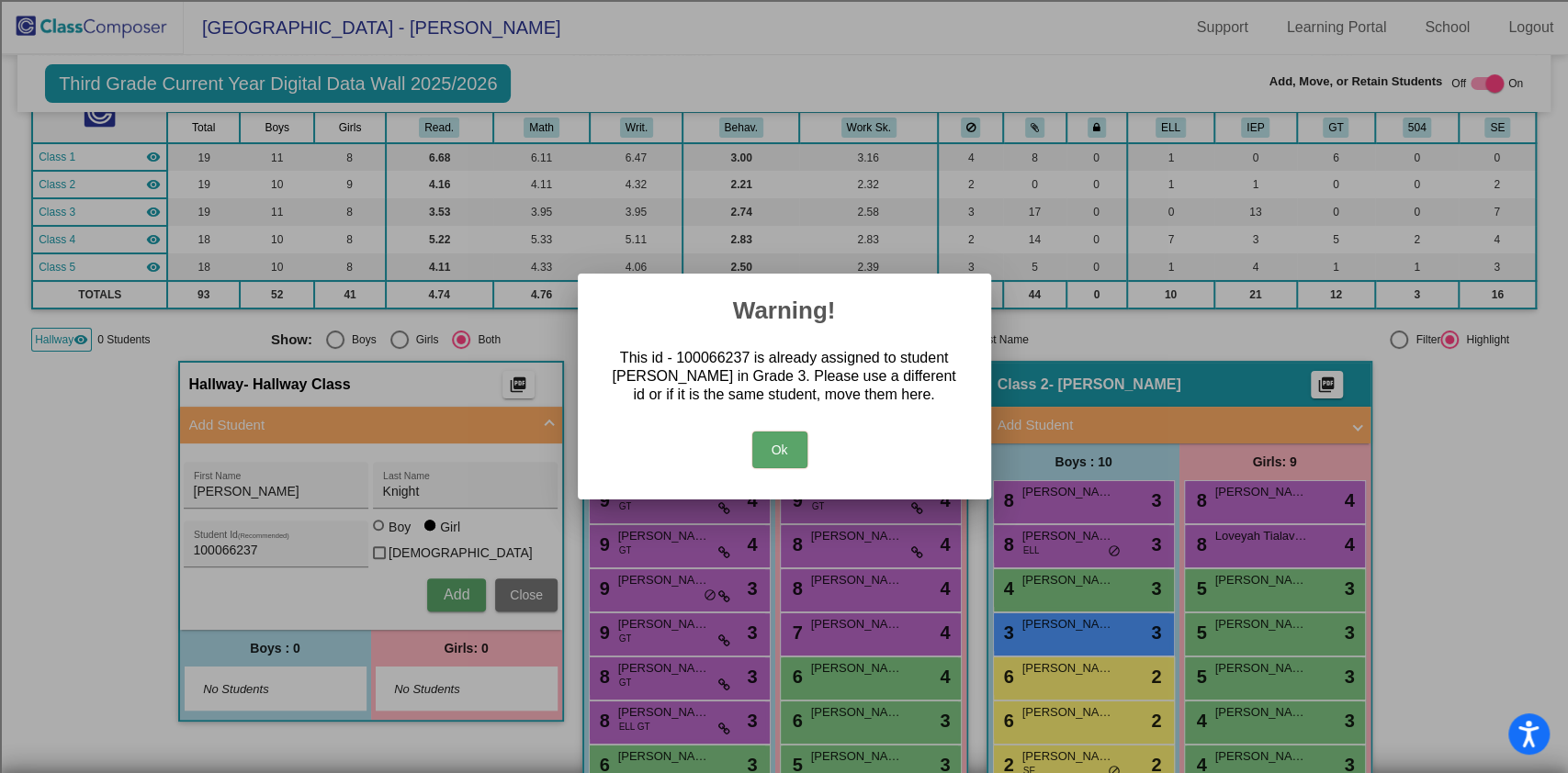 click on "Ok" at bounding box center (780, 450) 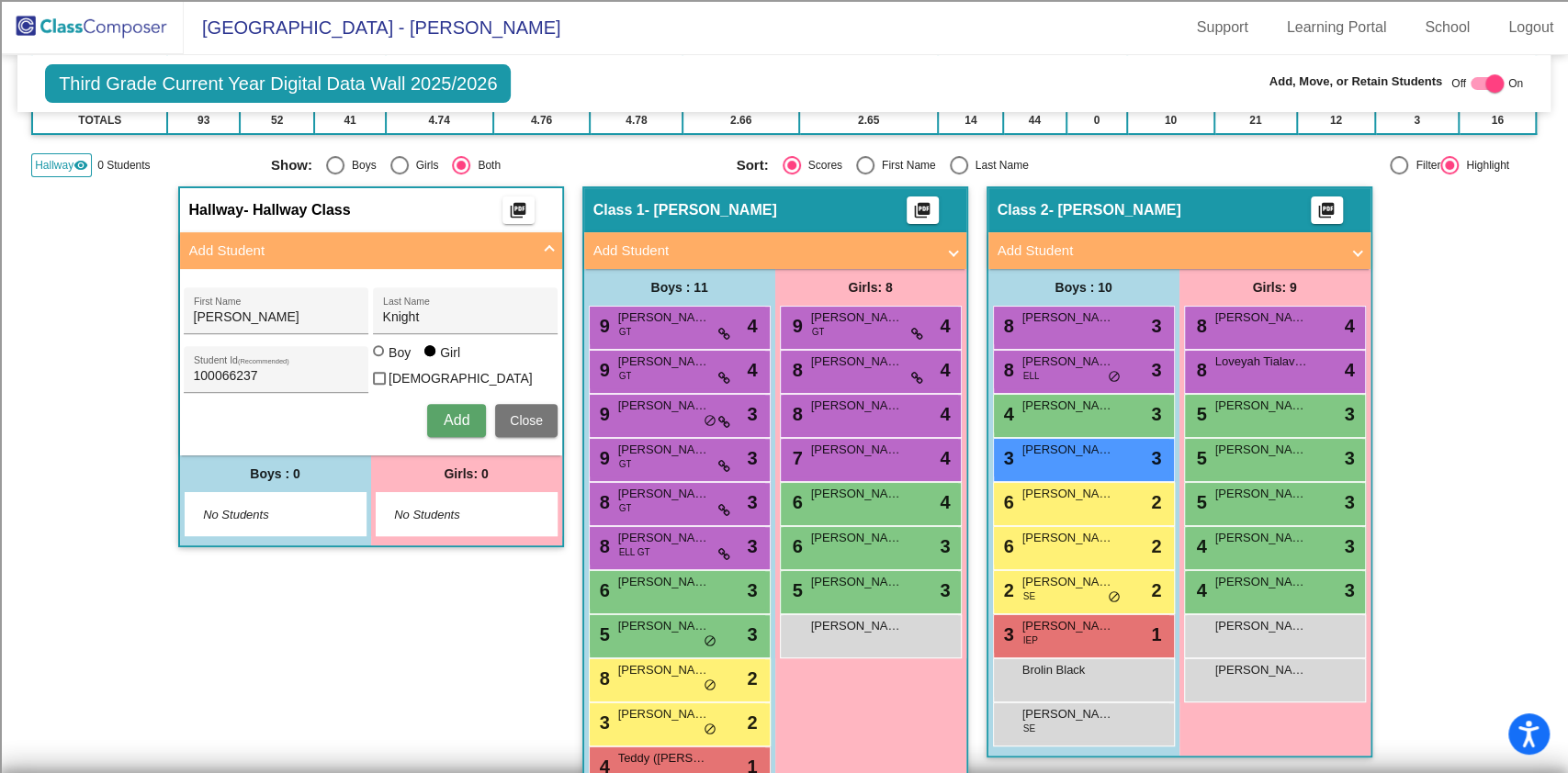 scroll, scrollTop: 306, scrollLeft: 0, axis: vertical 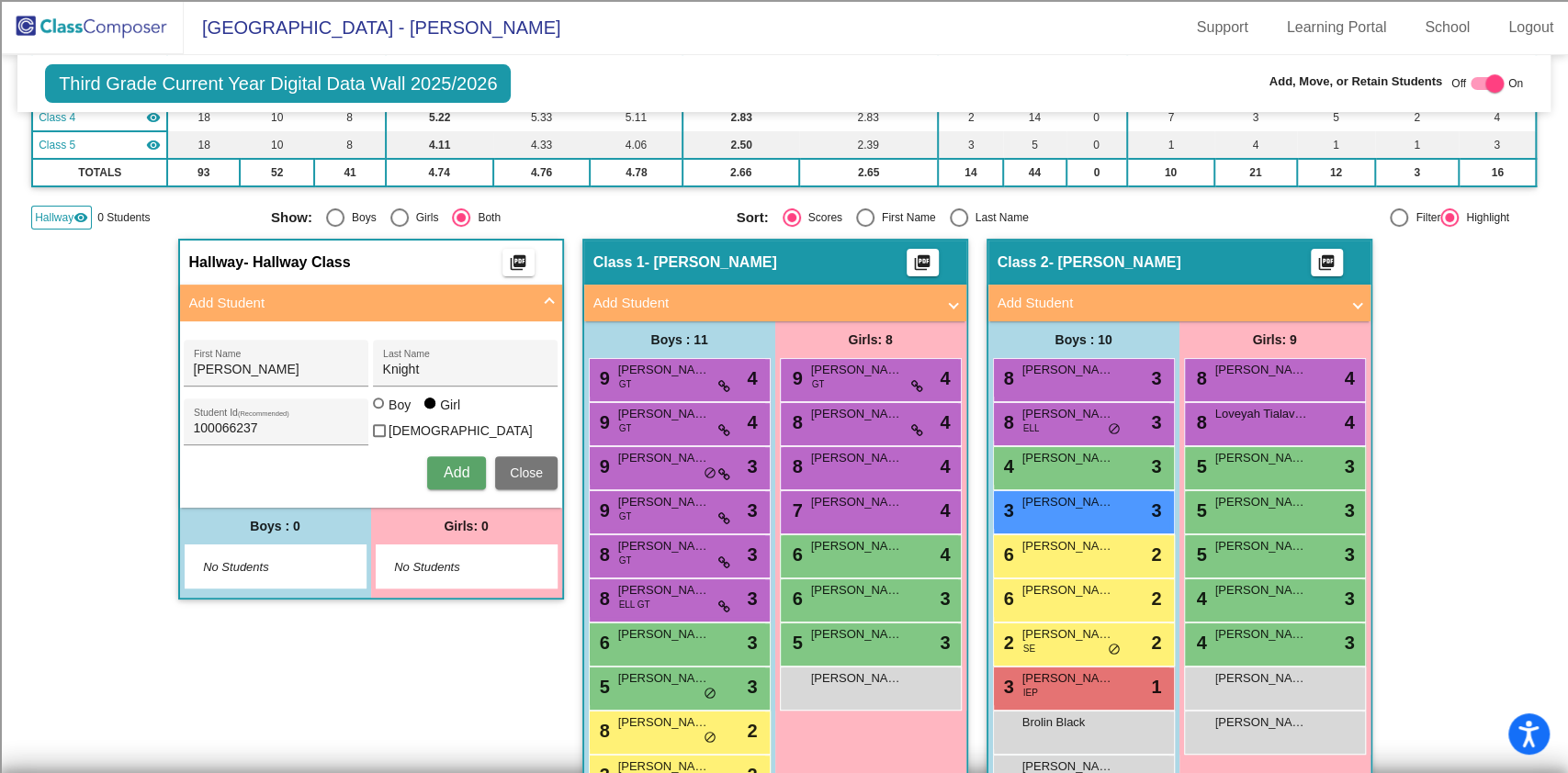 click on "Hallway" 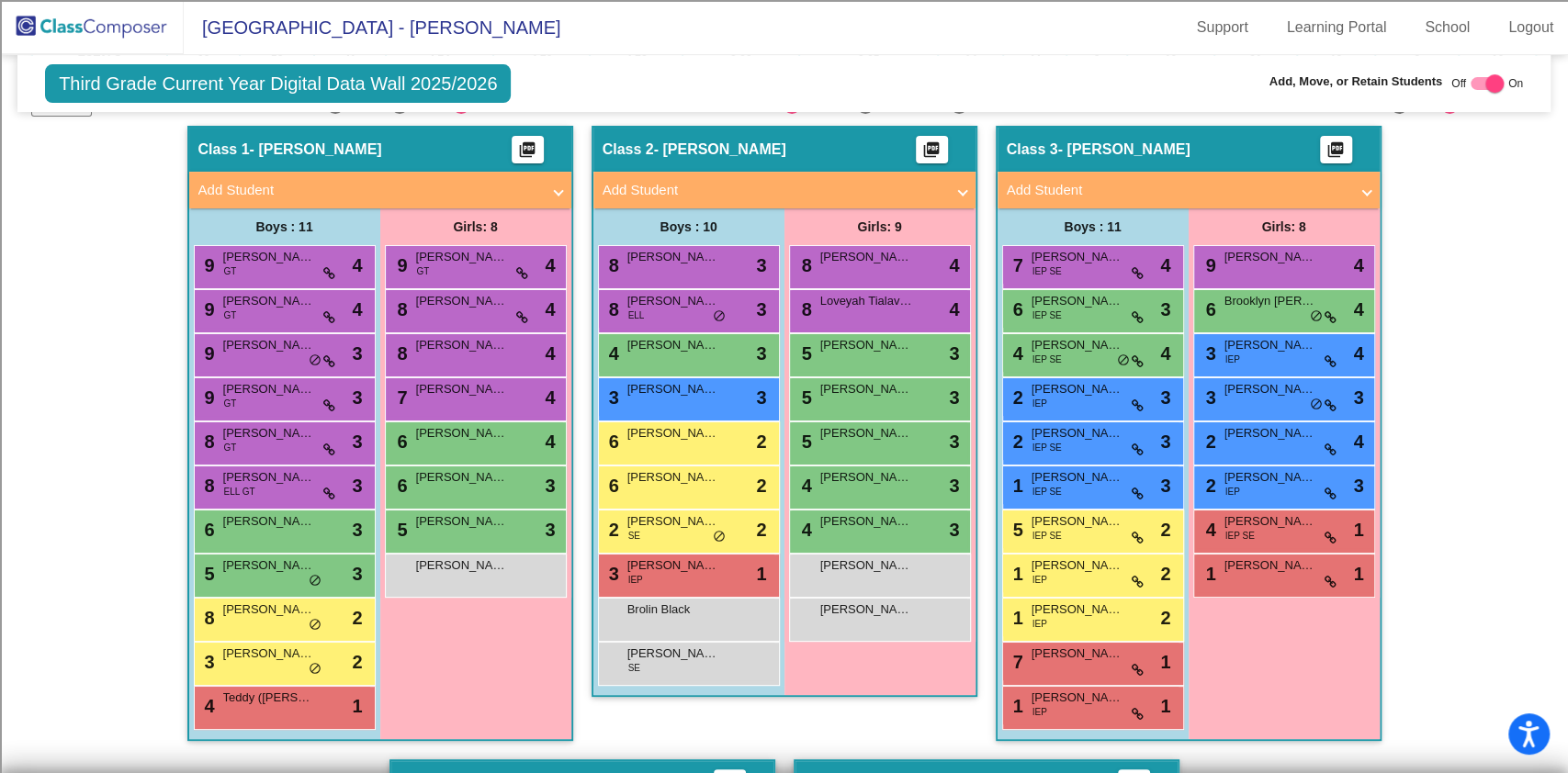 scroll, scrollTop: 380, scrollLeft: 0, axis: vertical 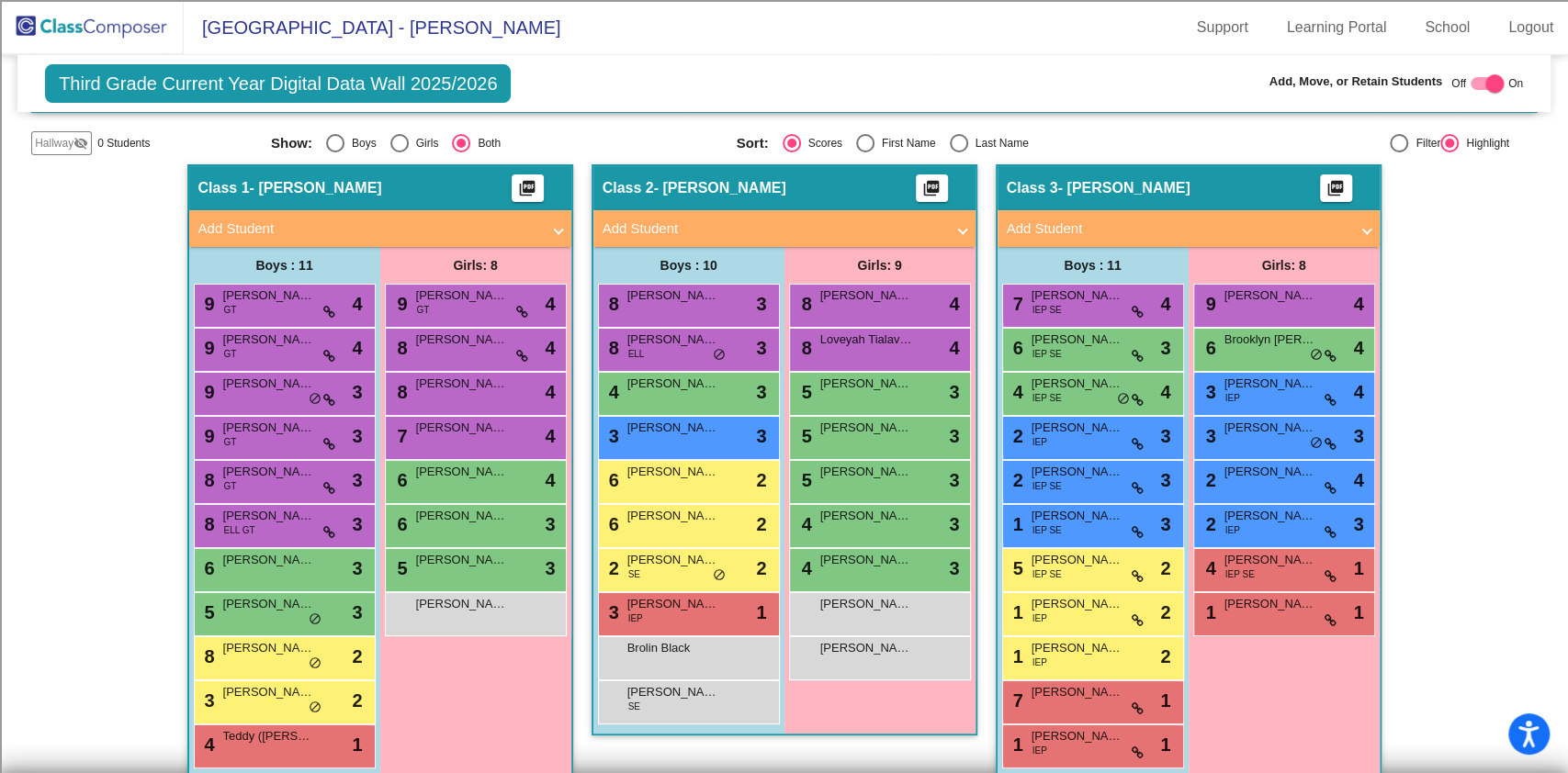 click 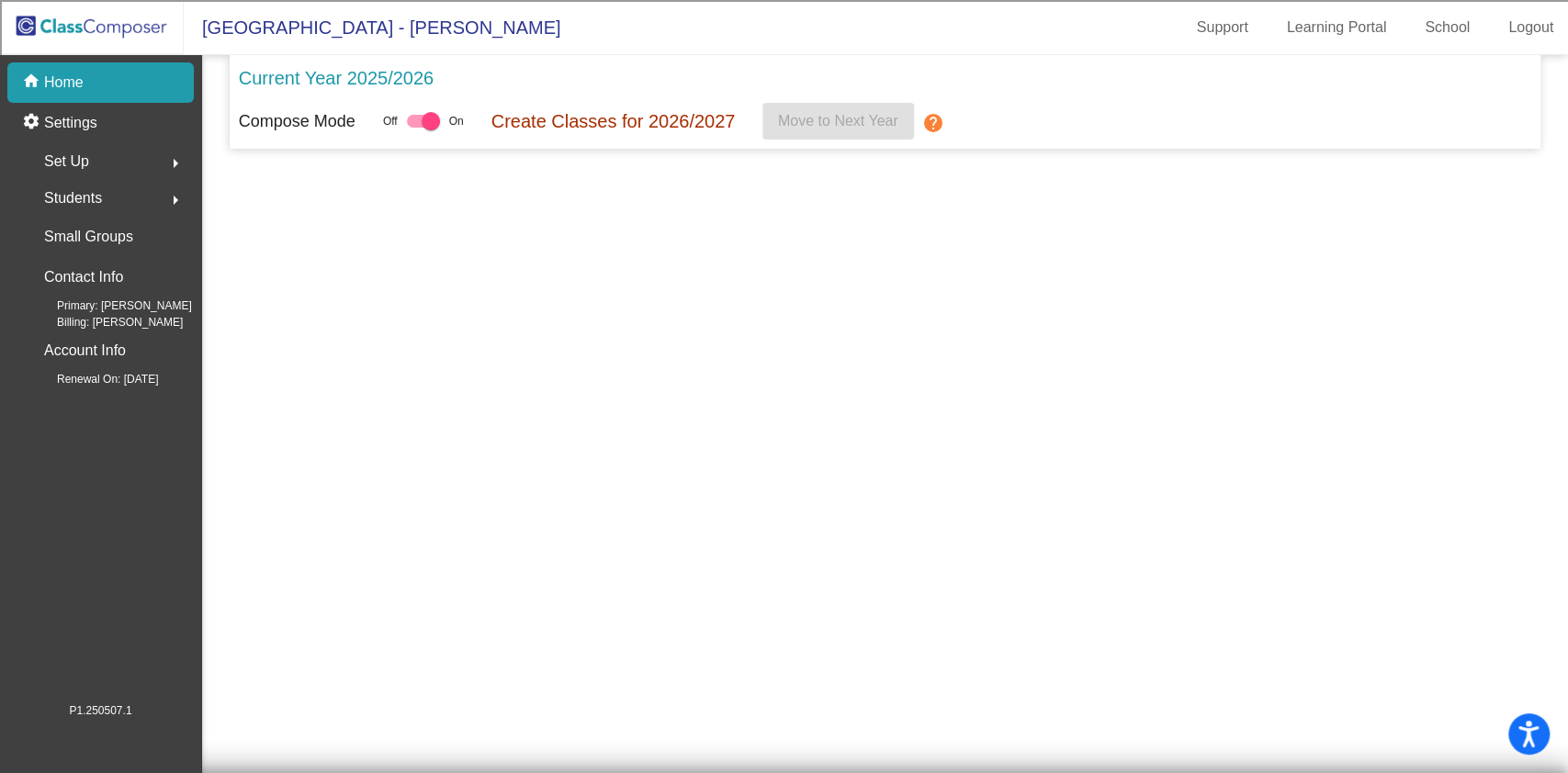 scroll, scrollTop: 0, scrollLeft: 0, axis: both 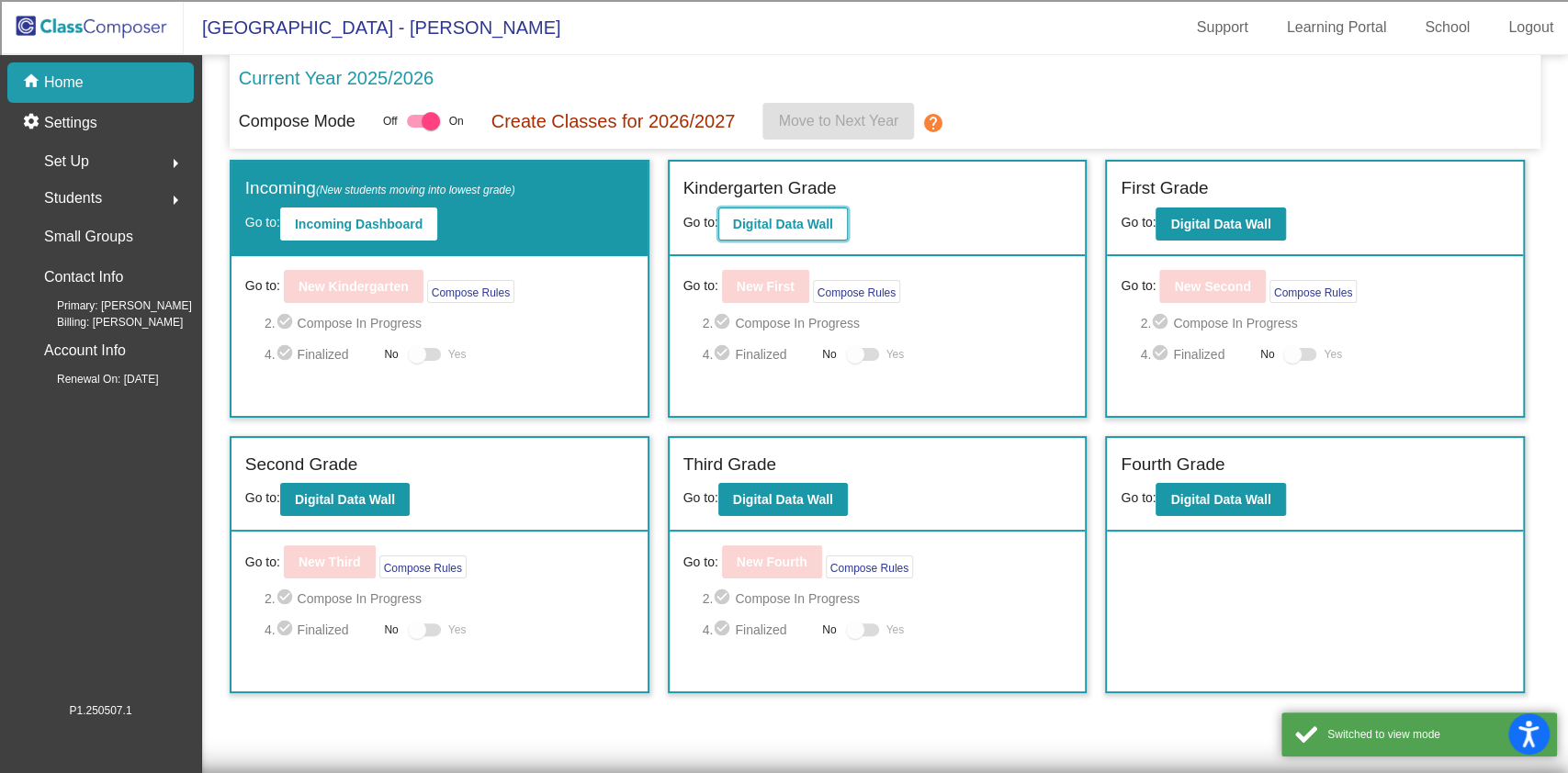 click on "Digital Data Wall" 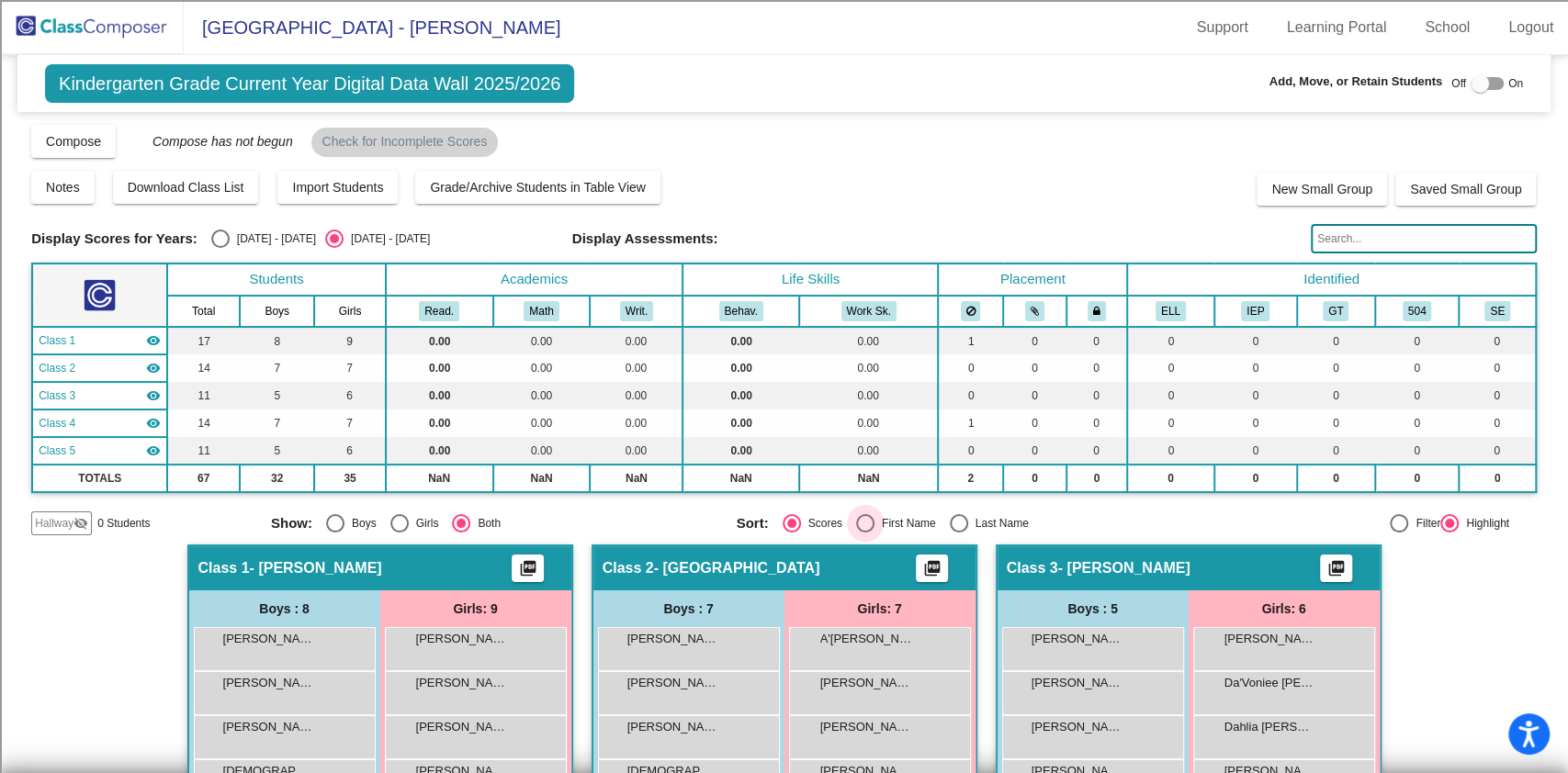 click on "First Name" at bounding box center [905, 523] 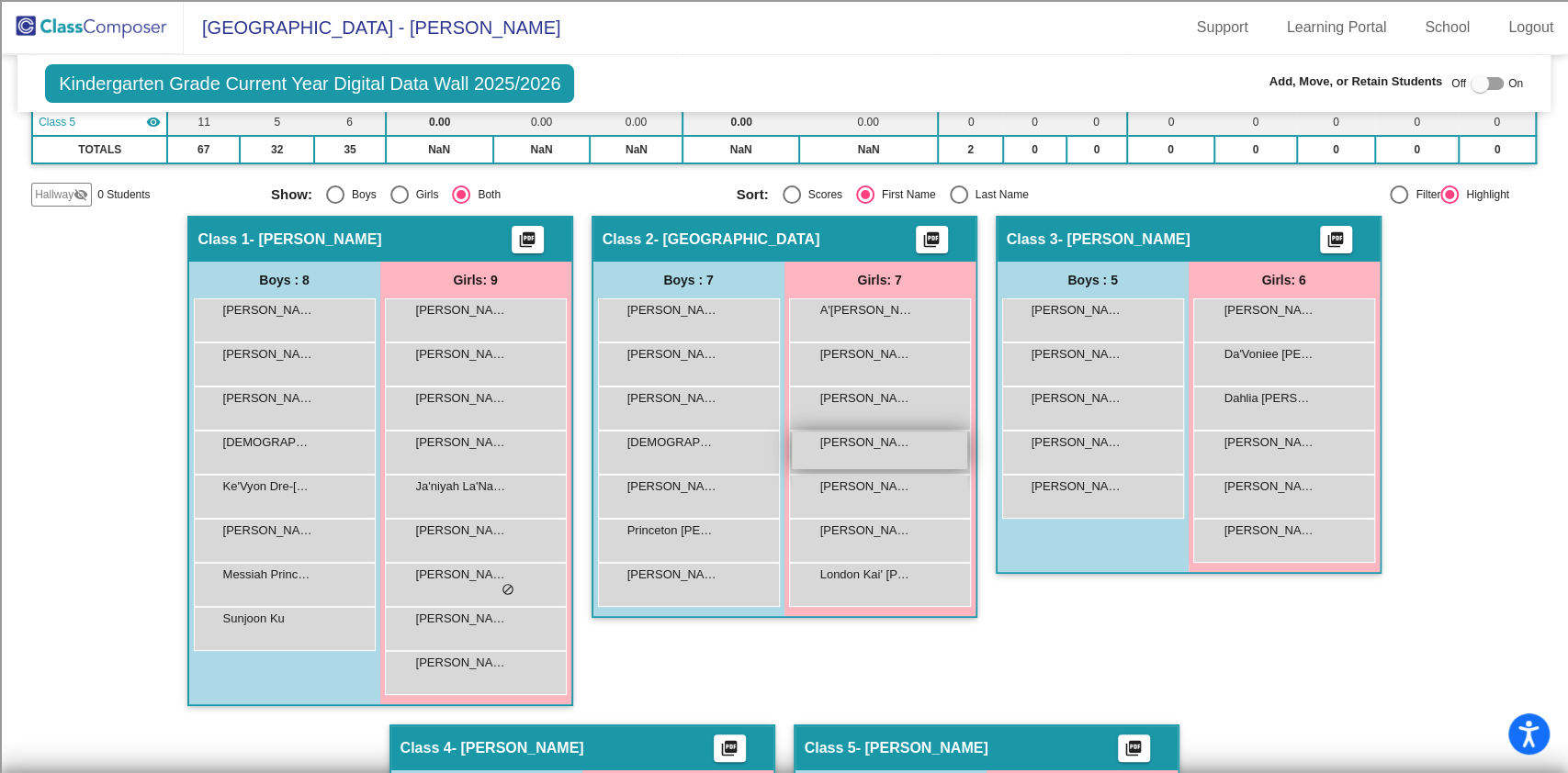 scroll, scrollTop: 207, scrollLeft: 0, axis: vertical 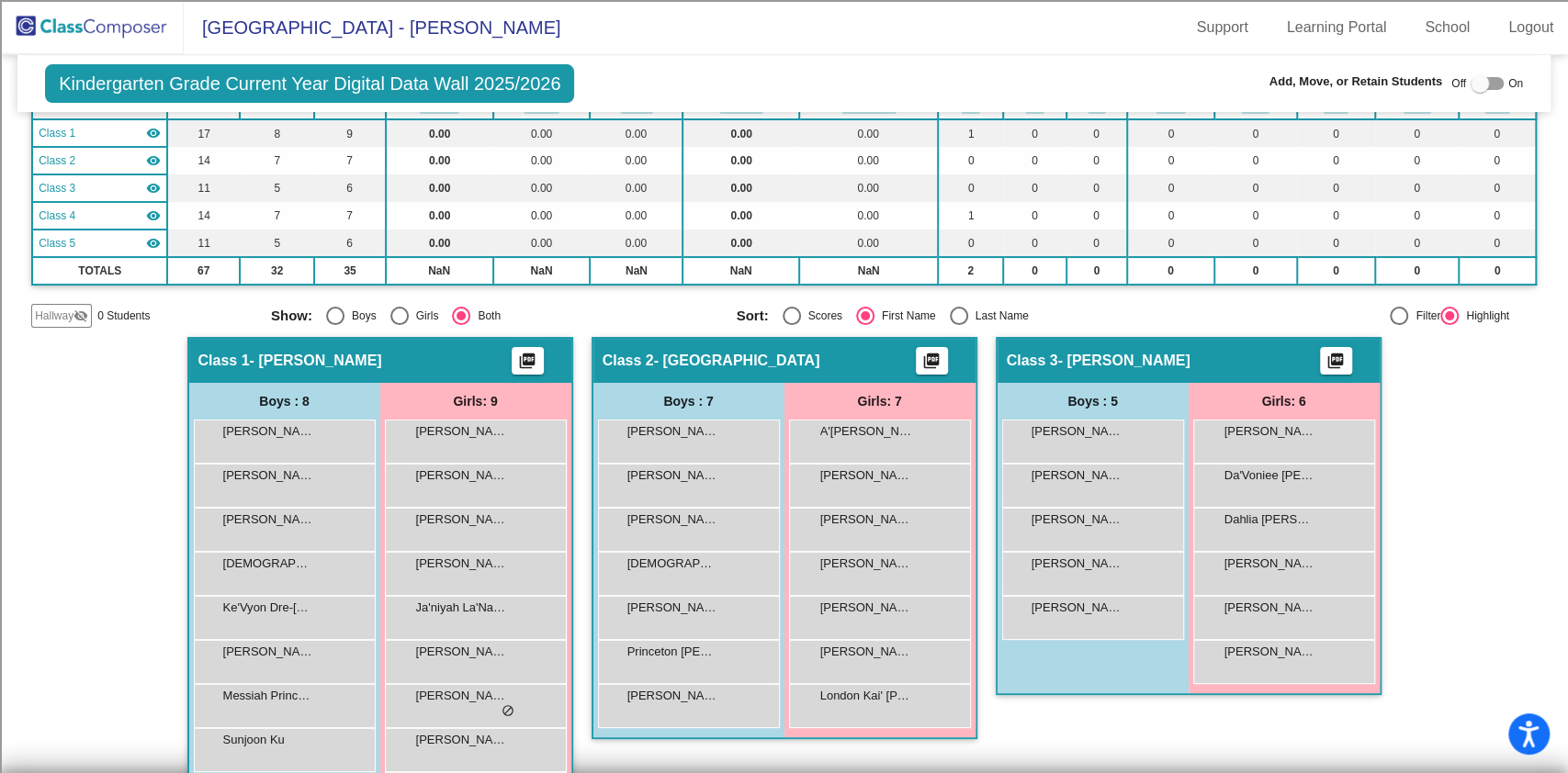 click at bounding box center (959, 316) 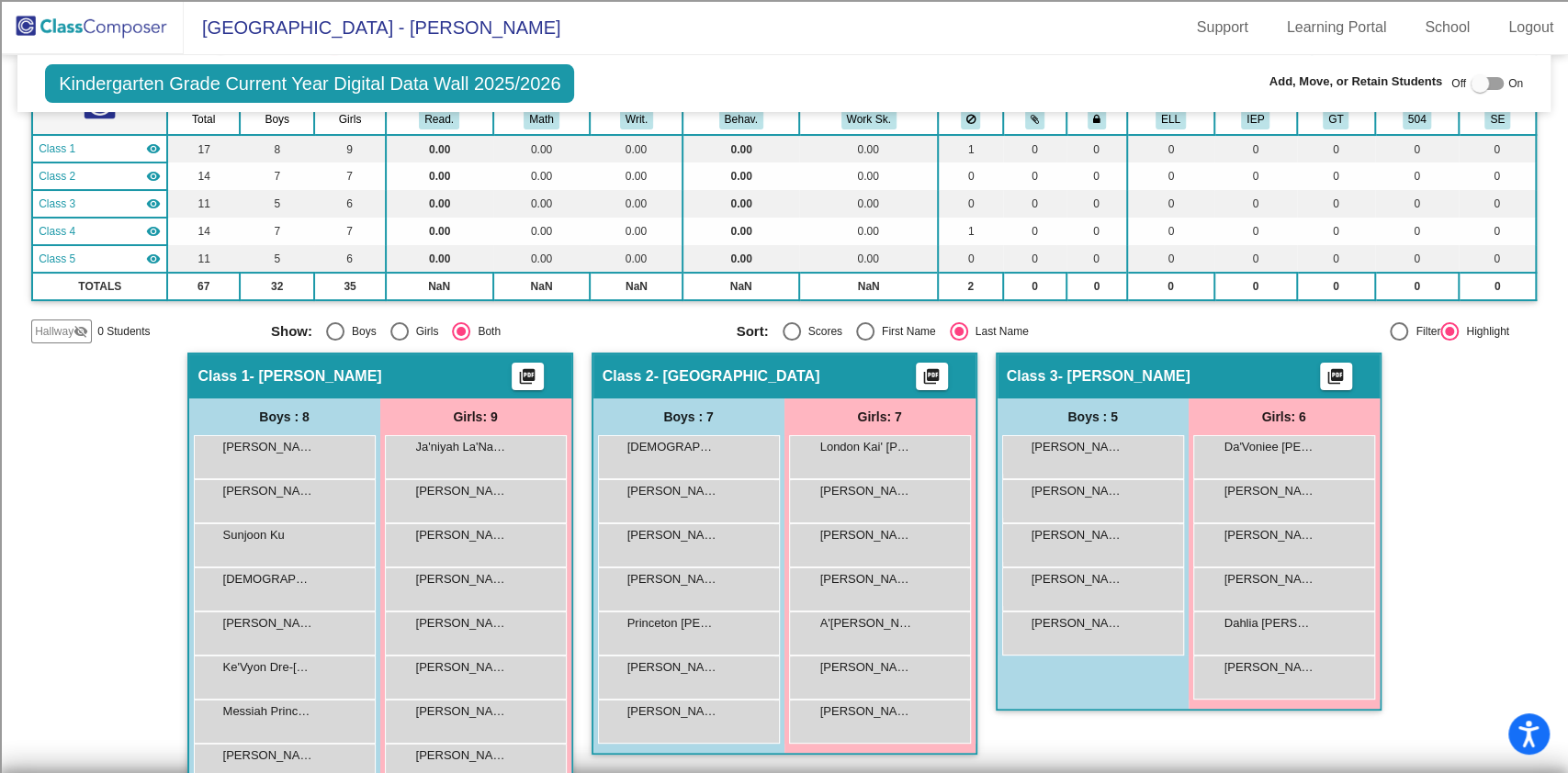 scroll, scrollTop: 85, scrollLeft: 0, axis: vertical 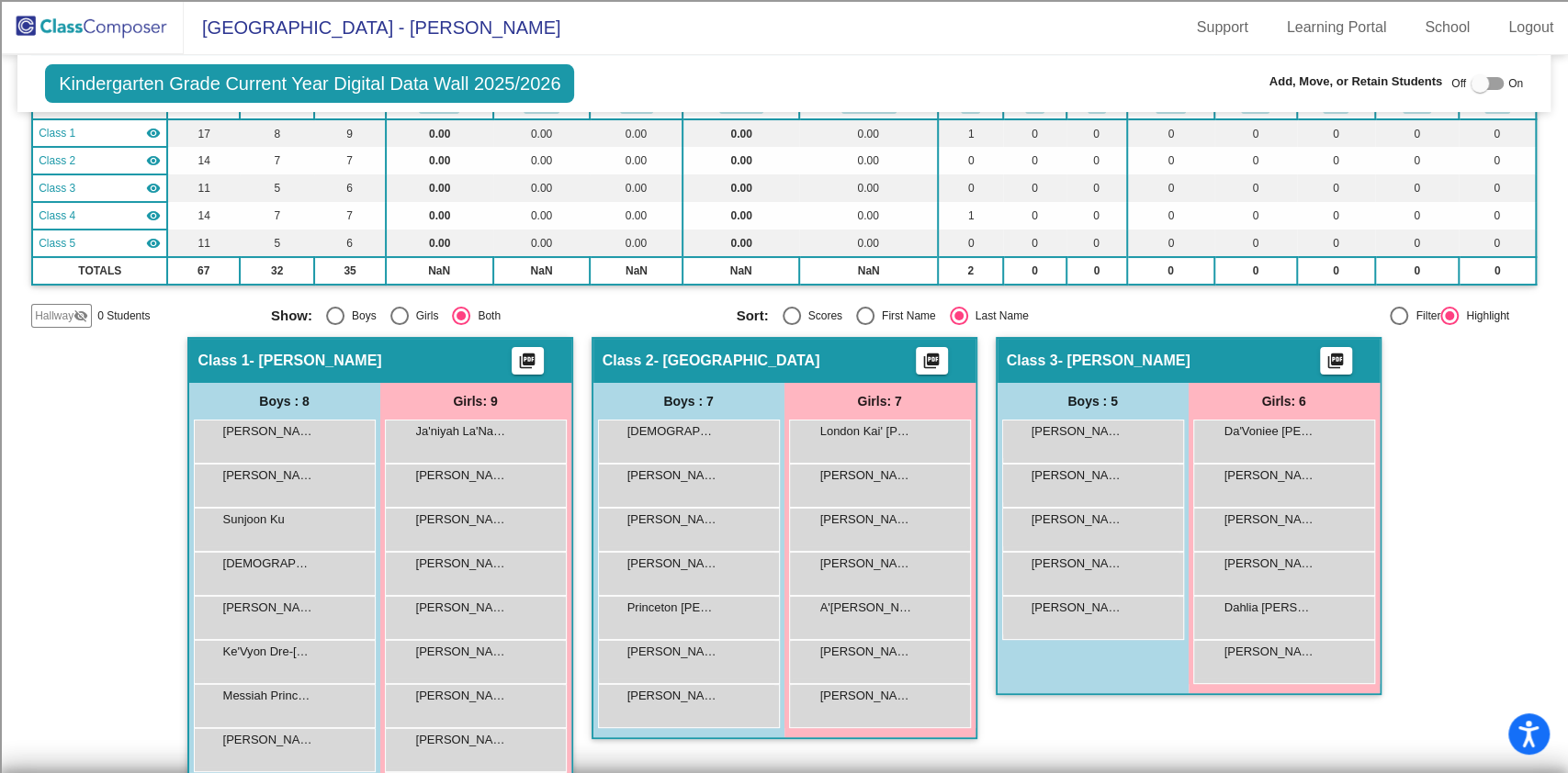 click at bounding box center [865, 316] 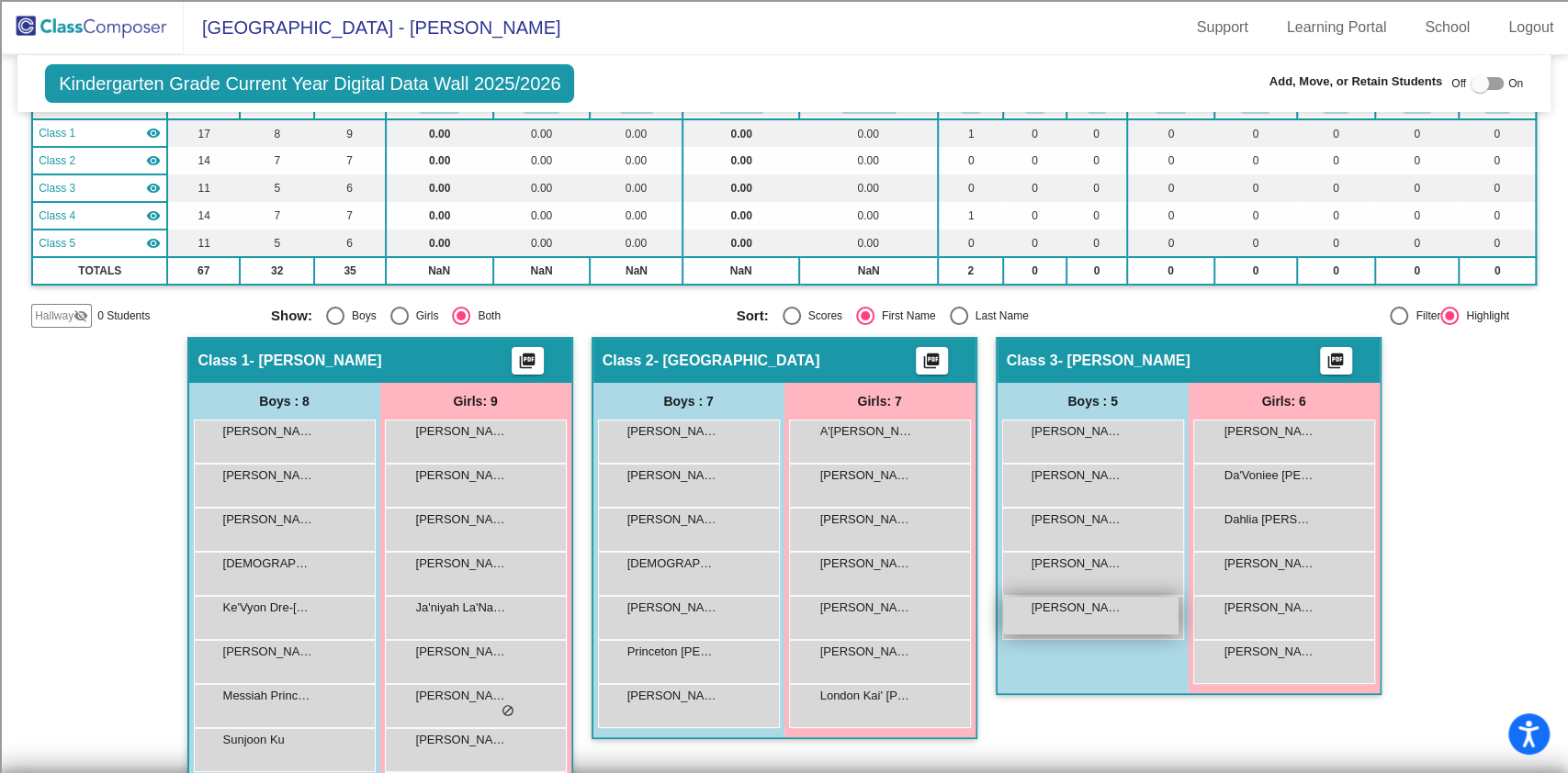 click on "Owen Mitchell Fontenot lock do_not_disturb_alt" at bounding box center [1090, 615] 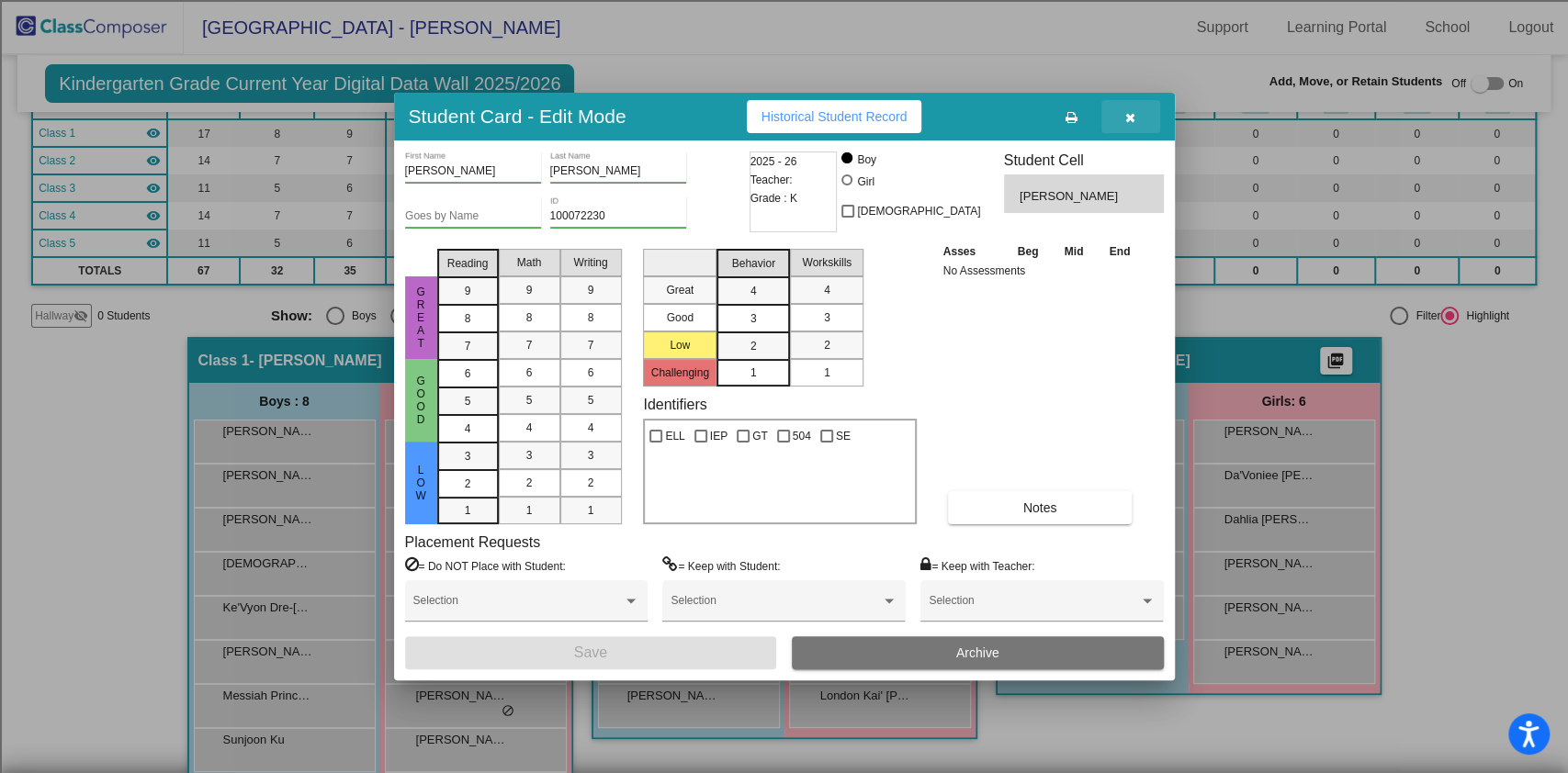 click at bounding box center (1131, 117) 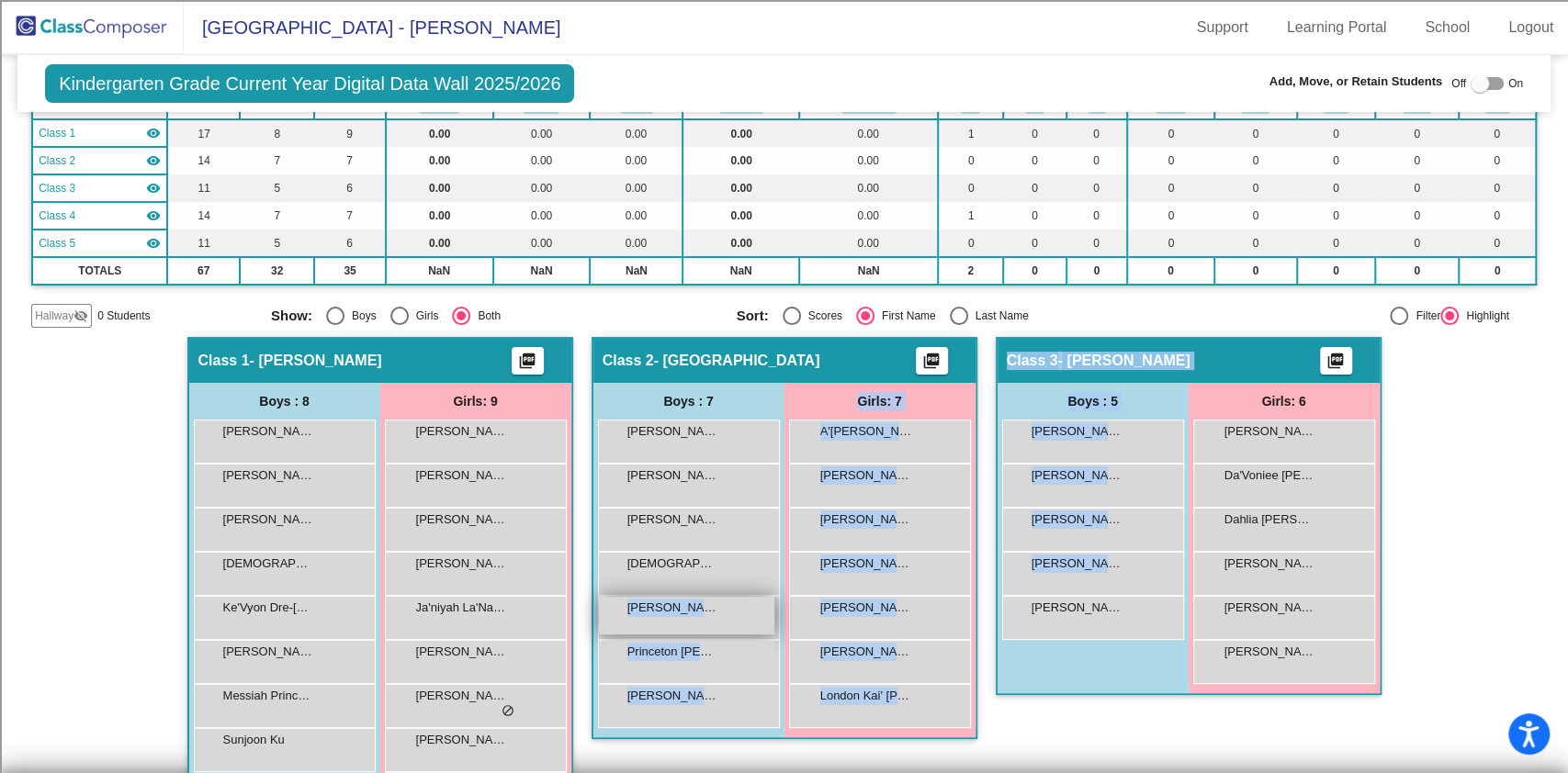 drag, startPoint x: 1066, startPoint y: 626, endPoint x: 725, endPoint y: 599, distance: 342.06724 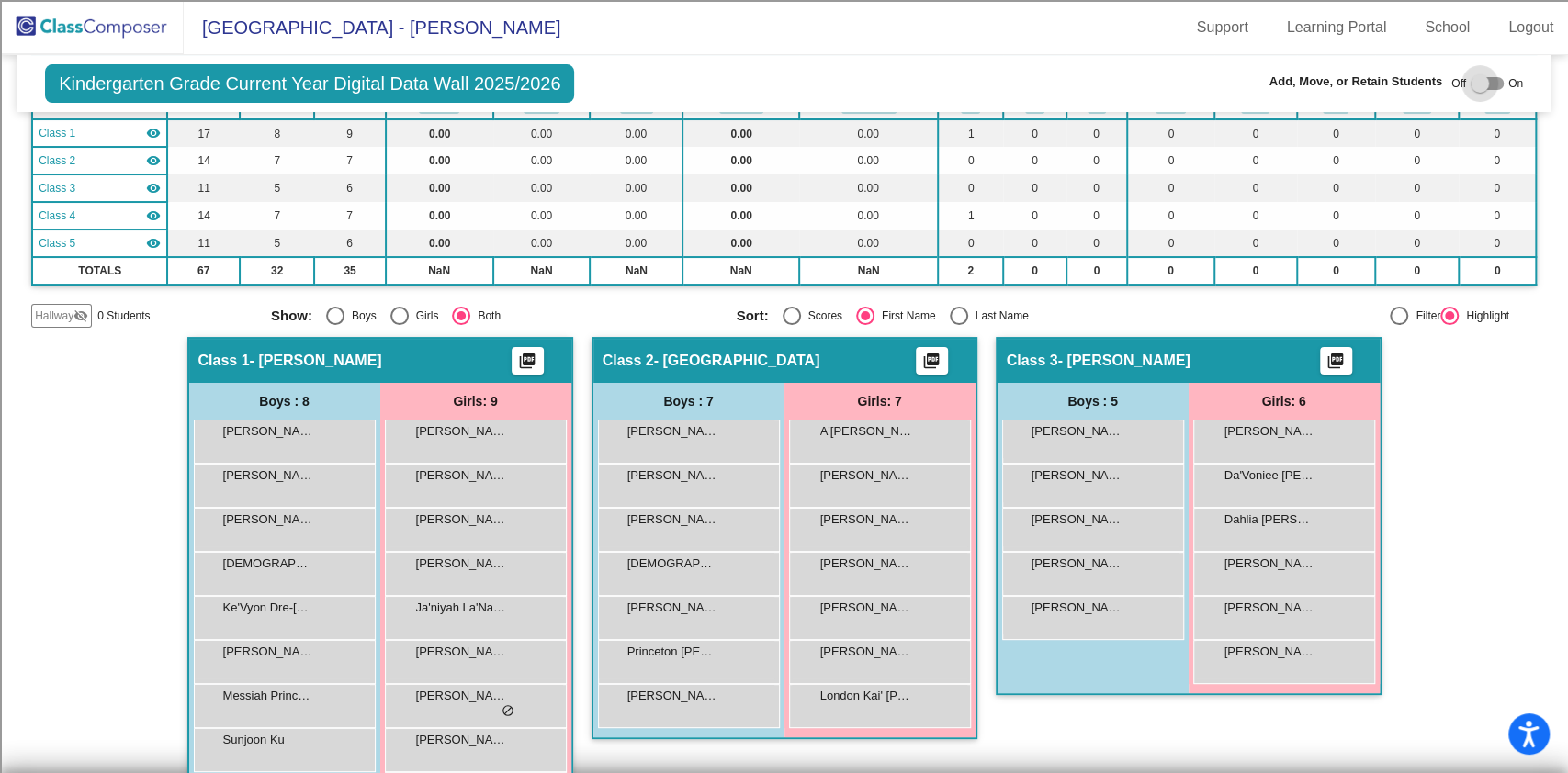 click at bounding box center (1480, 84) 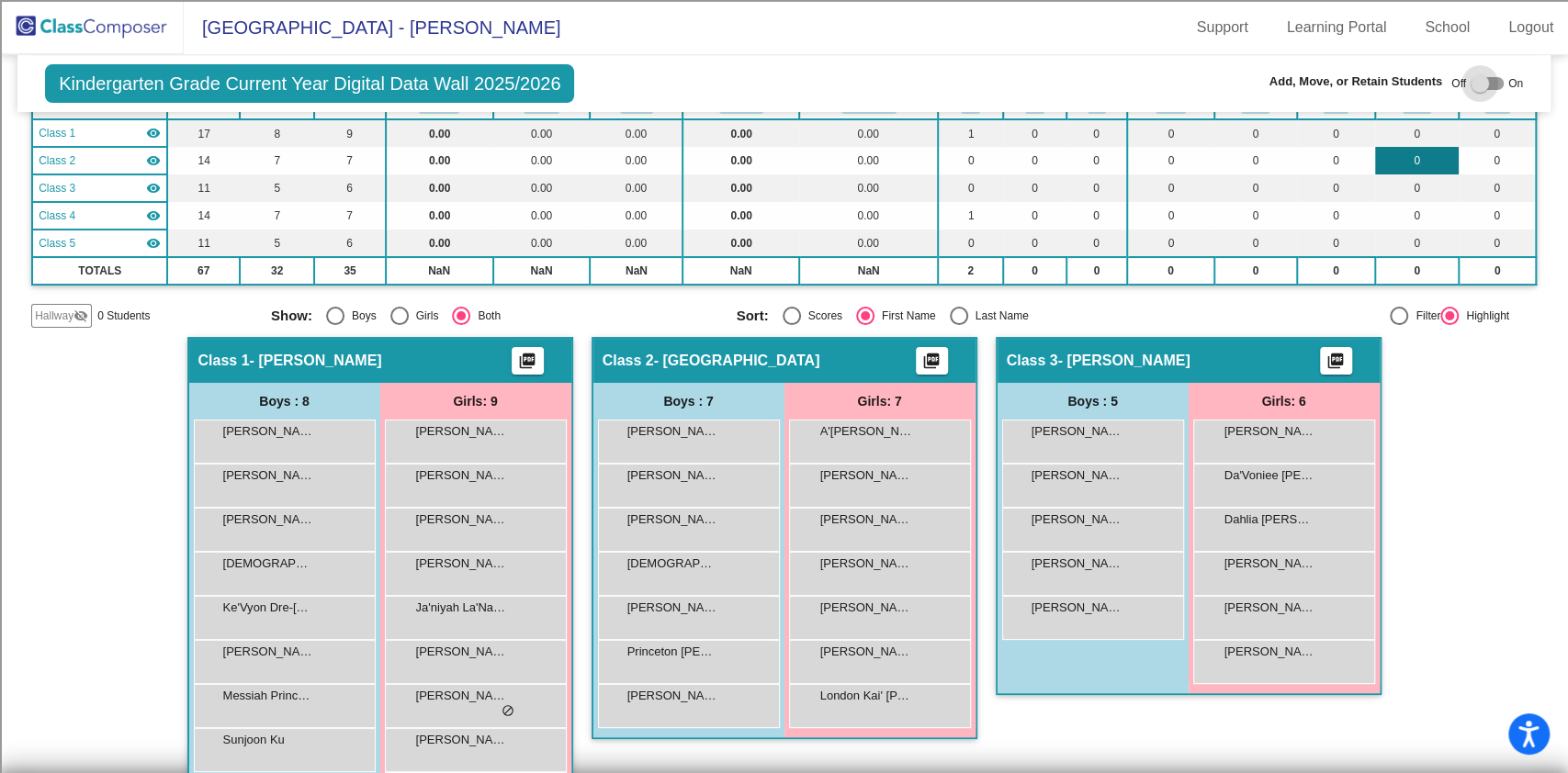 checkbox on "true" 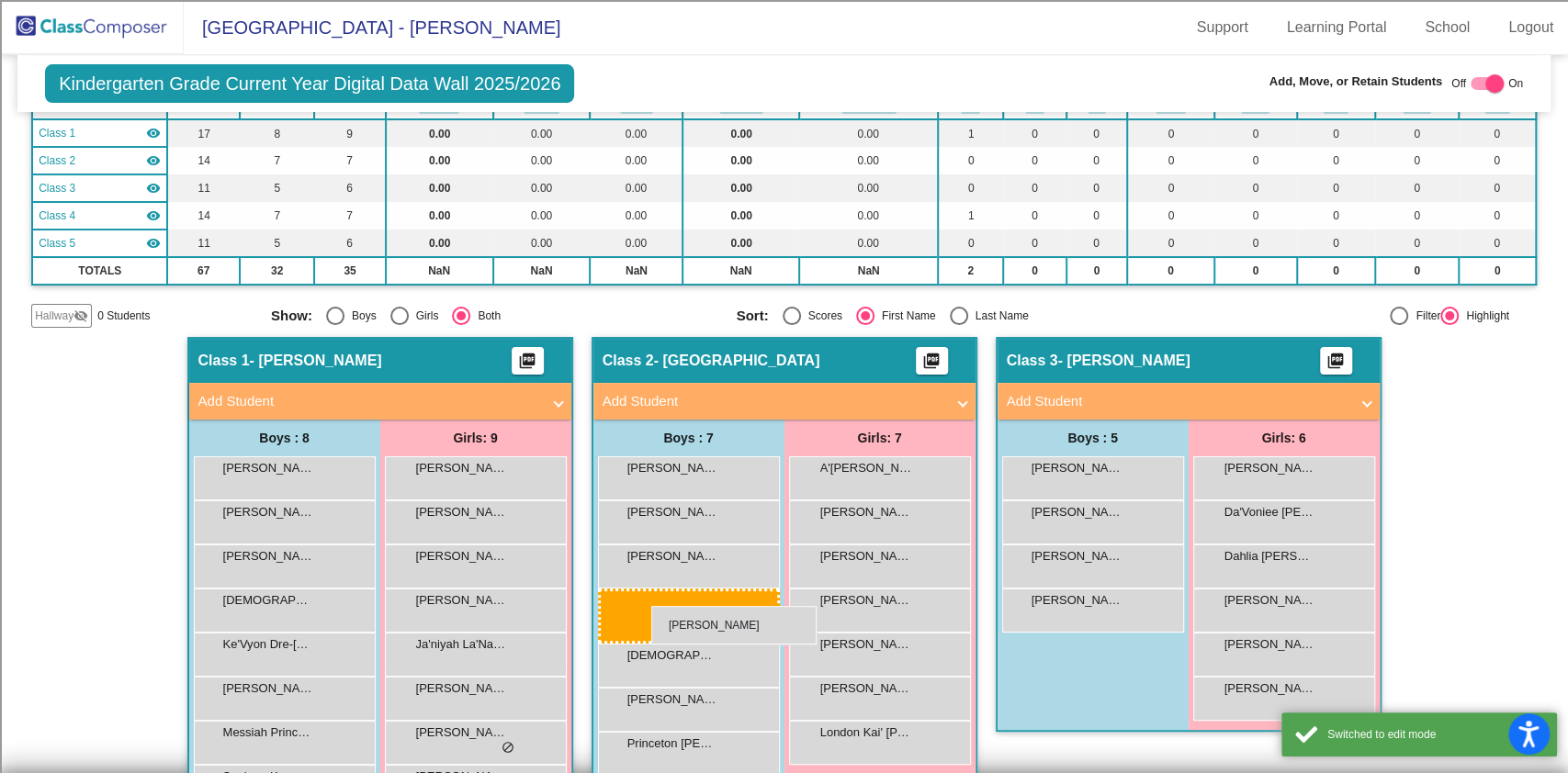 drag, startPoint x: 1108, startPoint y: 650, endPoint x: 650, endPoint y: 606, distance: 460.1087 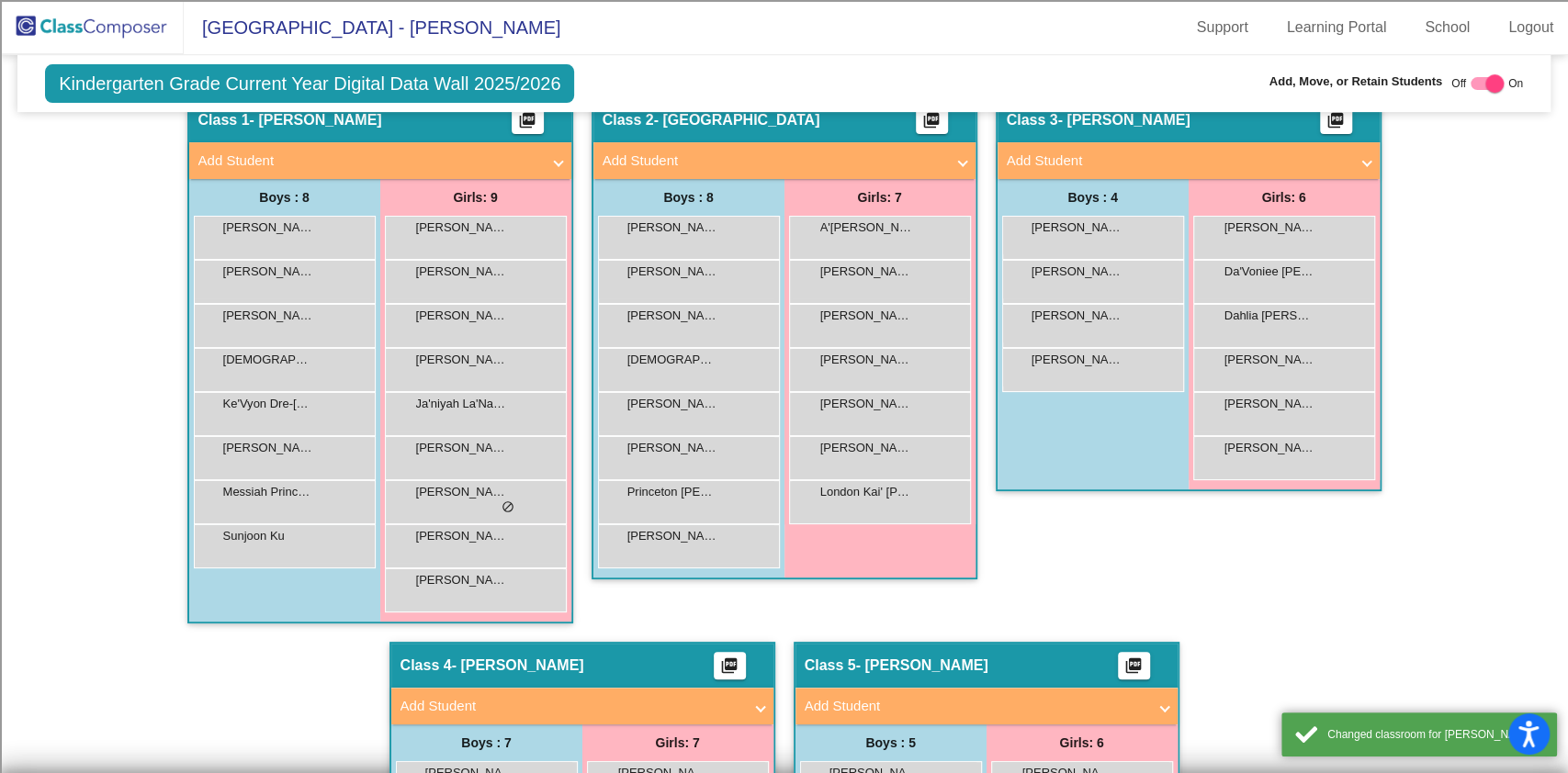 scroll, scrollTop: 453, scrollLeft: 0, axis: vertical 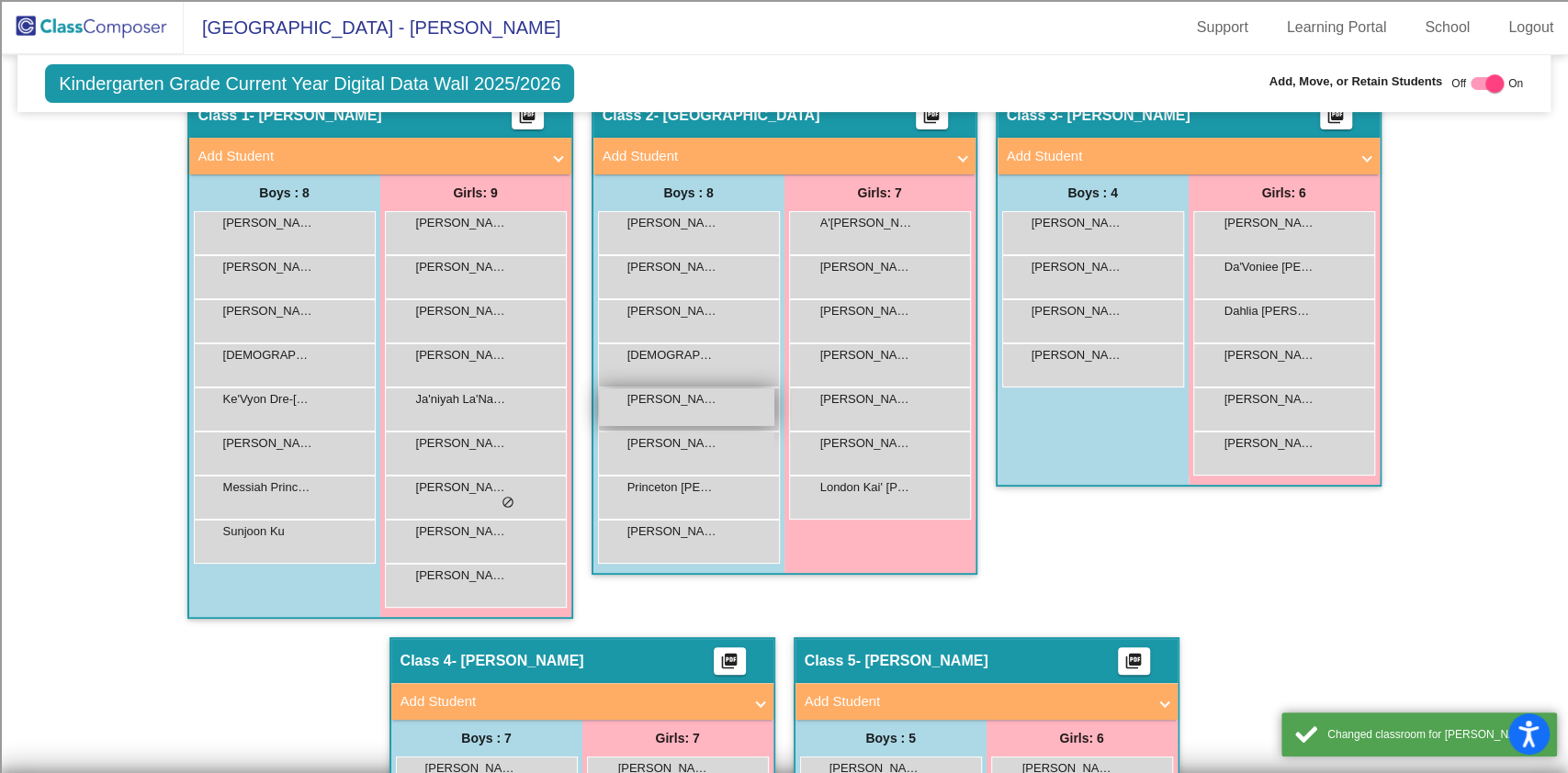 click on "Landon Tyler Schneider lock do_not_disturb_alt" at bounding box center (686, 407) 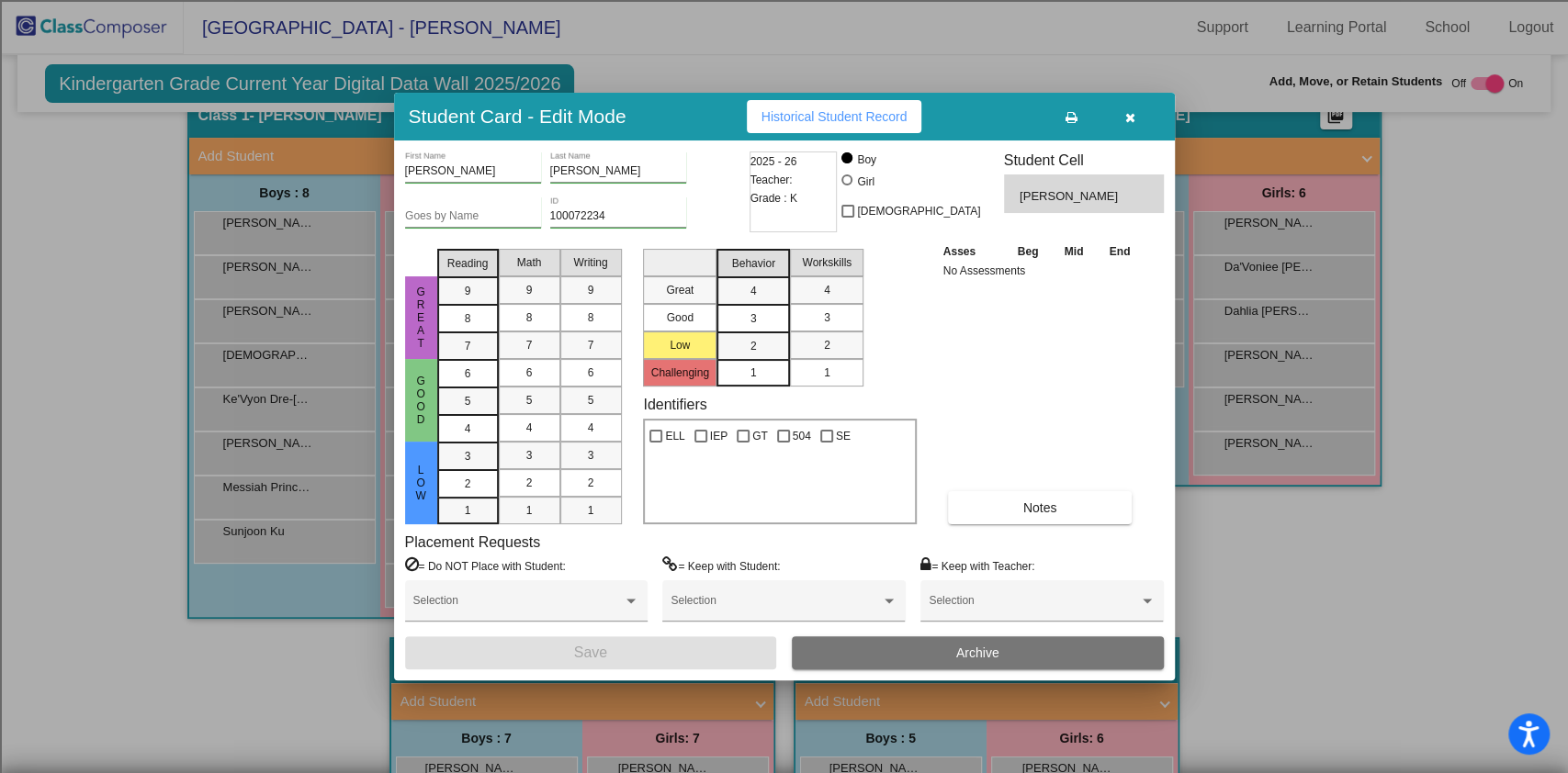 drag, startPoint x: 1133, startPoint y: 106, endPoint x: 1092, endPoint y: 141, distance: 53.907328 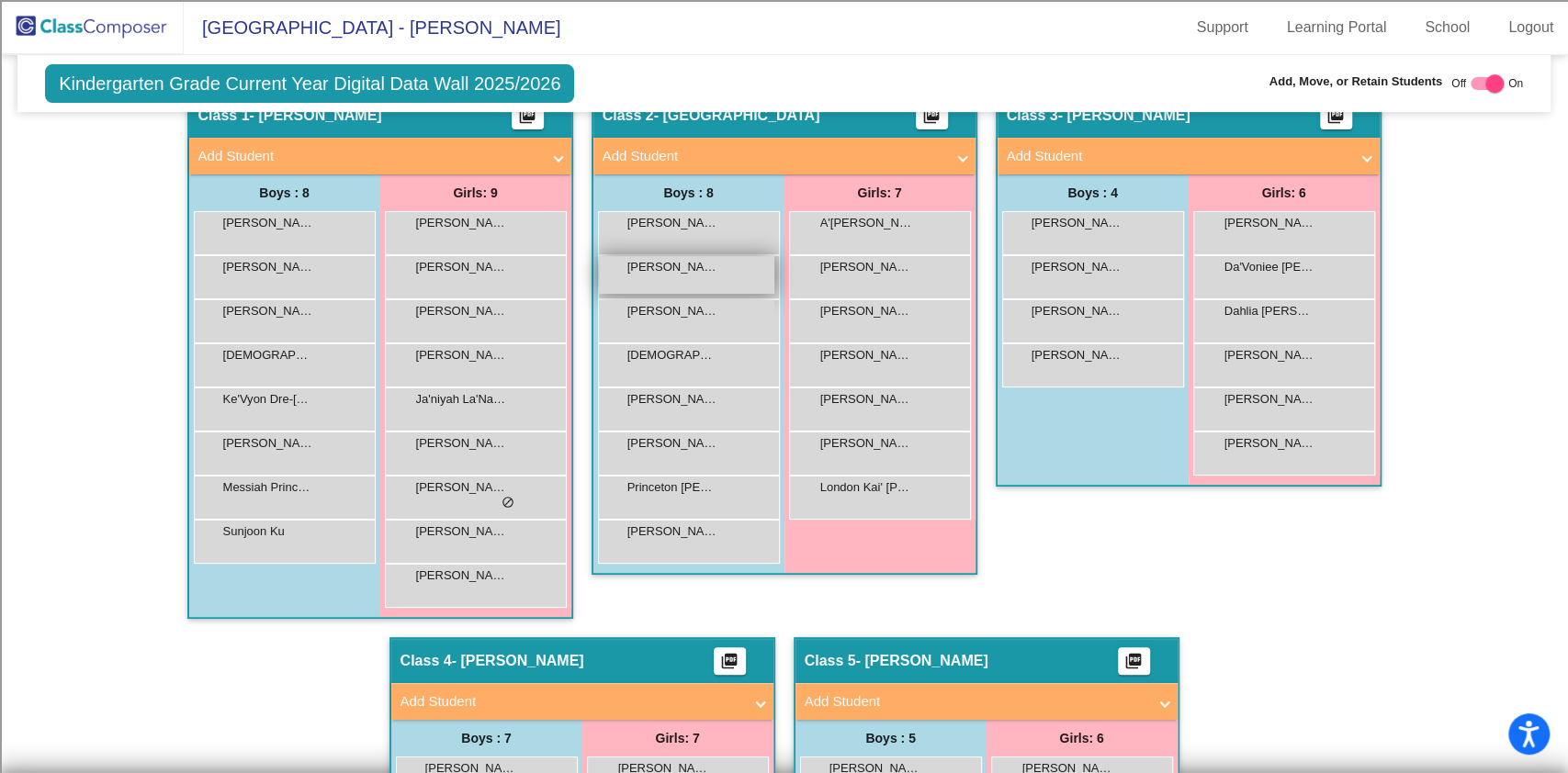 click on "Allen Santiago Zaragoza lock do_not_disturb_alt" at bounding box center [686, 274] 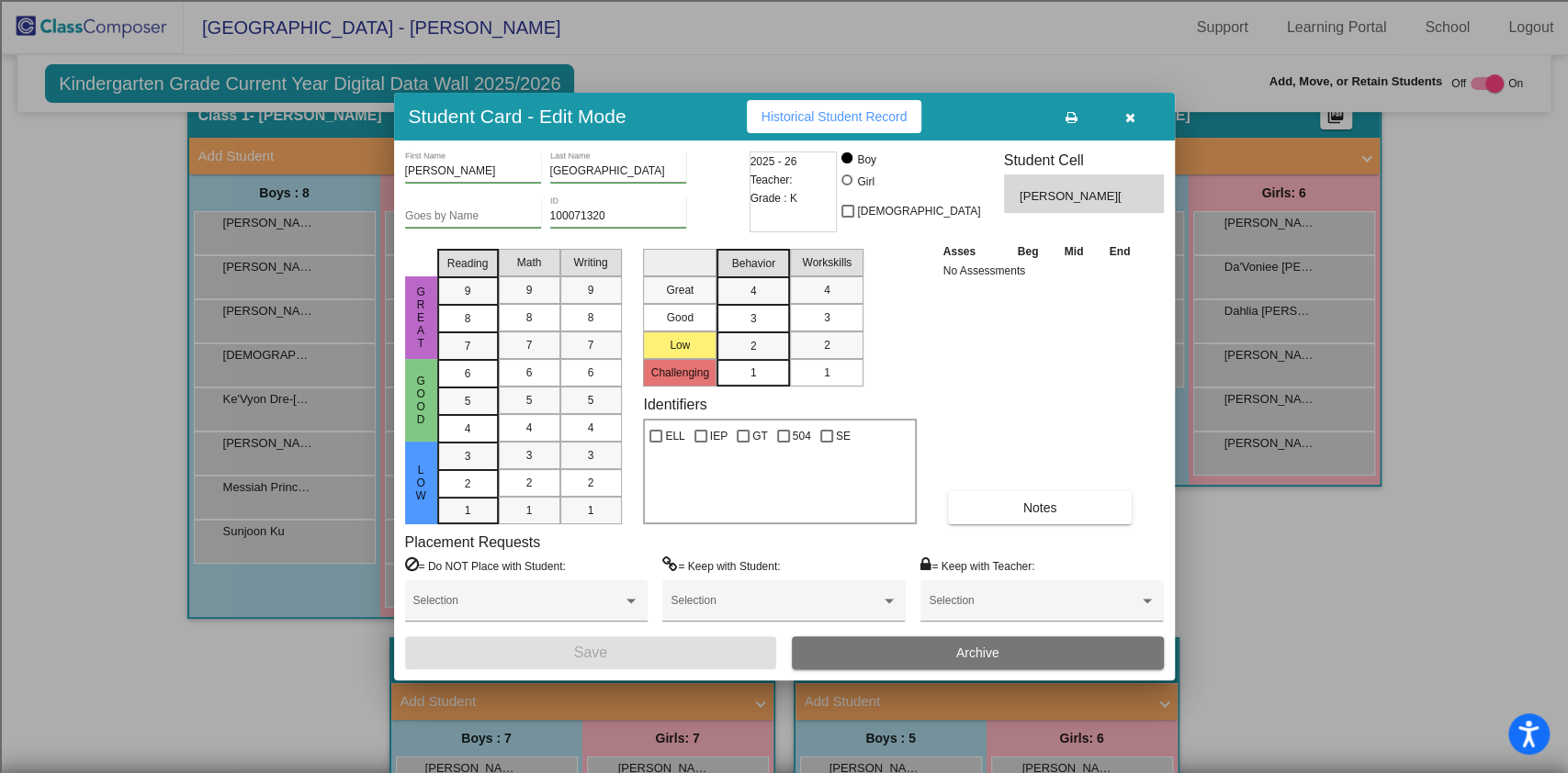 click at bounding box center [1130, 118] 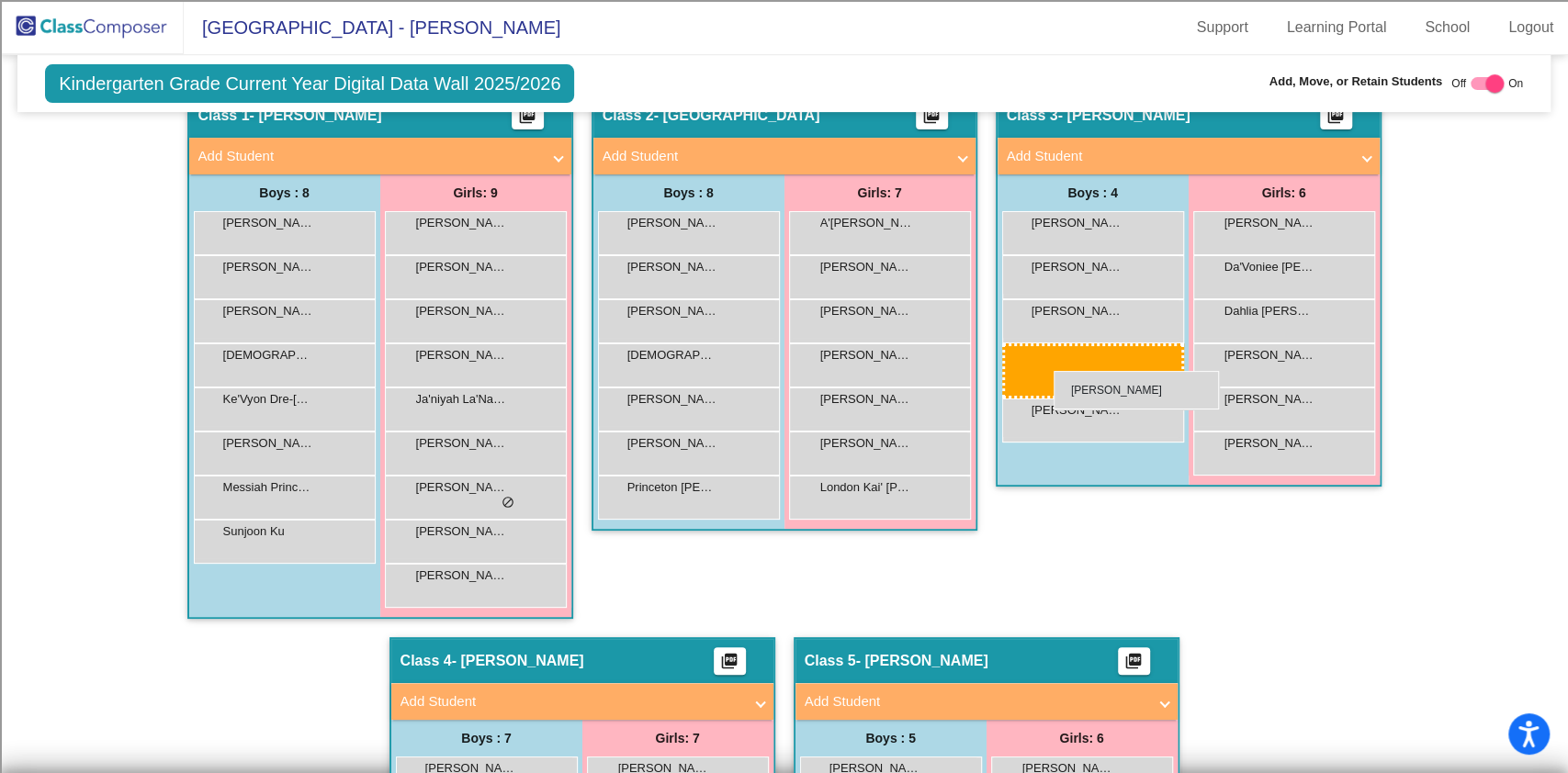 drag, startPoint x: 655, startPoint y: 543, endPoint x: 1054, endPoint y: 371, distance: 434.49396 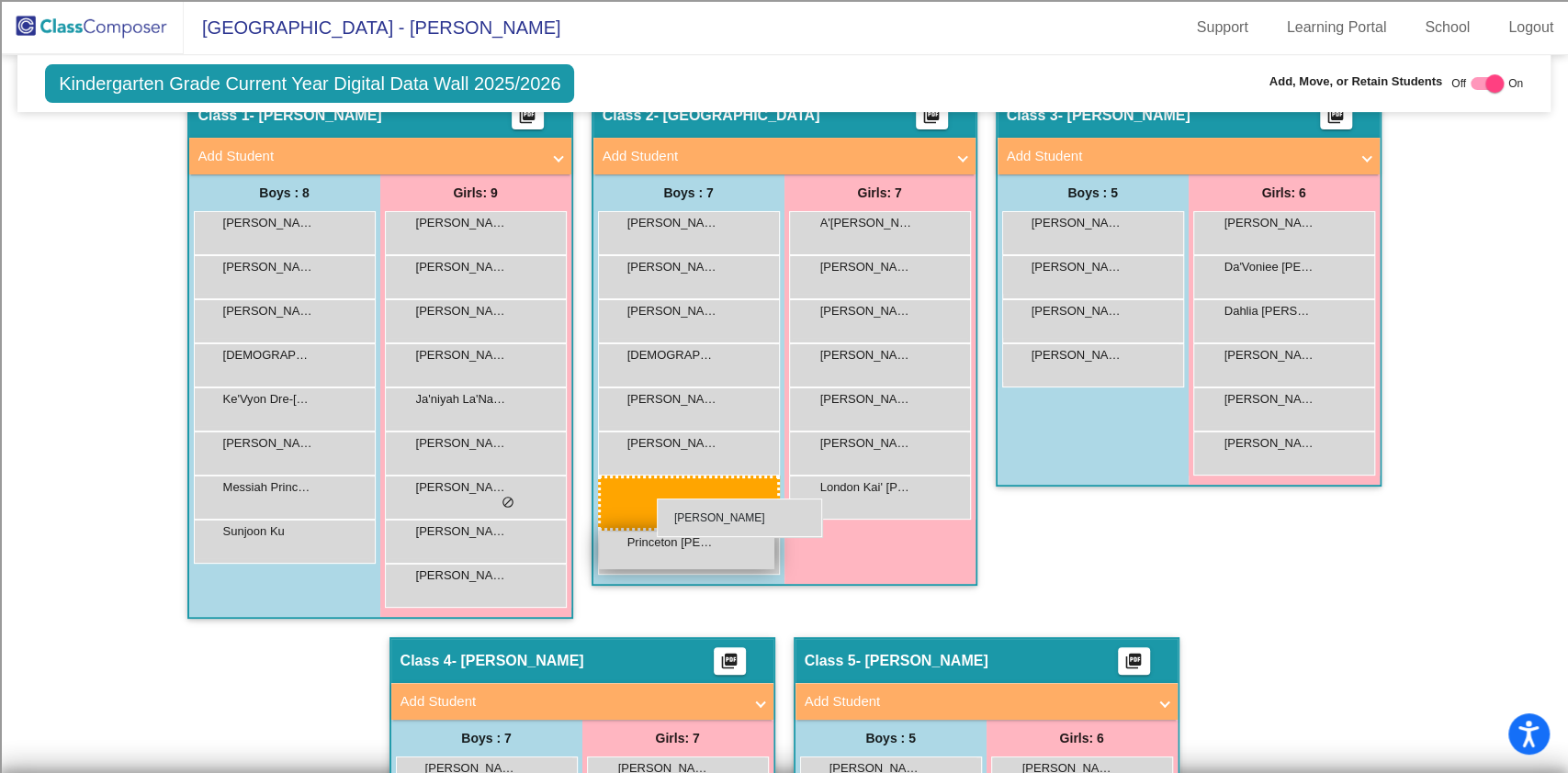 drag, startPoint x: 1069, startPoint y: 416, endPoint x: 657, endPoint y: 500, distance: 420.4759 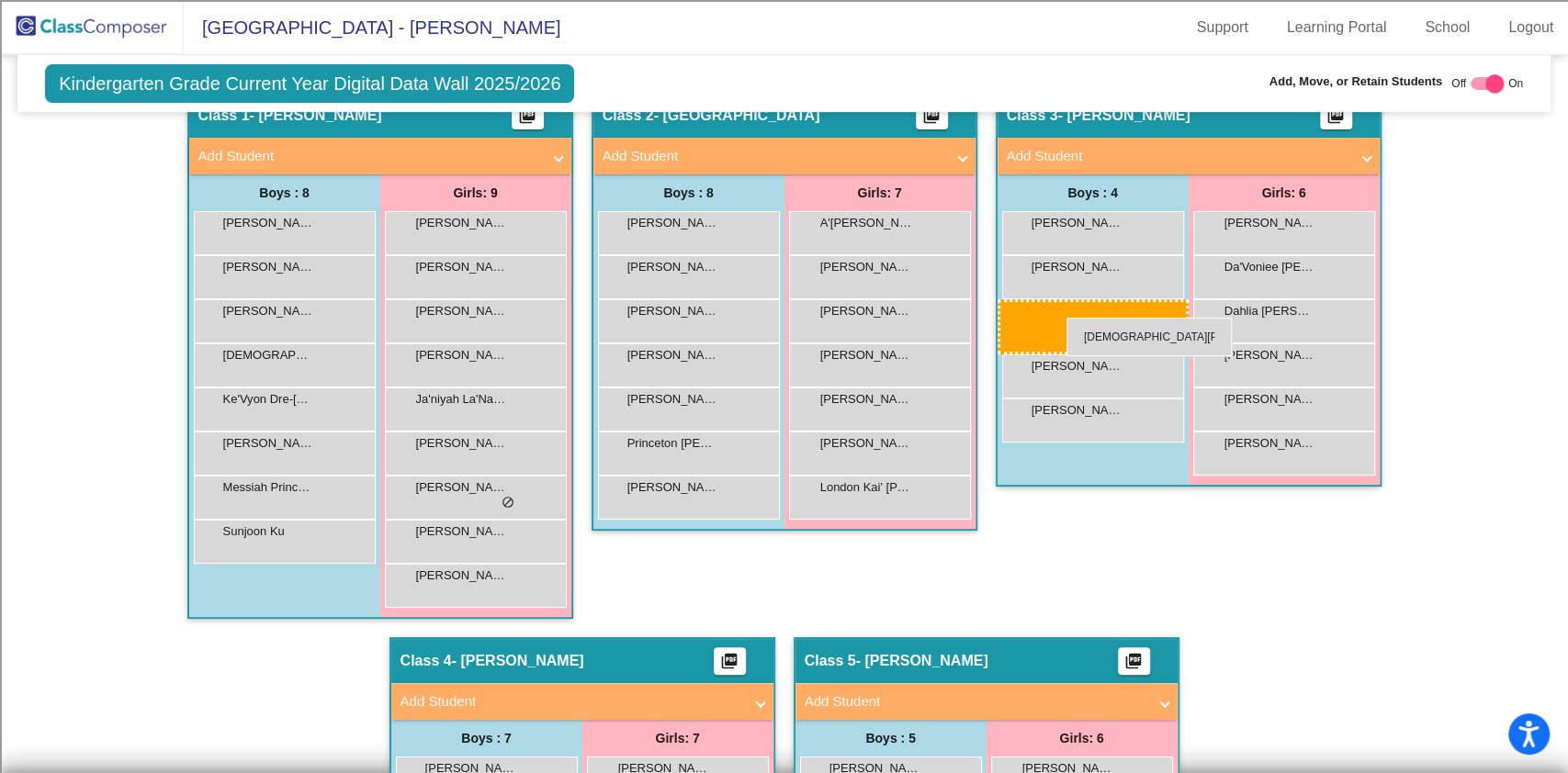 drag, startPoint x: 673, startPoint y: 364, endPoint x: 1066, endPoint y: 319, distance: 395.56795 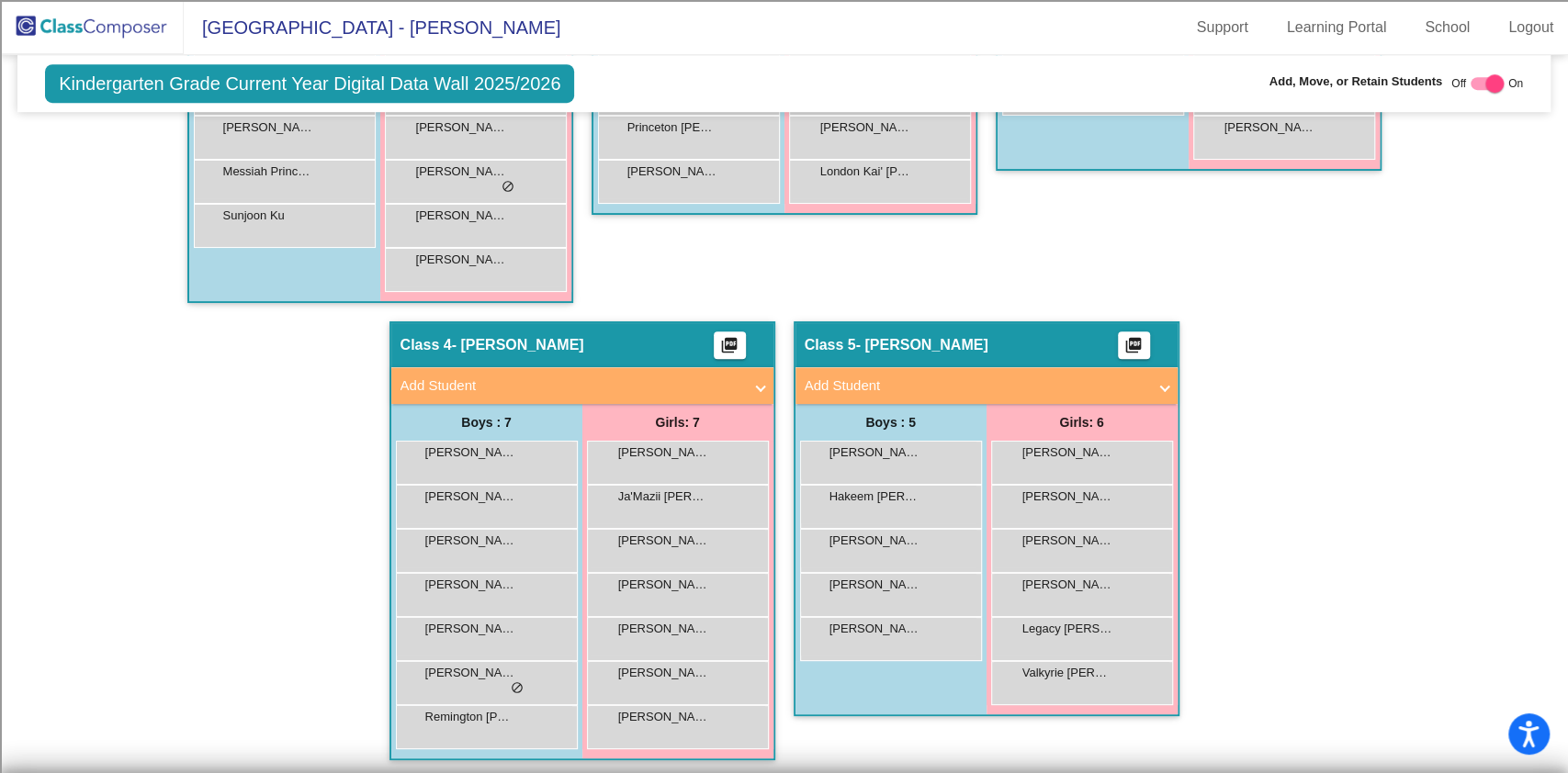 scroll, scrollTop: 771, scrollLeft: 0, axis: vertical 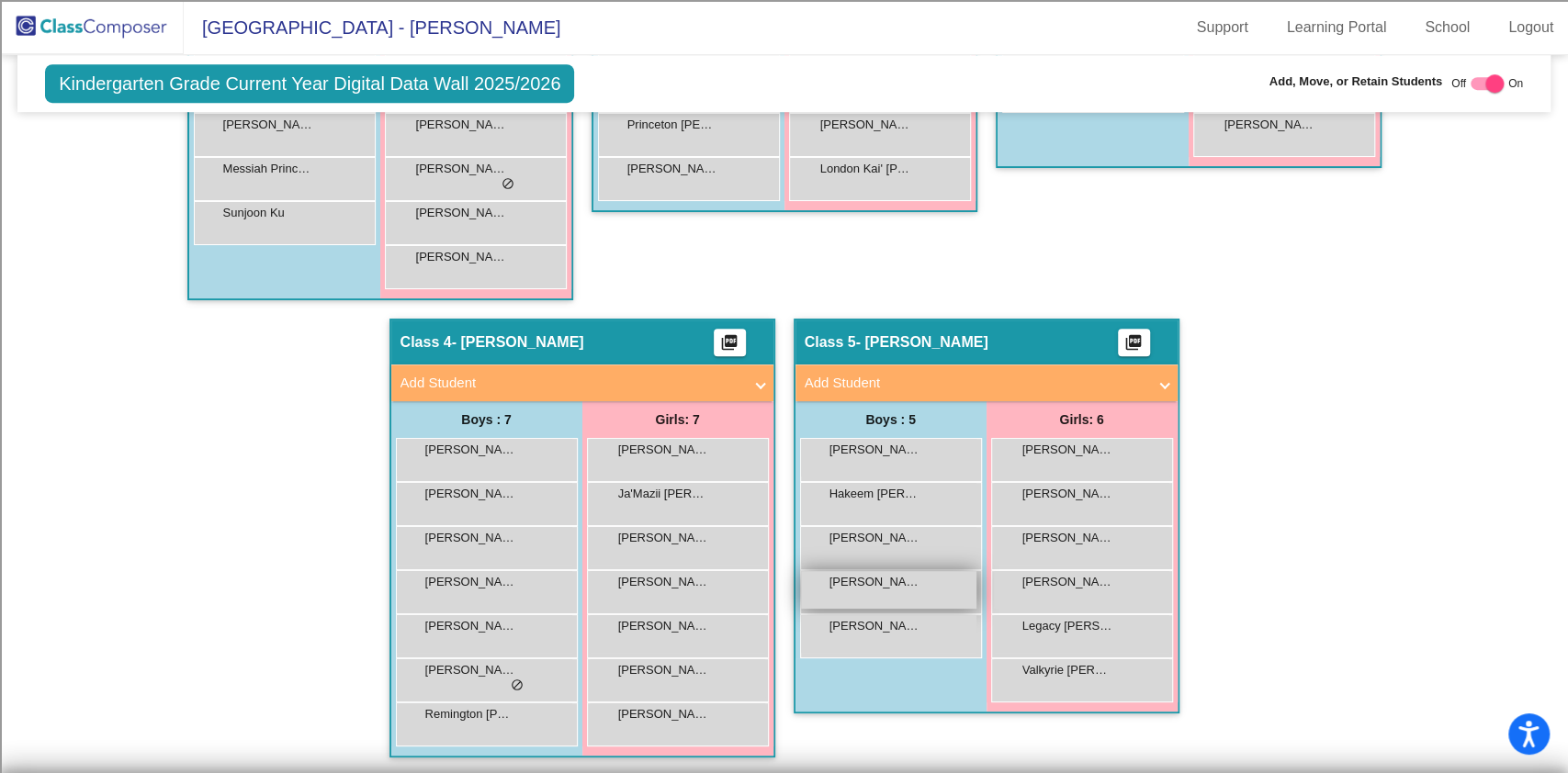 click on "Lincoln Michael Malone lock do_not_disturb_alt" at bounding box center [888, 589] 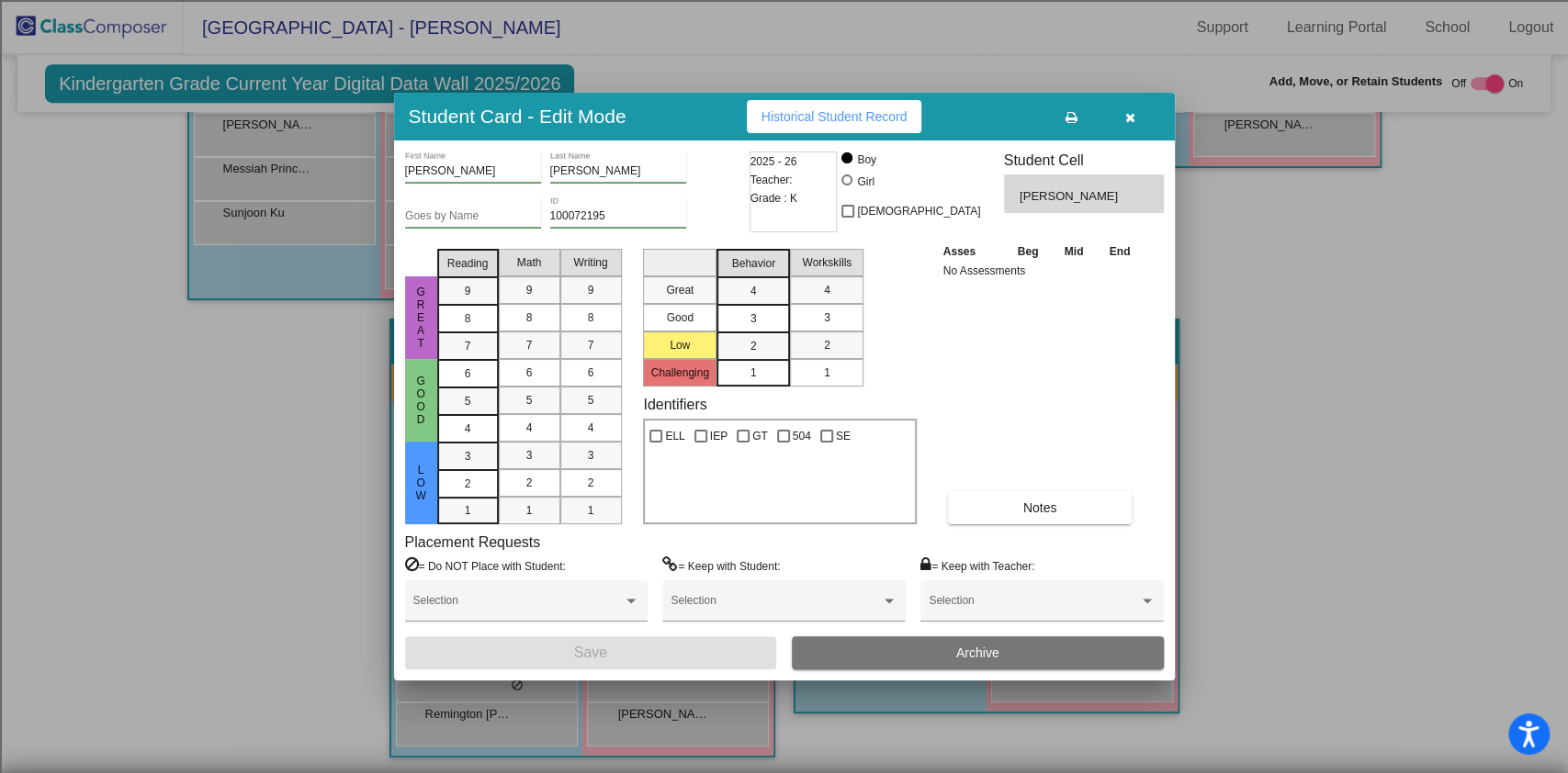 click on "Lincoln Michael First Name" at bounding box center [473, 167] 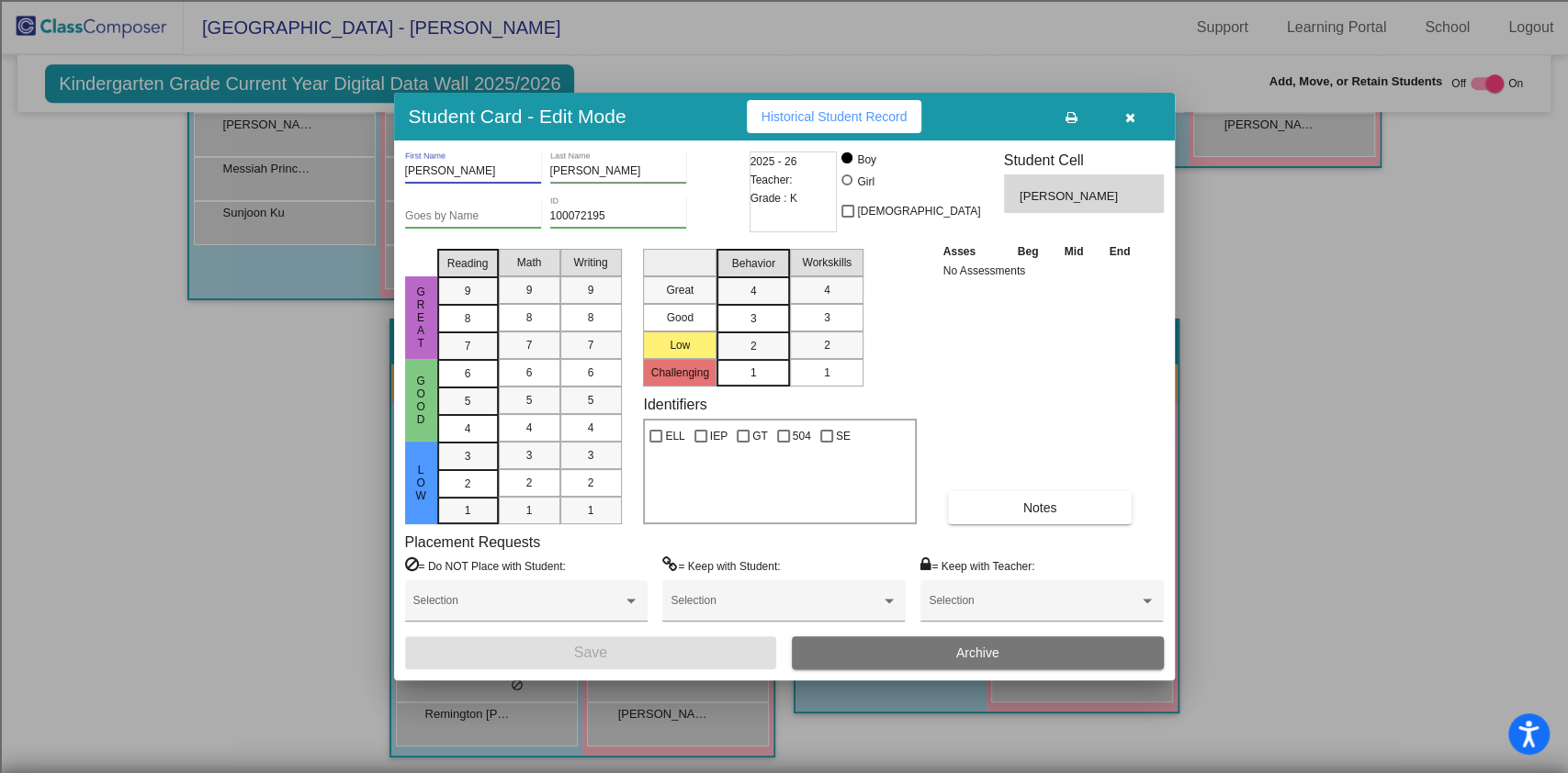 click on "Lincoln Michael" at bounding box center (473, 172) 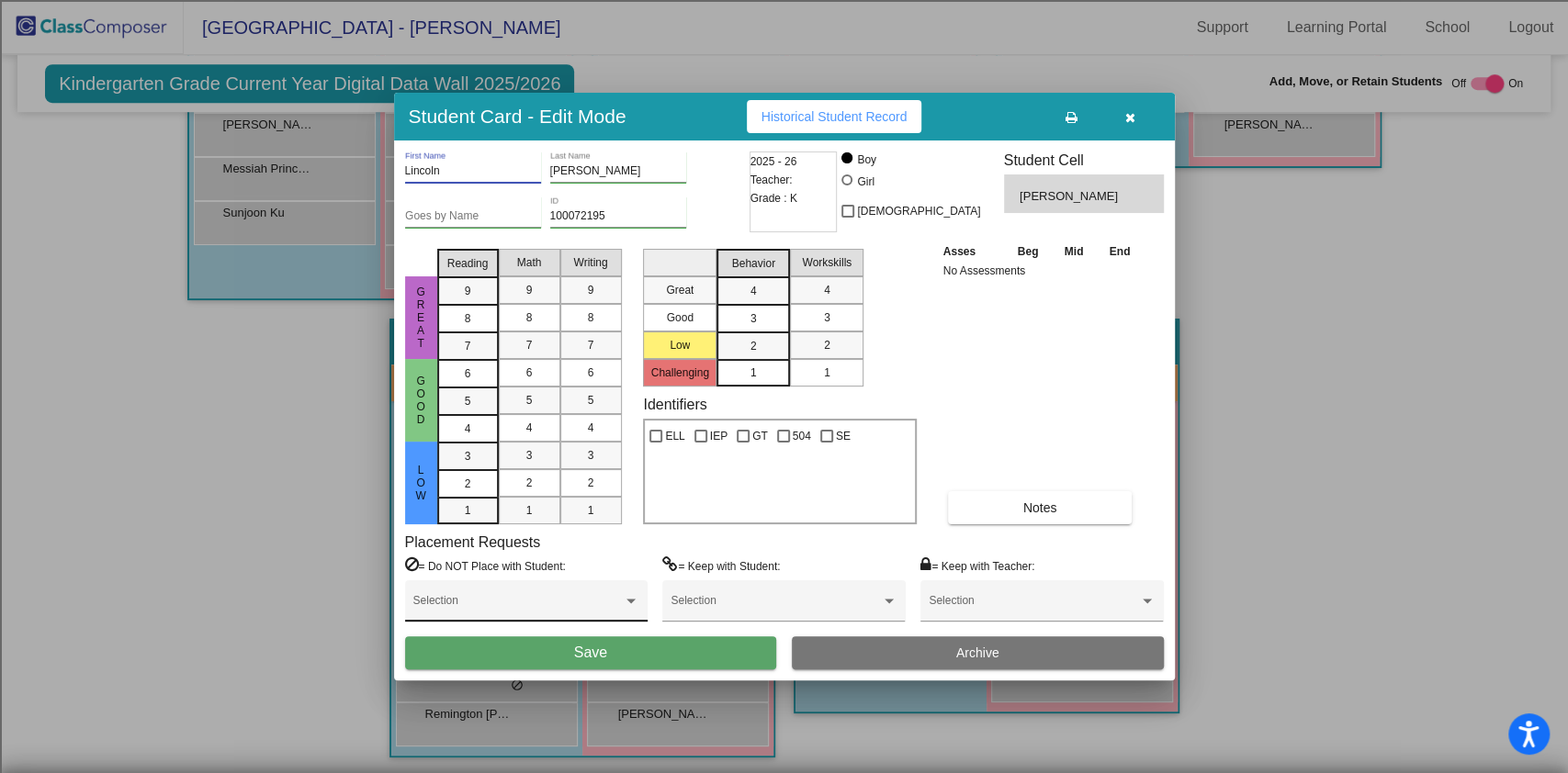 type on "Lincoln" 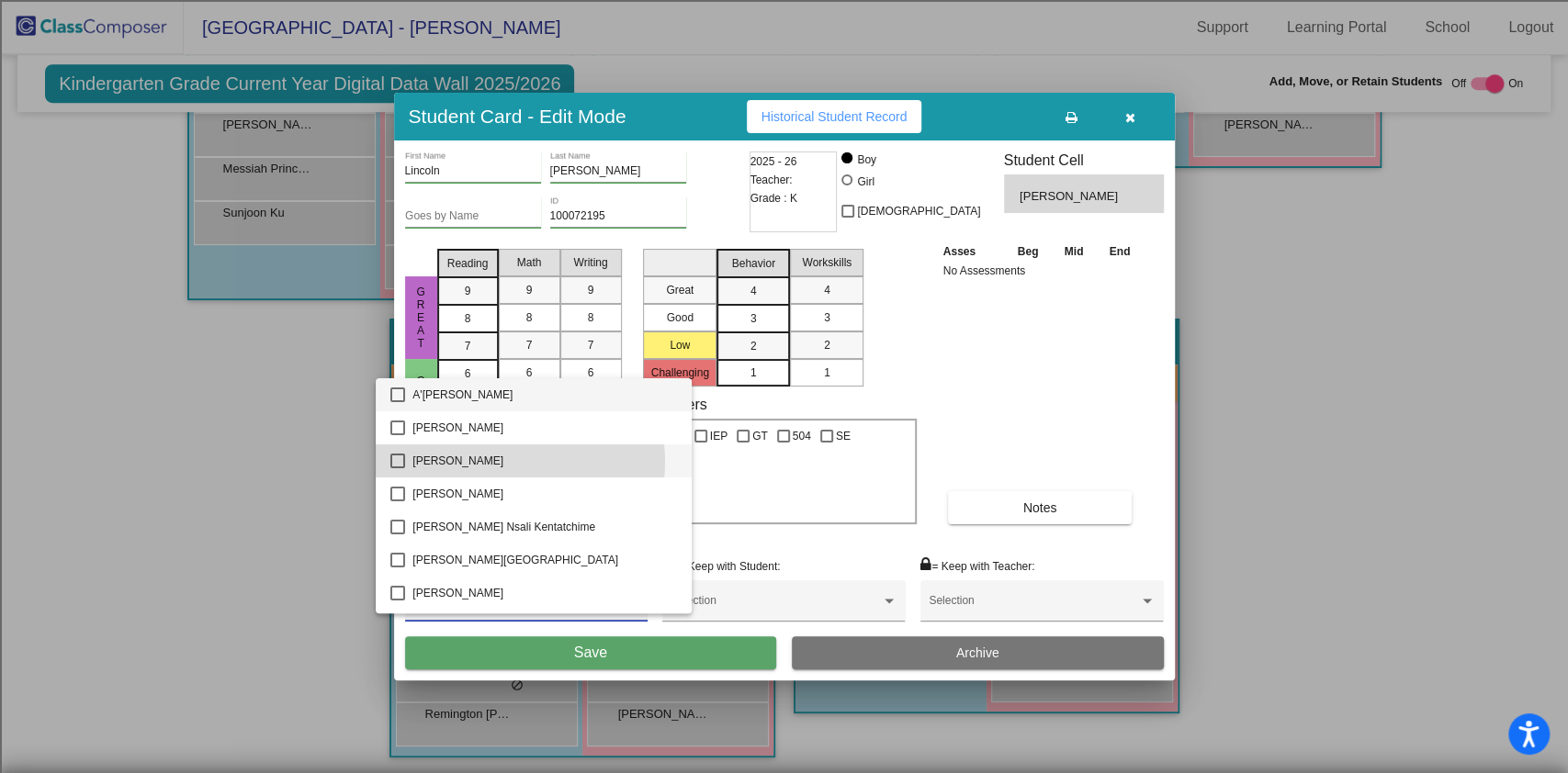 click on "[PERSON_NAME]" at bounding box center [545, 461] 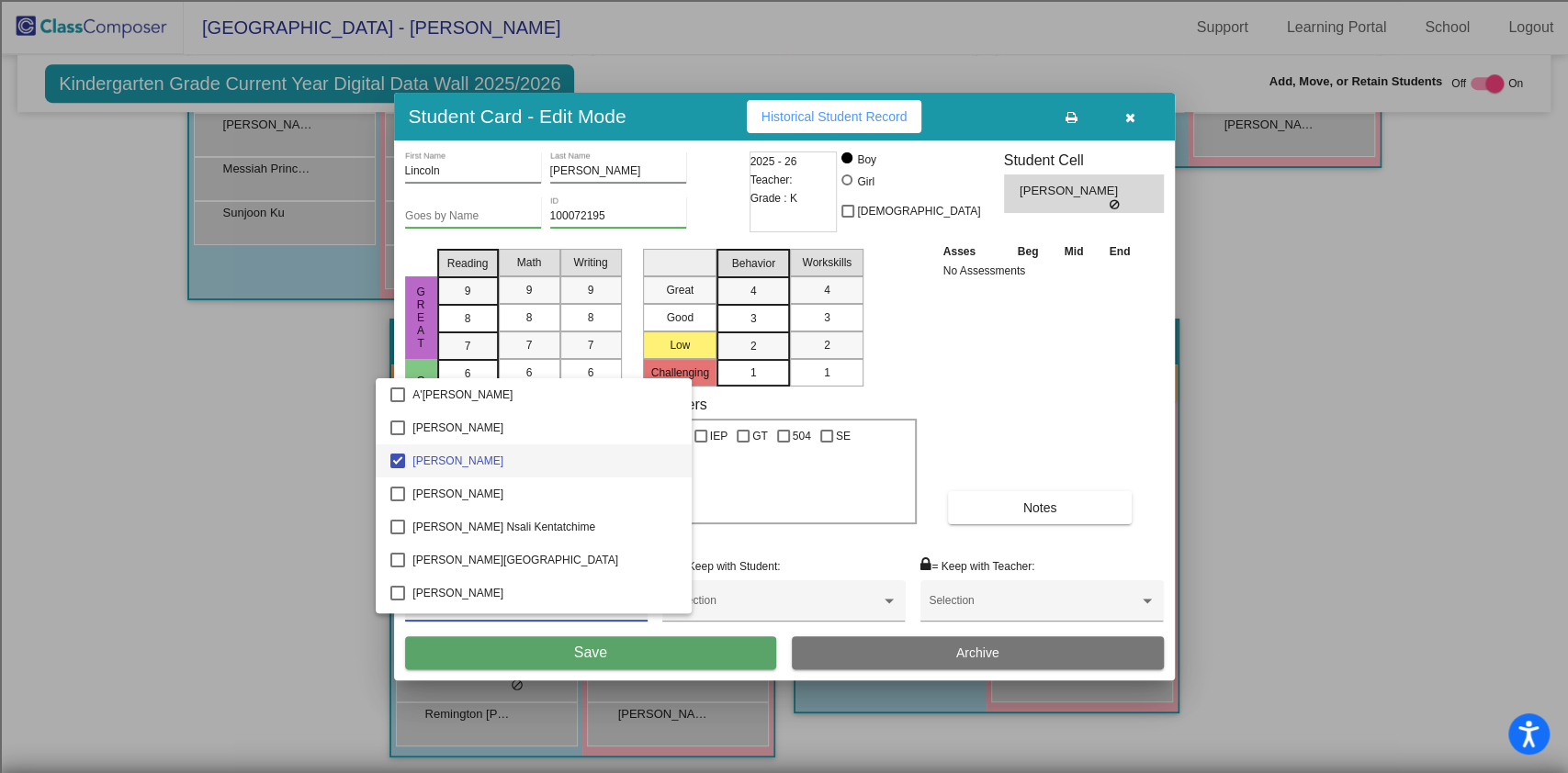 click at bounding box center [784, 386] 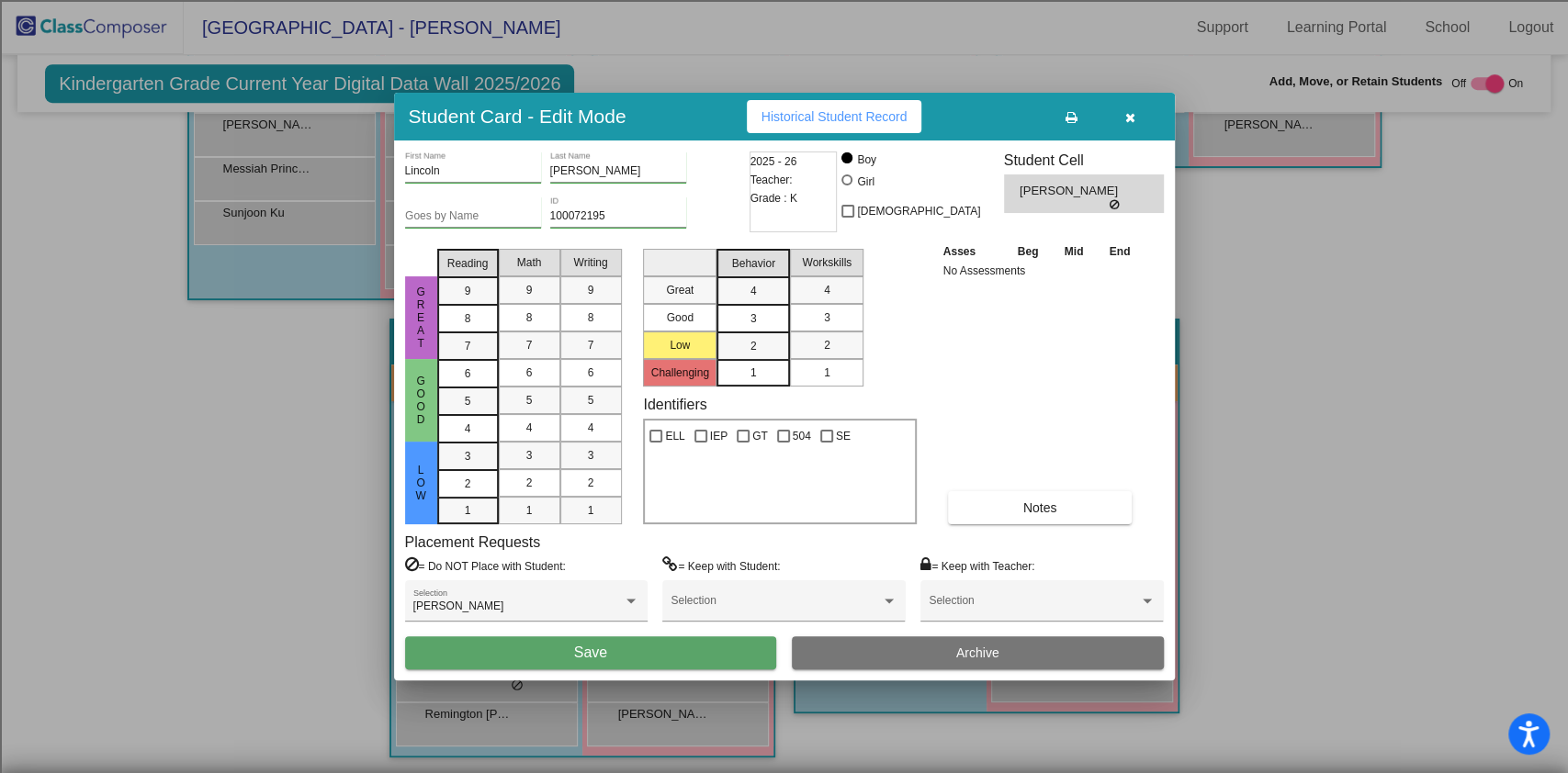 click on "Save" at bounding box center [591, 653] 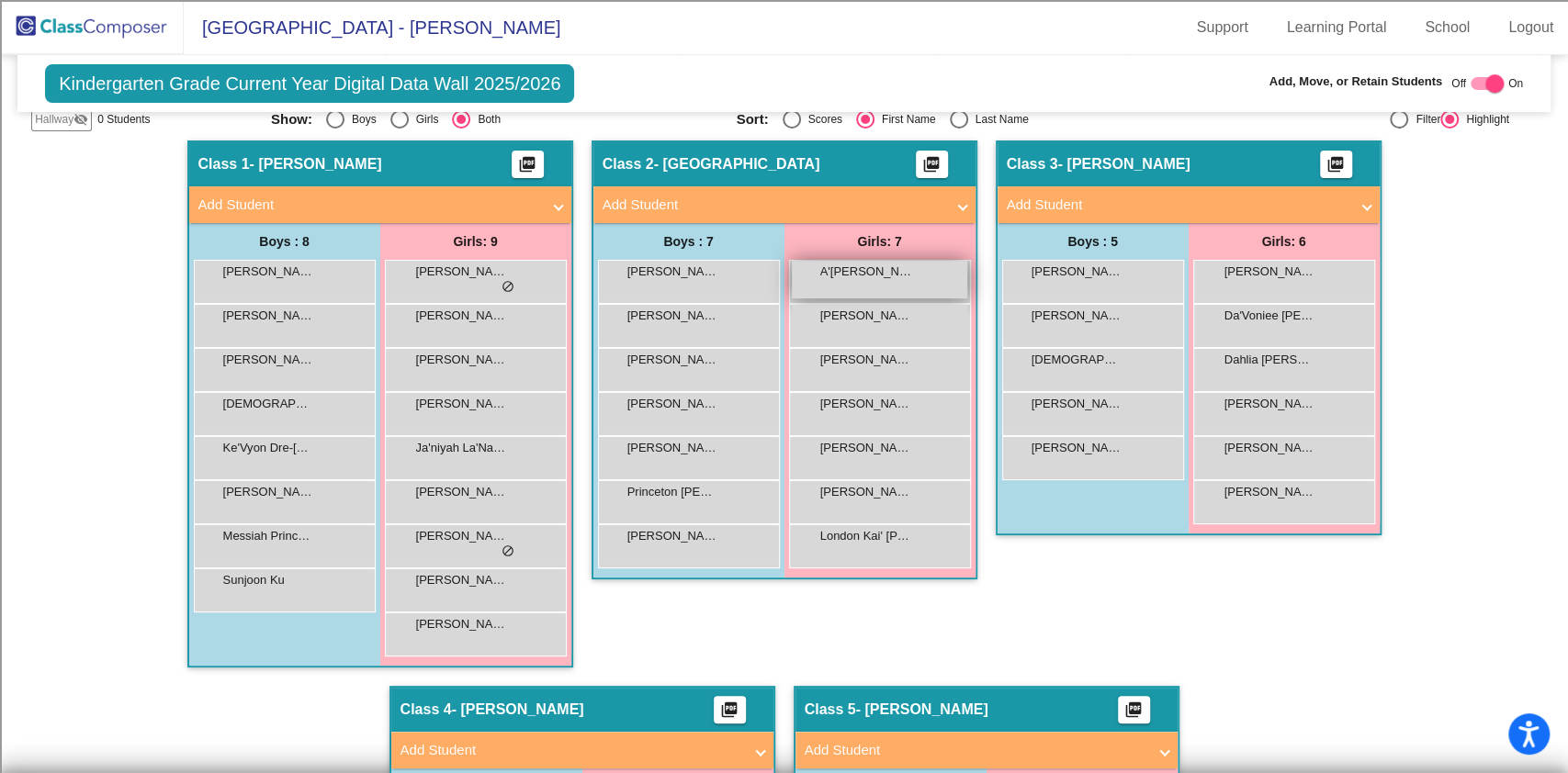 scroll, scrollTop: 281, scrollLeft: 0, axis: vertical 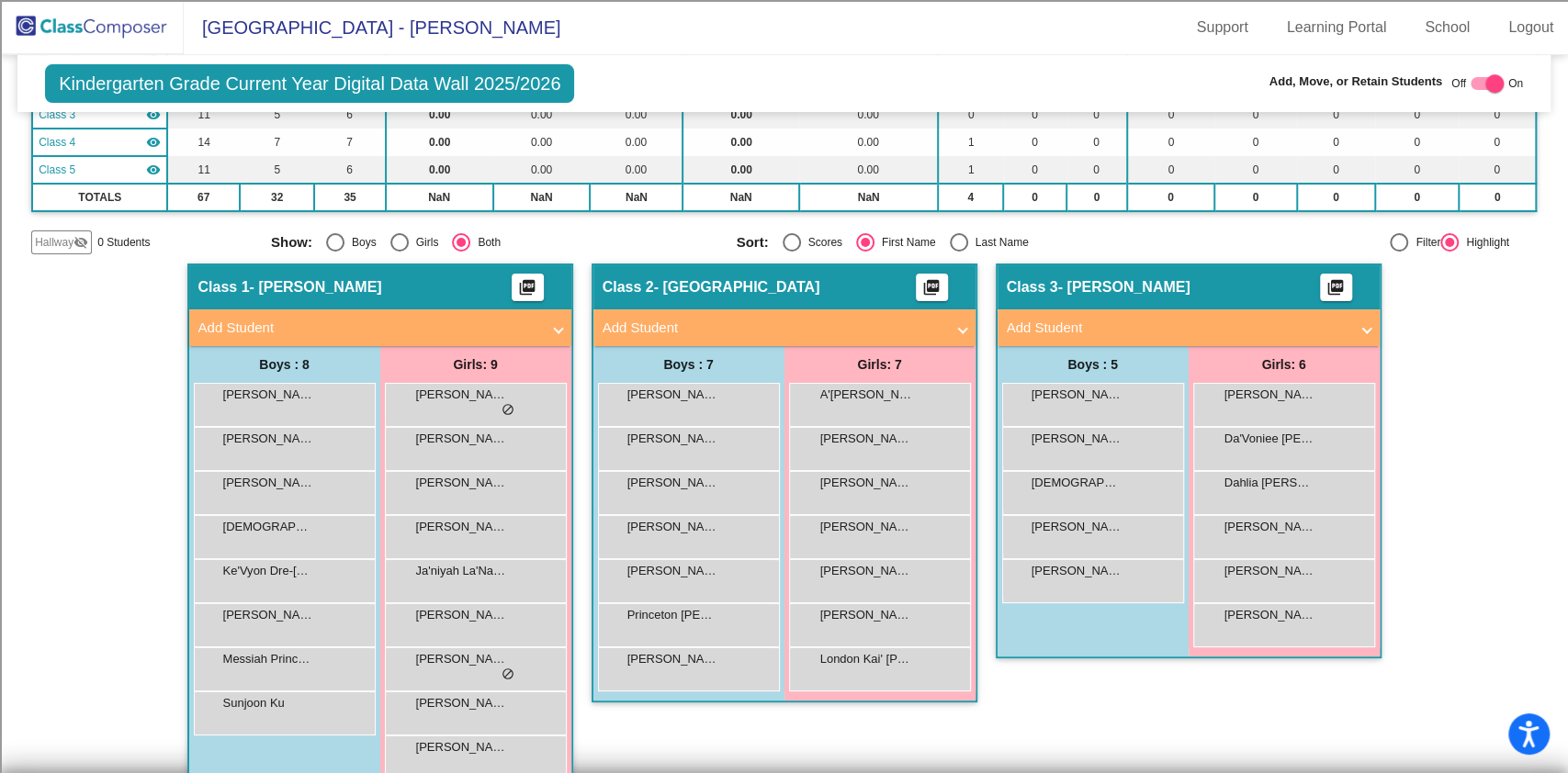 click at bounding box center [959, 242] 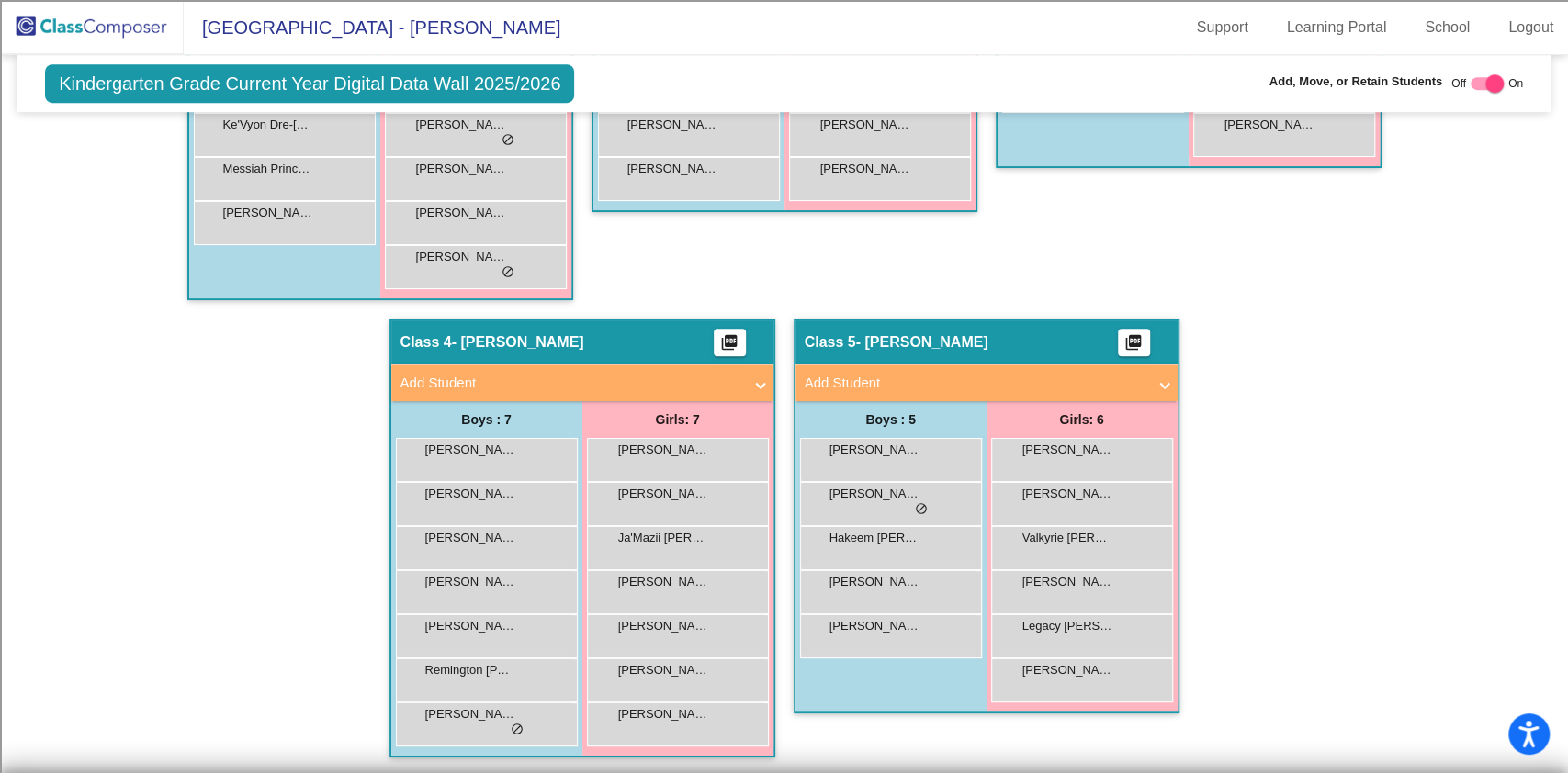 scroll, scrollTop: 404, scrollLeft: 0, axis: vertical 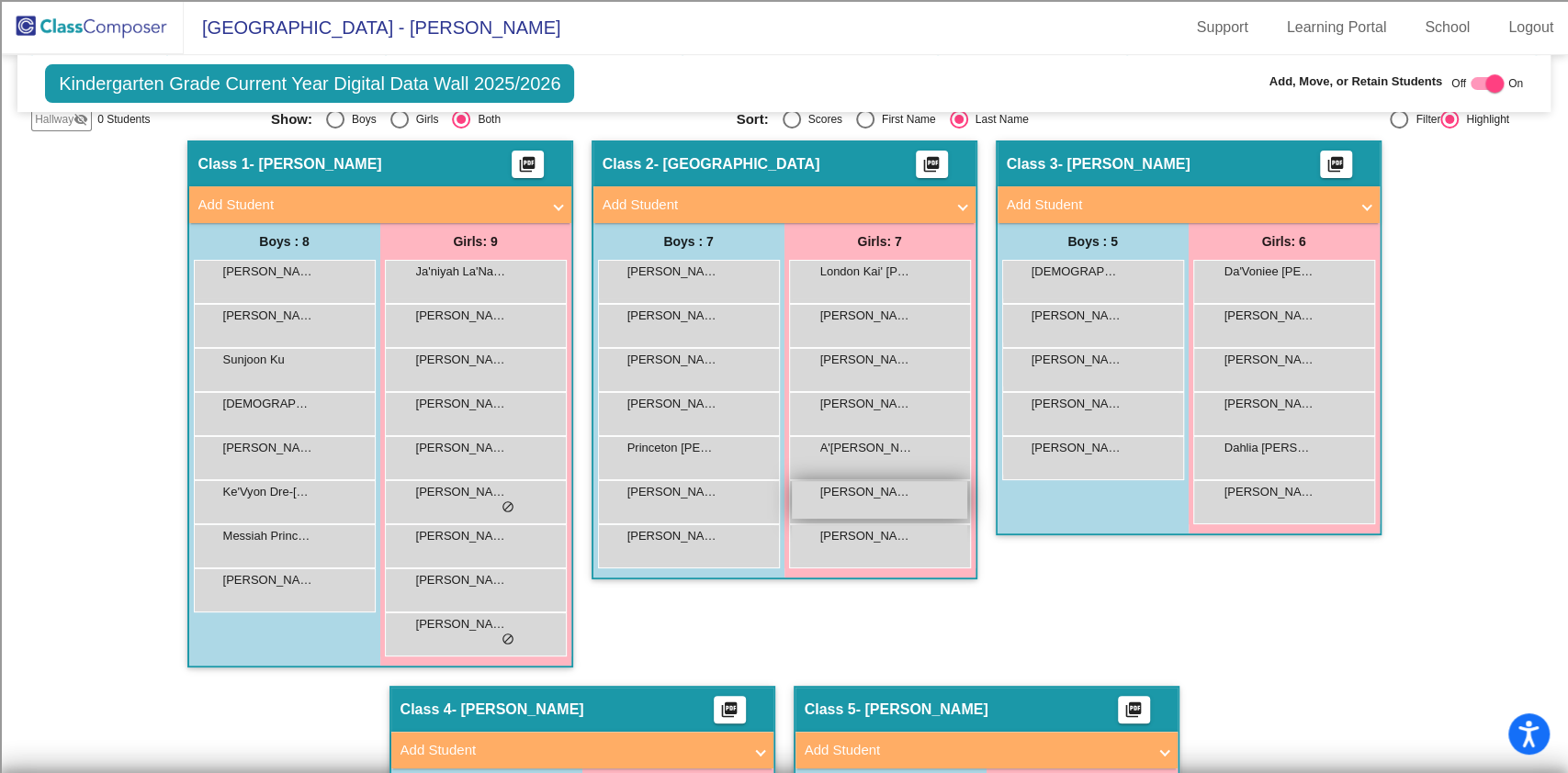 click on "Emberley Adele Stephens lock do_not_disturb_alt" at bounding box center [879, 499] 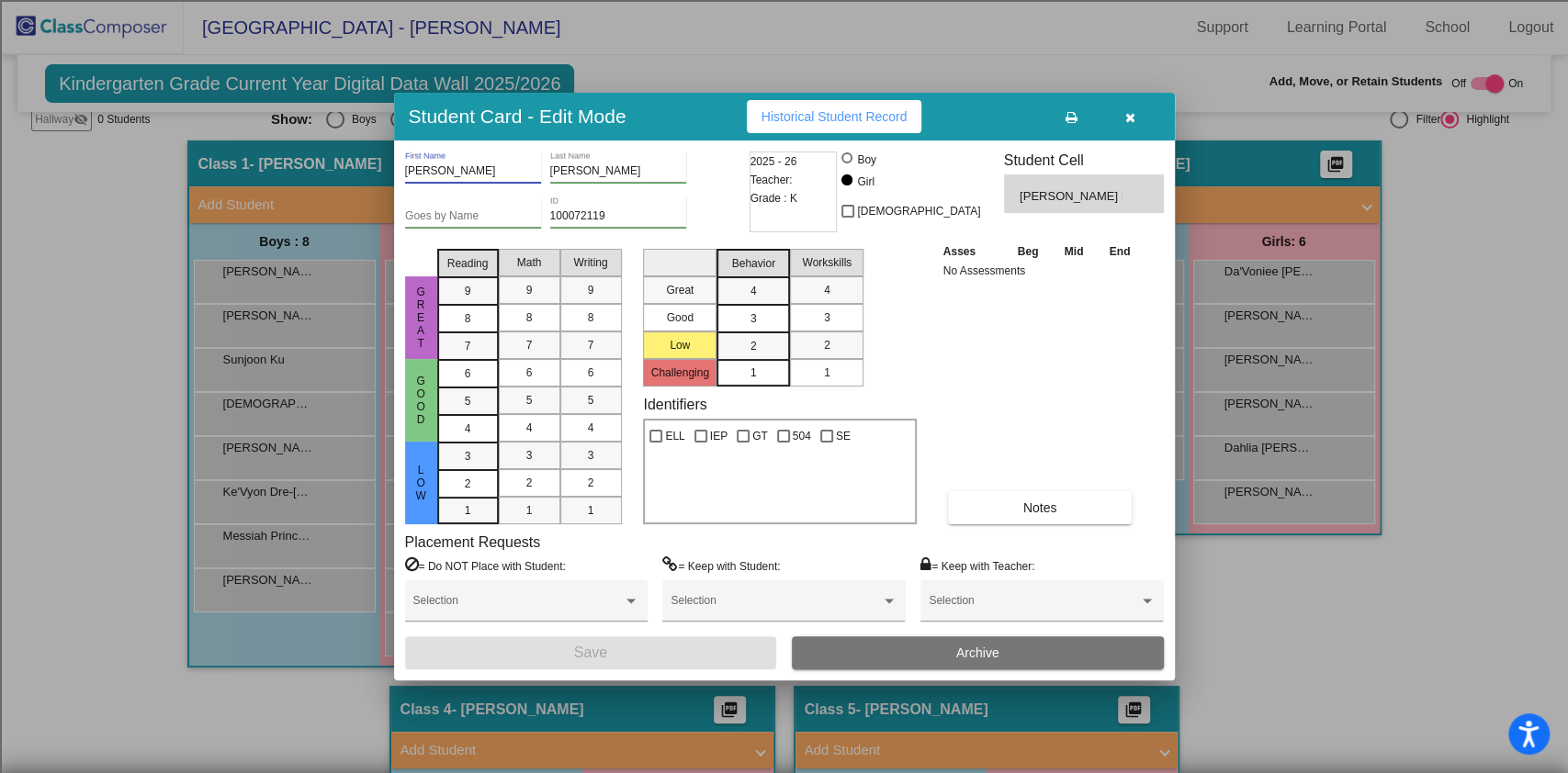 click on "Emberley Adele" at bounding box center [473, 172] 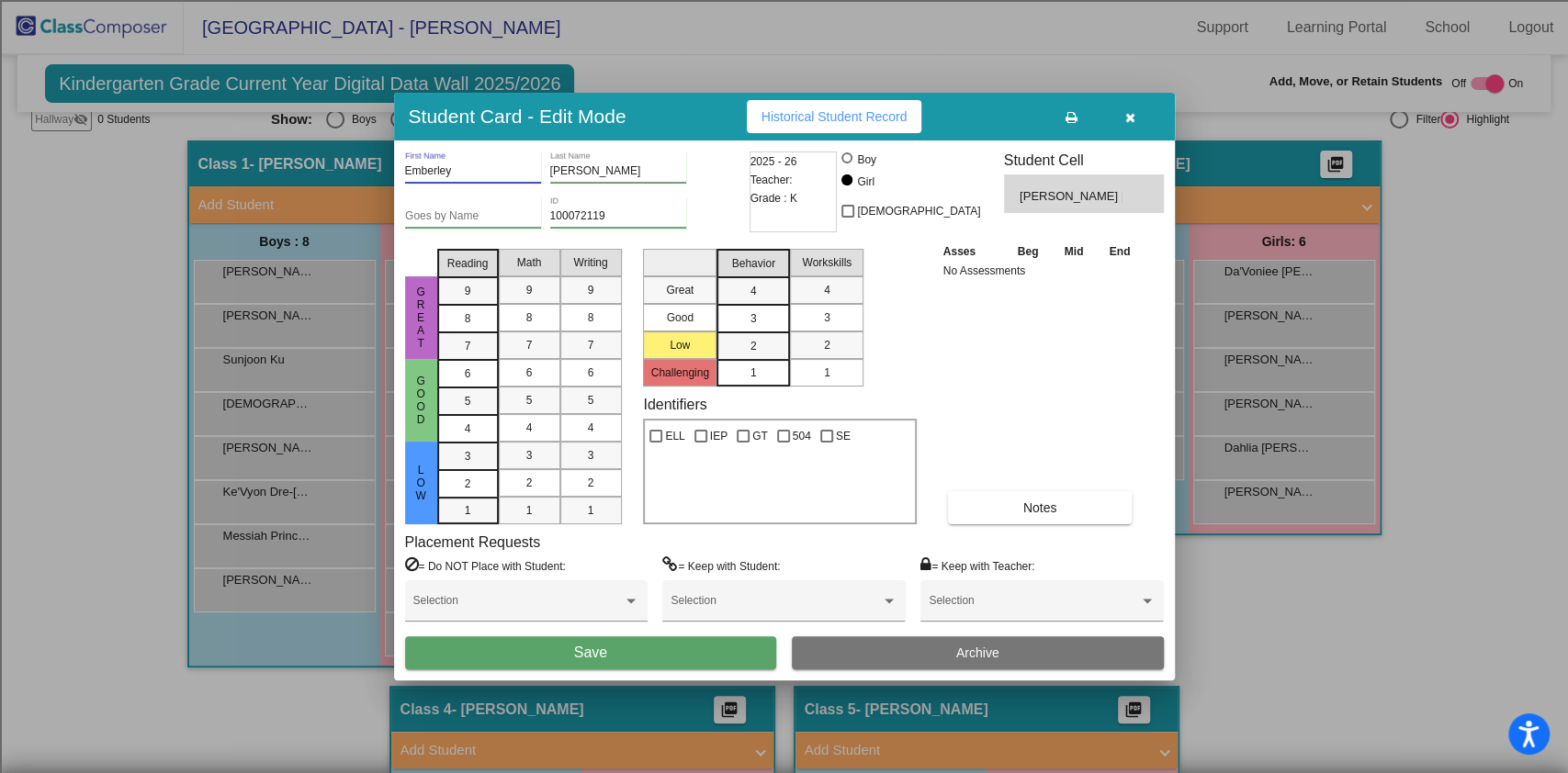 type on "Emberley" 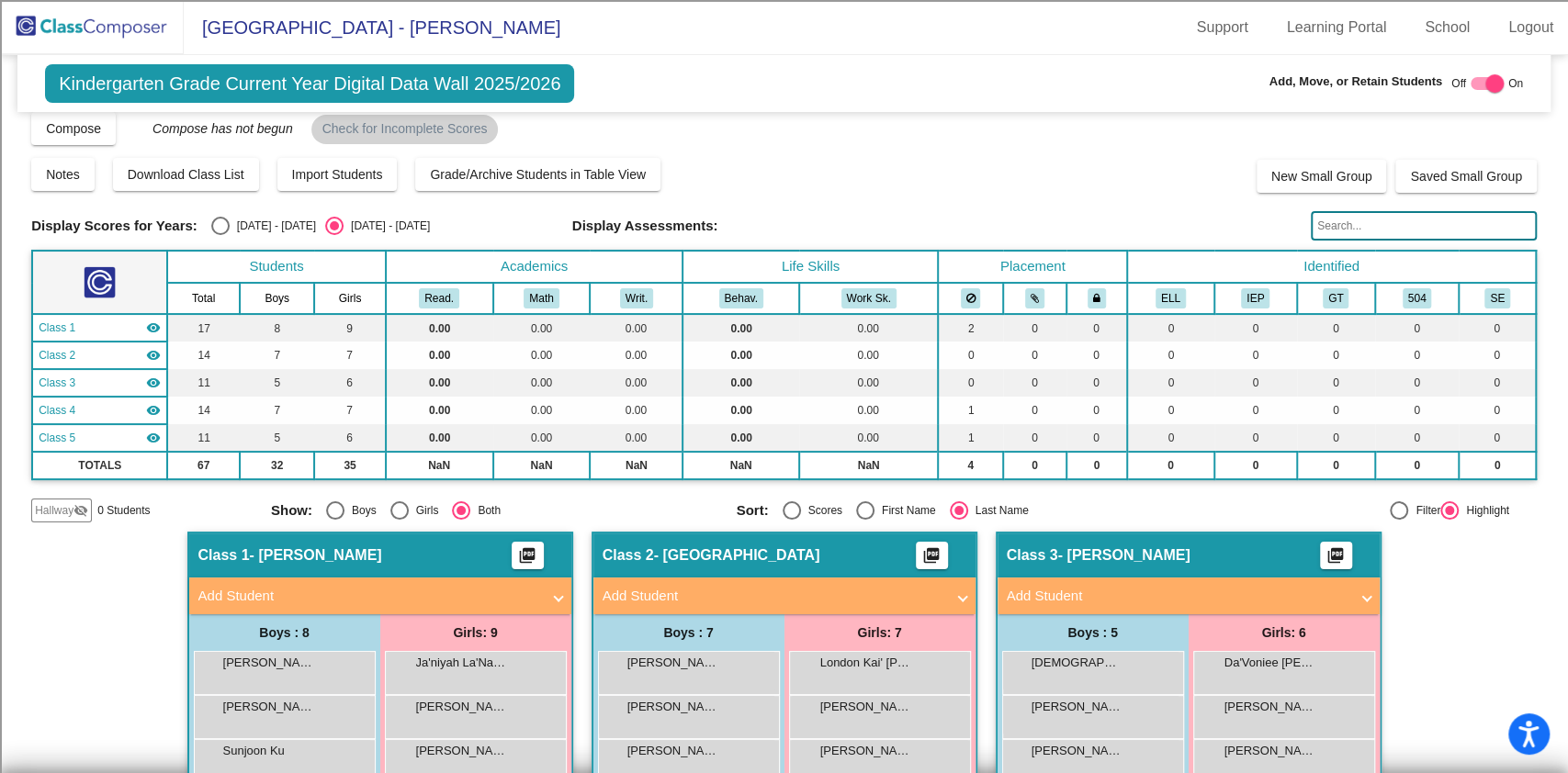 scroll, scrollTop: 0, scrollLeft: 0, axis: both 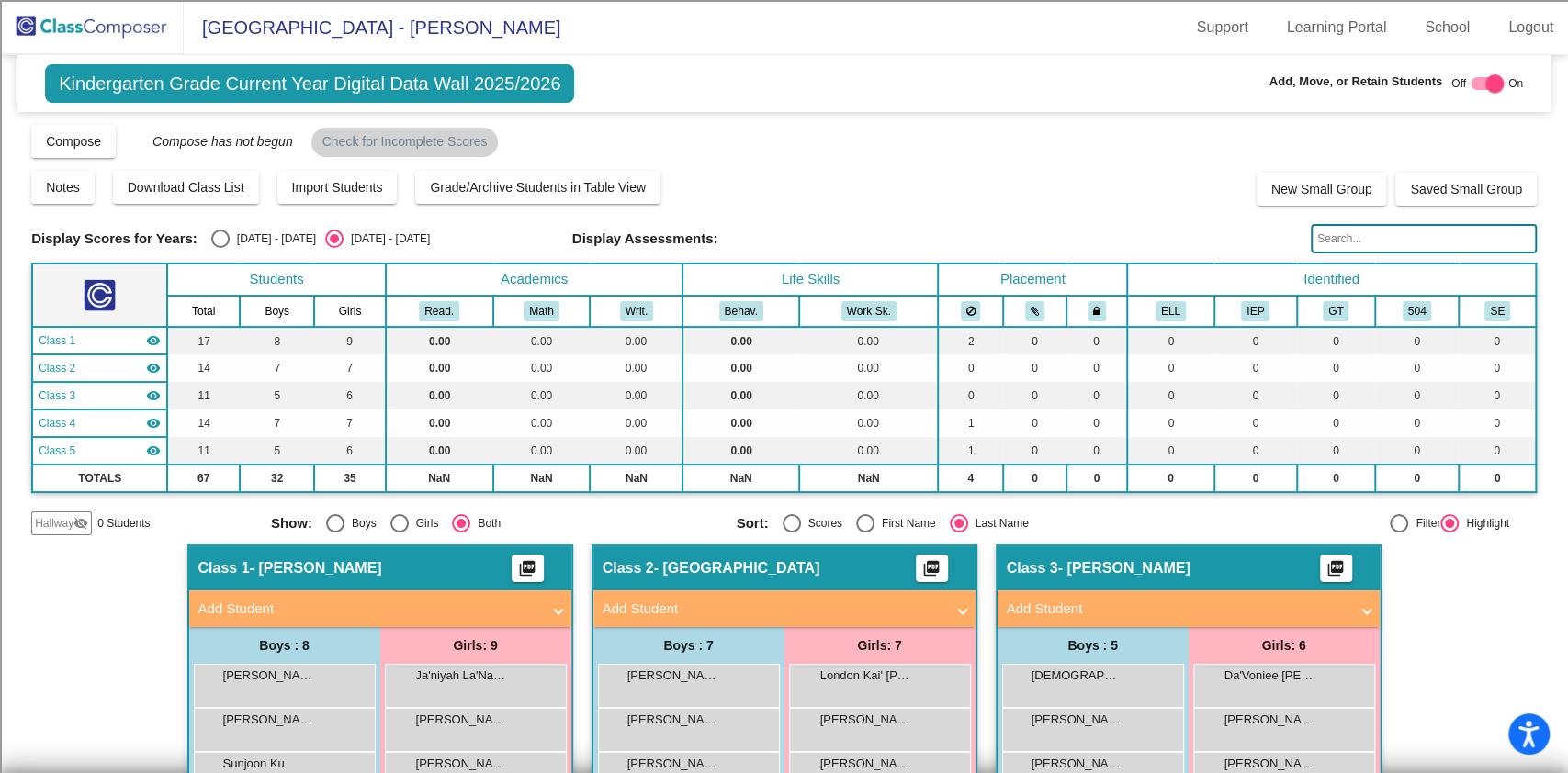 click 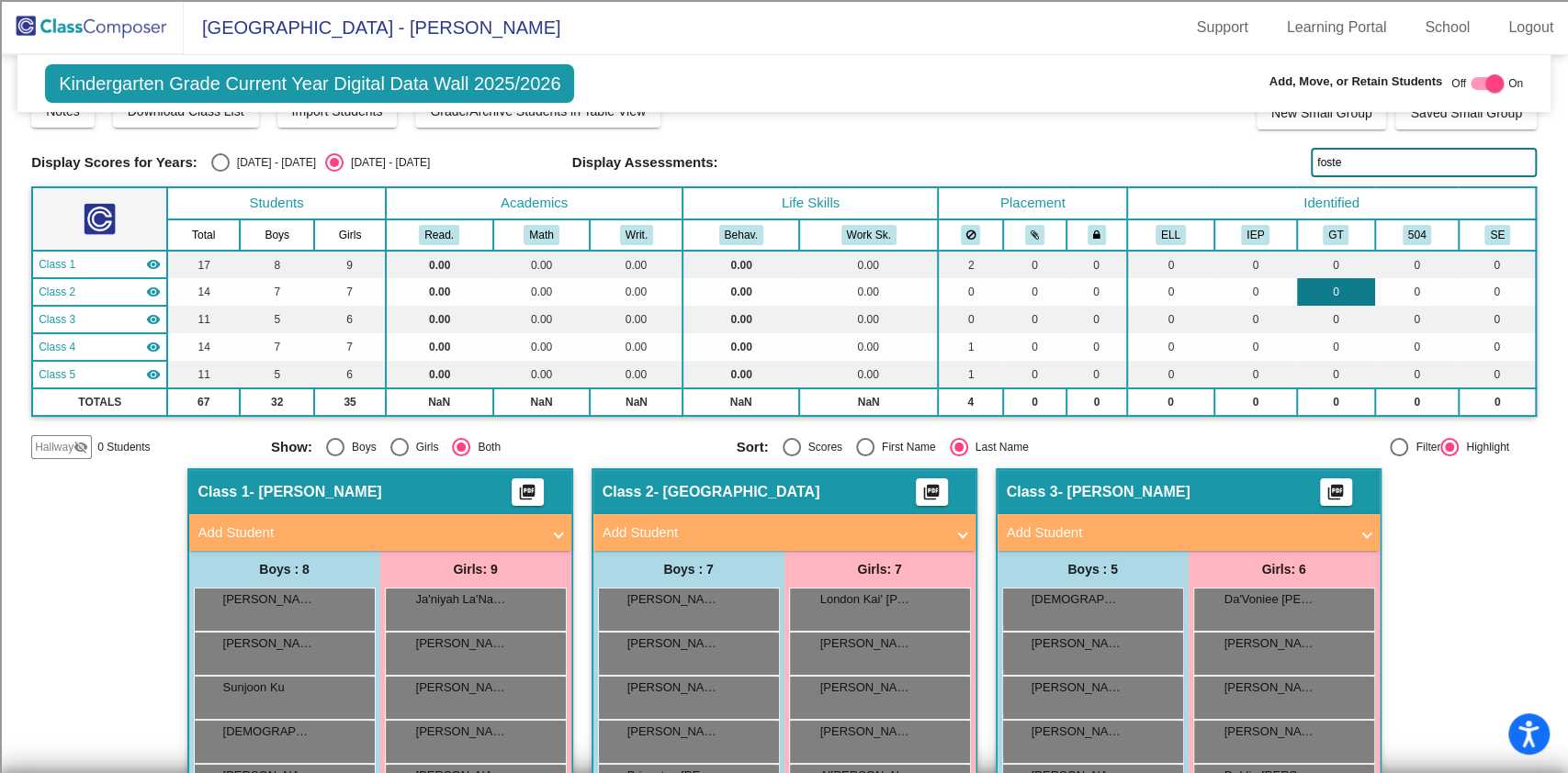 scroll, scrollTop: 0, scrollLeft: 0, axis: both 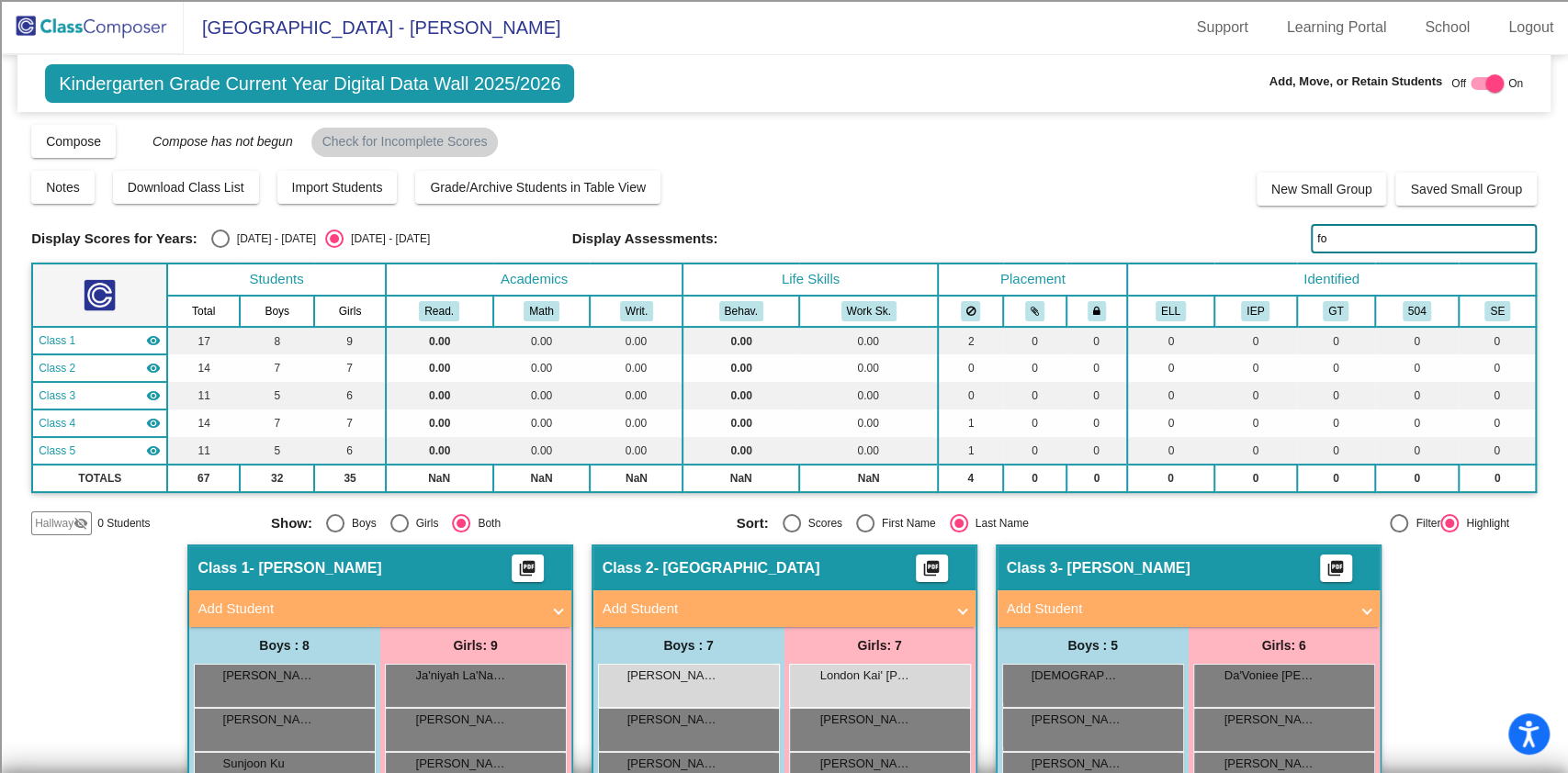 type on "f" 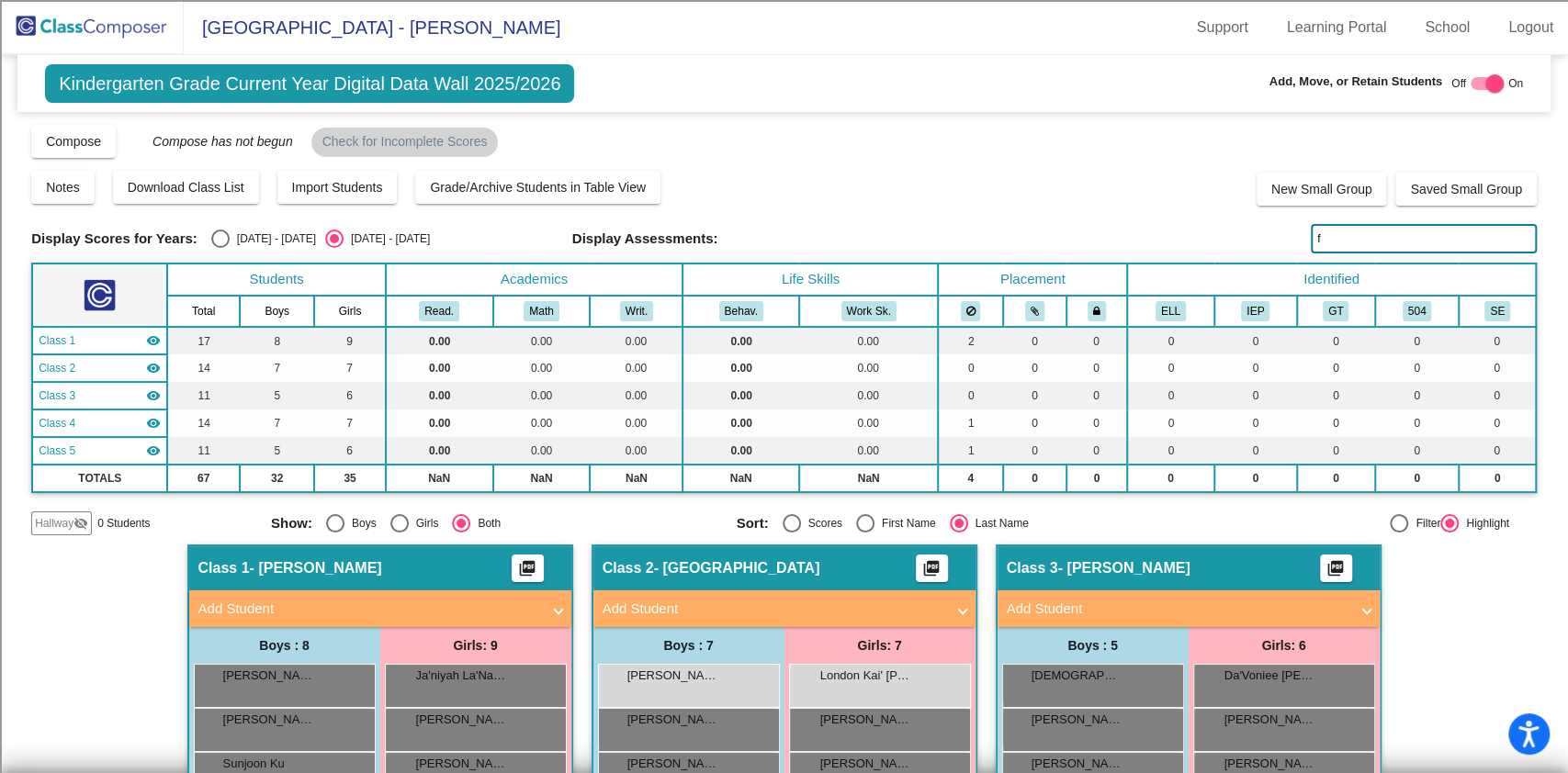 type 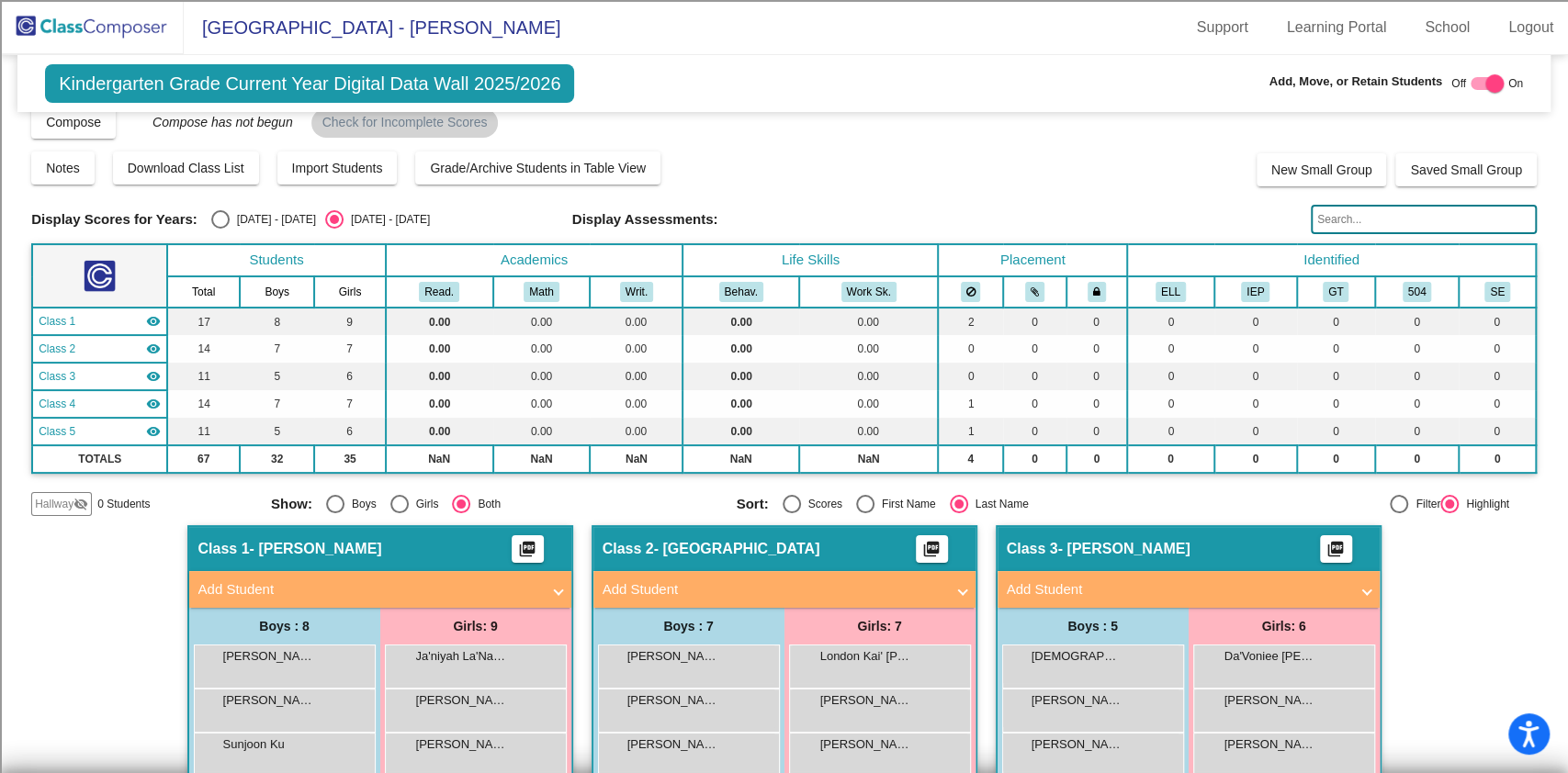 scroll, scrollTop: 0, scrollLeft: 0, axis: both 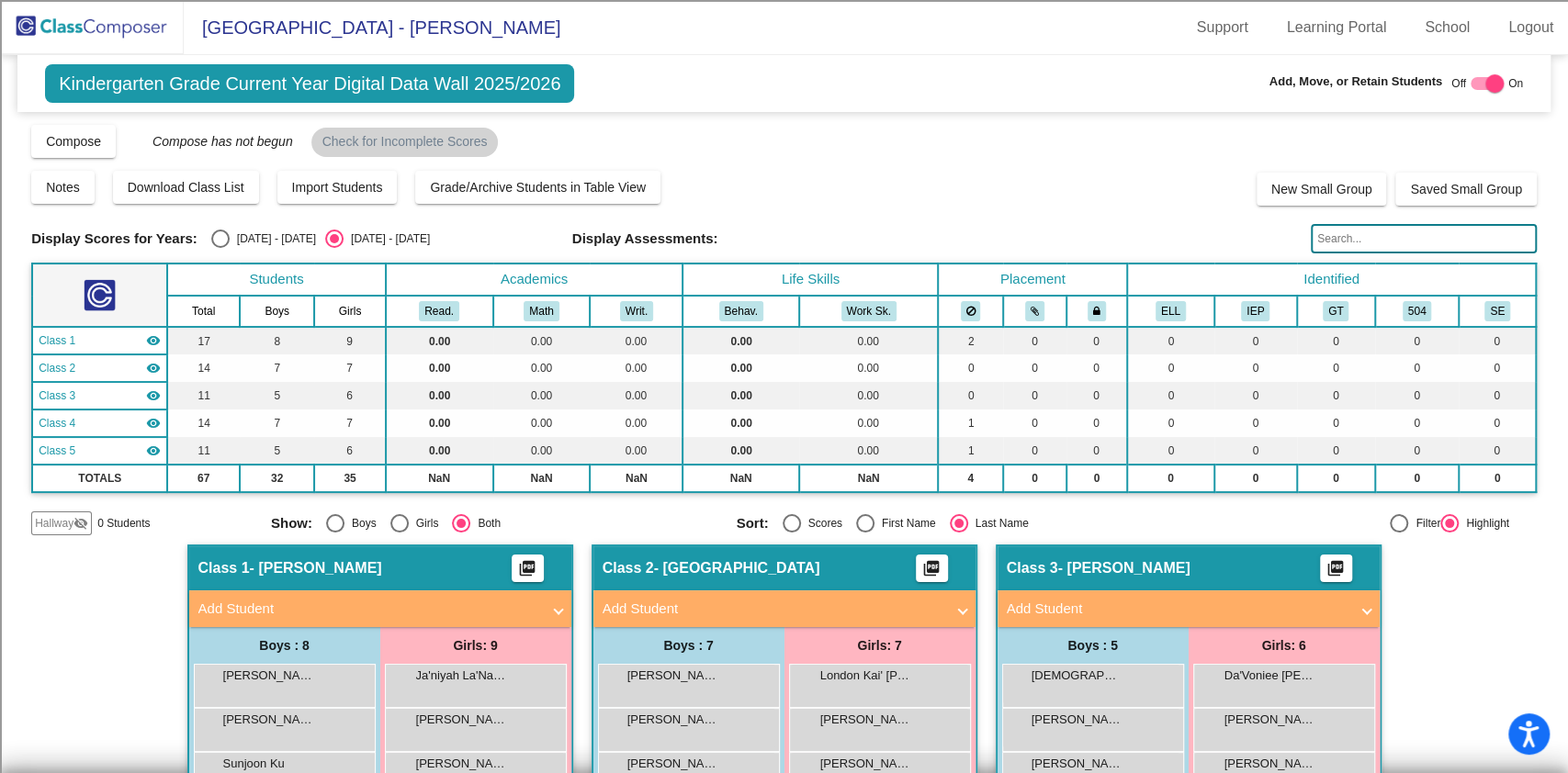 click at bounding box center [865, 523] 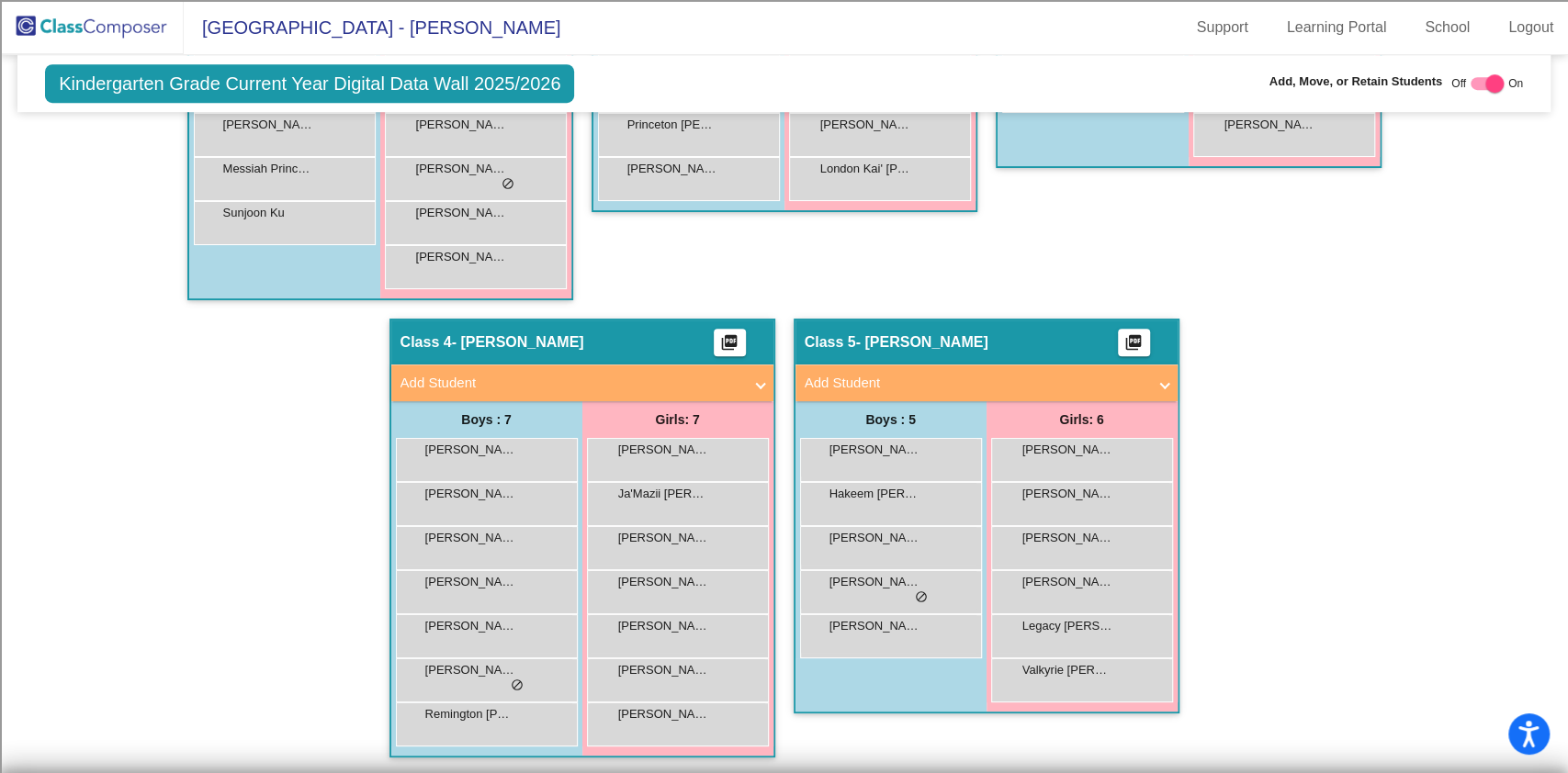 scroll, scrollTop: 404, scrollLeft: 0, axis: vertical 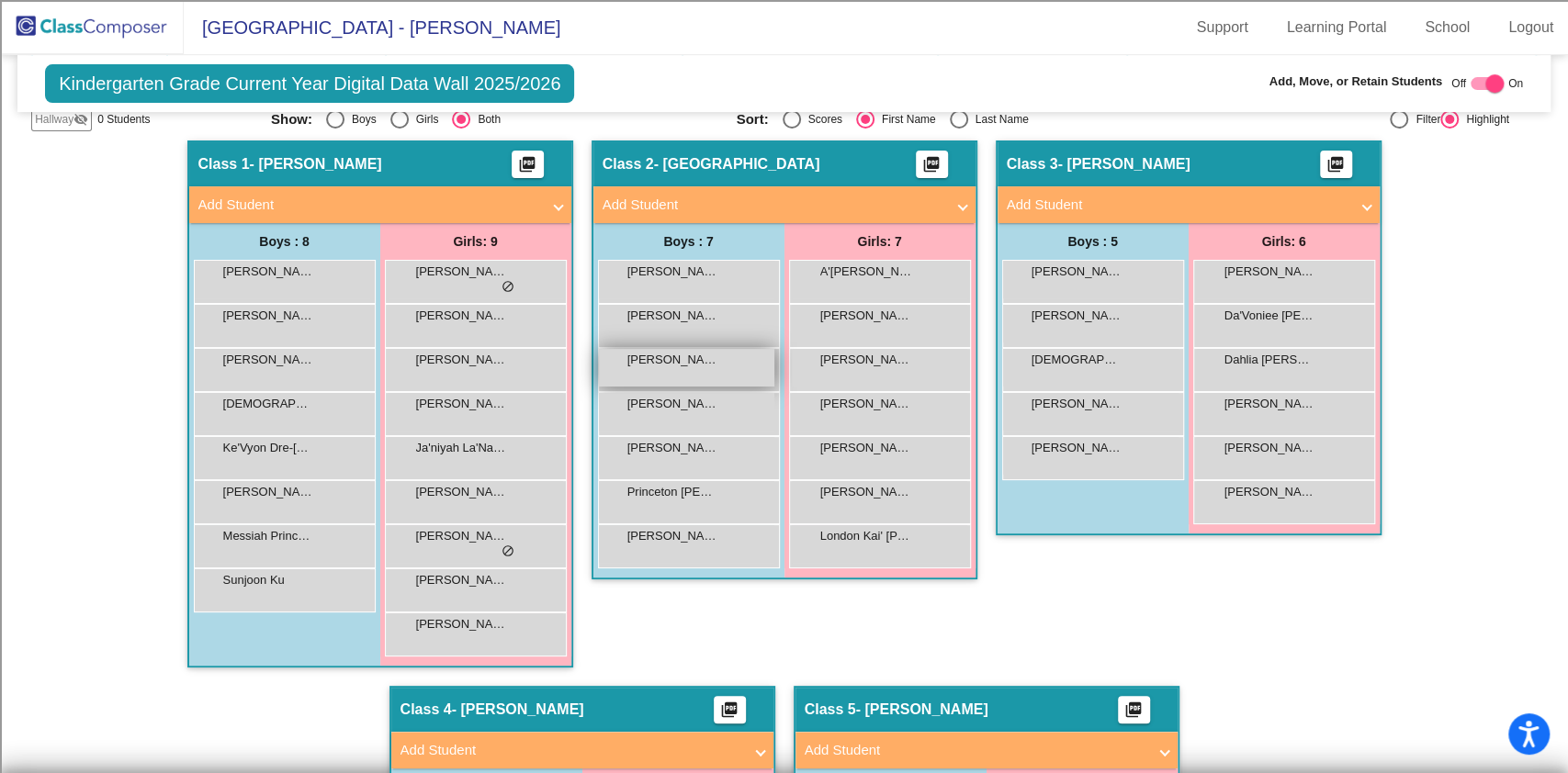 click on "Andrew Luis Ocampo lock do_not_disturb_alt" at bounding box center (686, 367) 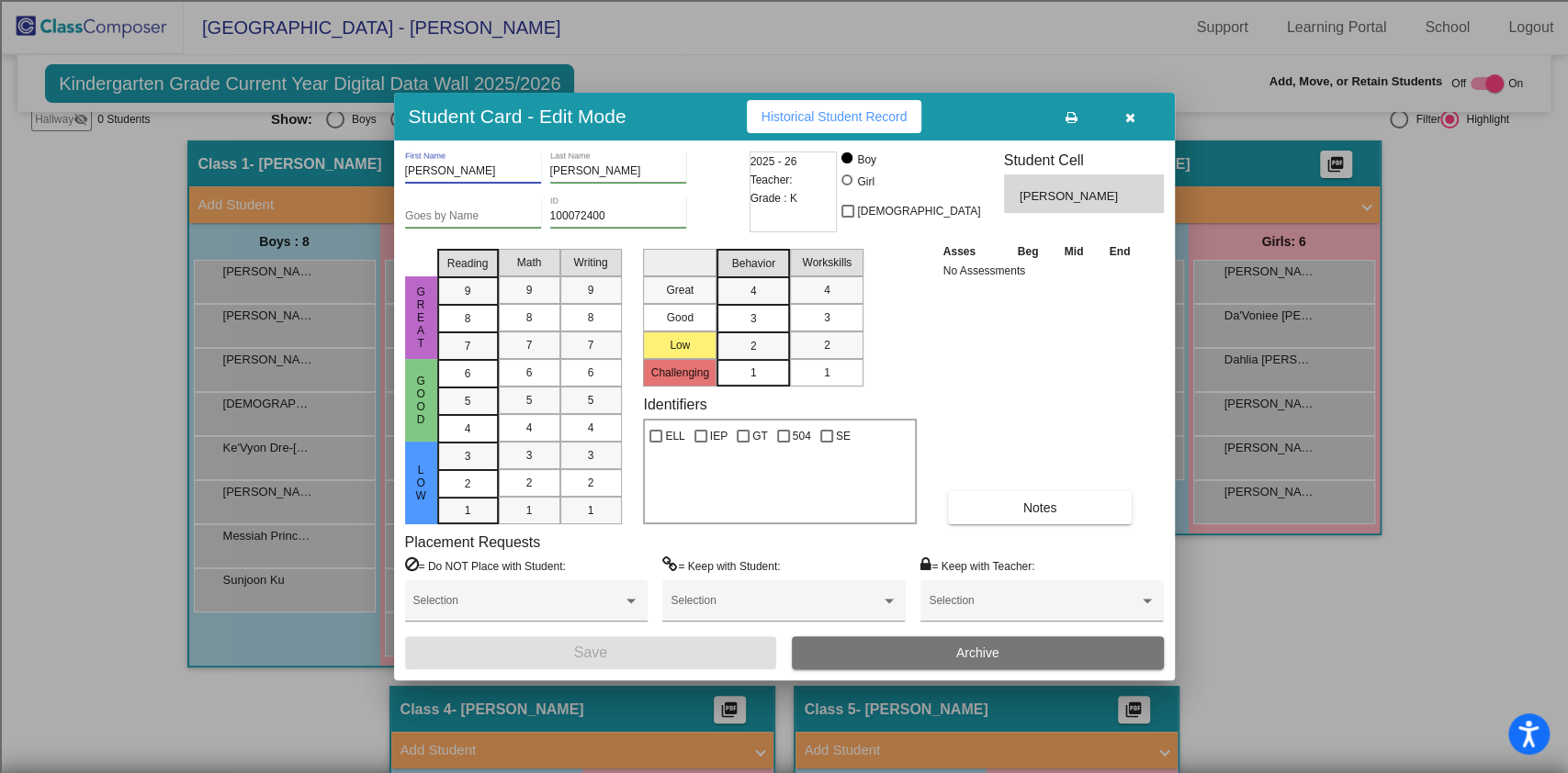 click on "Andrew Luis" at bounding box center (473, 172) 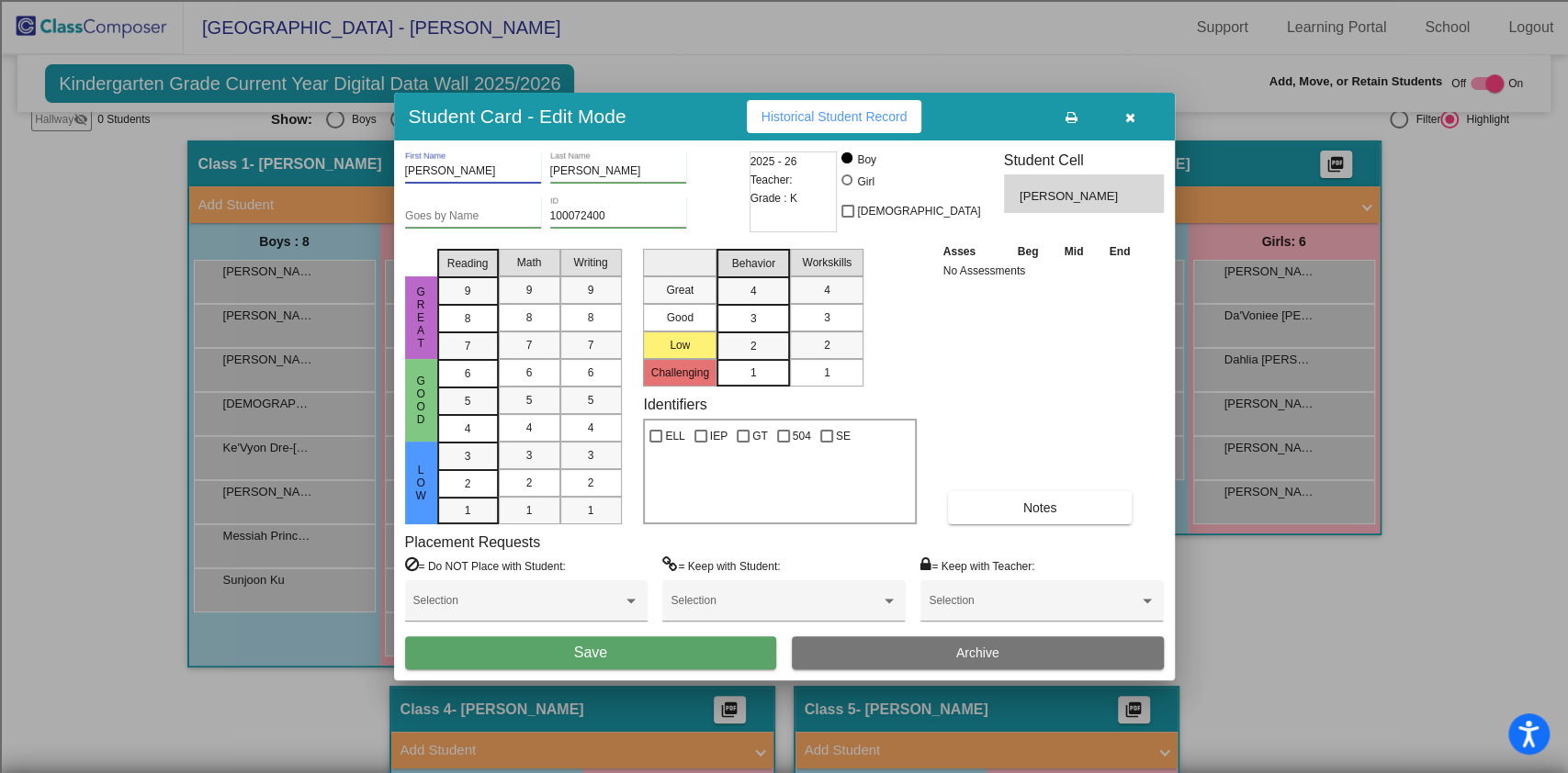 type on "Andrew" 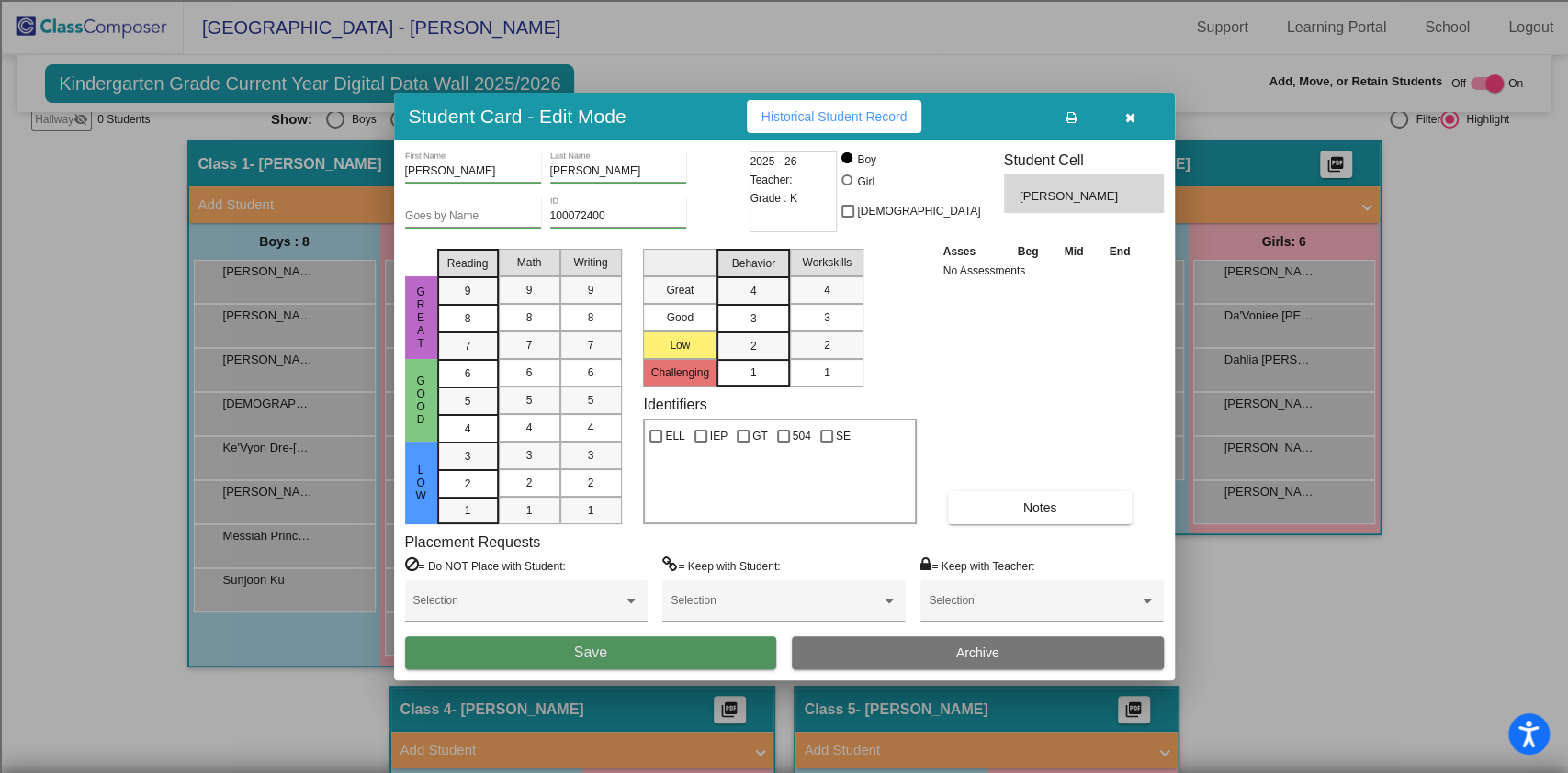 click on "Save" at bounding box center (591, 652) 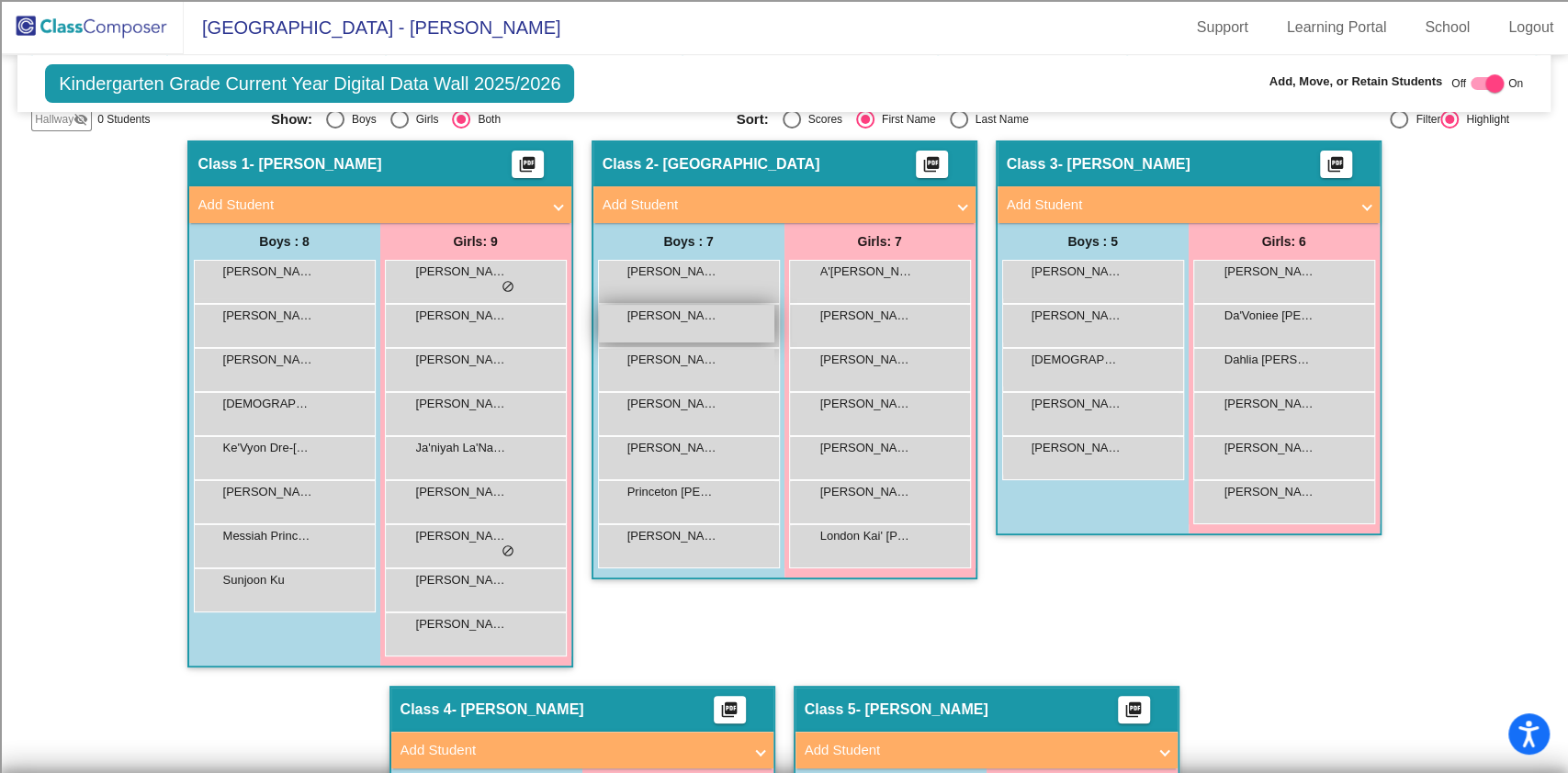 click on "[PERSON_NAME][GEOGRAPHIC_DATA]" at bounding box center [673, 316] 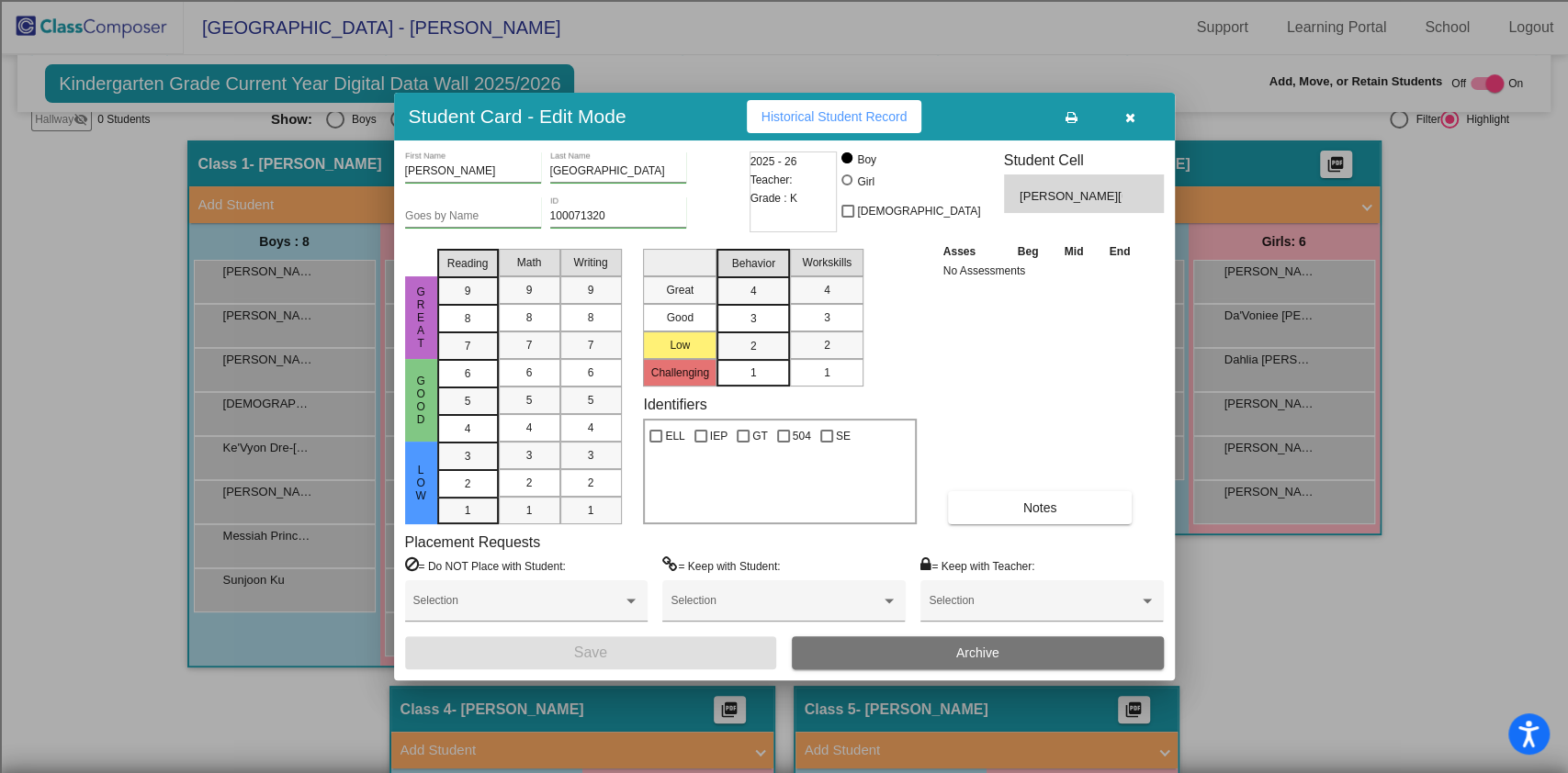 click on "Allen Santiago" at bounding box center [473, 172] 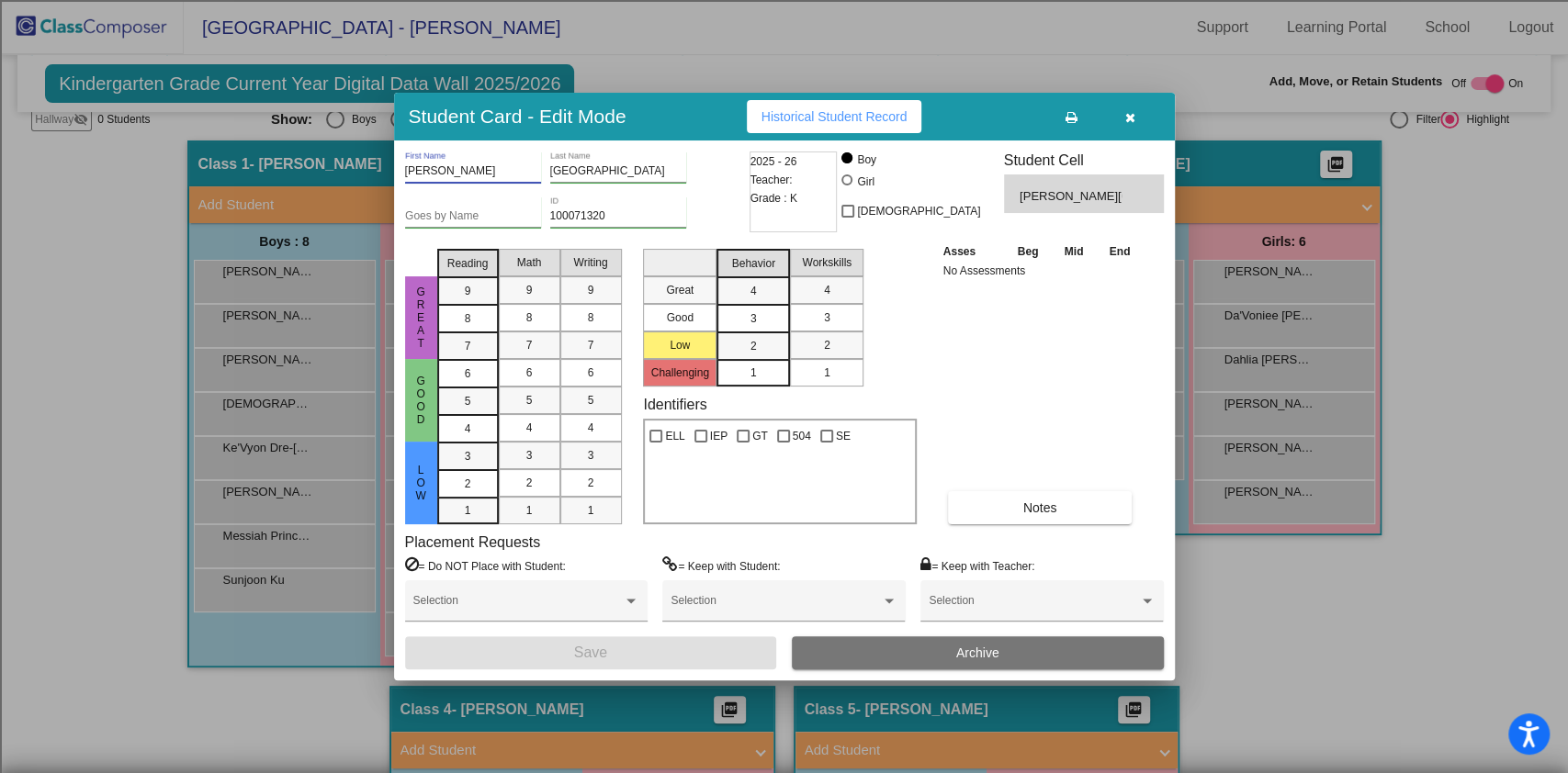 click on "Allen Santiago" at bounding box center [473, 172] 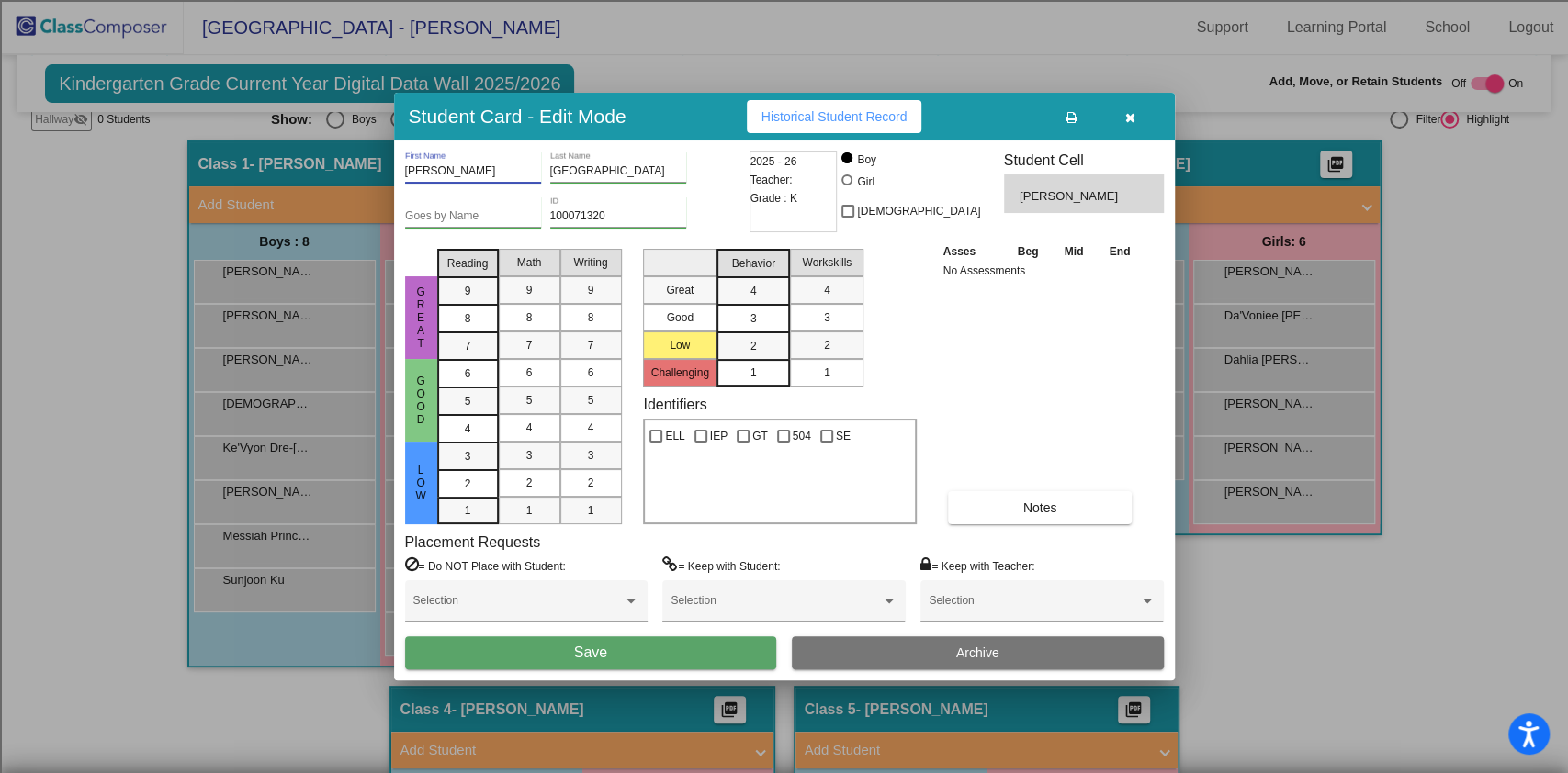 type on "Allen" 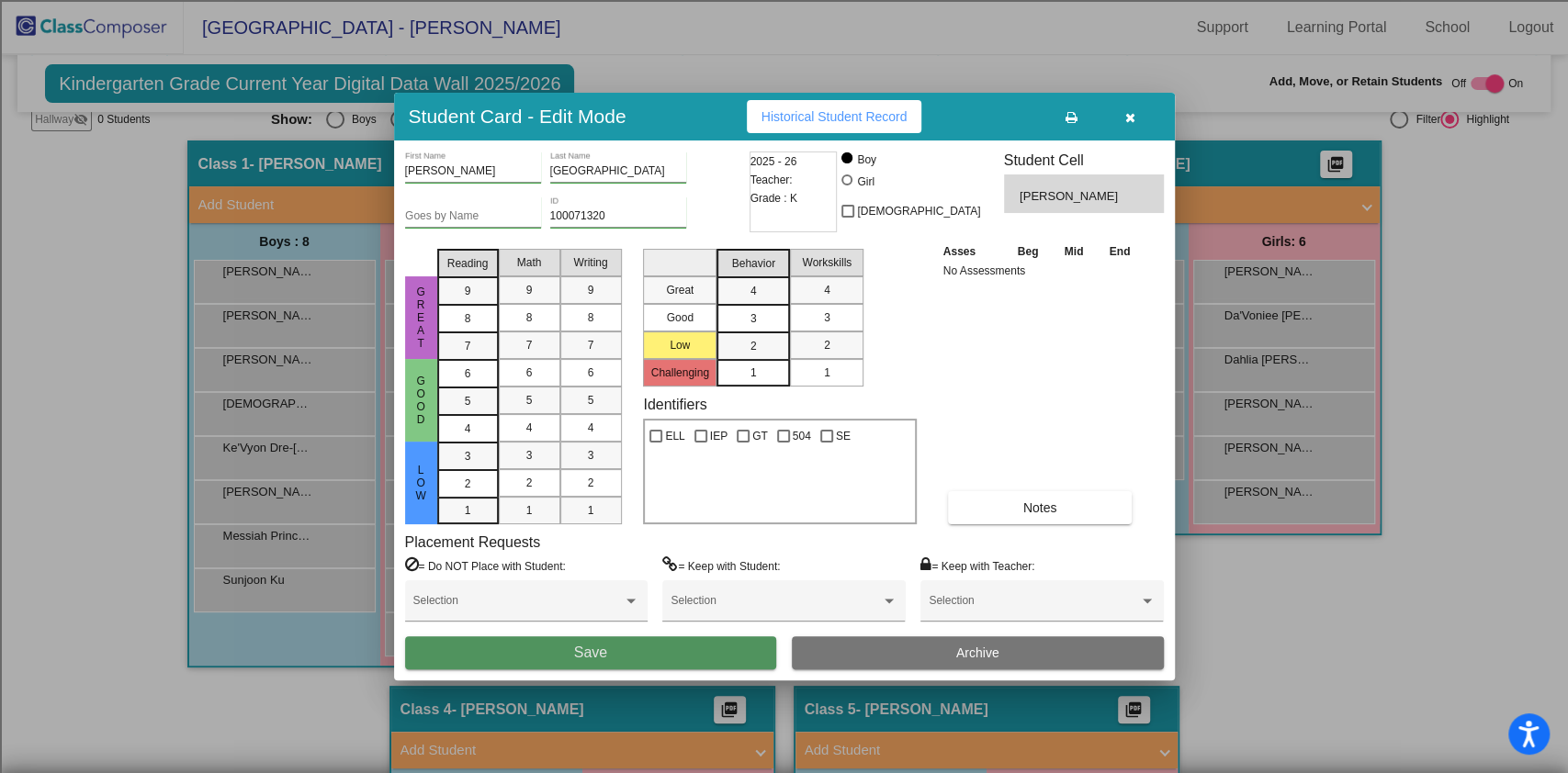 click on "Save" at bounding box center [591, 653] 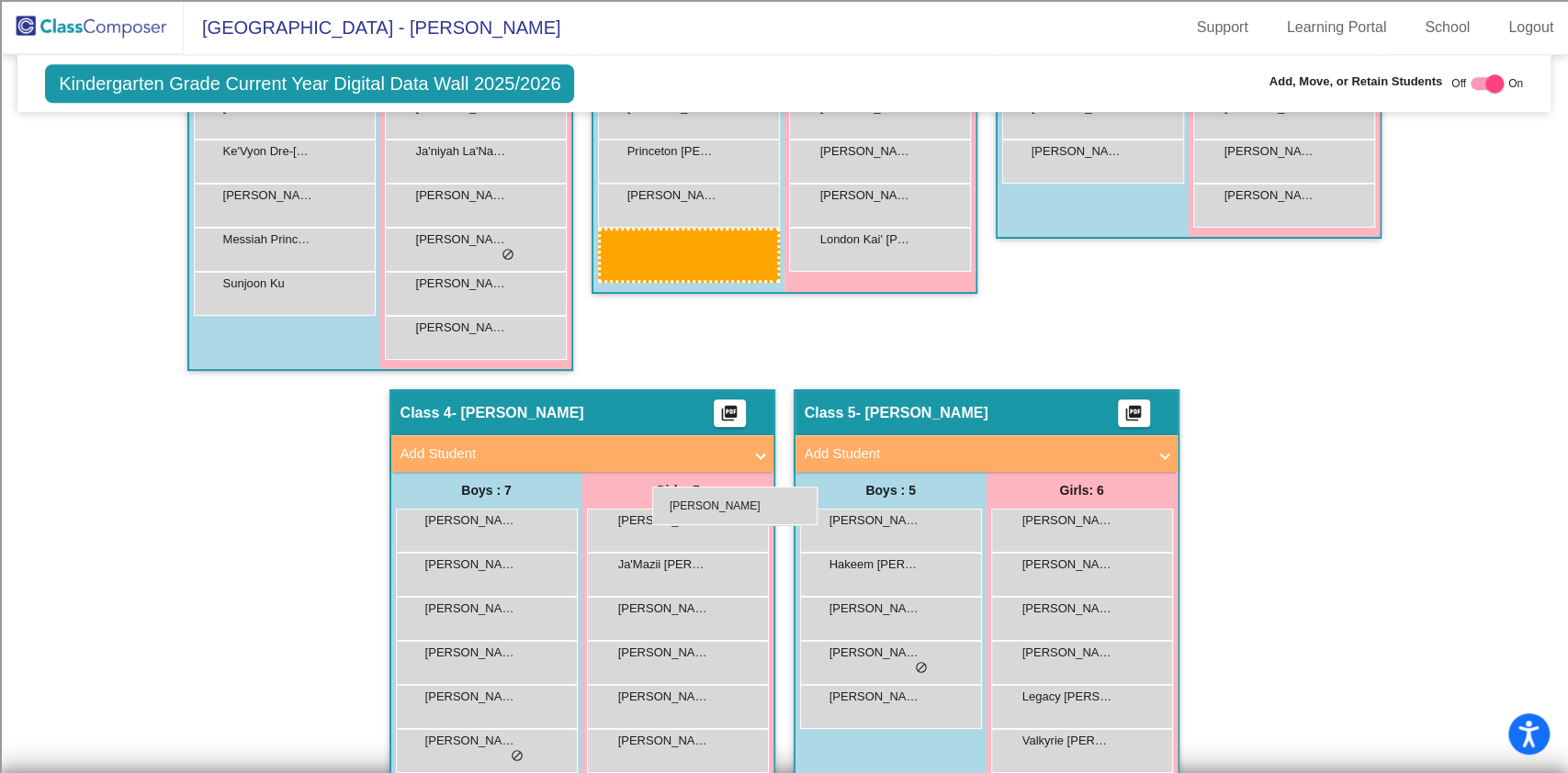 scroll, scrollTop: 771, scrollLeft: 0, axis: vertical 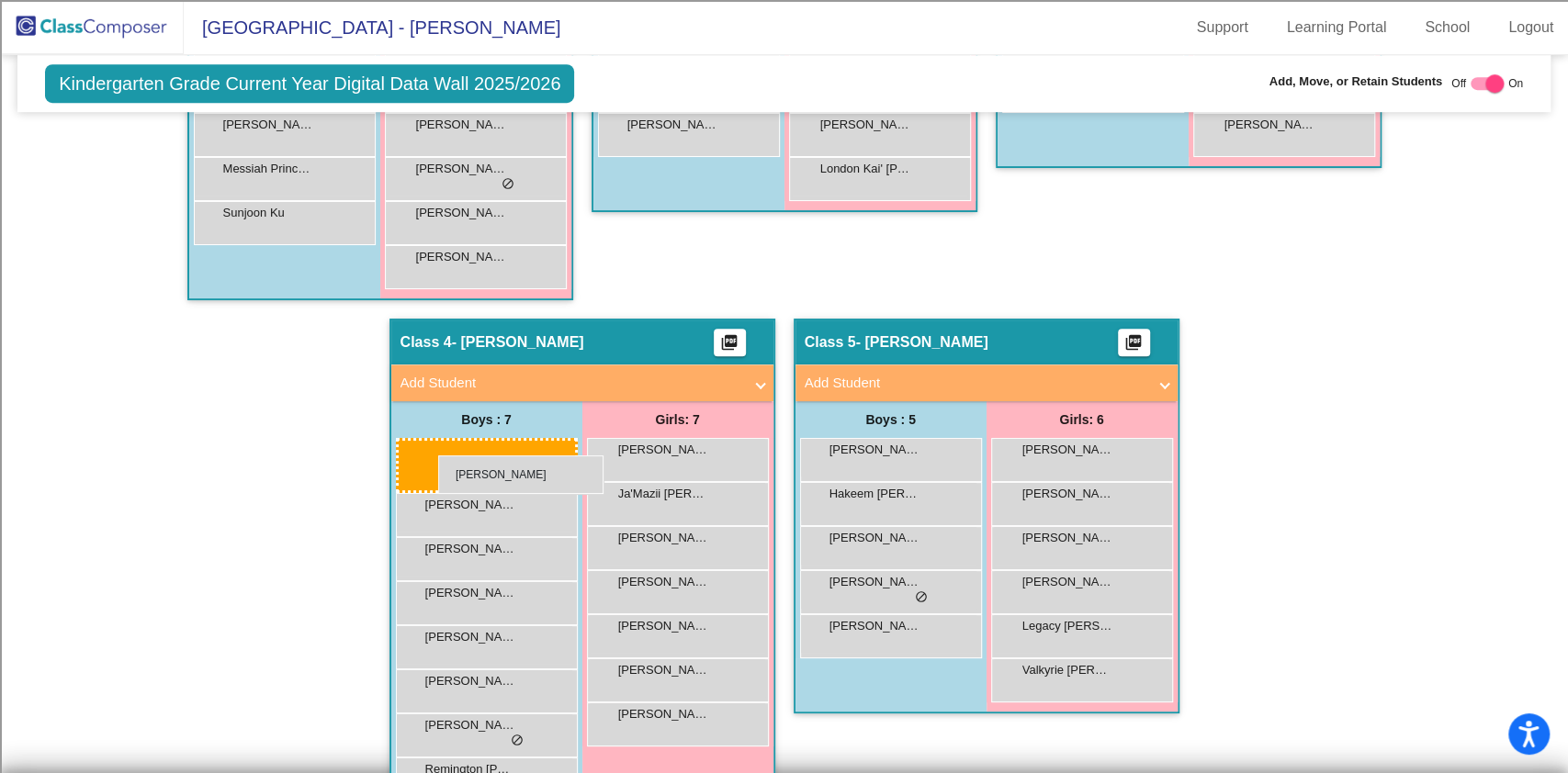 drag, startPoint x: 681, startPoint y: 322, endPoint x: 438, endPoint y: 455, distance: 277.01625 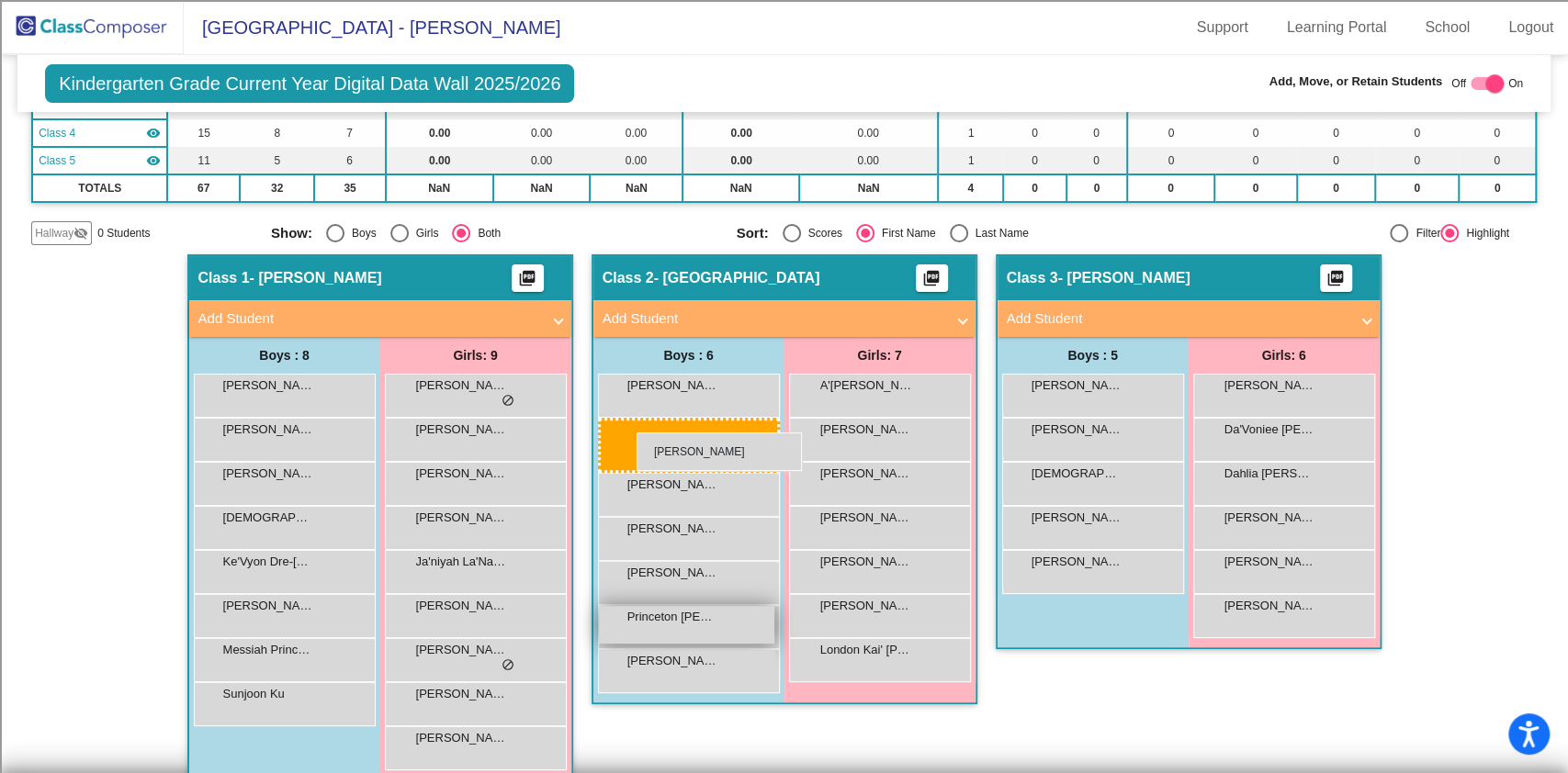scroll, scrollTop: 281, scrollLeft: 0, axis: vertical 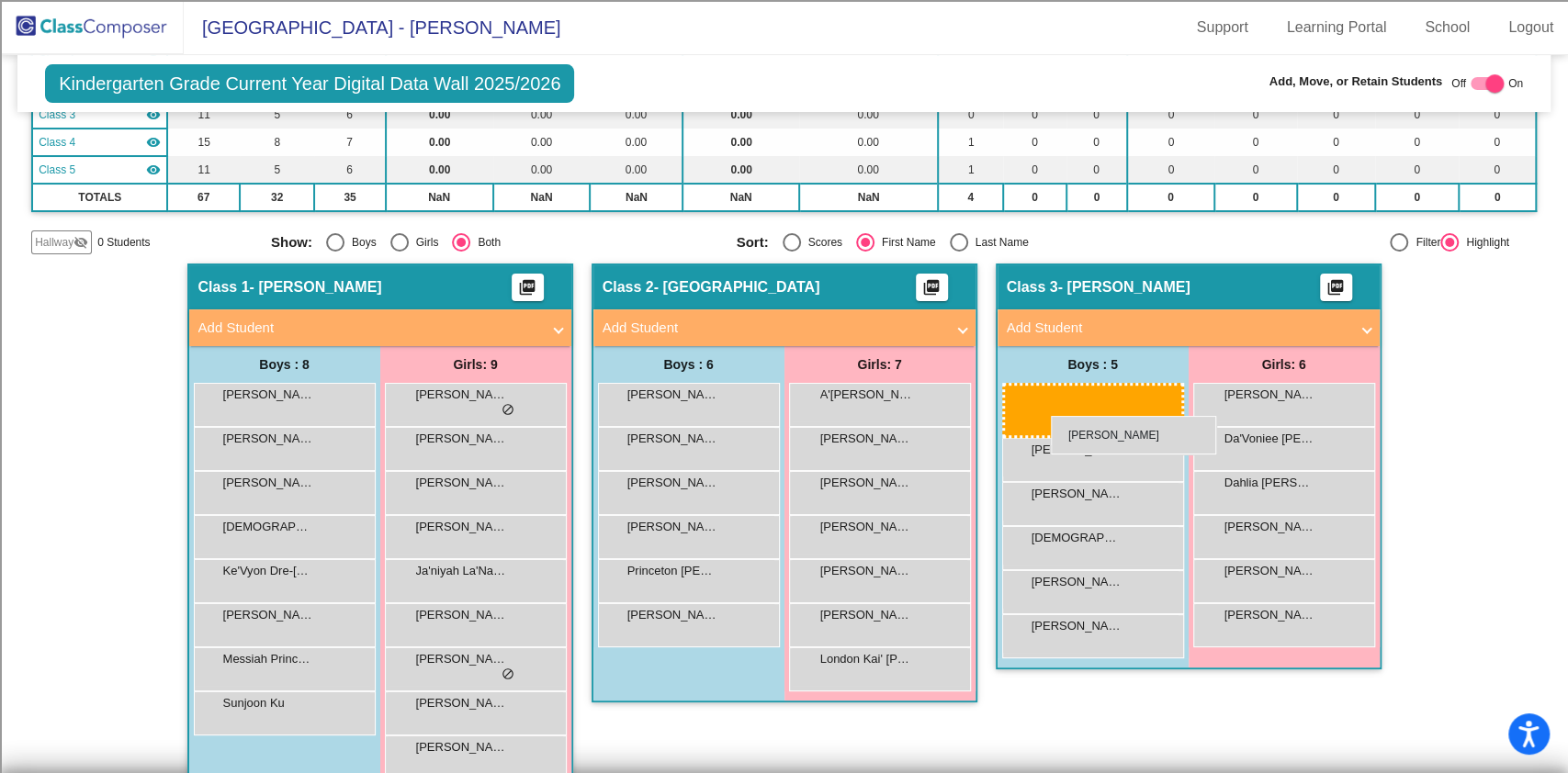 drag, startPoint x: 488, startPoint y: 503, endPoint x: 1051, endPoint y: 417, distance: 569.5305 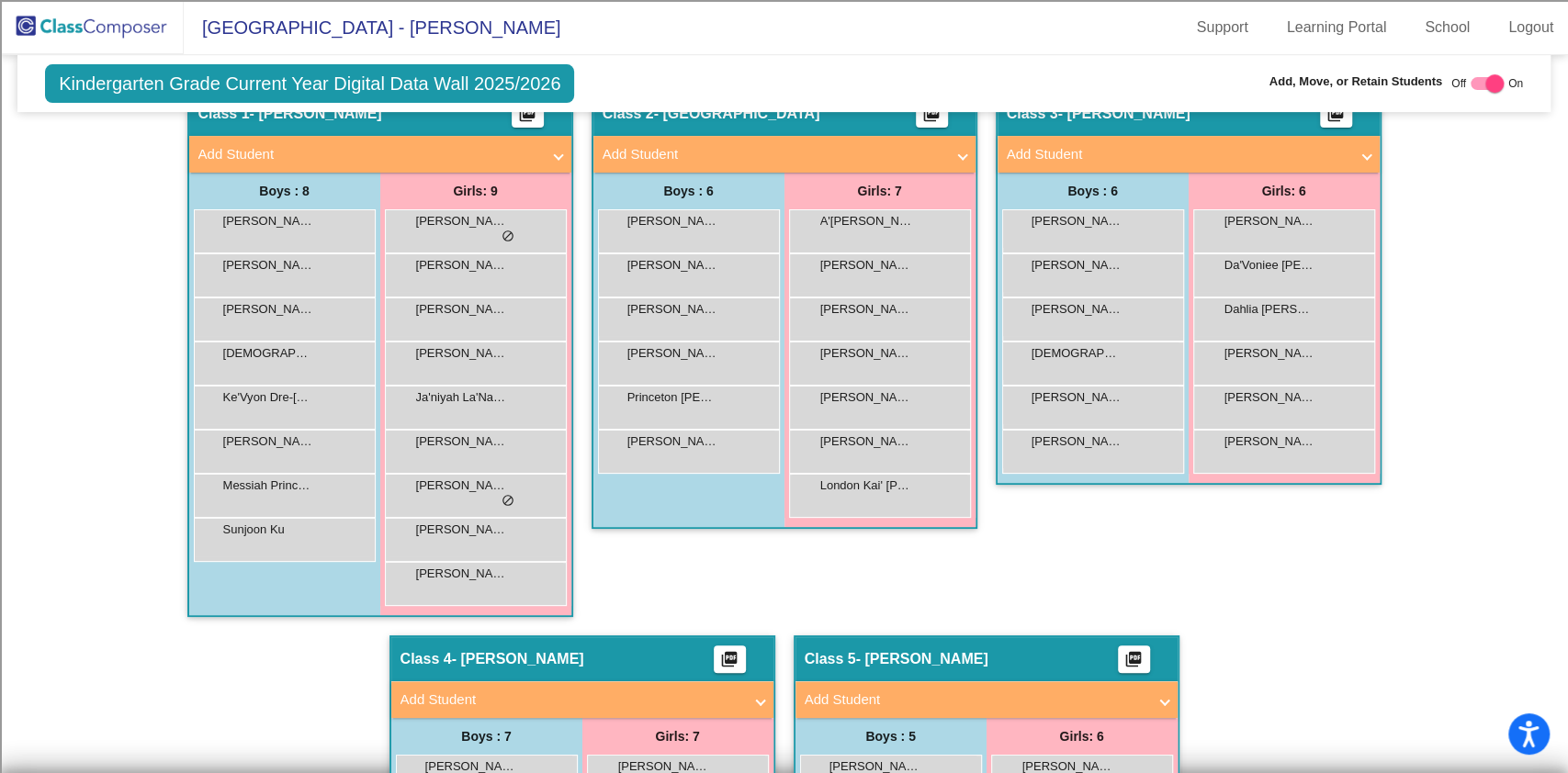 scroll, scrollTop: 404, scrollLeft: 0, axis: vertical 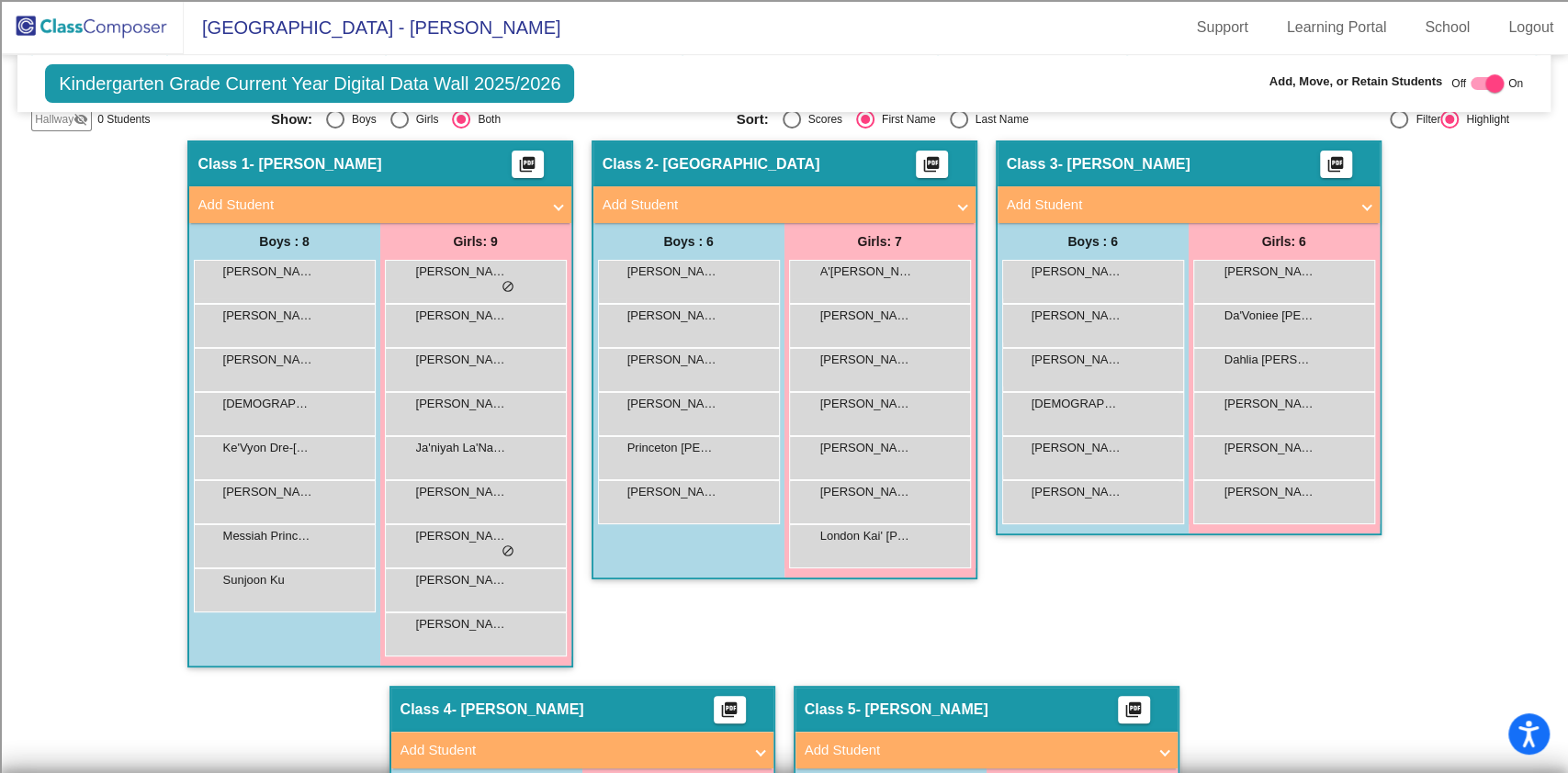click 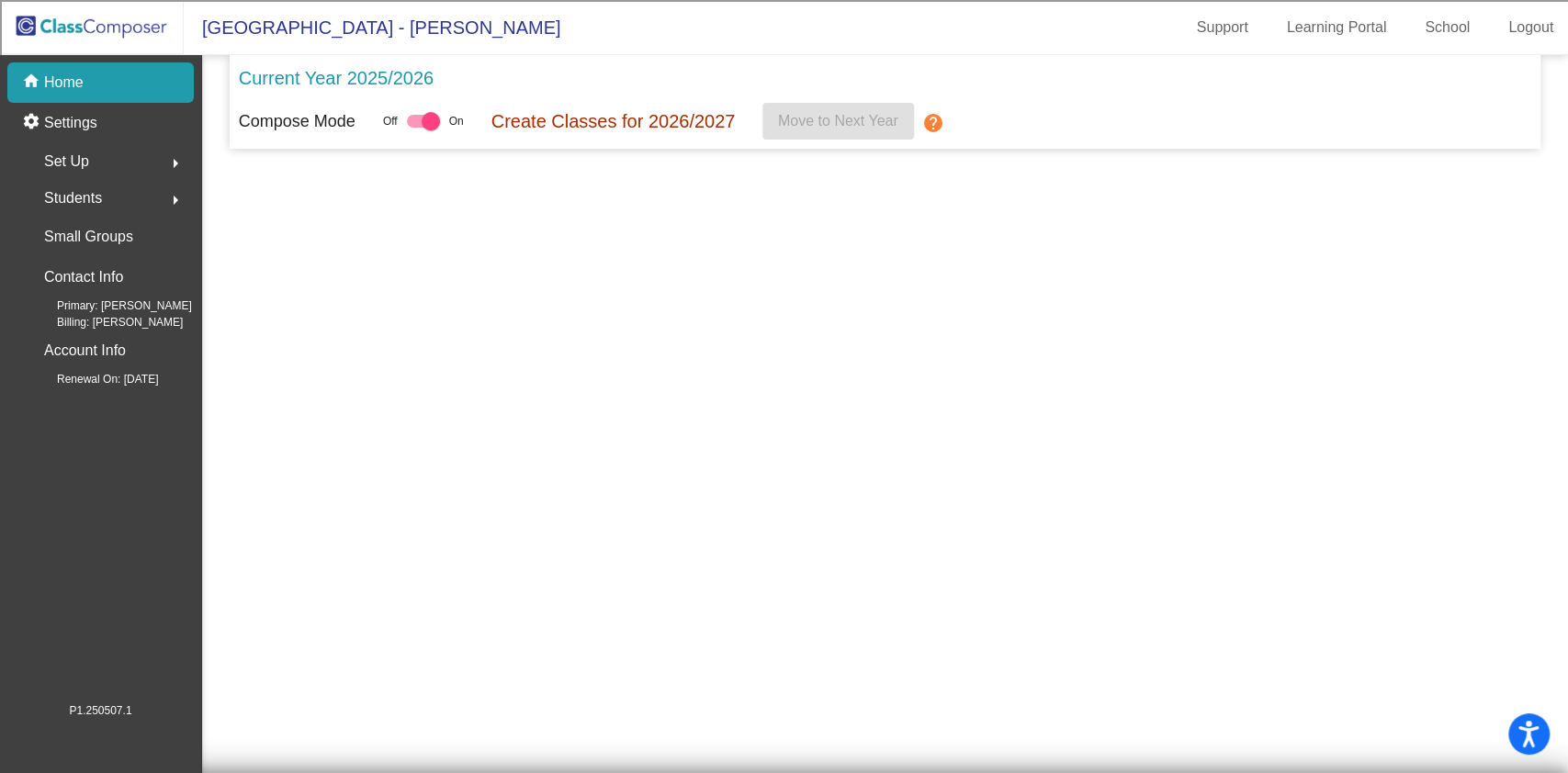 scroll, scrollTop: 0, scrollLeft: 0, axis: both 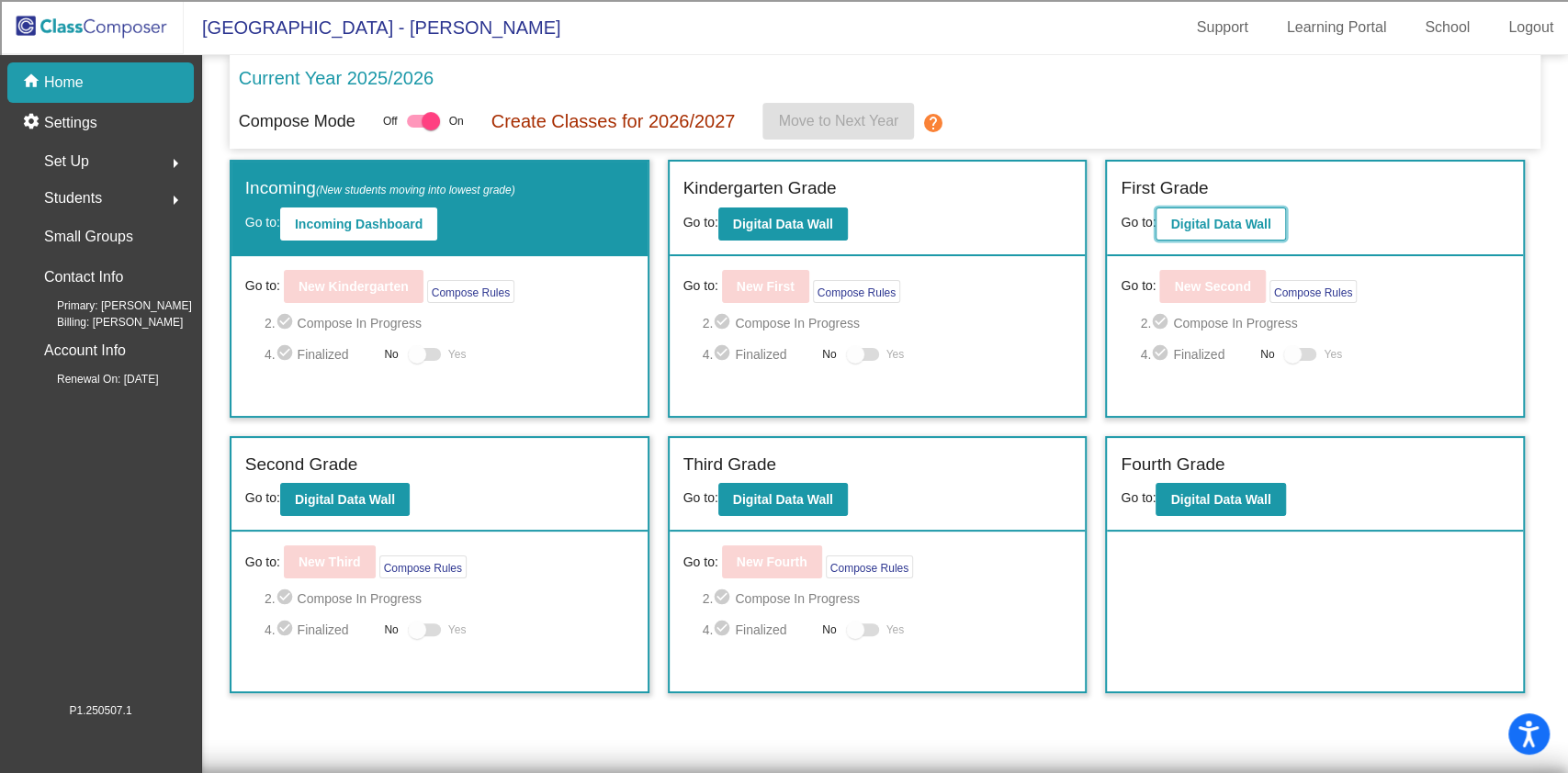 click on "Digital Data Wall" 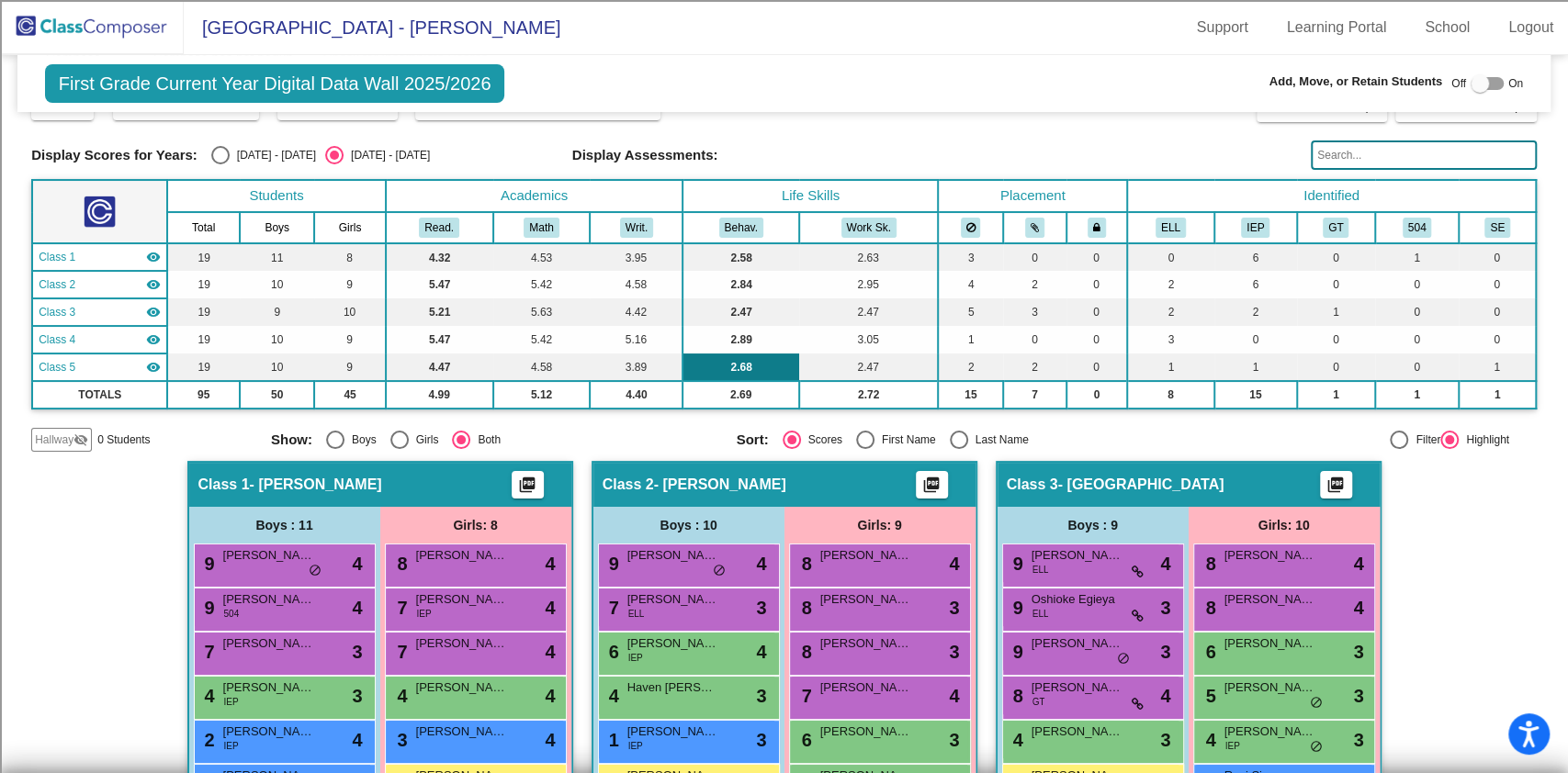 scroll, scrollTop: 122, scrollLeft: 0, axis: vertical 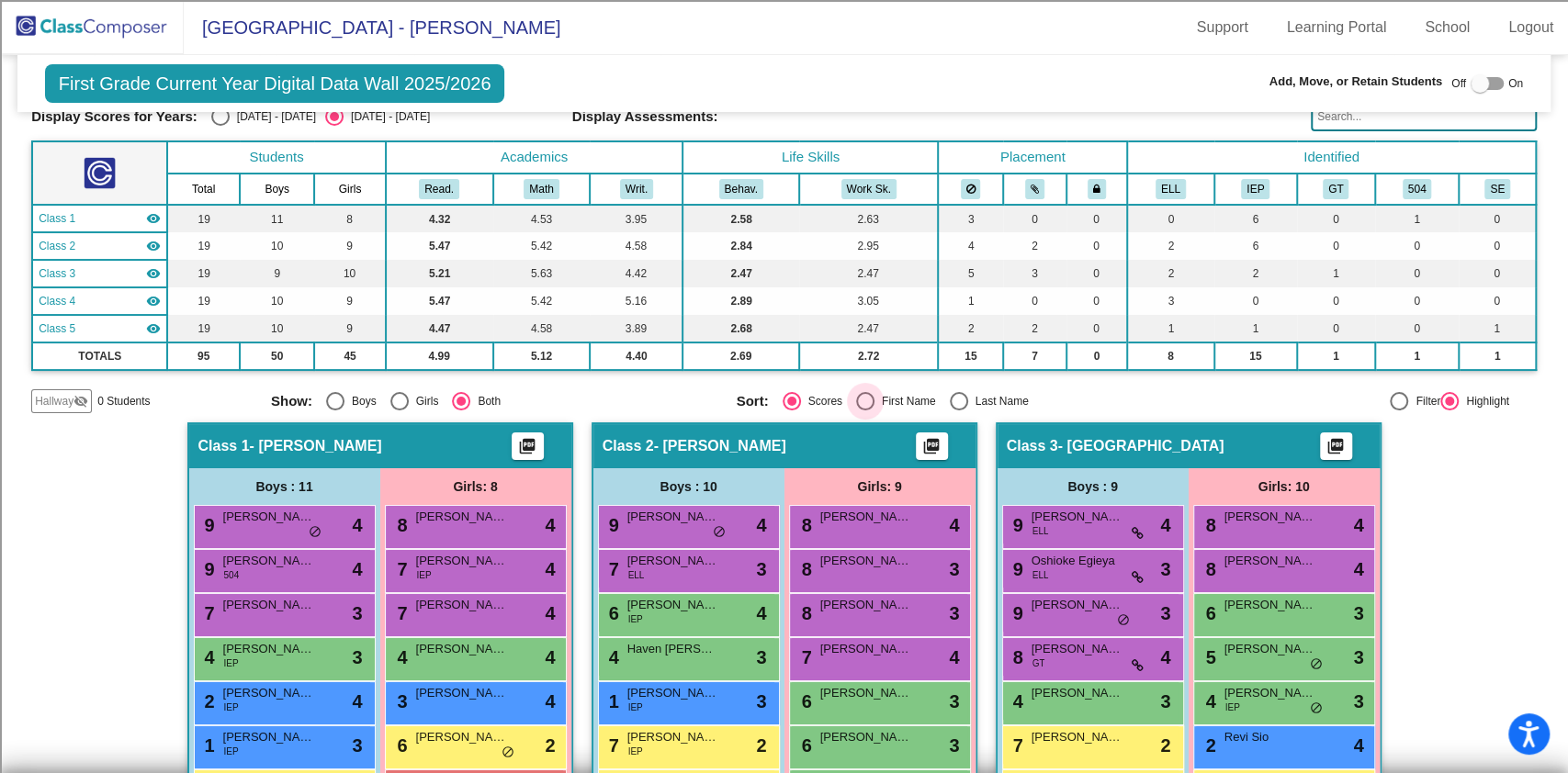 click at bounding box center (865, 401) 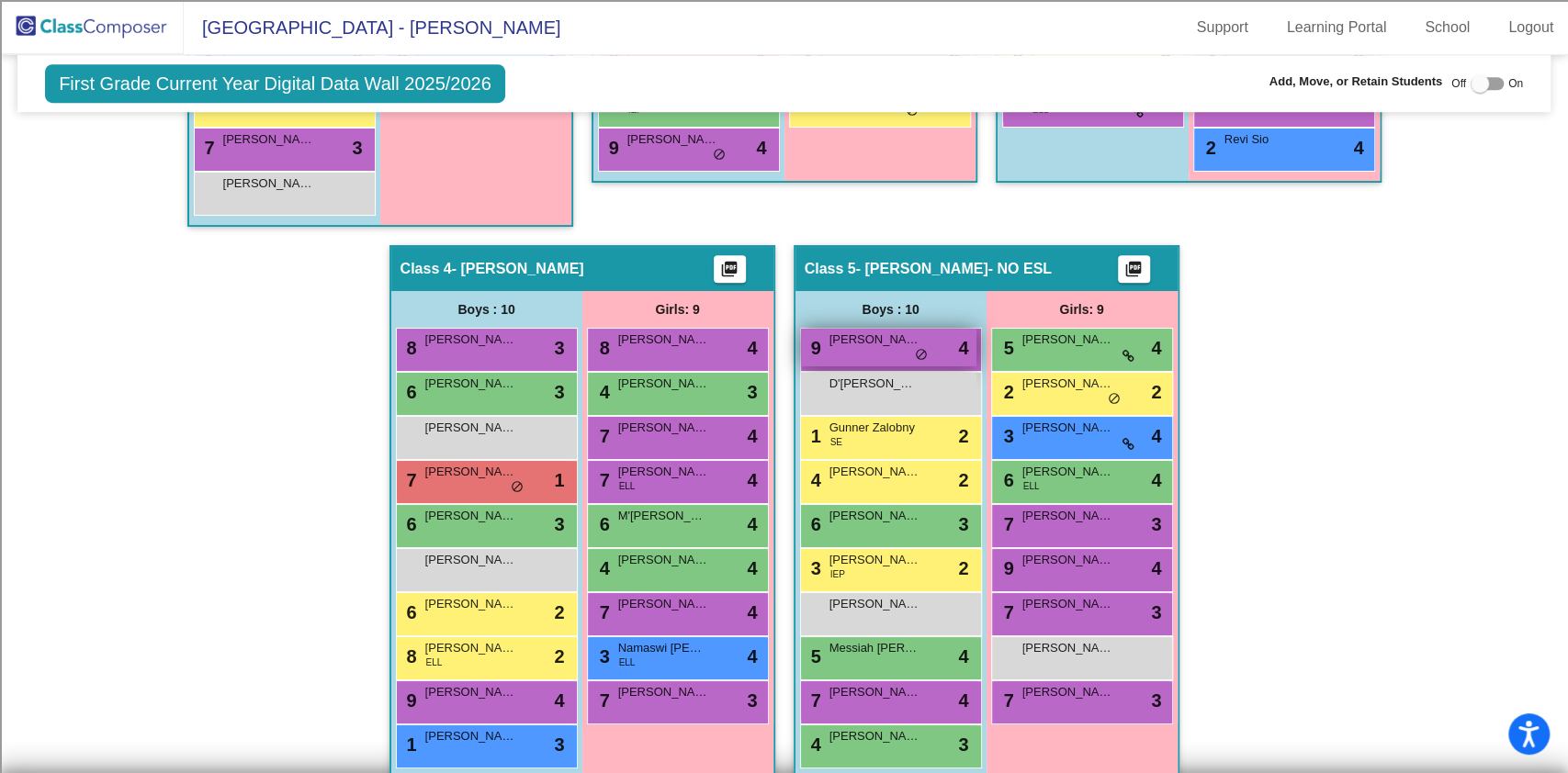 scroll, scrollTop: 918, scrollLeft: 0, axis: vertical 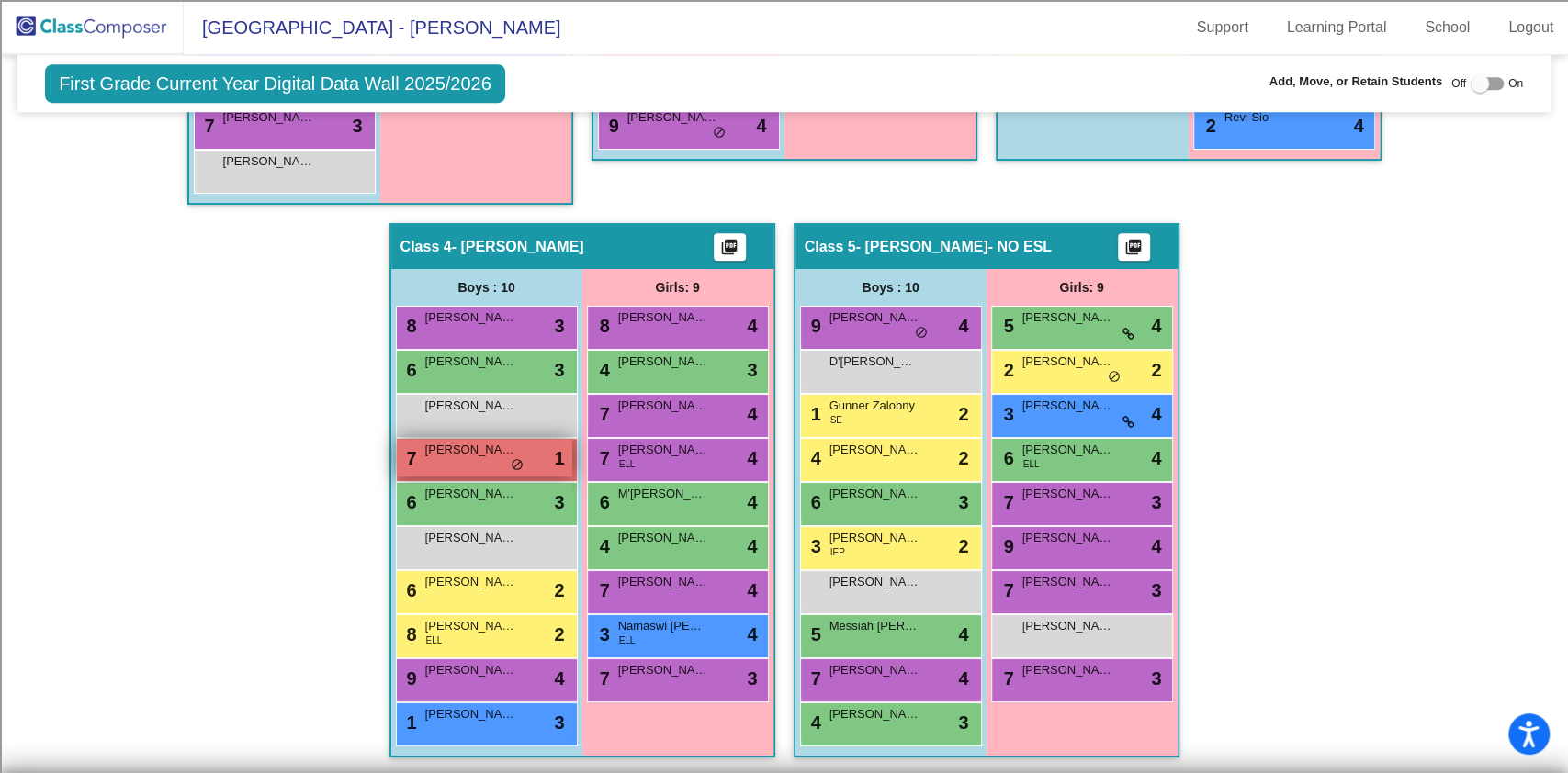 click on "[PERSON_NAME]" at bounding box center (471, 450) 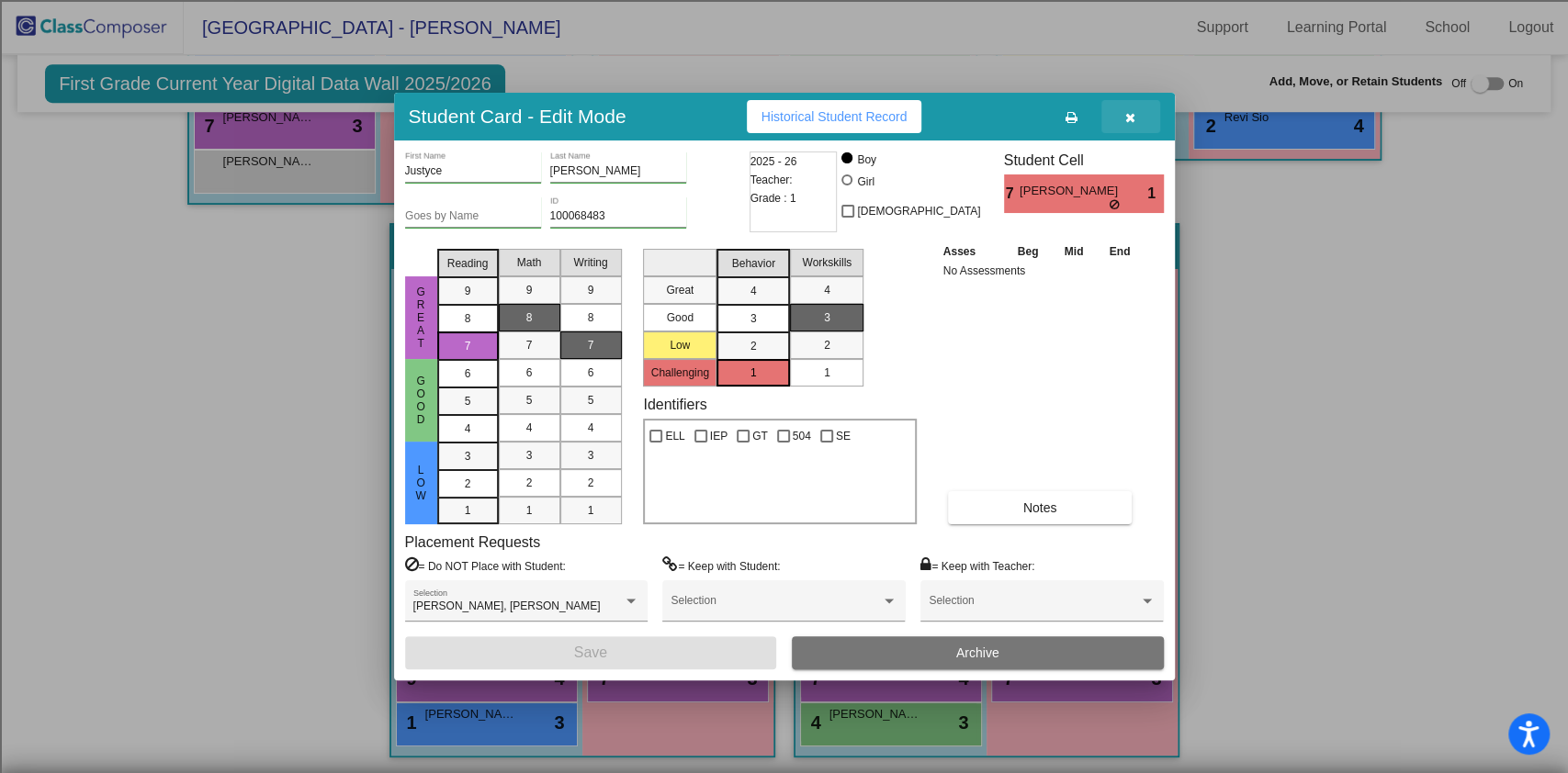 click at bounding box center [1131, 117] 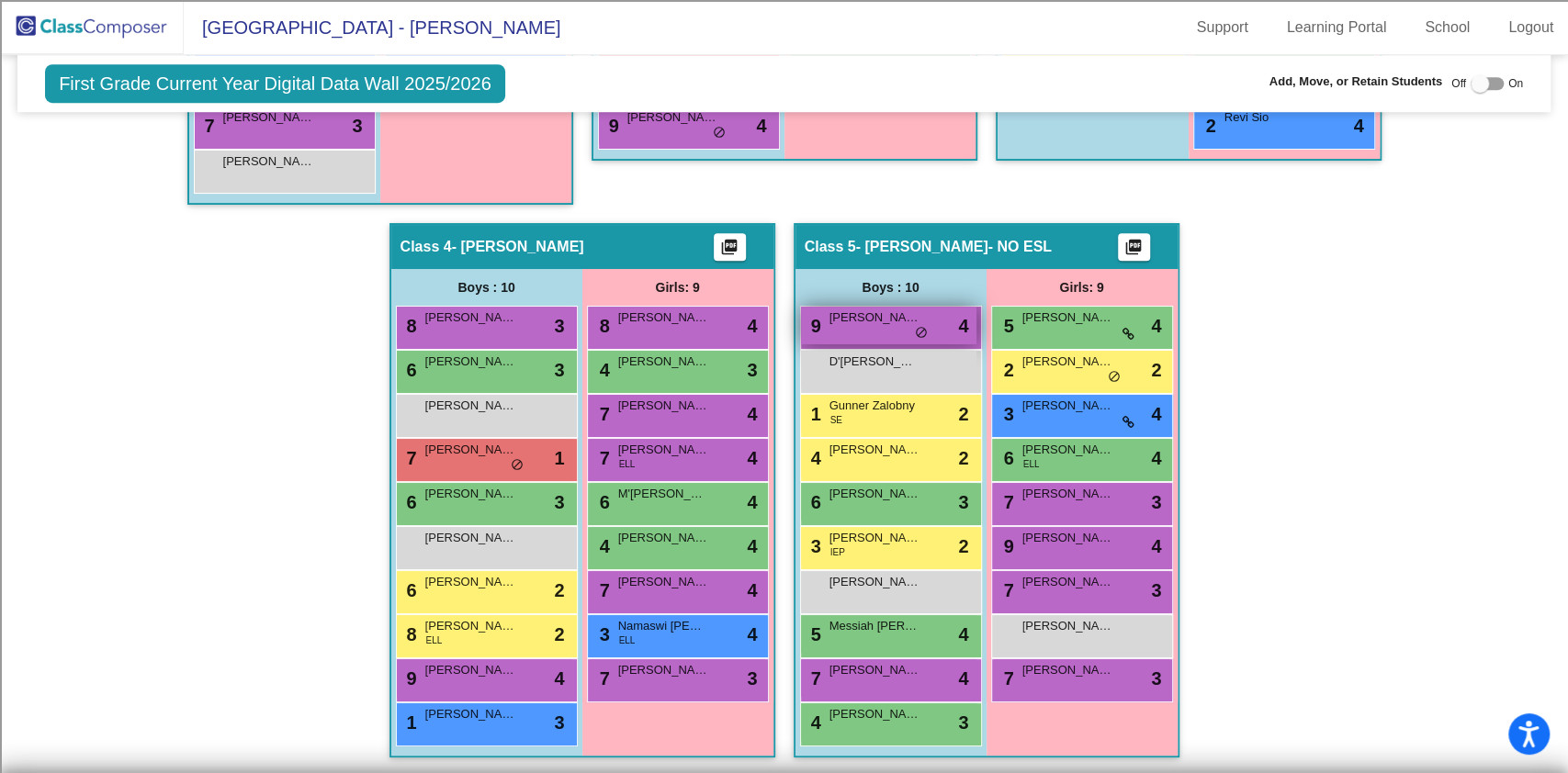 click on "[PERSON_NAME]" at bounding box center [875, 318] 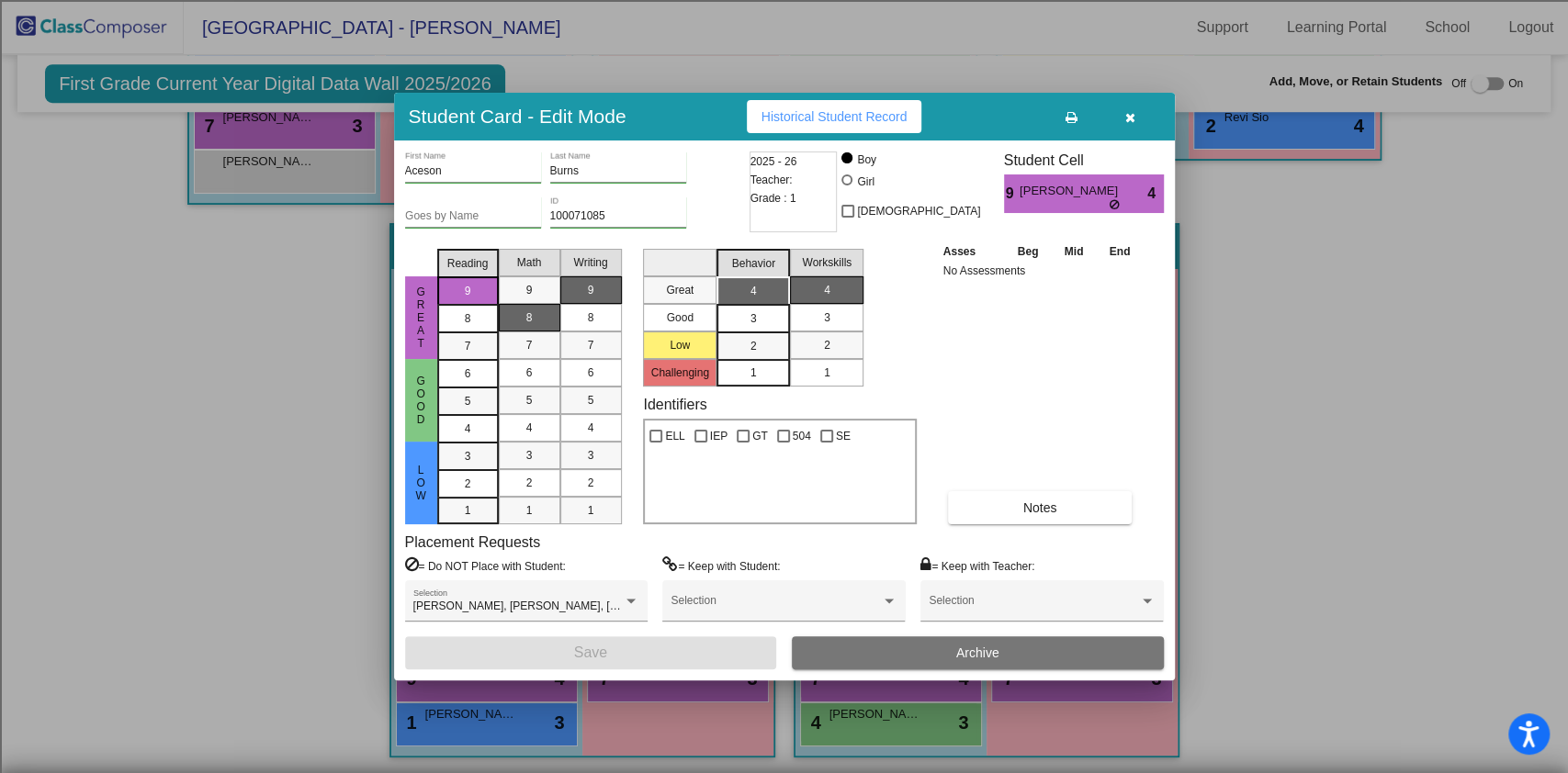 click at bounding box center [1131, 117] 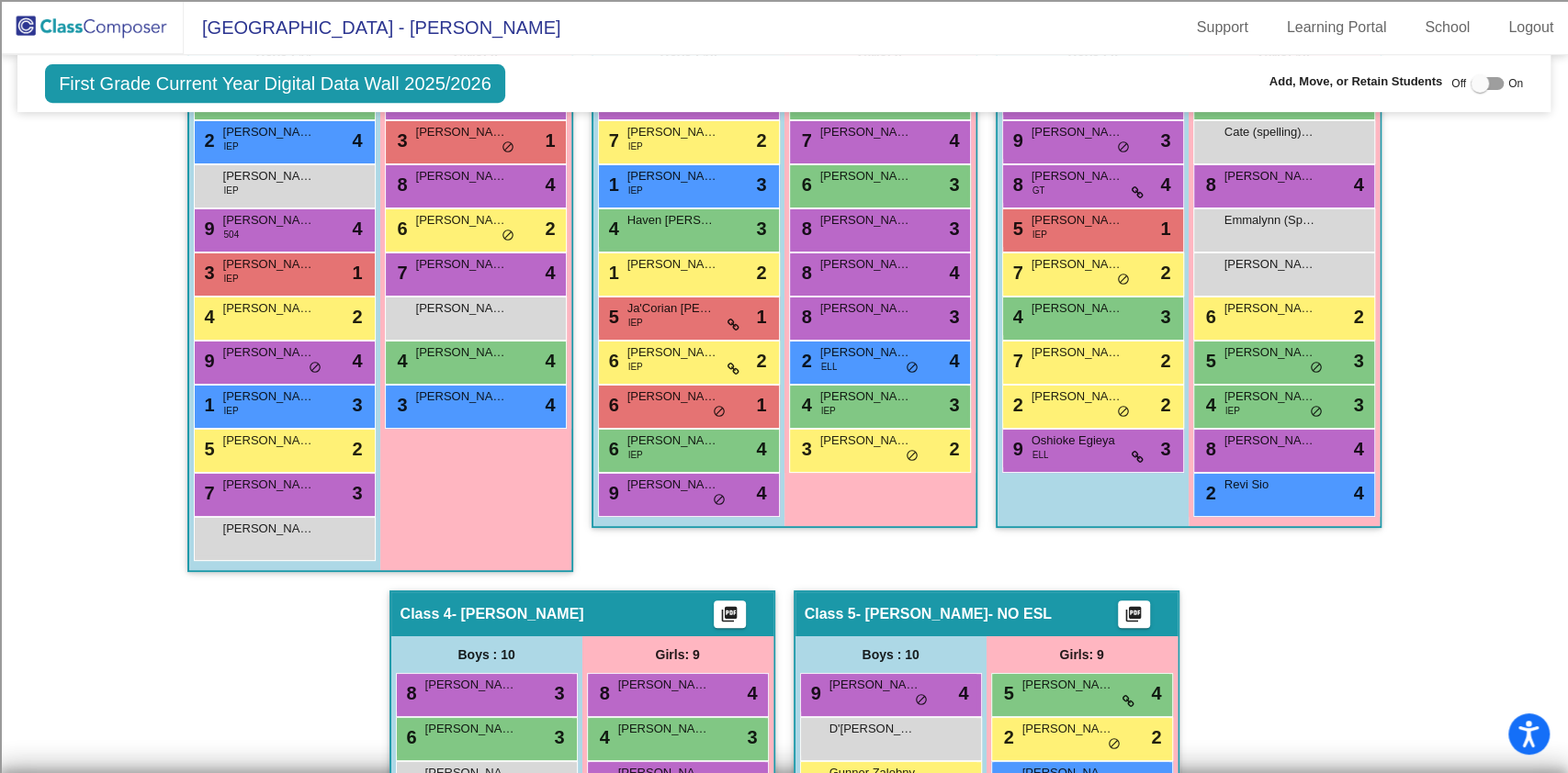 scroll, scrollTop: 428, scrollLeft: 0, axis: vertical 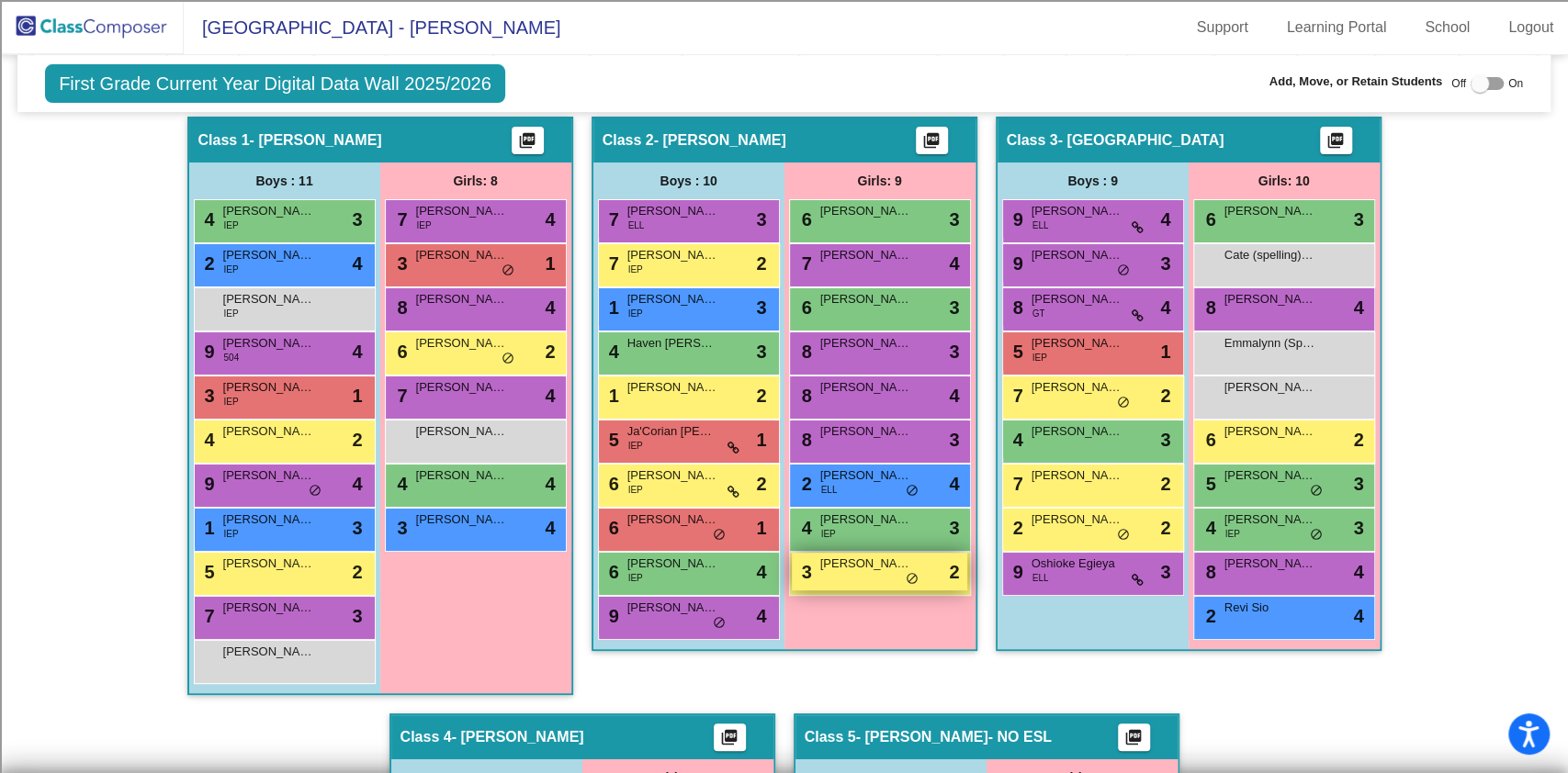click on "3 Shawn Towell lock do_not_disturb_alt 2" at bounding box center [879, 571] 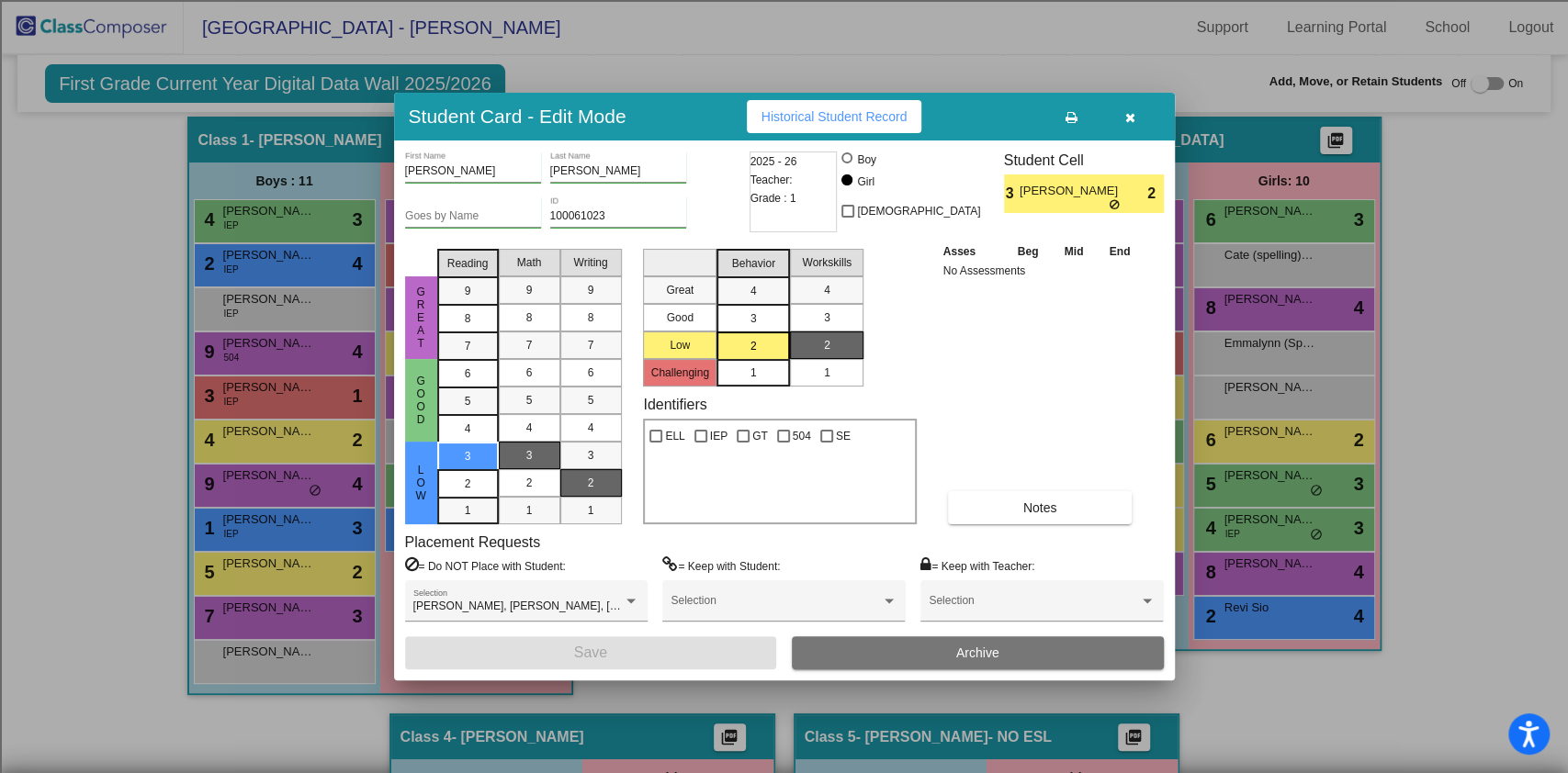 click at bounding box center [1131, 117] 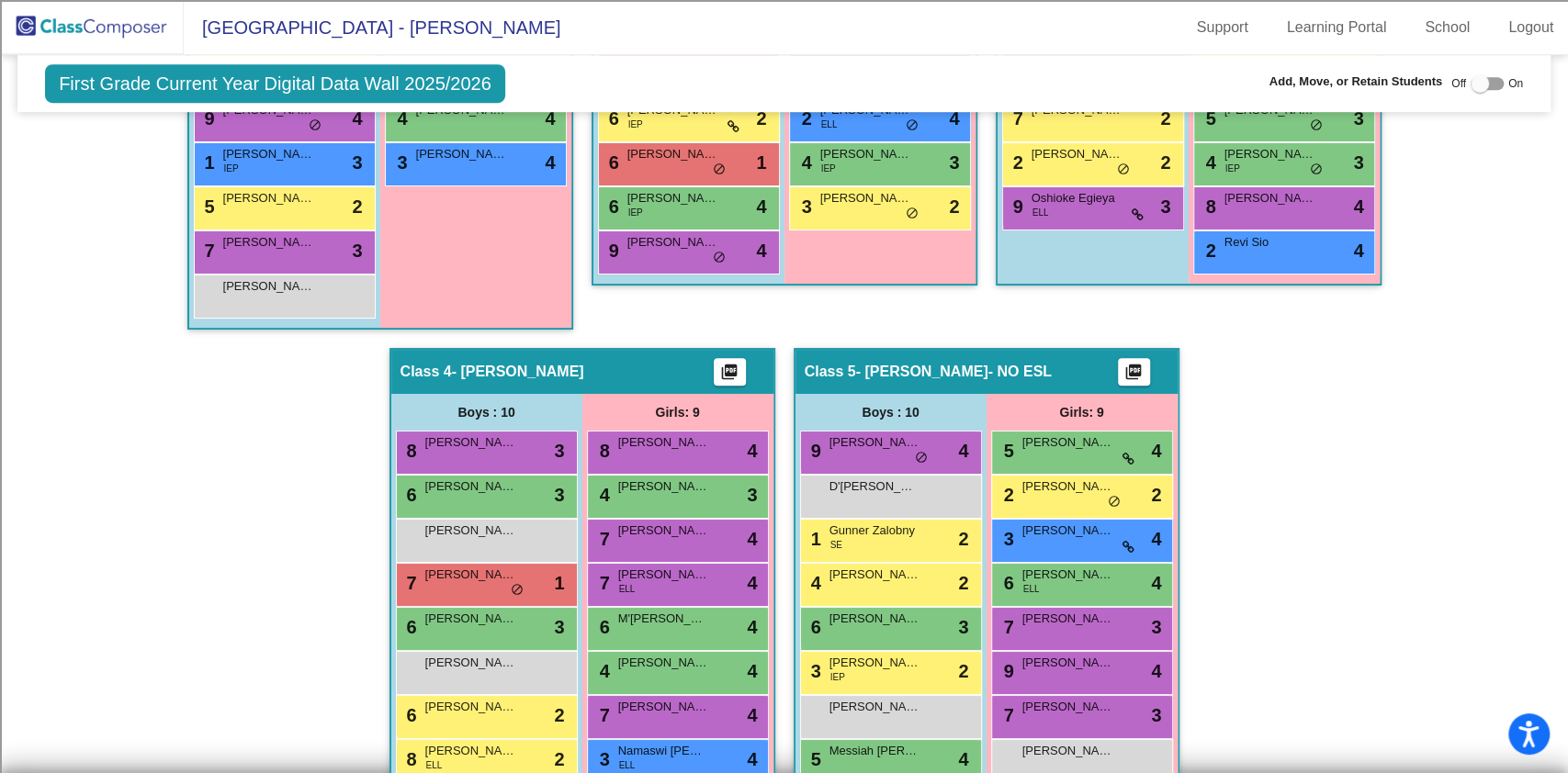 scroll, scrollTop: 795, scrollLeft: 0, axis: vertical 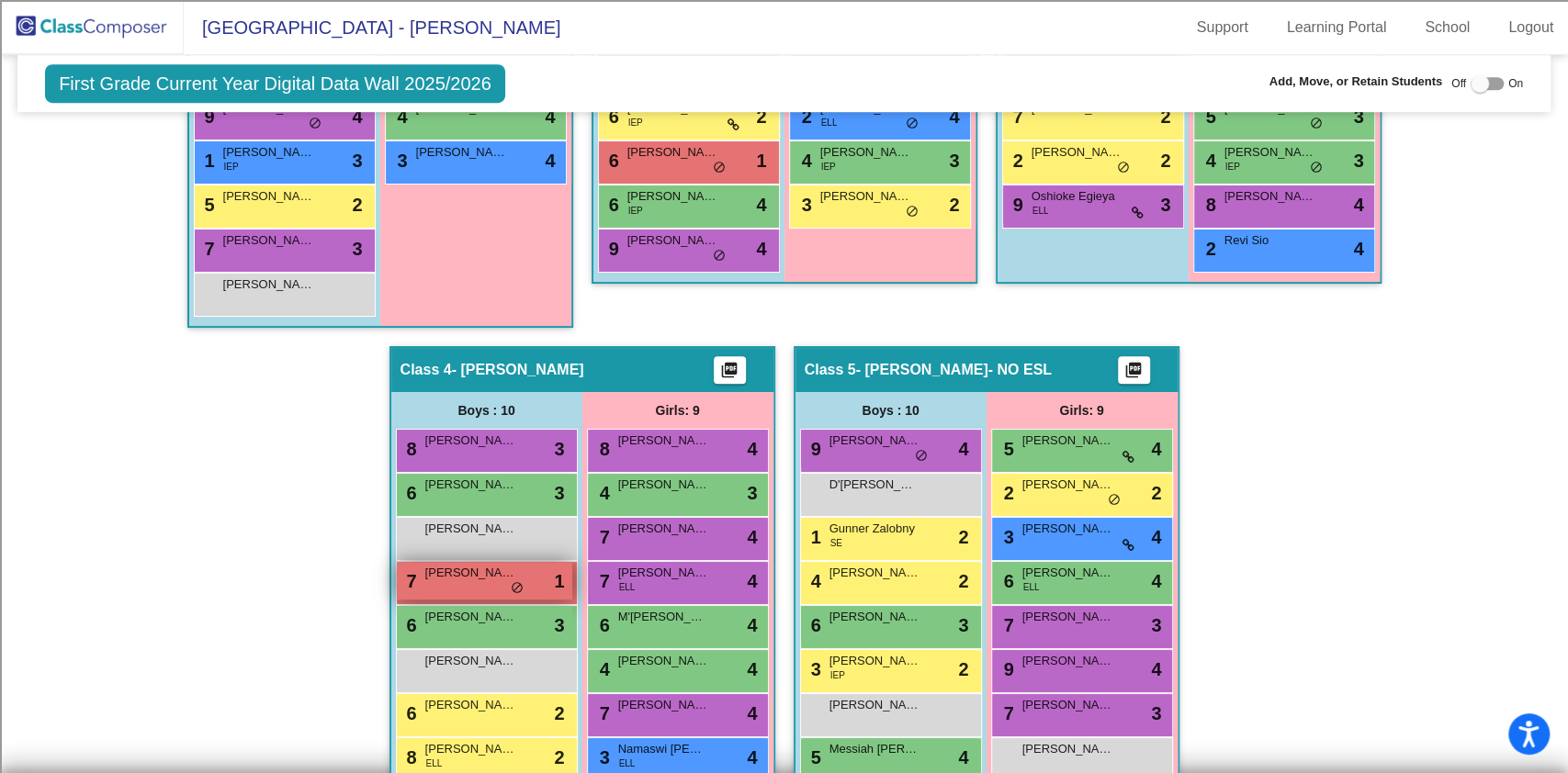 click on "[PERSON_NAME]" at bounding box center (471, 573) 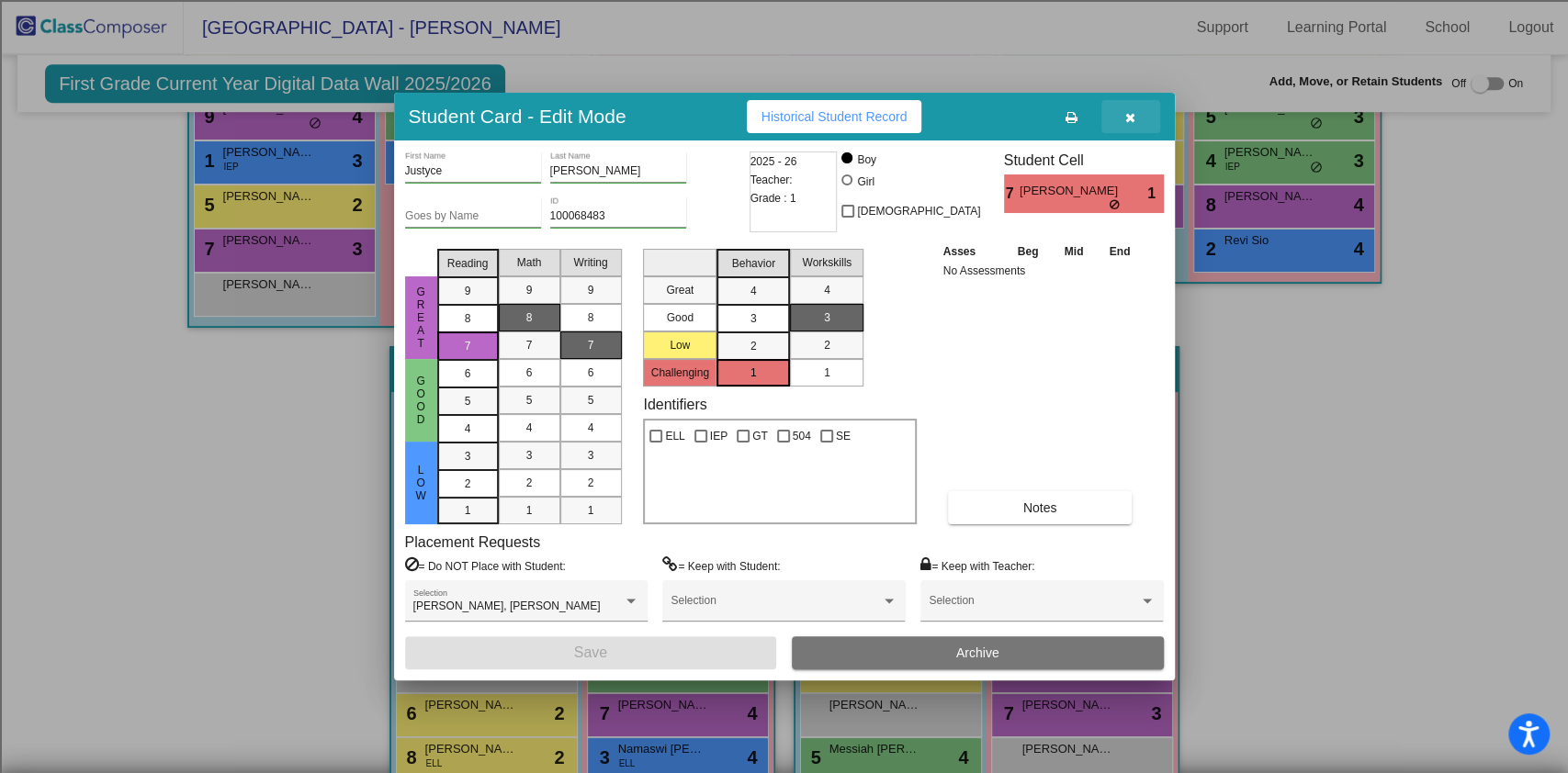 click at bounding box center [1131, 117] 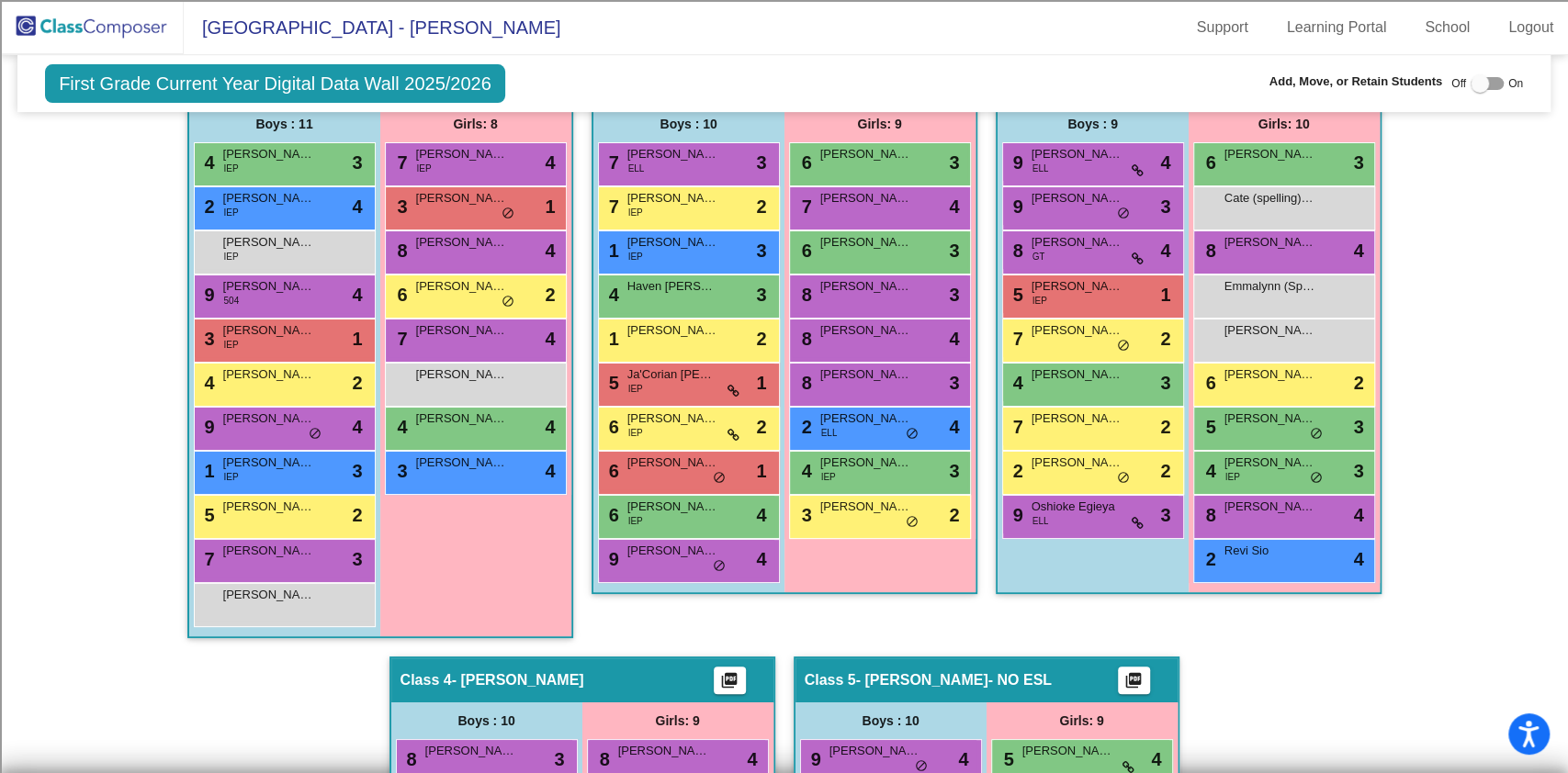 scroll, scrollTop: 428, scrollLeft: 0, axis: vertical 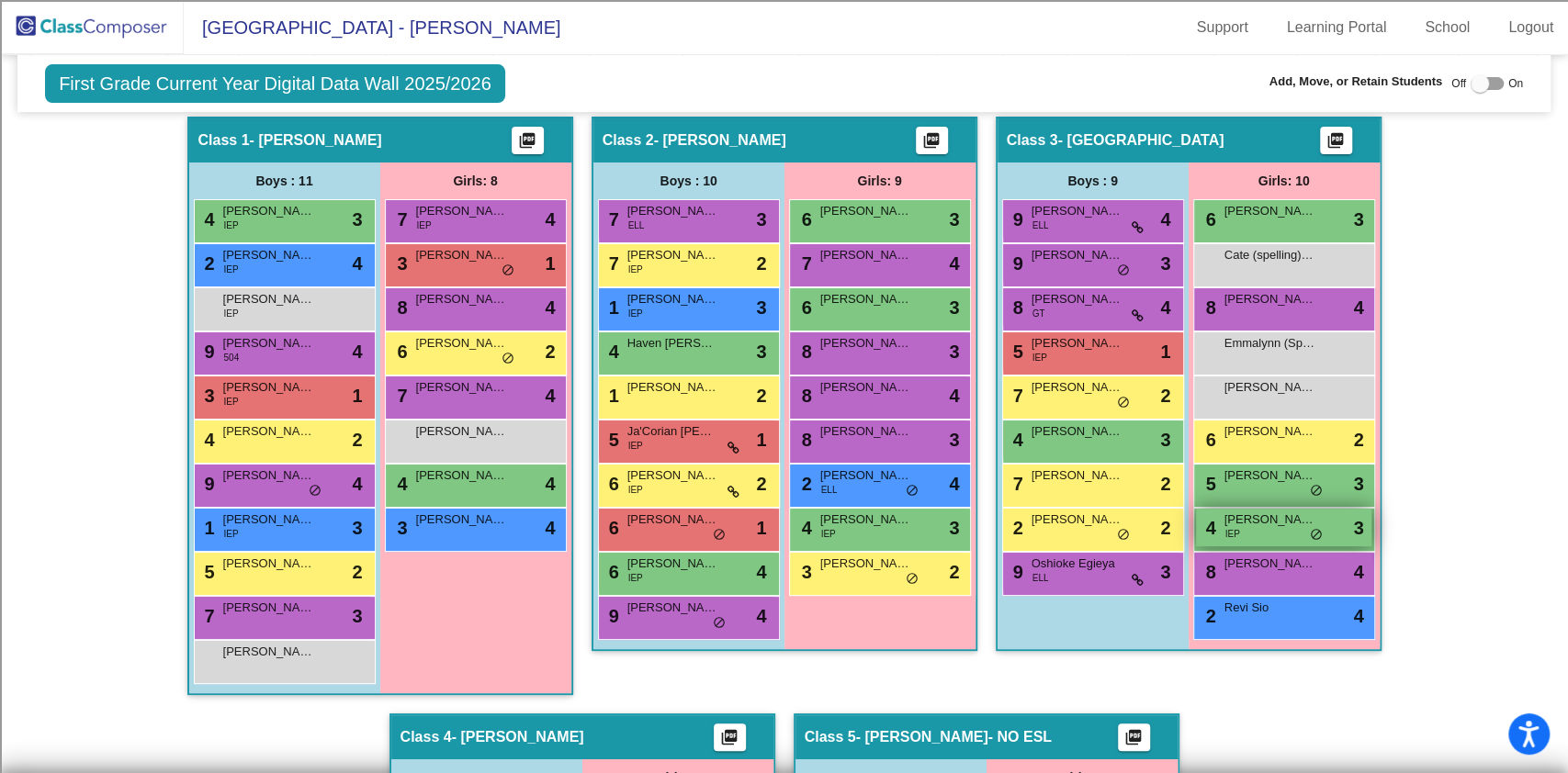 click on "4 Melina Mays IEP lock do_not_disturb_alt 3" at bounding box center [1283, 527] 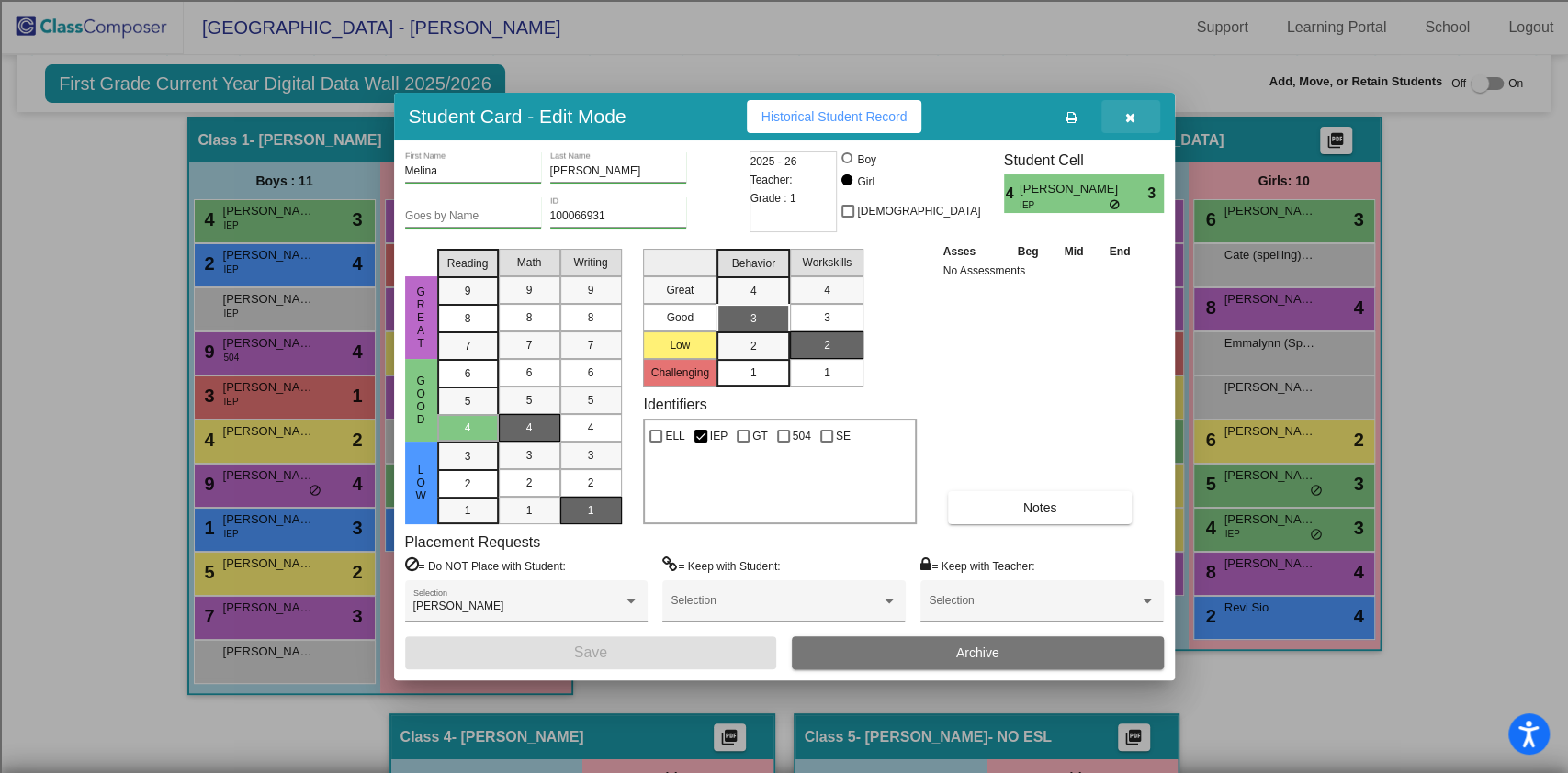 drag, startPoint x: 1132, startPoint y: 108, endPoint x: 1111, endPoint y: 163, distance: 58.87274 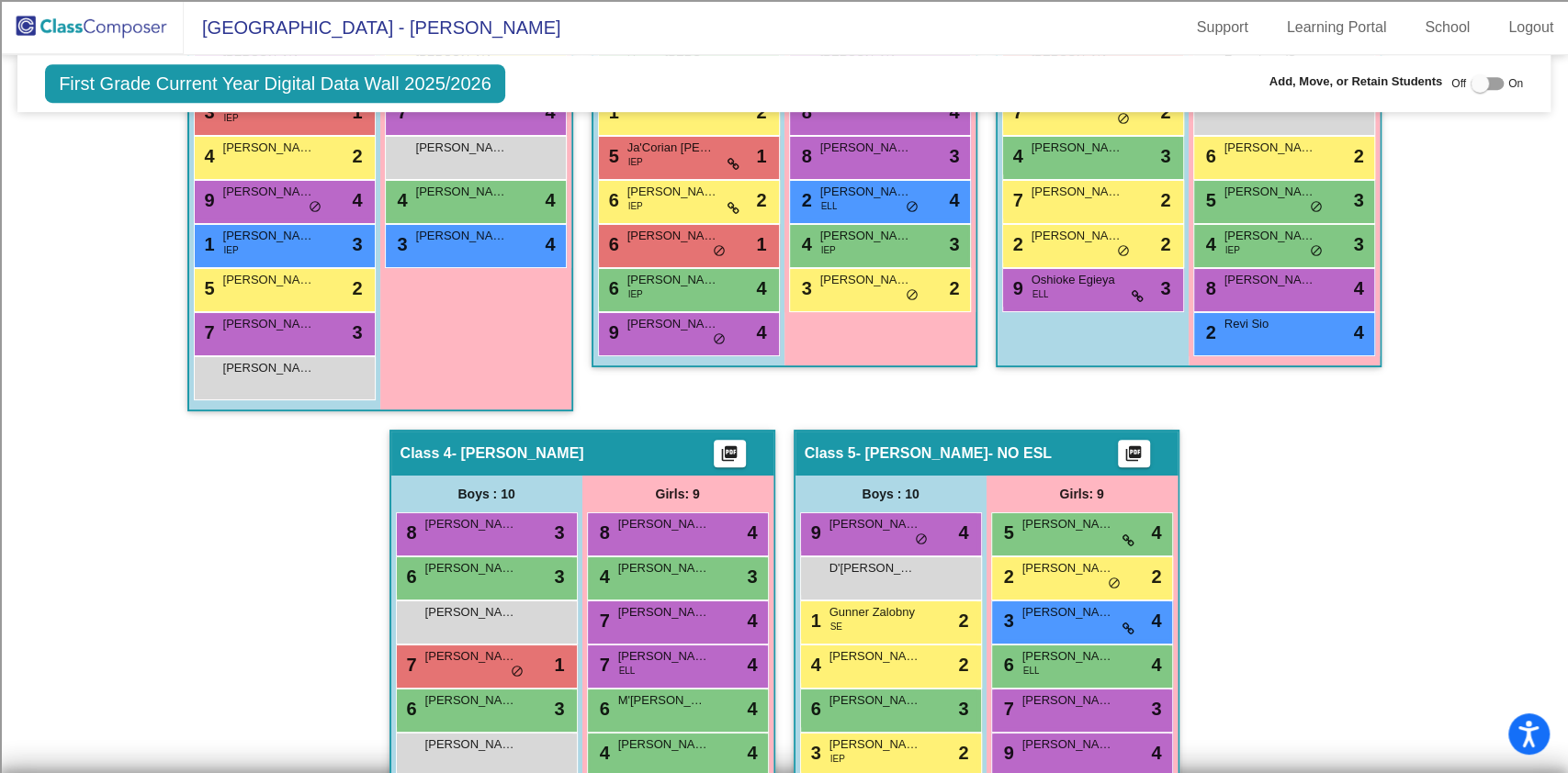 scroll, scrollTop: 918, scrollLeft: 0, axis: vertical 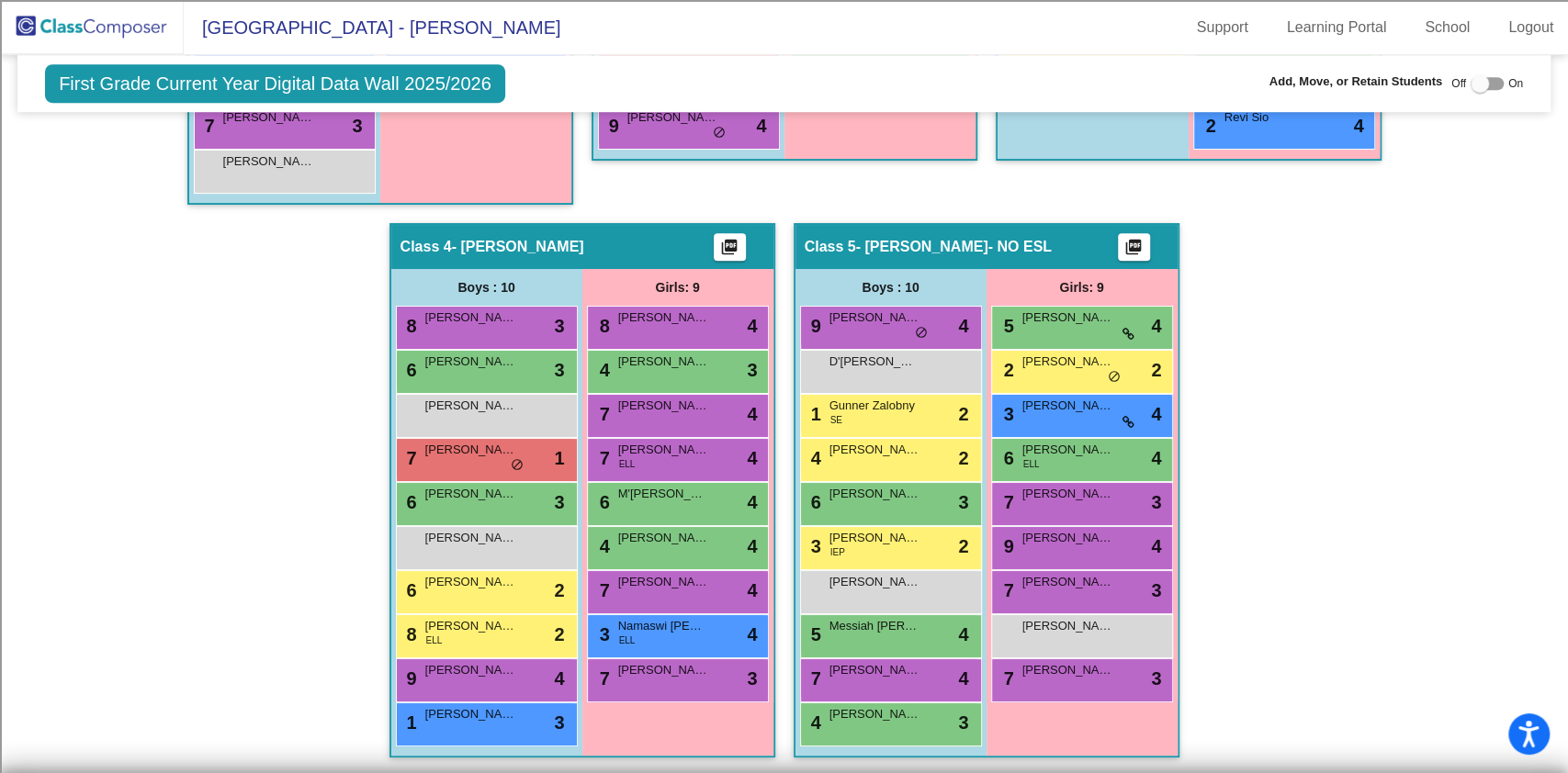 click 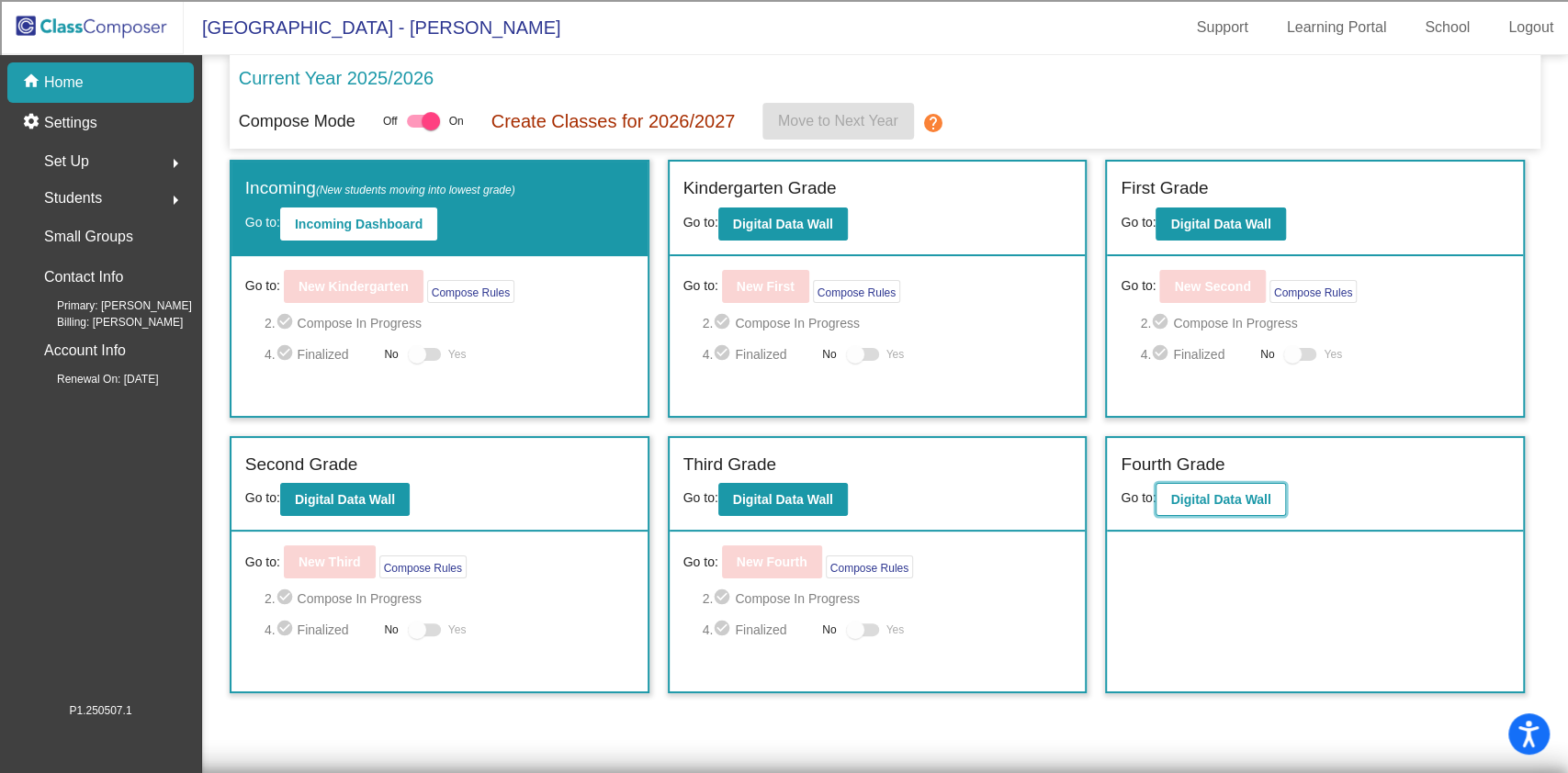 click on "Digital Data Wall" 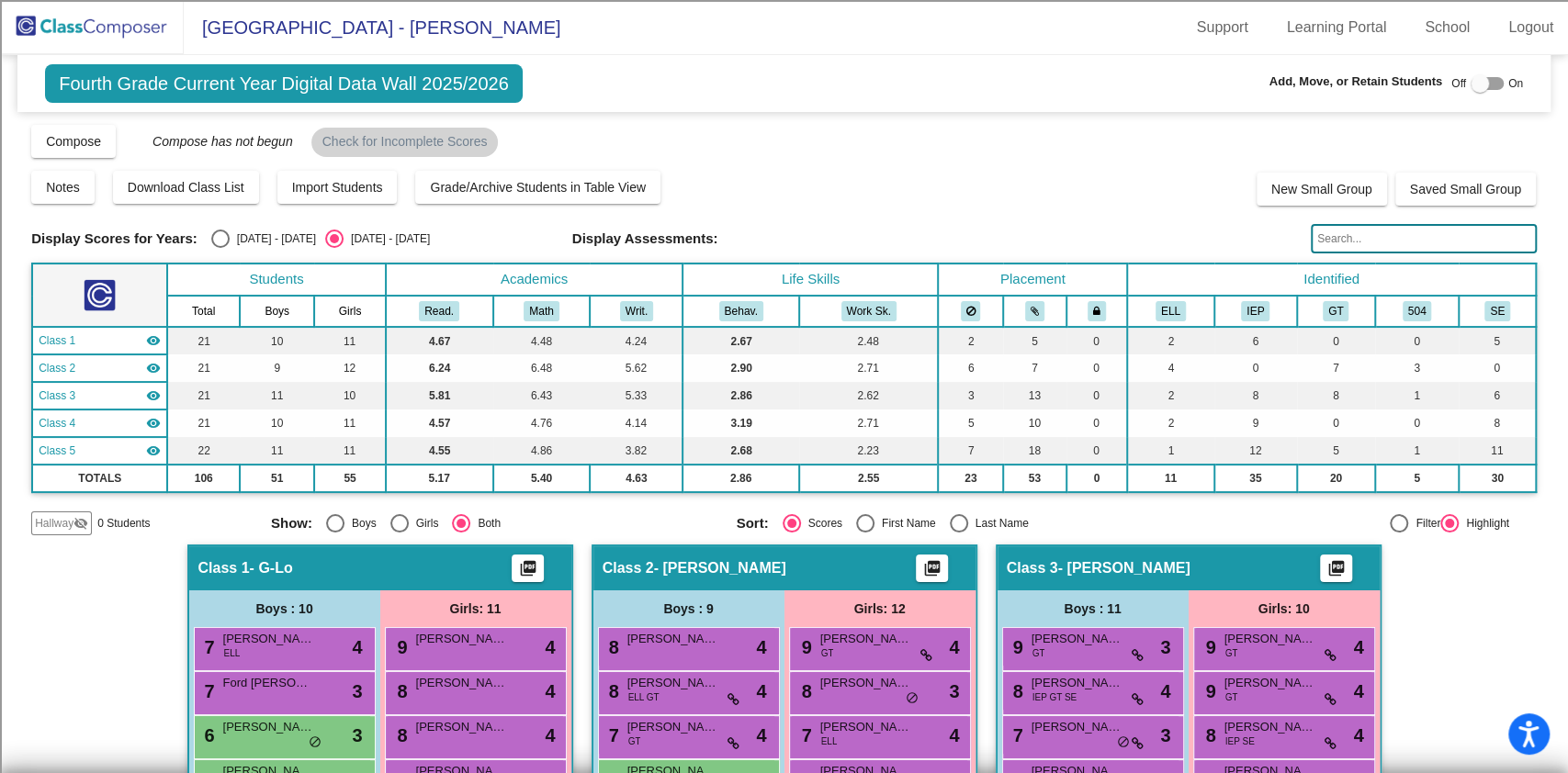 click 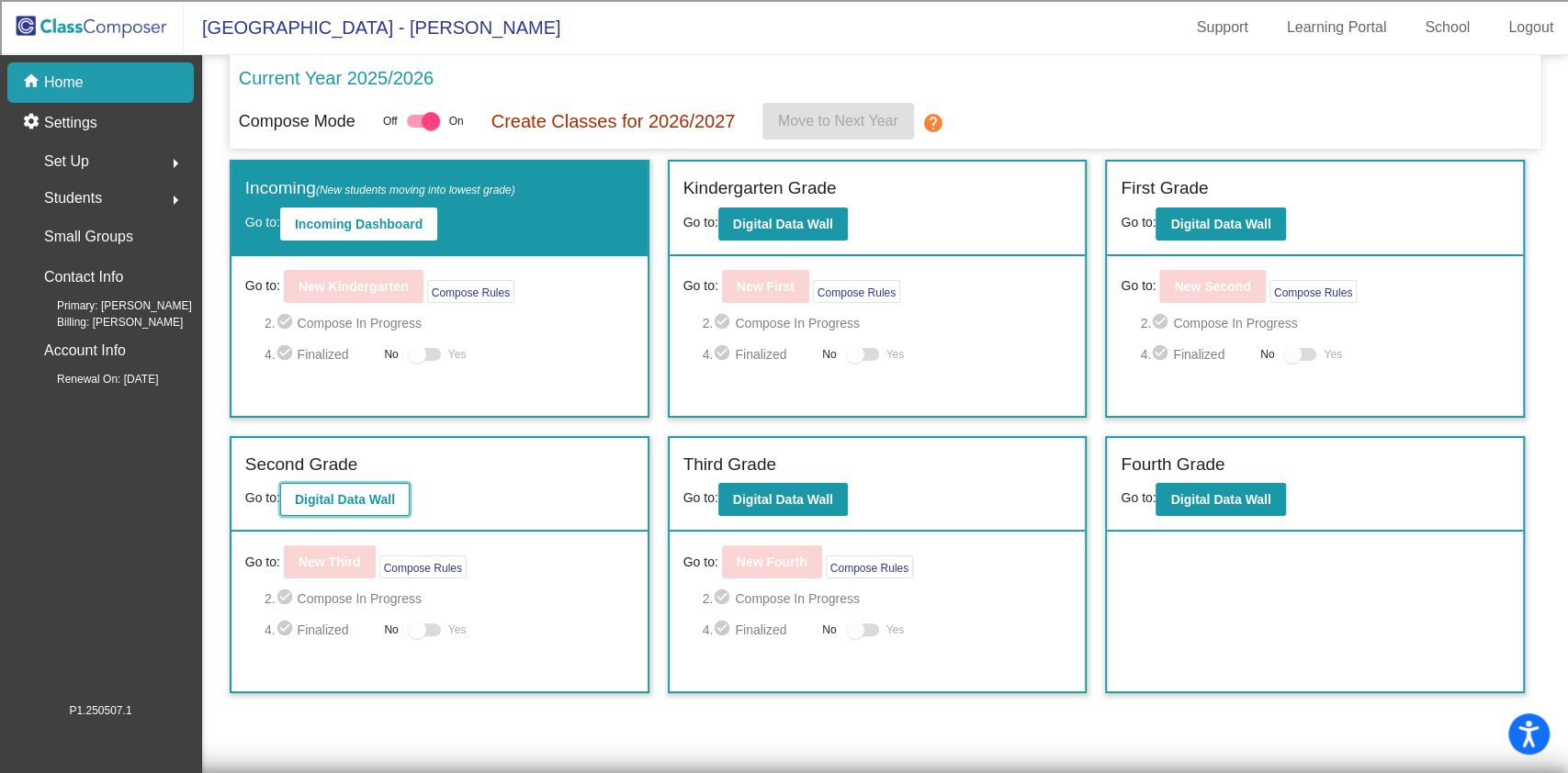 click on "Digital Data Wall" 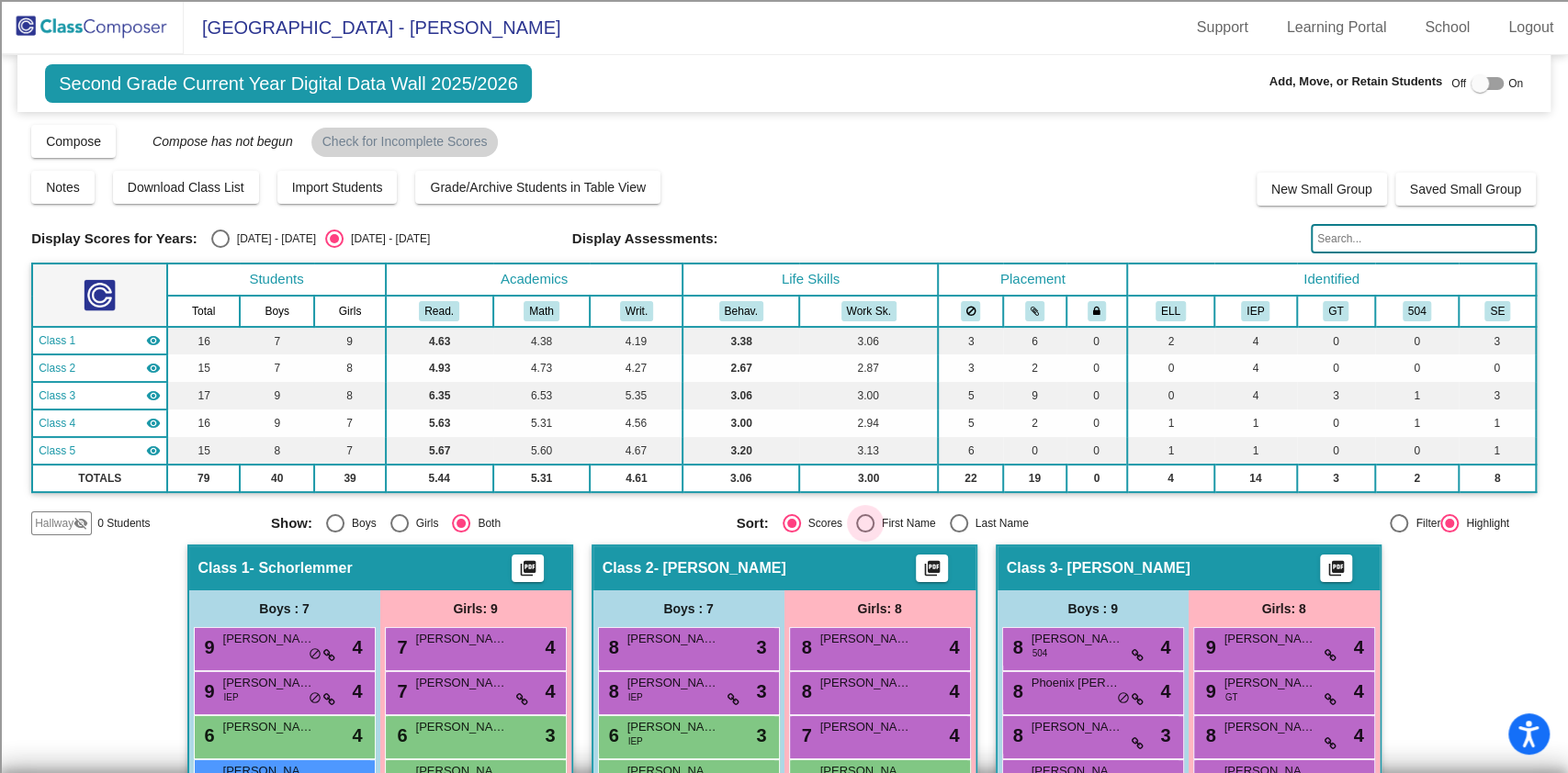 click on "First Name" at bounding box center (905, 523) 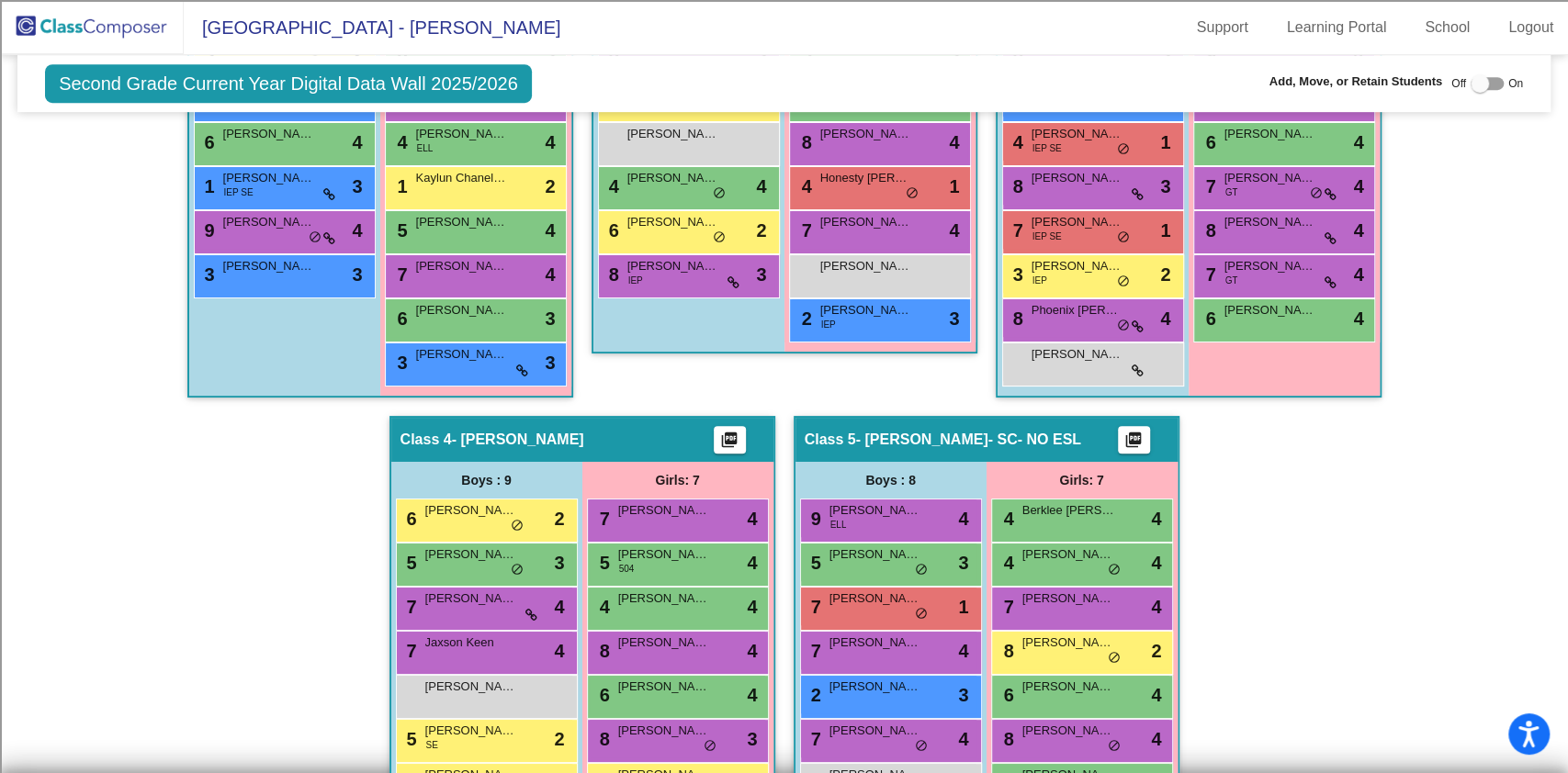 scroll, scrollTop: 419, scrollLeft: 0, axis: vertical 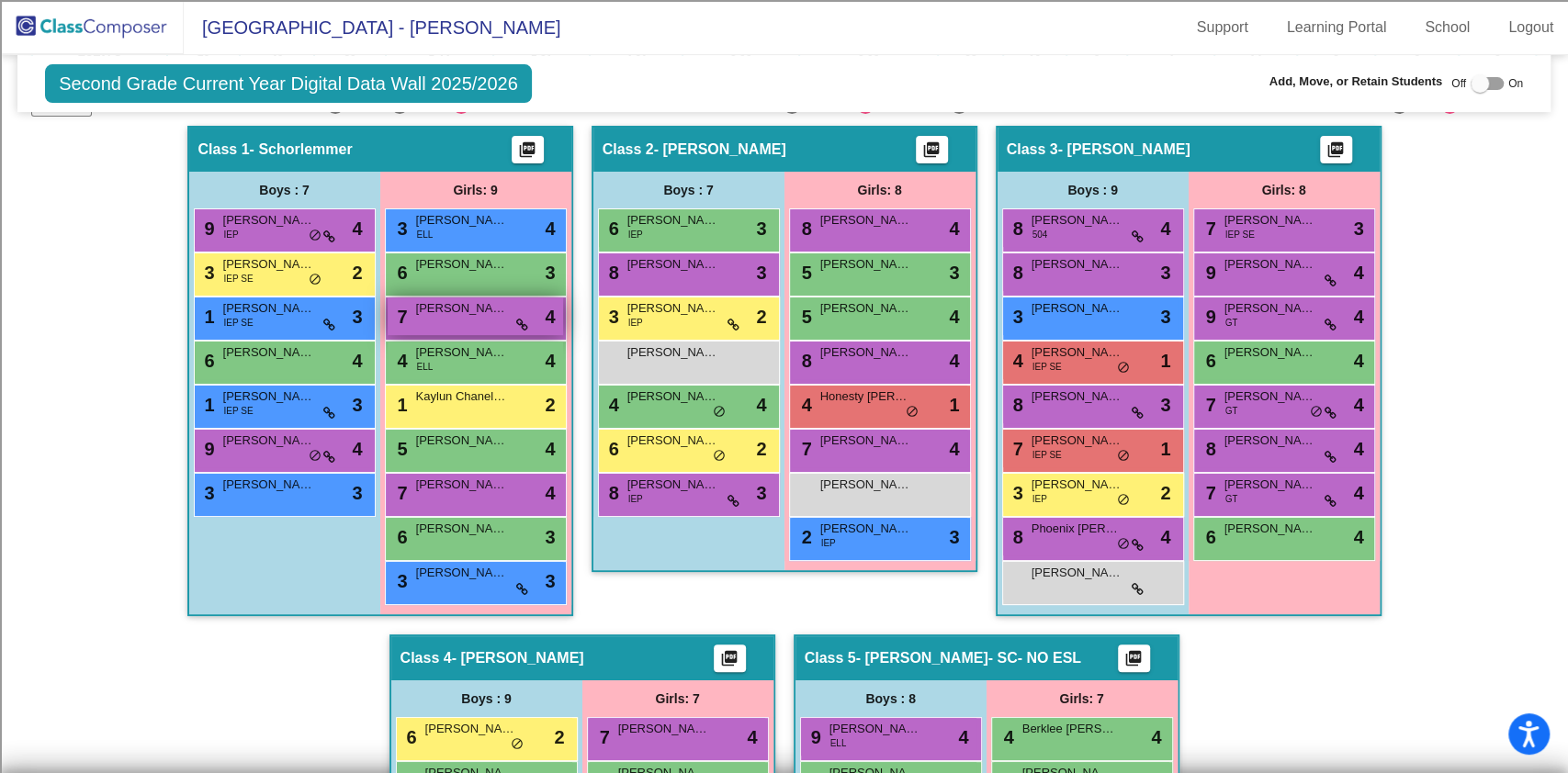 click on "[PERSON_NAME]" at bounding box center (462, 308) 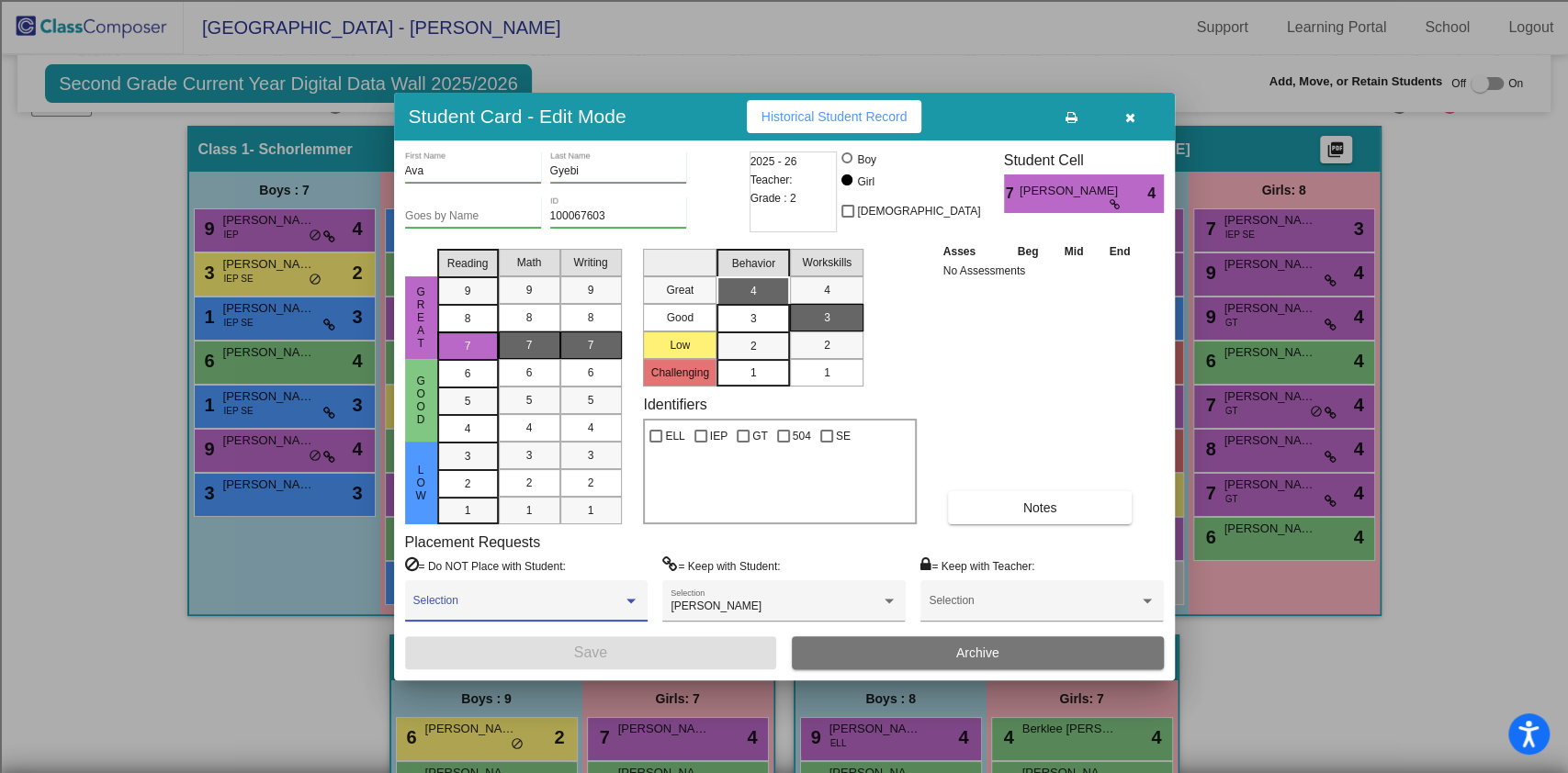 click at bounding box center [518, 607] 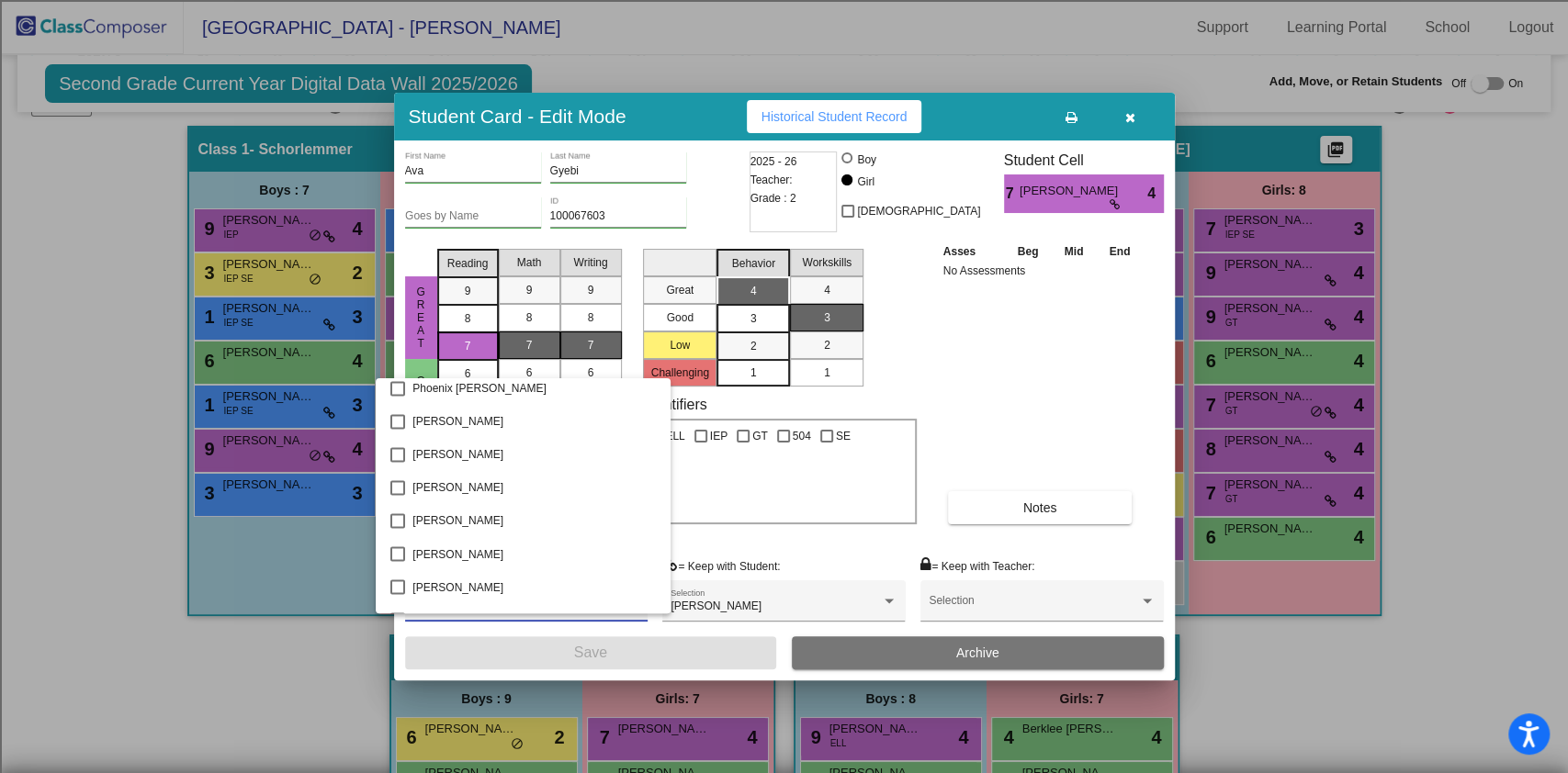 scroll, scrollTop: 2310, scrollLeft: 0, axis: vertical 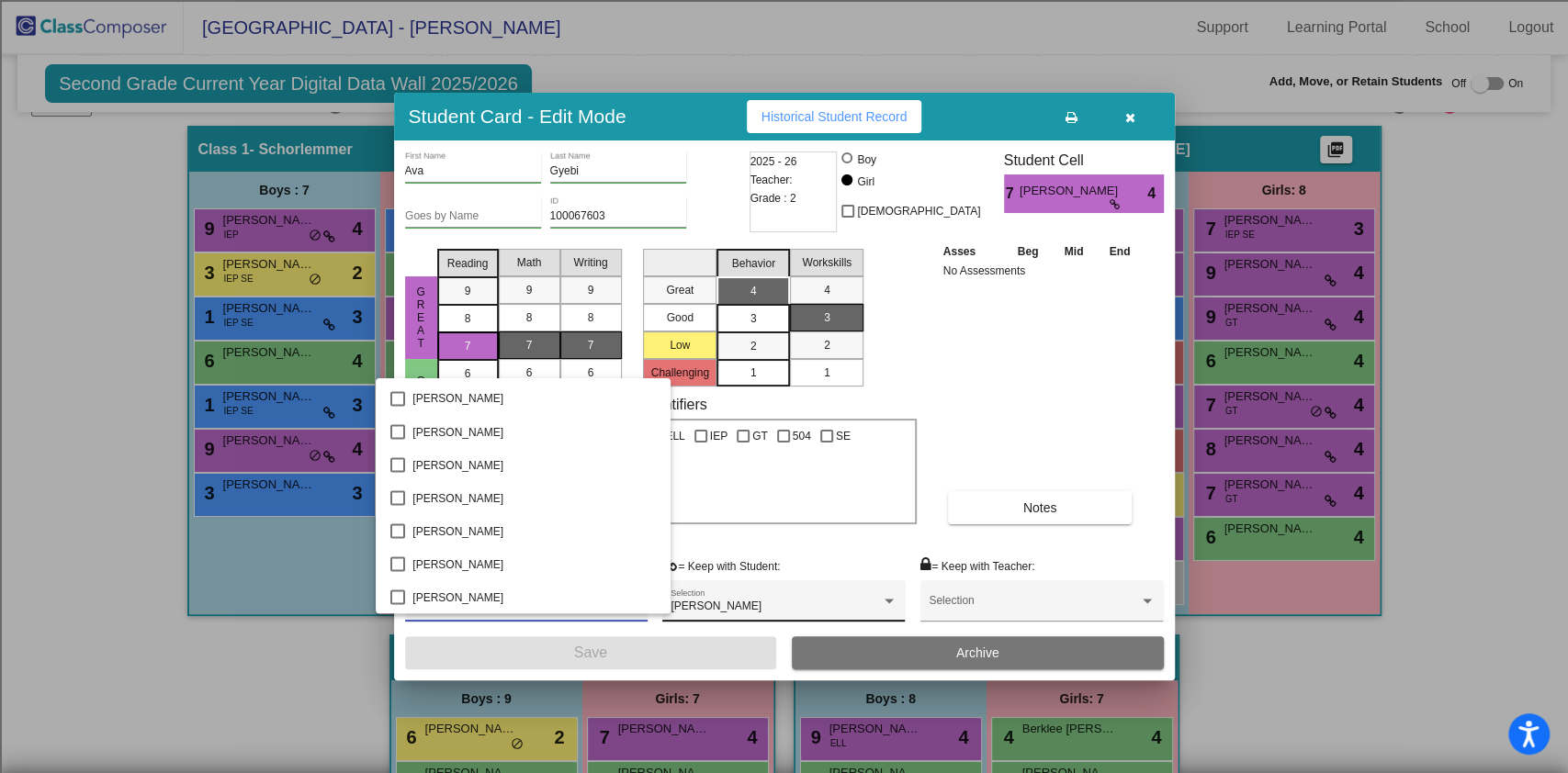 click at bounding box center [784, 386] 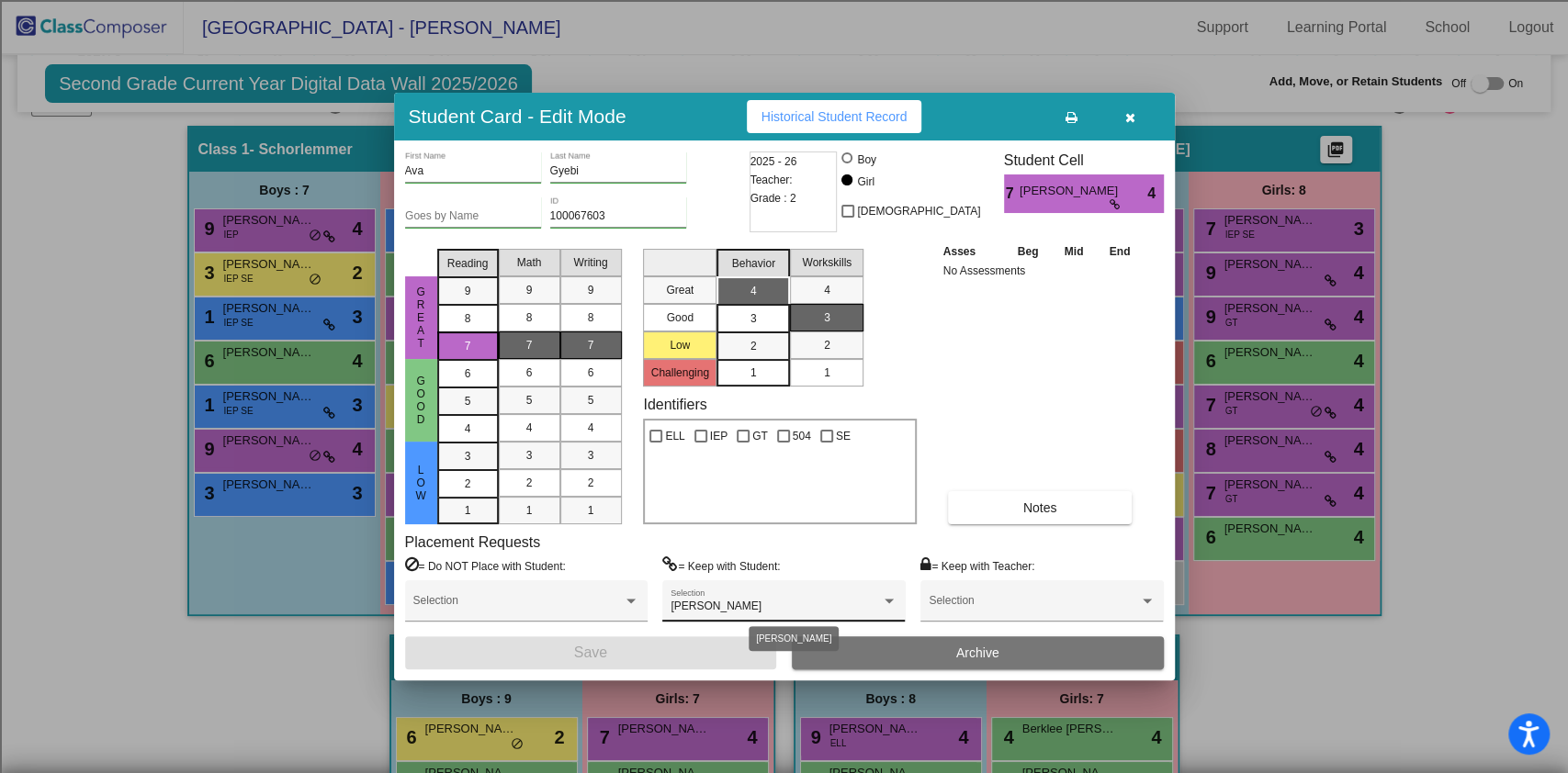 click on "[PERSON_NAME]" at bounding box center [775, 607] 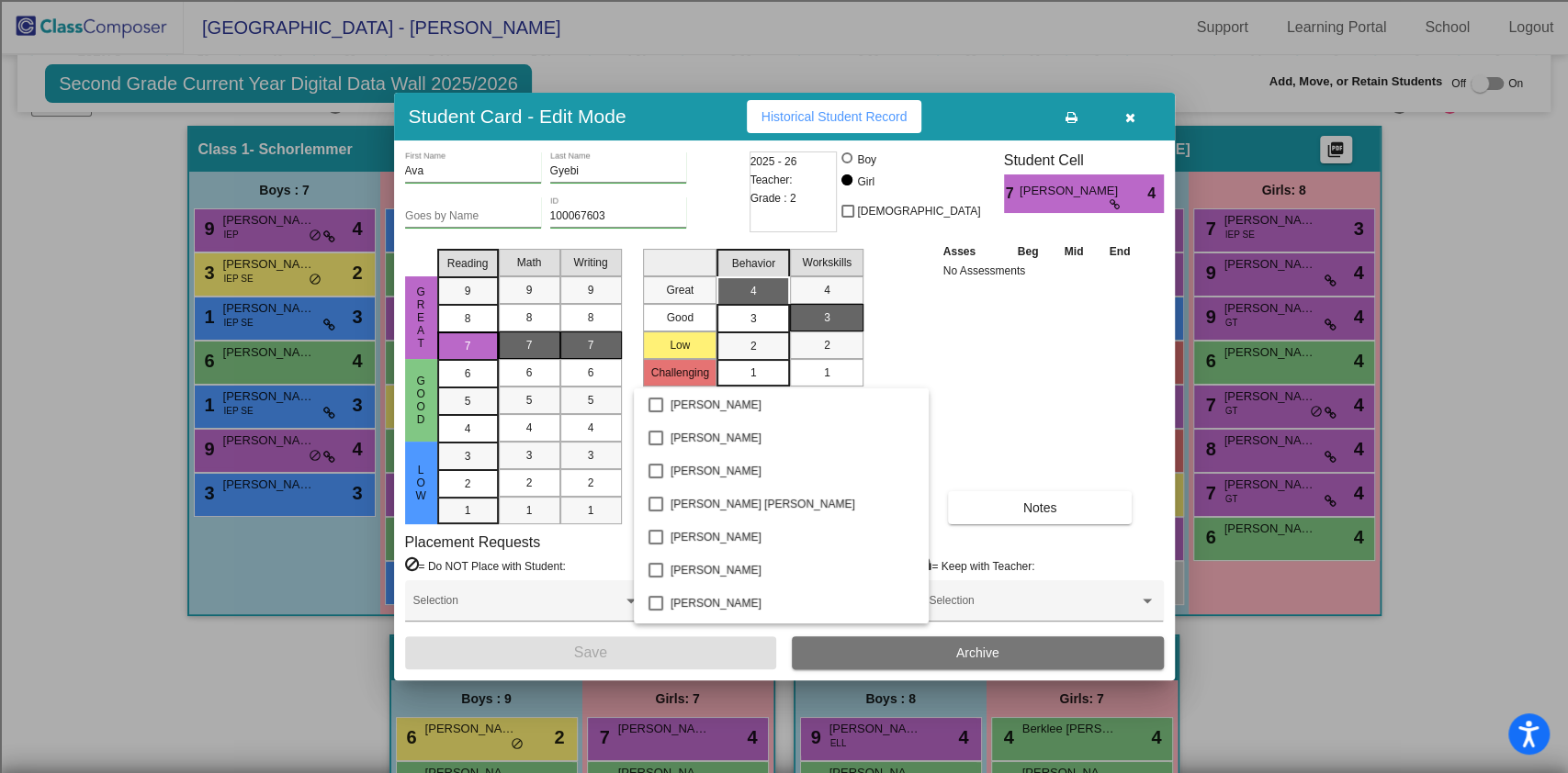 scroll, scrollTop: 2343, scrollLeft: 0, axis: vertical 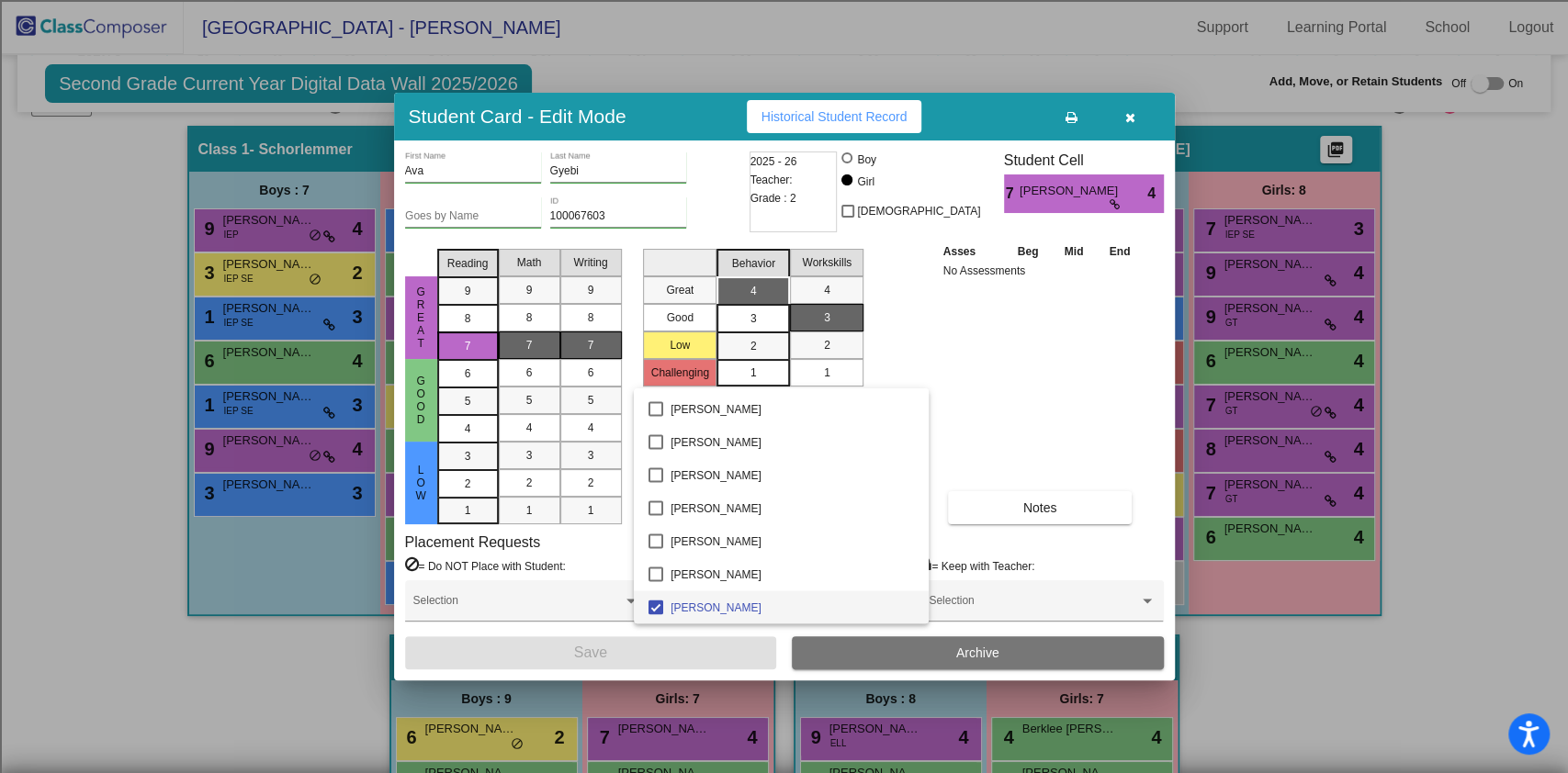 click at bounding box center [656, 607] 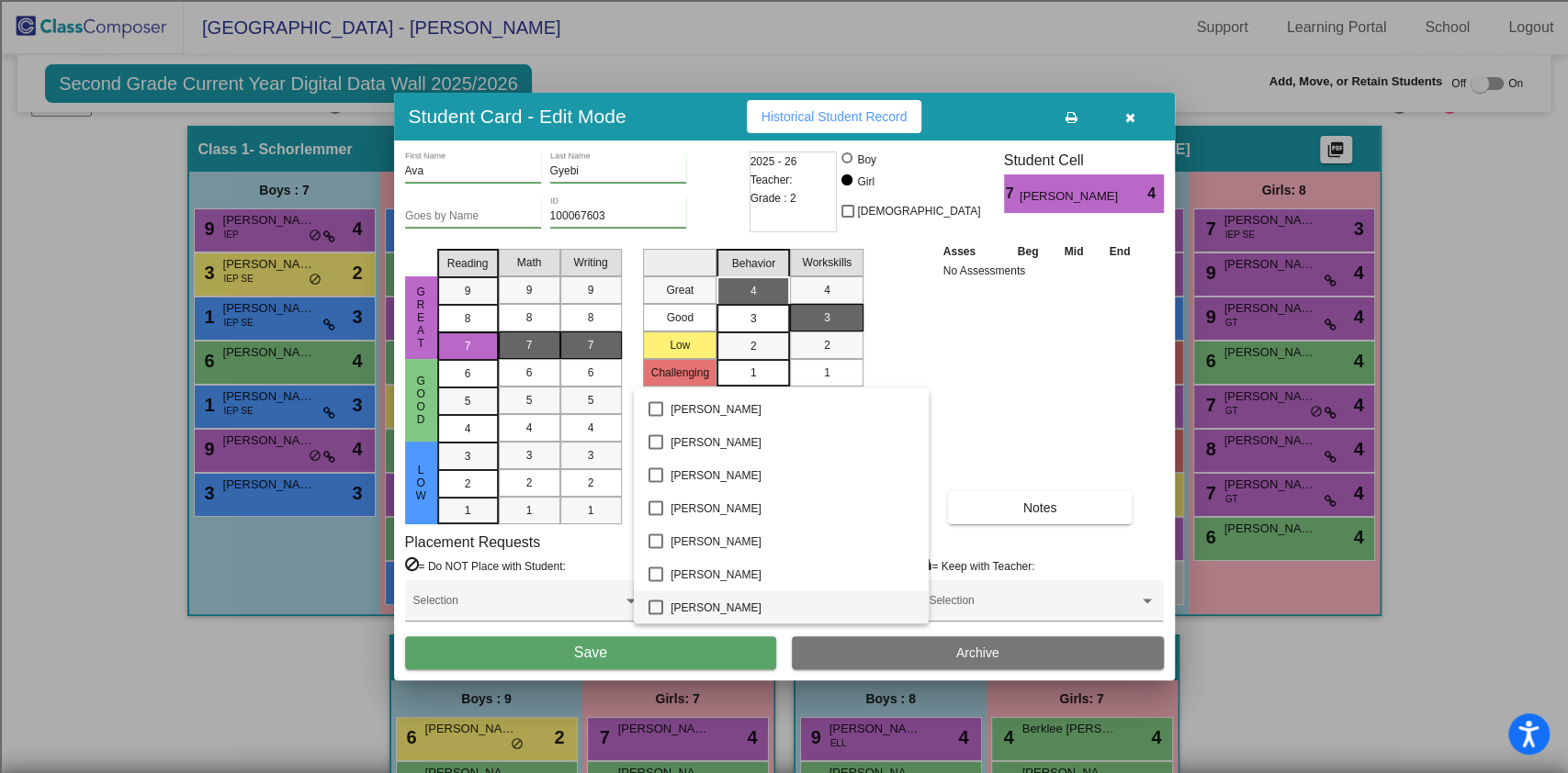 click at bounding box center [784, 386] 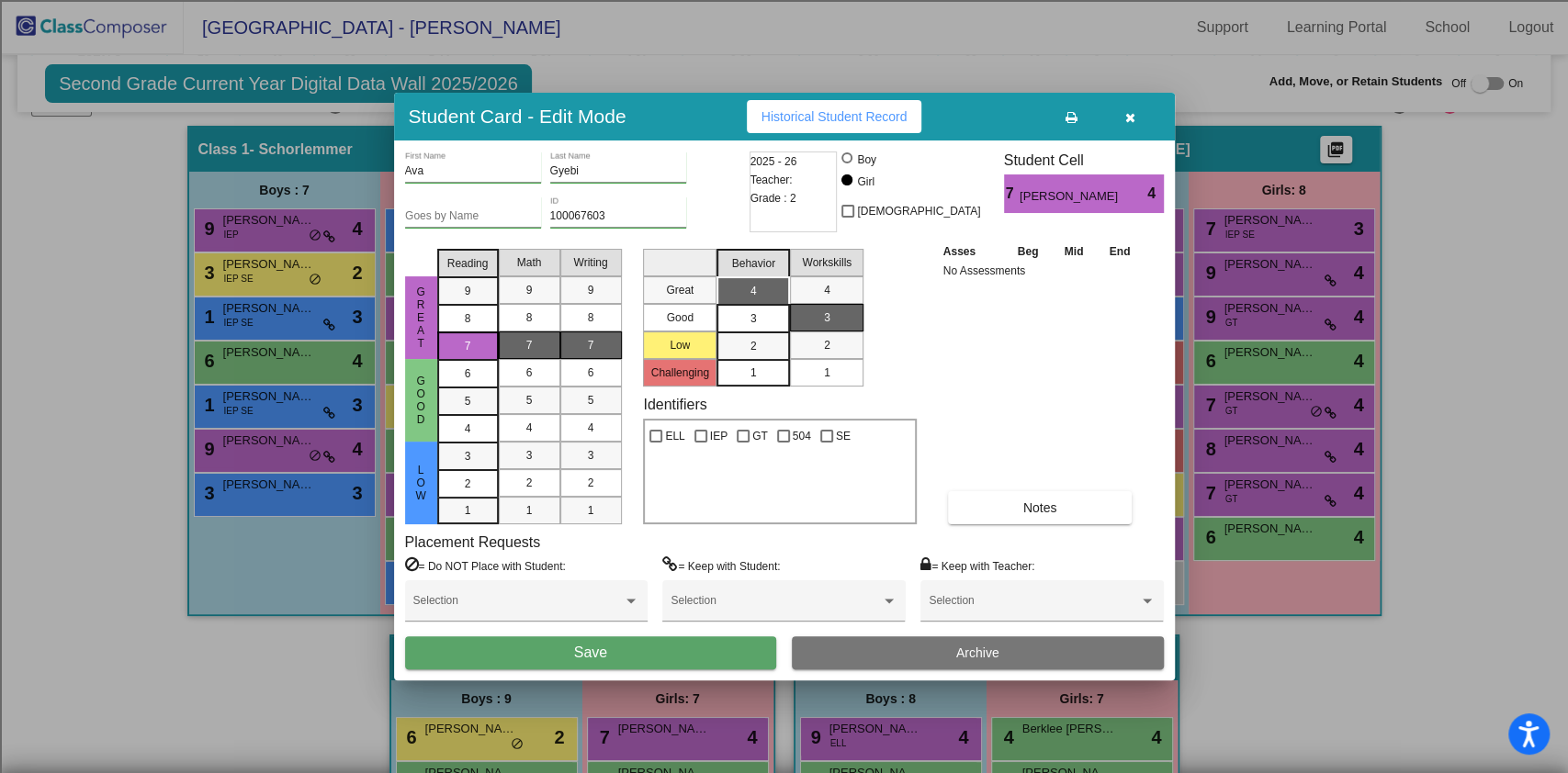 click on "Selection" at bounding box center [526, 605] 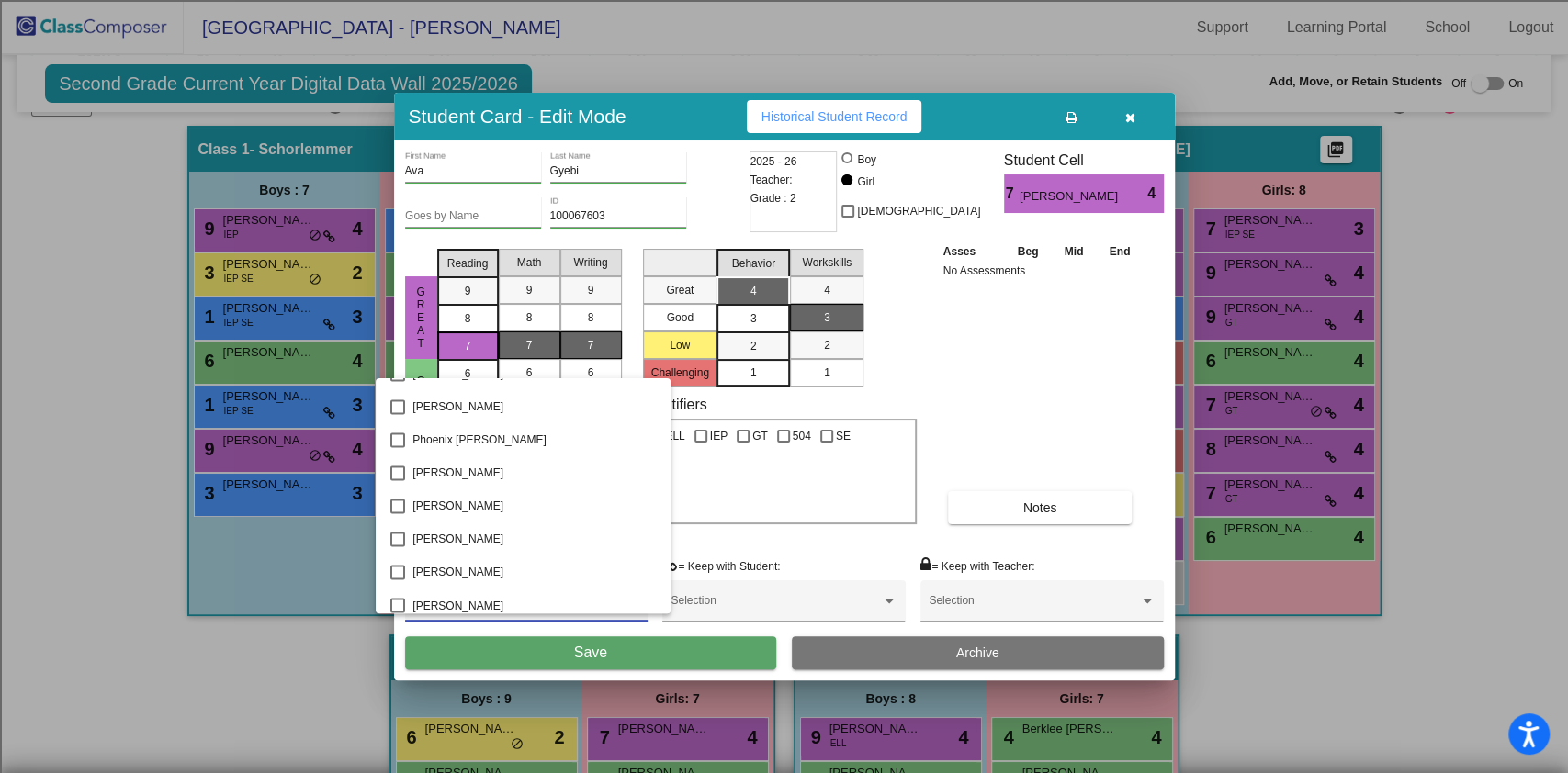 scroll, scrollTop: 2343, scrollLeft: 0, axis: vertical 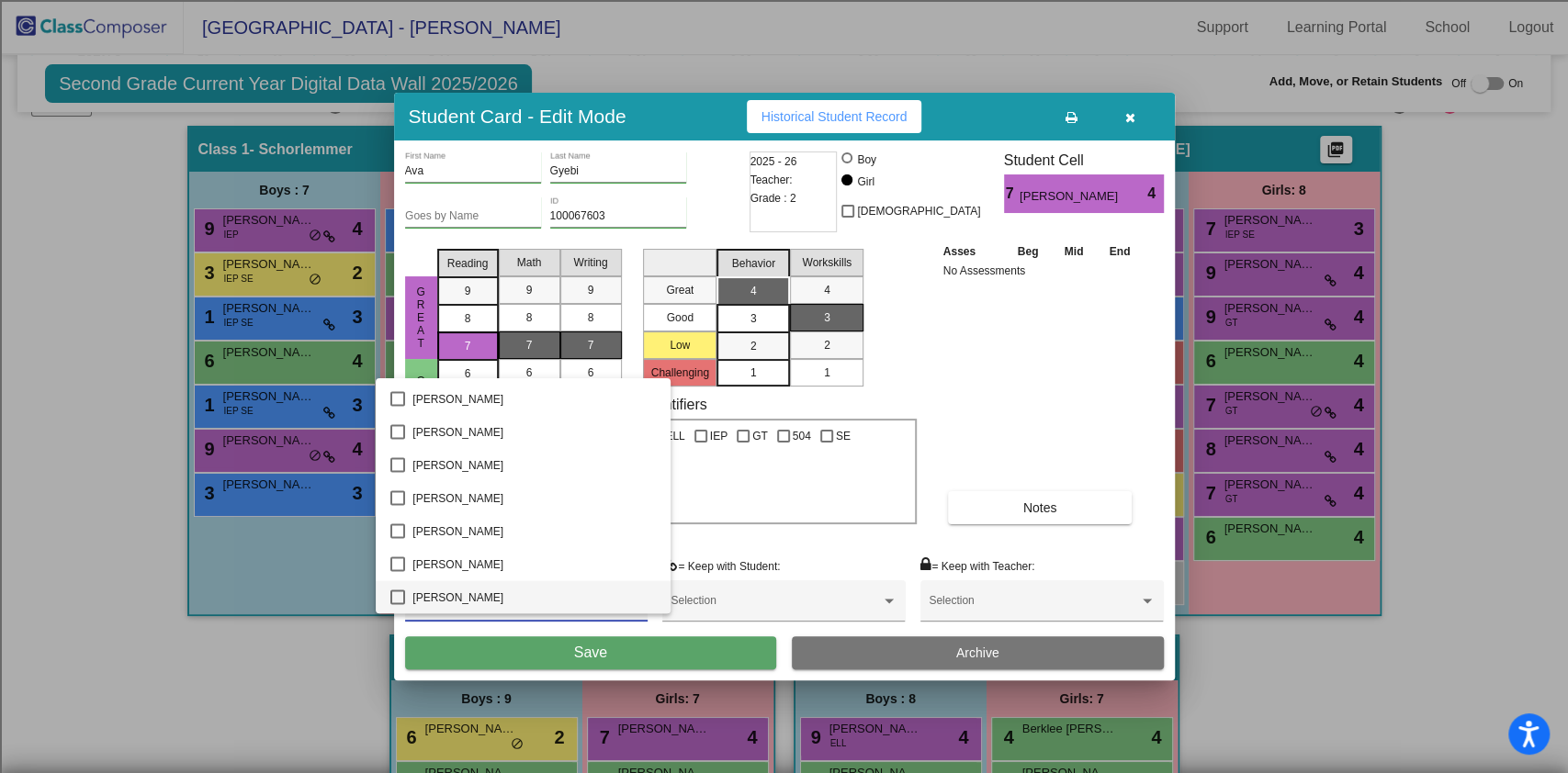 click on "[PERSON_NAME]" at bounding box center (534, 597) 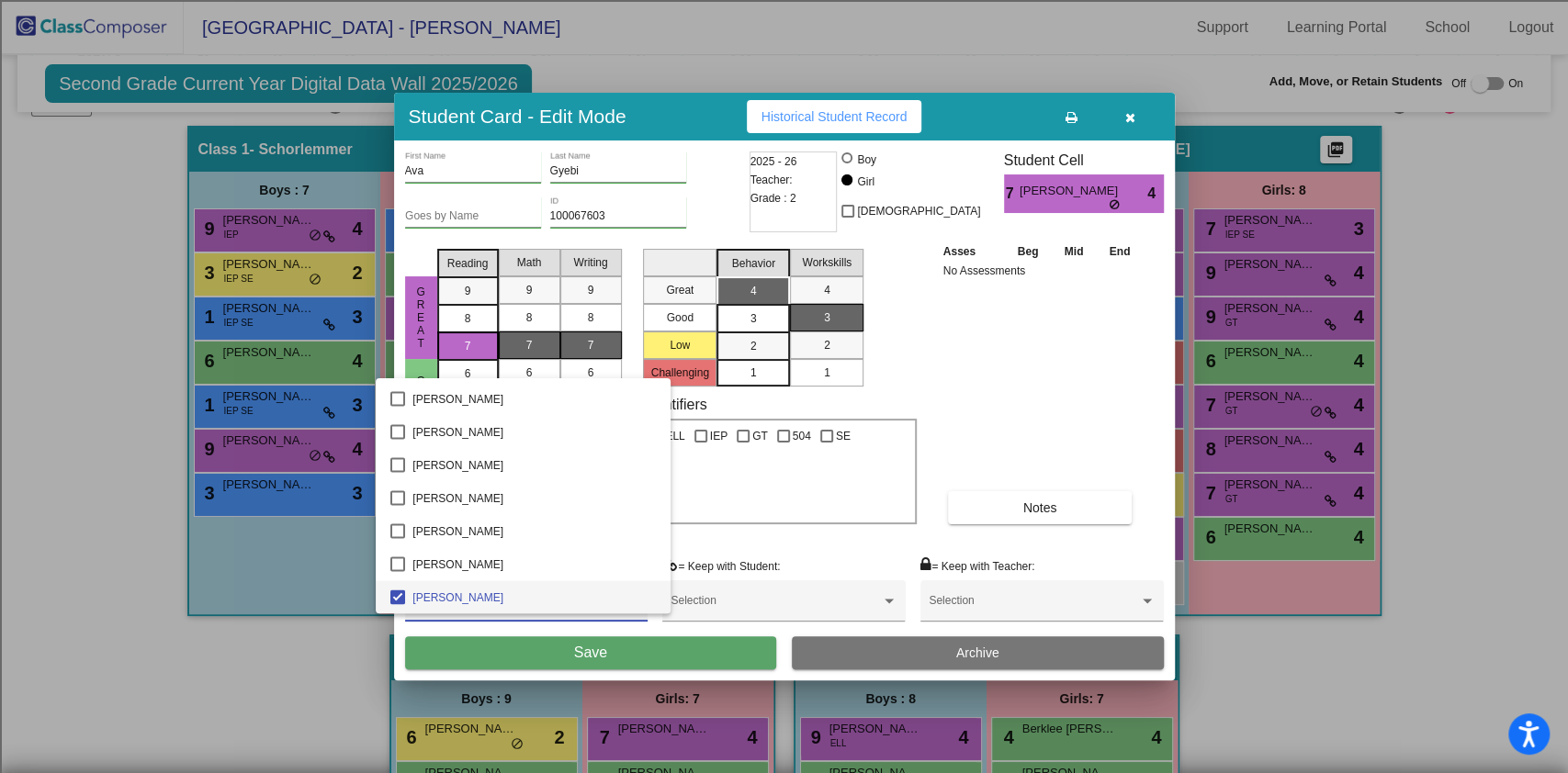 drag, startPoint x: 1014, startPoint y: 397, endPoint x: 993, endPoint y: 414, distance: 27.018512 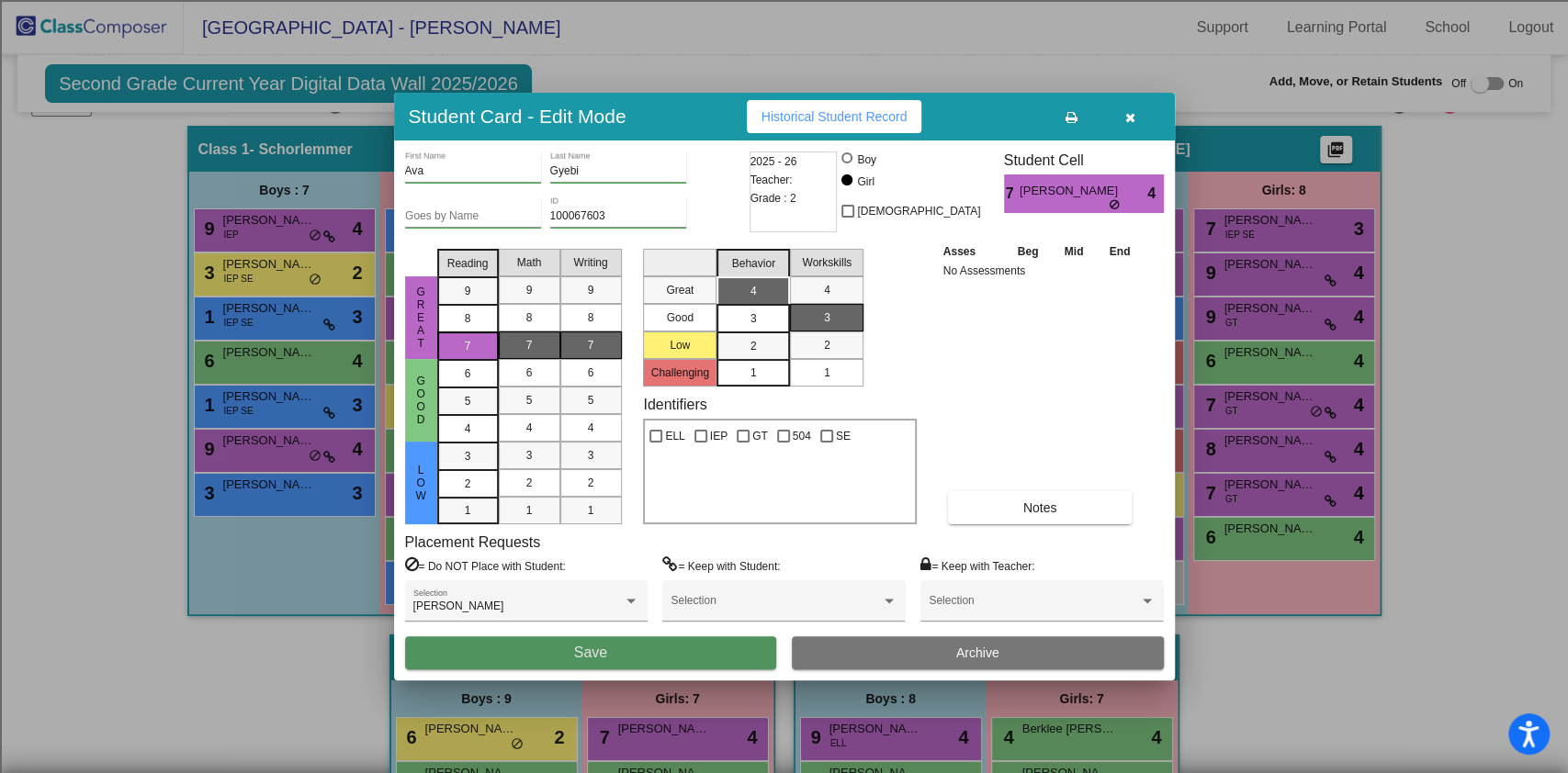 click on "Save" at bounding box center [591, 653] 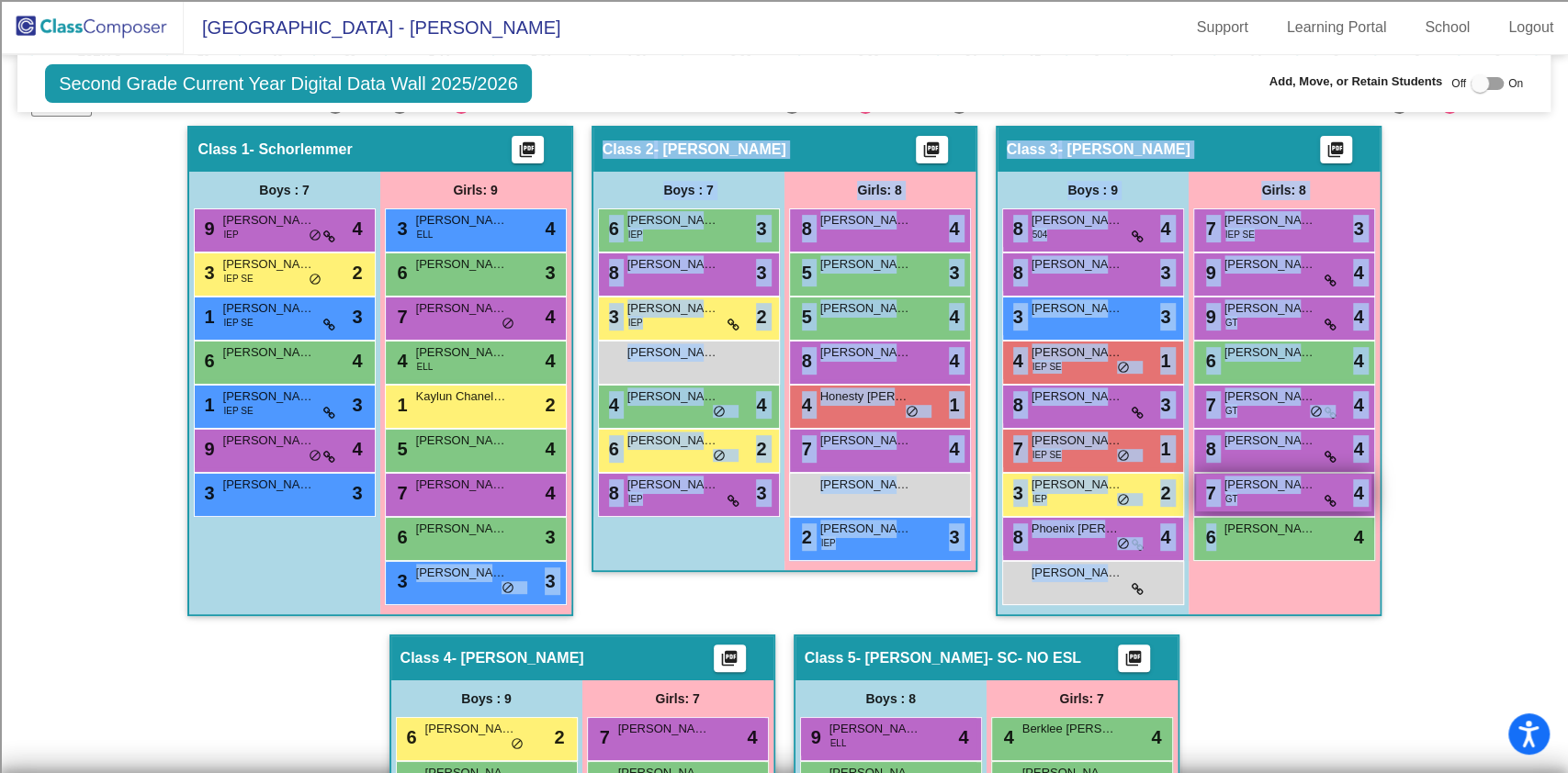 drag, startPoint x: 428, startPoint y: 580, endPoint x: 1264, endPoint y: 471, distance: 843.0759 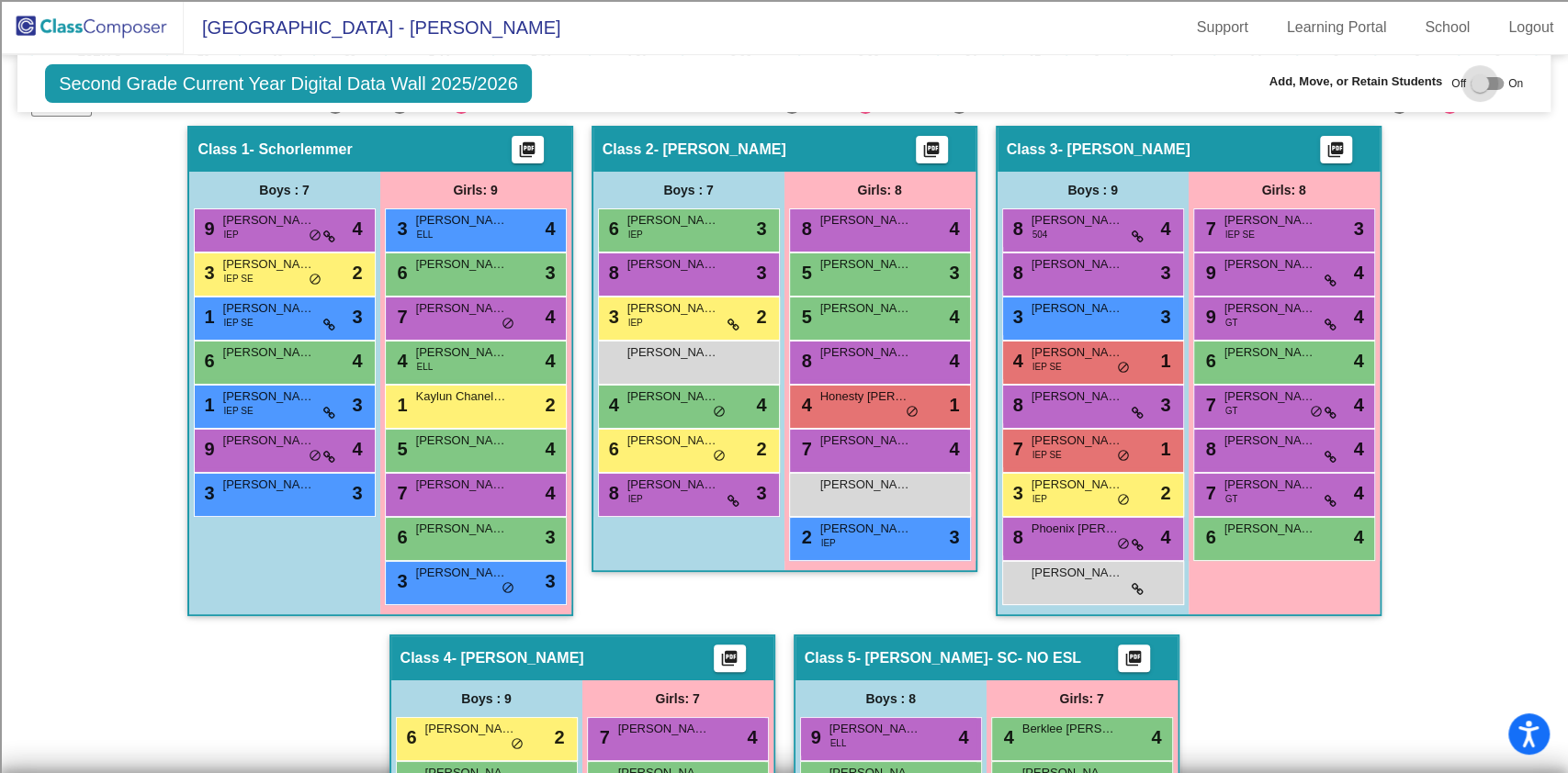click at bounding box center [1487, 84] 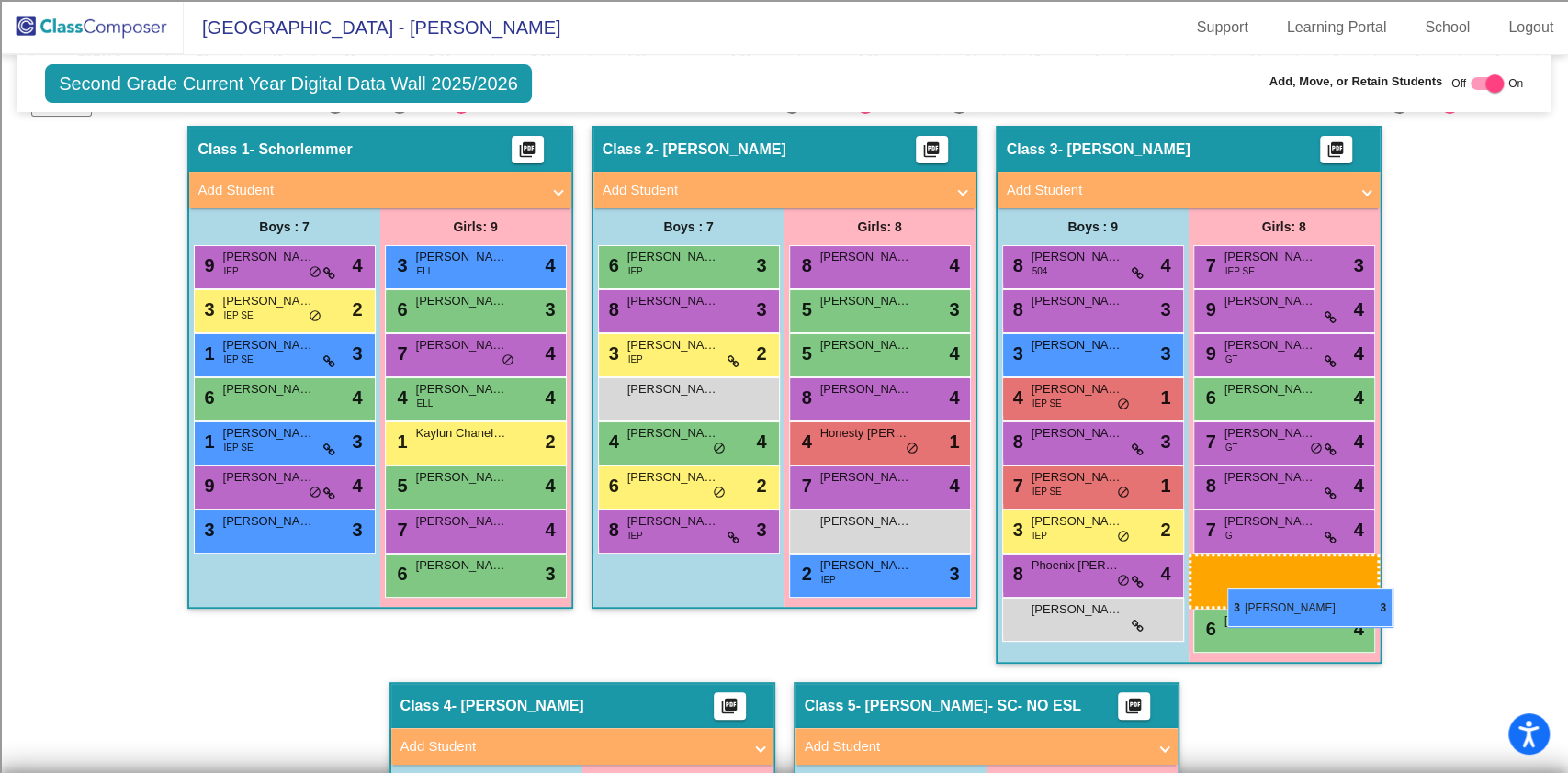 drag, startPoint x: 441, startPoint y: 611, endPoint x: 1227, endPoint y: 589, distance: 786.30783 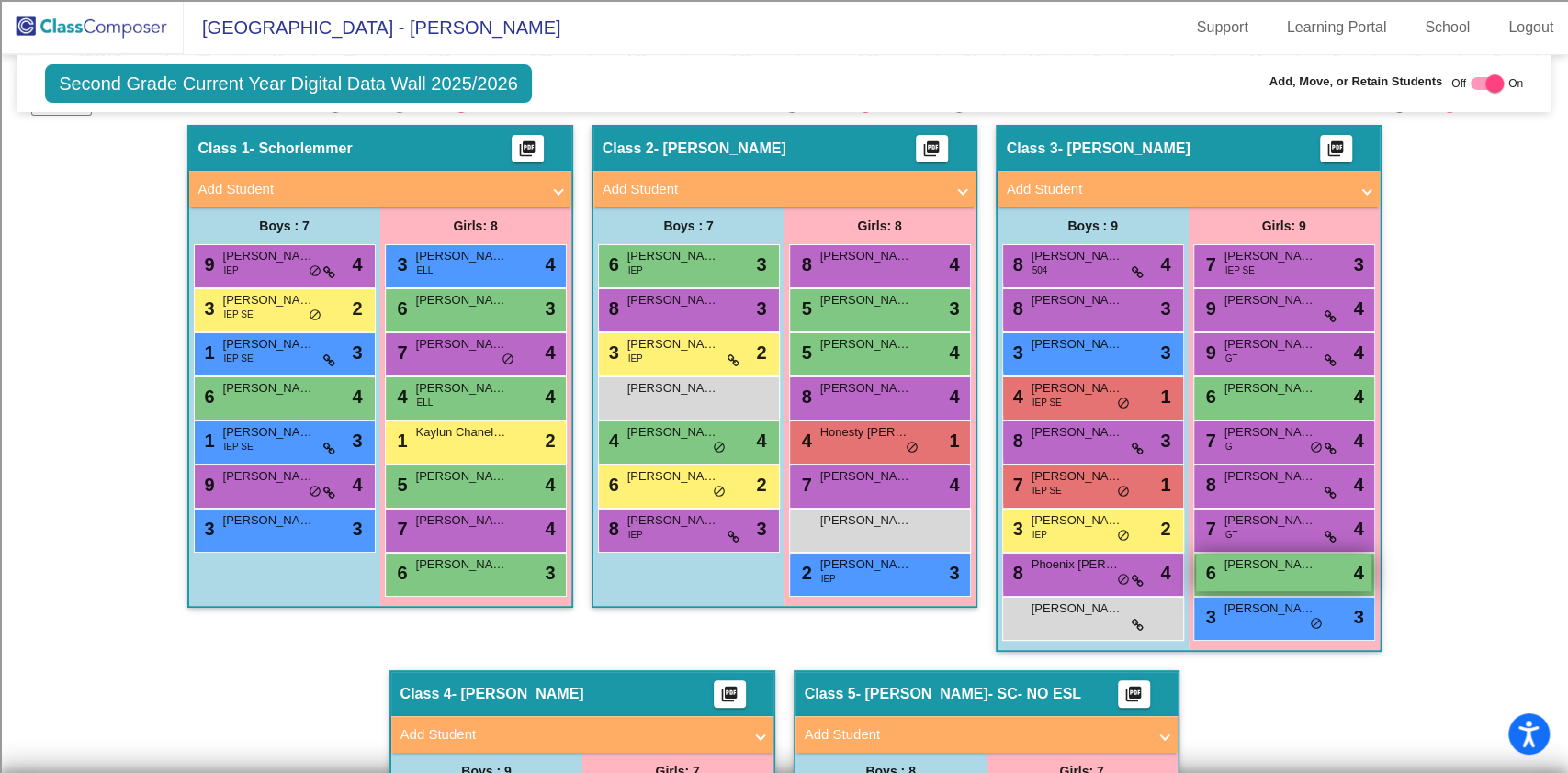 scroll, scrollTop: 419, scrollLeft: 0, axis: vertical 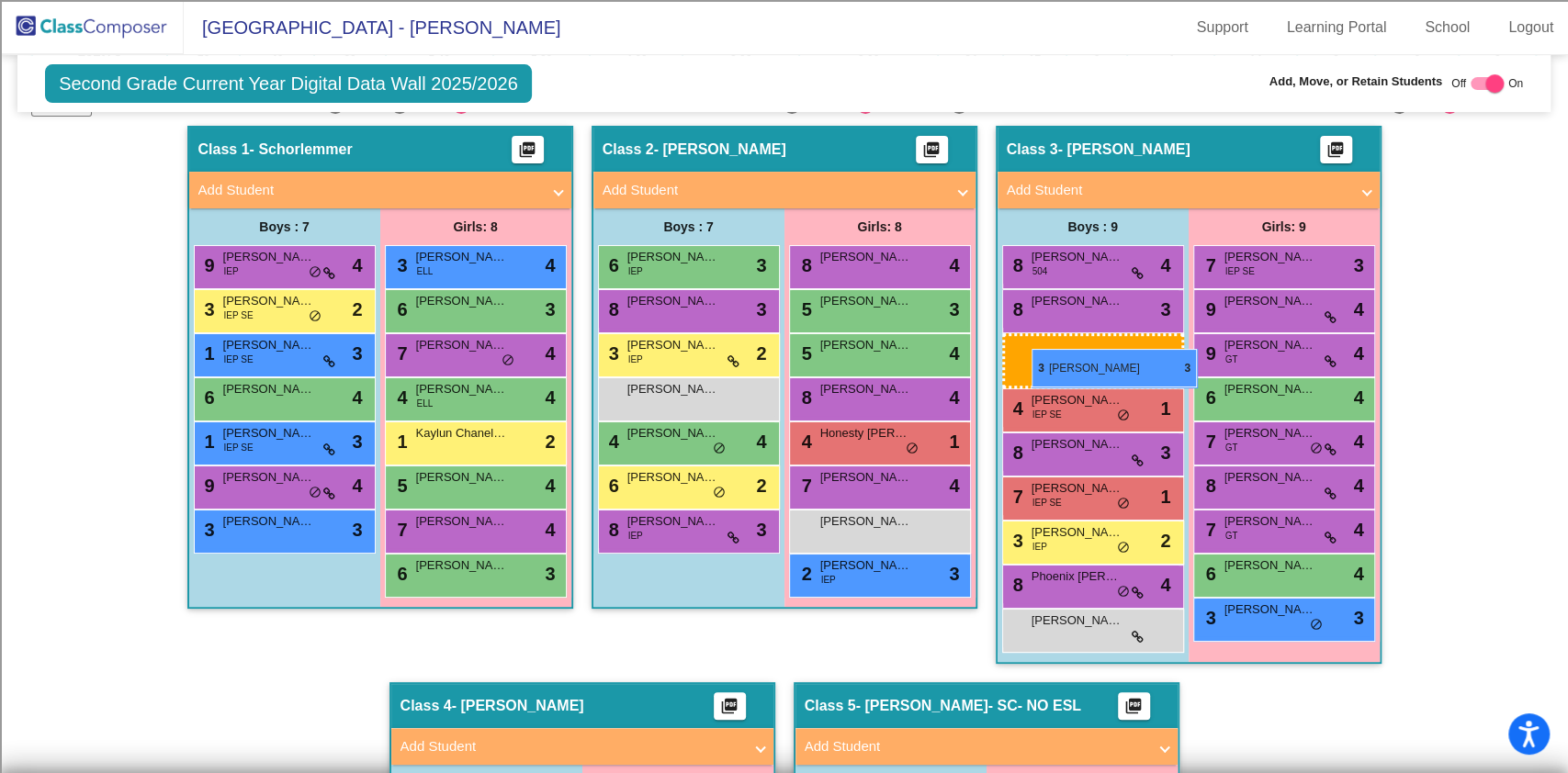 drag, startPoint x: 1047, startPoint y: 345, endPoint x: 1032, endPoint y: 351, distance: 16.155494 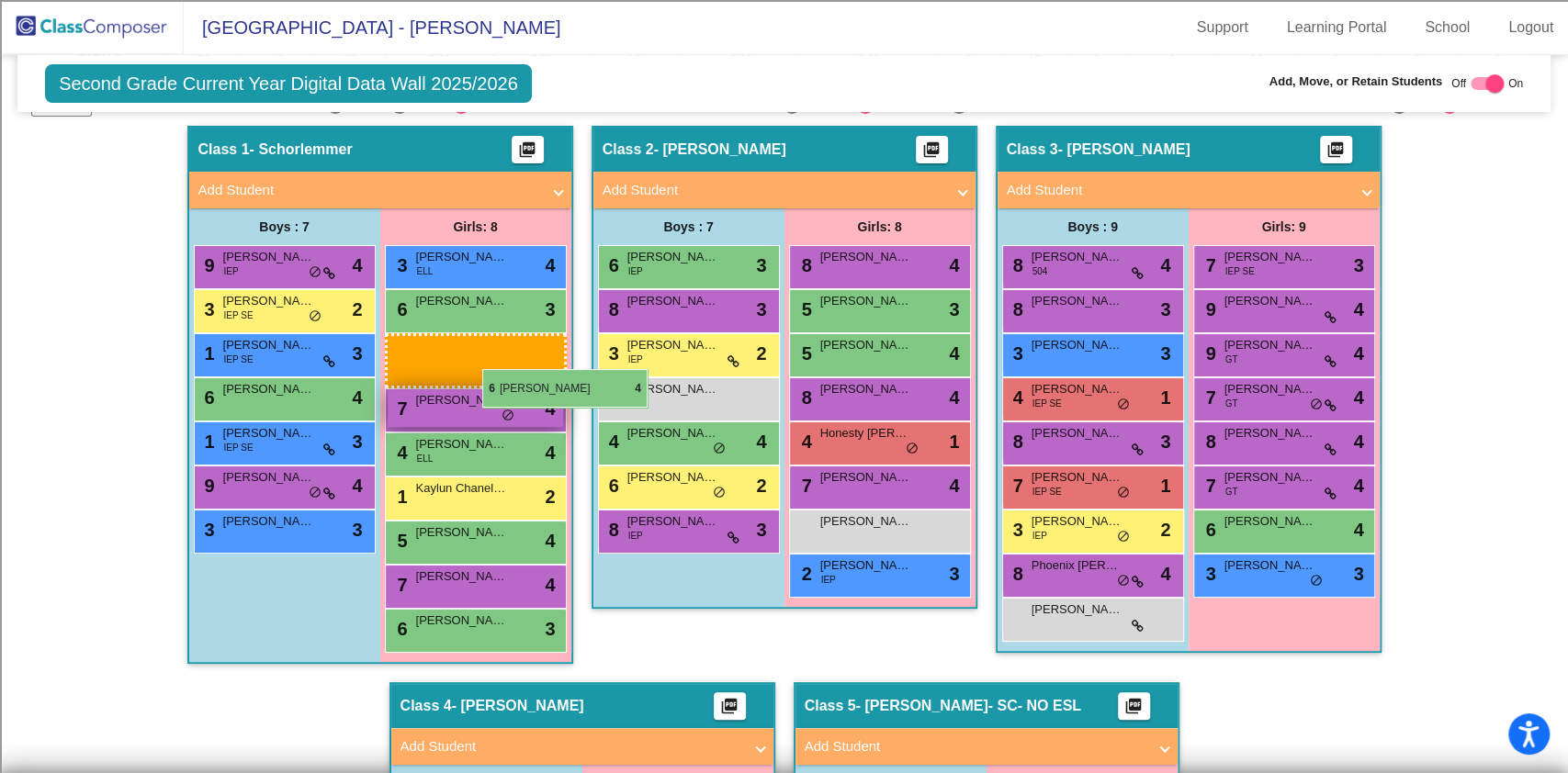drag, startPoint x: 1267, startPoint y: 393, endPoint x: 481, endPoint y: 369, distance: 786.3663 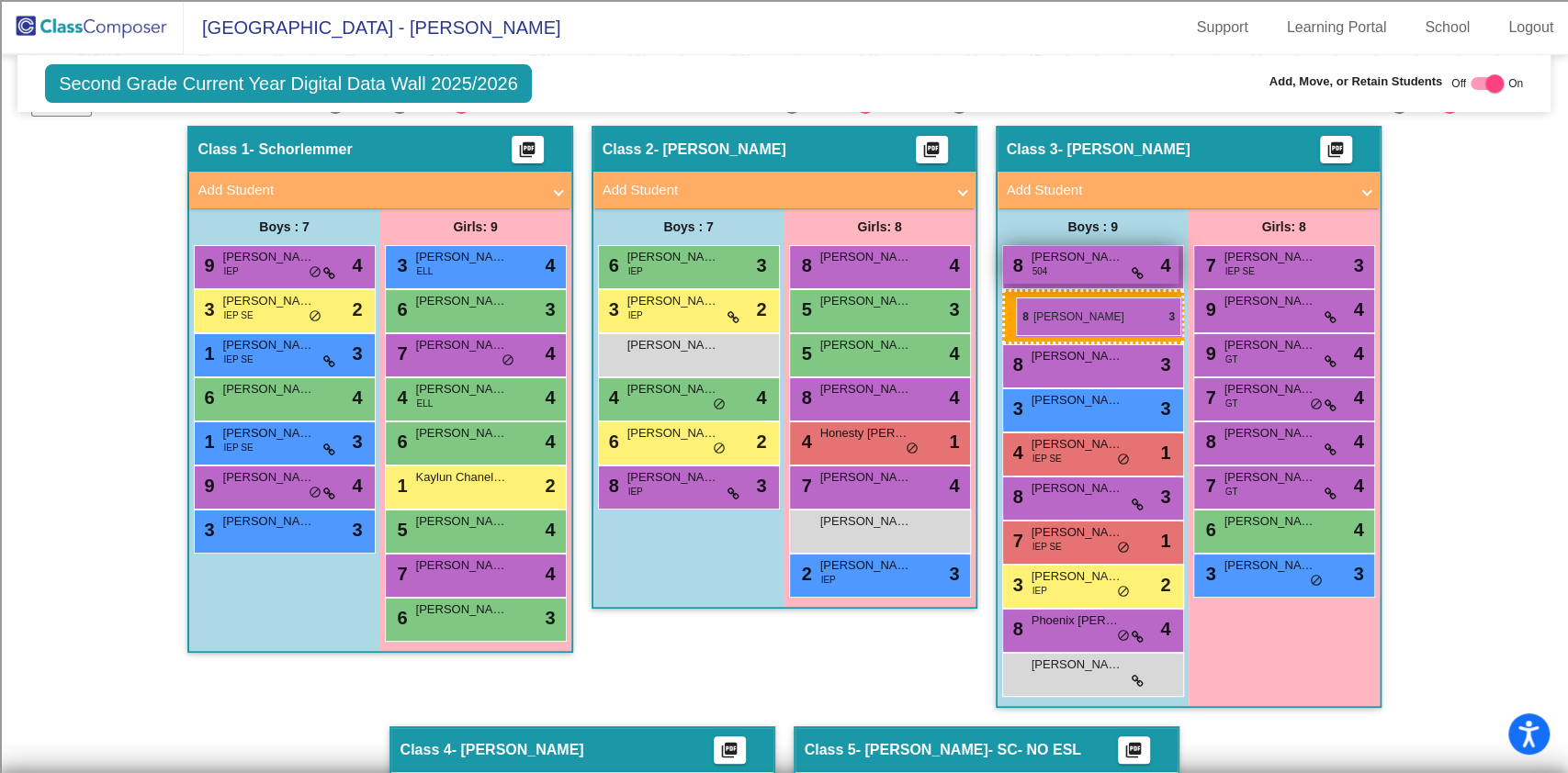 drag, startPoint x: 695, startPoint y: 312, endPoint x: 1016, endPoint y: 299, distance: 321.2631 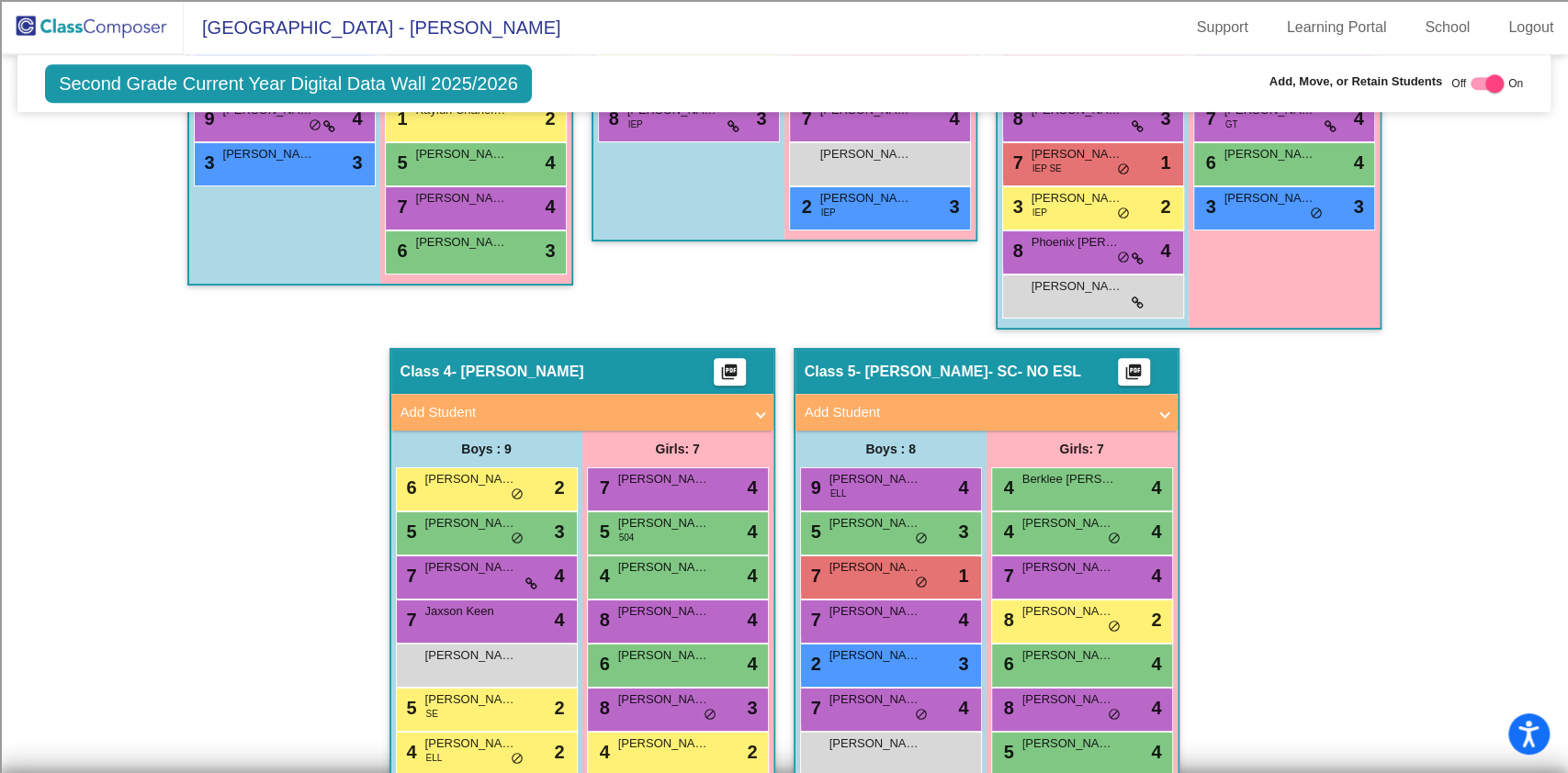 scroll, scrollTop: 903, scrollLeft: 0, axis: vertical 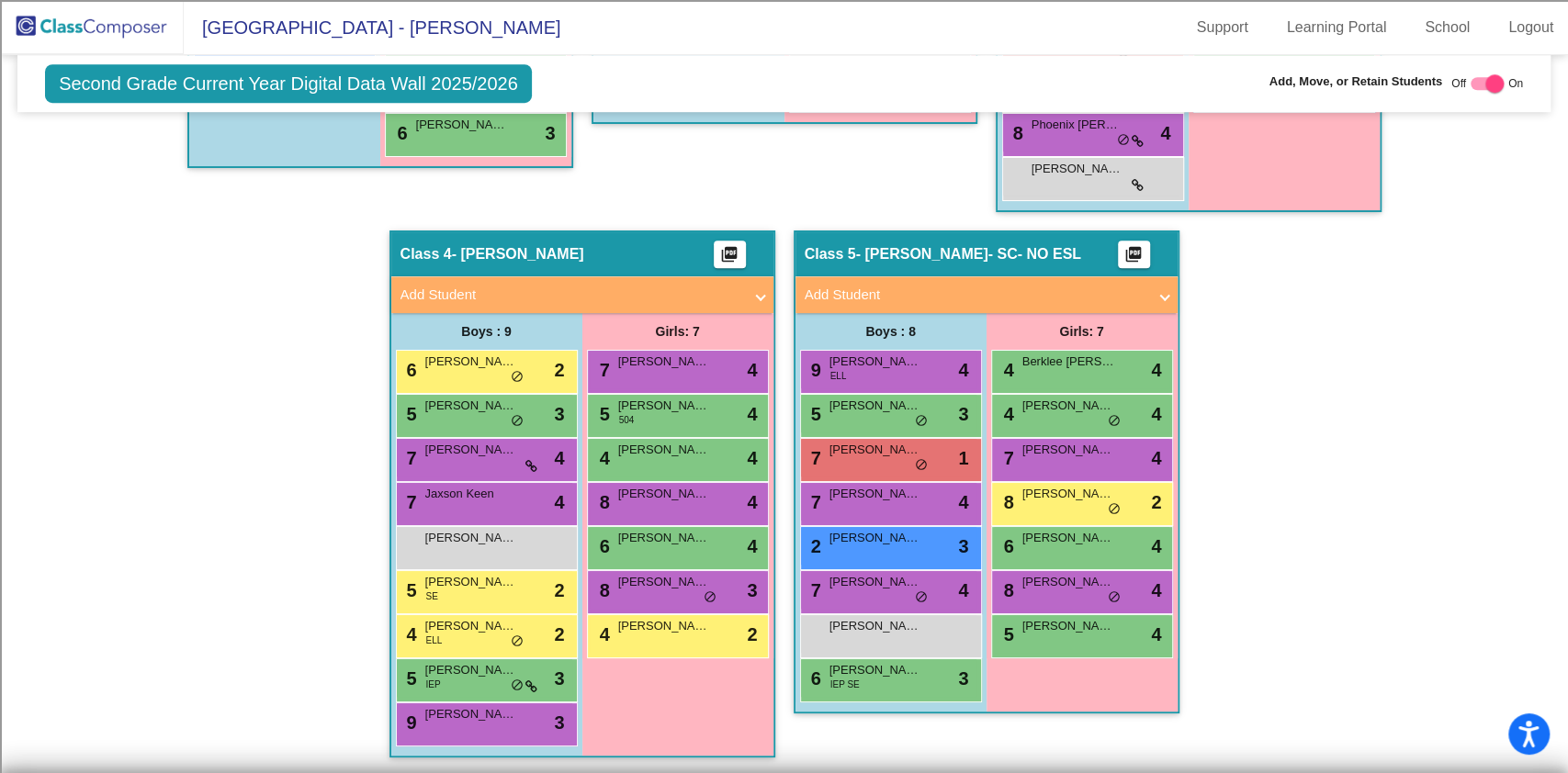 click 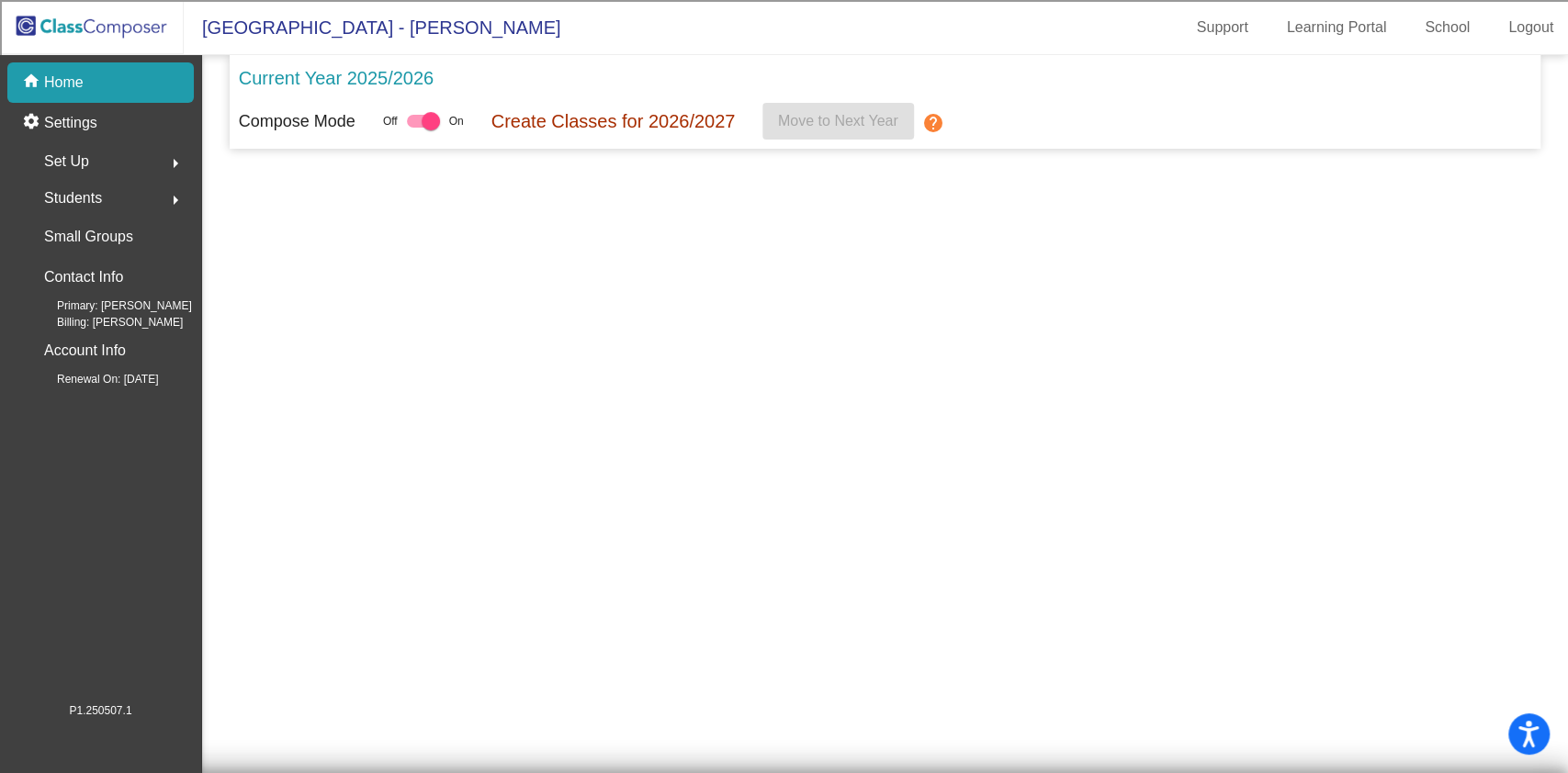 scroll, scrollTop: 0, scrollLeft: 0, axis: both 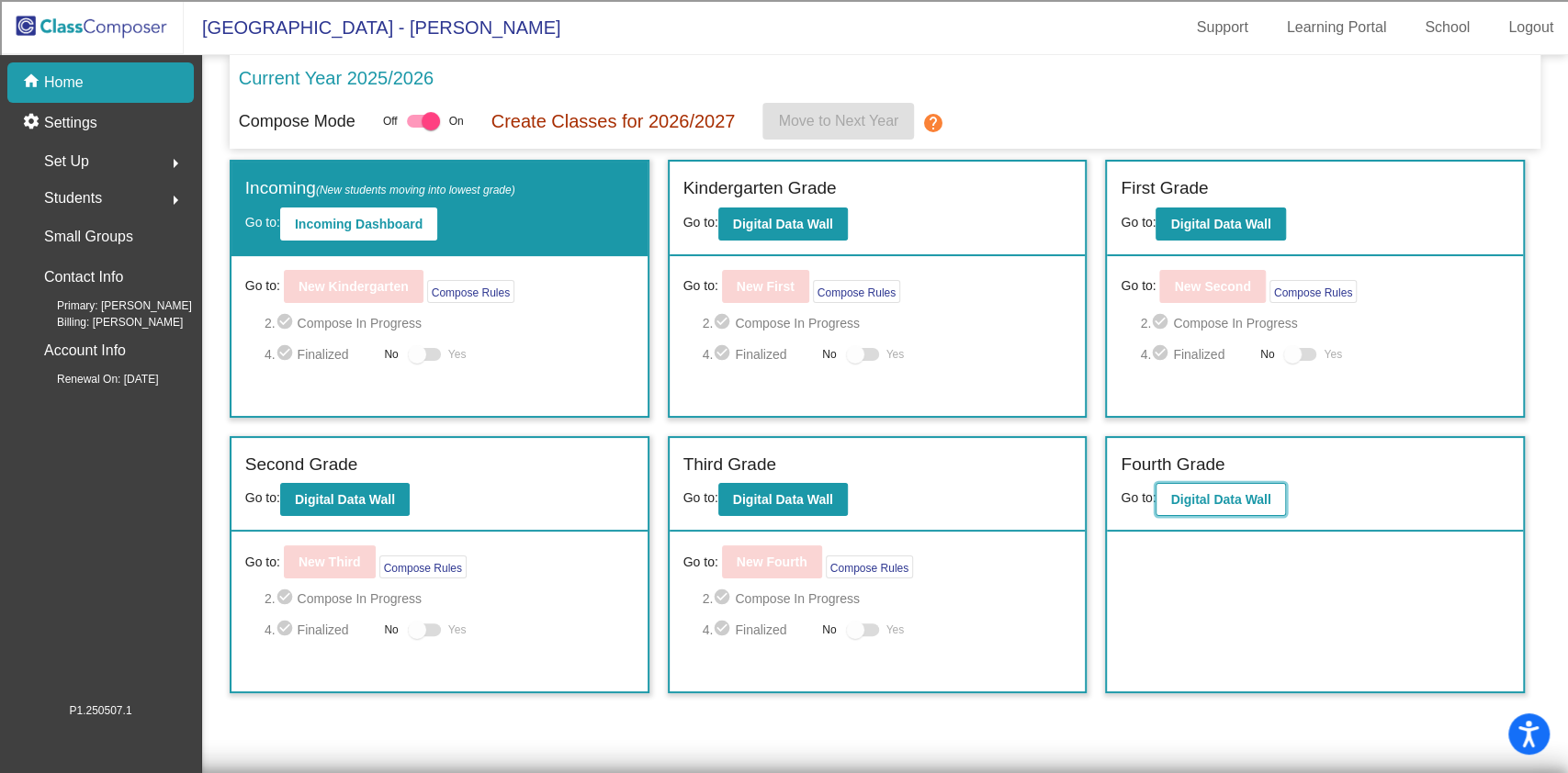 click on "Digital Data Wall" 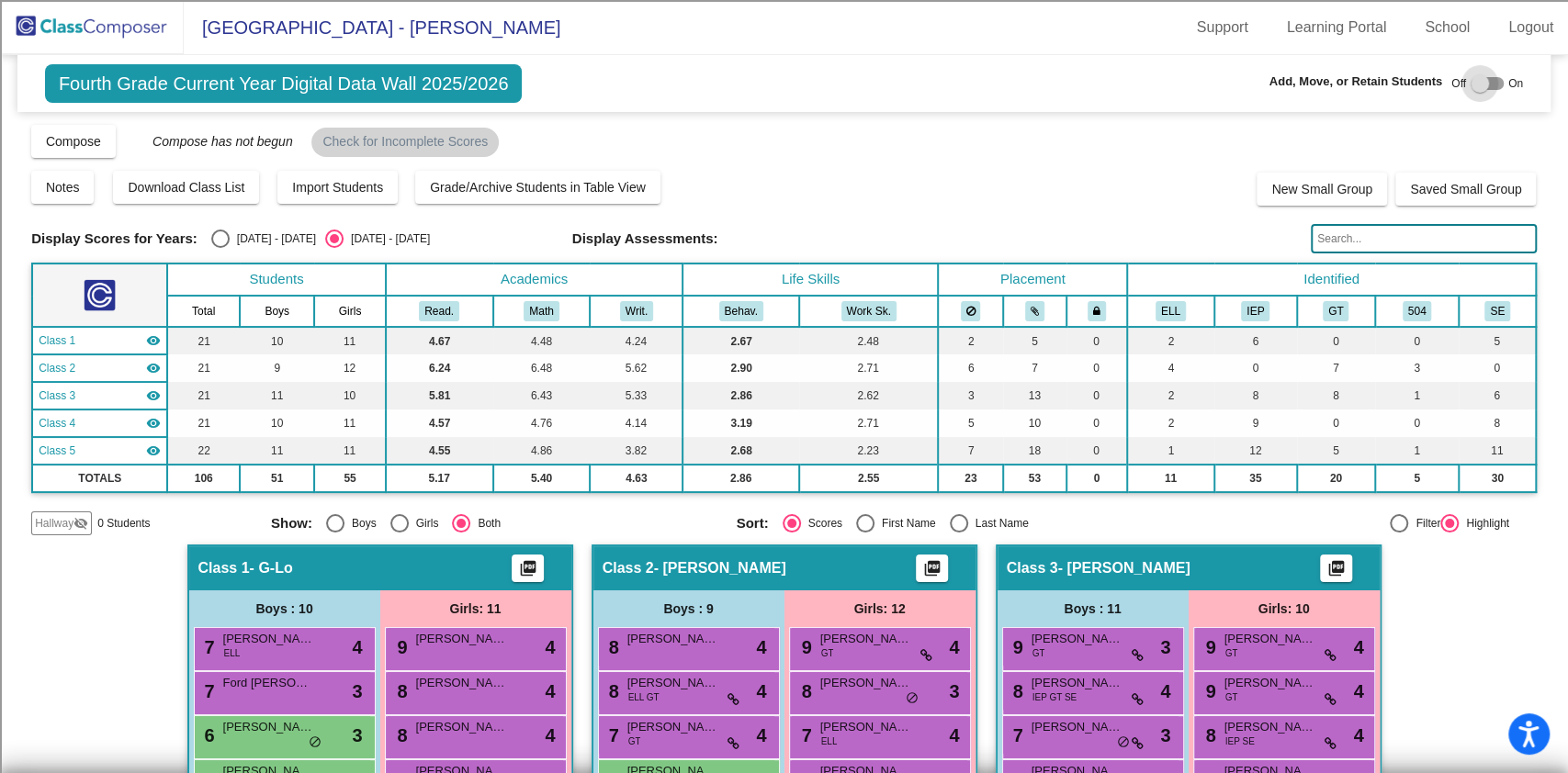 click at bounding box center (1480, 84) 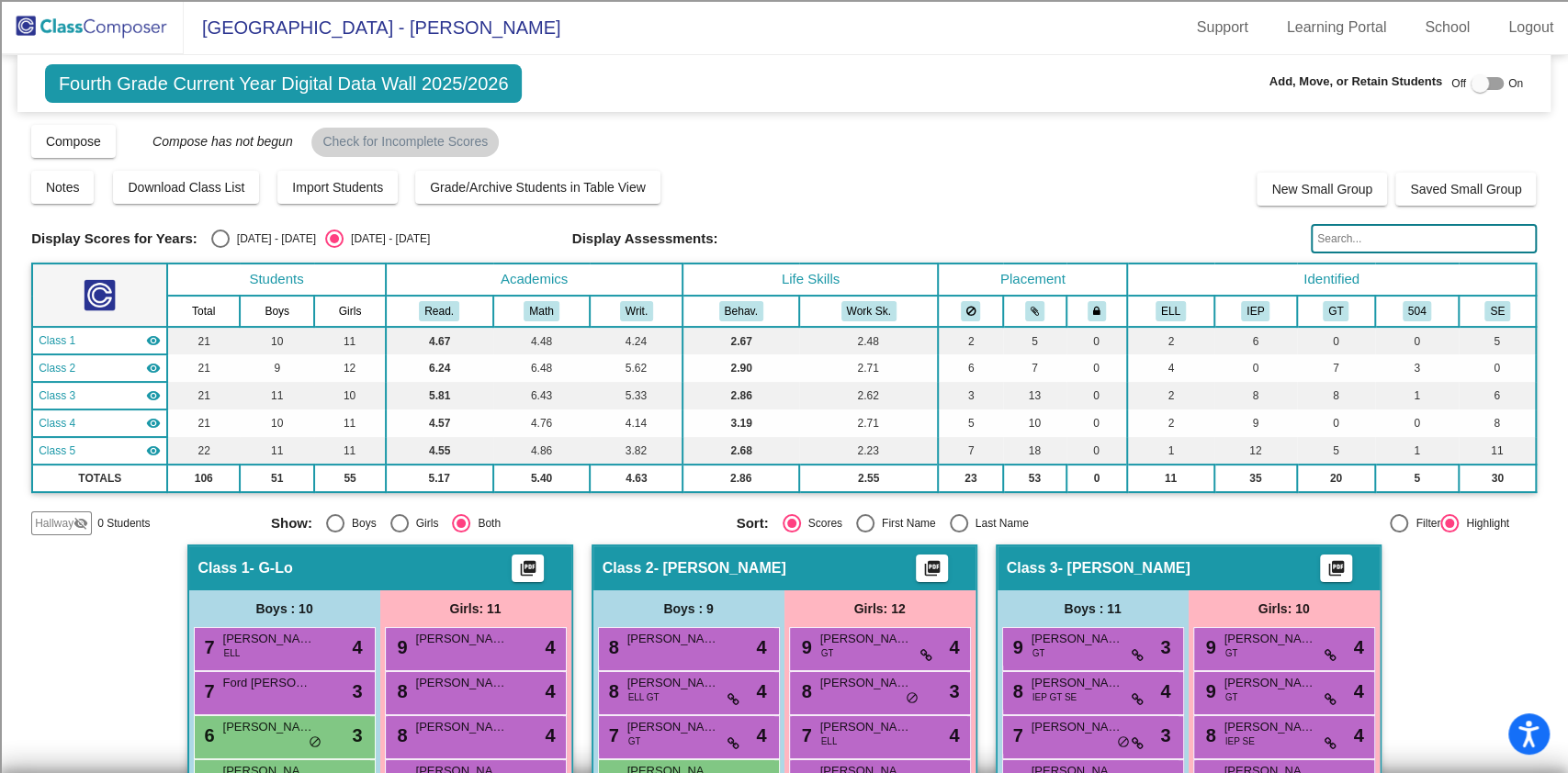 checkbox on "true" 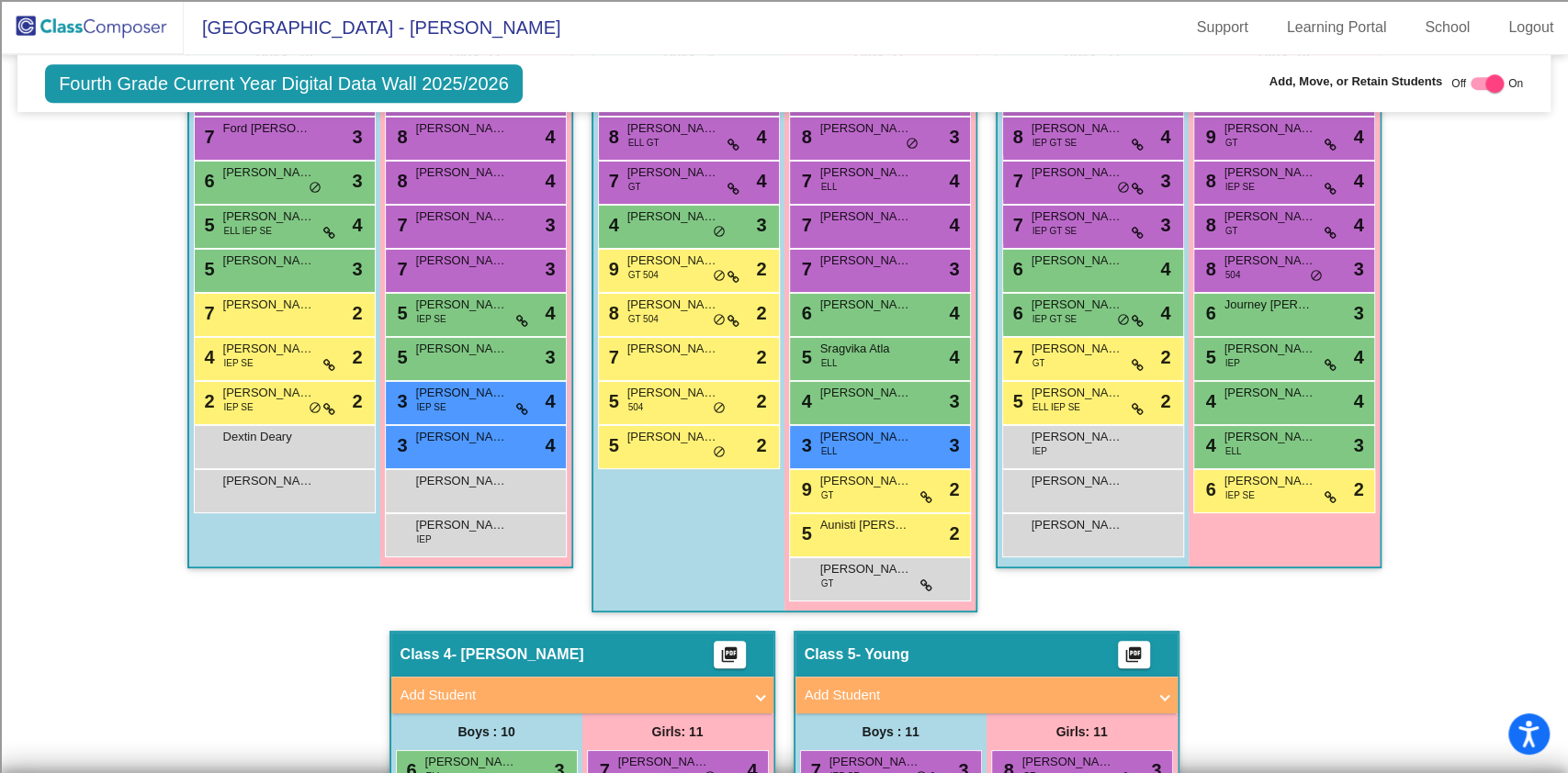 scroll, scrollTop: 345, scrollLeft: 0, axis: vertical 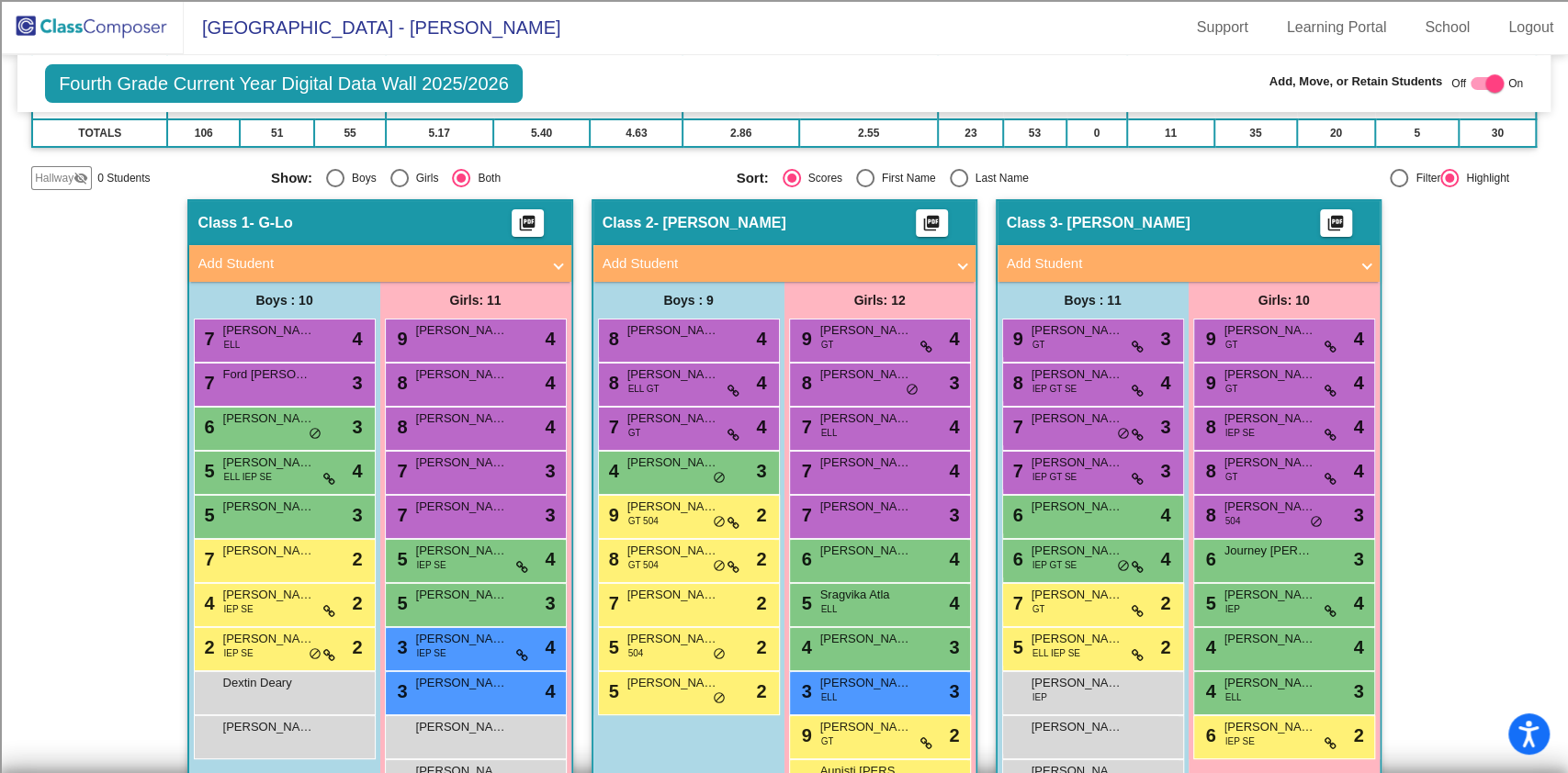 click 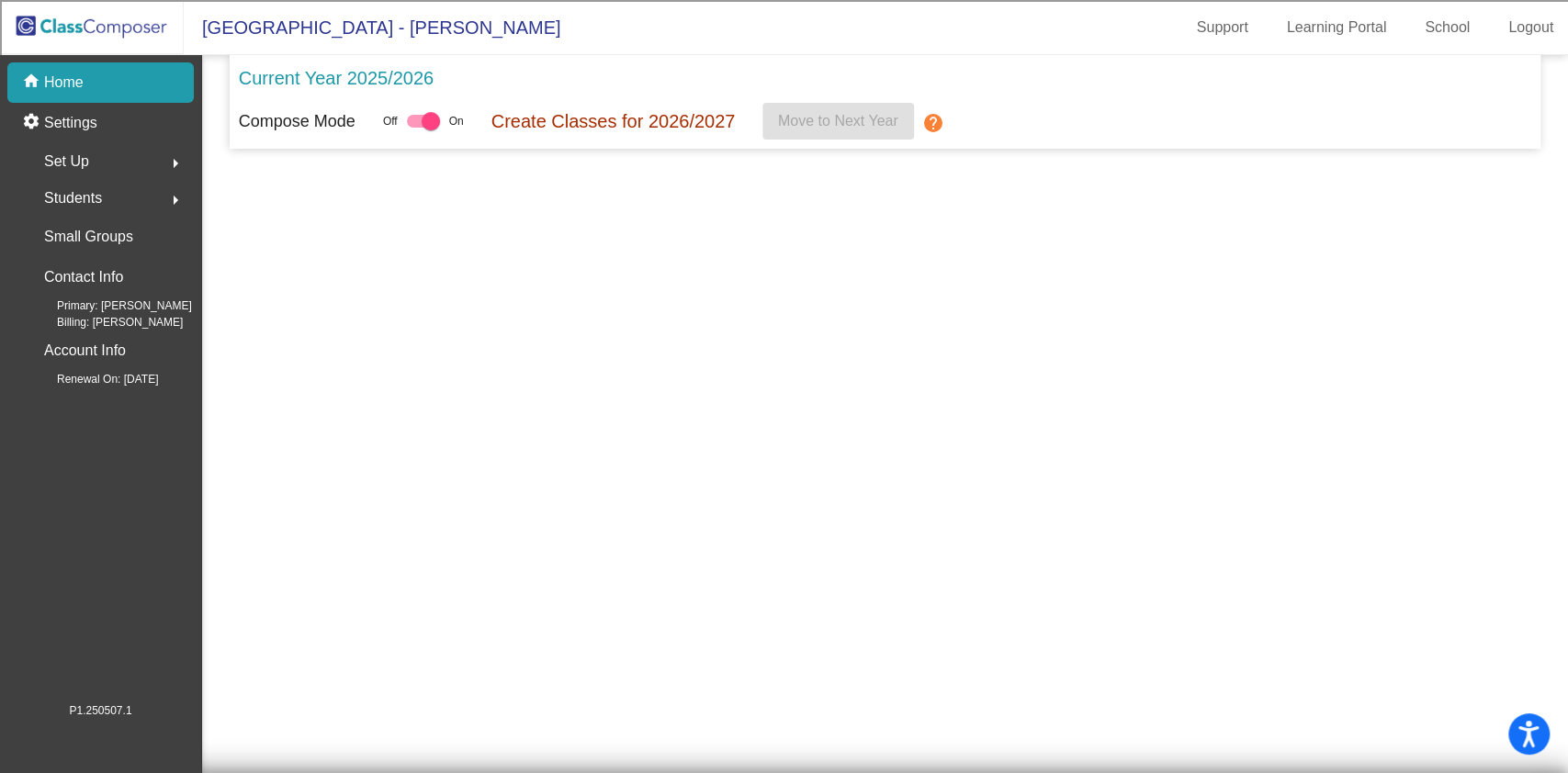 scroll, scrollTop: 0, scrollLeft: 0, axis: both 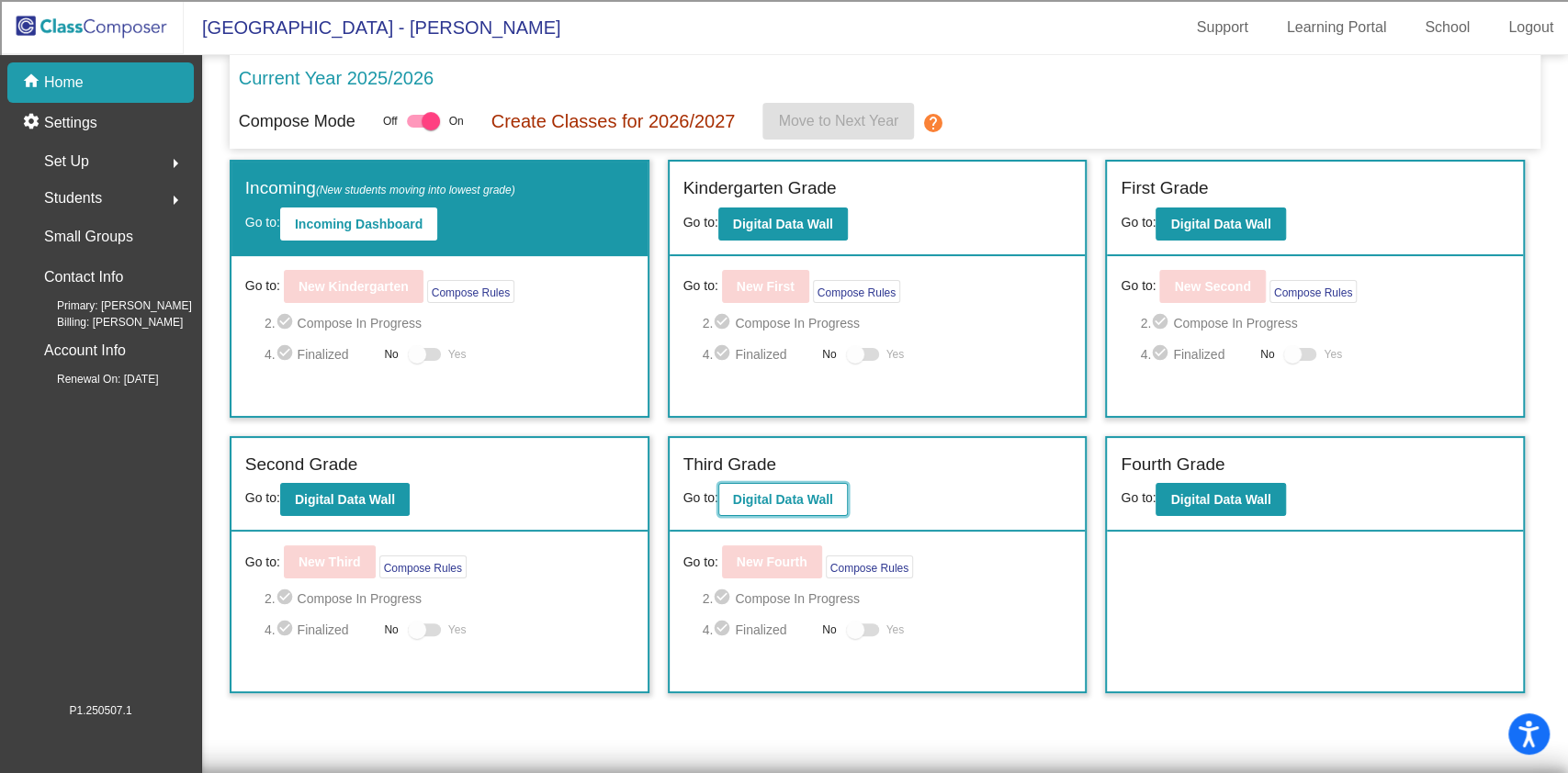 click on "Digital Data Wall" 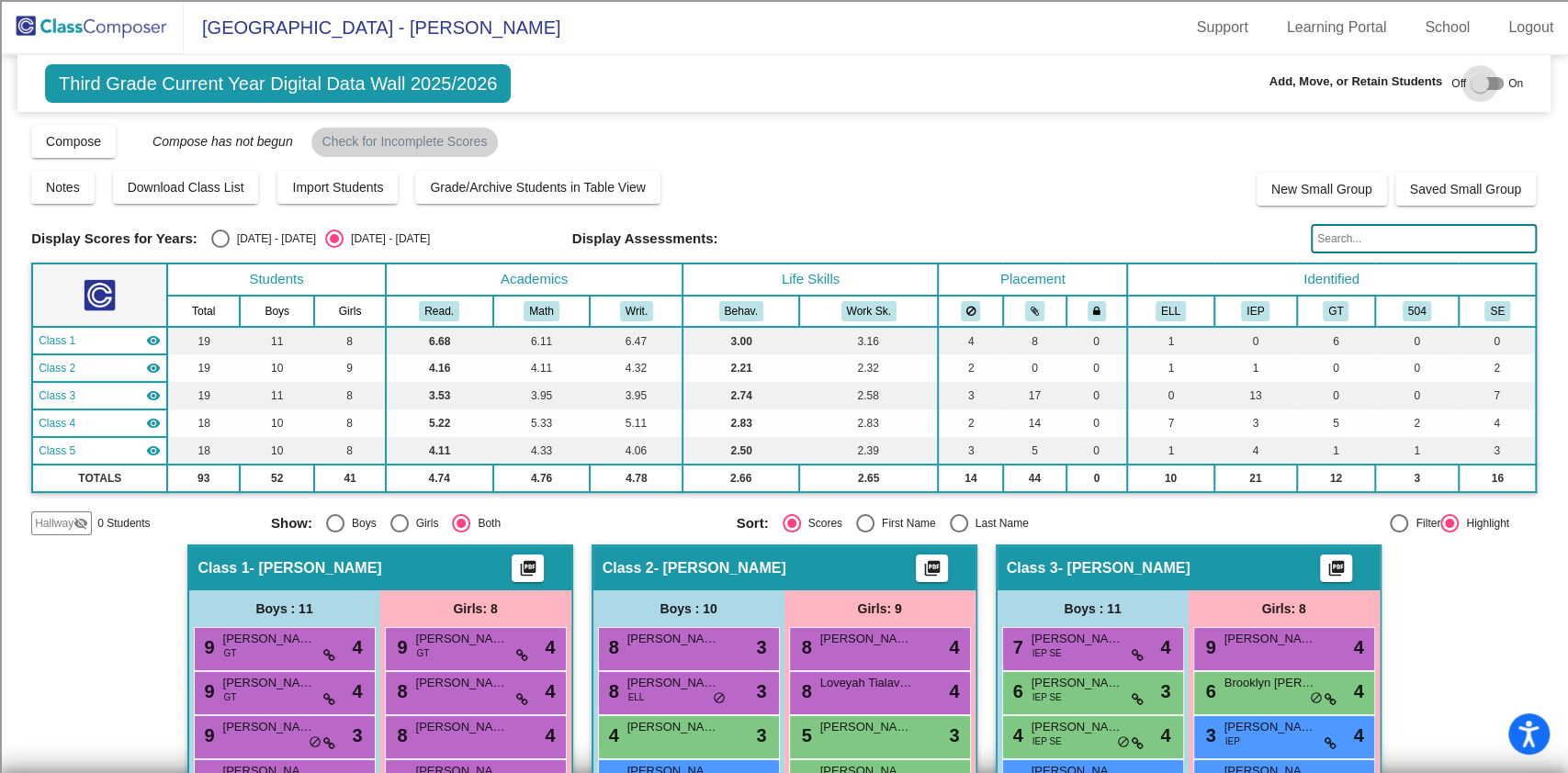 click at bounding box center [1480, 84] 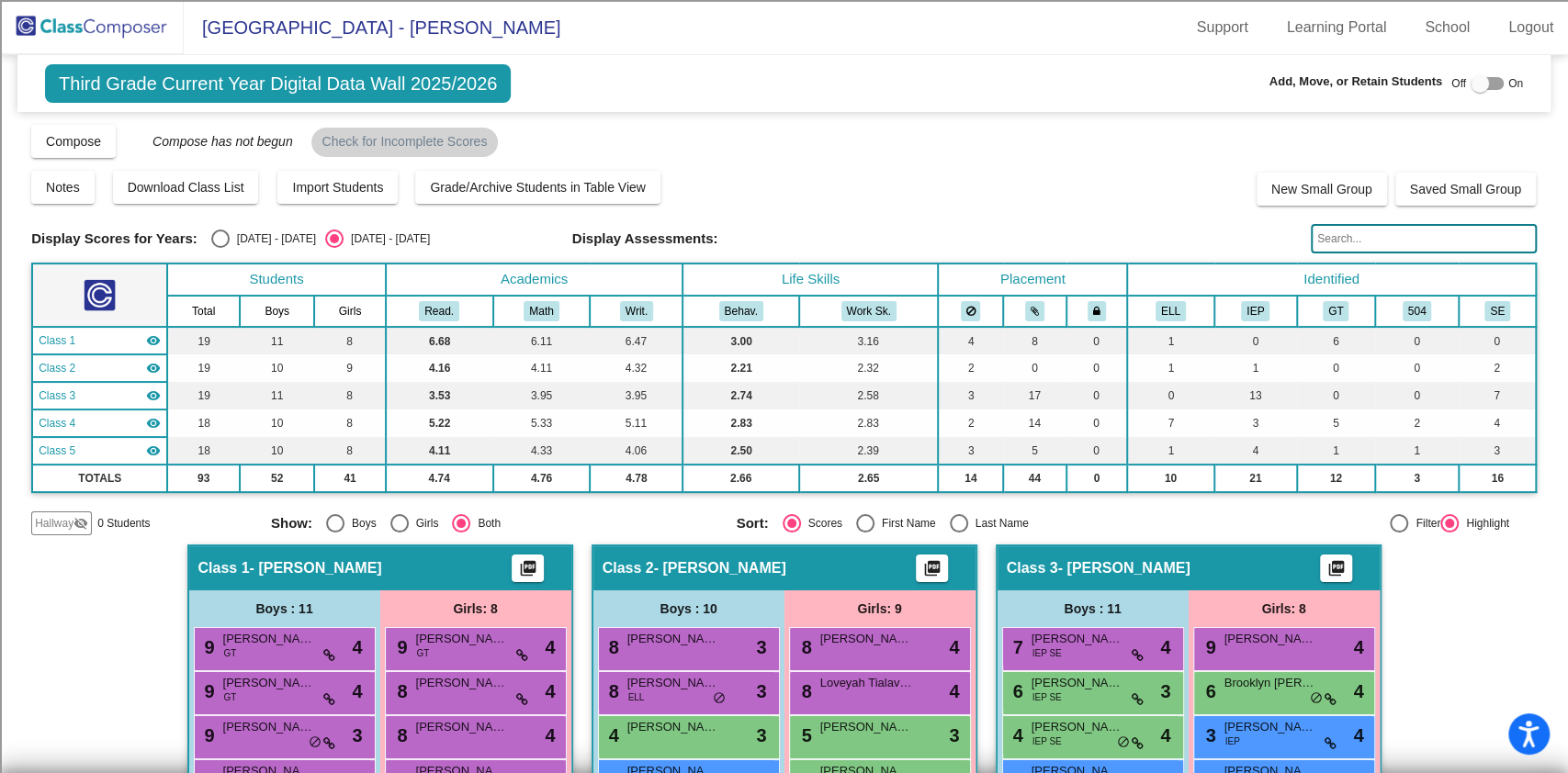 checkbox on "true" 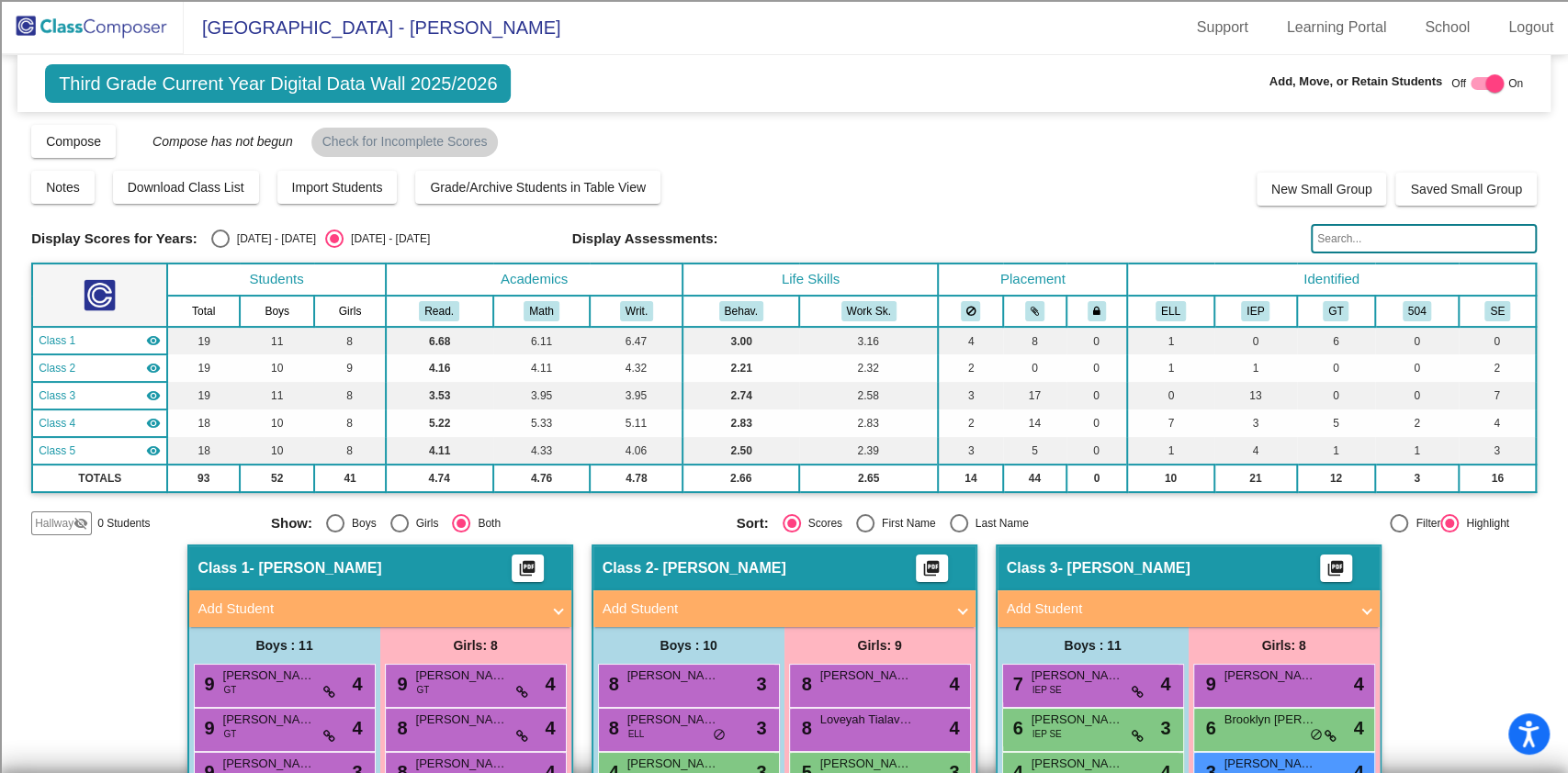 click on "visibility_off" 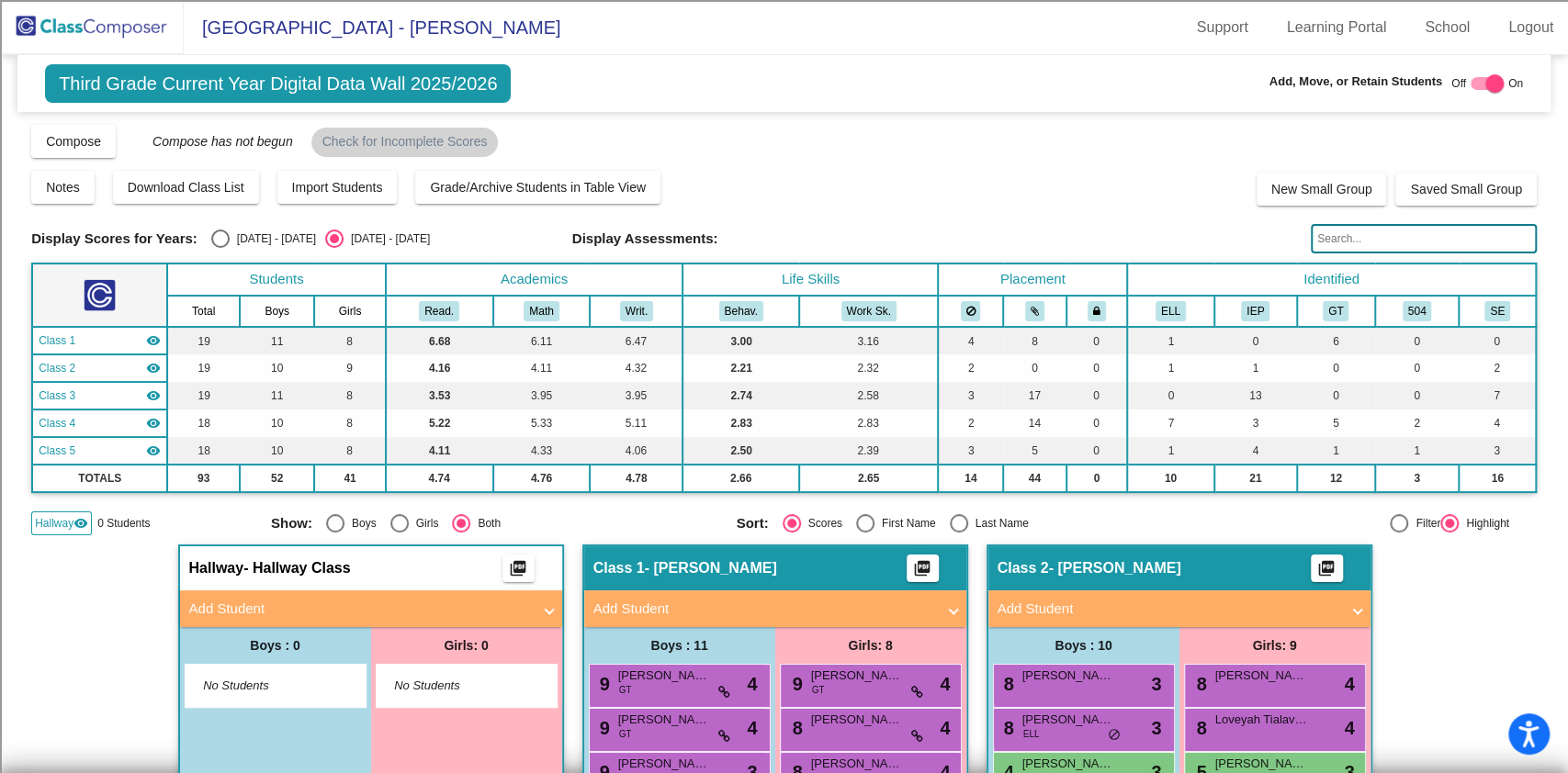 click 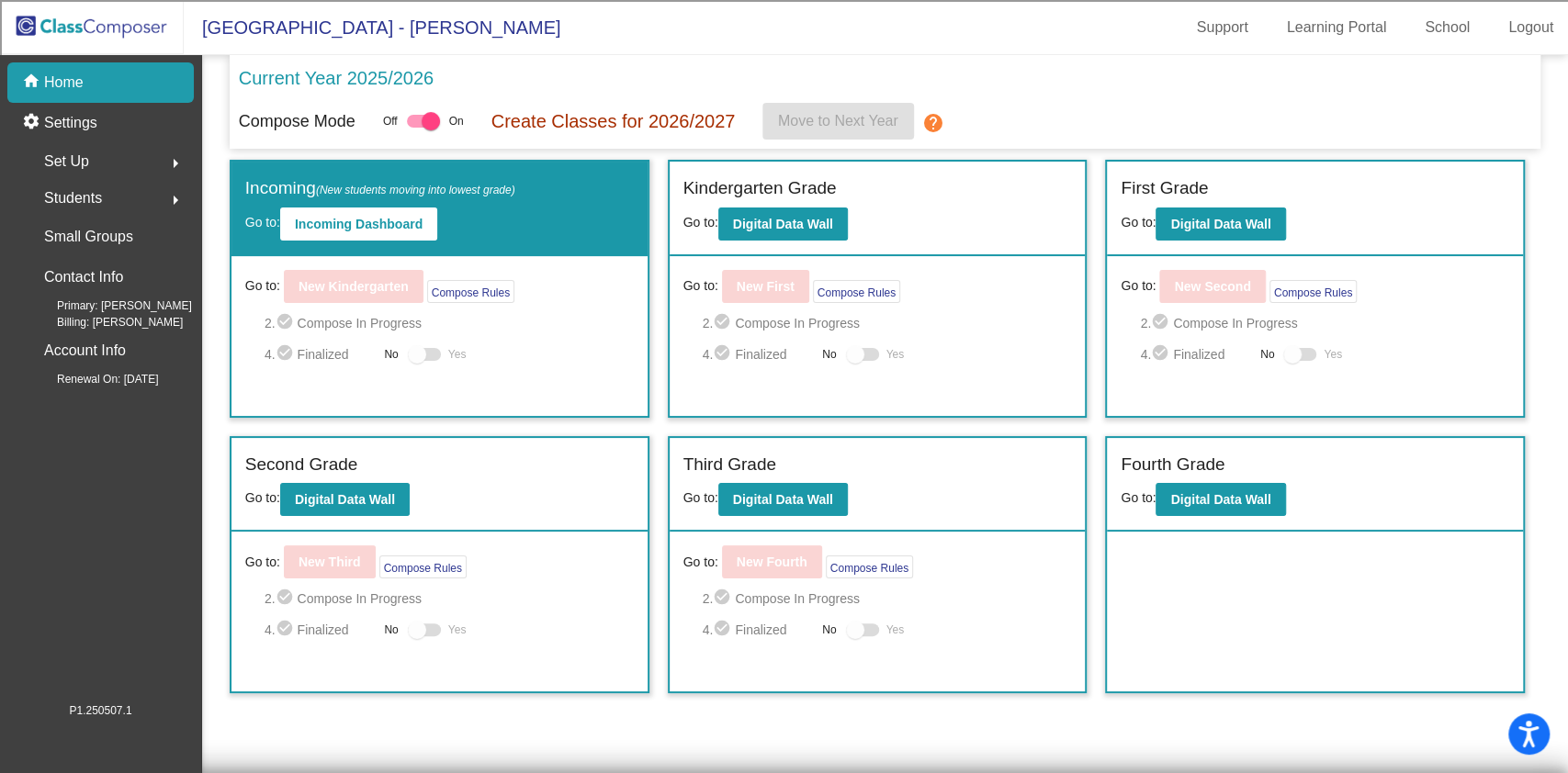 click on "Students  arrow_right" 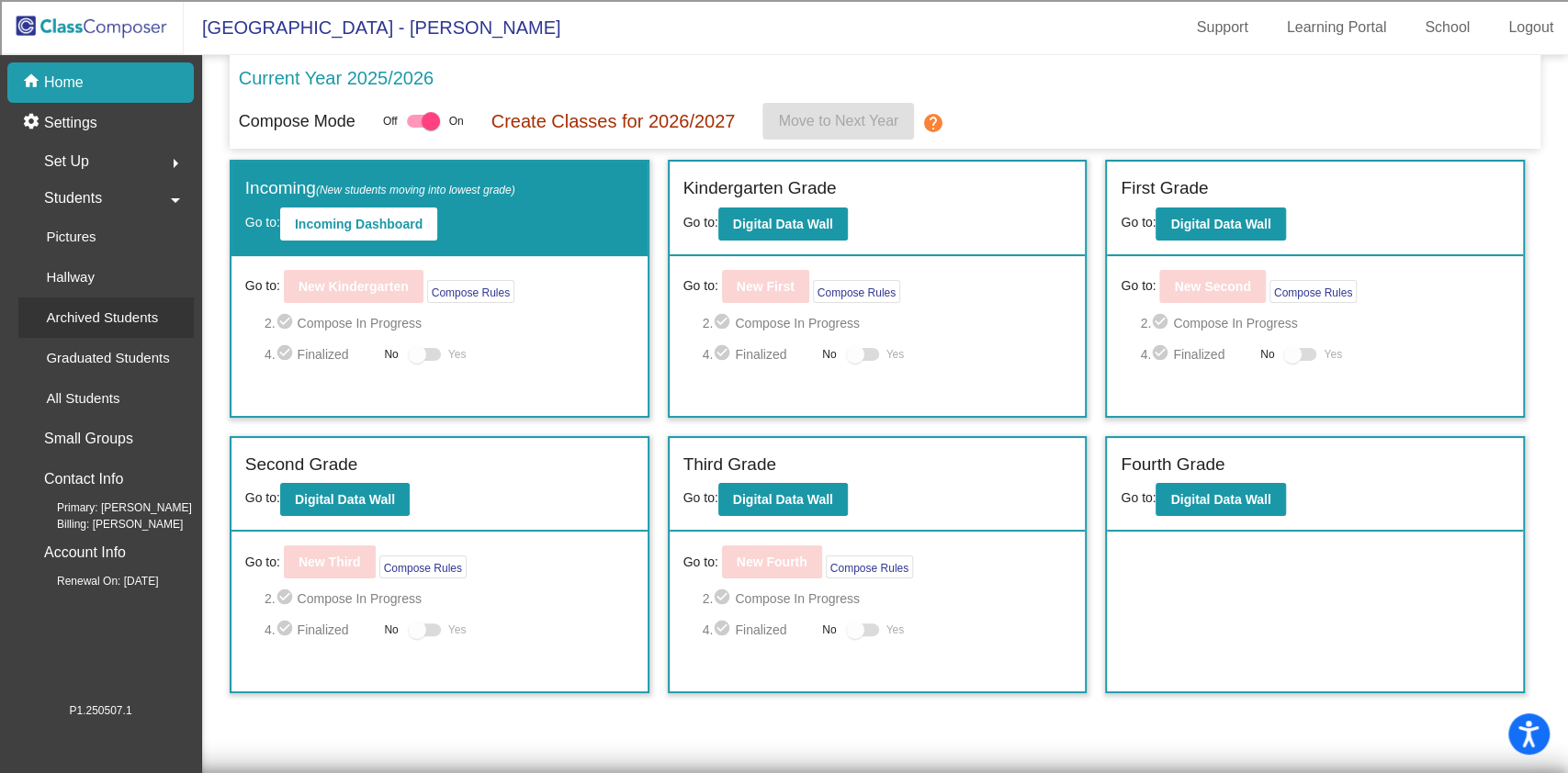 click on "Archived Students" 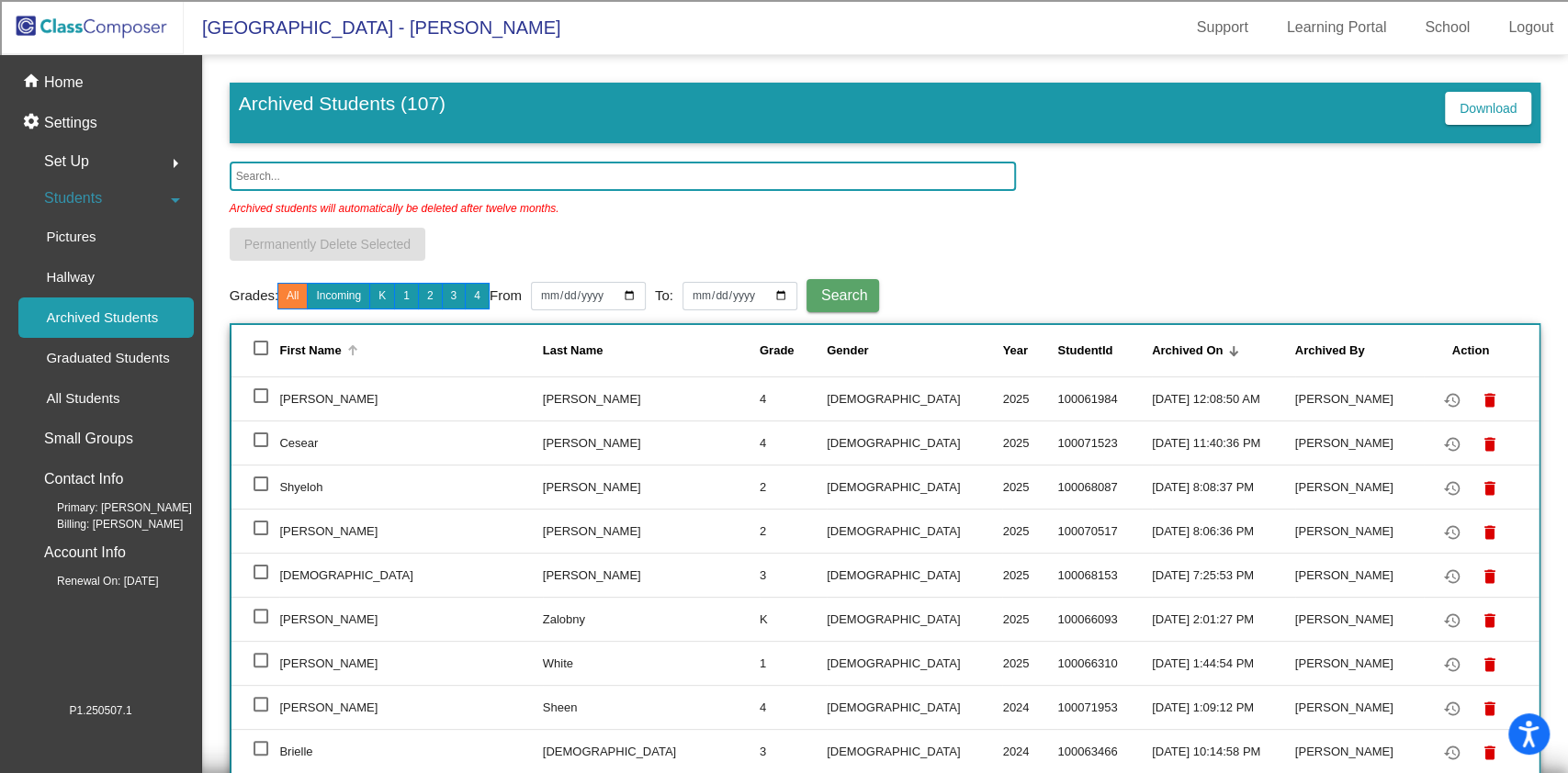 click on "First Name" 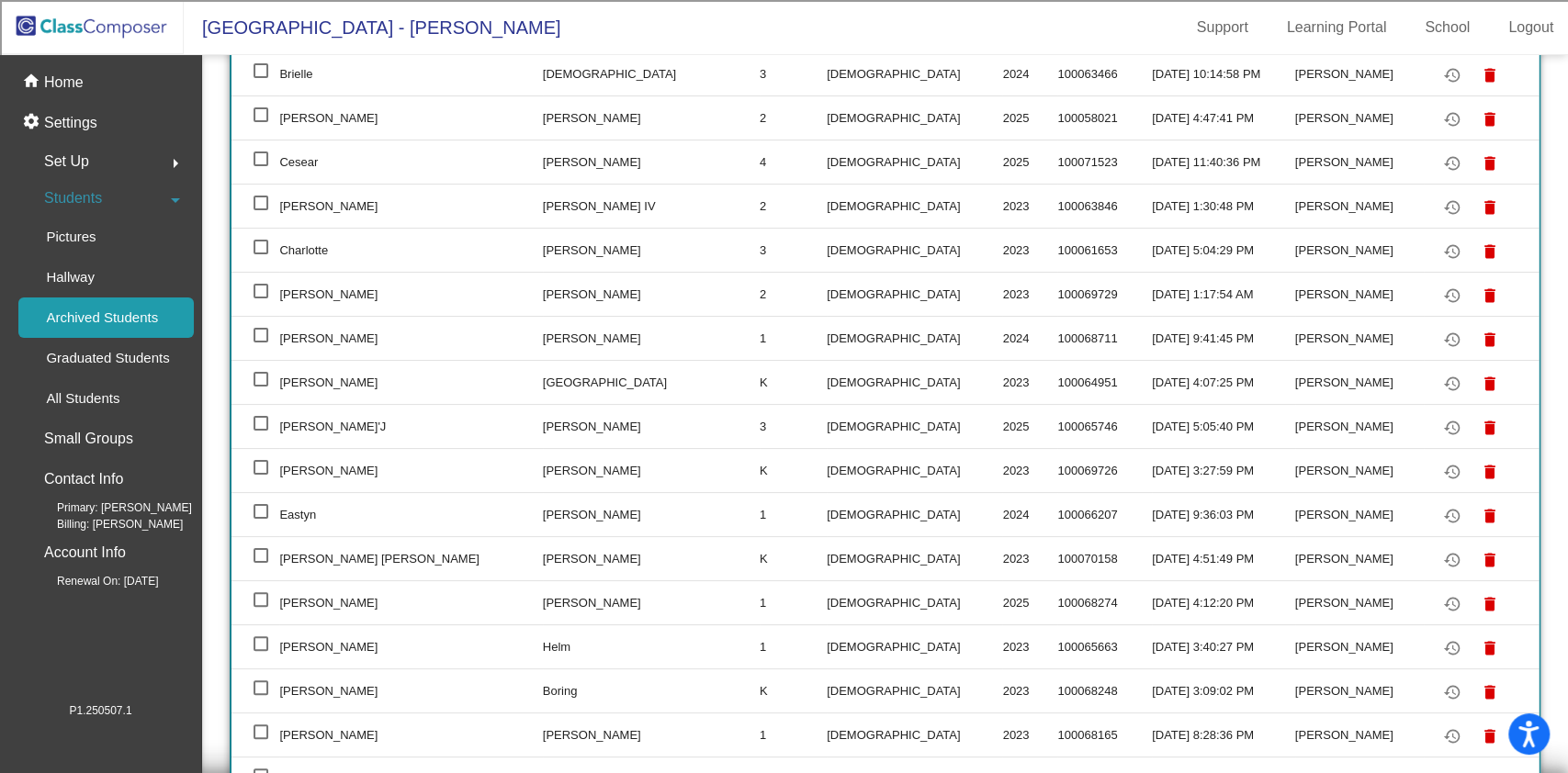 scroll, scrollTop: 1102, scrollLeft: 0, axis: vertical 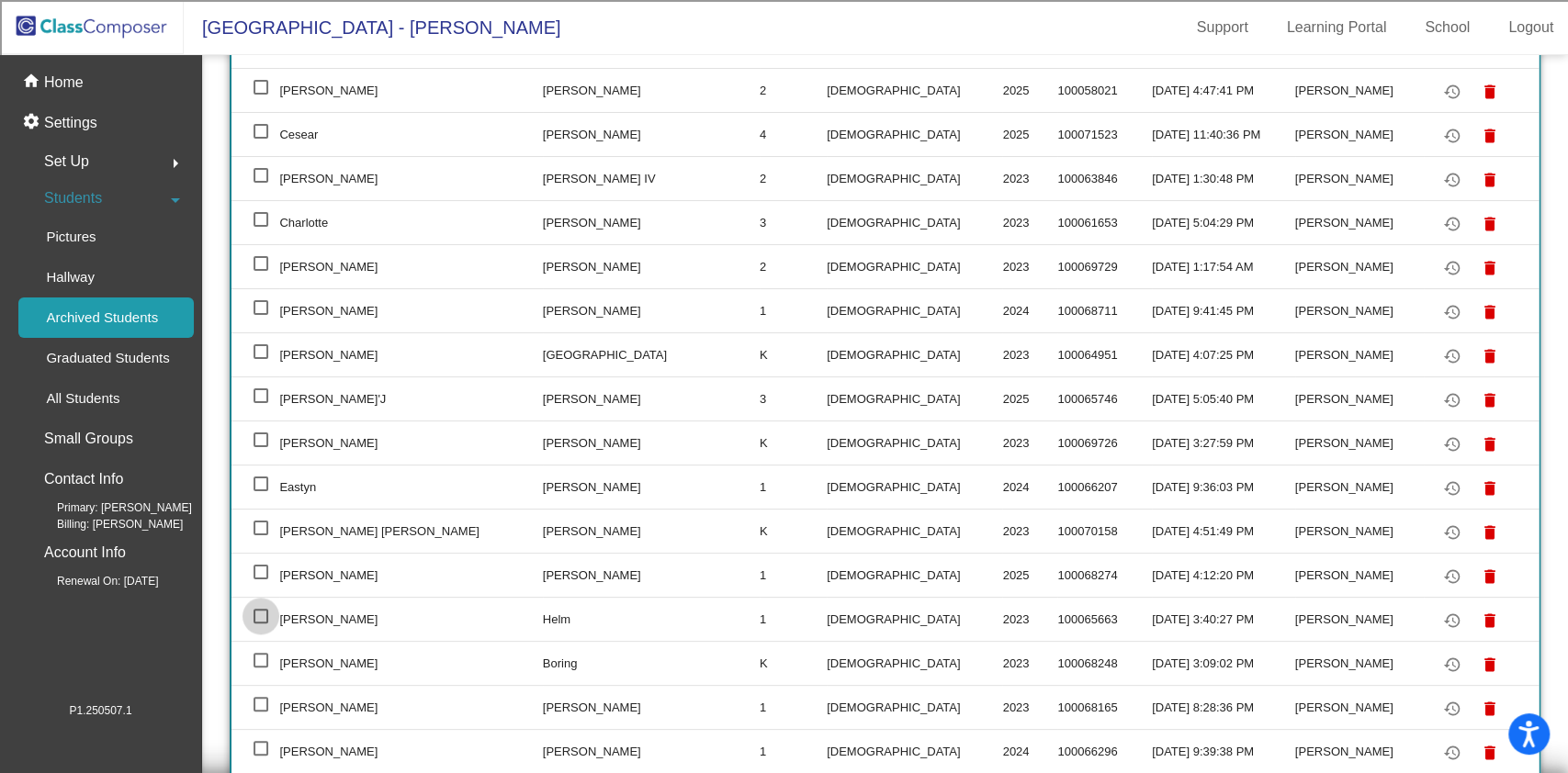 click at bounding box center (261, 616) 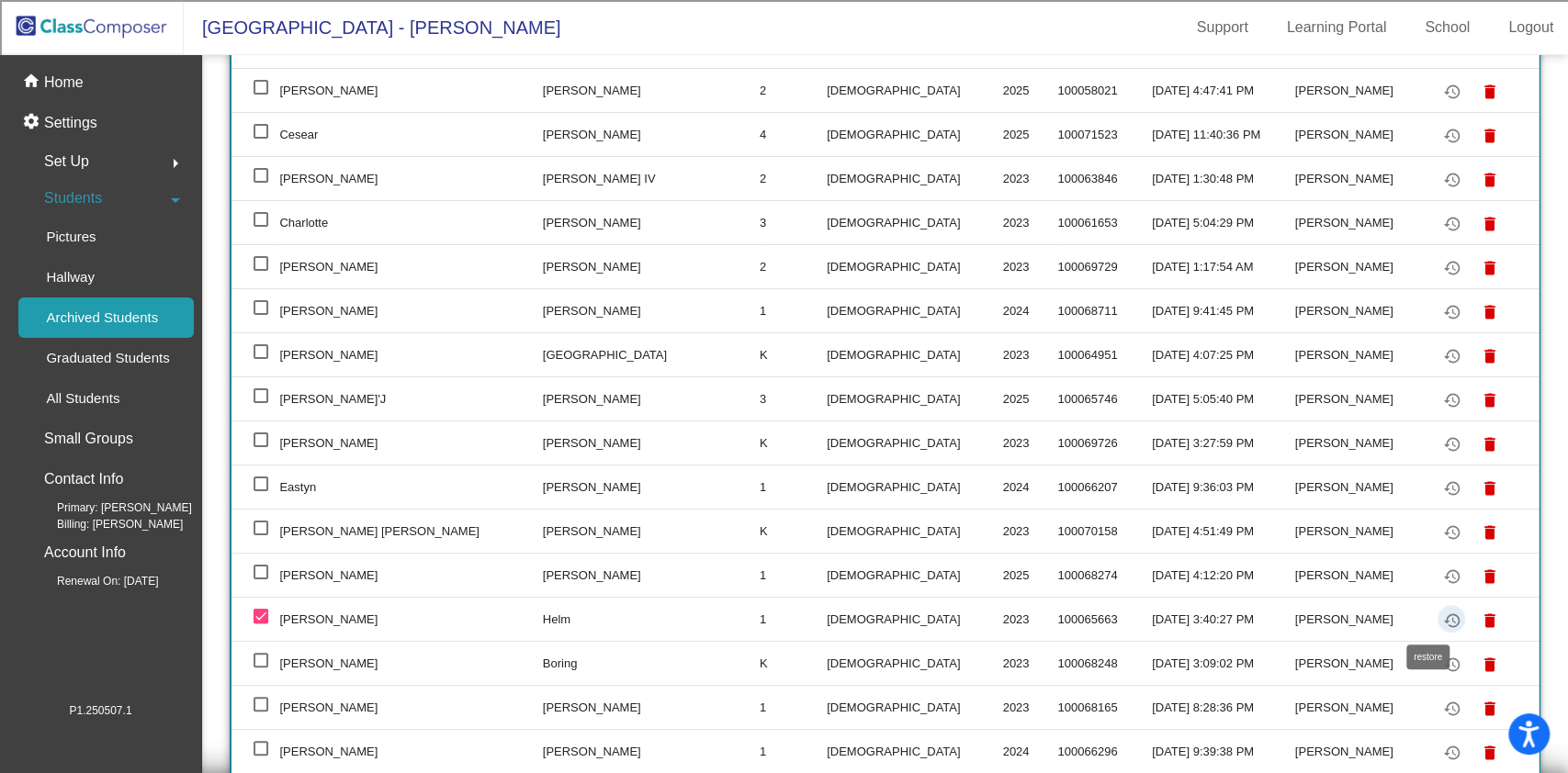 click on "restore" 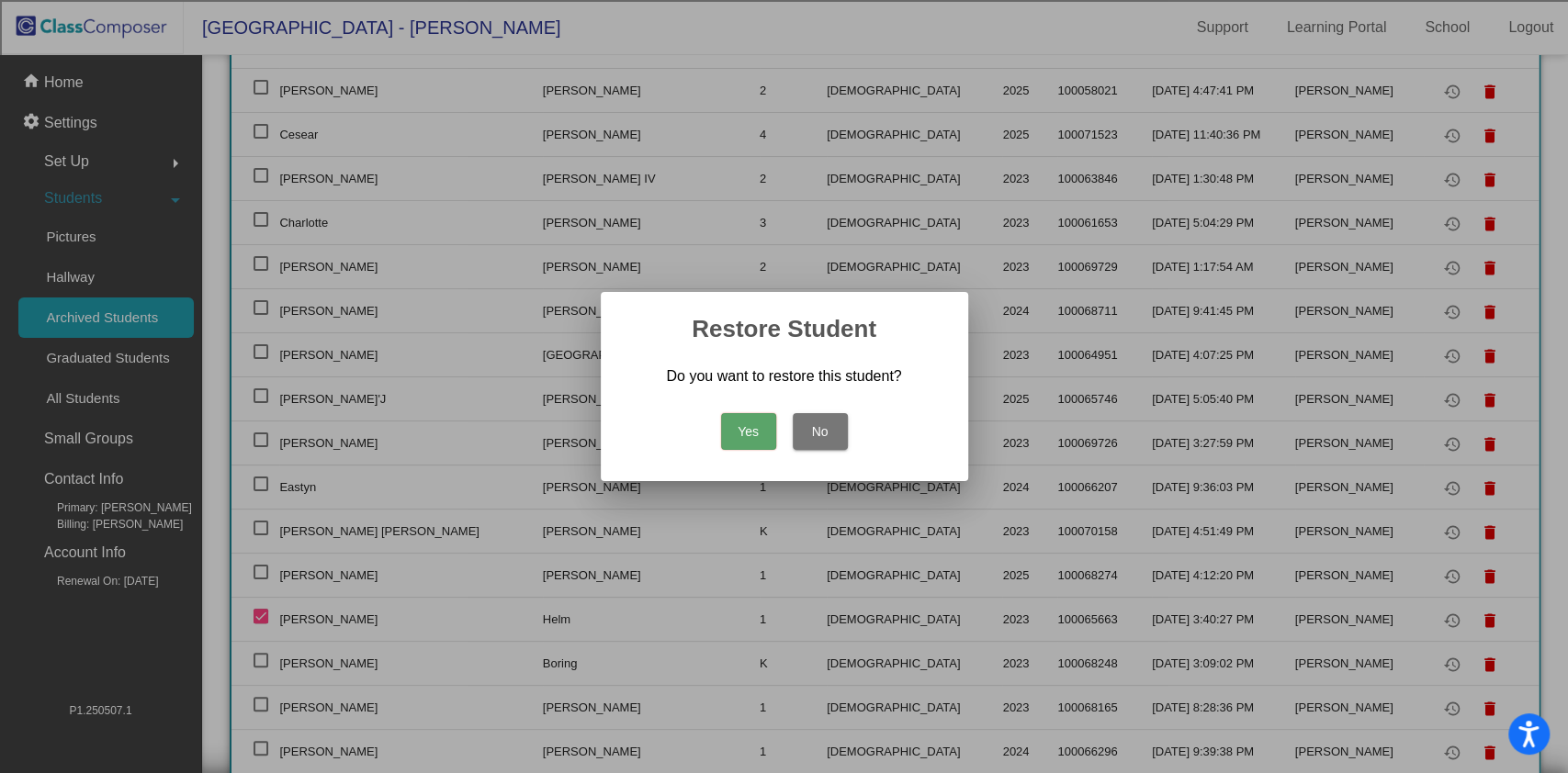 click on "Yes" at bounding box center [749, 431] 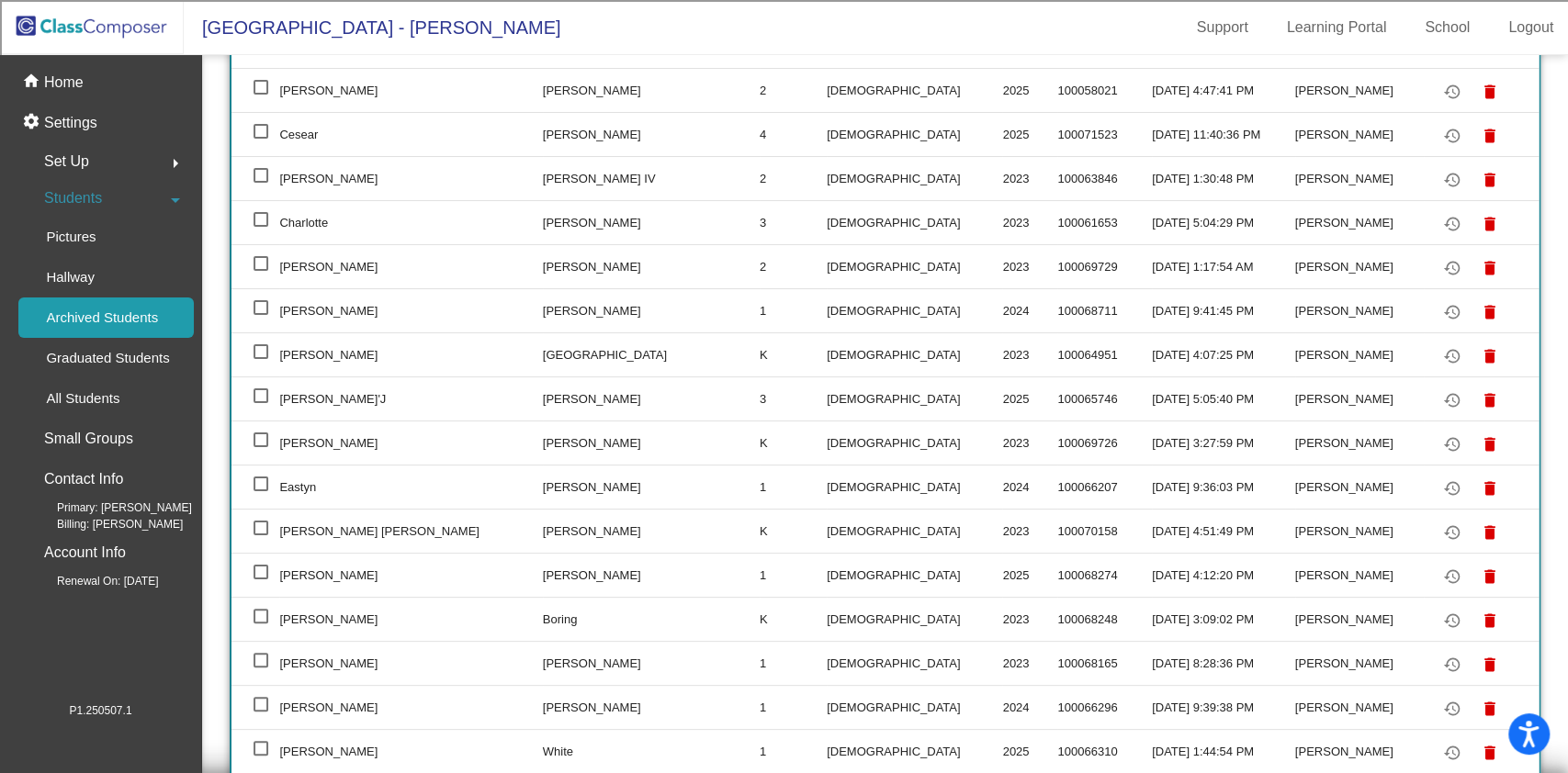 click 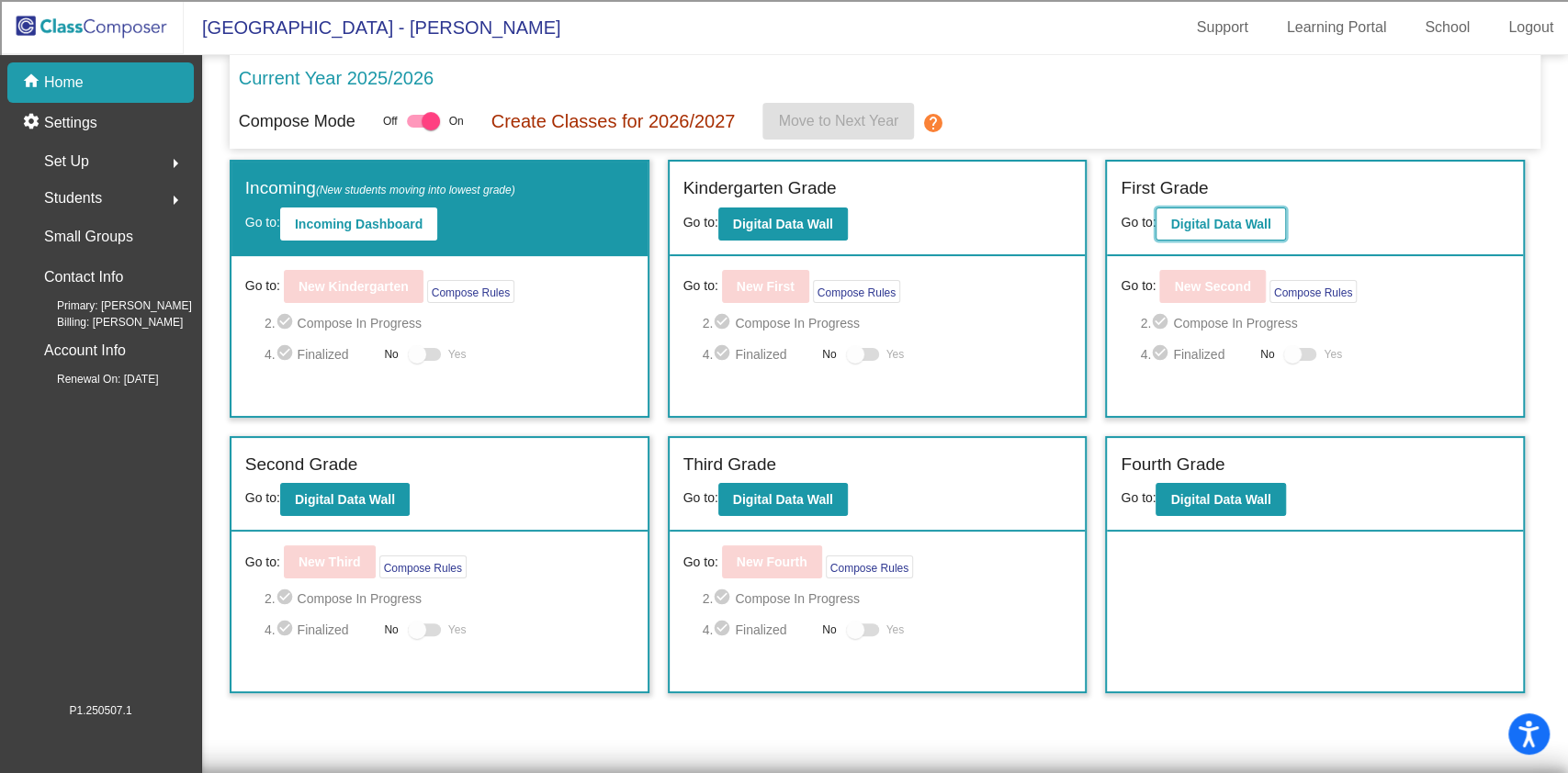click on "Digital Data Wall" 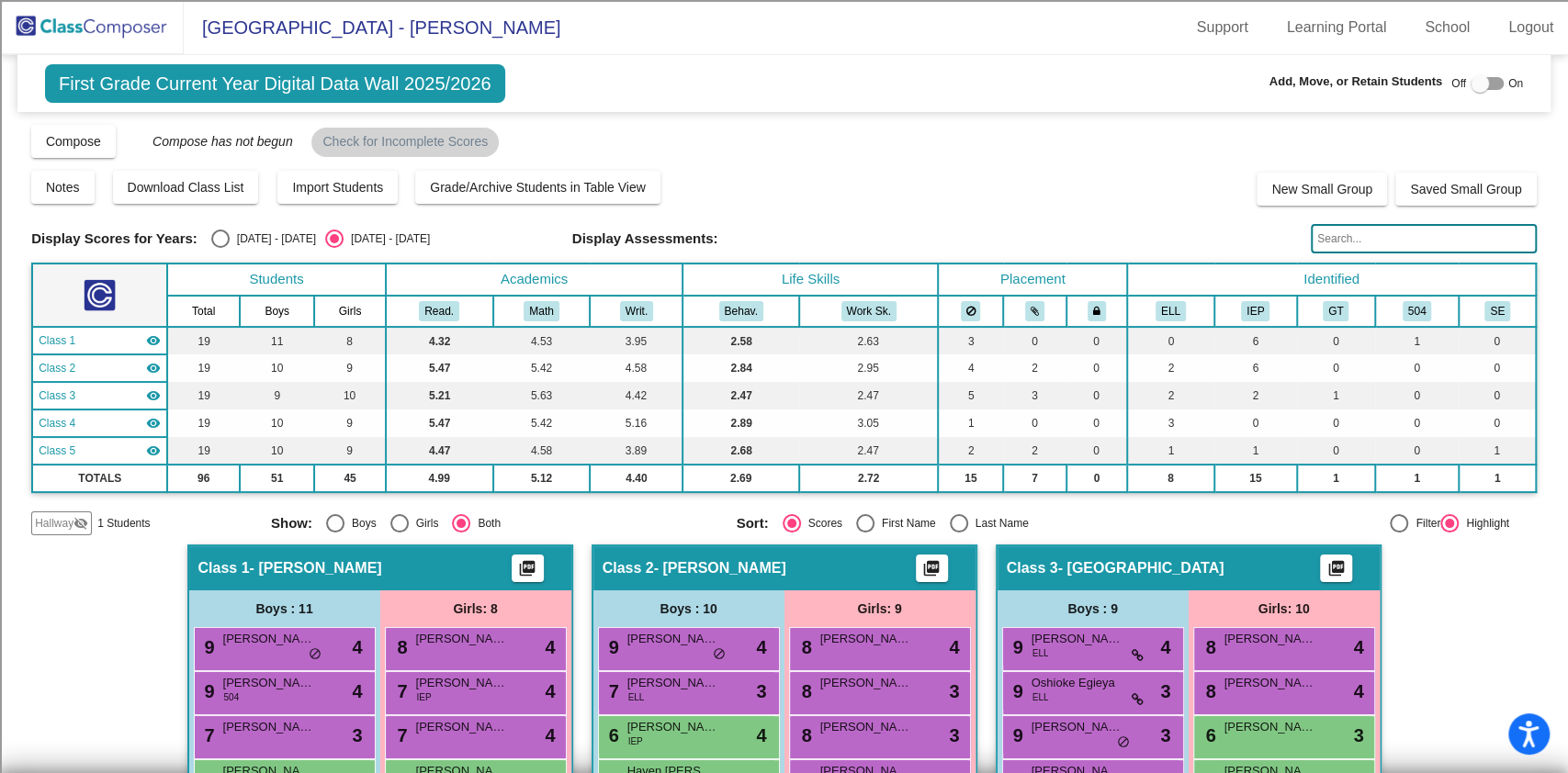 click on "Hallway" 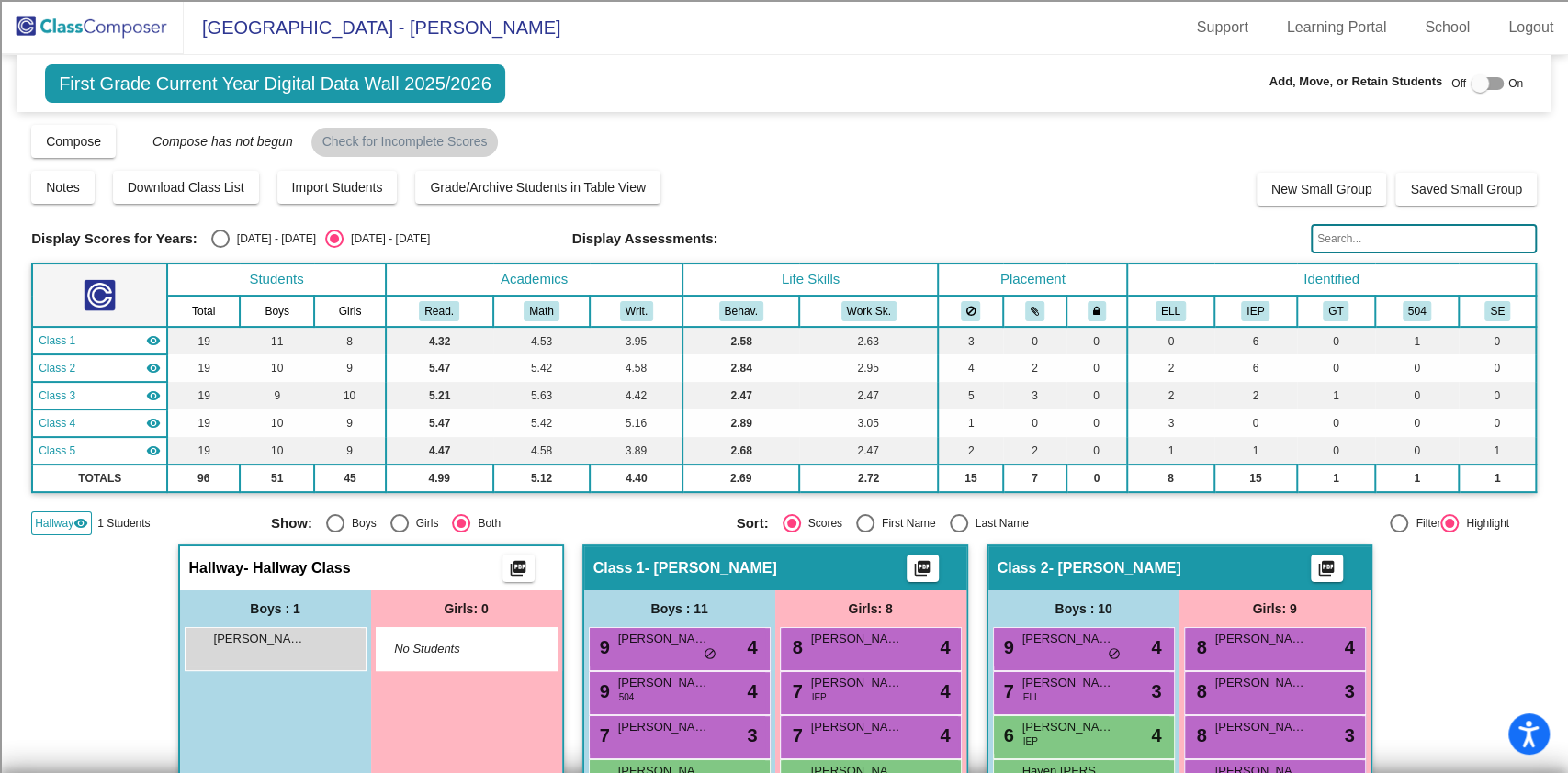 click on "Hallway" 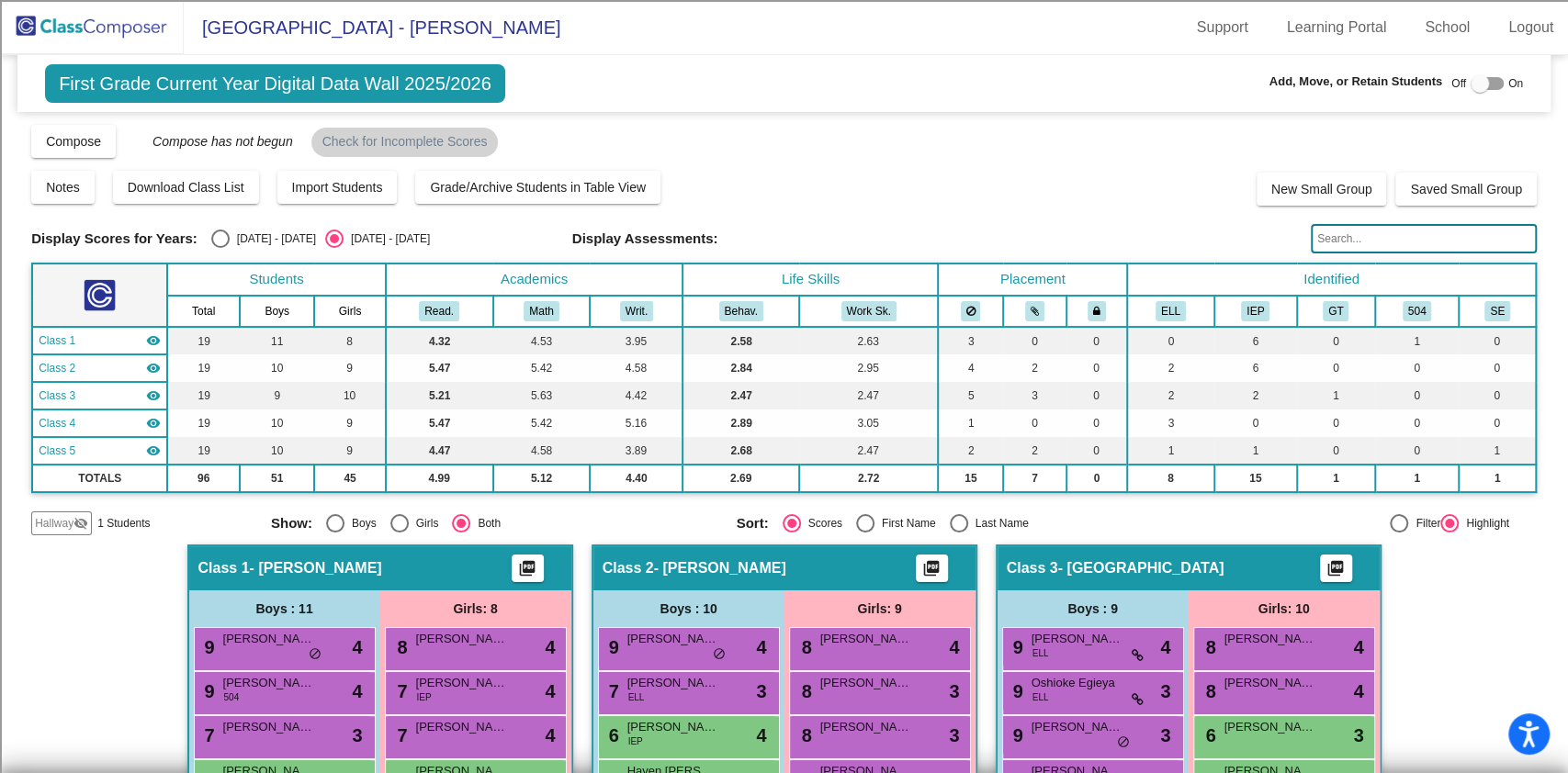 click 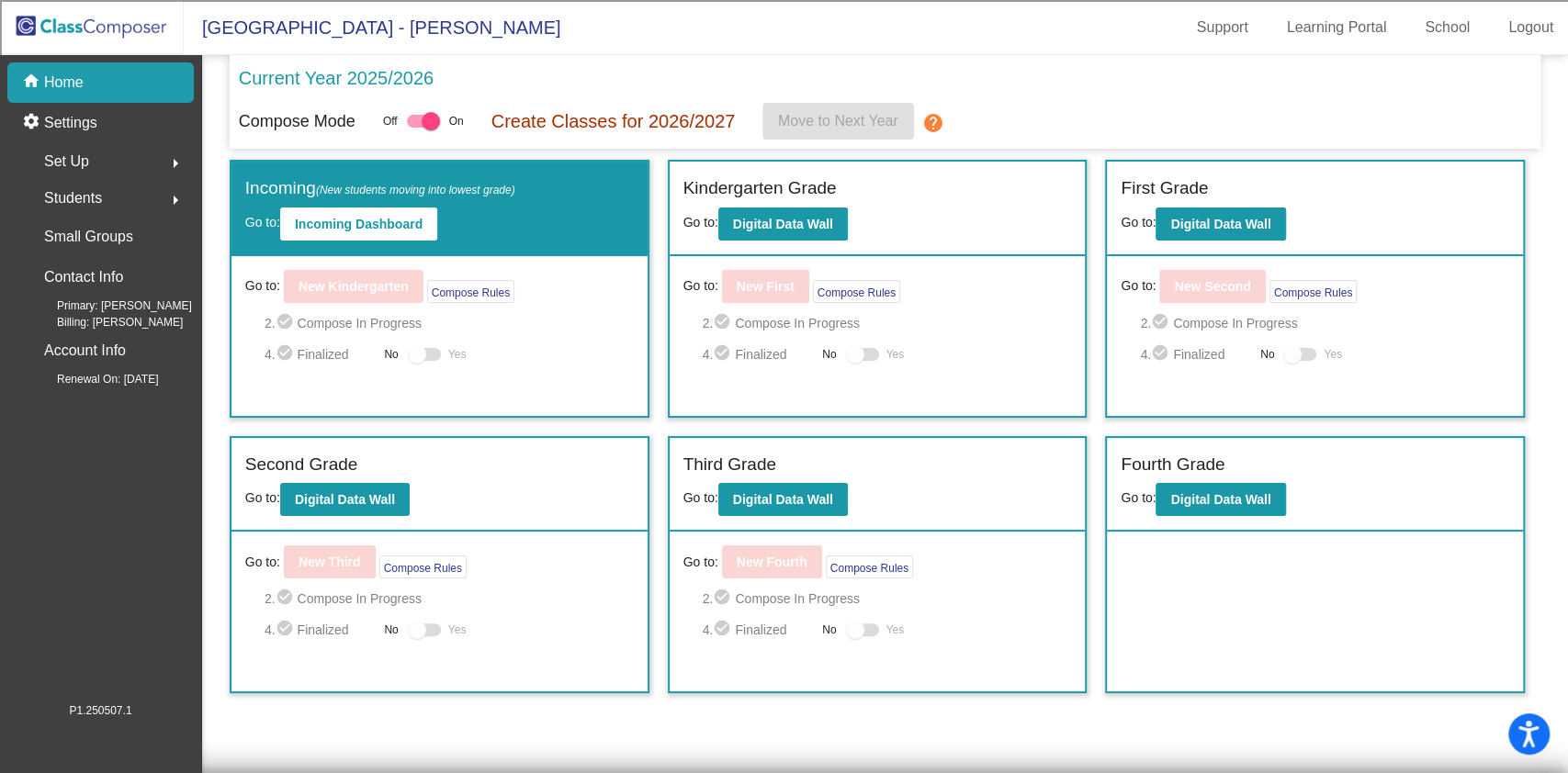 click on "Students  arrow_right" 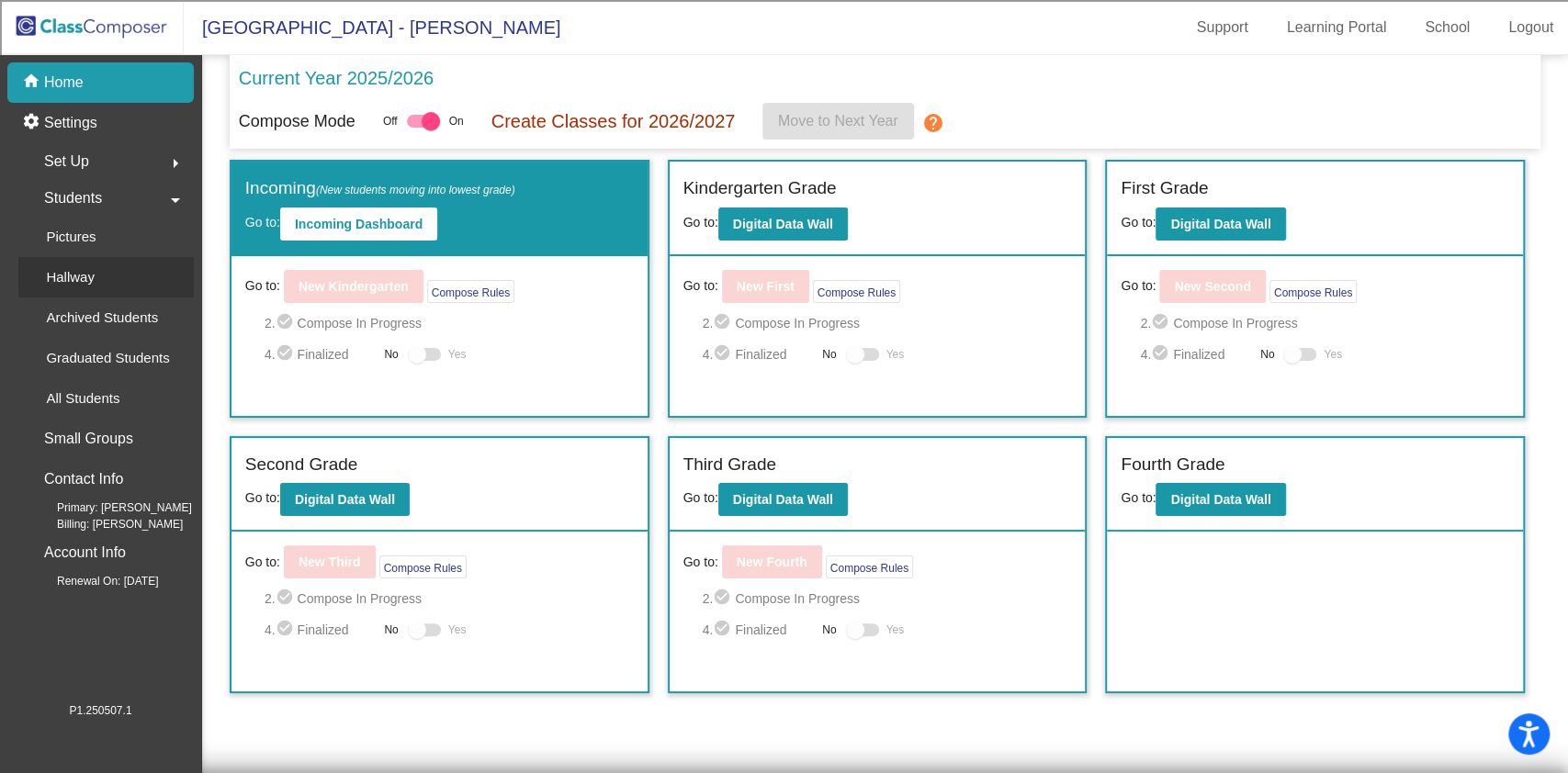 click on "Hallway" 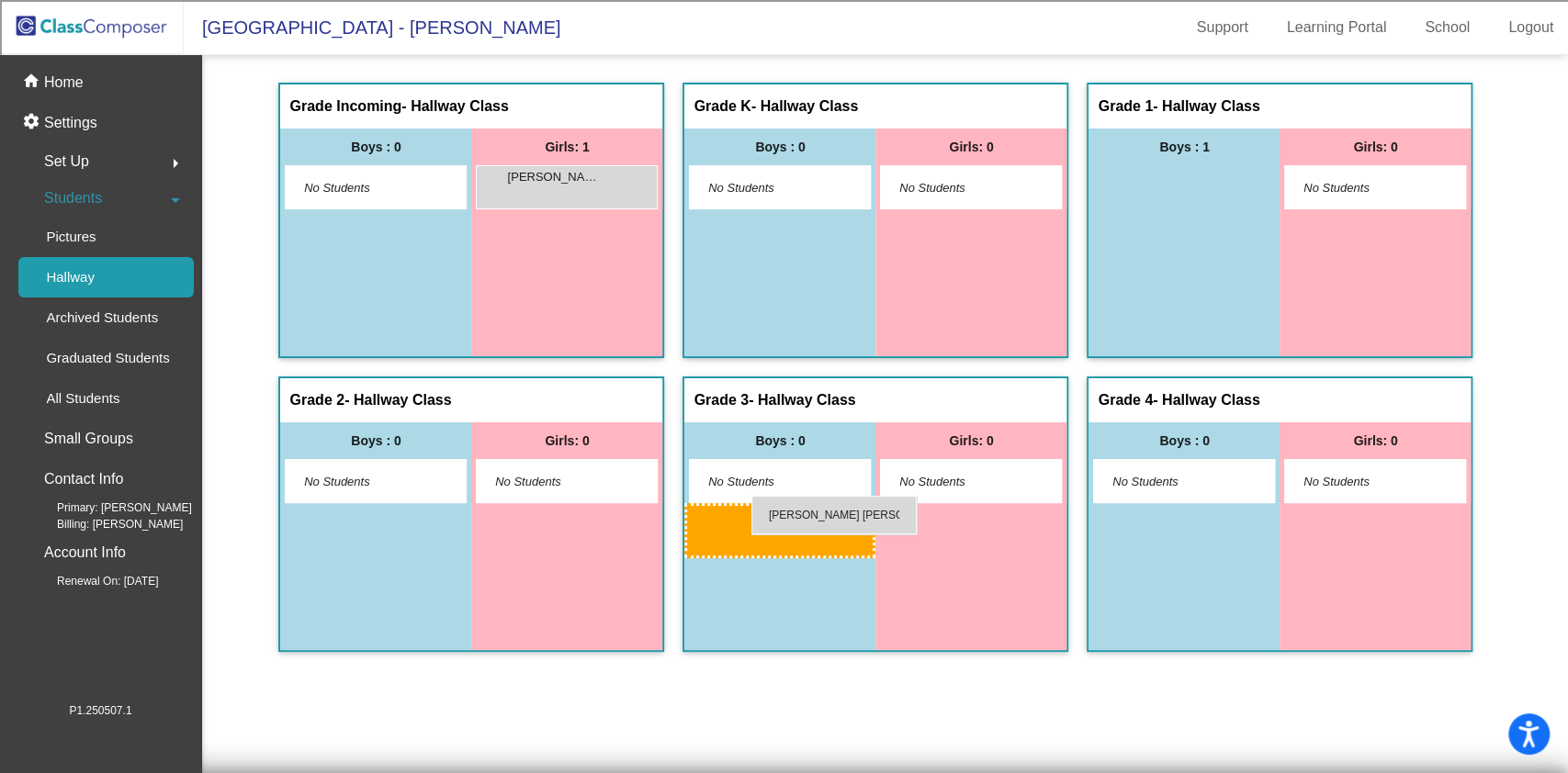 drag, startPoint x: 1186, startPoint y: 190, endPoint x: 751, endPoint y: 498, distance: 533 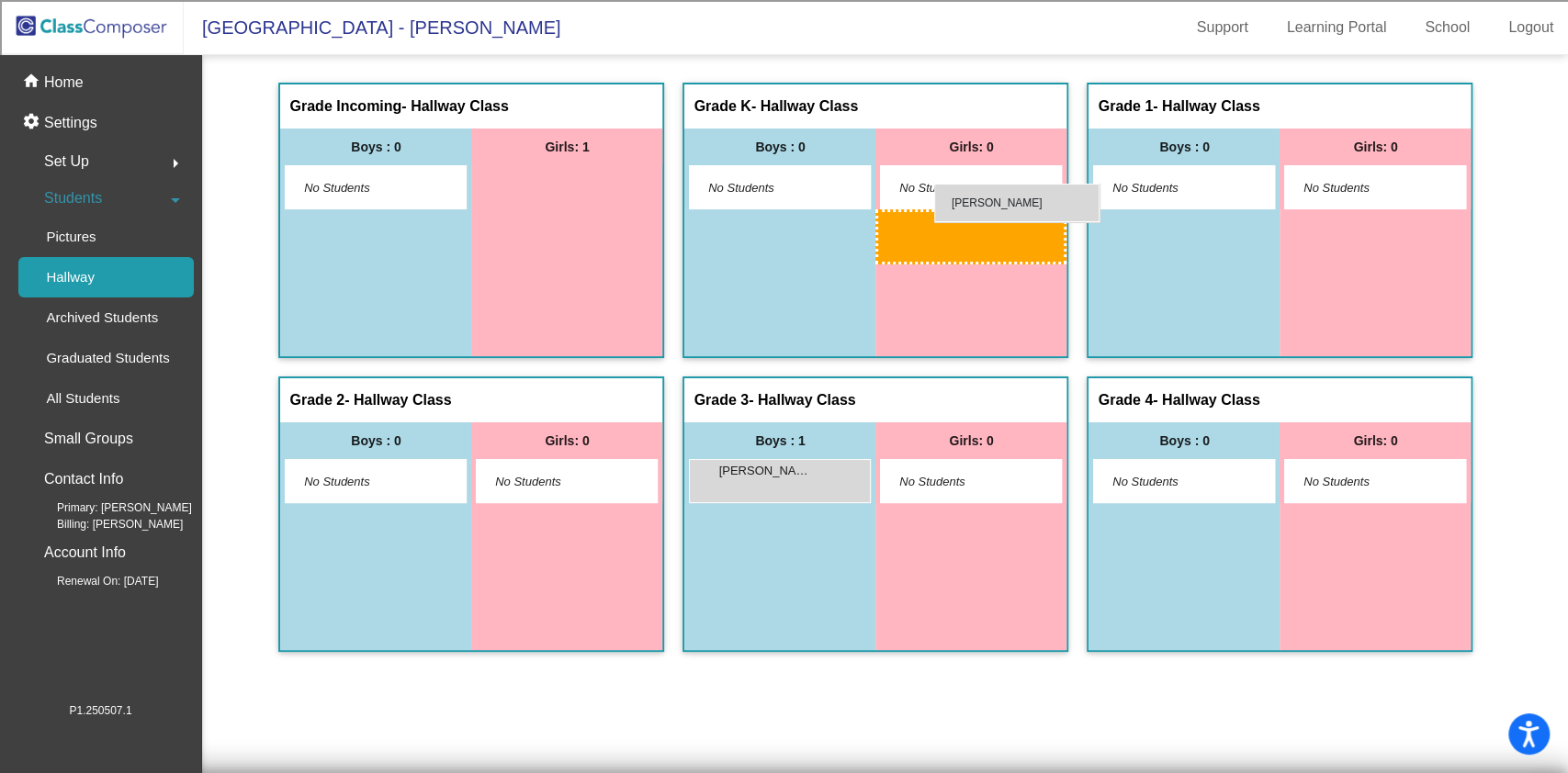 drag, startPoint x: 547, startPoint y: 185, endPoint x: 934, endPoint y: 186, distance: 387.0013 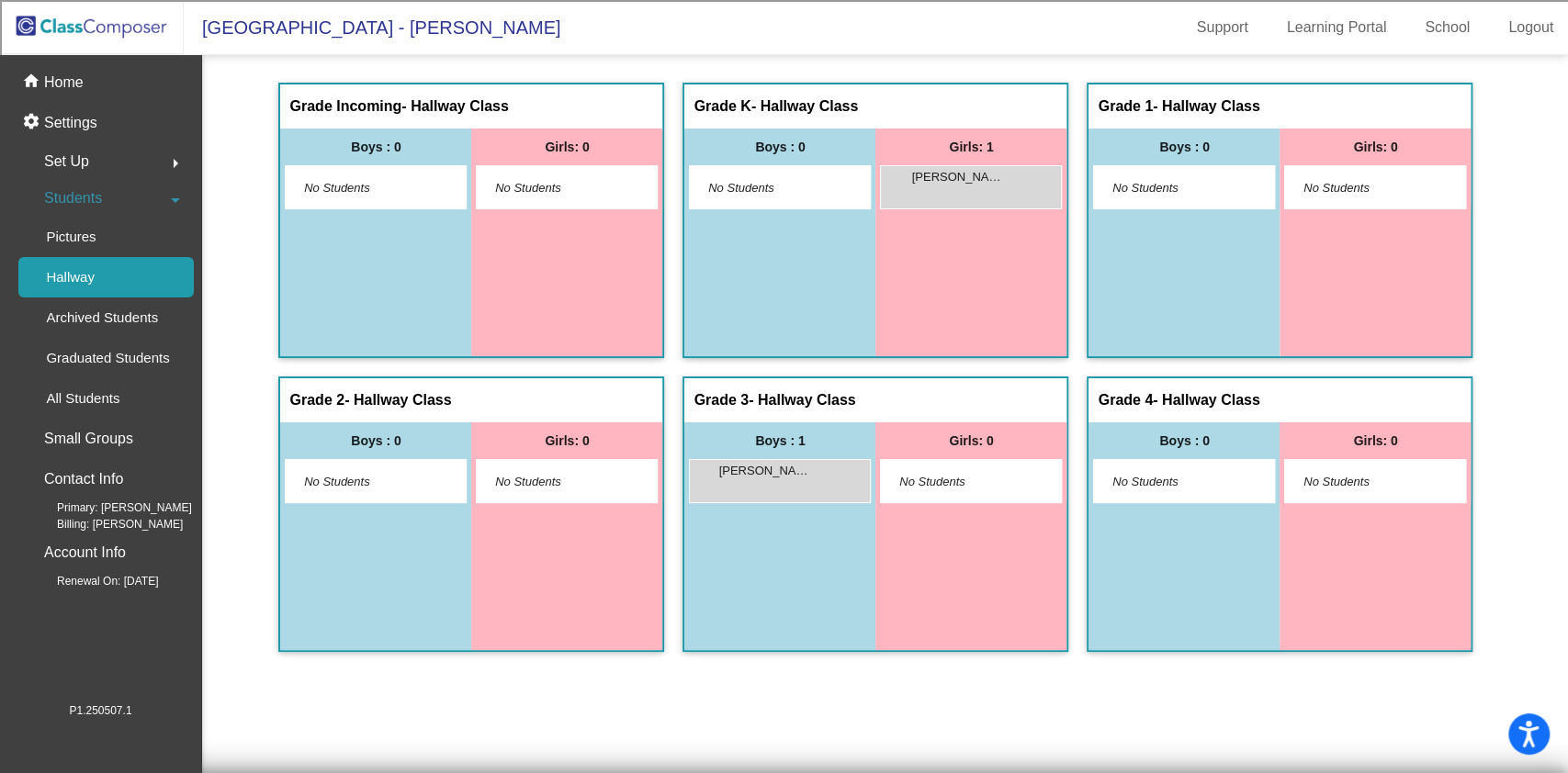 click 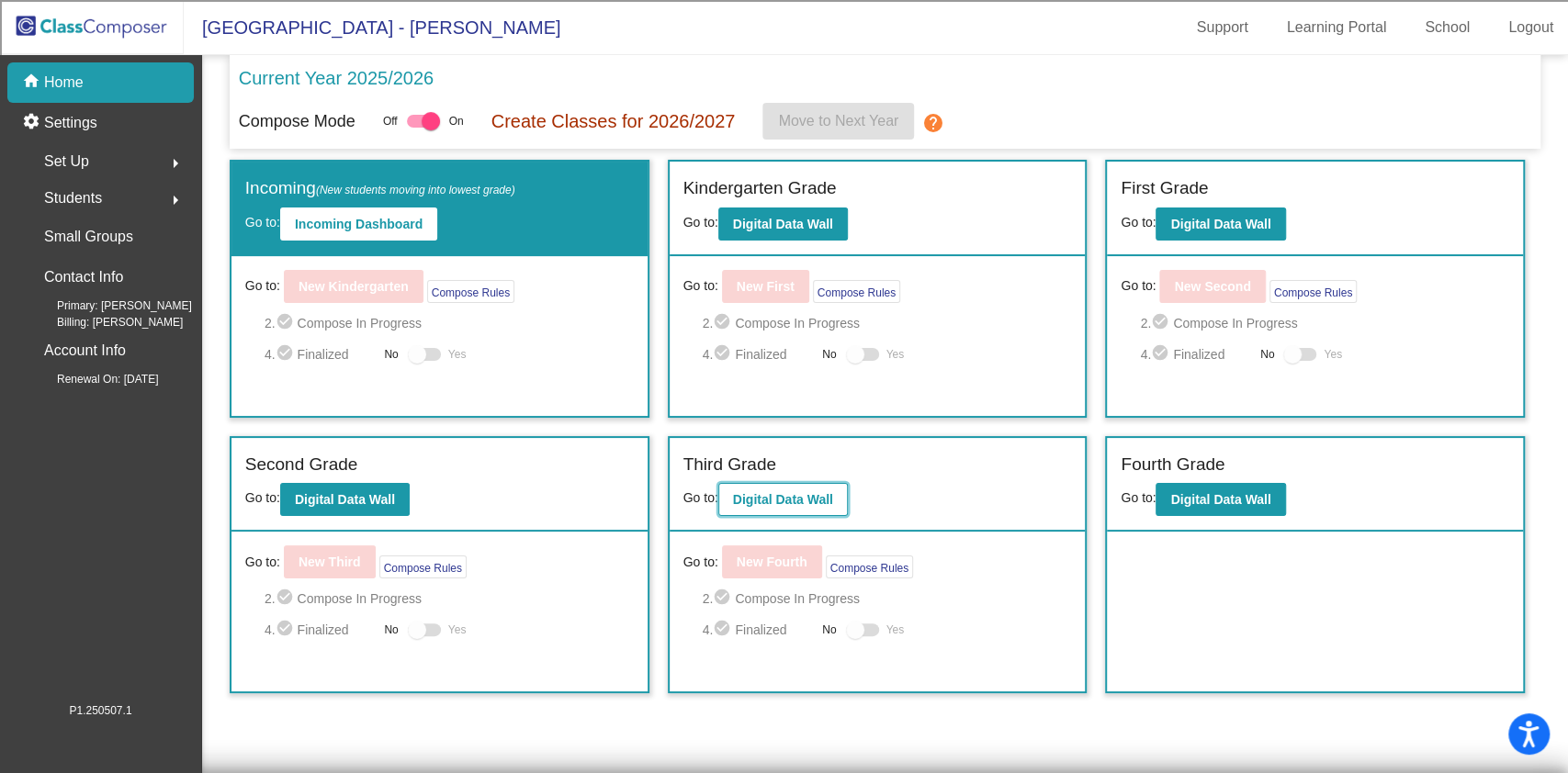 click on "Digital Data Wall" 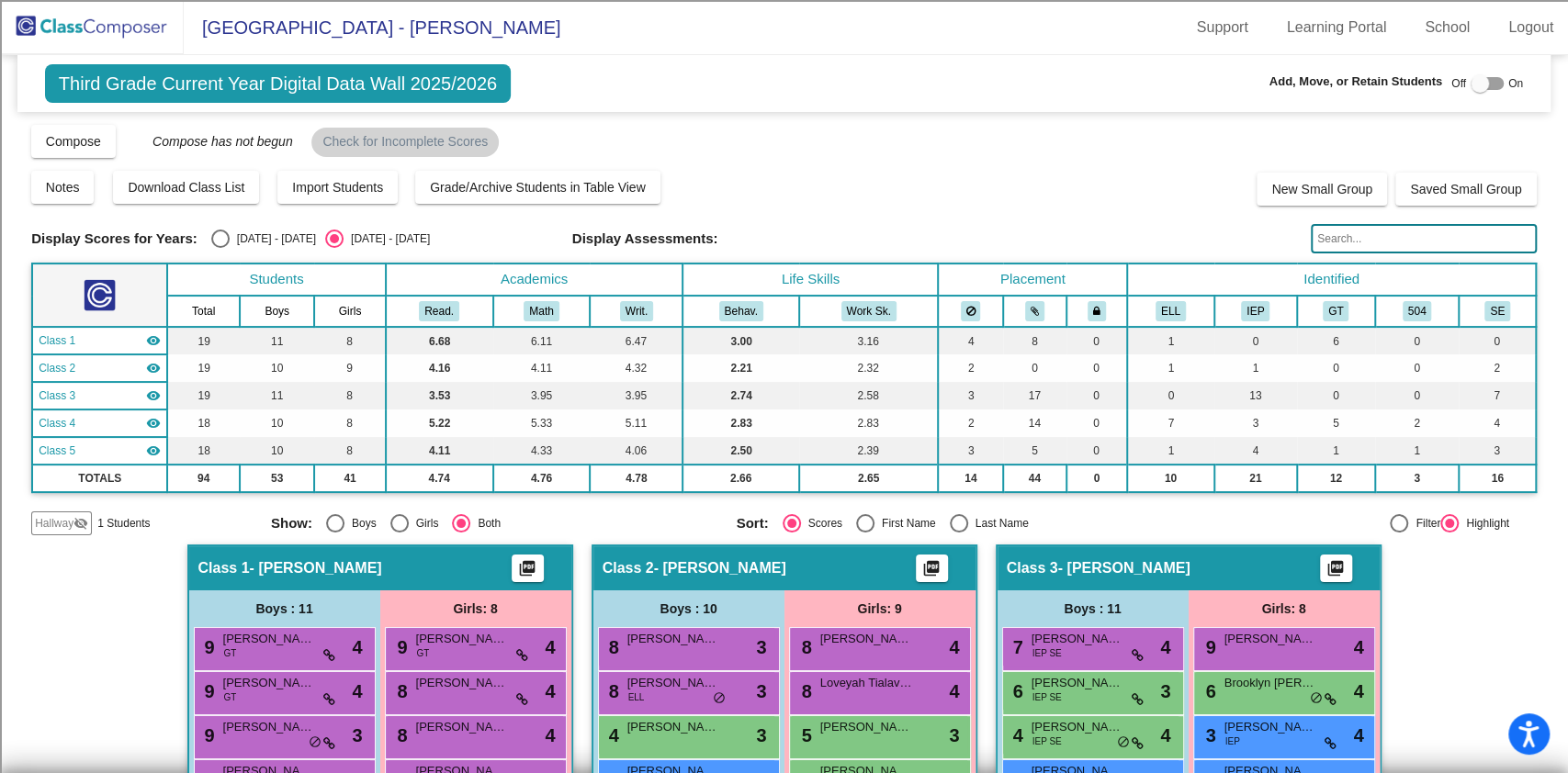 click on "Hallway" 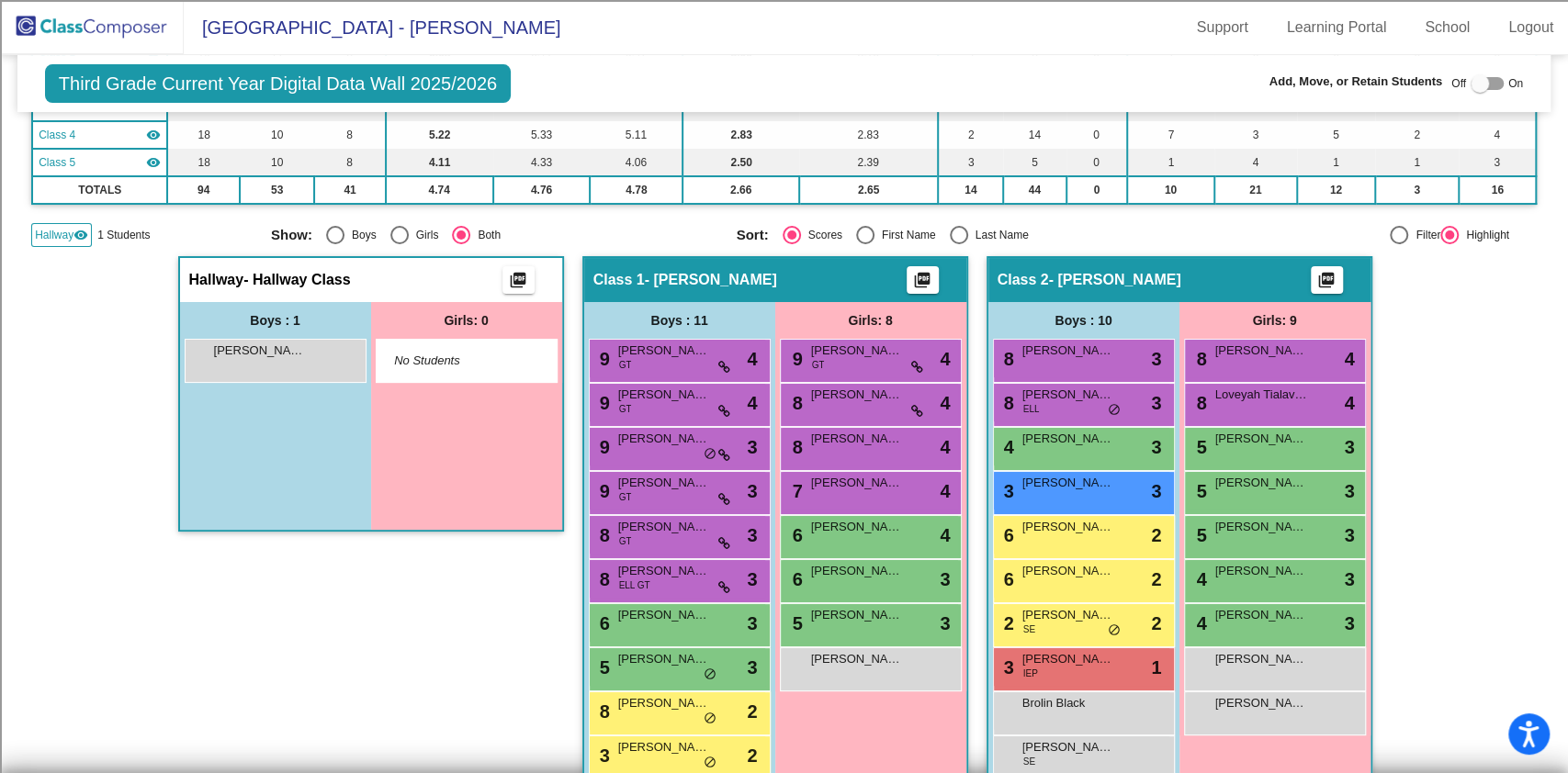 scroll, scrollTop: 367, scrollLeft: 0, axis: vertical 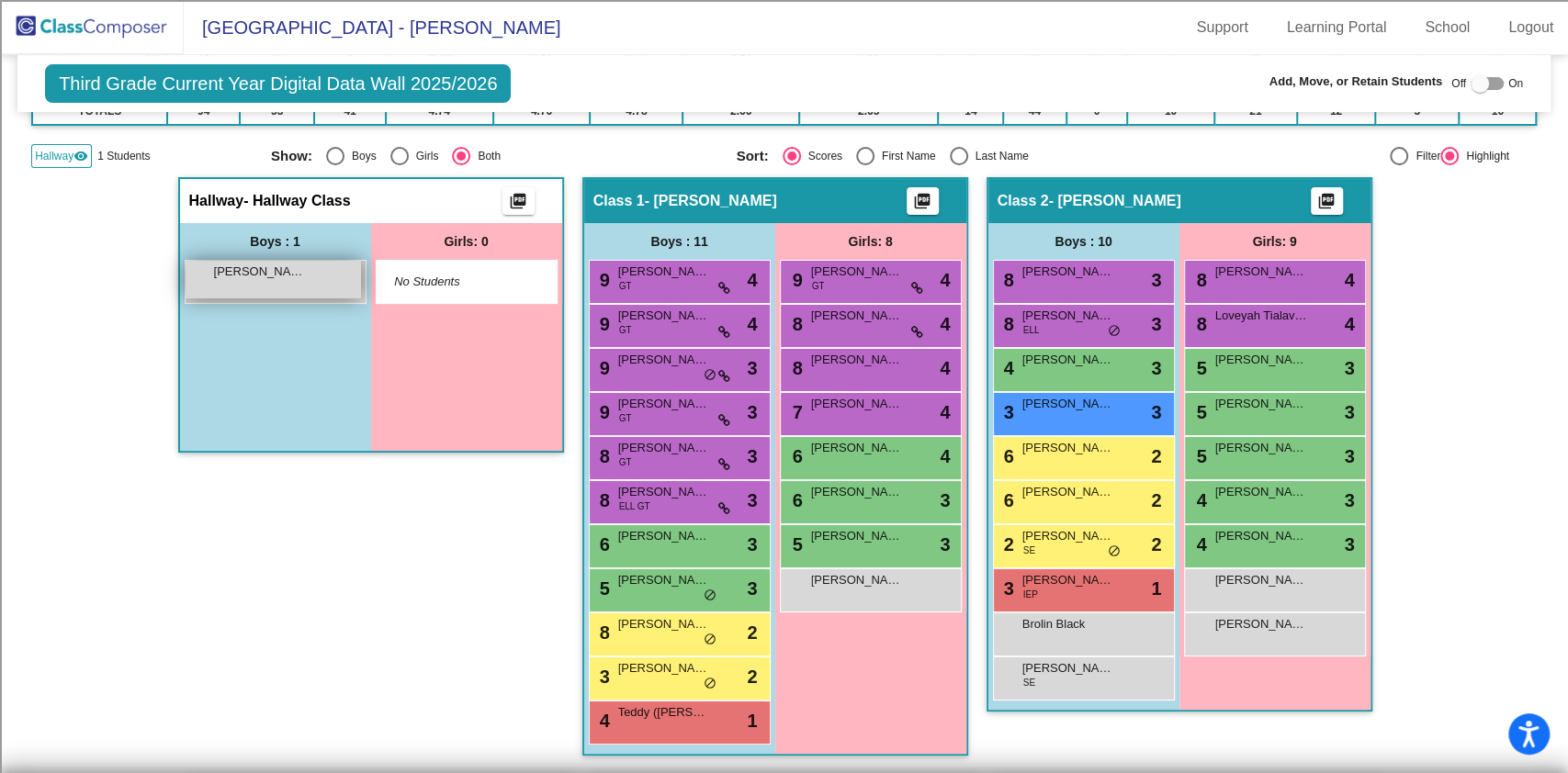 click on "Elijah Jon Helm lock do_not_disturb_alt" at bounding box center (273, 279) 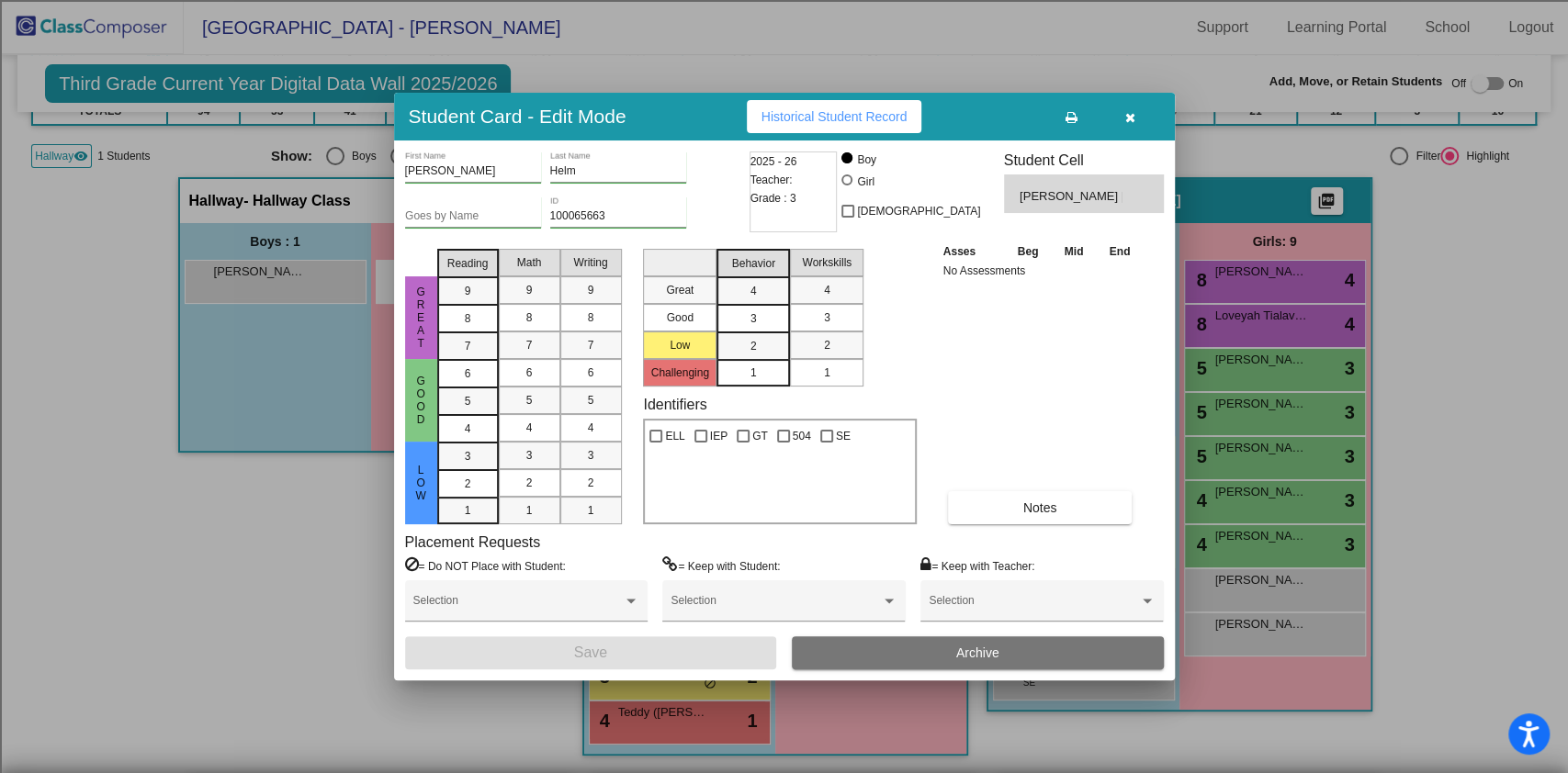 click at bounding box center [1130, 118] 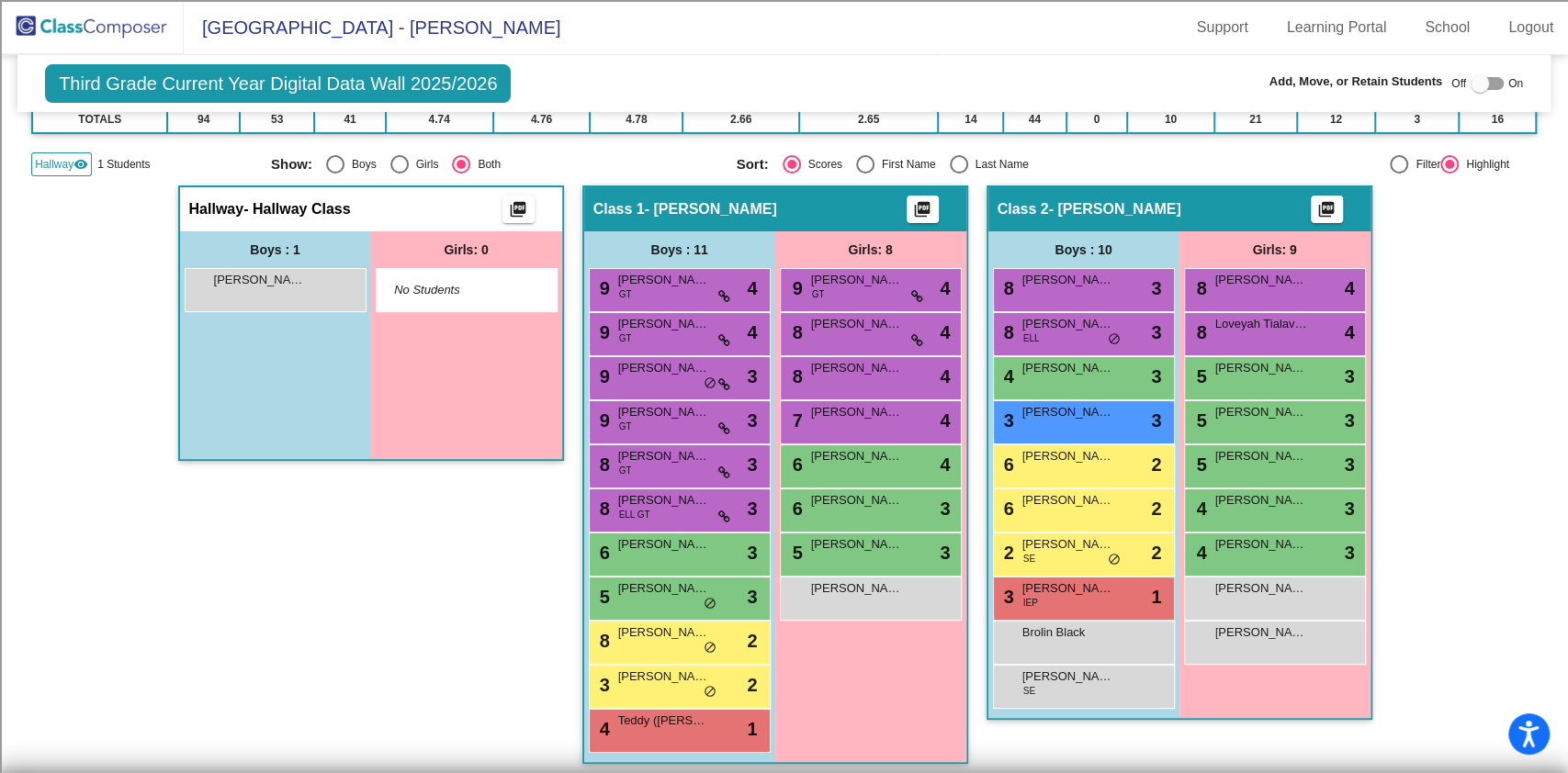 scroll, scrollTop: 350, scrollLeft: 0, axis: vertical 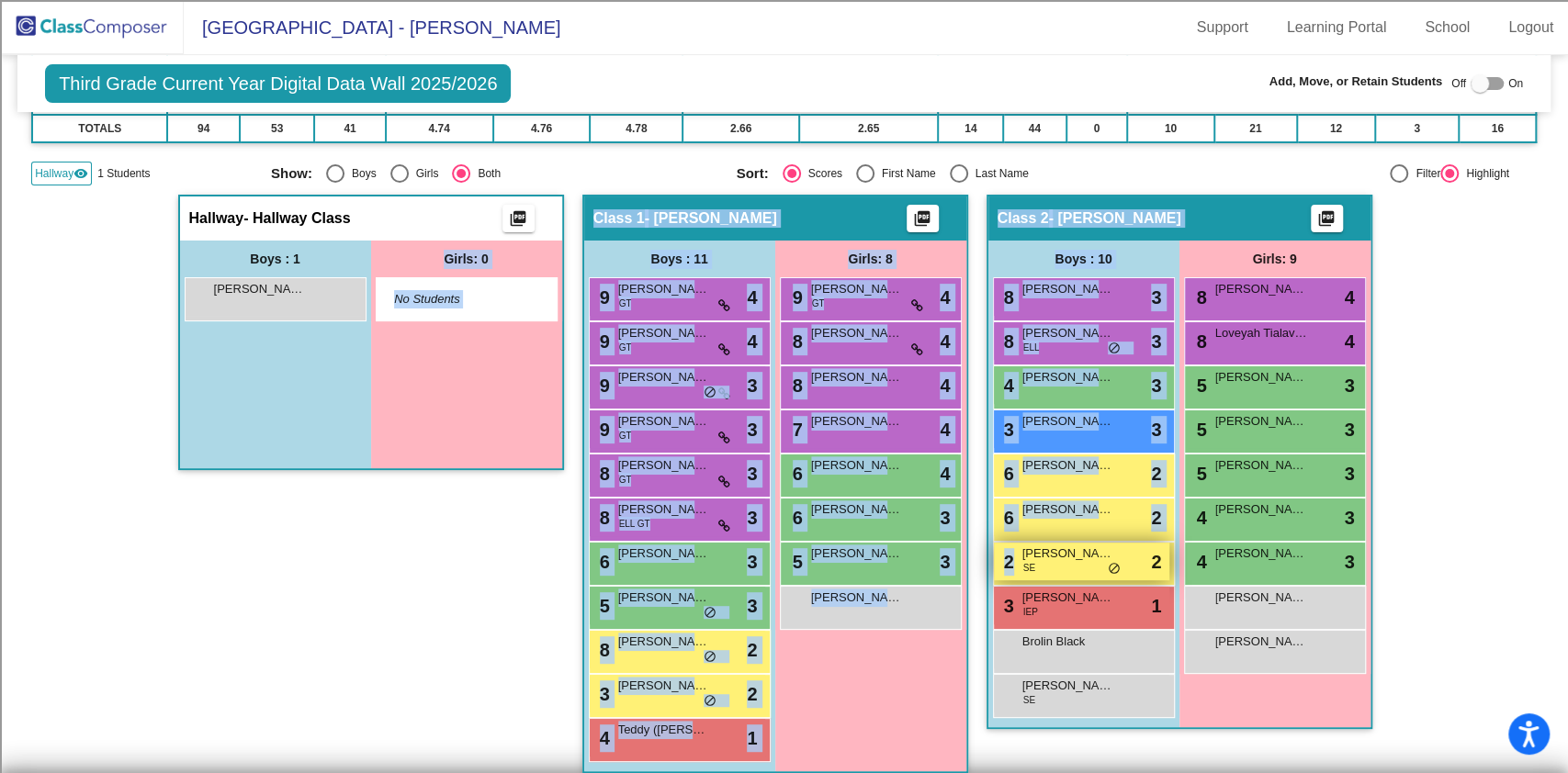 drag, startPoint x: 265, startPoint y: 293, endPoint x: 1089, endPoint y: 540, distance: 860.22381 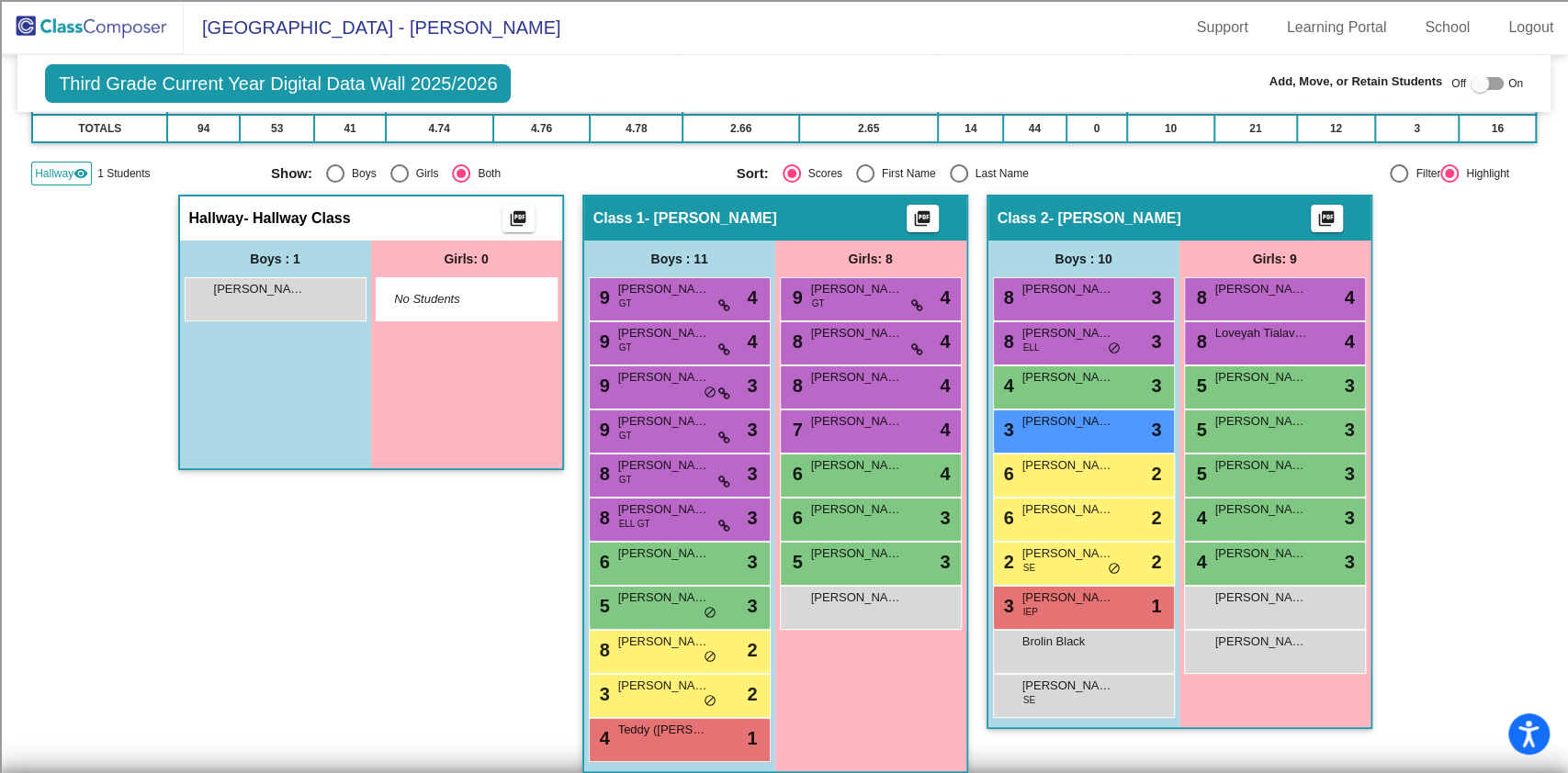 click at bounding box center (1480, 84) 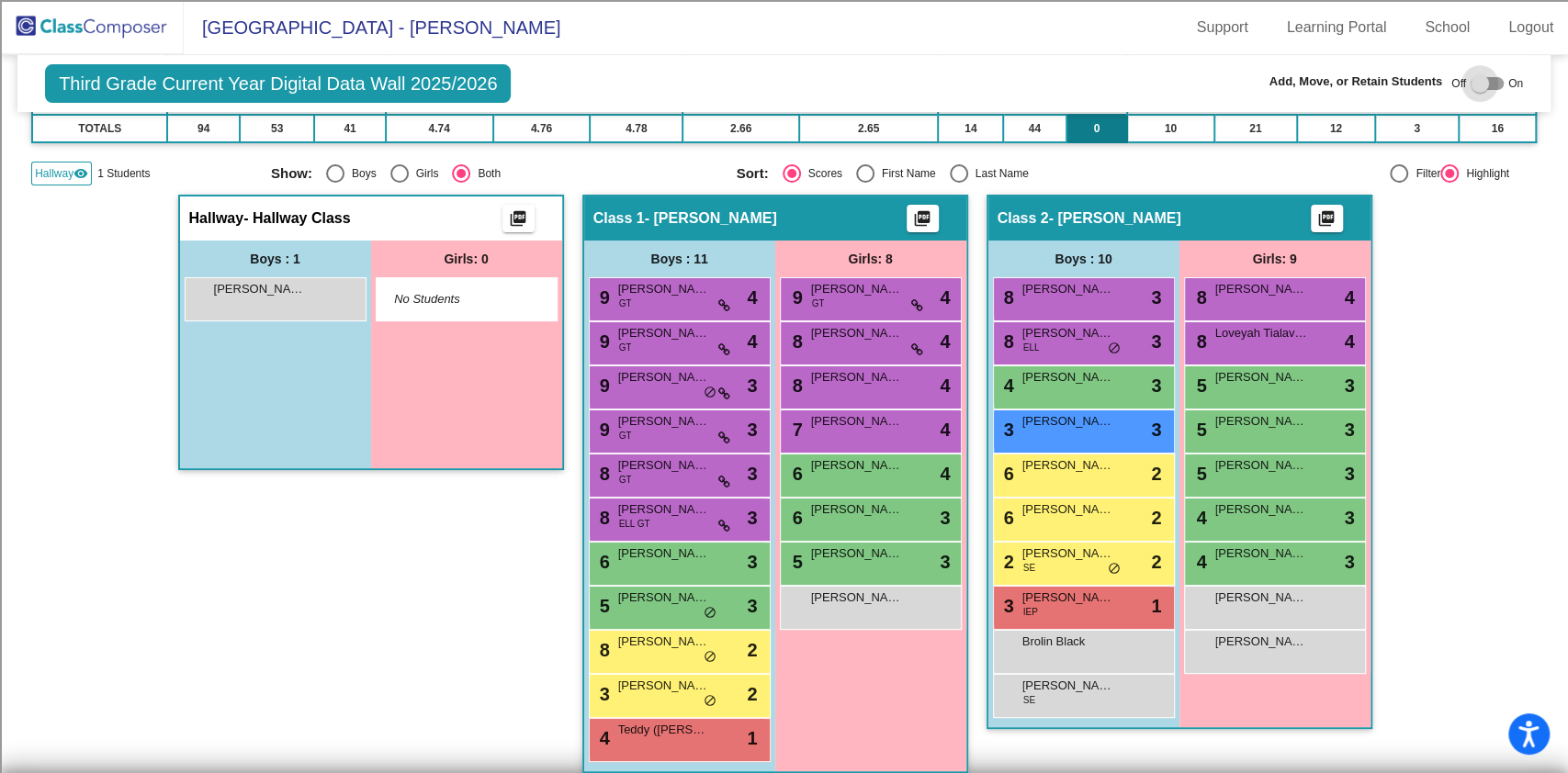 checkbox on "true" 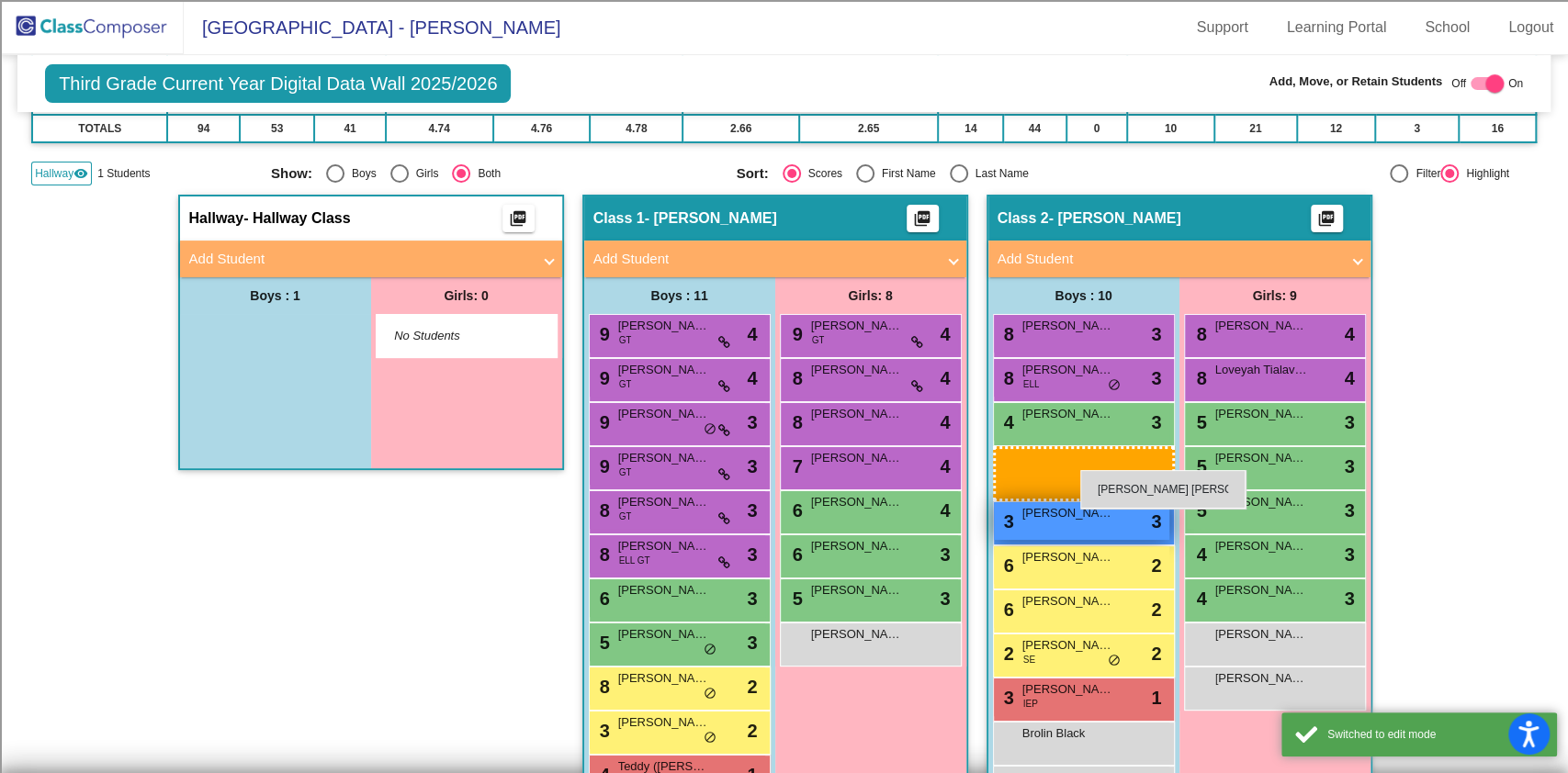 drag, startPoint x: 261, startPoint y: 334, endPoint x: 1081, endPoint y: 474, distance: 831.8654 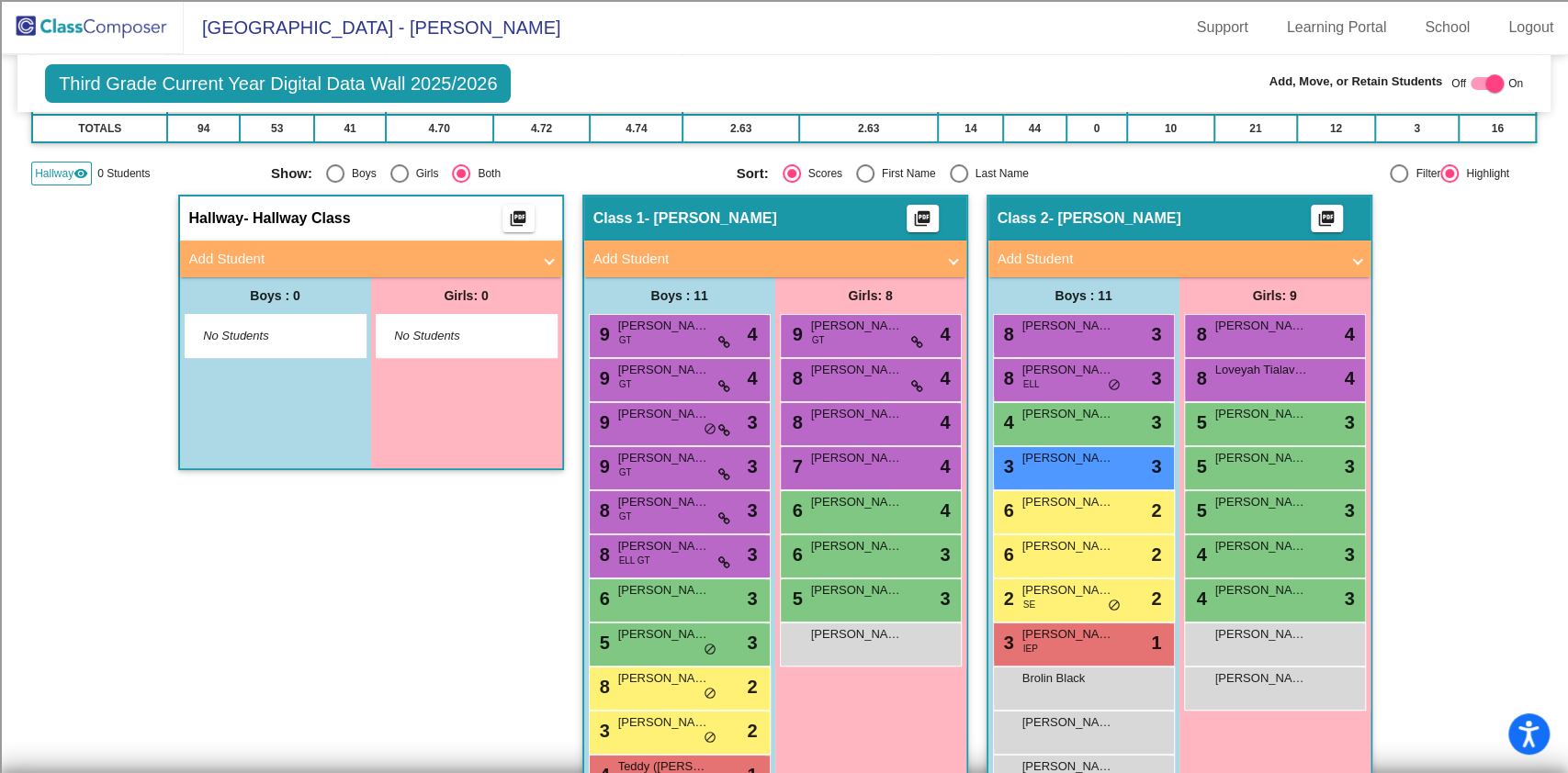 drag, startPoint x: 47, startPoint y: 171, endPoint x: 59, endPoint y: 187, distance: 20 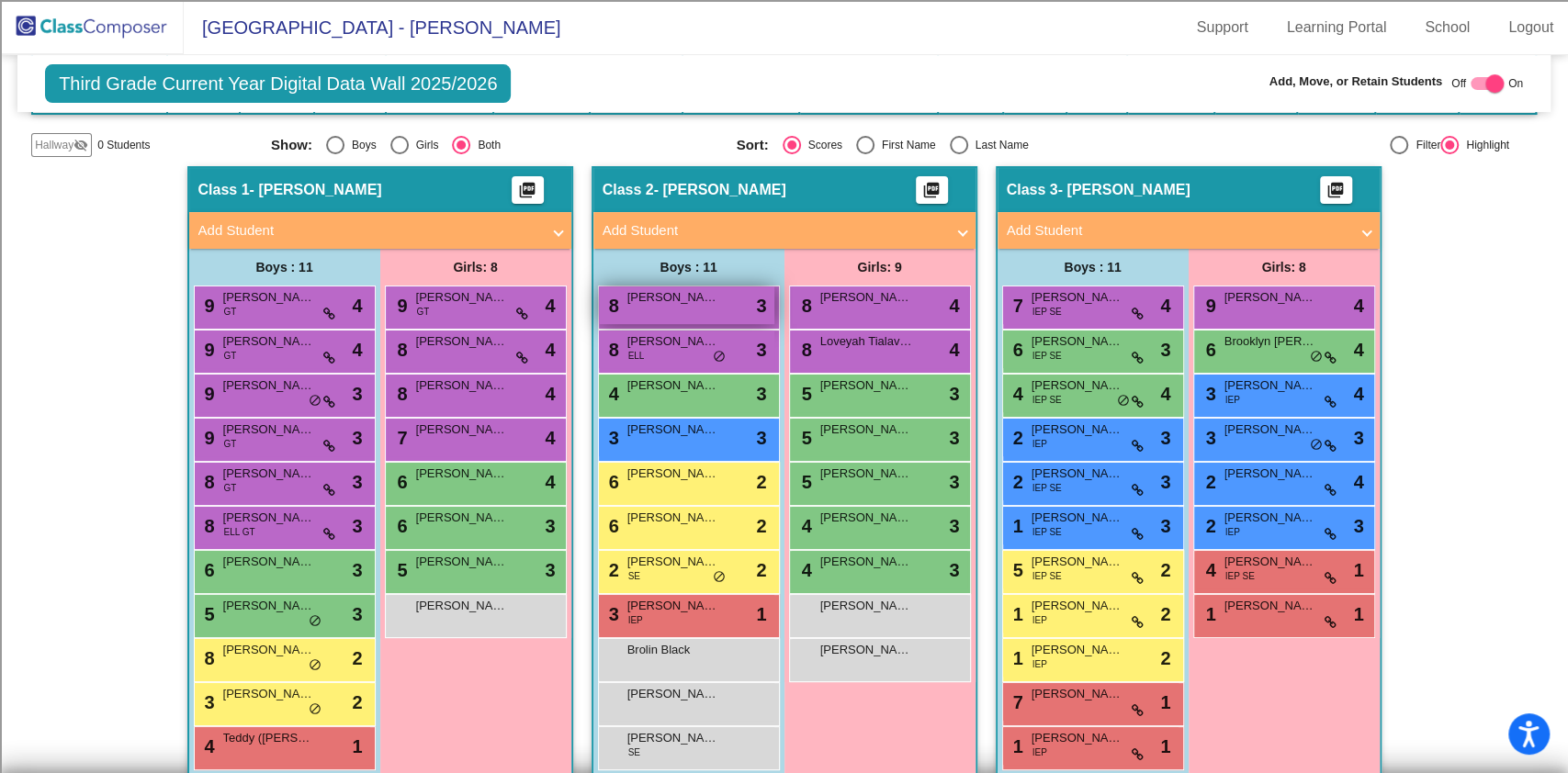scroll, scrollTop: 228, scrollLeft: 0, axis: vertical 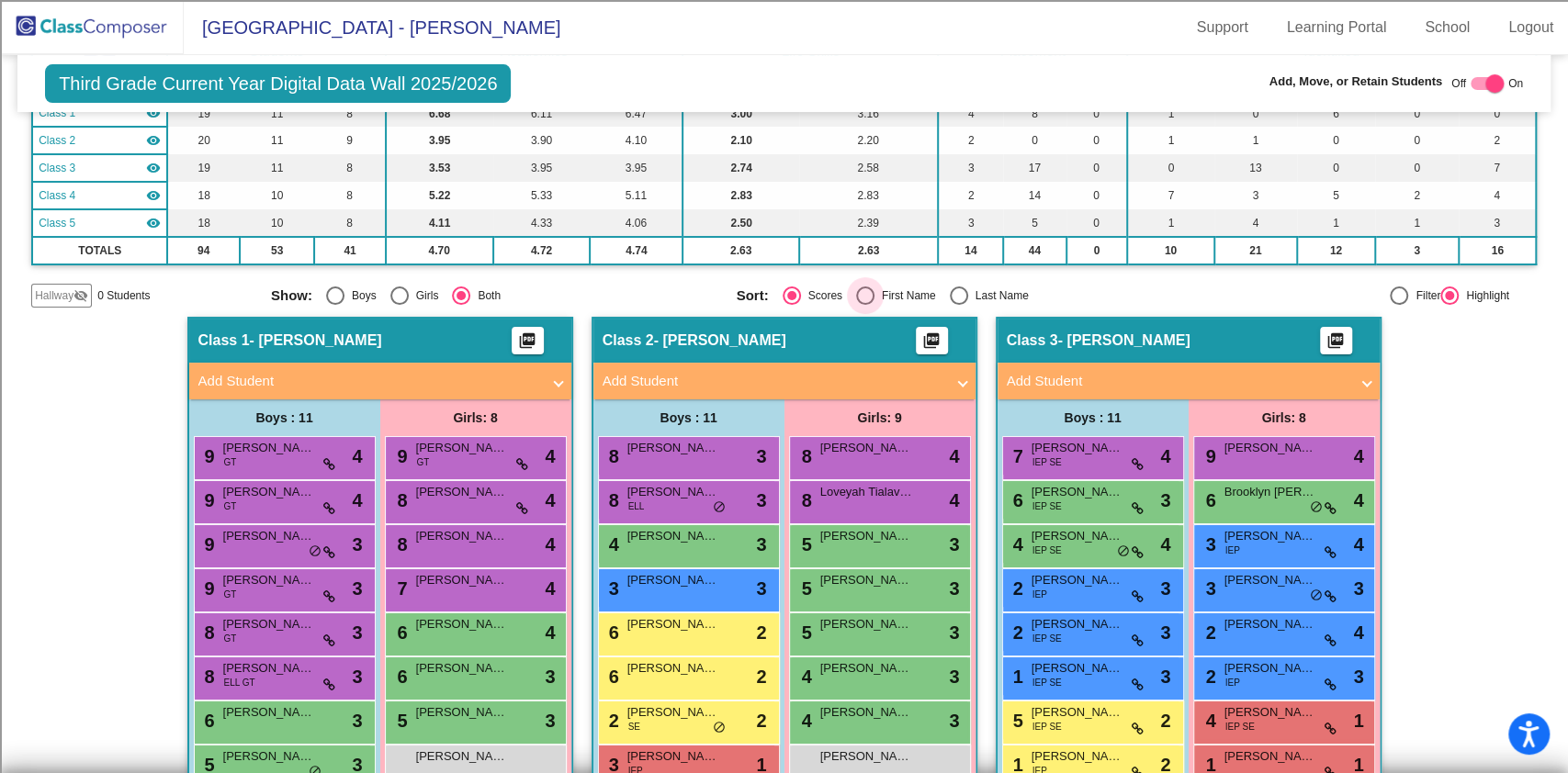 click at bounding box center (865, 296) 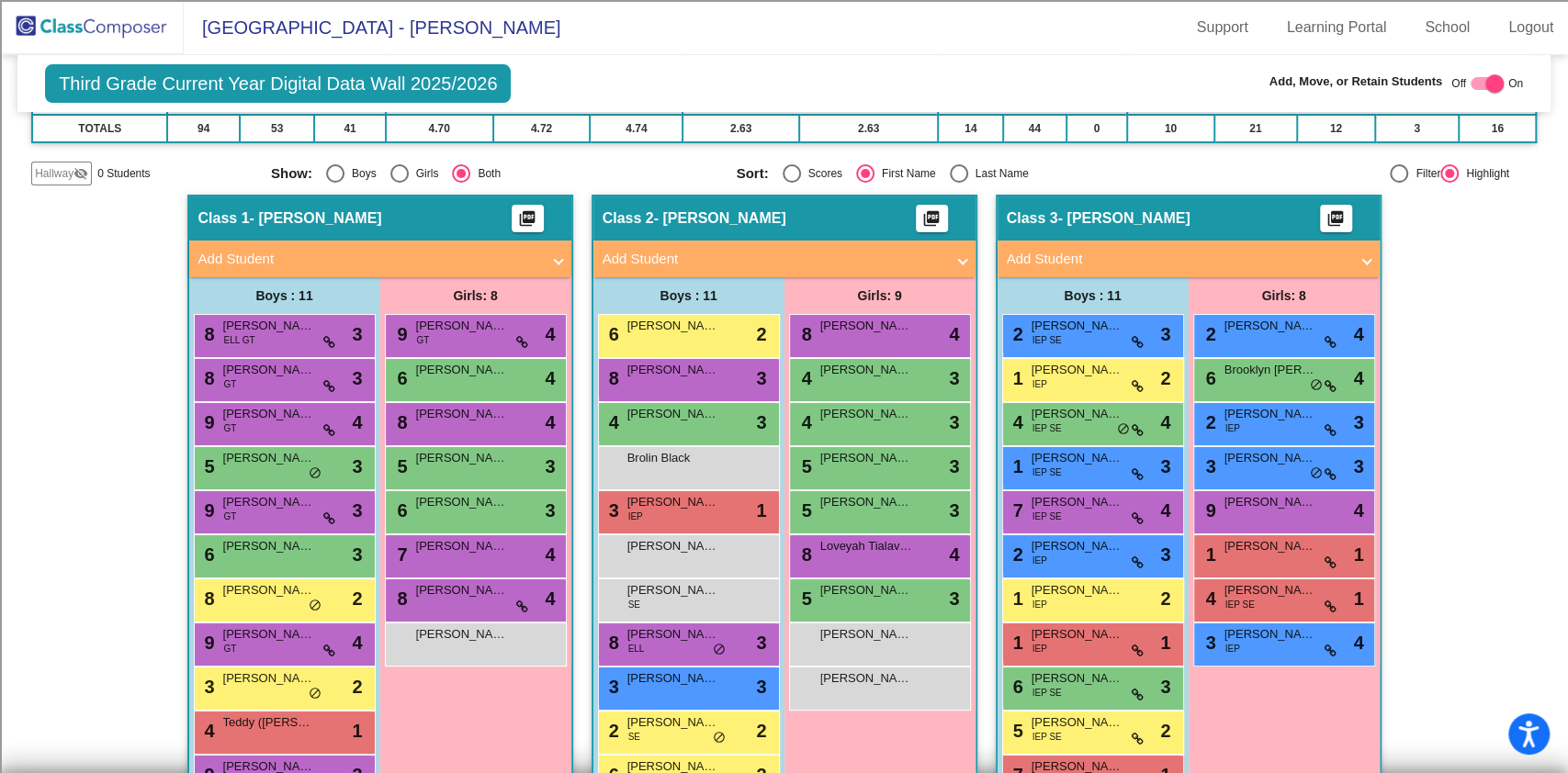 scroll, scrollTop: 472, scrollLeft: 0, axis: vertical 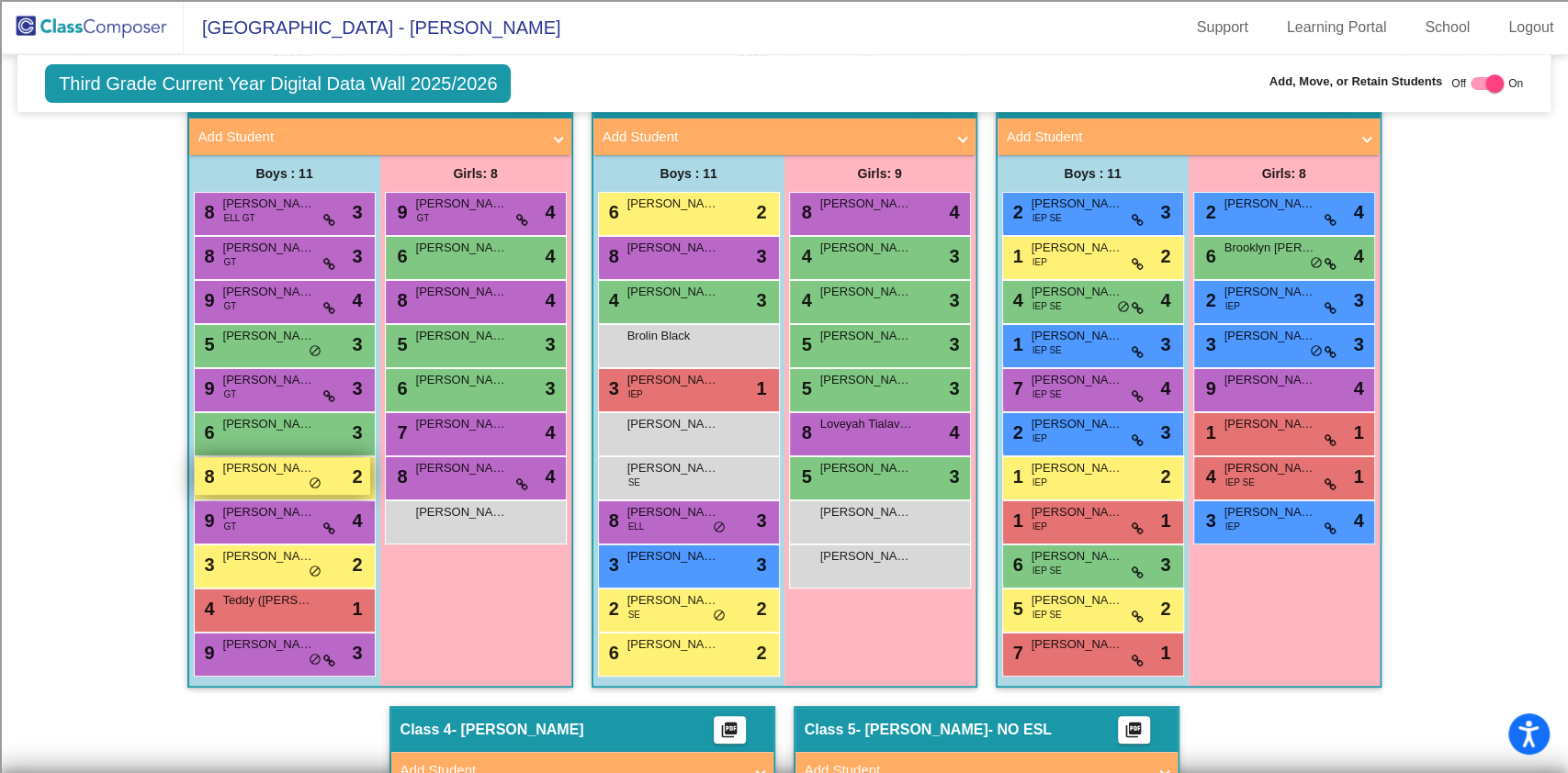 click on "[PERSON_NAME]" at bounding box center [269, 468] 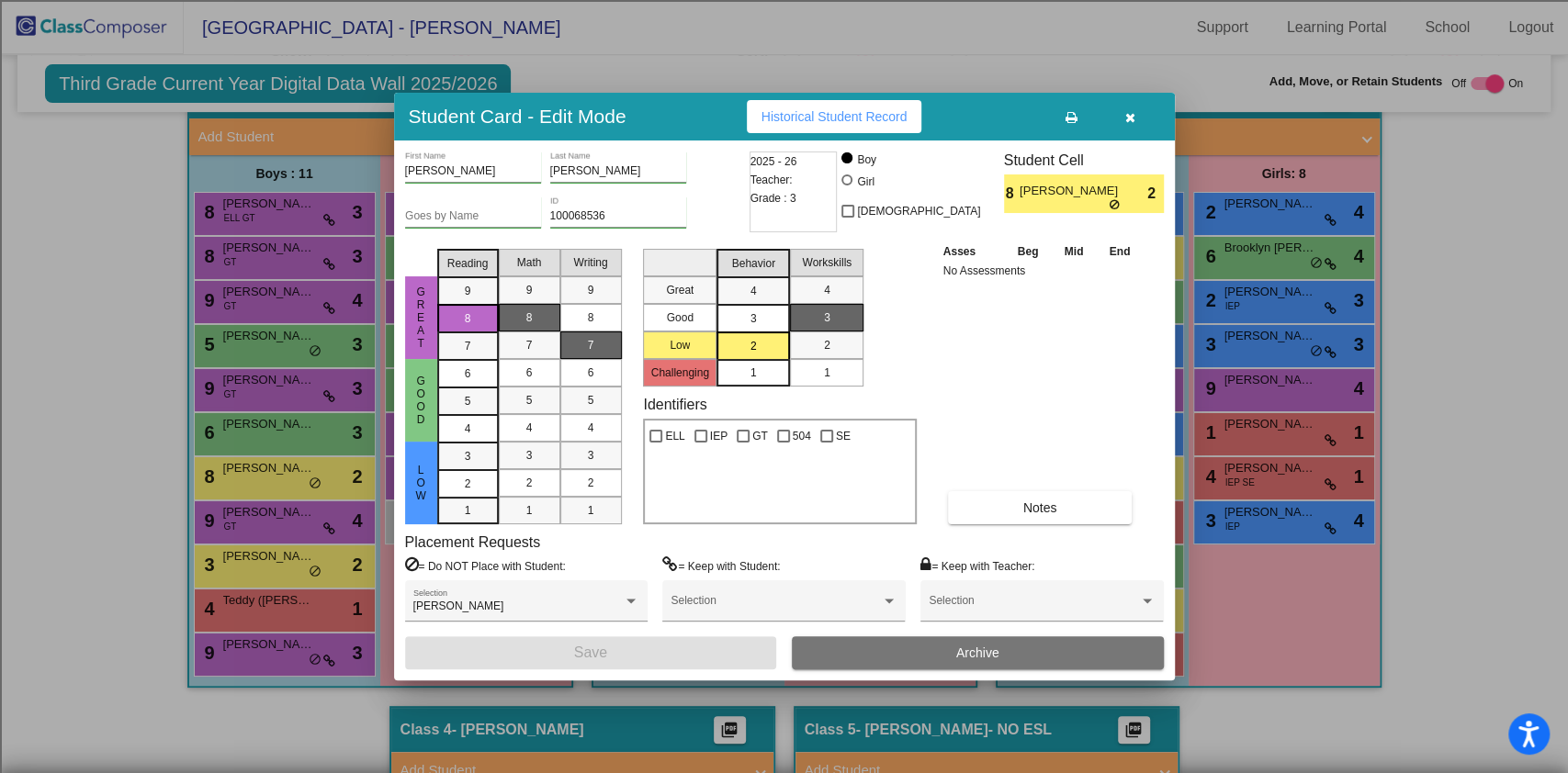 click at bounding box center [1131, 117] 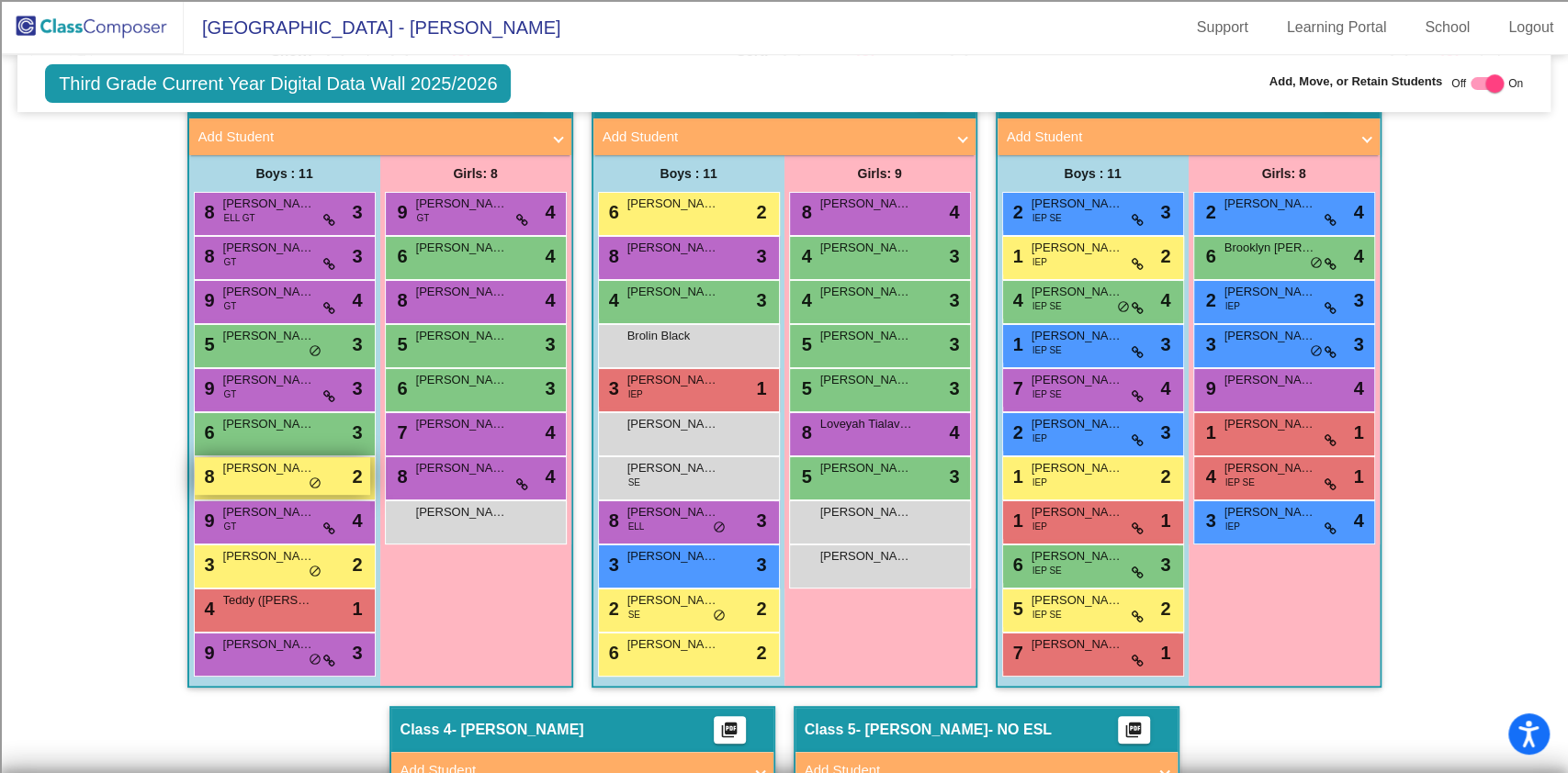 click on "[PERSON_NAME]" at bounding box center [269, 468] 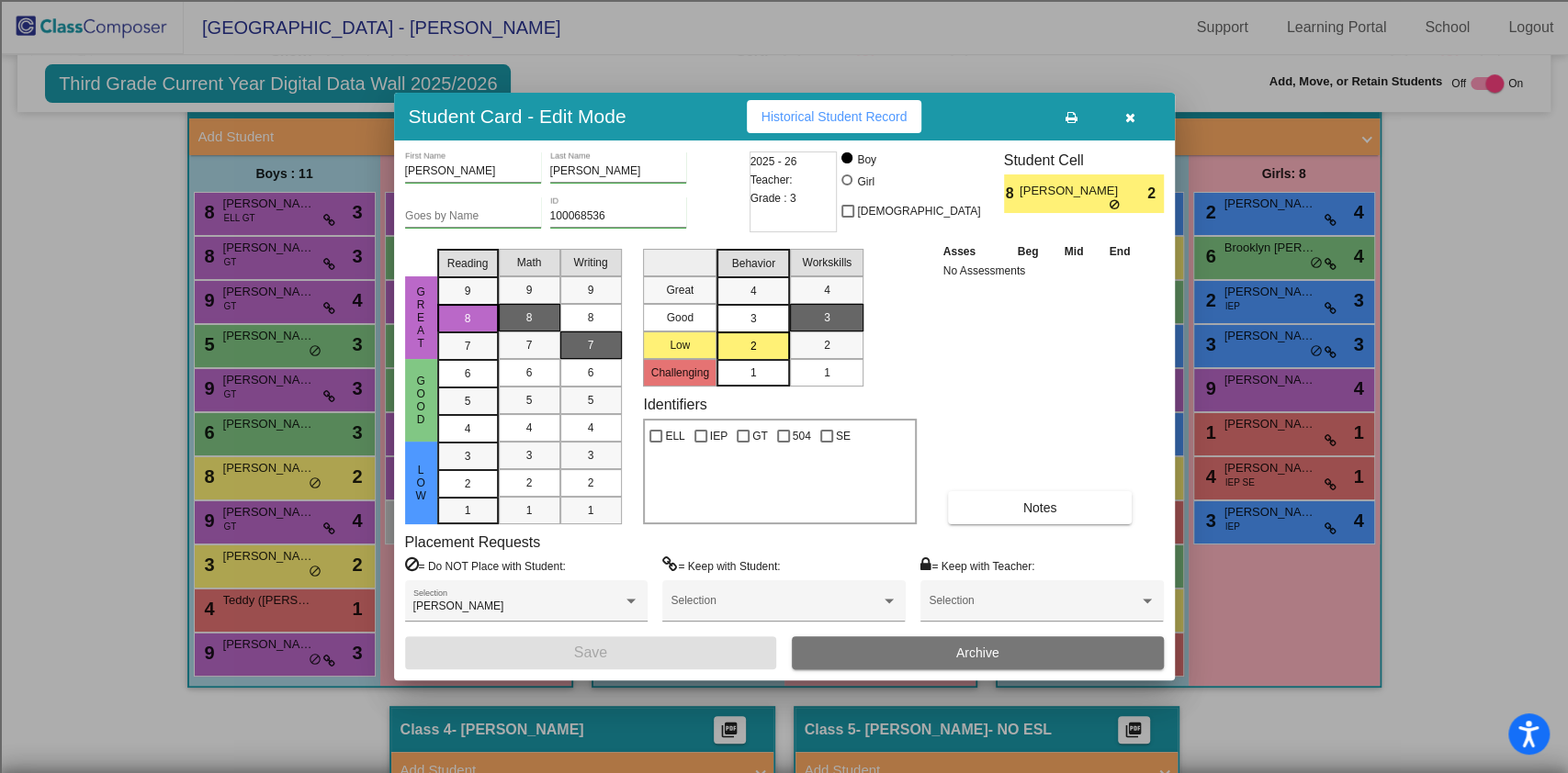 click at bounding box center (1130, 118) 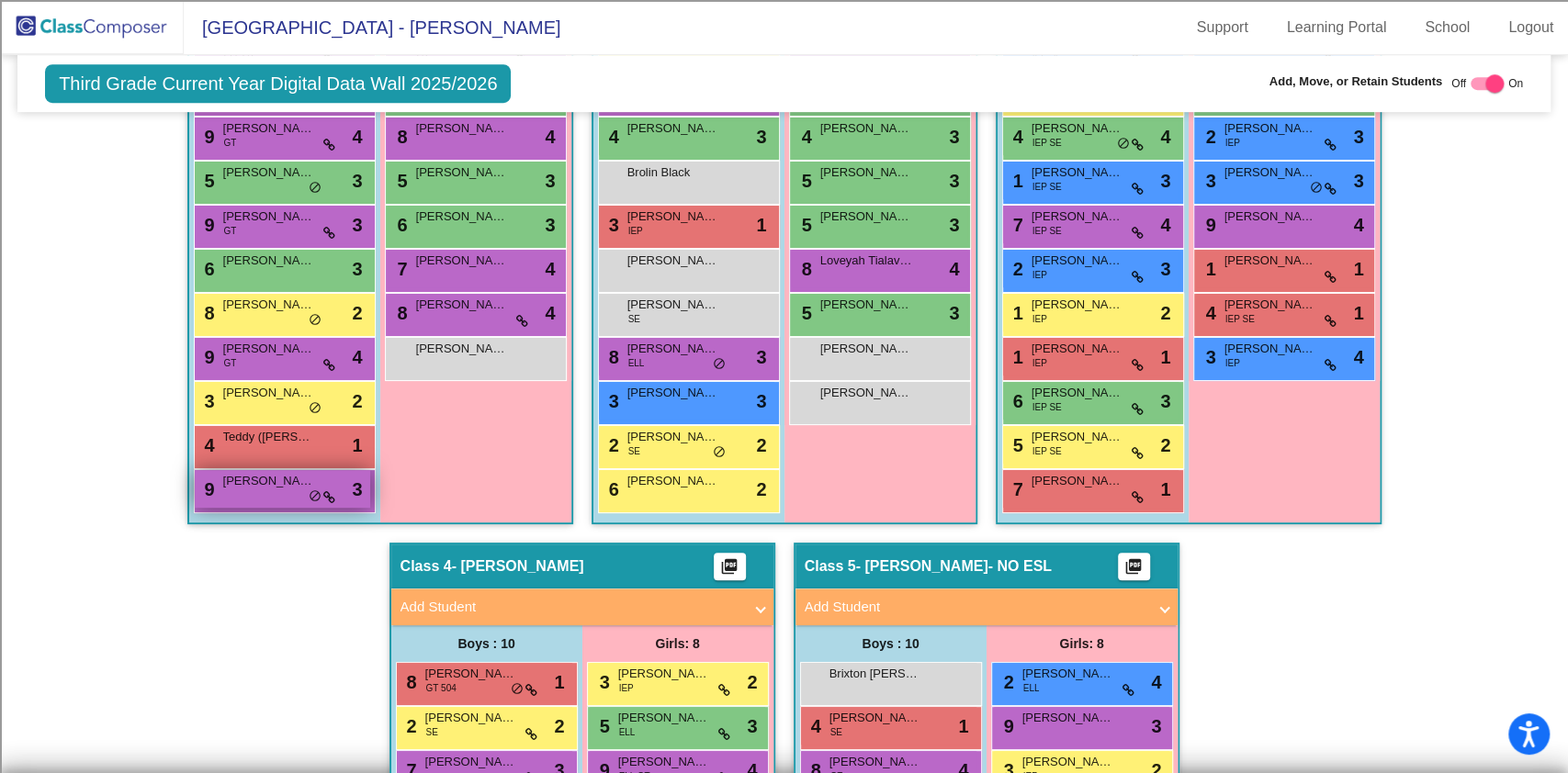 scroll, scrollTop: 624, scrollLeft: 0, axis: vertical 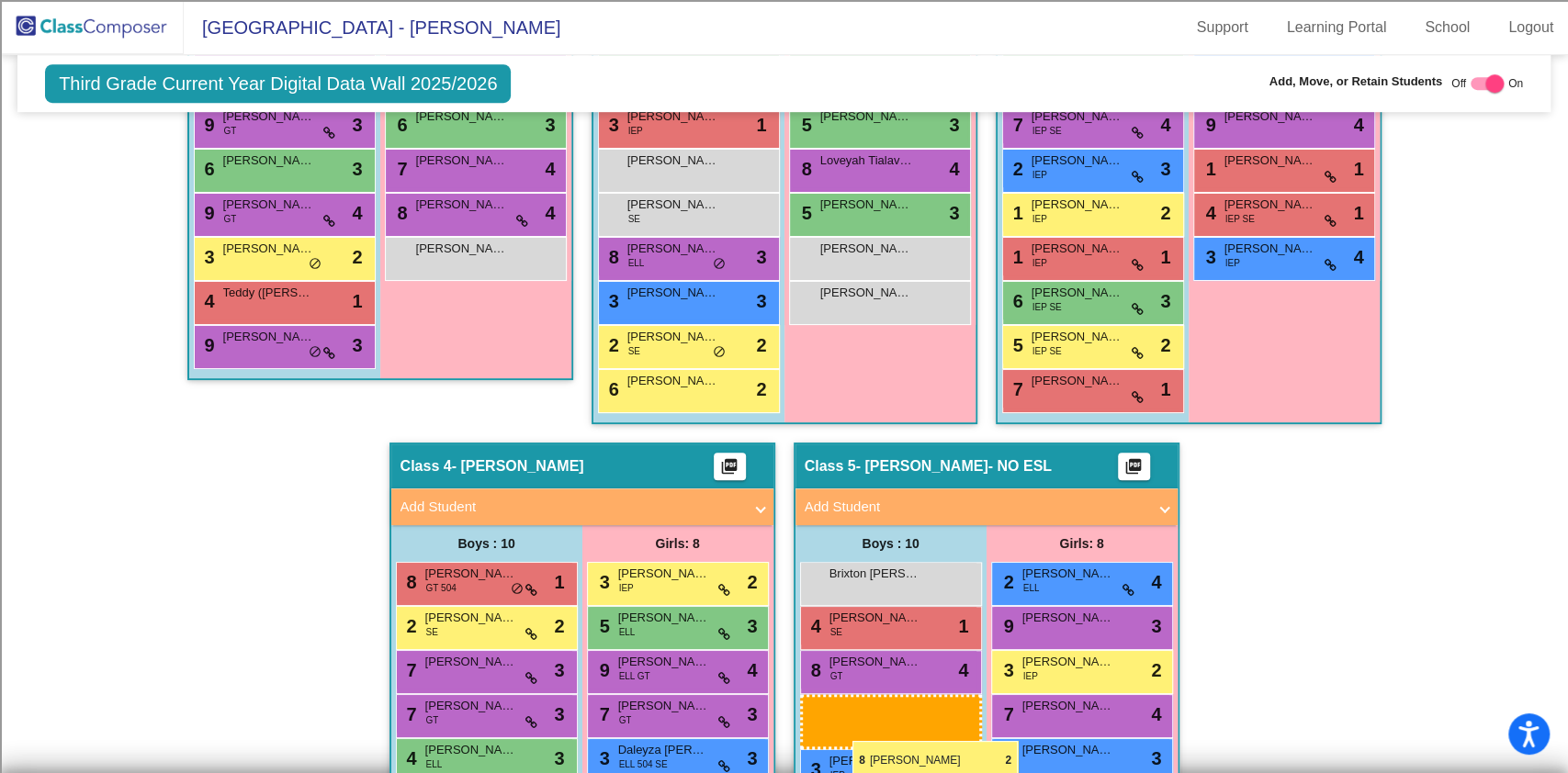 drag, startPoint x: 249, startPoint y: 316, endPoint x: 847, endPoint y: 730, distance: 727.3239 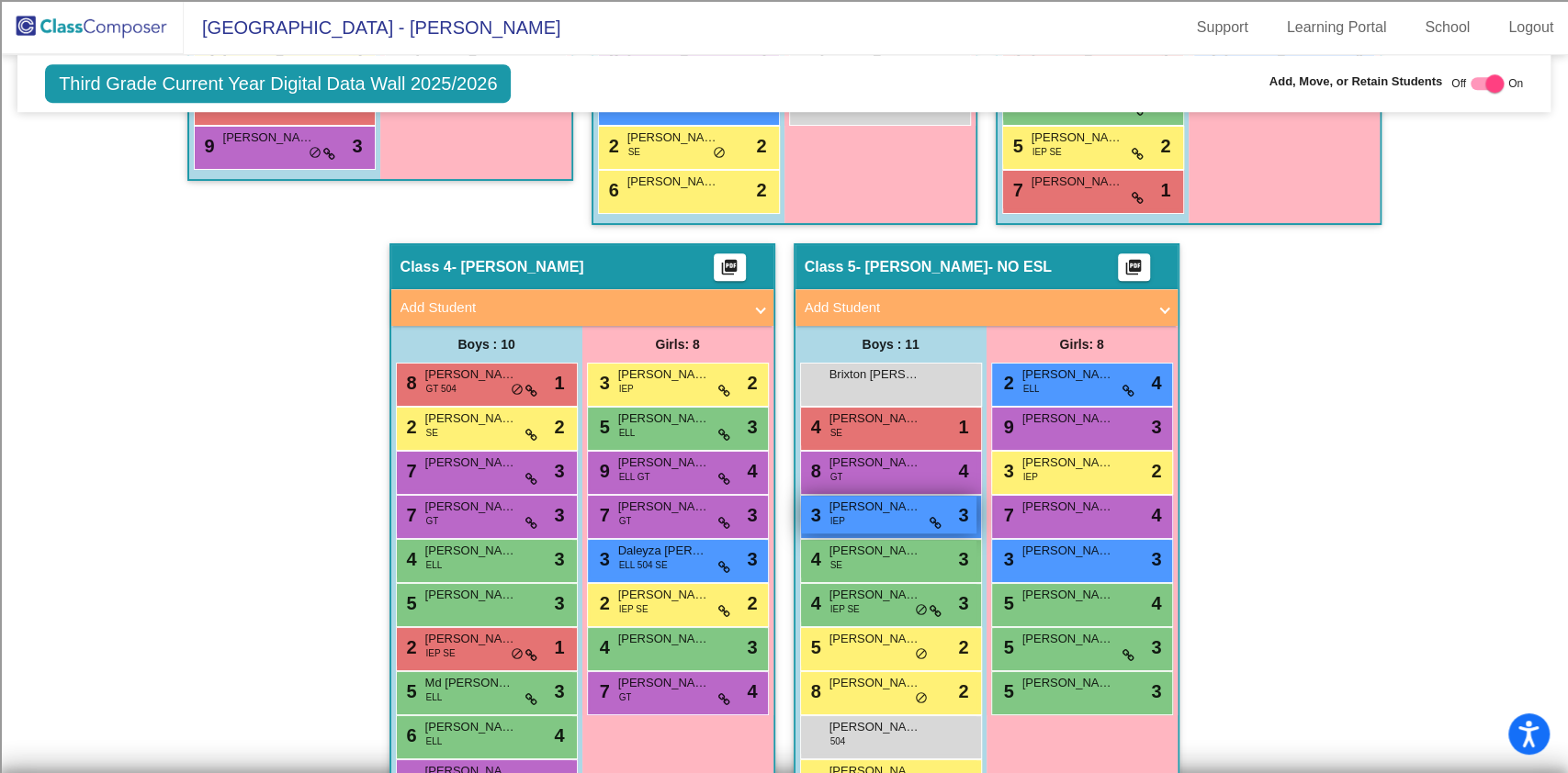 scroll, scrollTop: 991, scrollLeft: 0, axis: vertical 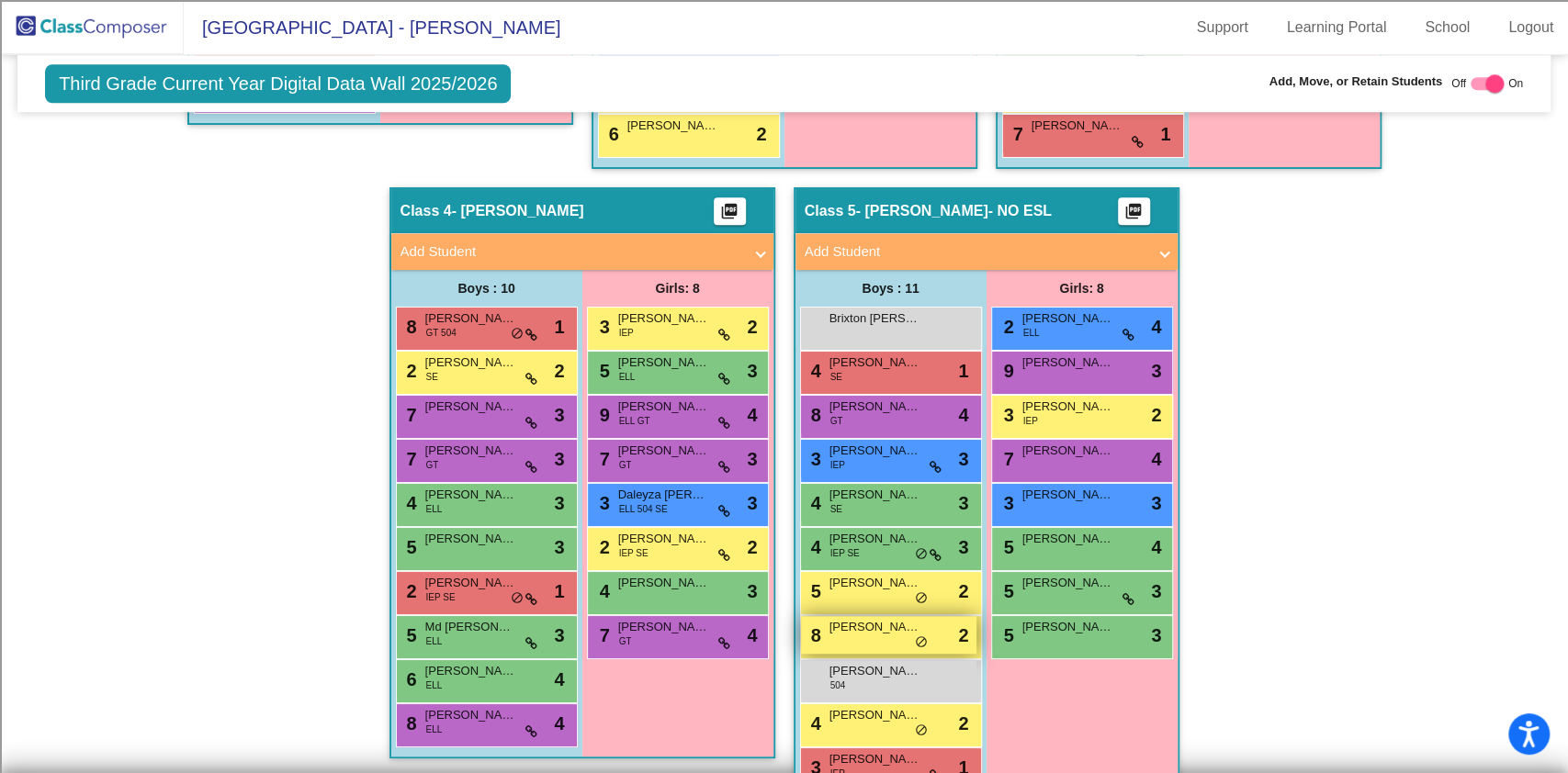 click on "[PERSON_NAME]" at bounding box center [875, 627] 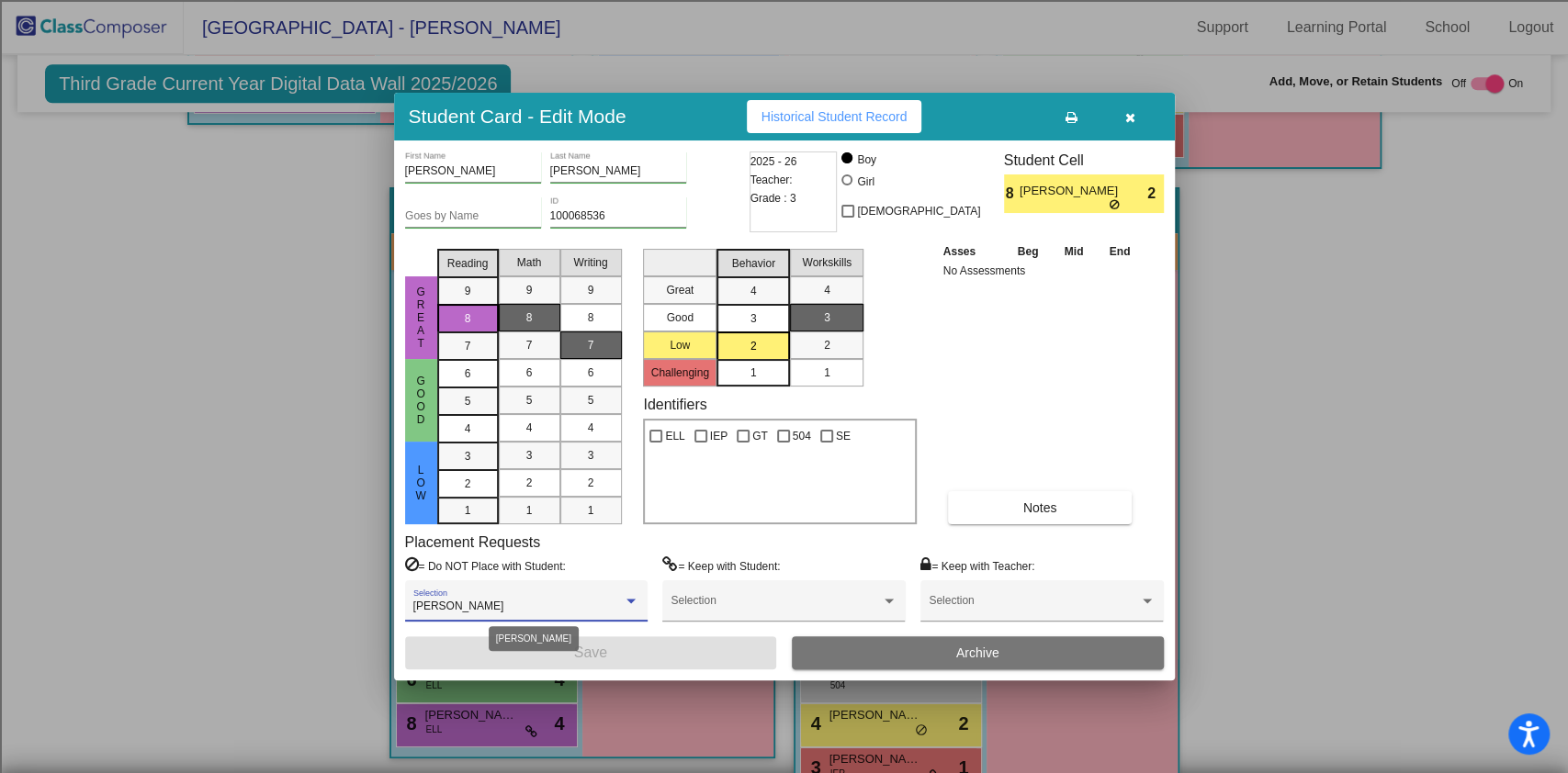 click on "[PERSON_NAME]" at bounding box center (518, 607) 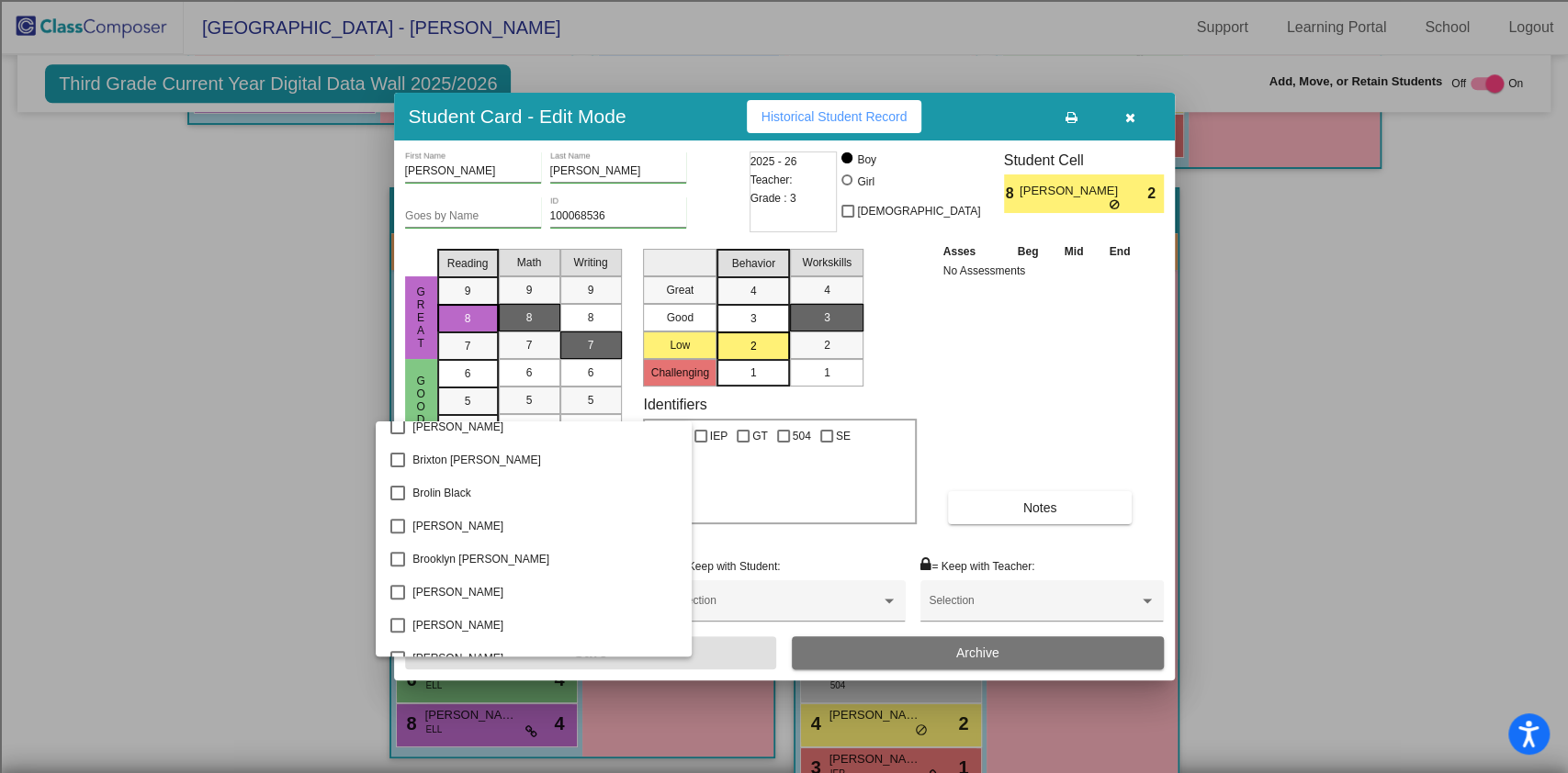 scroll, scrollTop: 635, scrollLeft: 0, axis: vertical 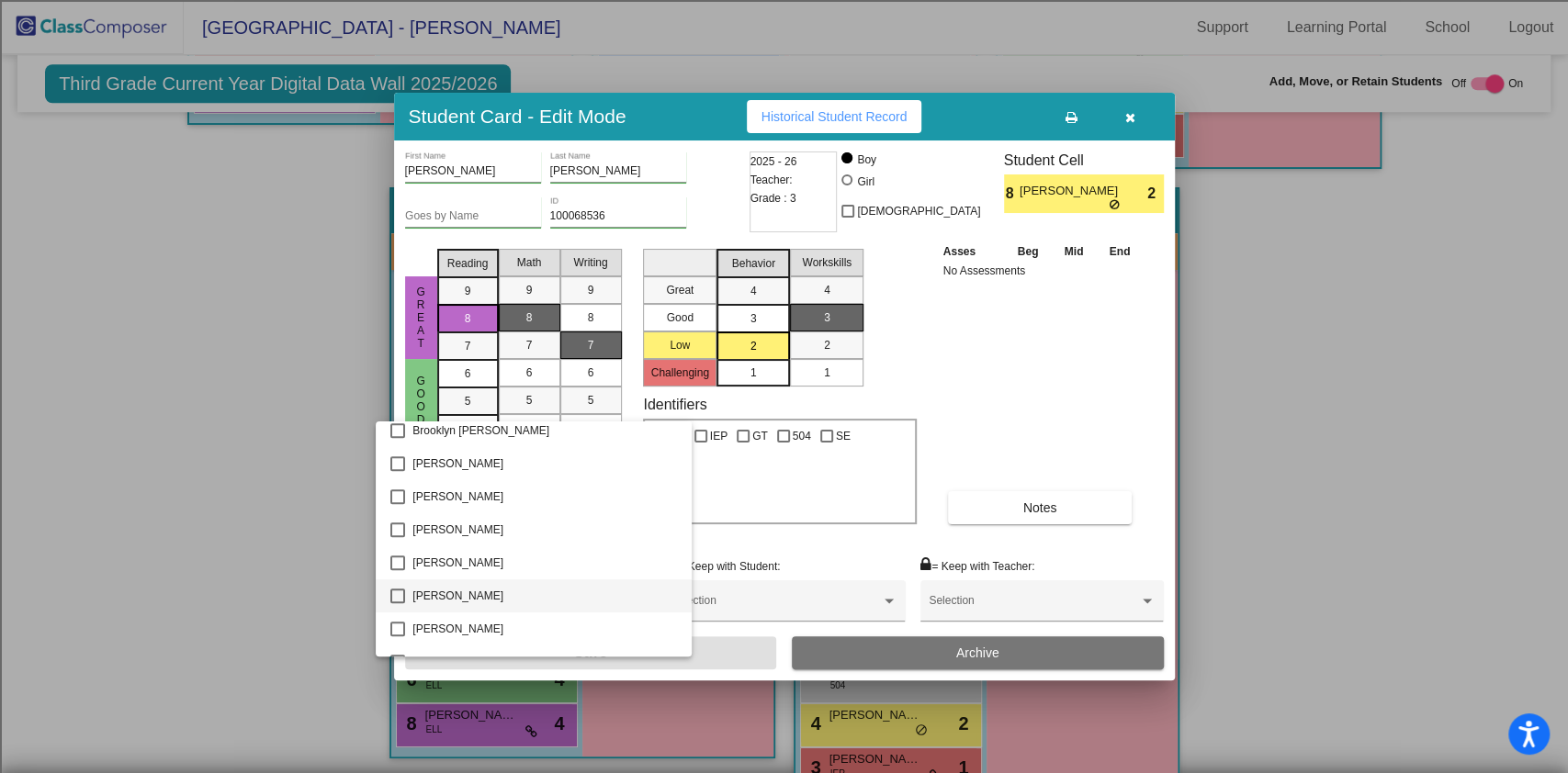 click on "[PERSON_NAME]" at bounding box center [545, 596] 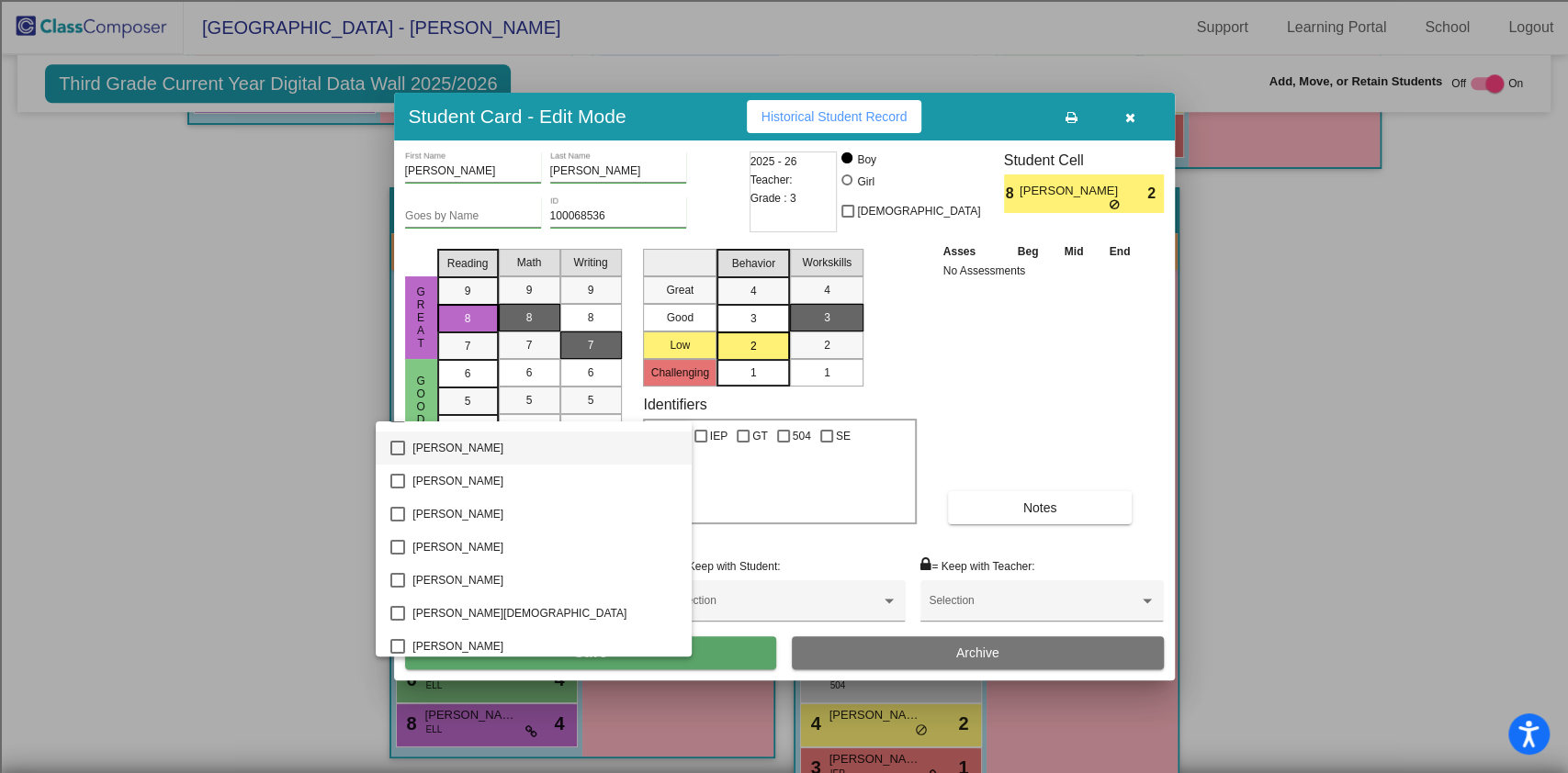 scroll, scrollTop: 244, scrollLeft: 0, axis: vertical 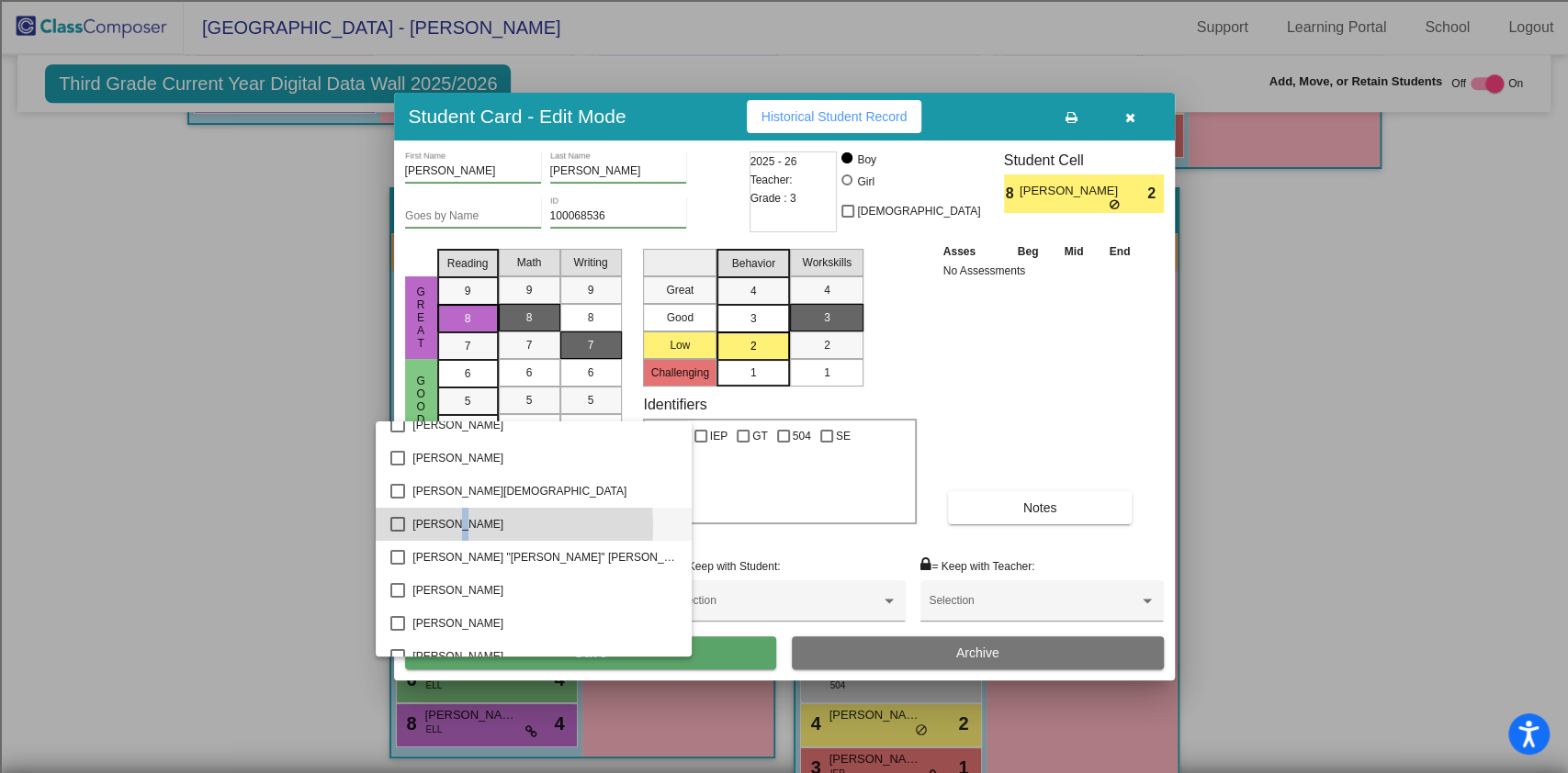 click on "[PERSON_NAME]" at bounding box center (545, 524) 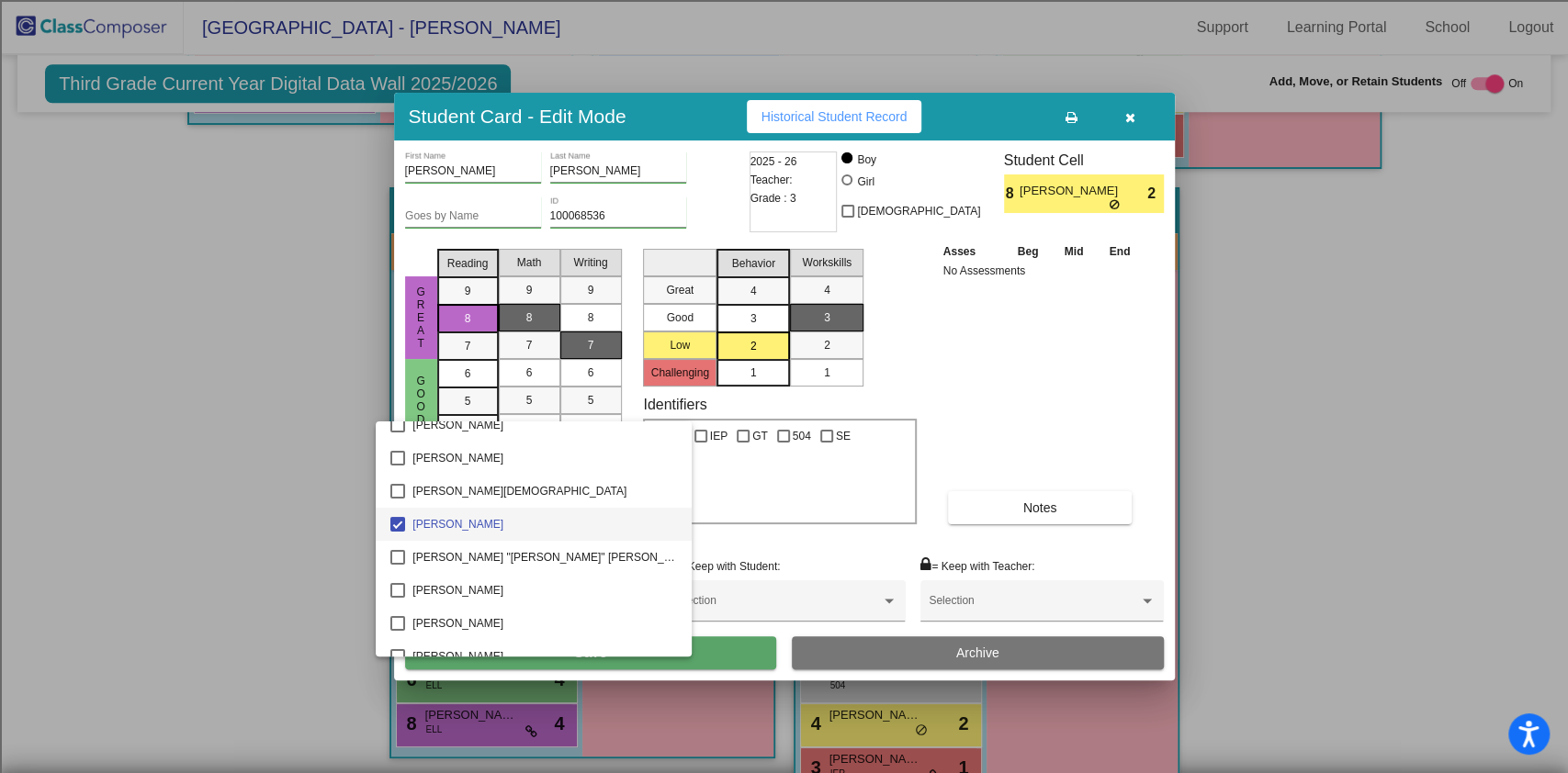 click at bounding box center [784, 386] 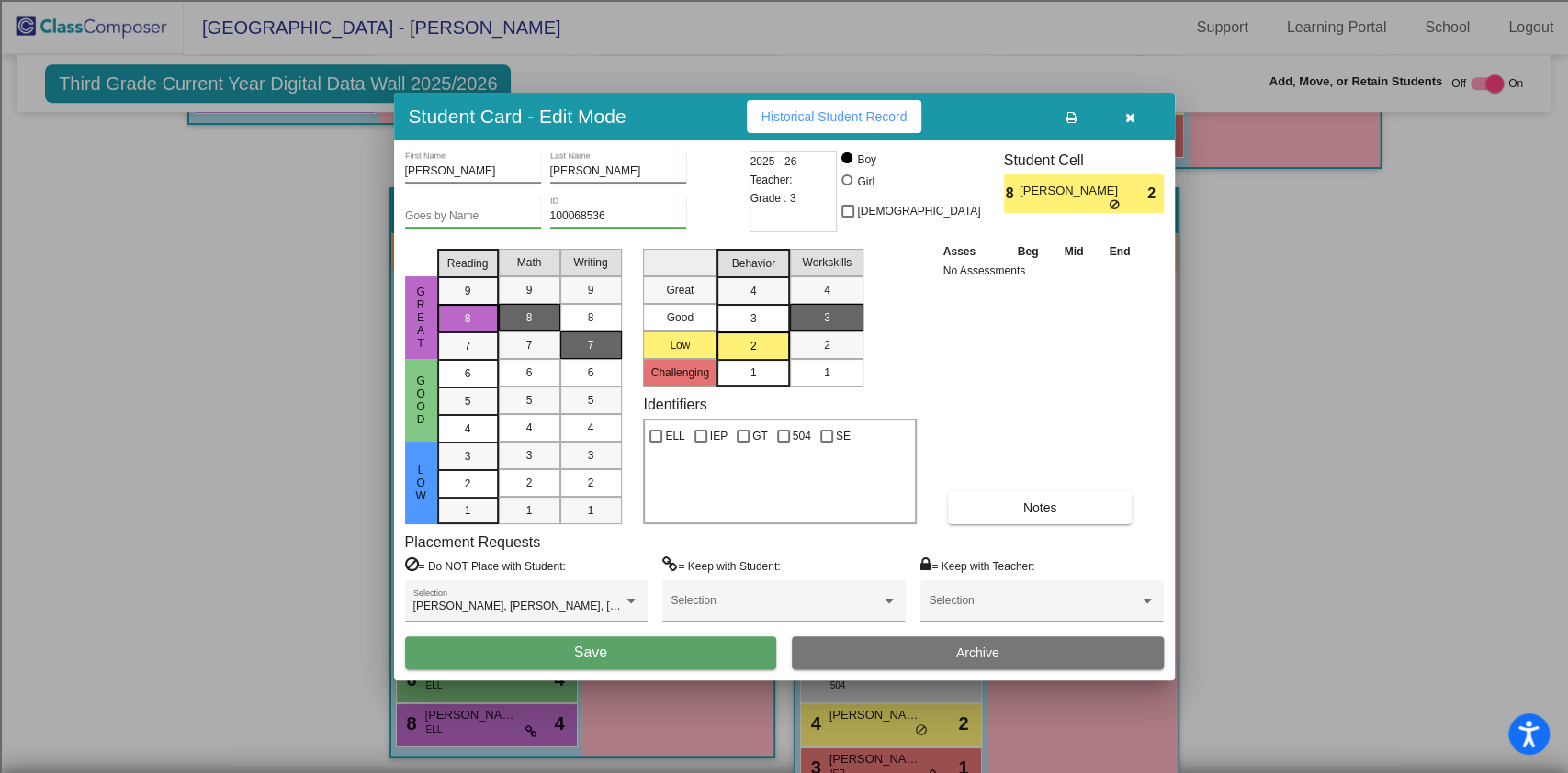 click on "Save" at bounding box center (591, 652) 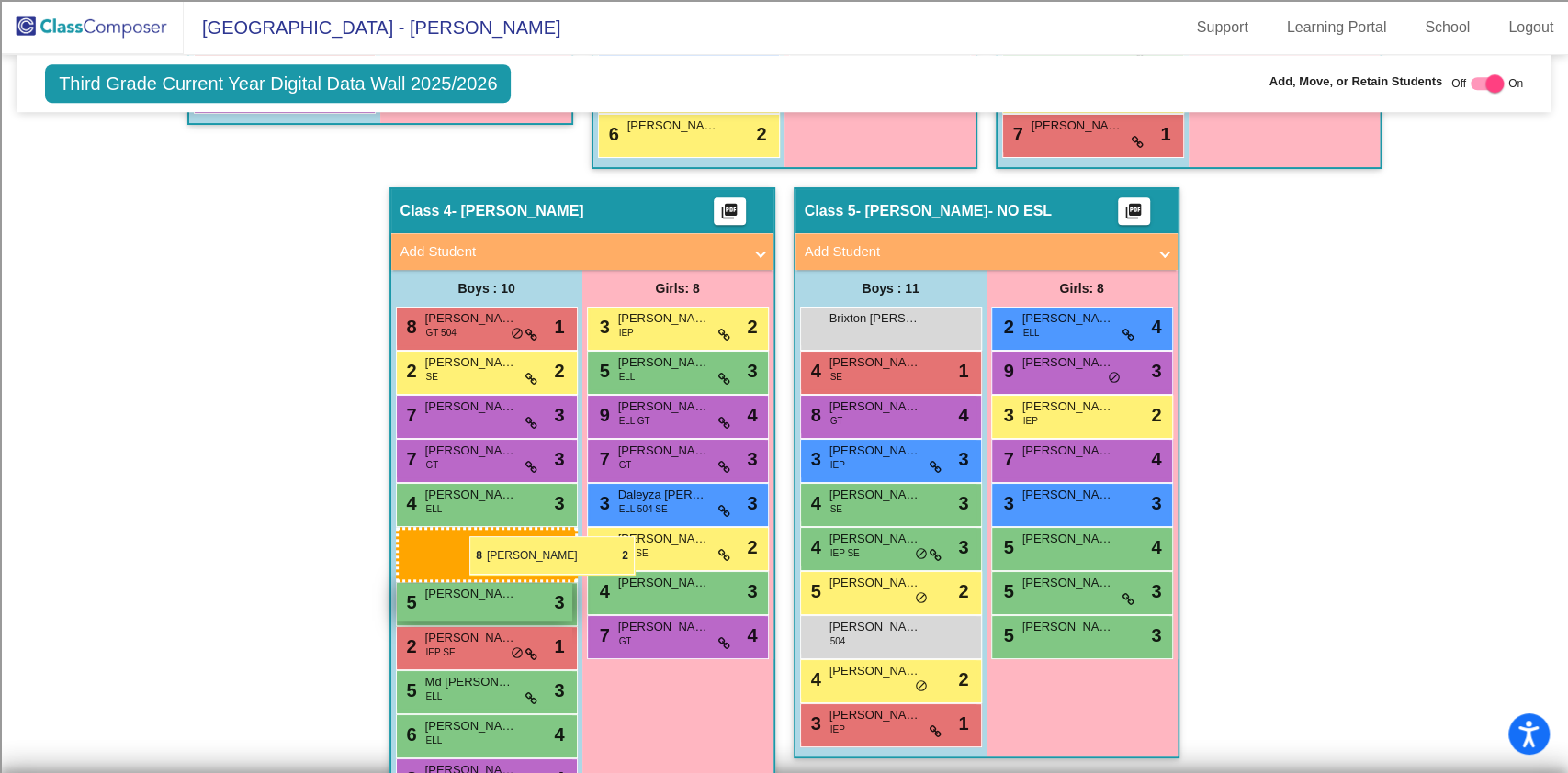 drag, startPoint x: 876, startPoint y: 635, endPoint x: 469, endPoint y: 539, distance: 418.16863 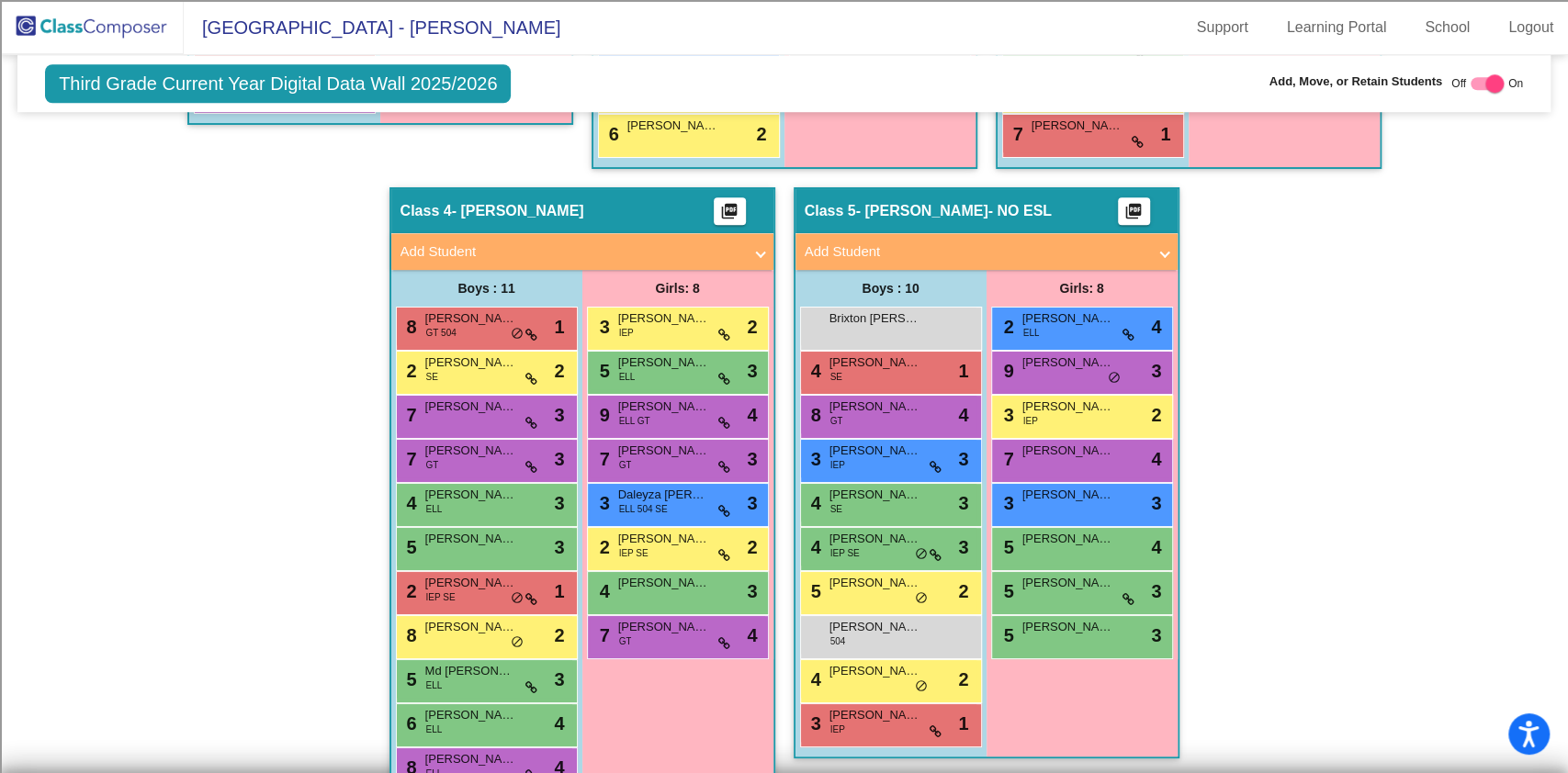 scroll, scrollTop: 1036, scrollLeft: 0, axis: vertical 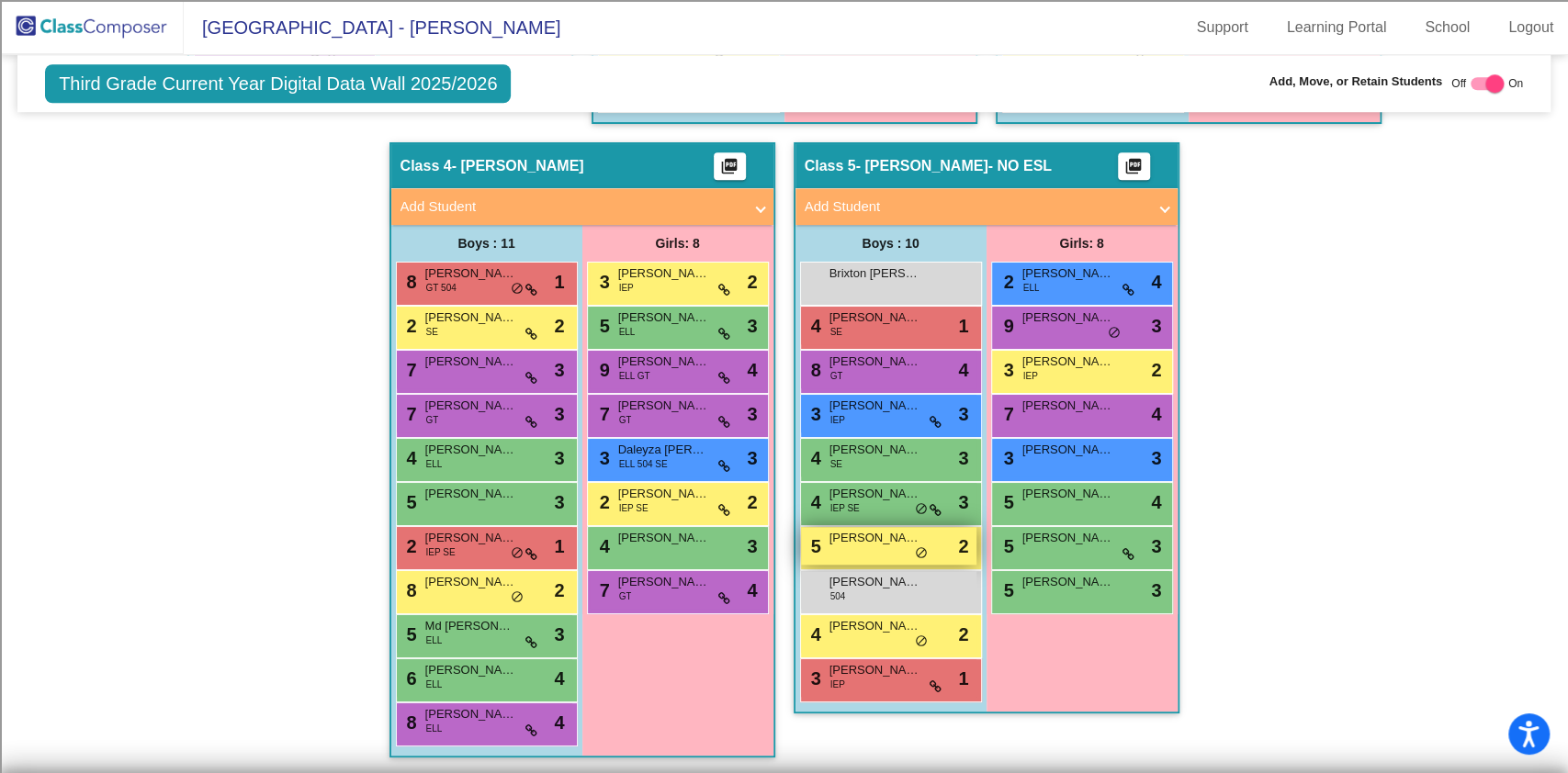 click on "5 Lucciano Young lock do_not_disturb_alt 2" at bounding box center [888, 545] 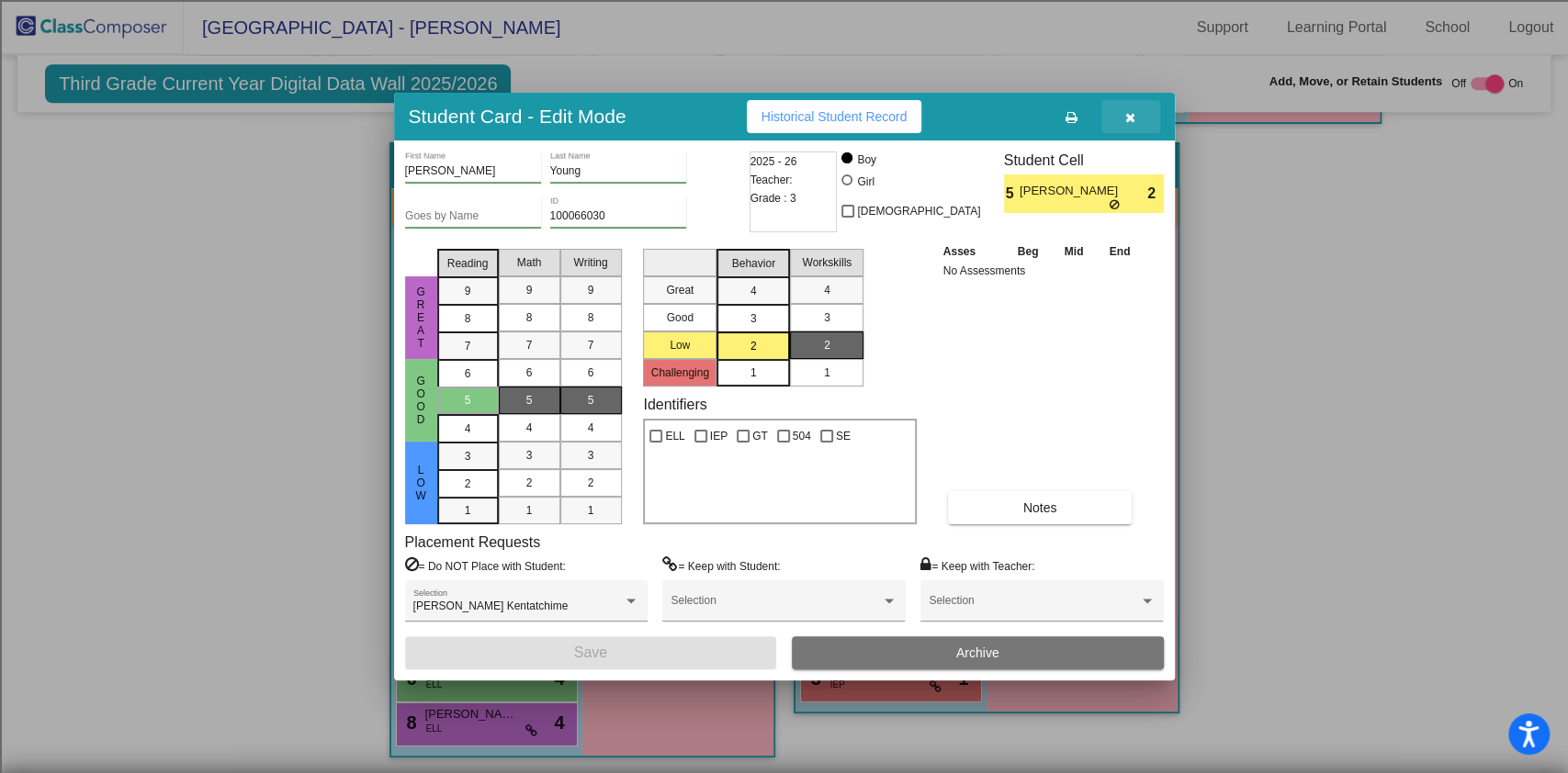 click at bounding box center [1131, 117] 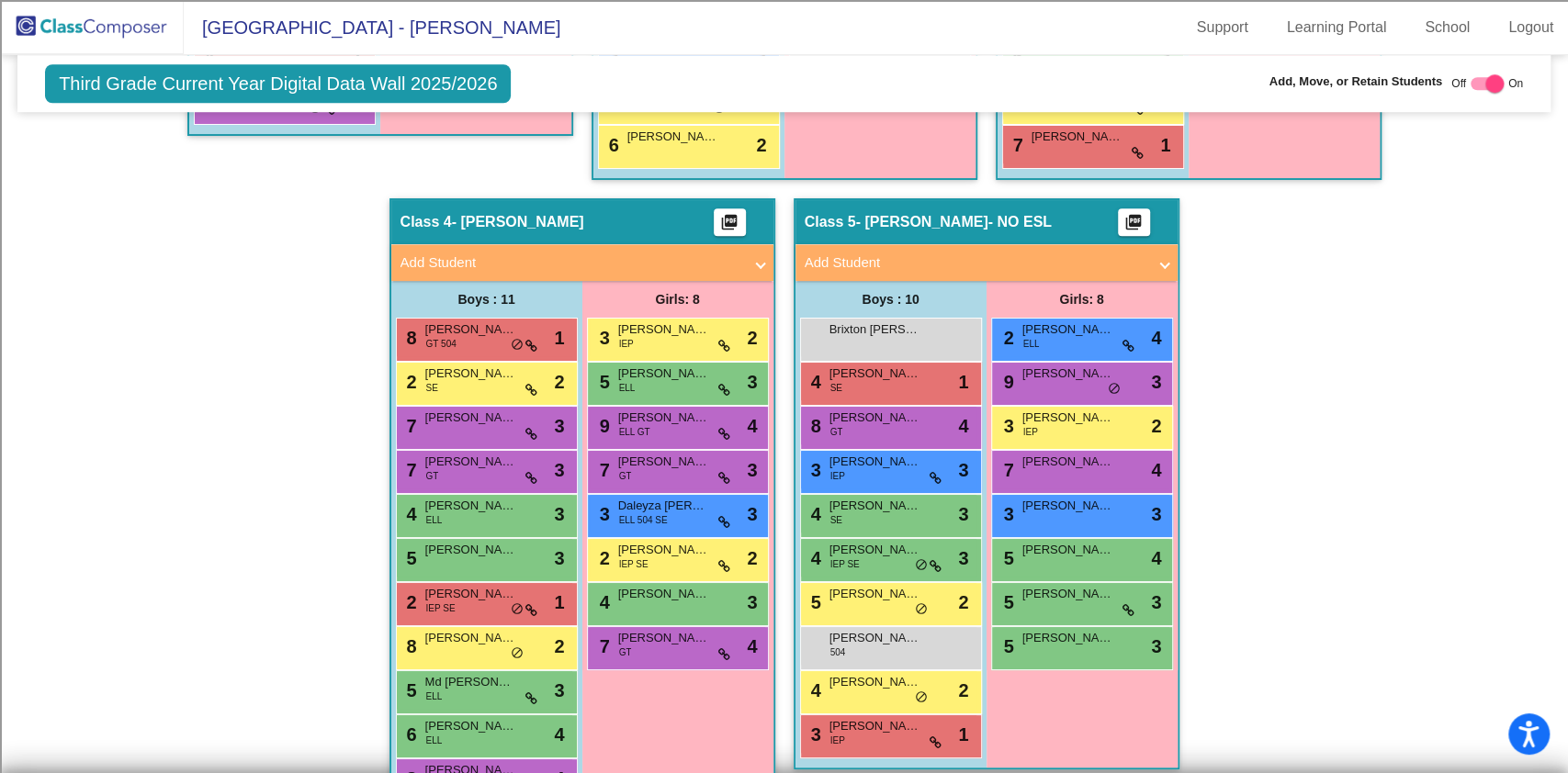 scroll, scrollTop: 1036, scrollLeft: 0, axis: vertical 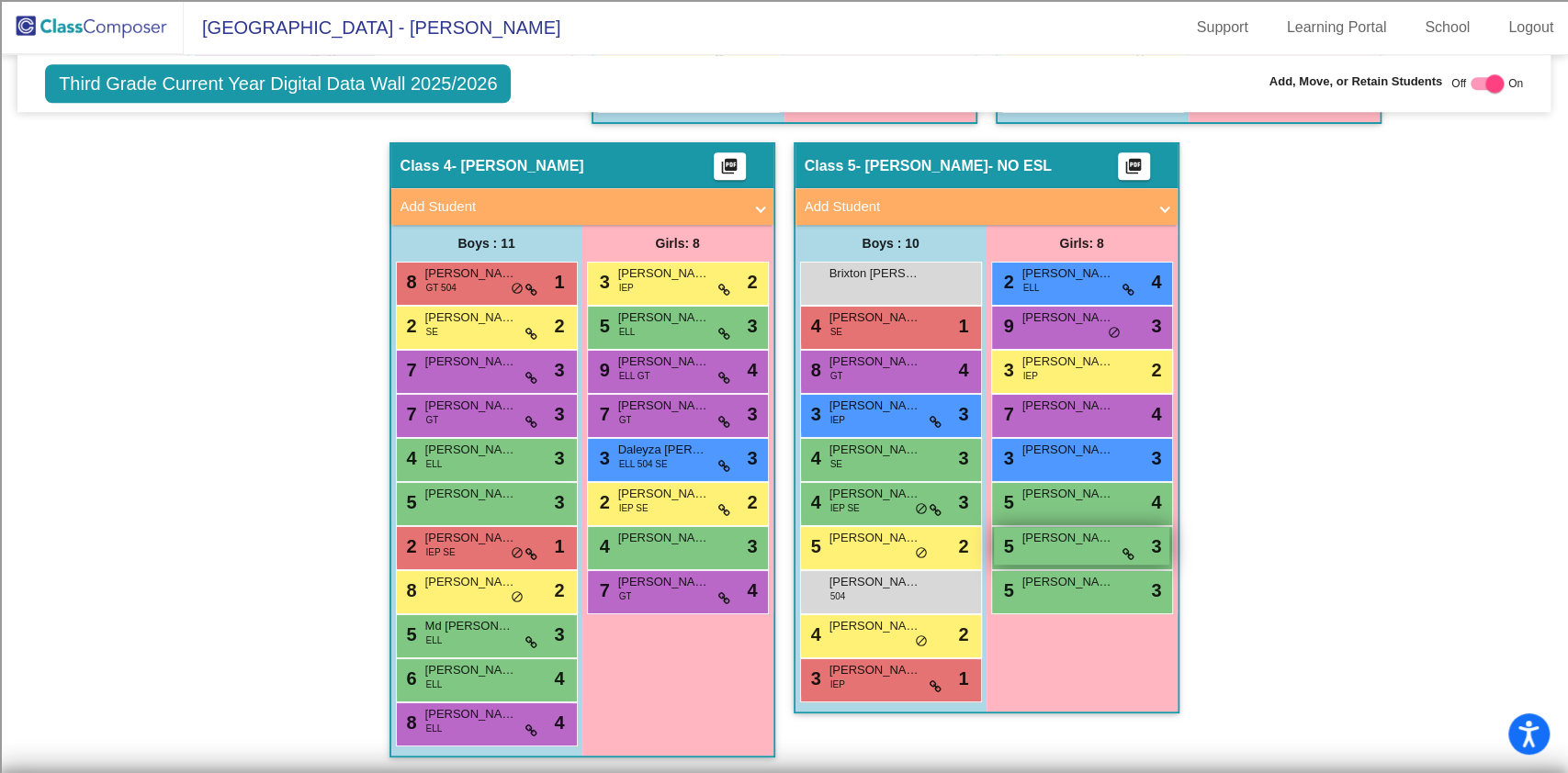 click on "5 Sophia Morgan lock do_not_disturb_alt 3" at bounding box center [1081, 545] 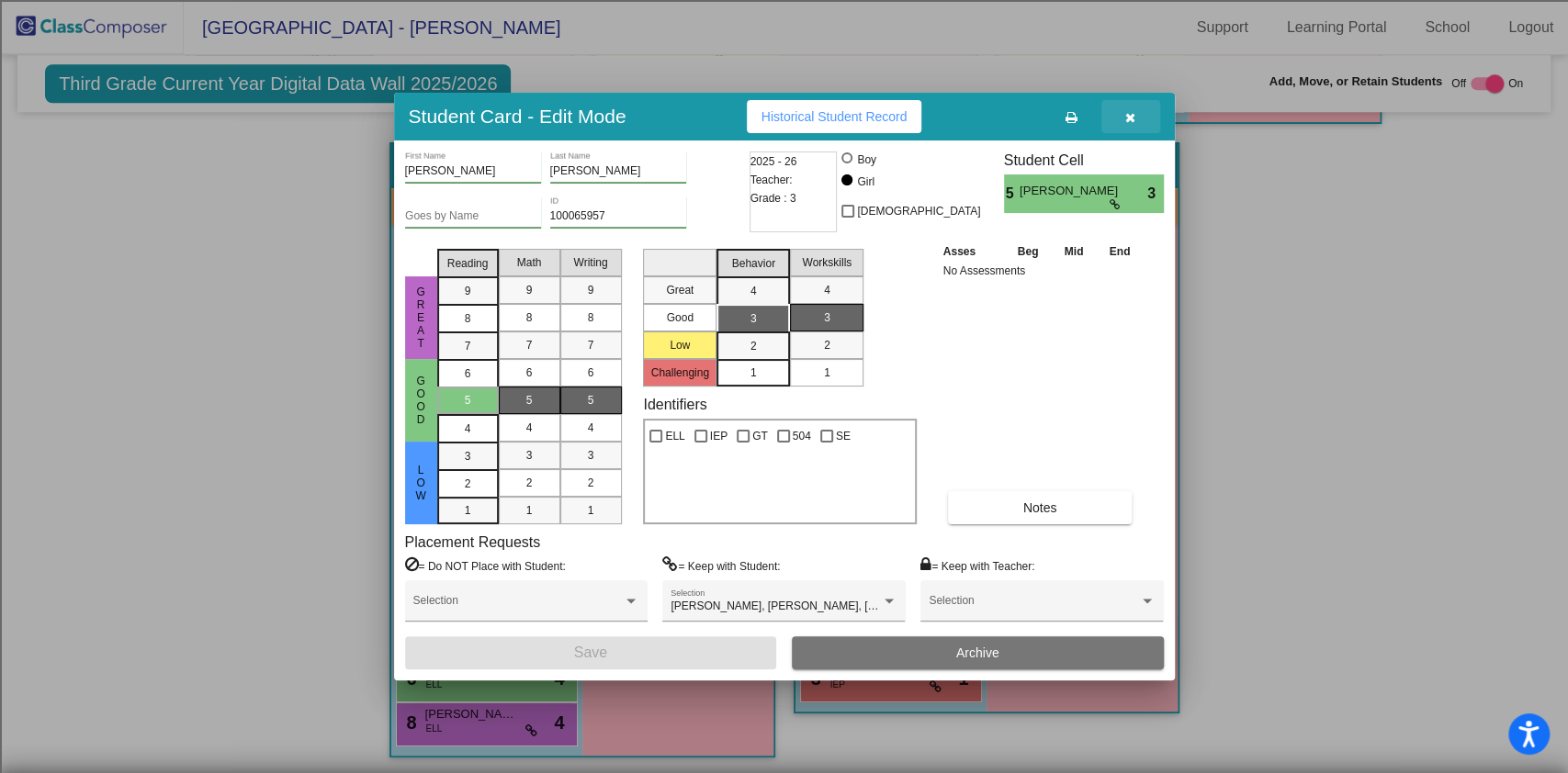 click at bounding box center (1130, 118) 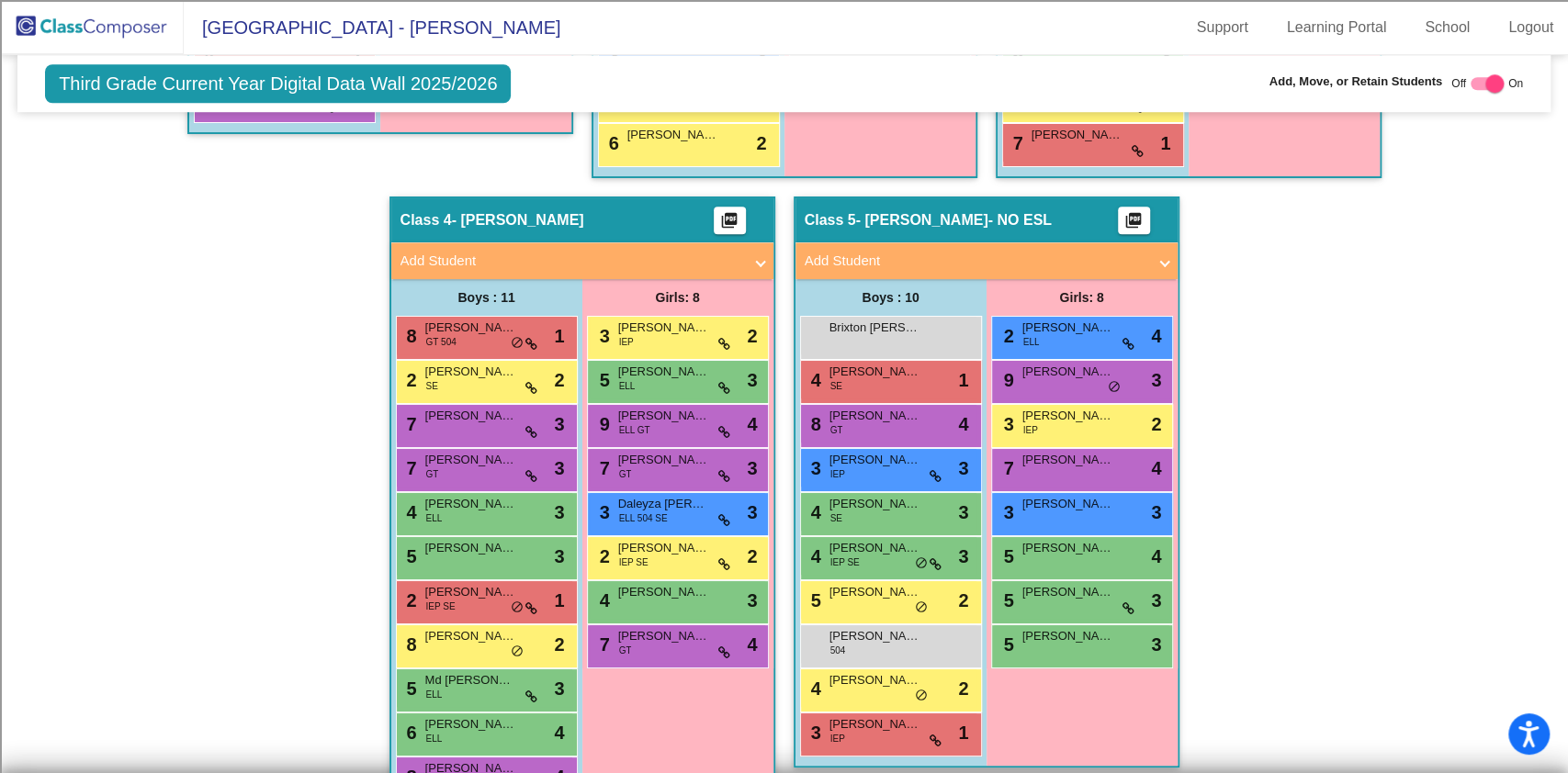 scroll, scrollTop: 1036, scrollLeft: 0, axis: vertical 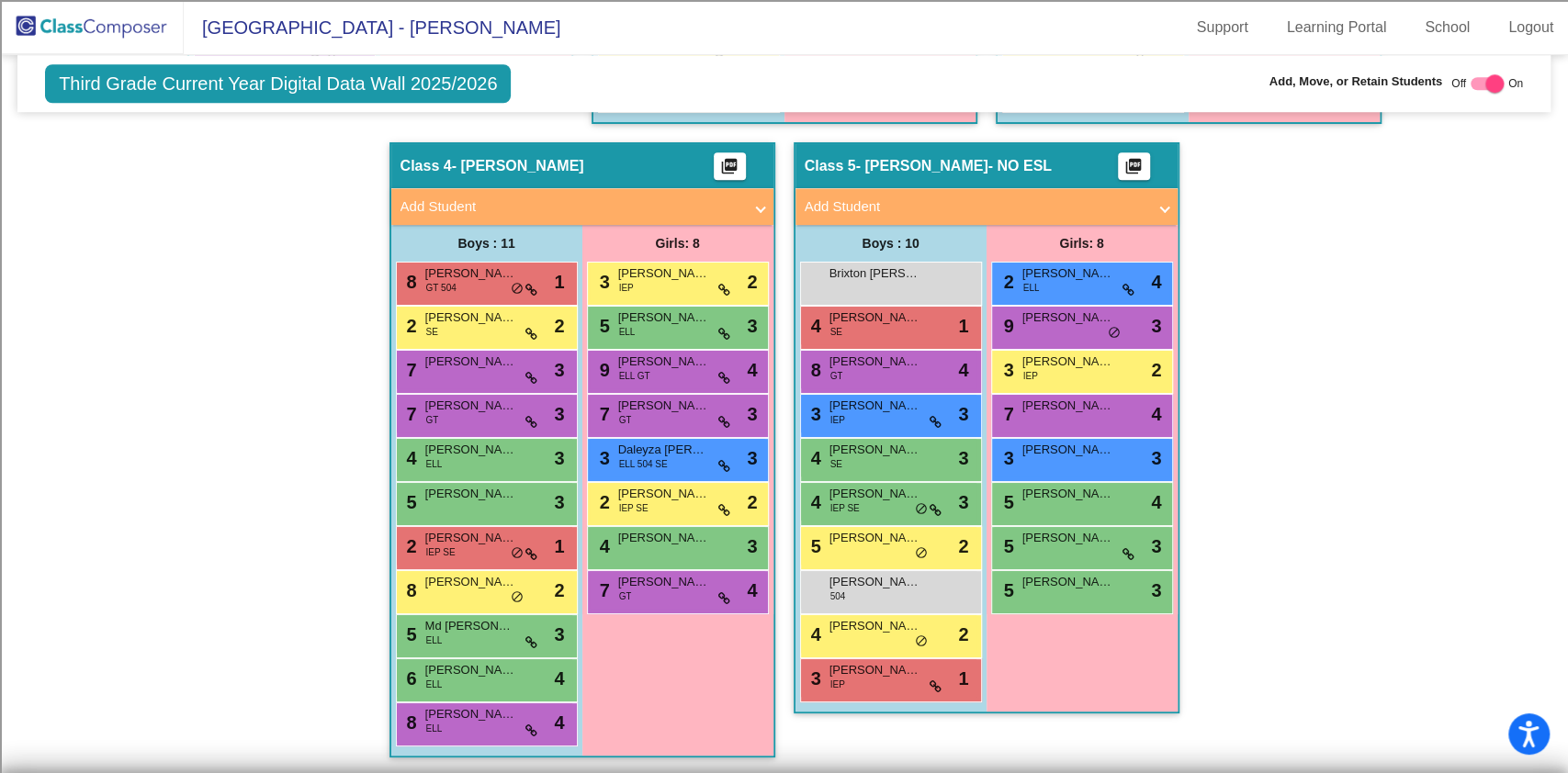 click 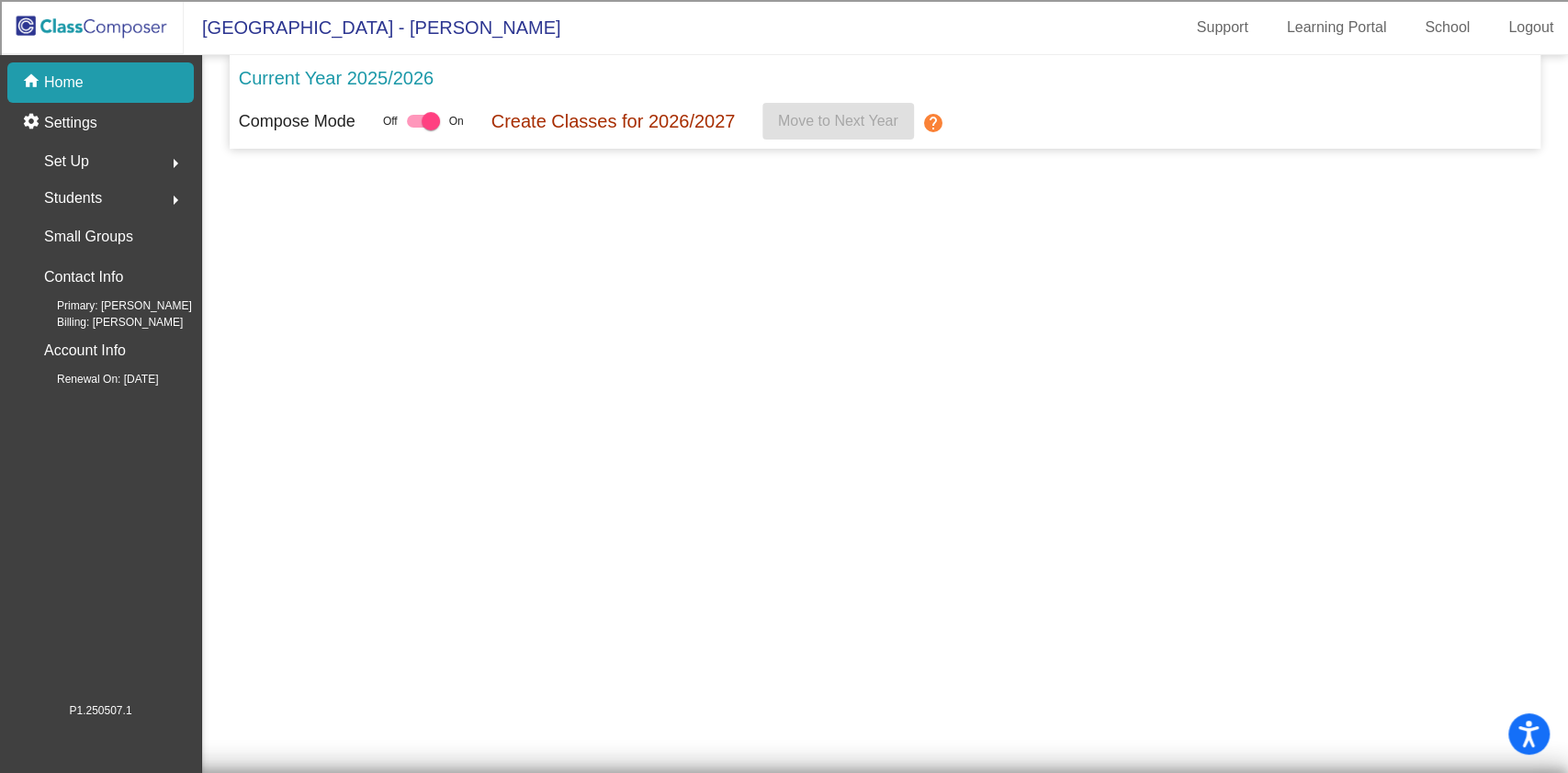 scroll, scrollTop: 0, scrollLeft: 0, axis: both 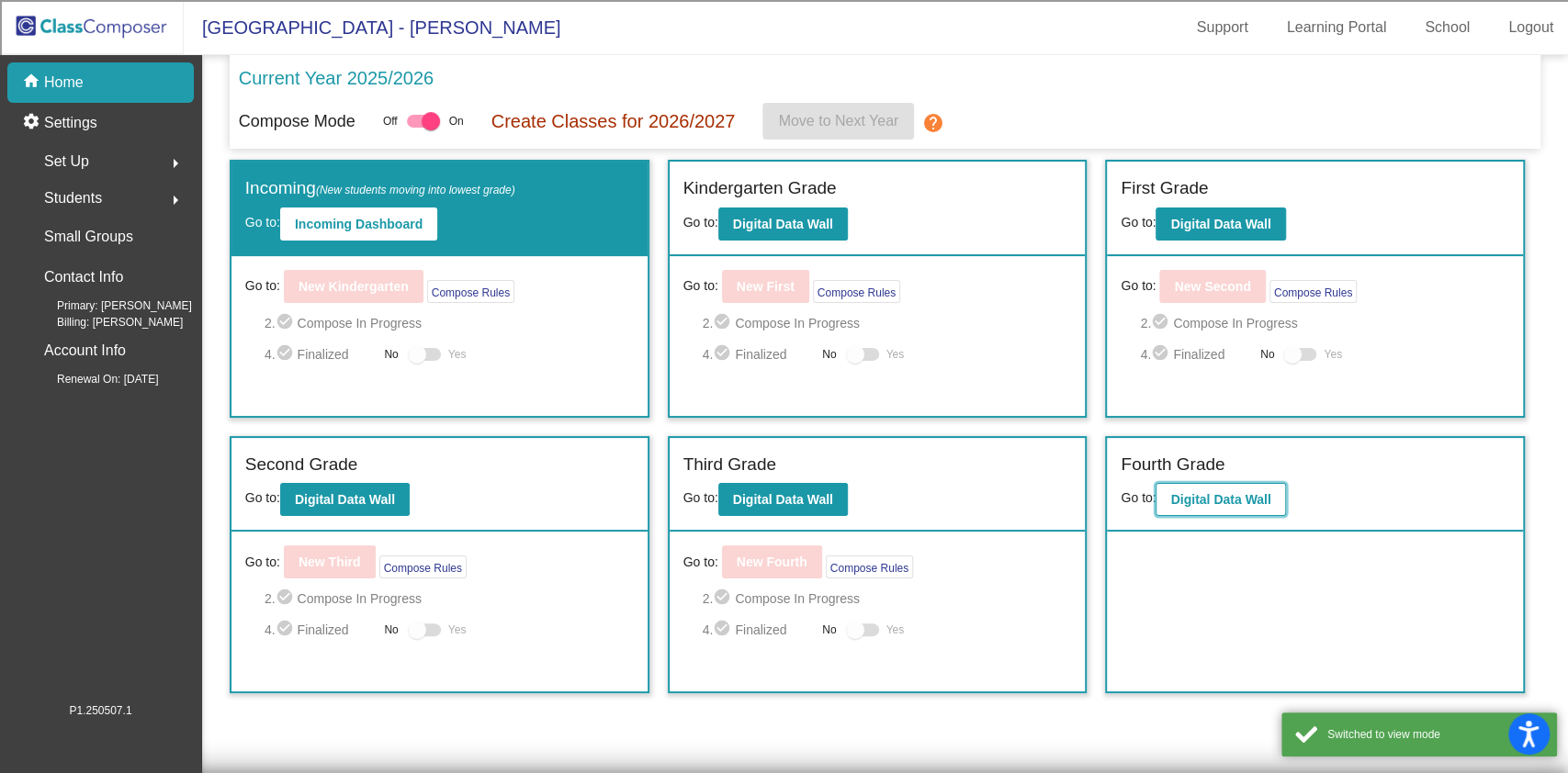 click on "Digital Data Wall" 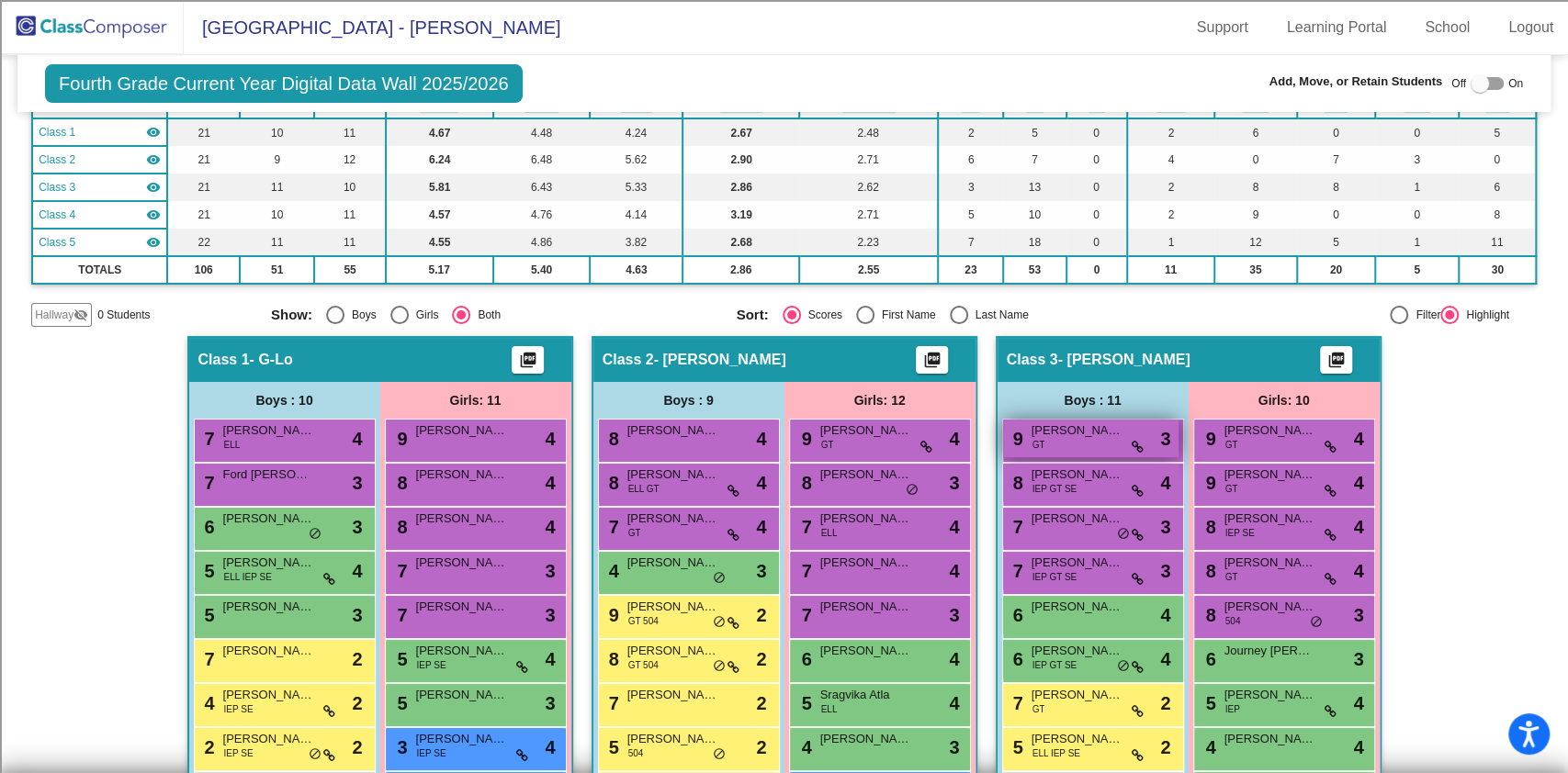 scroll, scrollTop: 244, scrollLeft: 0, axis: vertical 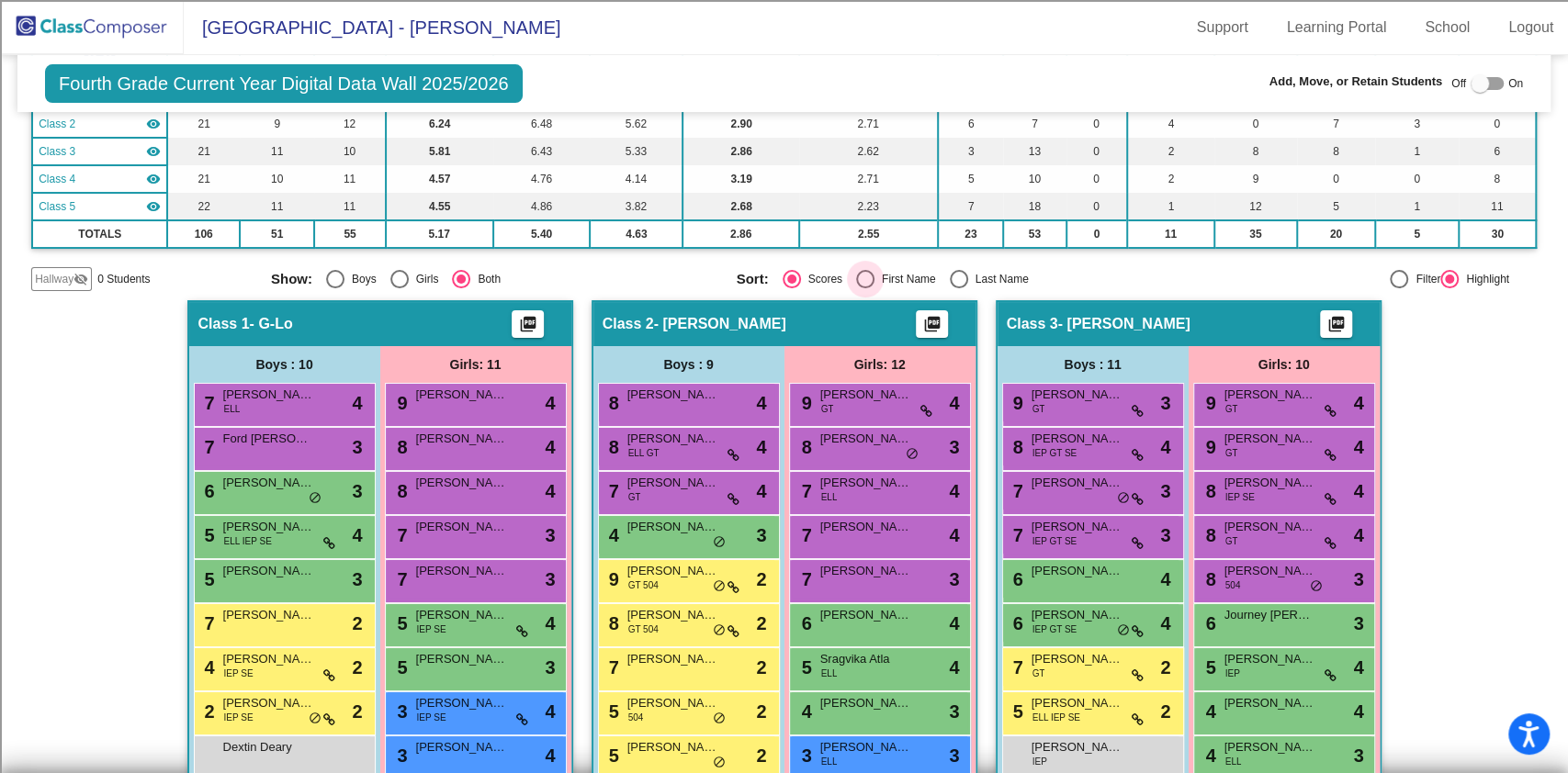 click on "First Name" at bounding box center (905, 279) 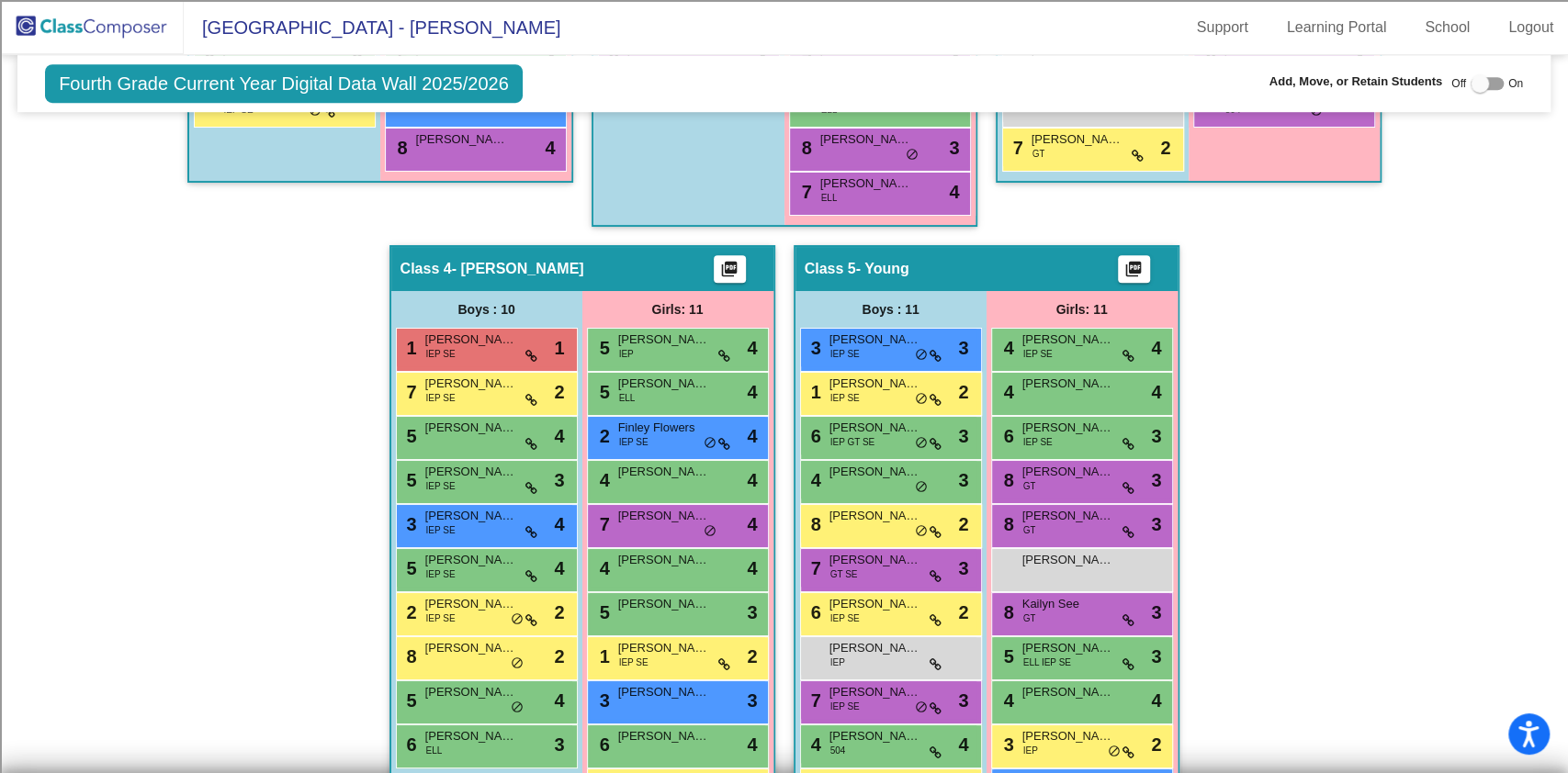 scroll, scrollTop: 979, scrollLeft: 0, axis: vertical 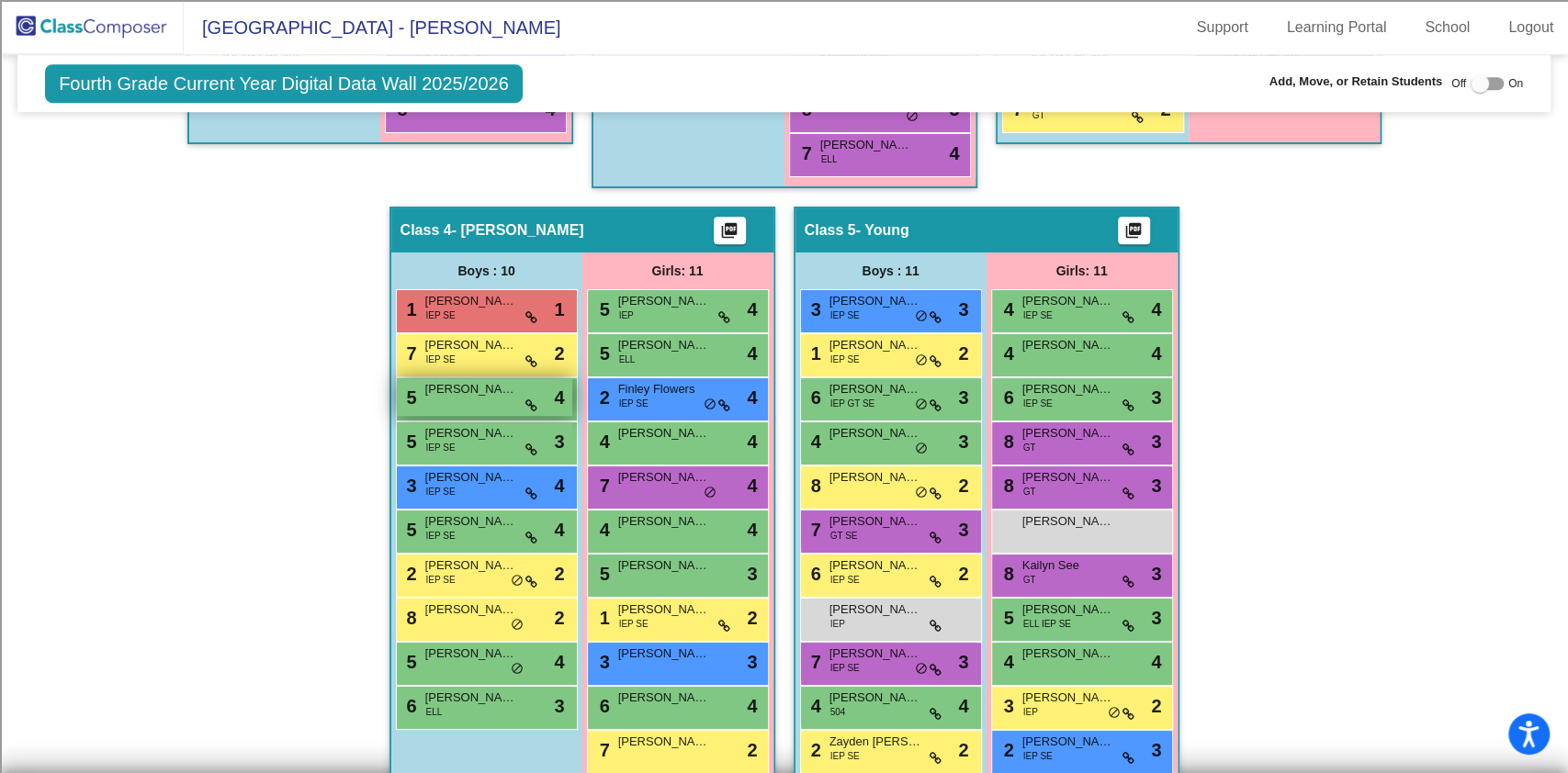 click on "5 Callen Kieschnick lock do_not_disturb_alt 4" at bounding box center [484, 397] 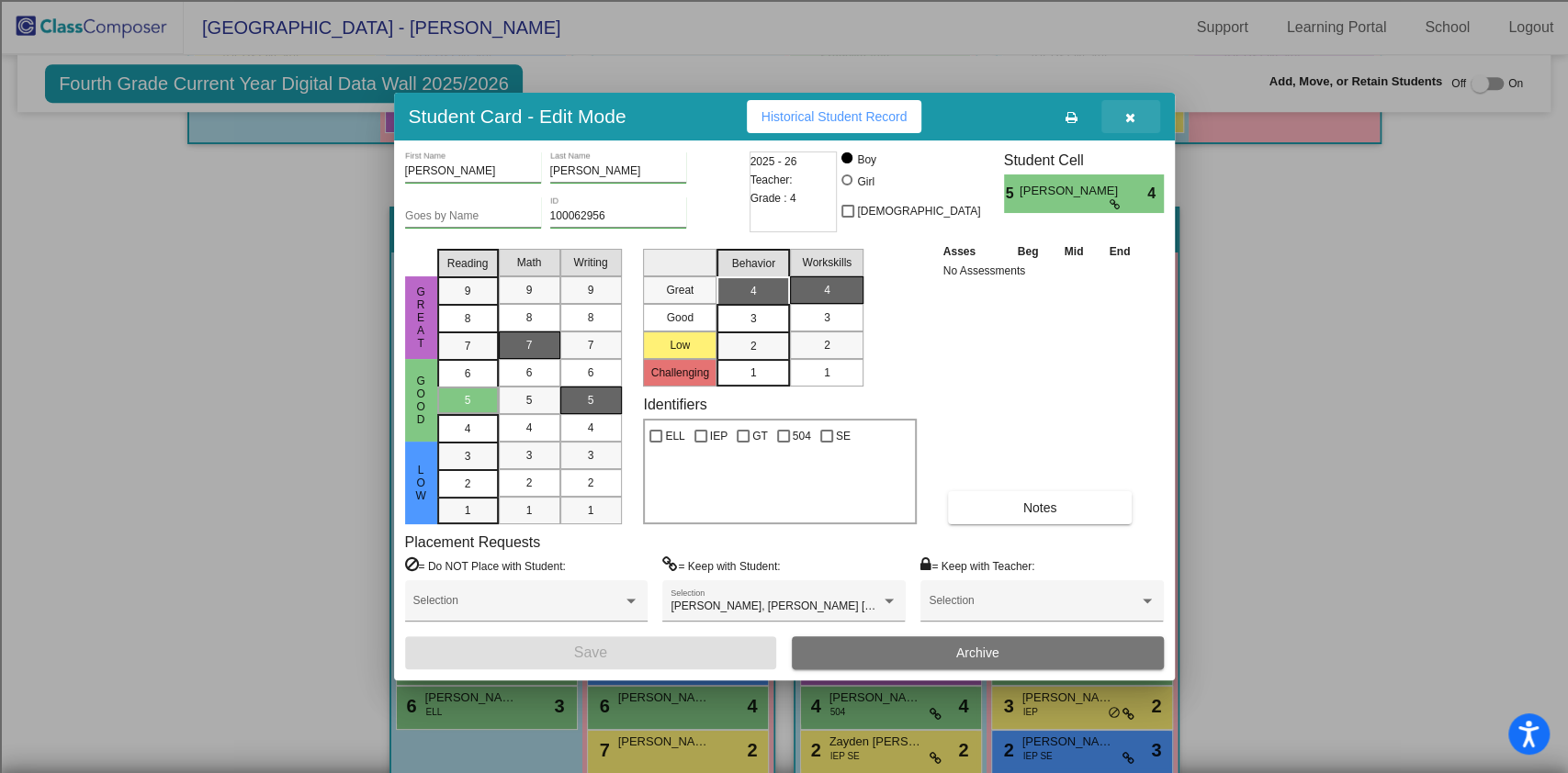 drag, startPoint x: 1122, startPoint y: 117, endPoint x: 1089, endPoint y: 142, distance: 41.400483 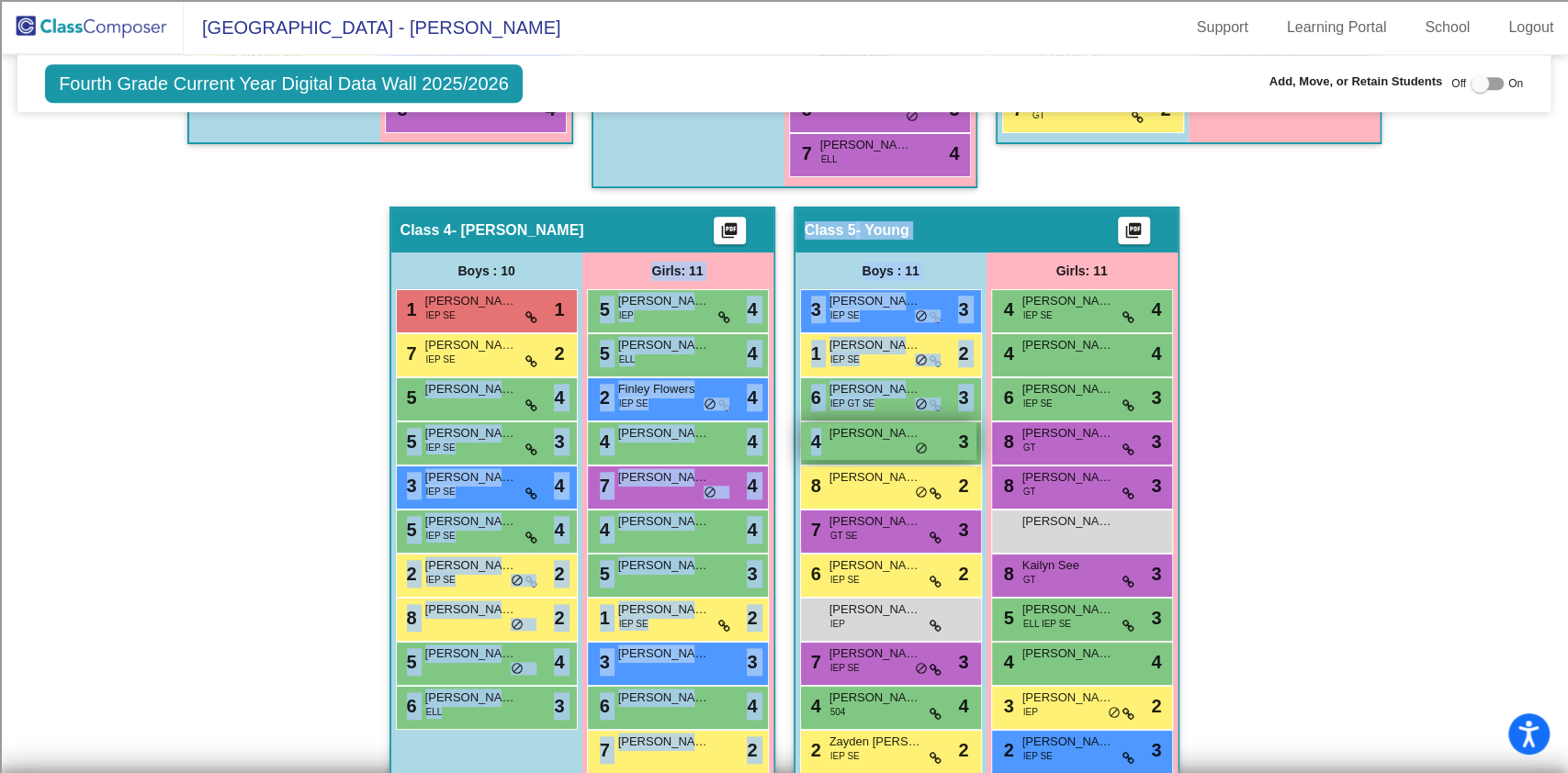 drag, startPoint x: 468, startPoint y: 407, endPoint x: 963, endPoint y: 431, distance: 495.5815 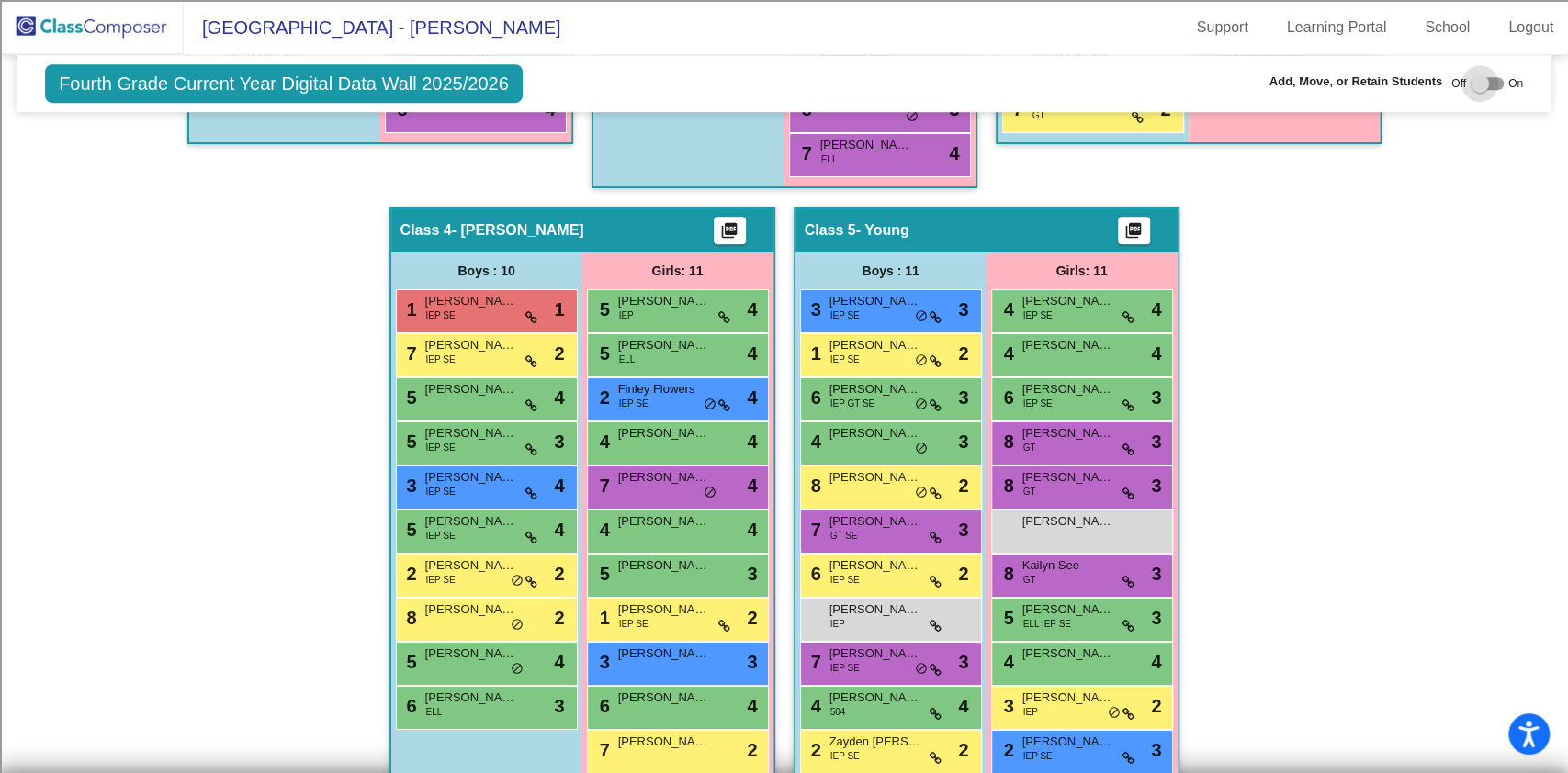click at bounding box center (1480, 84) 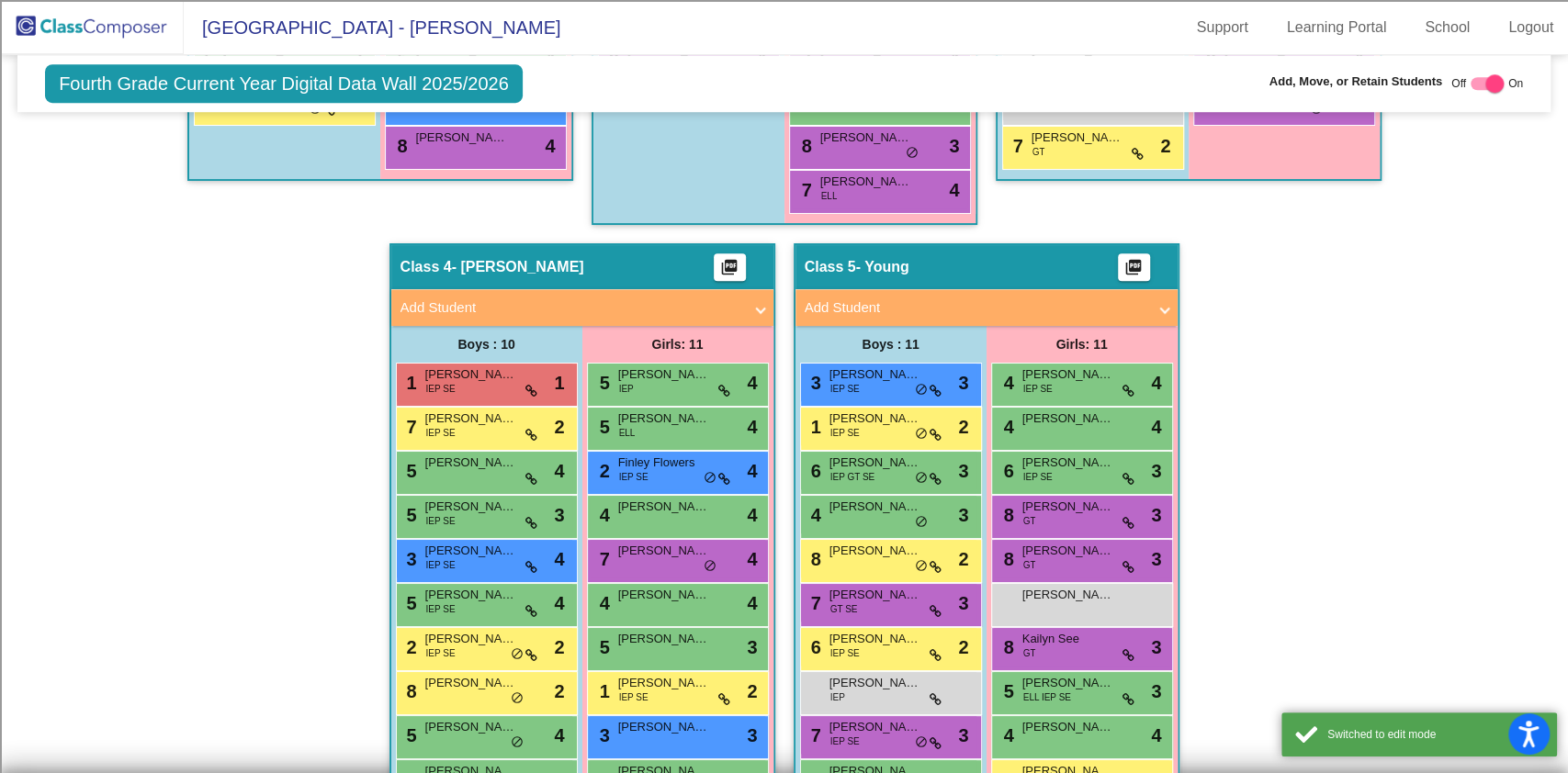 scroll, scrollTop: 1015, scrollLeft: 0, axis: vertical 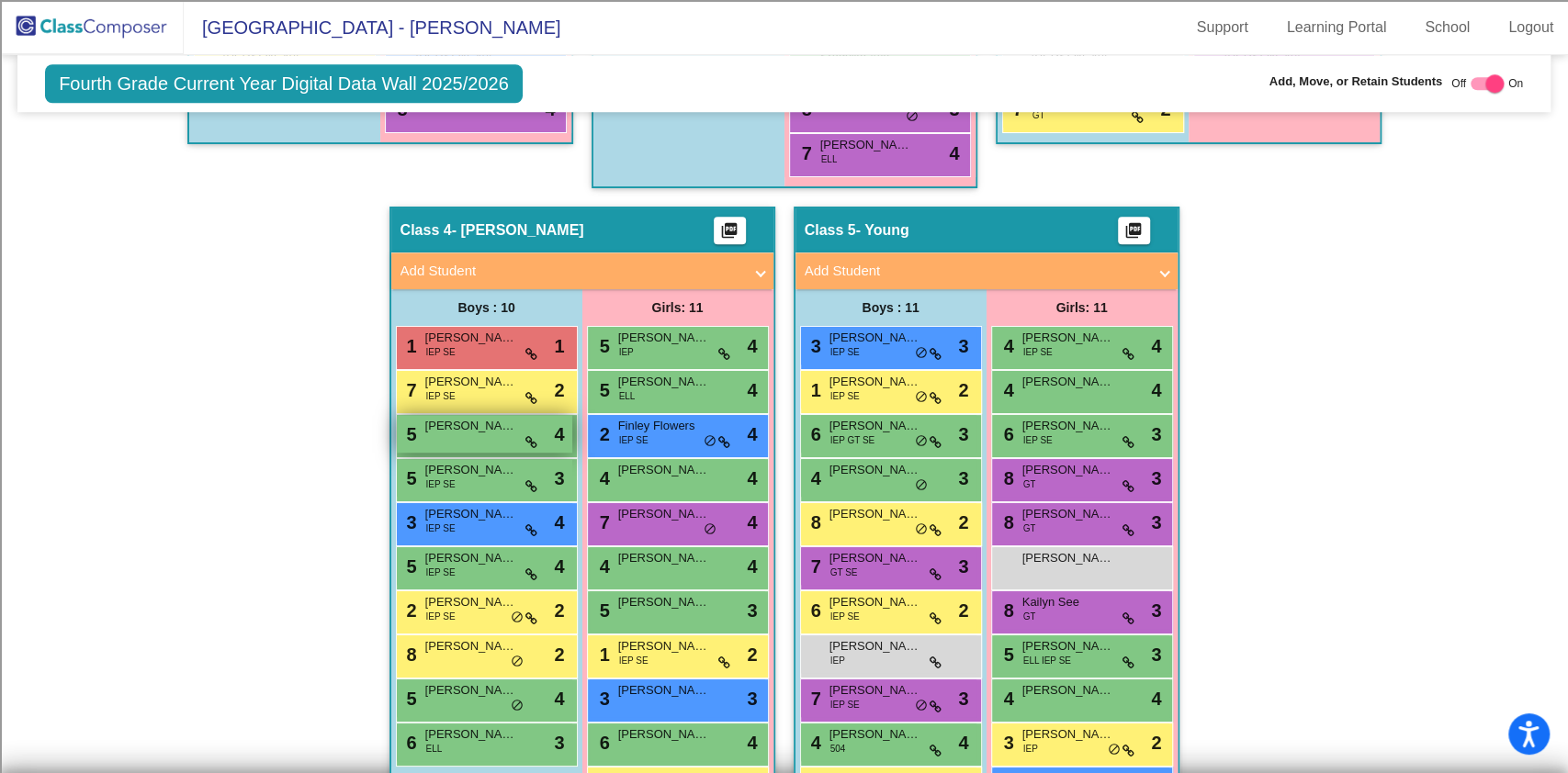 click on "5 Callen Kieschnick lock do_not_disturb_alt 4" at bounding box center (484, 433) 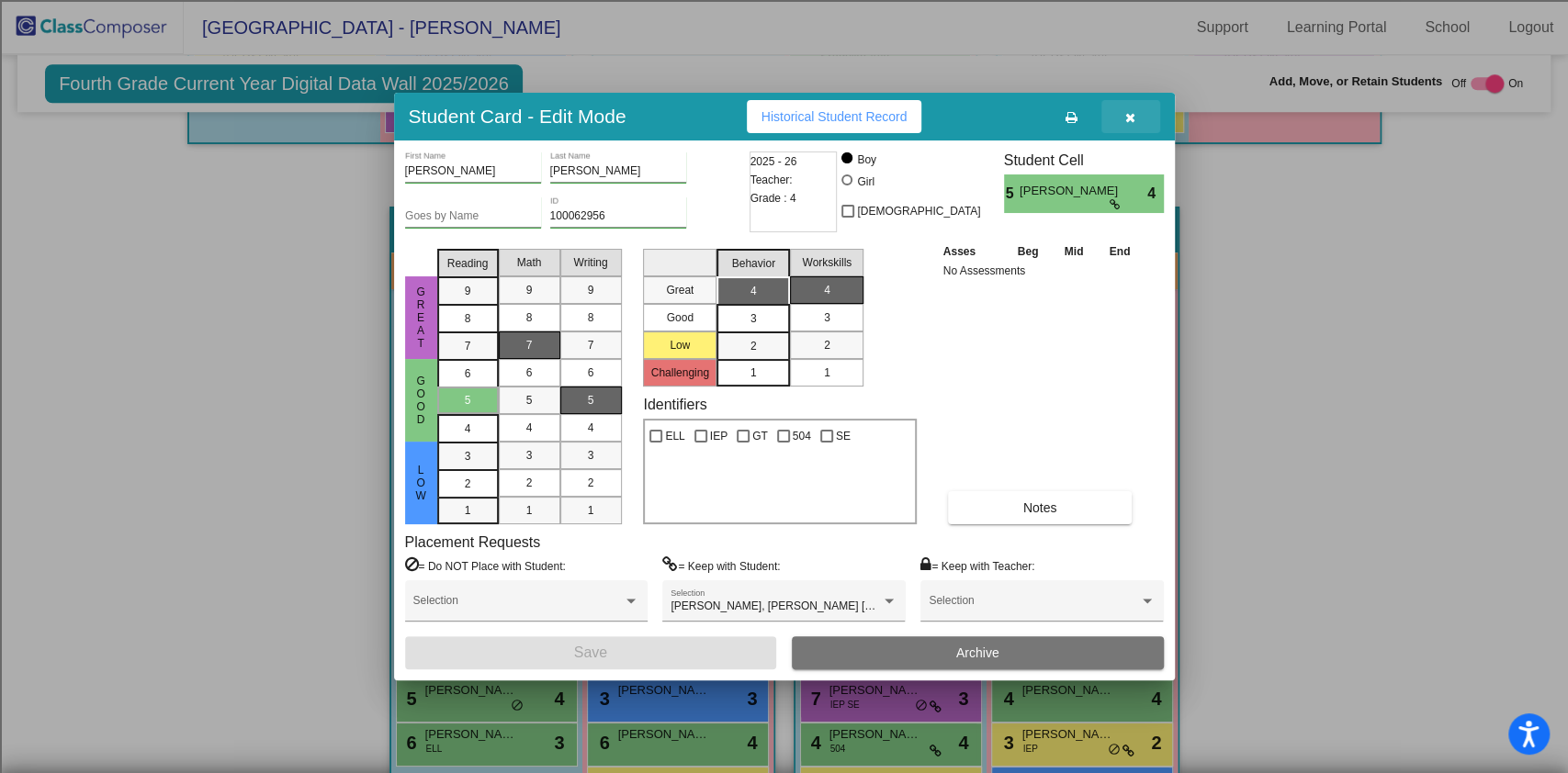 drag, startPoint x: 1123, startPoint y: 121, endPoint x: 1066, endPoint y: 188, distance: 87.9659 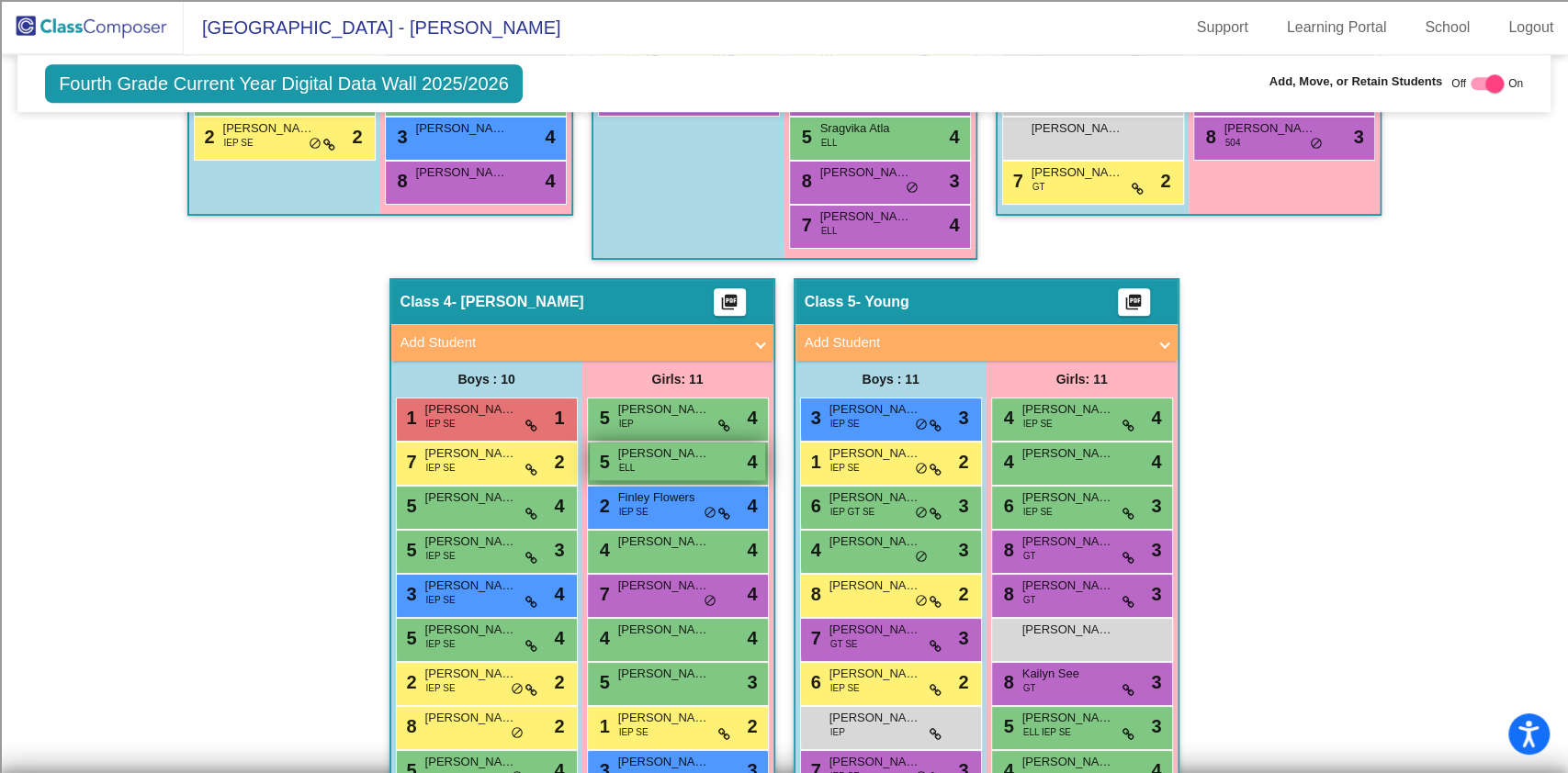 scroll, scrollTop: 893, scrollLeft: 0, axis: vertical 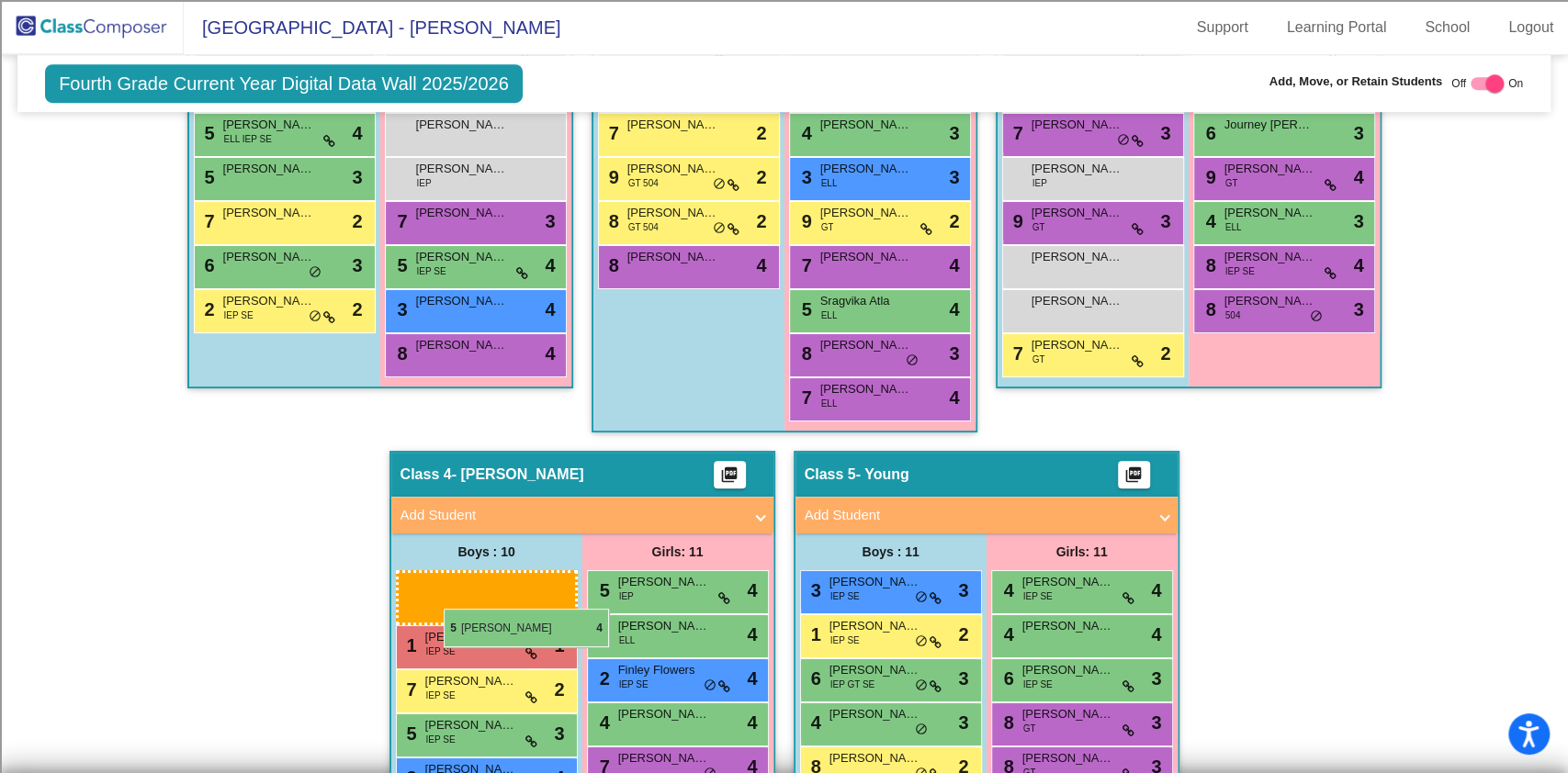 drag, startPoint x: 460, startPoint y: 555, endPoint x: 444, endPoint y: 609, distance: 56.320511 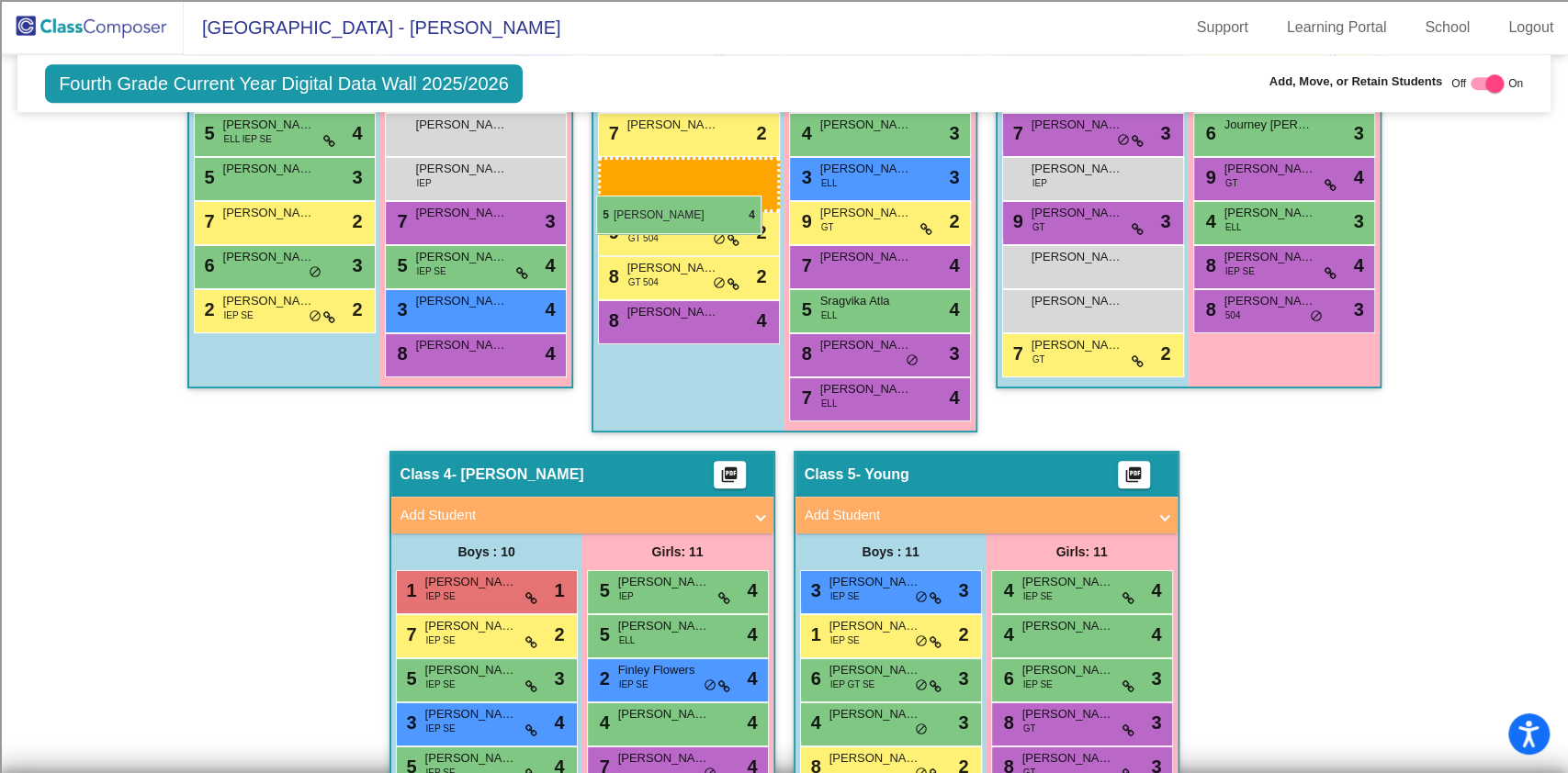drag, startPoint x: 467, startPoint y: 674, endPoint x: 596, endPoint y: 197, distance: 494.13561 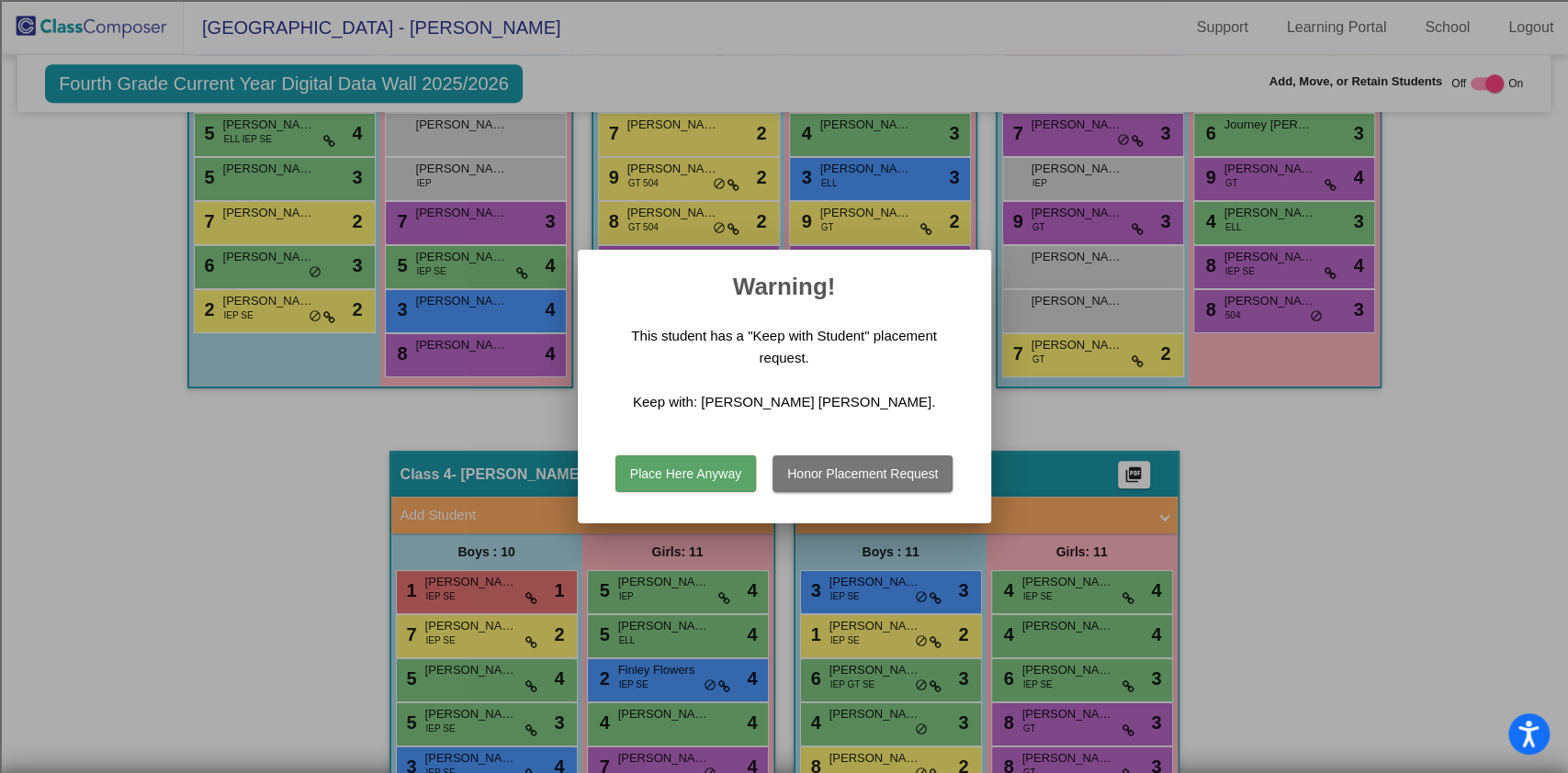 click on "Place Here Anyway" at bounding box center [685, 474] 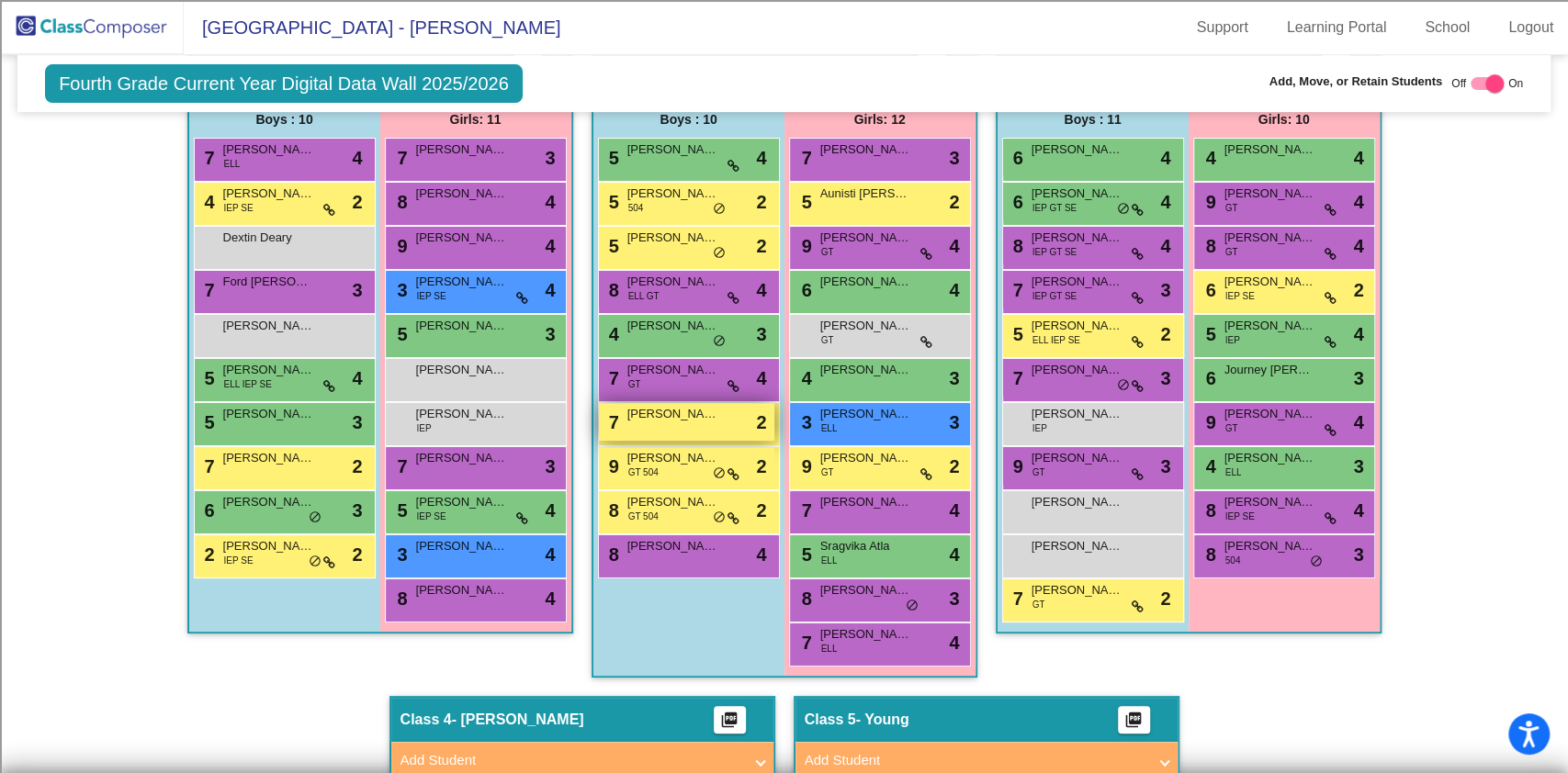 scroll, scrollTop: 404, scrollLeft: 0, axis: vertical 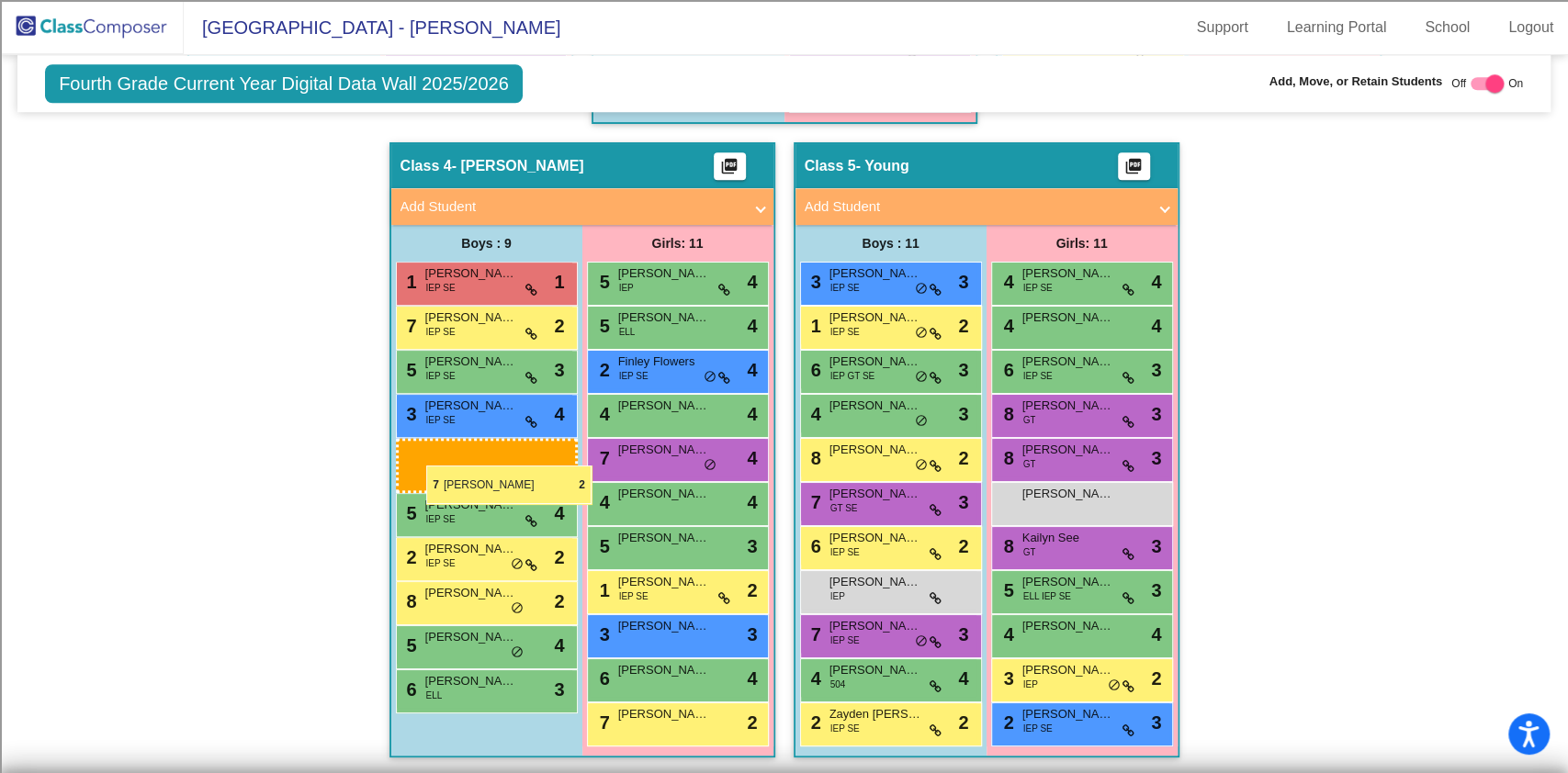drag, startPoint x: 683, startPoint y: 537, endPoint x: 426, endPoint y: 465, distance: 266.89511 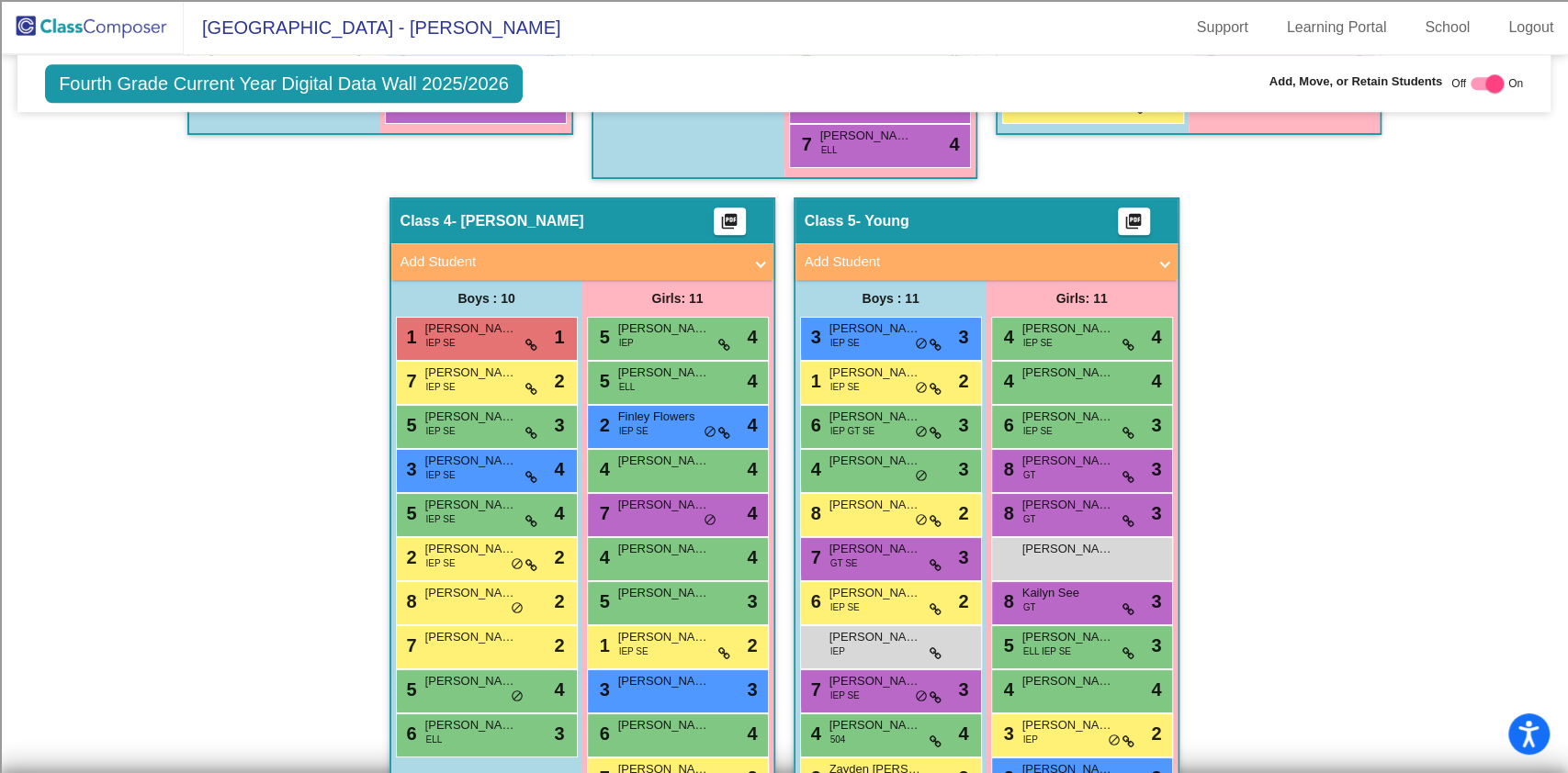 scroll, scrollTop: 1080, scrollLeft: 0, axis: vertical 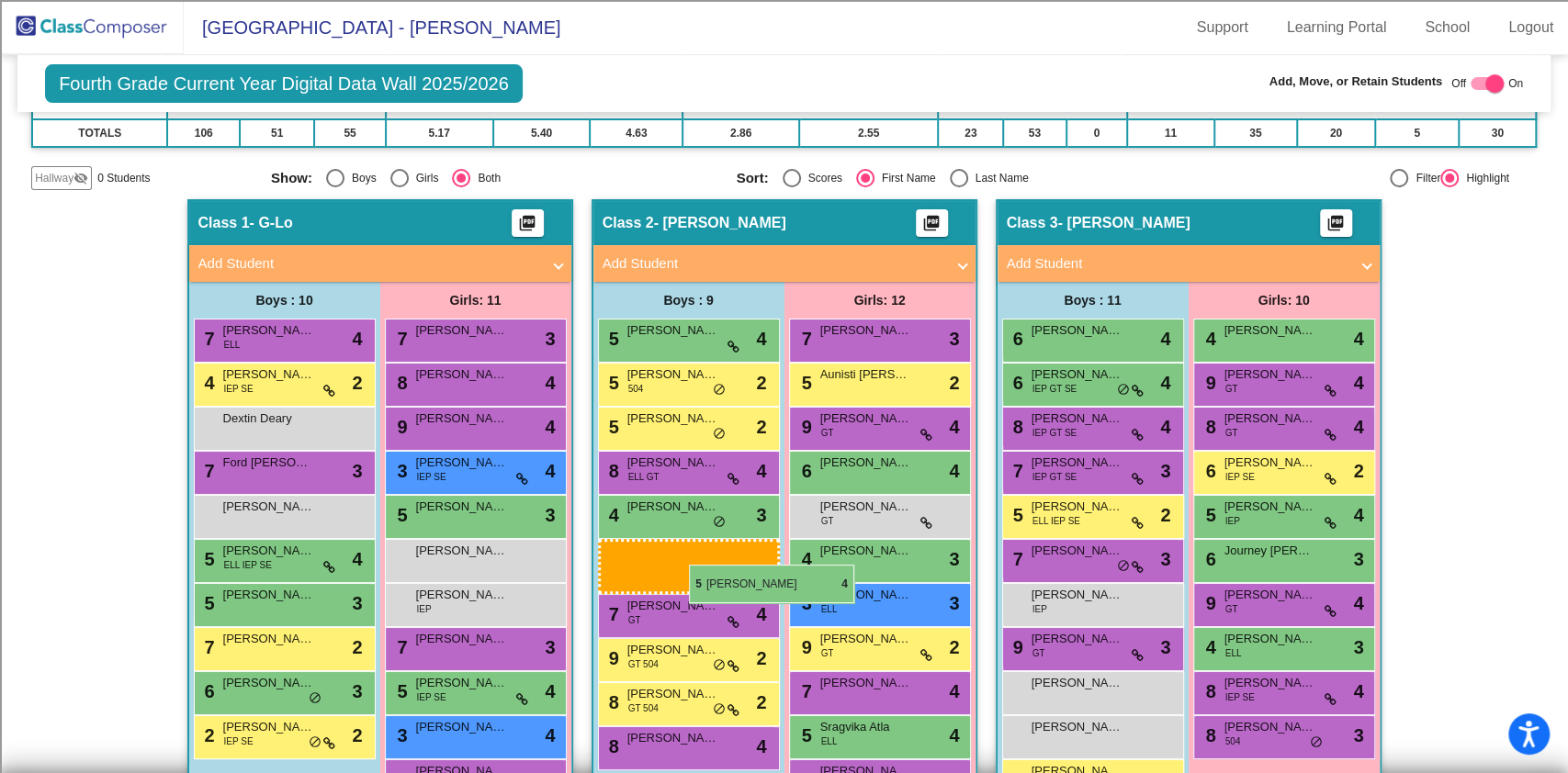 drag, startPoint x: 463, startPoint y: 633, endPoint x: 689, endPoint y: 565, distance: 236.00847 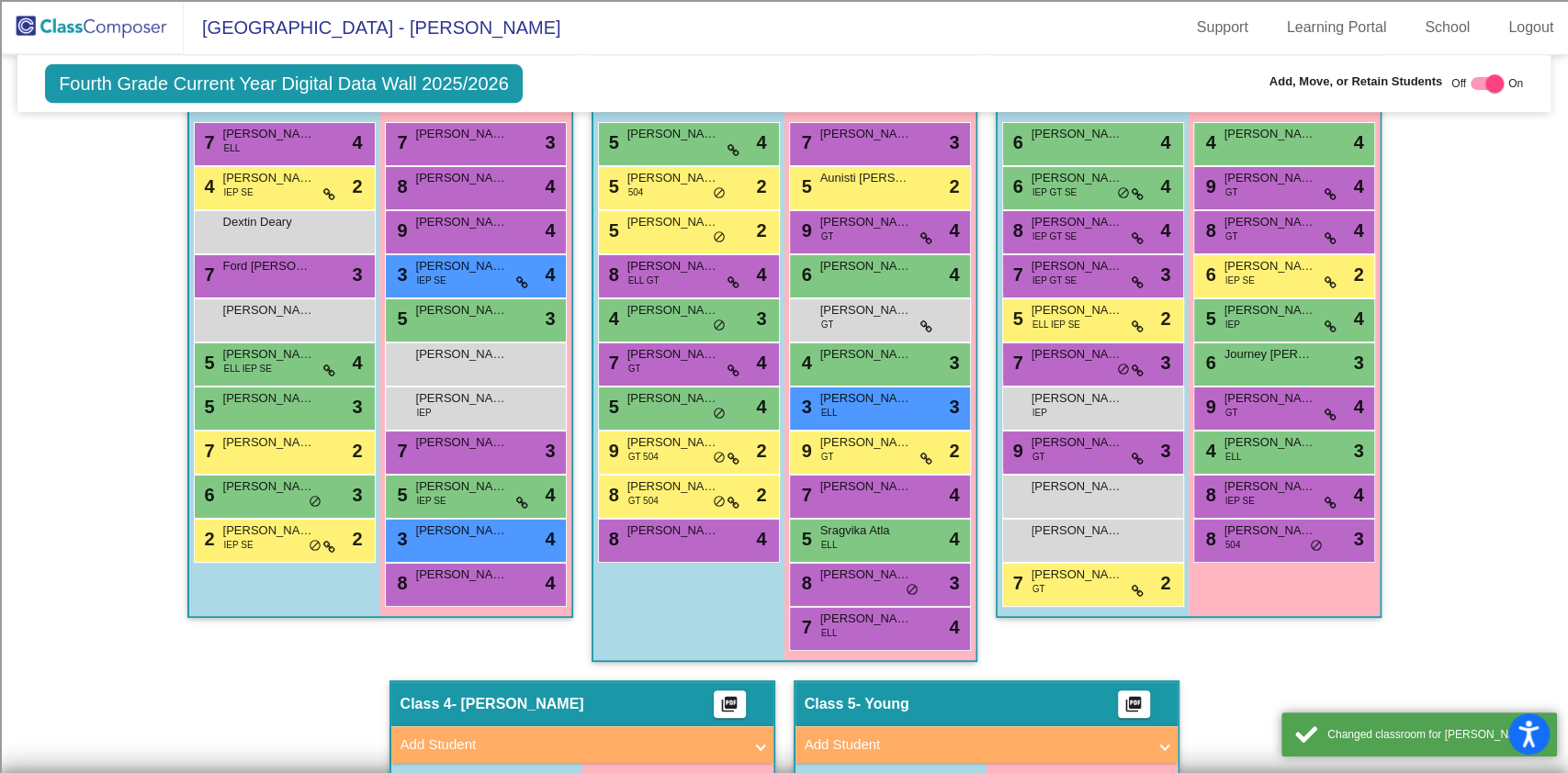 scroll, scrollTop: 589, scrollLeft: 0, axis: vertical 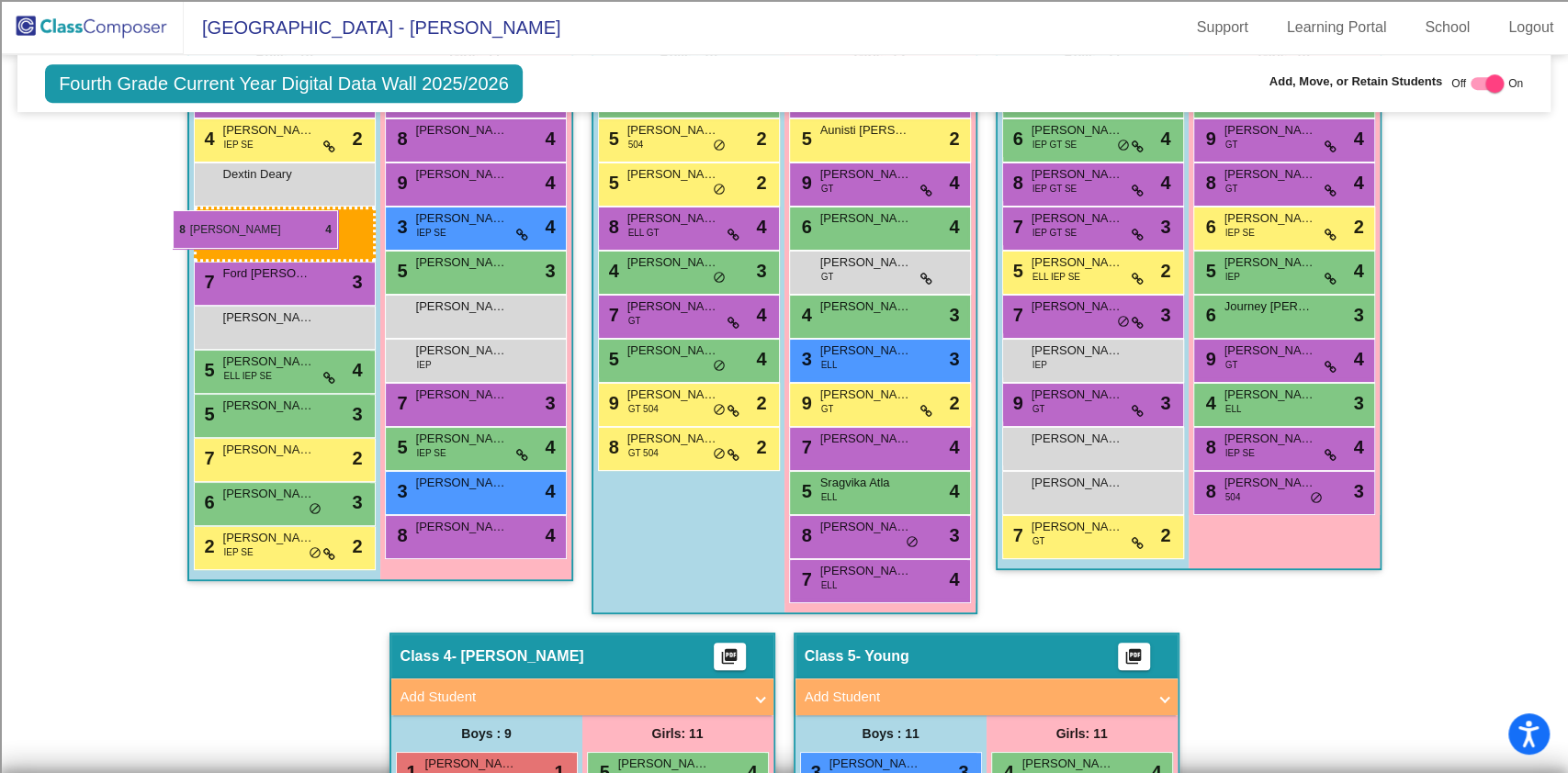 drag, startPoint x: 655, startPoint y: 482, endPoint x: 173, endPoint y: 210, distance: 553.45099 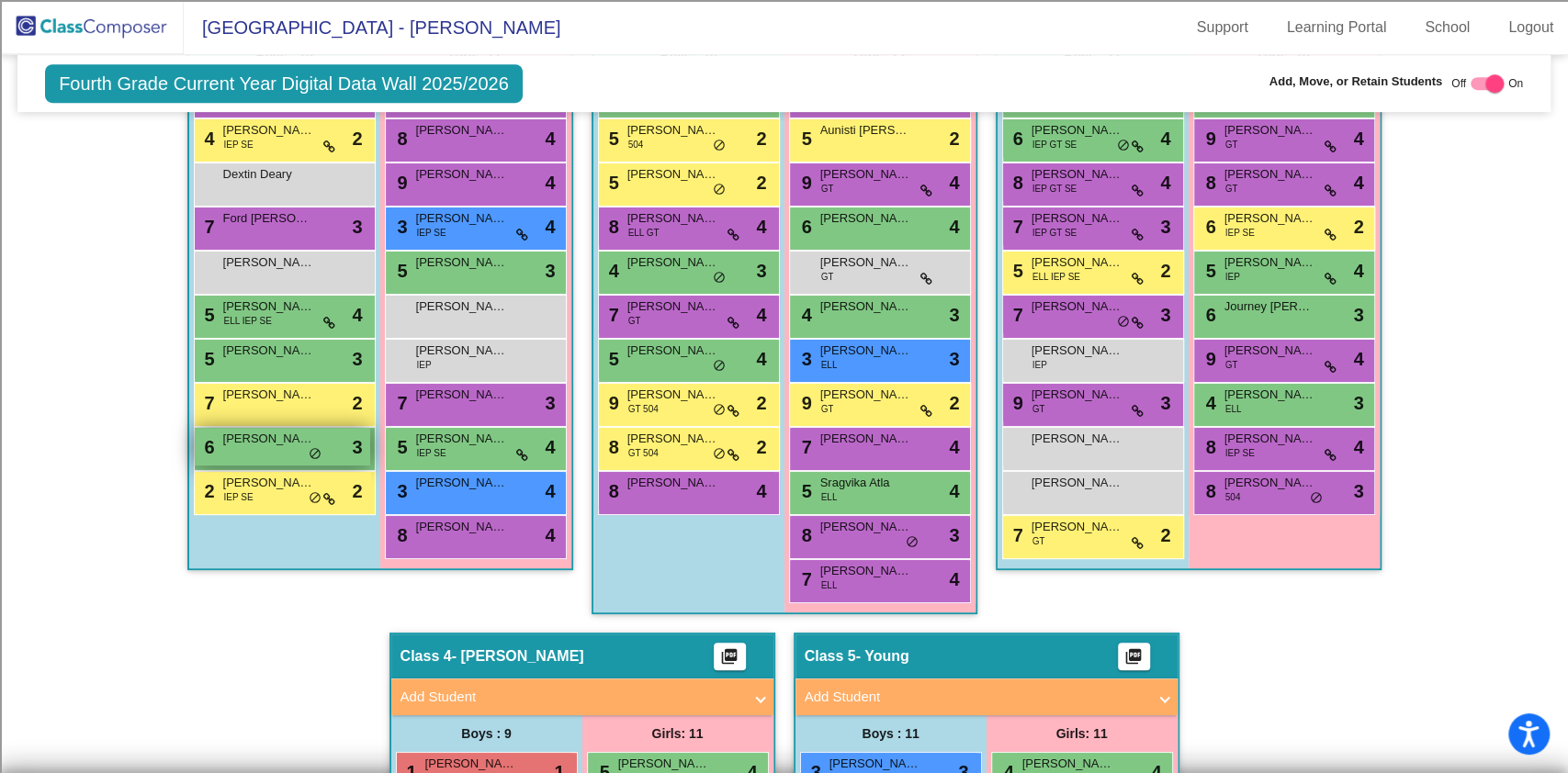 scroll, scrollTop: 467, scrollLeft: 0, axis: vertical 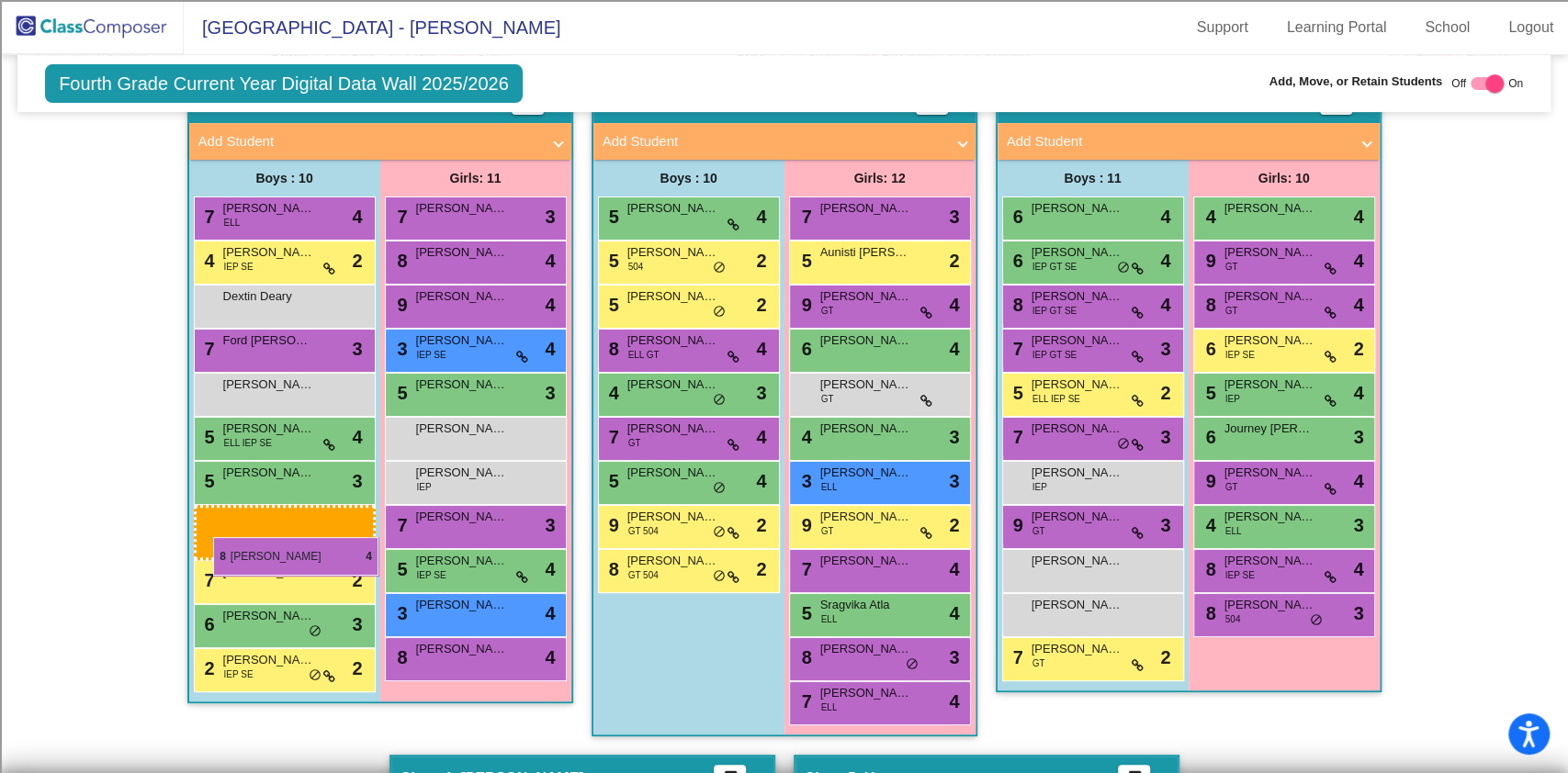drag, startPoint x: 692, startPoint y: 611, endPoint x: 212, endPoint y: 537, distance: 485.67067 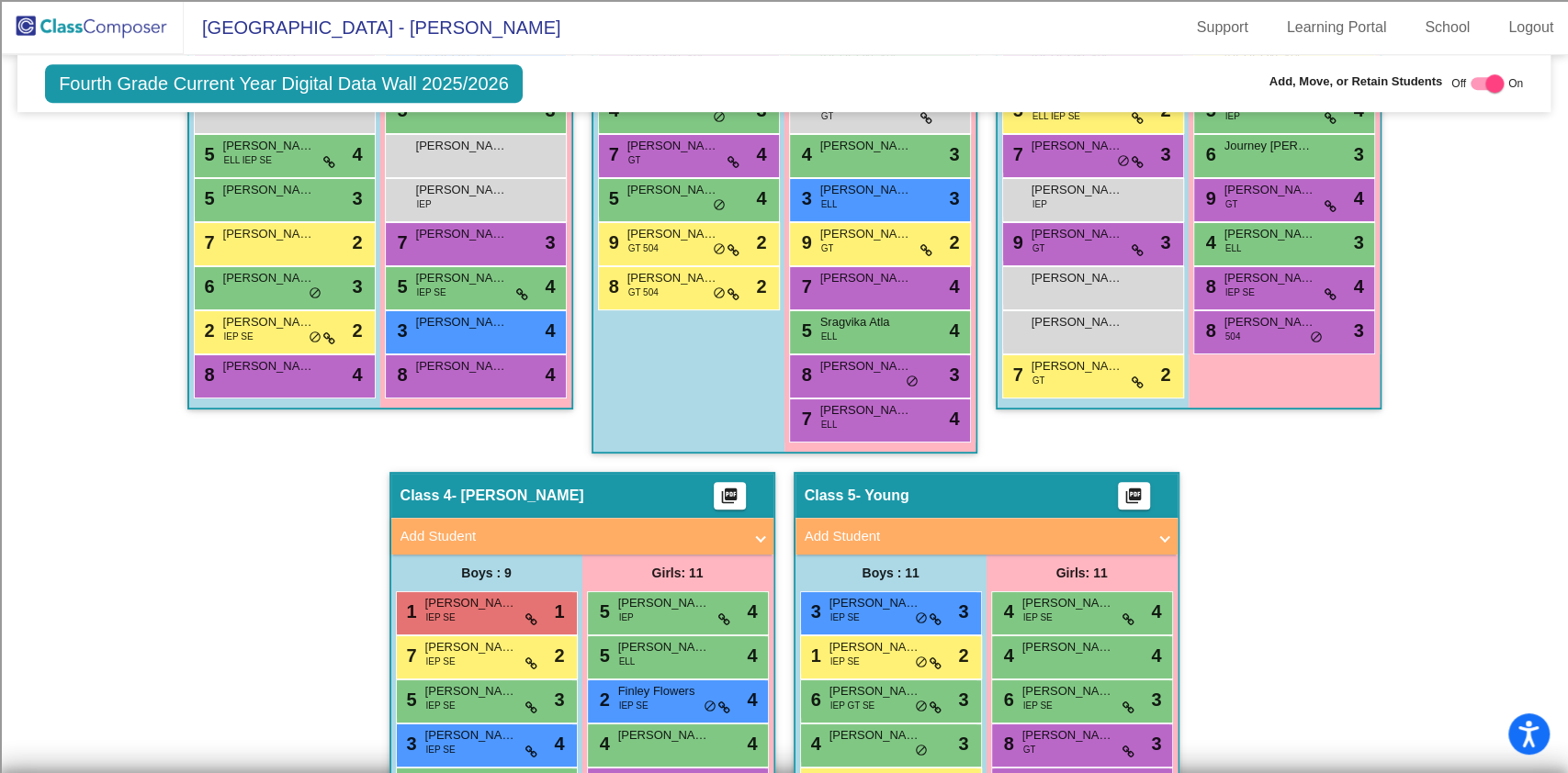 scroll, scrollTop: 712, scrollLeft: 0, axis: vertical 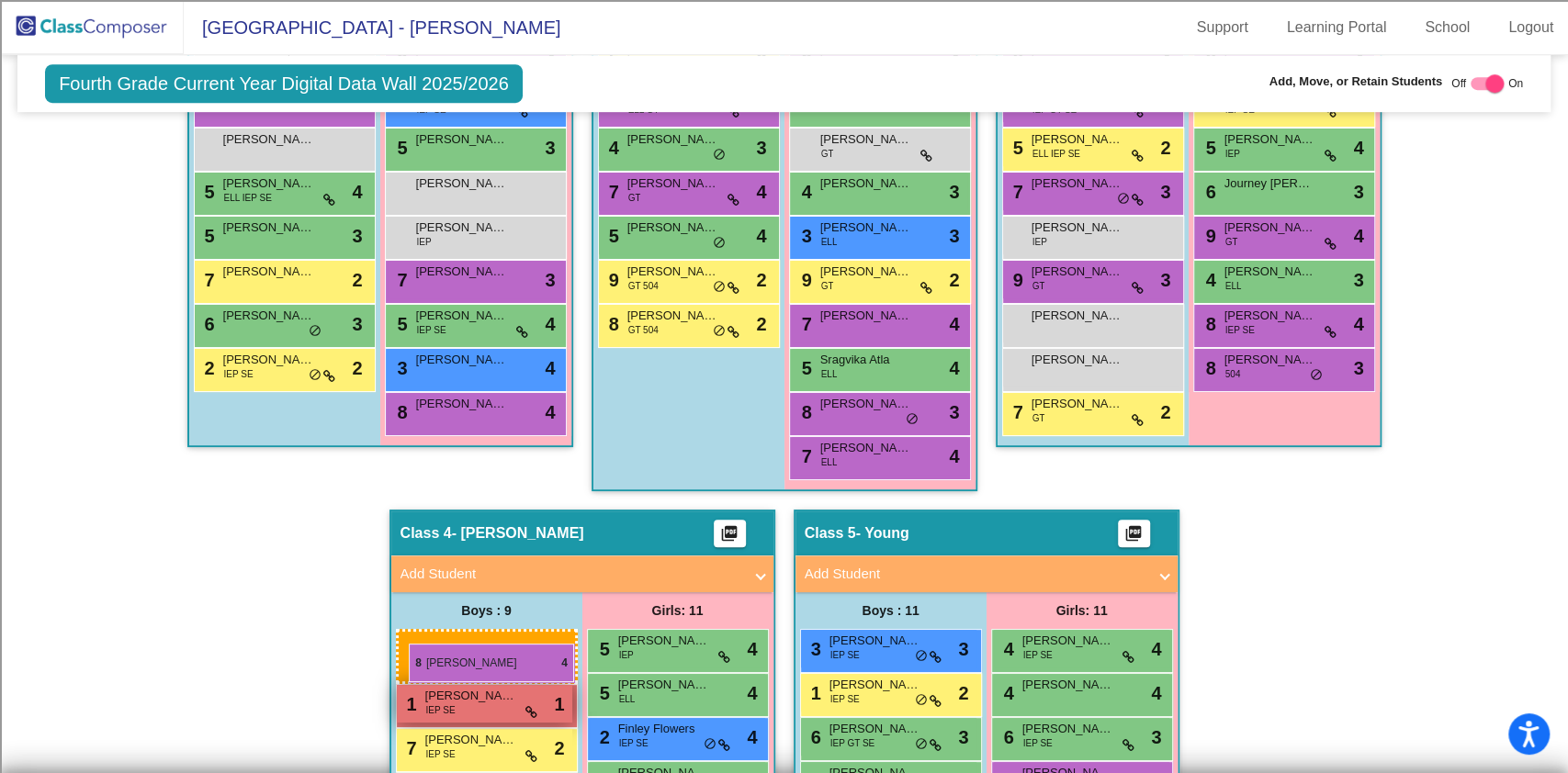 drag, startPoint x: 260, startPoint y: 410, endPoint x: 409, endPoint y: 644, distance: 277.4112 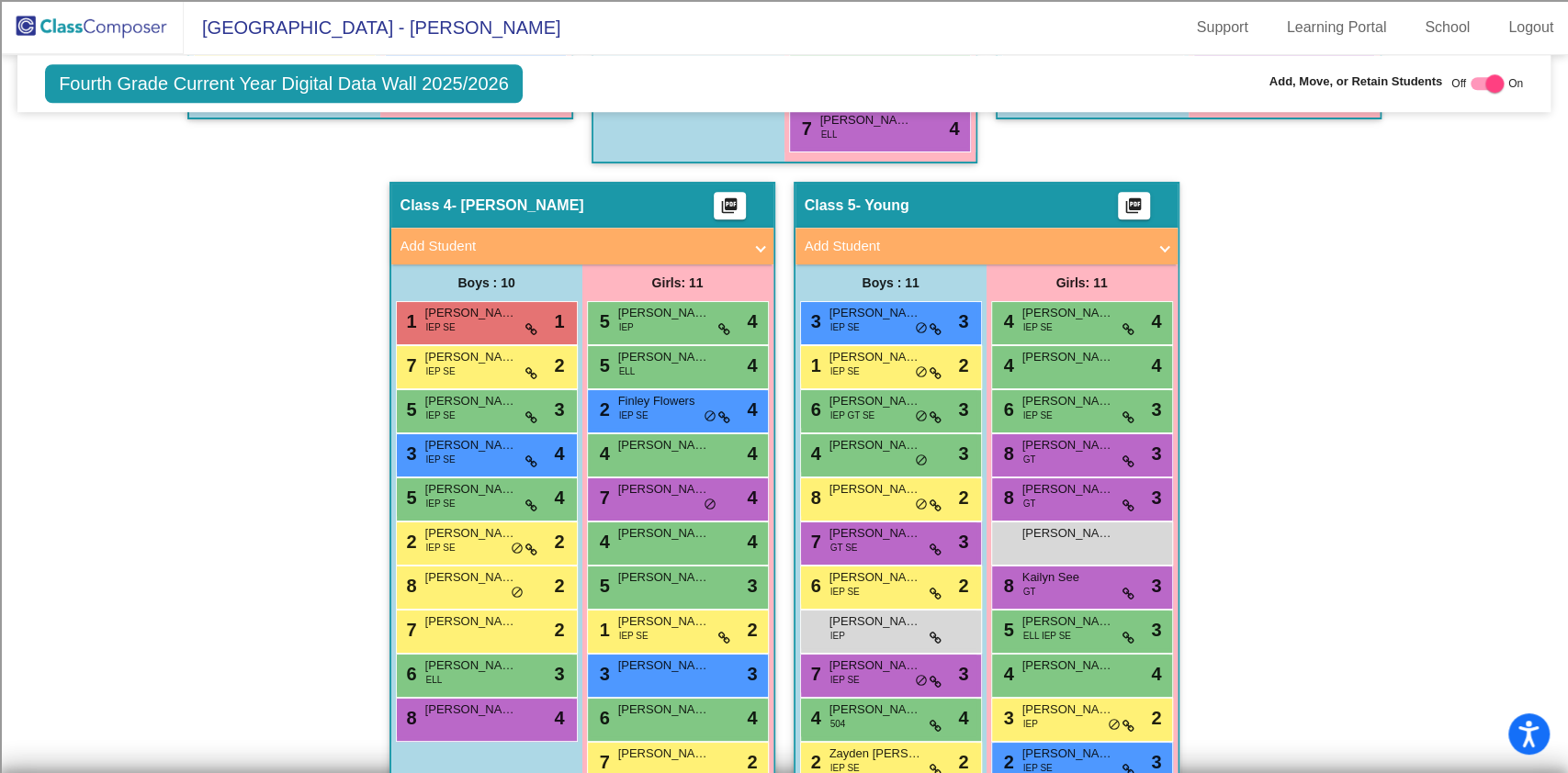 scroll, scrollTop: 1080, scrollLeft: 0, axis: vertical 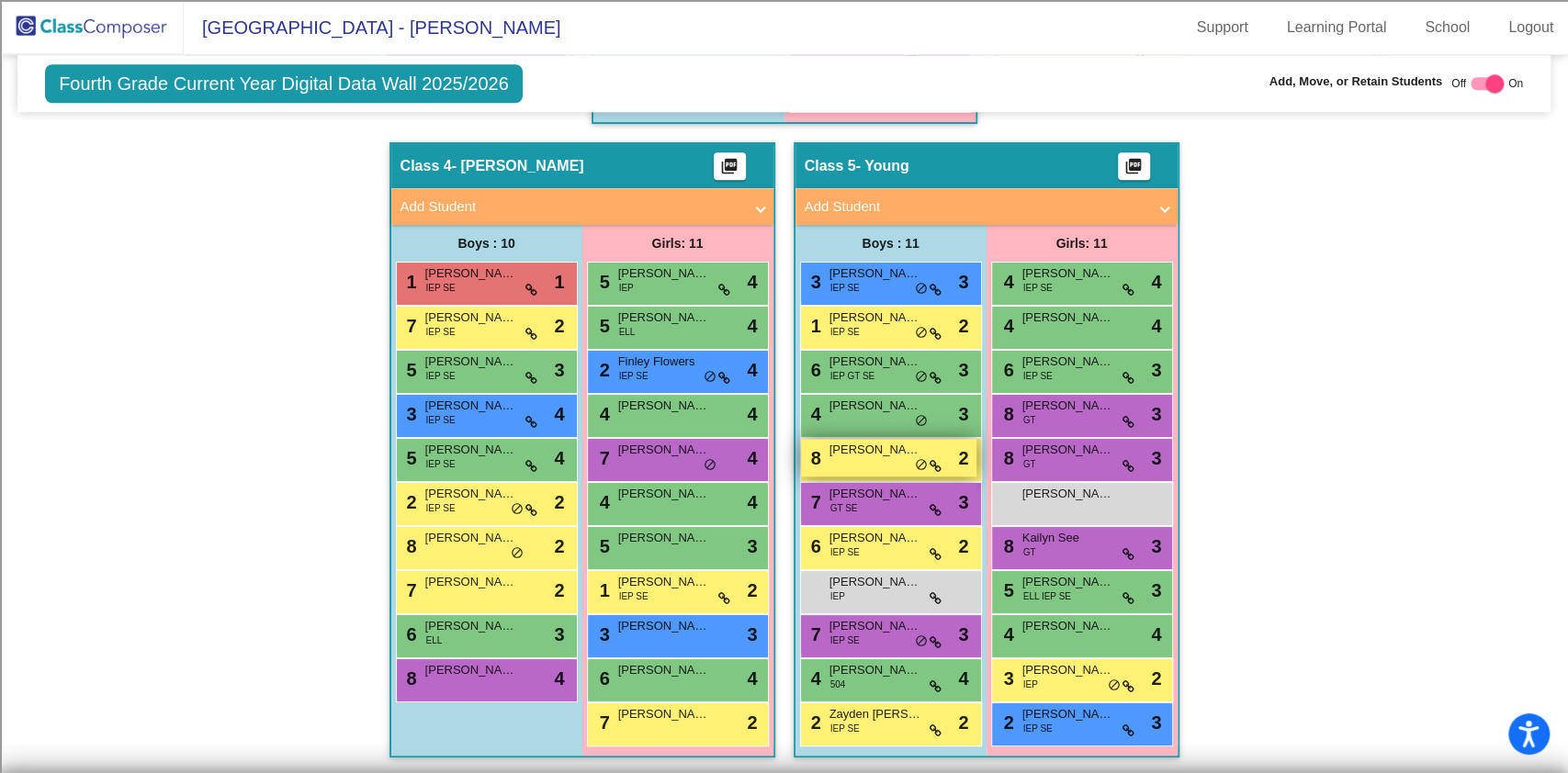 click on "[PERSON_NAME]" at bounding box center (875, 450) 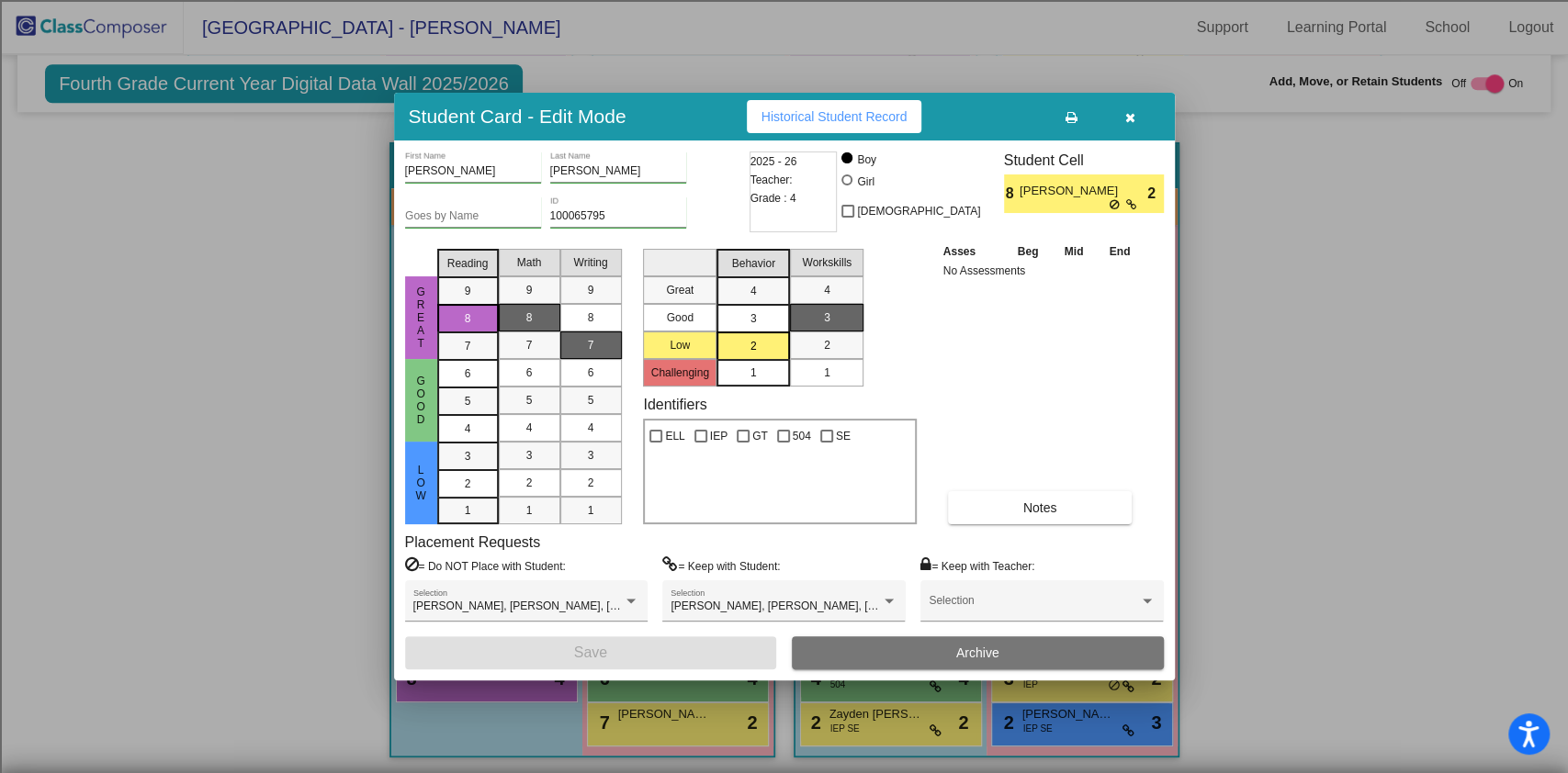 click at bounding box center (1131, 117) 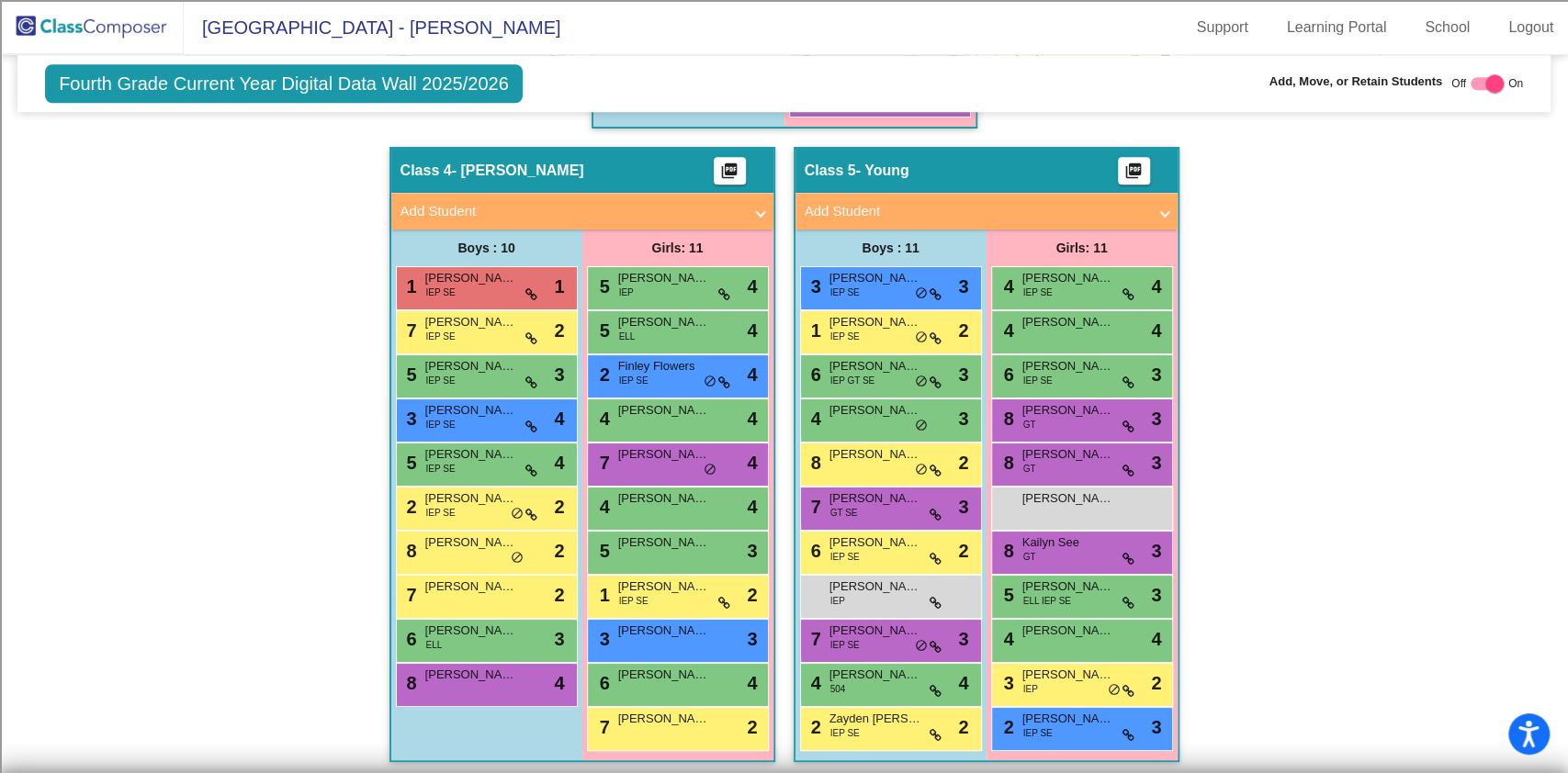 scroll, scrollTop: 1080, scrollLeft: 0, axis: vertical 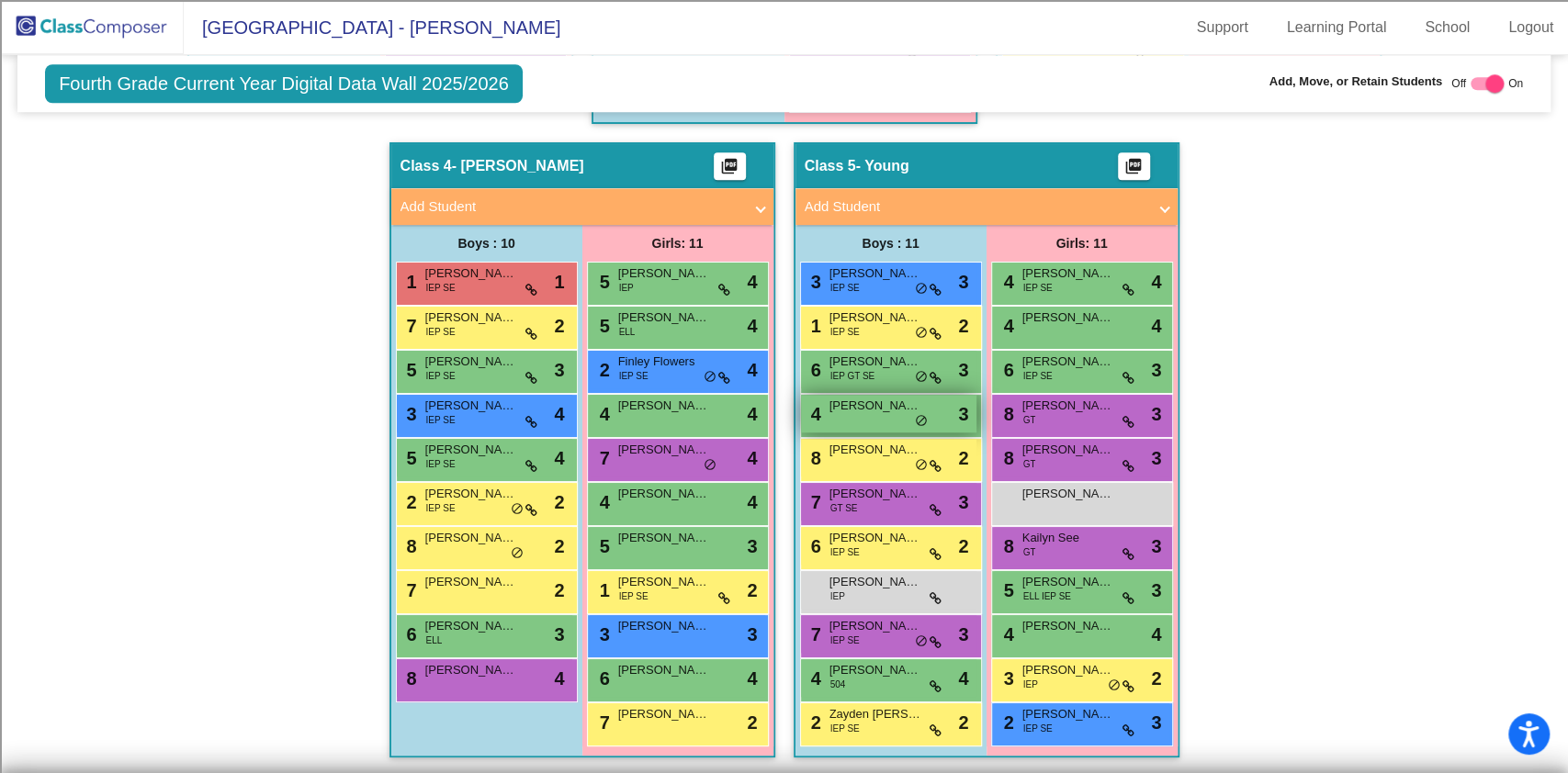 click on "[PERSON_NAME]" at bounding box center [875, 406] 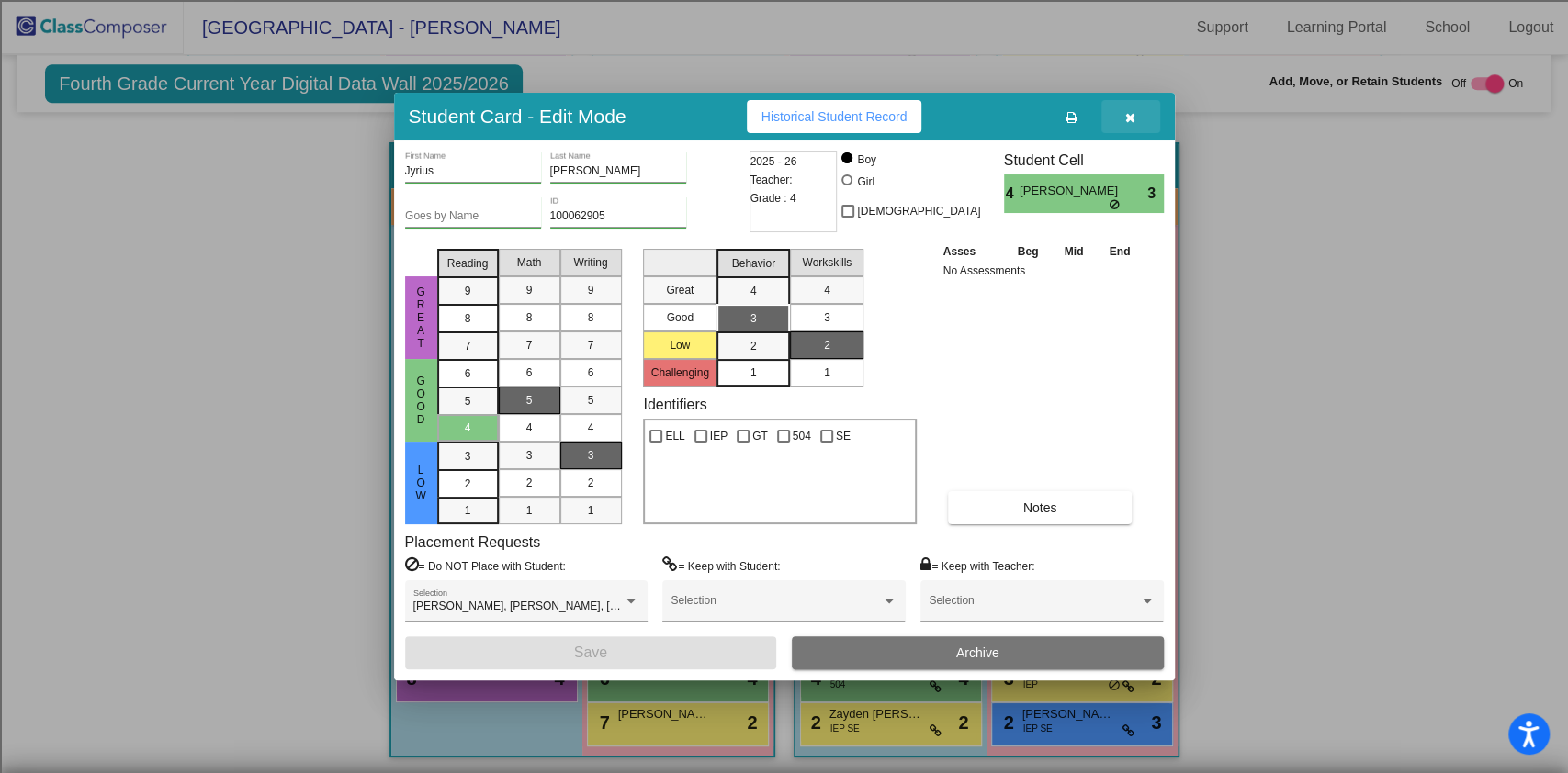 click at bounding box center [1131, 117] 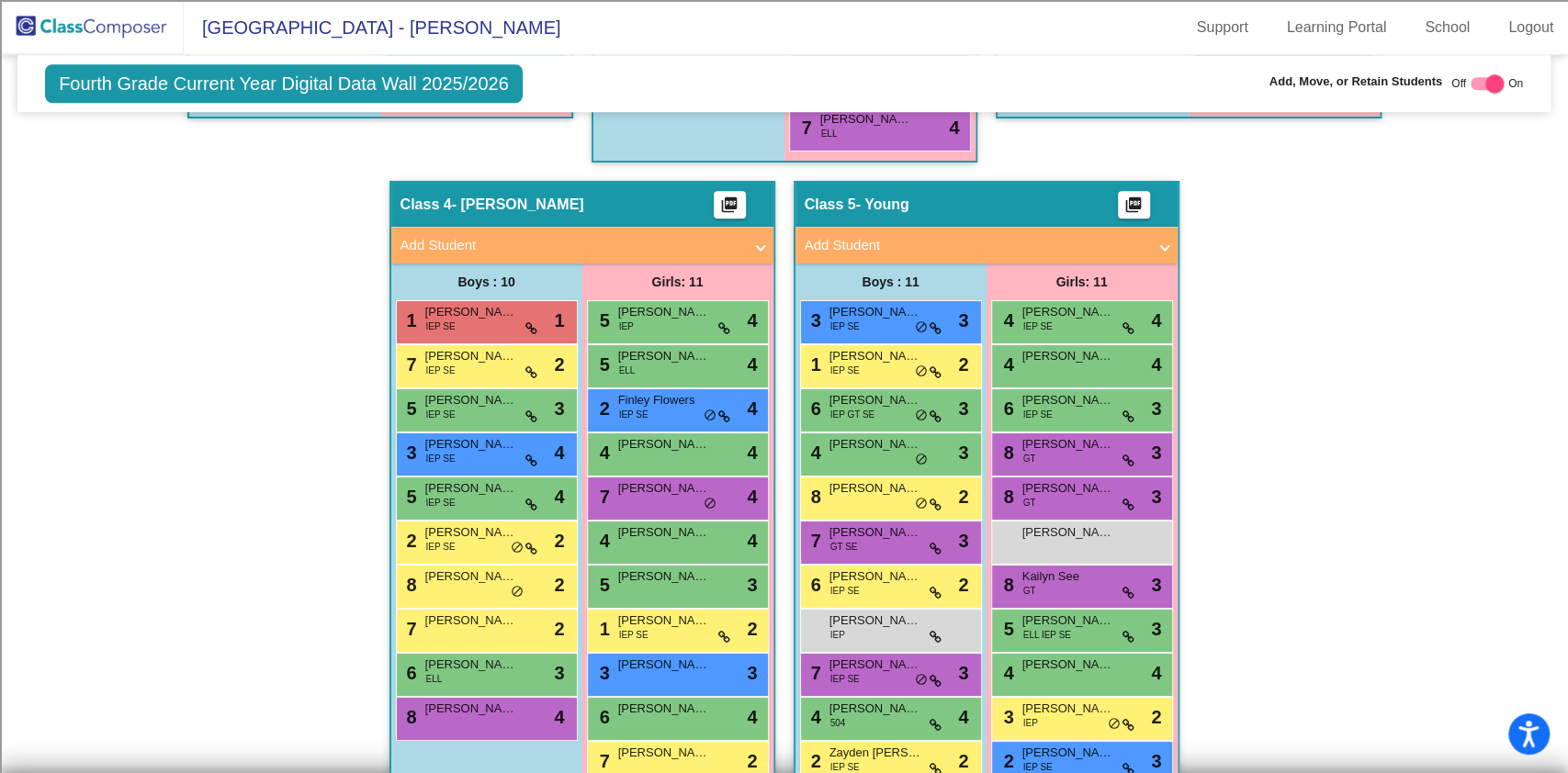 scroll, scrollTop: 1080, scrollLeft: 0, axis: vertical 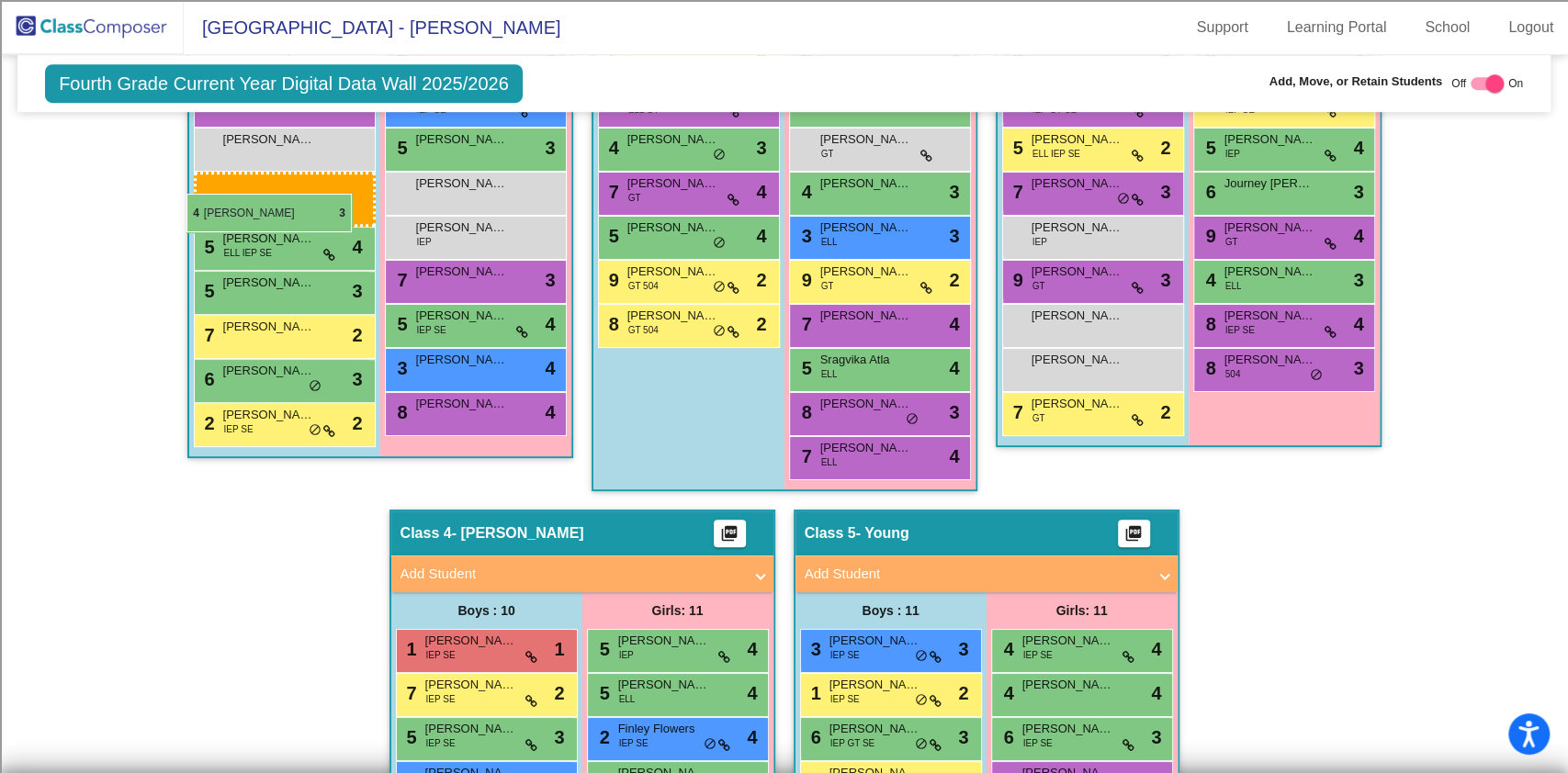 drag, startPoint x: 859, startPoint y: 409, endPoint x: 186, endPoint y: 194, distance: 706.508 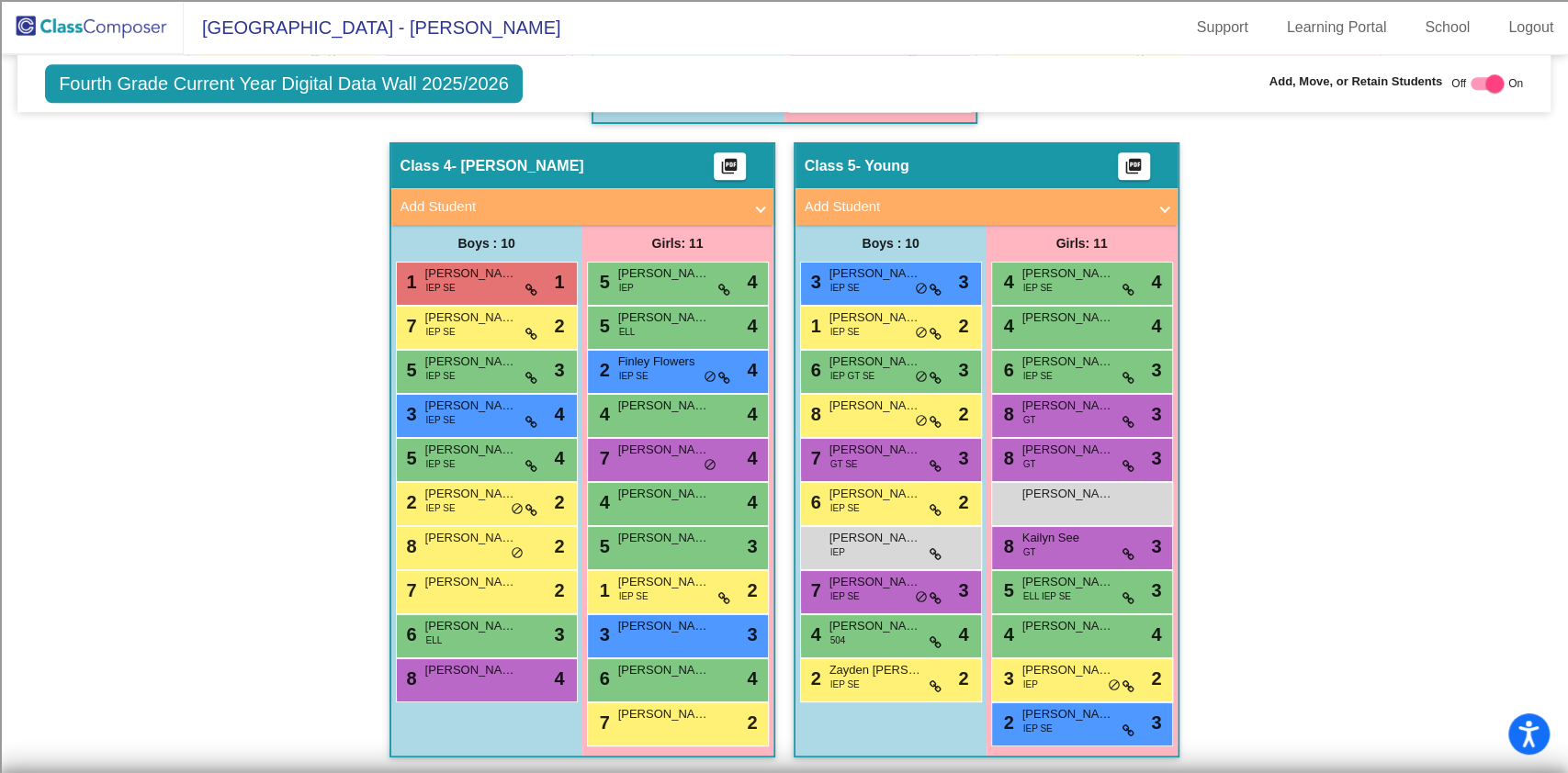 scroll, scrollTop: 958, scrollLeft: 0, axis: vertical 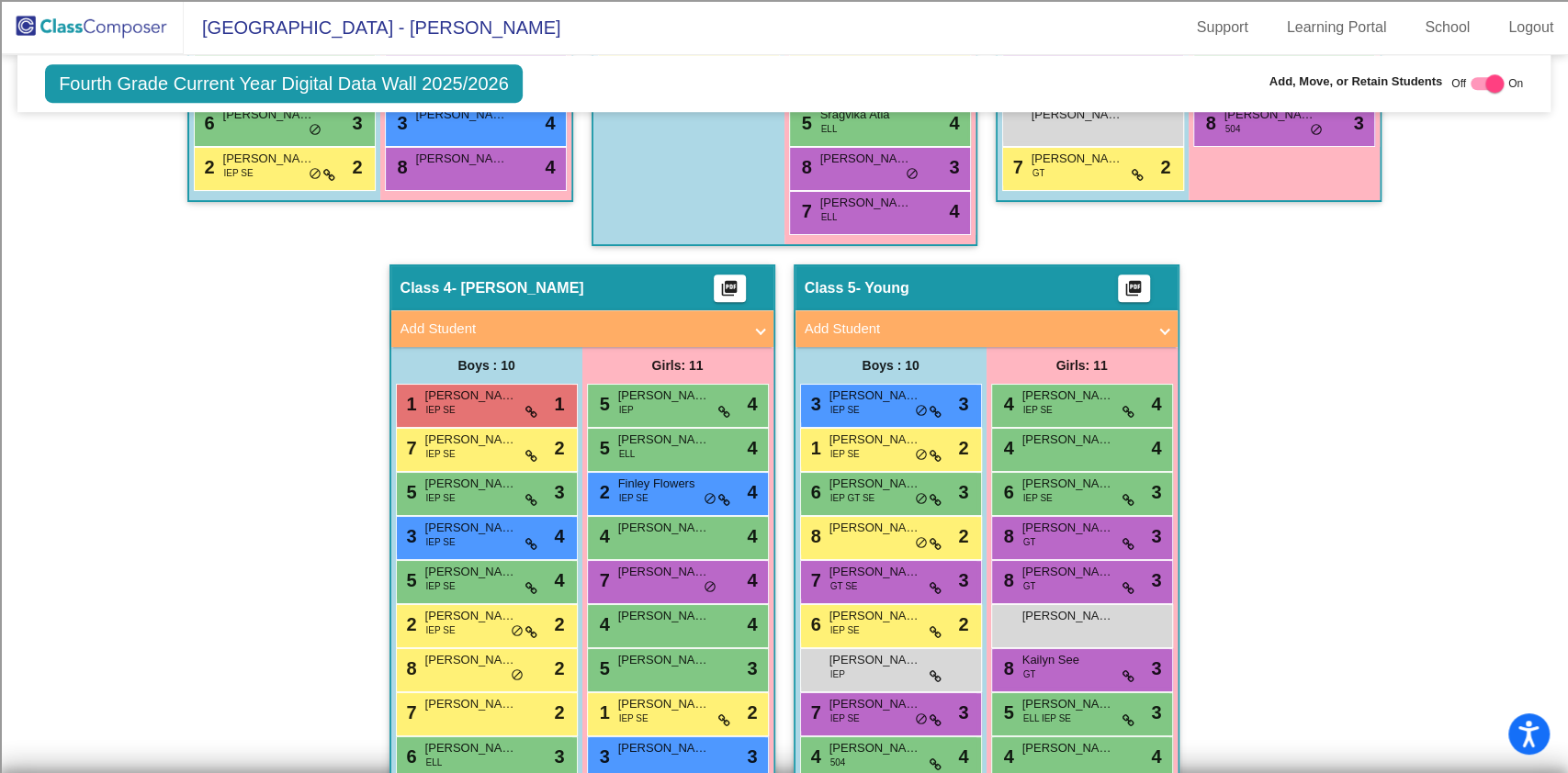 click 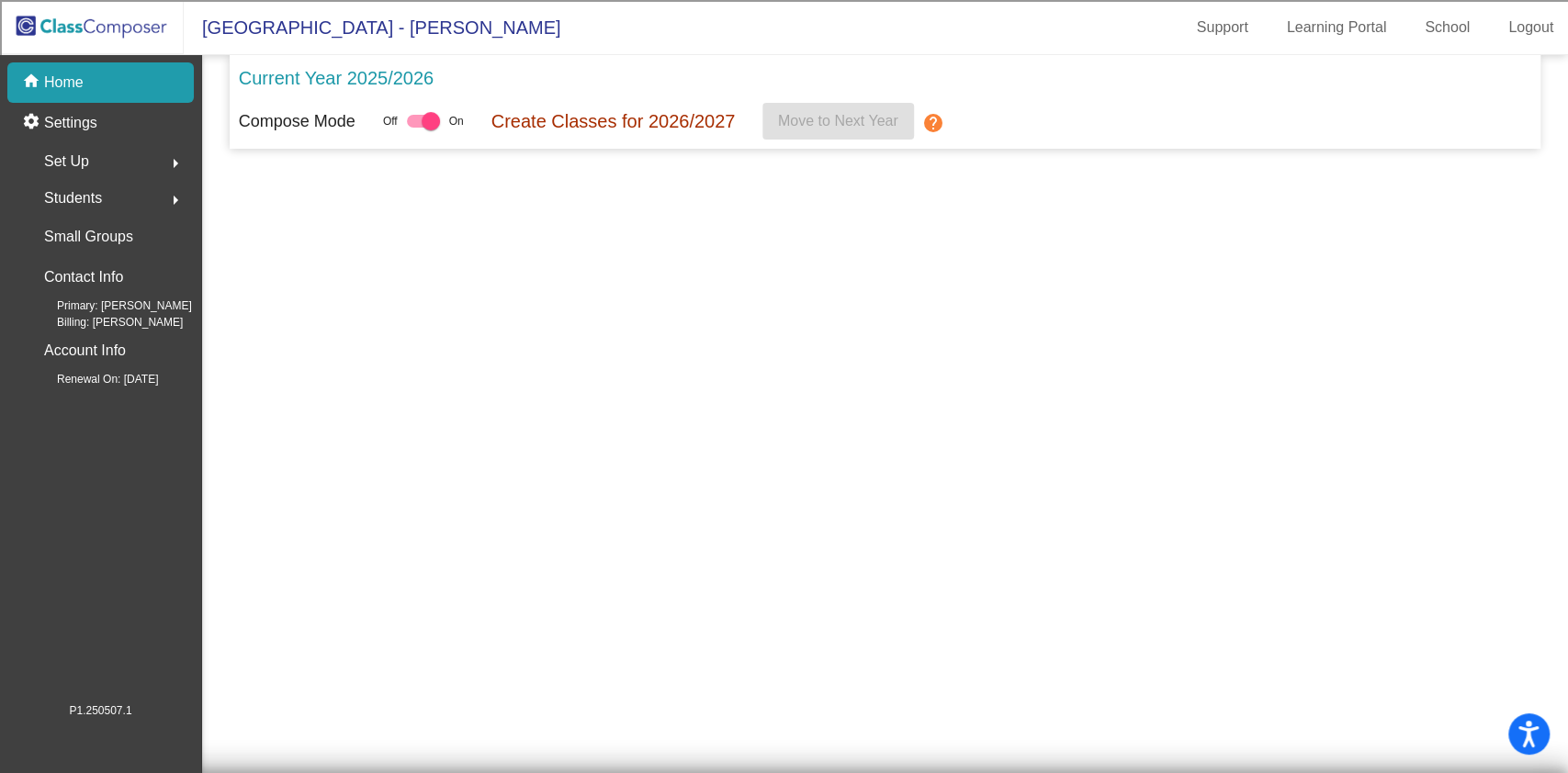 scroll, scrollTop: 0, scrollLeft: 0, axis: both 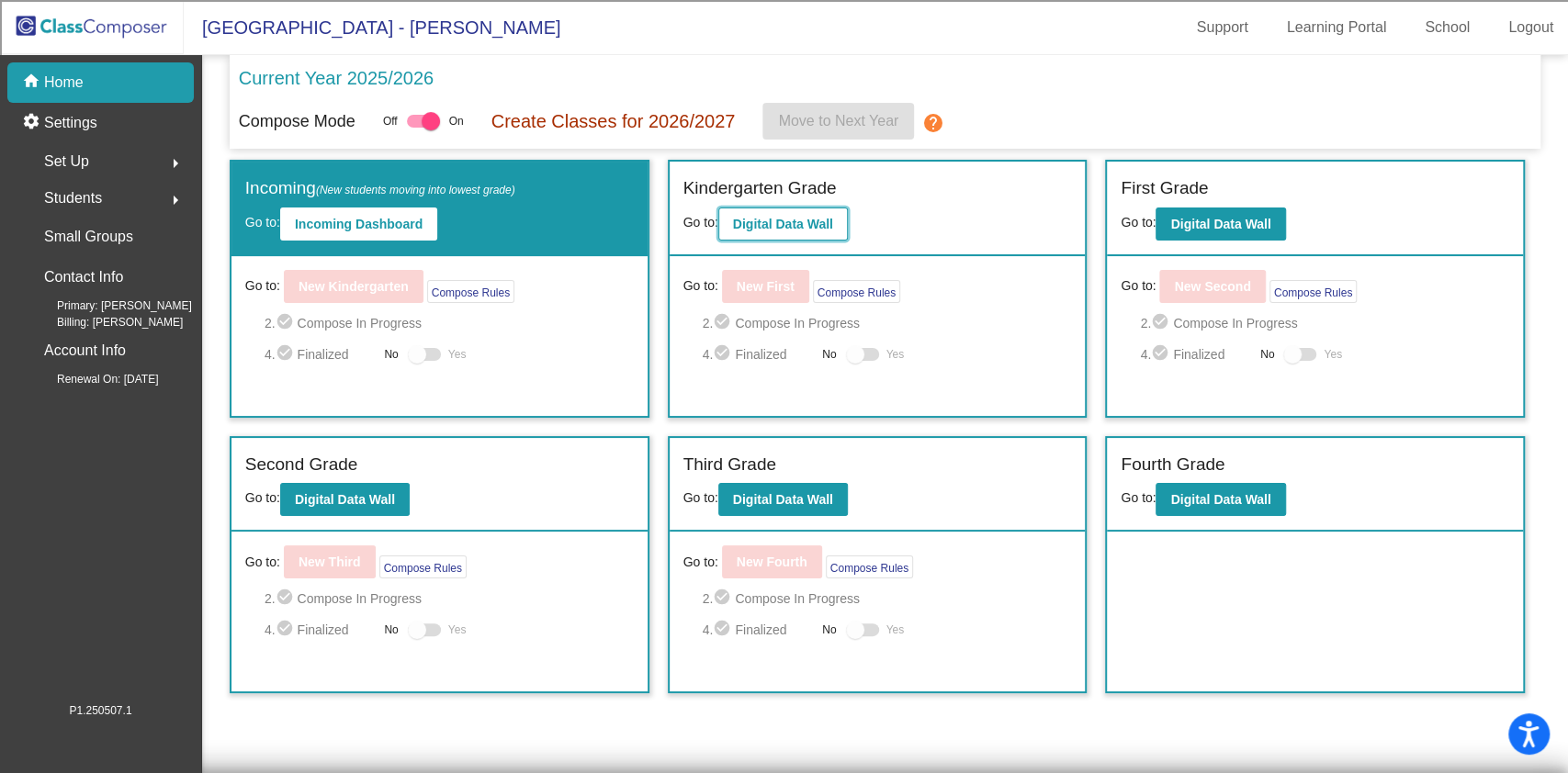 click on "Digital Data Wall" 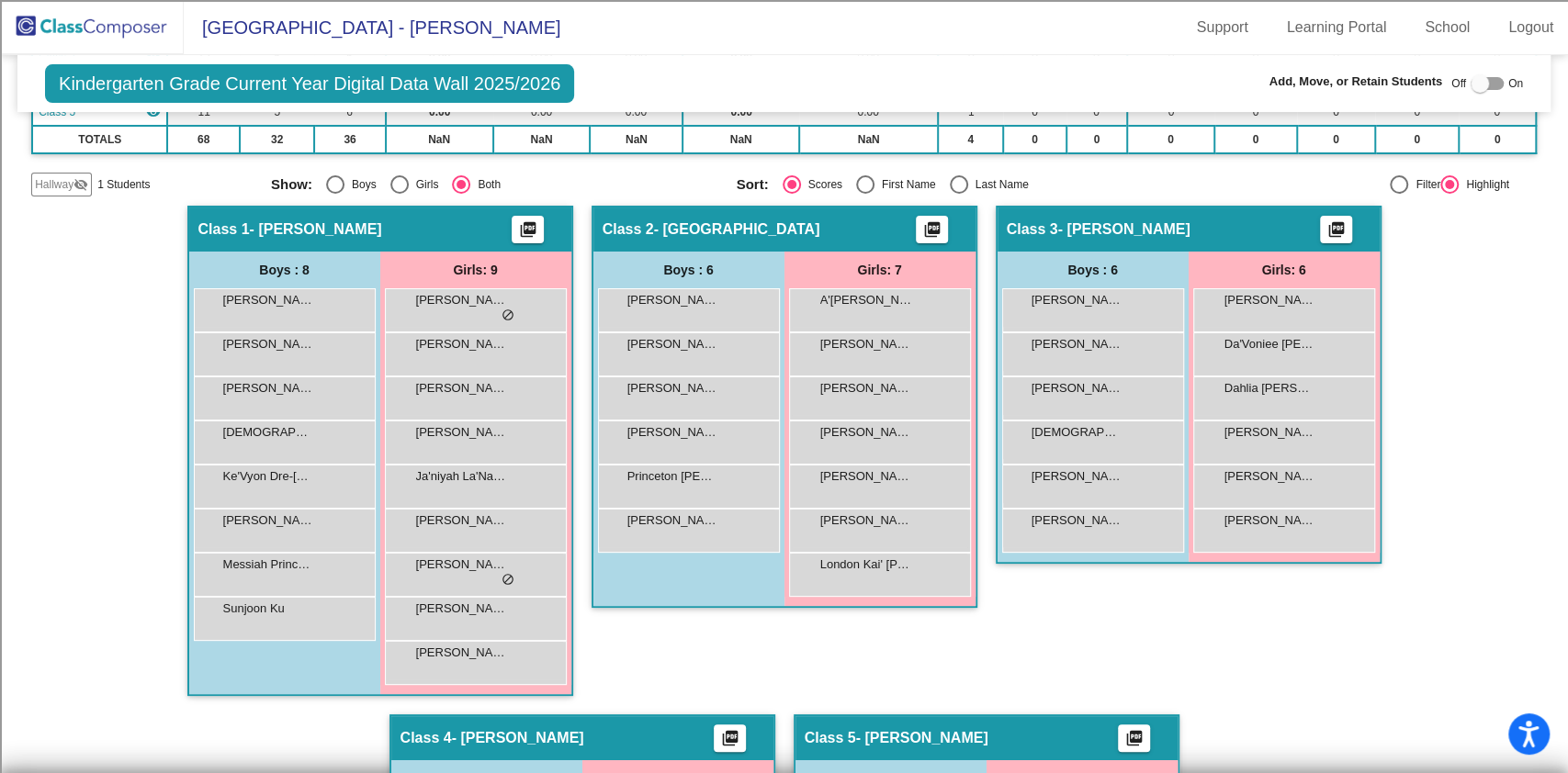 scroll, scrollTop: 367, scrollLeft: 0, axis: vertical 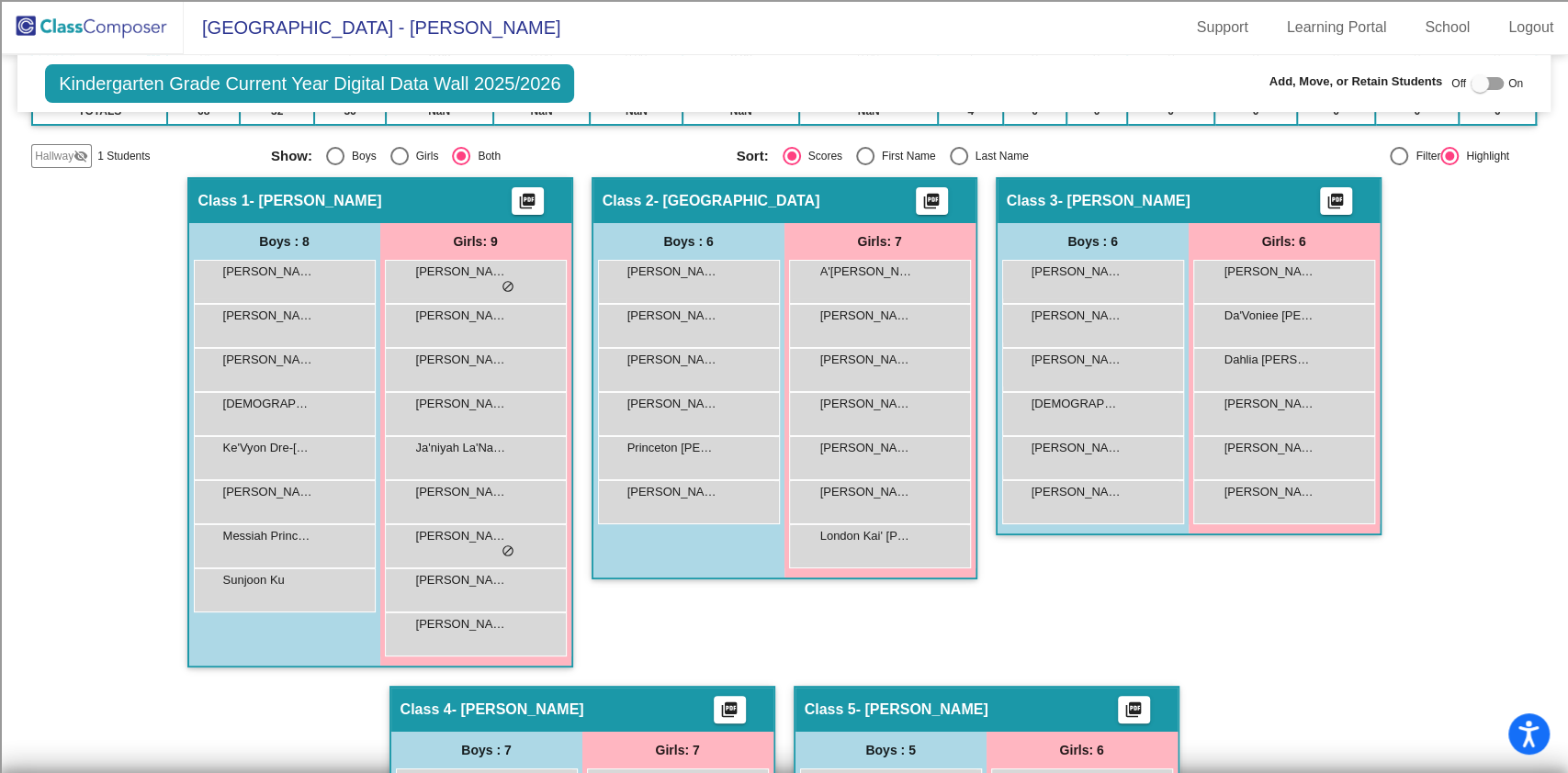 click 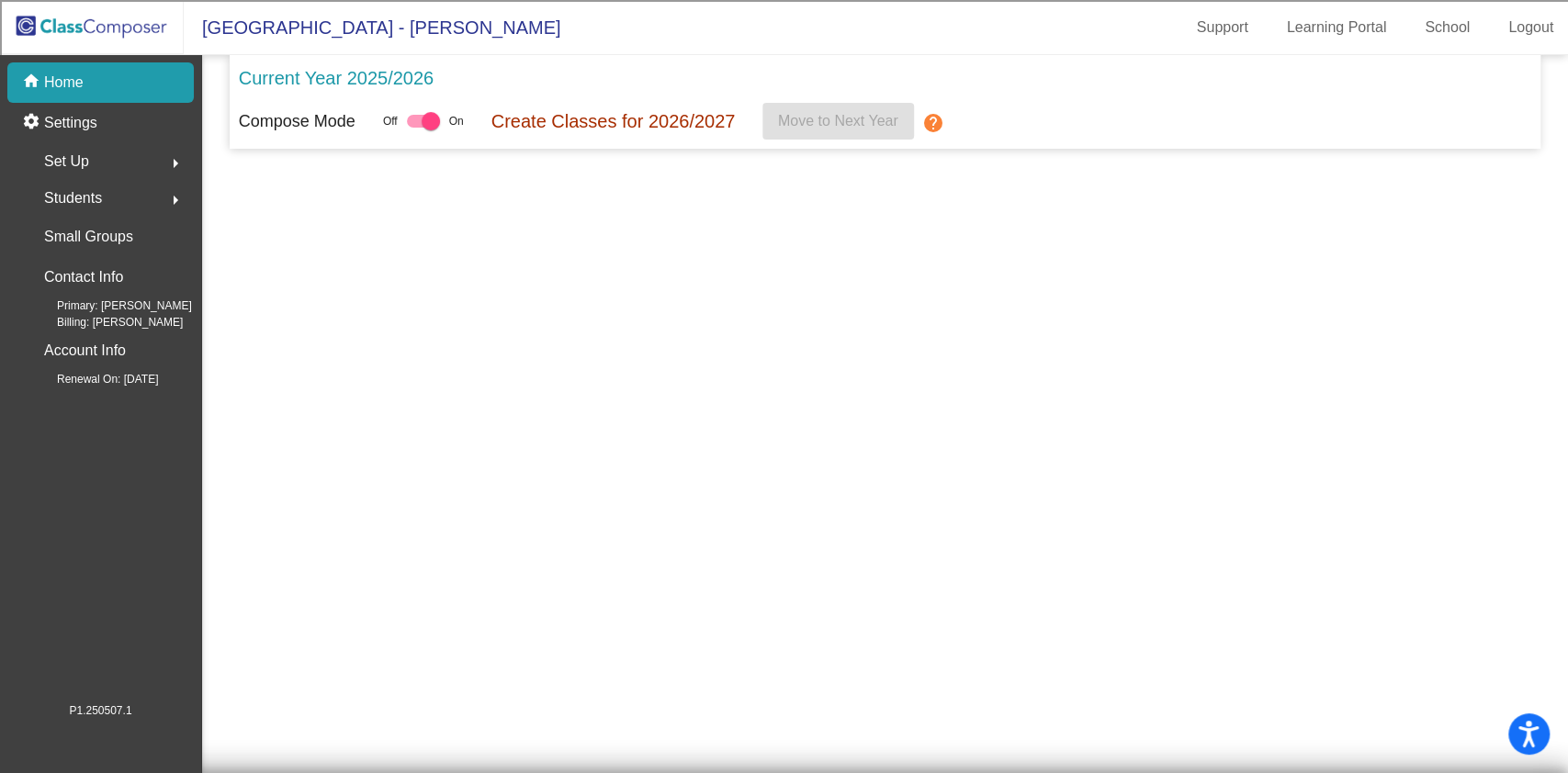 scroll, scrollTop: 0, scrollLeft: 0, axis: both 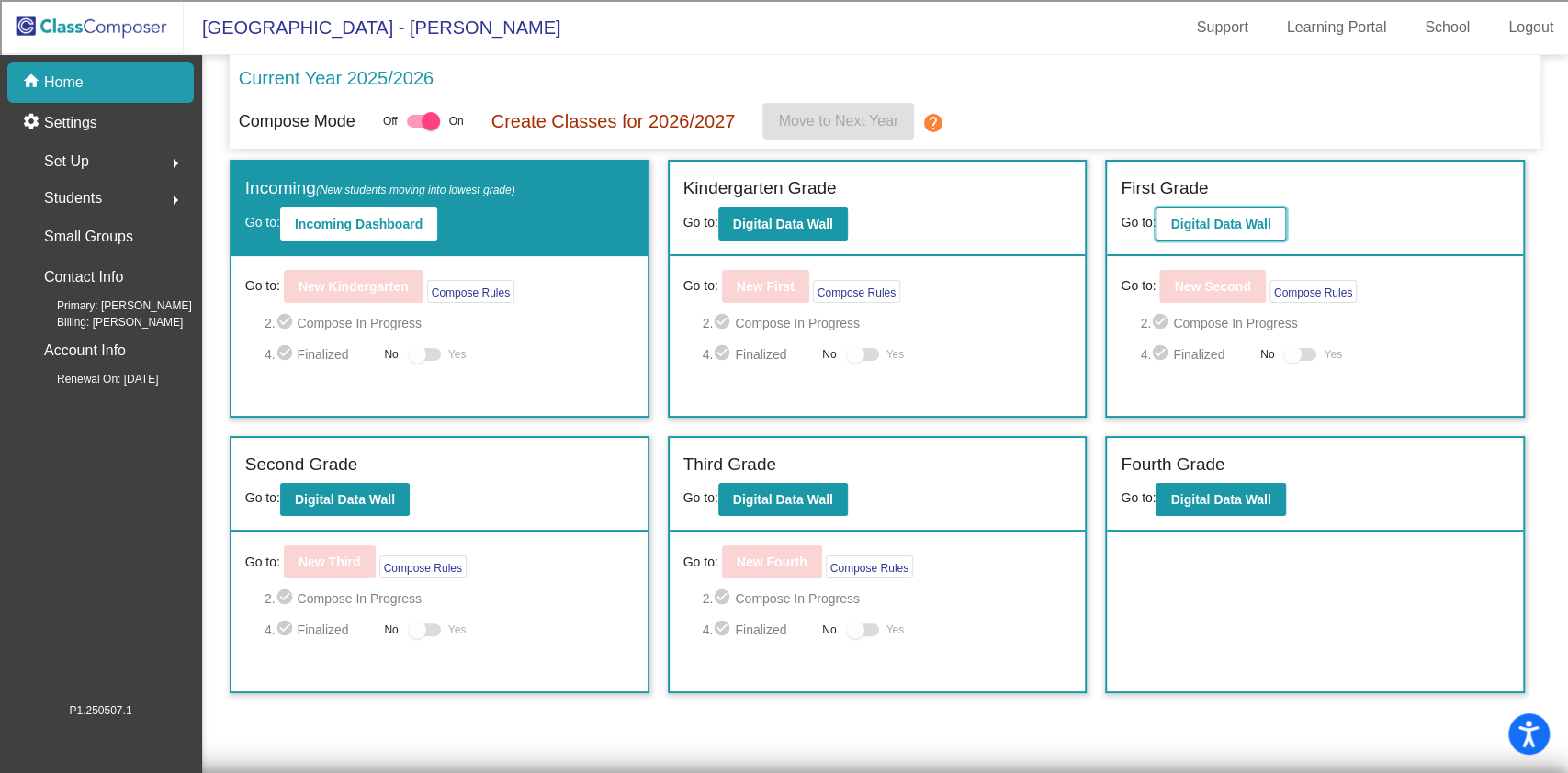 click on "Digital Data Wall" 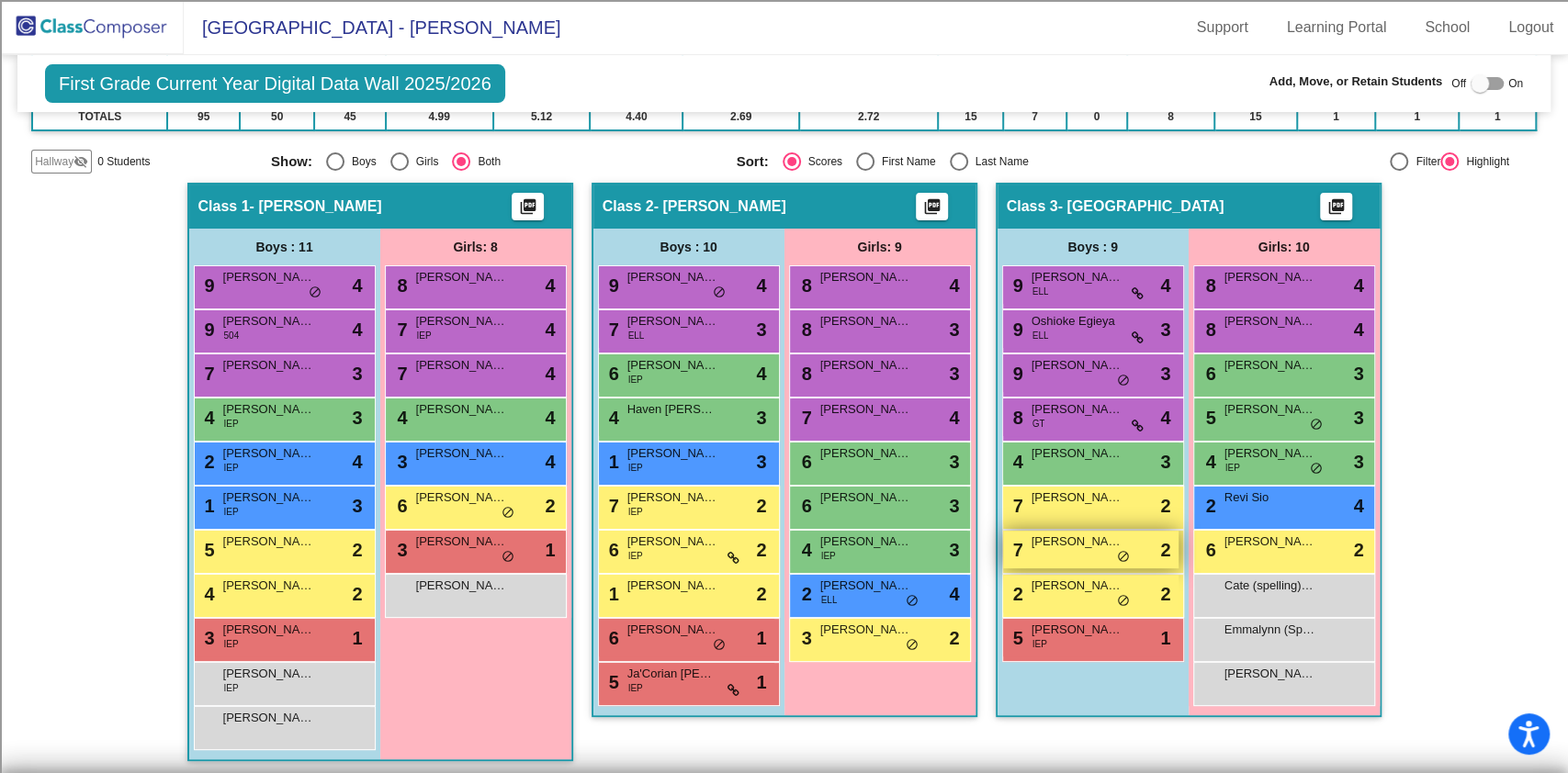 scroll, scrollTop: 367, scrollLeft: 0, axis: vertical 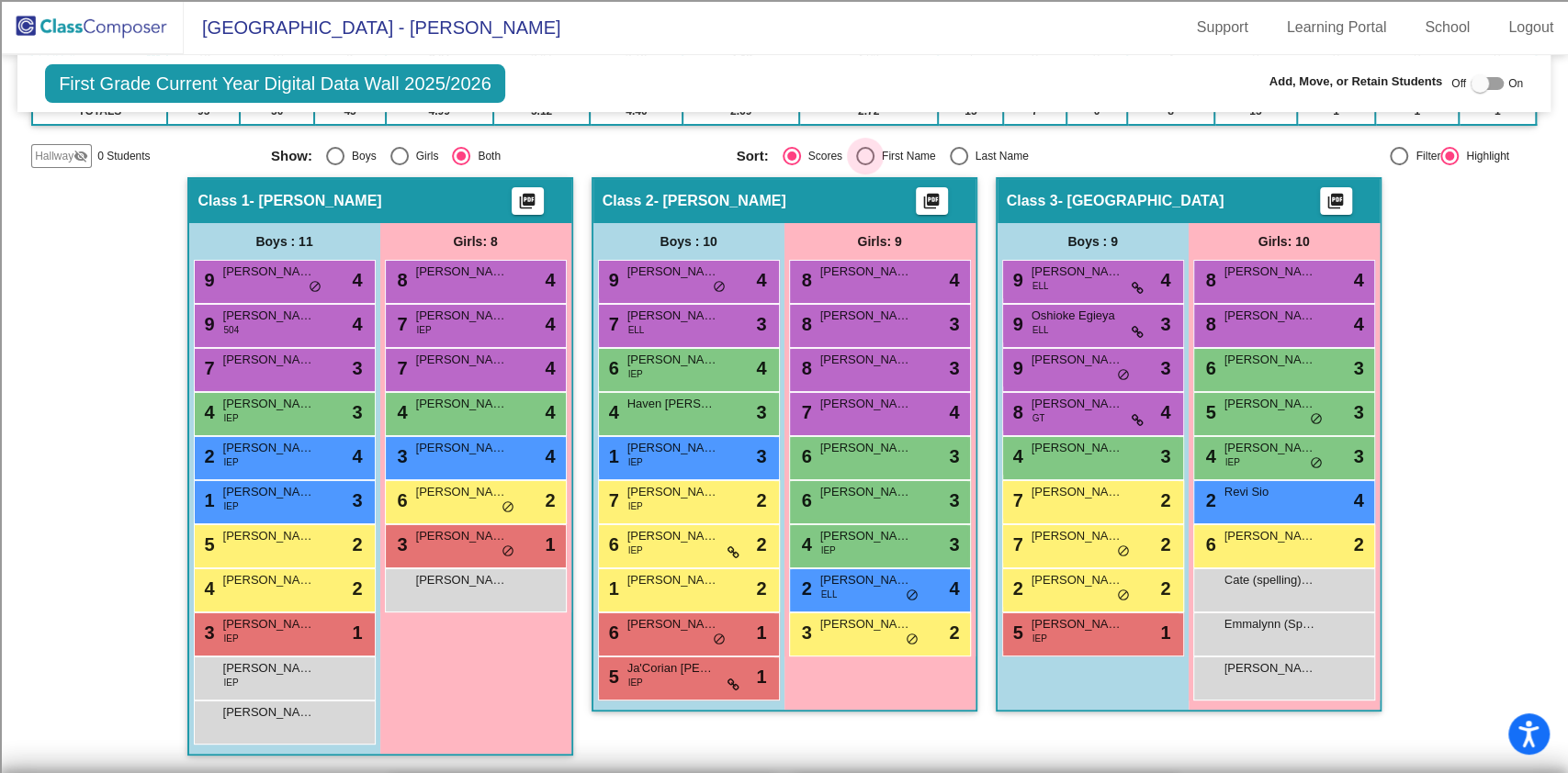 click at bounding box center [865, 156] 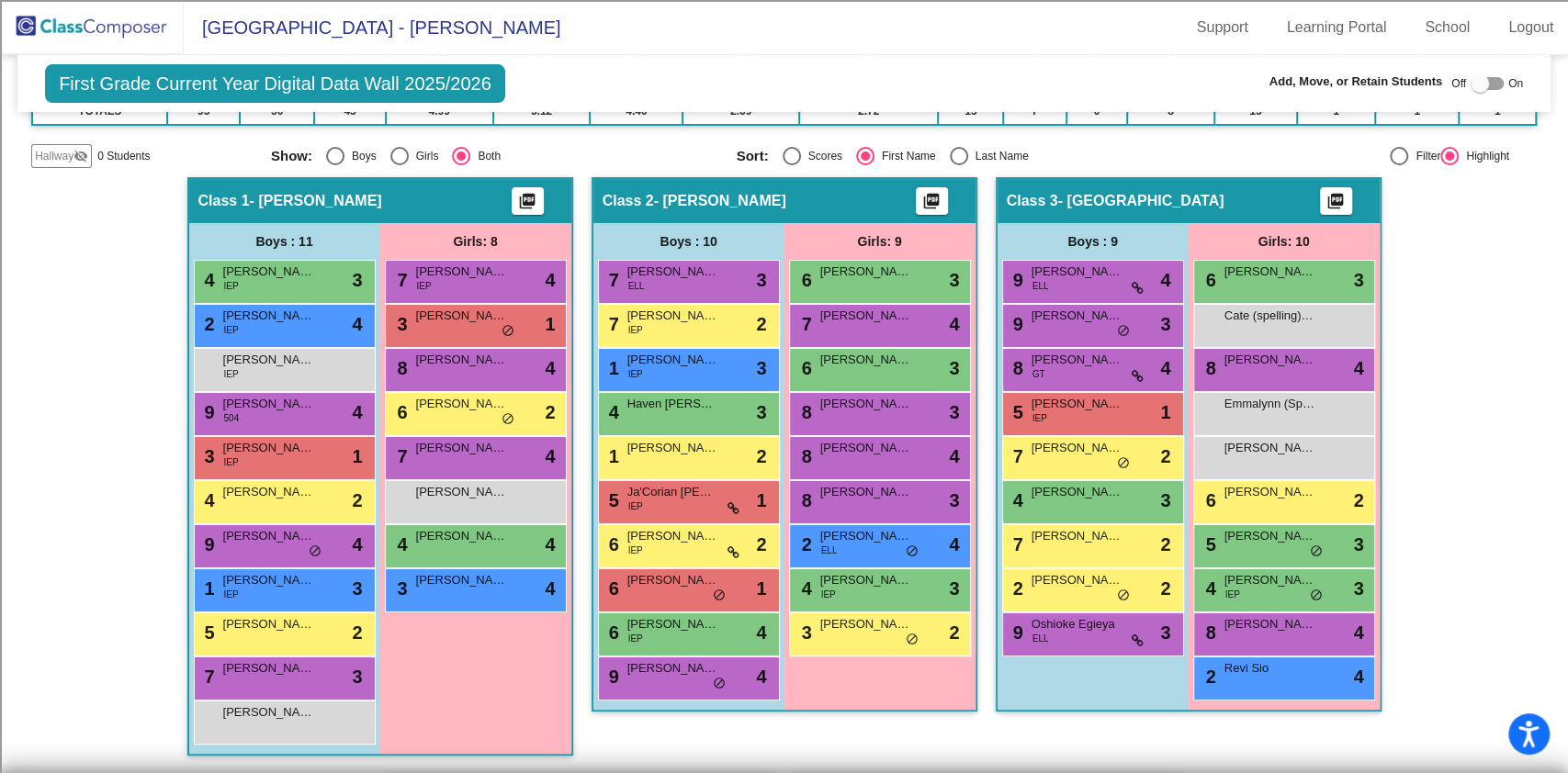 click 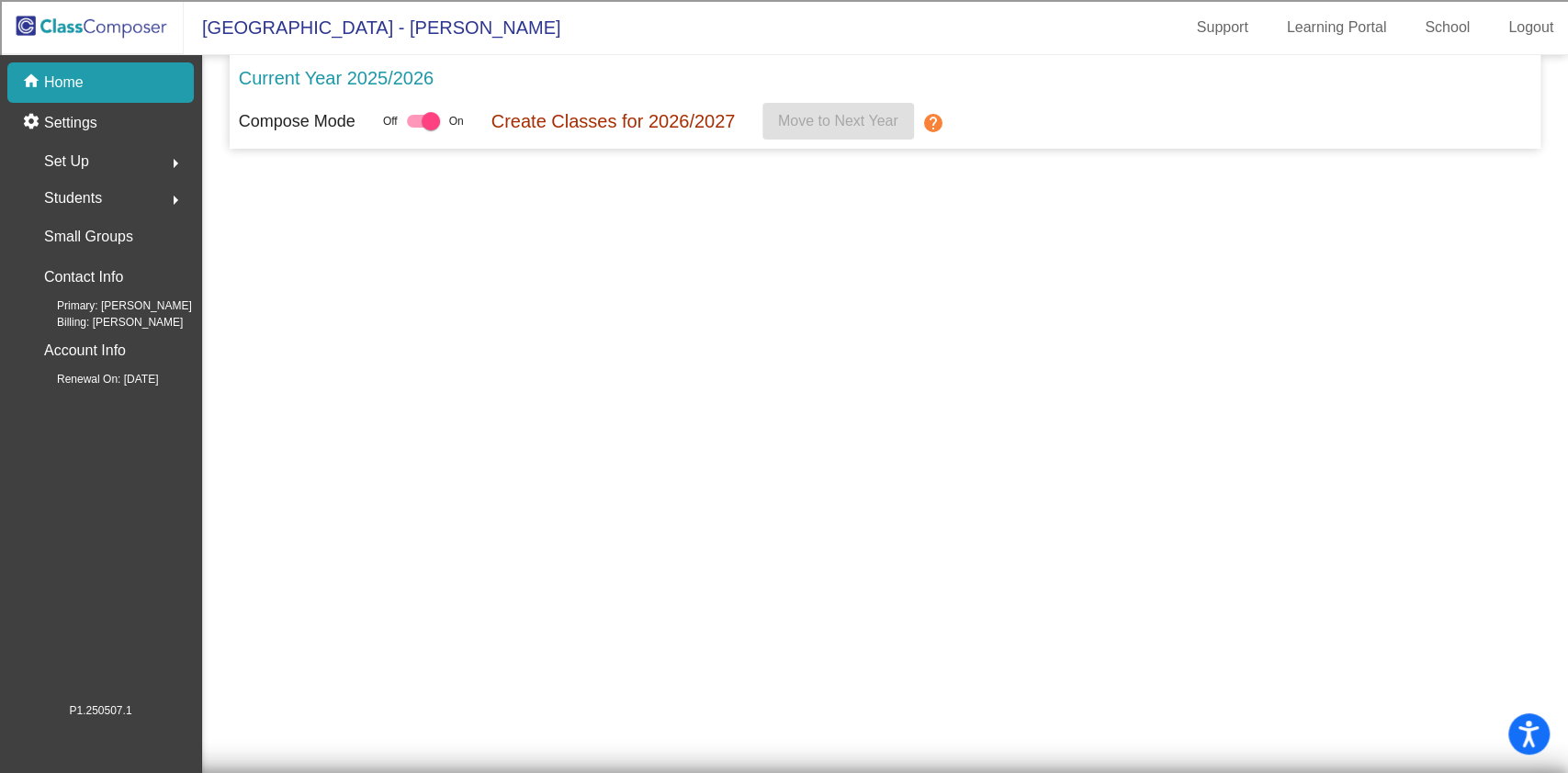 scroll, scrollTop: 0, scrollLeft: 0, axis: both 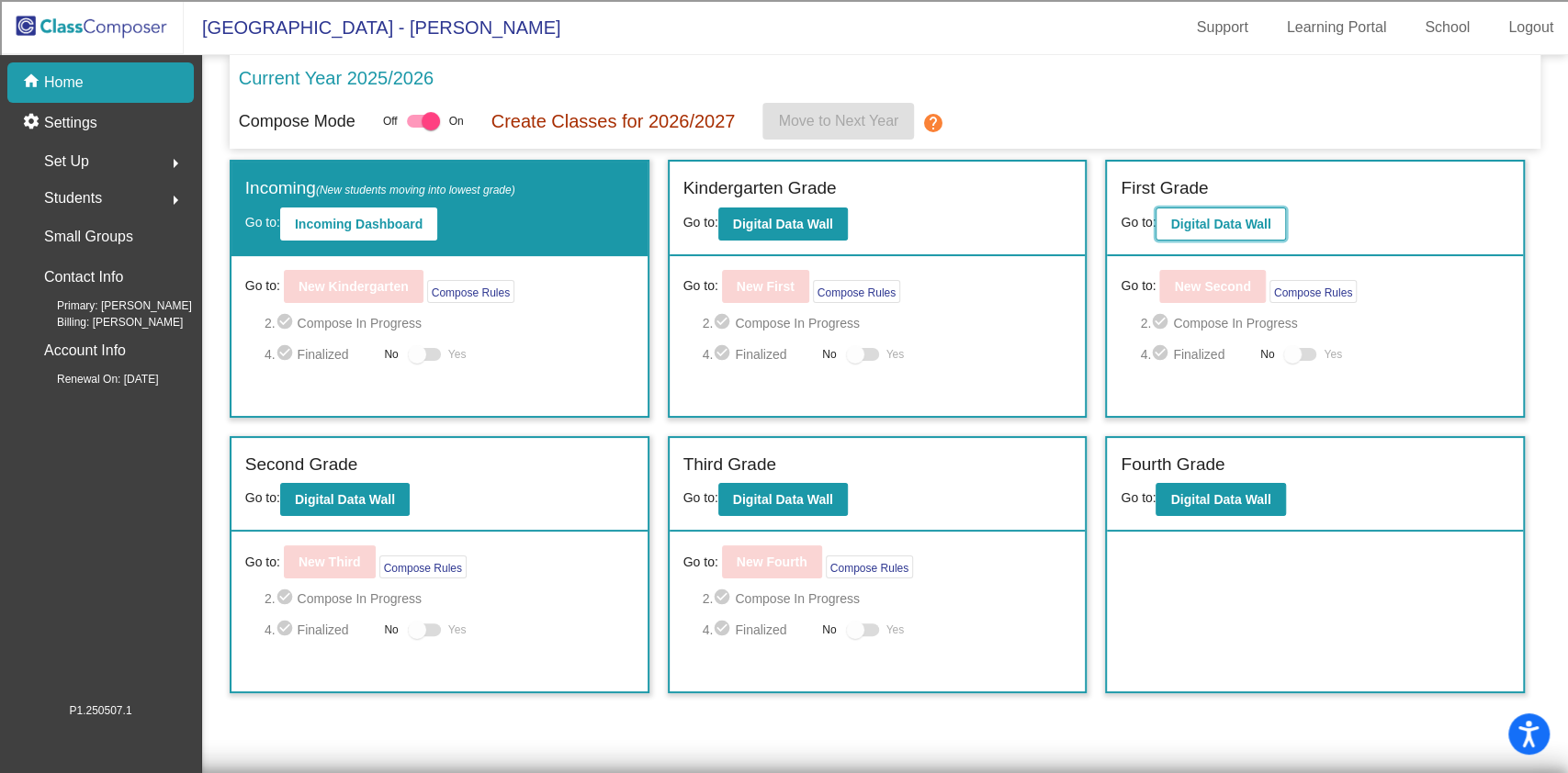 click on "Digital Data Wall" 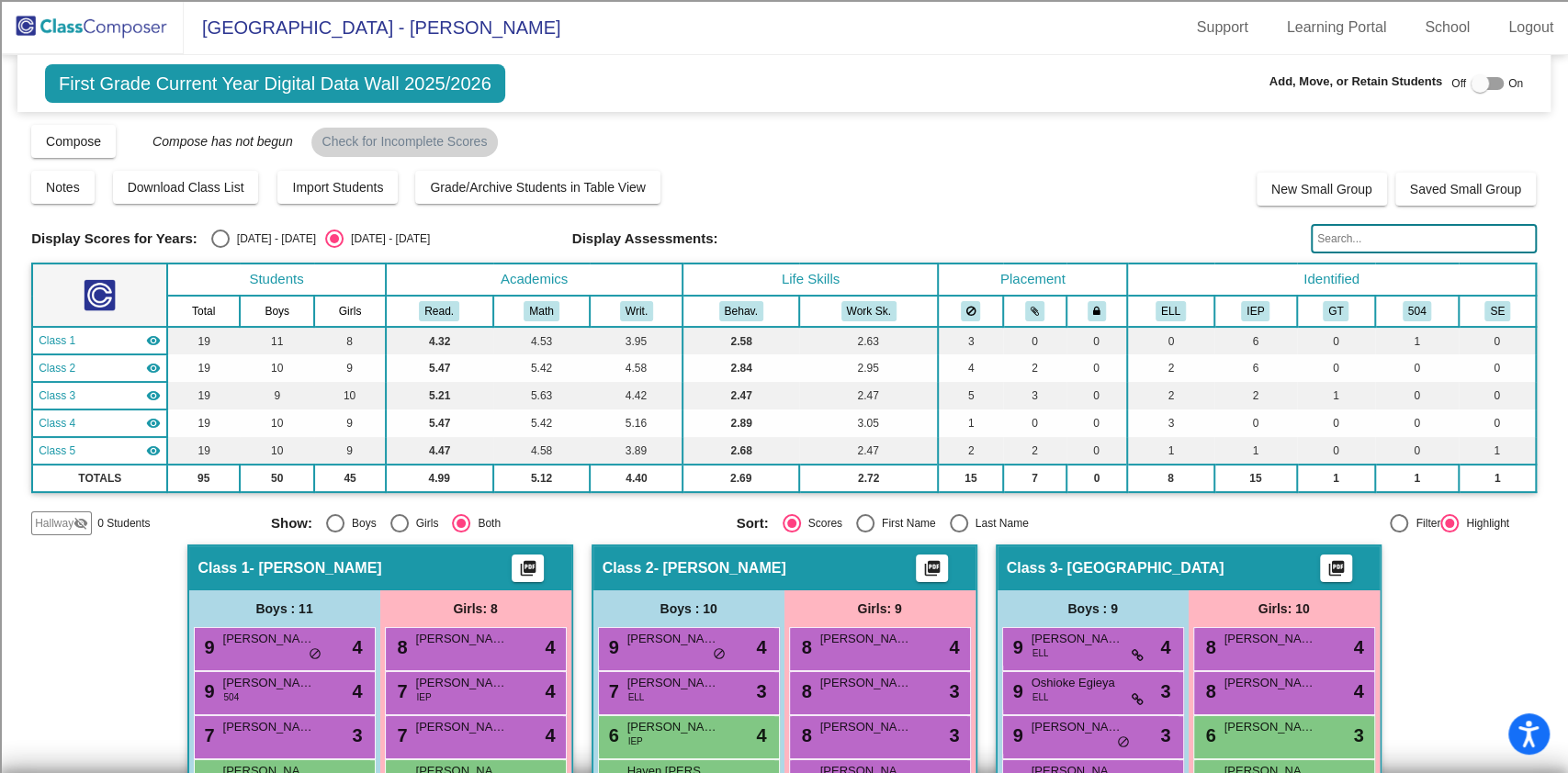 click 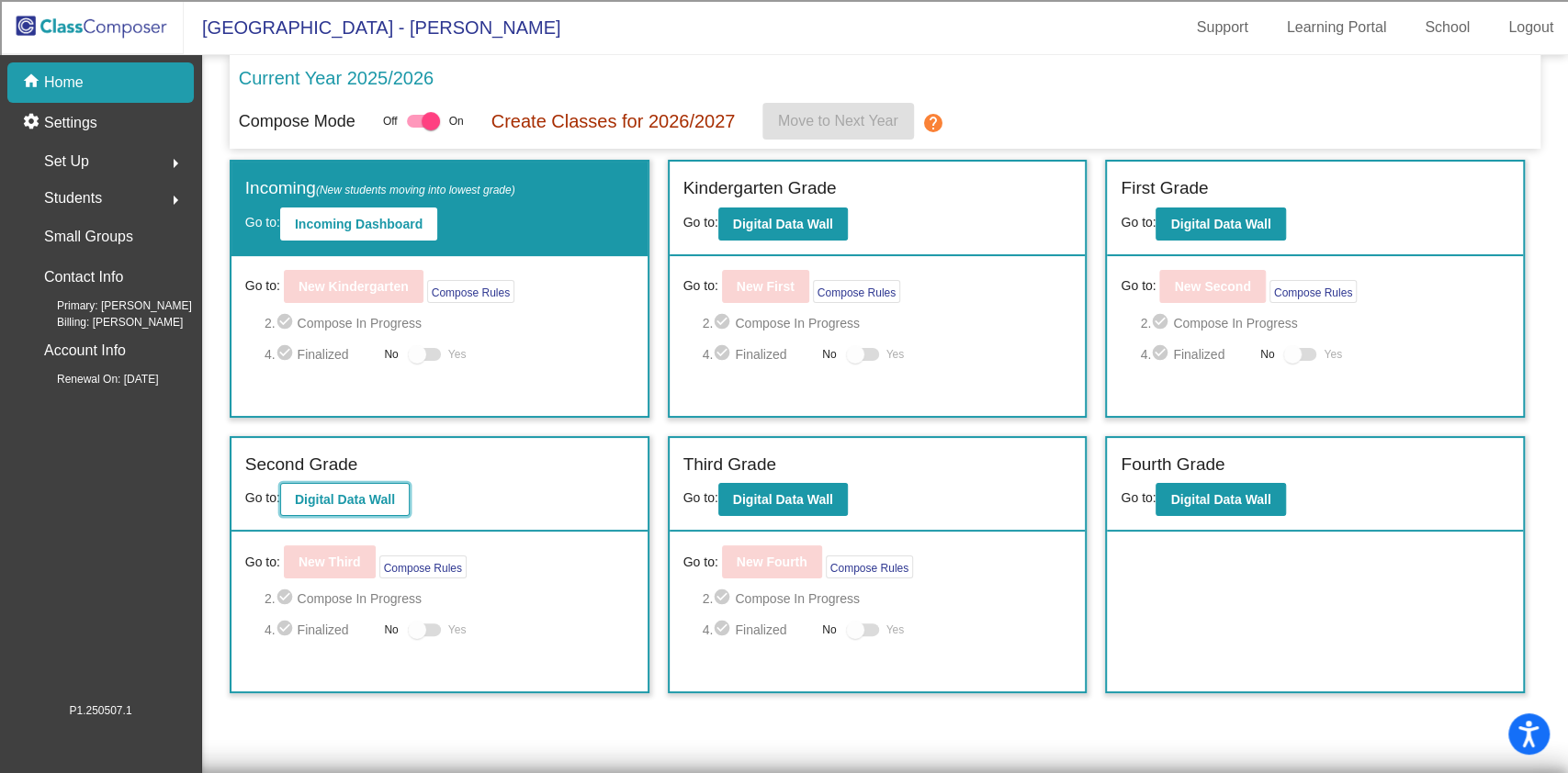 click on "Digital Data Wall" 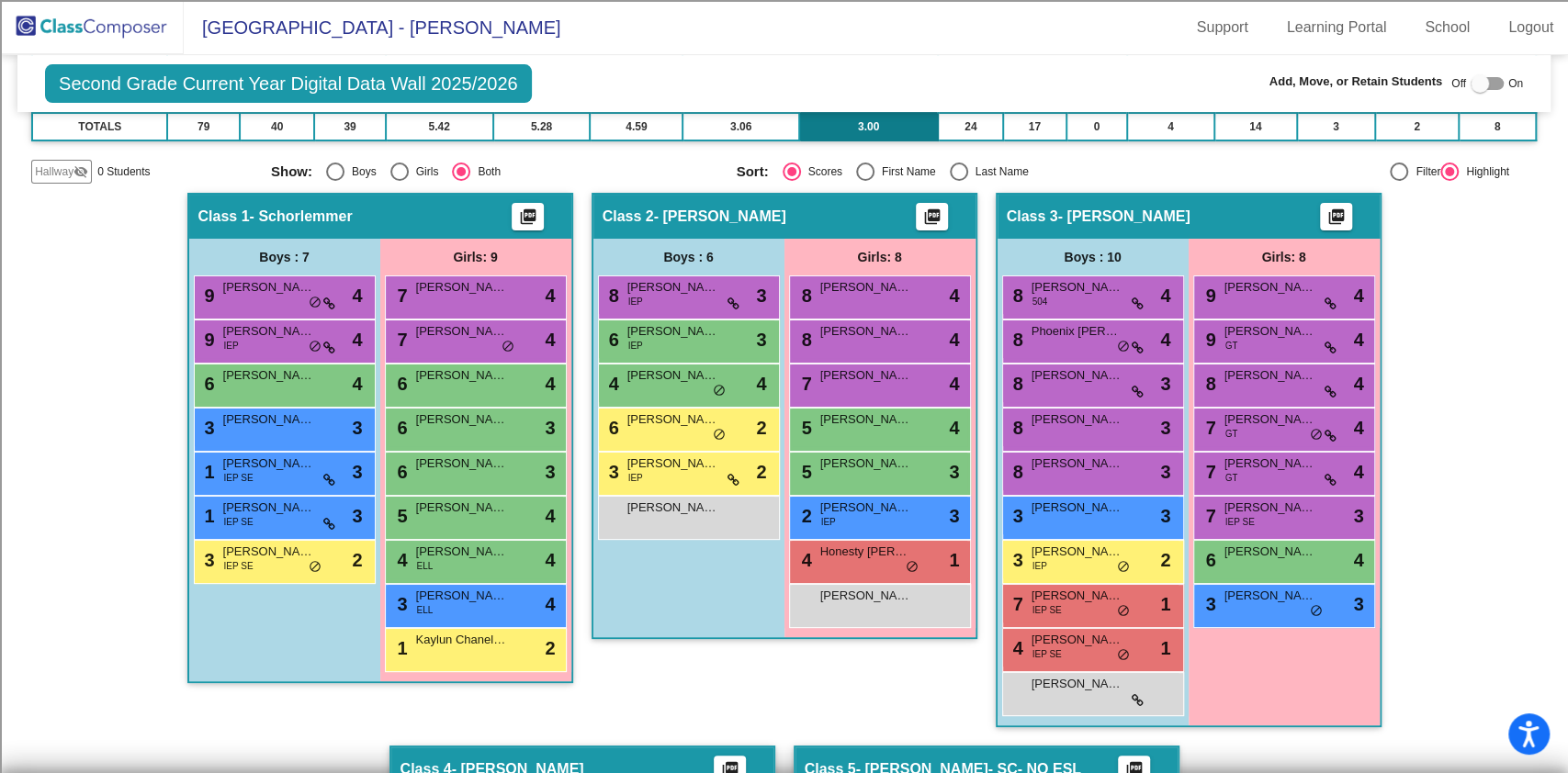scroll, scrollTop: 218, scrollLeft: 0, axis: vertical 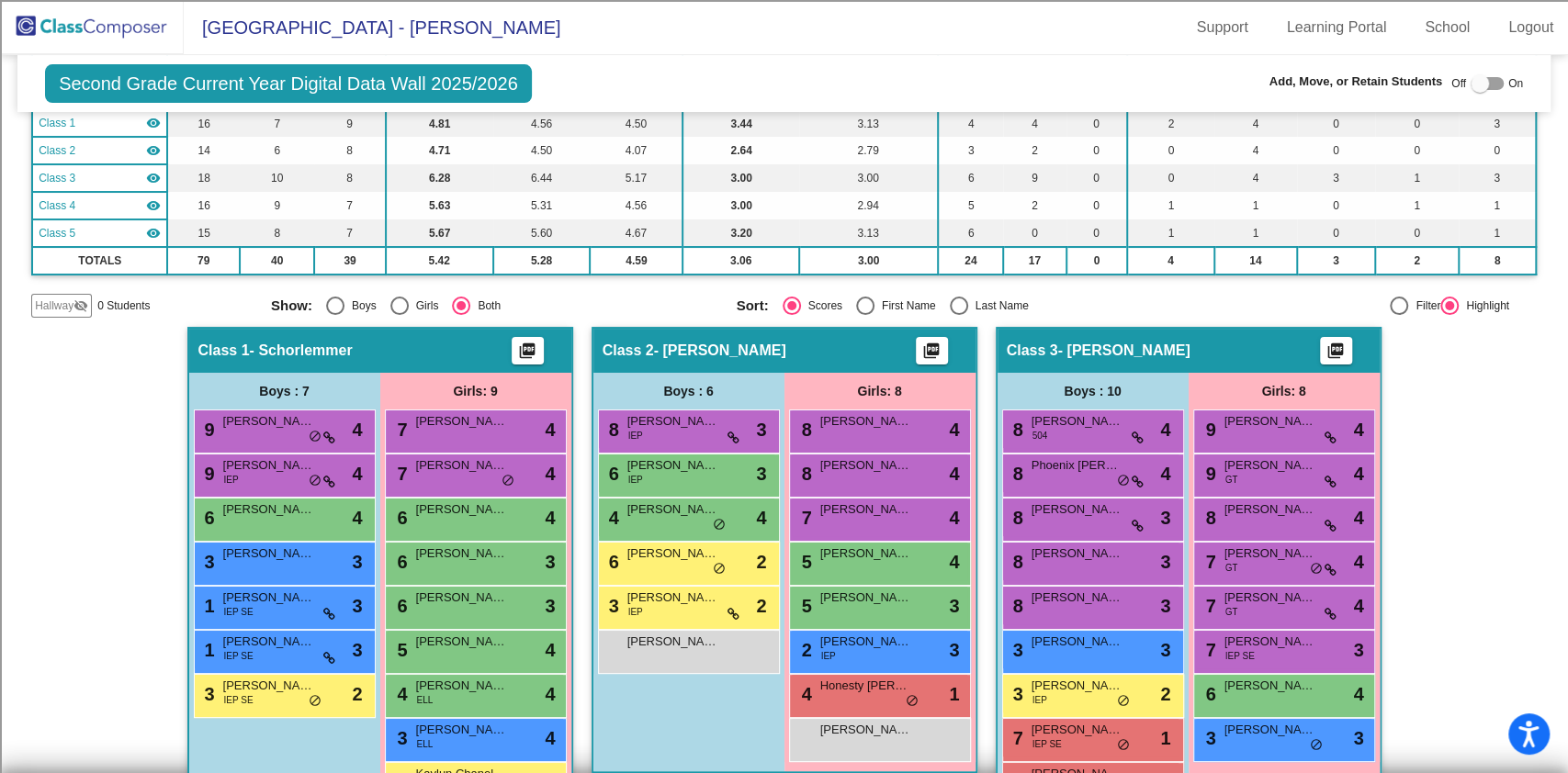 click at bounding box center [865, 306] 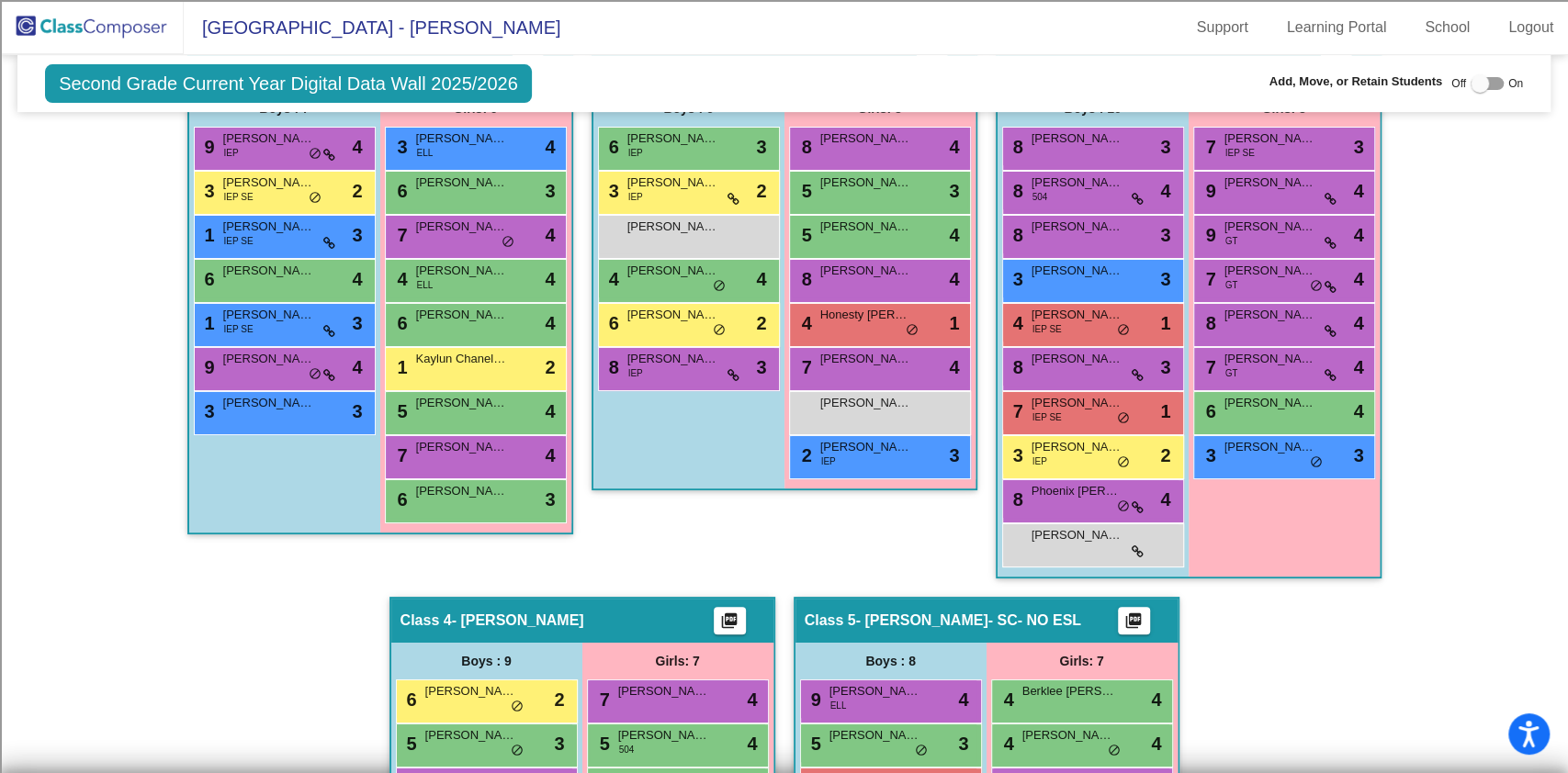 scroll, scrollTop: 340, scrollLeft: 0, axis: vertical 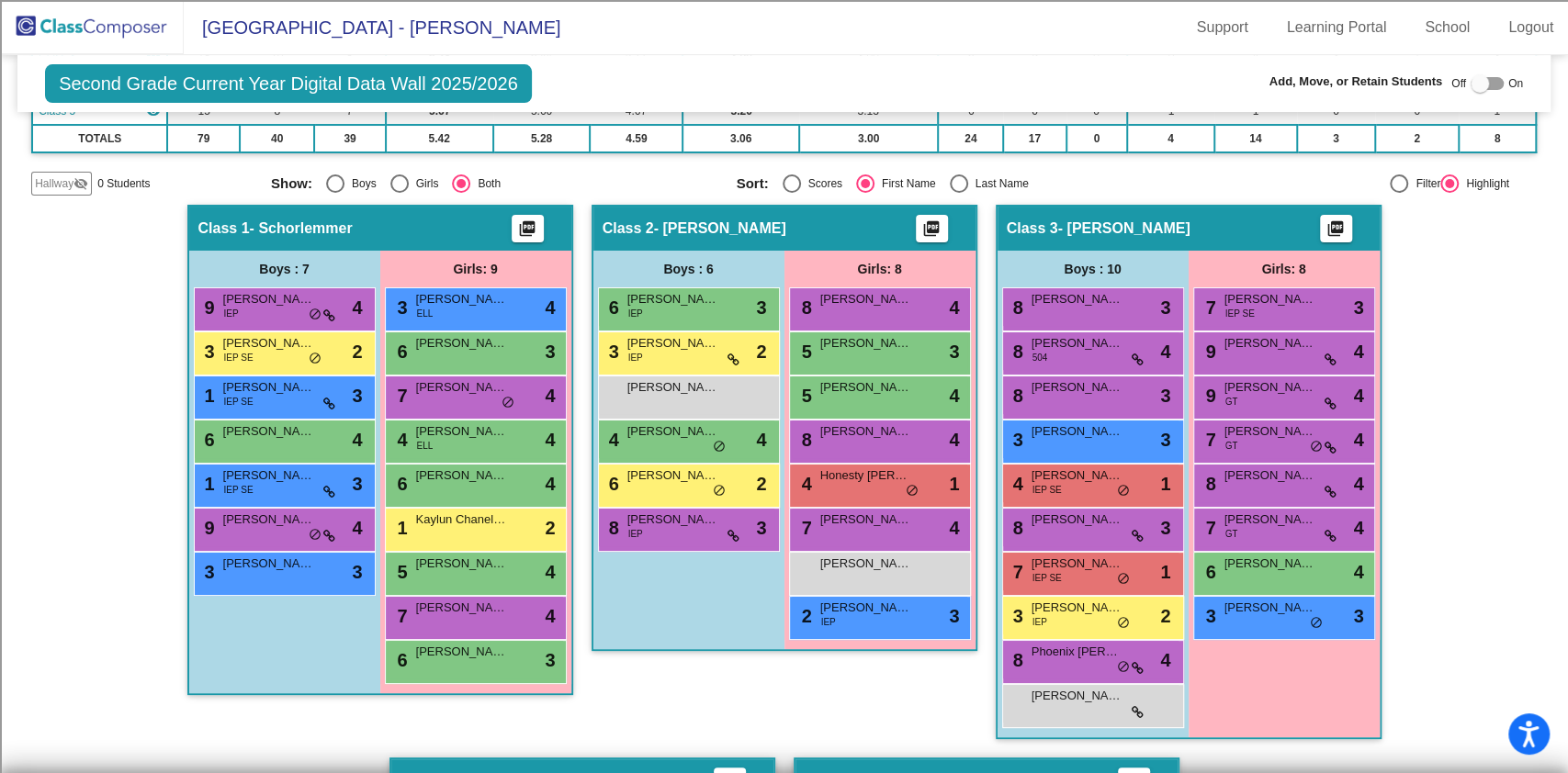 click 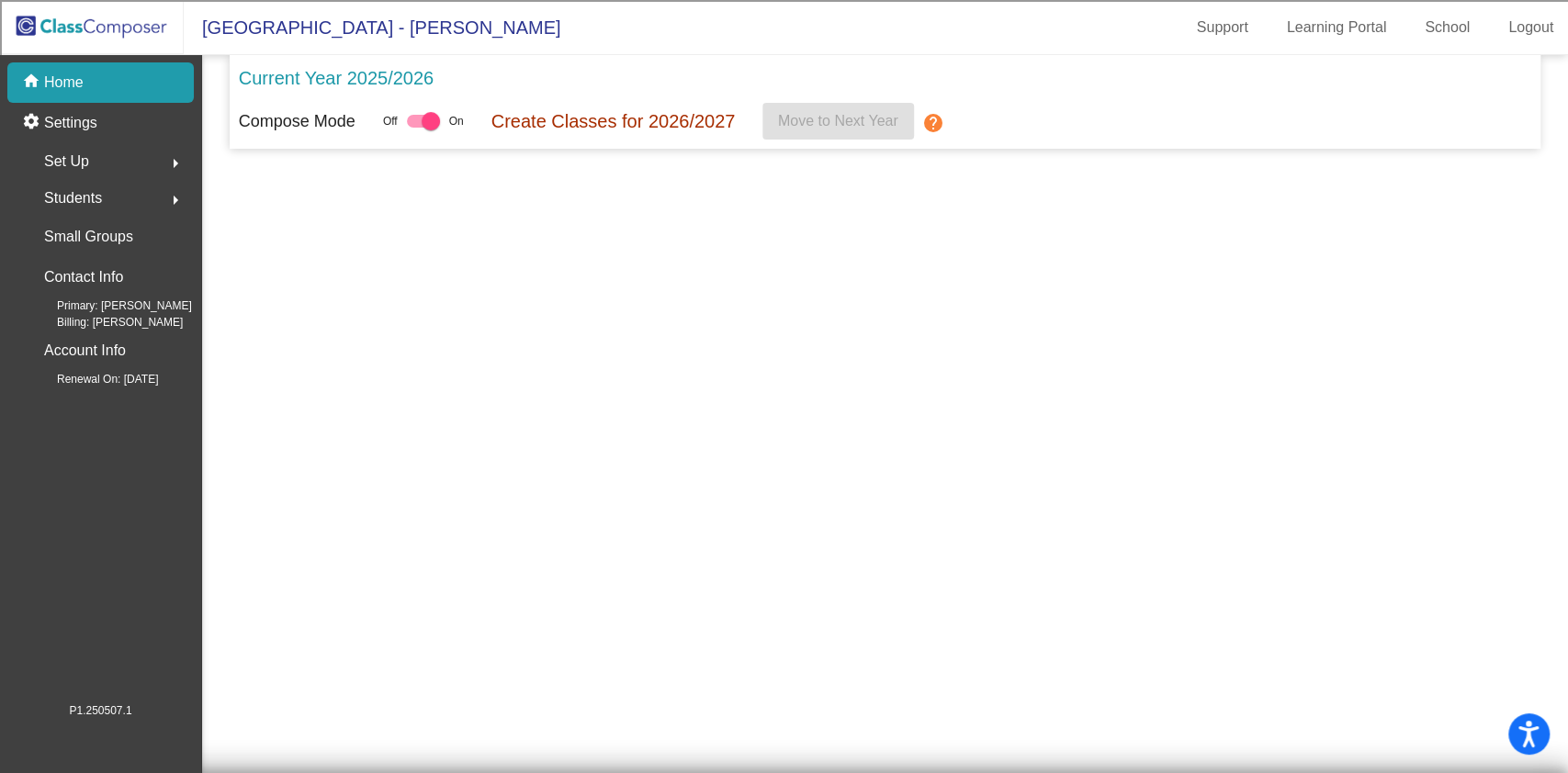 scroll, scrollTop: 0, scrollLeft: 0, axis: both 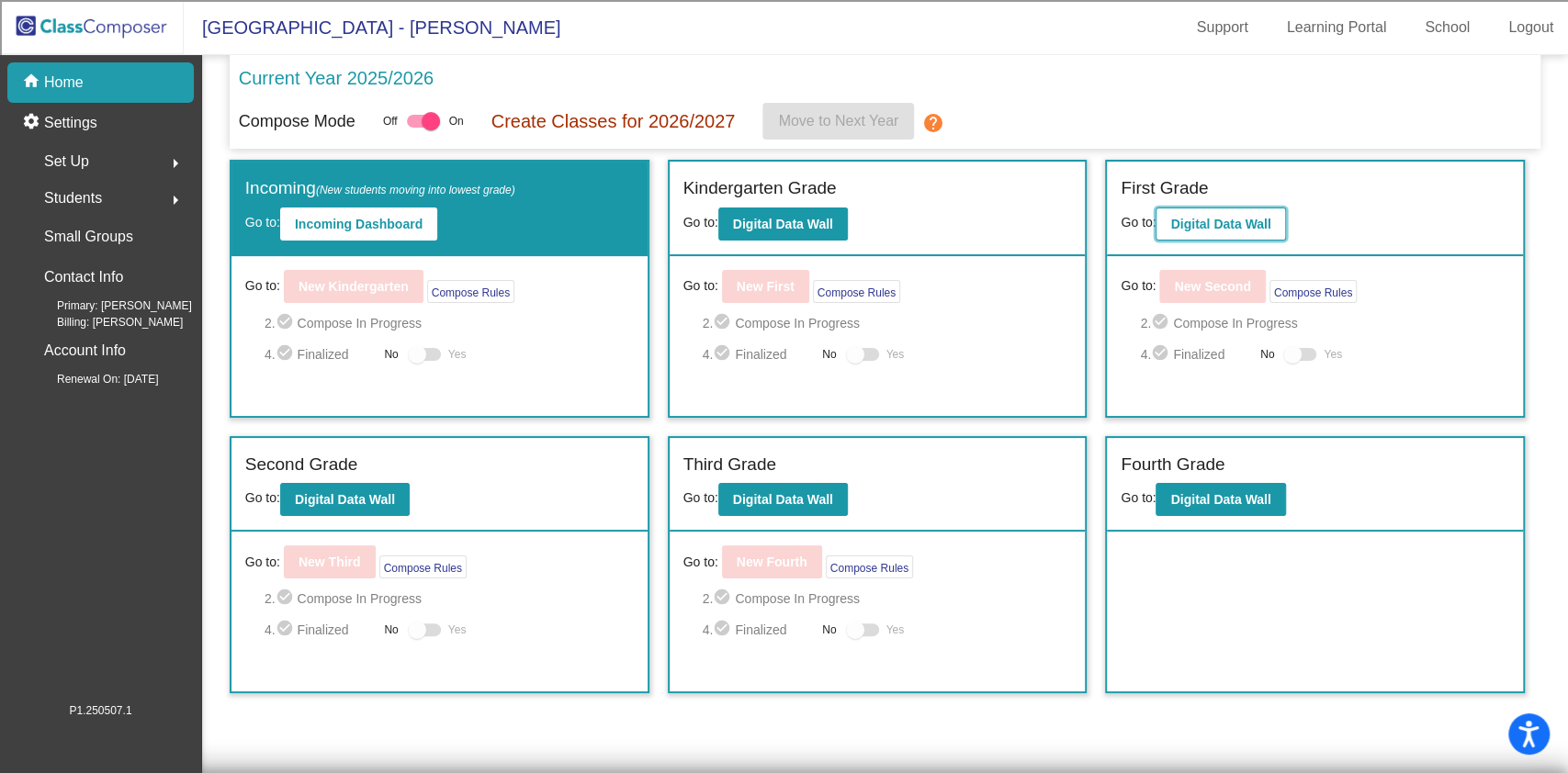 click on "Digital Data Wall" 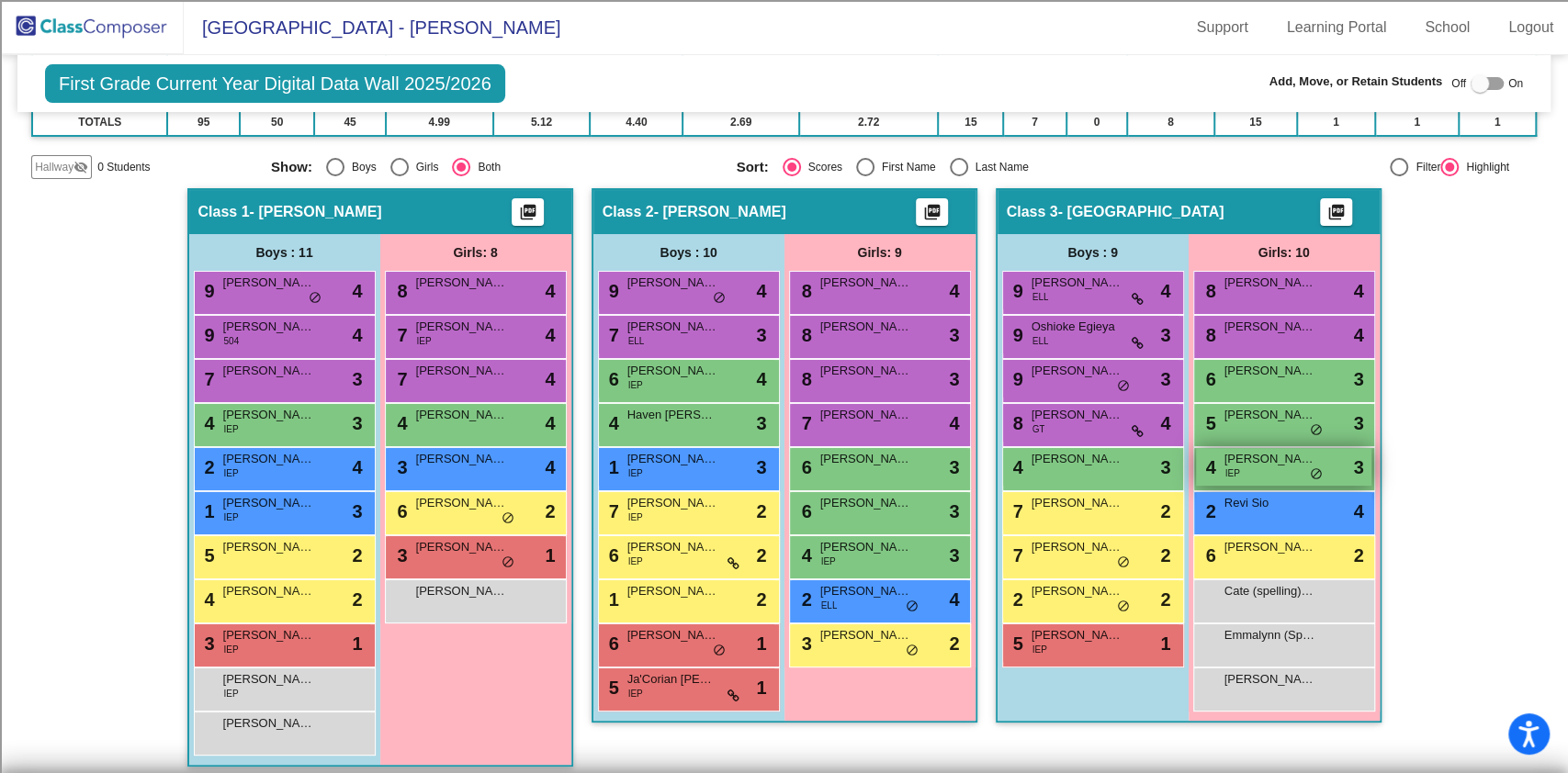 scroll, scrollTop: 367, scrollLeft: 0, axis: vertical 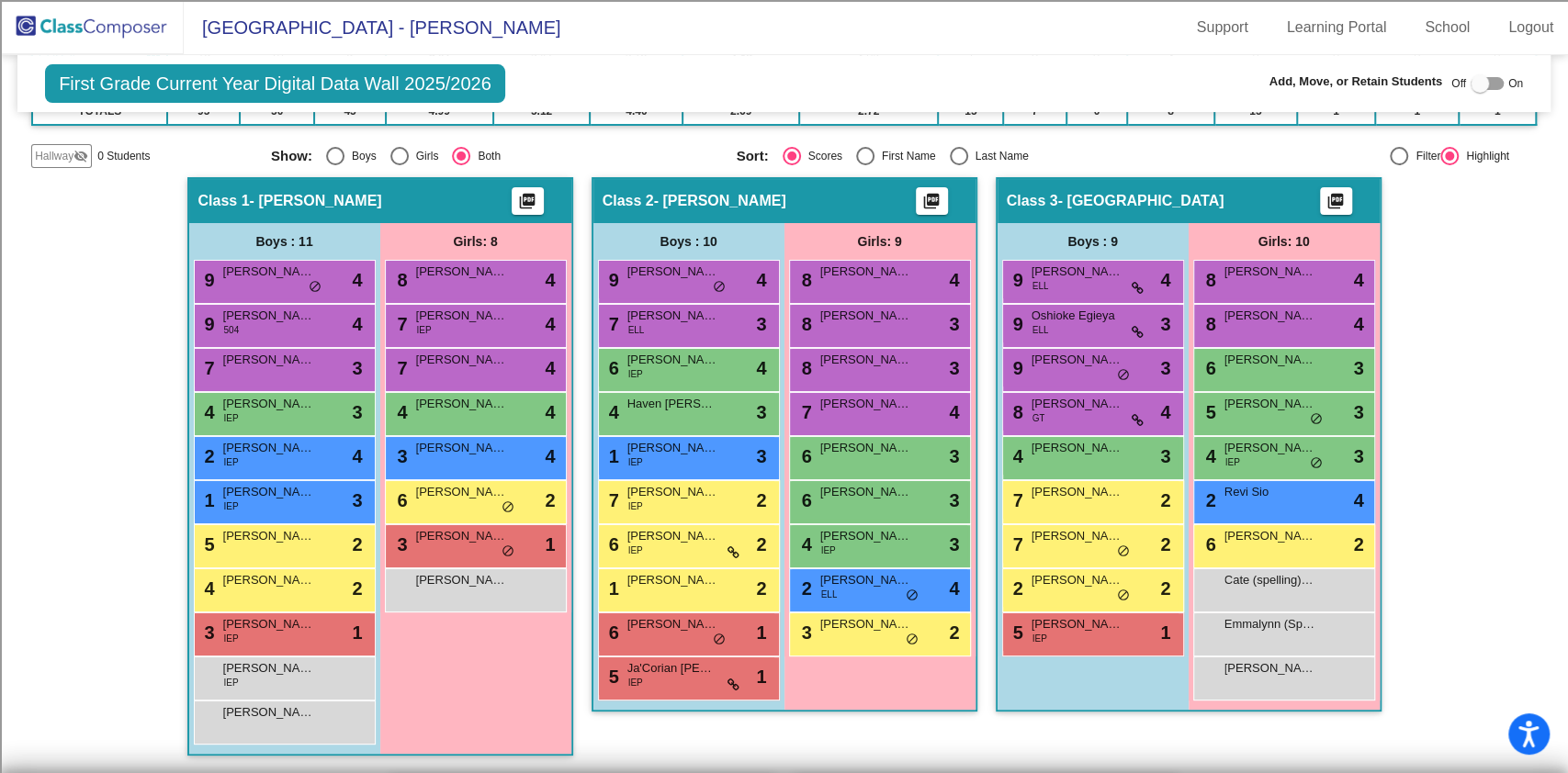click 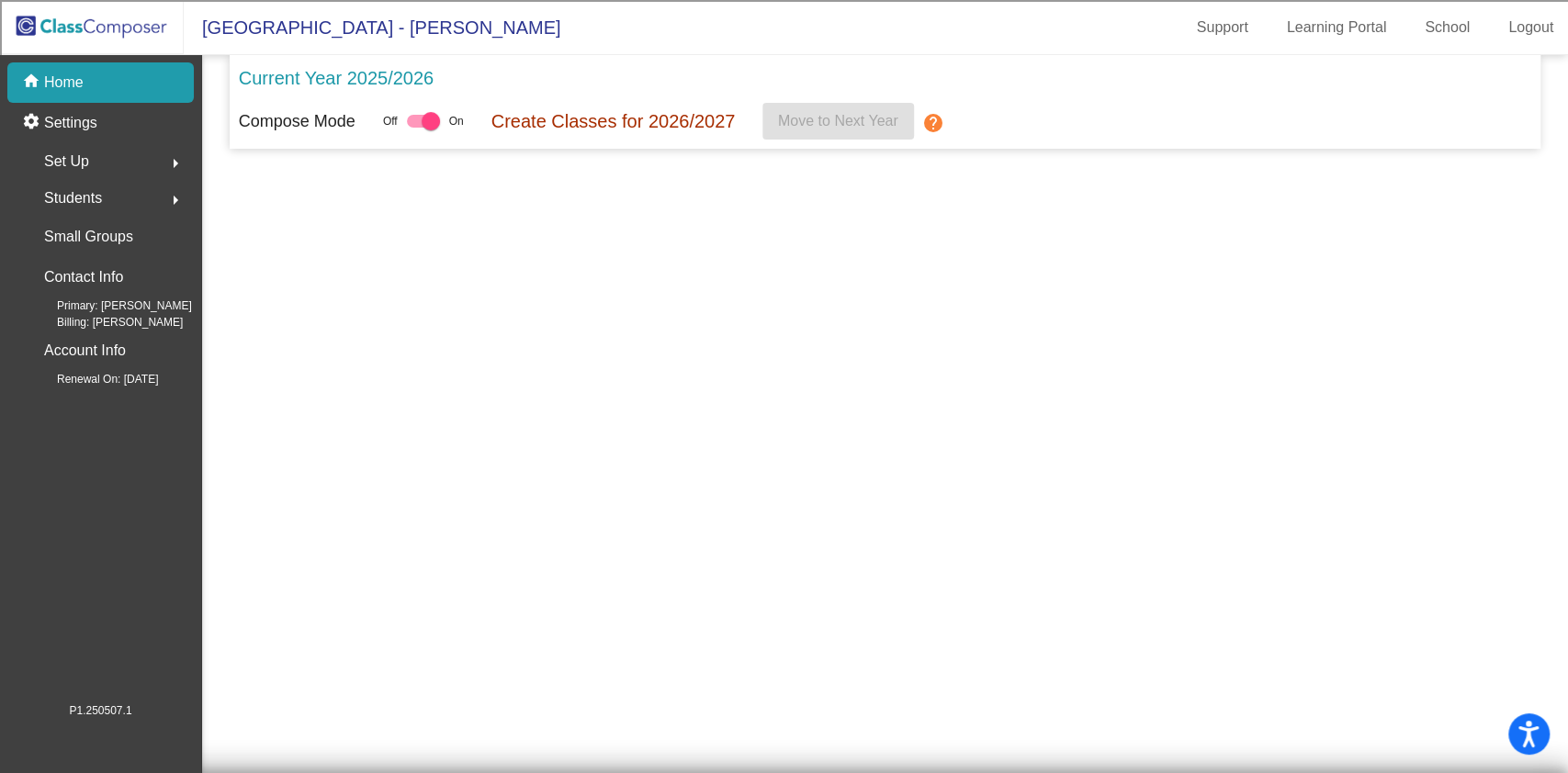 scroll, scrollTop: 0, scrollLeft: 0, axis: both 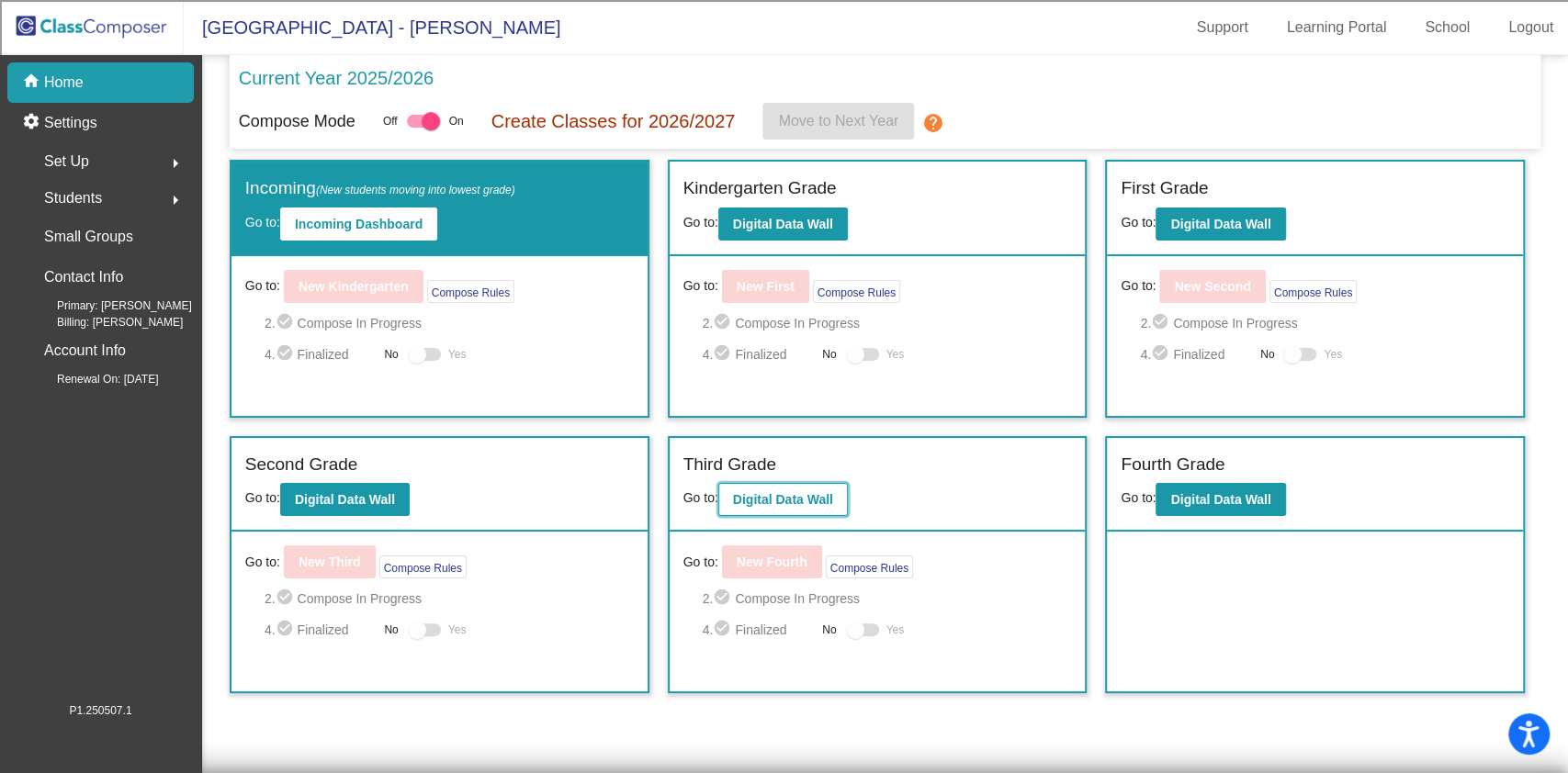 click on "Digital Data Wall" 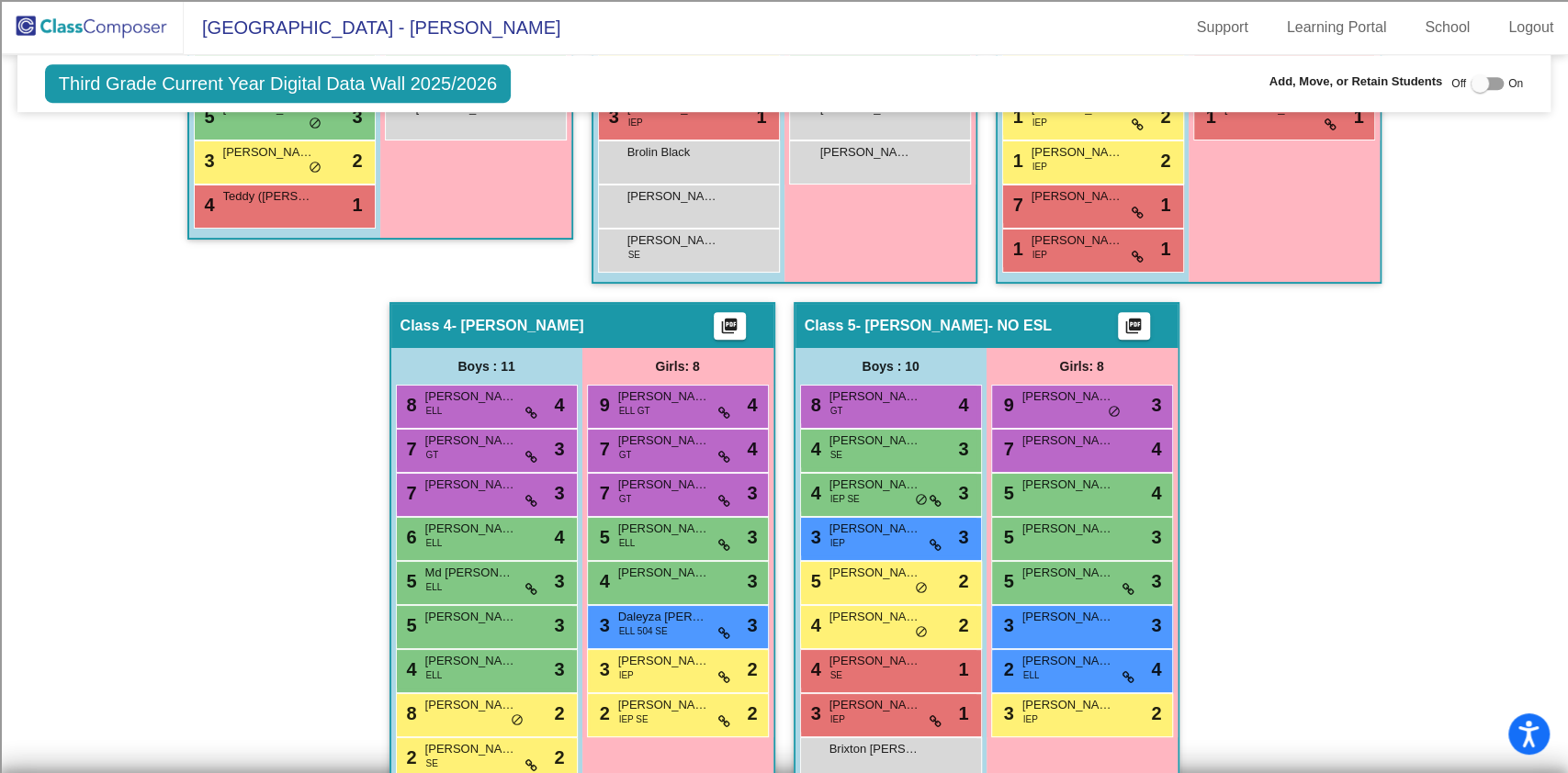 scroll, scrollTop: 962, scrollLeft: 0, axis: vertical 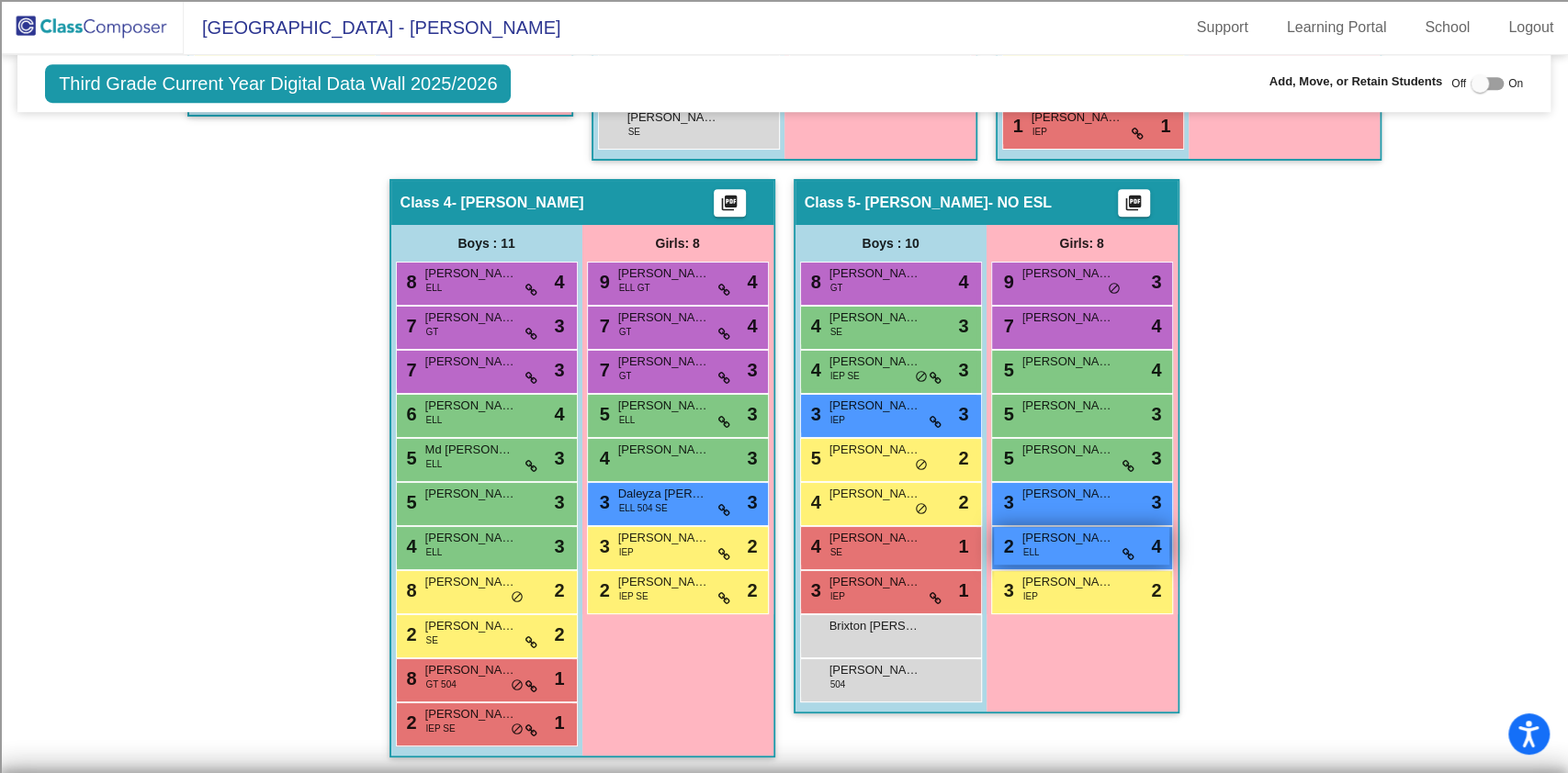 click on "[PERSON_NAME]" at bounding box center (1068, 538) 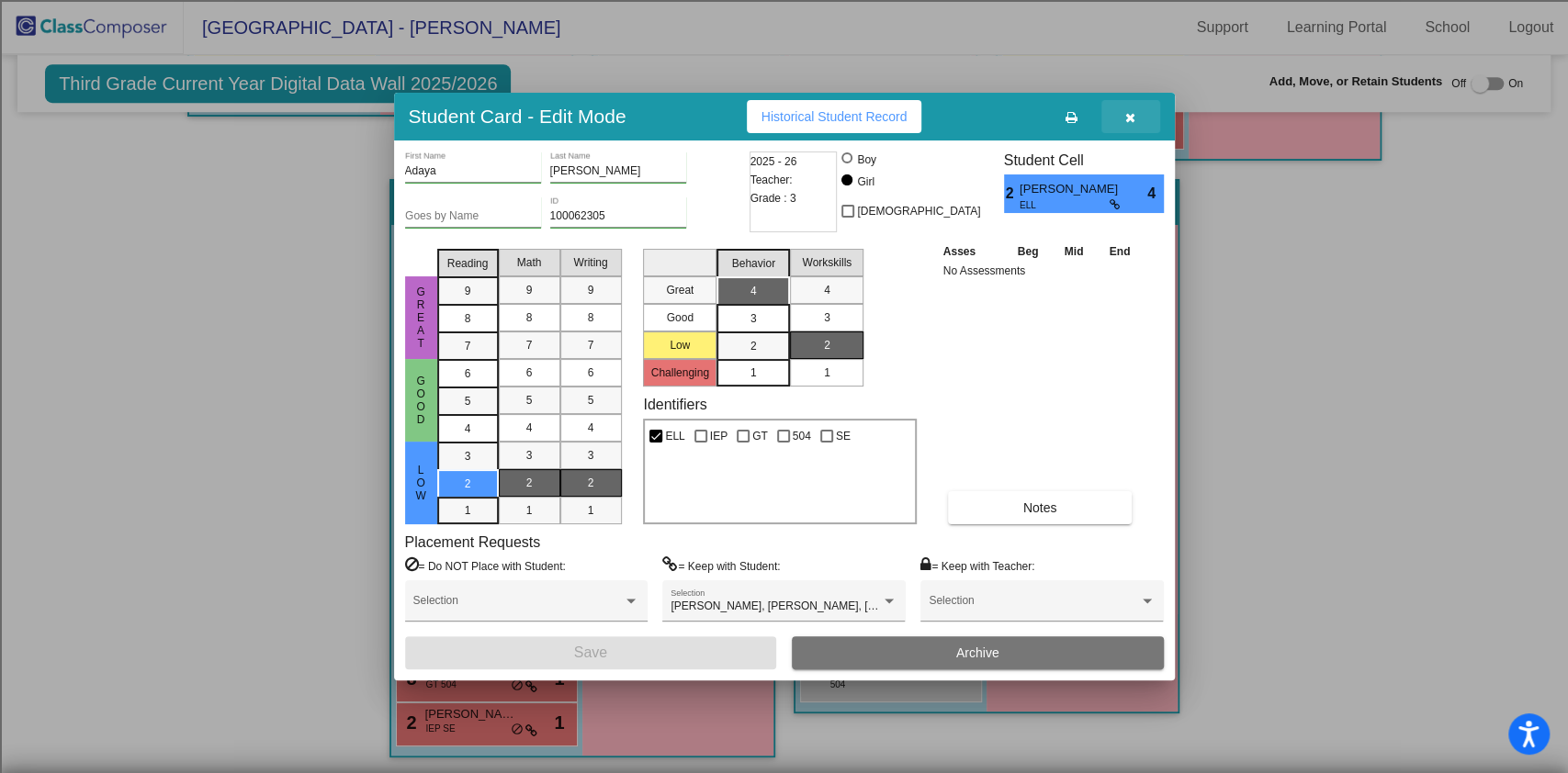 click at bounding box center (1130, 118) 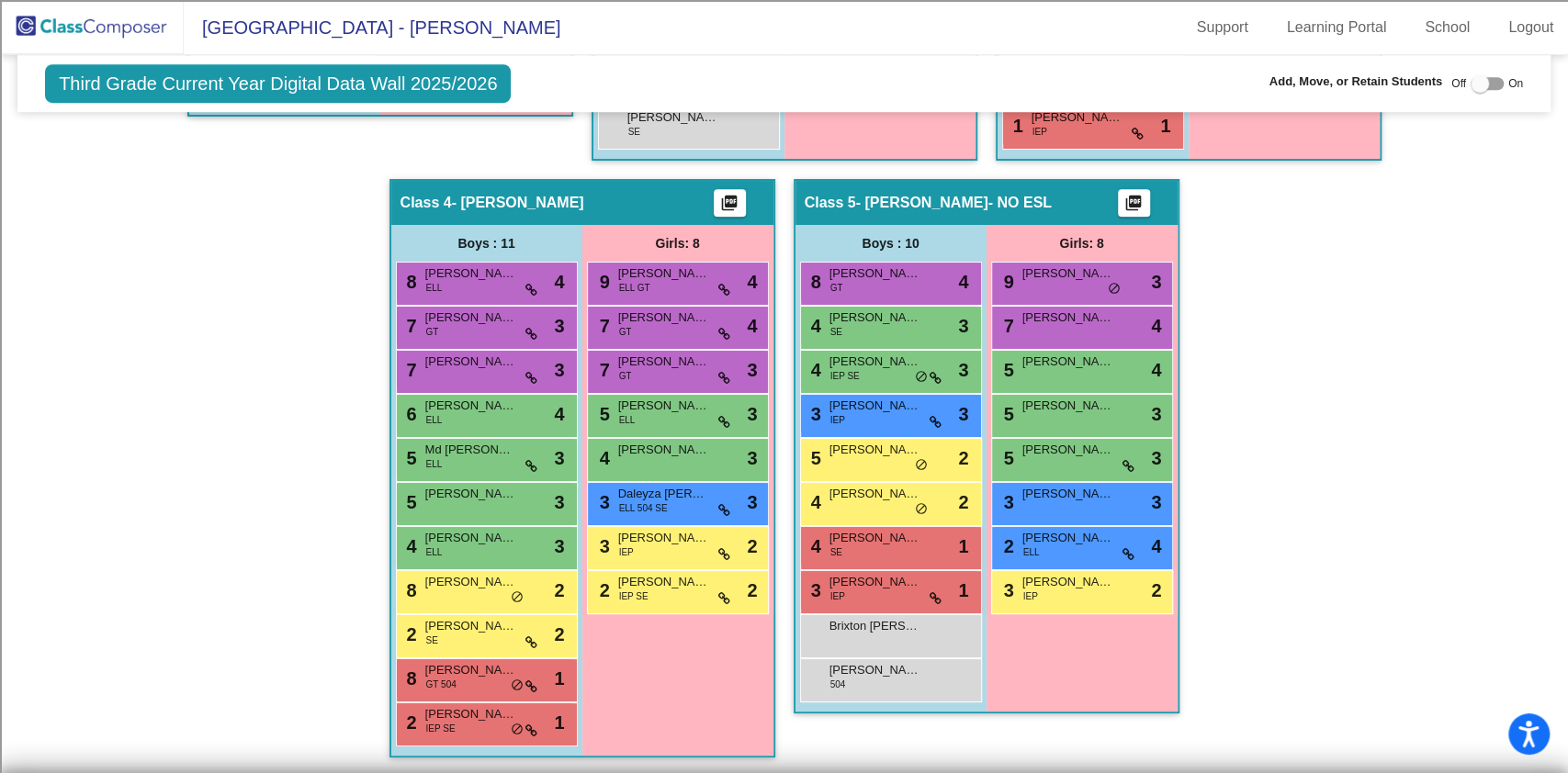 click 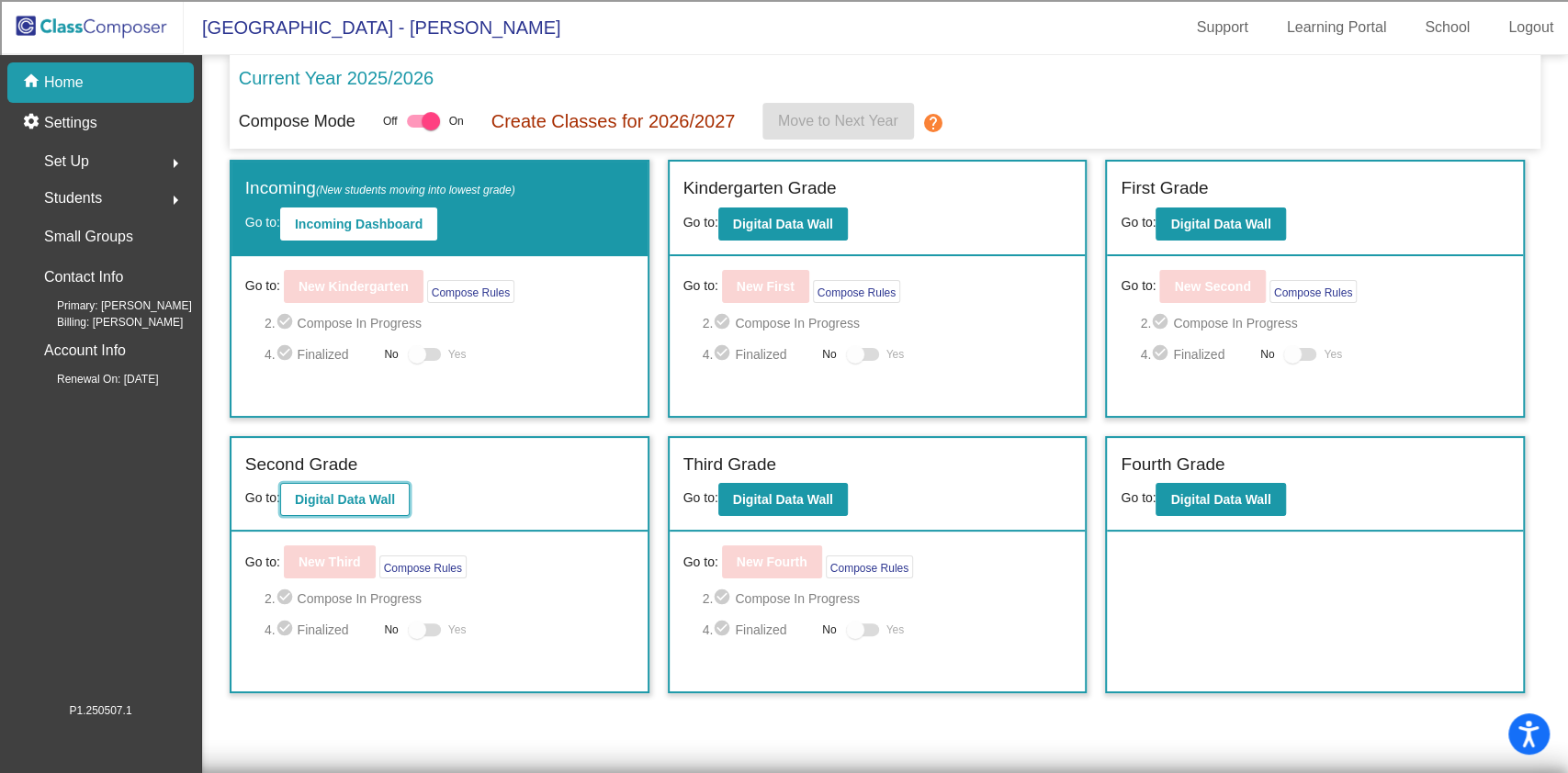 click on "Digital Data Wall" 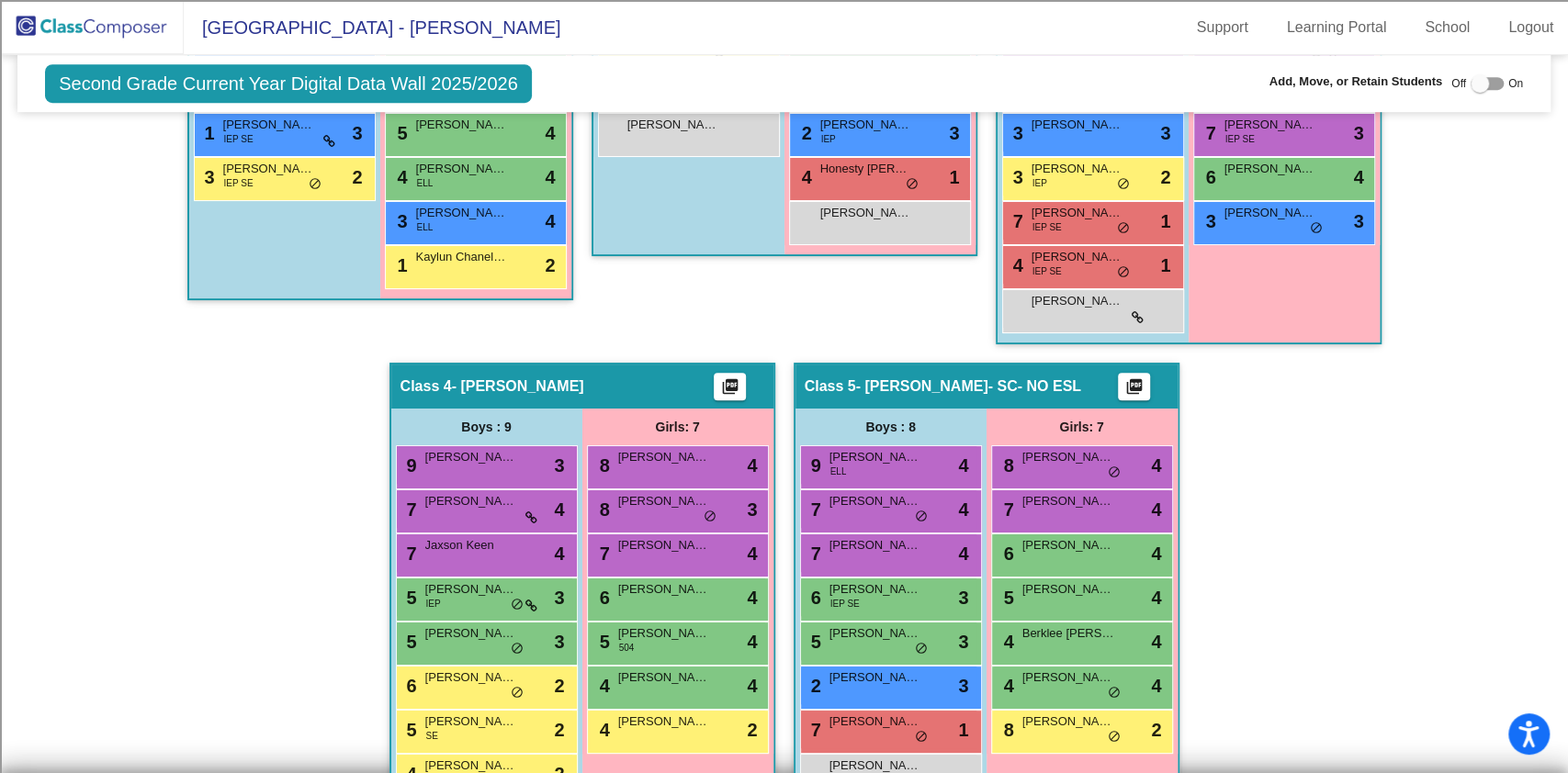 scroll, scrollTop: 830, scrollLeft: 0, axis: vertical 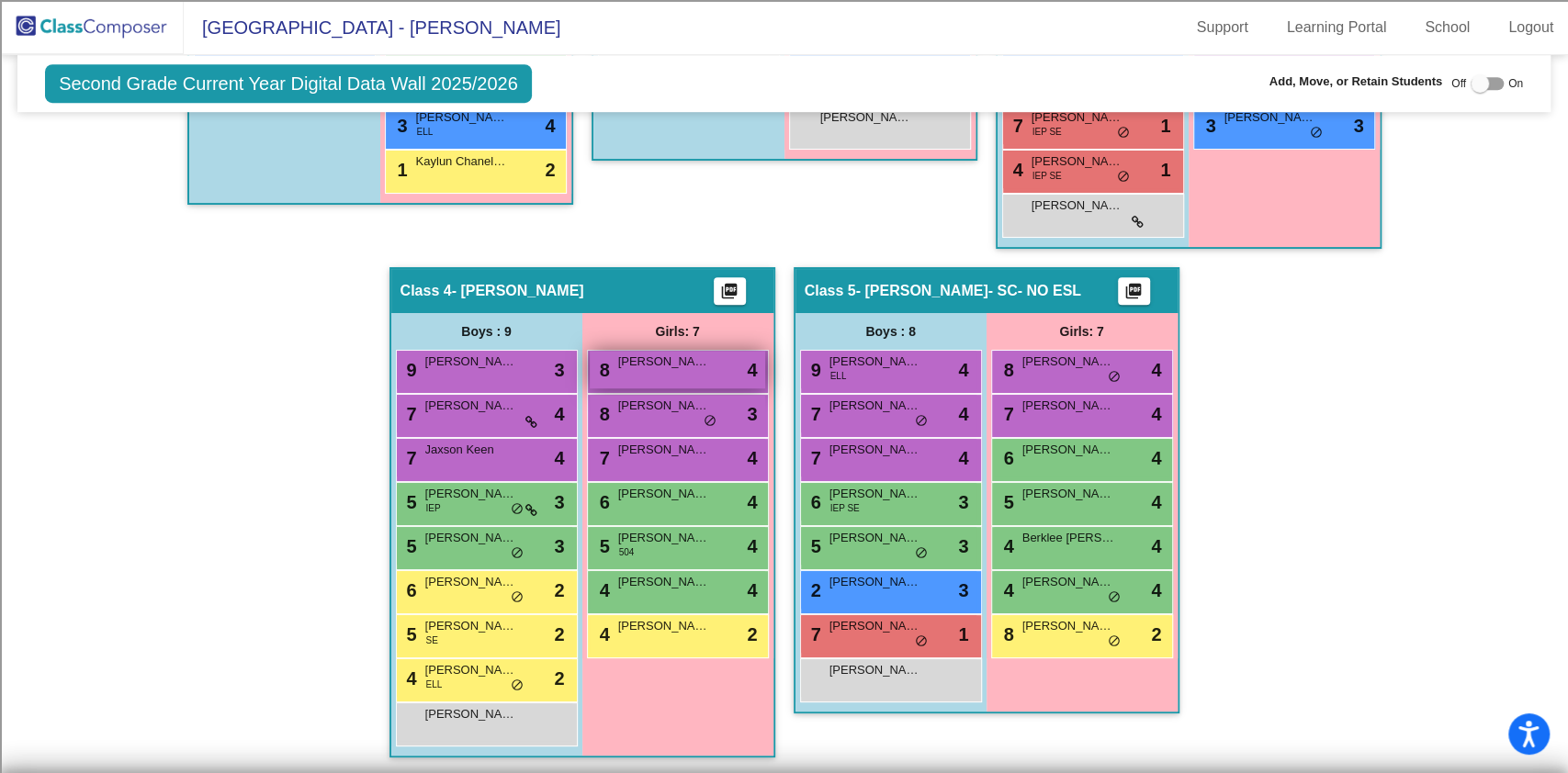 drag, startPoint x: 867, startPoint y: 368, endPoint x: 595, endPoint y: 364, distance: 272.02941 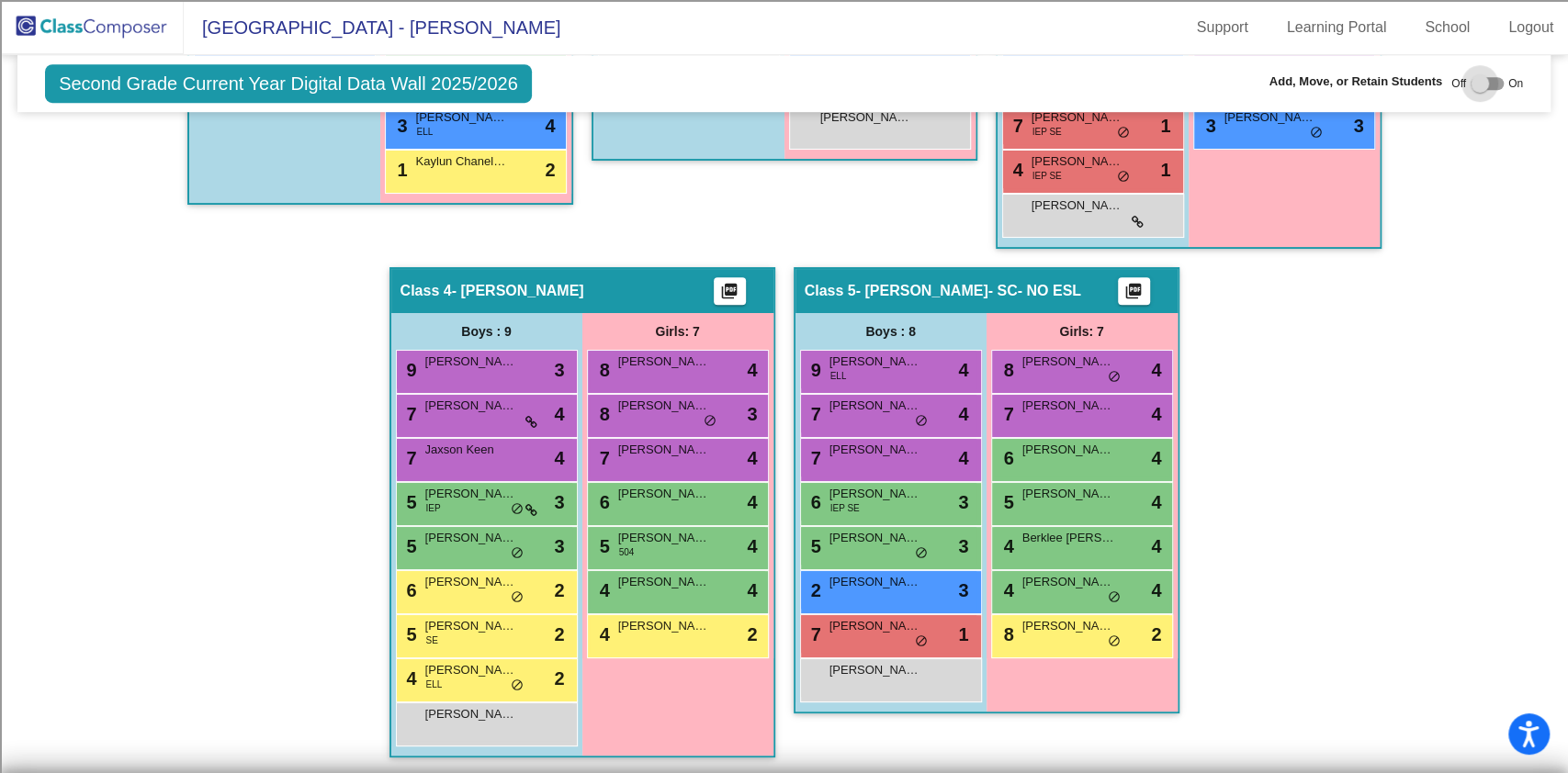click at bounding box center (1487, 84) 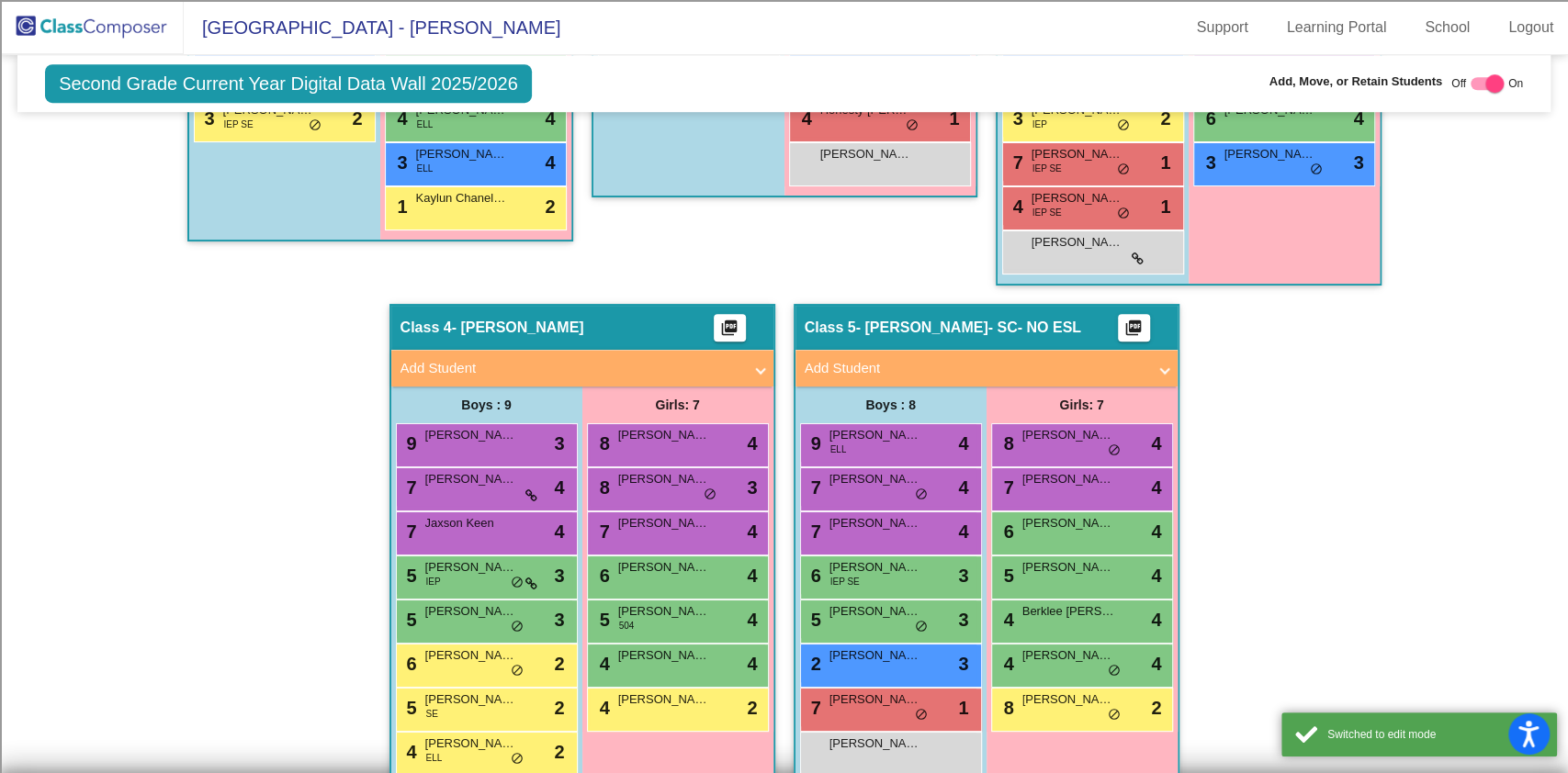 scroll, scrollTop: 867, scrollLeft: 0, axis: vertical 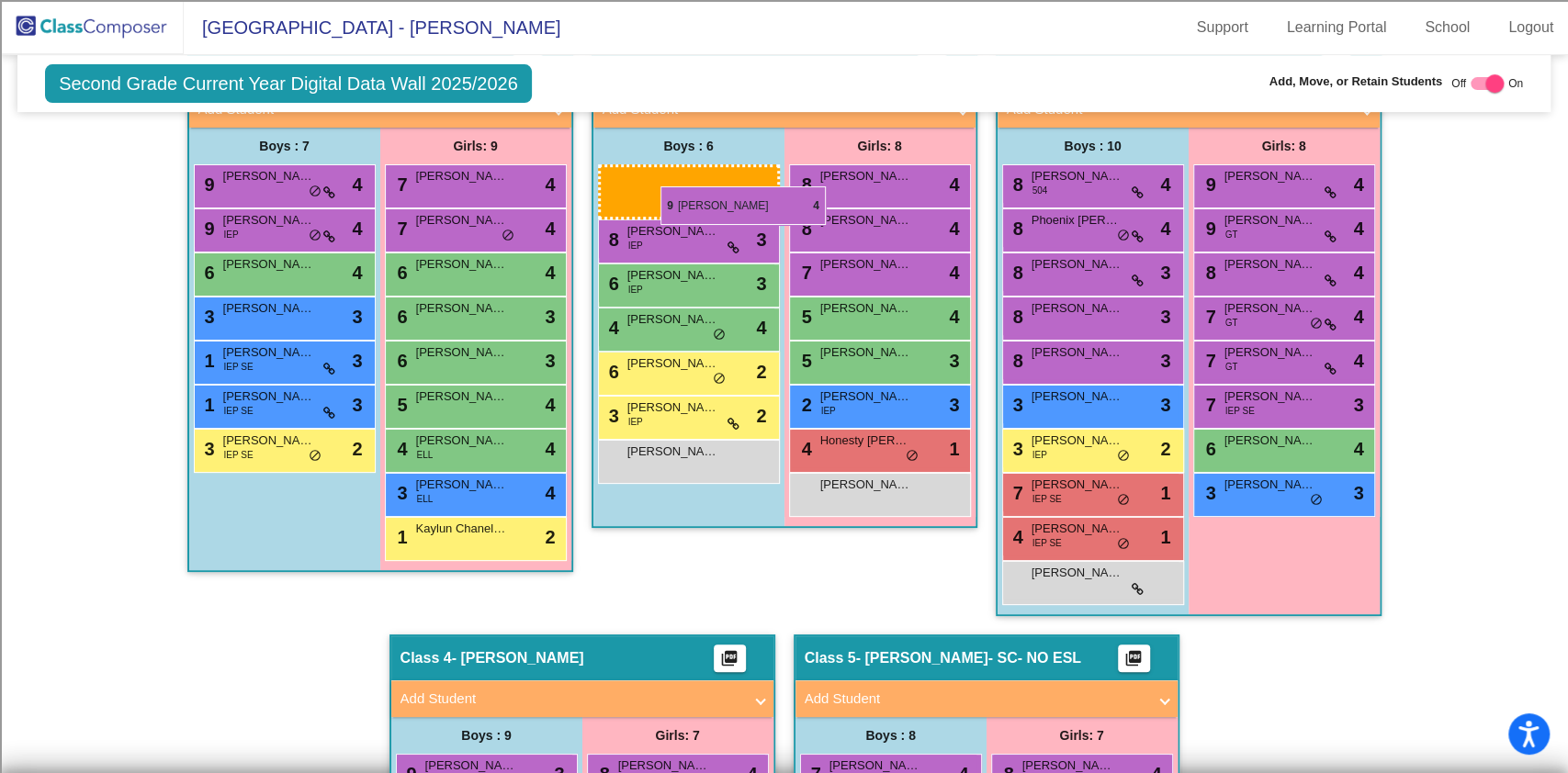 drag, startPoint x: 883, startPoint y: 407, endPoint x: 654, endPoint y: 188, distance: 316.86275 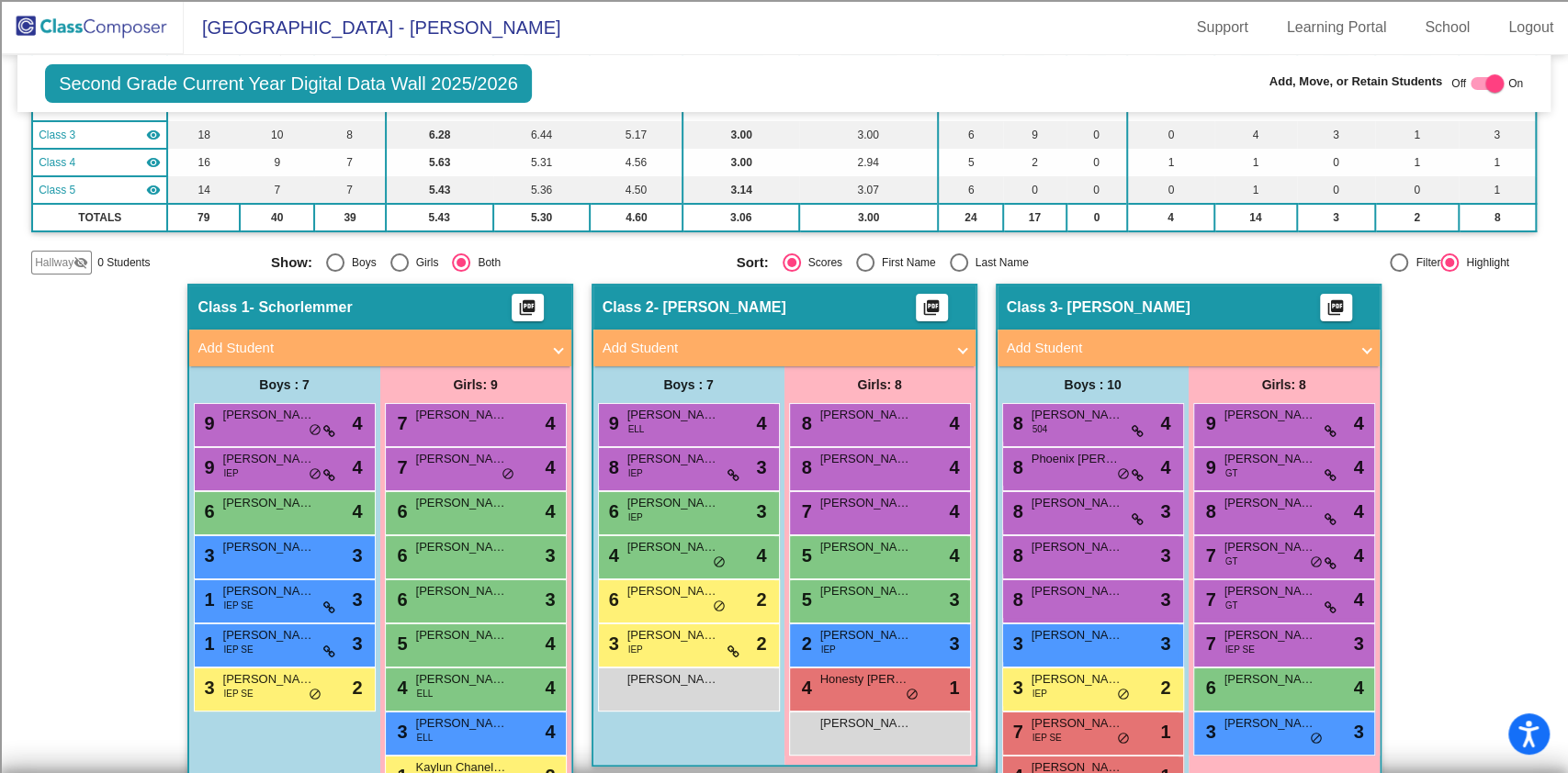 scroll, scrollTop: 254, scrollLeft: 0, axis: vertical 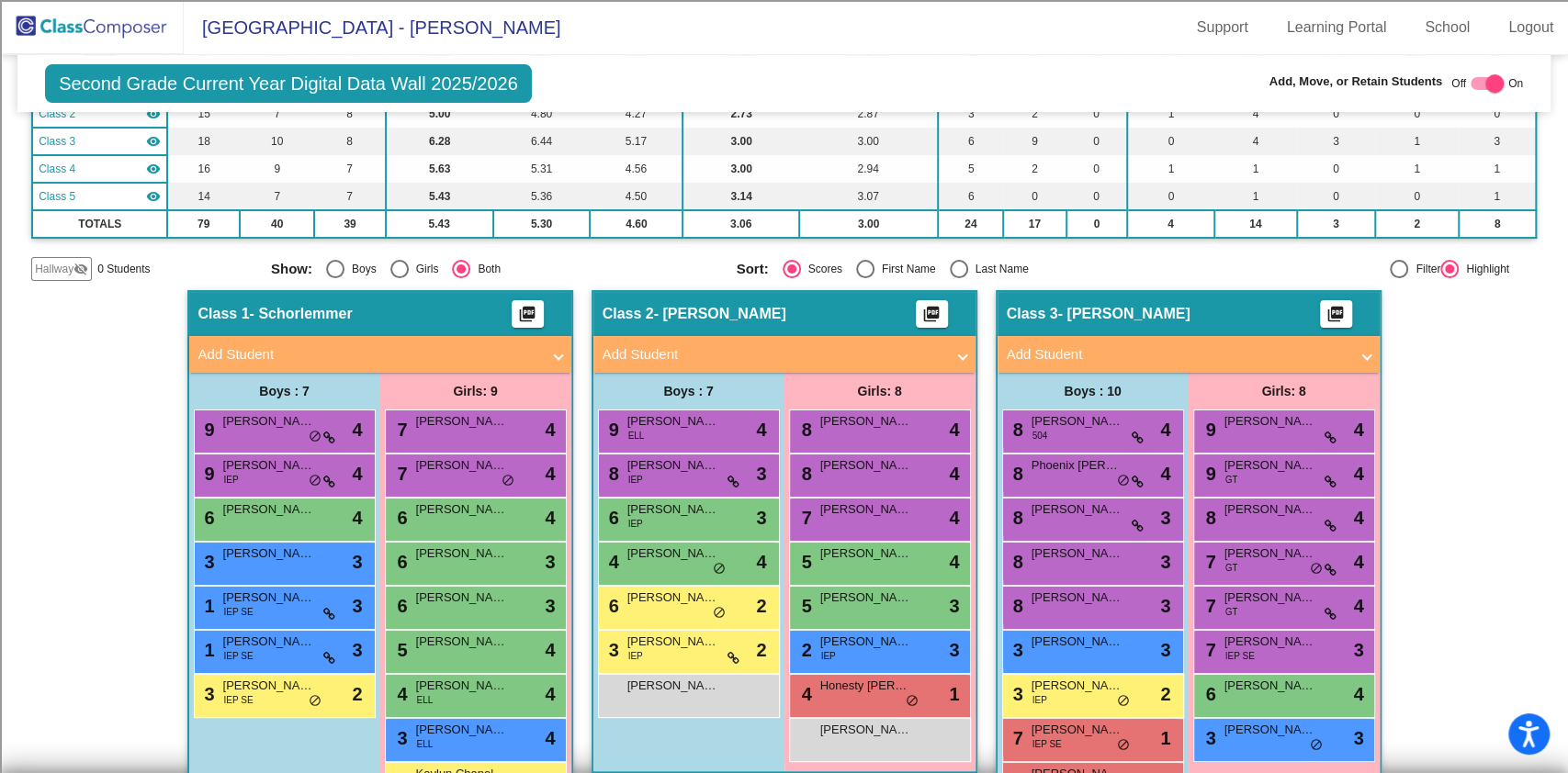 click 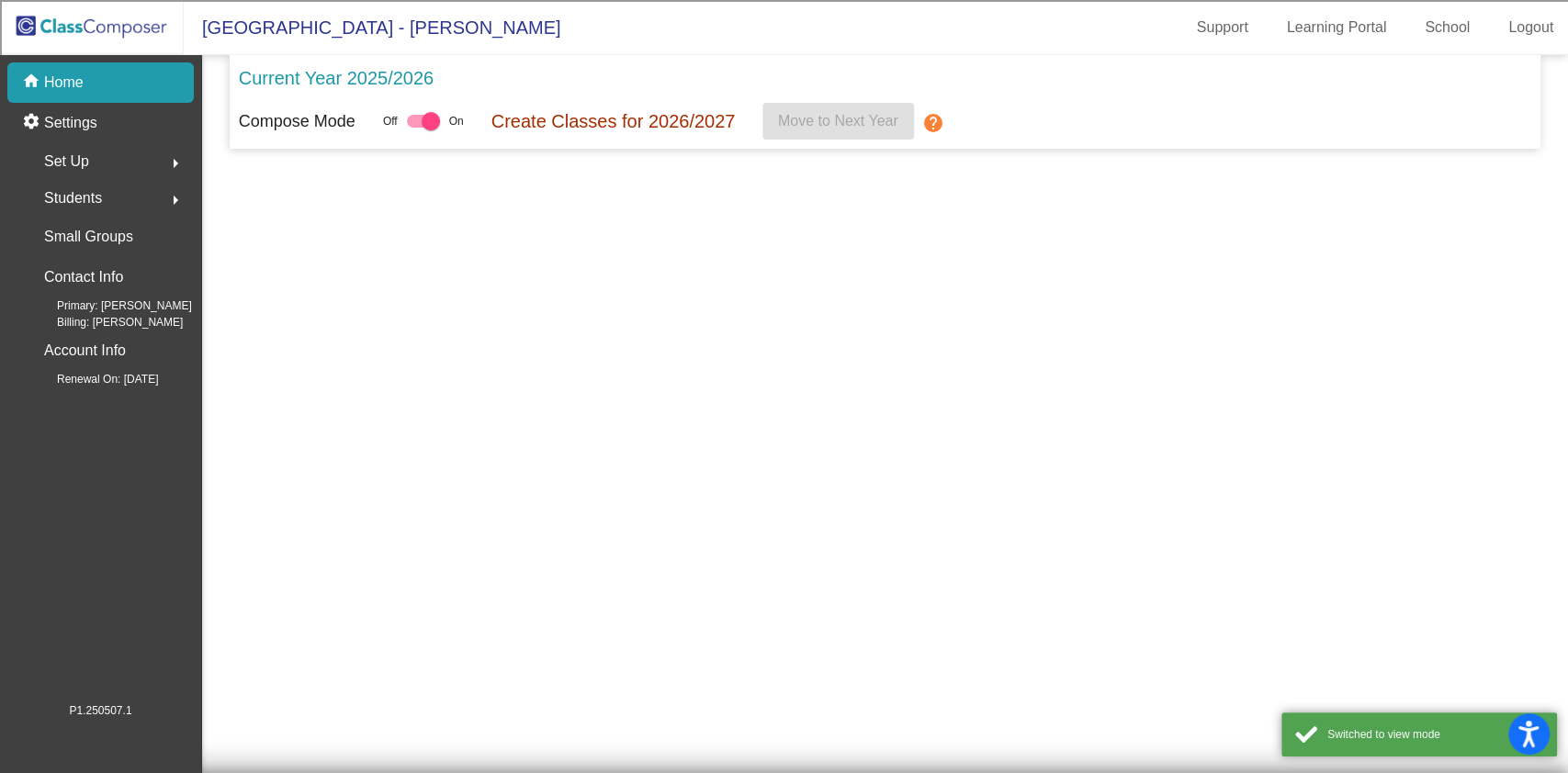scroll, scrollTop: 0, scrollLeft: 0, axis: both 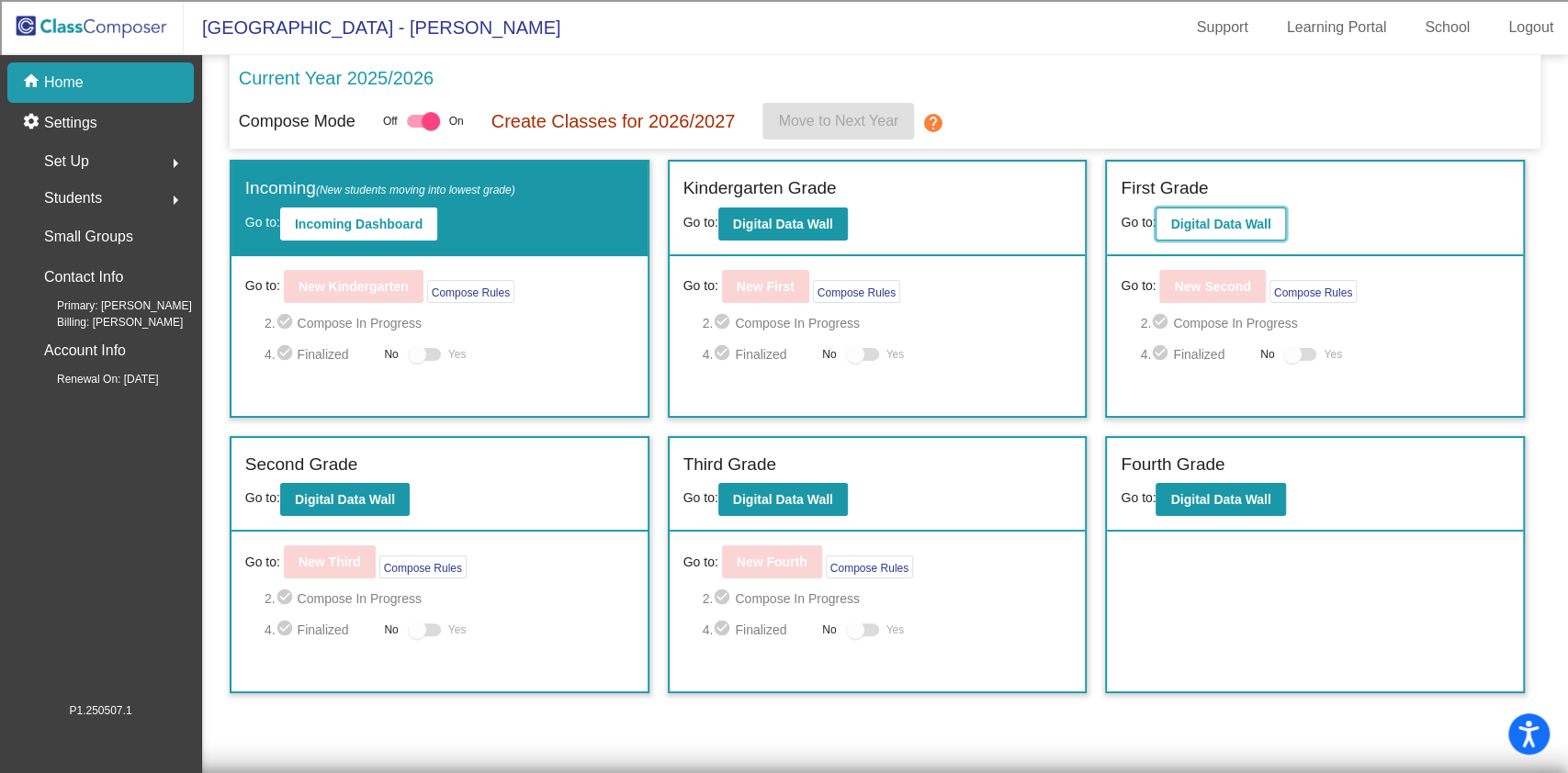 click on "Digital Data Wall" 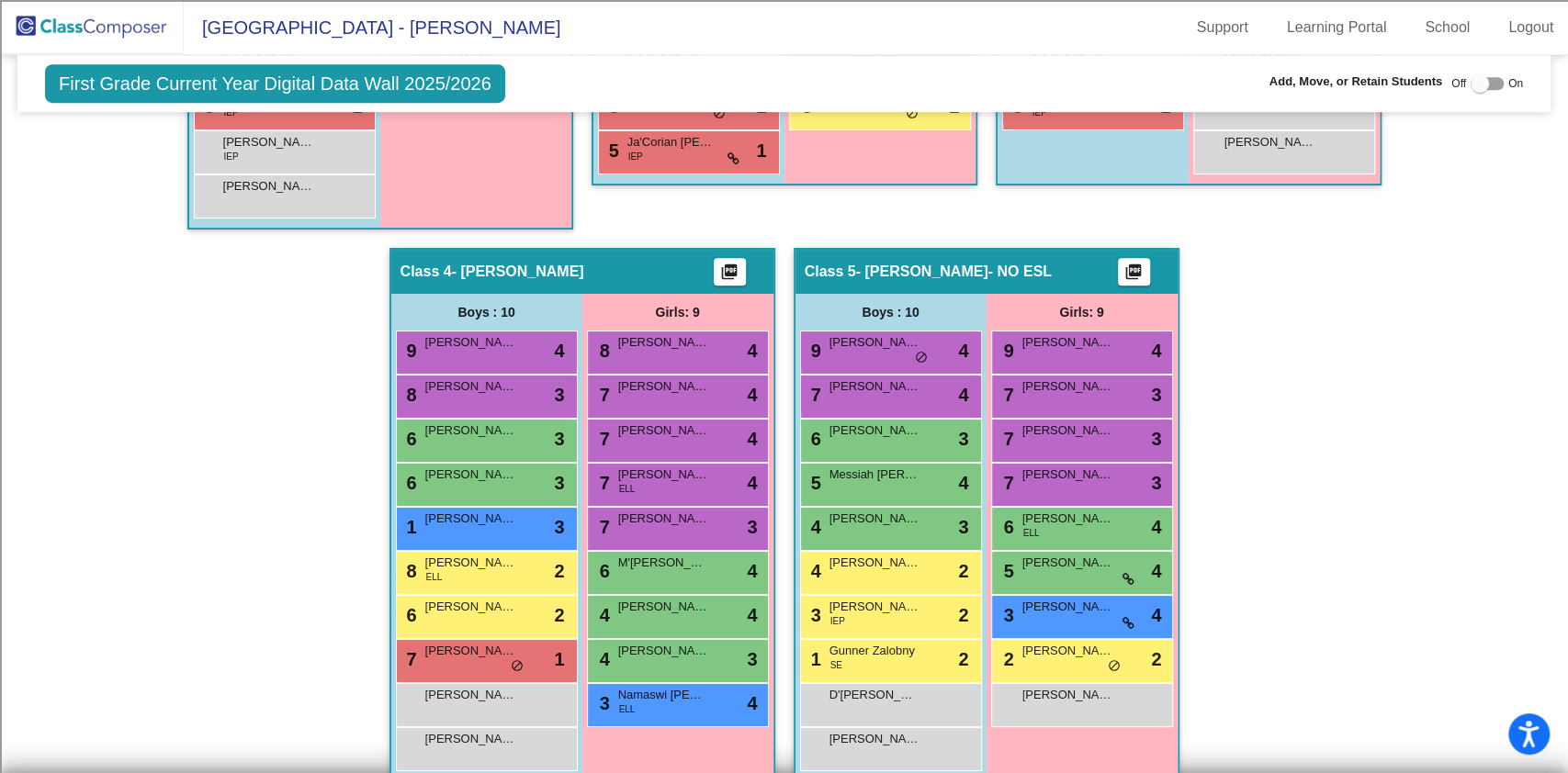 scroll, scrollTop: 918, scrollLeft: 0, axis: vertical 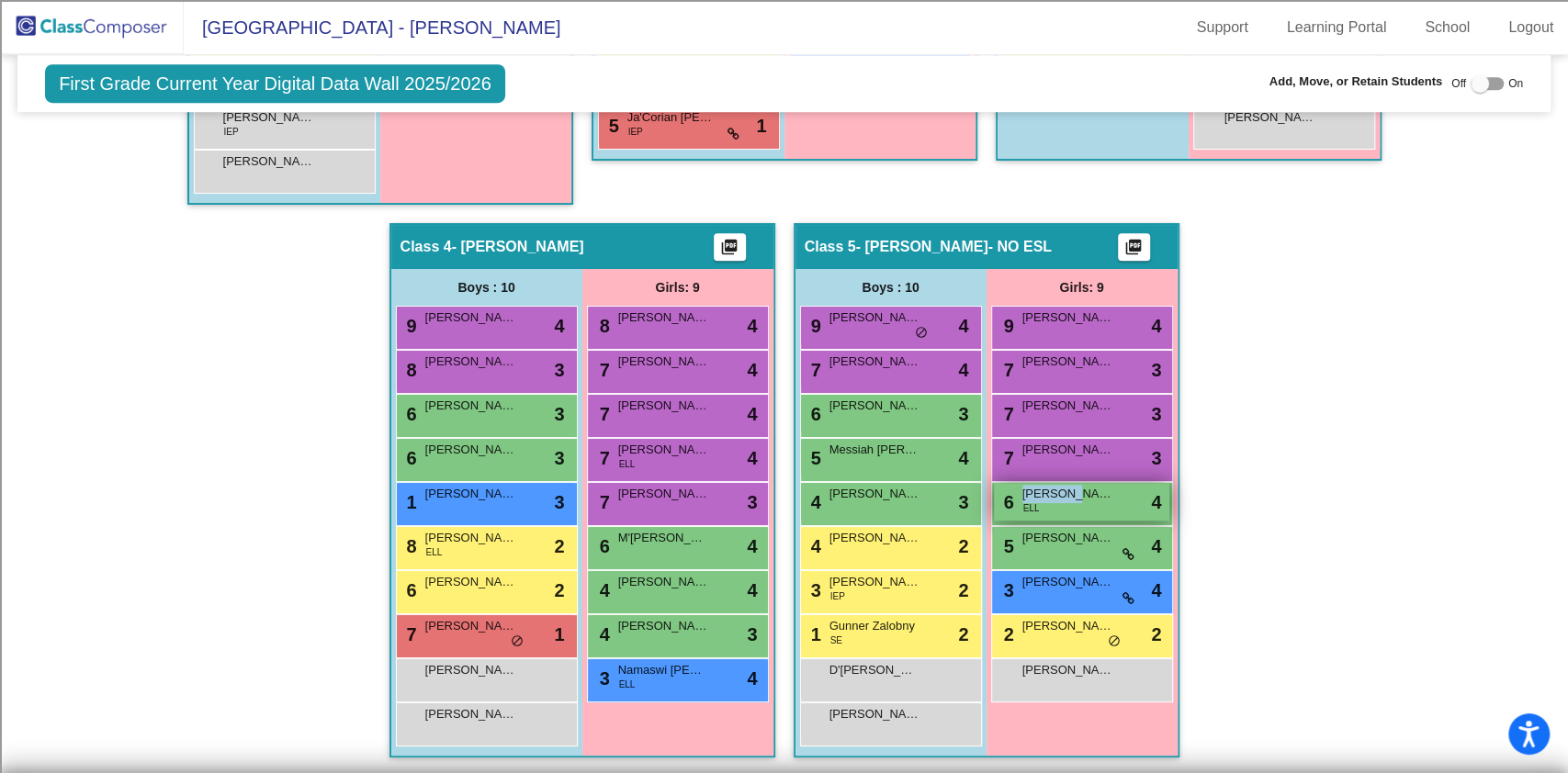 drag, startPoint x: 1066, startPoint y: 493, endPoint x: 1055, endPoint y: 506, distance: 17.029386 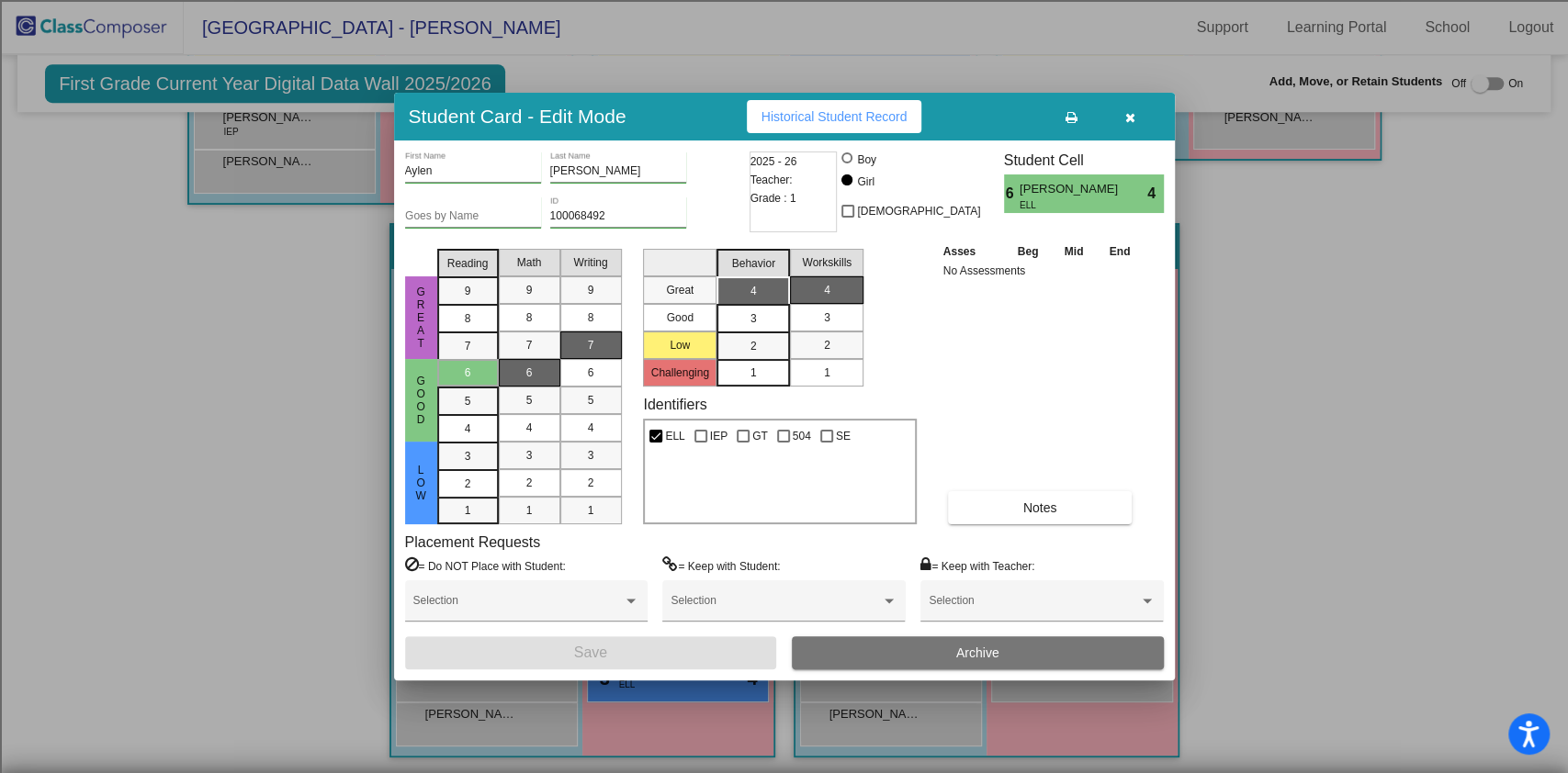 click at bounding box center (1130, 118) 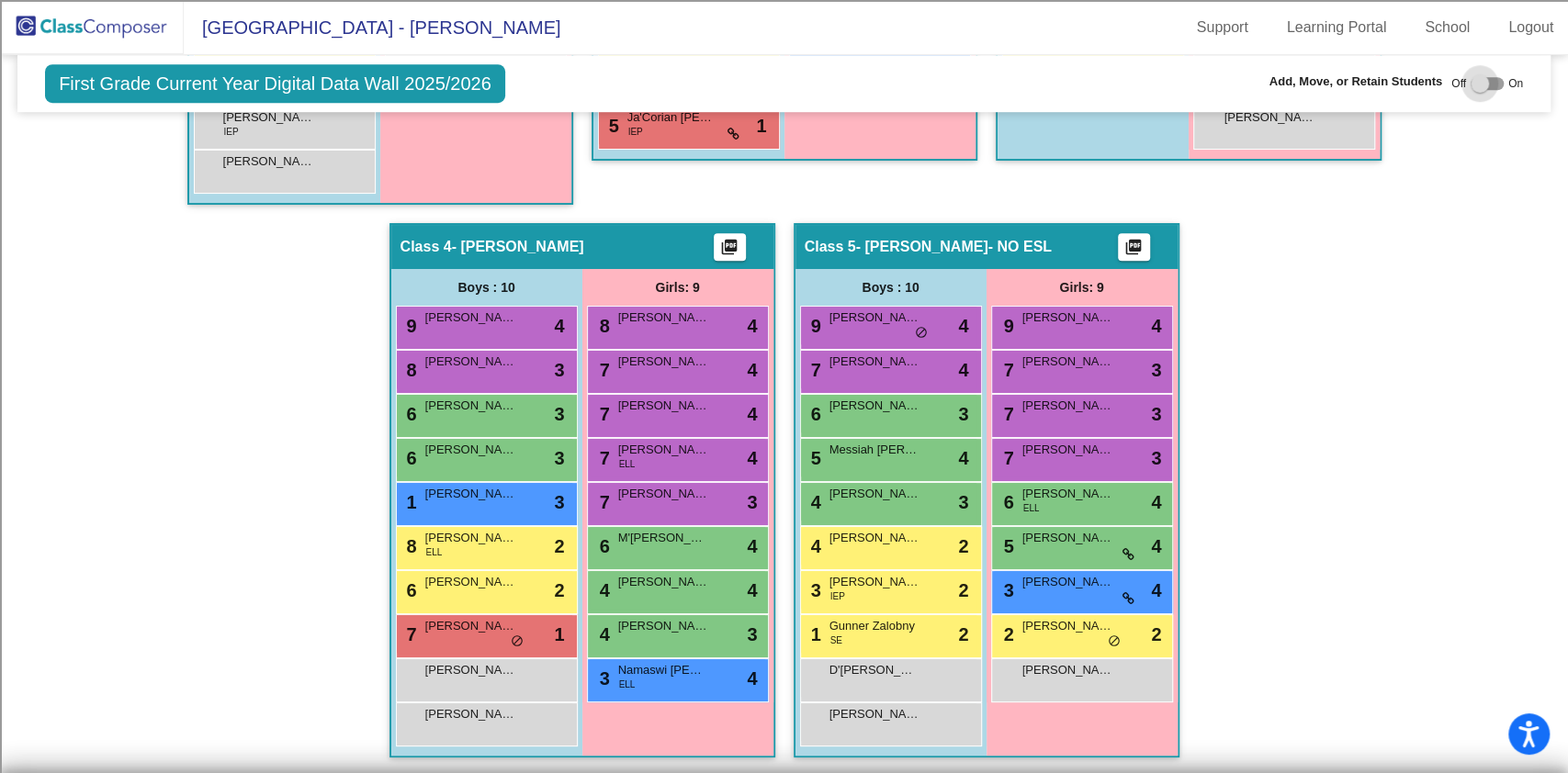 click at bounding box center (1480, 84) 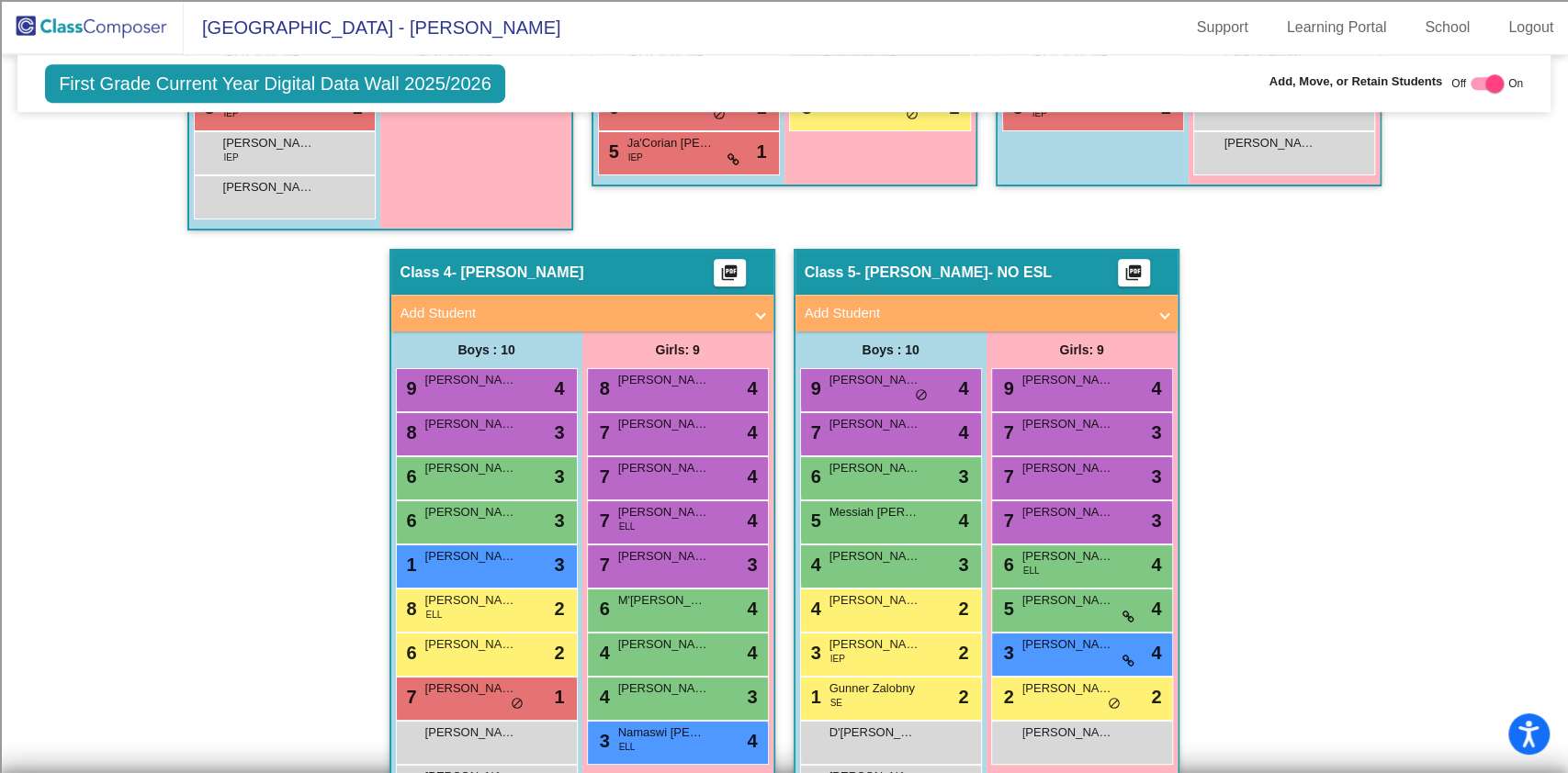 scroll, scrollTop: 955, scrollLeft: 0, axis: vertical 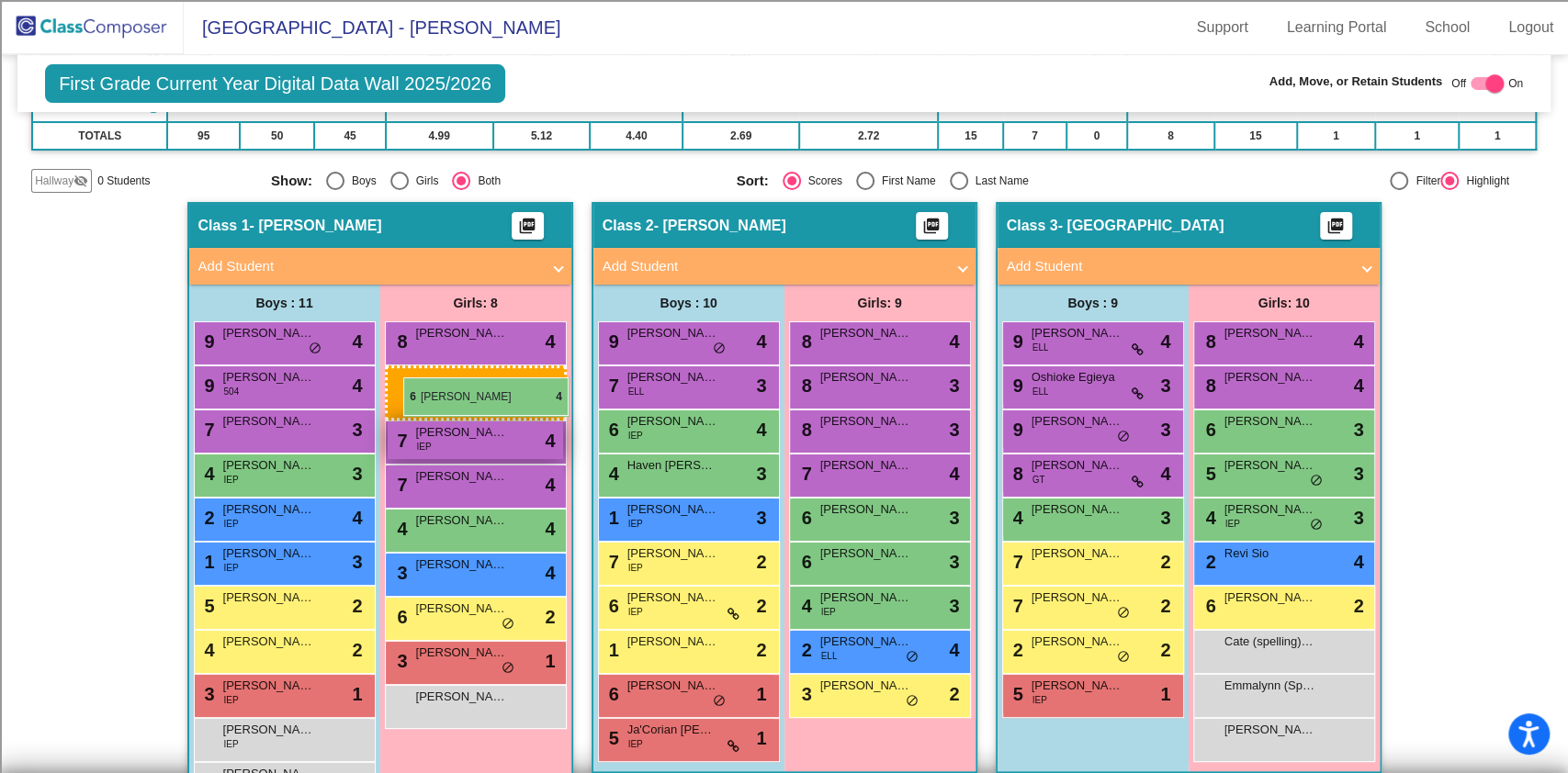 drag, startPoint x: 1073, startPoint y: 543, endPoint x: 404, endPoint y: 376, distance: 689.5288 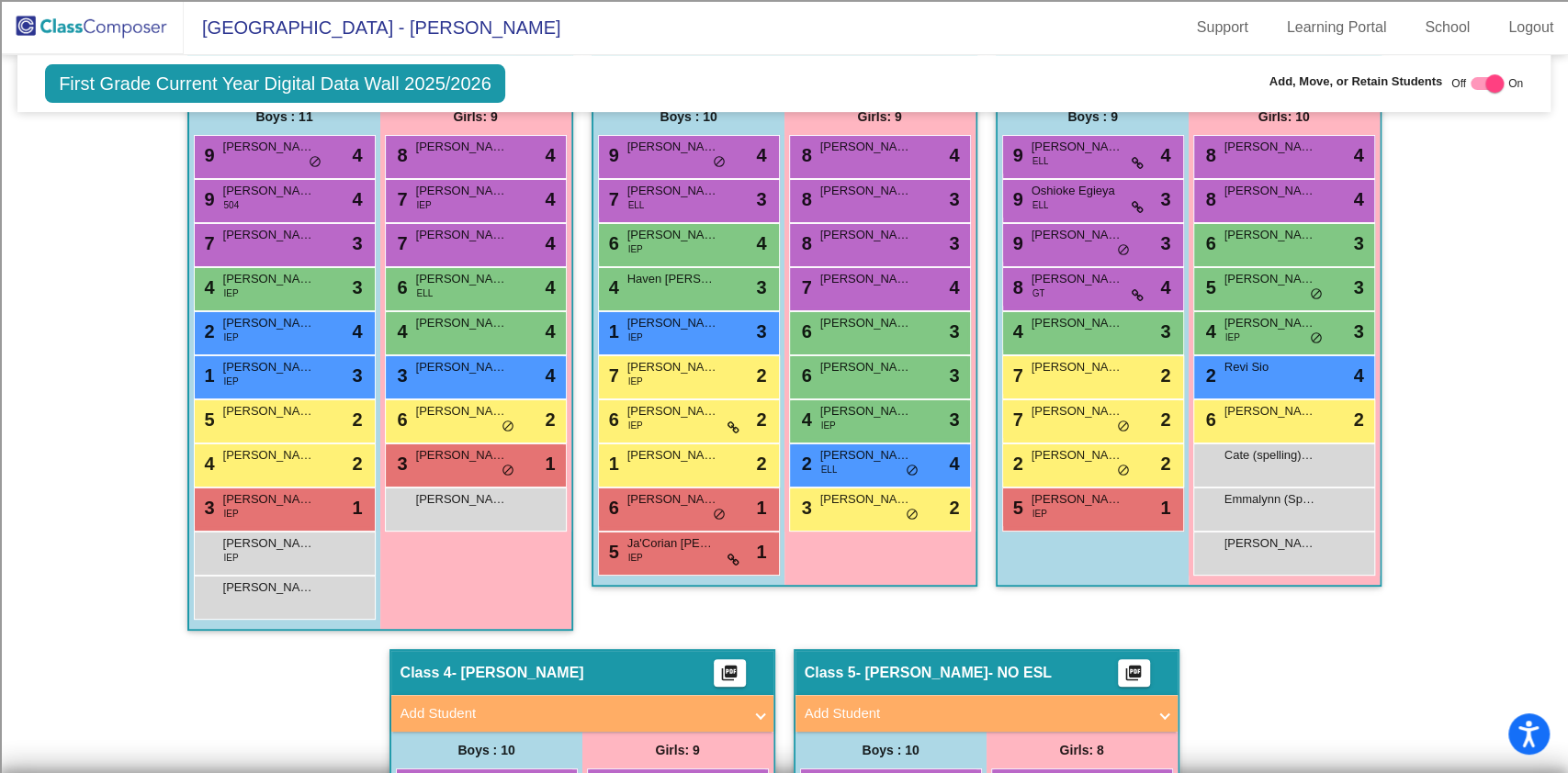 scroll, scrollTop: 501, scrollLeft: 0, axis: vertical 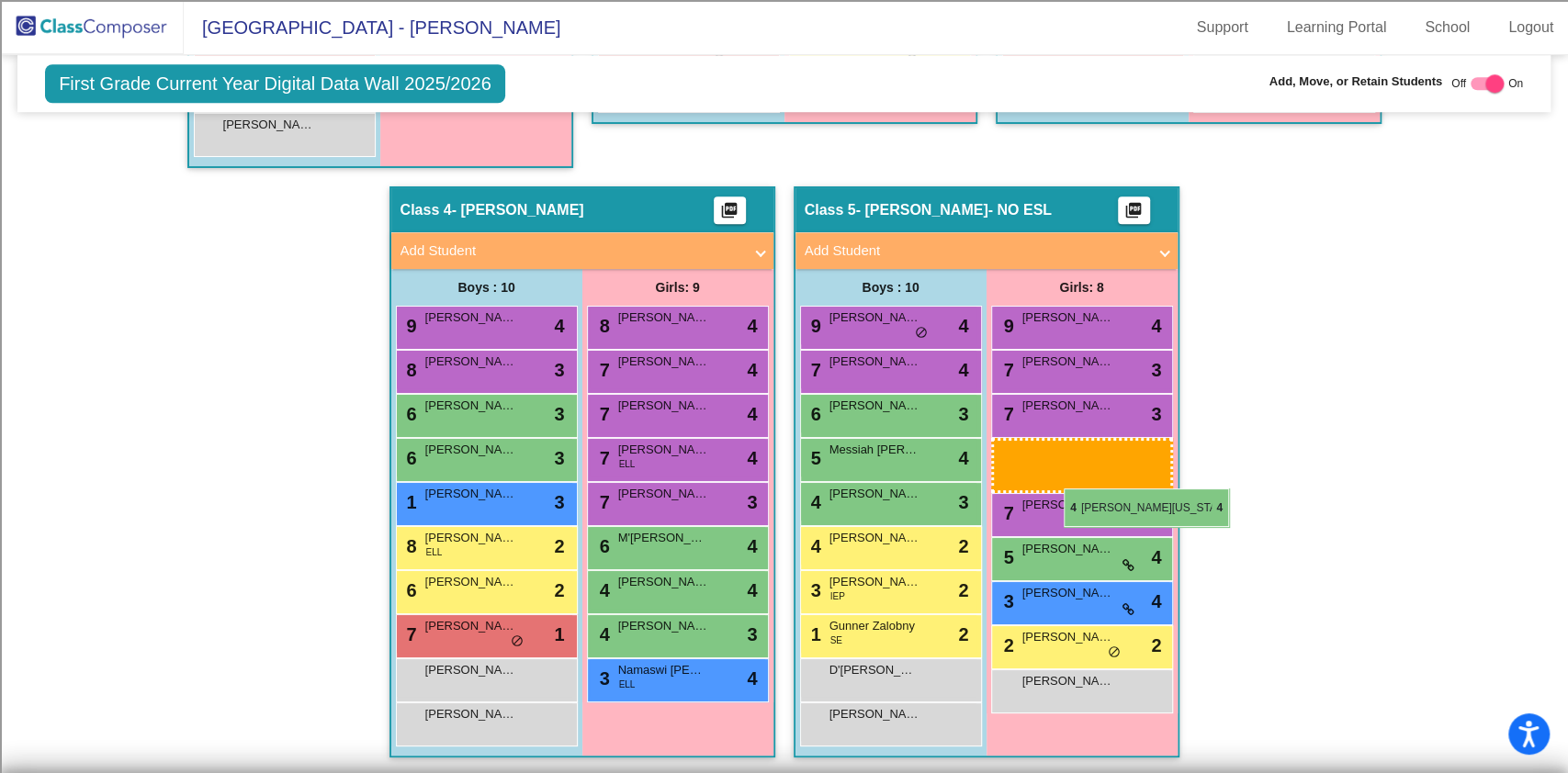 drag, startPoint x: 468, startPoint y: 350, endPoint x: 1064, endPoint y: 488, distance: 611.7679 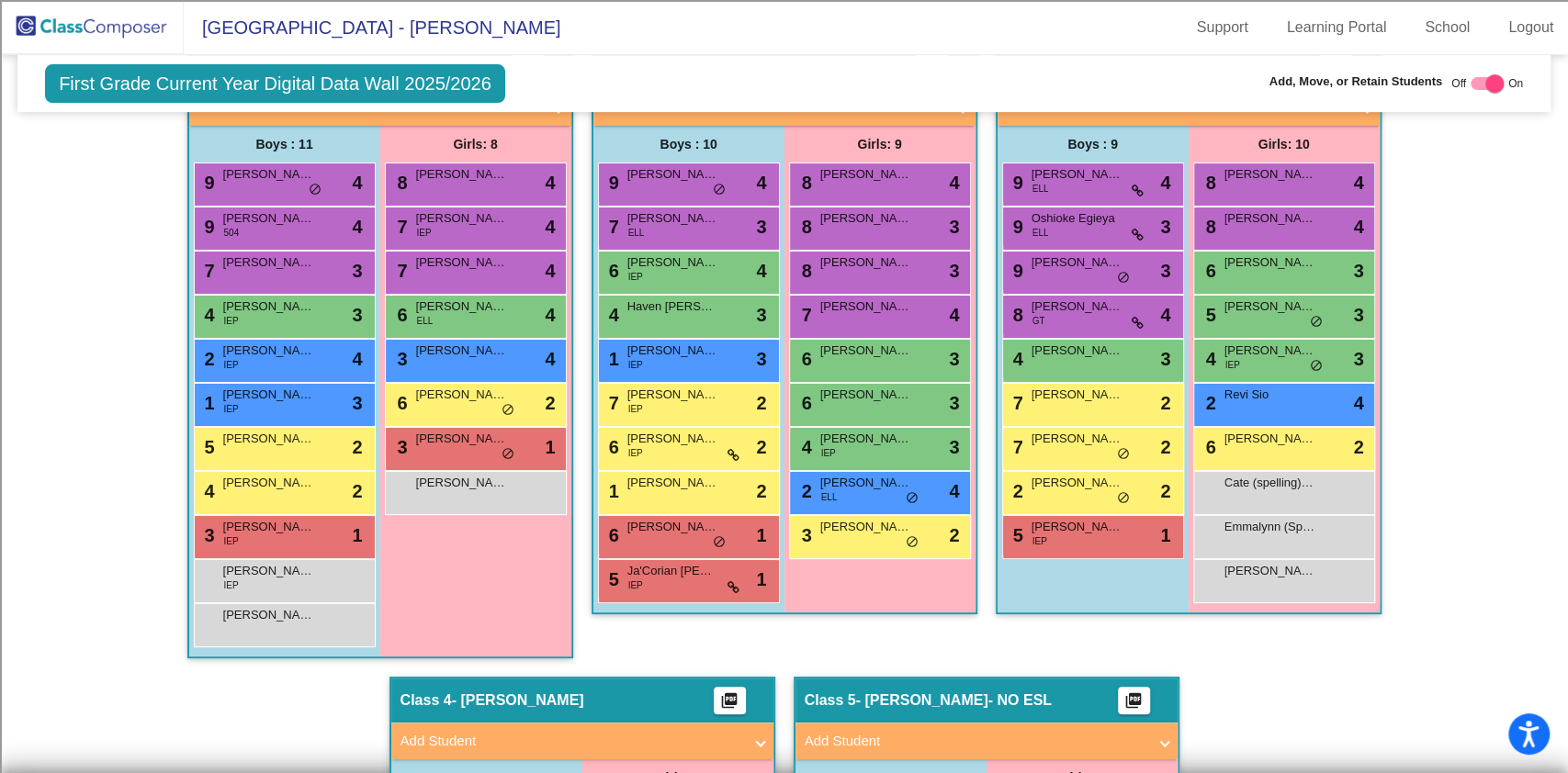 scroll, scrollTop: 379, scrollLeft: 0, axis: vertical 